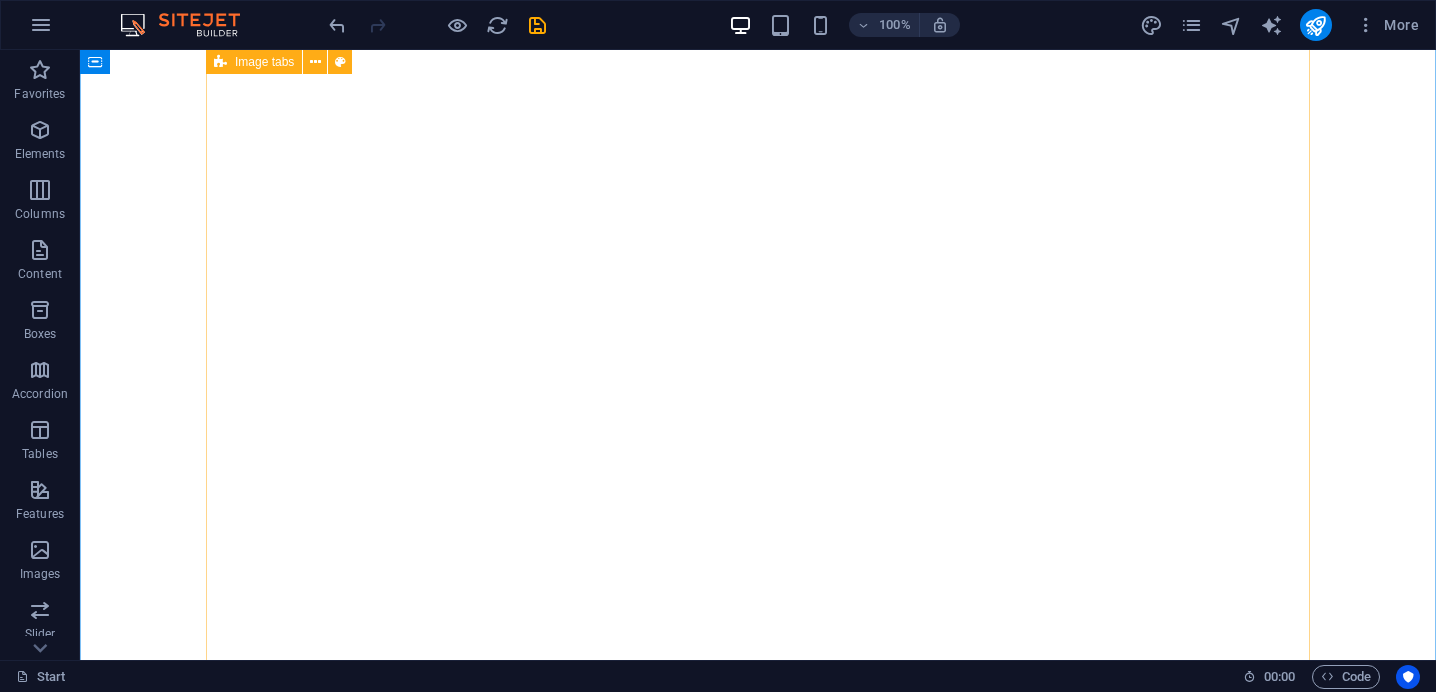 scroll, scrollTop: 0, scrollLeft: 0, axis: both 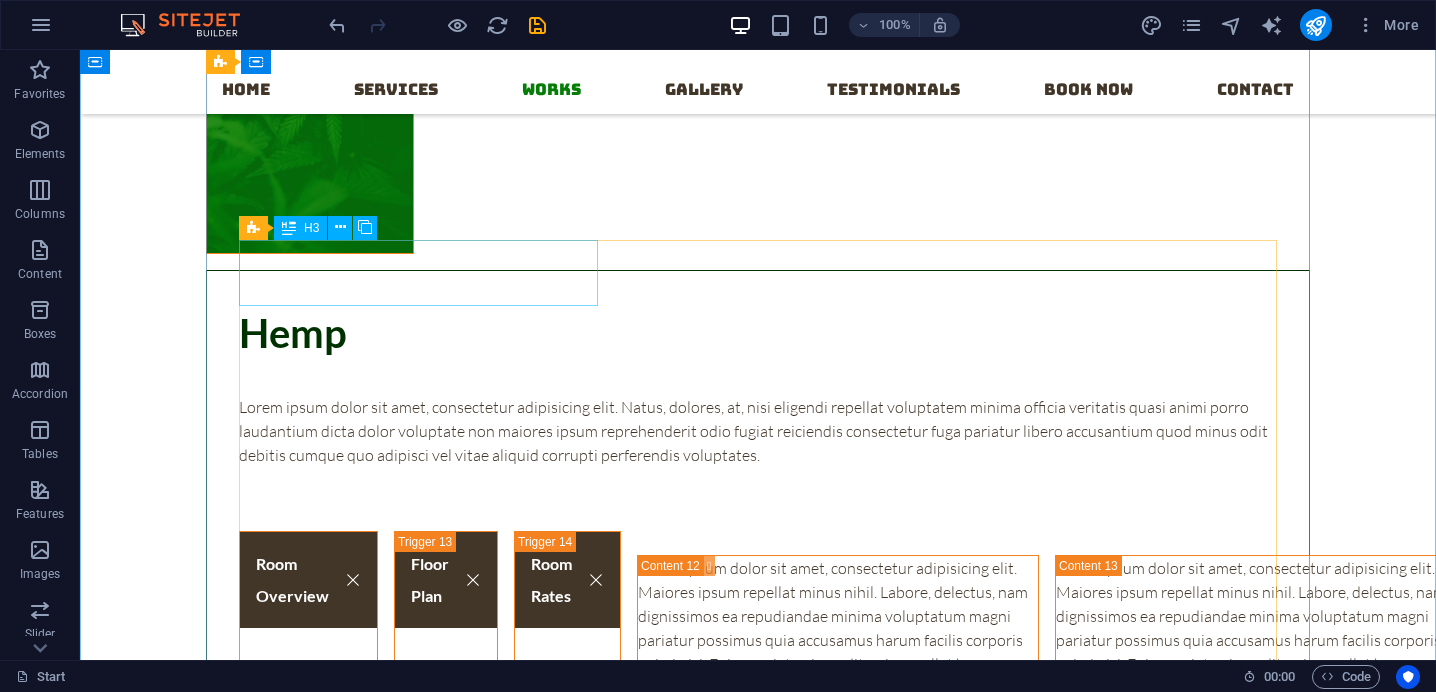click on "Room Overview" at bounding box center [308, 744] 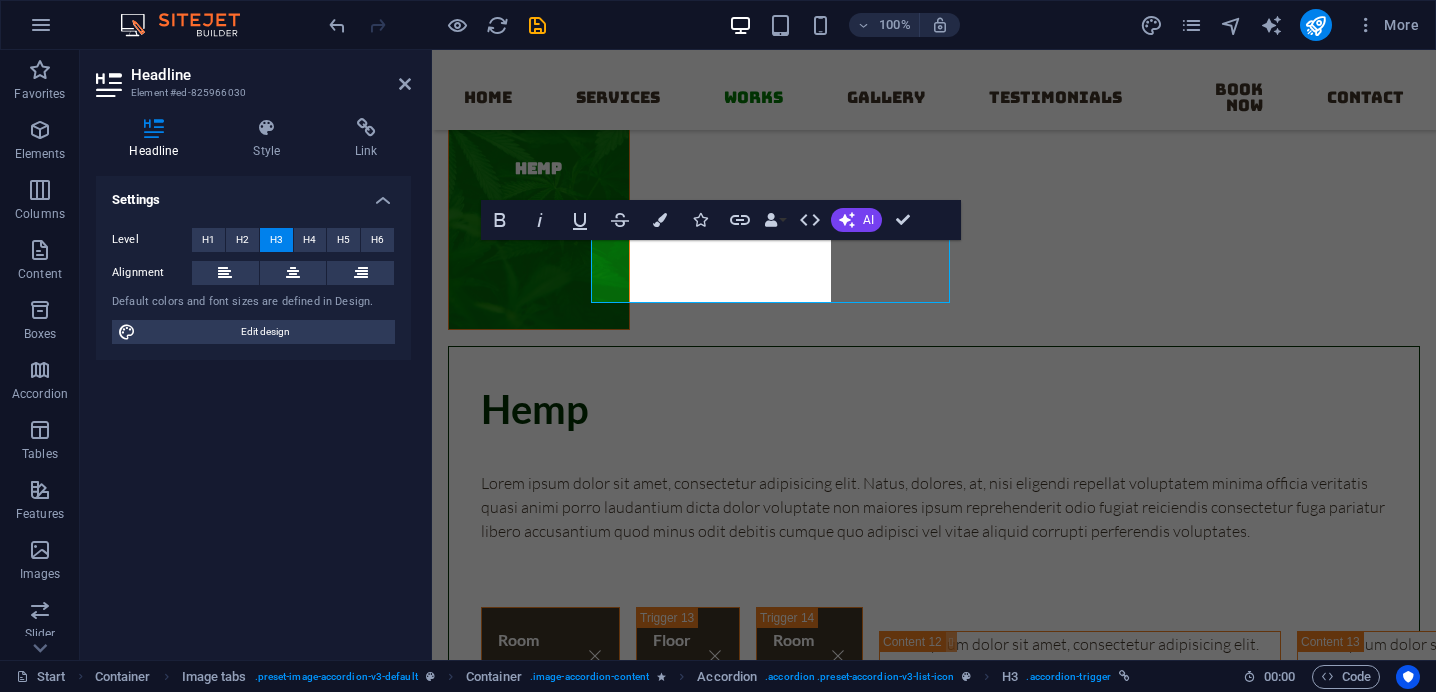 scroll, scrollTop: 7202, scrollLeft: 0, axis: vertical 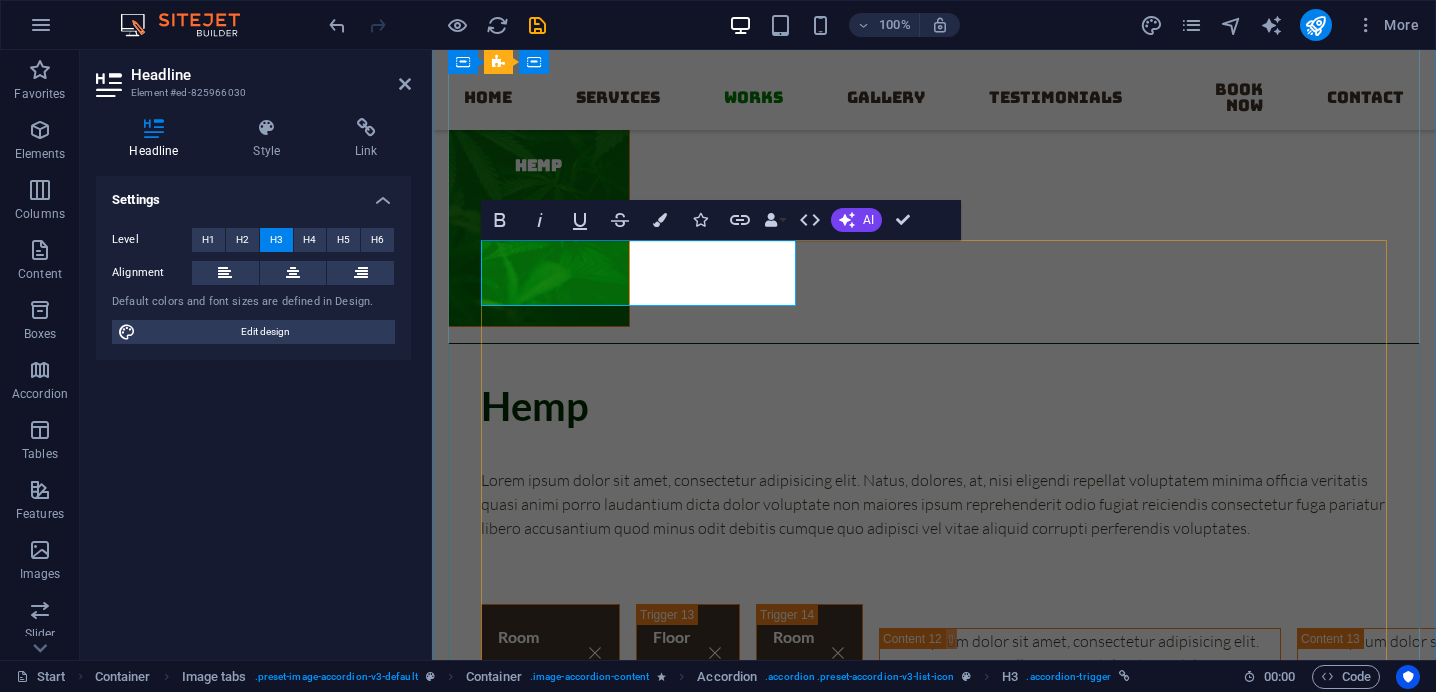 type 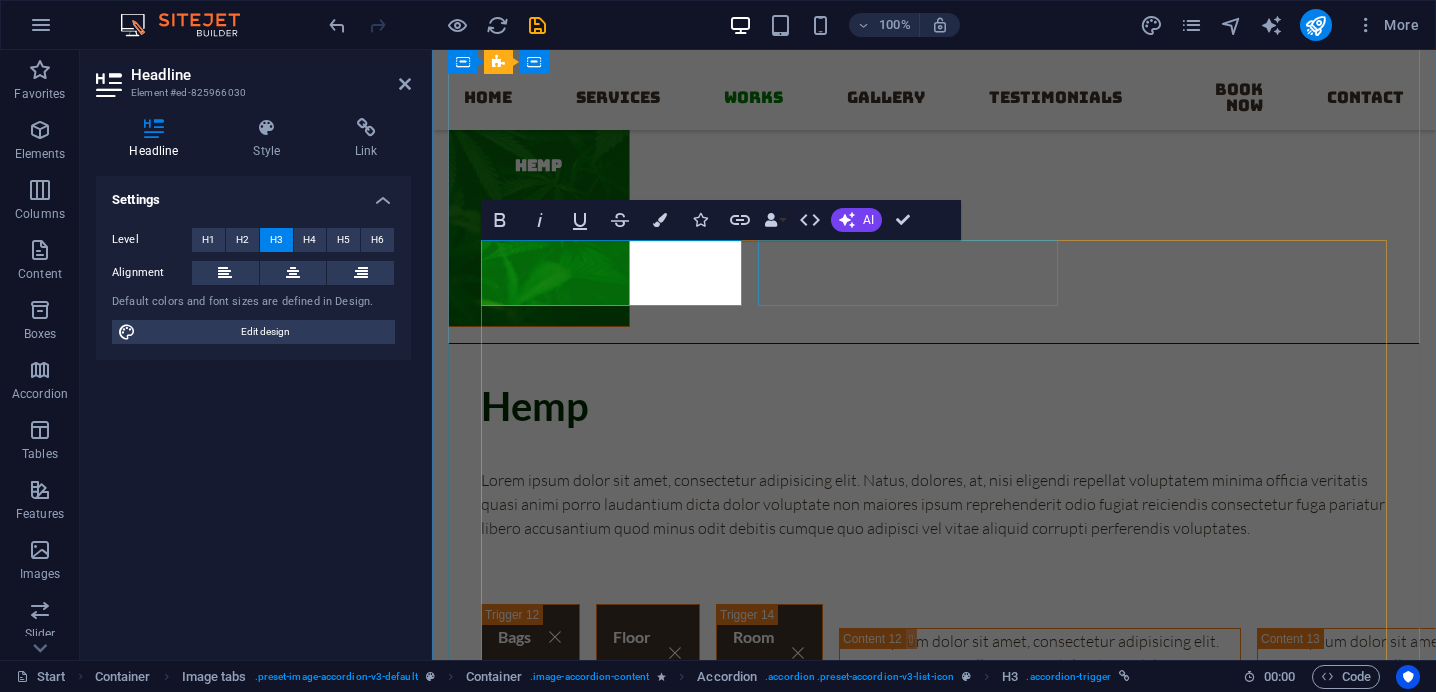 click on "Floor Plan" at bounding box center (648, 817) 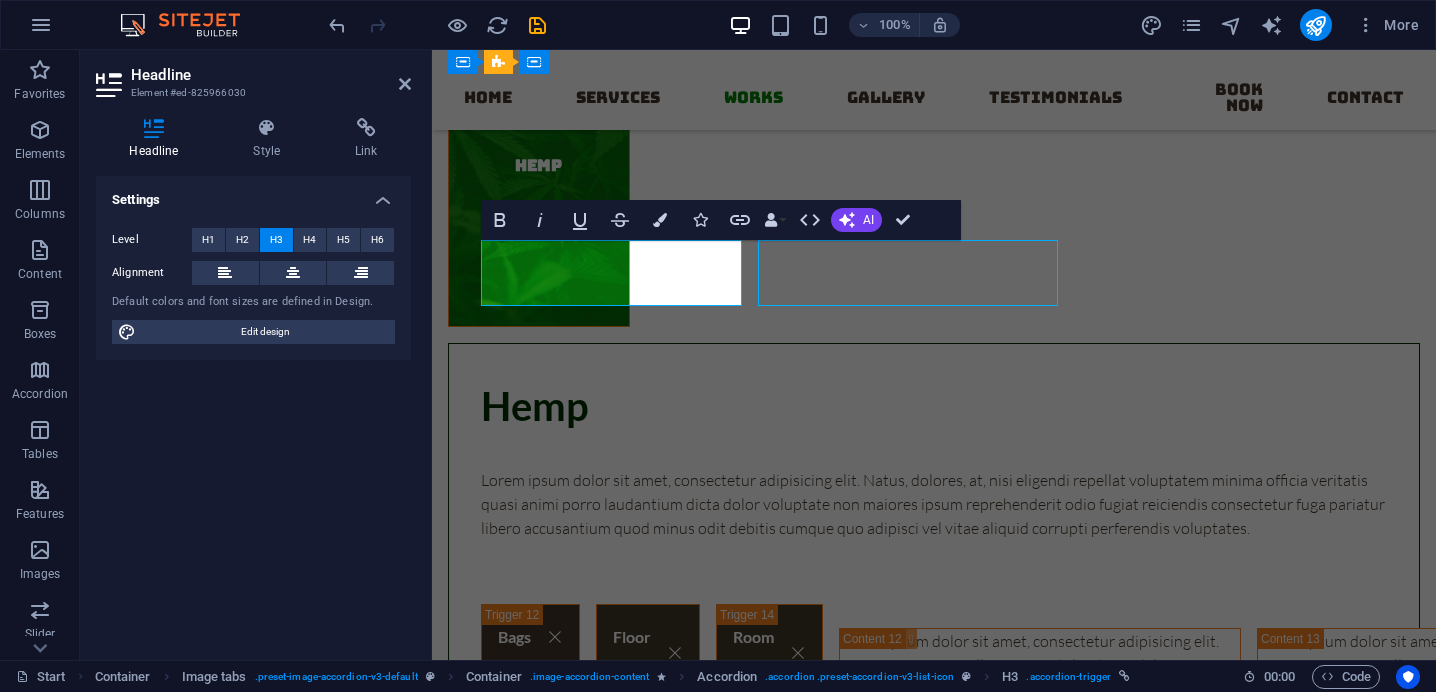 click on "Floor Plan" at bounding box center [648, 817] 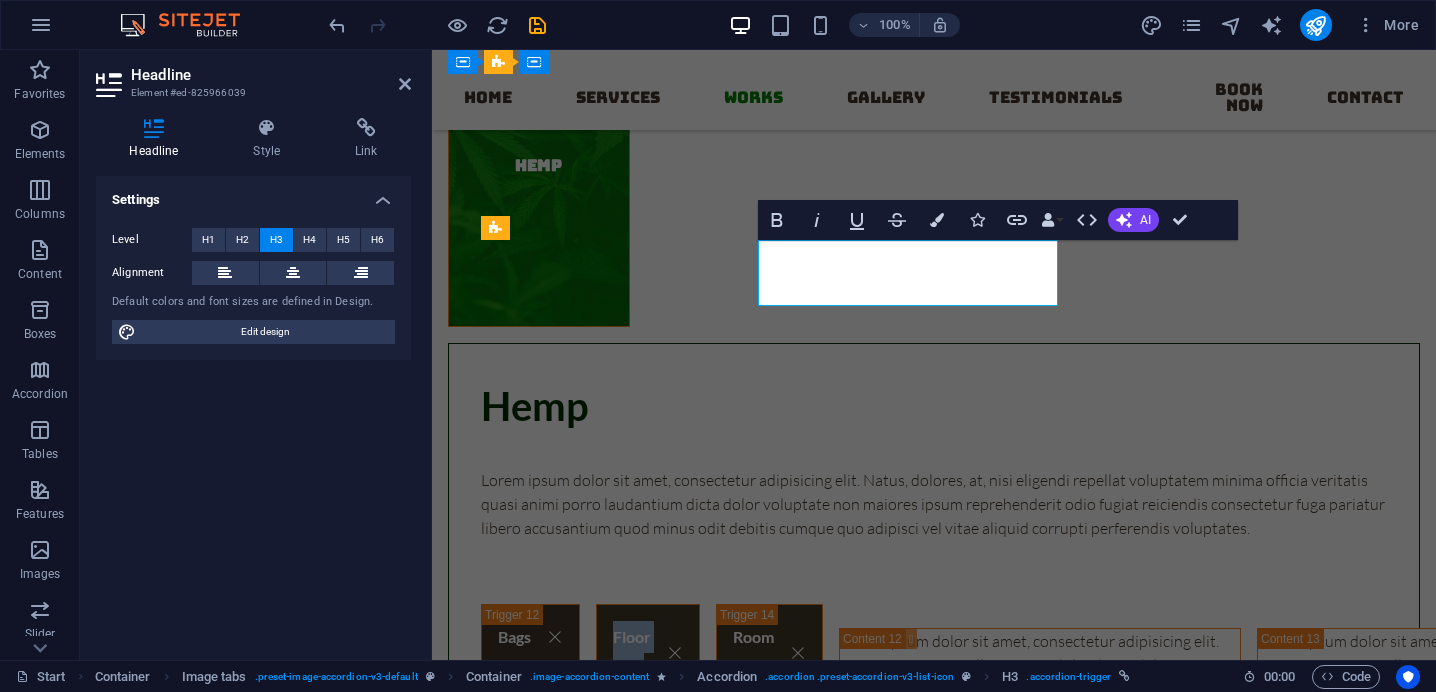 type 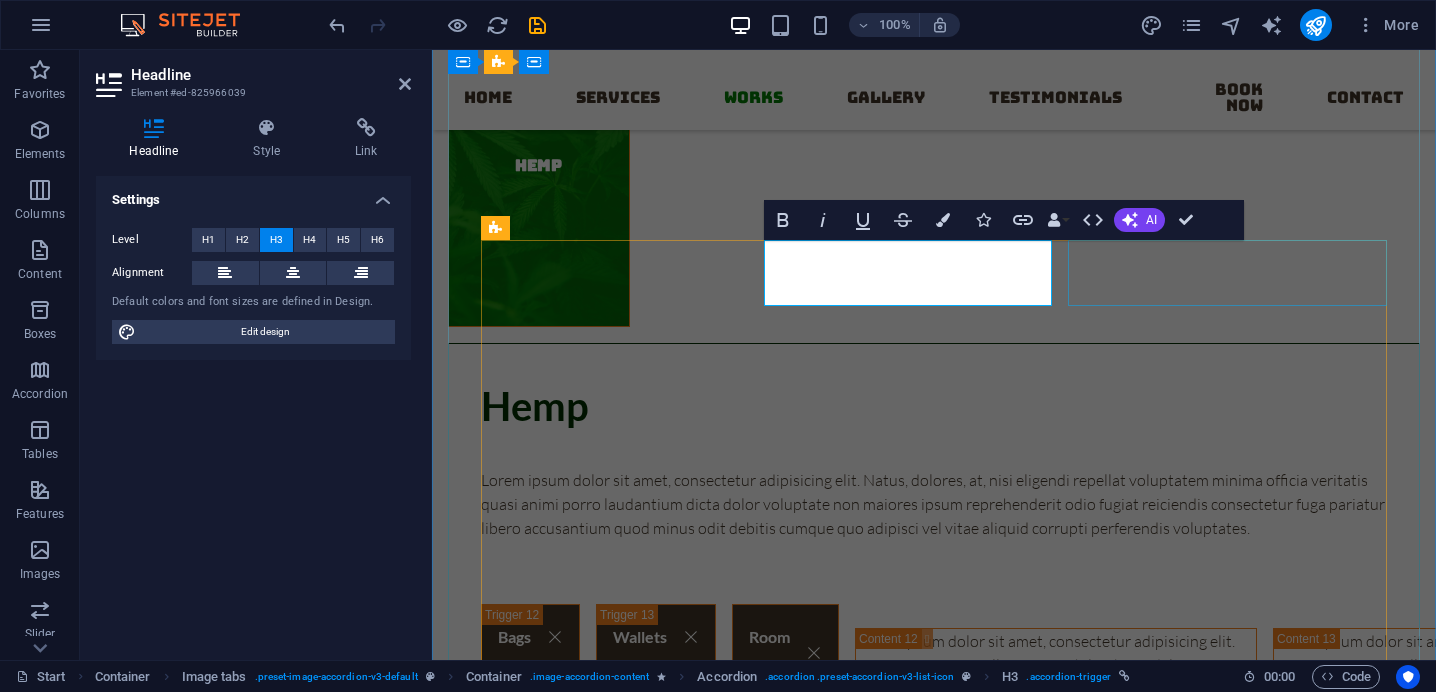 click on "Room Rates" at bounding box center (785, 817) 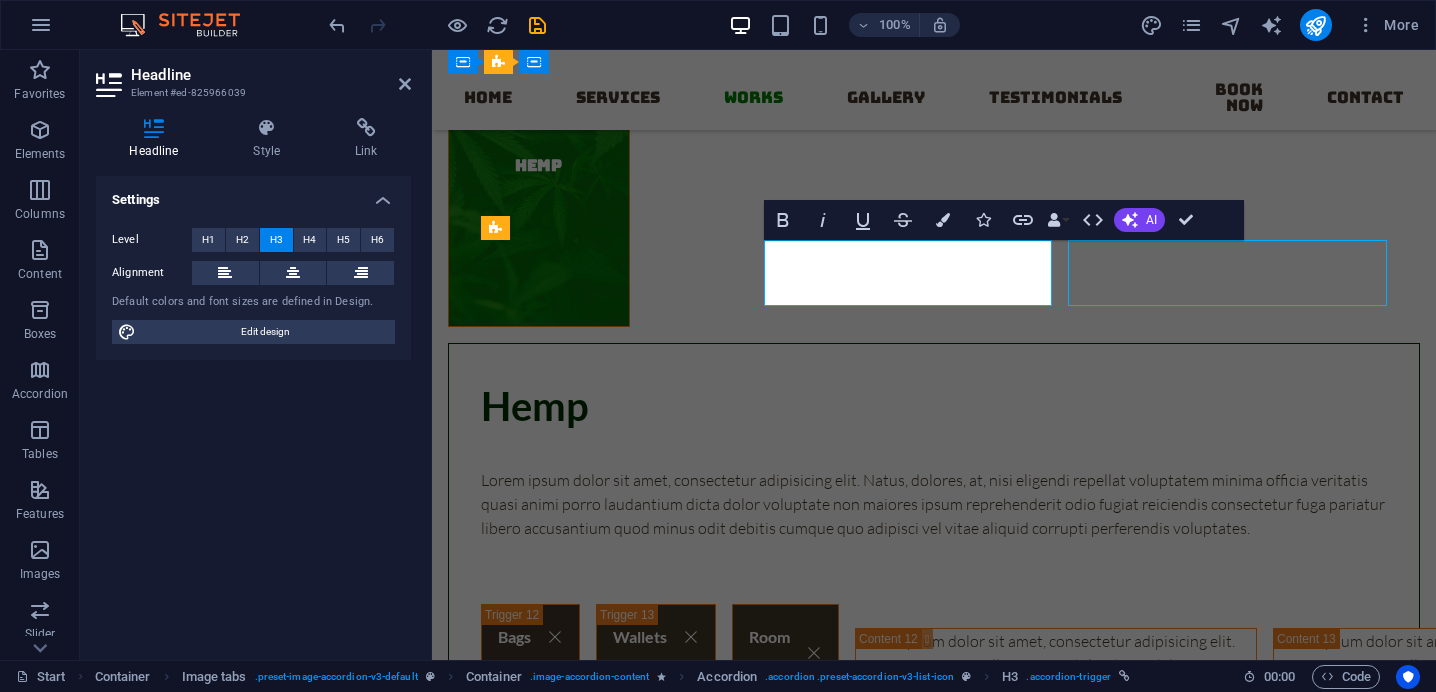 click on "Room Rates" at bounding box center [785, 817] 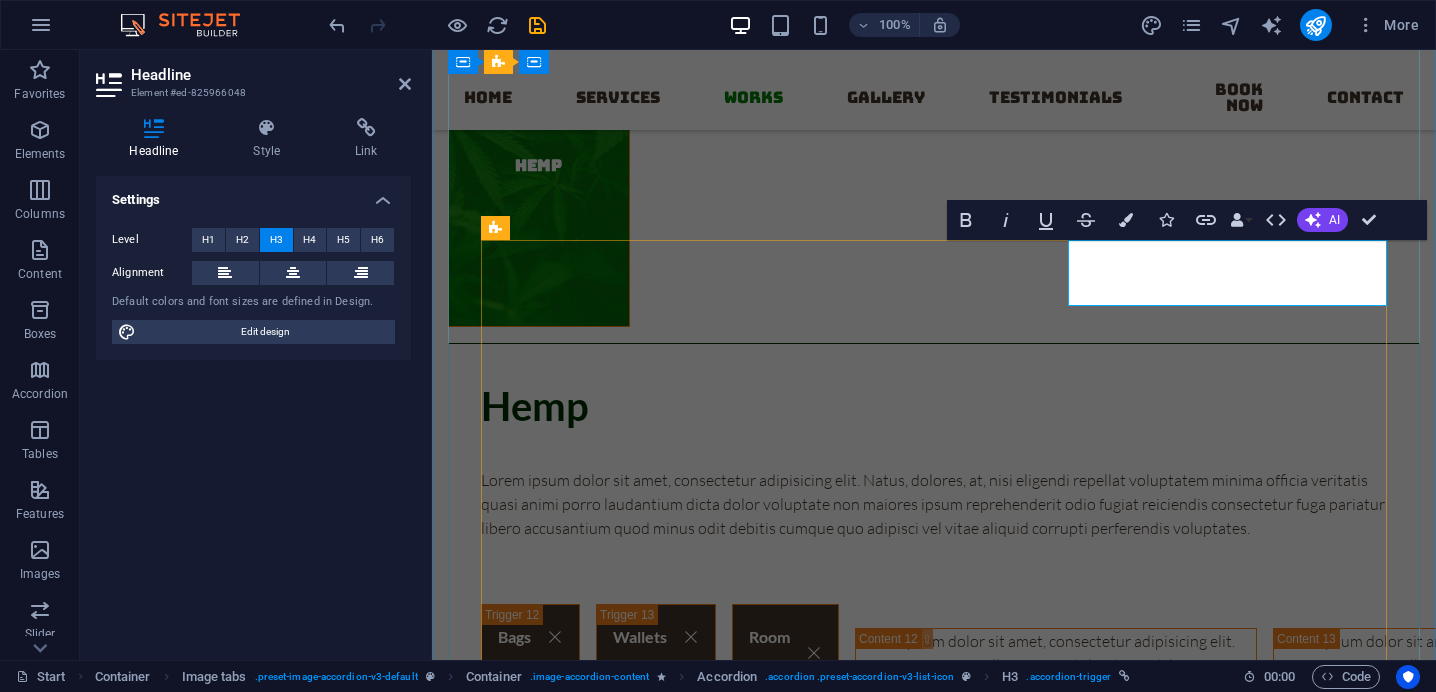 type 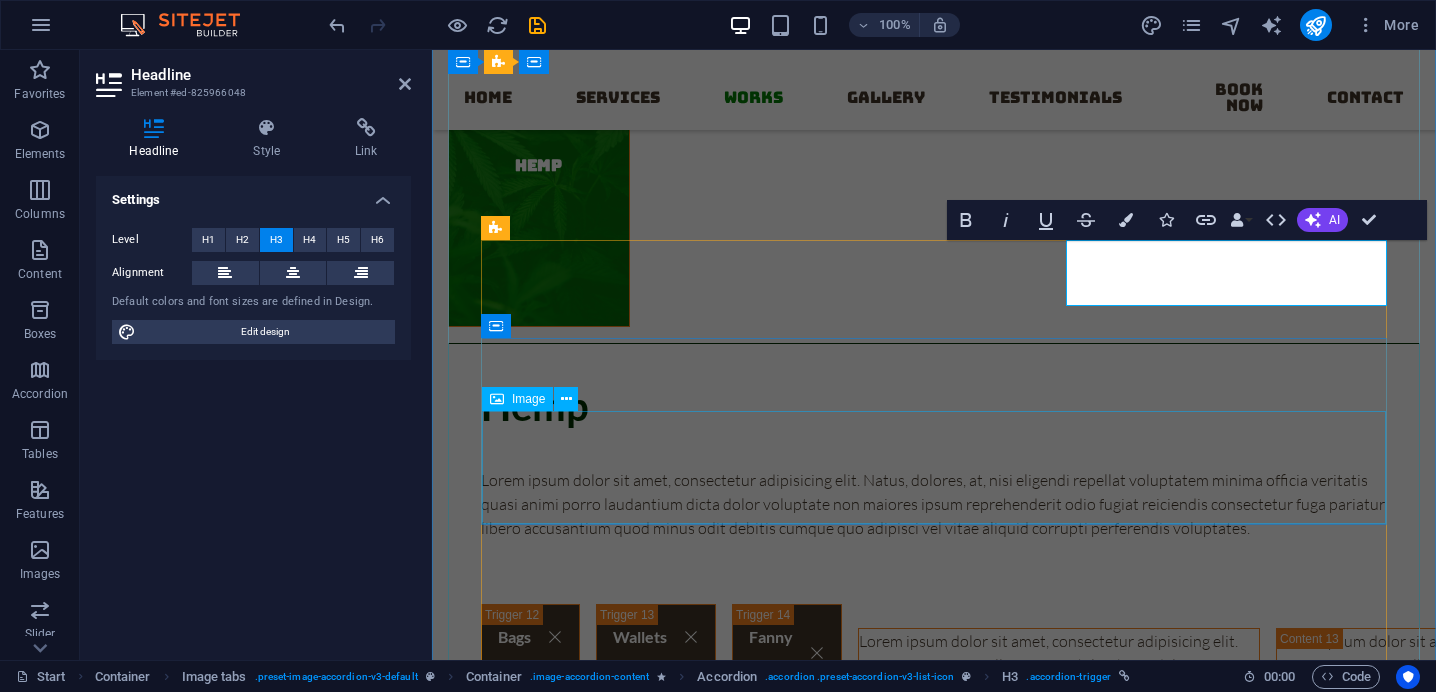 click at bounding box center [1059, 909] 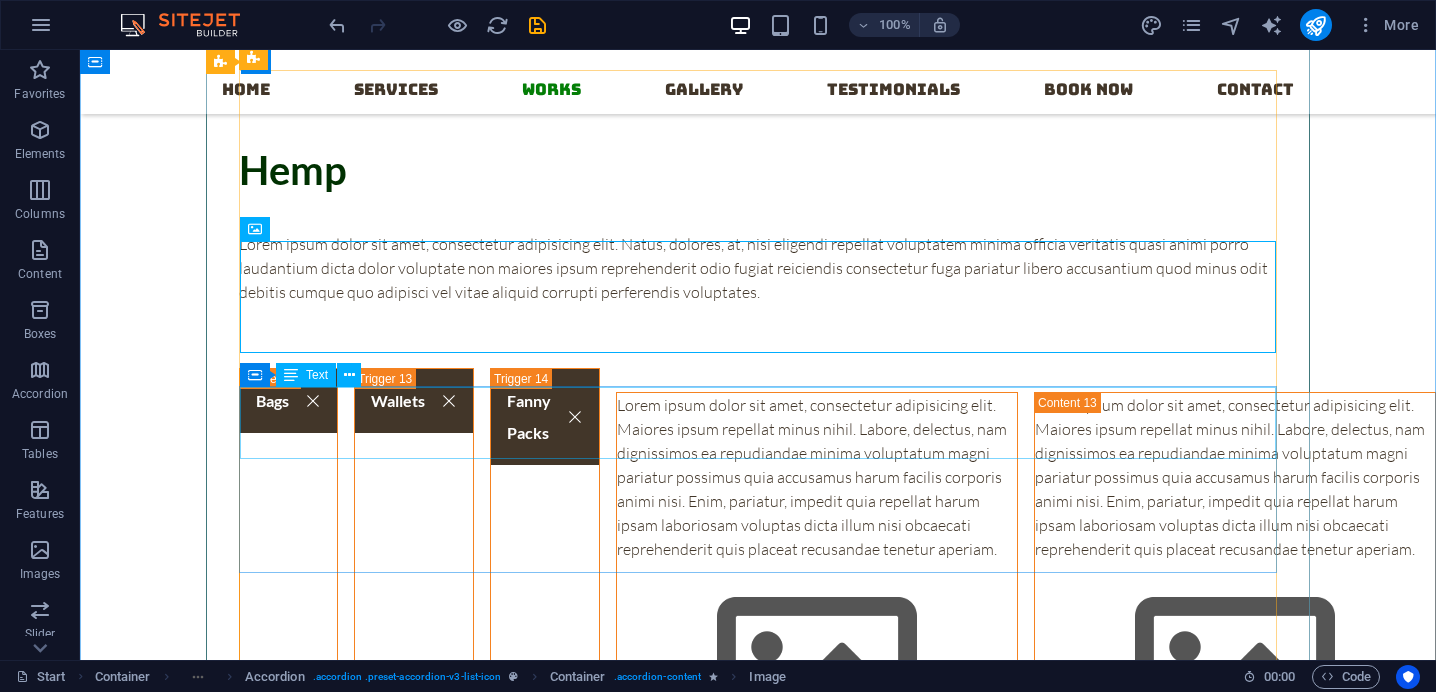 scroll, scrollTop: 7369, scrollLeft: 0, axis: vertical 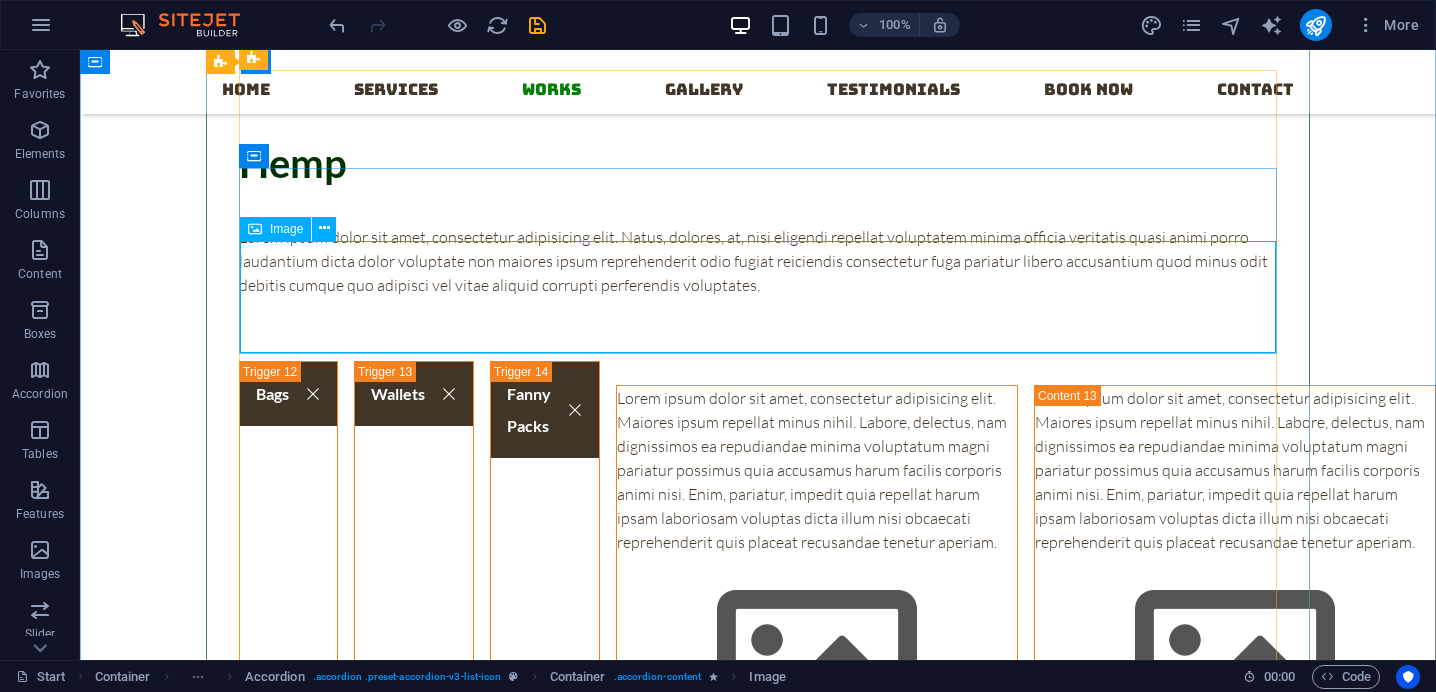 click at bounding box center [817, 666] 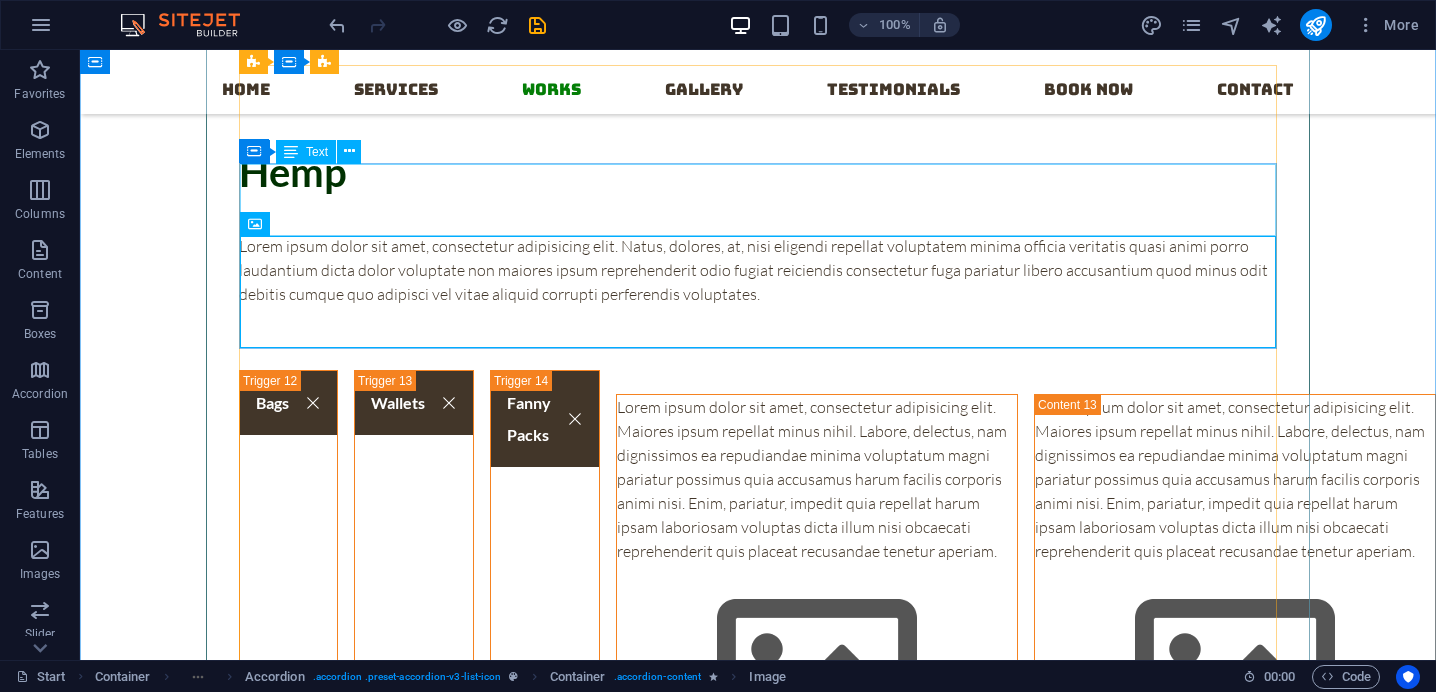 scroll, scrollTop: 7357, scrollLeft: 0, axis: vertical 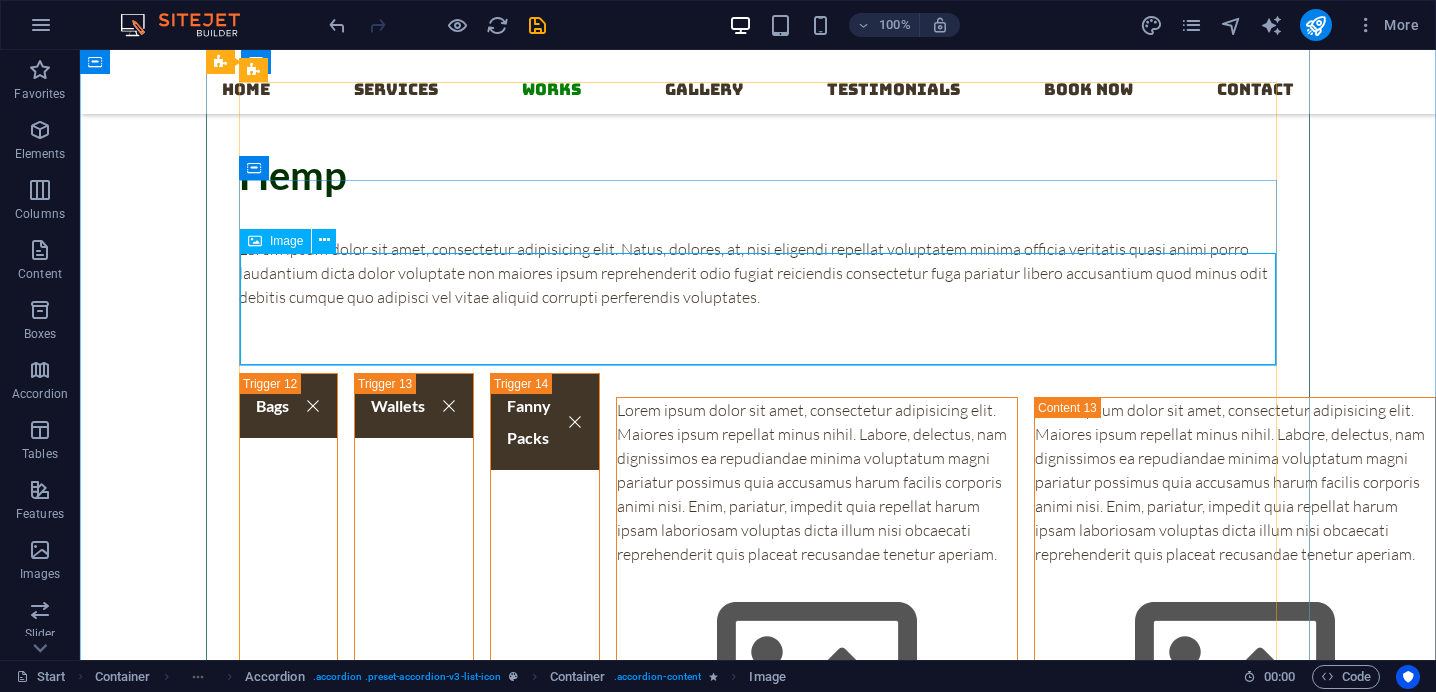 click at bounding box center [817, 678] 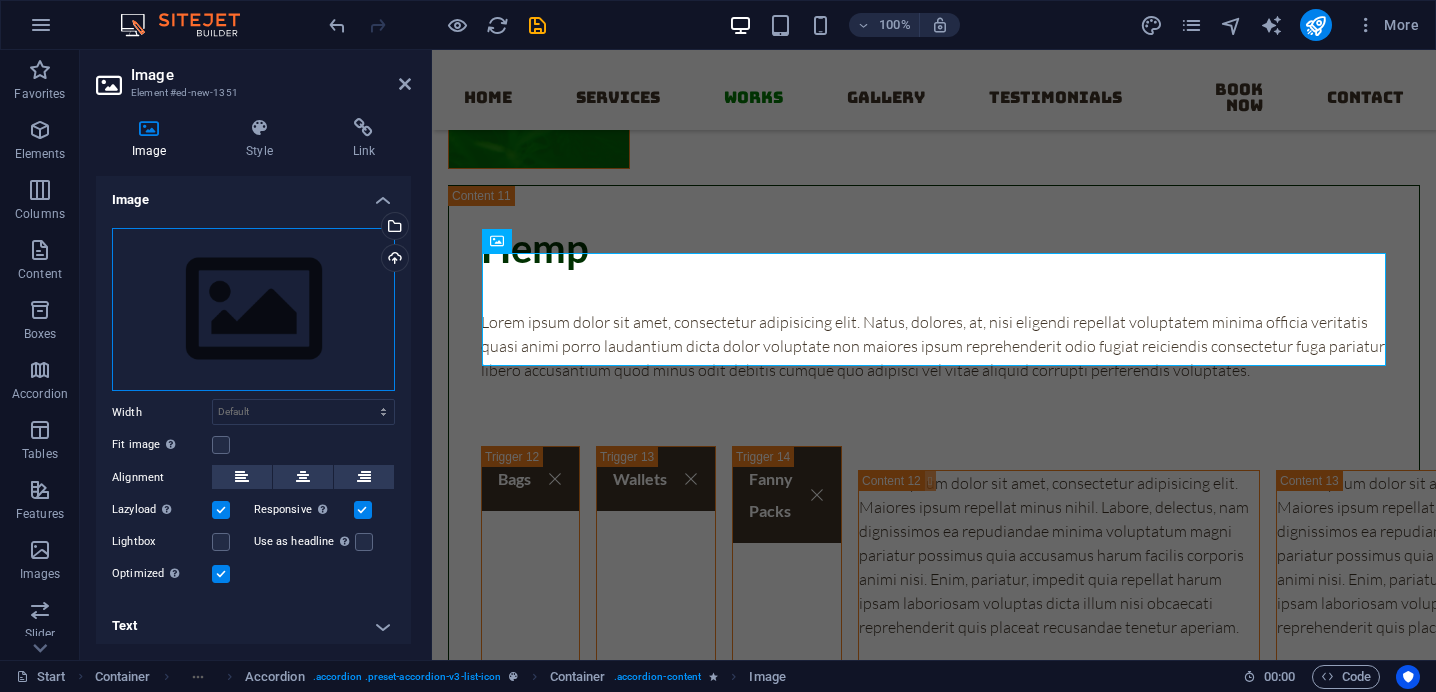 click on "Drag files here, click to choose files or select files from Files or our free stock photos & videos" at bounding box center [253, 310] 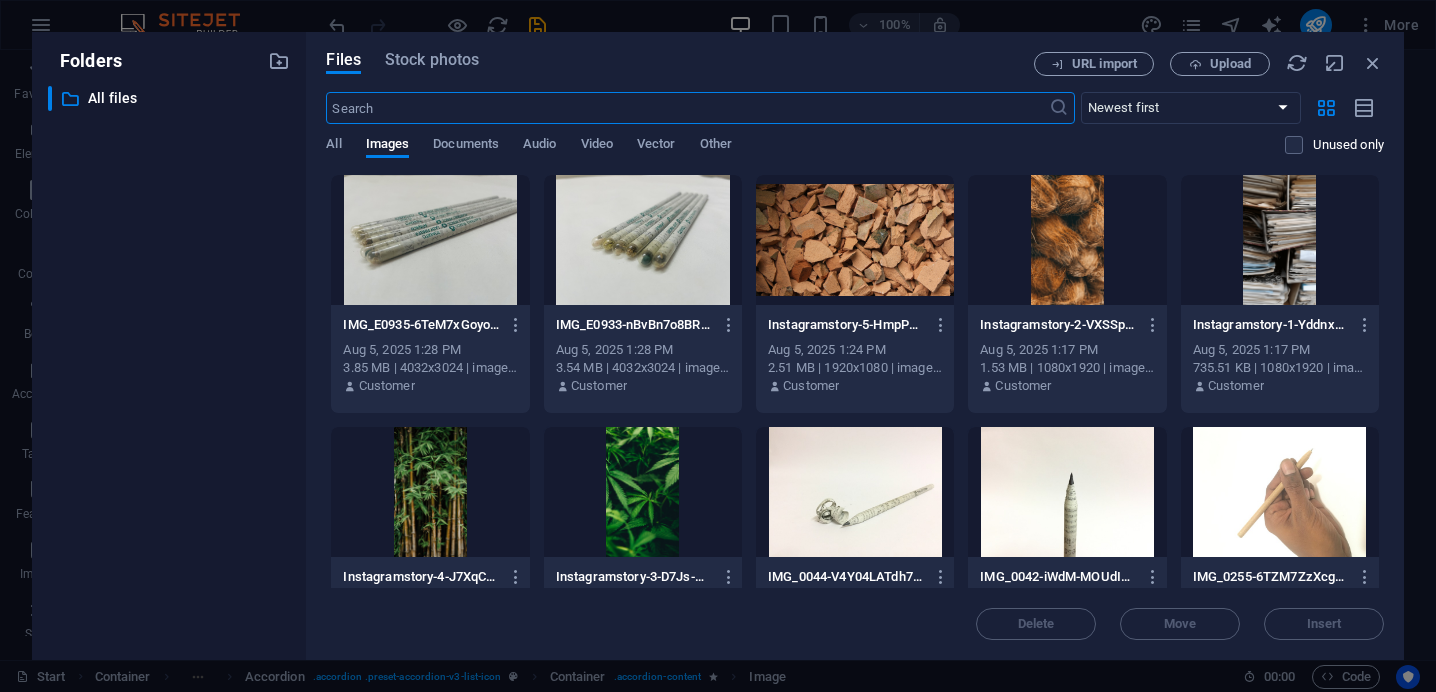 scroll, scrollTop: 7965, scrollLeft: 0, axis: vertical 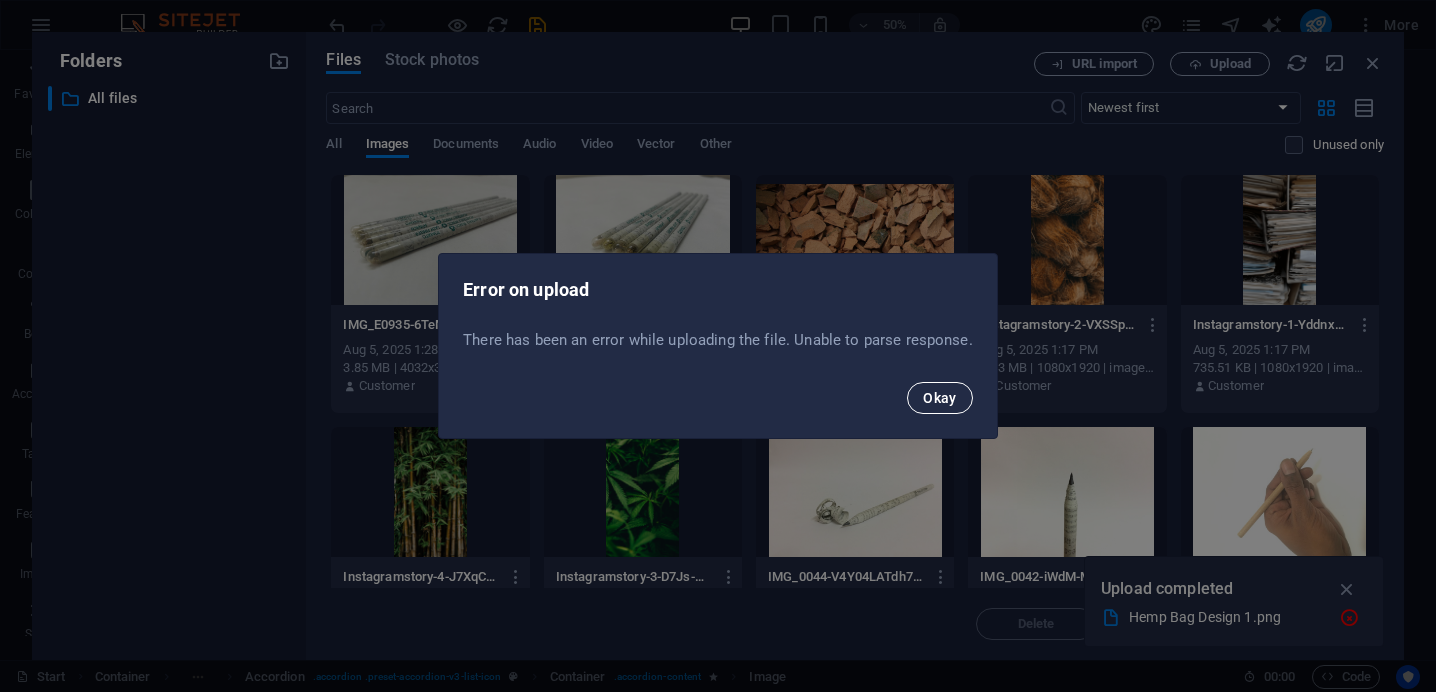 click on "Okay" at bounding box center (940, 398) 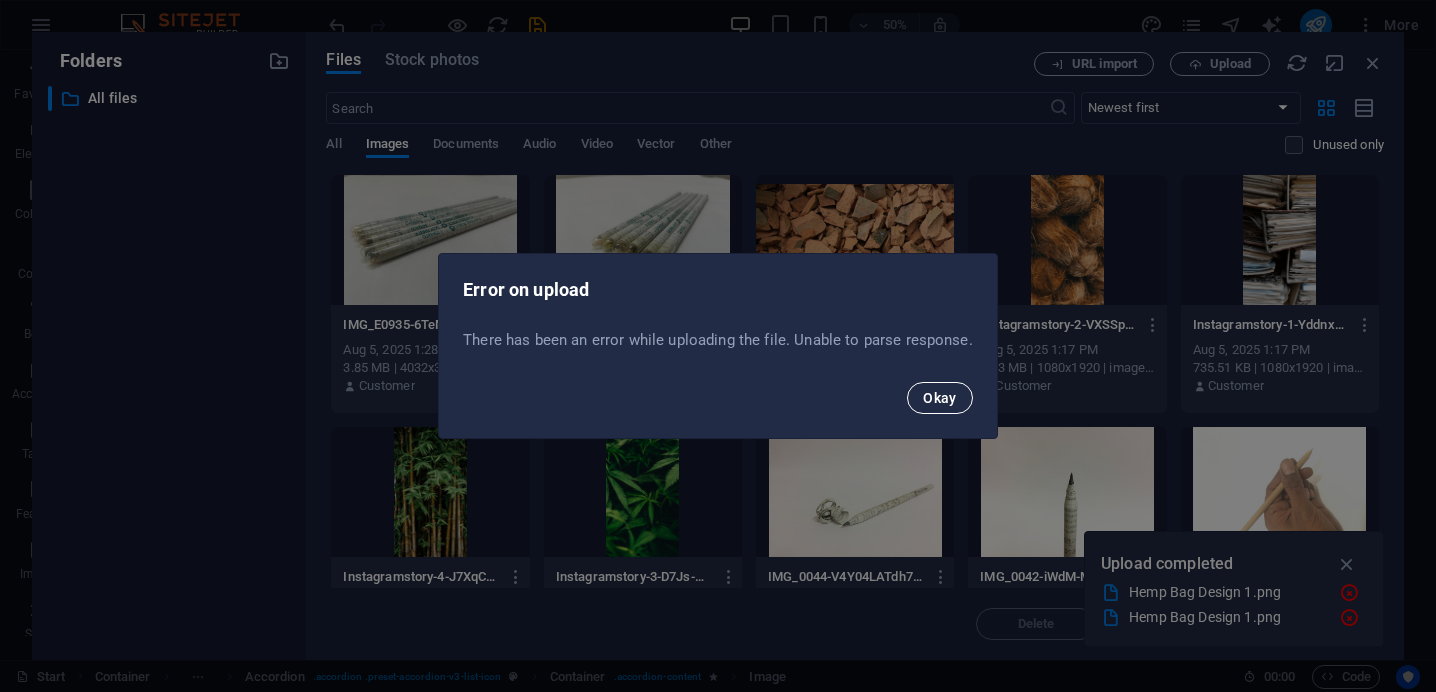 click on "Okay" at bounding box center (940, 398) 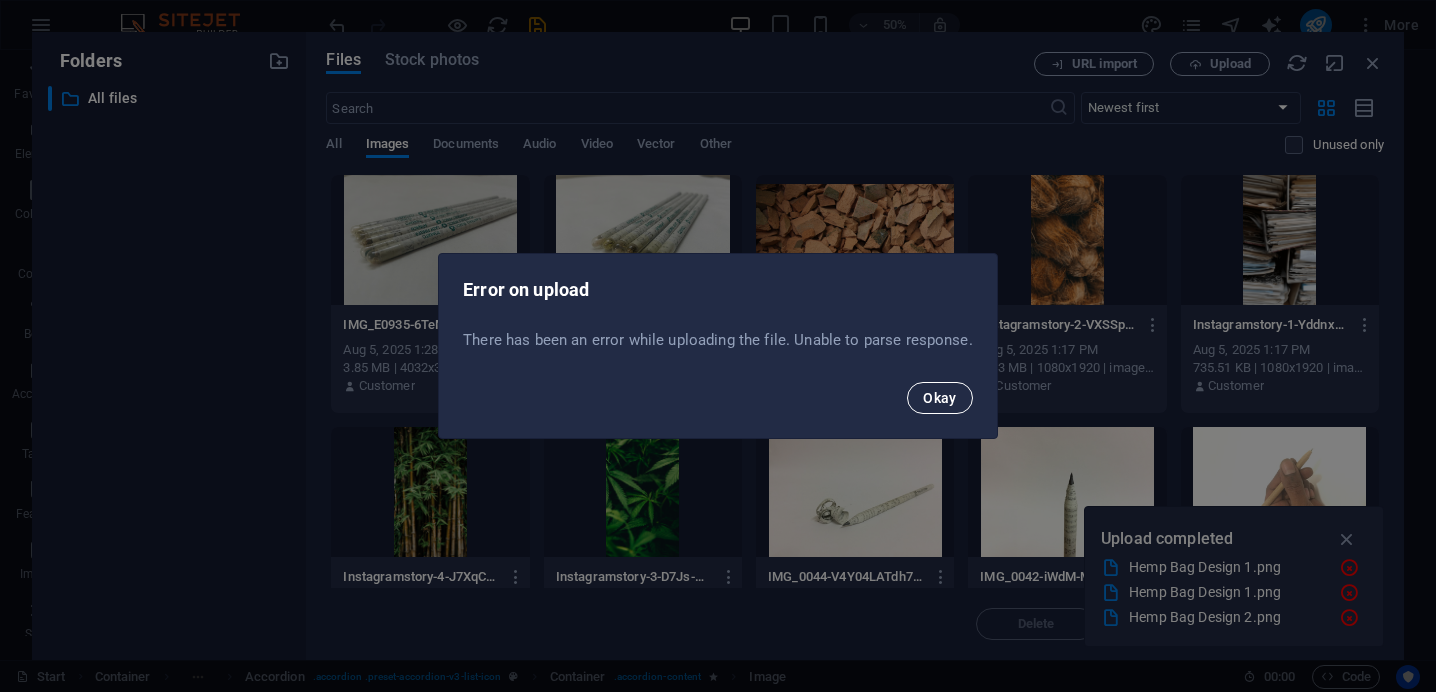 click on "Okay" at bounding box center (940, 398) 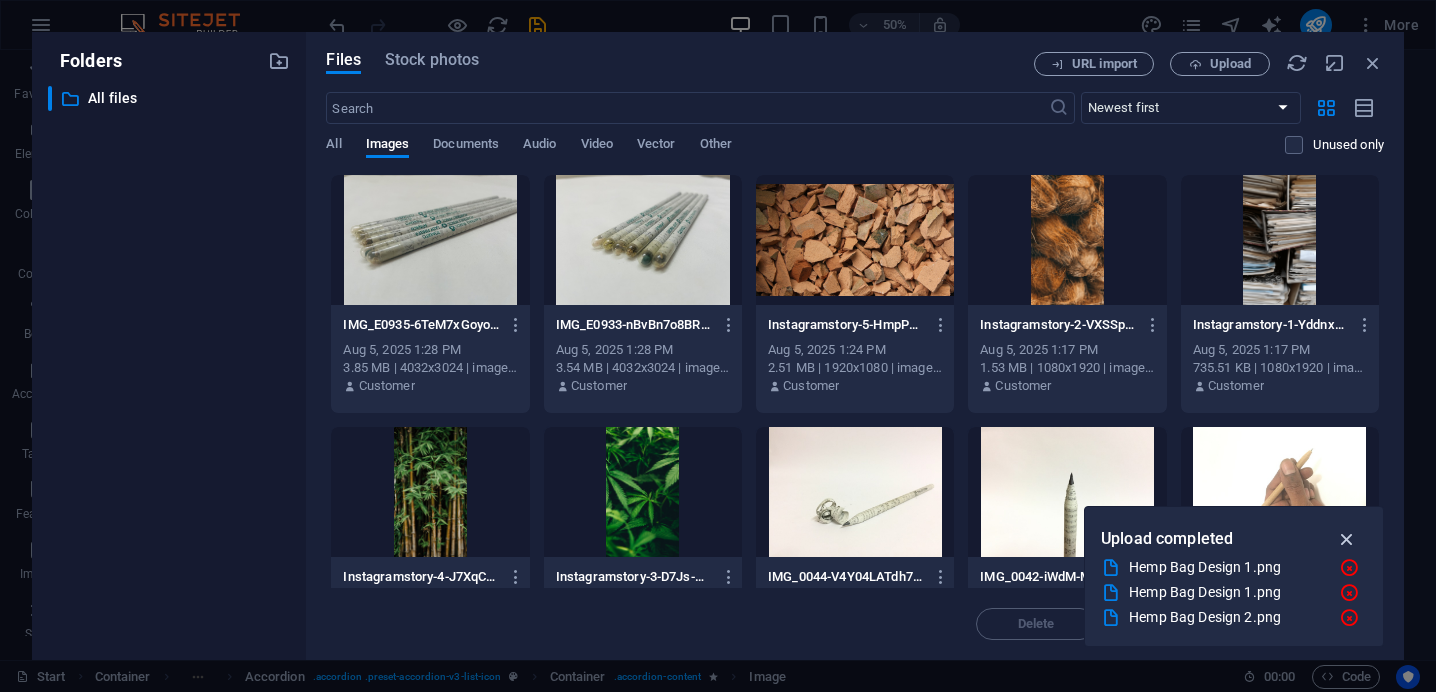 click at bounding box center (1347, 539) 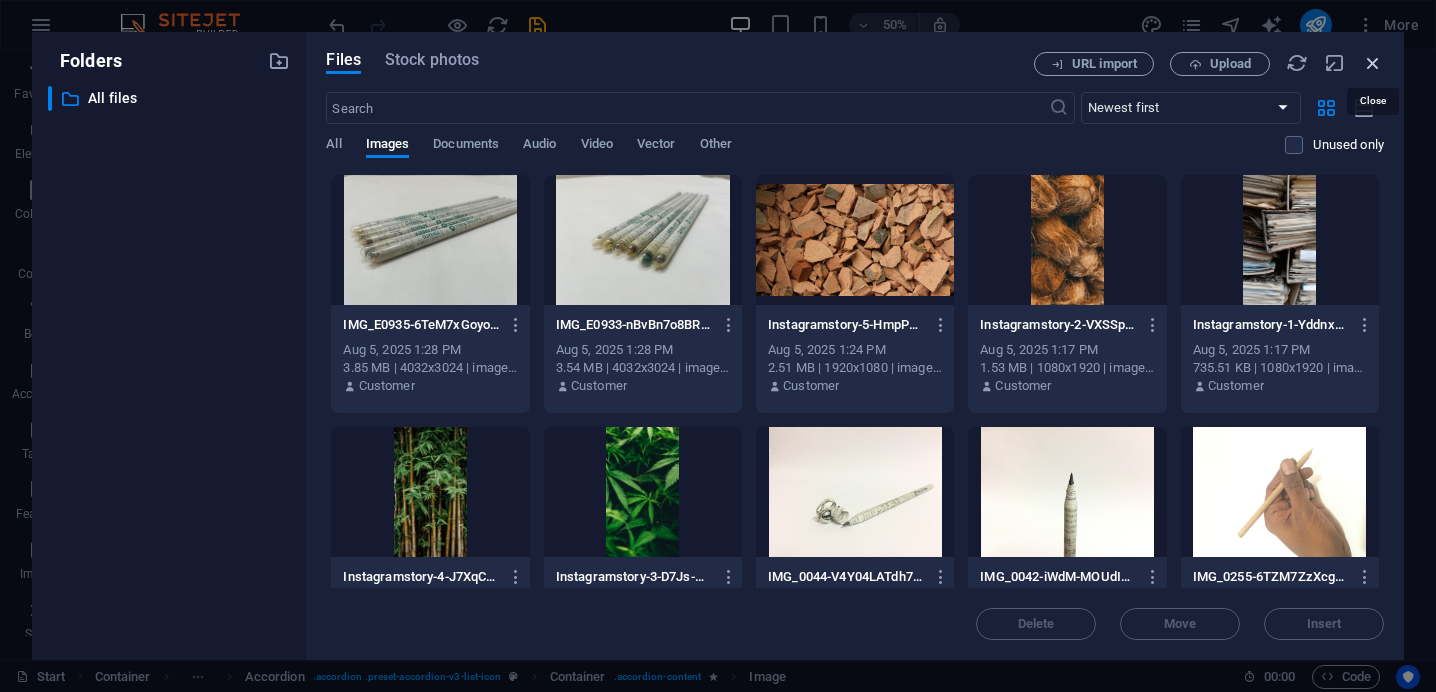 click at bounding box center [1373, 63] 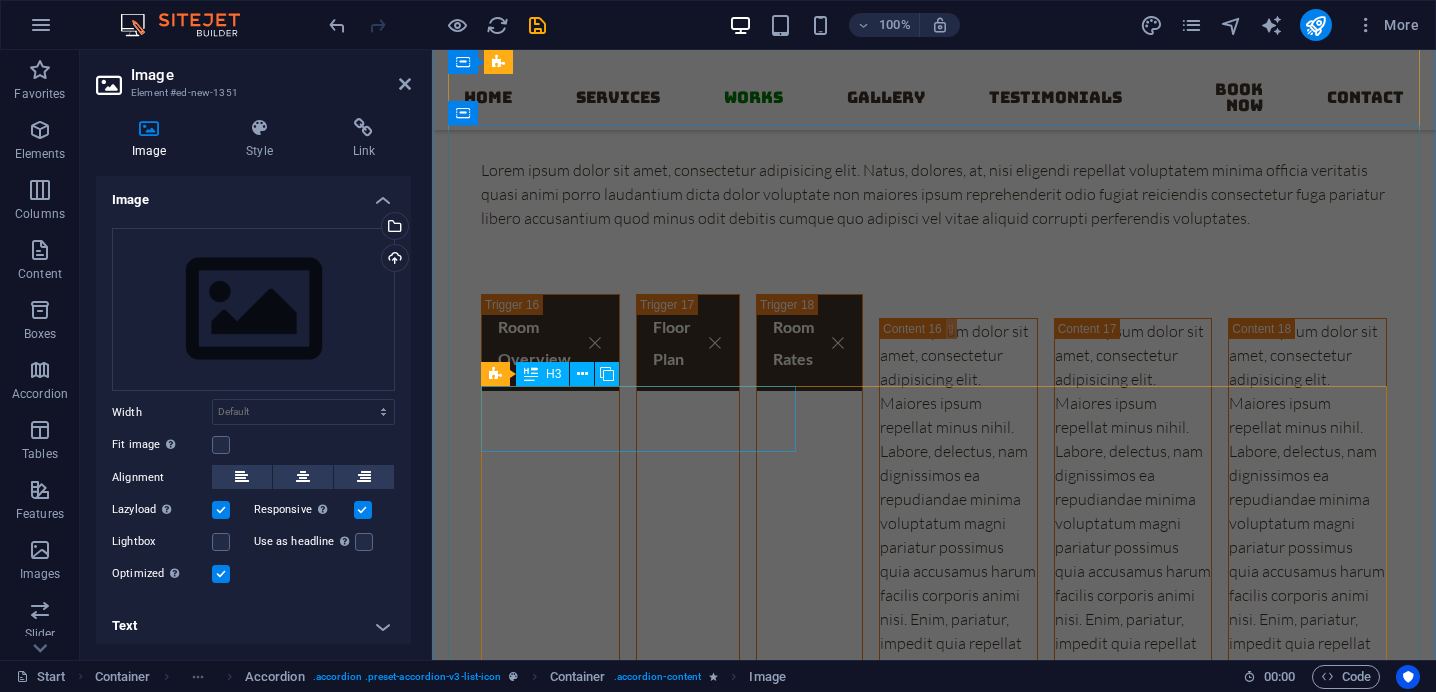 scroll, scrollTop: 8766, scrollLeft: 0, axis: vertical 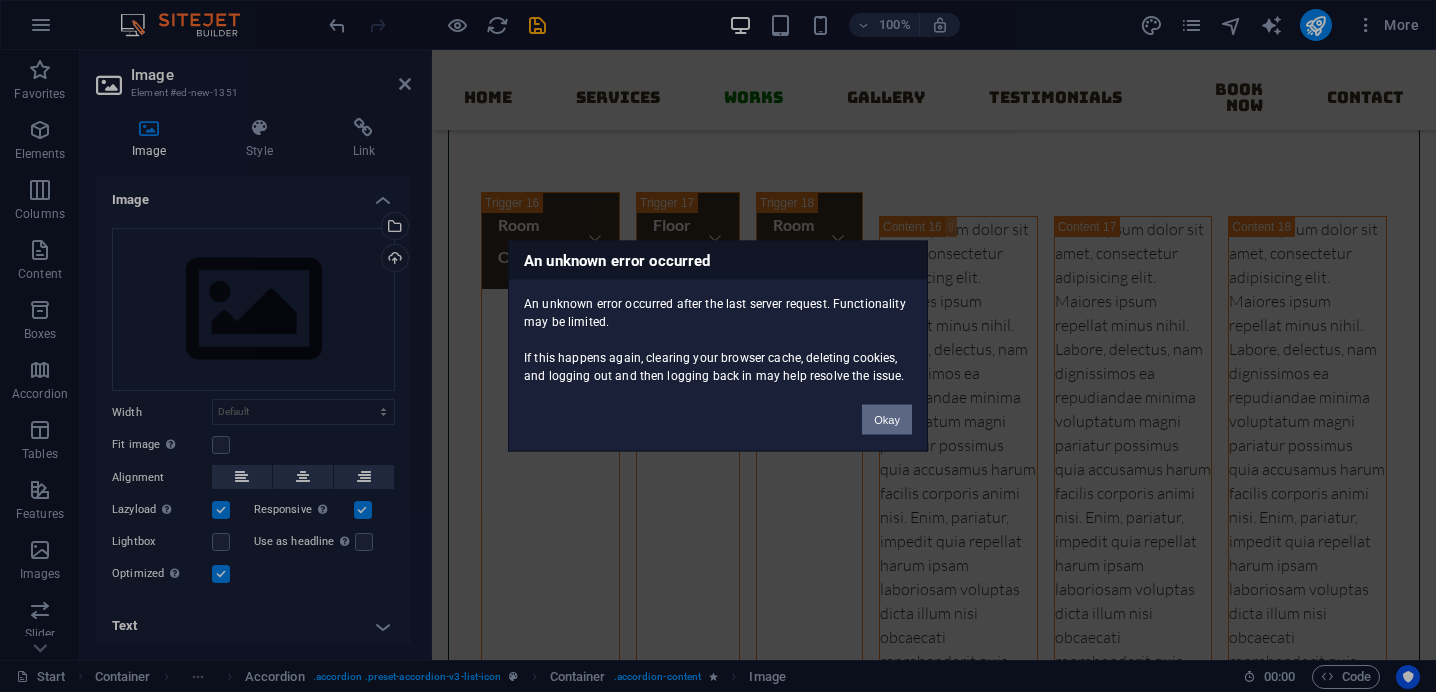 click on "Okay" at bounding box center [887, 420] 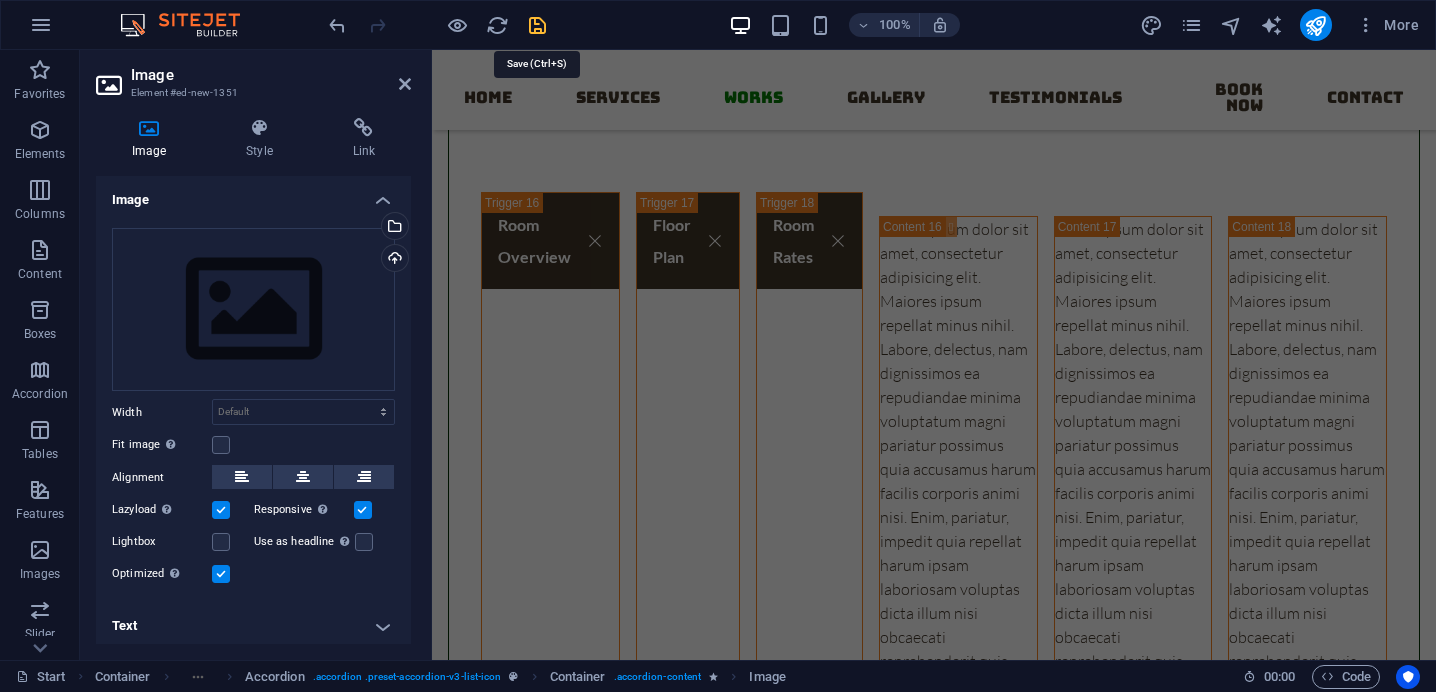 click at bounding box center [537, 25] 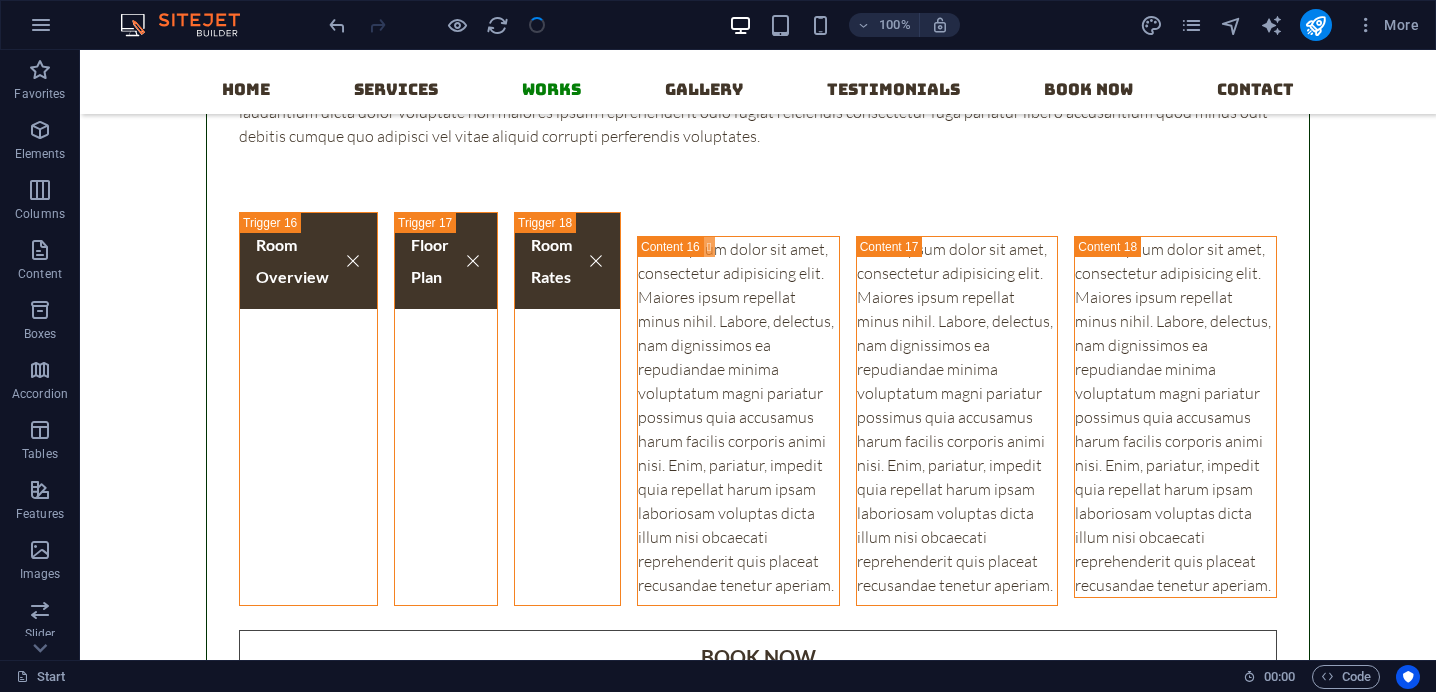 scroll, scrollTop: 7311, scrollLeft: 0, axis: vertical 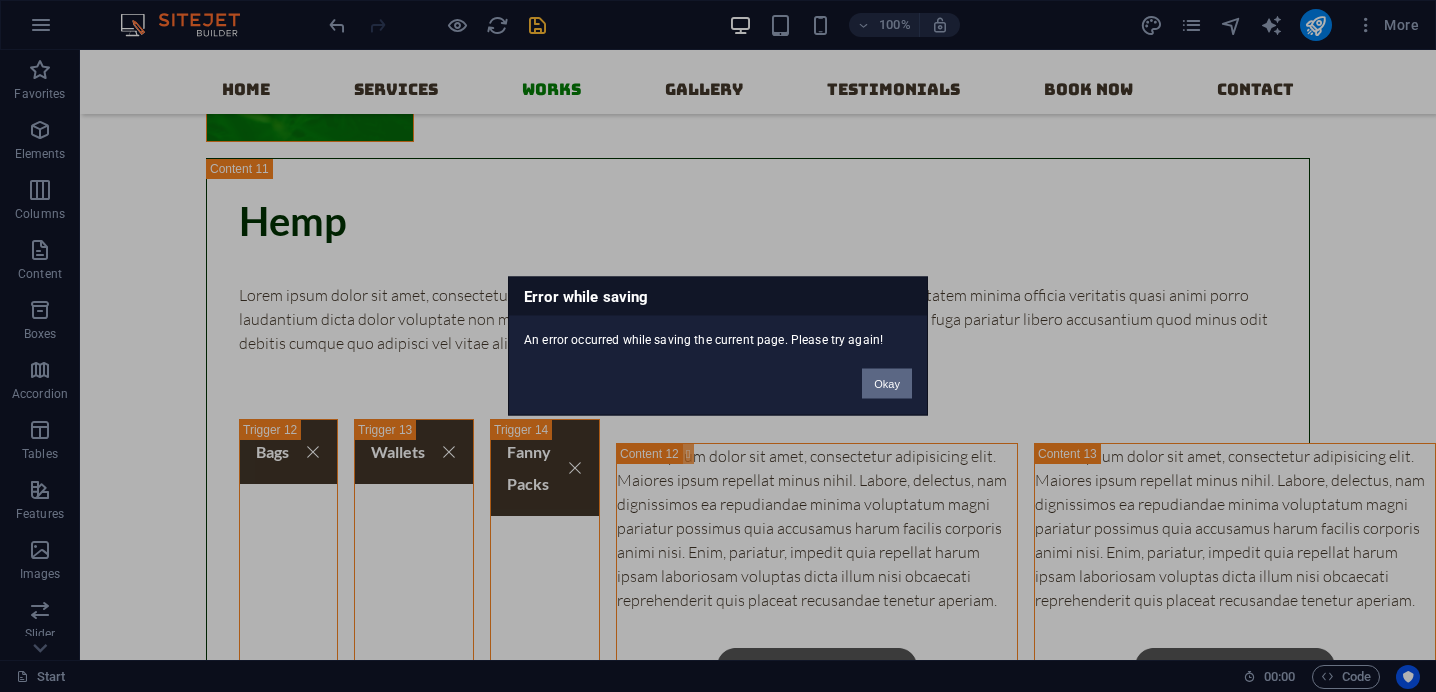 click on "Okay" at bounding box center (887, 384) 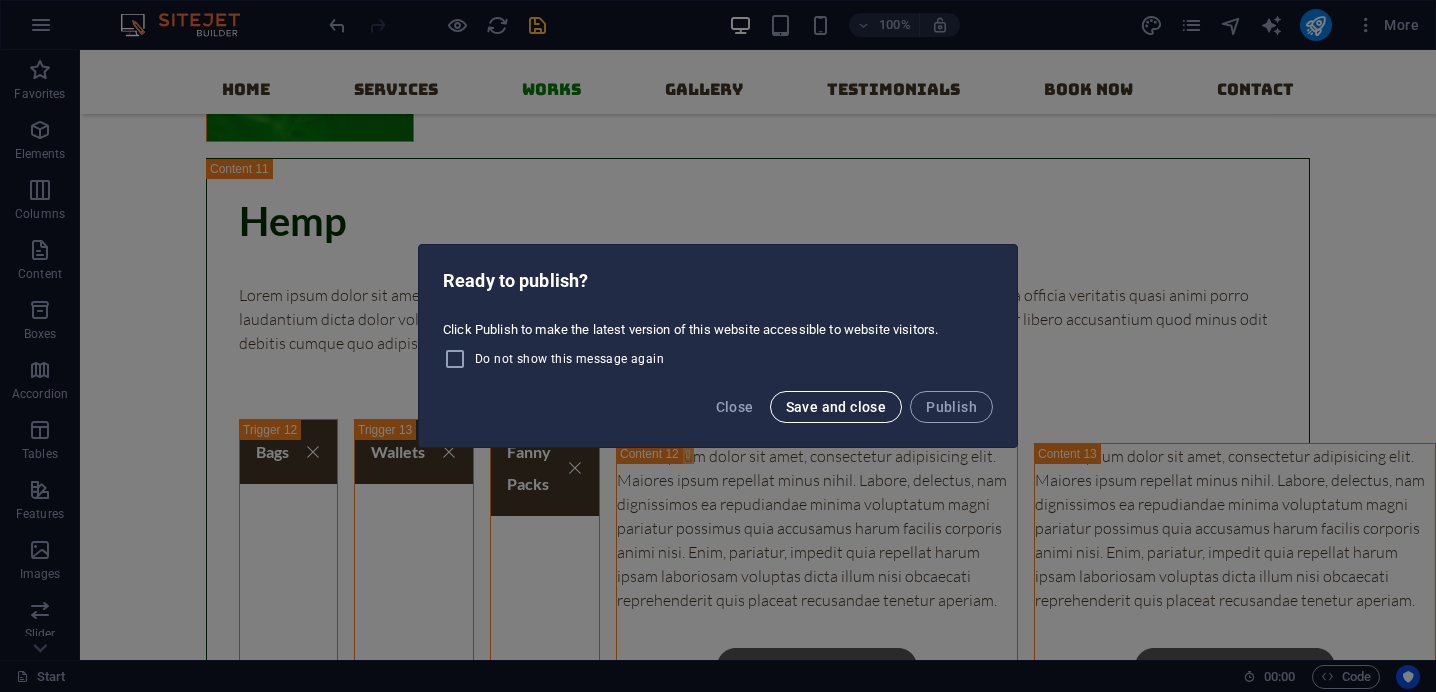 click on "Save and close" at bounding box center [836, 407] 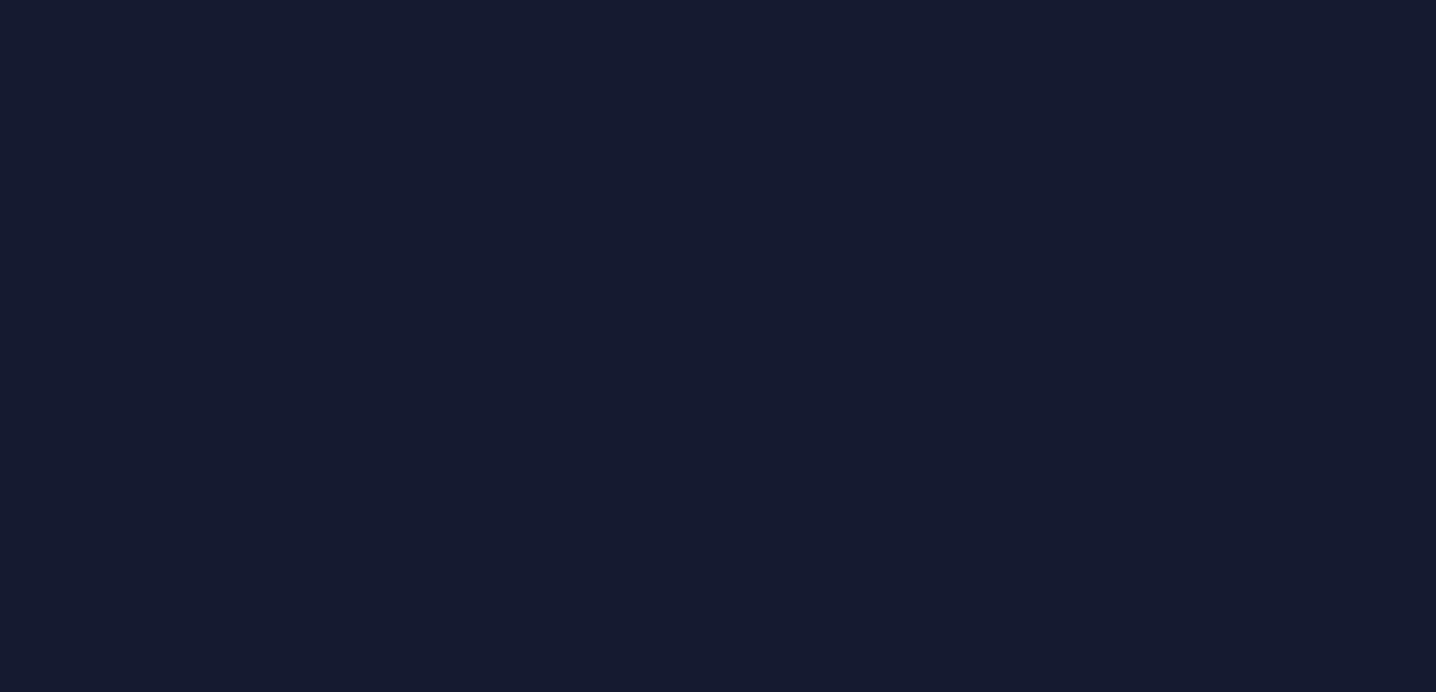 scroll, scrollTop: 0, scrollLeft: 0, axis: both 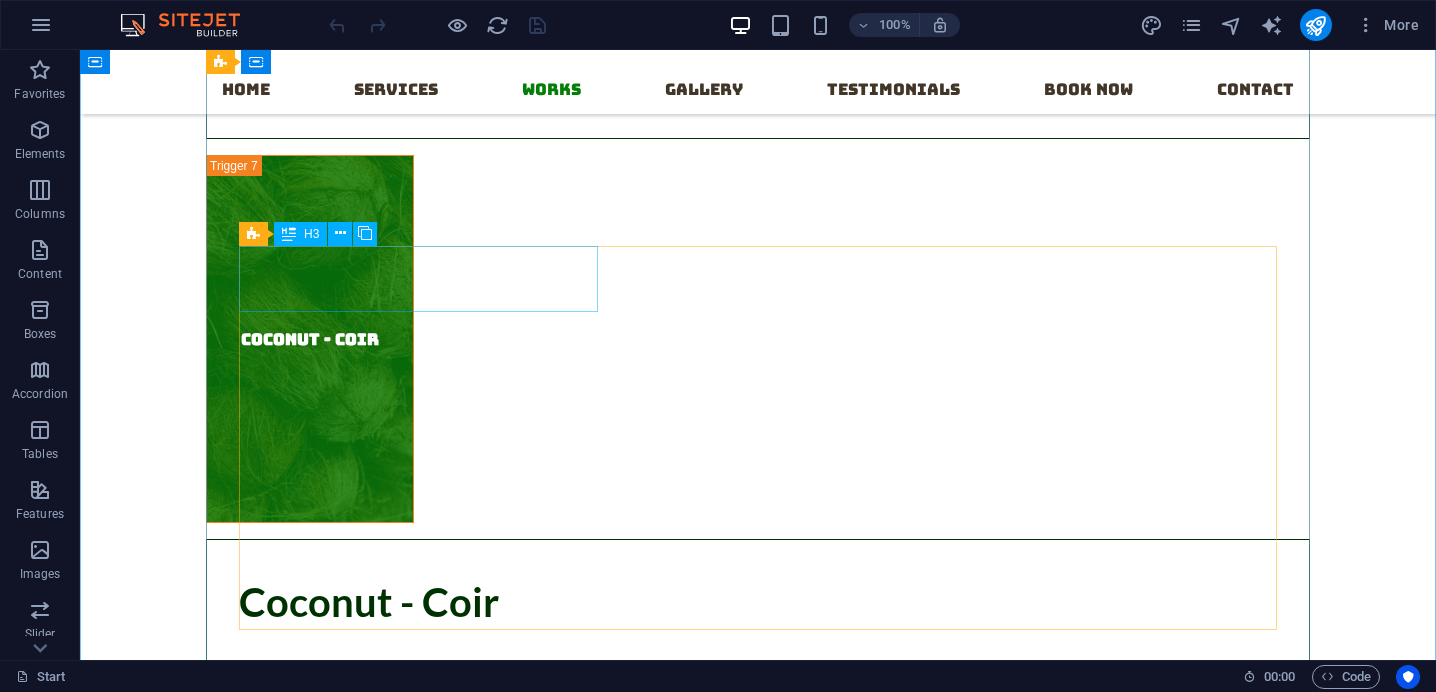 click on "Room Overview" at bounding box center (308, 1192) 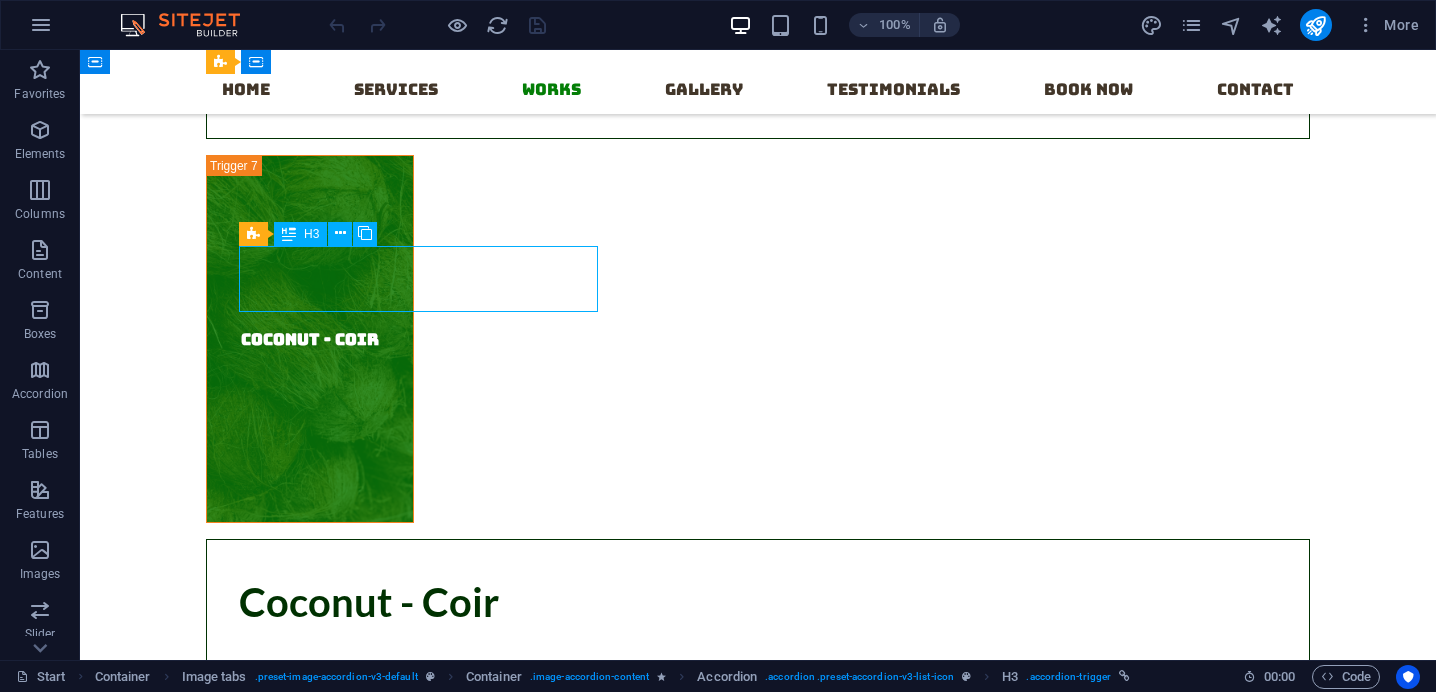 click on "Room Overview" at bounding box center (308, 1192) 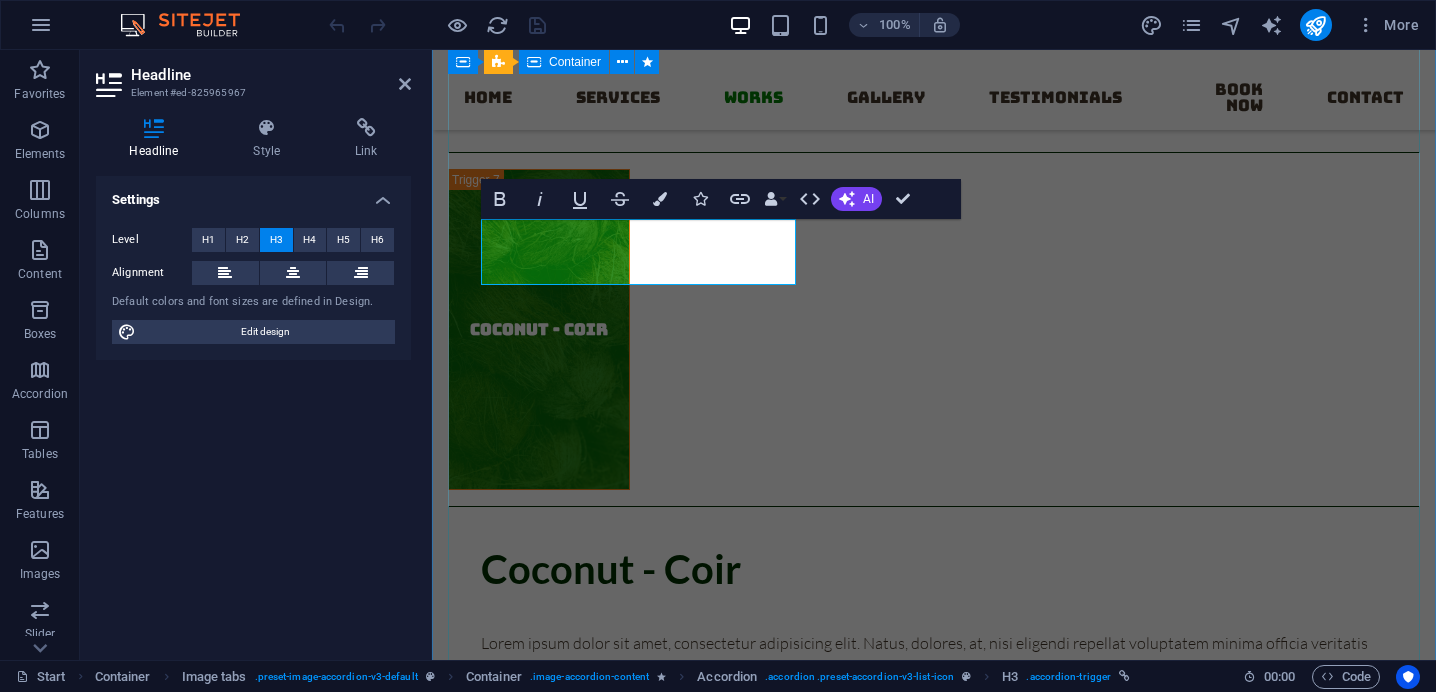 scroll, scrollTop: 5936, scrollLeft: 0, axis: vertical 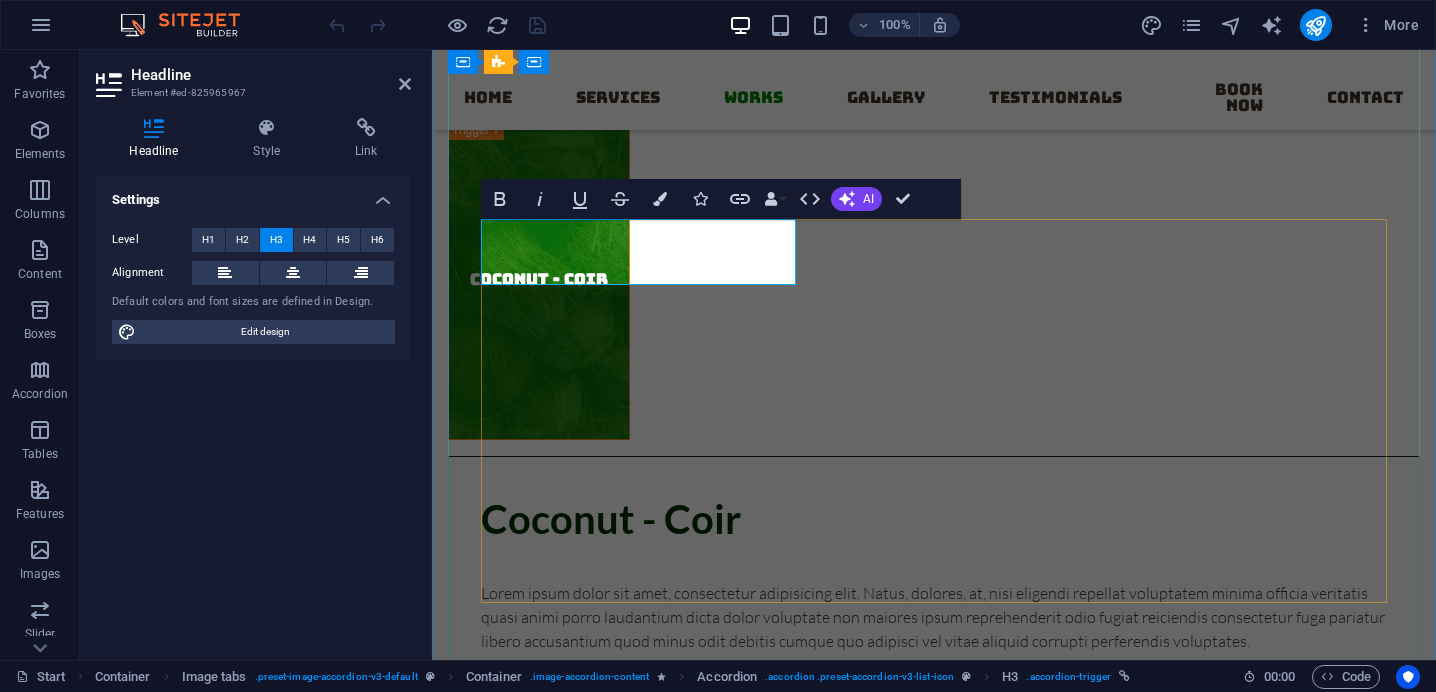 type 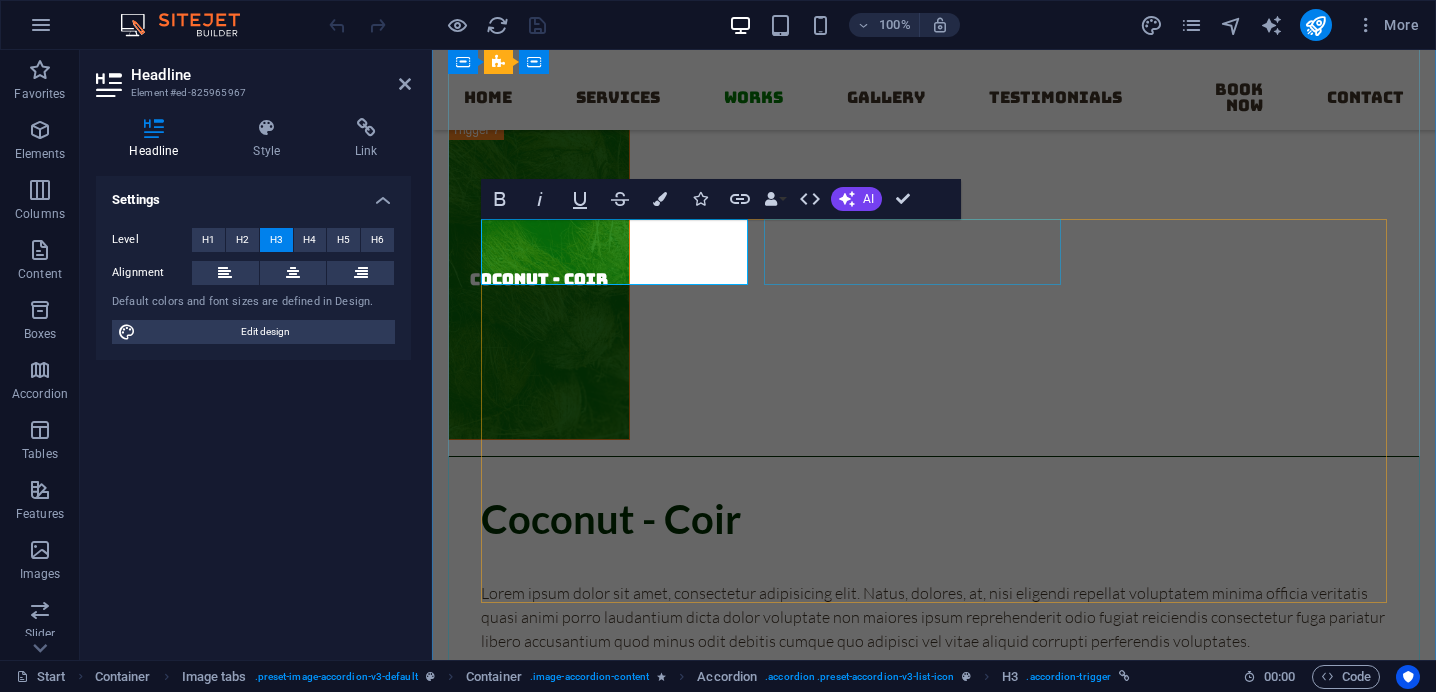 click on "Floor Plan" at bounding box center (658, 1119) 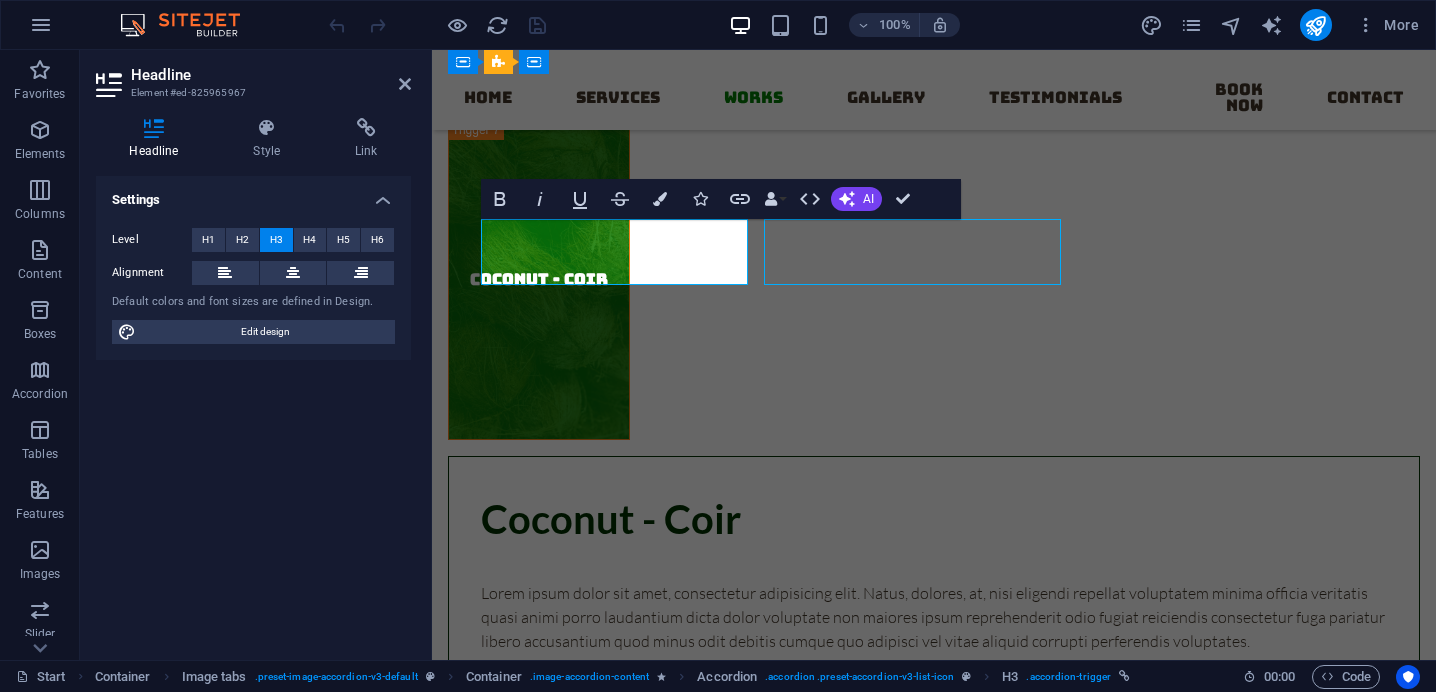 click on "Floor Plan" at bounding box center (658, 1119) 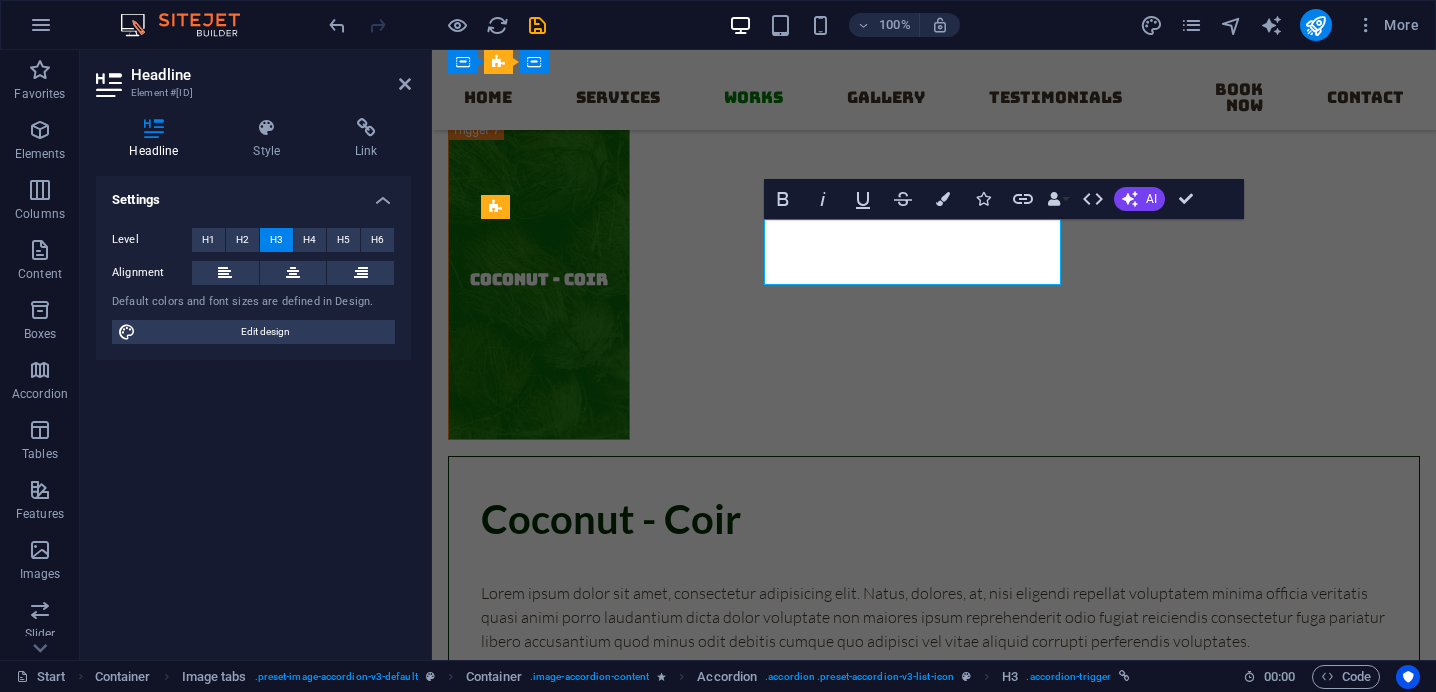 type 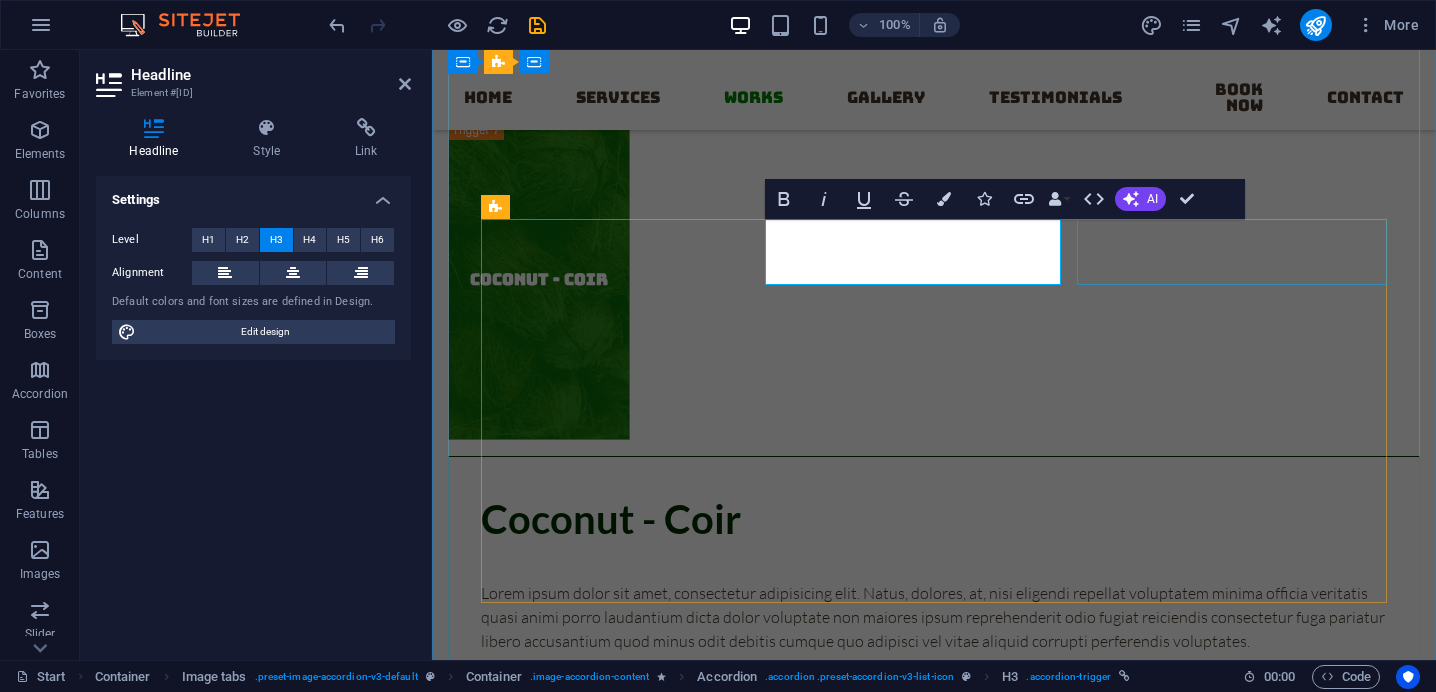 click on "Room Rates" at bounding box center (778, 1119) 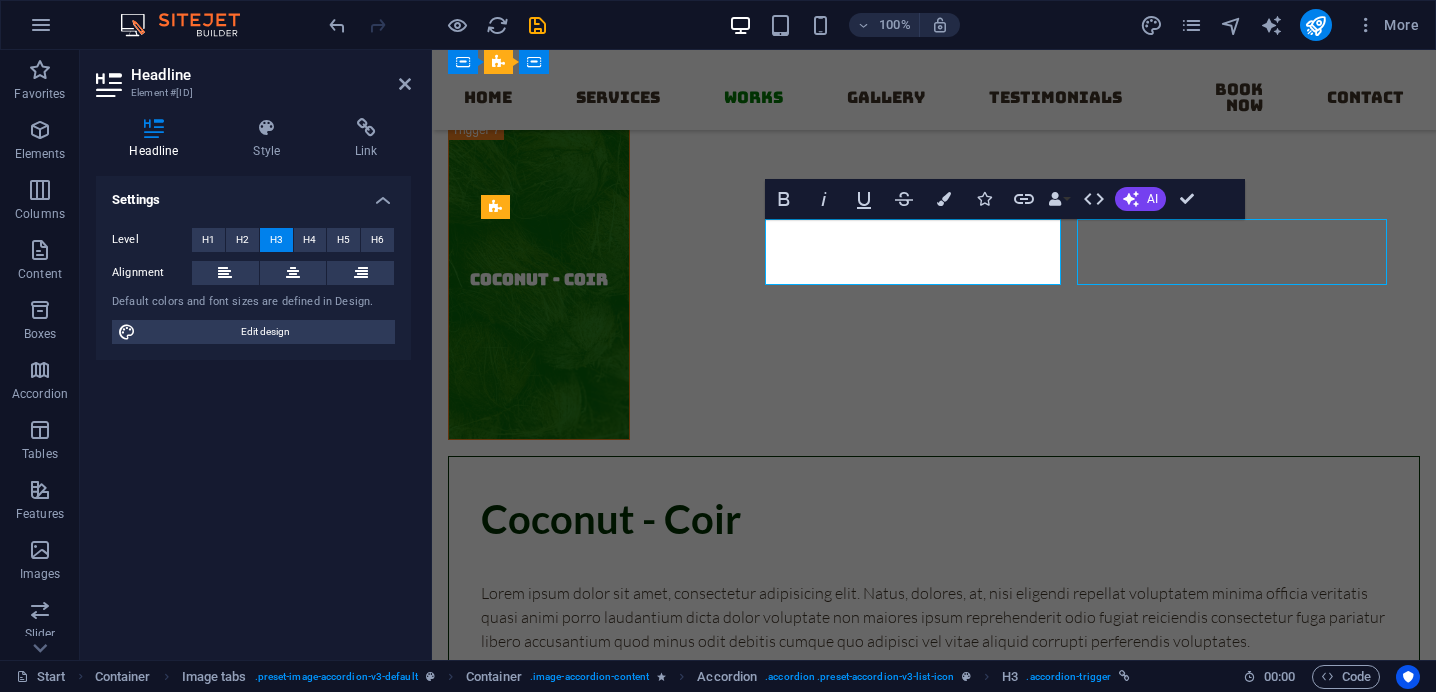 click on "Room Rates" at bounding box center [778, 1119] 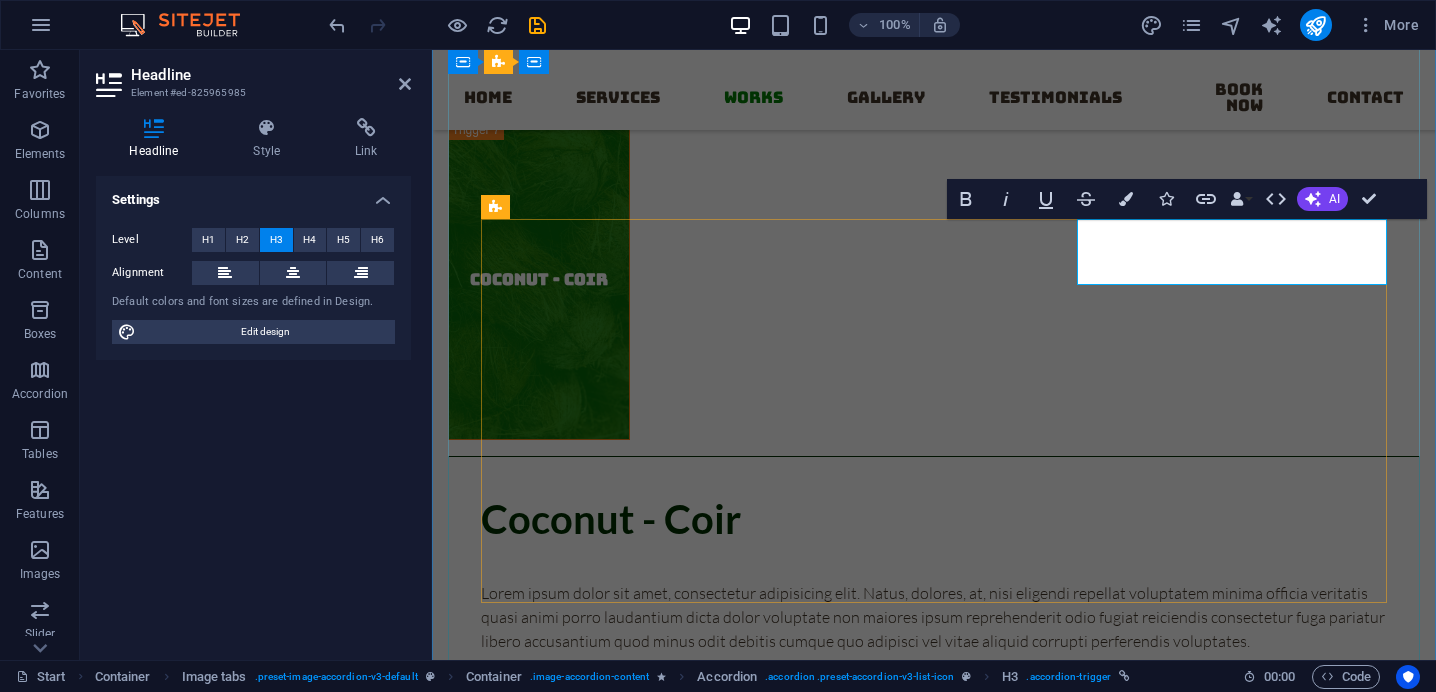 type 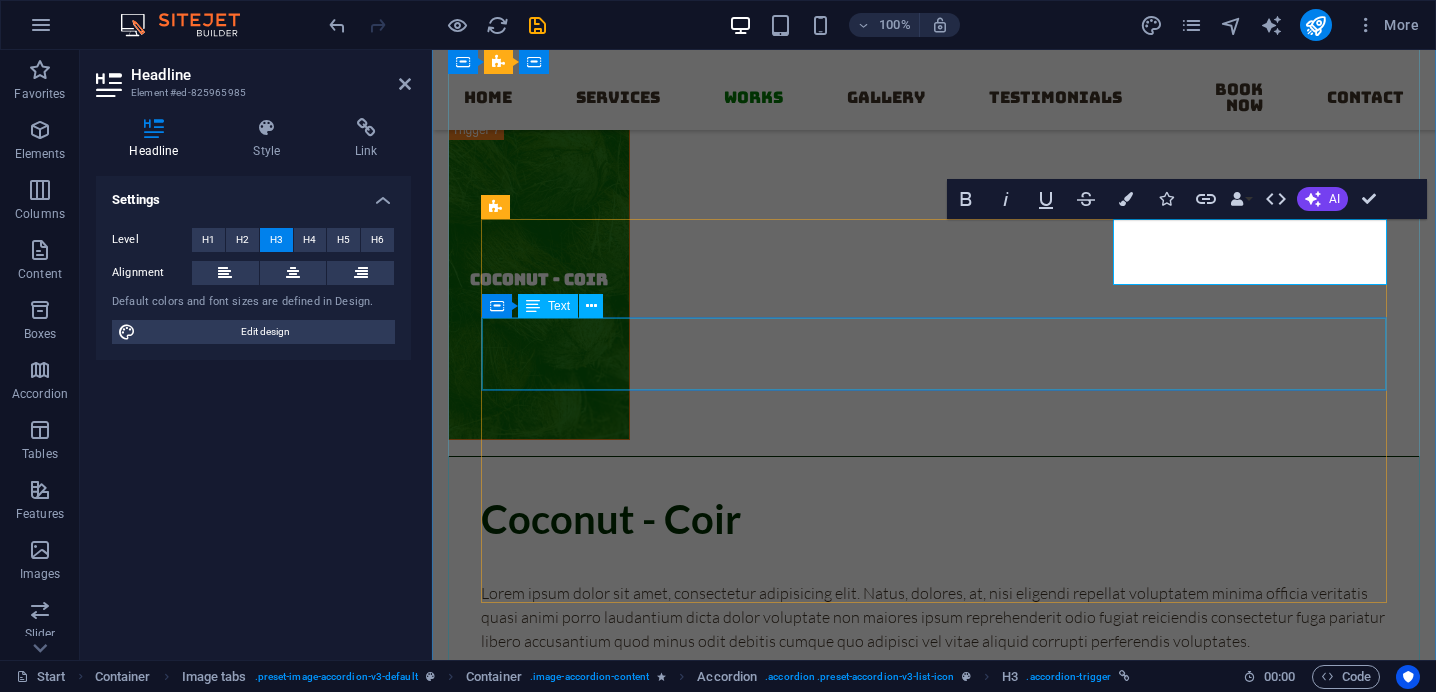 click on "Lorem ipsum dolor sit amet, consectetur adipisicing elit. Maiores ipsum repellat minus nihil. Labore, delectus, nam dignissimos ea repudiandae minima voluptatum magni pariatur possimus quia accusamus harum facilis corporis animi nisi. Enim, pariatur, impedit quia repellat harum ipsam laboriosam voluptas dicta illum nisi obcaecati reprehenderit quis placeat recusandae tenetur aperiam." at bounding box center [925, 1127] 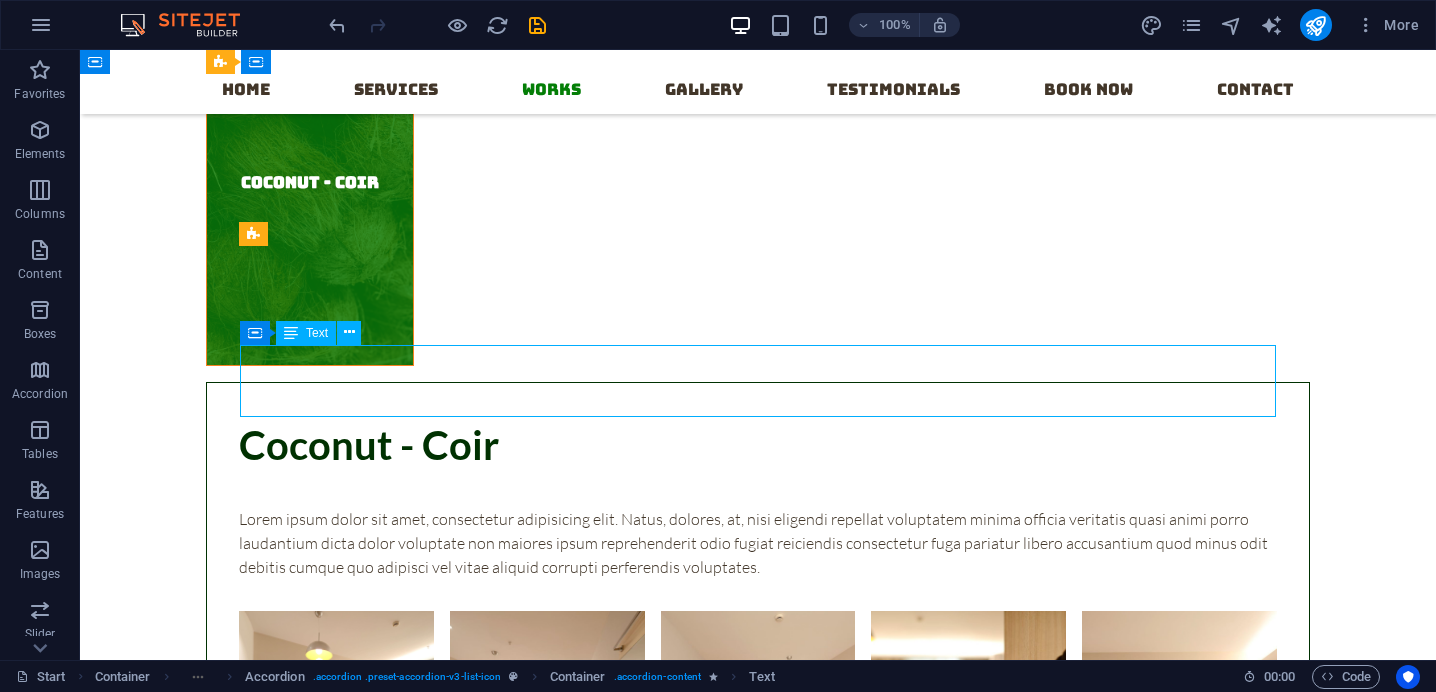 scroll, scrollTop: 5886, scrollLeft: 0, axis: vertical 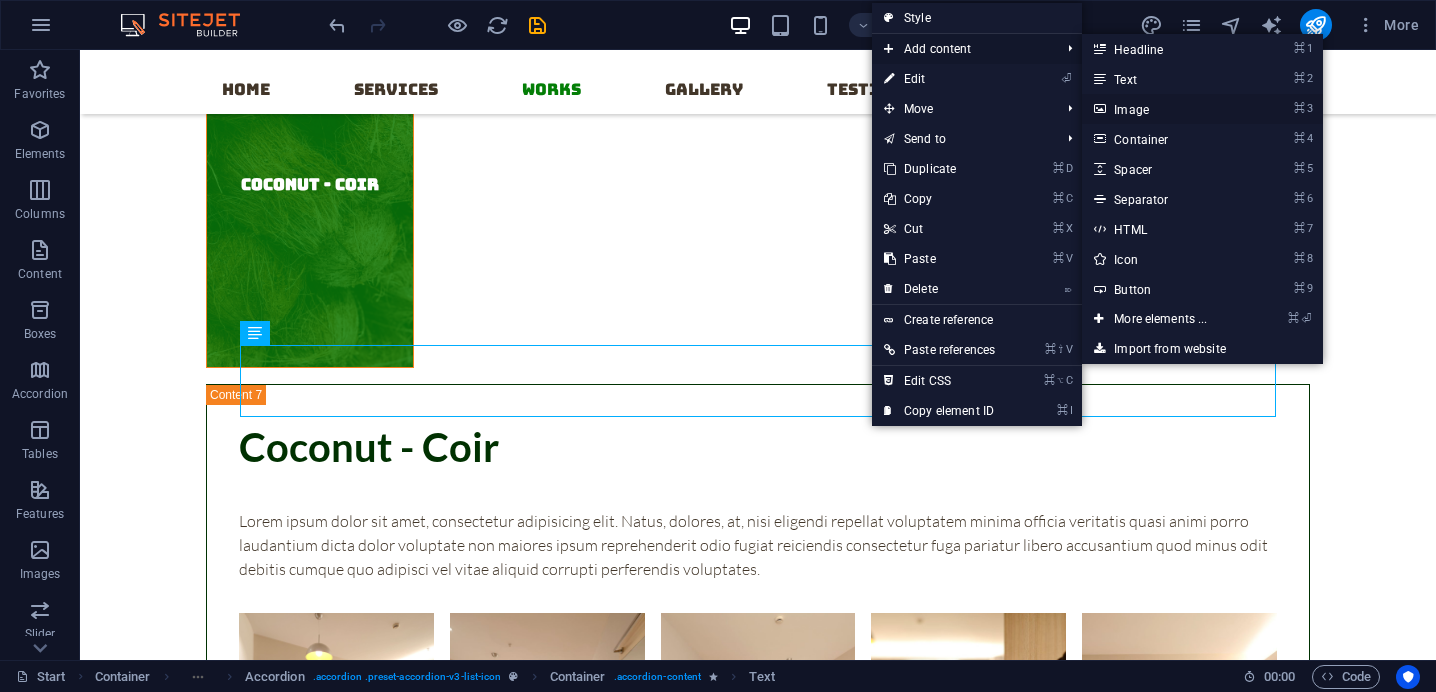 click on "⌘ 3  Image" at bounding box center (1164, 109) 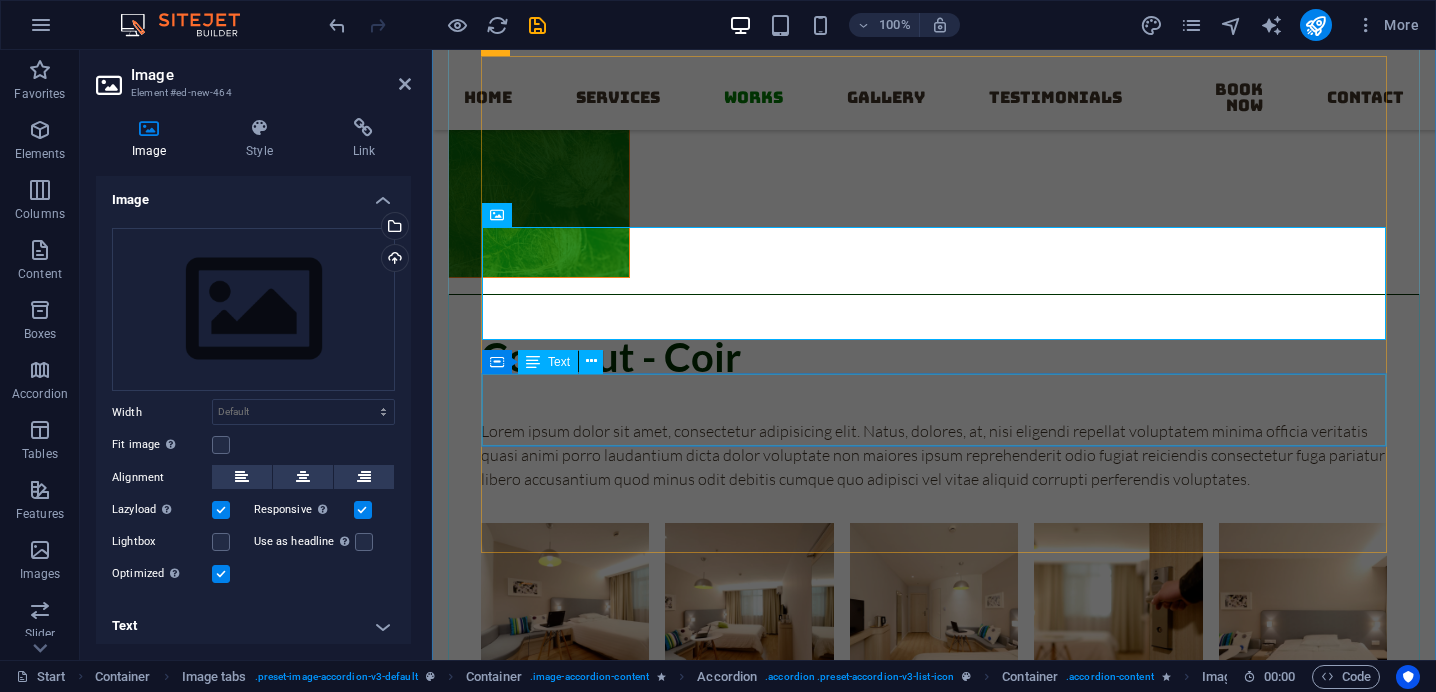 scroll, scrollTop: 6099, scrollLeft: 0, axis: vertical 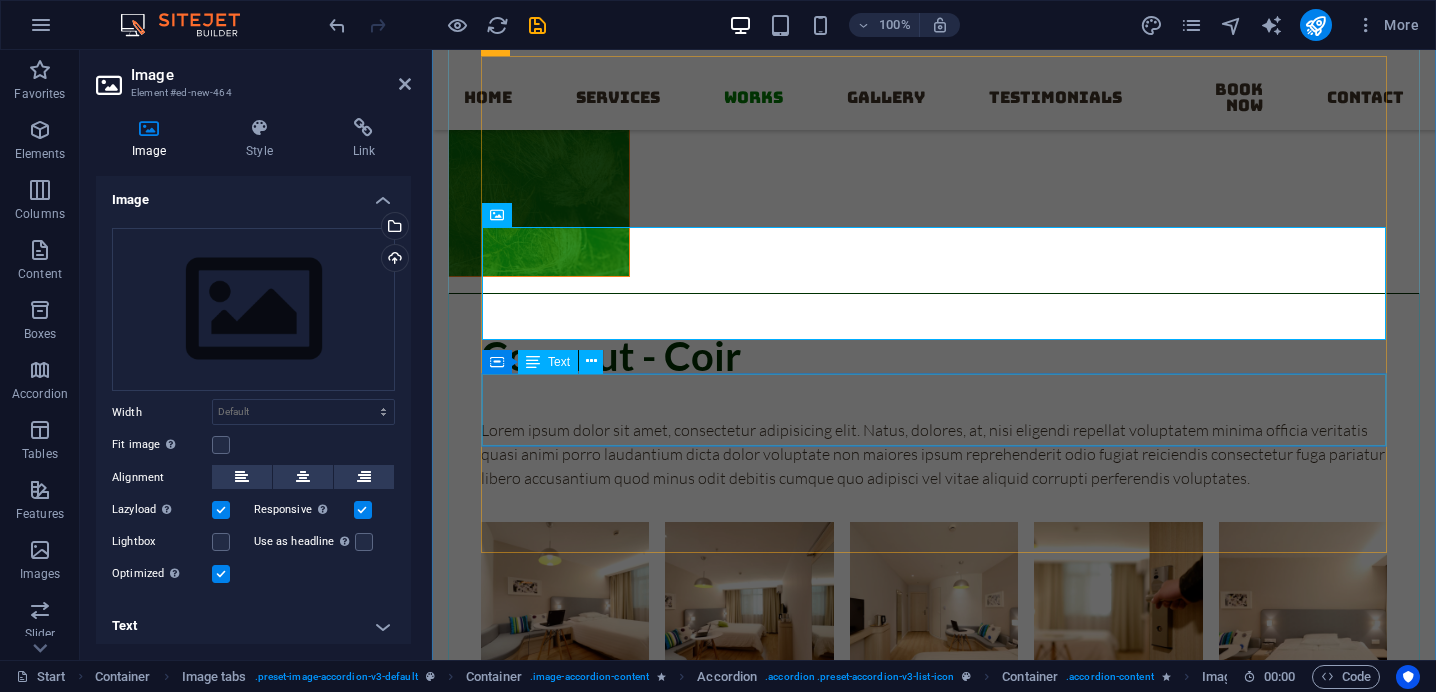 click on "Lorem ipsum dolor sit amet, consectetur adipisicing elit. Maiores ipsum repellat minus nihil. Labore, delectus, nam dignissimos ea repudiandae minima voluptatum magni pariatur possimus quia accusamus harum facilis corporis animi nisi. Enim, pariatur, impedit quia repellat harum ipsam laboriosam voluptas dicta illum nisi obcaecati reprehenderit quis placeat recusandae tenetur aperiam." at bounding box center (1306, 1204) 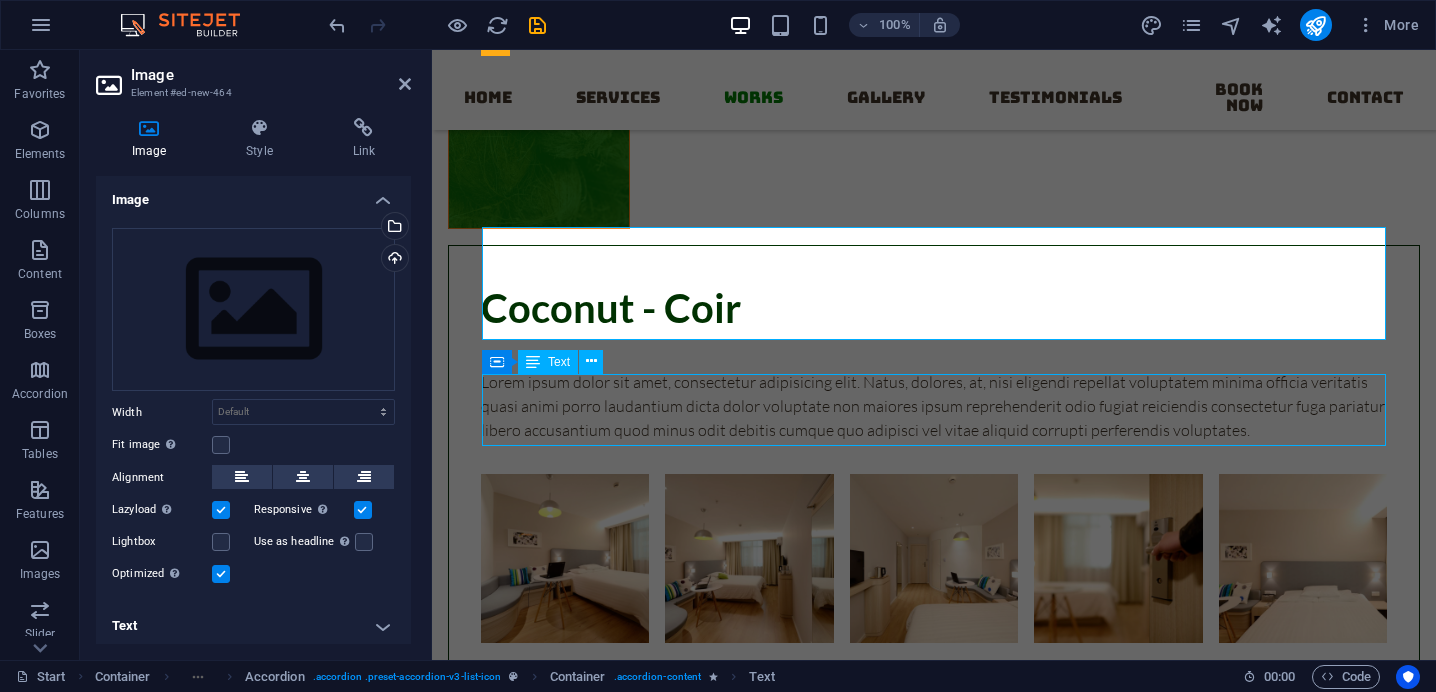 scroll, scrollTop: 6075, scrollLeft: 0, axis: vertical 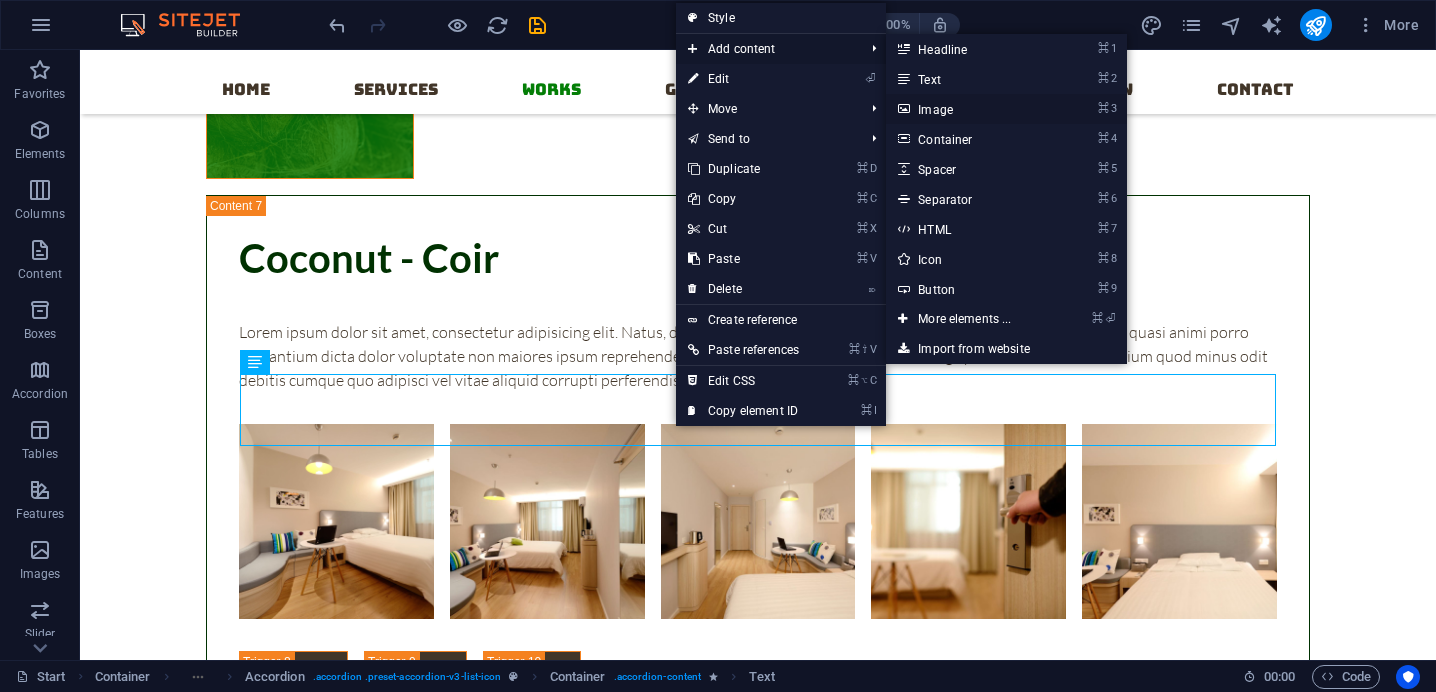 click on "⌘ 3  Image" at bounding box center (968, 109) 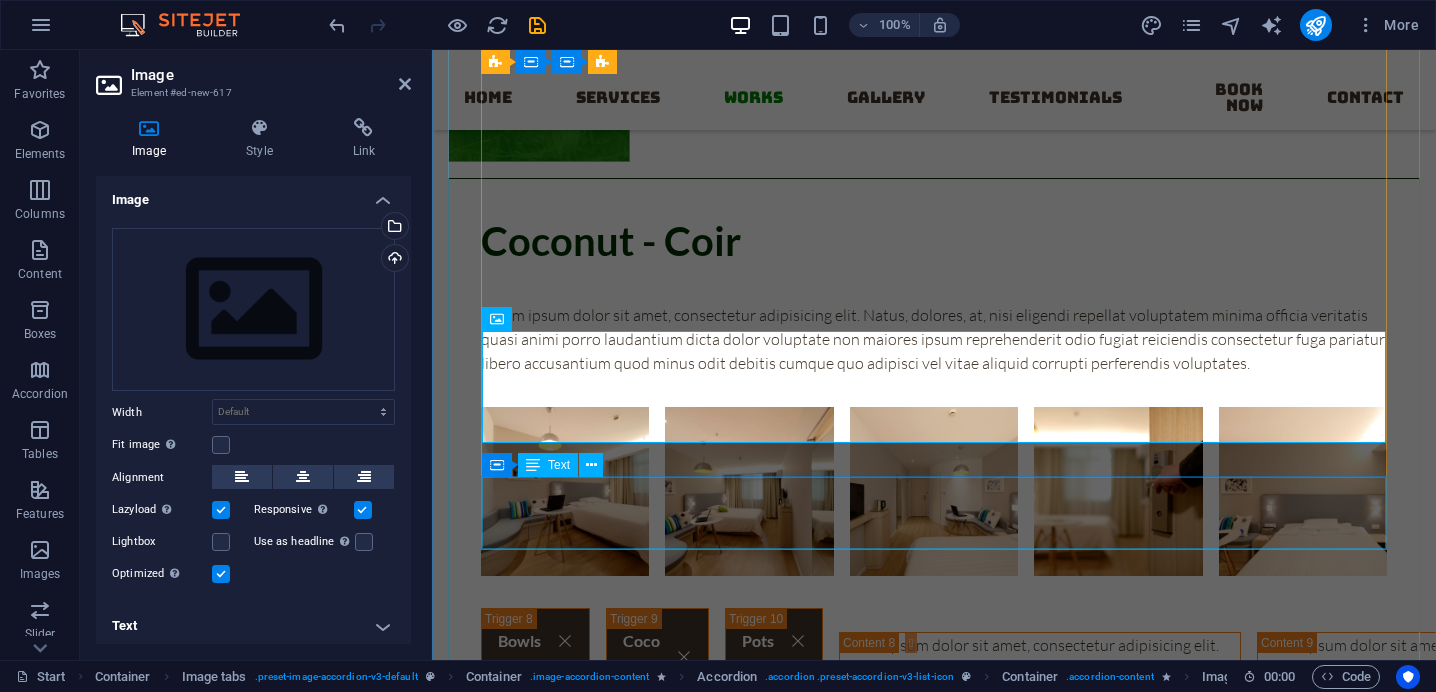 click on "Lorem ipsum dolor sit amet, consectetur adipisicing elit. Maiores ipsum repellat minus nihil. Labore, delectus, nam dignissimos ea repudiandae minima voluptatum magni pariatur possimus quia accusamus harum facilis corporis animi nisi. Enim, pariatur, impedit quia repellat harum ipsam laboriosam voluptas dicta illum nisi obcaecati reprehenderit quis placeat recusandae tenetur aperiam." at bounding box center (1524, 1089) 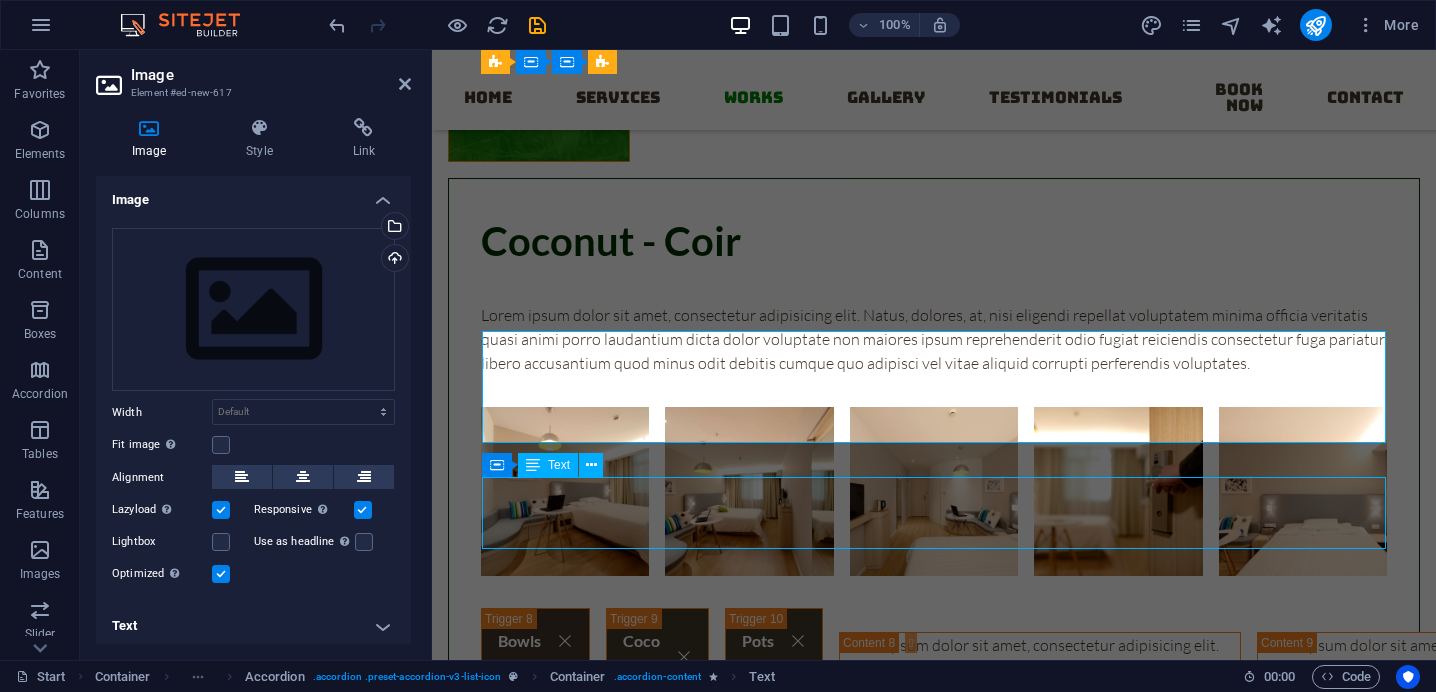 scroll, scrollTop: 6190, scrollLeft: 0, axis: vertical 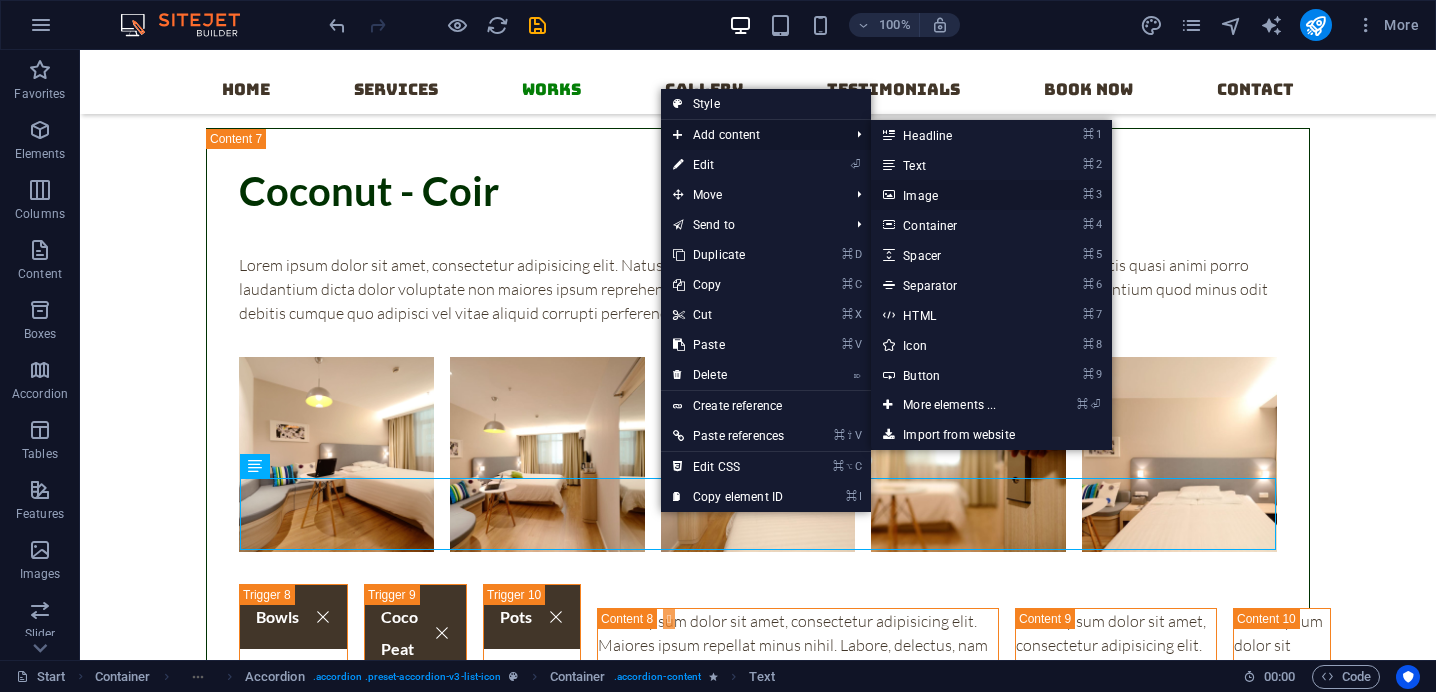 click on "⌘ 3  Image" at bounding box center (953, 195) 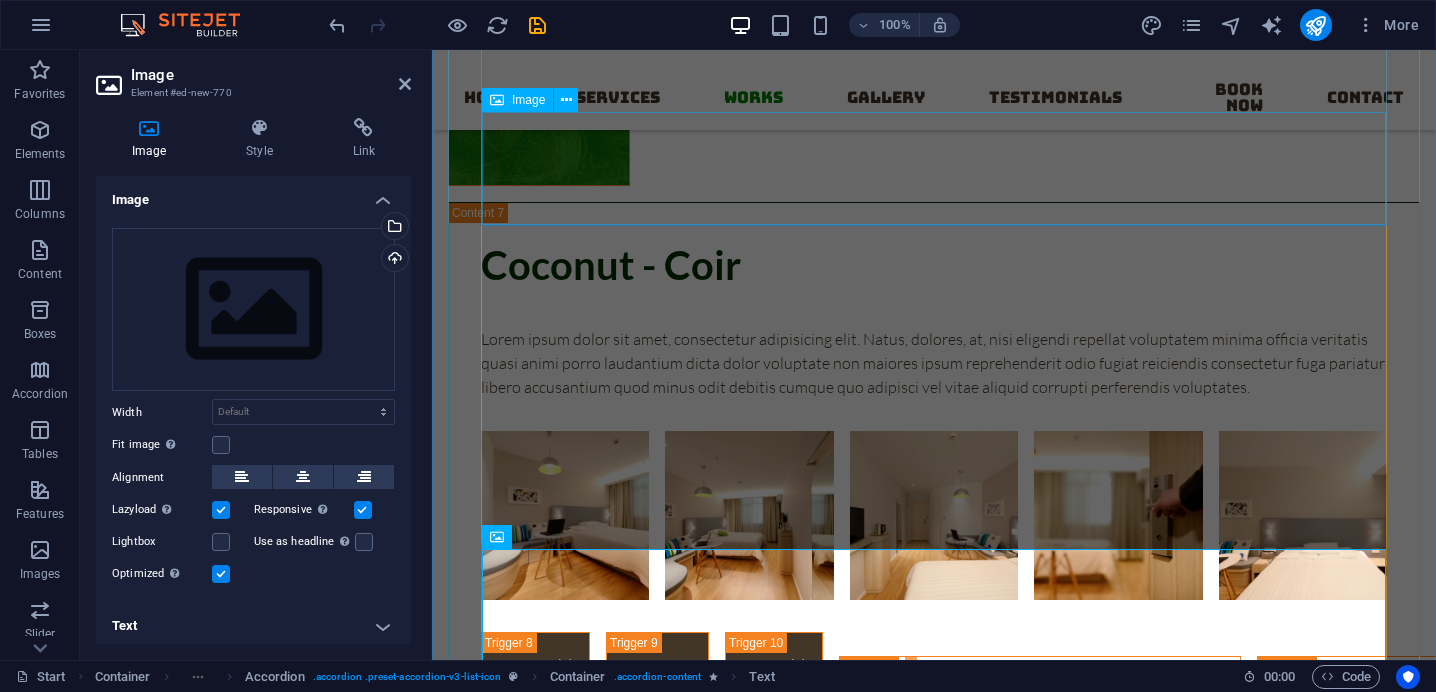 scroll, scrollTop: 6214, scrollLeft: 0, axis: vertical 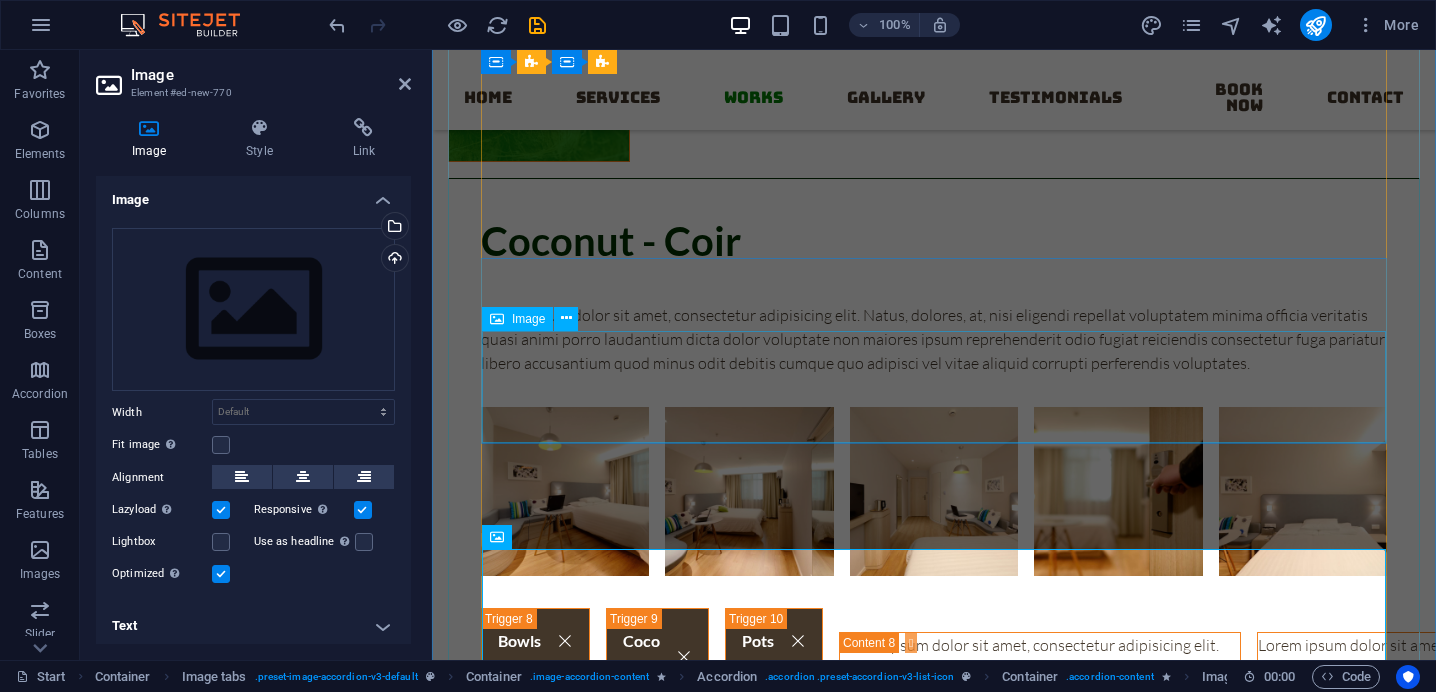 click at bounding box center [1358, 1049] 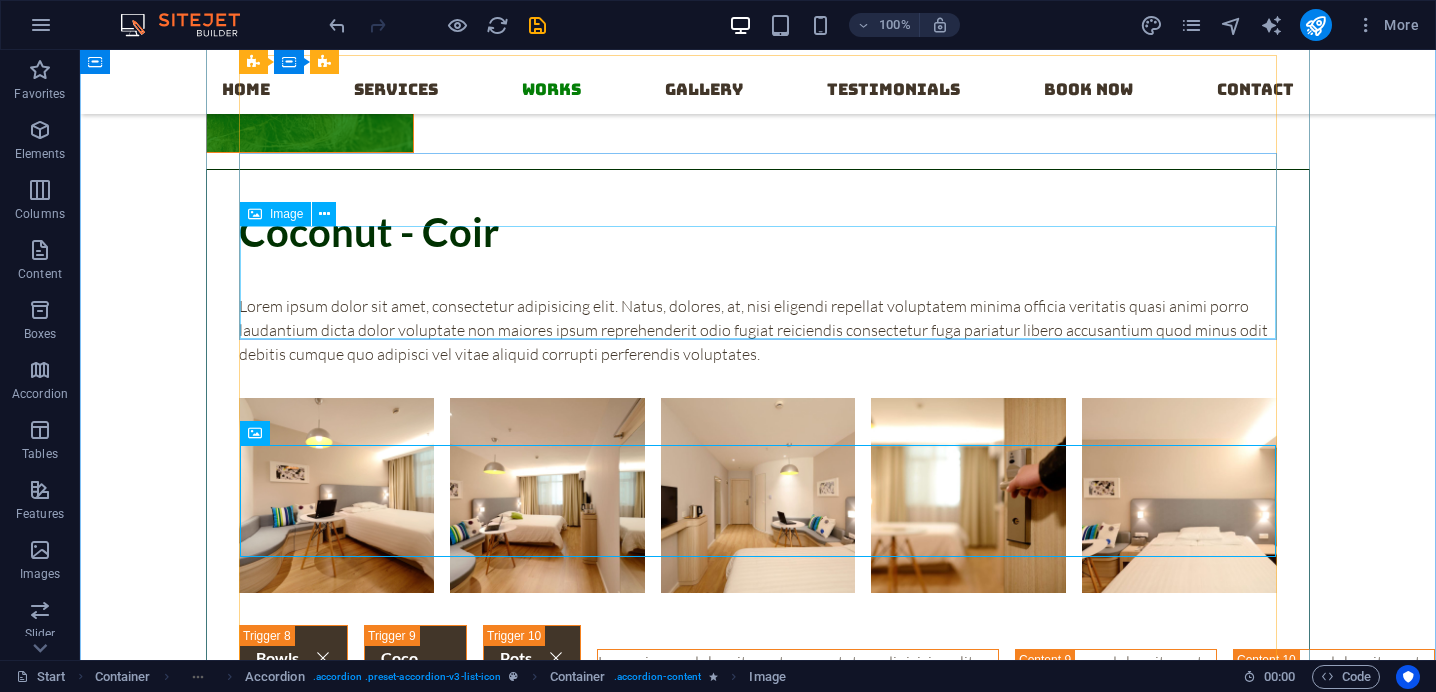 scroll, scrollTop: 5974, scrollLeft: 0, axis: vertical 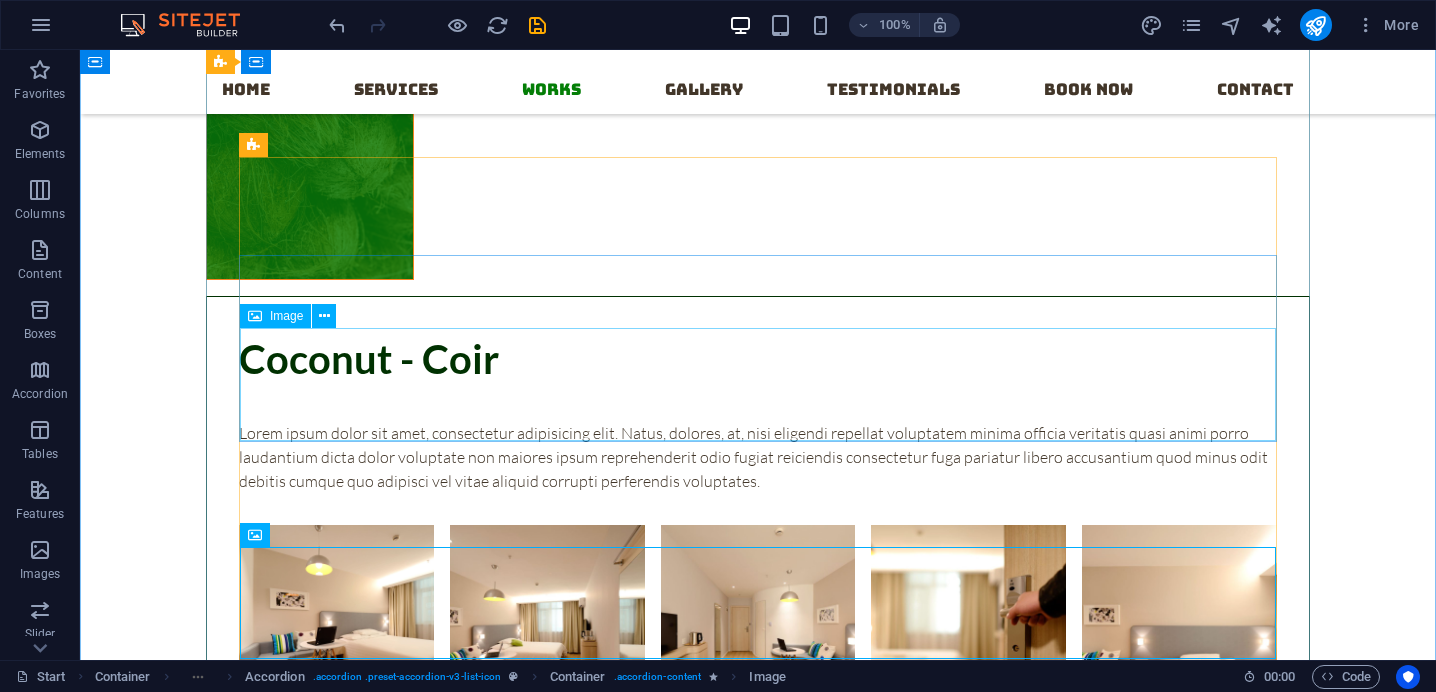 click at bounding box center [798, 1057] 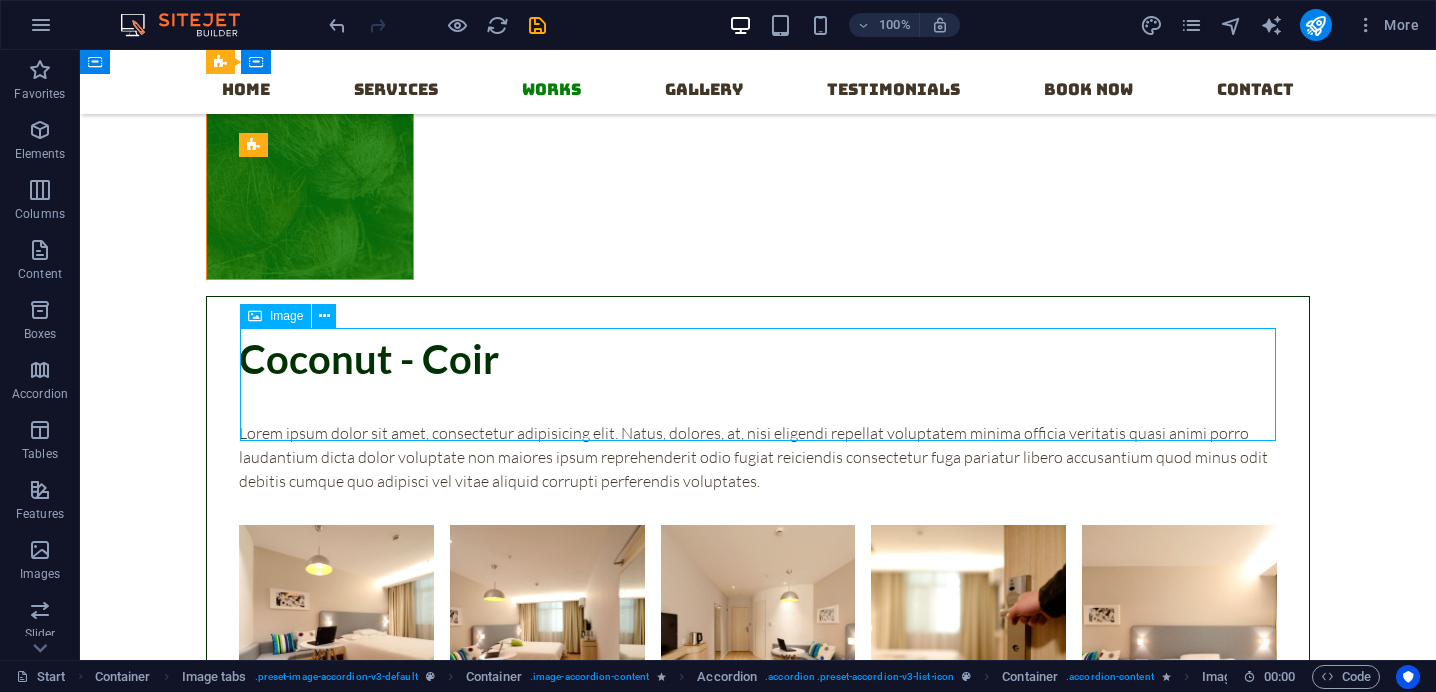 click at bounding box center (798, 1057) 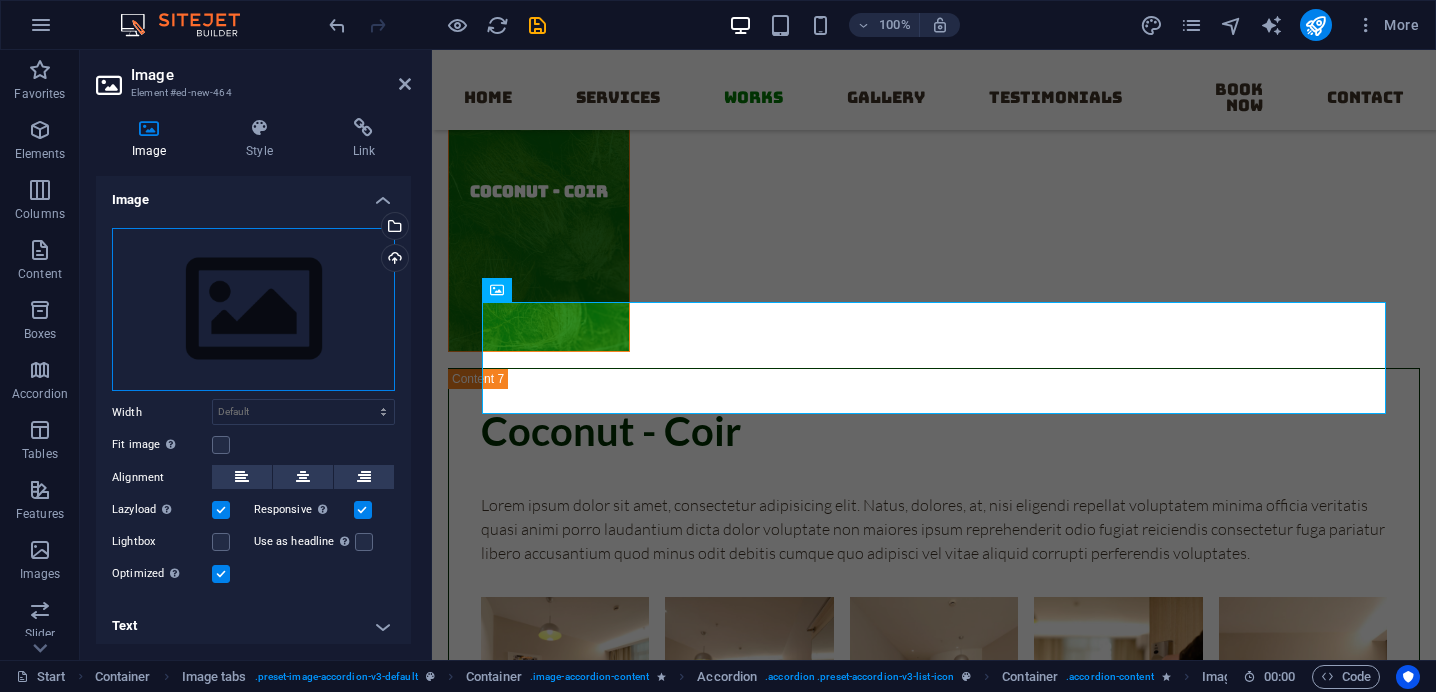 click on "Drag files here, click to choose files or select files from Files or our free stock photos & videos" at bounding box center [253, 310] 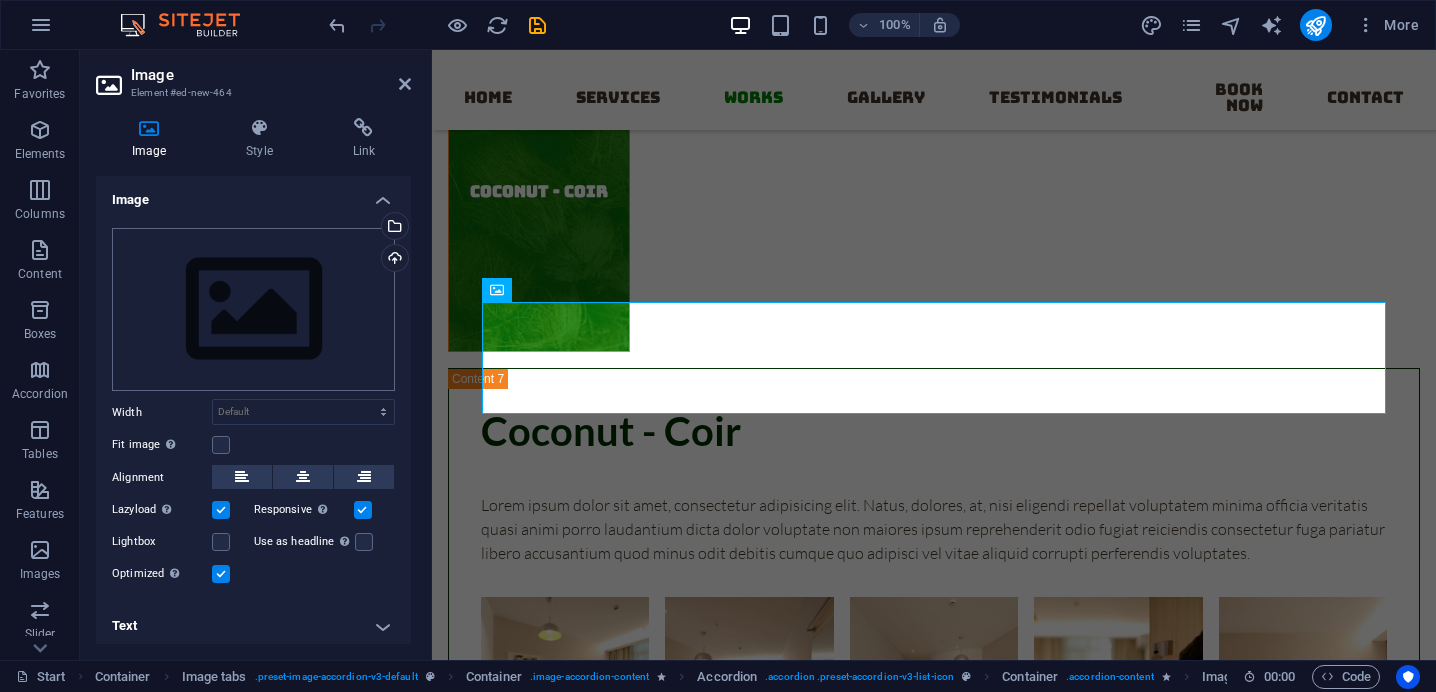 scroll, scrollTop: 6621, scrollLeft: 0, axis: vertical 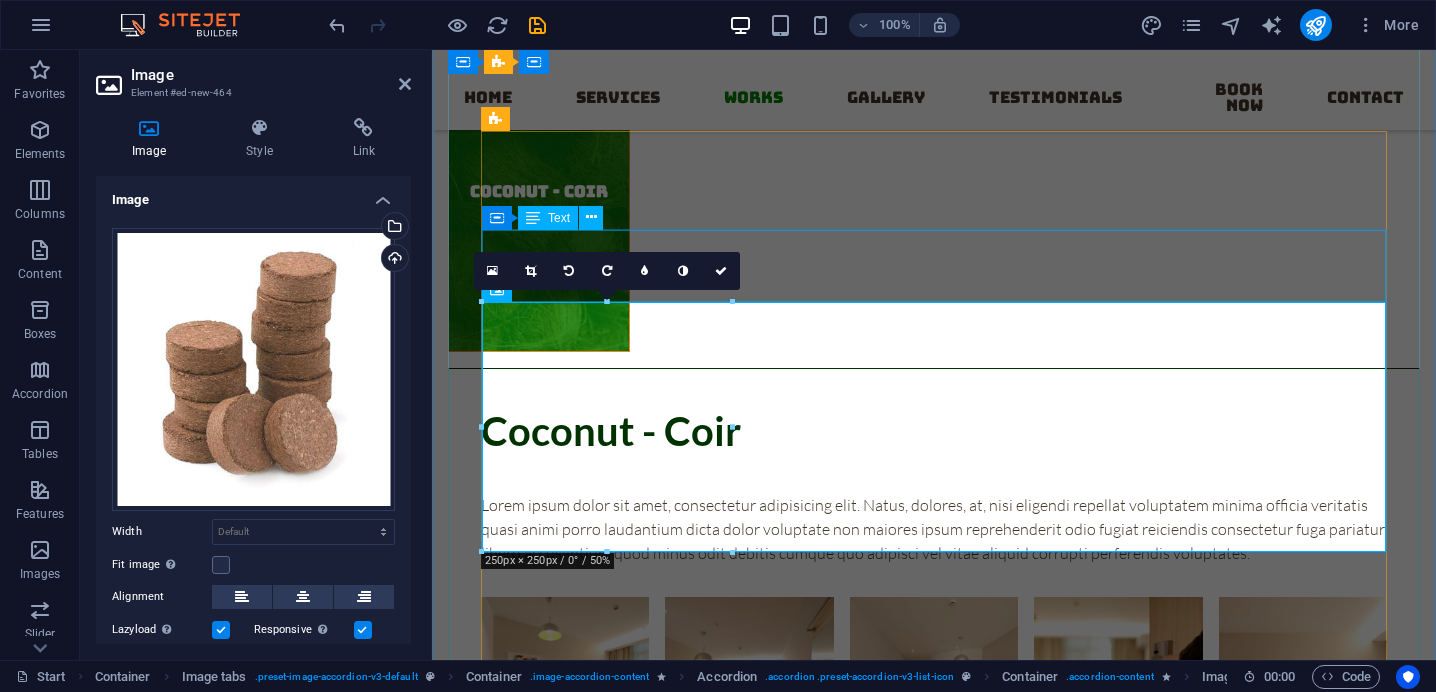 click on "Lorem ipsum dolor sit amet, consectetur adipisicing elit. Maiores ipsum repellat minus nihil. Labore, delectus, nam dignissimos ea repudiandae minima voluptatum magni pariatur possimus quia accusamus harum facilis corporis animi nisi. Enim, pariatur, impedit quia repellat harum ipsam laboriosam voluptas dicta illum nisi obcaecati reprehenderit quis placeat recusandae tenetur aperiam." at bounding box center (1090, 895) 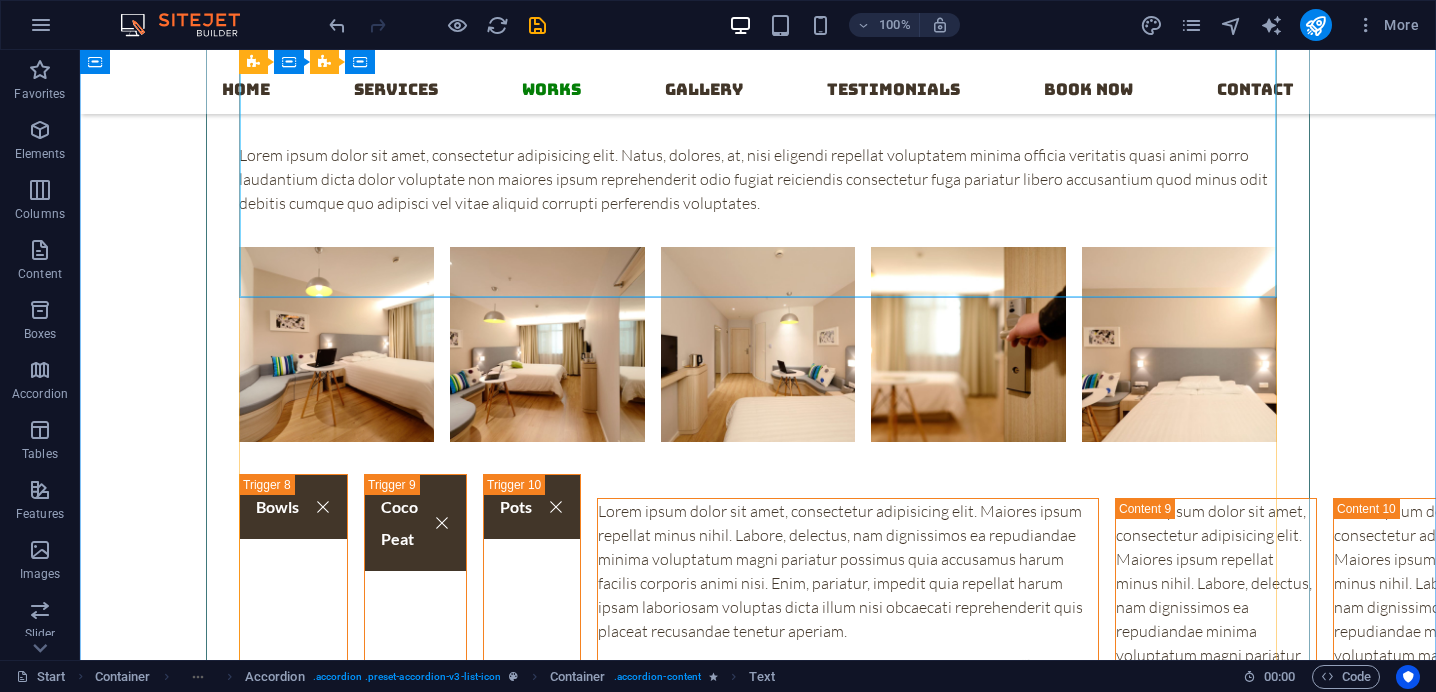 scroll, scrollTop: 6365, scrollLeft: 0, axis: vertical 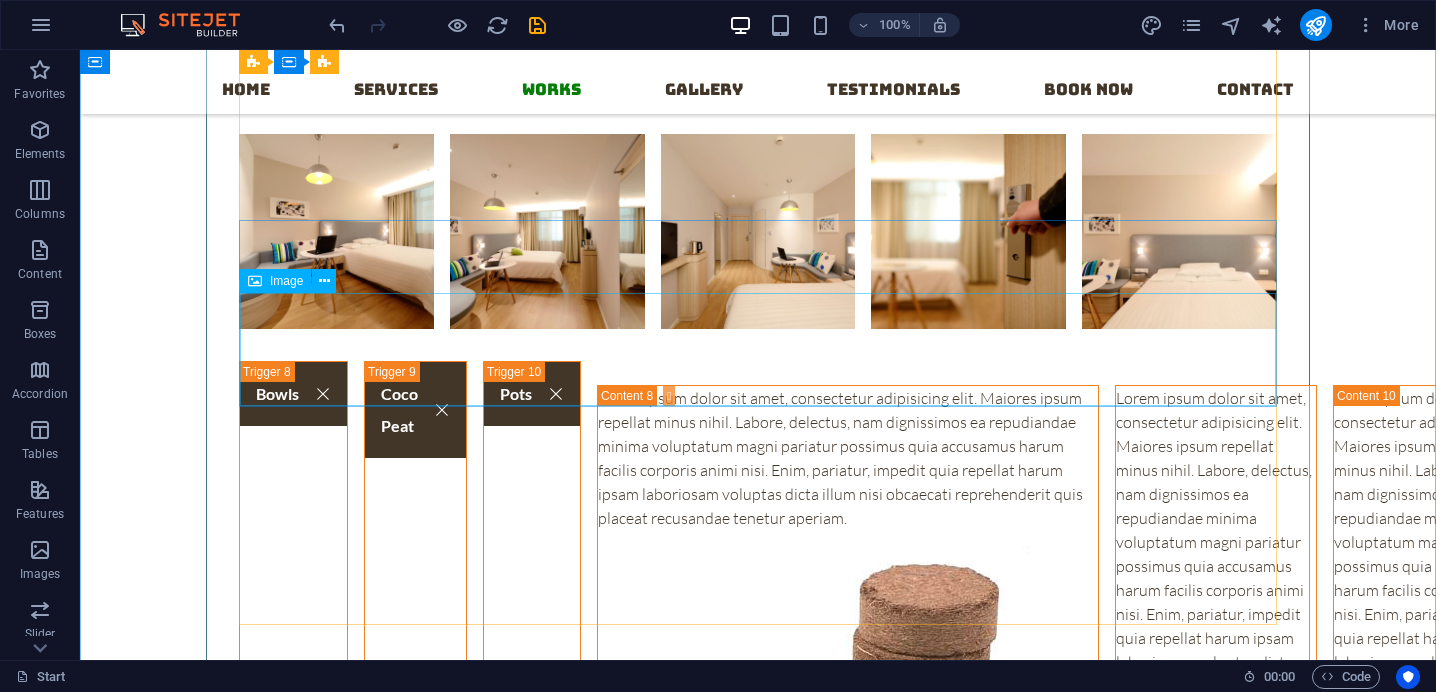 click at bounding box center (1216, 802) 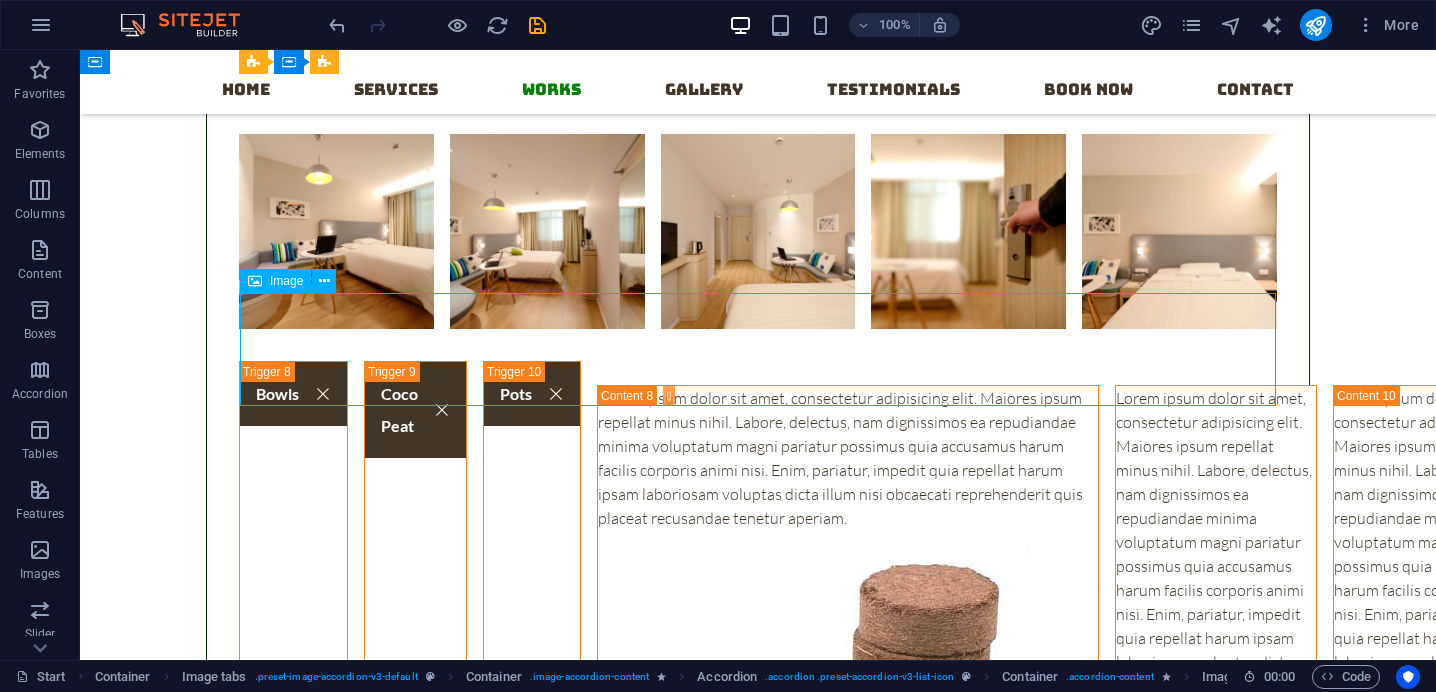 click at bounding box center [1216, 802] 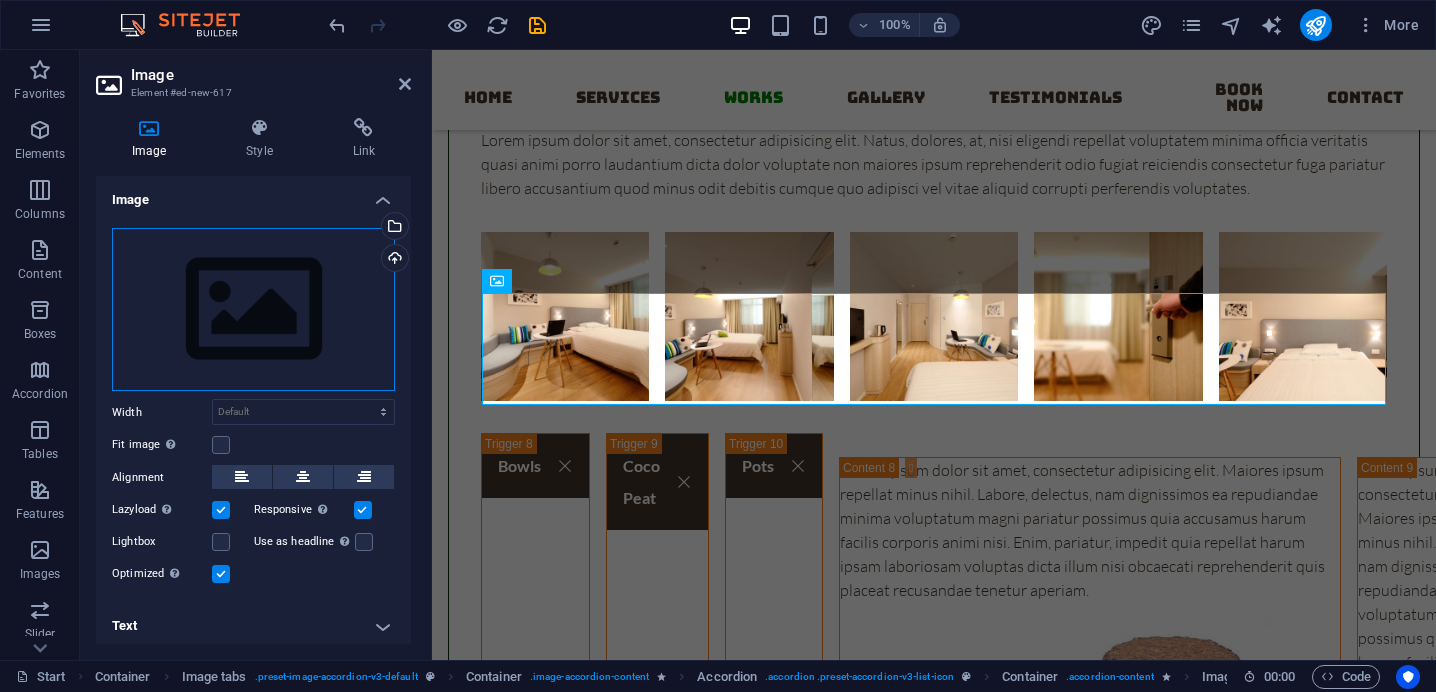 click on "Drag files here, click to choose files or select files from Files or our free stock photos & videos" at bounding box center (253, 310) 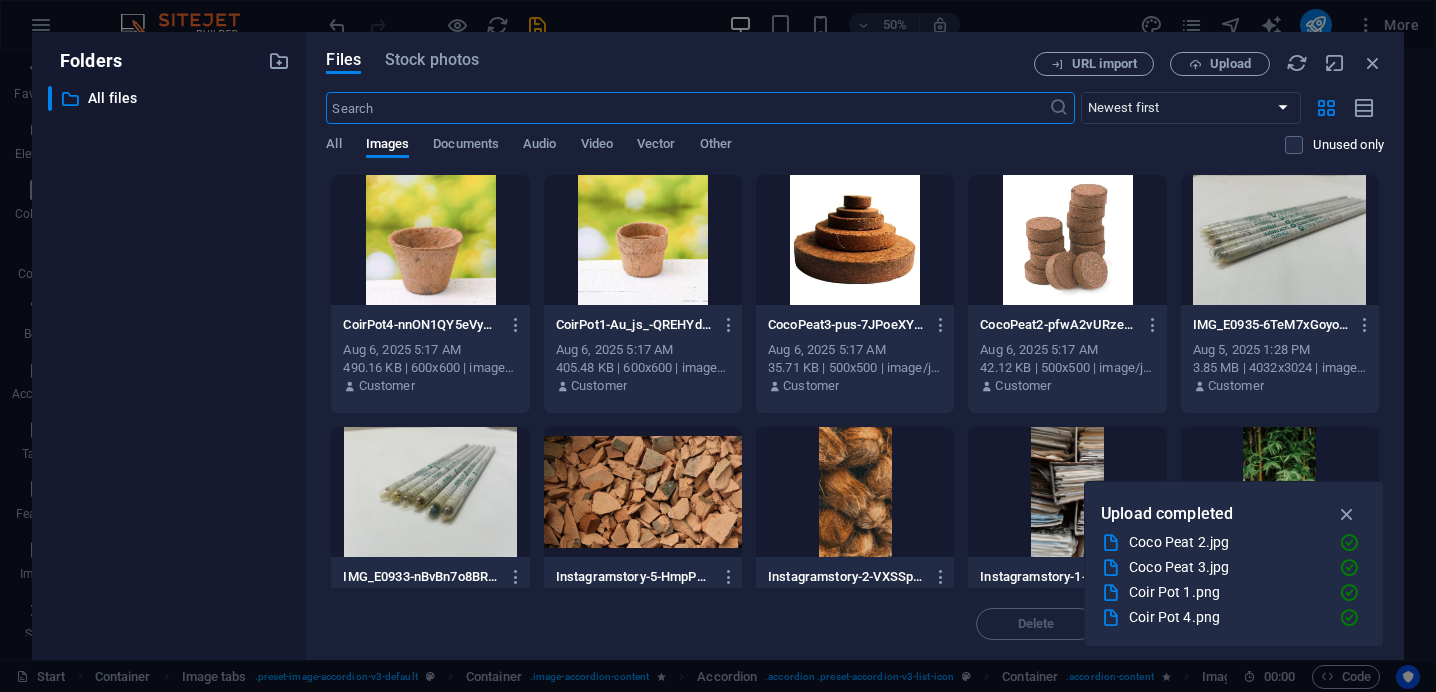 scroll, scrollTop: 6991, scrollLeft: 0, axis: vertical 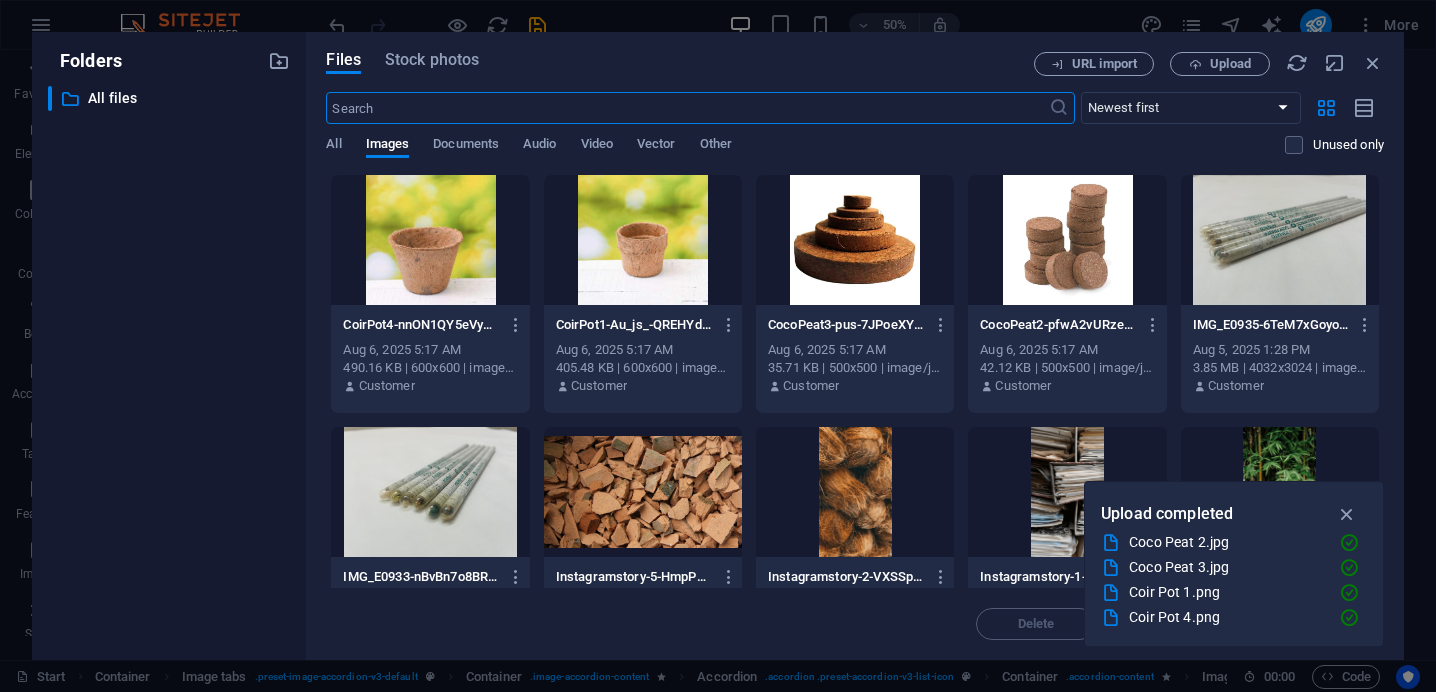 click at bounding box center (855, 240) 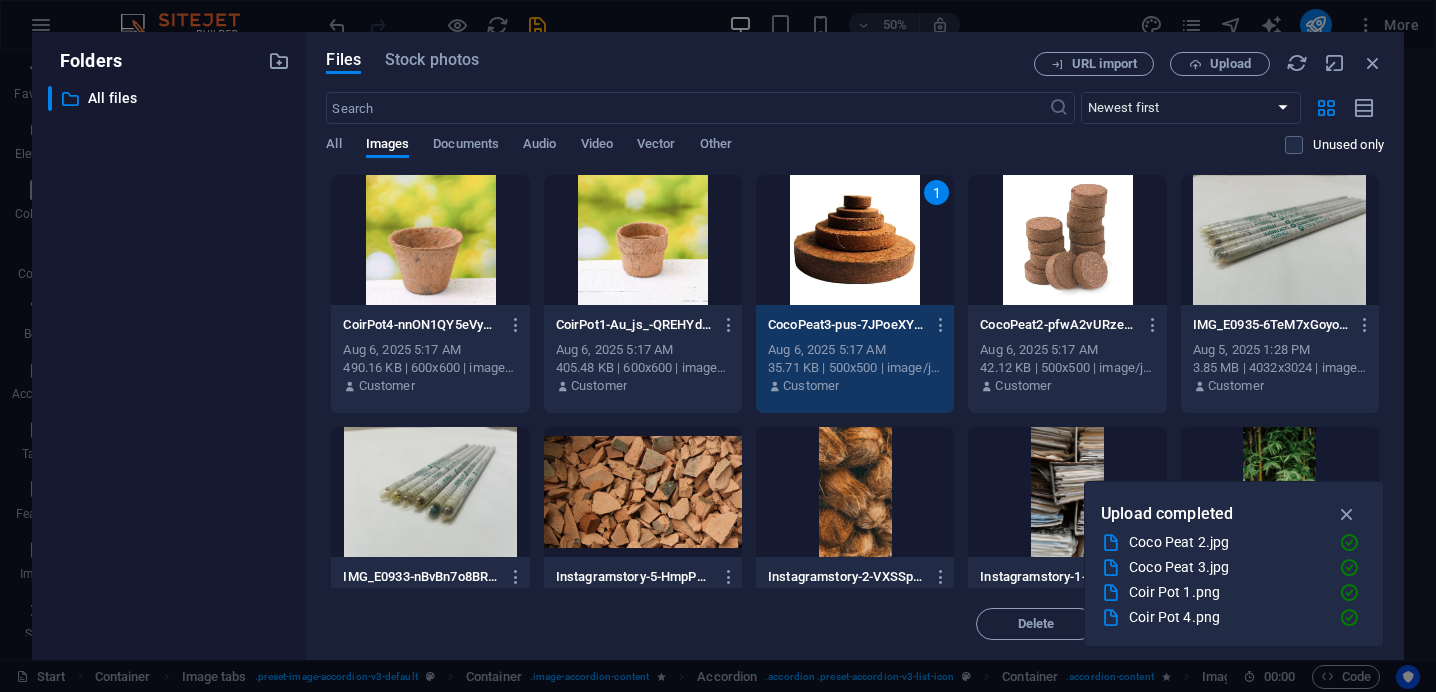 click on "1" at bounding box center [855, 240] 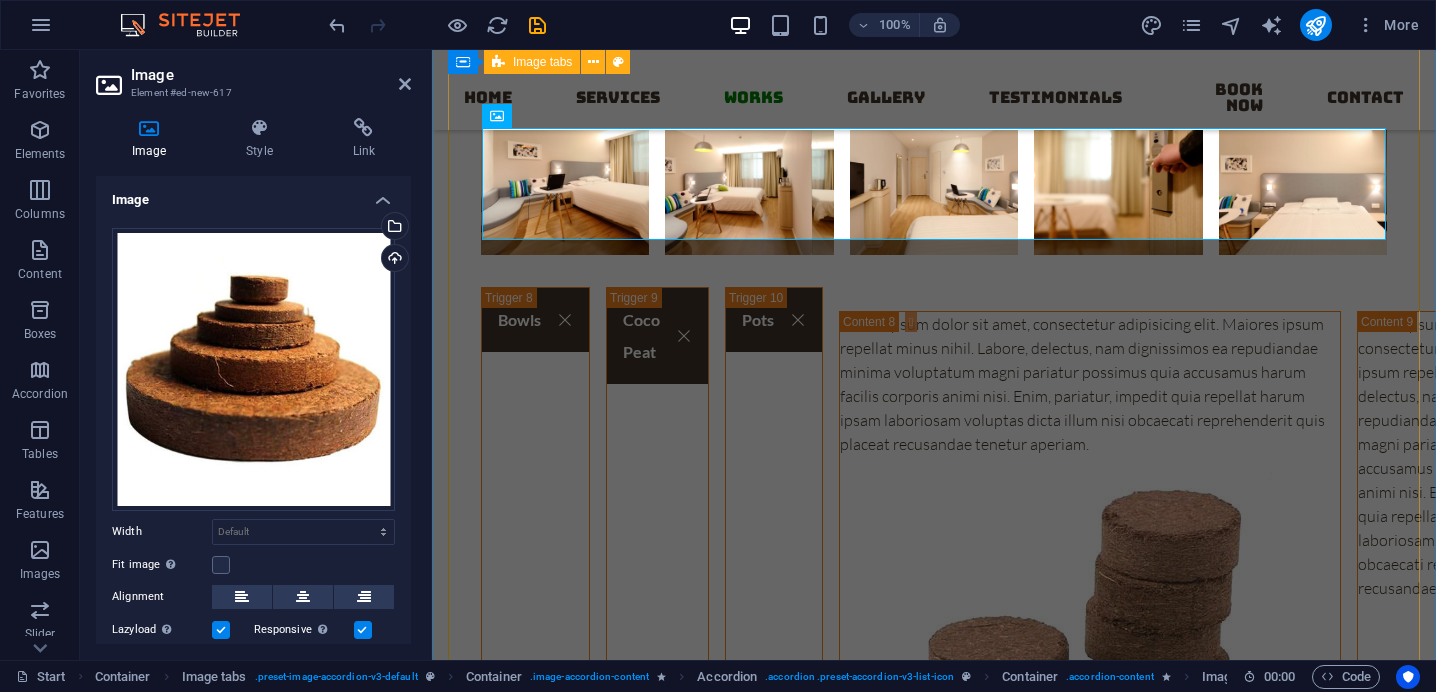 scroll, scrollTop: 6554, scrollLeft: 0, axis: vertical 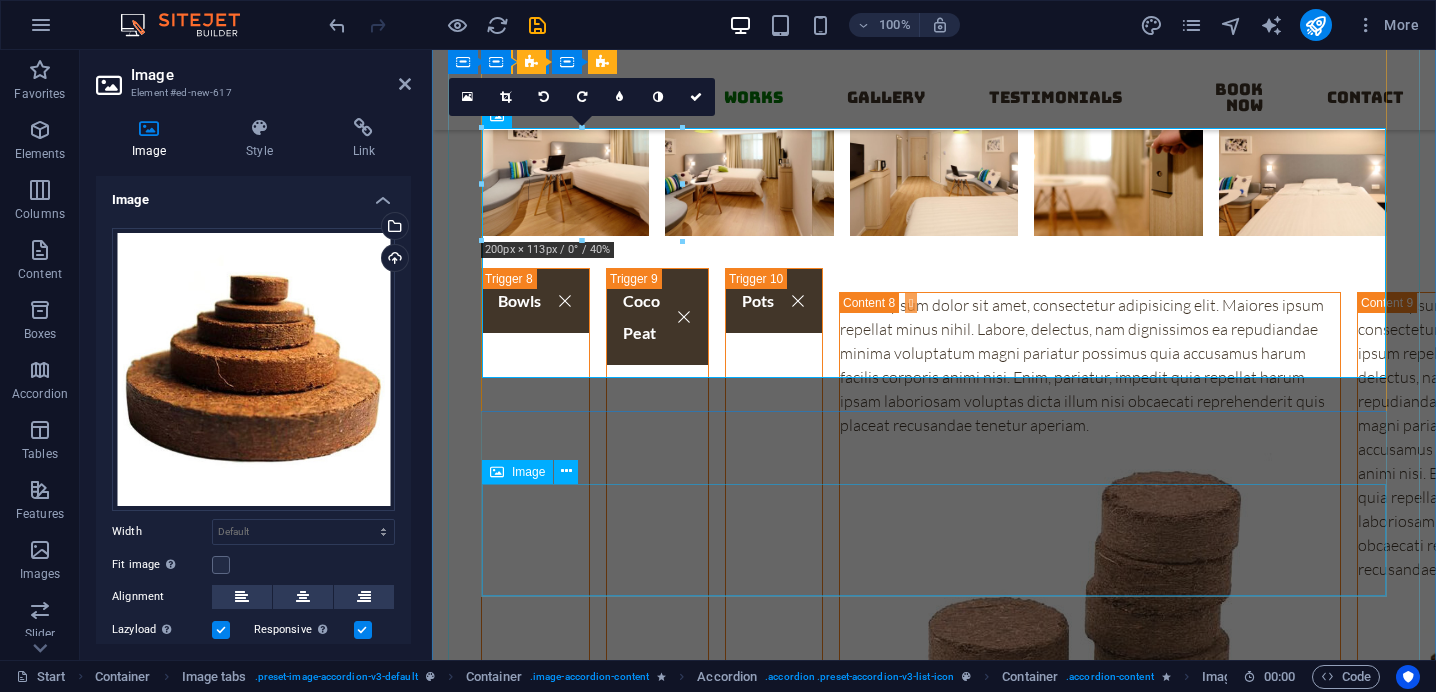 click at bounding box center (1726, 709) 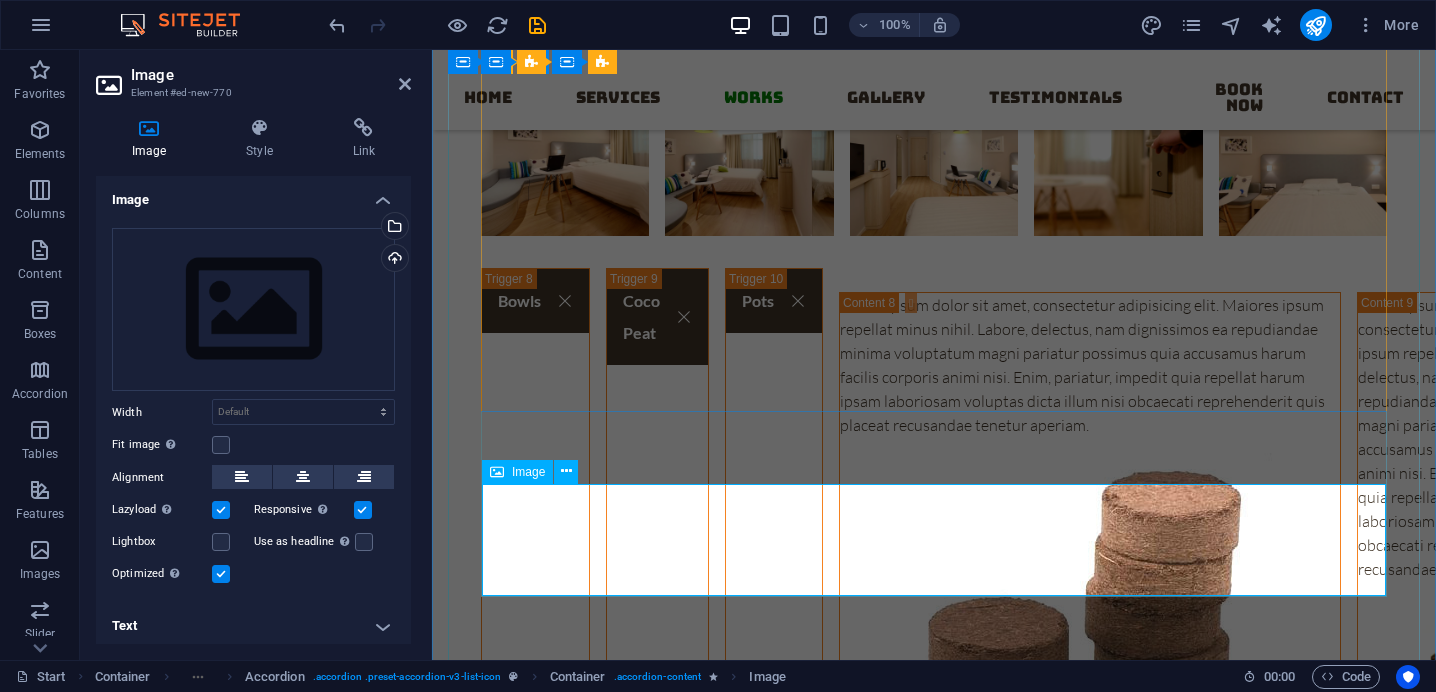 click at bounding box center (1726, 709) 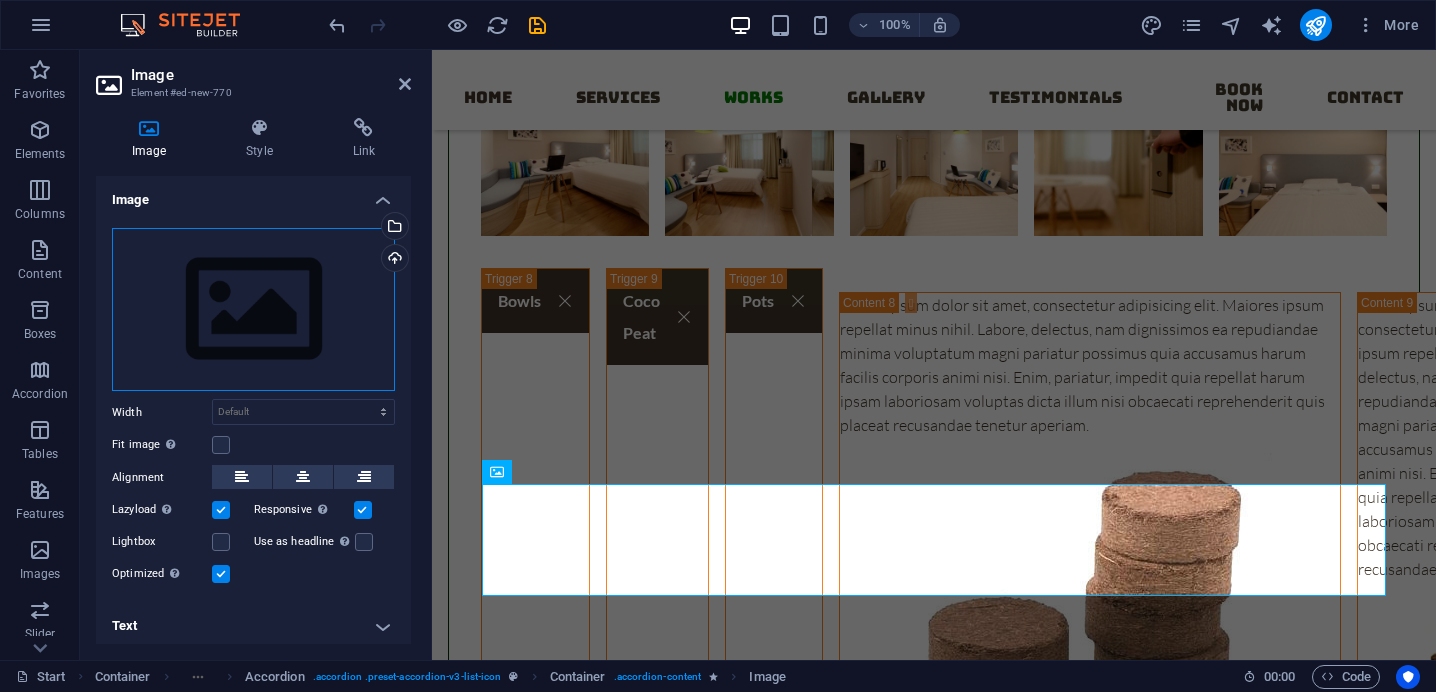 click on "Drag files here, click to choose files or select files from Files or our free stock photos & videos" at bounding box center [253, 310] 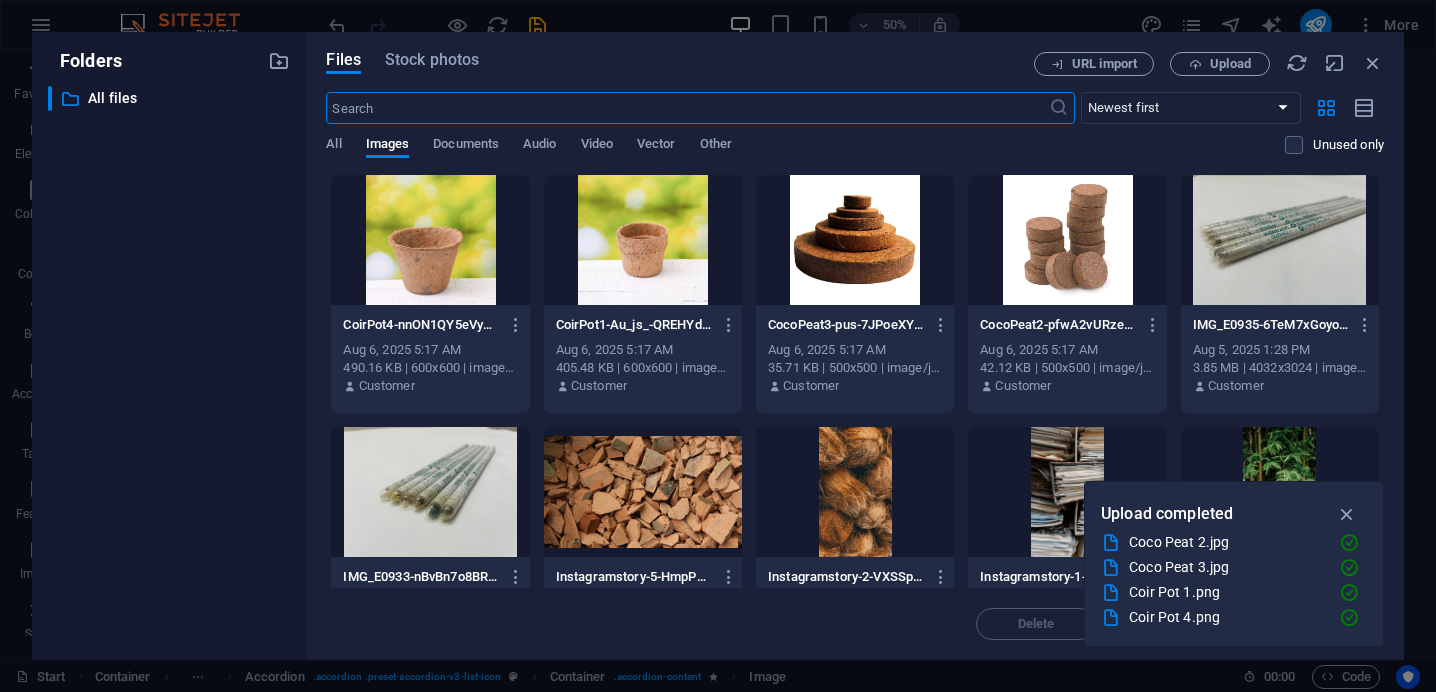 scroll, scrollTop: 7156, scrollLeft: 0, axis: vertical 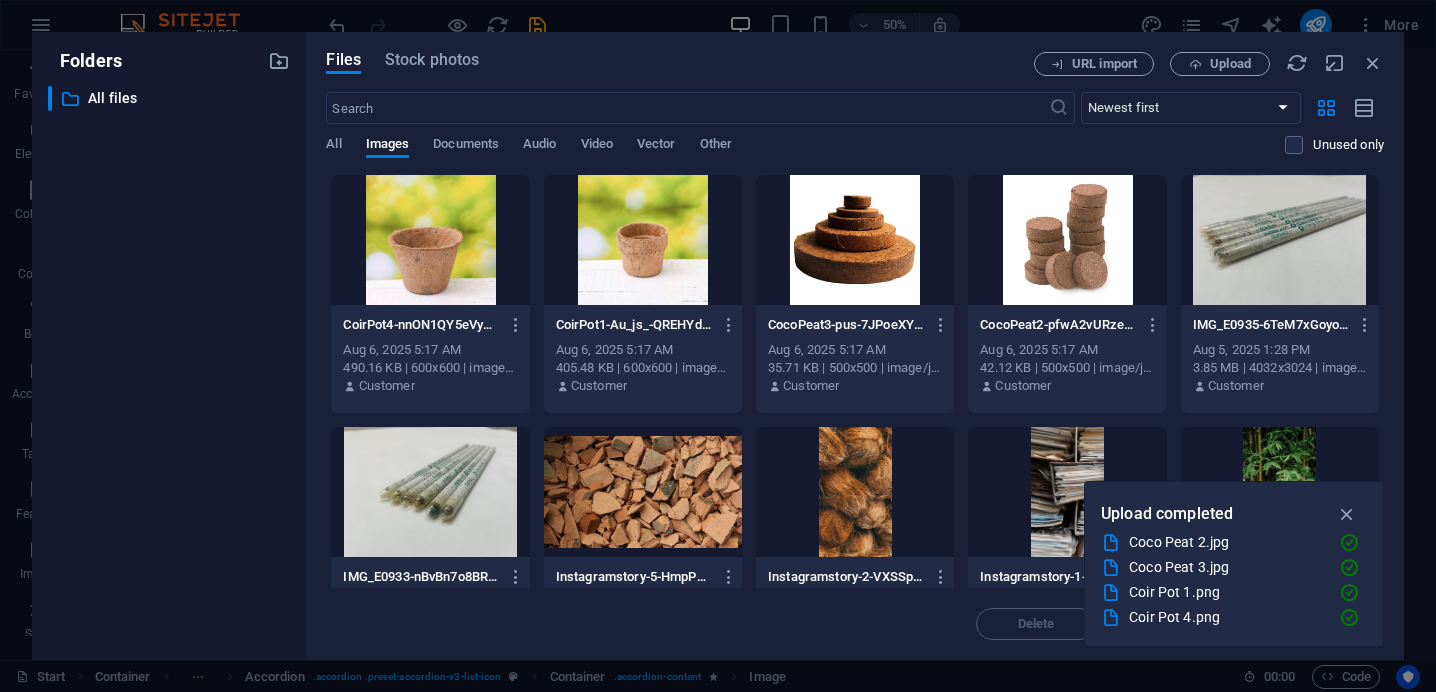 click at bounding box center (430, 240) 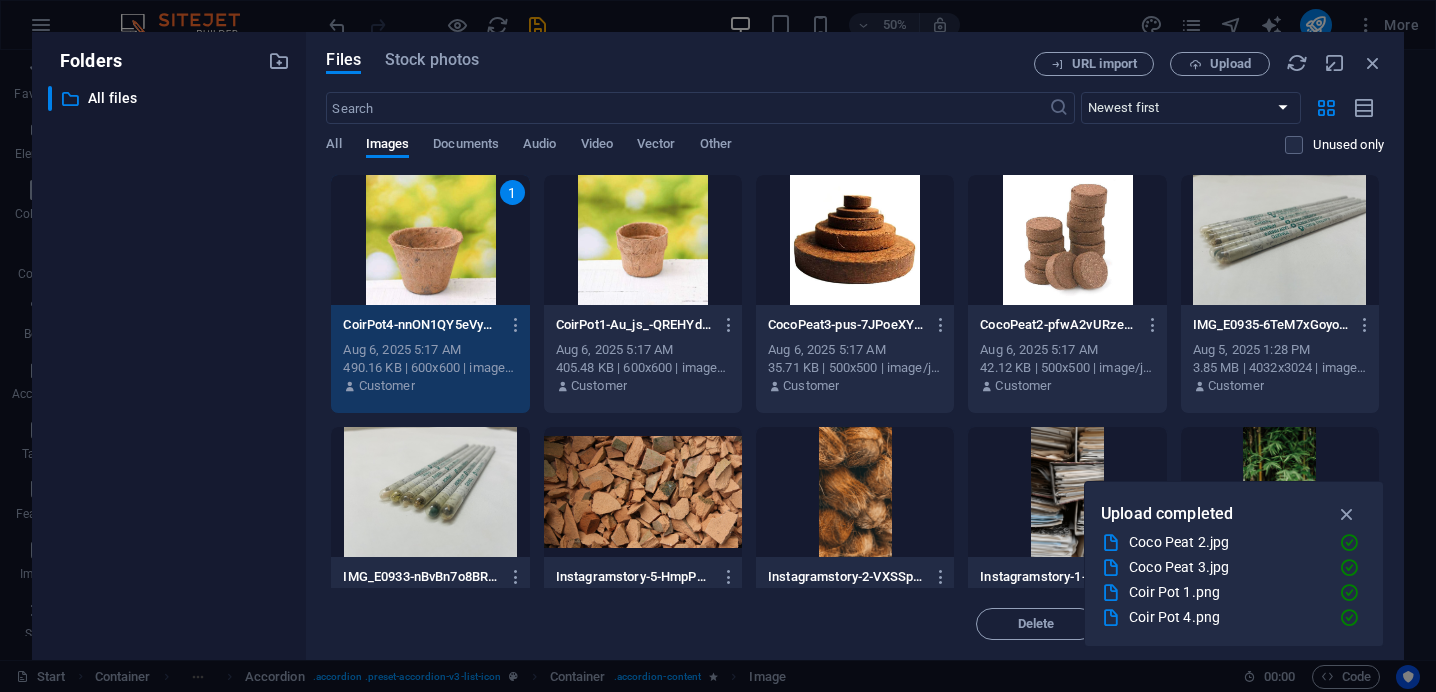 click on "1" at bounding box center (430, 240) 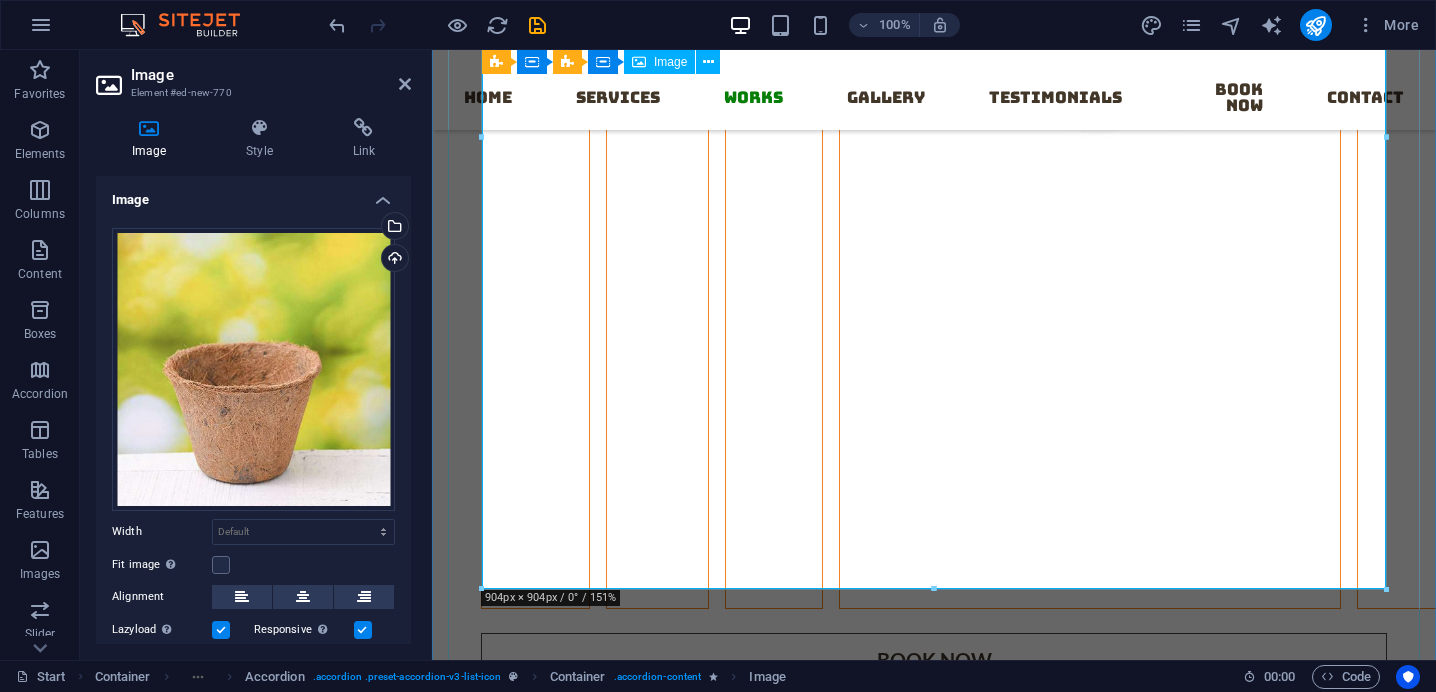 scroll, scrollTop: 7359, scrollLeft: 0, axis: vertical 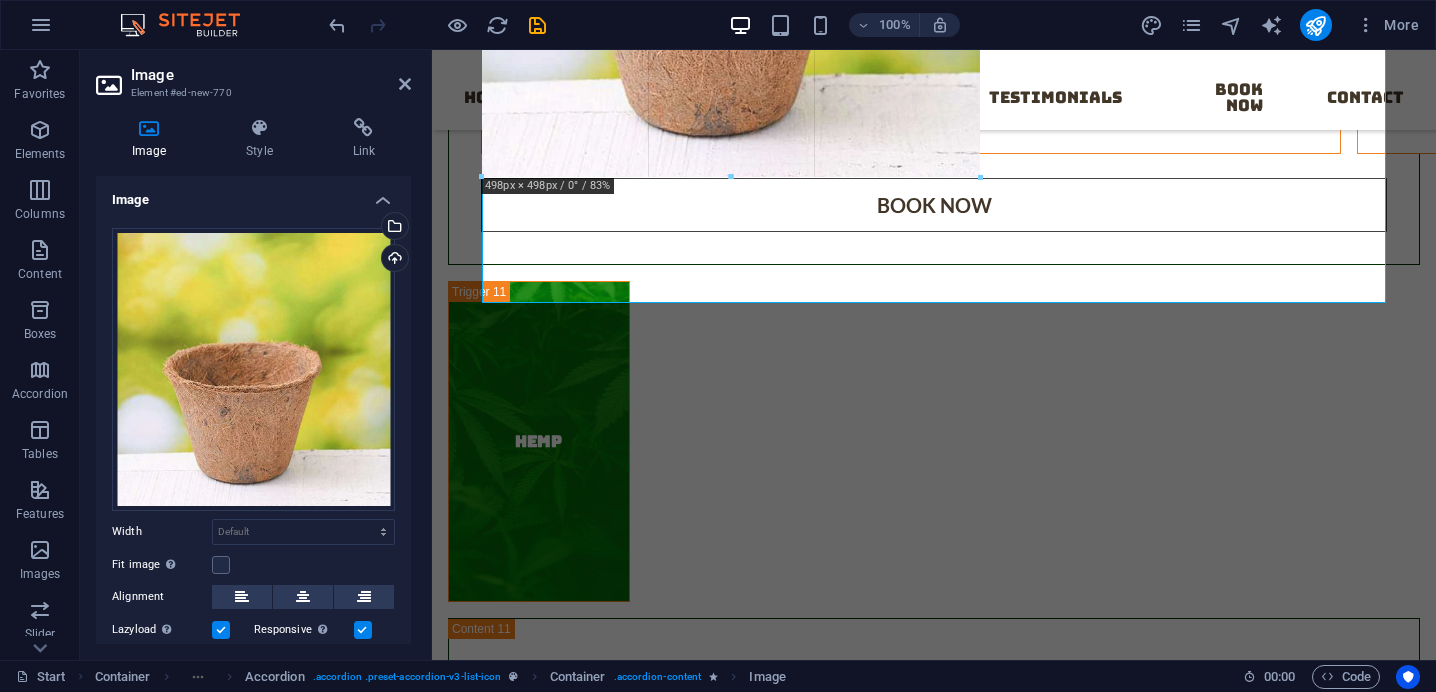drag, startPoint x: 1389, startPoint y: 581, endPoint x: 851, endPoint y: 169, distance: 677.6341 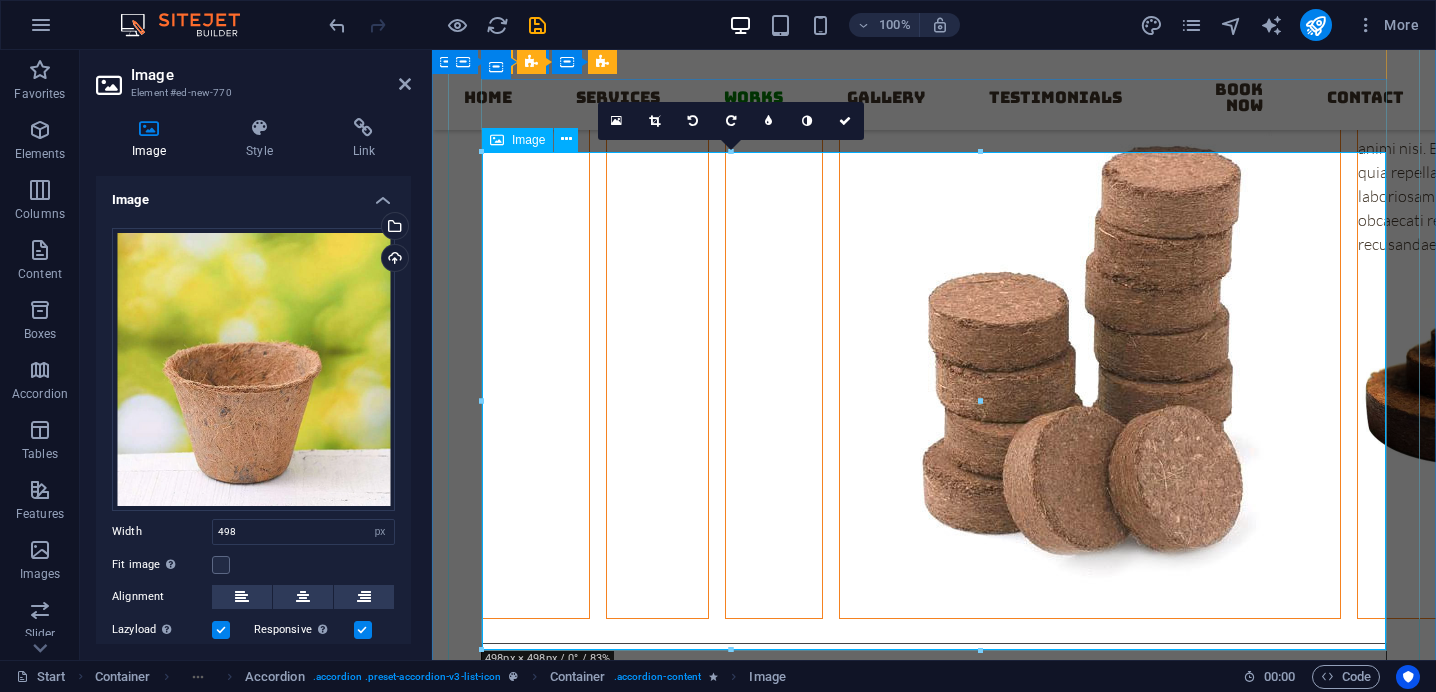 scroll, scrollTop: 7041, scrollLeft: 0, axis: vertical 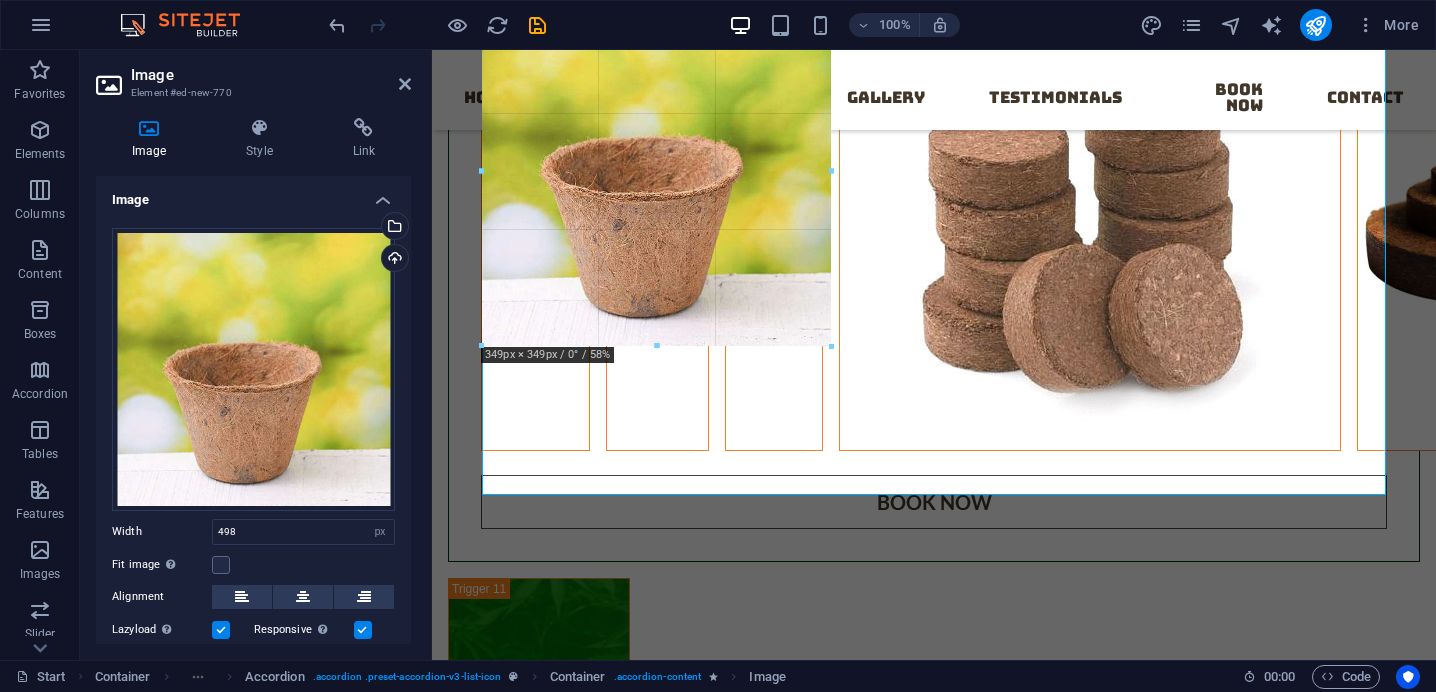 drag, startPoint x: 979, startPoint y: 493, endPoint x: 809, endPoint y: 339, distance: 229.38177 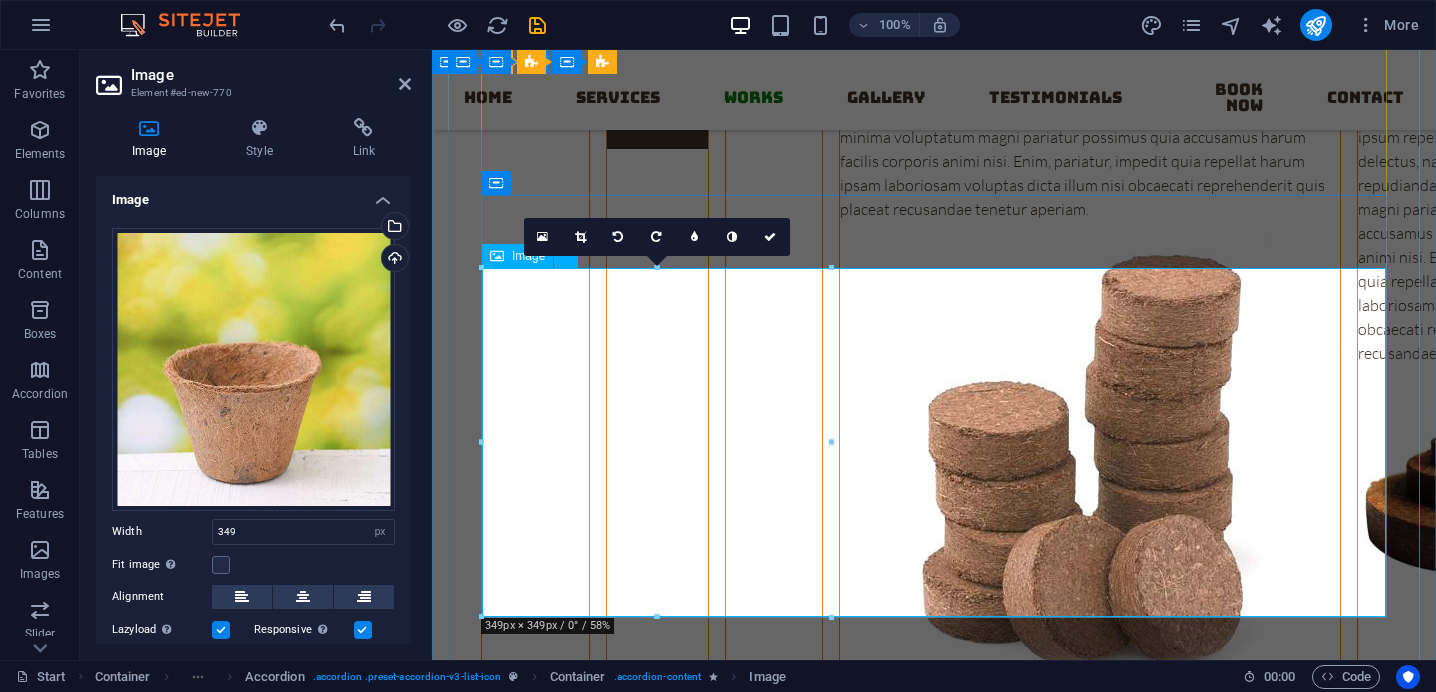 scroll, scrollTop: 6767, scrollLeft: 0, axis: vertical 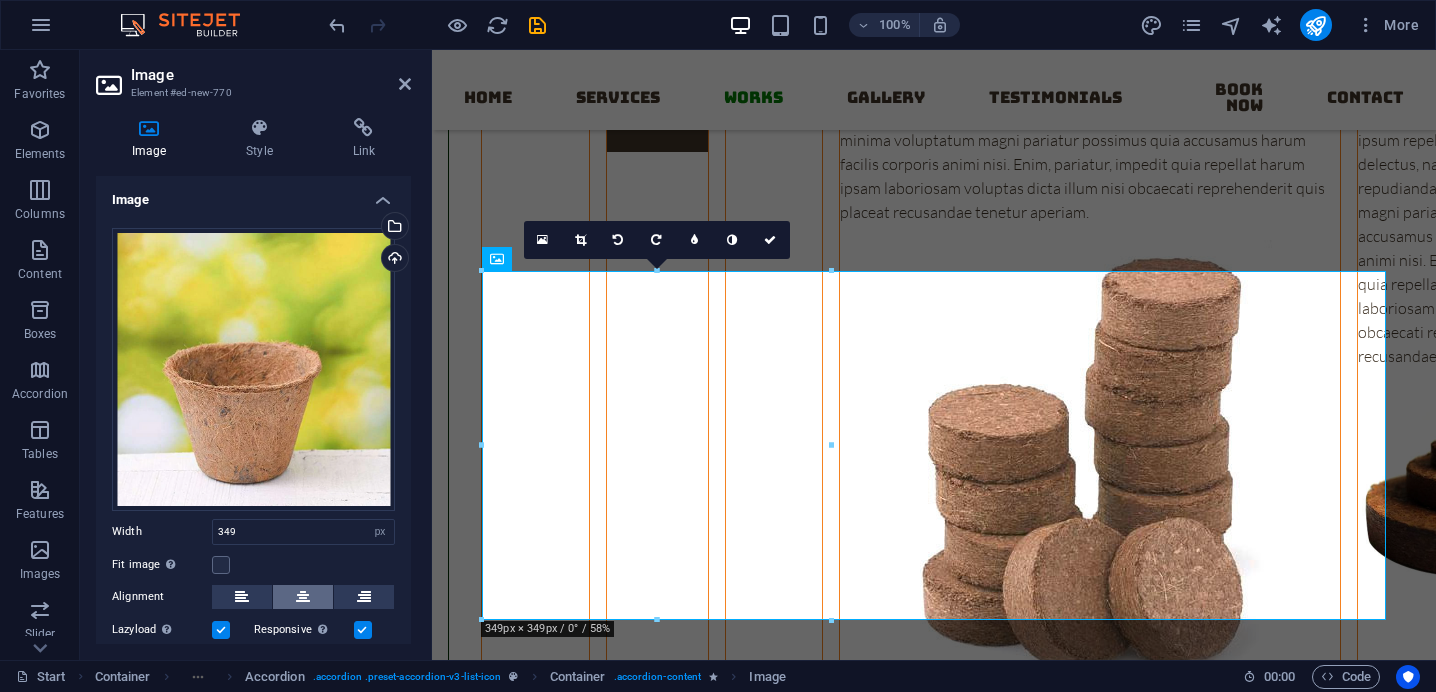 click at bounding box center (303, 597) 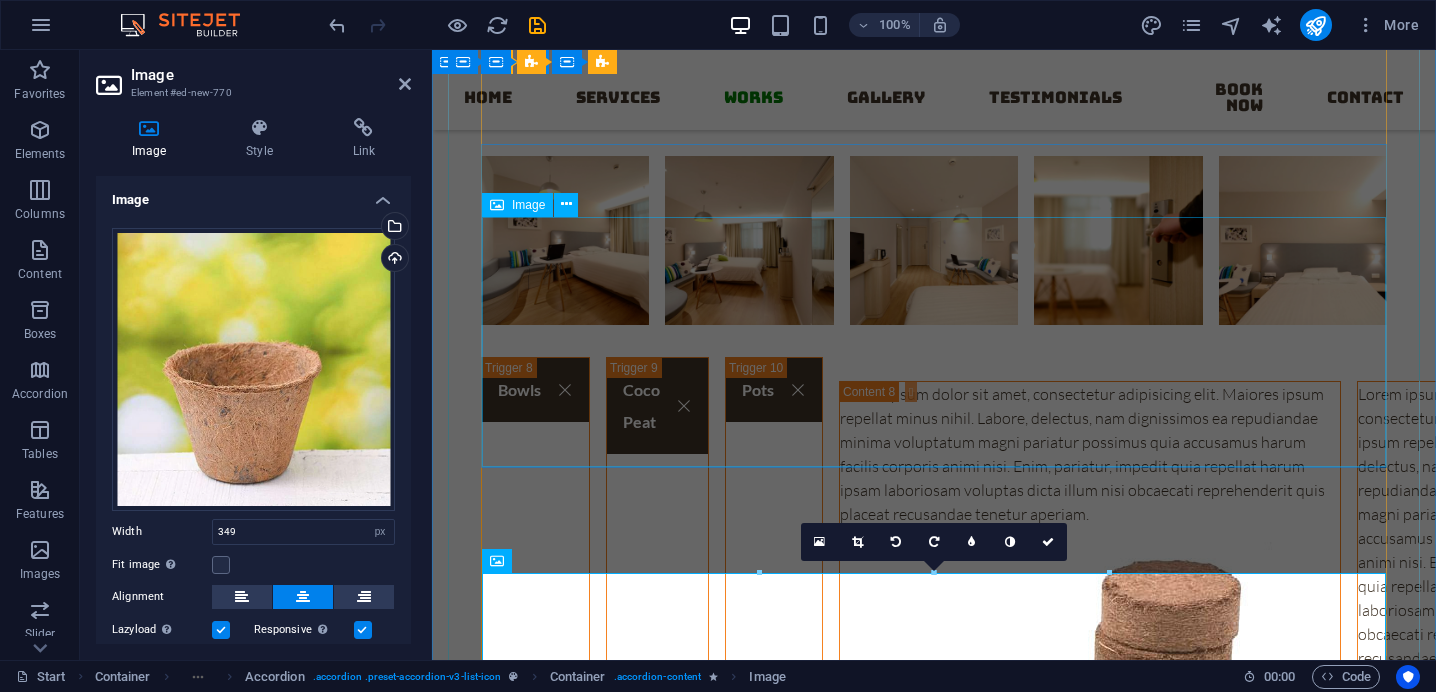 click at bounding box center [1483, 795] 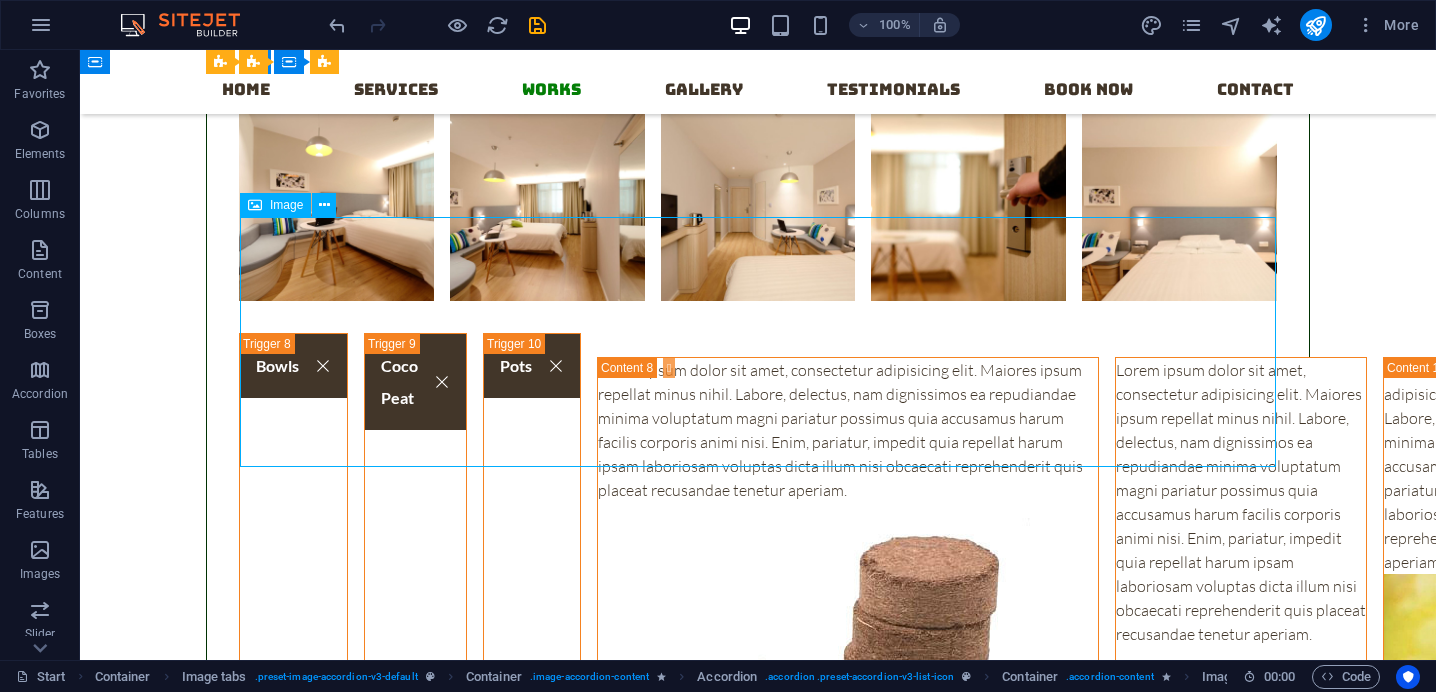 click at bounding box center (1241, 771) 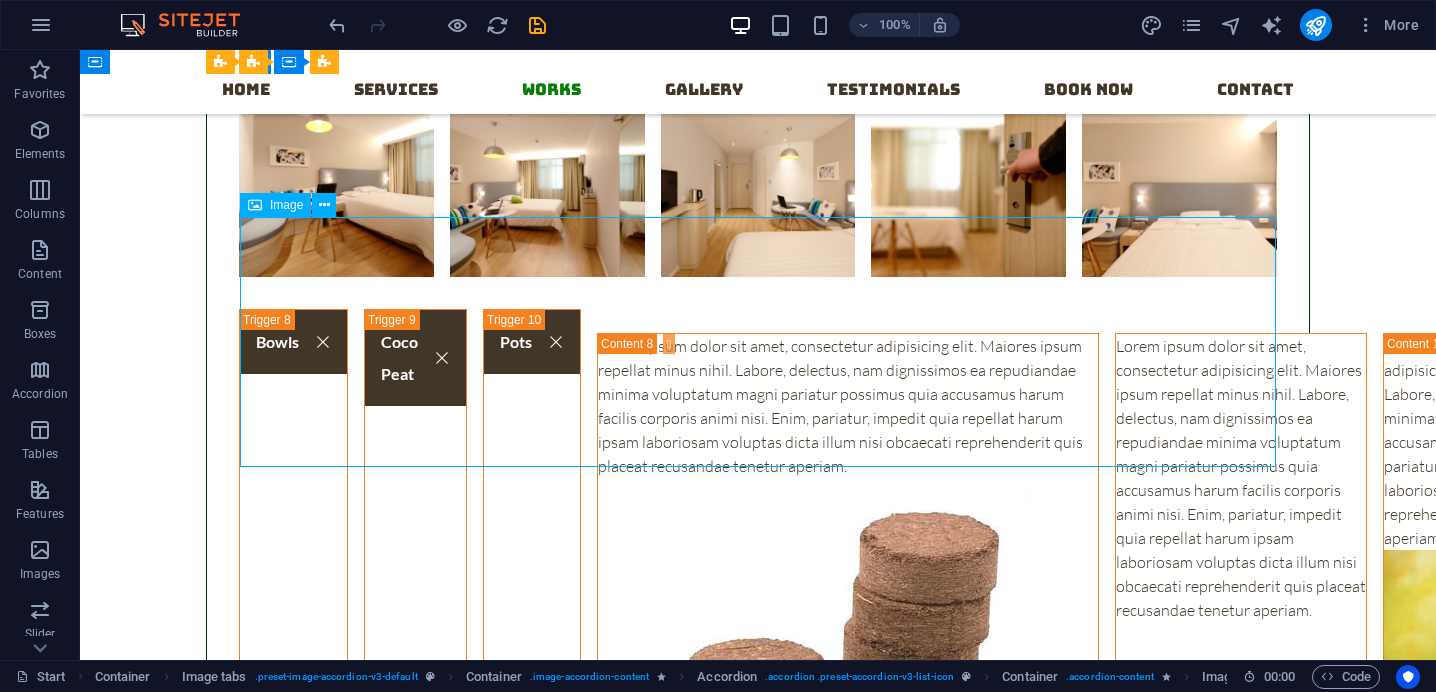 click at bounding box center (1241, 747) 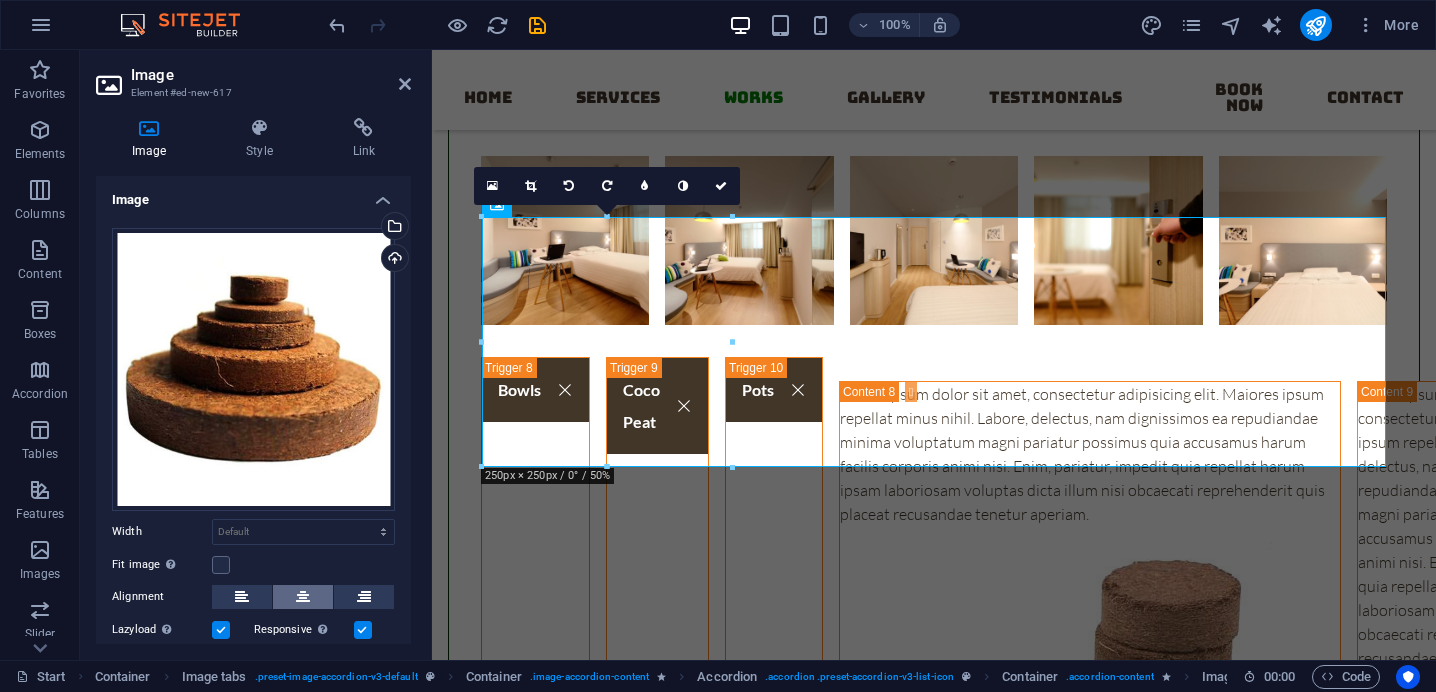 click at bounding box center (303, 597) 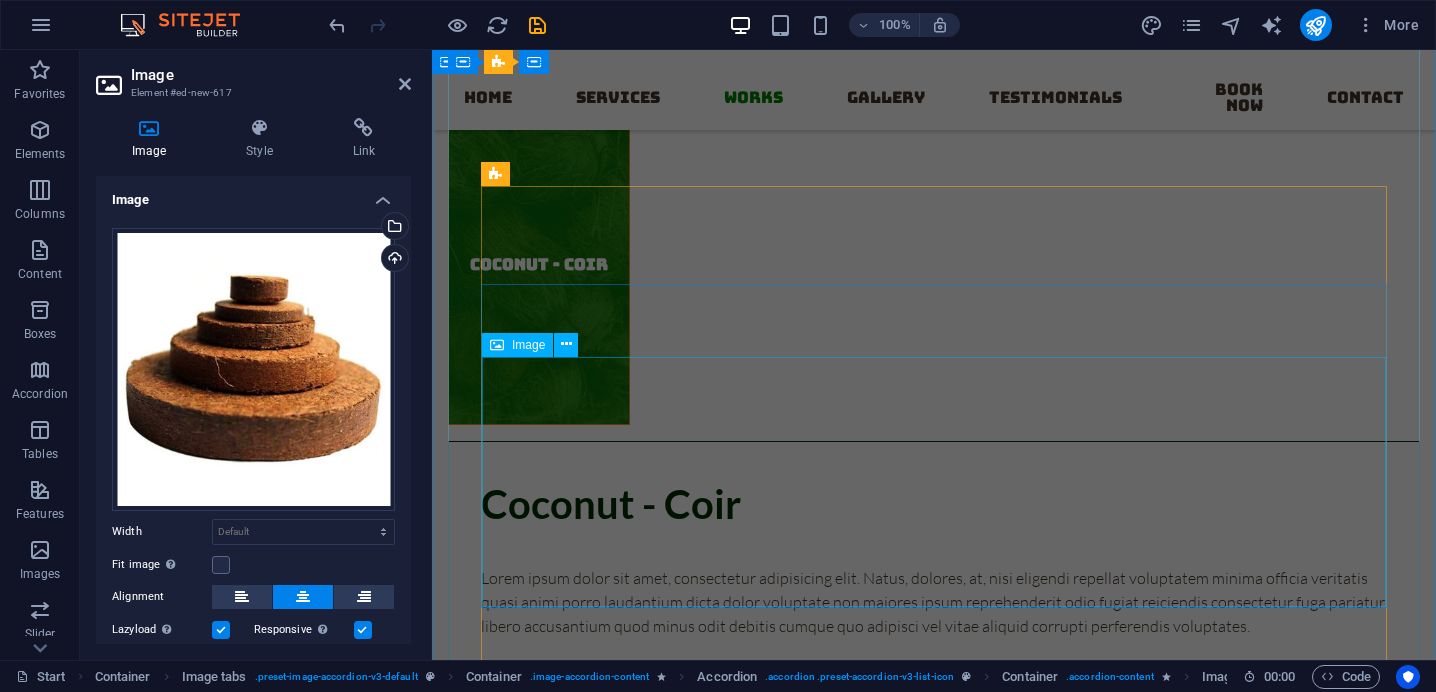 scroll, scrollTop: 5969, scrollLeft: 0, axis: vertical 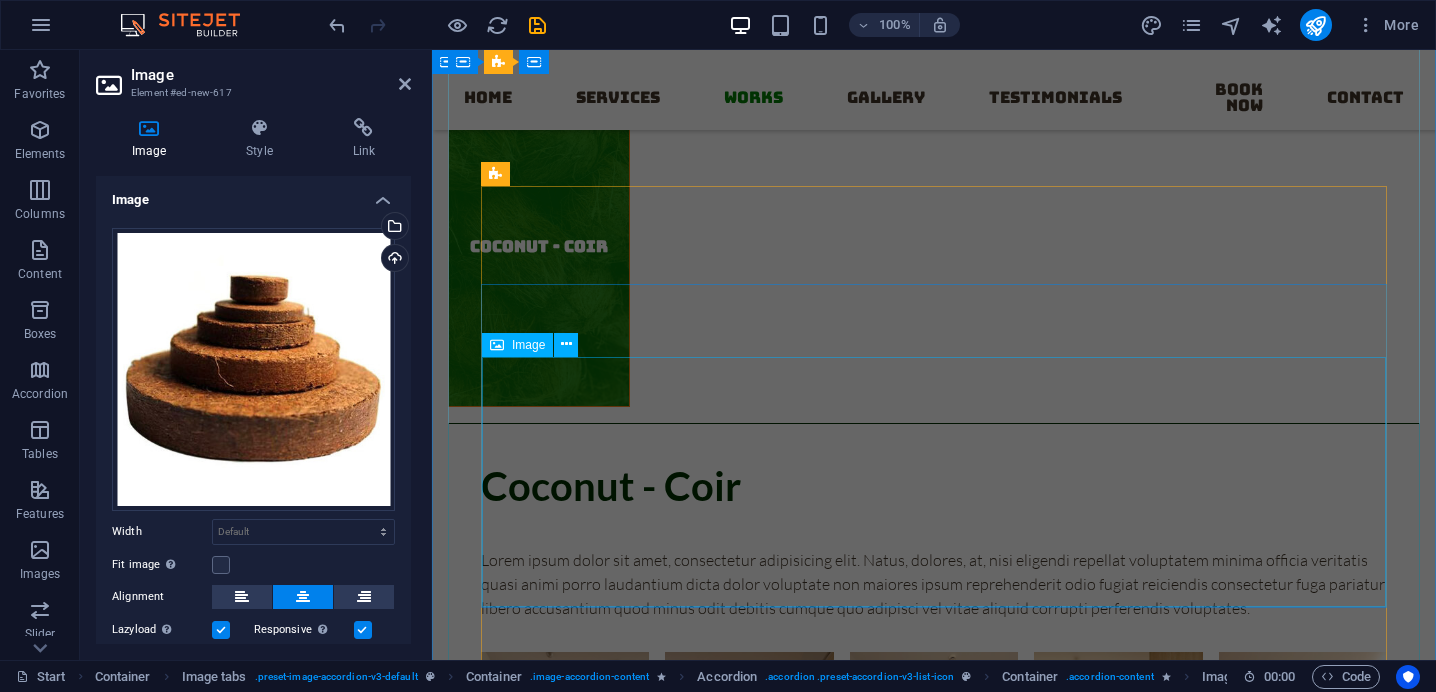 click at bounding box center [1090, 1272] 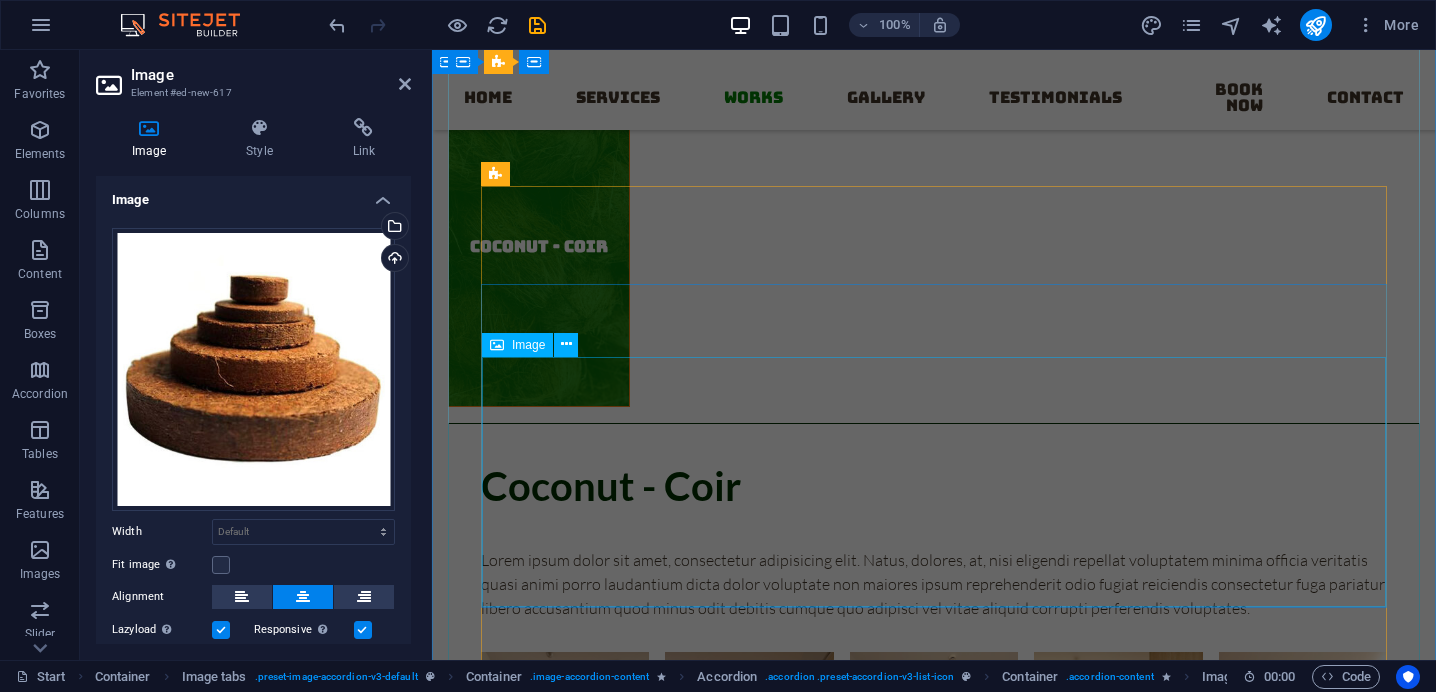 click at bounding box center [1090, 1272] 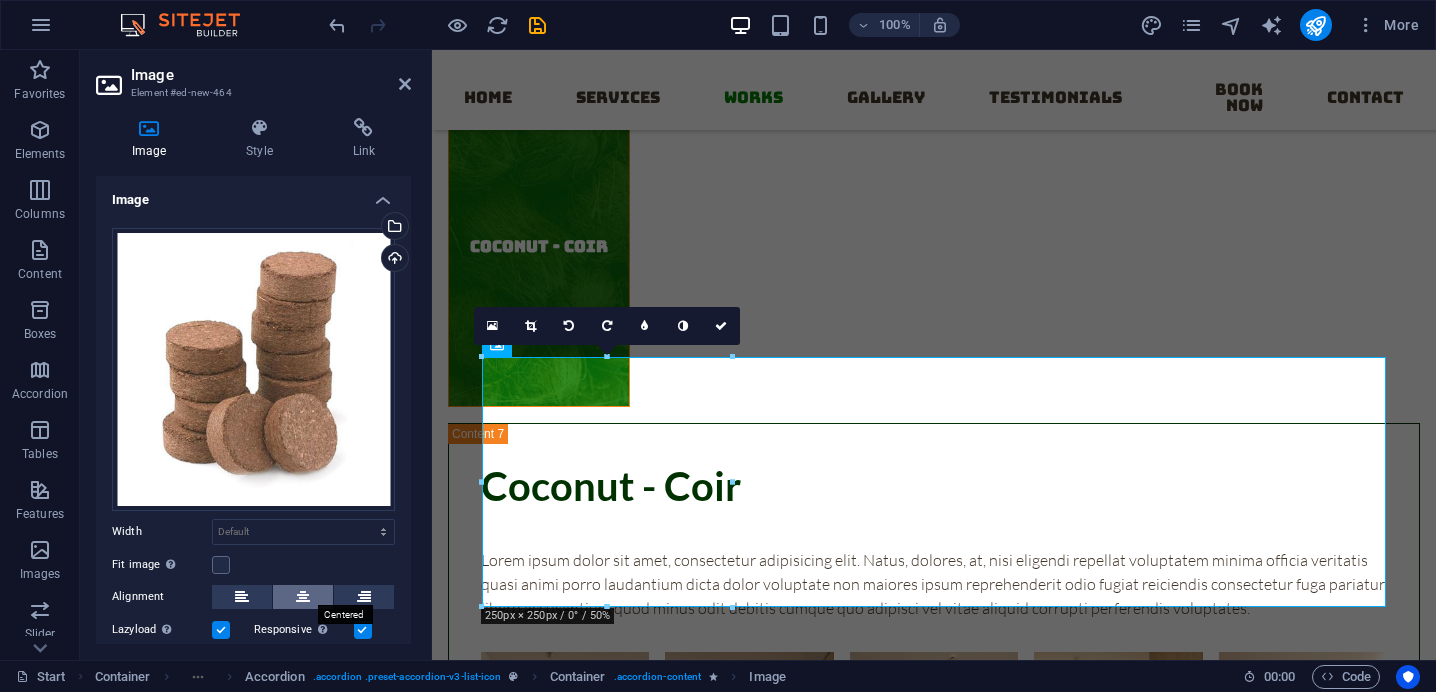 click at bounding box center [303, 597] 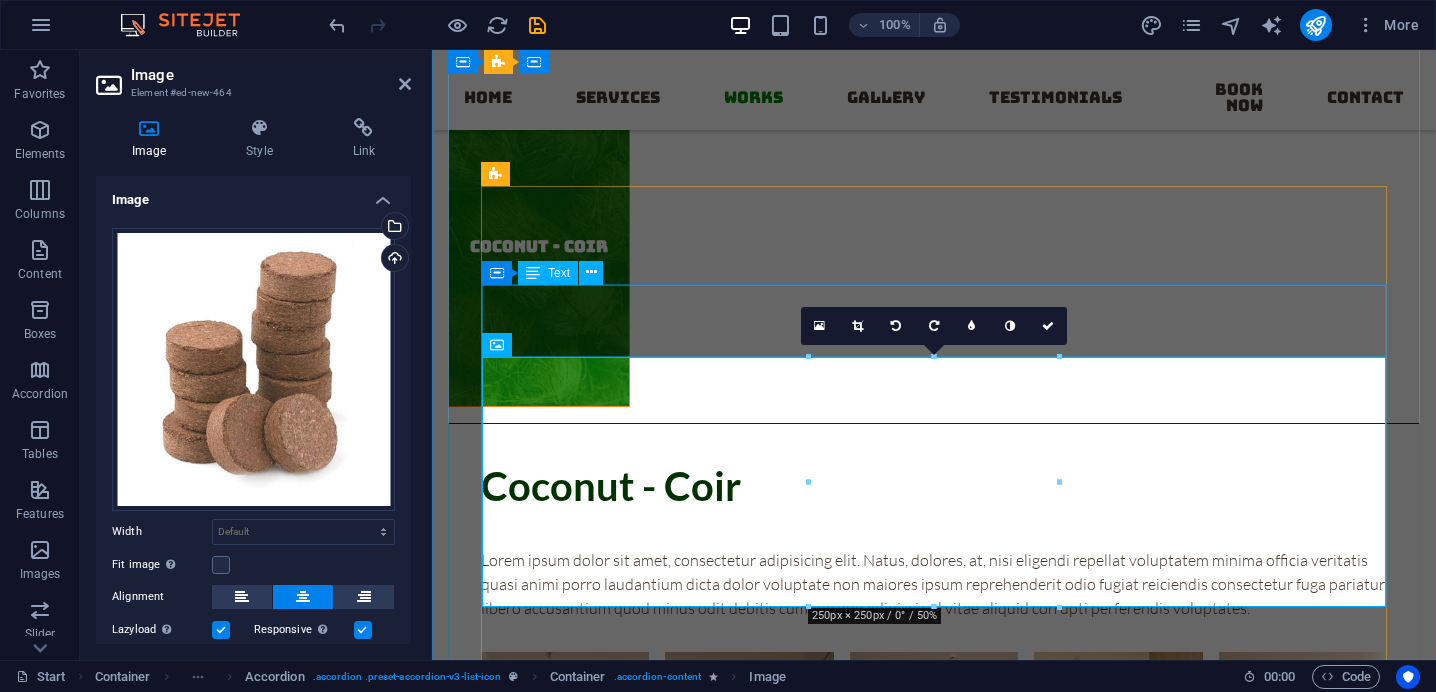click on "Lorem ipsum dolor sit amet, consectetur adipisicing elit. Maiores ipsum repellat minus nihil. Labore, delectus, nam dignissimos ea repudiandae minima voluptatum magni pariatur possimus quia accusamus harum facilis corporis animi nisi. Enim, pariatur, impedit quia repellat harum ipsam laboriosam voluptas dicta illum nisi obcaecati reprehenderit quis placeat recusandae tenetur aperiam." at bounding box center [1090, 950] 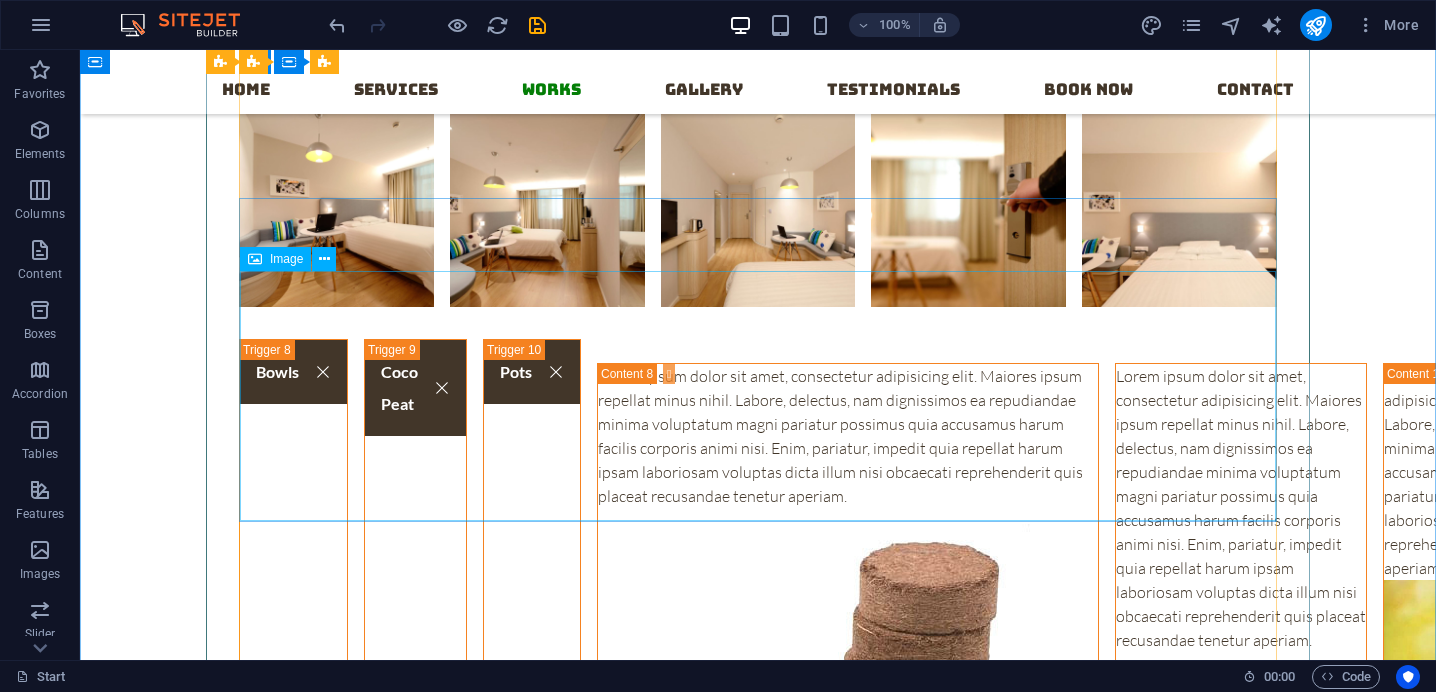 click at bounding box center [1241, 777] 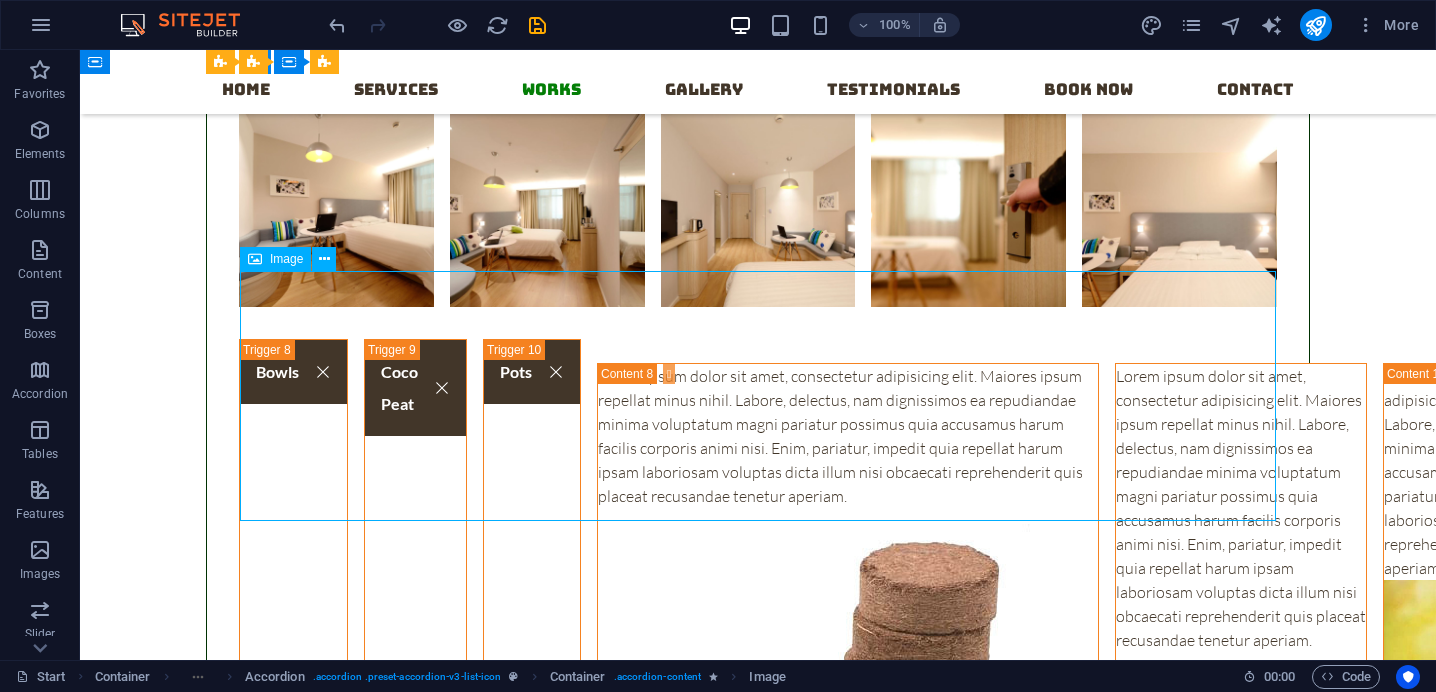 click at bounding box center [1241, 777] 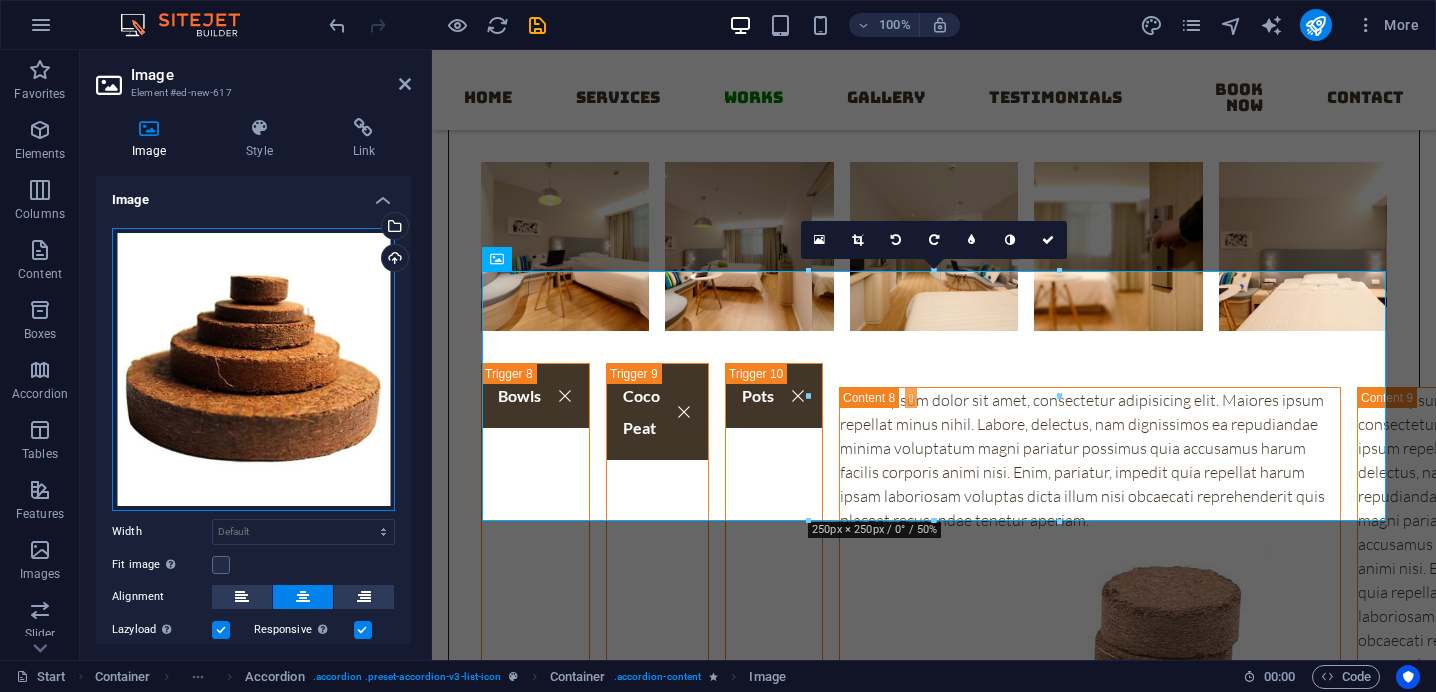 click on "Drag files here, click to choose files or select files from Files or our free stock photos & videos" at bounding box center [253, 369] 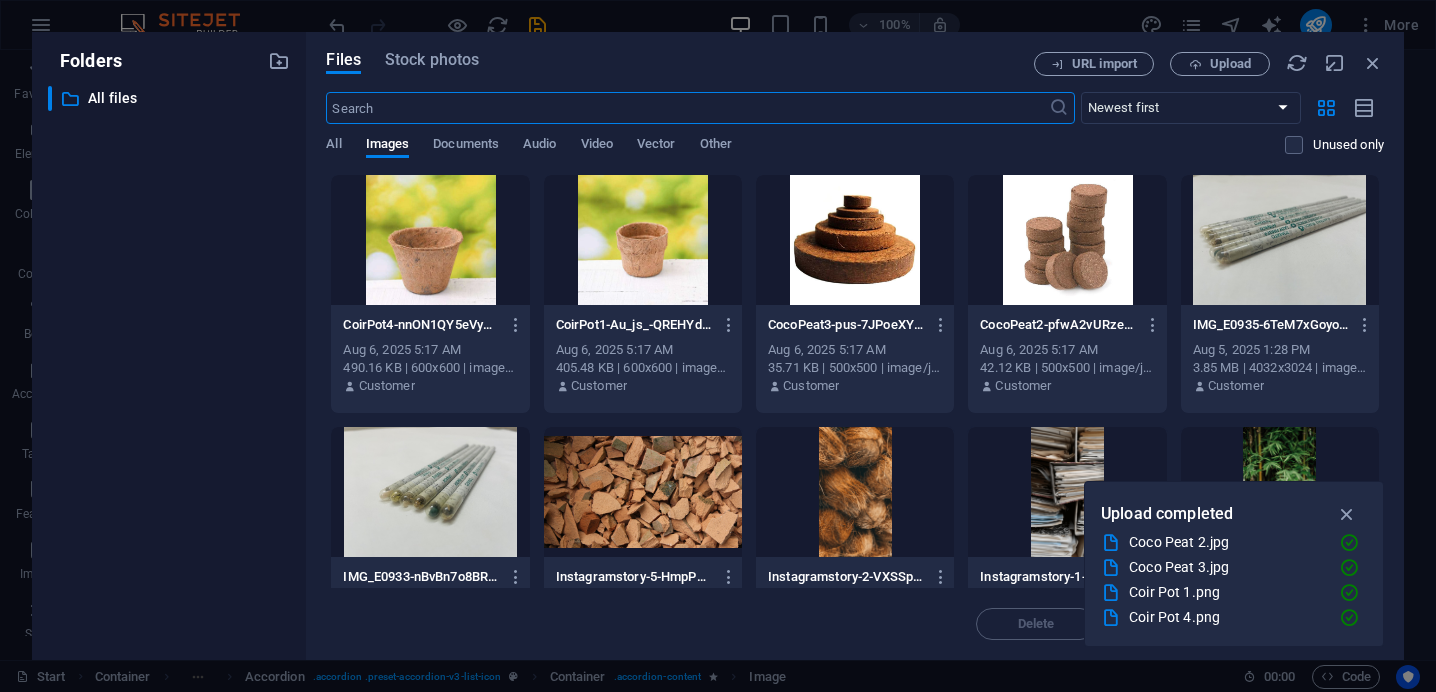 scroll, scrollTop: 7013, scrollLeft: 0, axis: vertical 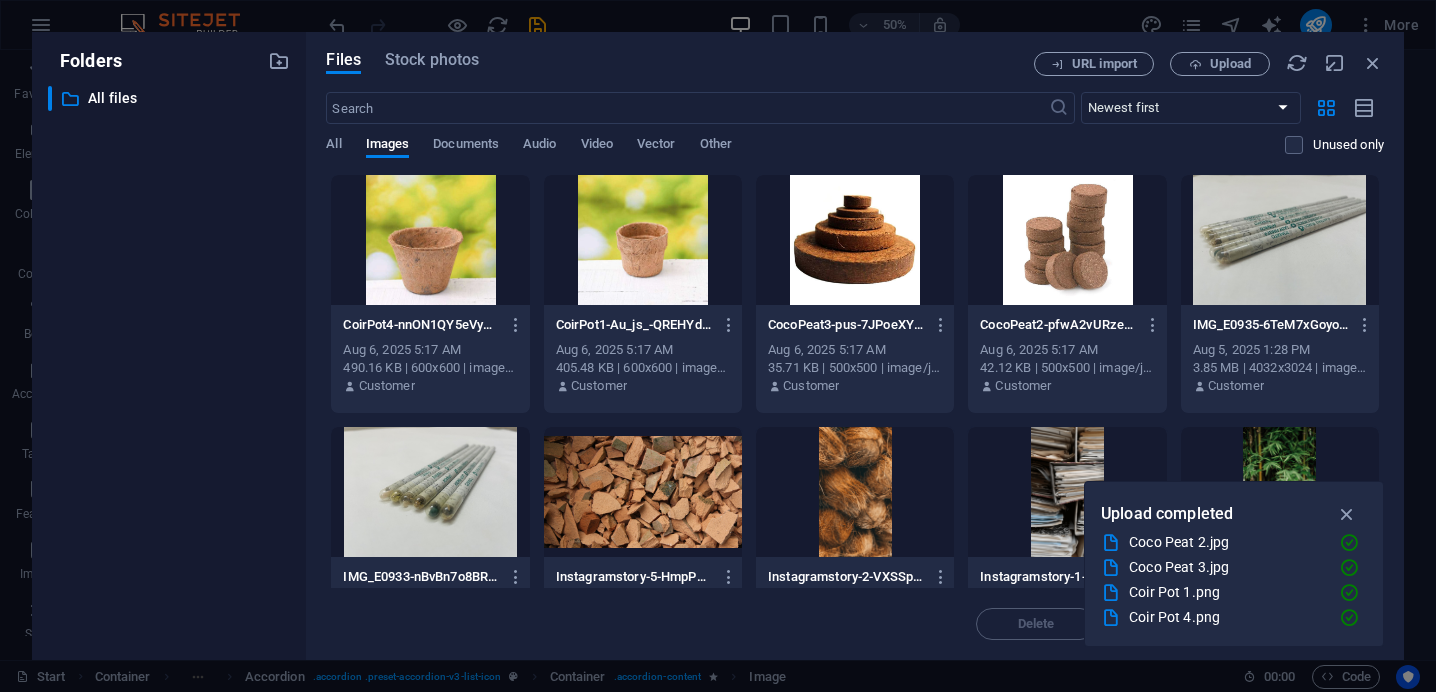 click at bounding box center (1067, 240) 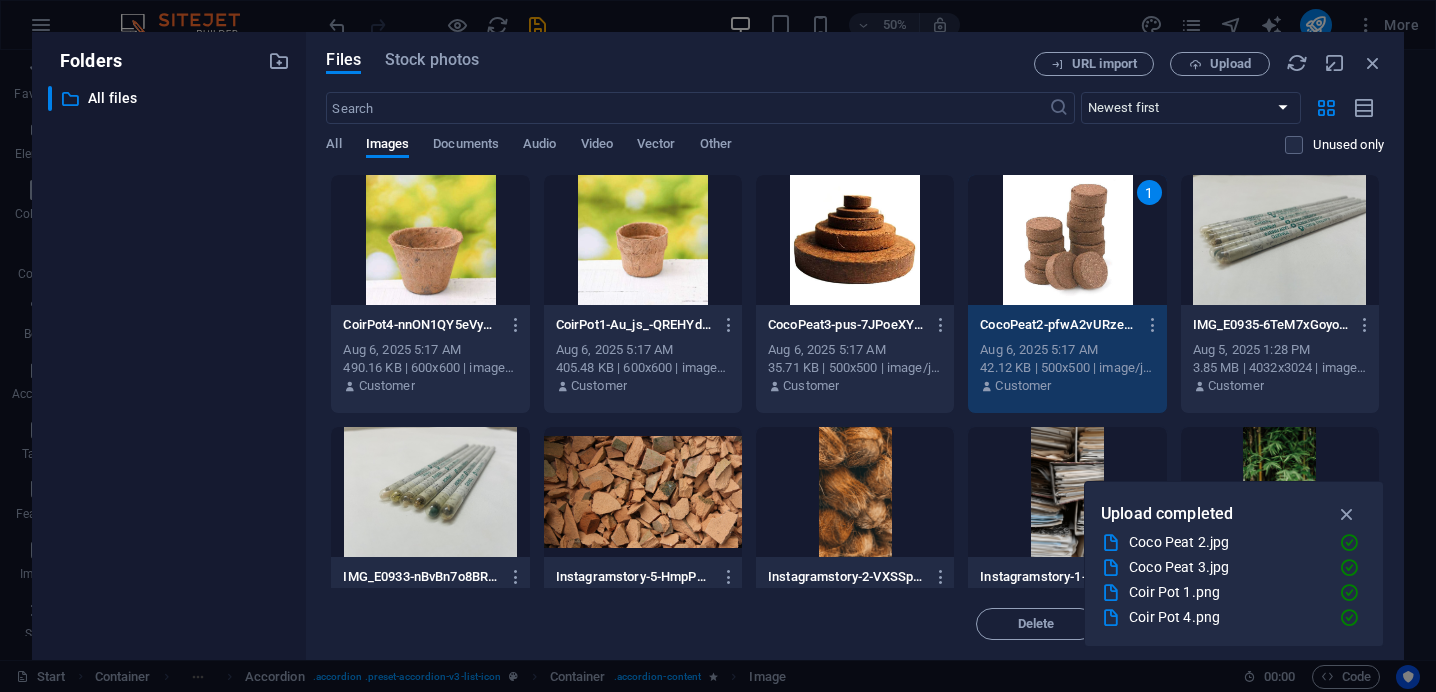 click on "1" at bounding box center (1067, 240) 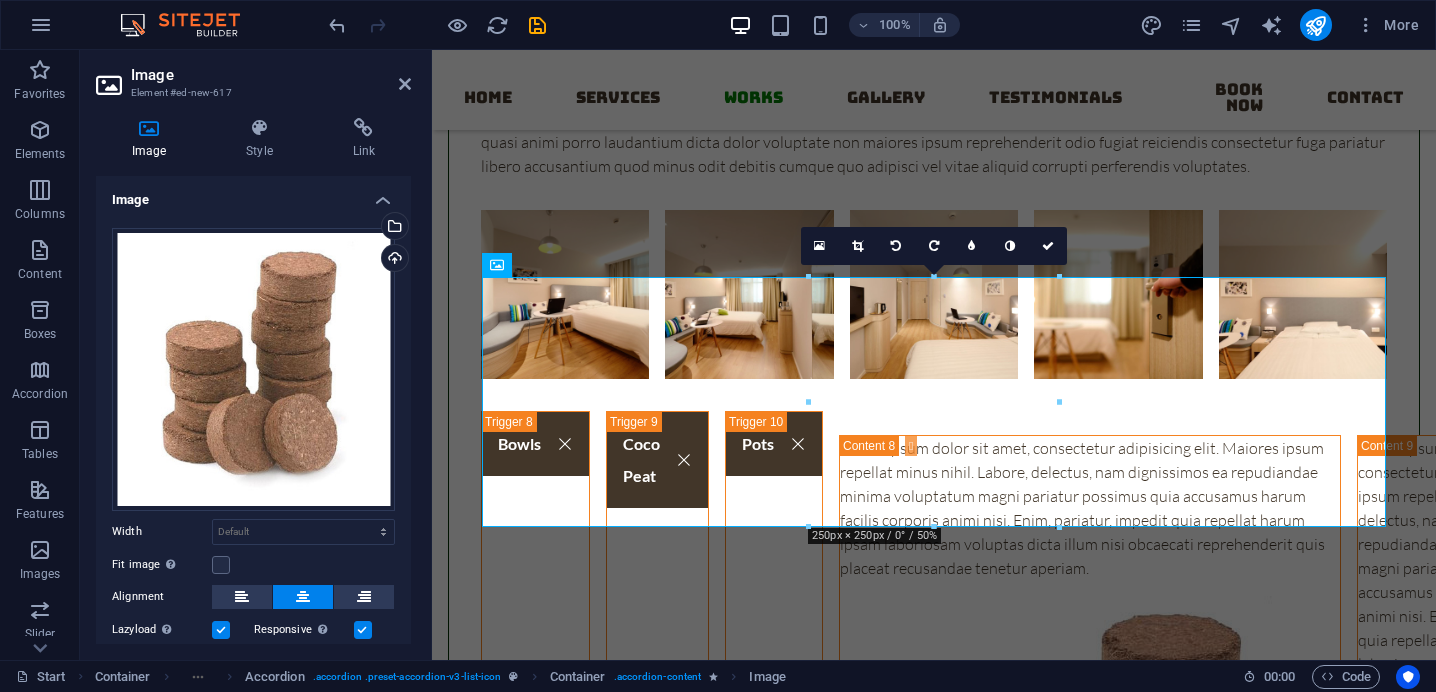 scroll, scrollTop: 6399, scrollLeft: 0, axis: vertical 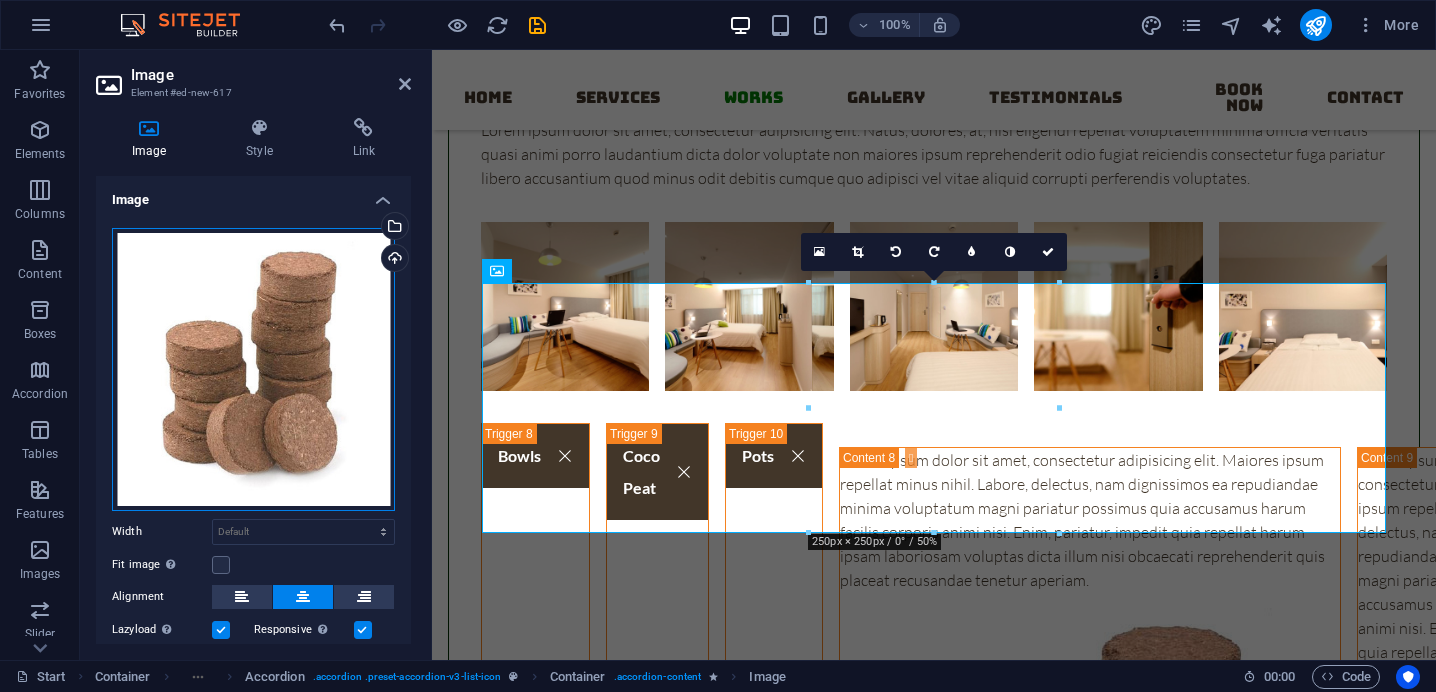 click on "Drag files here, click to choose files or select files from Files or our free stock photos & videos" at bounding box center (253, 369) 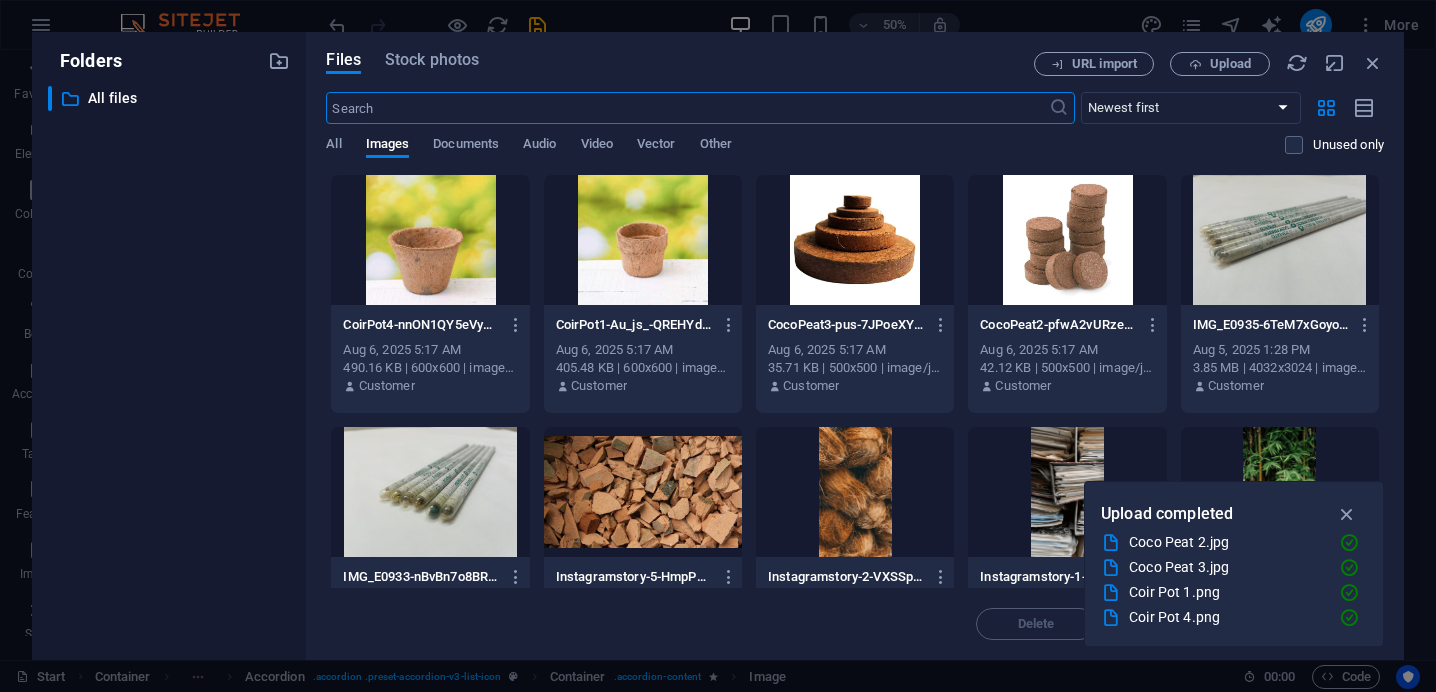 scroll, scrollTop: 7001, scrollLeft: 0, axis: vertical 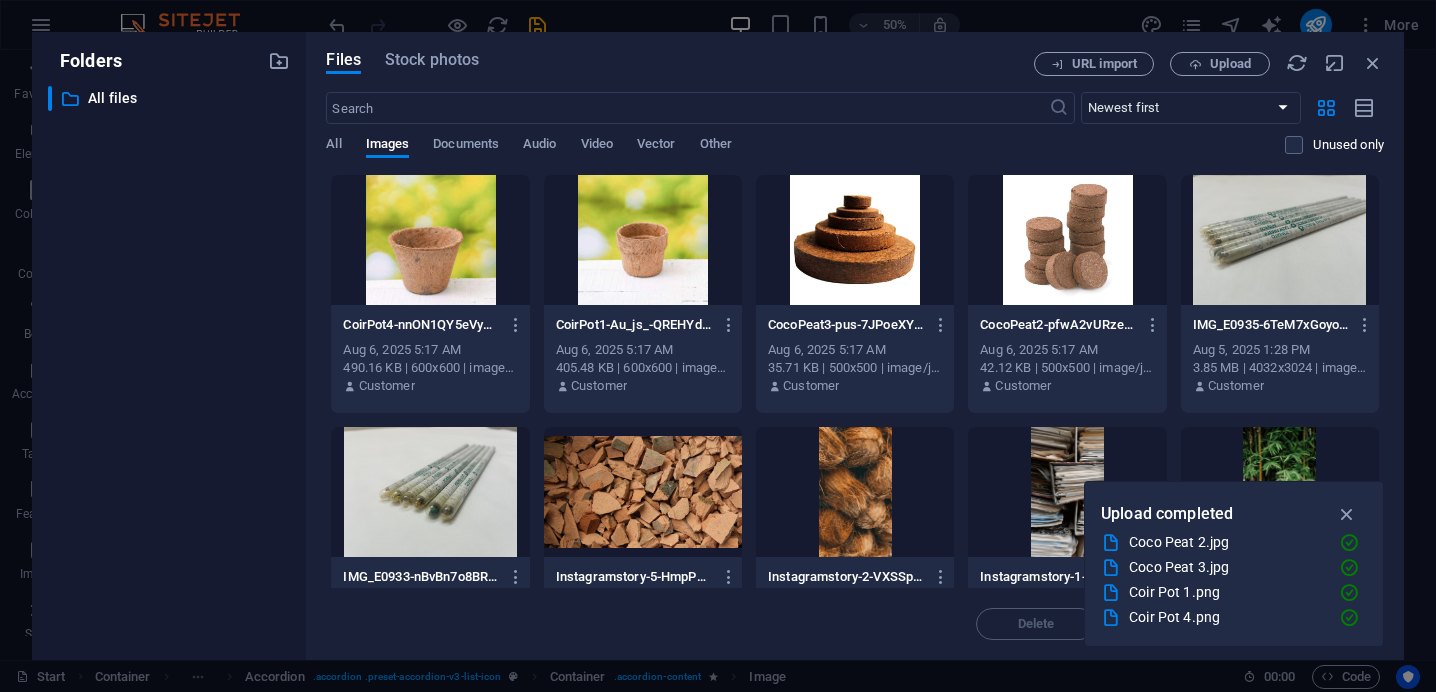click at bounding box center [855, 240] 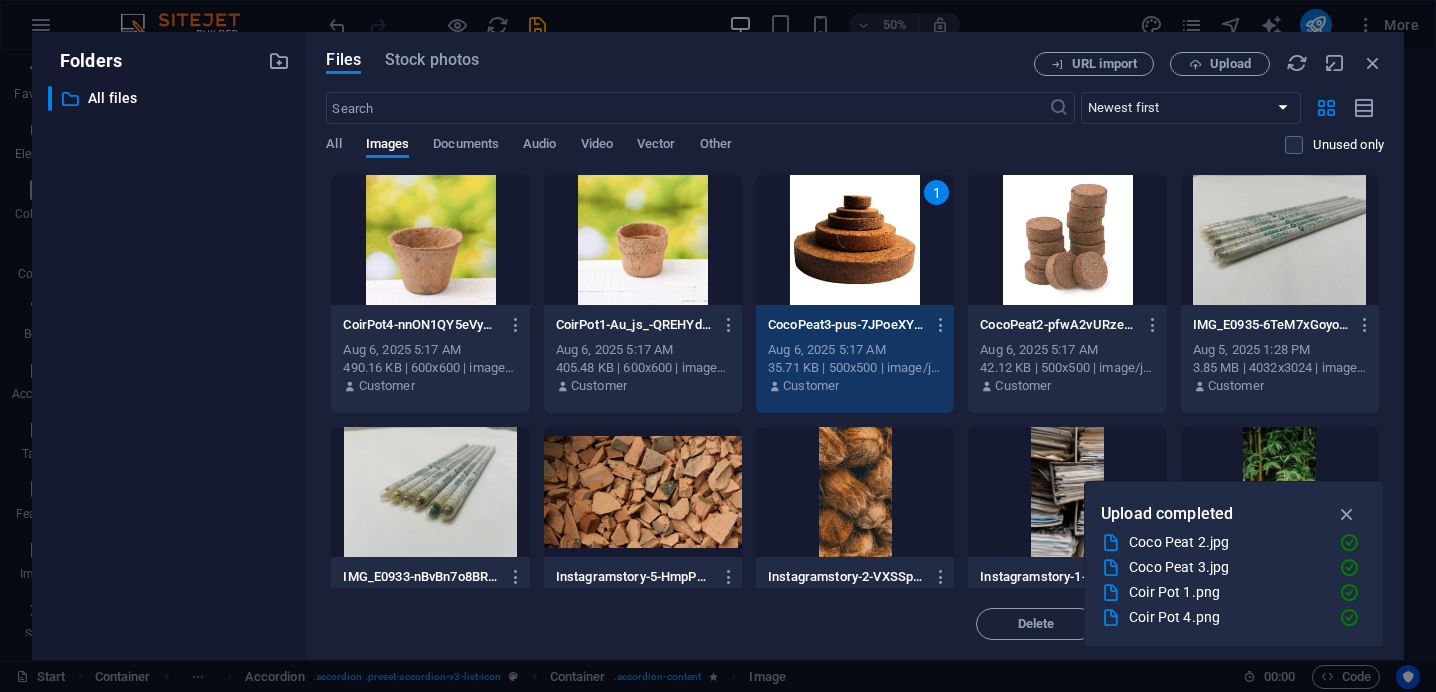 click on "1" at bounding box center (855, 240) 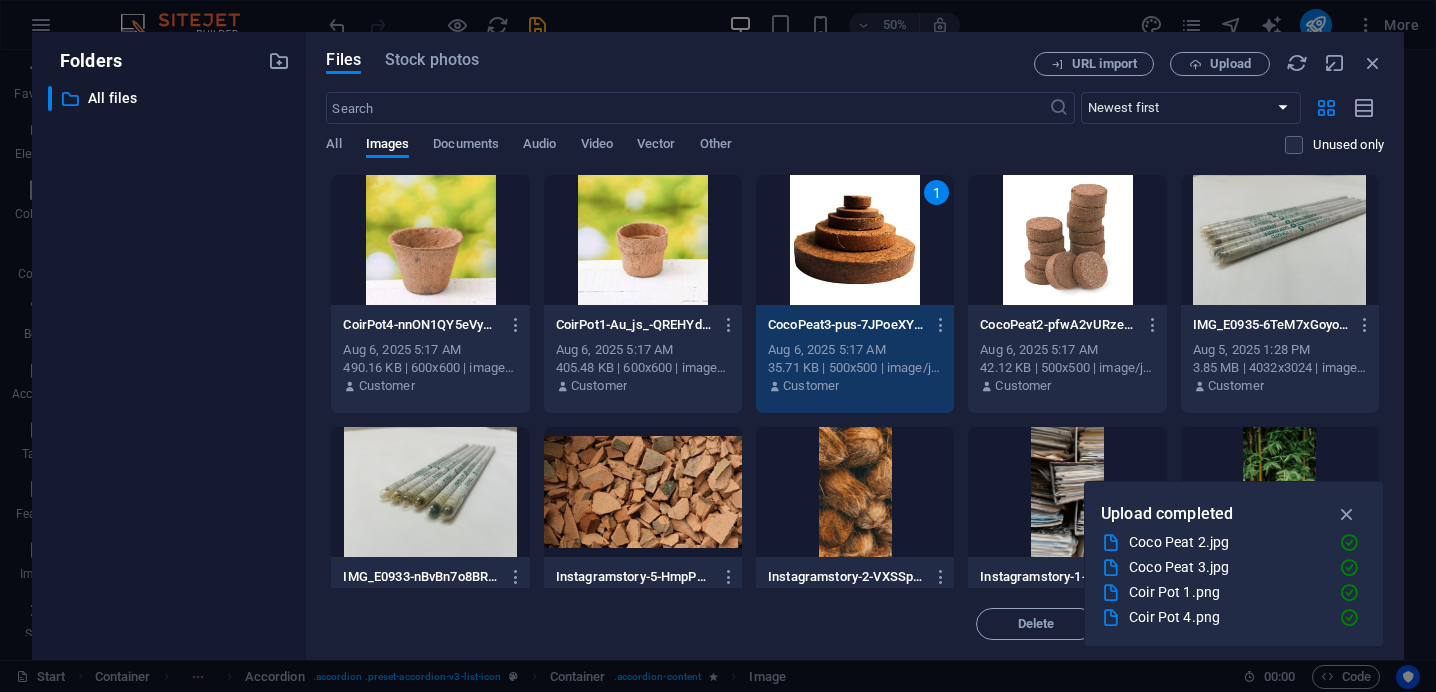 scroll, scrollTop: 6399, scrollLeft: 0, axis: vertical 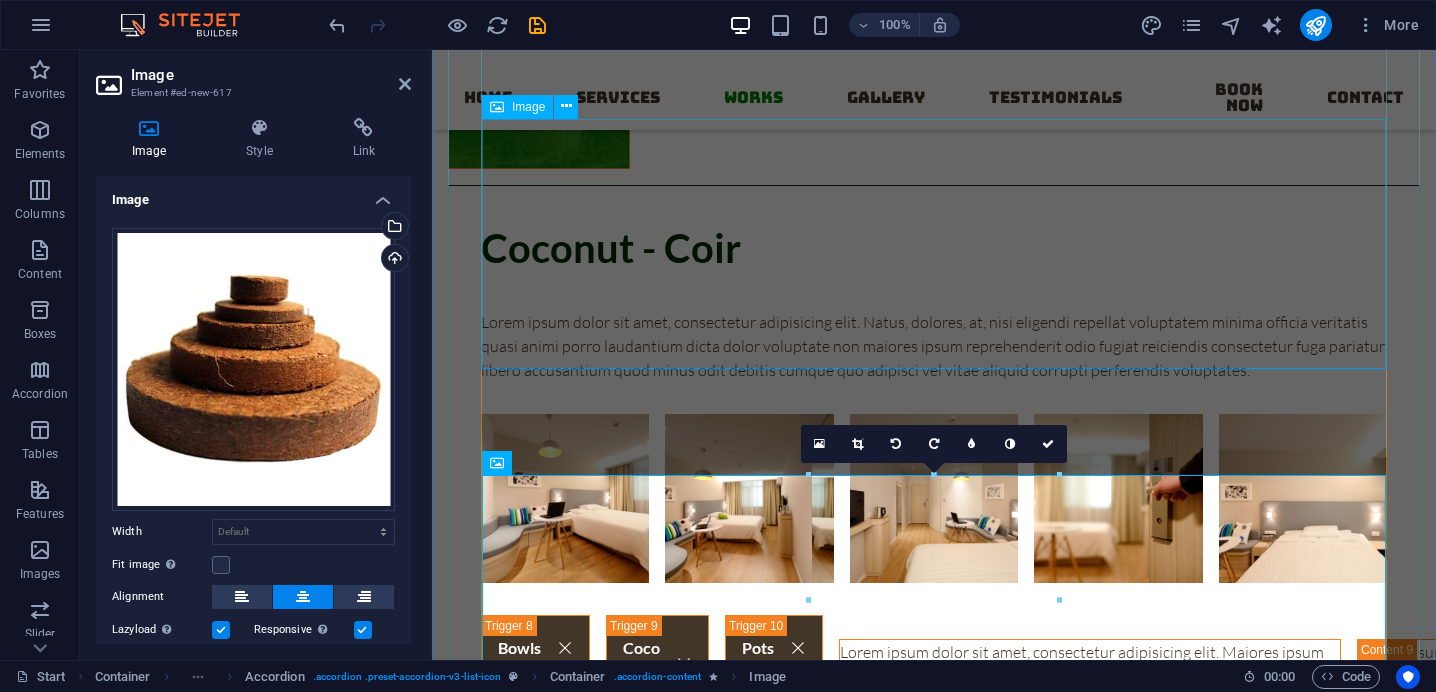 click at bounding box center [1090, 1034] 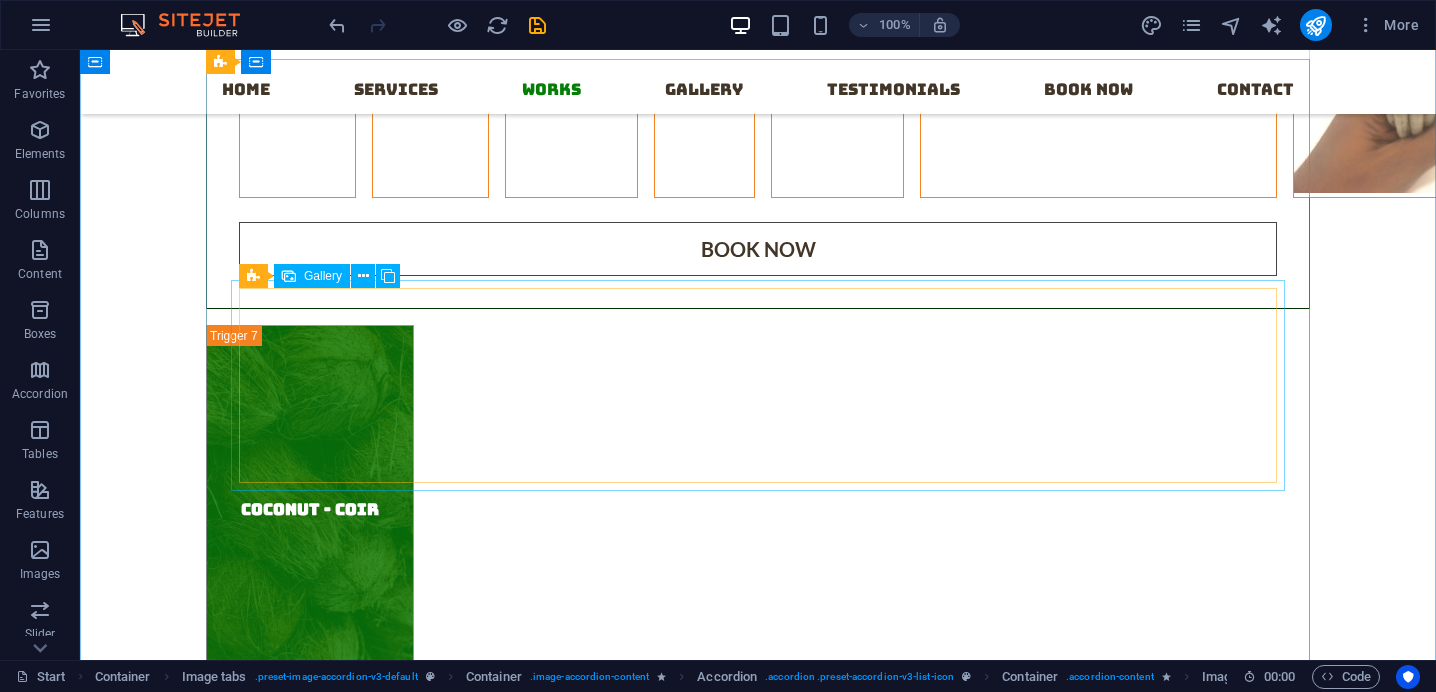 scroll, scrollTop: 5601, scrollLeft: 0, axis: vertical 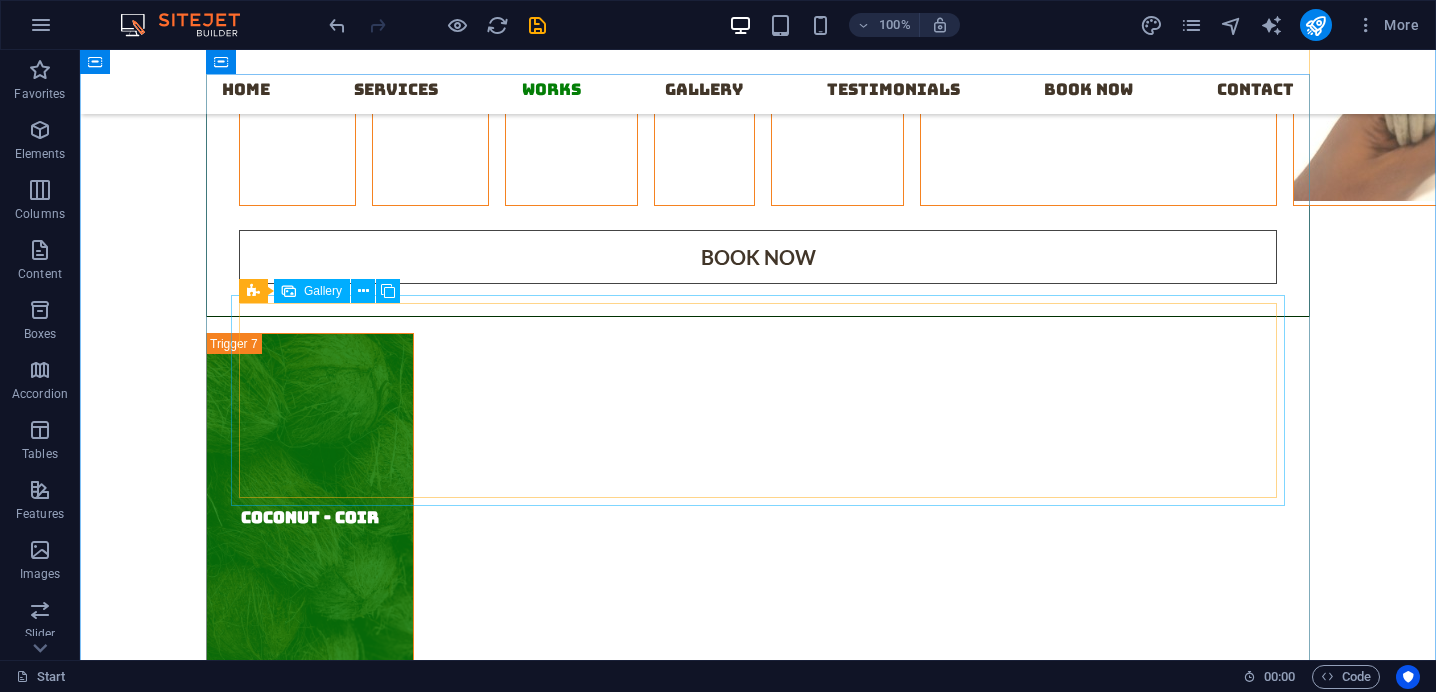 click at bounding box center (758, 1043) 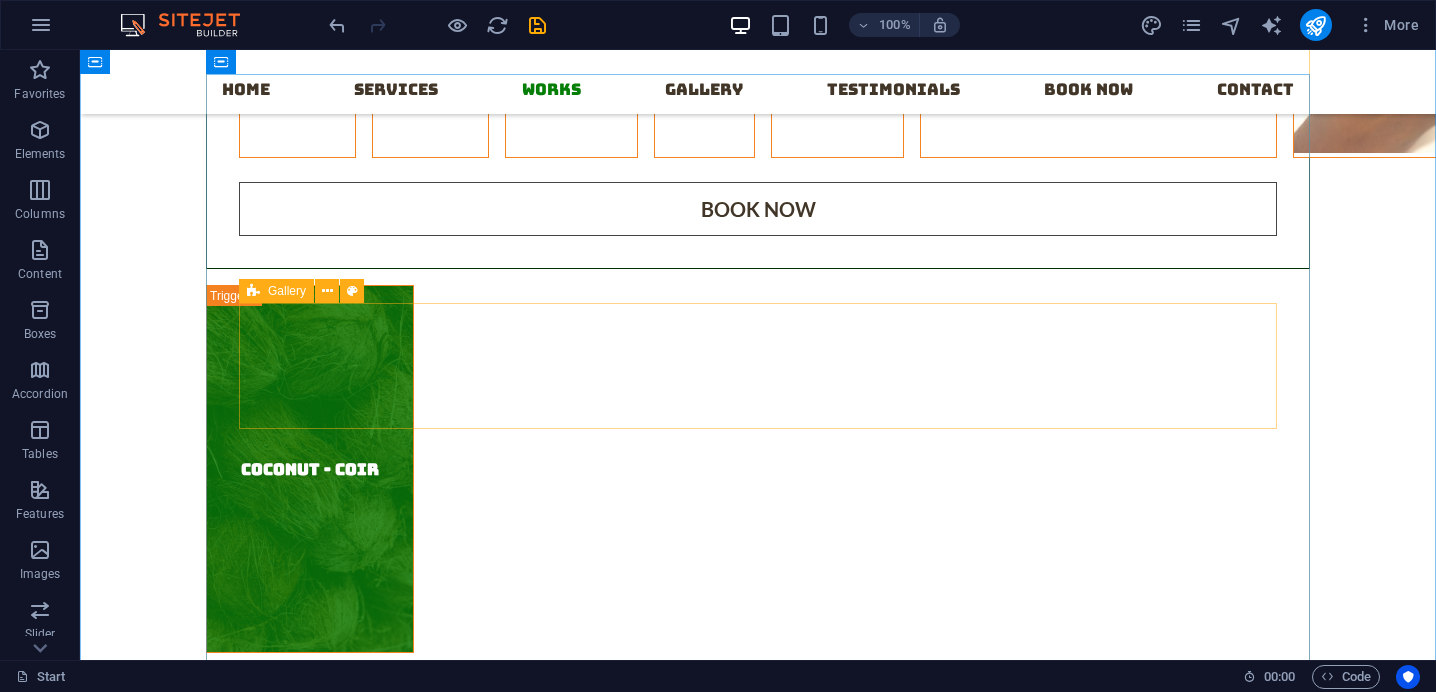 click on "Drop content here or  Add elements  Paste clipboard" at bounding box center (758, 961) 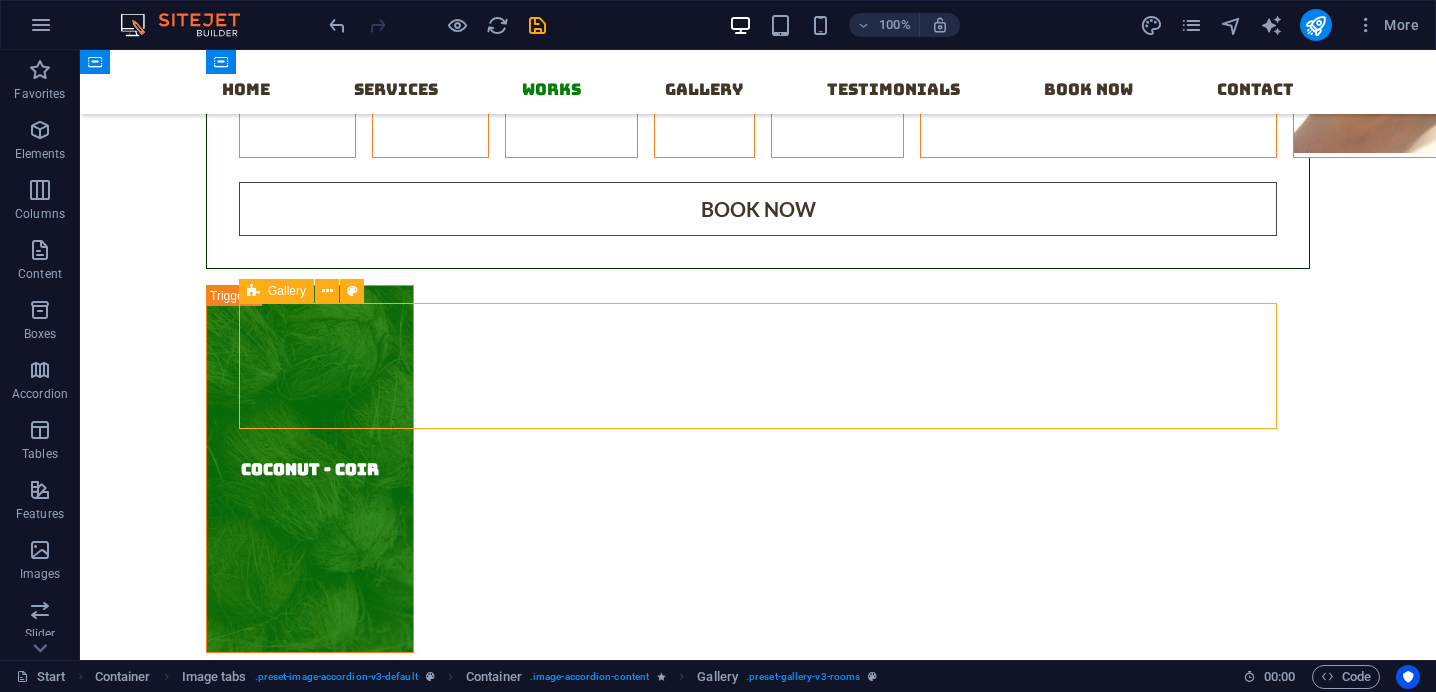 click on "Drop content here or  Add elements  Paste clipboard" at bounding box center [758, 961] 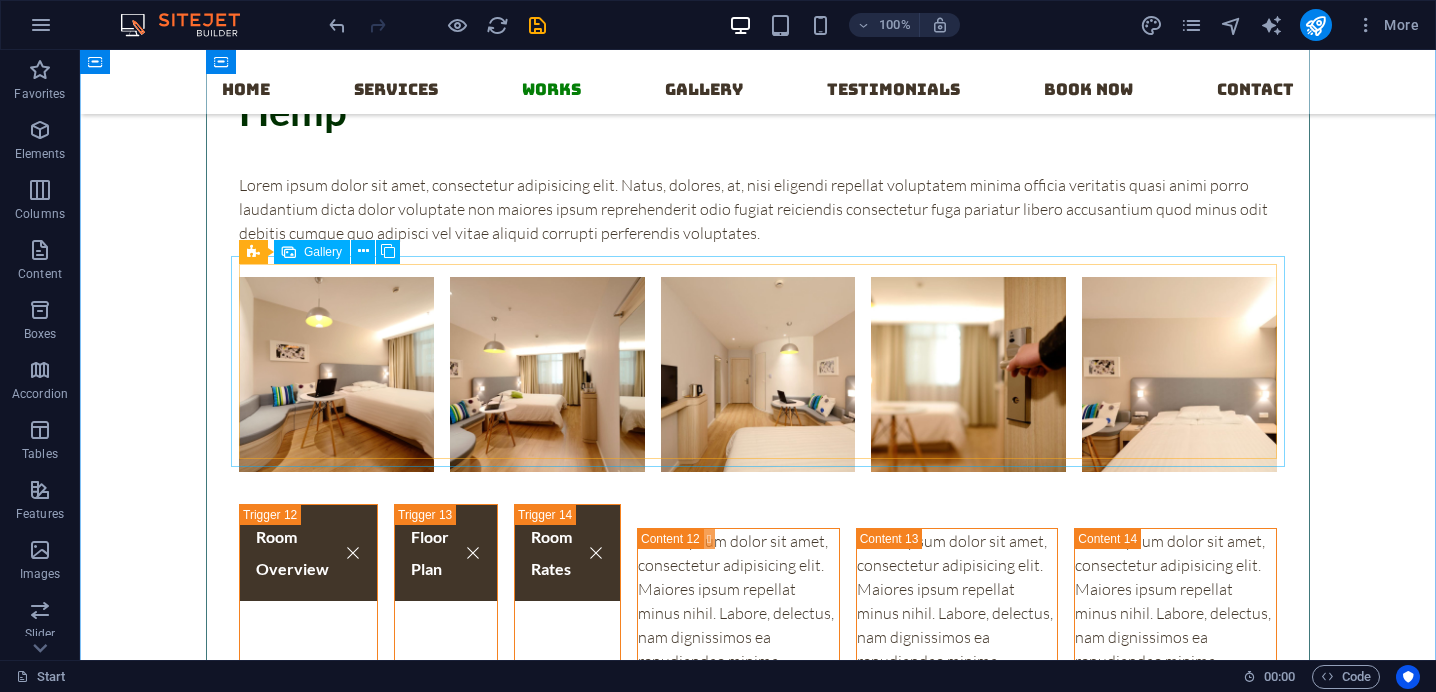 scroll, scrollTop: 7668, scrollLeft: 0, axis: vertical 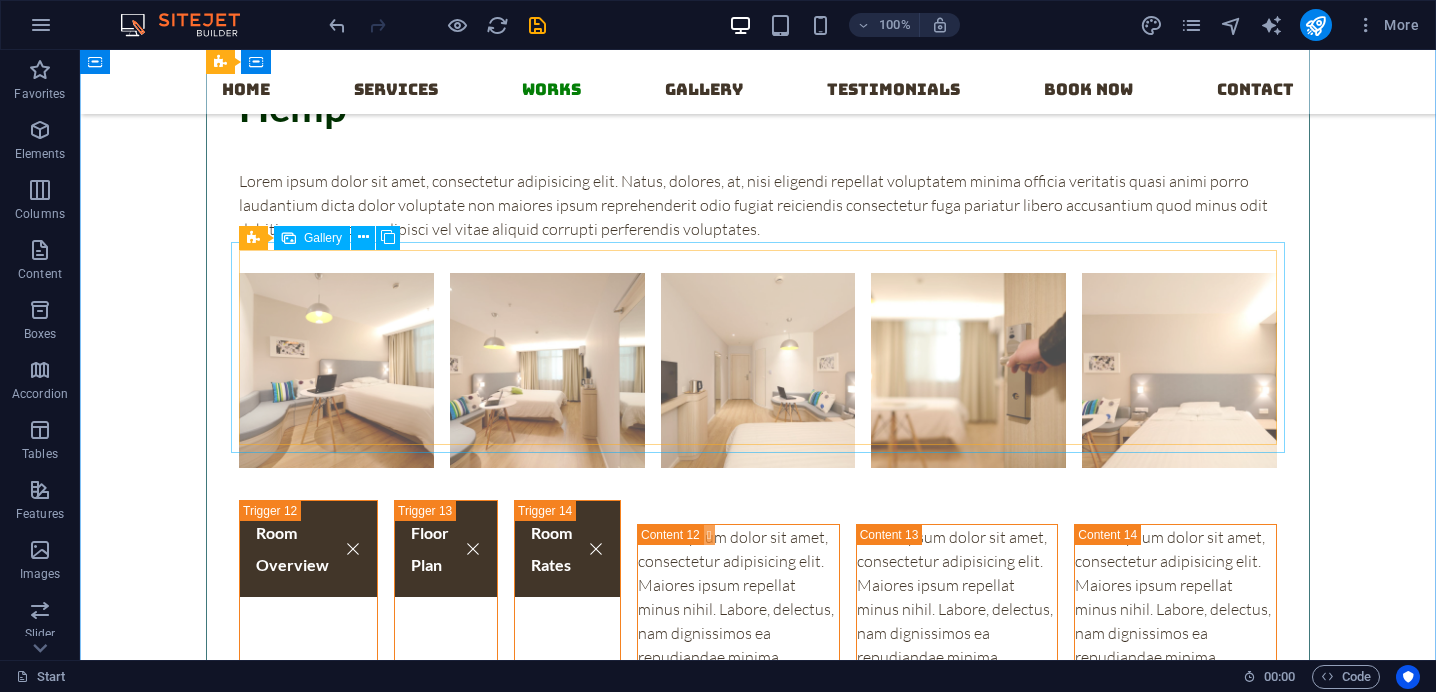 click at bounding box center (547, 370) 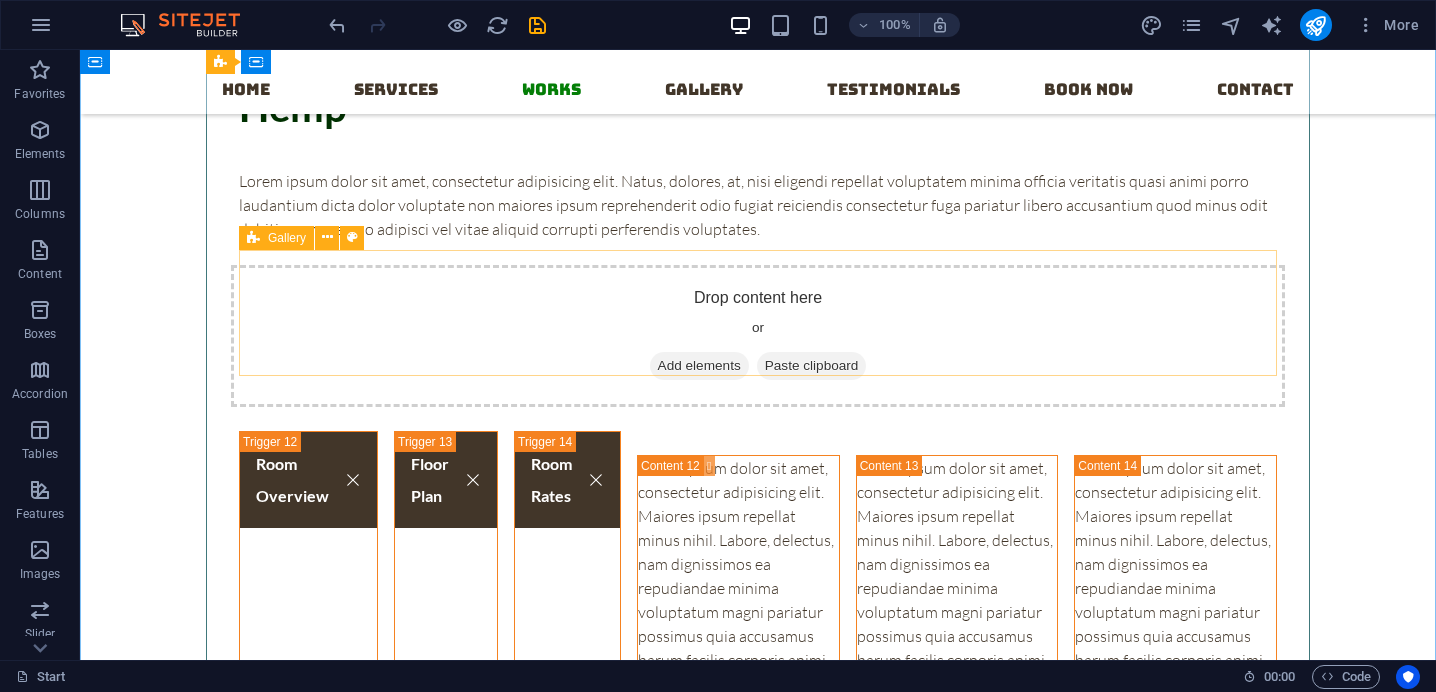click on "Drop content here or  Add elements  Paste clipboard" at bounding box center [758, 336] 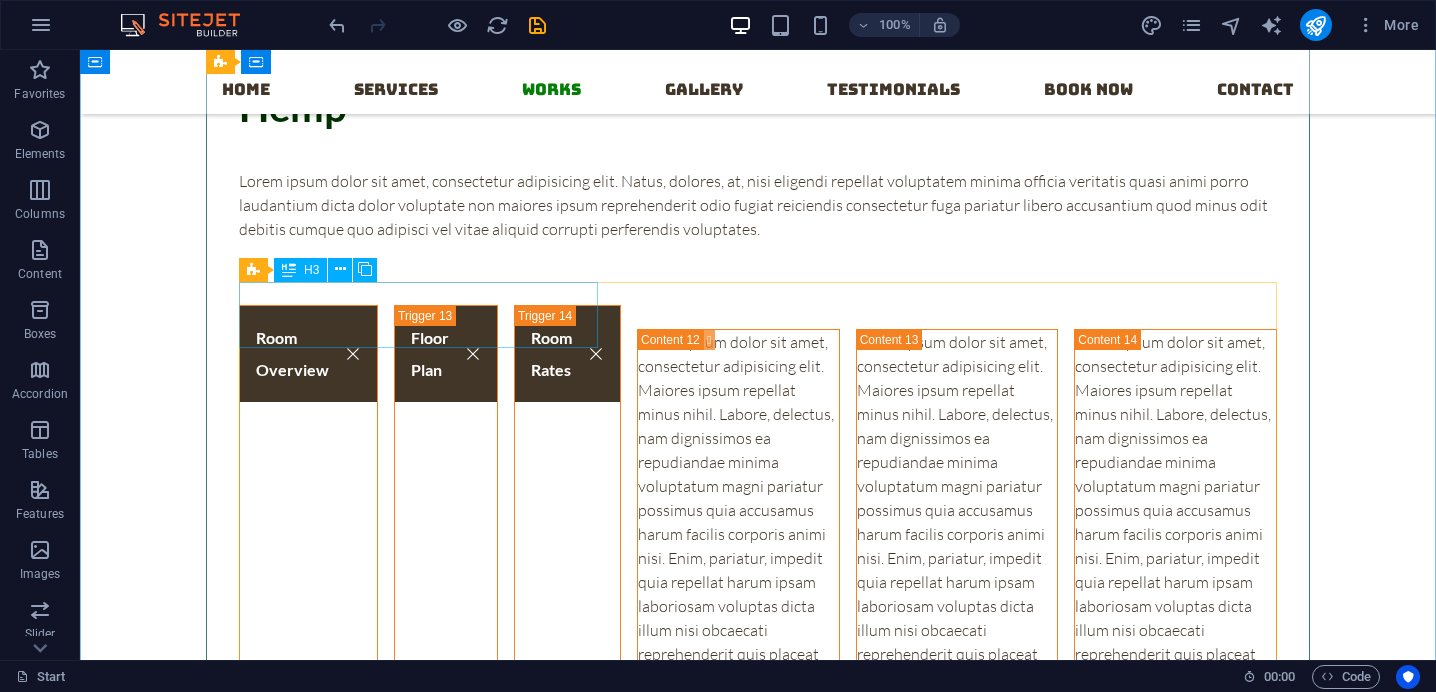 click on "Room Overview" at bounding box center [308, 502] 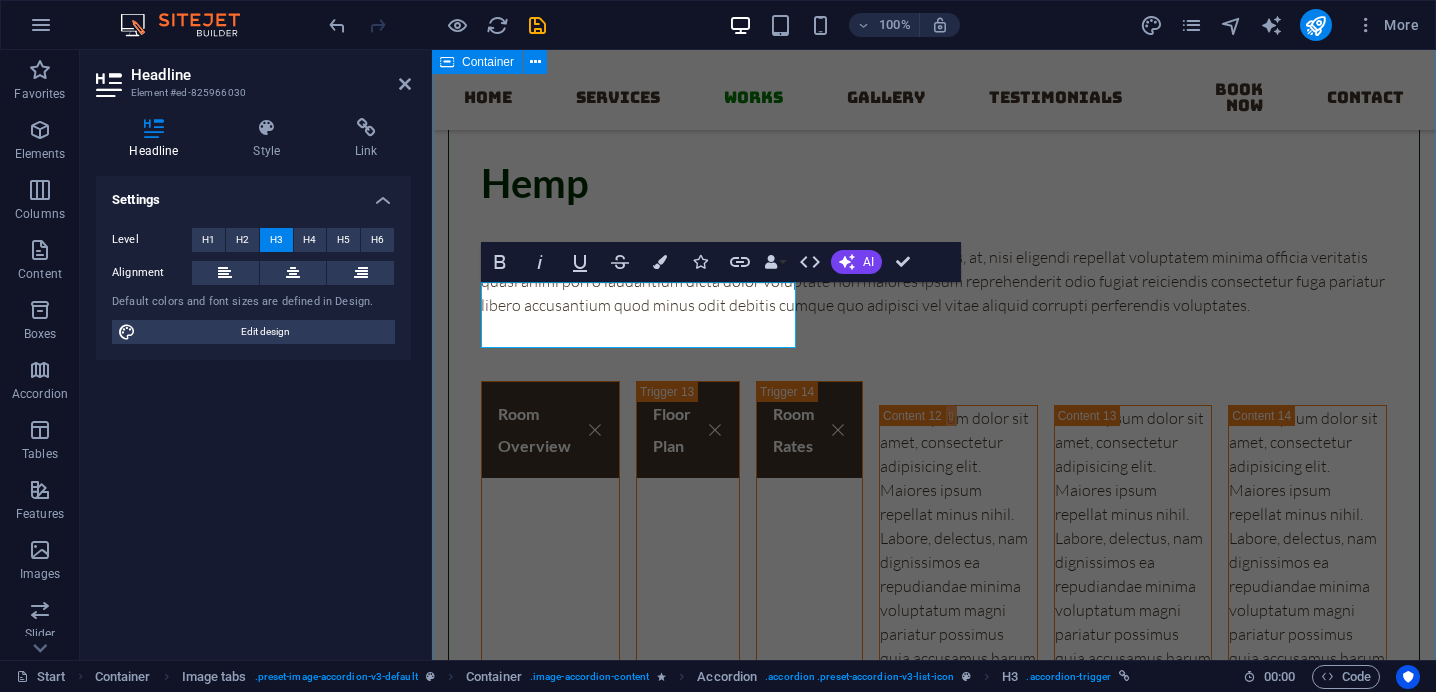 scroll, scrollTop: 7671, scrollLeft: 0, axis: vertical 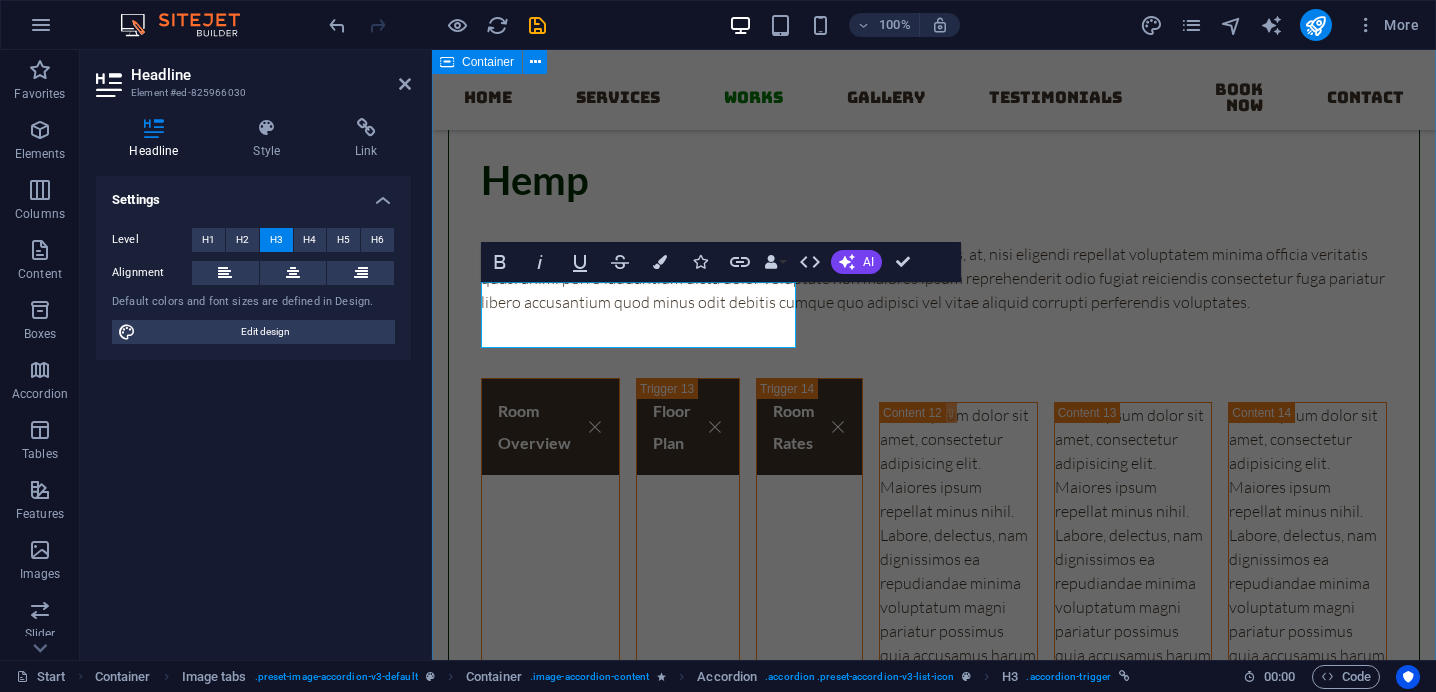 type 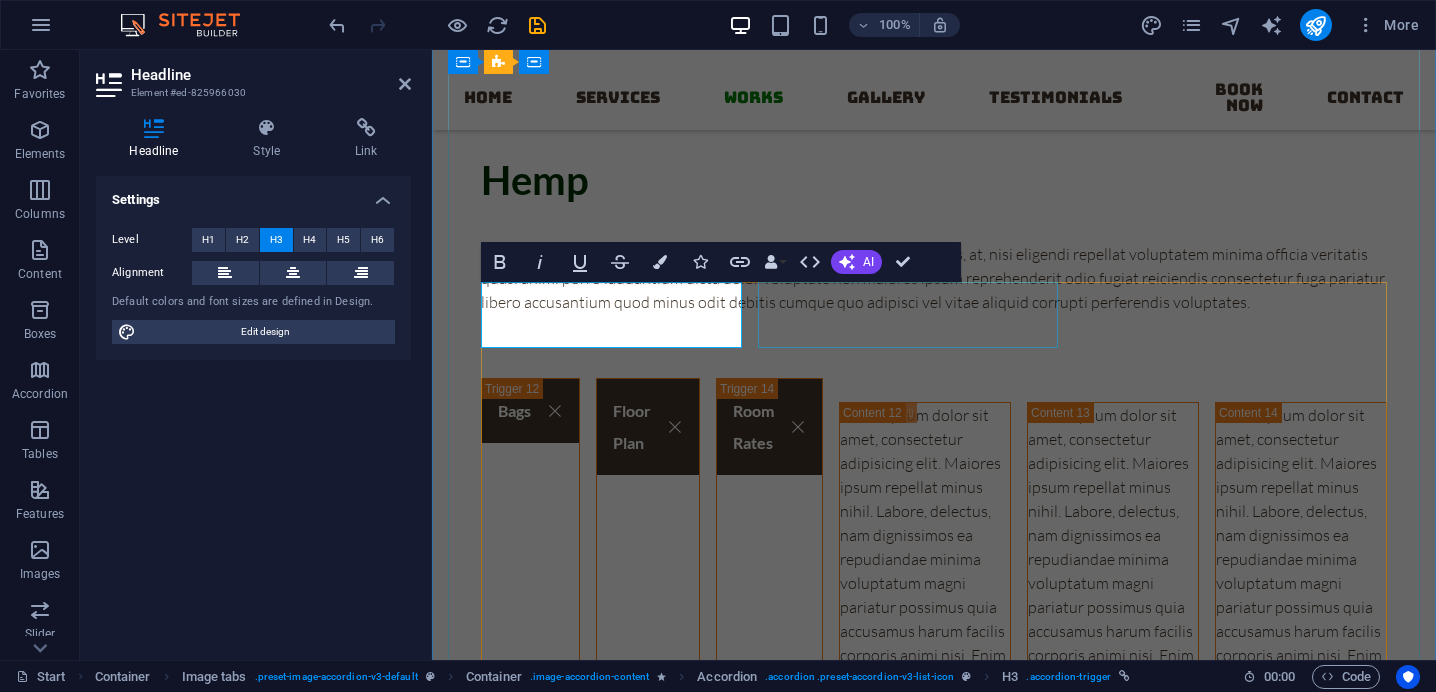 click on "Floor Plan" at bounding box center (648, 611) 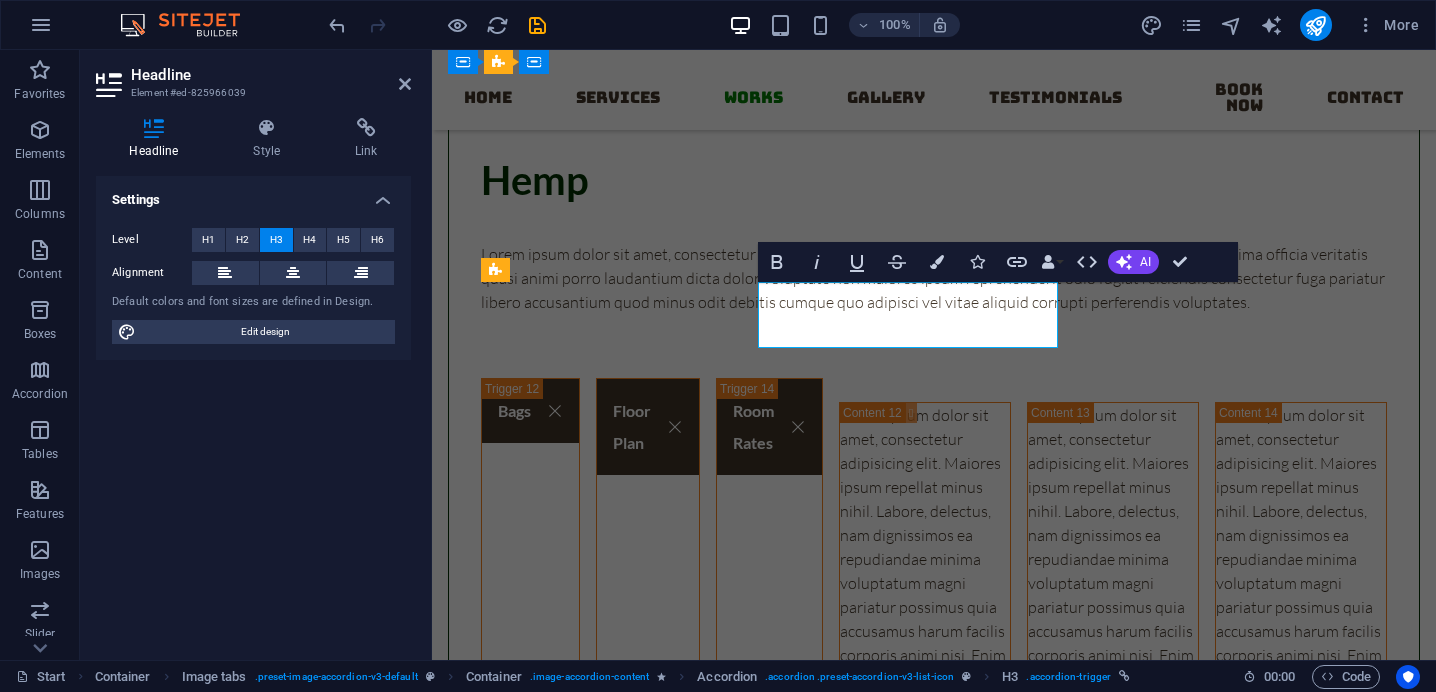type 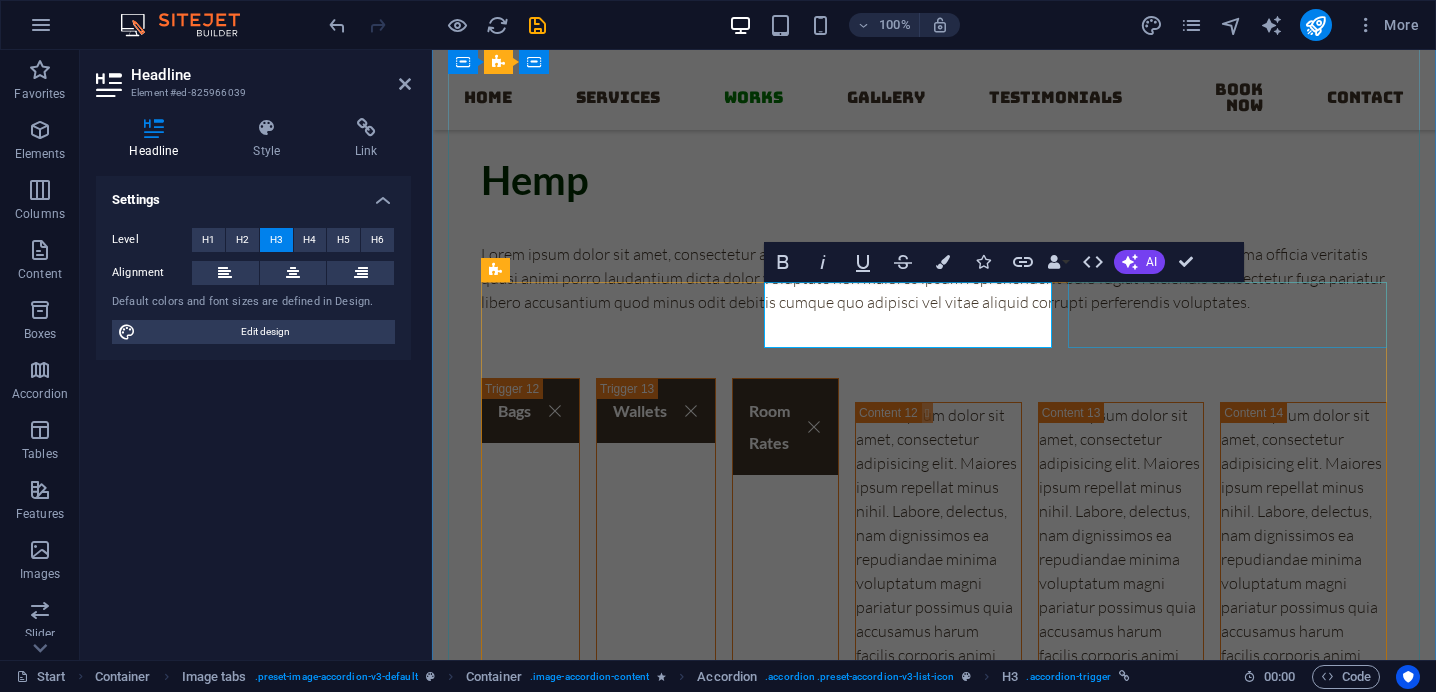 click on "Room Rates" at bounding box center [785, 635] 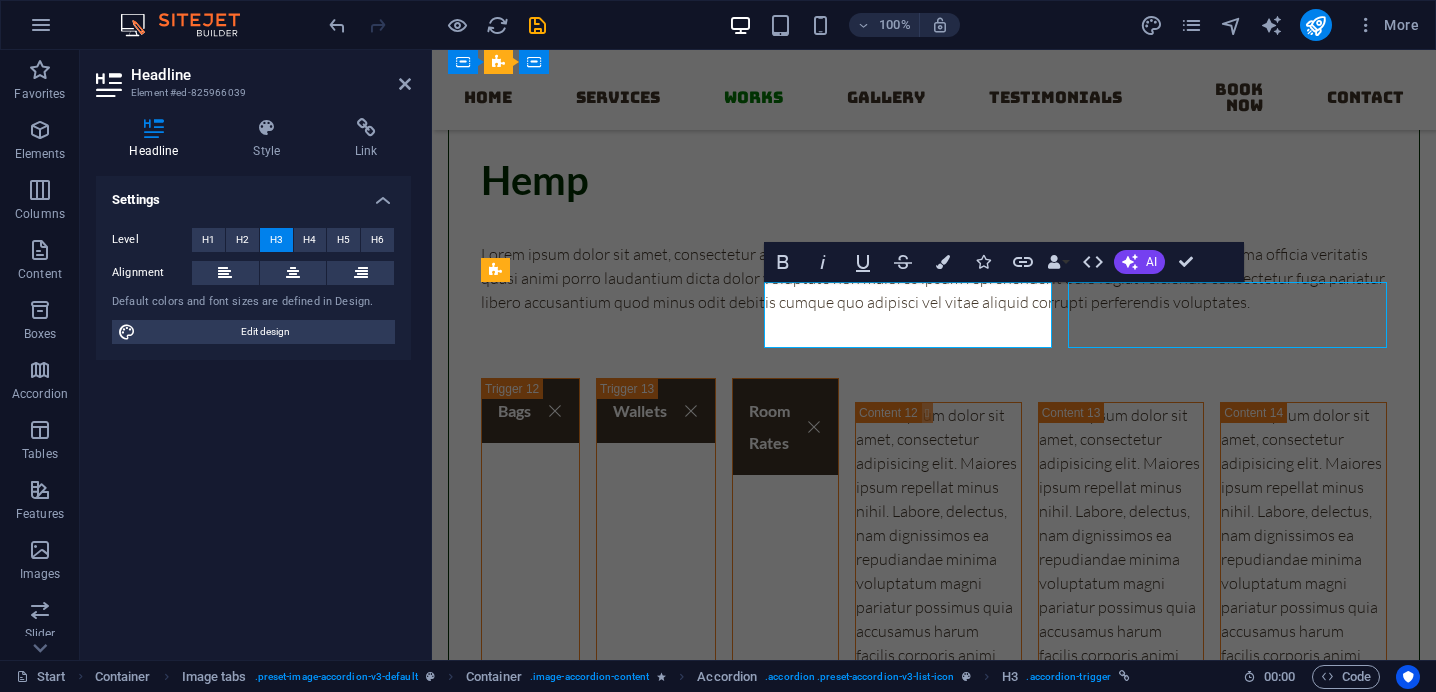 click on "Room Rates" at bounding box center (785, 635) 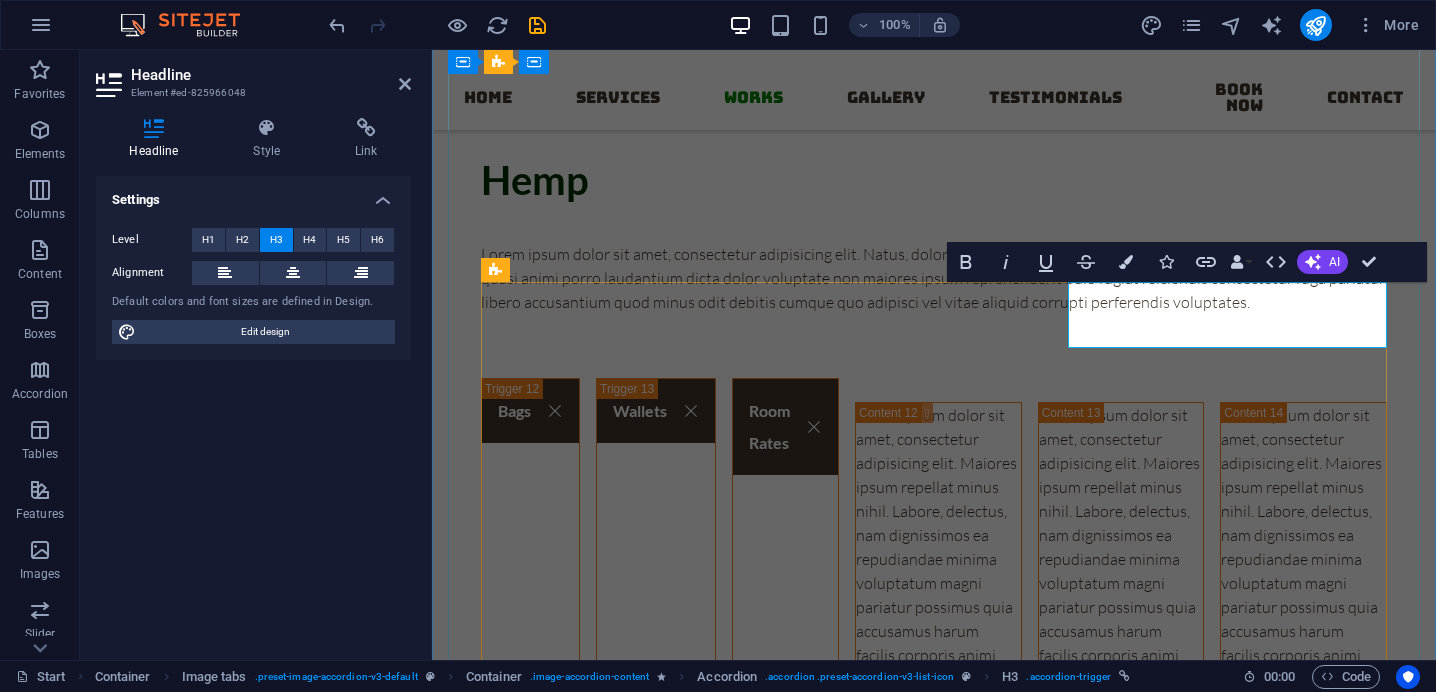 type 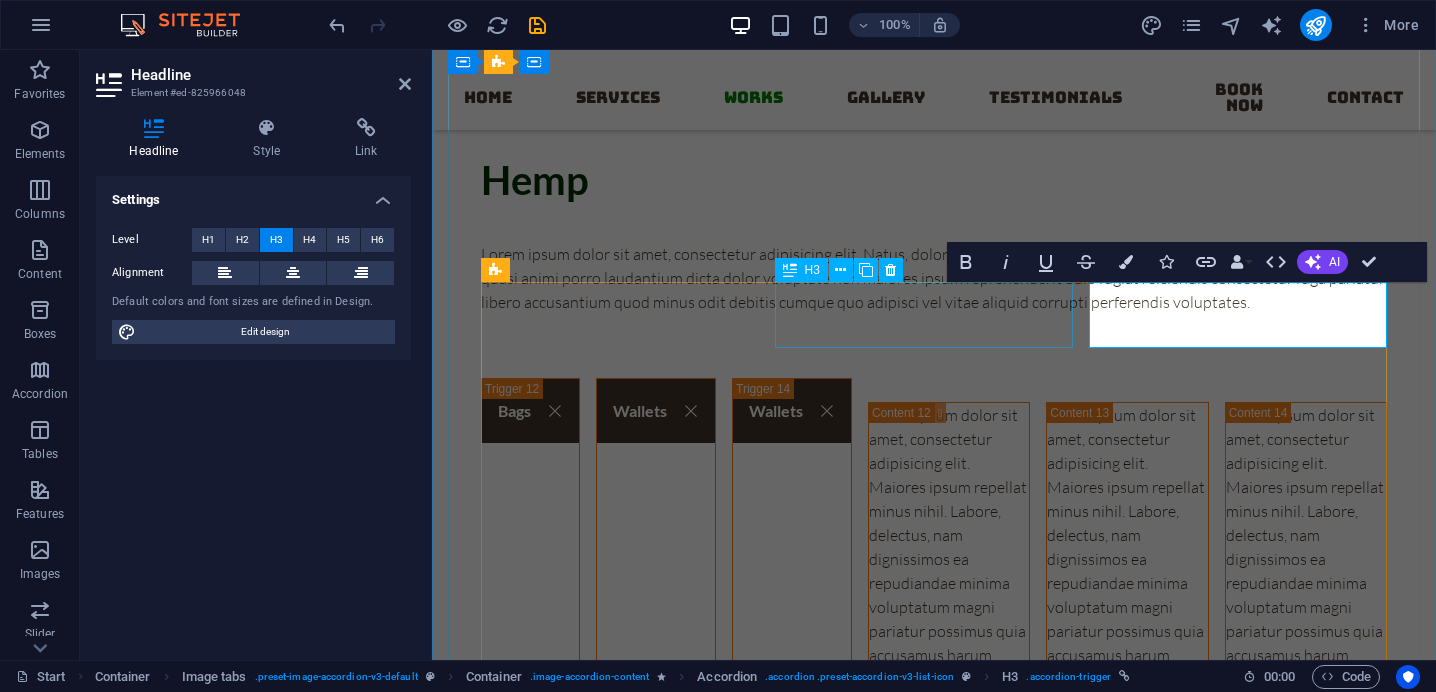 click on "Wallets" at bounding box center (656, 647) 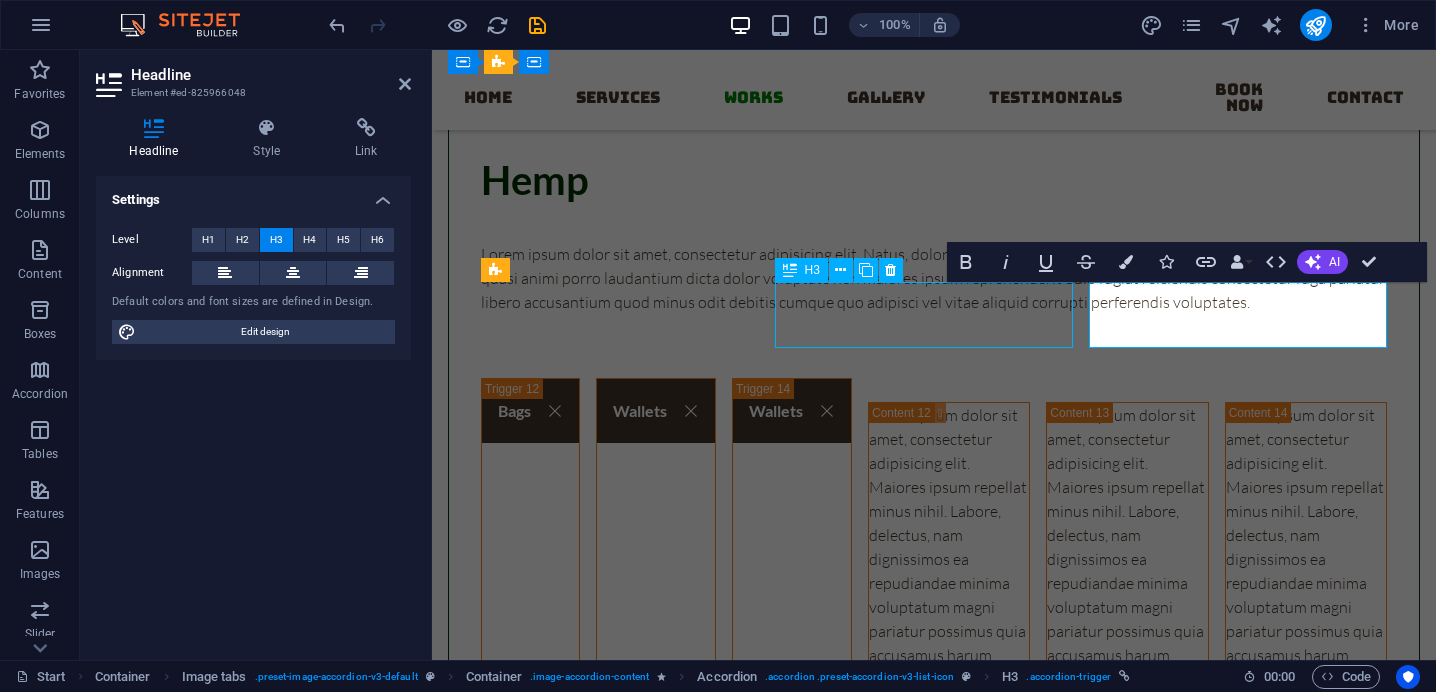 click on "Wallets" at bounding box center [656, 647] 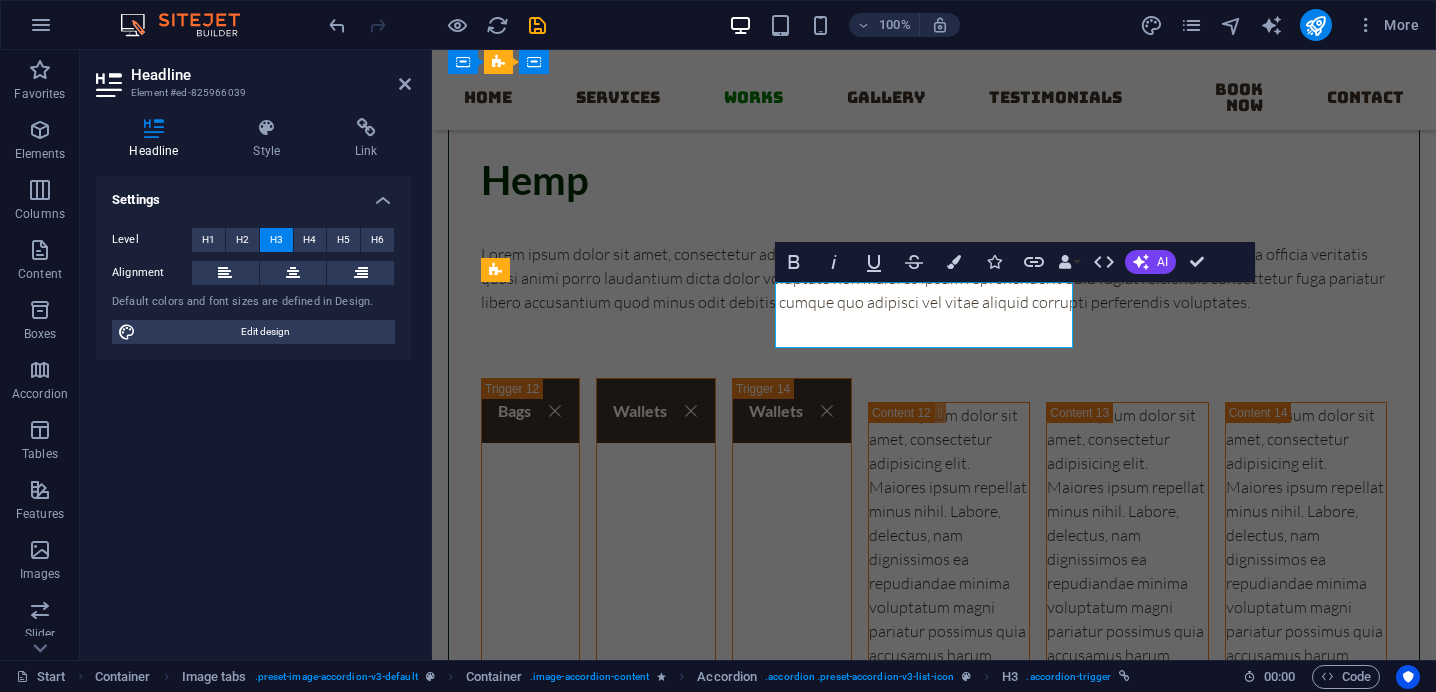 type 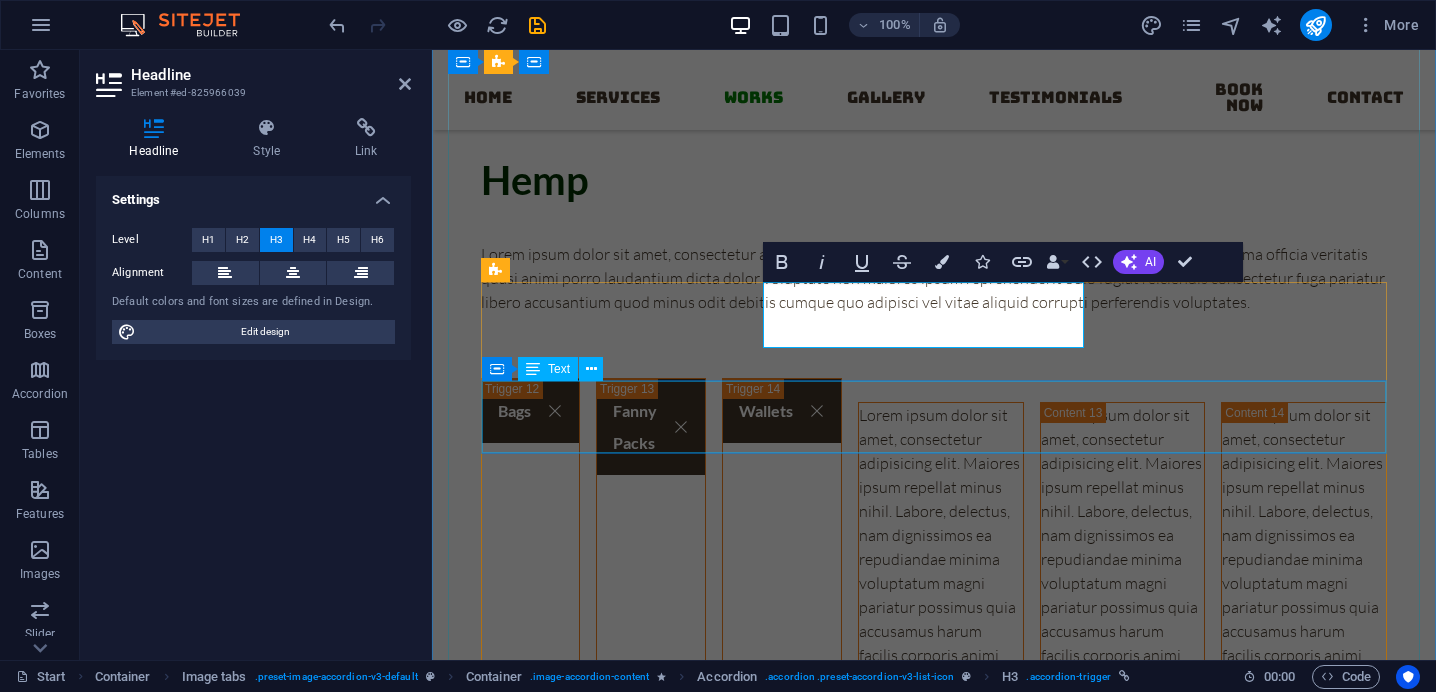 click on "Lorem ipsum dolor sit amet, consectetur adipisicing elit. Maiores ipsum repellat minus nihil. Labore, delectus, nam dignissimos ea repudiandae minima voluptatum magni pariatur possimus quia accusamus harum facilis corporis animi nisi. Enim, pariatur, impedit quia repellat harum ipsam laboriosam voluptas dicta illum nisi obcaecati reprehenderit quis placeat recusandae tenetur aperiam." at bounding box center [941, 643] 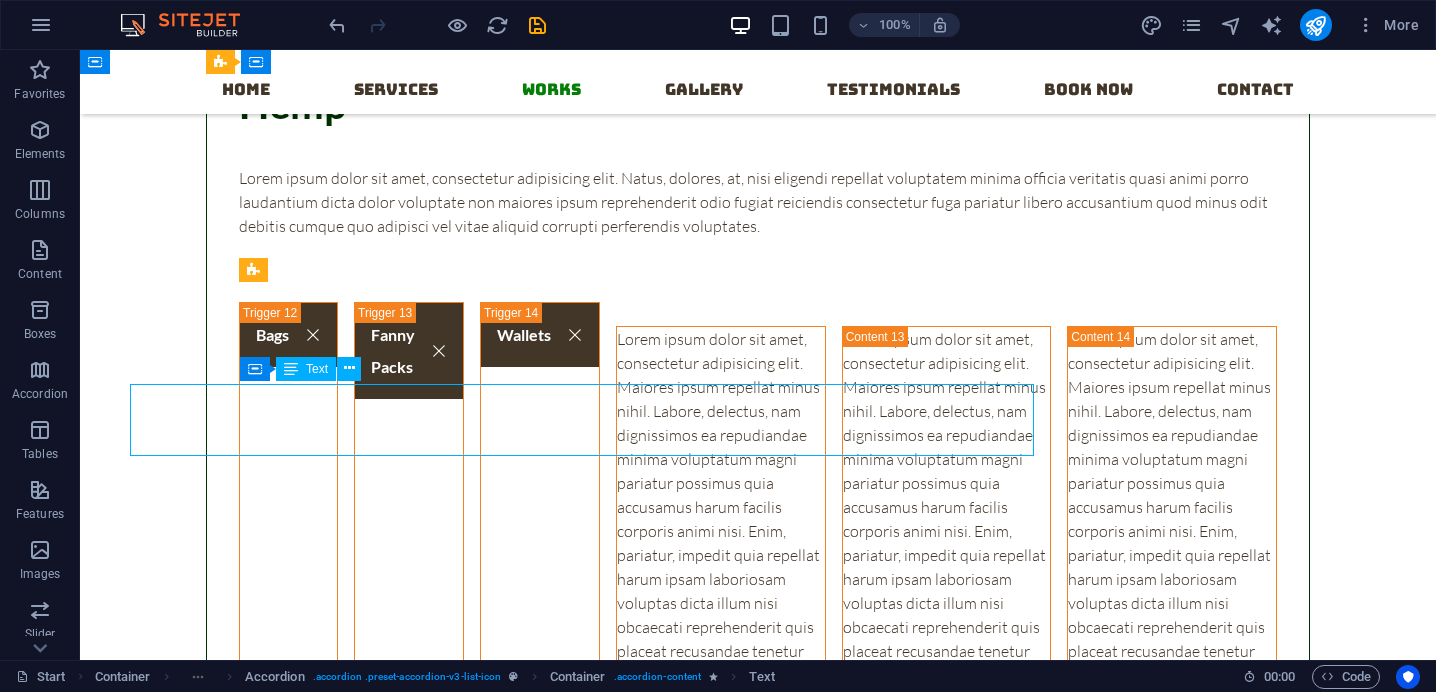 scroll, scrollTop: 7668, scrollLeft: 0, axis: vertical 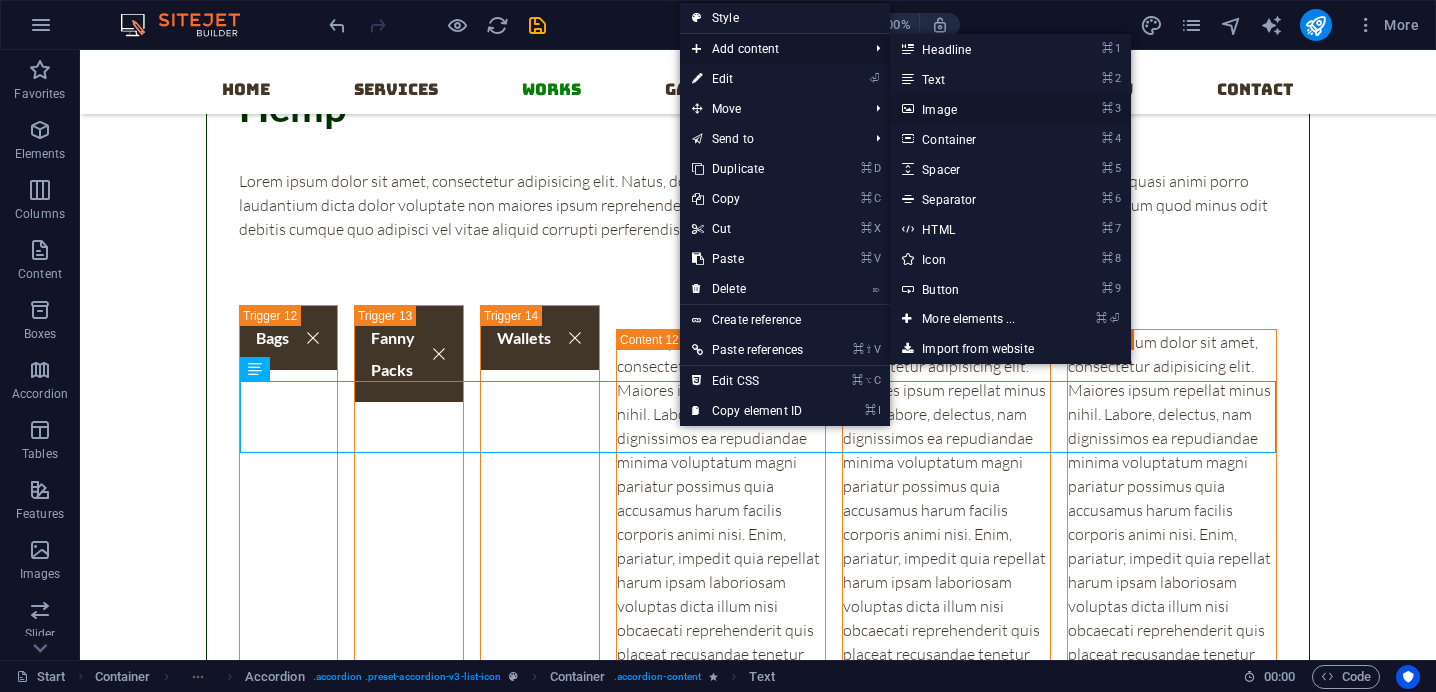click on "⌘ 3  Image" at bounding box center (972, 109) 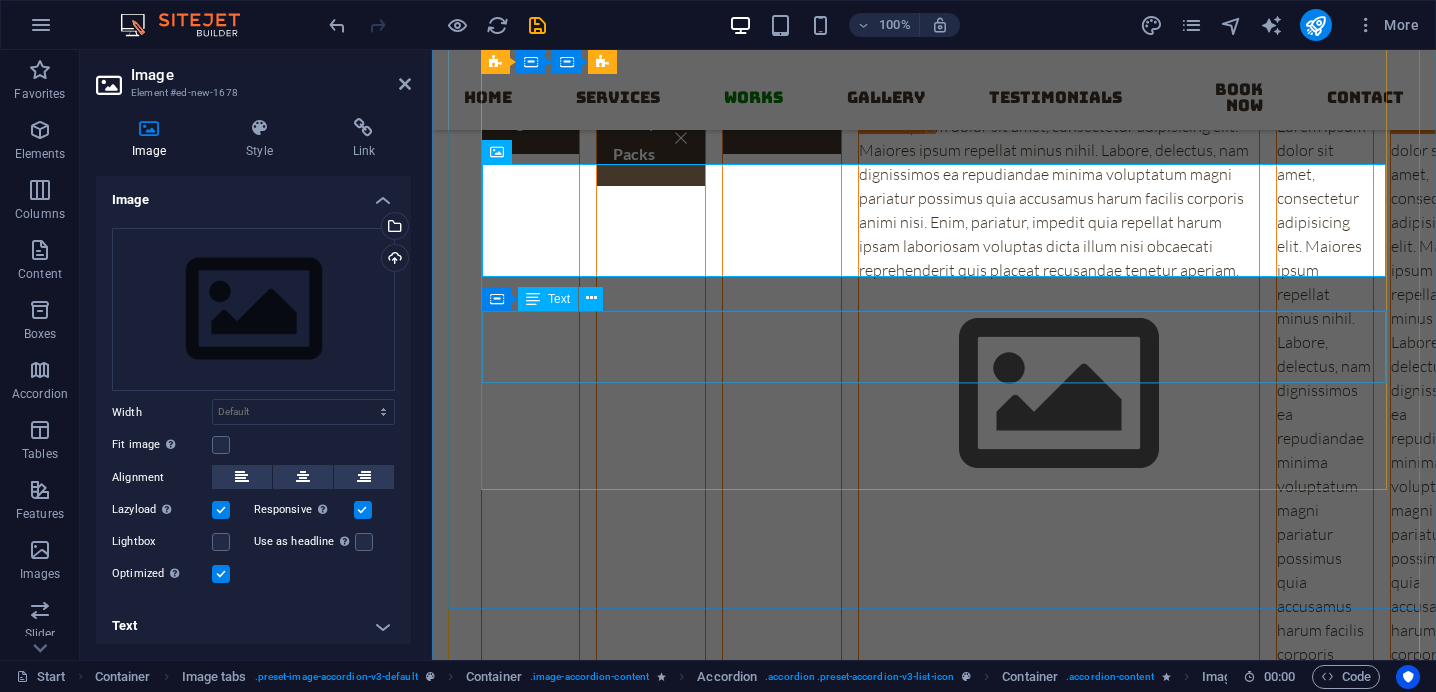 click on "Lorem ipsum dolor sit amet, consectetur adipisicing elit. Maiores ipsum repellat minus nihil. Labore, delectus, nam dignissimos ea repudiandae minima voluptatum magni pariatur possimus quia accusamus harum facilis corporis animi nisi. Enim, pariatur, impedit quia repellat harum ipsam laboriosam voluptas dicta illum nisi obcaecati reprehenderit quis placeat recusandae tenetur aperiam." at bounding box center [1325, 570] 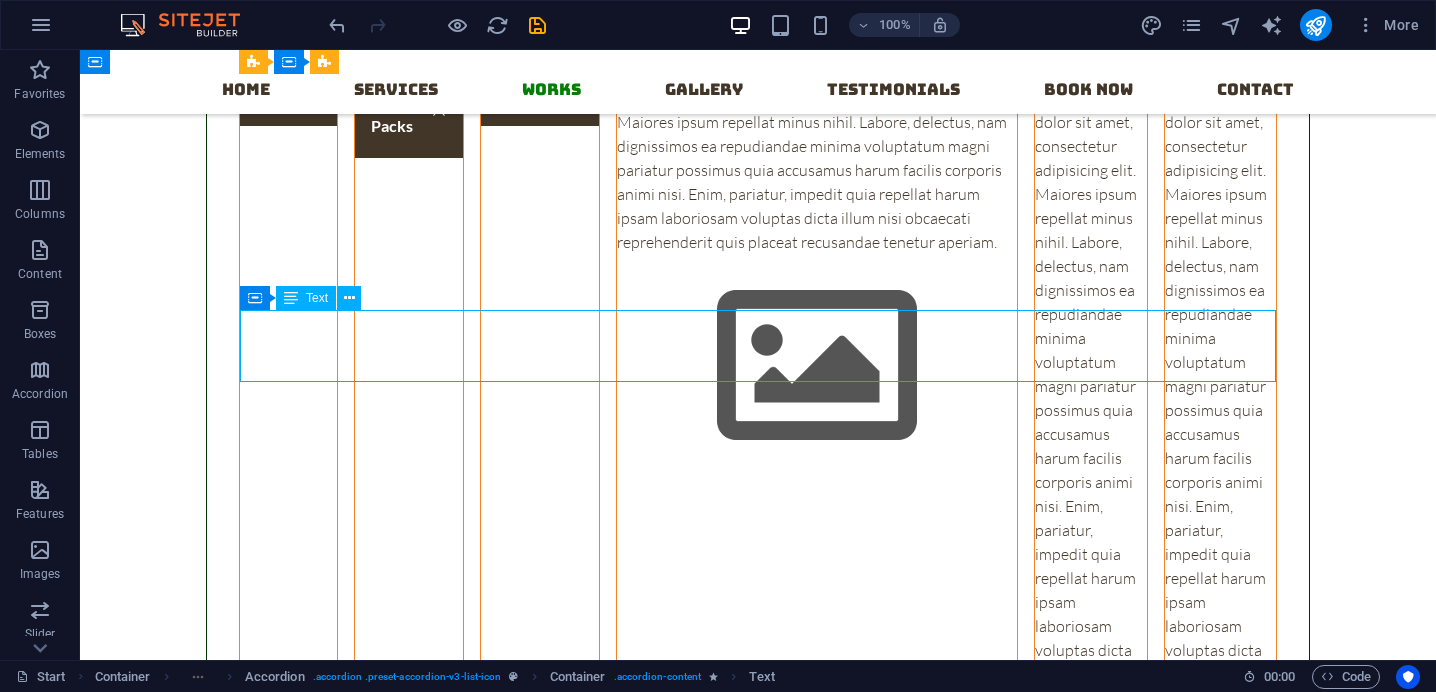 scroll, scrollTop: 7957, scrollLeft: 0, axis: vertical 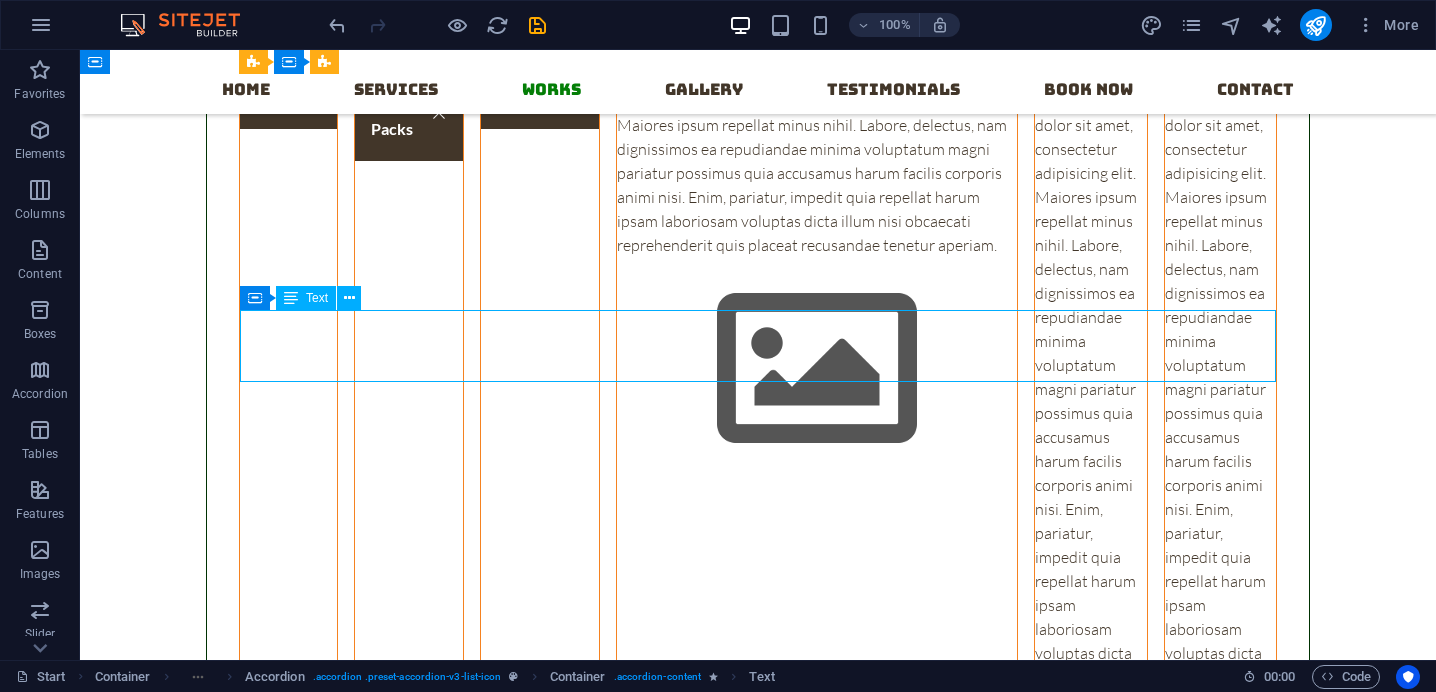 click on "Lorem ipsum dolor sit amet, consectetur adipisicing elit. Maiores ipsum repellat minus nihil. Labore, delectus, nam dignissimos ea repudiandae minima voluptatum magni pariatur possimus quia accusamus harum facilis corporis animi nisi. Enim, pariatur, impedit quia repellat harum ipsam laboriosam voluptas dicta illum nisi obcaecati reprehenderit quis placeat recusandae tenetur aperiam." at bounding box center (1091, 461) 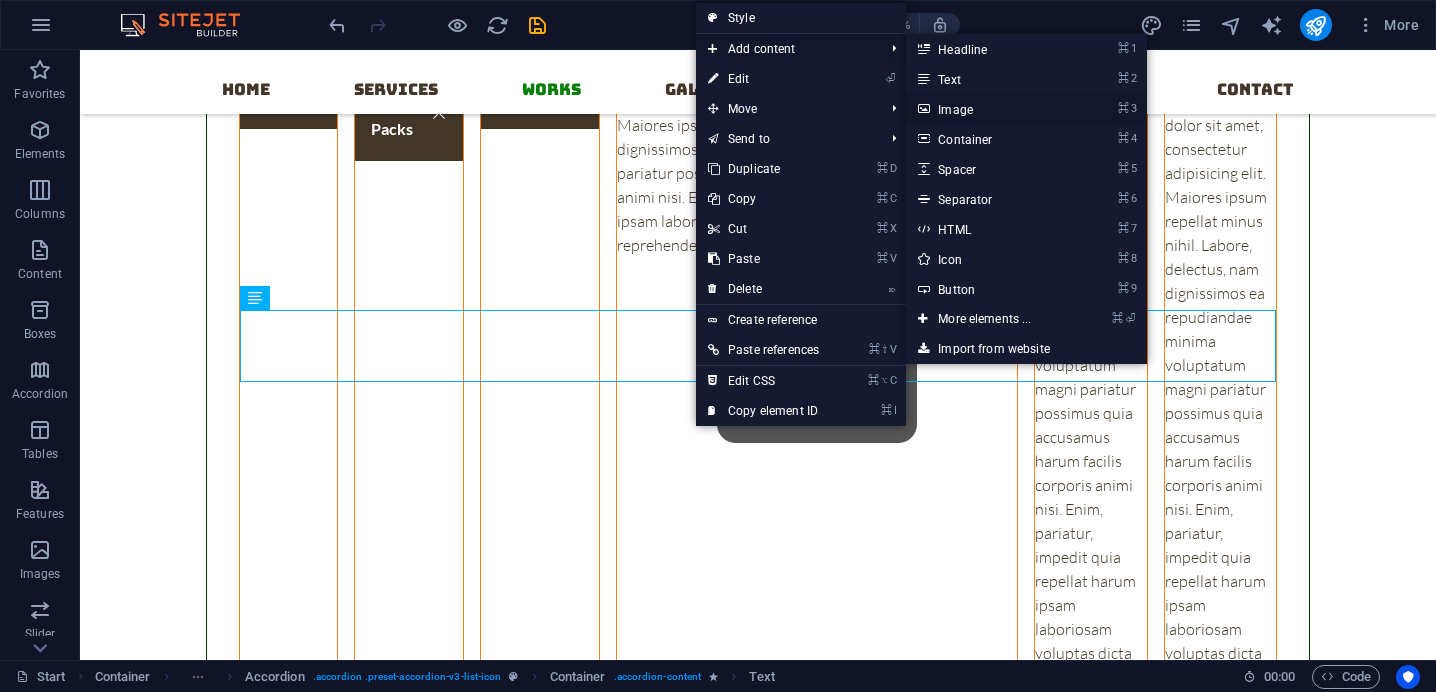click on "⌘ 3  Image" at bounding box center [988, 109] 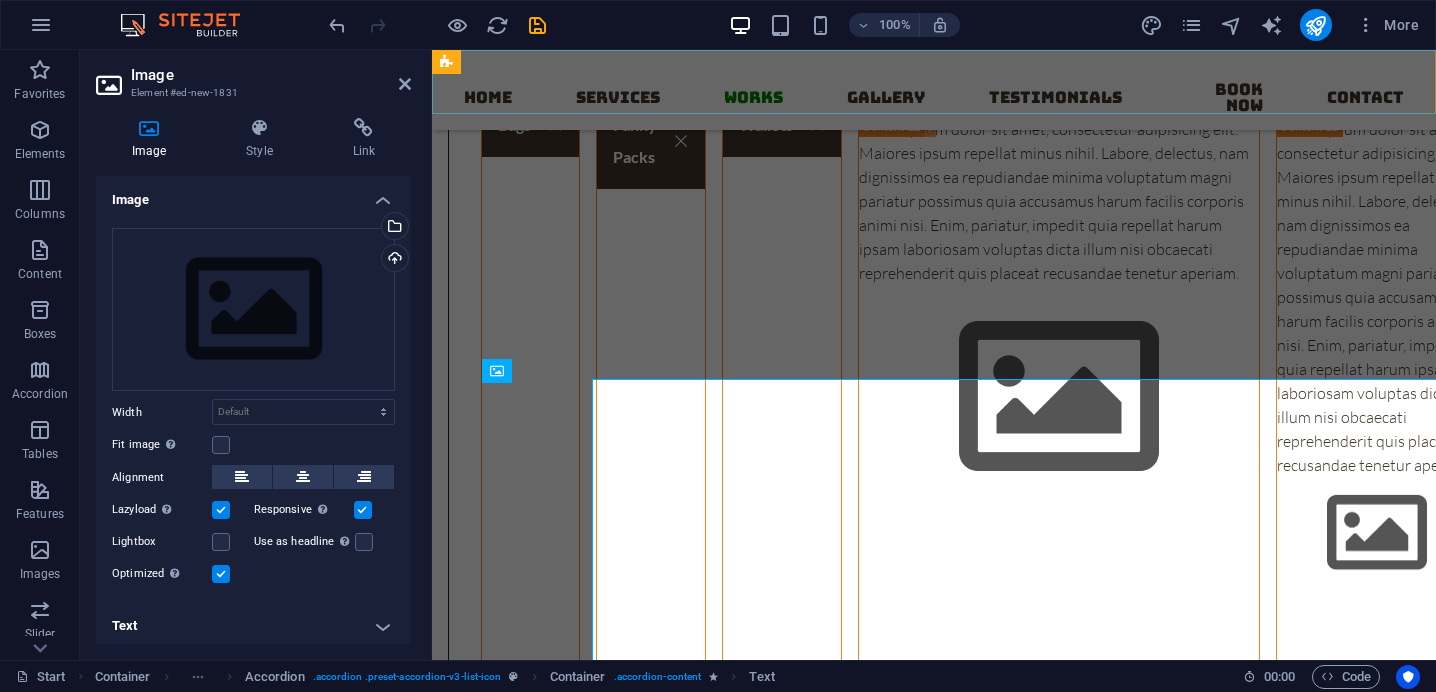 scroll, scrollTop: 7960, scrollLeft: 0, axis: vertical 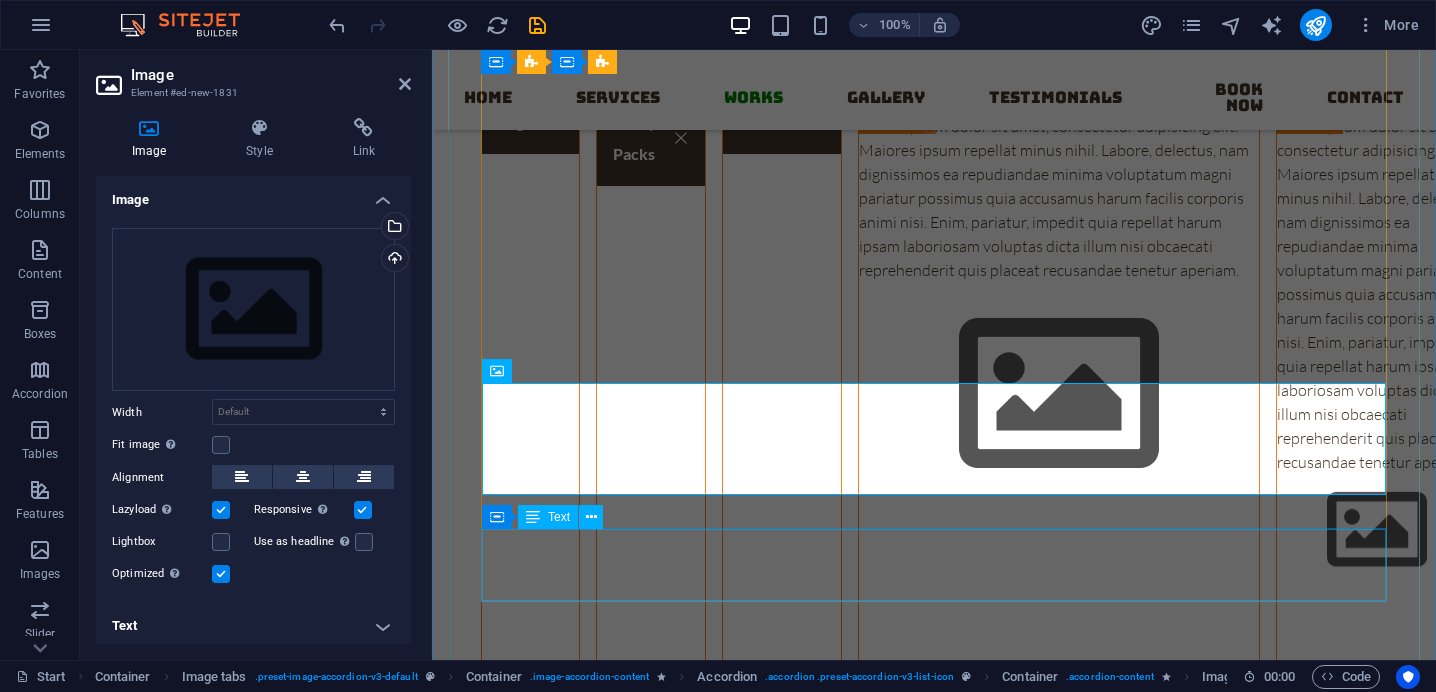 click on "Lorem ipsum dolor sit amet, consectetur adipisicing elit. Maiores ipsum repellat minus nihil. Labore, delectus, nam dignissimos ea repudiandae minima voluptatum magni pariatur possimus quia accusamus harum facilis corporis animi nisi. Enim, pariatur, impedit quia repellat harum ipsam laboriosam voluptas dicta illum nisi obcaecati reprehenderit quis placeat recusandae tenetur aperiam." at bounding box center (1543, 570) 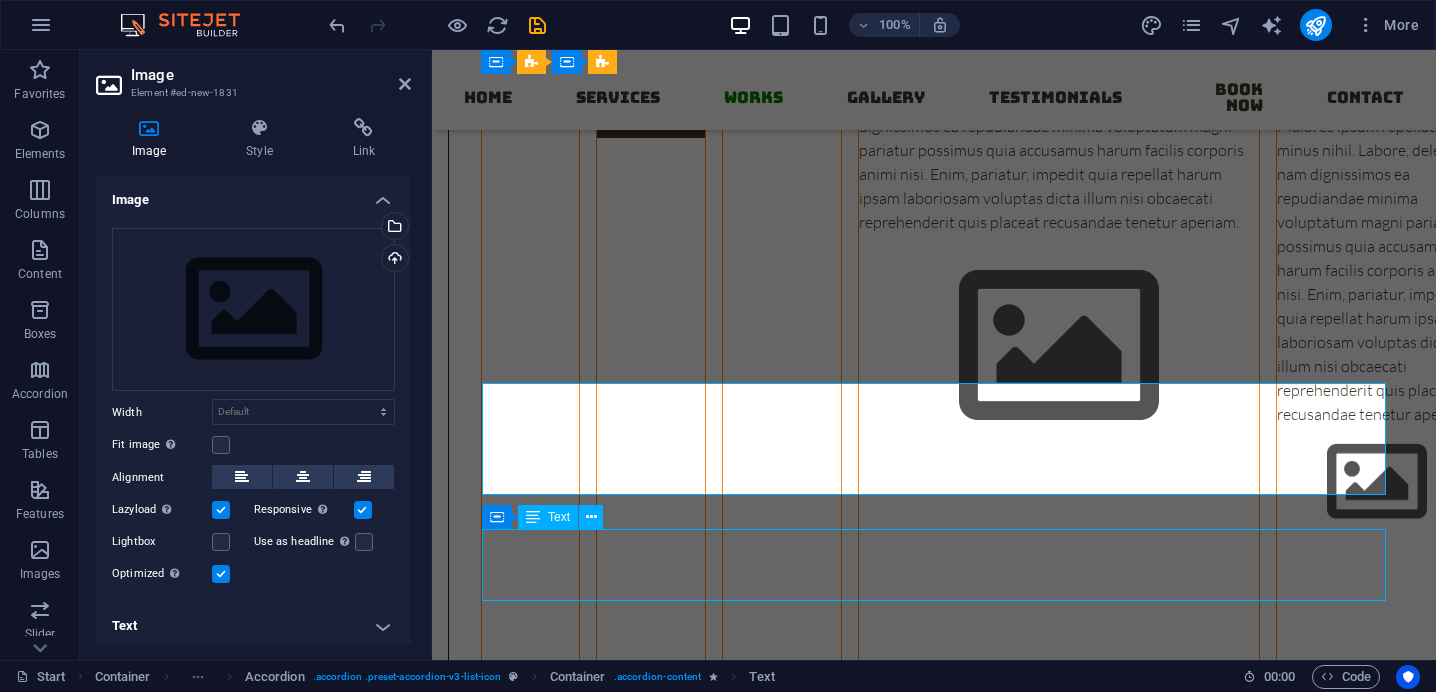scroll, scrollTop: 7957, scrollLeft: 0, axis: vertical 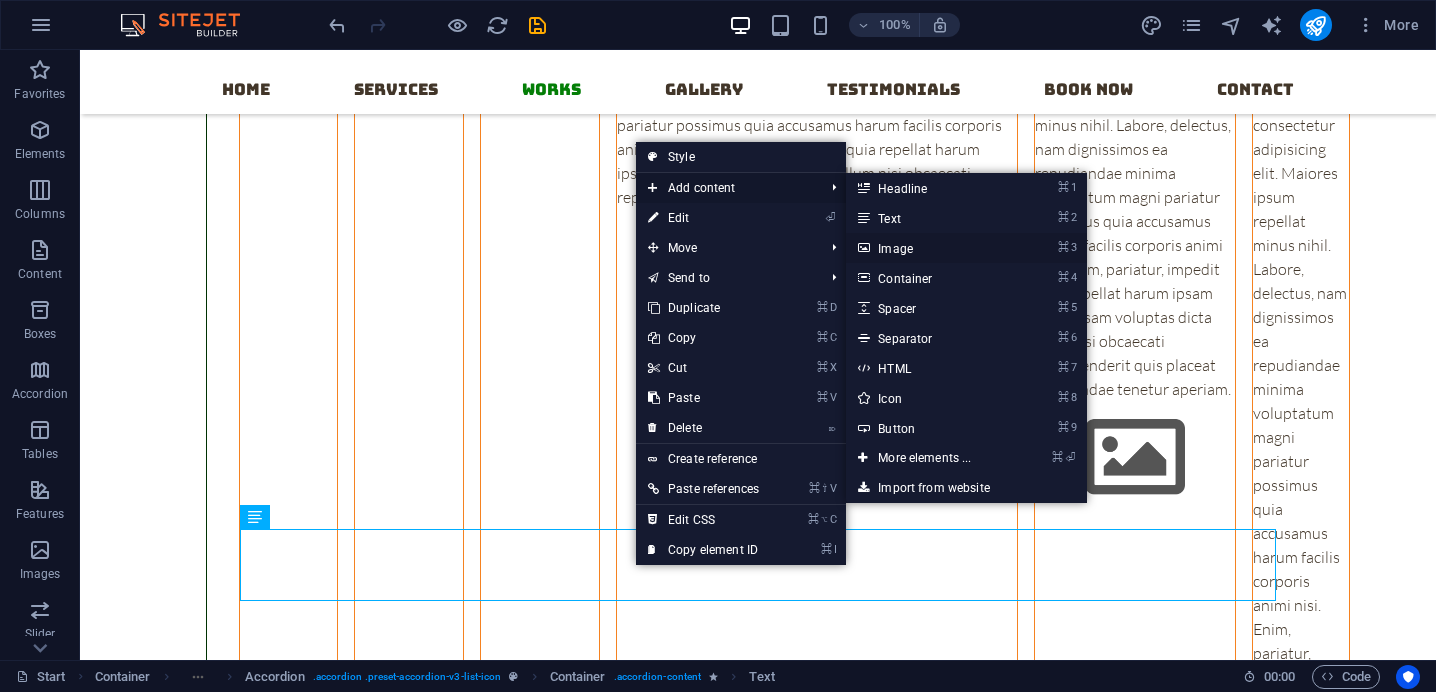 click on "⌘ 3  Image" at bounding box center (928, 248) 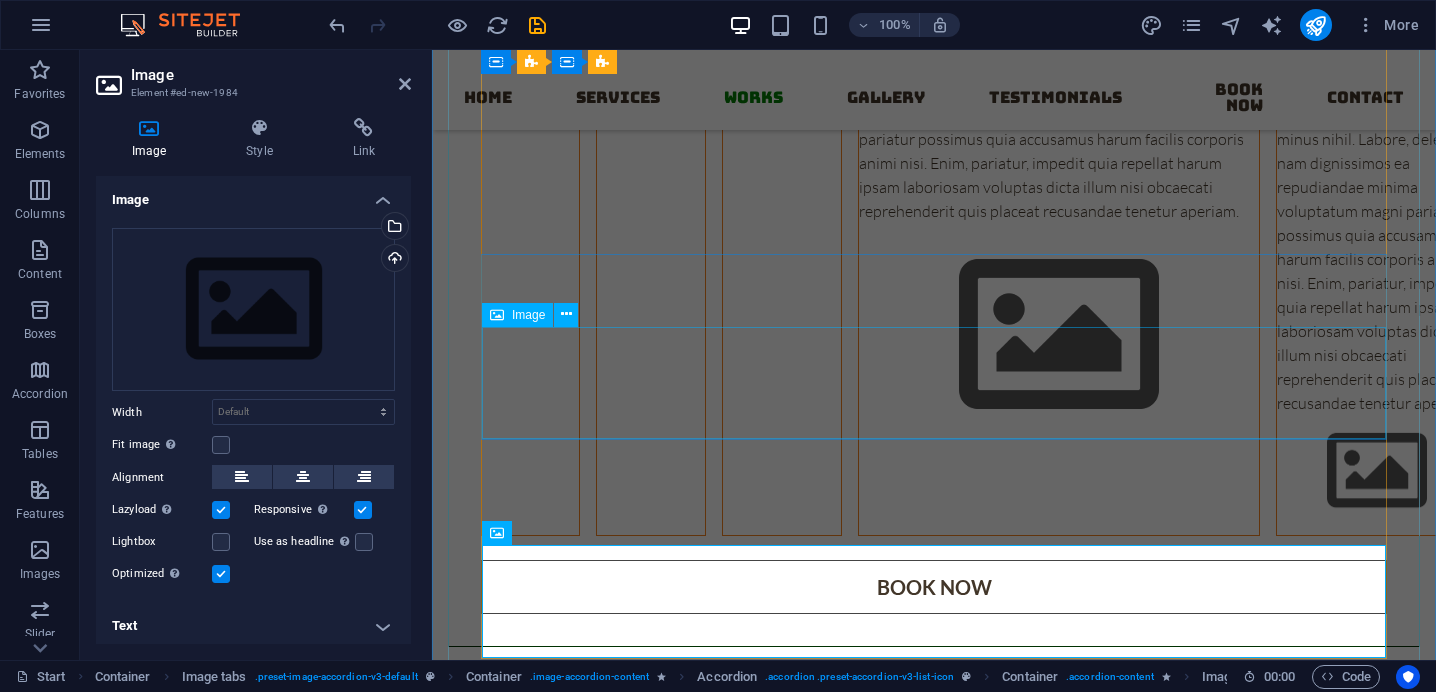 scroll, scrollTop: 8020, scrollLeft: 0, axis: vertical 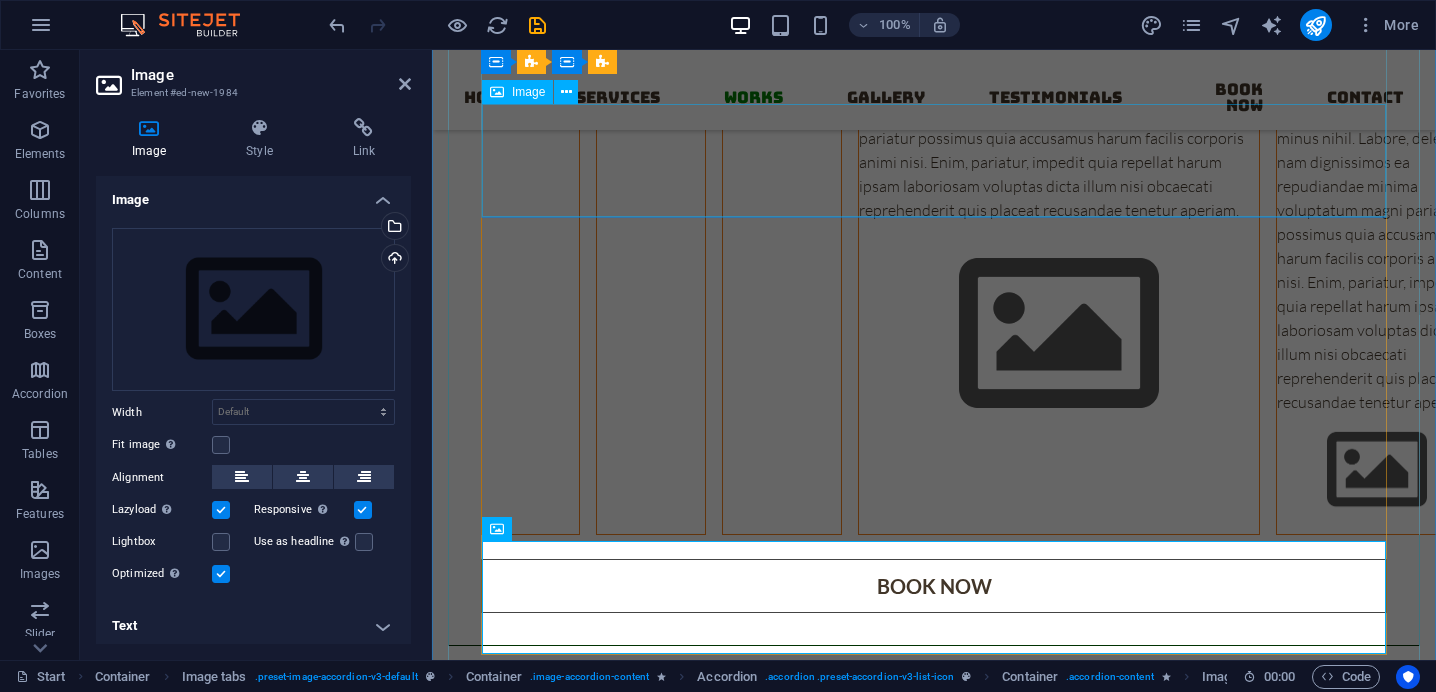 click at bounding box center (1059, 334) 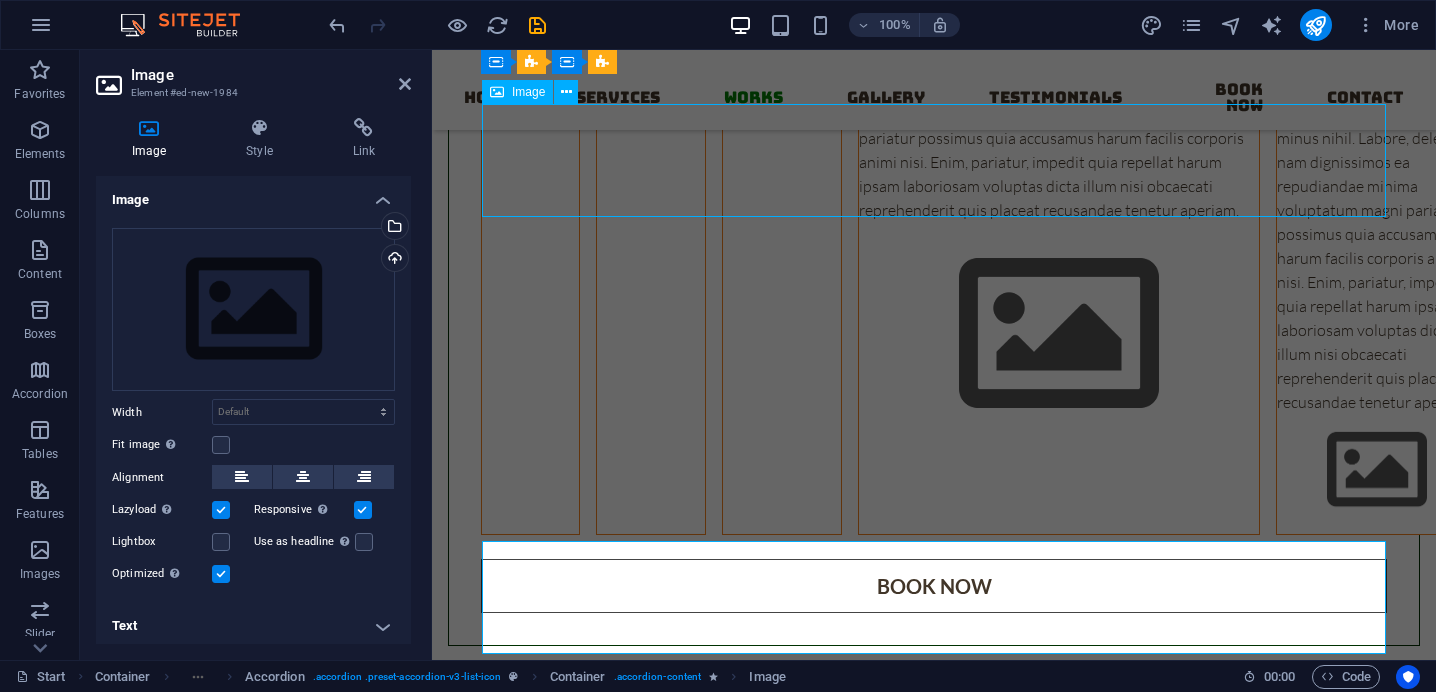 scroll, scrollTop: 8017, scrollLeft: 0, axis: vertical 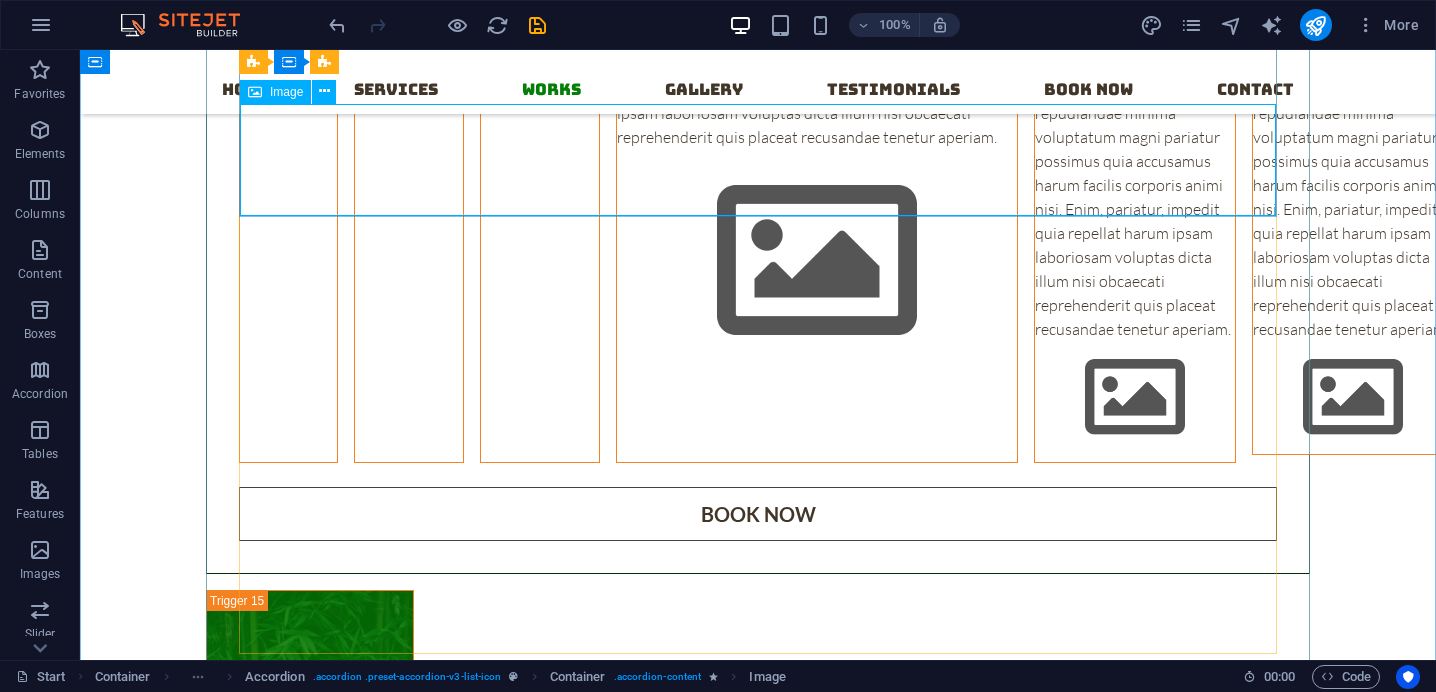 click at bounding box center (817, 261) 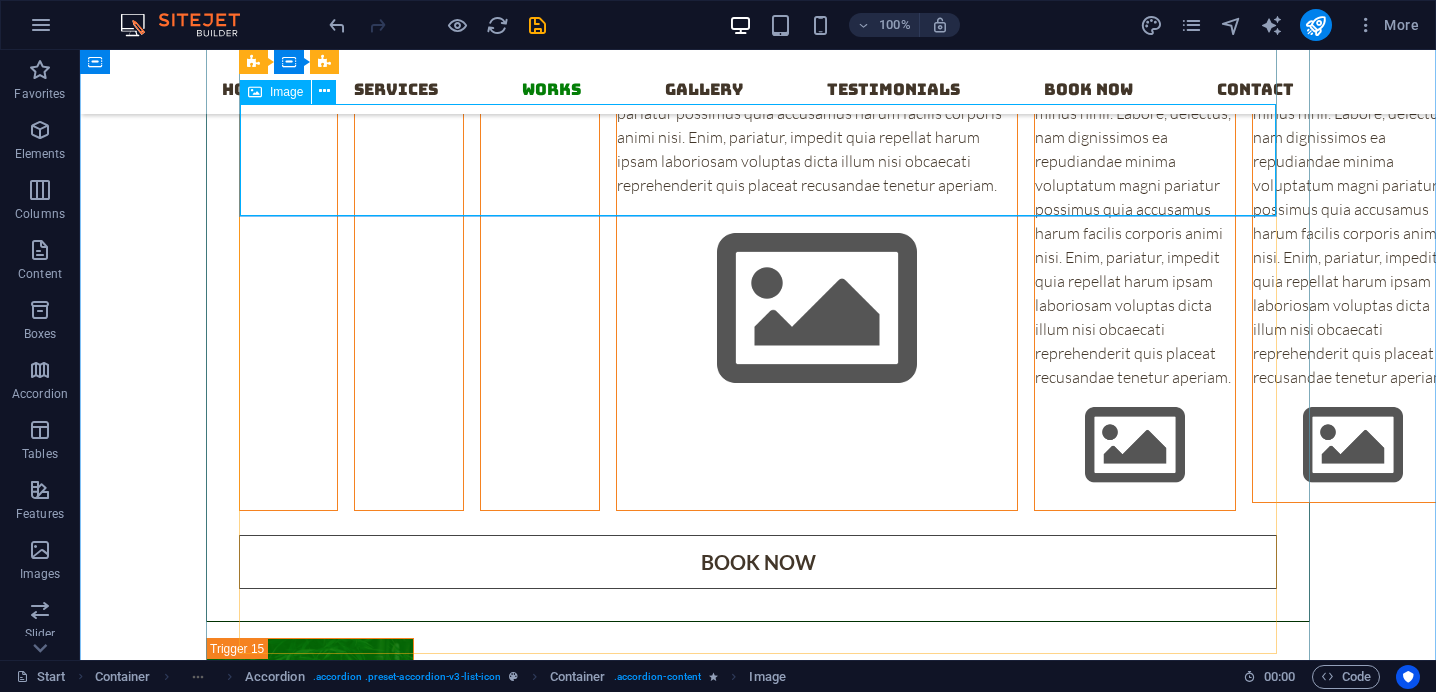 scroll, scrollTop: 8020, scrollLeft: 0, axis: vertical 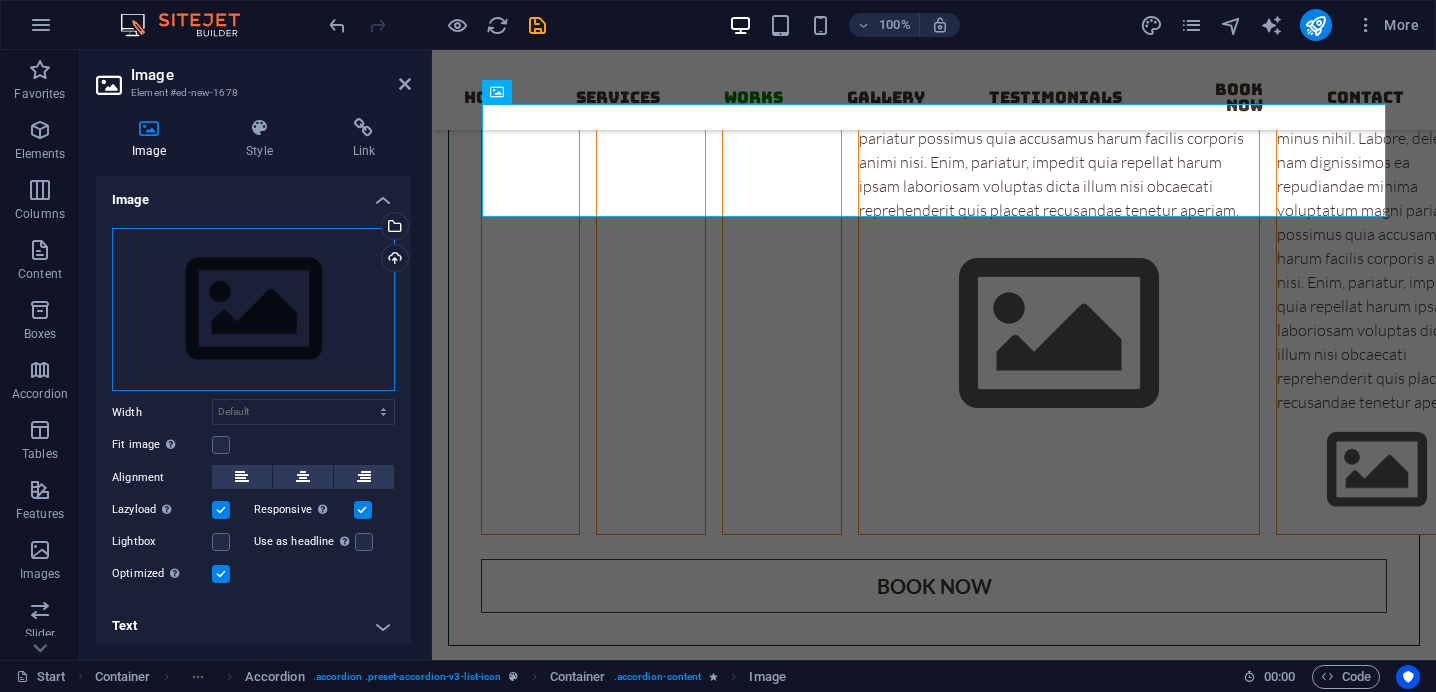 click on "Drag files here, click to choose files or select files from Files or our free stock photos & videos" at bounding box center (253, 310) 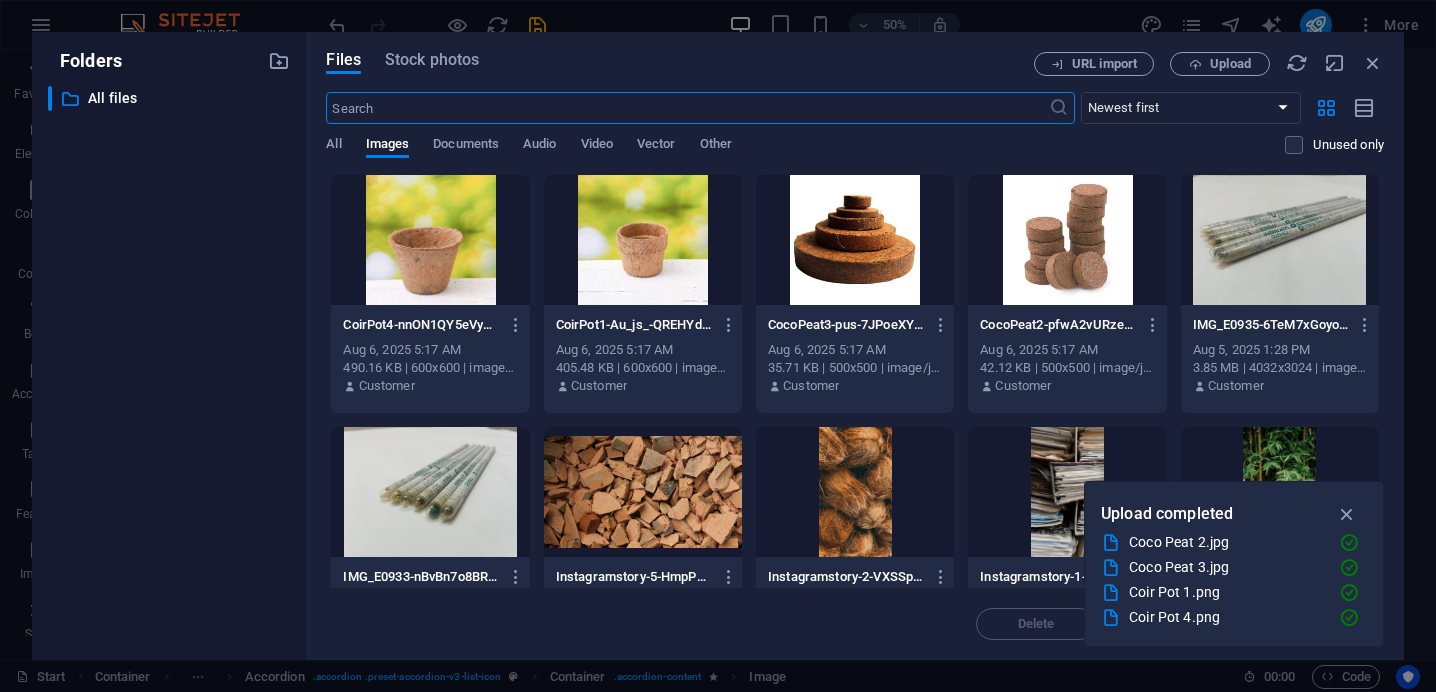 scroll, scrollTop: 8626, scrollLeft: 0, axis: vertical 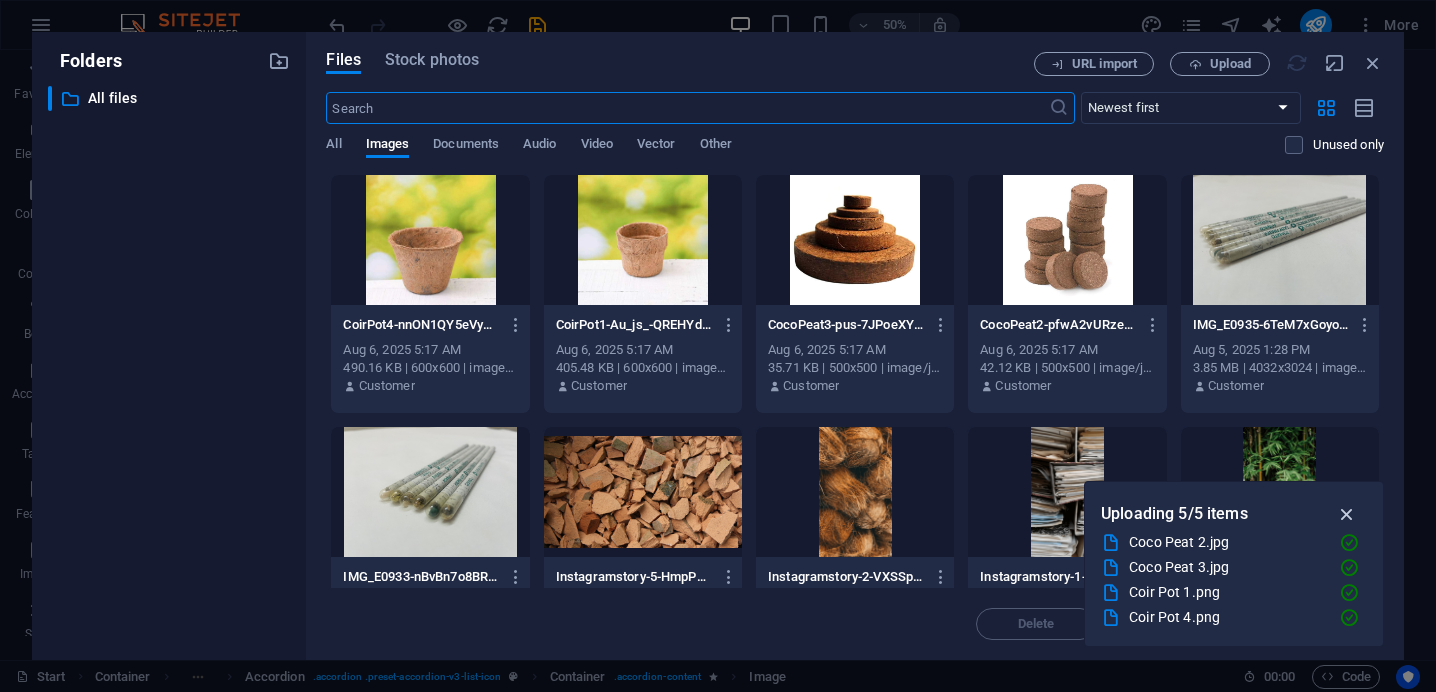 click on "Bags Lorem ipsum dolor sit amet, consectetur adipisicing elit. Maiores ipsum repellat minus nihil. Labore, delectus, nam dignissimos ea repudiandae minima voluptatum magni pariatur possimus quia accusamus harum facilis corporis animi nisi. Enim, pariatur, impedit quia repellat harum ipsam laboriosam voluptas dicta illum nisi obcaecati reprehenderit quis placeat recusandae tenetur aperiam. Fanny Packs Lorem ipsum dolor sit amet, consectetur adipisicing elit. Maiores ipsum repellat minus nihil. Labore, delectus, nam dignissimos ea repudiandae minima voluptatum magni pariatur possimus quia accusamus harum facilis corporis animi nisi. Enim, pariatur, impedit quia repellat harum ipsam laboriosam voluptas dicta illum nisi obcaecati reprehenderit quis placeat recusandae tenetur aperiam. Wallets" at bounding box center (946, 582) 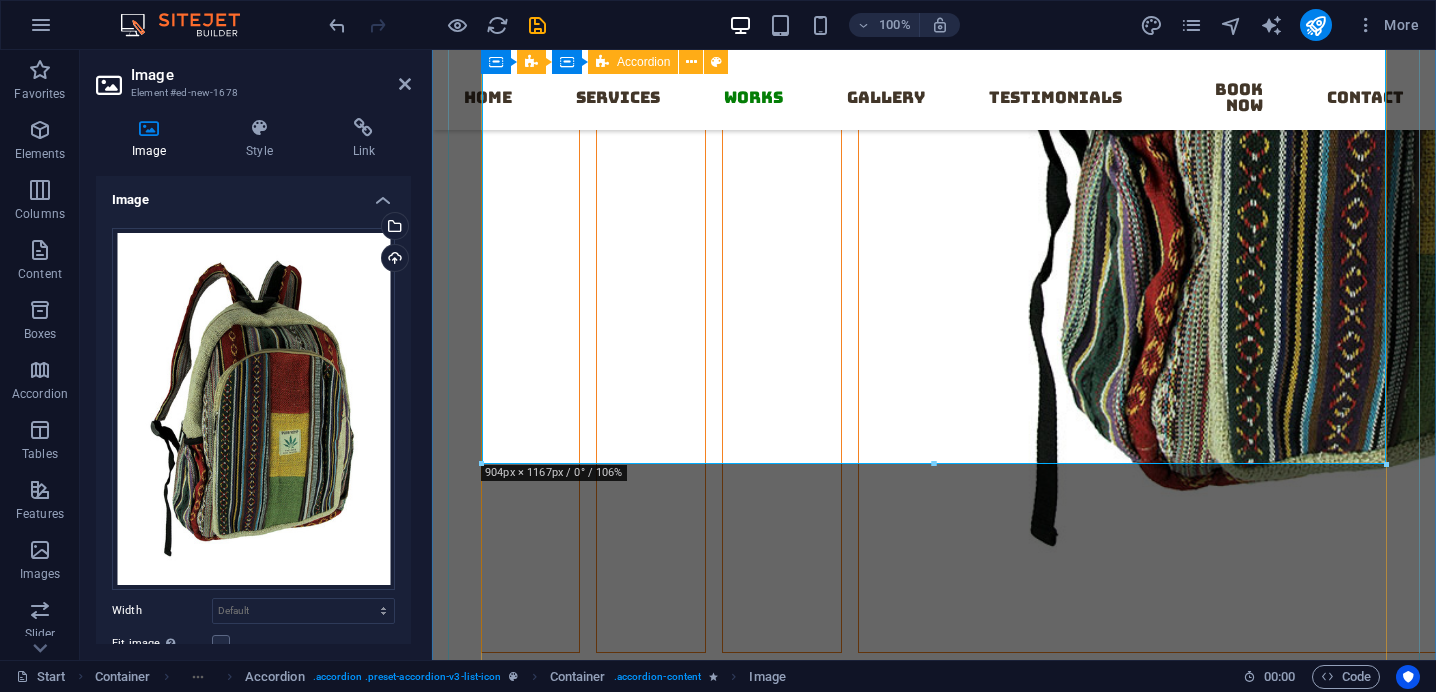 scroll, scrollTop: 8880, scrollLeft: 0, axis: vertical 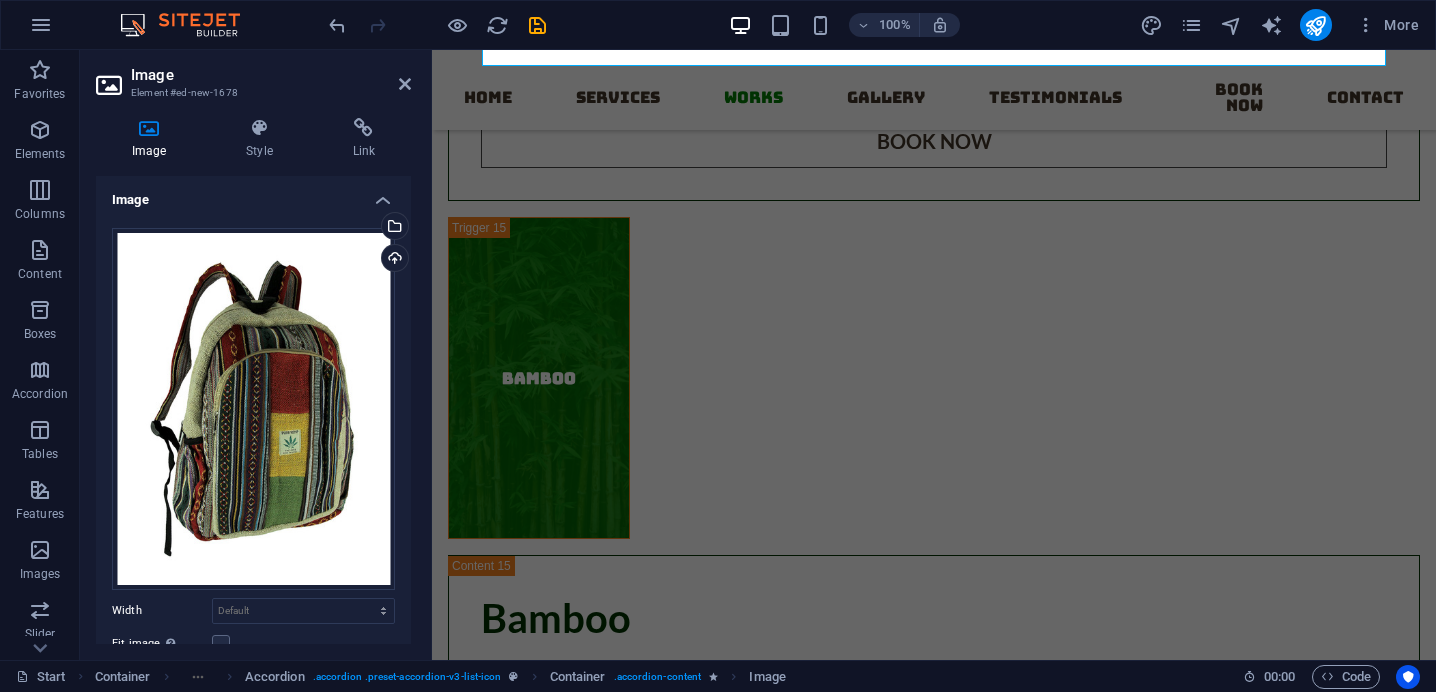 drag, startPoint x: 1383, startPoint y: 412, endPoint x: 762, endPoint y: 18, distance: 735.4434 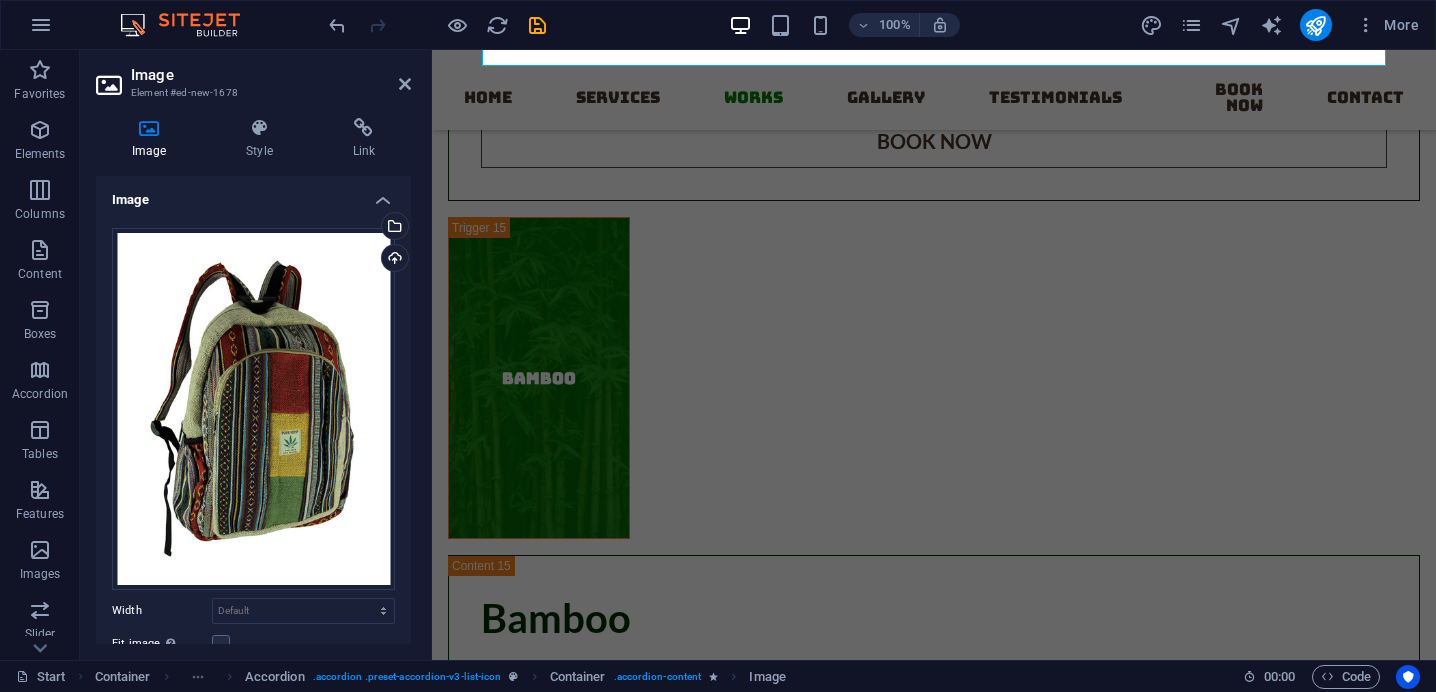 type on "601" 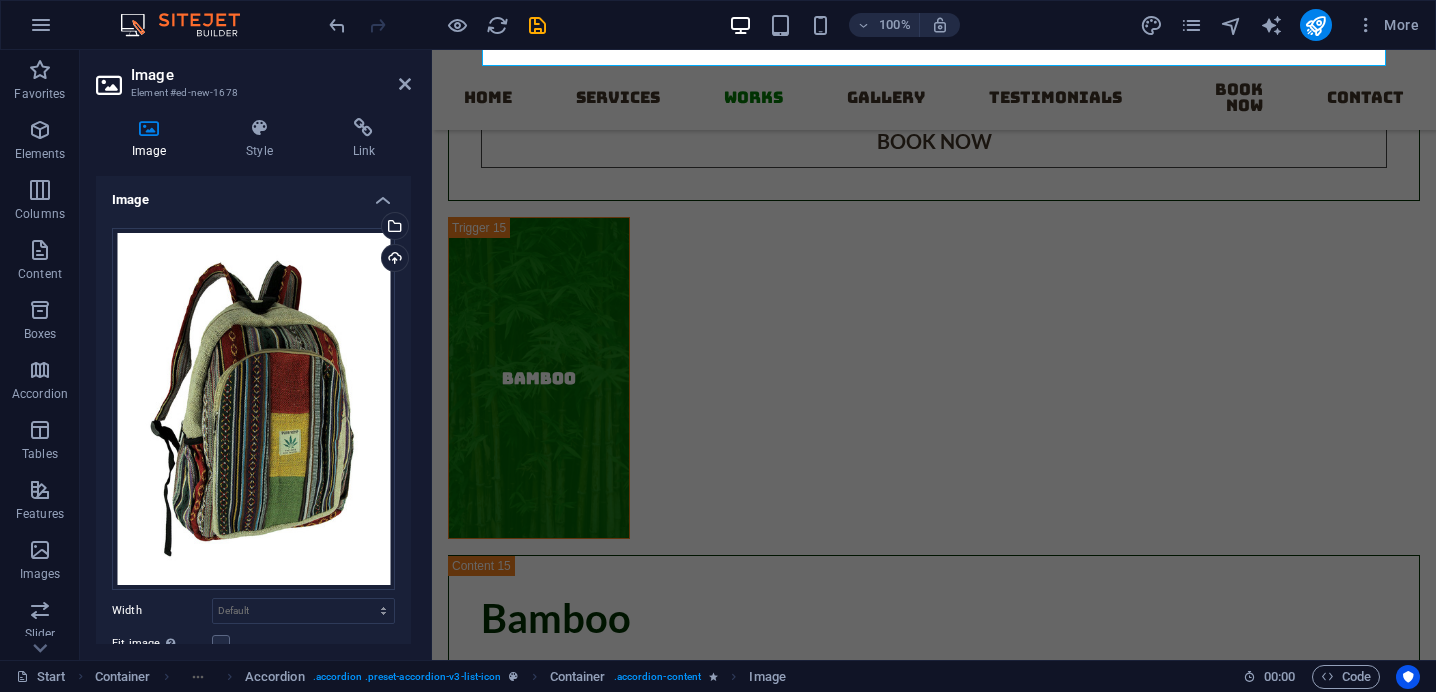 select on "px" 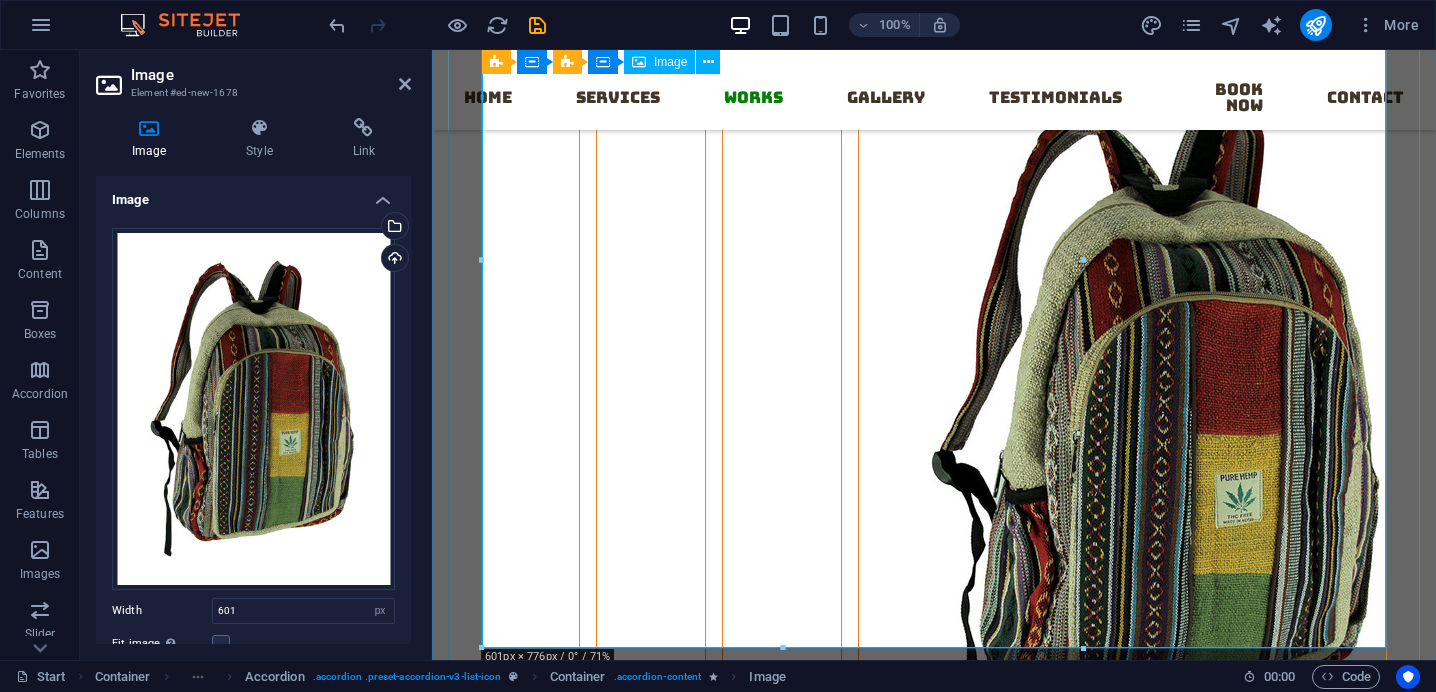 scroll, scrollTop: 8336, scrollLeft: 0, axis: vertical 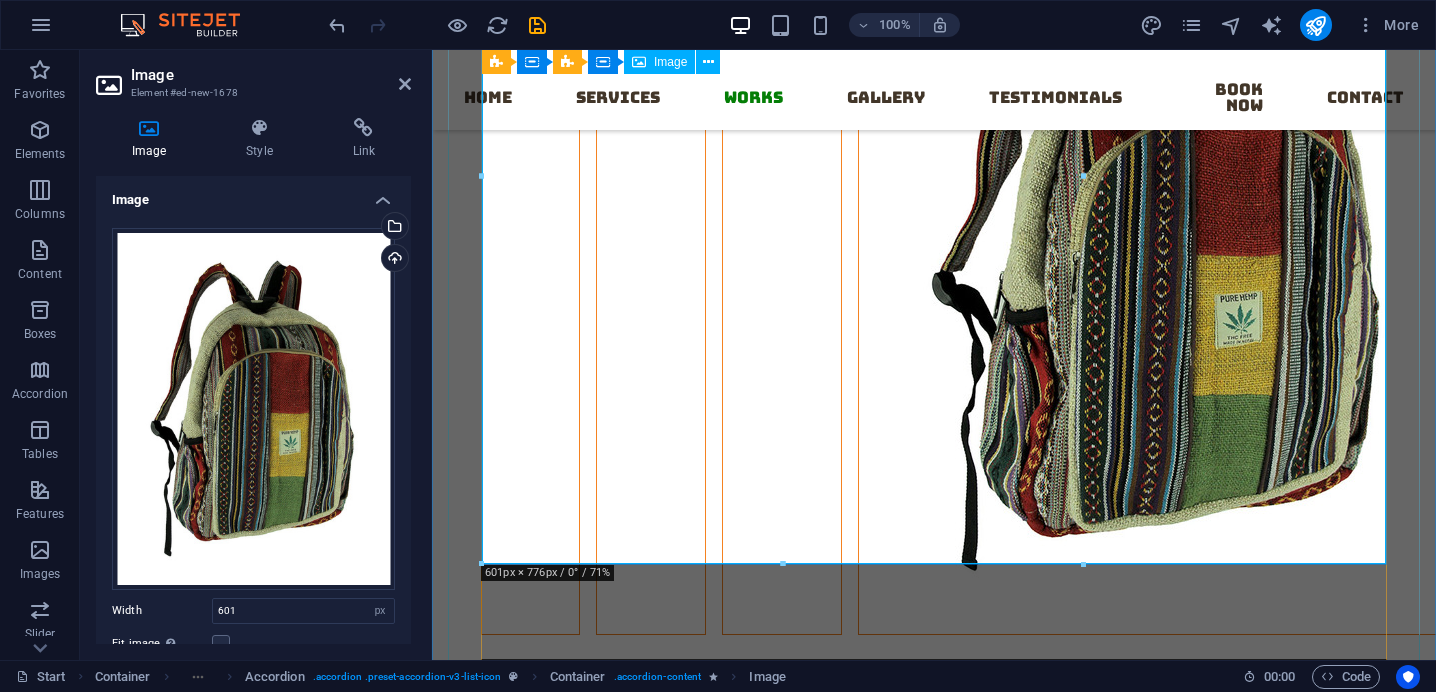 click at bounding box center (1159, 246) 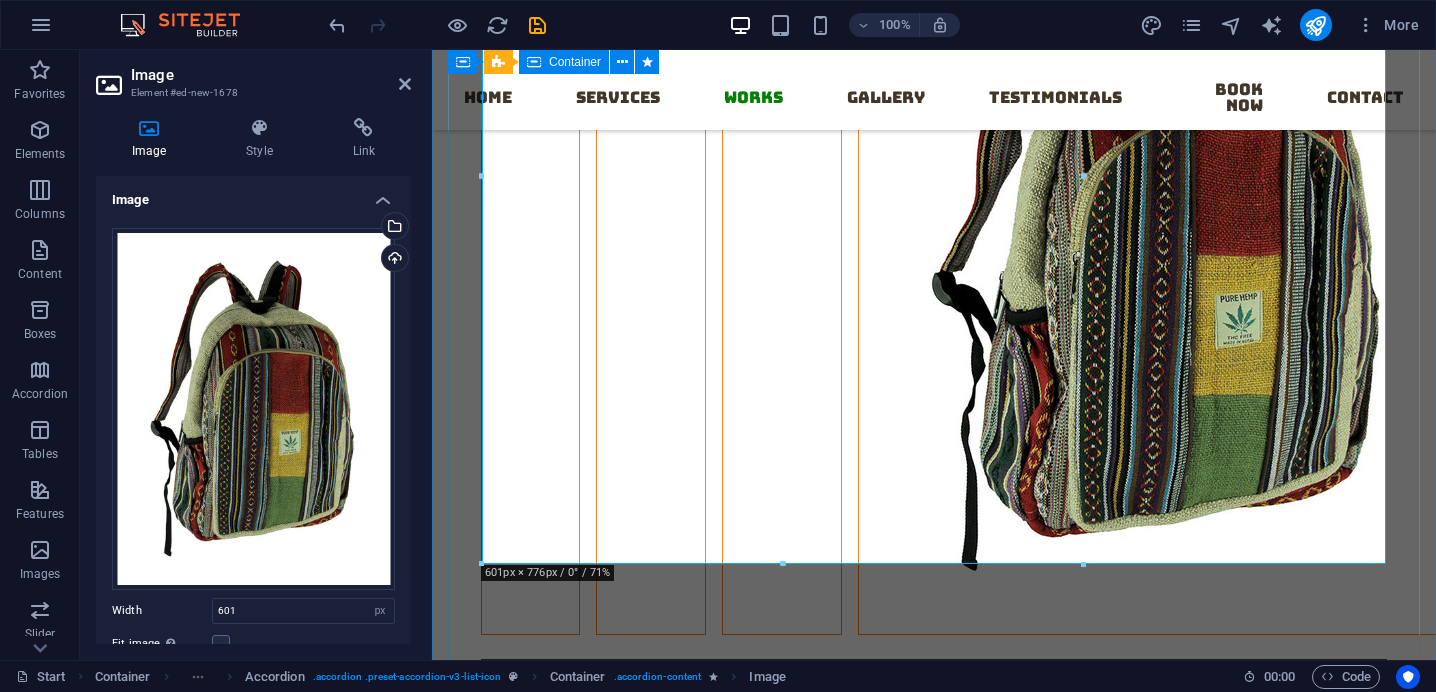 click on "Hemp Lorem ipsum dolor sit amet, consectetur adipisicing elit. Natus, dolores, at, nisi eligendi repellat voluptatem minima officia veritatis quasi animi porro laudantium dicta dolor voluptate non maiores ipsum reprehenderit odio fugiat reiciendis consectetur fuga pariatur libero accusantium quod minus odit debitis cumque quo adipisci vel vitae aliquid corrupti perferendis voluptates. Bags Lorem ipsum dolor sit amet, consectetur adipisicing elit. Maiores ipsum repellat minus nihil. Labore, delectus, nam dignissimos ea repudiandae minima voluptatum magni pariatur possimus quia accusamus harum facilis corporis animi nisi. Enim, pariatur, impedit quia repellat harum ipsam laboriosam voluptas dicta illum nisi obcaecati reprehenderit quis placeat recusandae tenetur aperiam. Fanny Packs Wallets Book now" at bounding box center (934, 99) 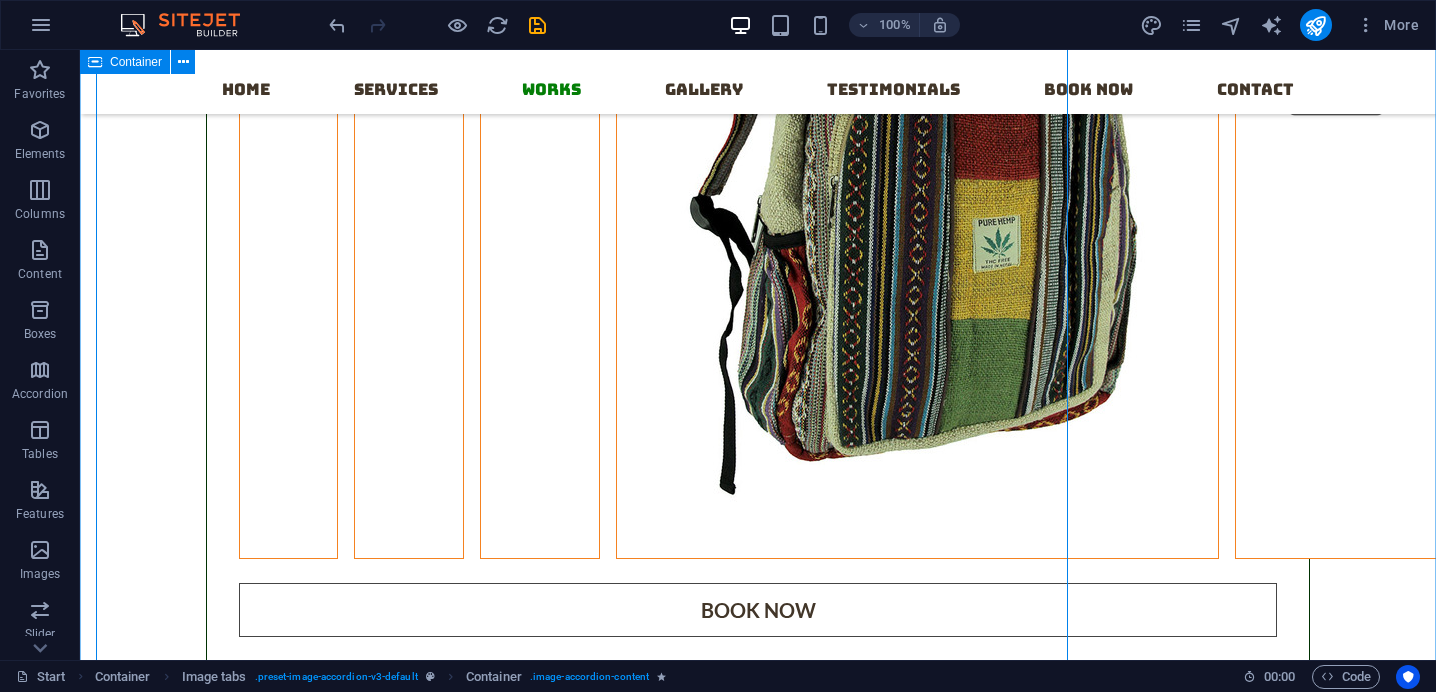 scroll, scrollTop: 8333, scrollLeft: 0, axis: vertical 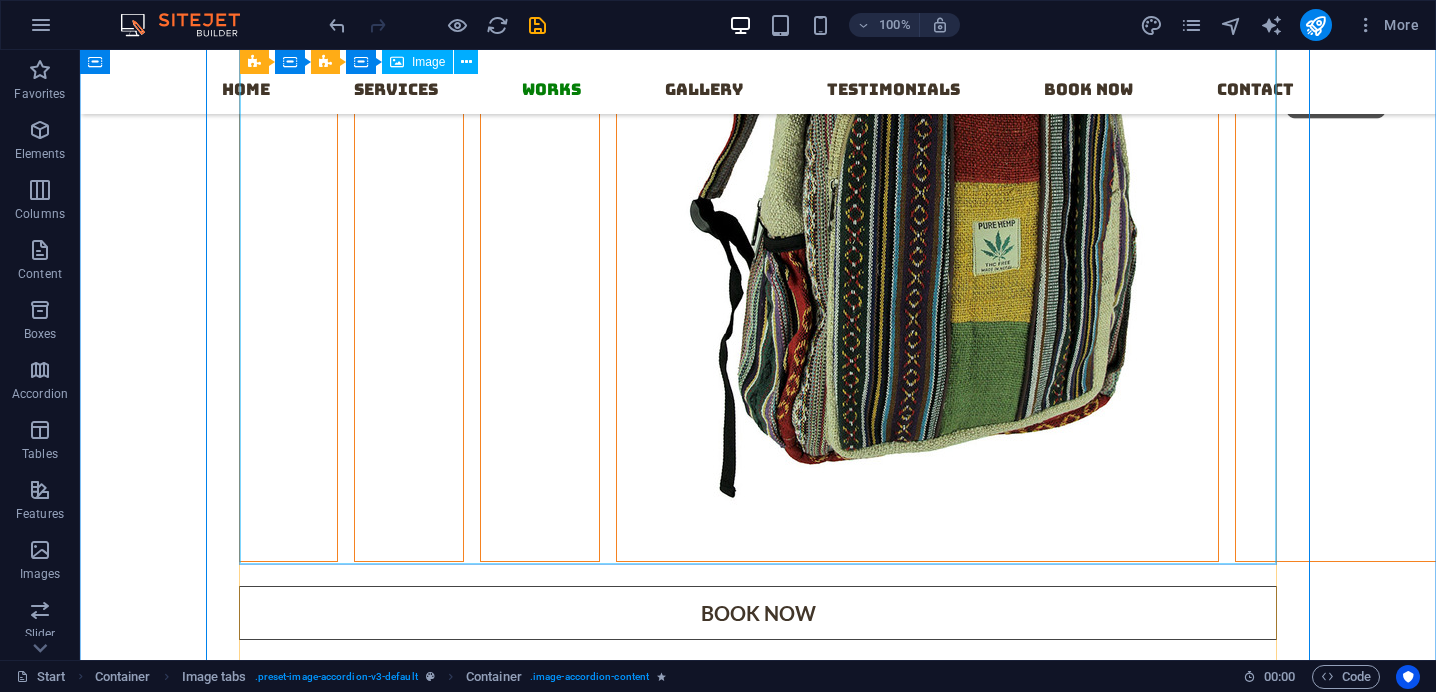 click at bounding box center (917, 173) 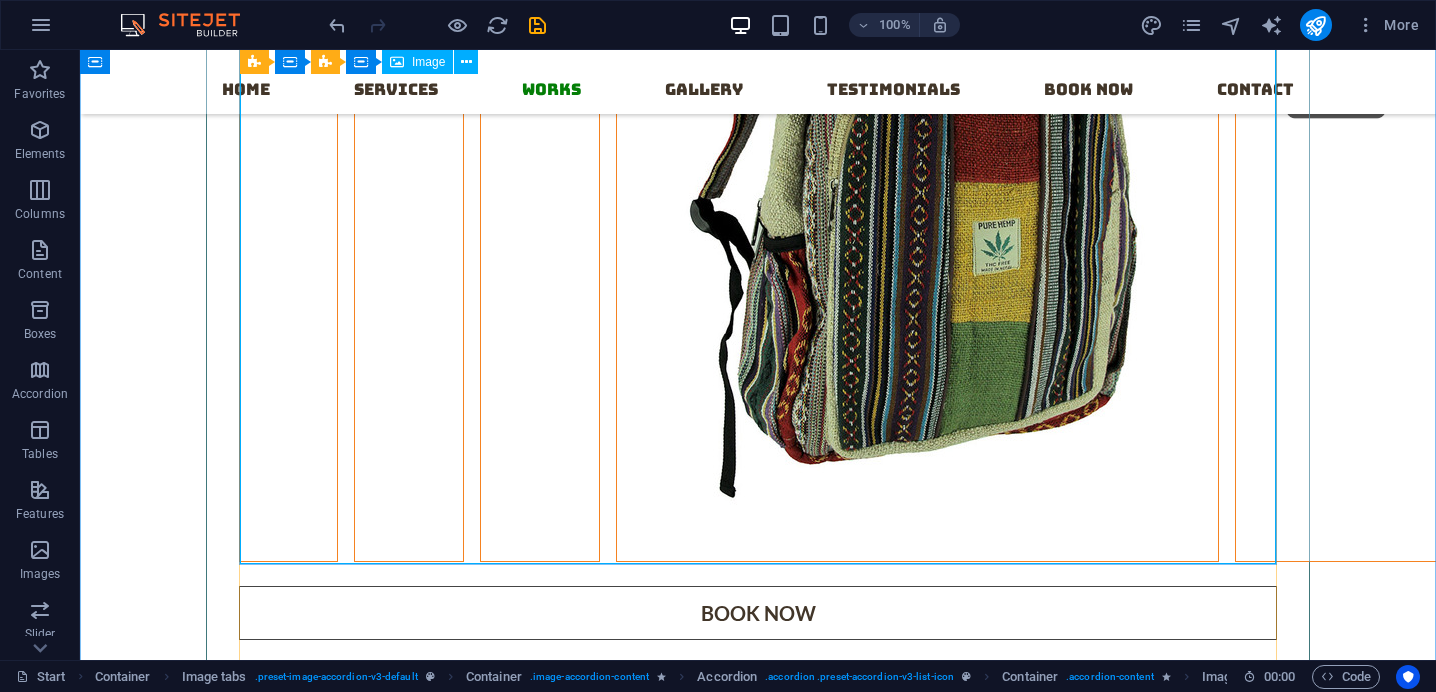 click at bounding box center [917, 173] 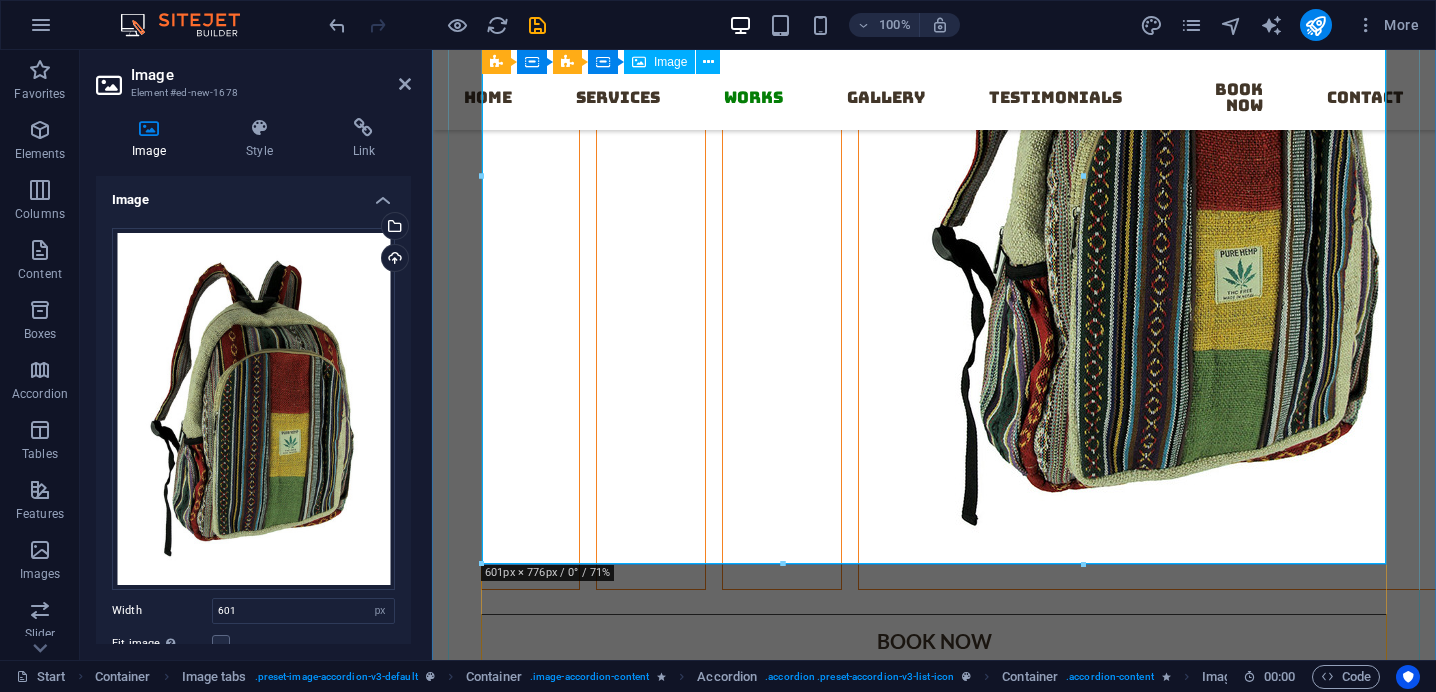 scroll, scrollTop: 8336, scrollLeft: 0, axis: vertical 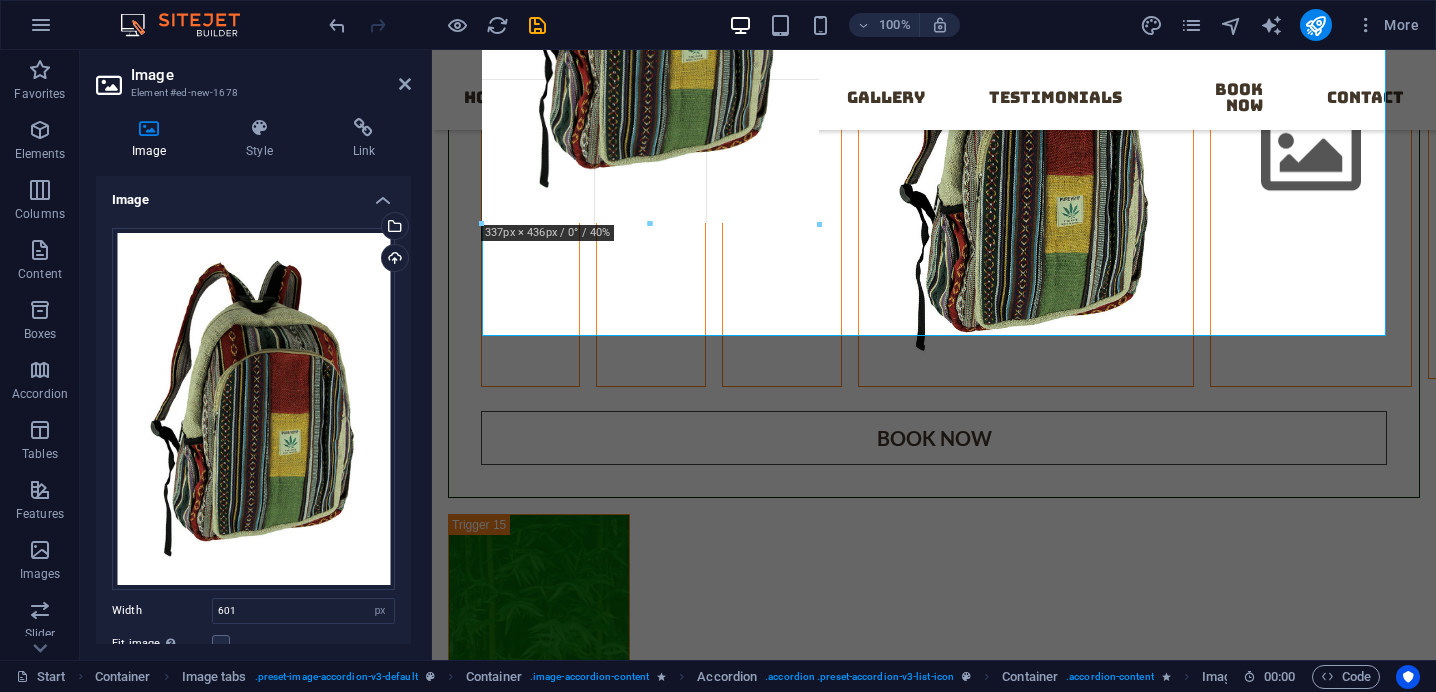drag, startPoint x: 1087, startPoint y: 567, endPoint x: 713, endPoint y: 223, distance: 508.14566 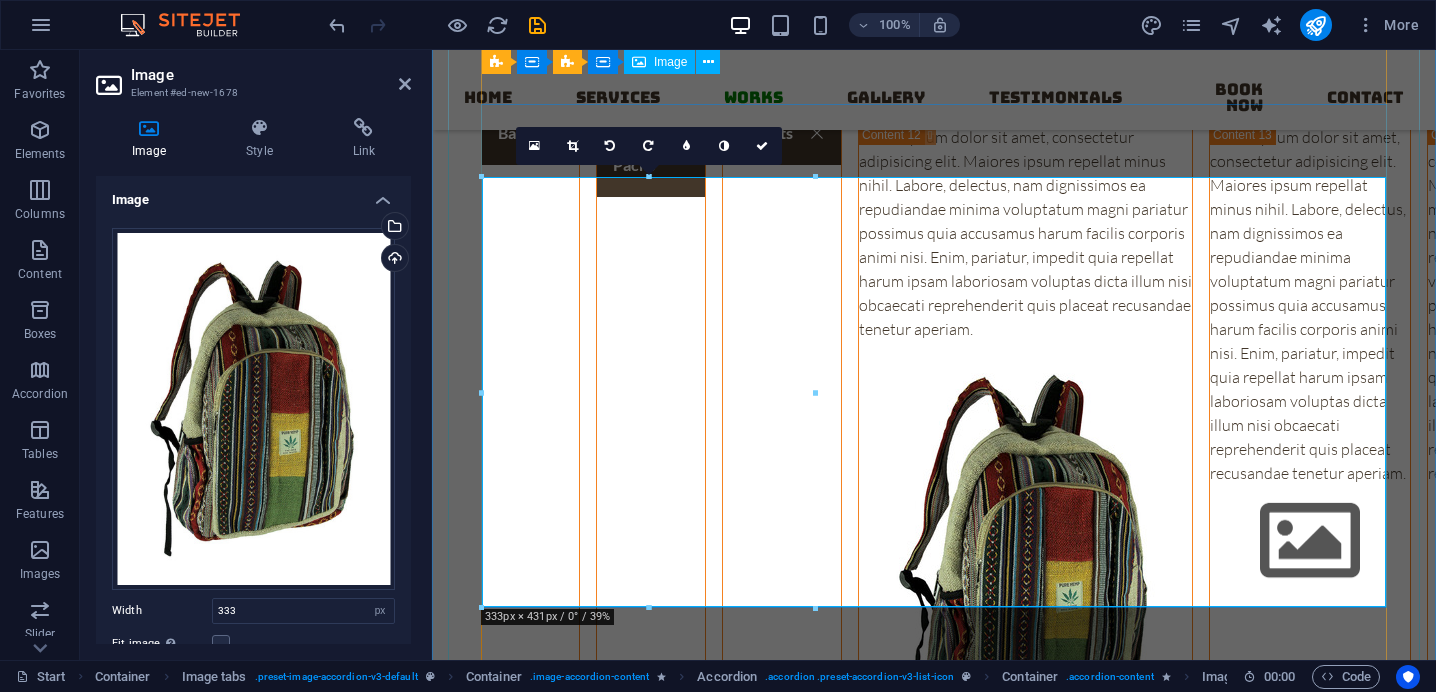 scroll, scrollTop: 7945, scrollLeft: 0, axis: vertical 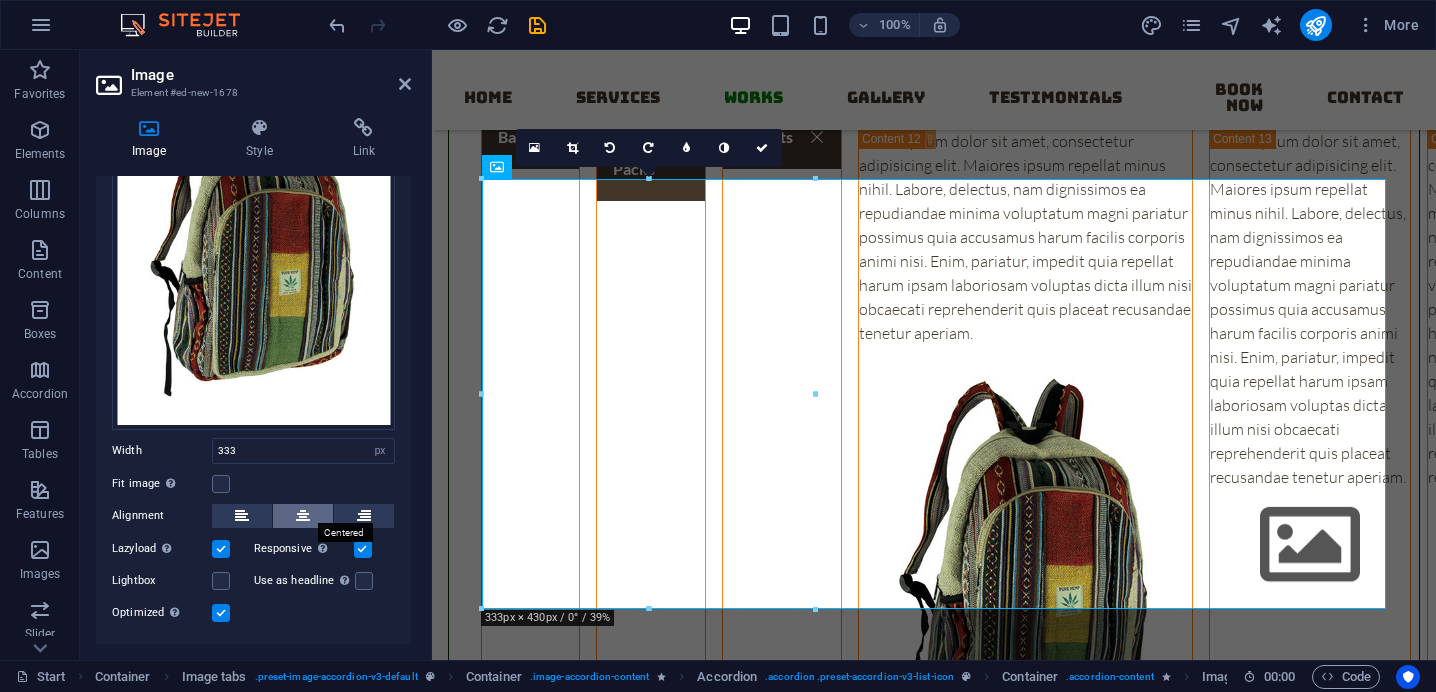click at bounding box center [303, 516] 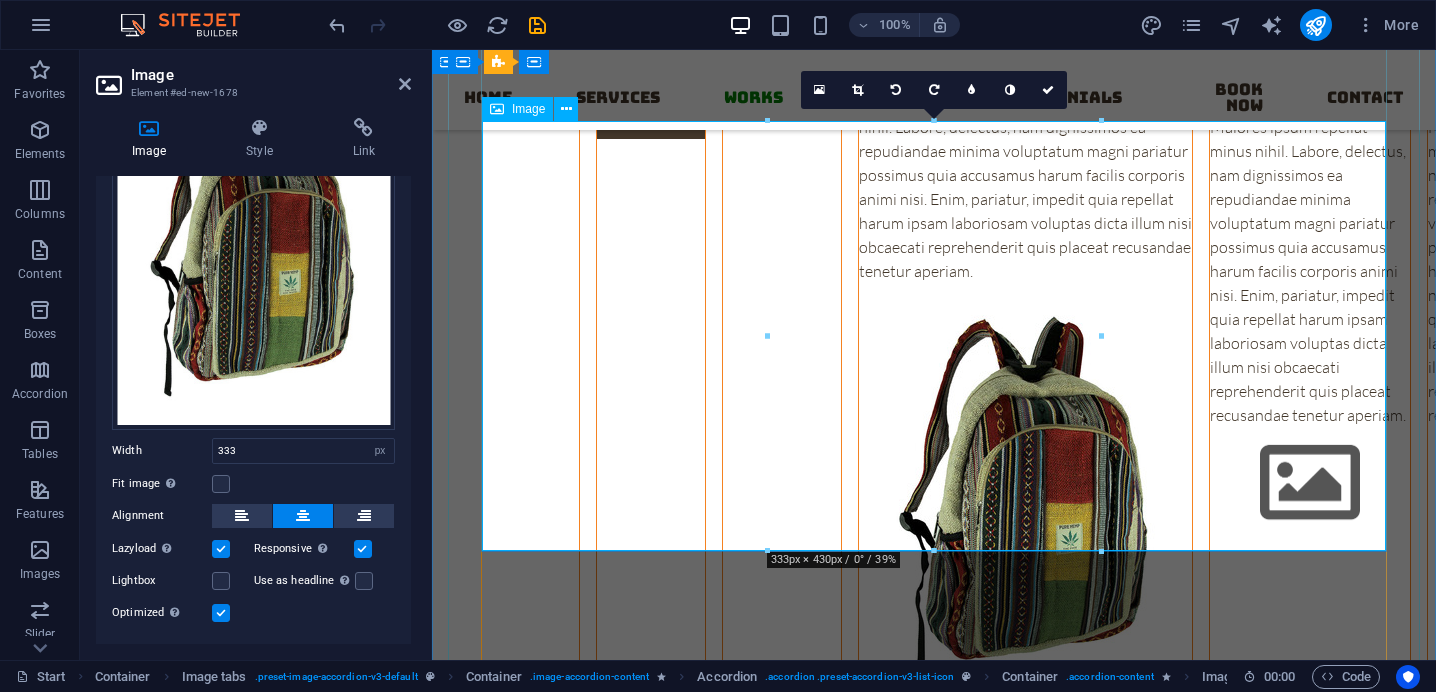 scroll, scrollTop: 8017, scrollLeft: 0, axis: vertical 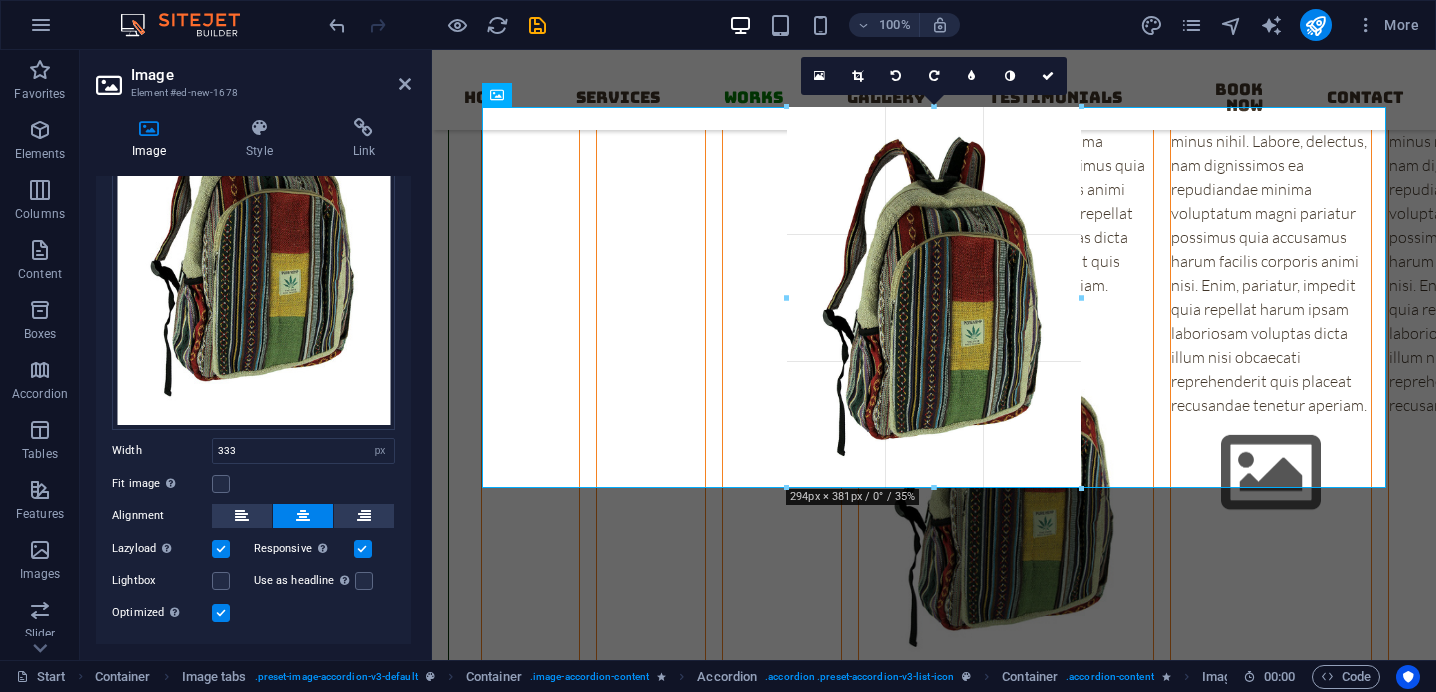 drag, startPoint x: 1099, startPoint y: 538, endPoint x: 627, endPoint y: 416, distance: 487.51205 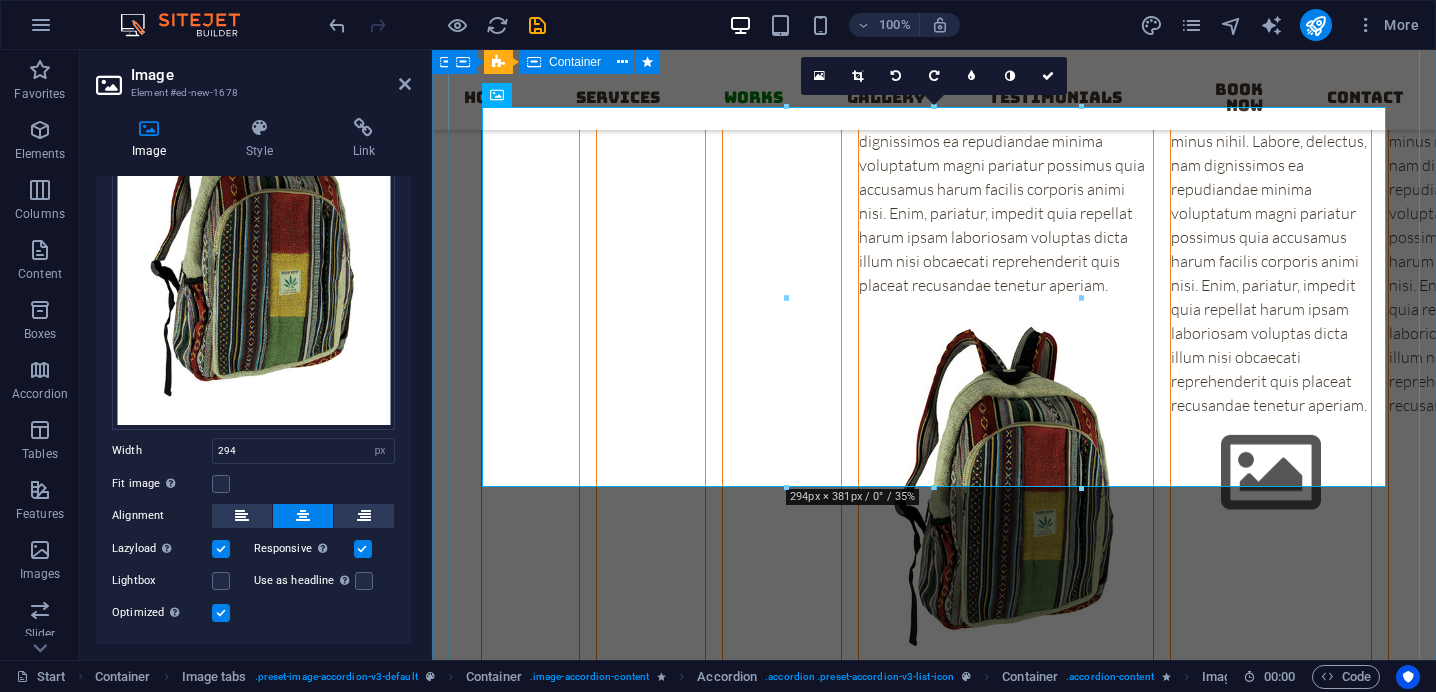 click on "Hemp Lorem ipsum dolor sit amet, consectetur adipisicing elit. Natus, dolores, at, nisi eligendi repellat voluptatem minima officia veritatis quasi animi porro laudantium dicta dolor voluptate non maiores ipsum reprehenderit odio fugiat reiciendis consectetur fuga pariatur libero accusantium quod minus odit debitis cumque quo adipisci vel vitae aliquid corrupti perferendis voluptates. Bags Lorem ipsum dolor sit amet, consectetur adipisicing elit. Maiores ipsum repellat minus nihil. Labore, delectus, nam dignissimos ea repudiandae minima voluptatum magni pariatur possimus quia accusamus harum facilis corporis animi nisi. Enim, pariatur, impedit quia repellat harum ipsam laboriosam voluptas dicta illum nisi obcaecati reprehenderit quis placeat recusandae tenetur aperiam. Fanny Packs Wallets Book now" at bounding box center (934, 280) 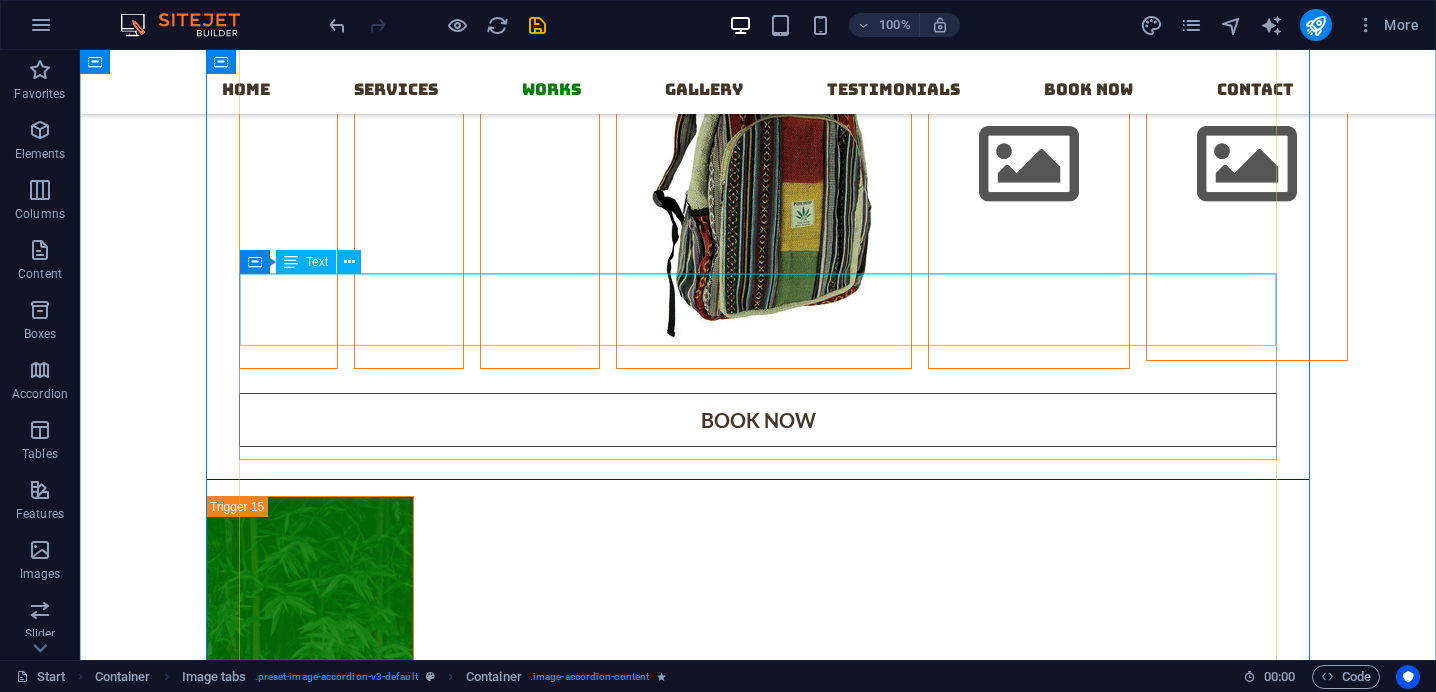 scroll, scrollTop: 8249, scrollLeft: 0, axis: vertical 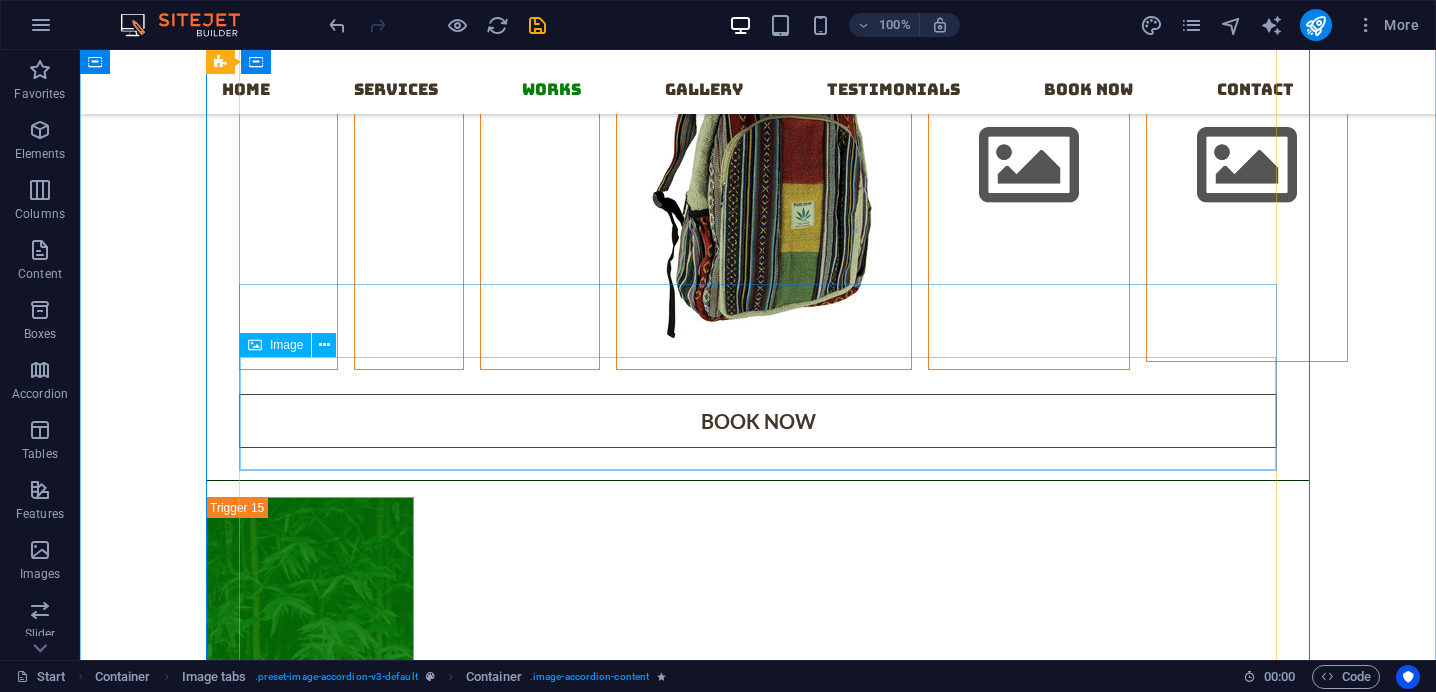 click at bounding box center (1029, 165) 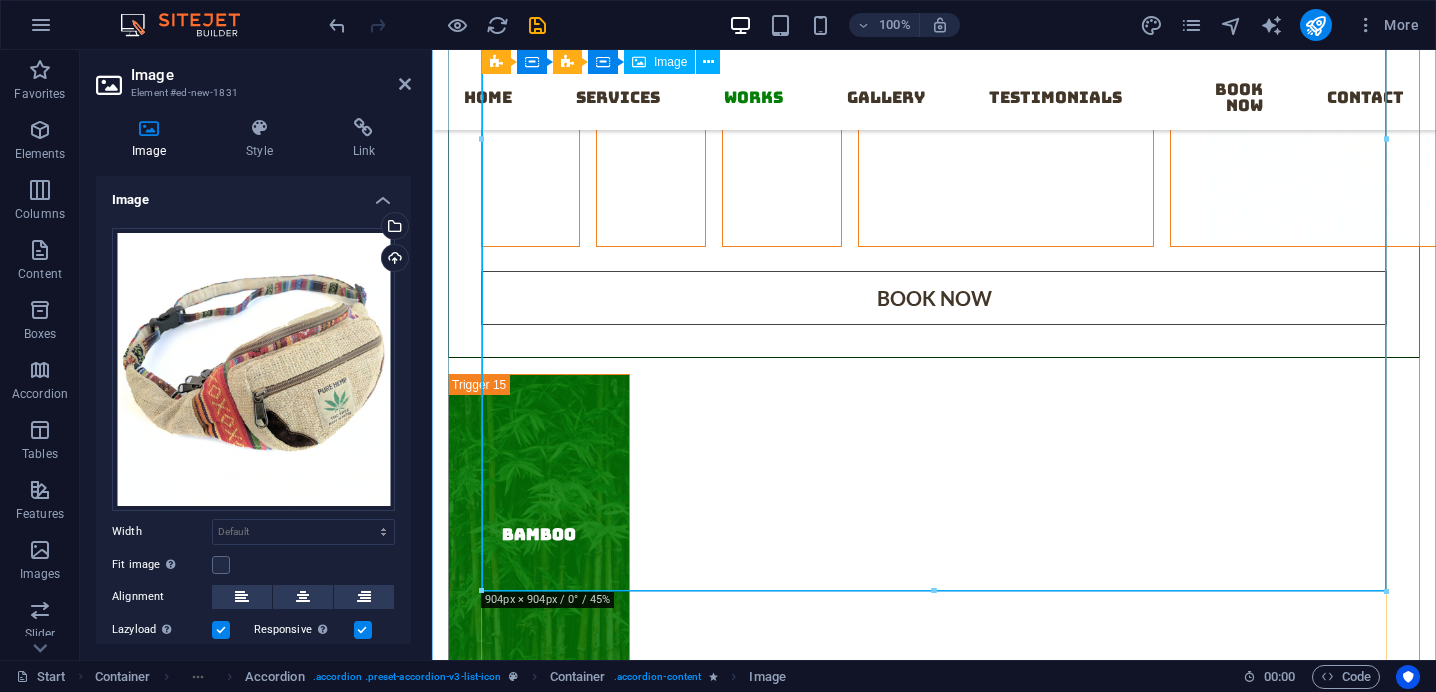 scroll, scrollTop: 8927, scrollLeft: 0, axis: vertical 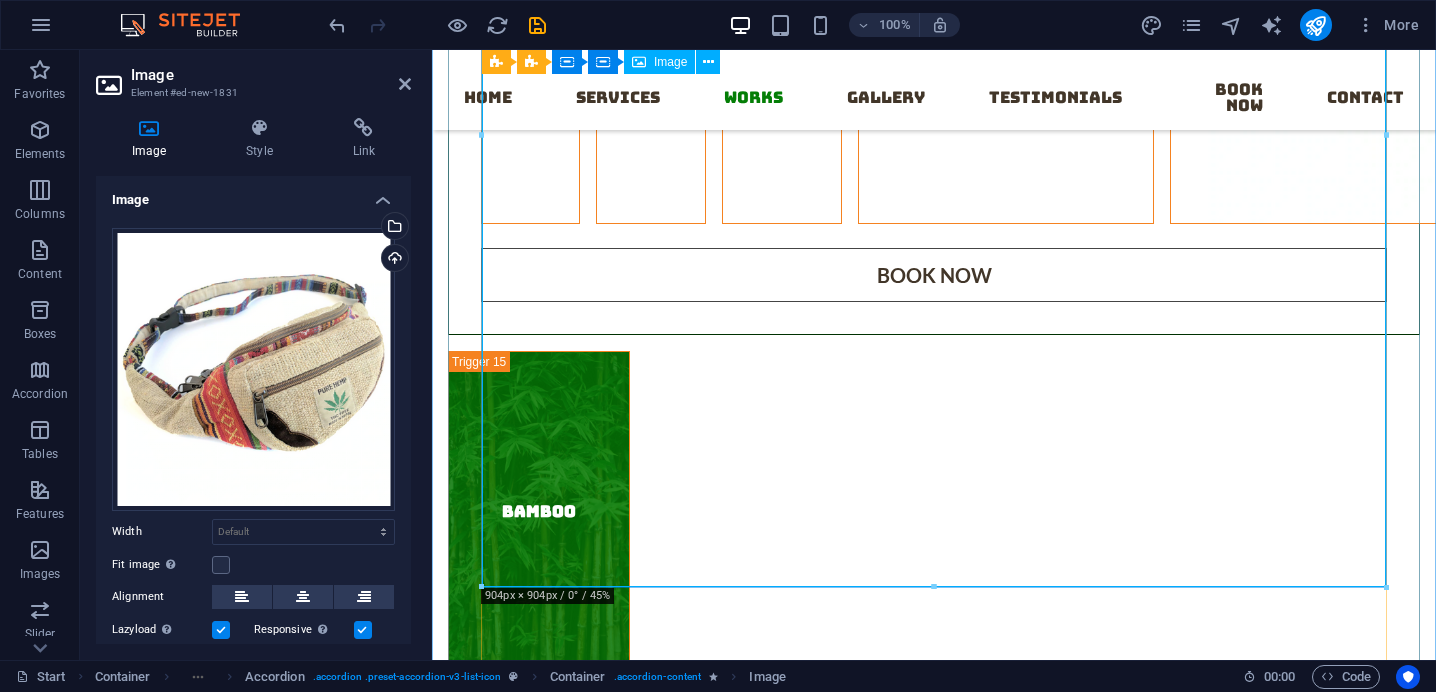 click at bounding box center [1623, -279] 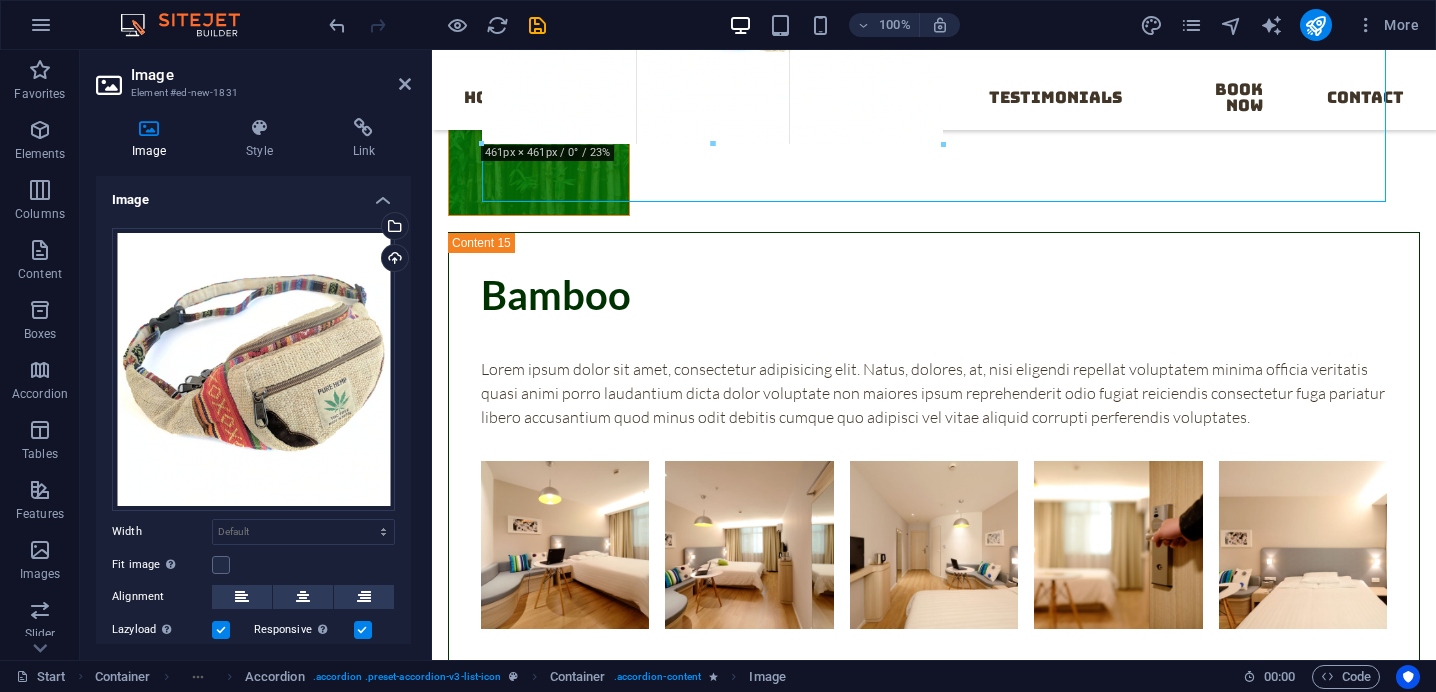 drag, startPoint x: 1386, startPoint y: 585, endPoint x: 794, endPoint y: 137, distance: 742.4069 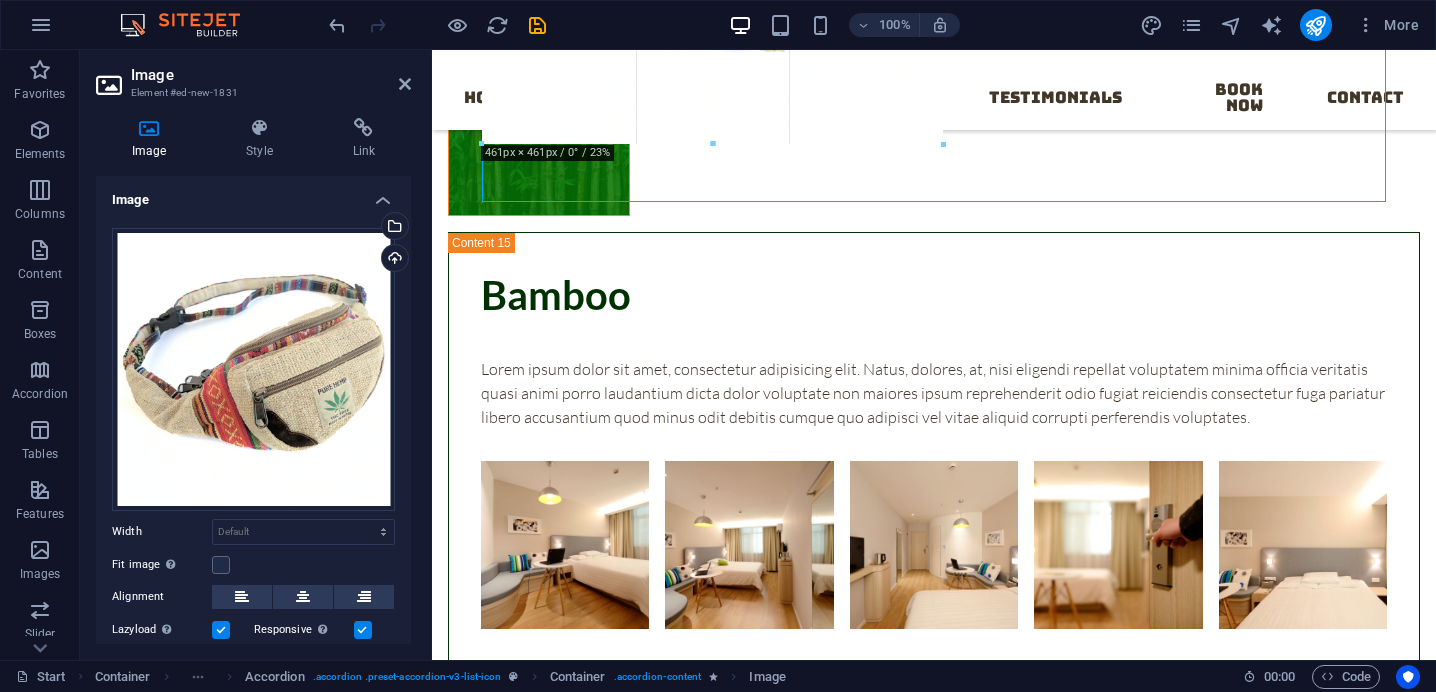 type on "461" 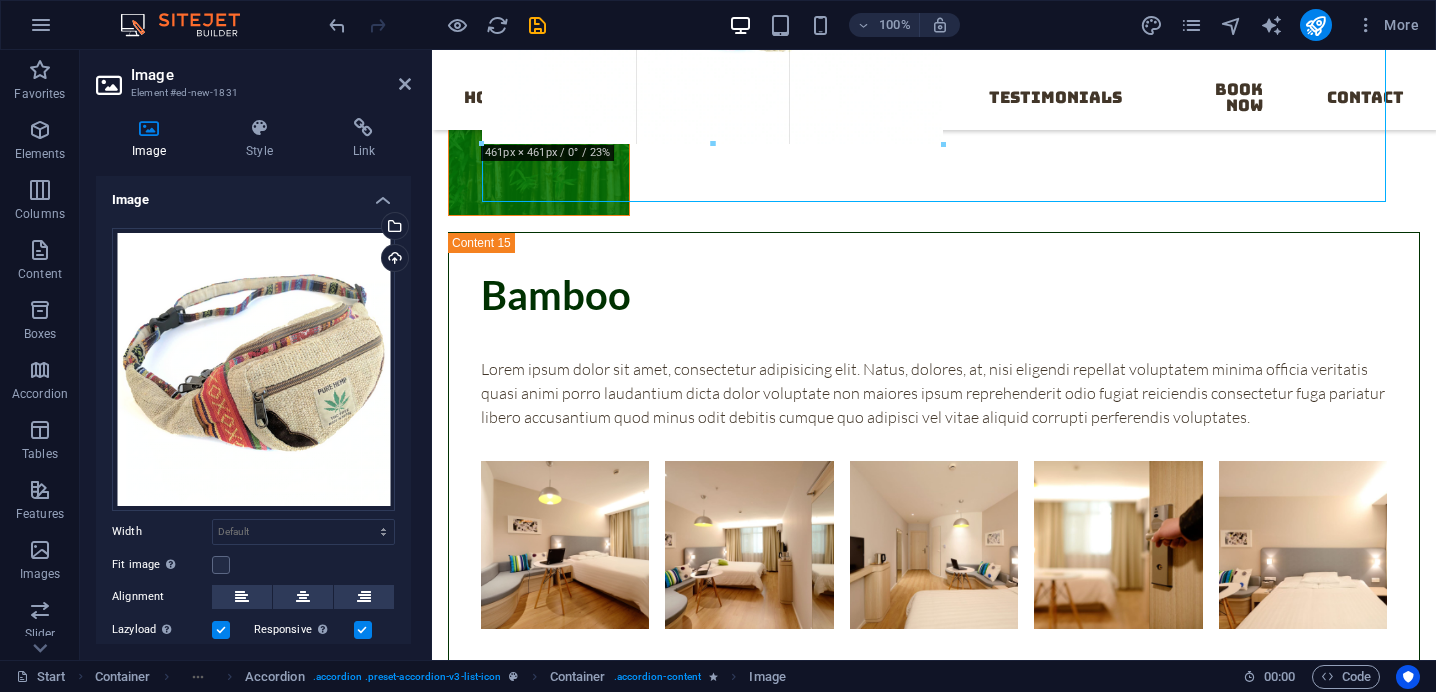 select on "px" 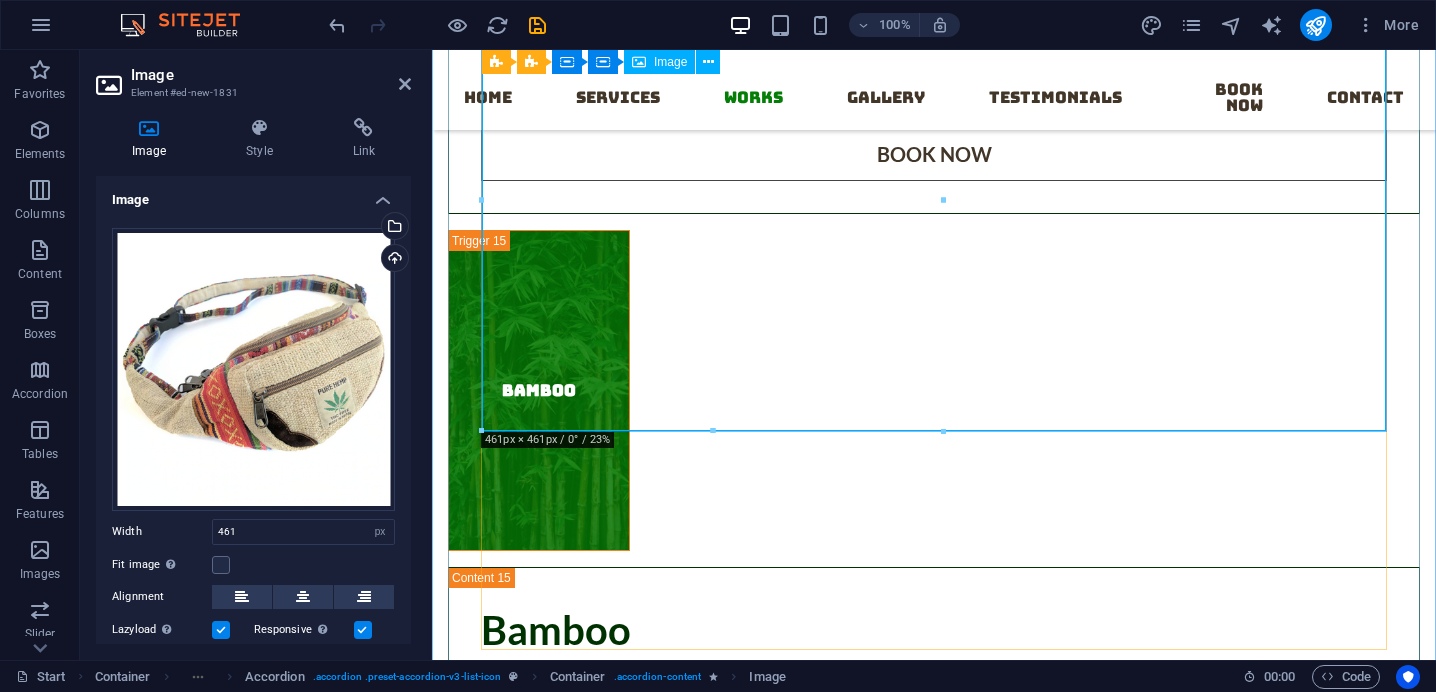 scroll, scrollTop: 8535, scrollLeft: 0, axis: vertical 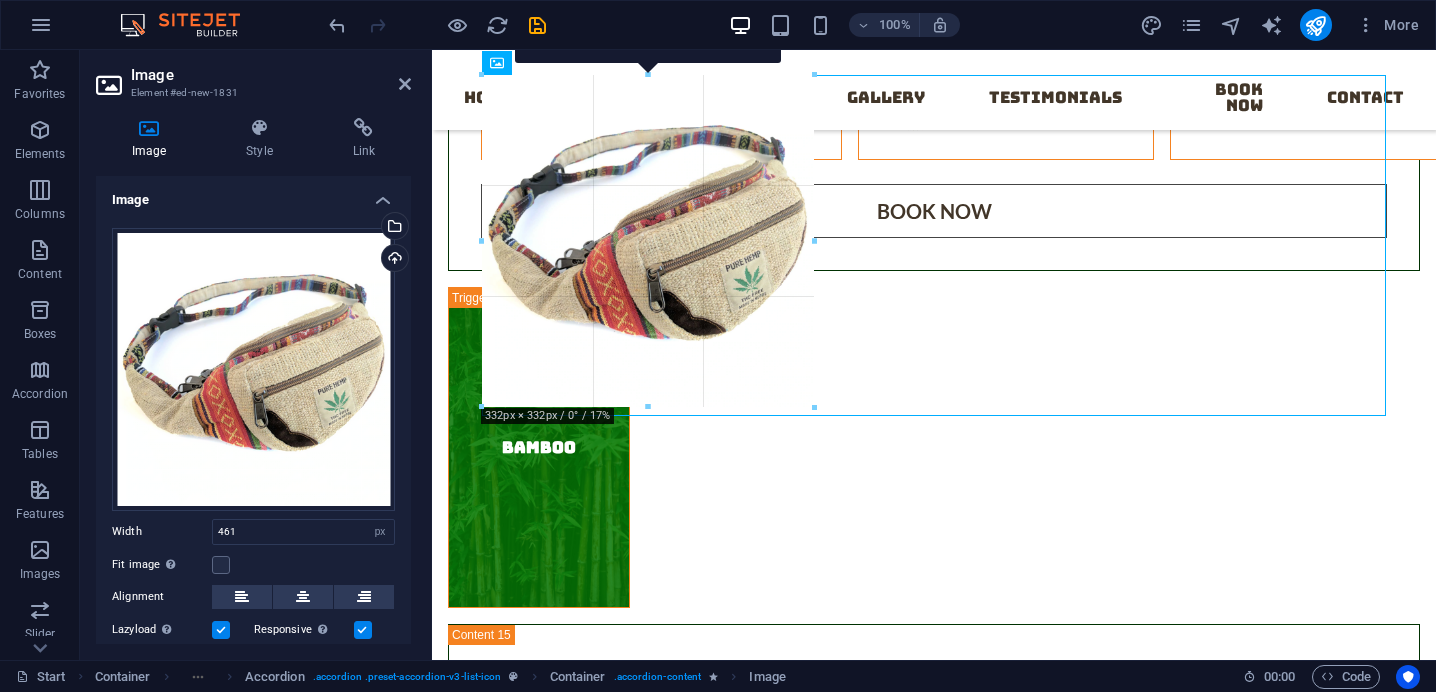 drag, startPoint x: 941, startPoint y: 536, endPoint x: 805, endPoint y: 369, distance: 215.37177 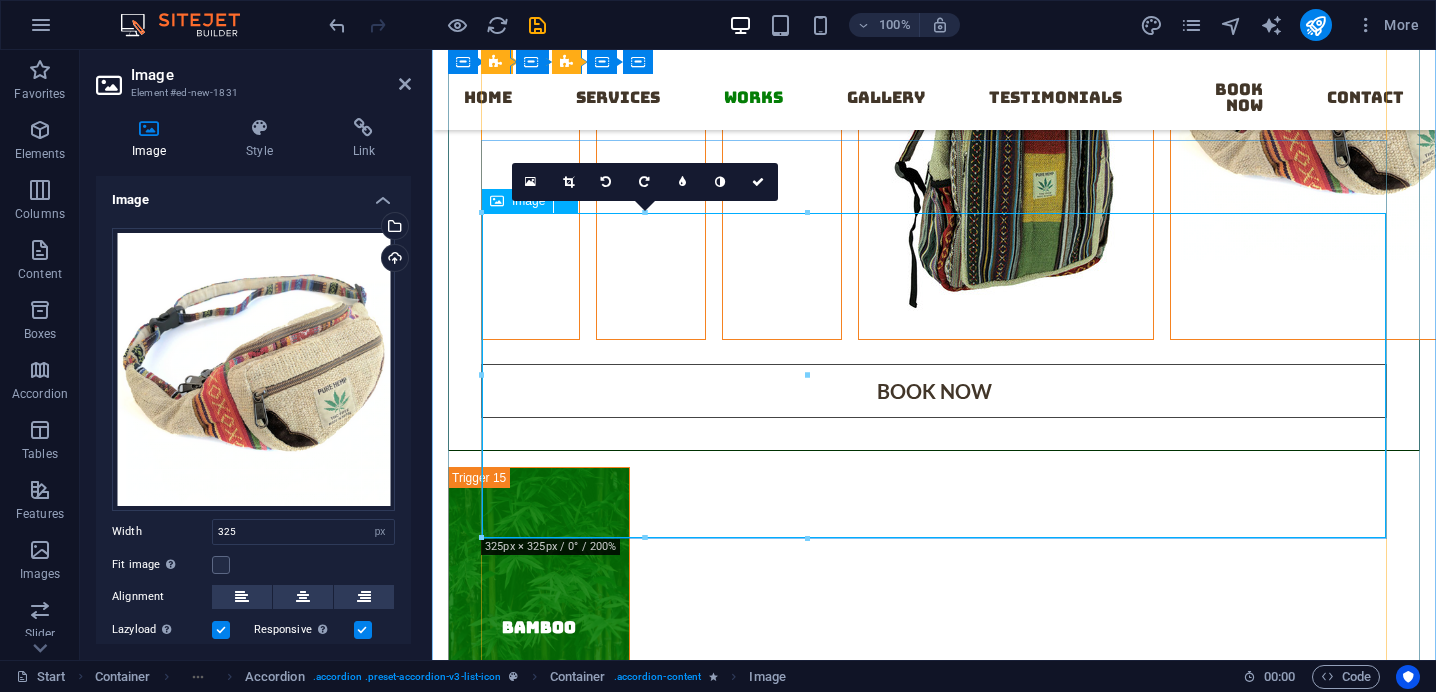 scroll, scrollTop: 8354, scrollLeft: 0, axis: vertical 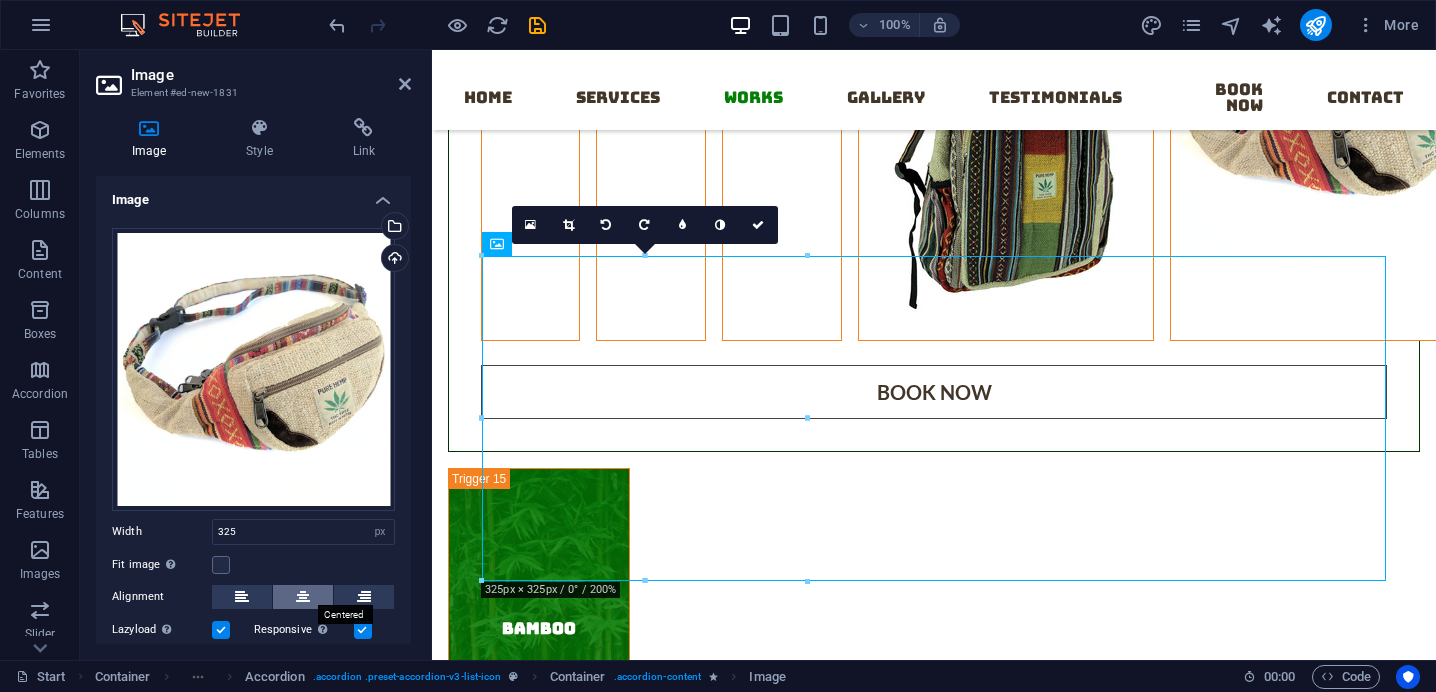 click at bounding box center [303, 597] 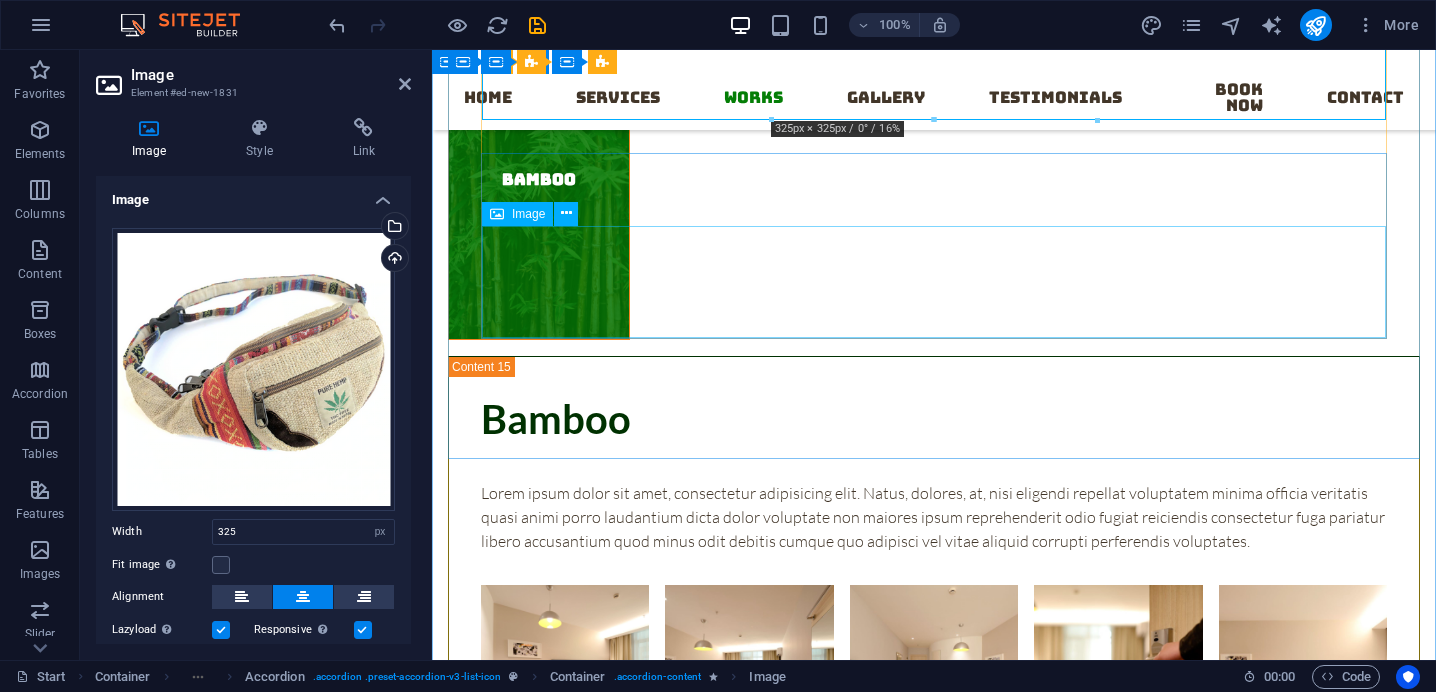 scroll, scrollTop: 8799, scrollLeft: 0, axis: vertical 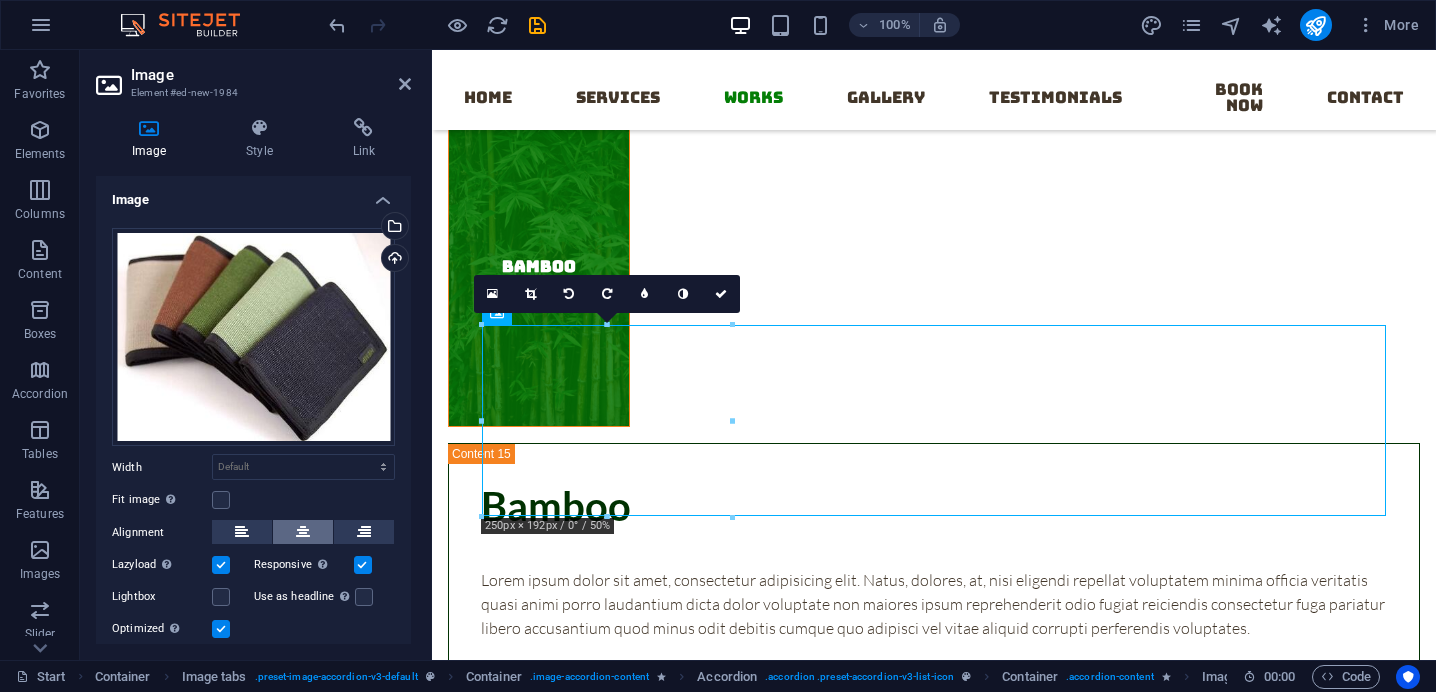 click at bounding box center [303, 532] 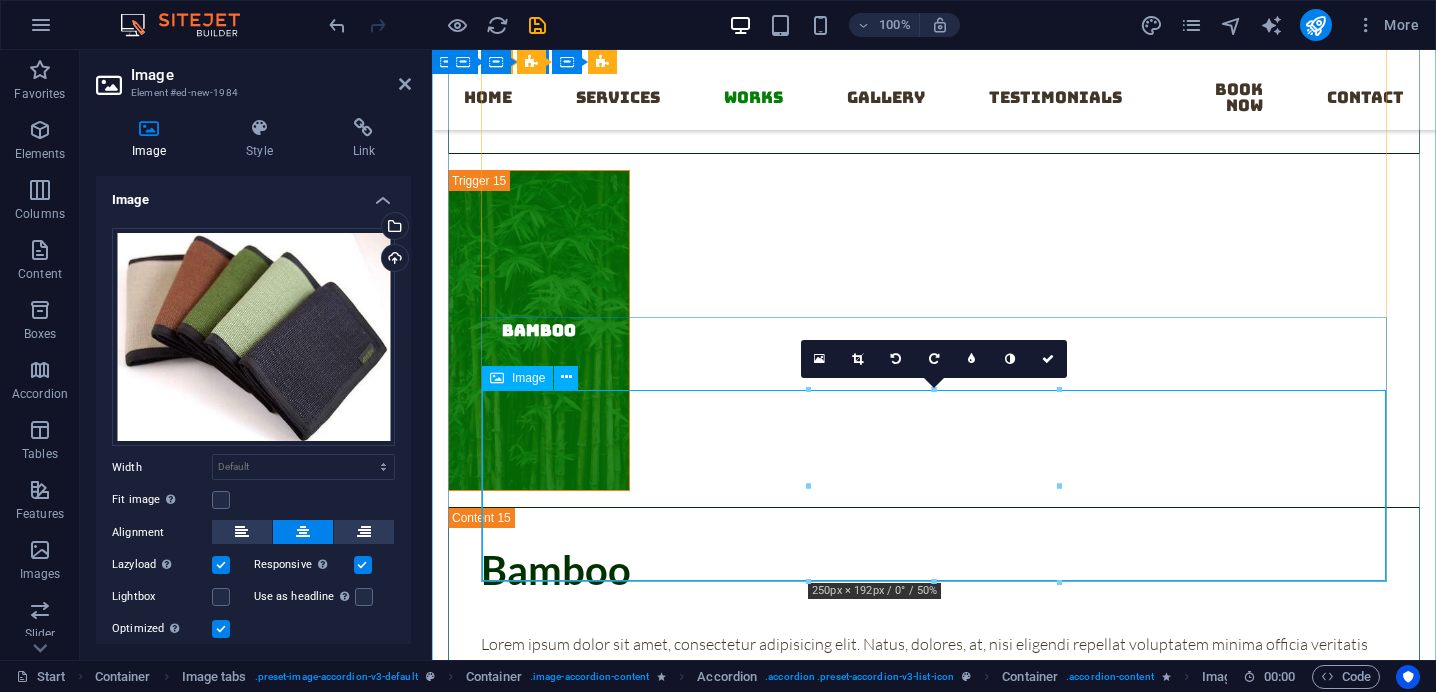 scroll, scrollTop: 8651, scrollLeft: 0, axis: vertical 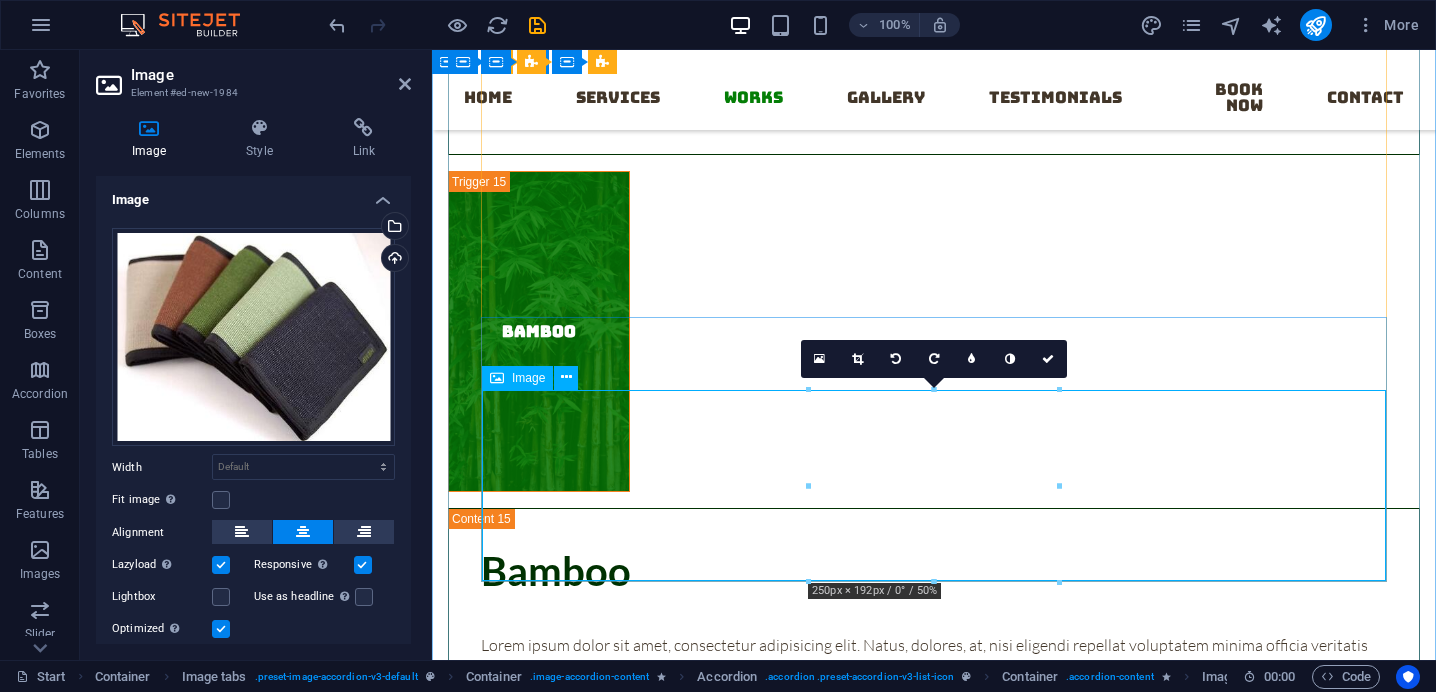 click at bounding box center [1639, -193] 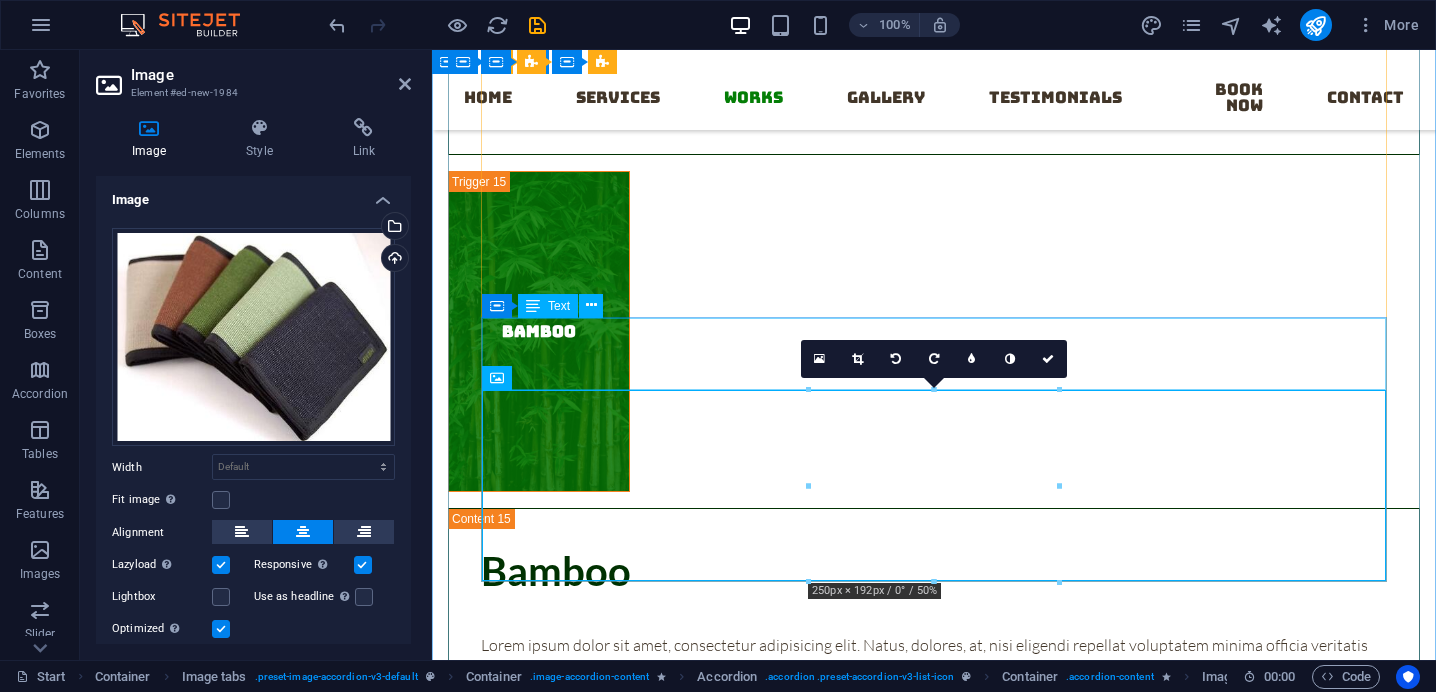 click on "Lorem ipsum dolor sit amet, consectetur adipisicing elit. Maiores ipsum repellat minus nihil. Labore, delectus, nam dignissimos ea repudiandae minima voluptatum magni pariatur possimus quia accusamus harum facilis corporis animi nisi. Enim, pariatur, impedit quia repellat harum ipsam laboriosam voluptas dicta illum nisi obcaecati reprehenderit quis placeat recusandae tenetur aperiam." at bounding box center (1639, -433) 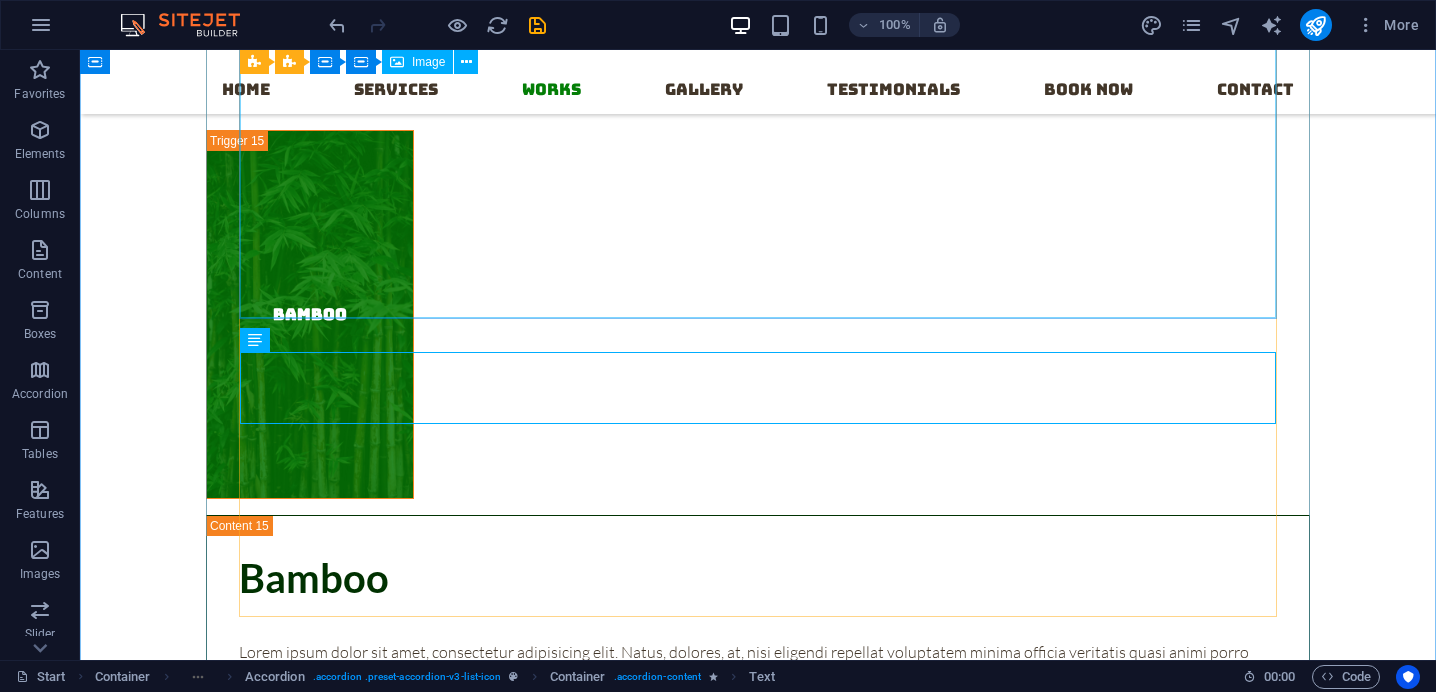 scroll, scrollTop: 8613, scrollLeft: 0, axis: vertical 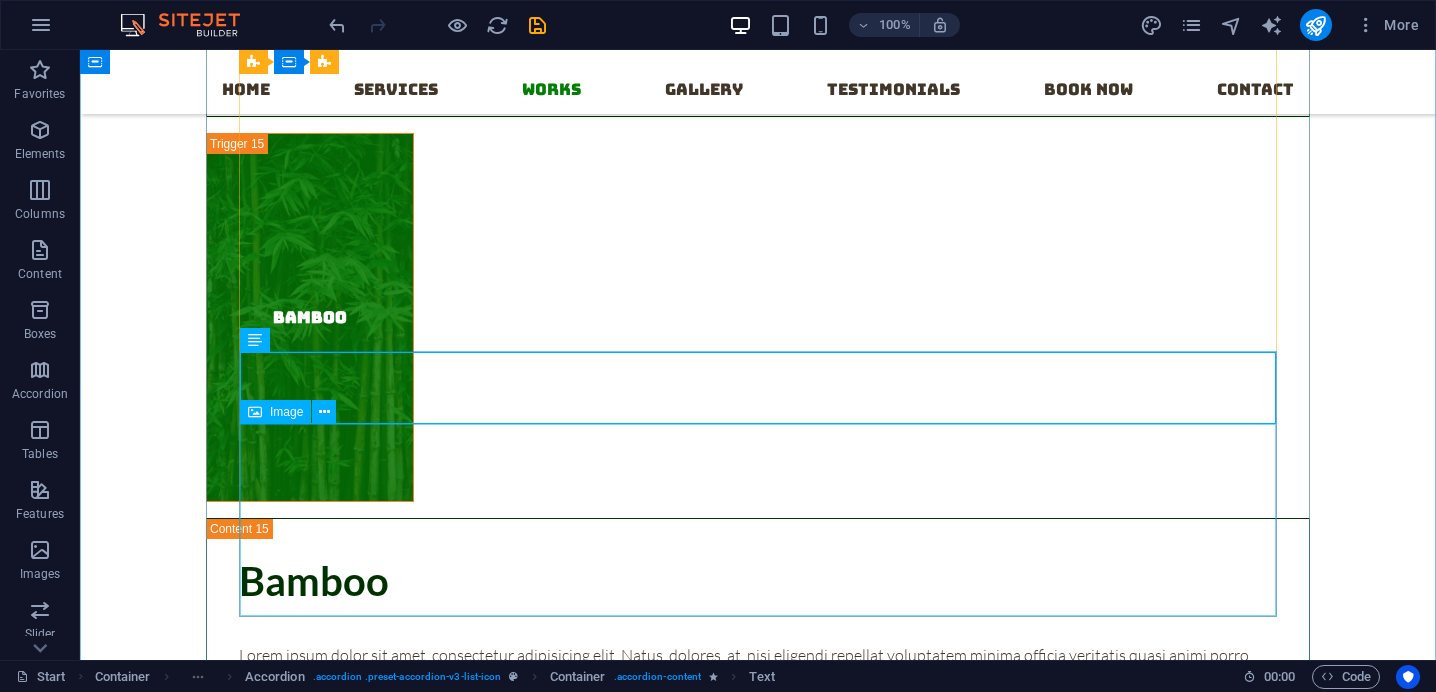 click at bounding box center [1397, -231] 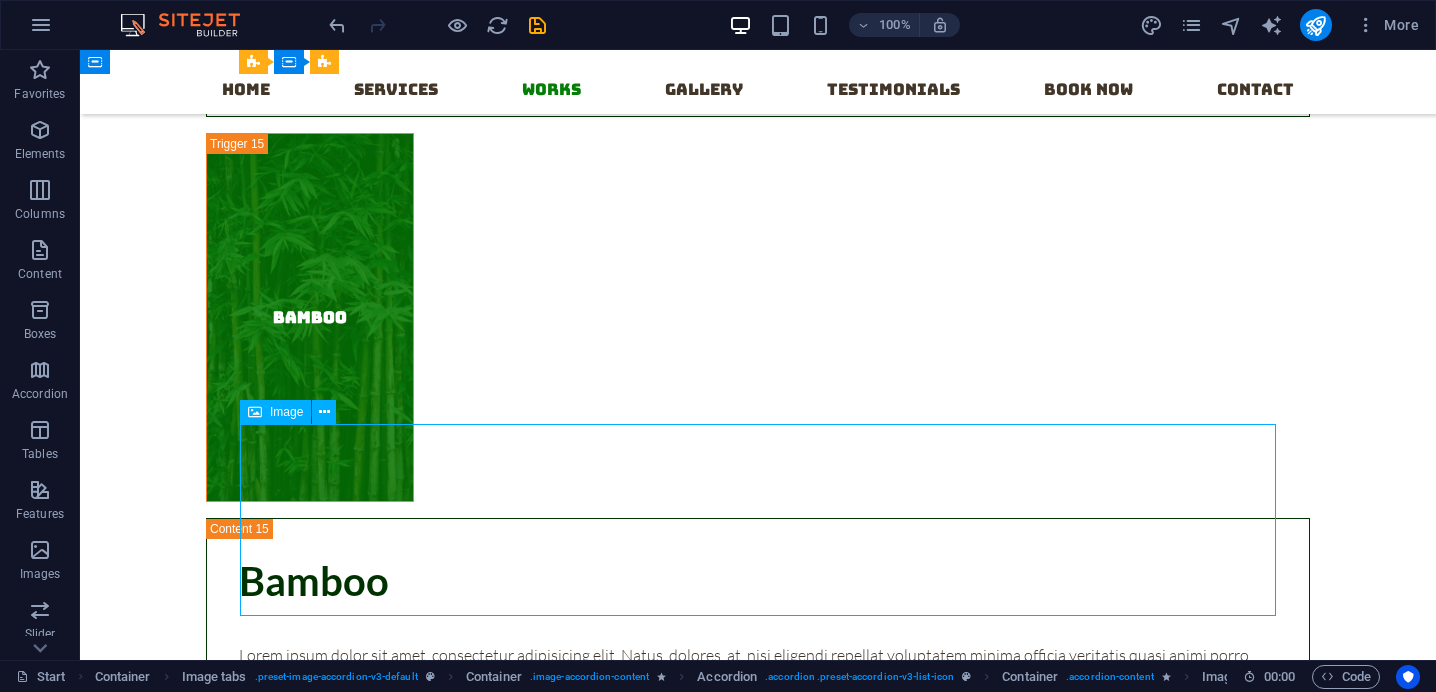 click at bounding box center (1397, -231) 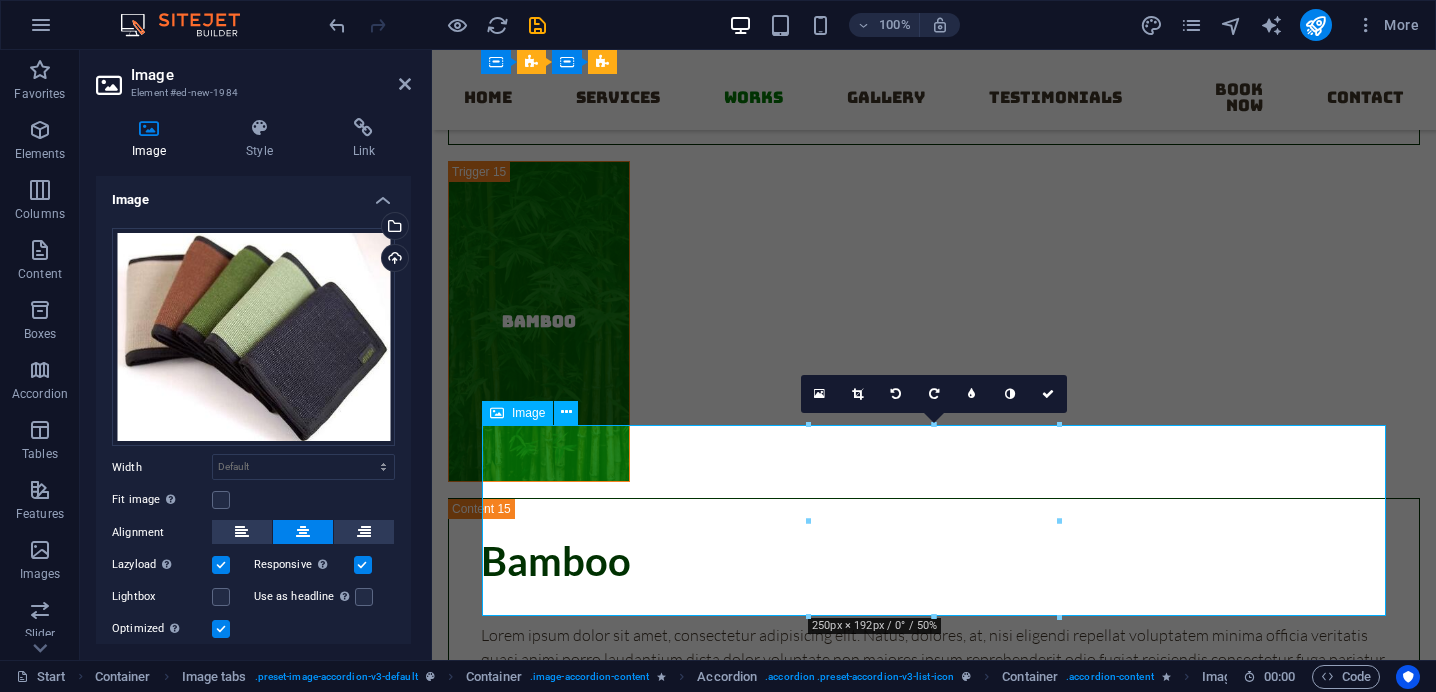 scroll, scrollTop: 8616, scrollLeft: 0, axis: vertical 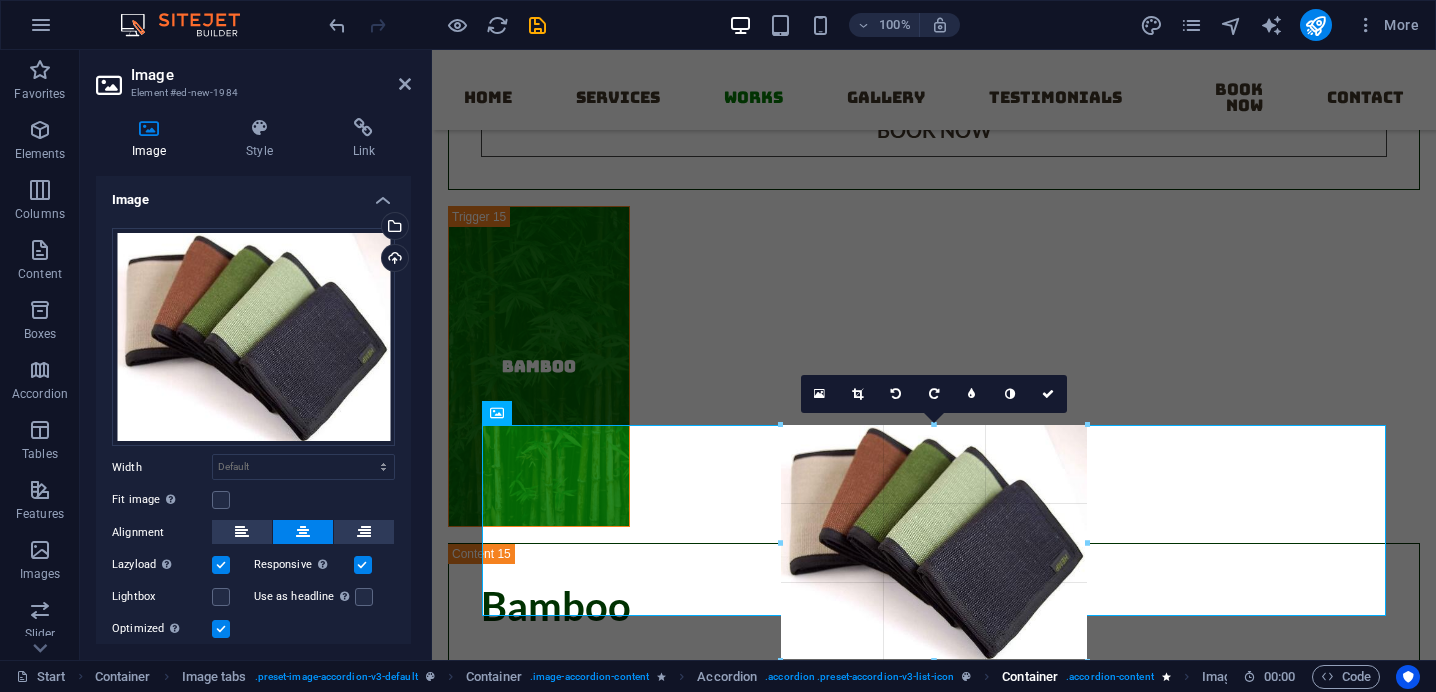 drag, startPoint x: 1058, startPoint y: 612, endPoint x: 1109, endPoint y: 666, distance: 74.27651 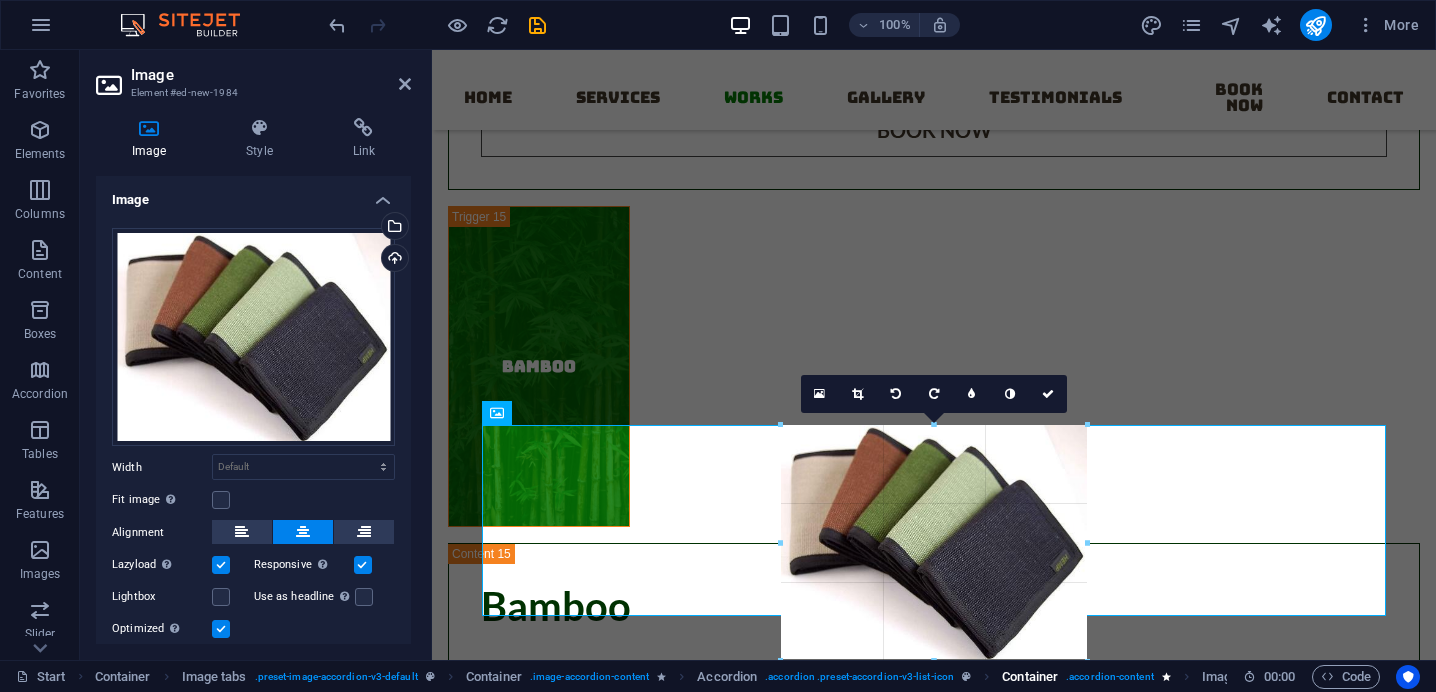type on "316" 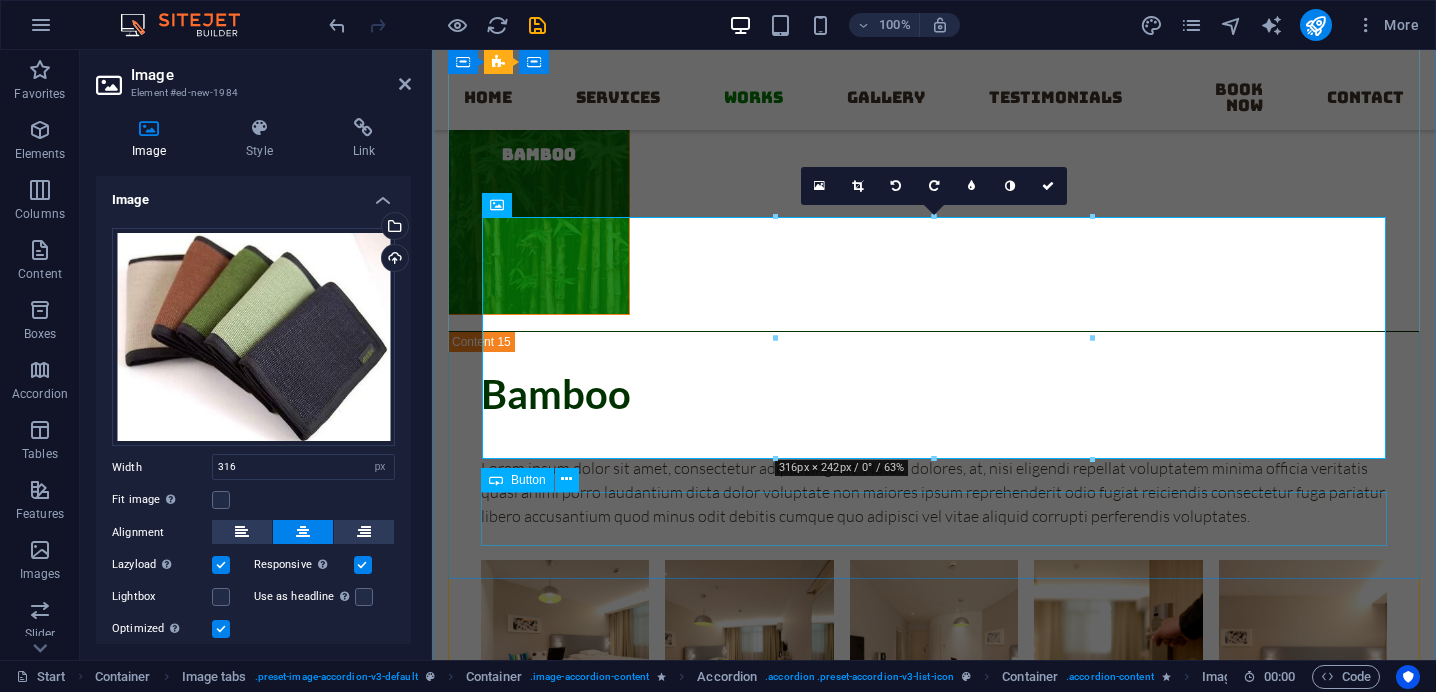 scroll, scrollTop: 8824, scrollLeft: 0, axis: vertical 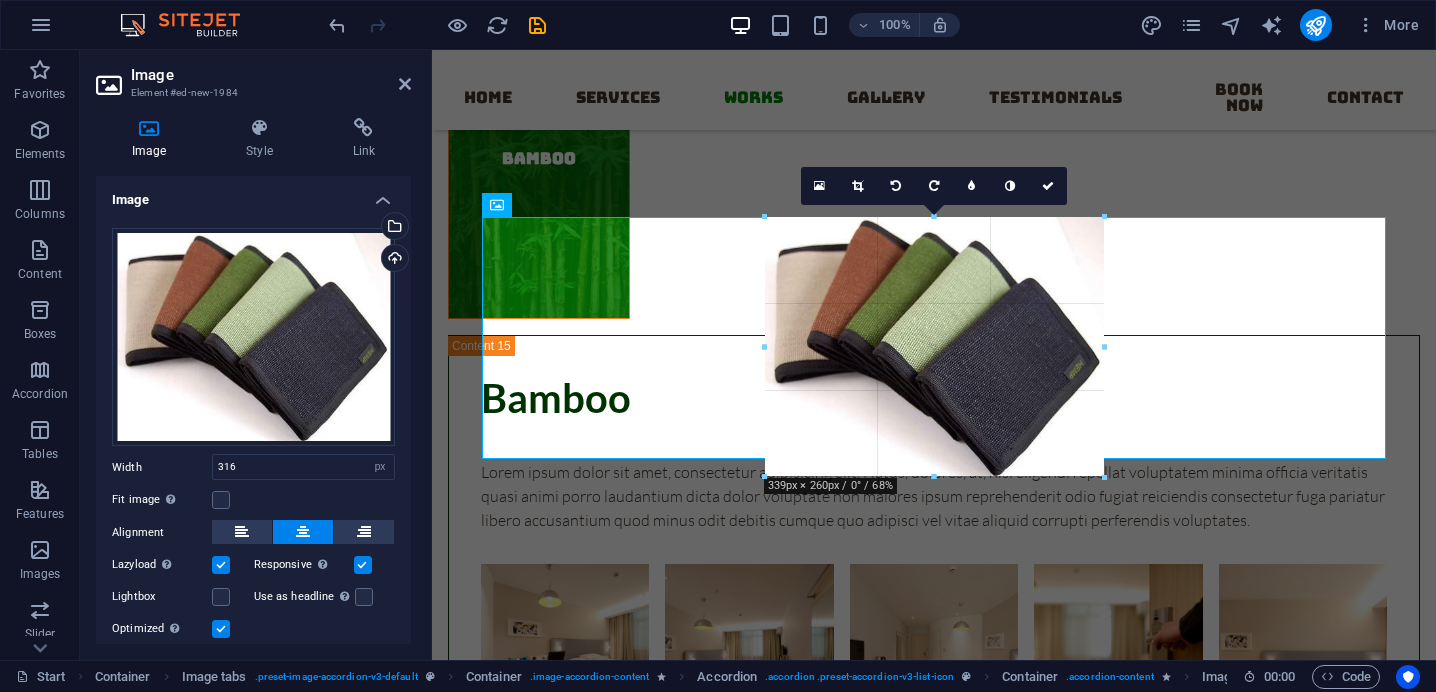 drag, startPoint x: 1094, startPoint y: 459, endPoint x: 1111, endPoint y: 484, distance: 30.232433 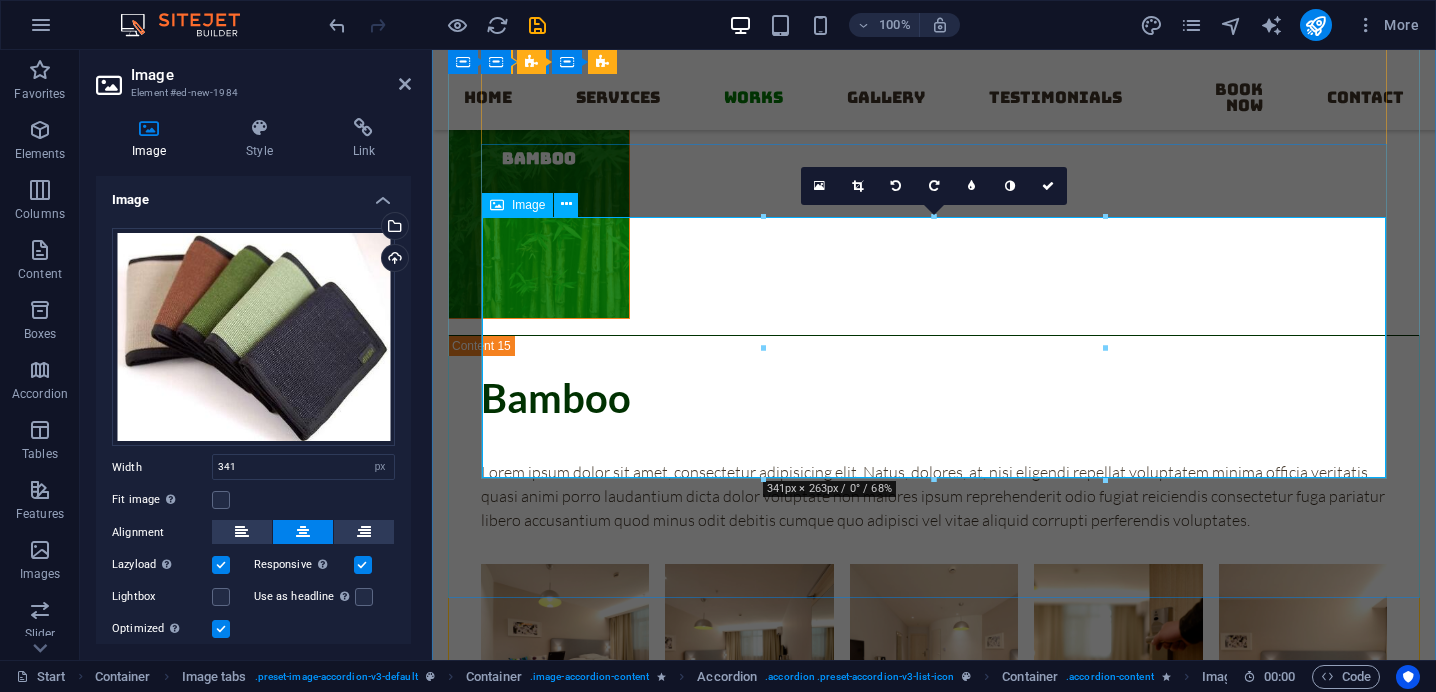 click at bounding box center (1684, -404) 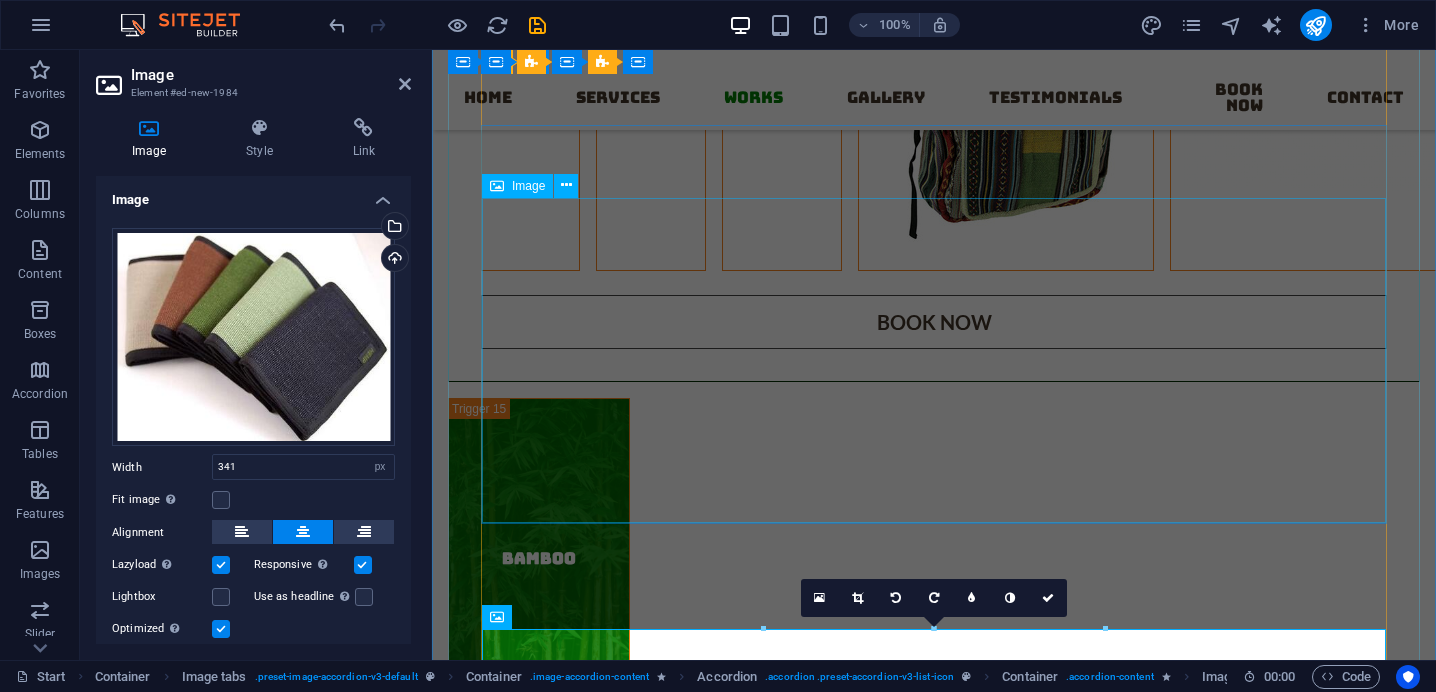 scroll, scrollTop: 8409, scrollLeft: 0, axis: vertical 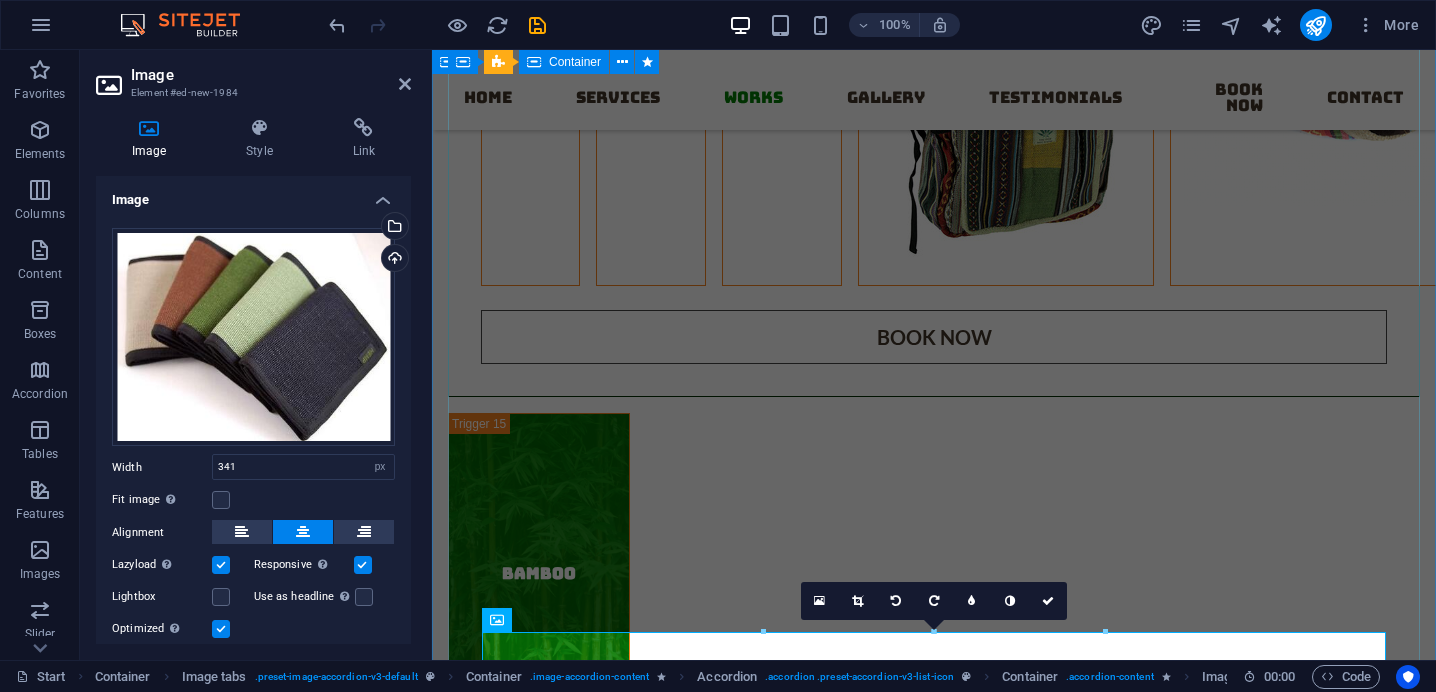 click on "Hemp Lorem ipsum dolor sit amet, consectetur adipisicing elit. Natus, dolores, at, nisi eligendi repellat voluptatem minima officia veritatis quasi animi porro laudantium dicta dolor voluptate non maiores ipsum reprehenderit odio fugiat reiciendis consectetur fuga pariatur libero accusantium quod minus odit debitis cumque quo adipisci vel vitae aliquid corrupti perferendis voluptates. Bags Lorem ipsum dolor sit amet, consectetur adipisicing elit. Maiores ipsum repellat minus nihil. Labore, delectus, nam dignissimos ea repudiandae minima voluptatum magni pariatur possimus quia accusamus harum facilis corporis animi nisi. Enim, pariatur, impedit quia repellat harum ipsam laboriosam voluptas dicta illum nisi obcaecati reprehenderit quis placeat recusandae tenetur aperiam. Fanny Packs Wallets Book now" at bounding box center [934, -112] 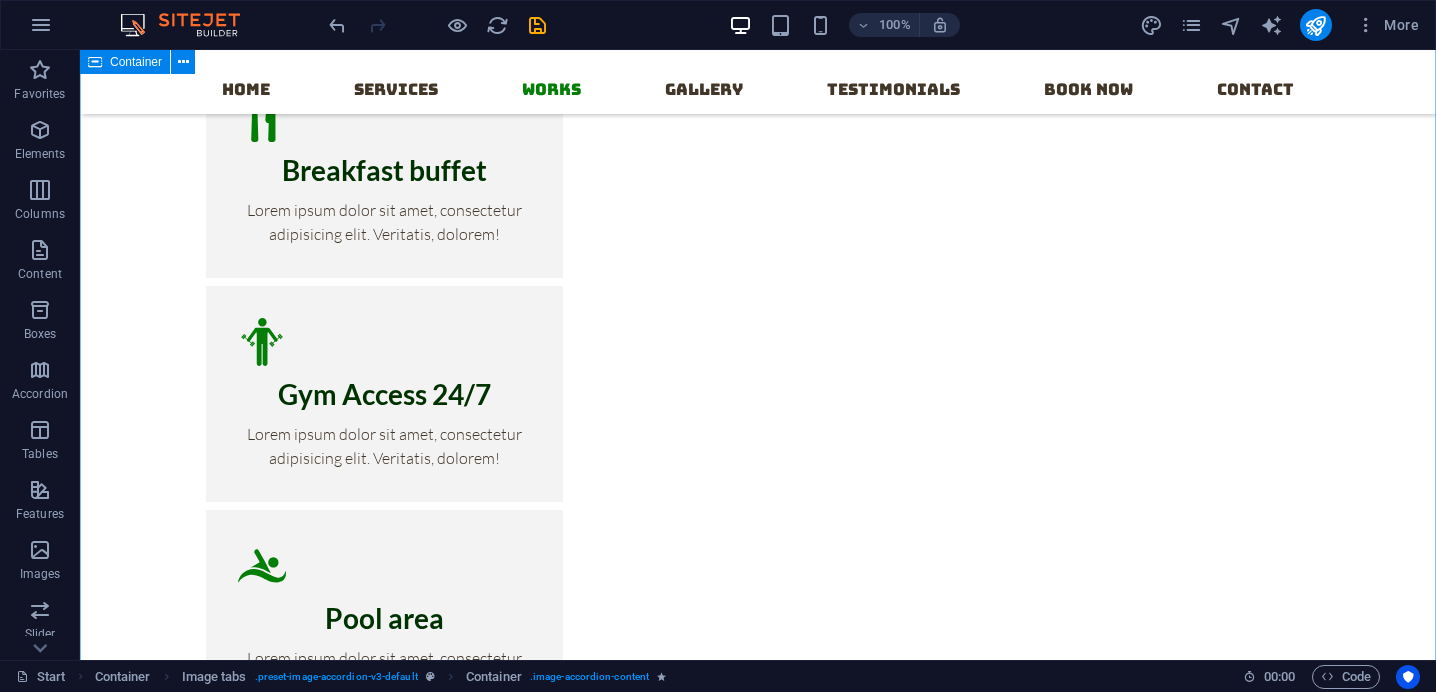 scroll, scrollTop: 2169, scrollLeft: 0, axis: vertical 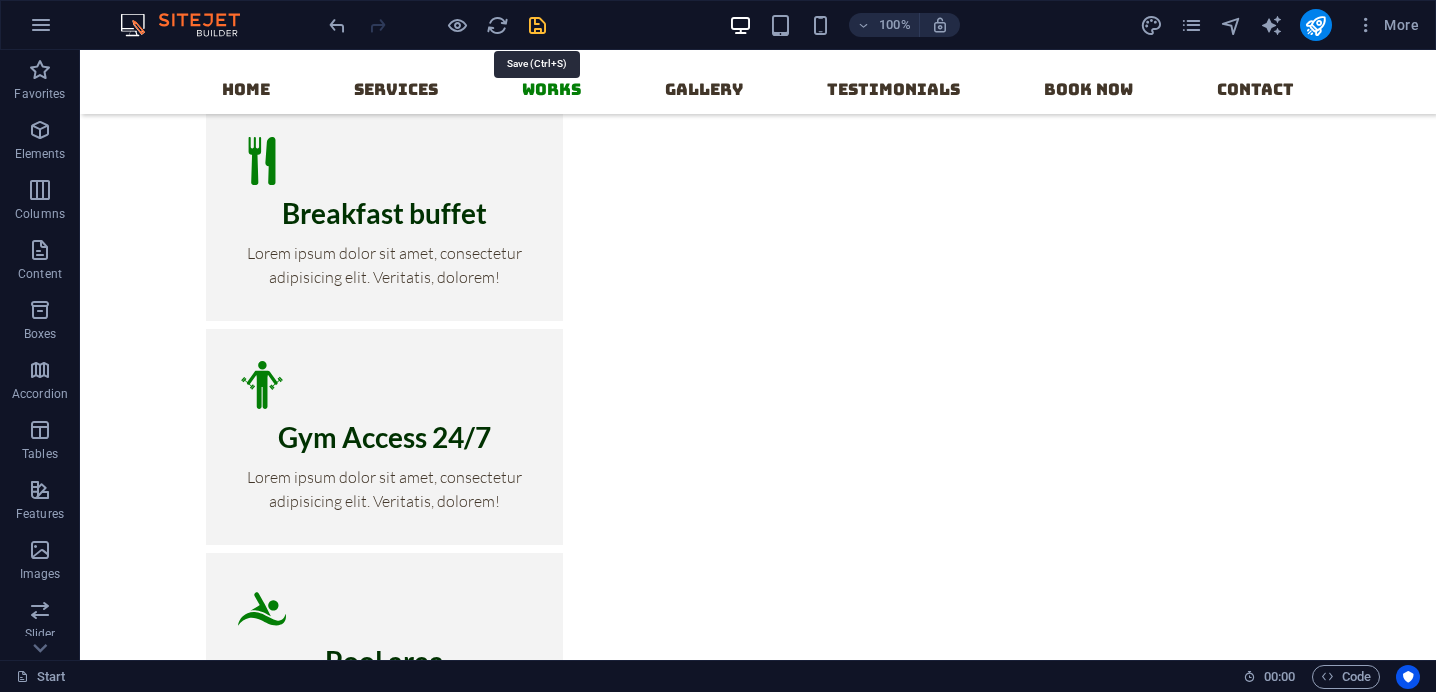 click at bounding box center (537, 25) 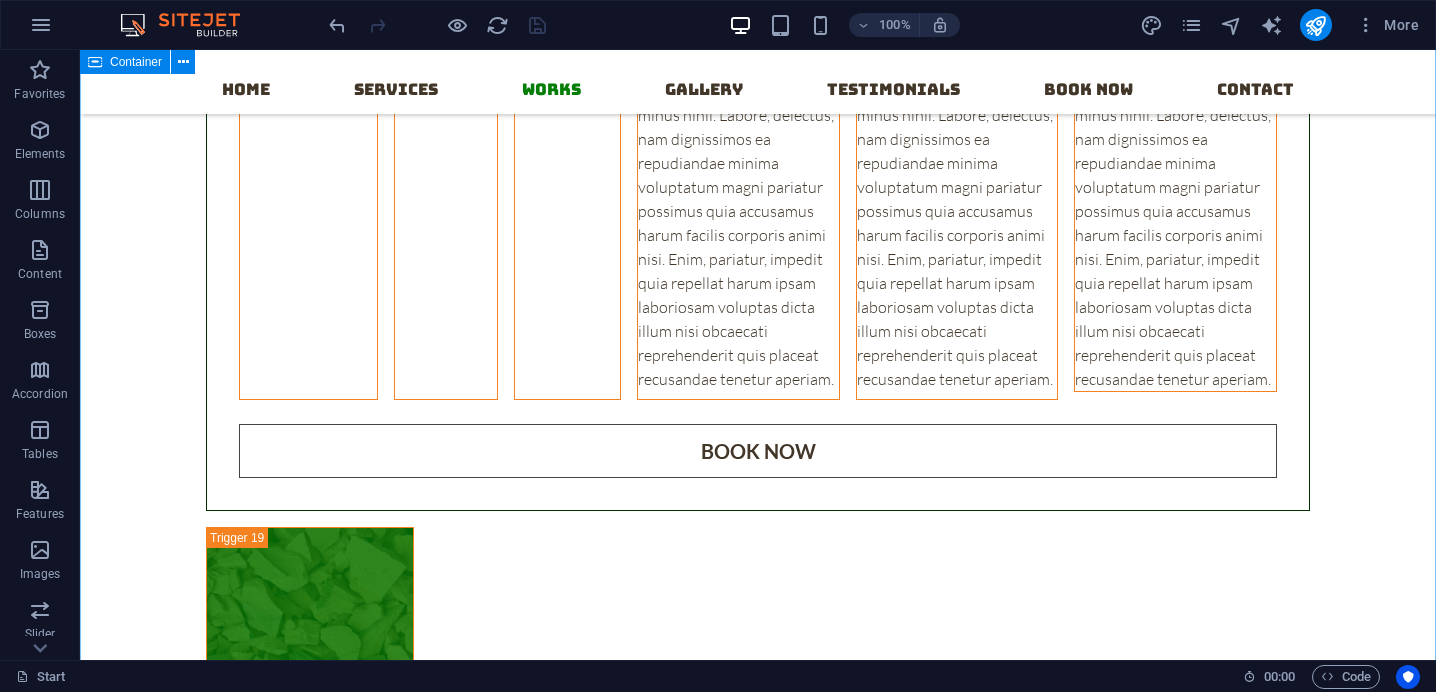 scroll, scrollTop: 9734, scrollLeft: 0, axis: vertical 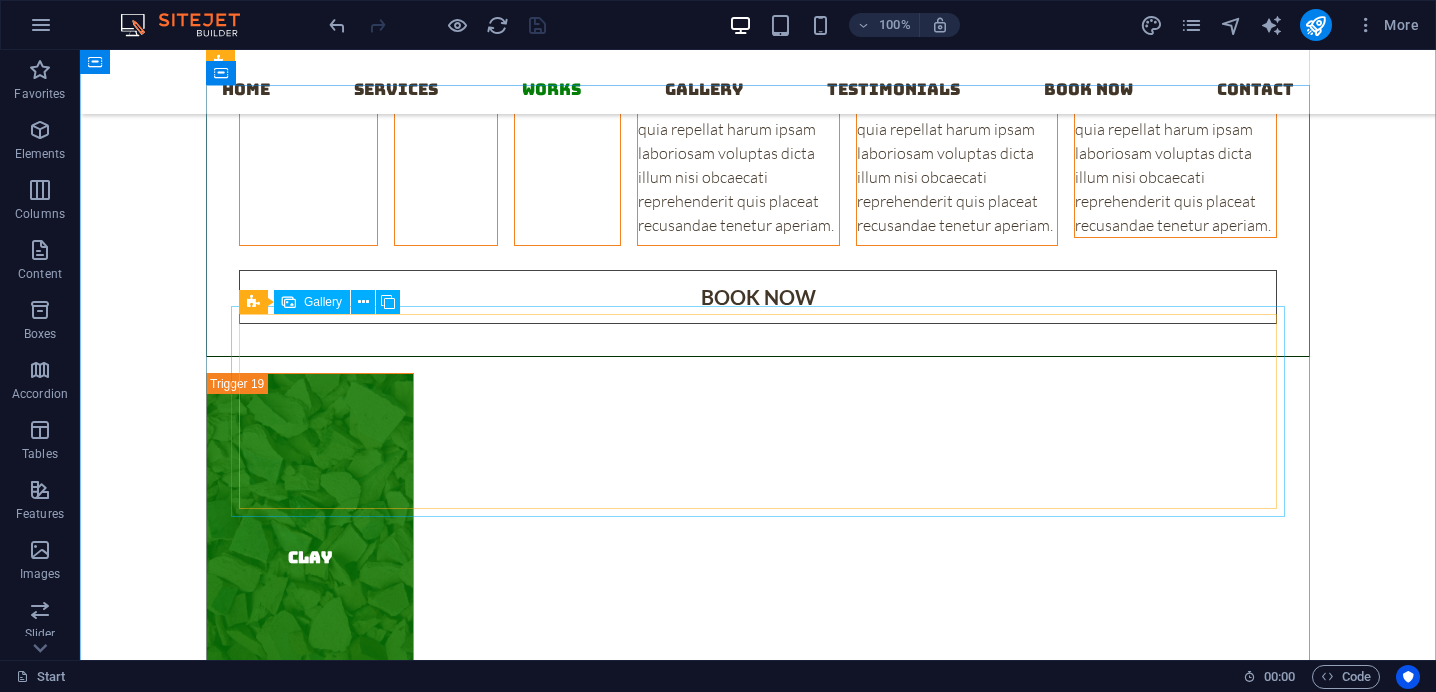 click at bounding box center [758, -277] 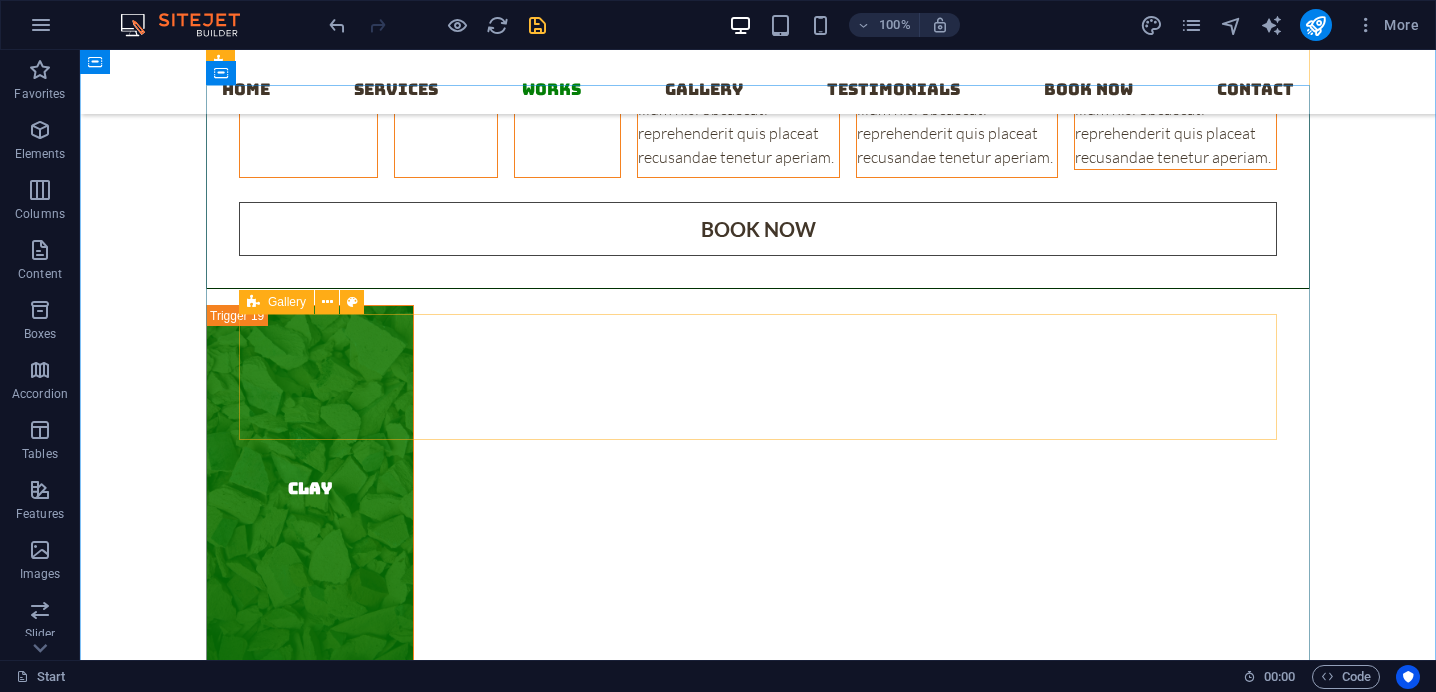 click on "Drop content here or  Add elements  Paste clipboard" at bounding box center [758, -311] 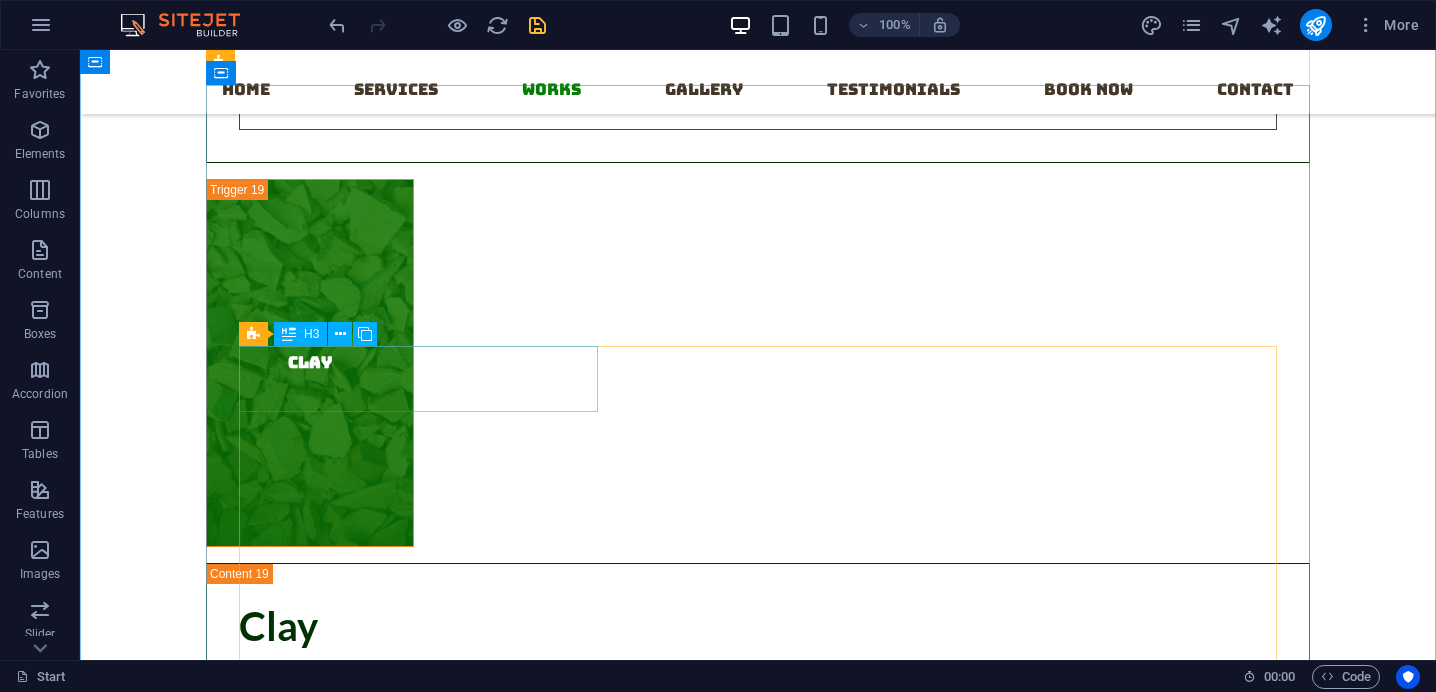 click on "Room Overview" at bounding box center [308, -145] 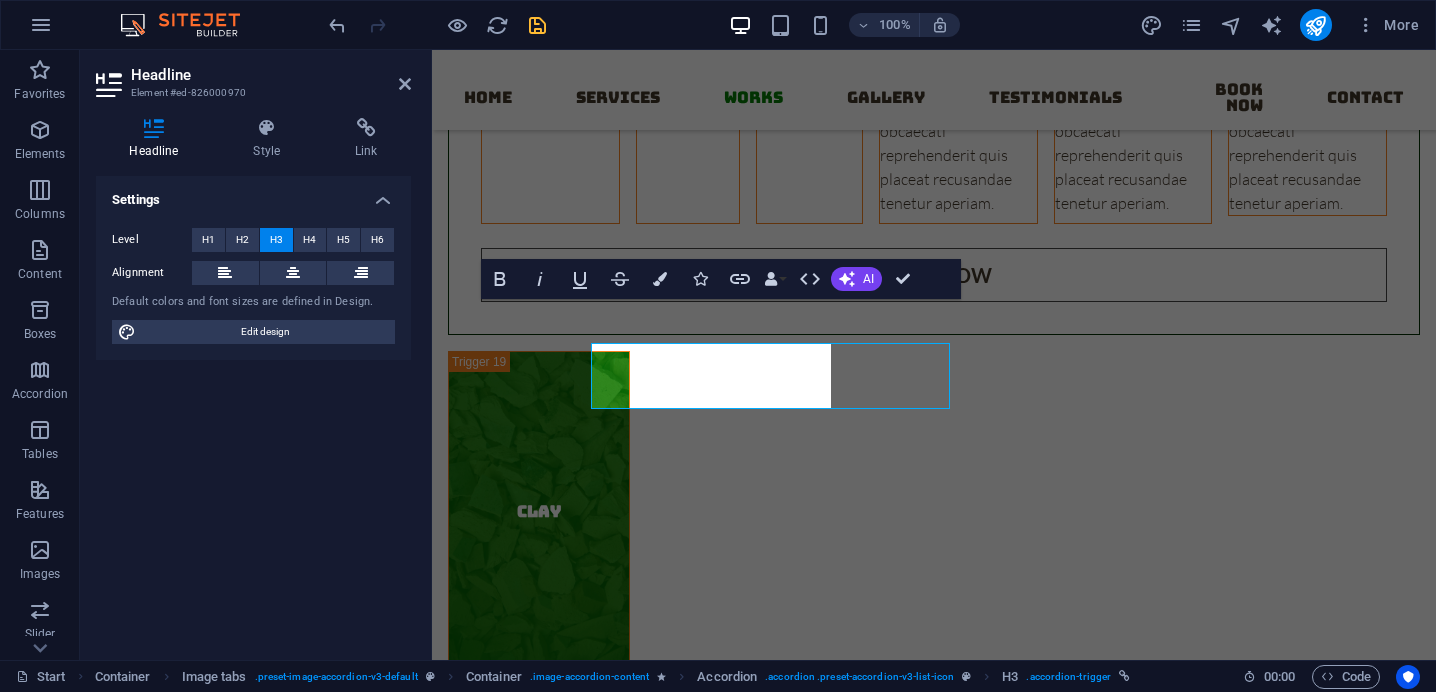 scroll, scrollTop: 9737, scrollLeft: 0, axis: vertical 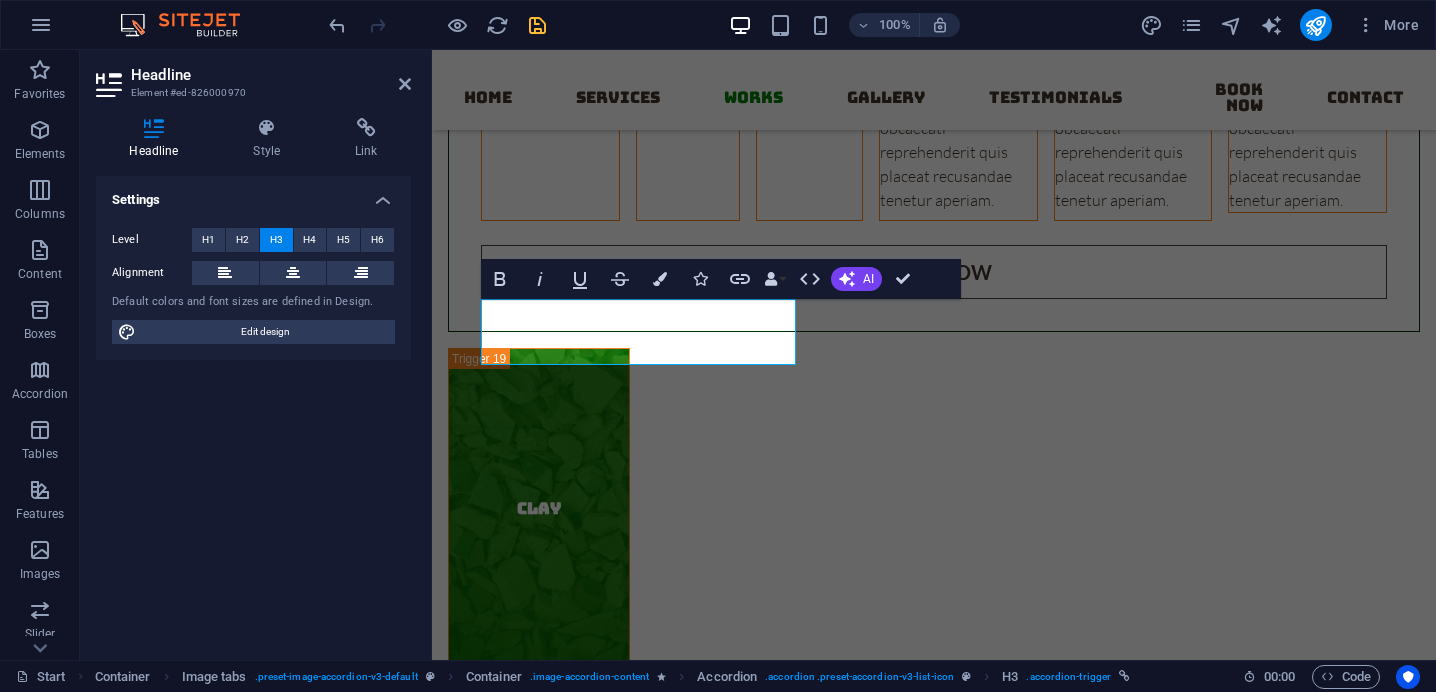 type 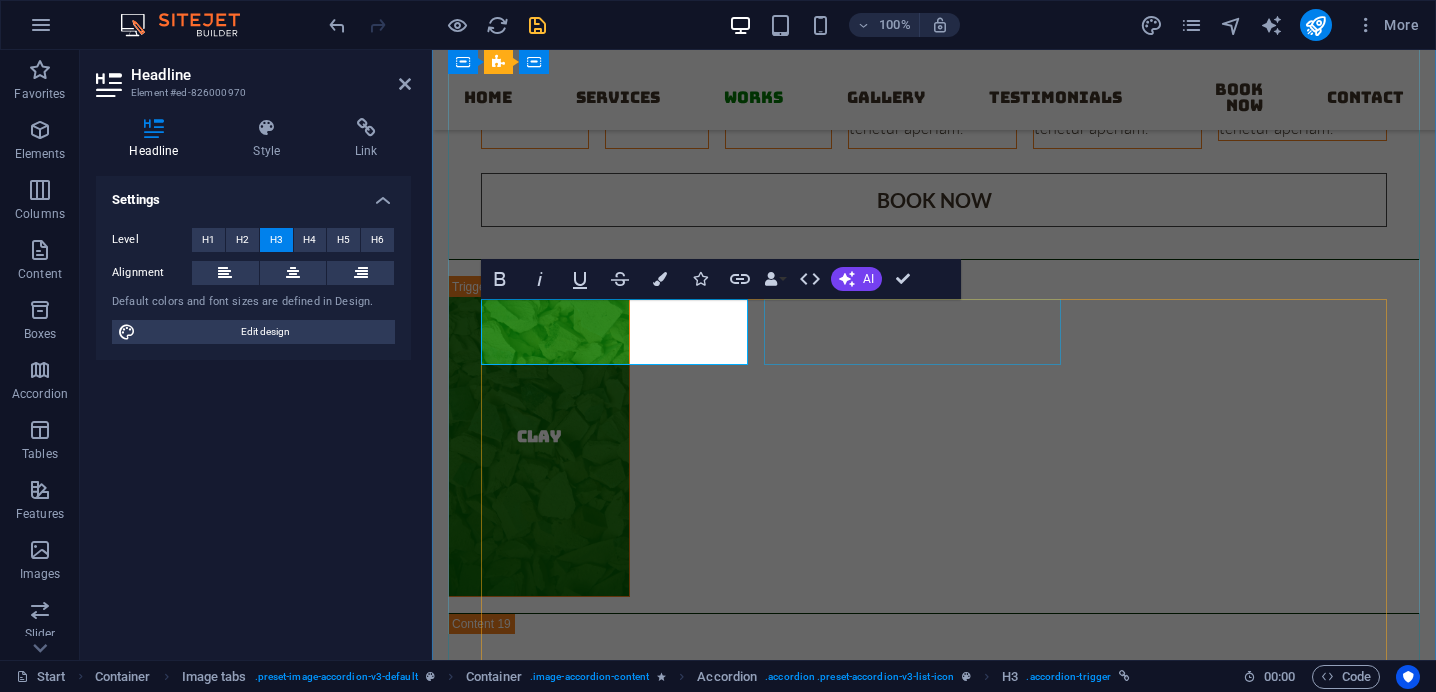 click on "Floor Plan" at bounding box center [657, -84] 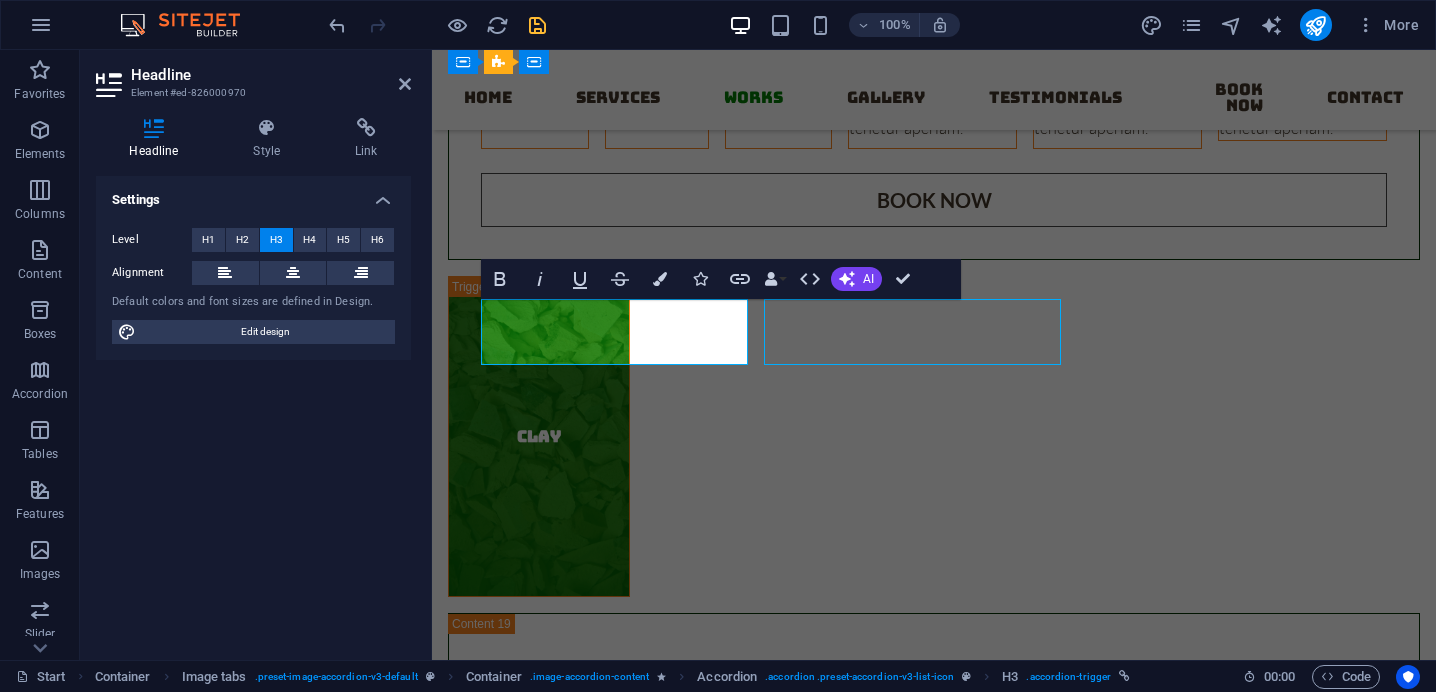 click on "Floor Plan" at bounding box center [657, -84] 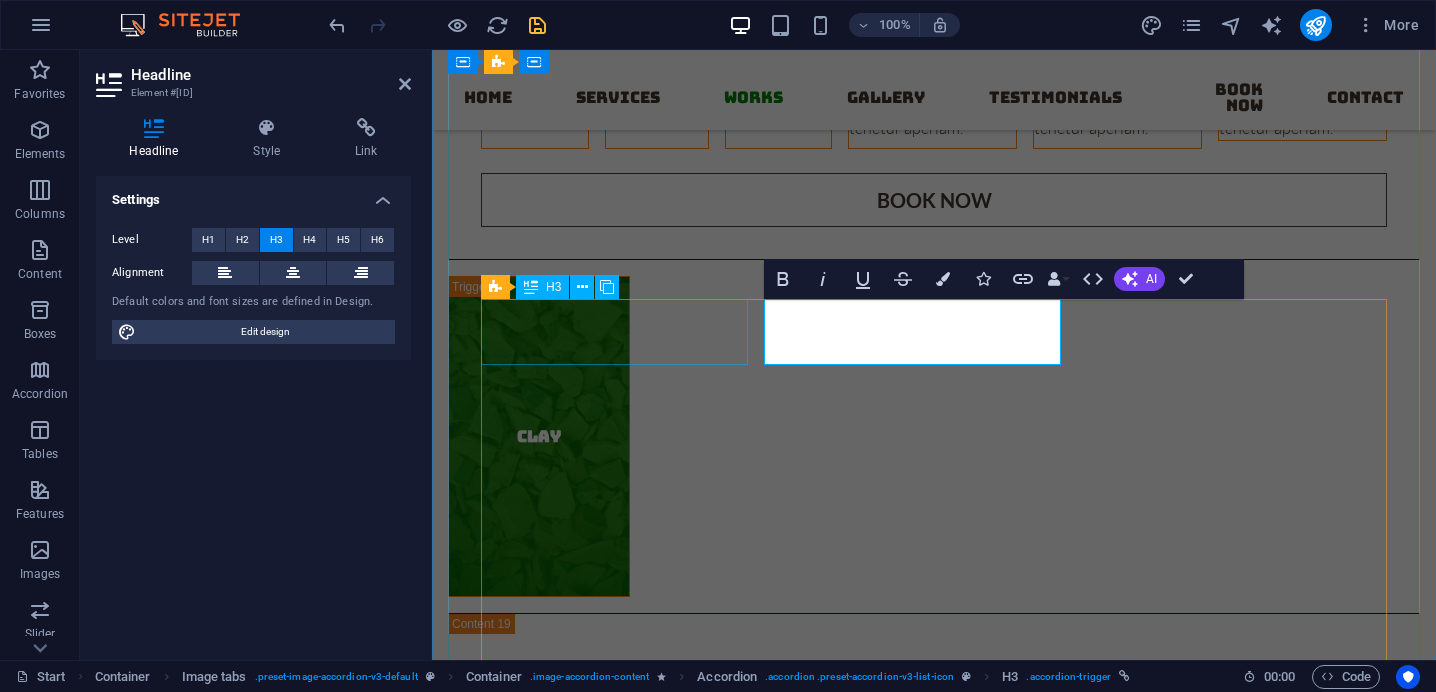 click on "Brush" at bounding box center [535, -84] 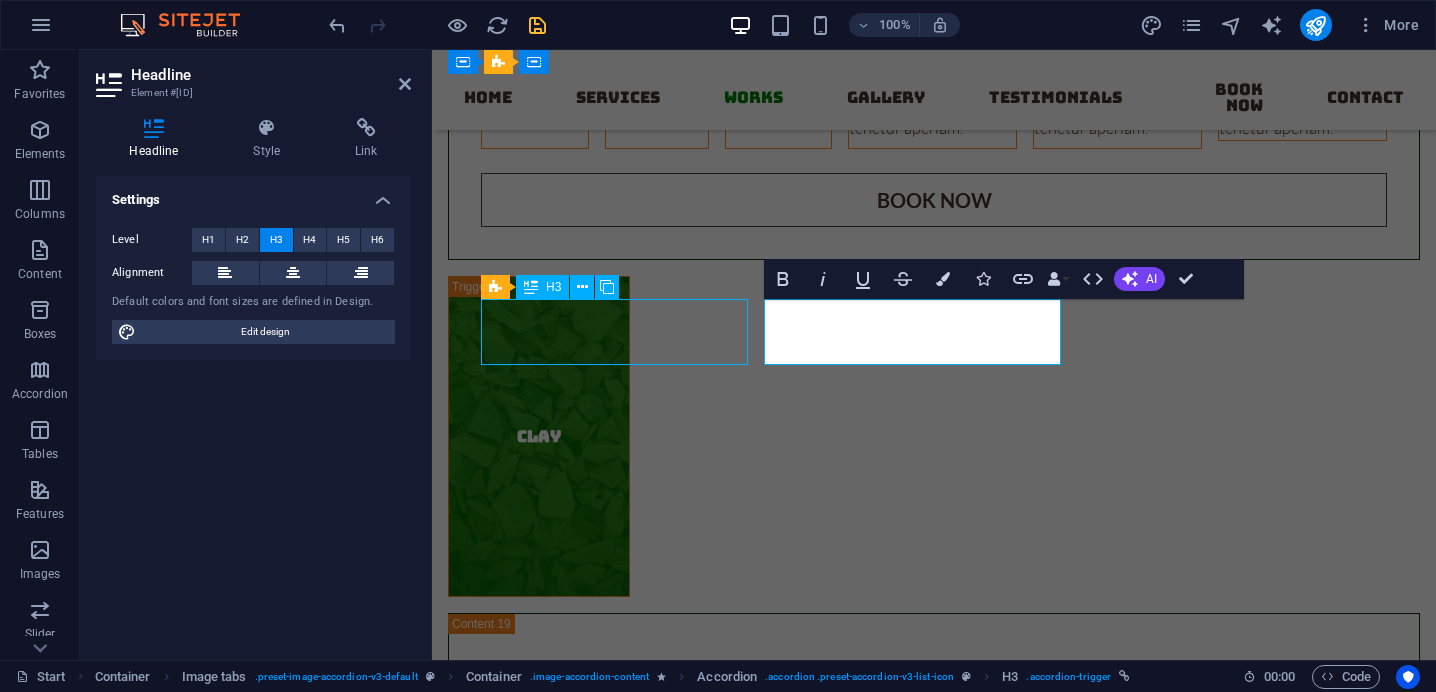 click on "Brush" at bounding box center [535, -84] 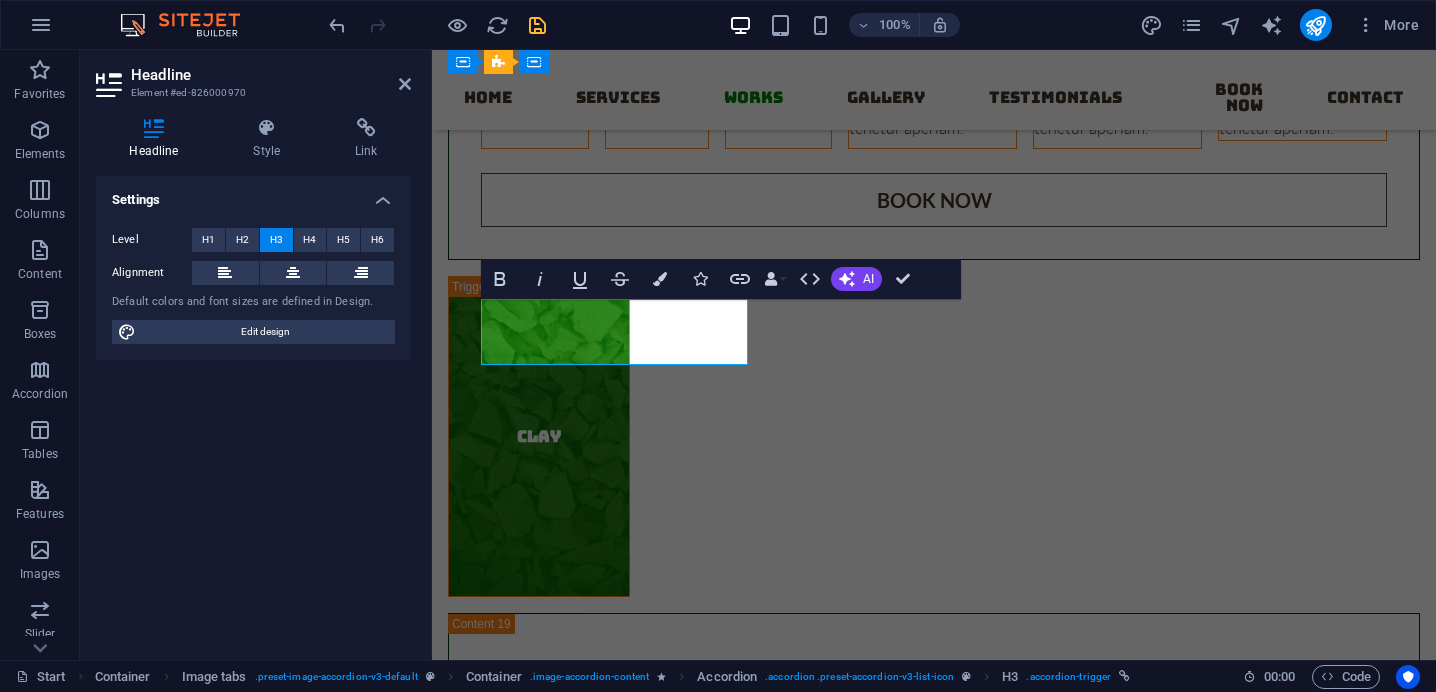 type 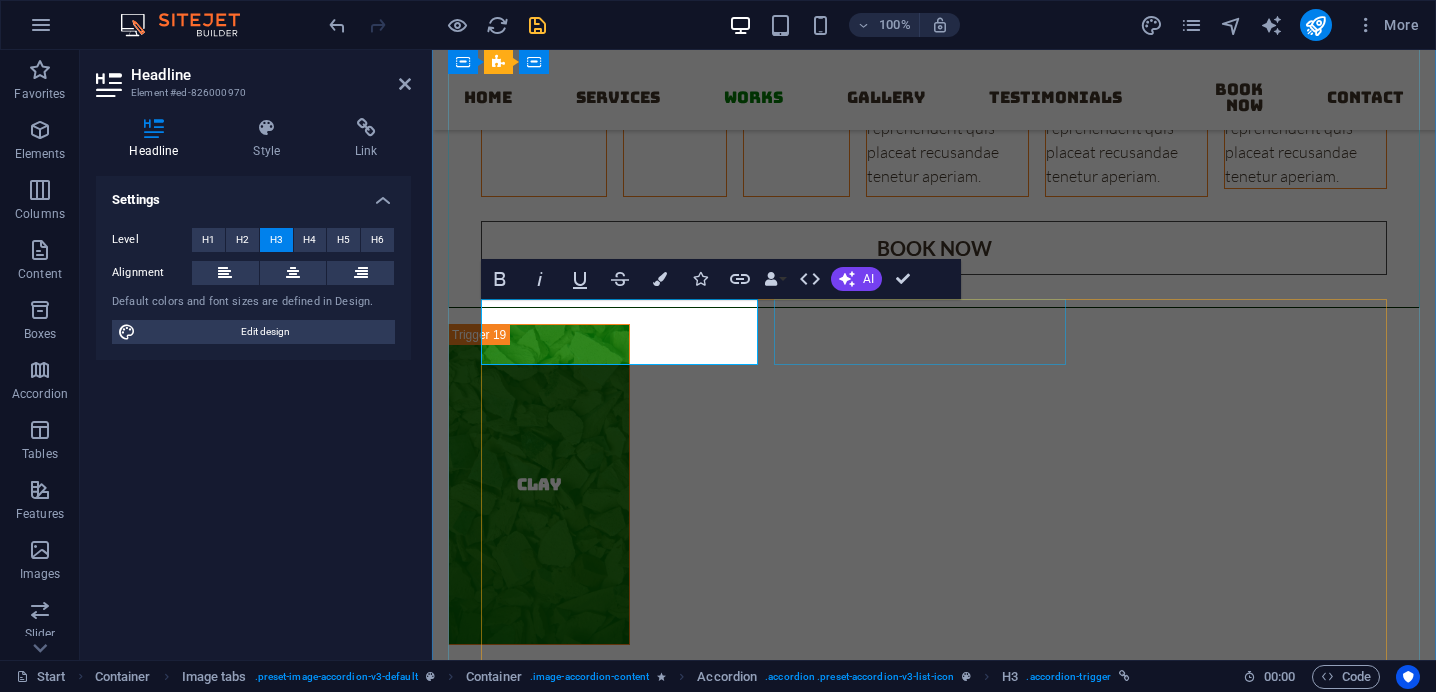 click on "Floor Plan" at bounding box center (675, -60) 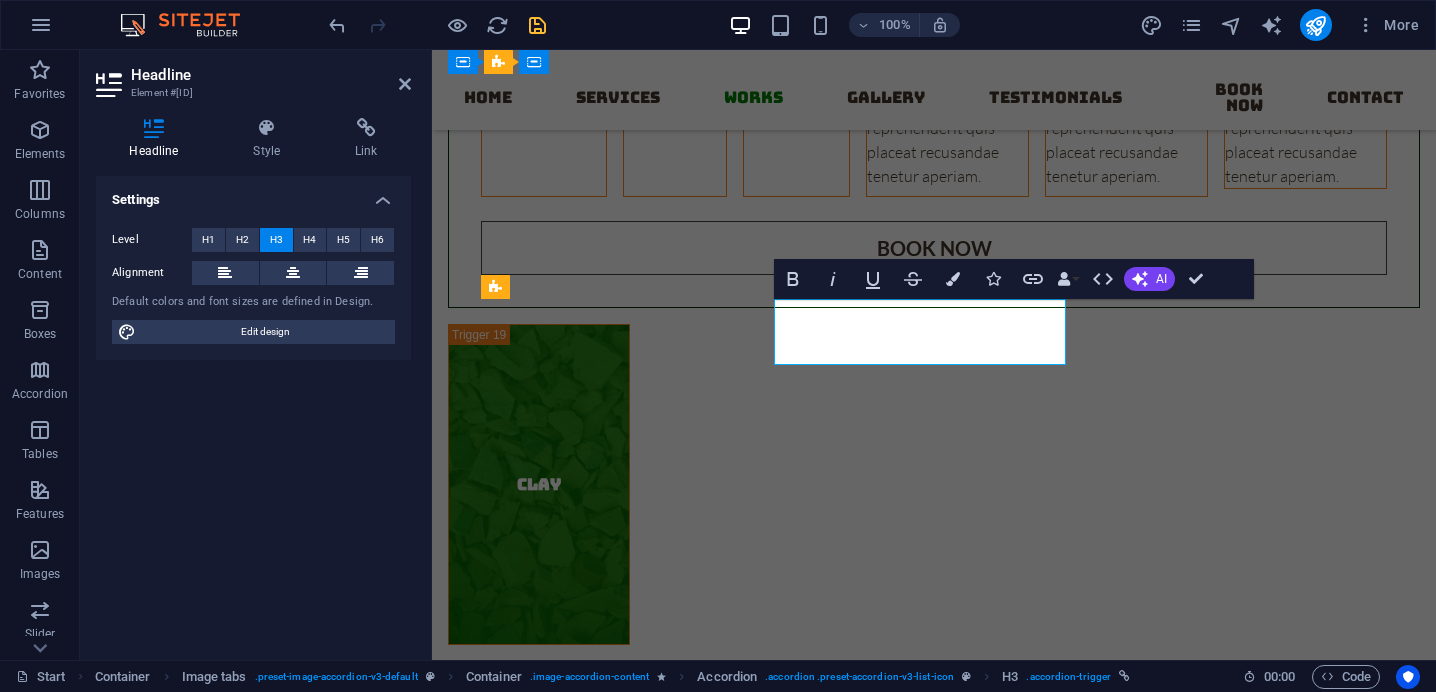 type 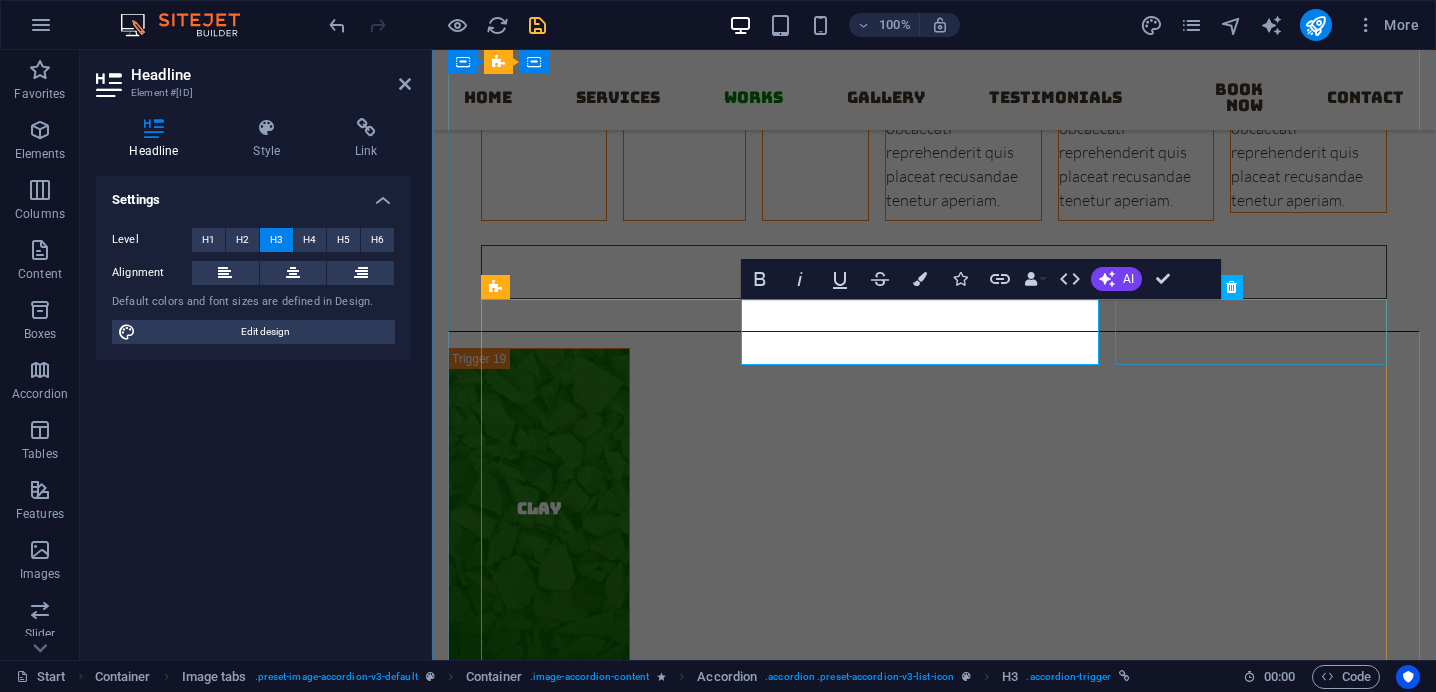 click on "Room Rates" at bounding box center [815, -48] 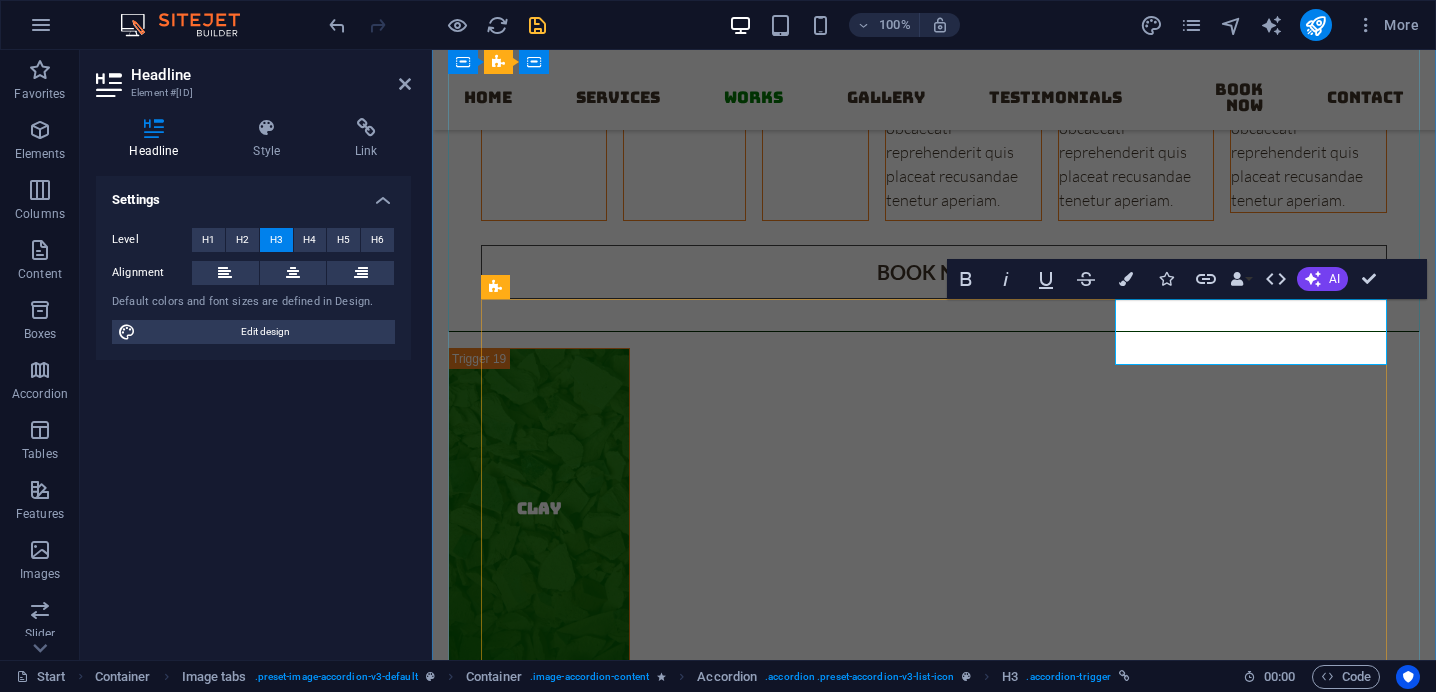 type 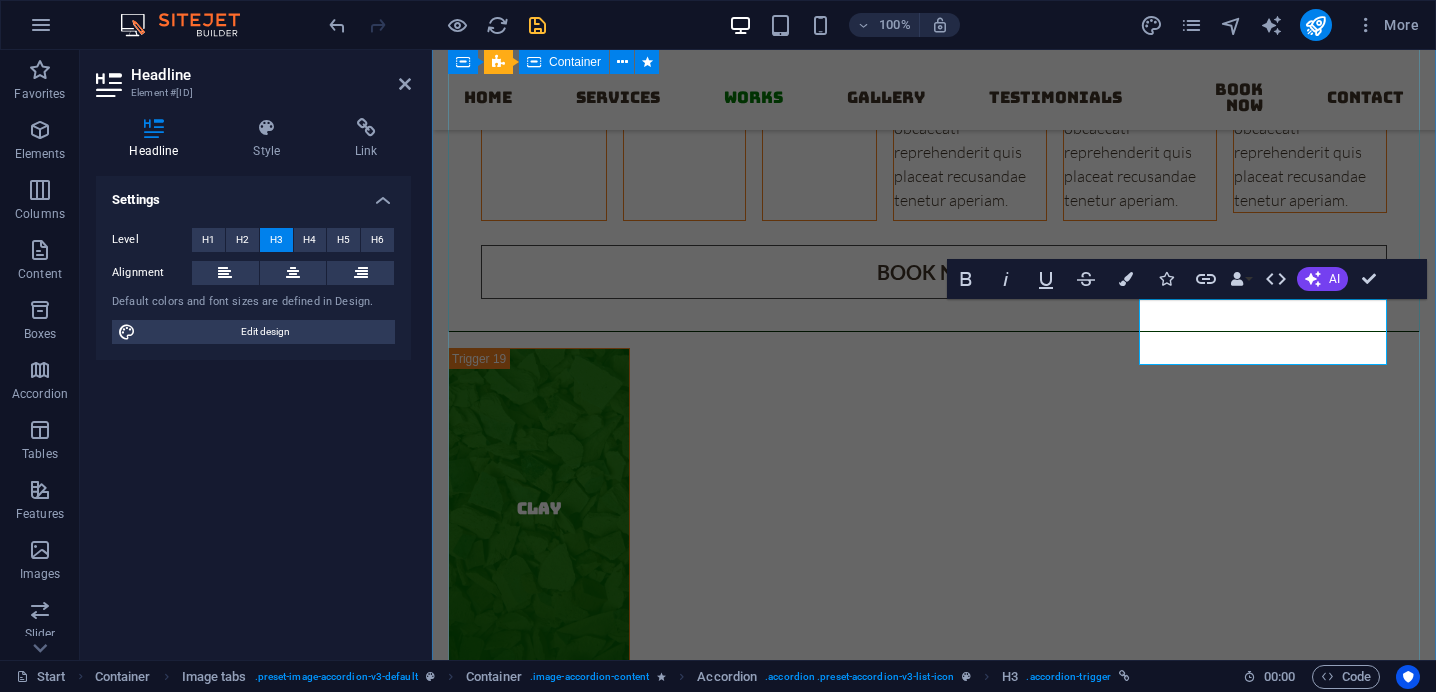 click on "Bamboo Lorem ipsum dolor sit amet, consectetur adipisicing elit. Natus, dolores, at, nisi eligendi repellat voluptatem minima officia veritatis quasi animi porro laudantium dicta dolor voluptate non maiores ipsum reprehenderit odio fugiat reiciendis consectetur fuga pariatur libero accusantium quod minus odit debitis cumque quo adipisci vel vitae aliquid corrupti perferendis voluptates. Speaker Lorem ipsum dolor sit amet, consectetur adipisicing elit. Maiores ipsum repellat minus nihil. Labore, delectus, nam dignissimos ea repudiandae minima voluptatum magni pariatur possimus quia accusamus harum facilis corporis animi nisi. Enim, pariatur, impedit quia repellat harum ipsam laboriosam voluptas dicta illum nisi obcaecati reprehenderit quis placeat recusandae tenetur aperiam. Brush & Tongue Cleaner Combs Book now" at bounding box center [934, -123] 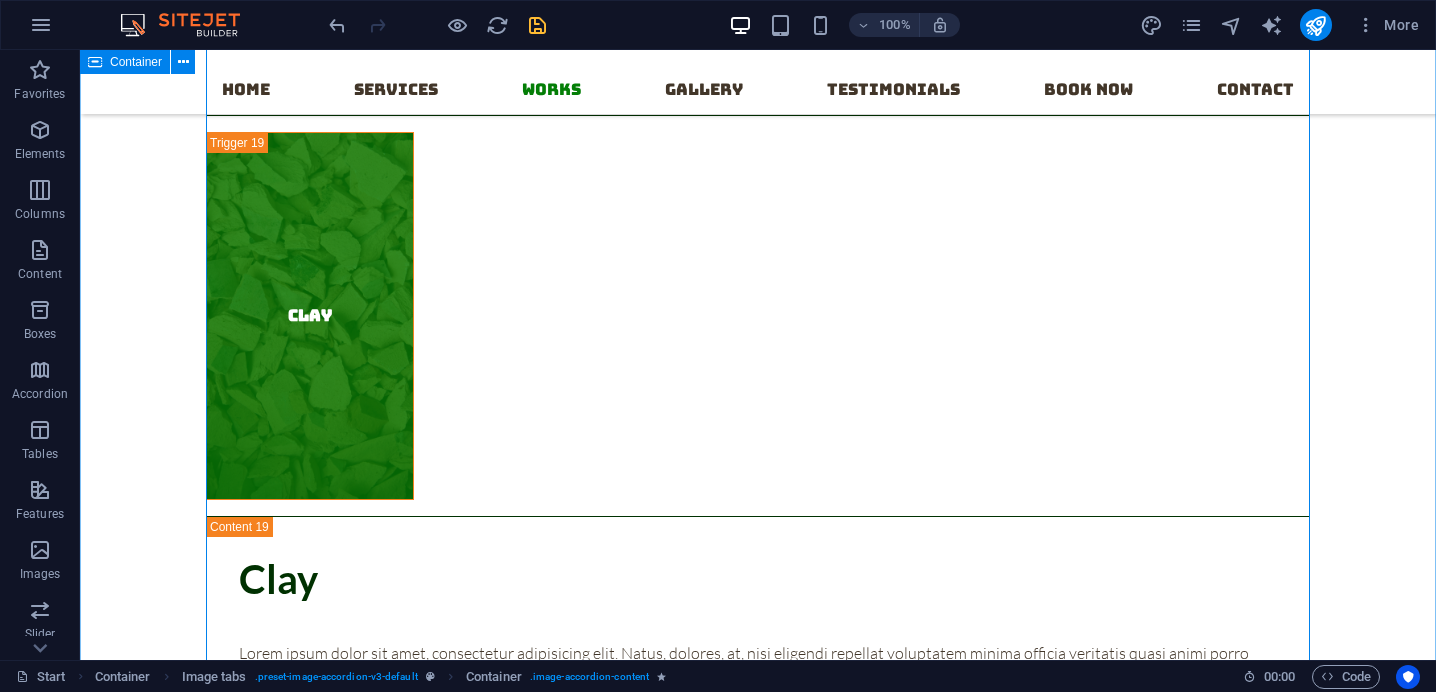scroll, scrollTop: 9917, scrollLeft: 0, axis: vertical 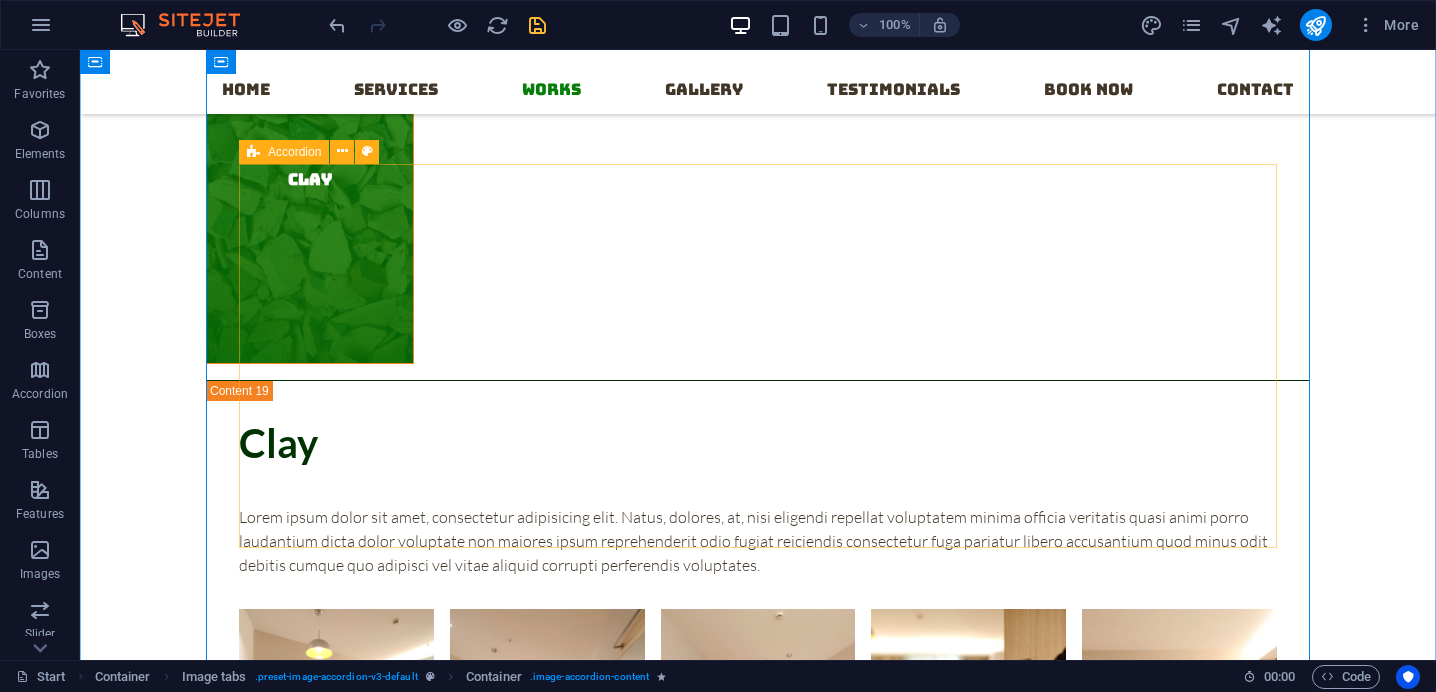 click on "Speaker [TEXT] Brush & Tongue Cleaner [TEXT] Combs" at bounding box center (758, -332) 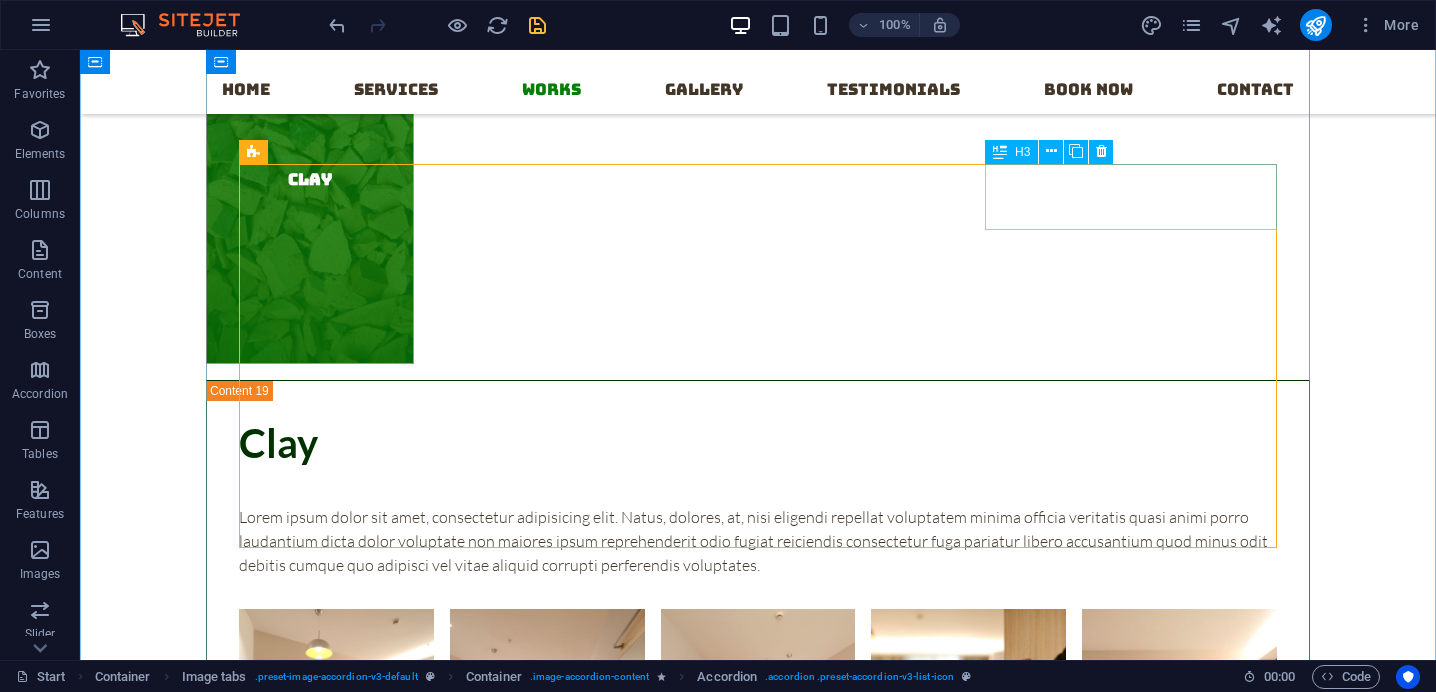 click on "Combs" at bounding box center [577, -328] 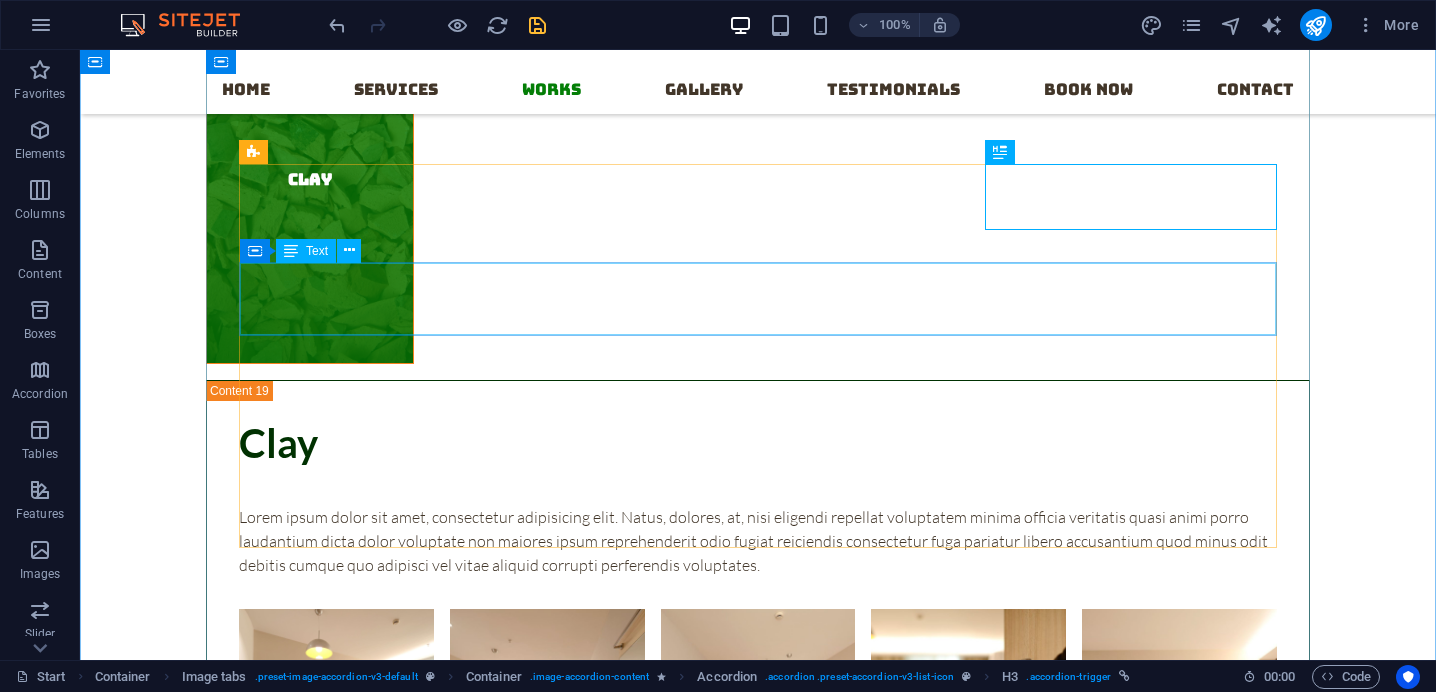 click on "Lorem ipsum dolor sit amet, consectetur adipisicing elit. Maiores ipsum repellat minus nihil. Labore, delectus, nam dignissimos ea repudiandae minima voluptatum magni pariatur possimus quia accusamus harum facilis corporis animi nisi. Enim, pariatur, impedit quia repellat harum ipsam laboriosam voluptas dicta illum nisi obcaecati reprehenderit quis placeat recusandae tenetur aperiam." at bounding box center (750, -320) 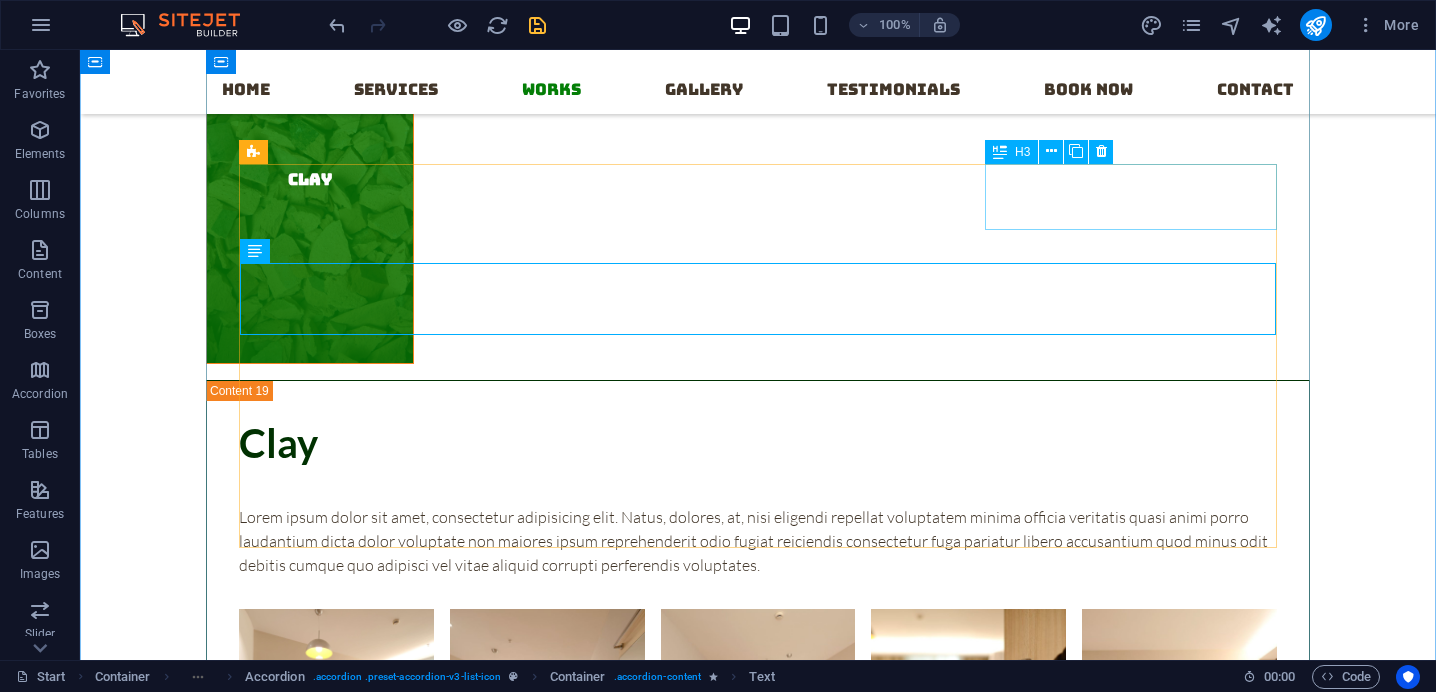 click on "Combs" at bounding box center (577, -328) 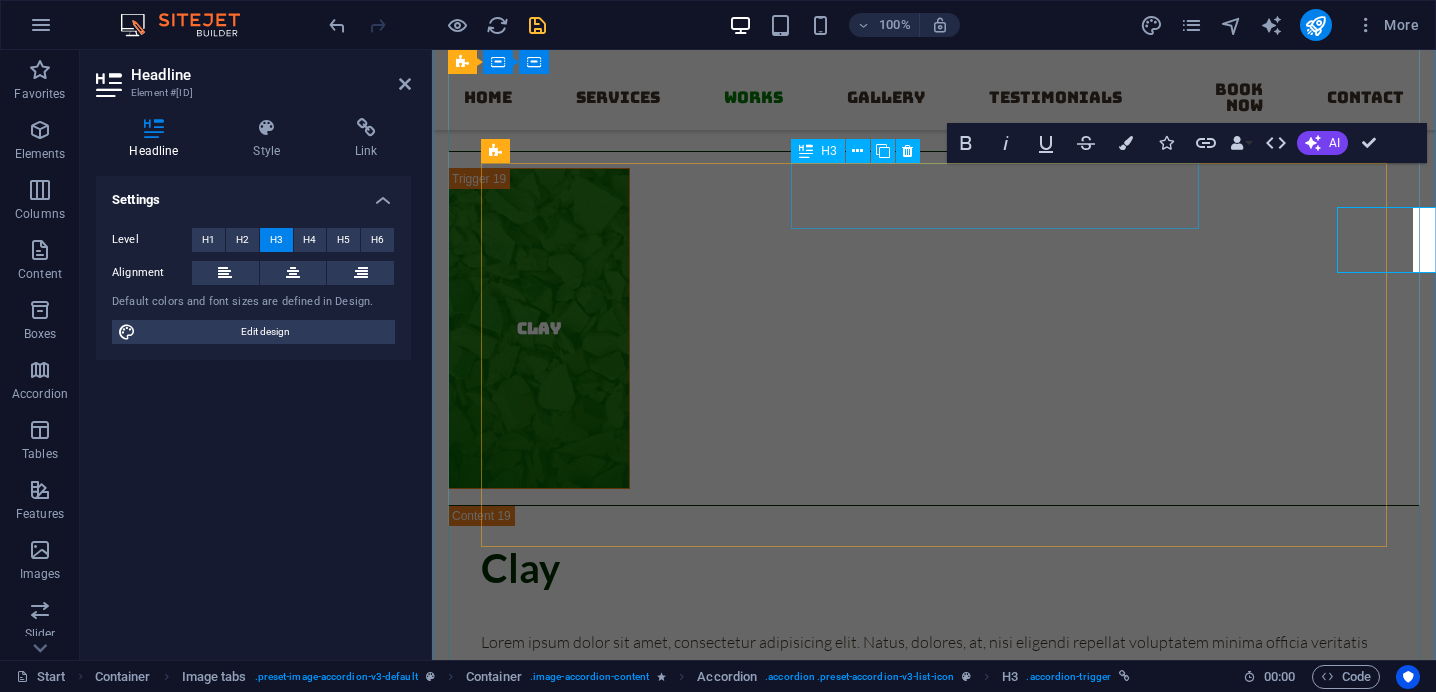 scroll, scrollTop: 9873, scrollLeft: 0, axis: vertical 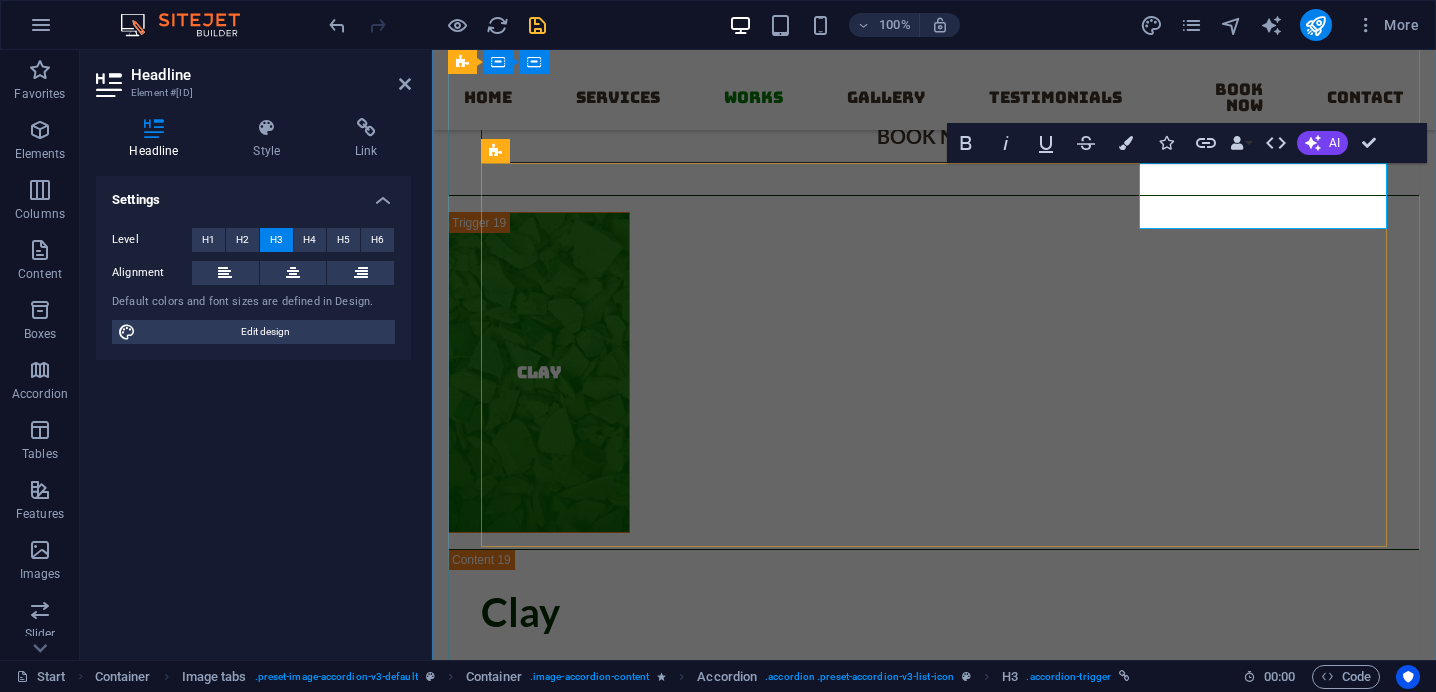 click on "Combs" at bounding box center (819, -420) 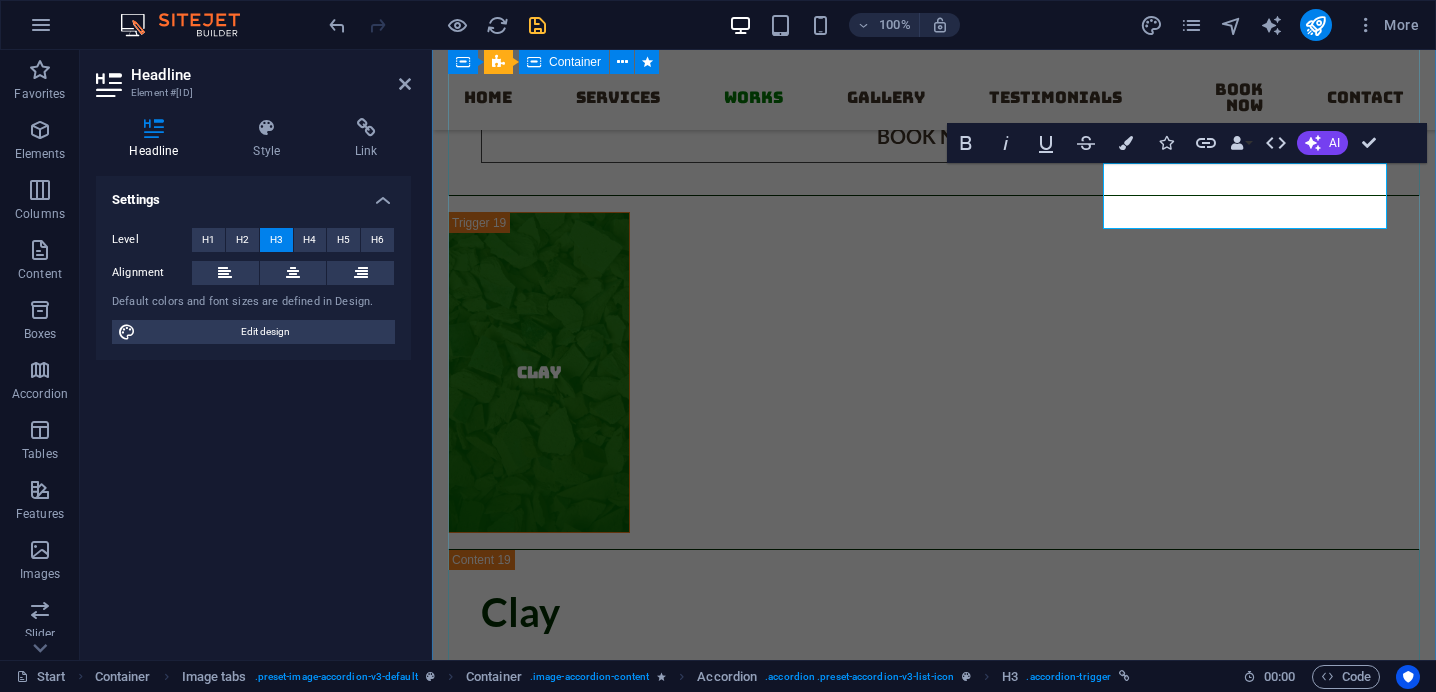click on "Agarba
Bamboo [TEXT] Speaker [TEXT] Brush & Tongue Cleaner Combs - Neem Book now" at bounding box center [934, -259] 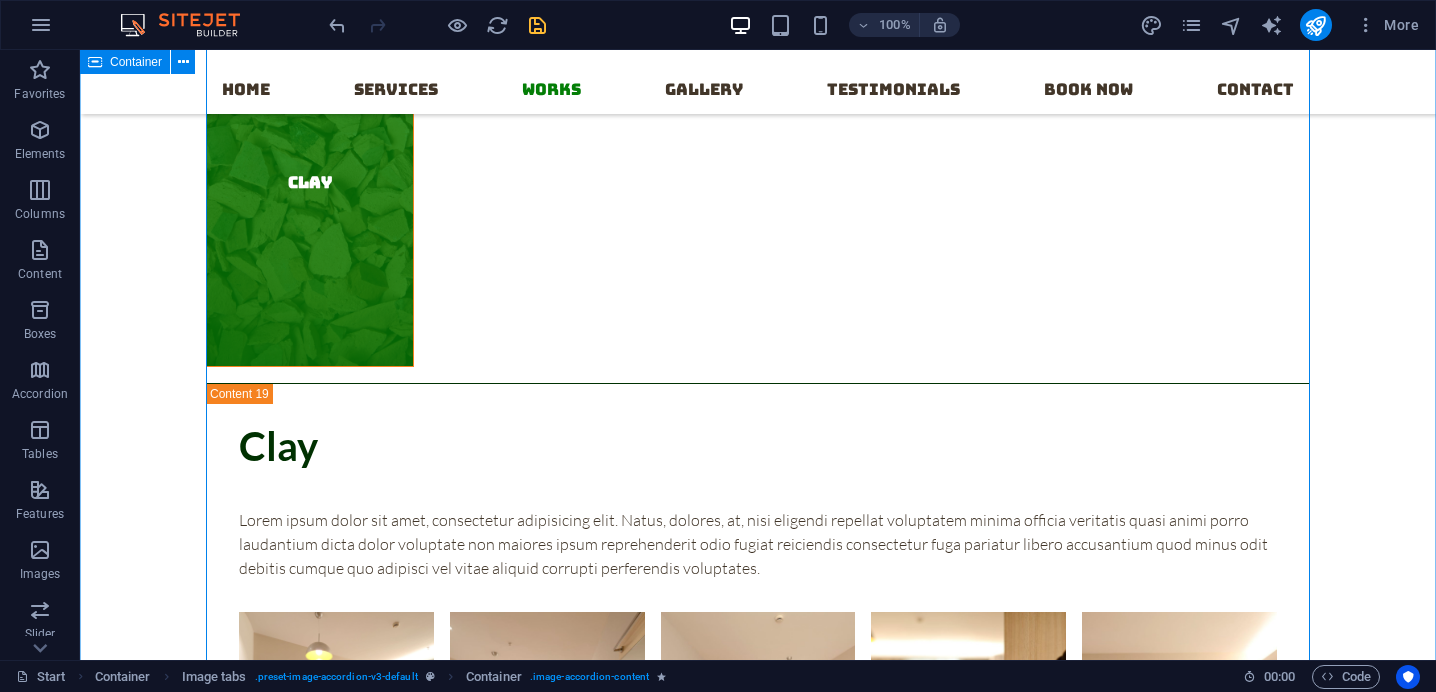 scroll, scrollTop: 9913, scrollLeft: 0, axis: vertical 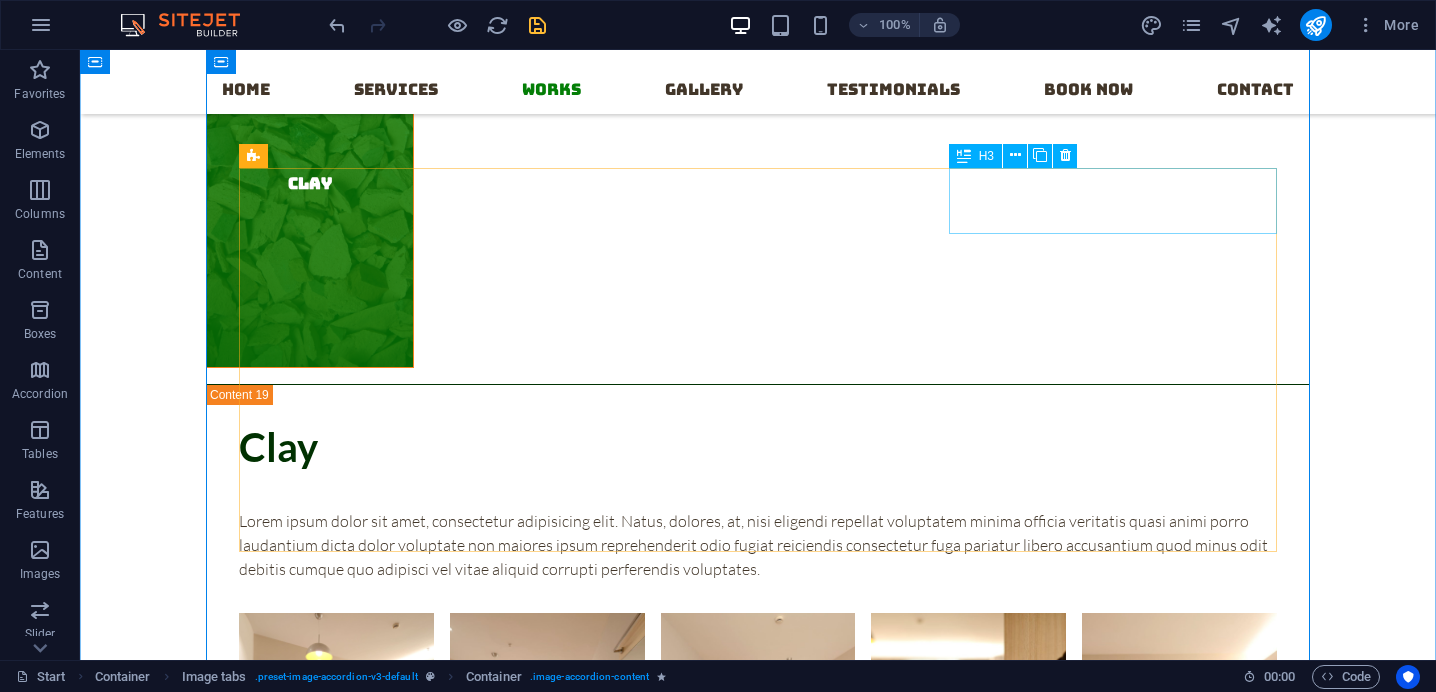 click on "Combs - Neem" at bounding box center (577, -324) 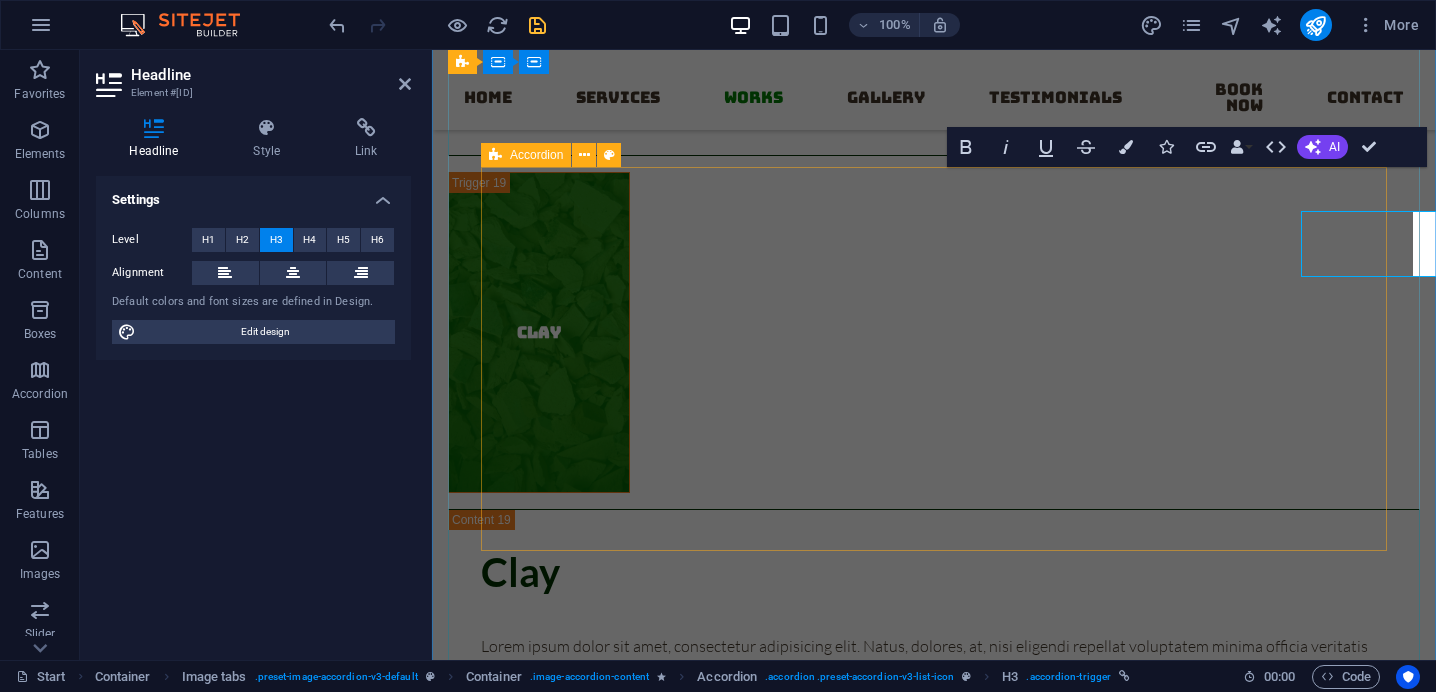 scroll, scrollTop: 9869, scrollLeft: 0, axis: vertical 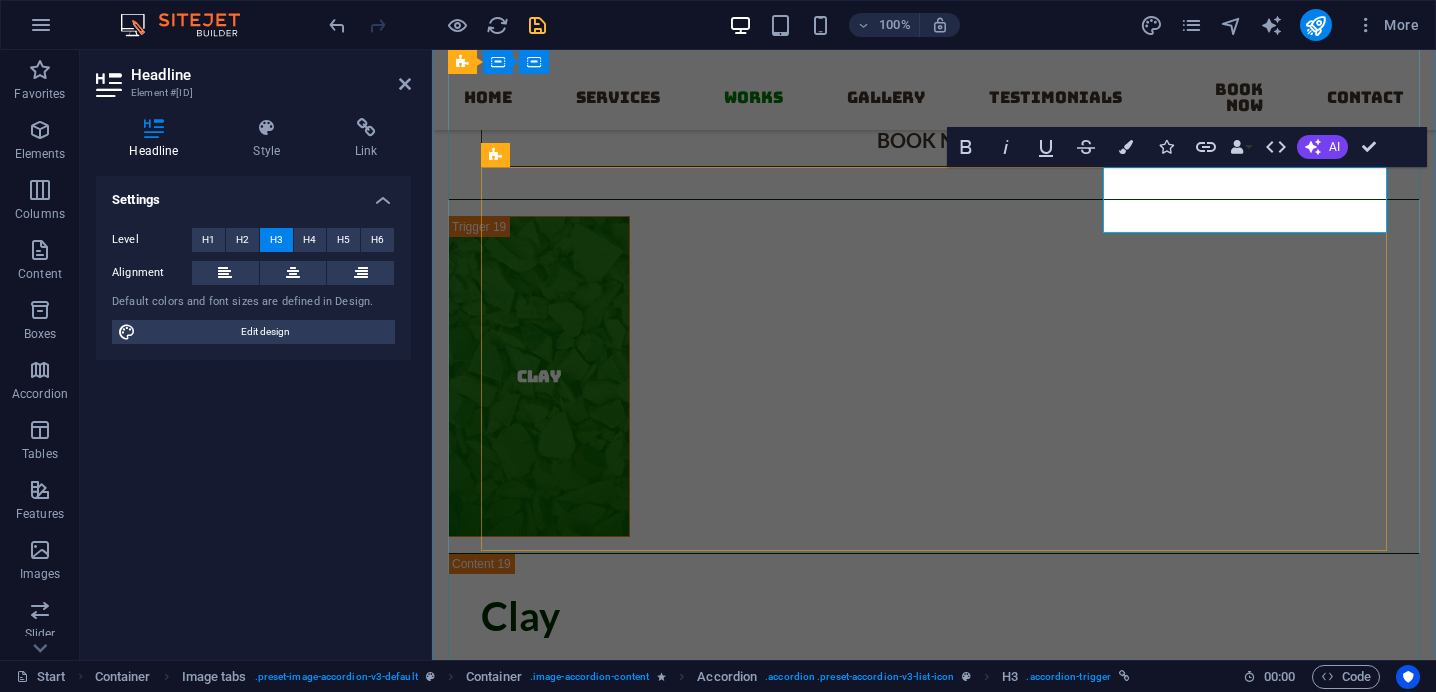 click on "Combs - Neem" at bounding box center [819, -384] 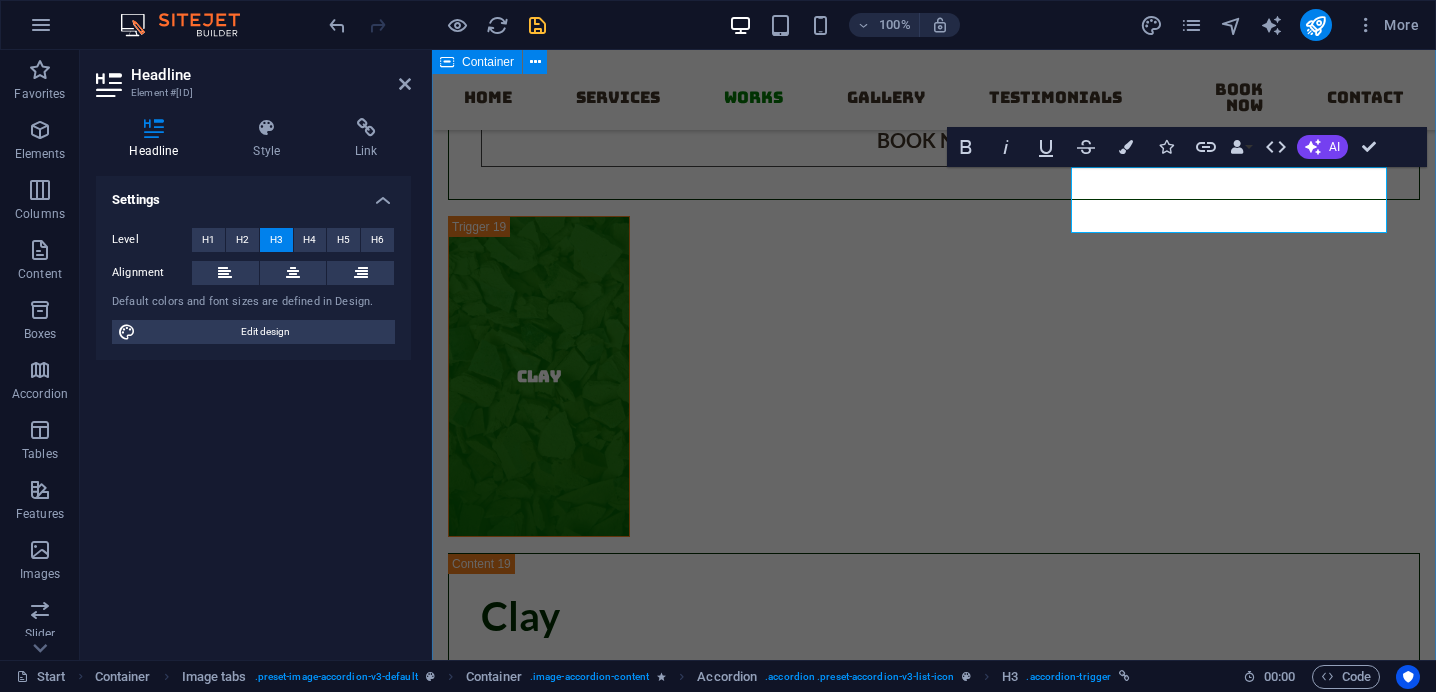 click on "Works Recycled paper Recycled Paper Lorem ipsum dolor sit amet, consectetur adipisicing elit. Natus, dolores, at, nisi eligendi repellat voluptatem minima officia veritatis quasi animi porro laudantium dicta dolor voluptate non maiores ipsum reprehenderit odio fugiat reiciendis consectetur fuga pariatur libero accusantium quod minus odit debitis cumque quo adipisci vel vitae aliquid corrupti perferendis voluptates. HB2 Pencils Lorem ipsum dolor sit amet, consectetur adipisicing elit. Maiores ipsum repellat minus nihil. Labore, delectus, nam dignissimos ea repudiandae minima voluptatum magni pariatur possimus quia accusamus harum facilis corporis animi nisi. Enim, pariatur, impedit quia repellat harum ipsam laboriosam voluptas dicta illum nisi obcaecati reprehenderit quis placeat recusandae tenetur aperiam. Colour Pencils Plantable Pencils Pens Plantable Pens Book now  Coconut - Coir Coconut - Coir Bowls Coco Peat Pots Book now  Hemp Hemp Bags Fanny Packs Wallets Book now  Bamboo Bamboo Speaker Book now  CLAY" at bounding box center [934, -1856] 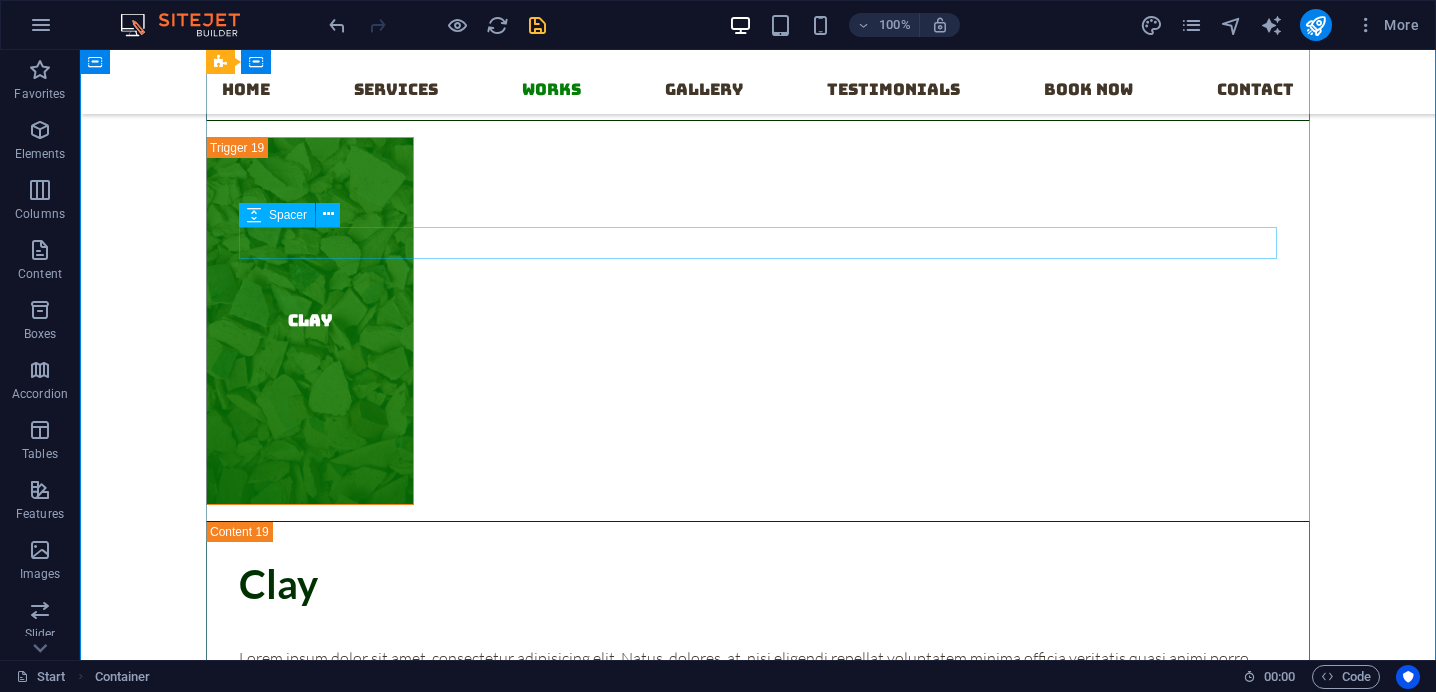 scroll, scrollTop: 9933, scrollLeft: 0, axis: vertical 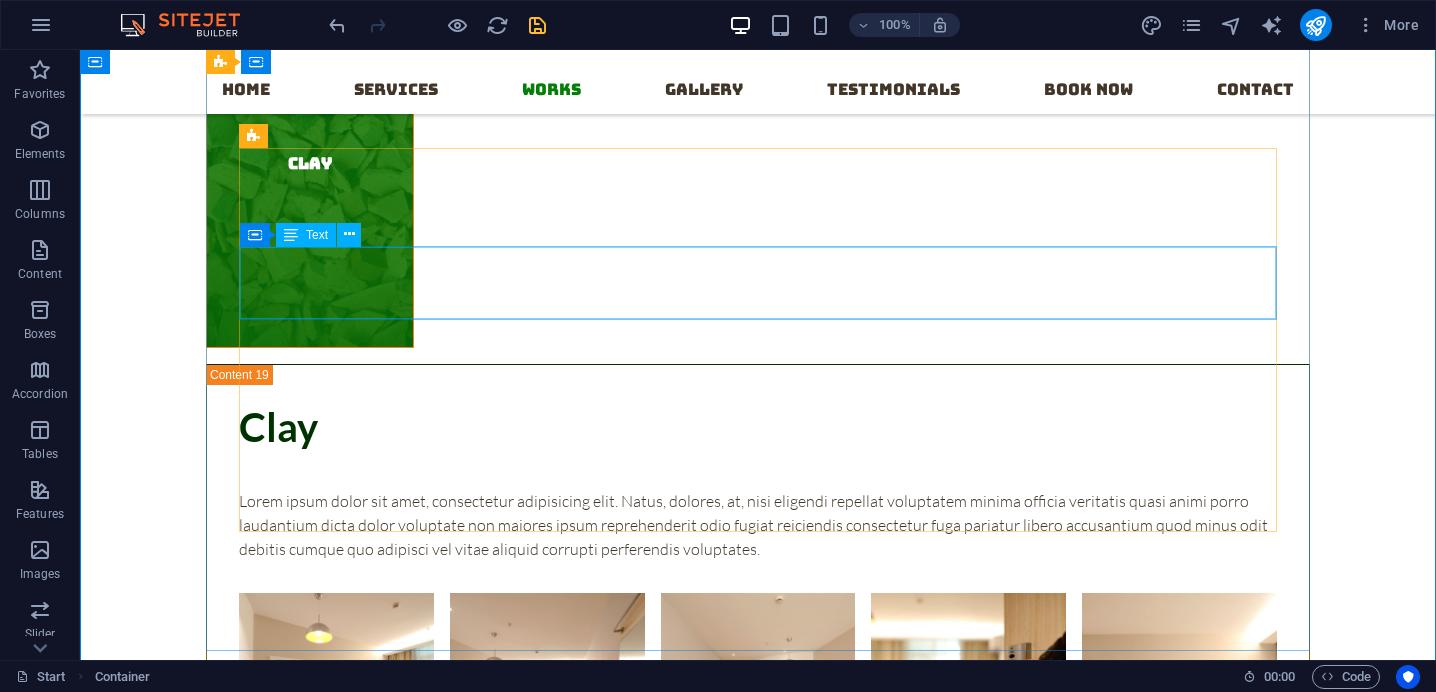 click on "Lorem ipsum dolor sit amet, consectetur adipisicing elit. Maiores ipsum repellat minus nihil. Labore, delectus, nam dignissimos ea repudiandae minima voluptatum magni pariatur possimus quia accusamus harum facilis corporis animi nisi. Enim, pariatur, impedit quia repellat harum ipsam laboriosam voluptas dicta illum nisi obcaecati reprehenderit quis placeat recusandae tenetur aperiam." at bounding box center [750, -336] 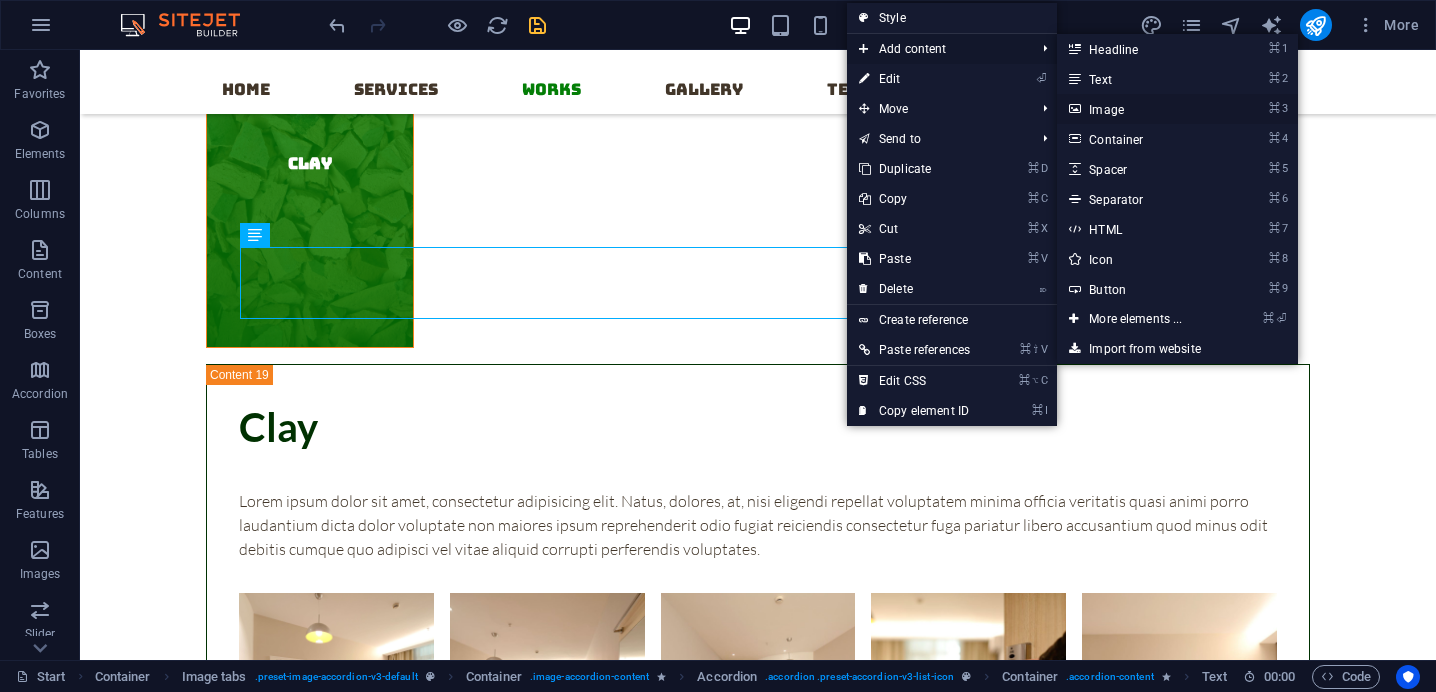 click on "⌘ 3  Image" at bounding box center (1139, 109) 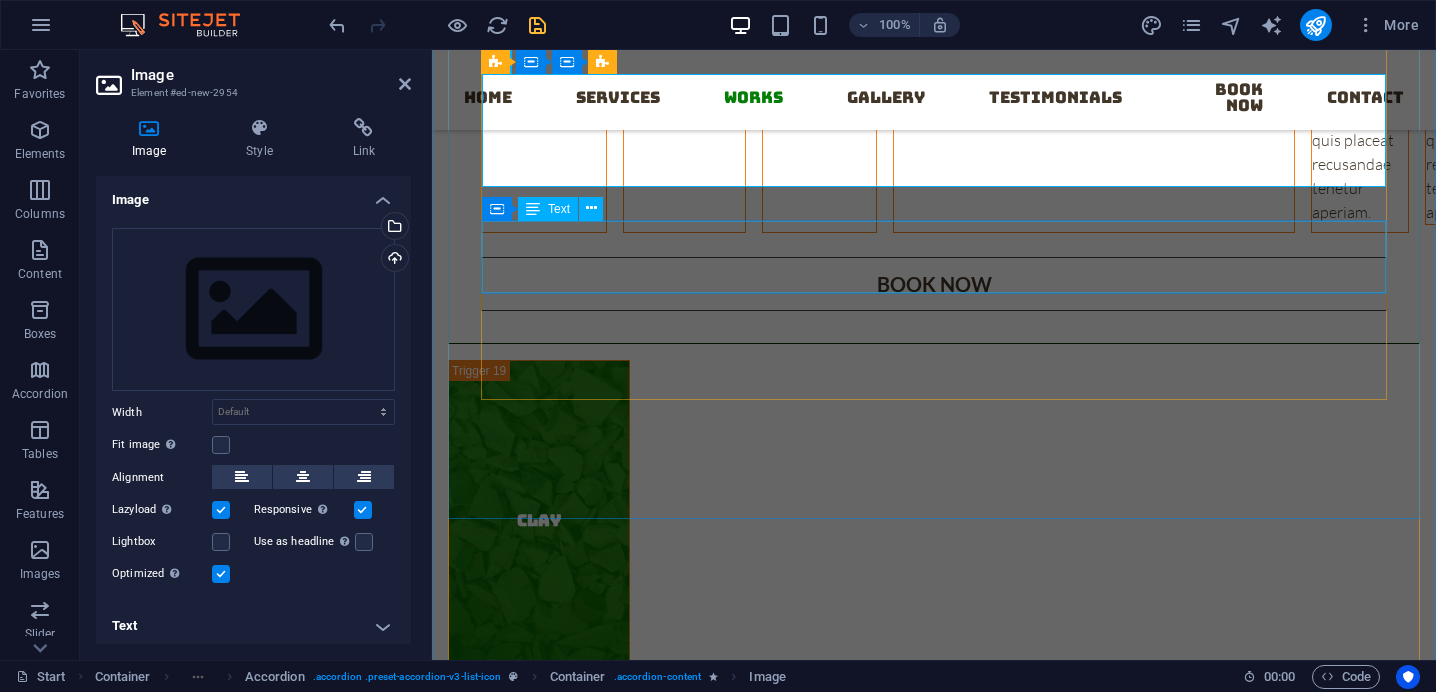 click on "Lorem ipsum dolor sit amet, consectetur adipisicing elit. Maiores ipsum repellat minus nihil. Labore, delectus, nam dignissimos ea repudiandae minima voluptatum magni pariatur possimus quia accusamus harum facilis corporis animi nisi. Enim, pariatur, impedit quia repellat harum ipsam laboriosam voluptas dicta illum nisi obcaecati reprehenderit quis placeat recusandae tenetur aperiam." at bounding box center [1360, -232] 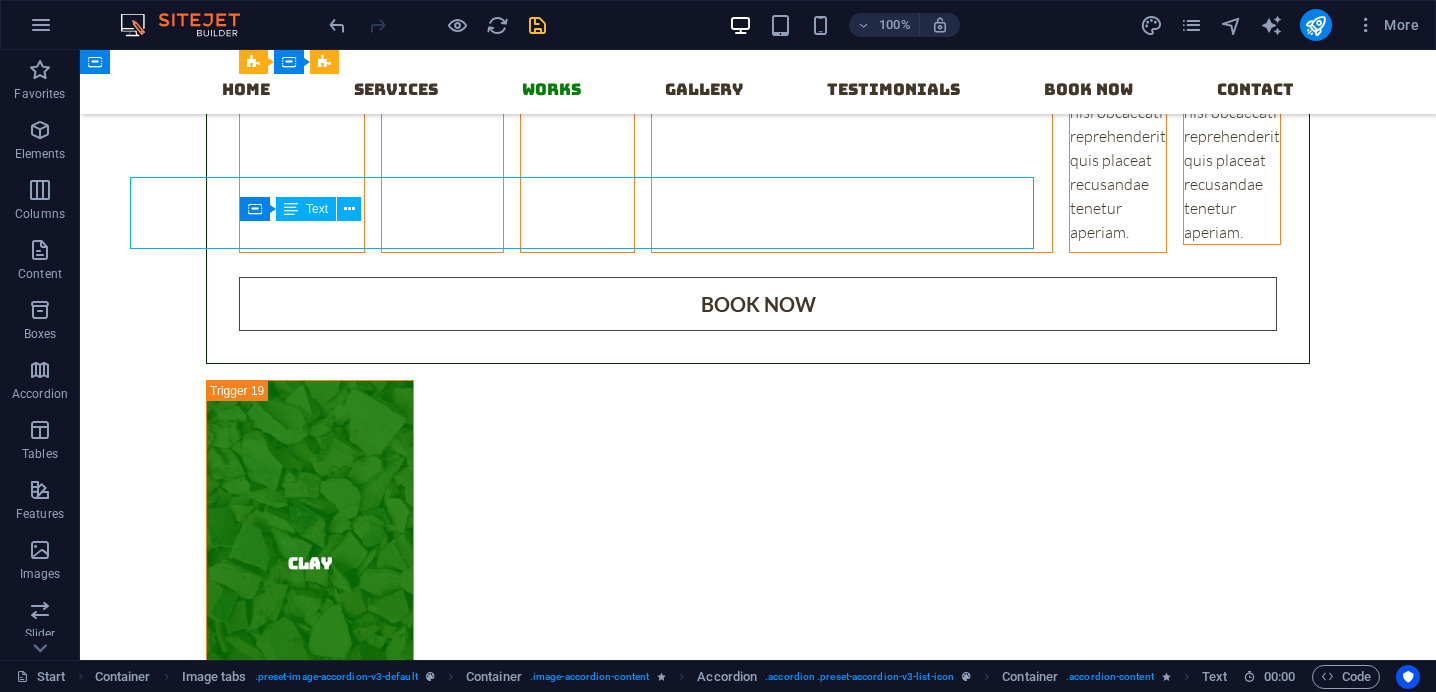 scroll, scrollTop: 10177, scrollLeft: 0, axis: vertical 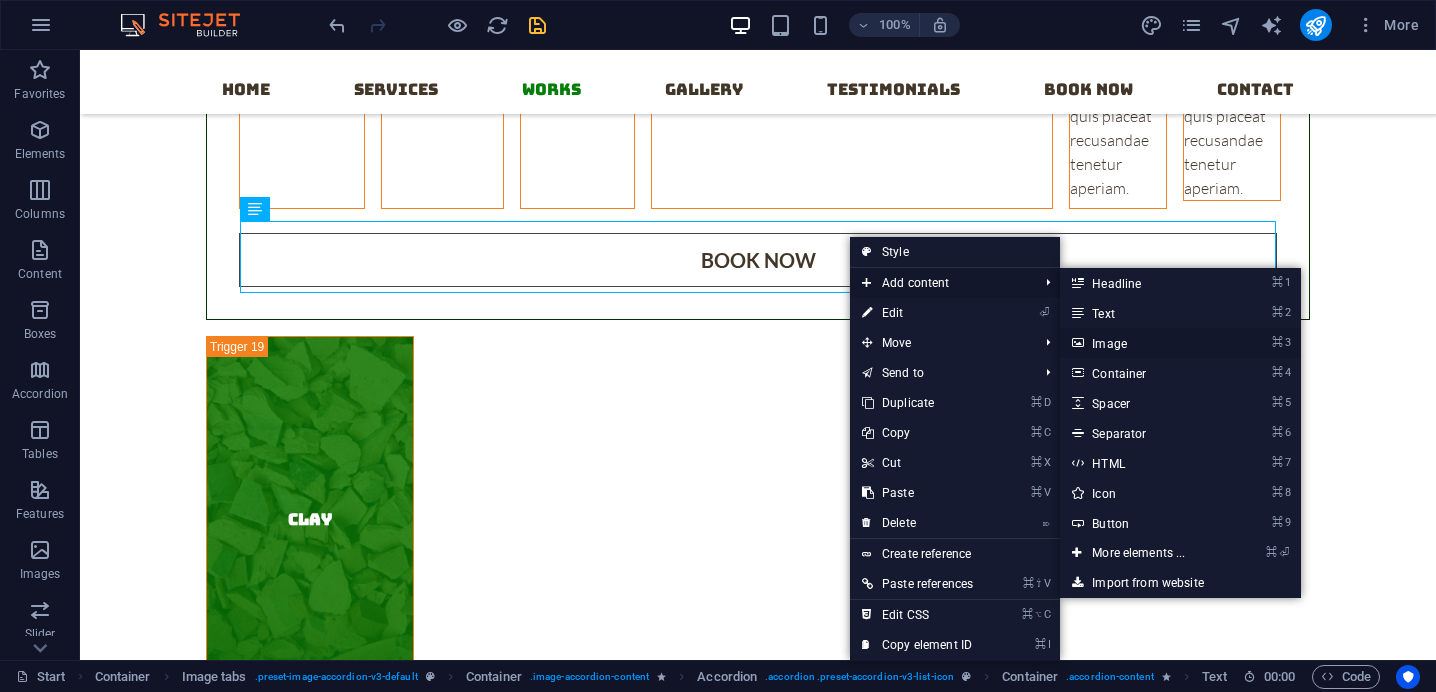 click on "⌘ 3  Image" at bounding box center (1142, 343) 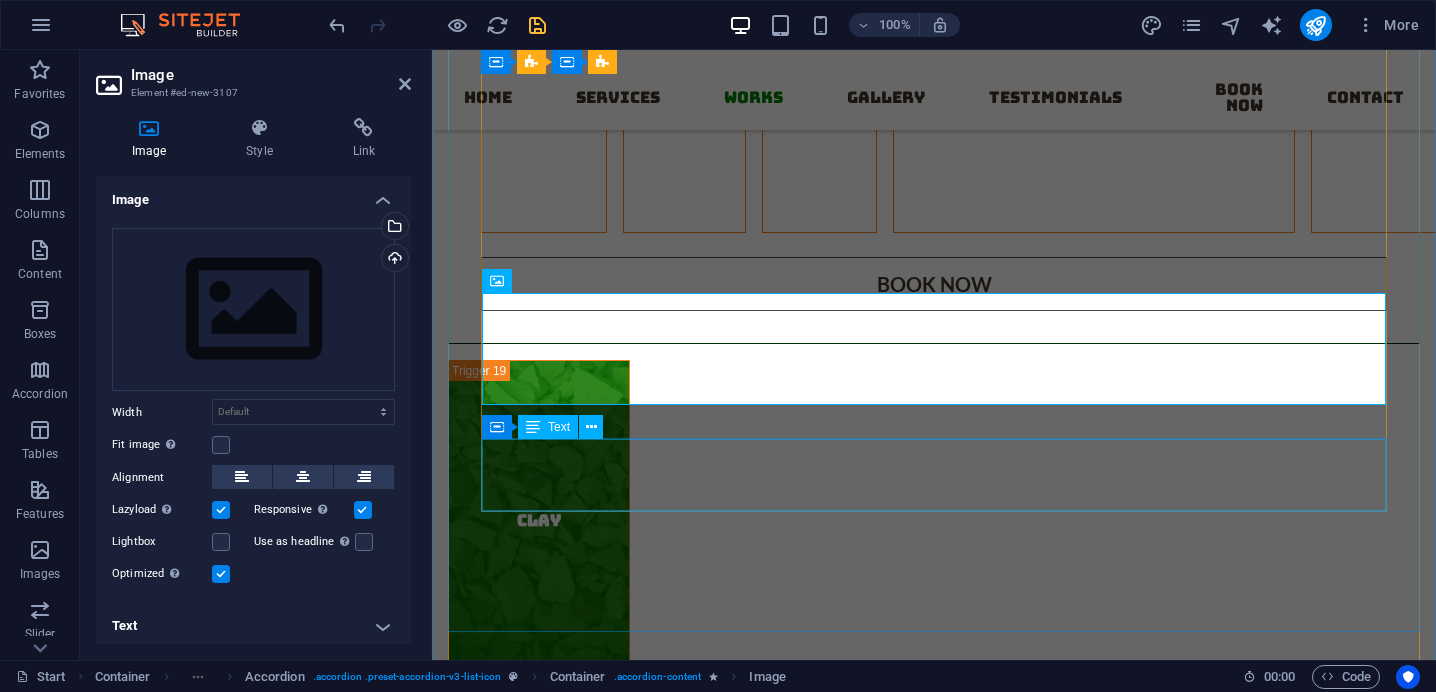 click on "Lorem ipsum dolor sit amet, consectetur adipisicing elit. Maiores ipsum repellat minus nihil. Labore, delectus, nam dignissimos ea repudiandae minima voluptatum magni pariatur possimus quia accusamus harum facilis corporis animi nisi. Enim, pariatur, impedit quia repellat harum ipsam laboriosam voluptas dicta illum nisi obcaecati reprehenderit quis placeat recusandae tenetur aperiam." at bounding box center (1578, -232) 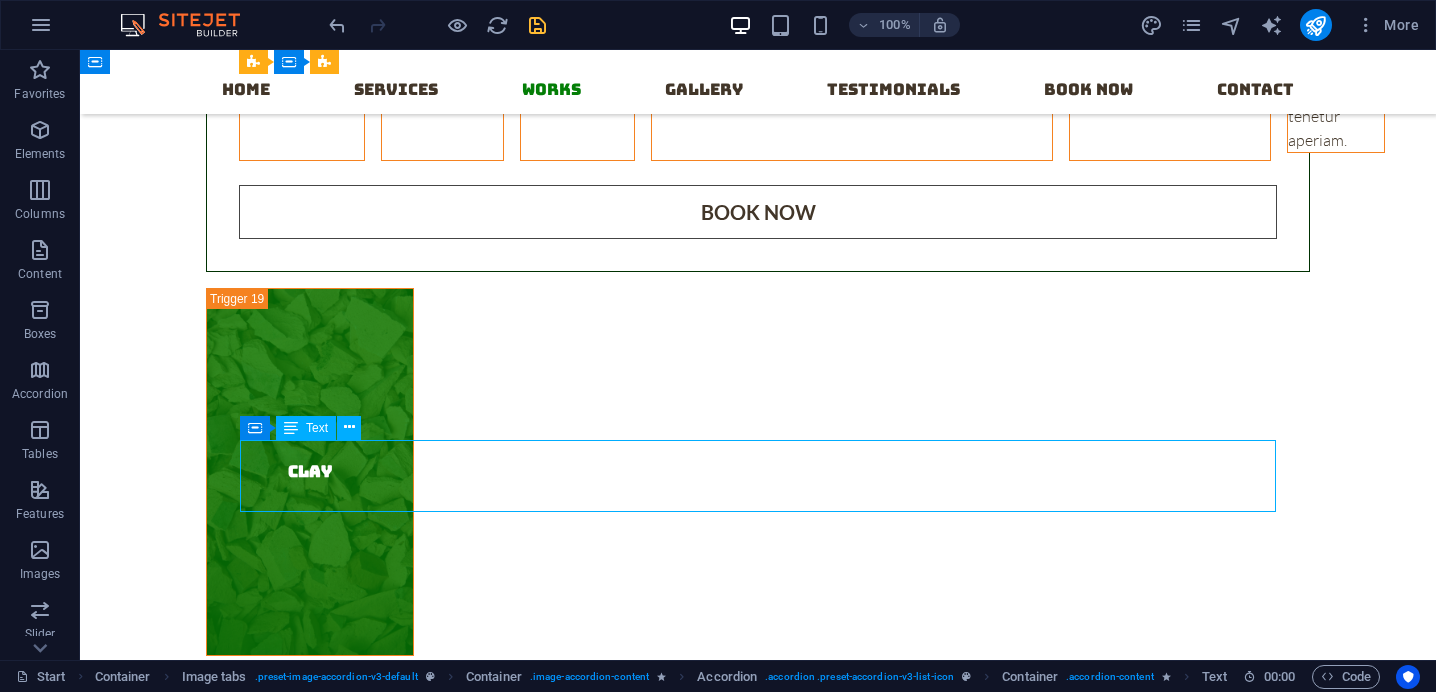 scroll, scrollTop: 10288, scrollLeft: 0, axis: vertical 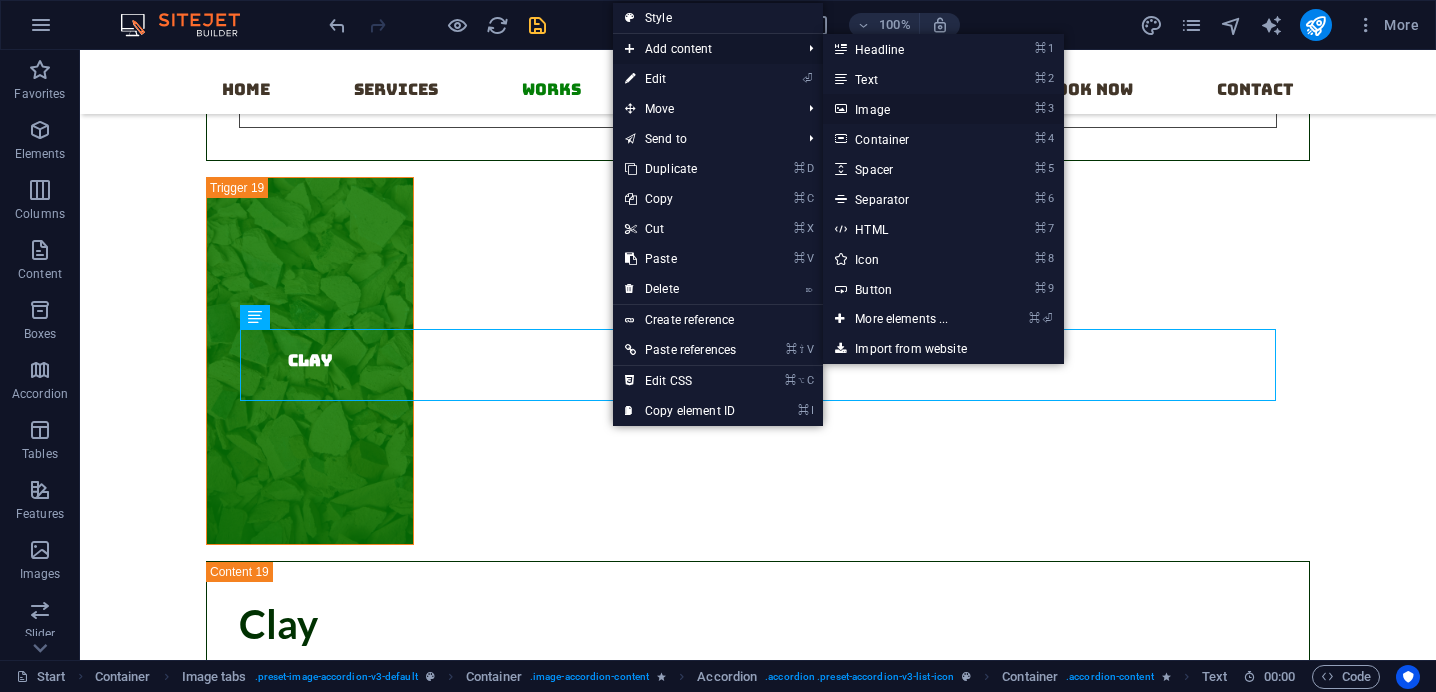 click on "⌘ 3  Image" at bounding box center (905, 109) 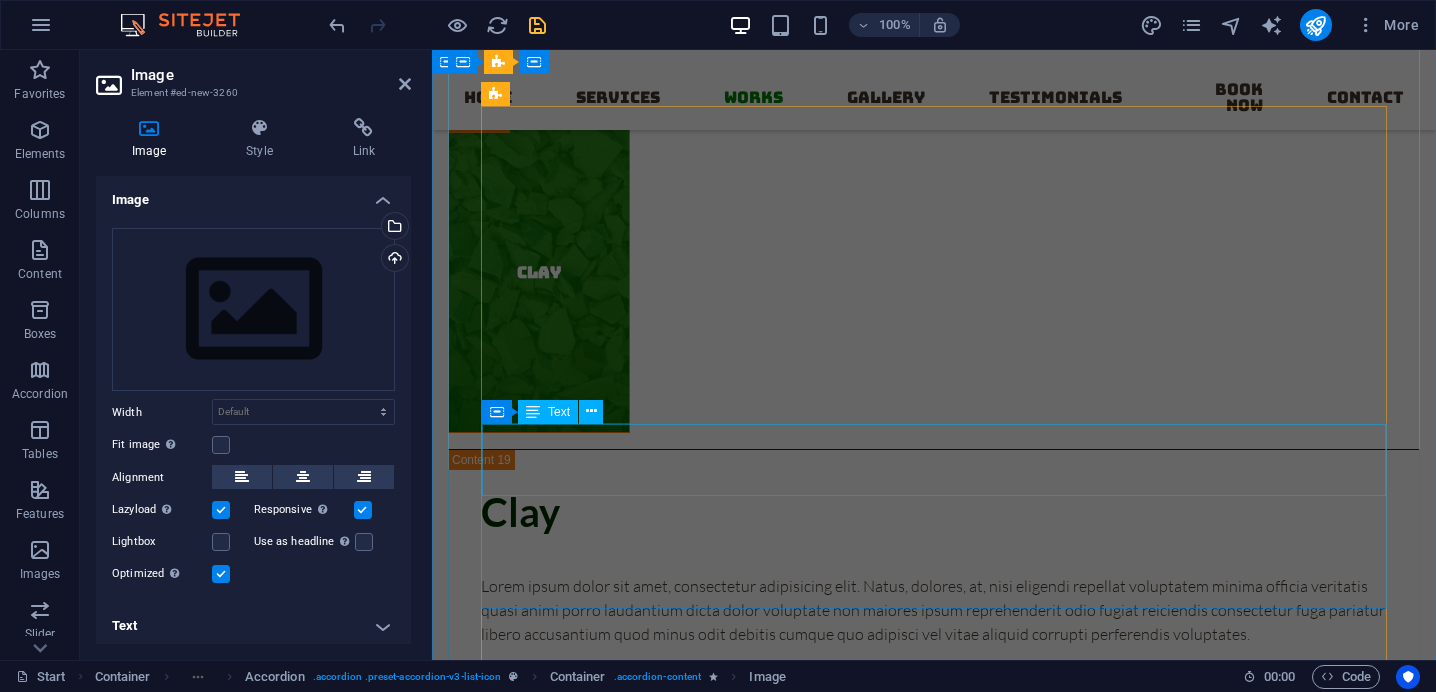scroll, scrollTop: 9876, scrollLeft: 0, axis: vertical 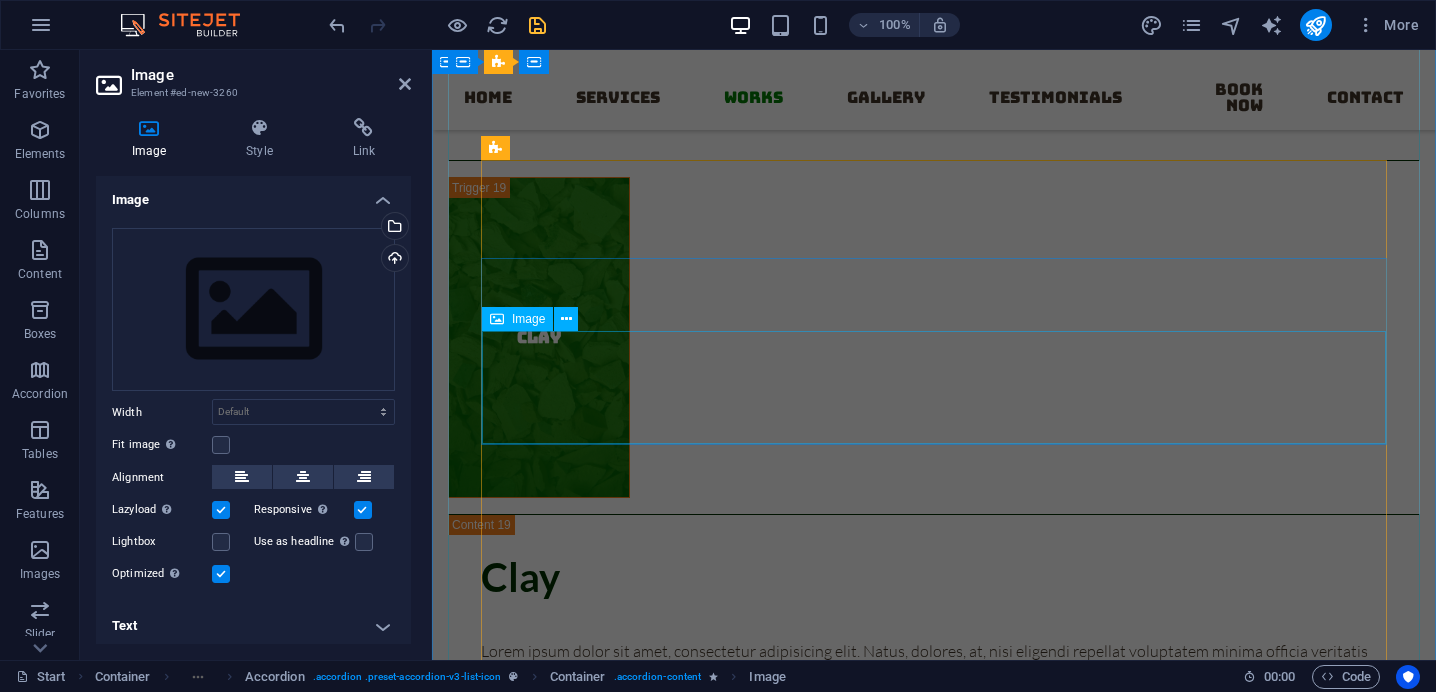 click at bounding box center [1094, -151] 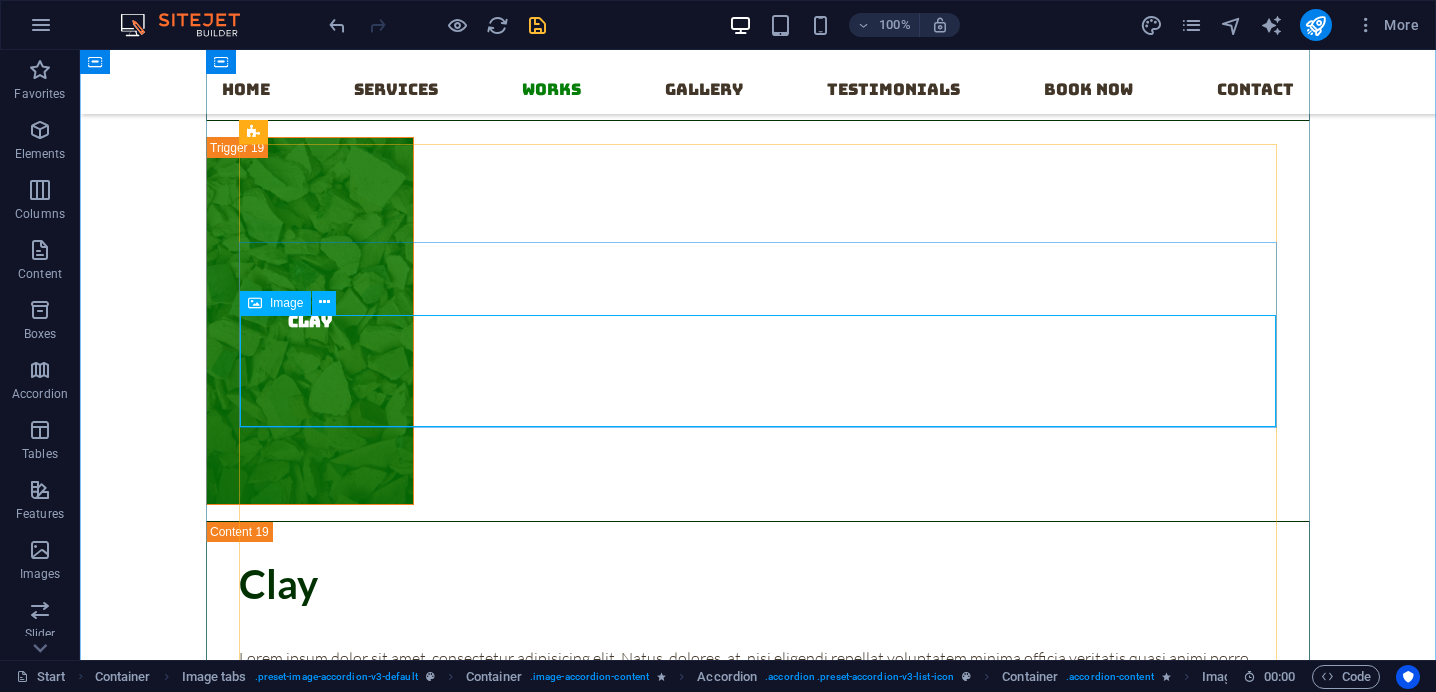 scroll, scrollTop: 9937, scrollLeft: 0, axis: vertical 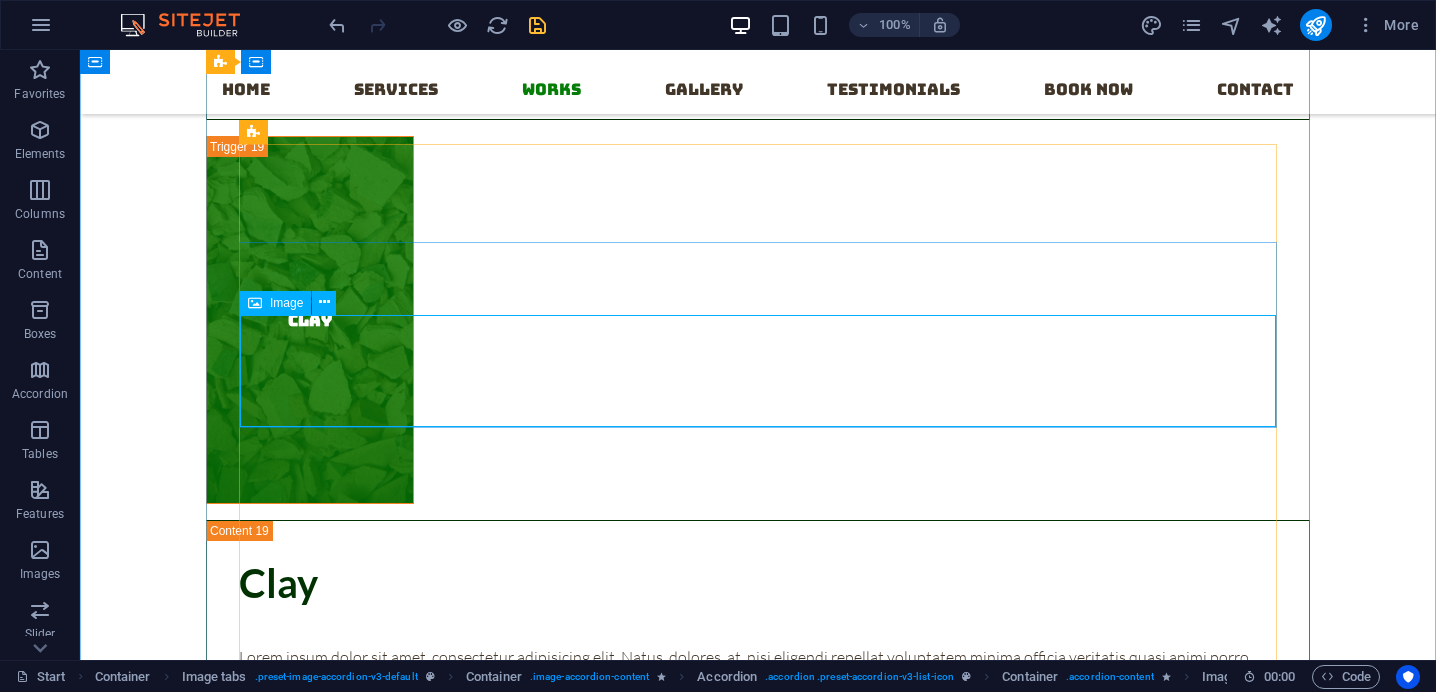 click at bounding box center (852, -192) 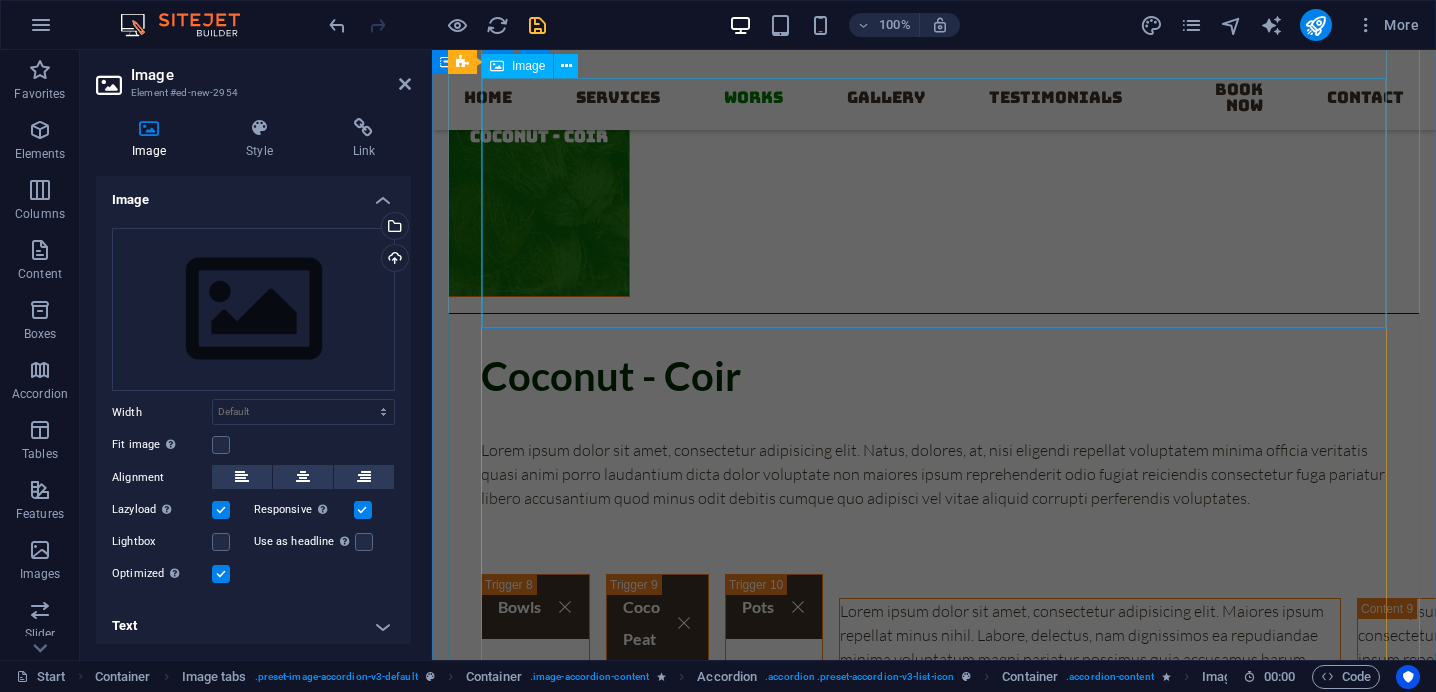 click at bounding box center [1090, 993] 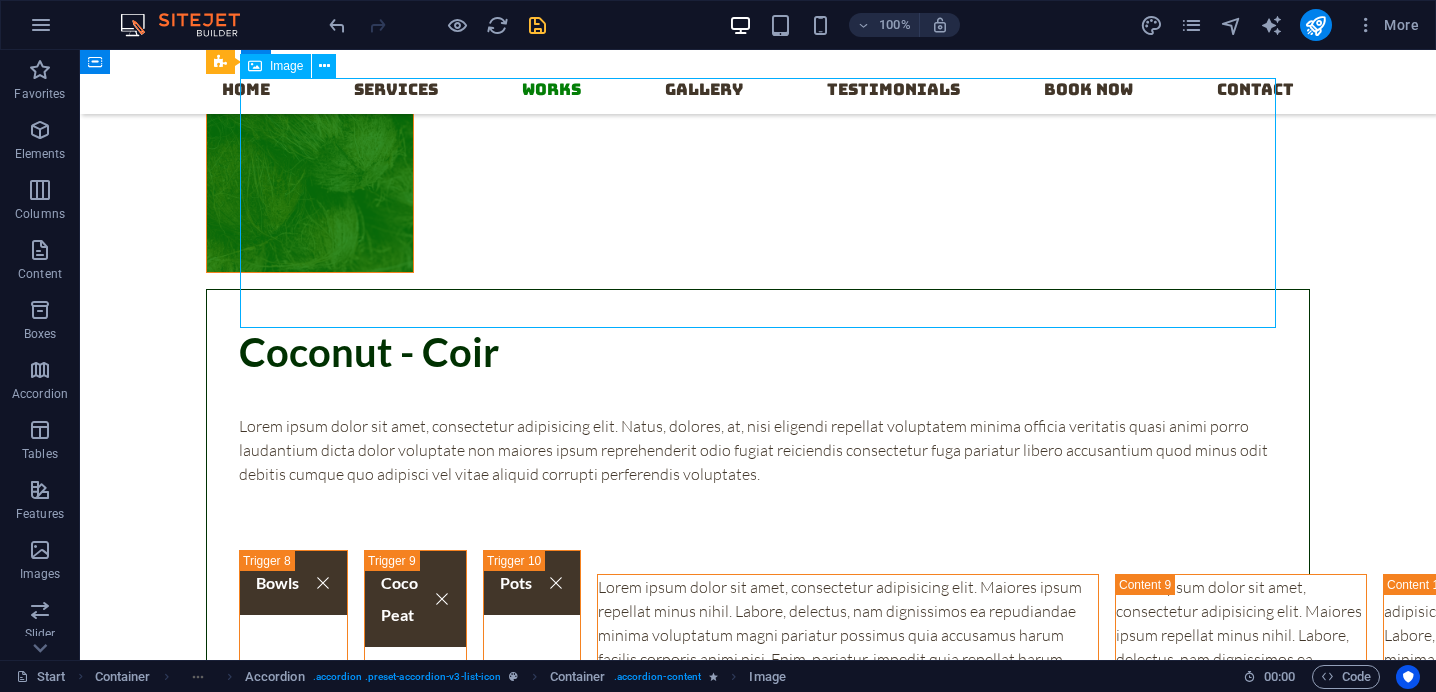 click at bounding box center [848, 969] 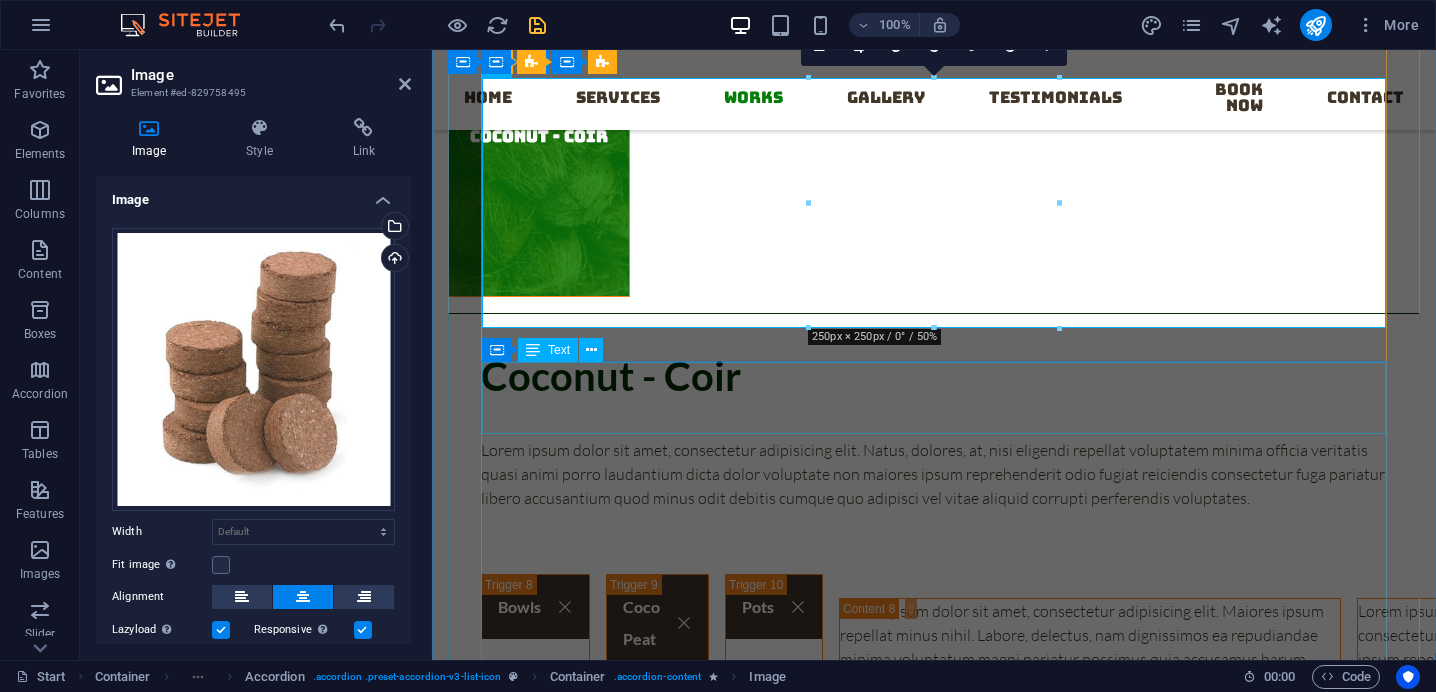 click on "Lorem ipsum dolor sit amet, consectetur adipisicing elit. Maiores ipsum repellat minus nihil. Labore, delectus, nam dignissimos ea repudiandae minima voluptatum magni pariatur possimus quia accusamus harum facilis corporis animi nisi. Enim, pariatur, impedit quia repellat harum ipsam laboriosam voluptas dicta illum nisi obcaecati reprehenderit quis placeat recusandae tenetur aperiam." at bounding box center (1483, 743) 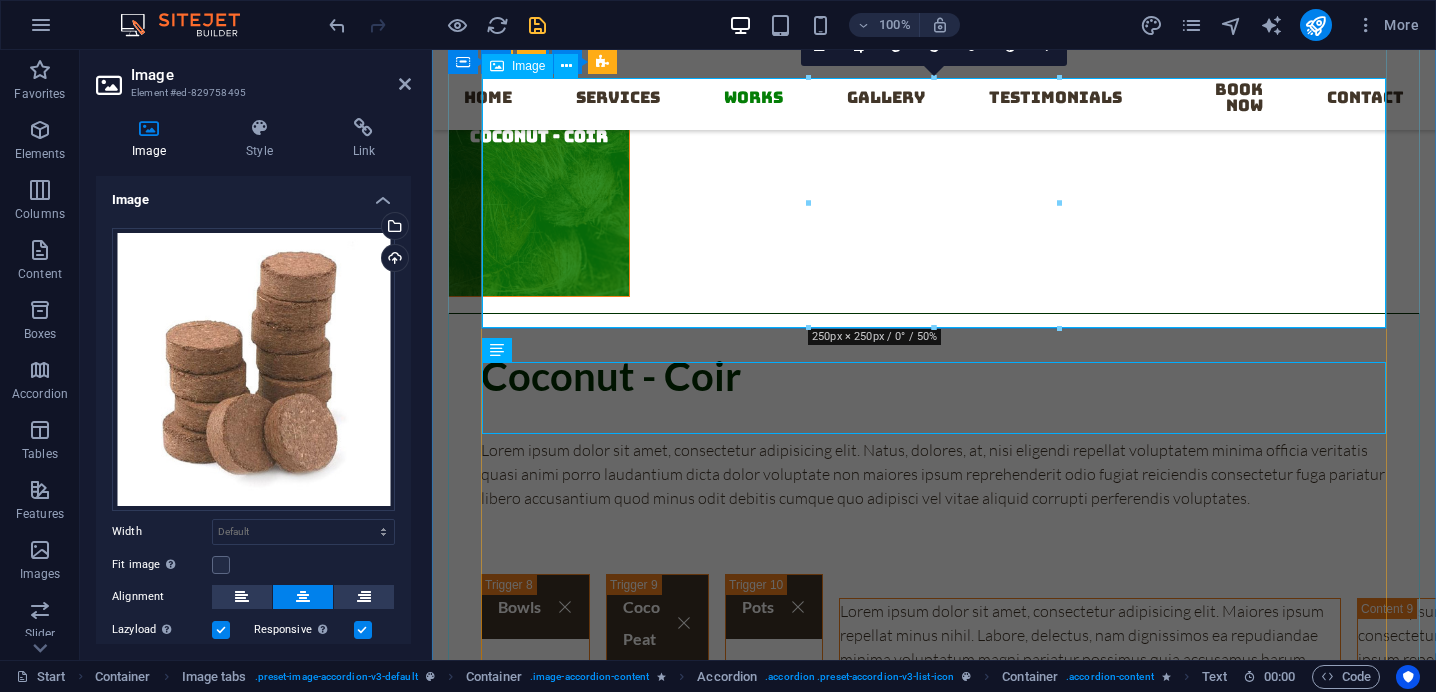 scroll, scrollTop: 6029, scrollLeft: 0, axis: vertical 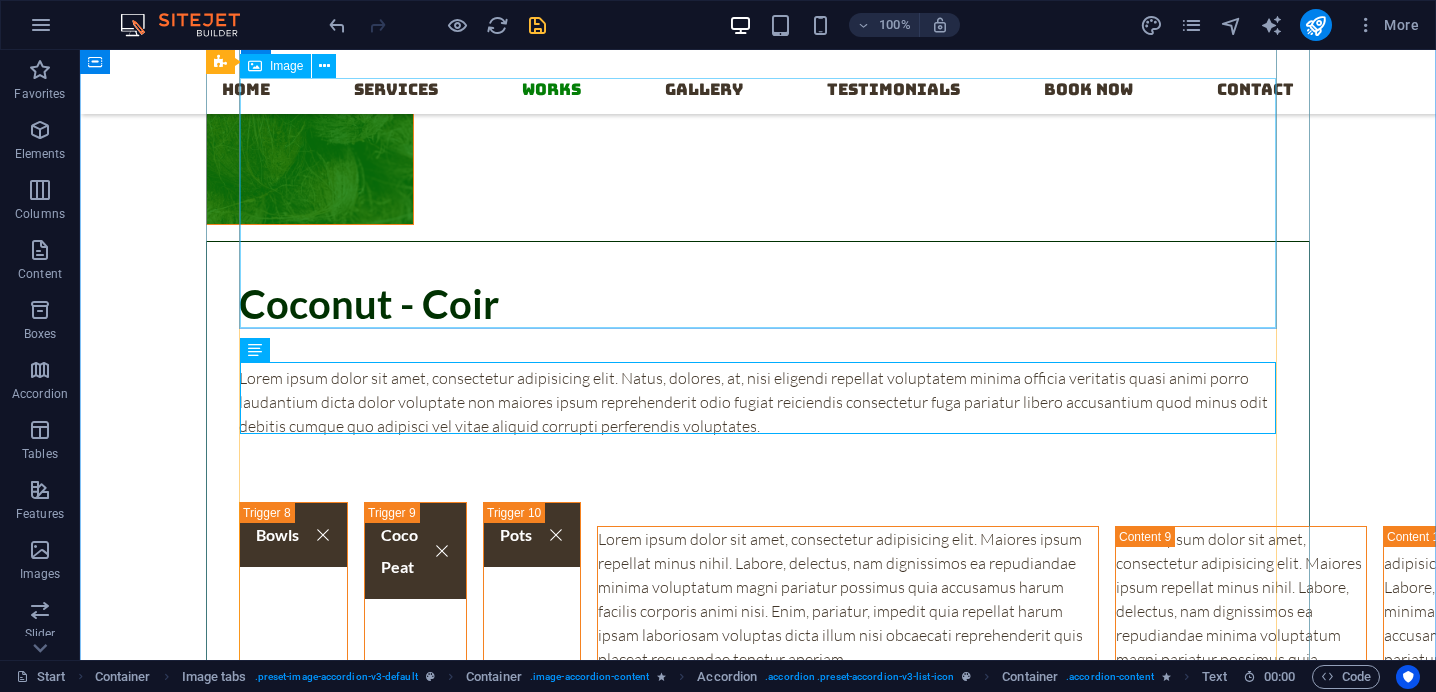 click at bounding box center [848, 921] 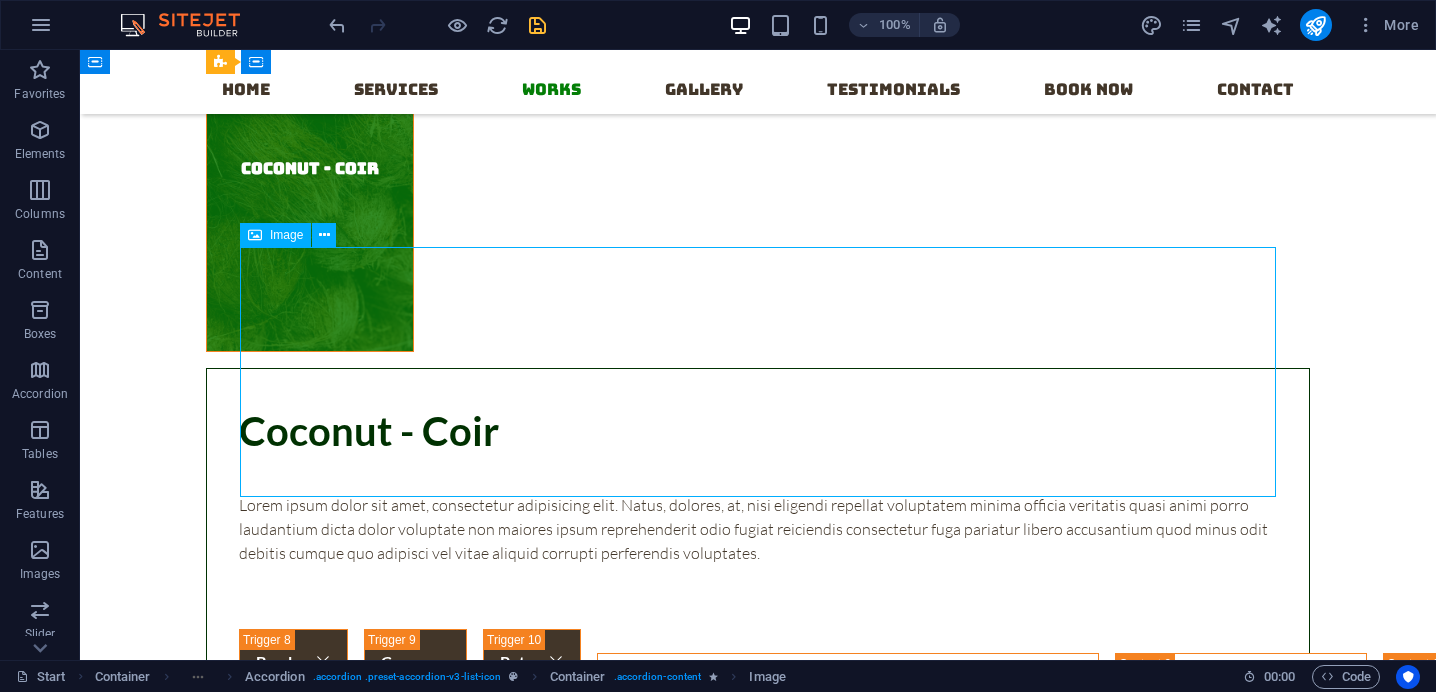scroll, scrollTop: 5858, scrollLeft: 0, axis: vertical 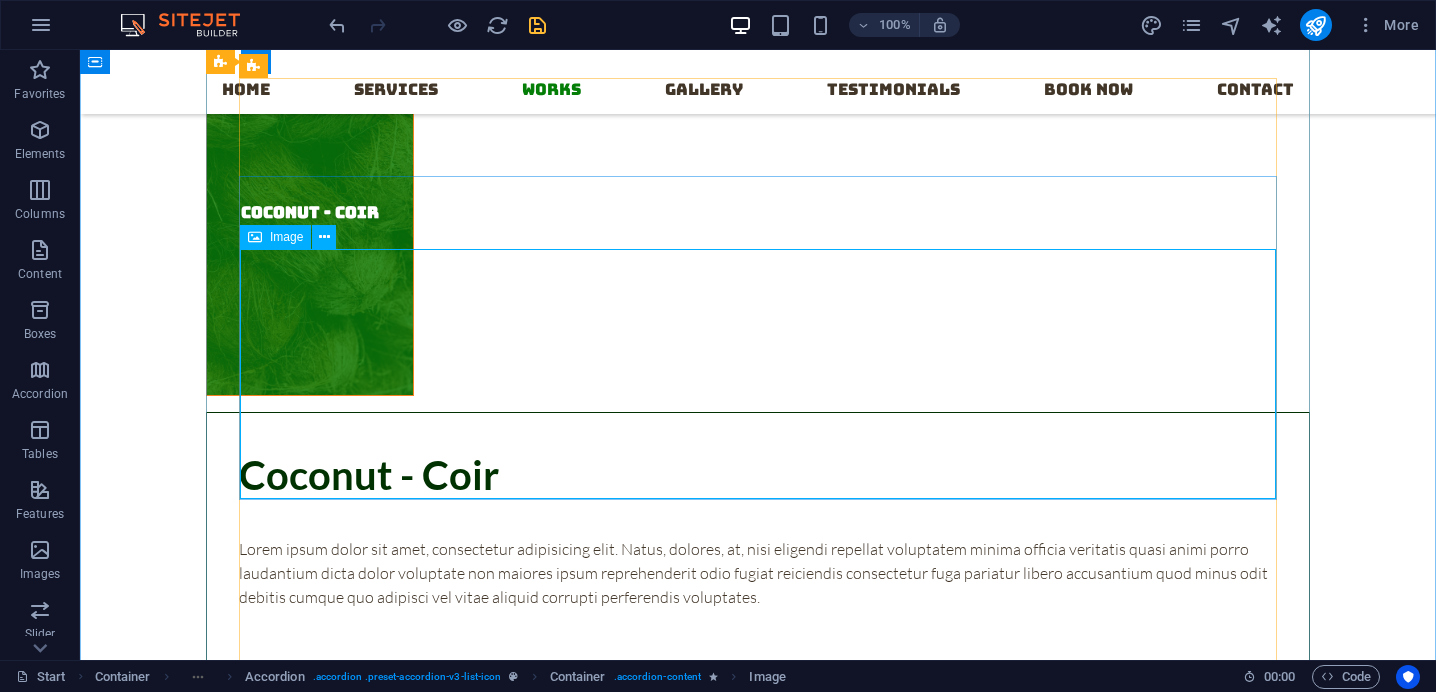 click at bounding box center [848, 1092] 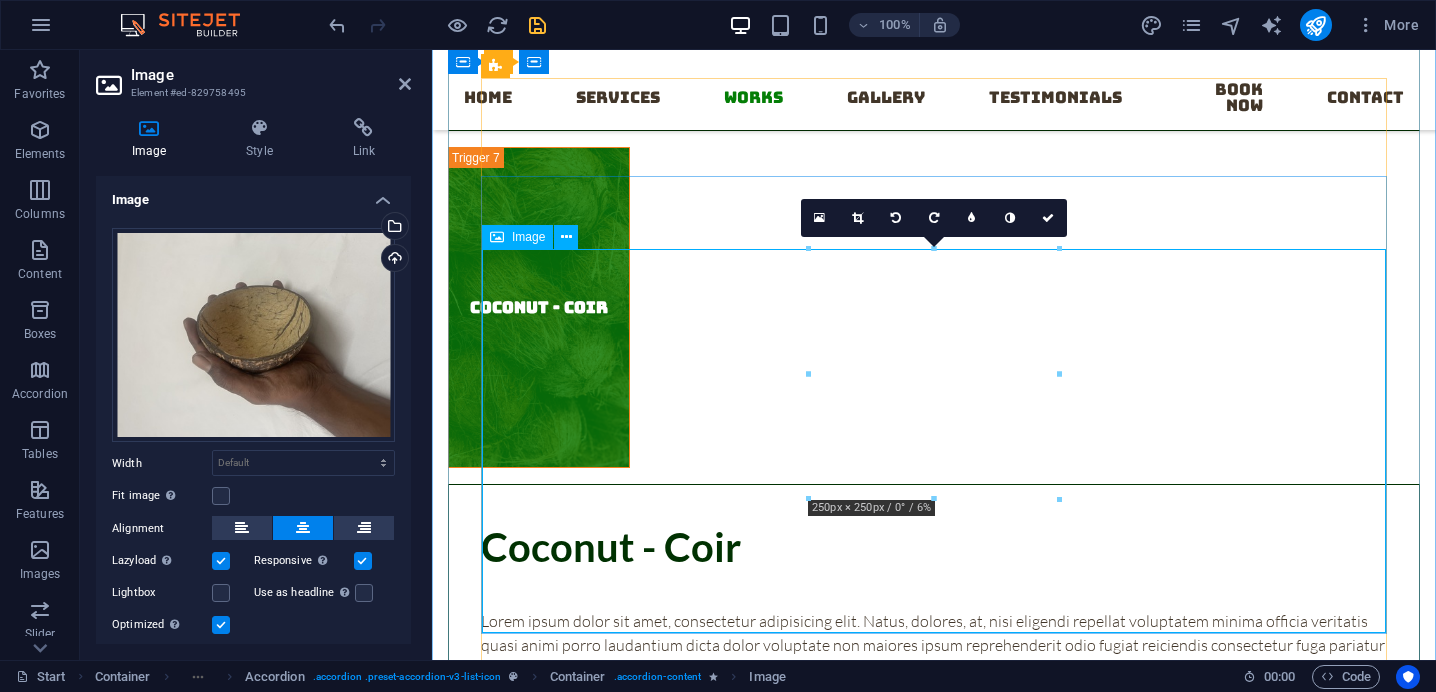 scroll, scrollTop: 6002, scrollLeft: 0, axis: vertical 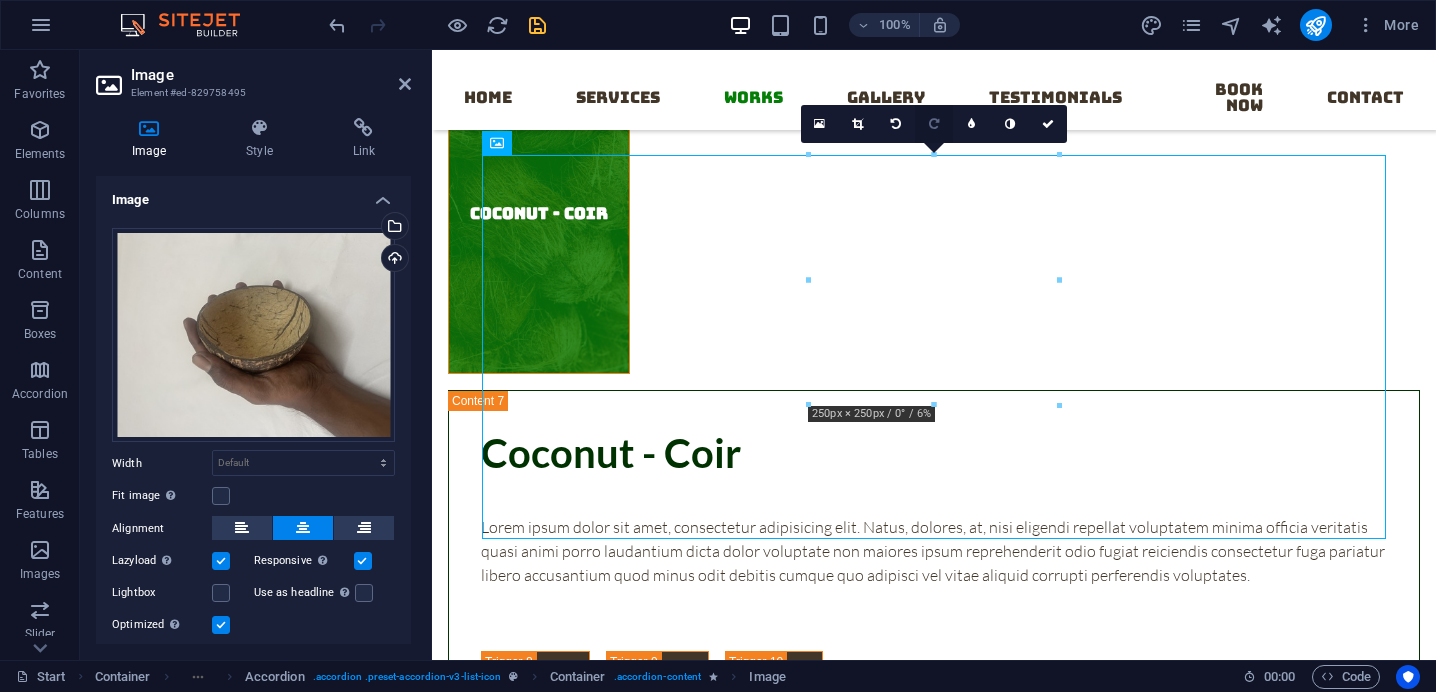 click at bounding box center (934, 124) 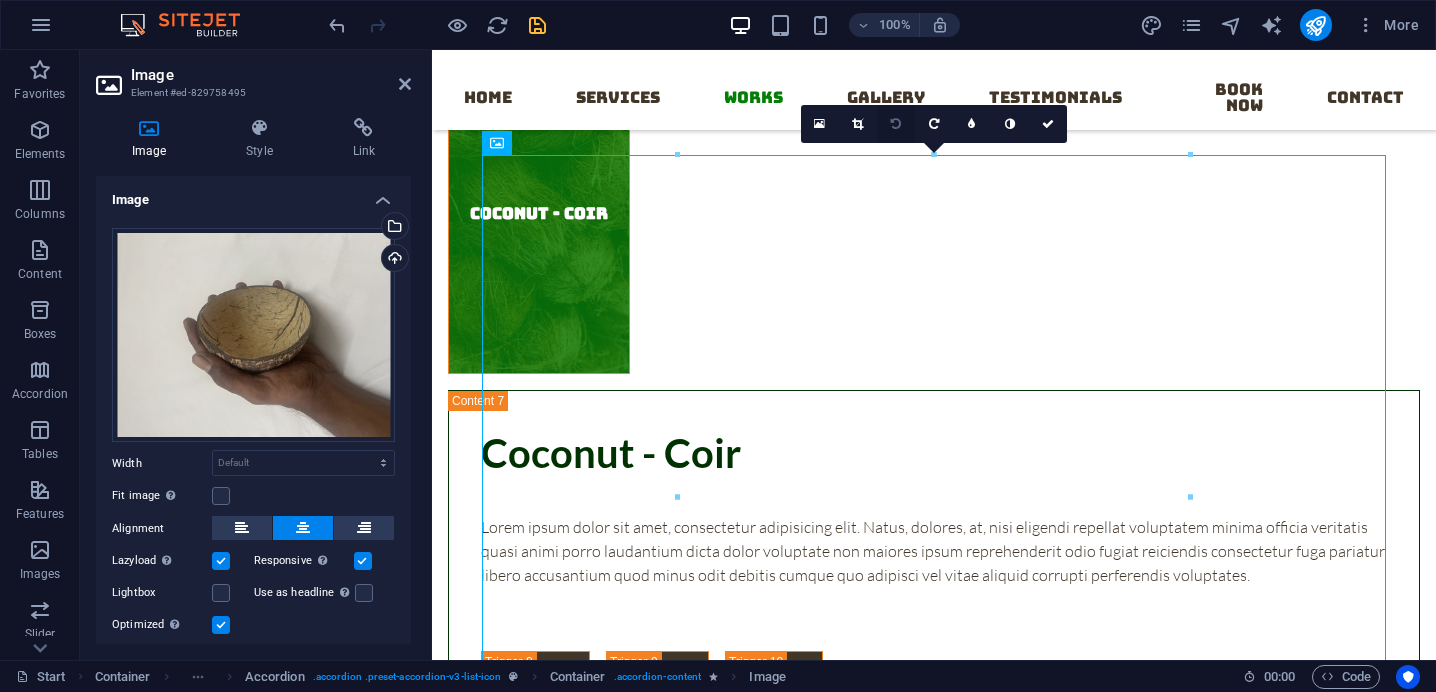 click at bounding box center [896, 124] 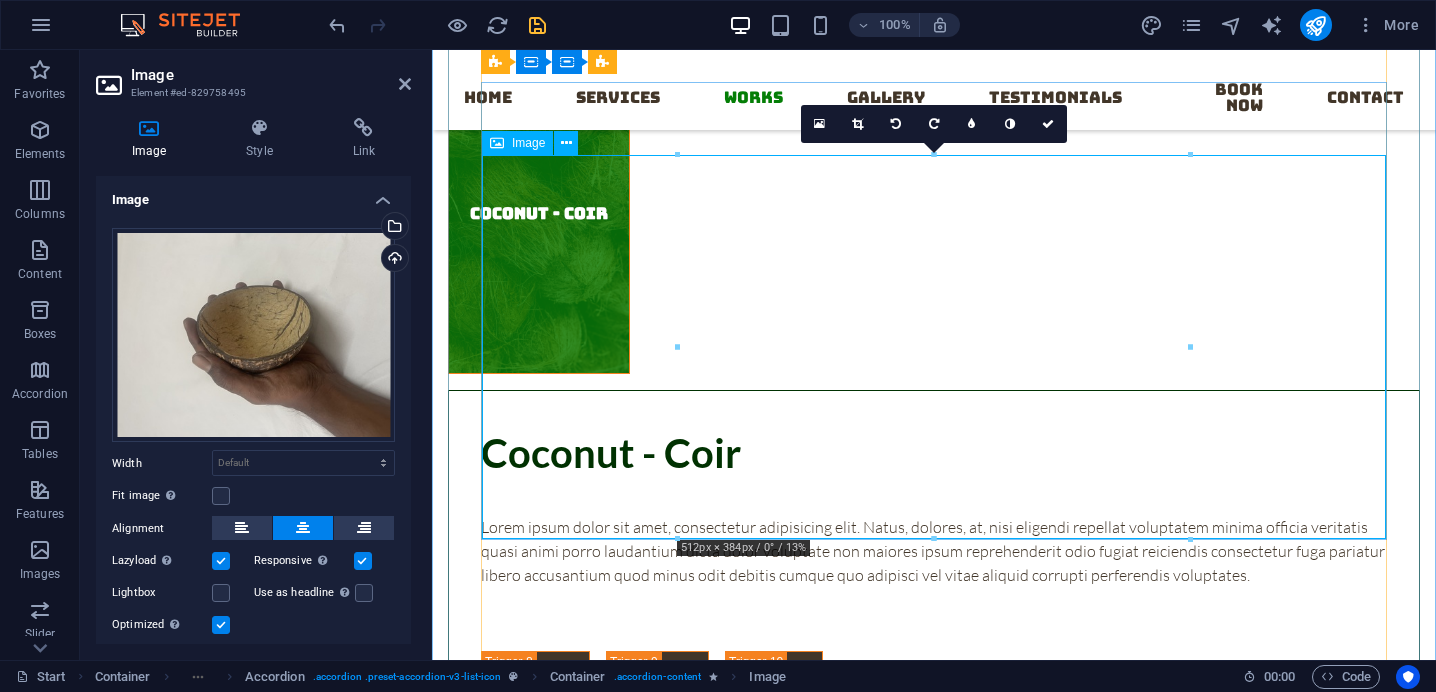 click at bounding box center (1292, 1132) 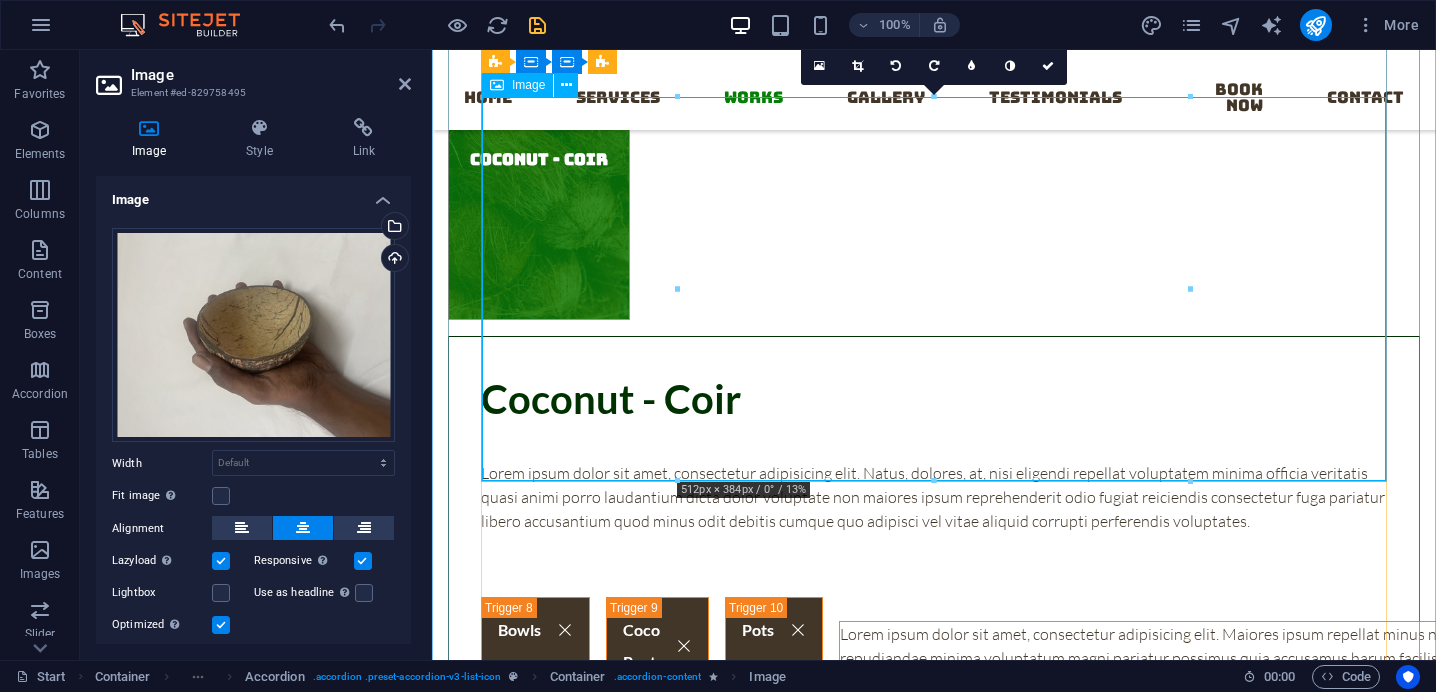 scroll, scrollTop: 6064, scrollLeft: 0, axis: vertical 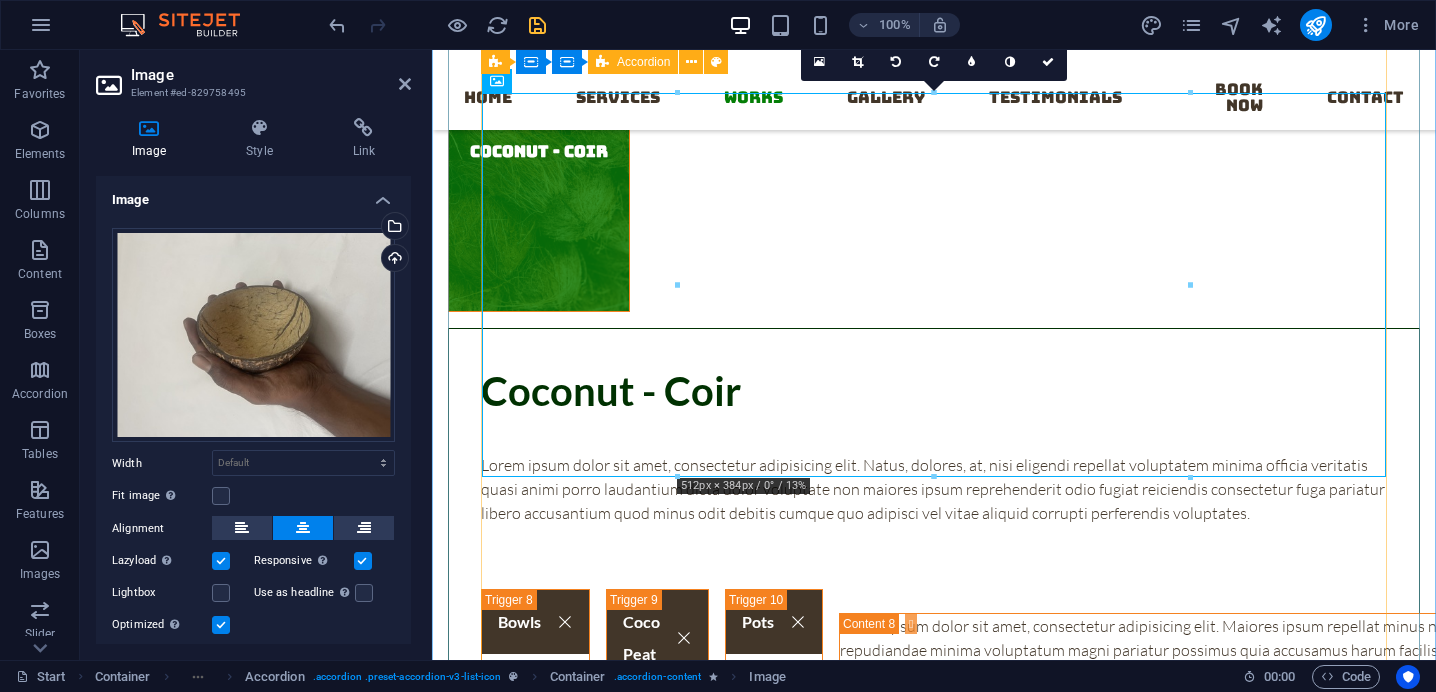 click on "Bowls [TEXT] Coco Peat [TEXT] Pots" at bounding box center (934, 1018) 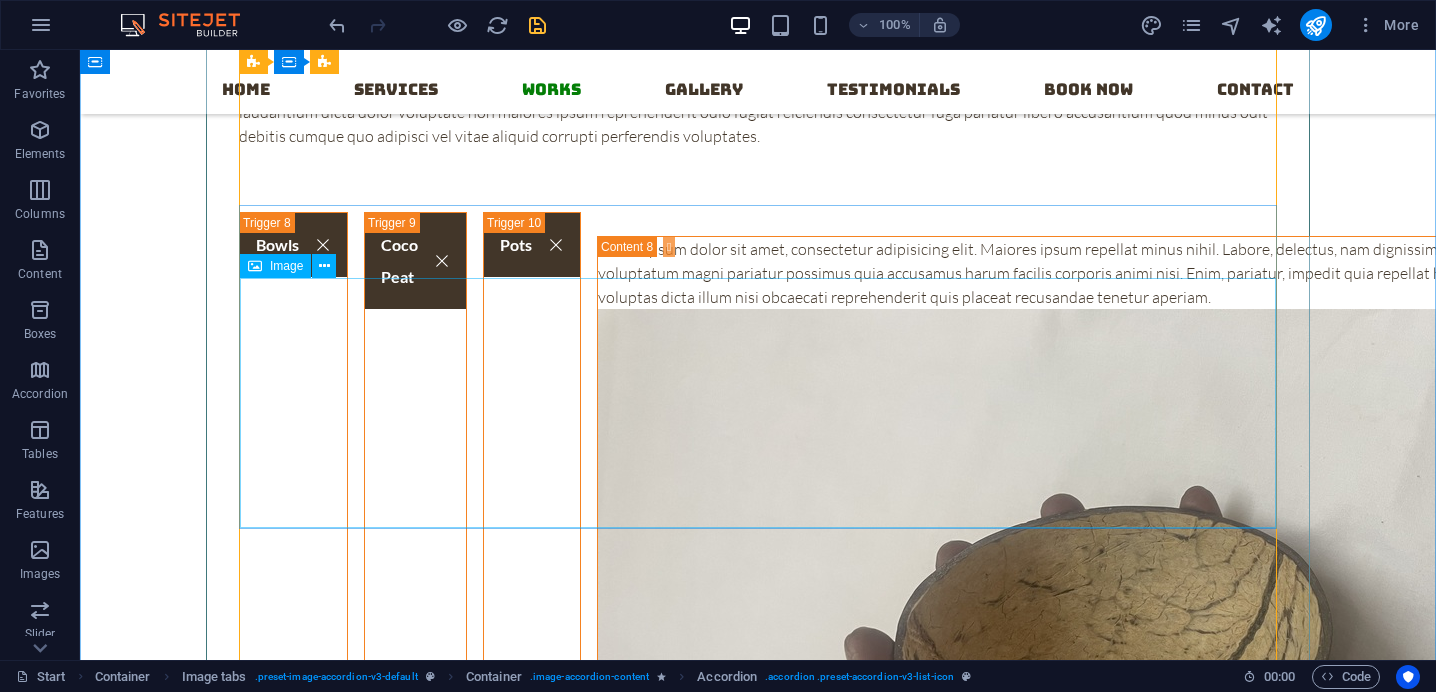 click at bounding box center (1765, 650) 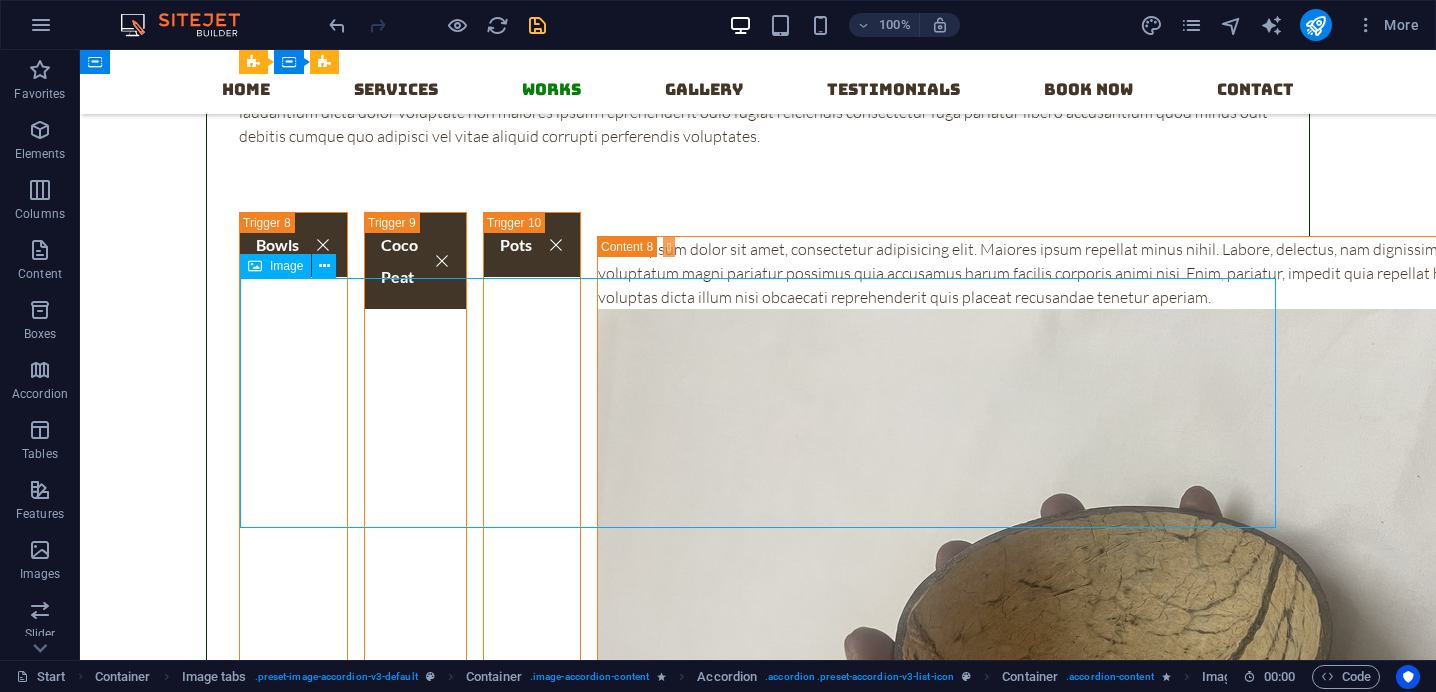 click at bounding box center (1765, 650) 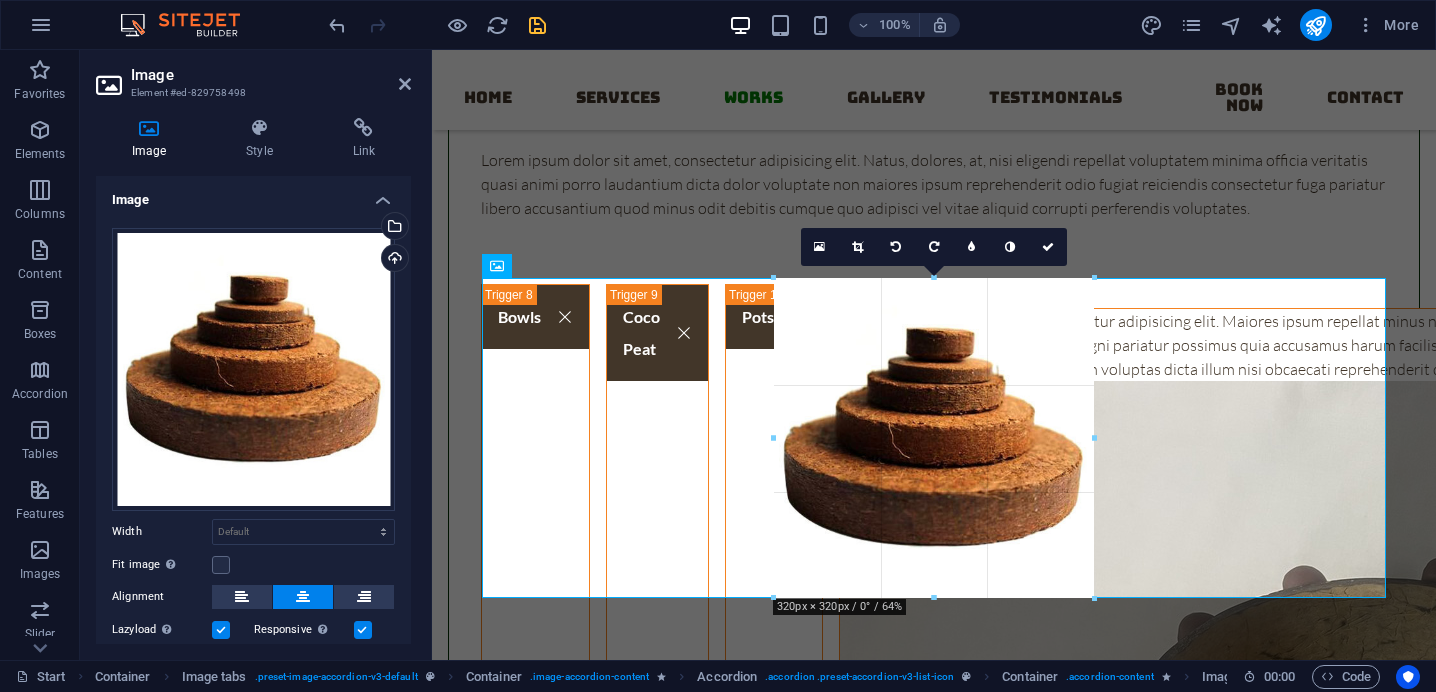 drag, startPoint x: 1059, startPoint y: 530, endPoint x: 1110, endPoint y: 603, distance: 89.050545 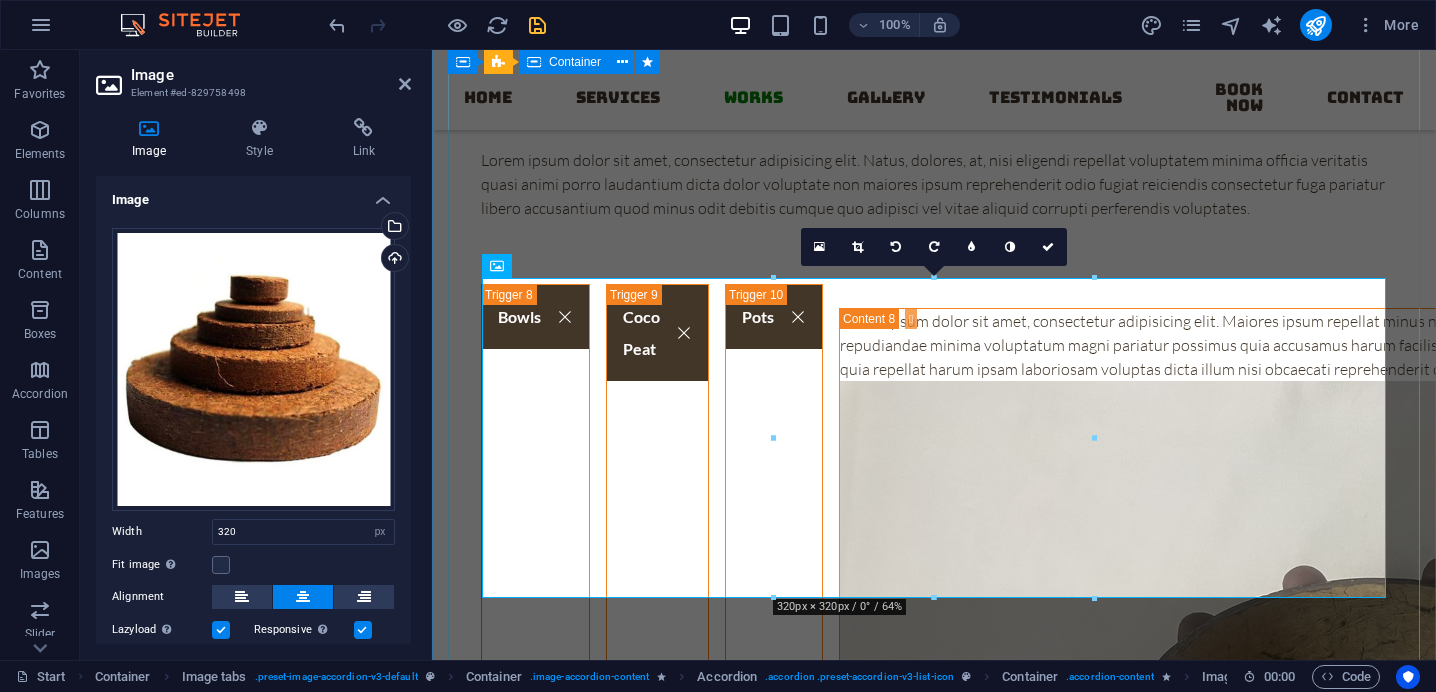 click on "Coconut - Coir [TEXT] Bowls [TEXT] Coco Peat Pots Book now" at bounding box center [934, 642] 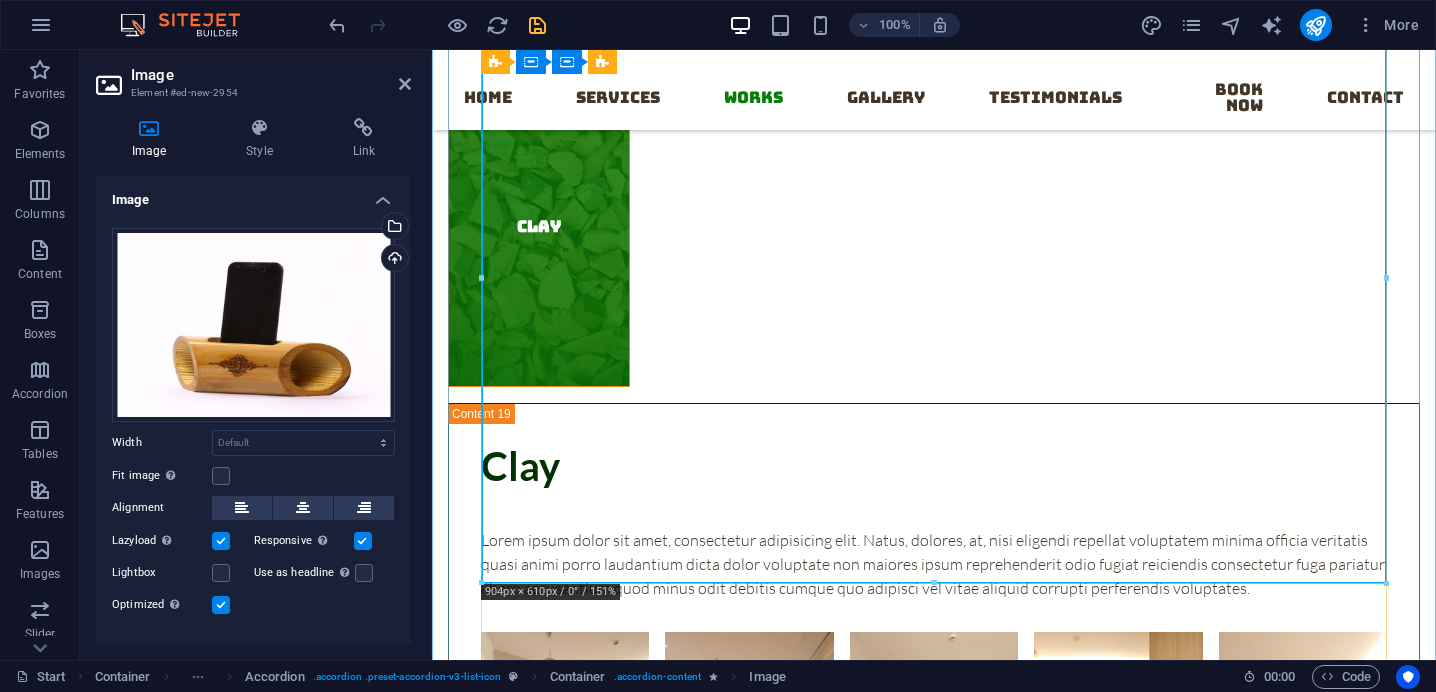 scroll, scrollTop: 10462, scrollLeft: 0, axis: vertical 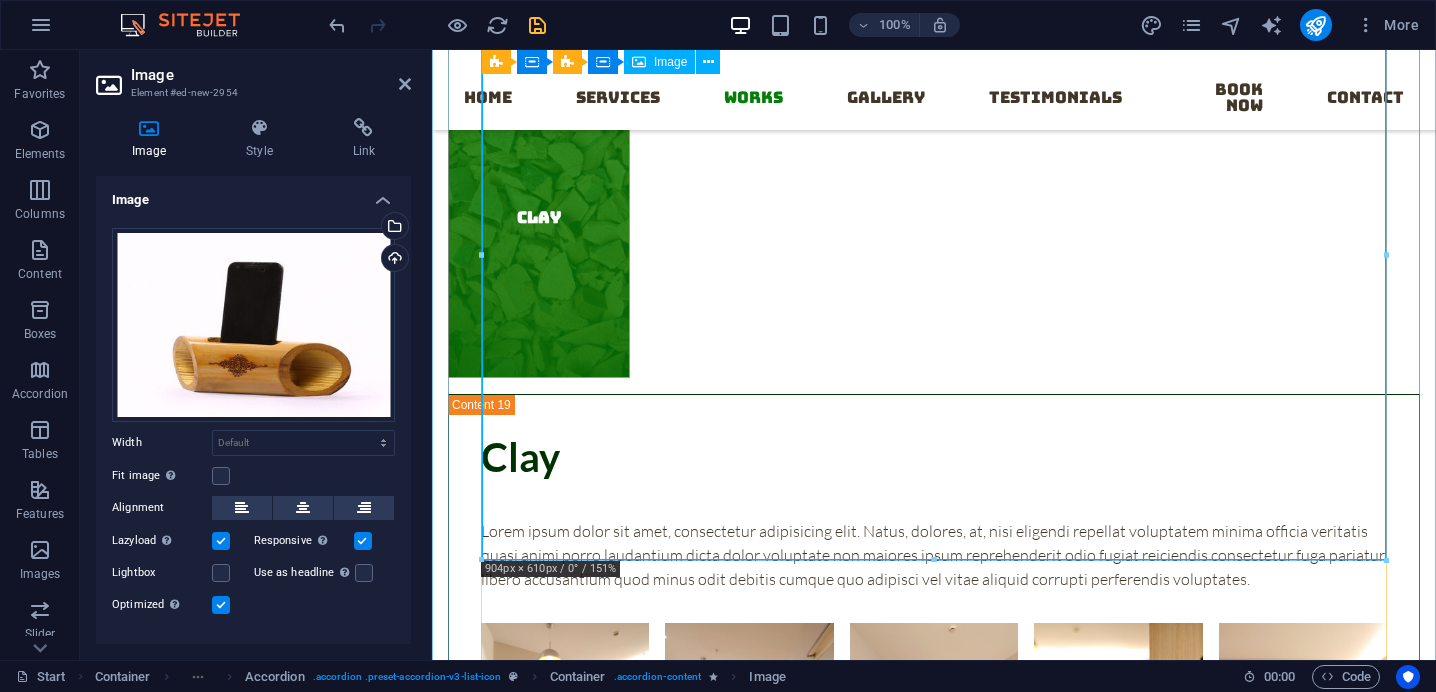drag, startPoint x: 1394, startPoint y: 569, endPoint x: 1096, endPoint y: 239, distance: 444.6392 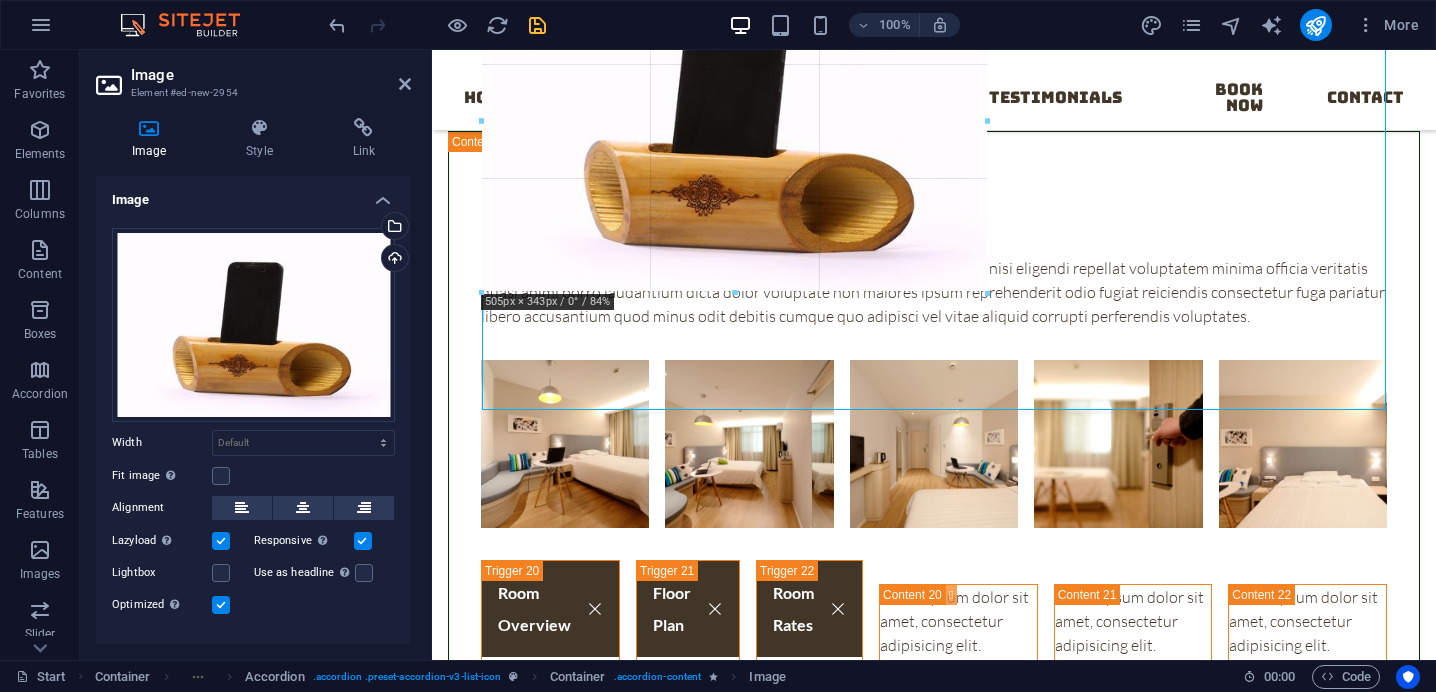 drag, startPoint x: 1385, startPoint y: 558, endPoint x: 983, endPoint y: 216, distance: 527.7954 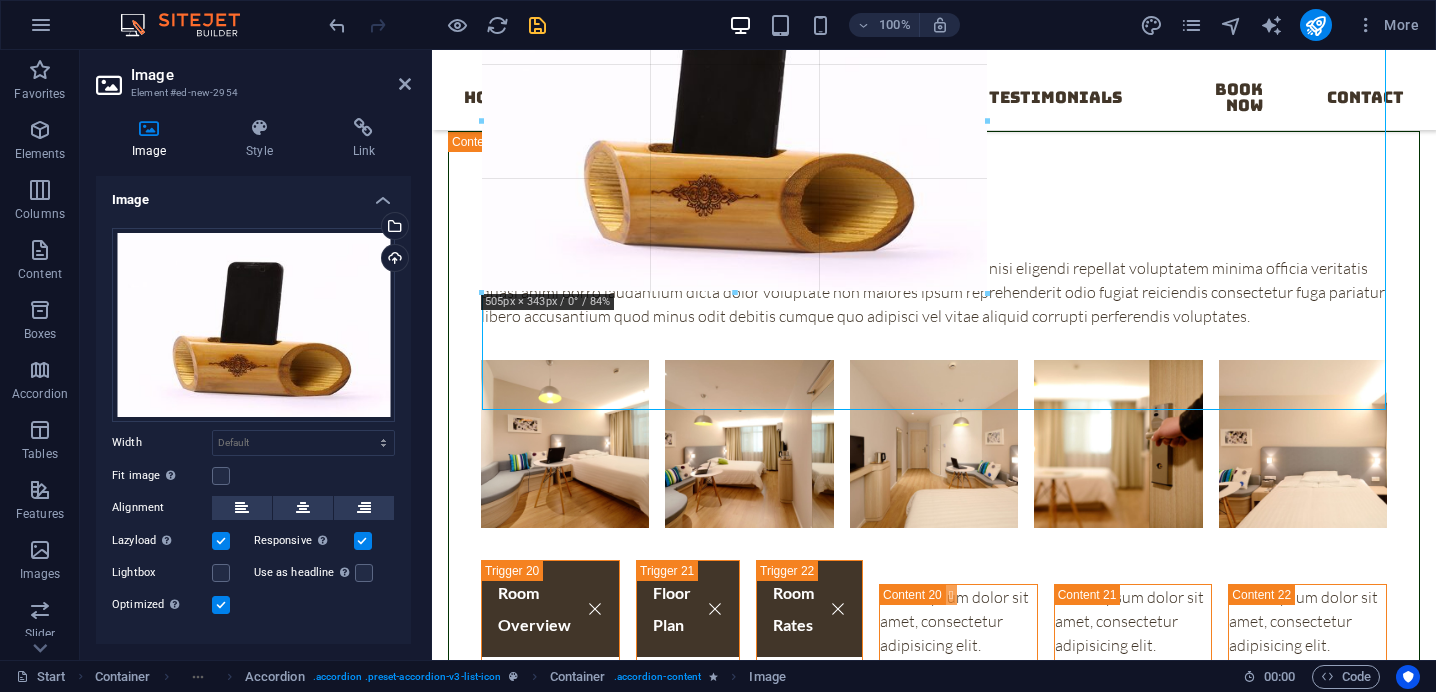 type on "505" 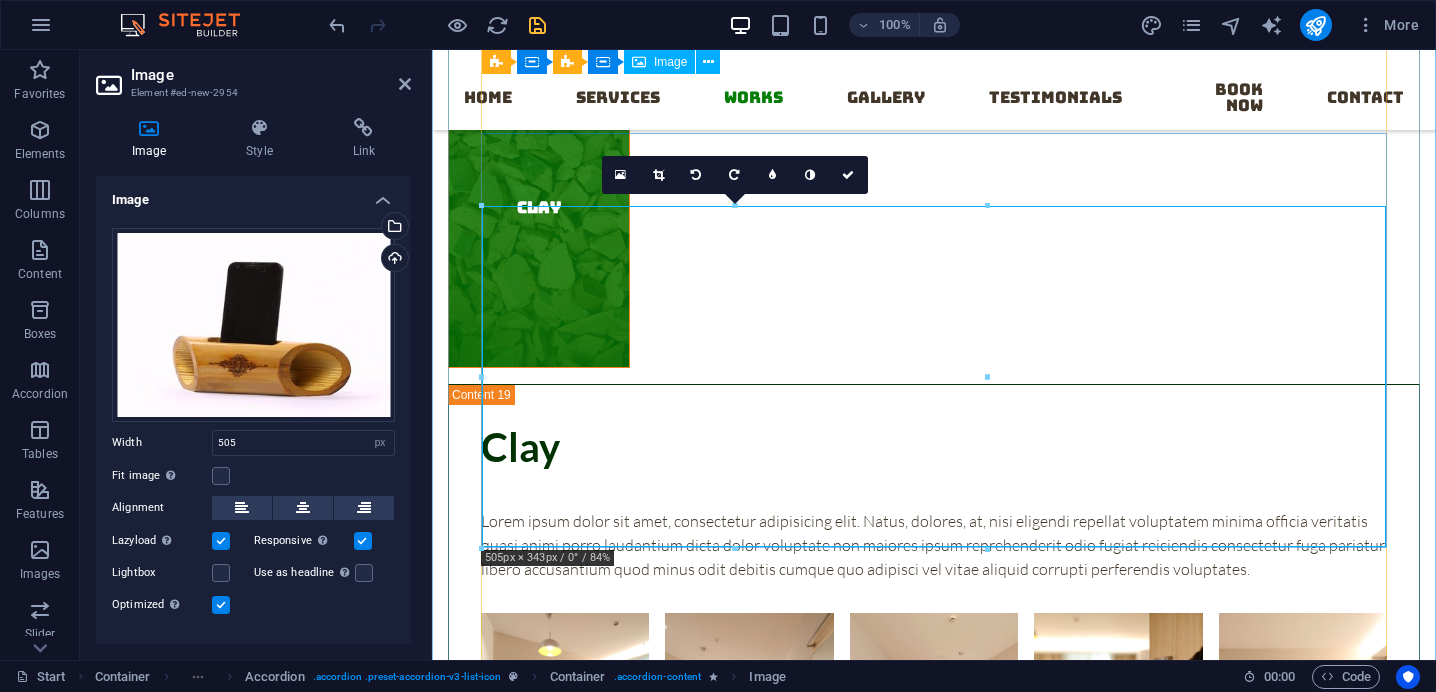 scroll, scrollTop: 10205, scrollLeft: 0, axis: vertical 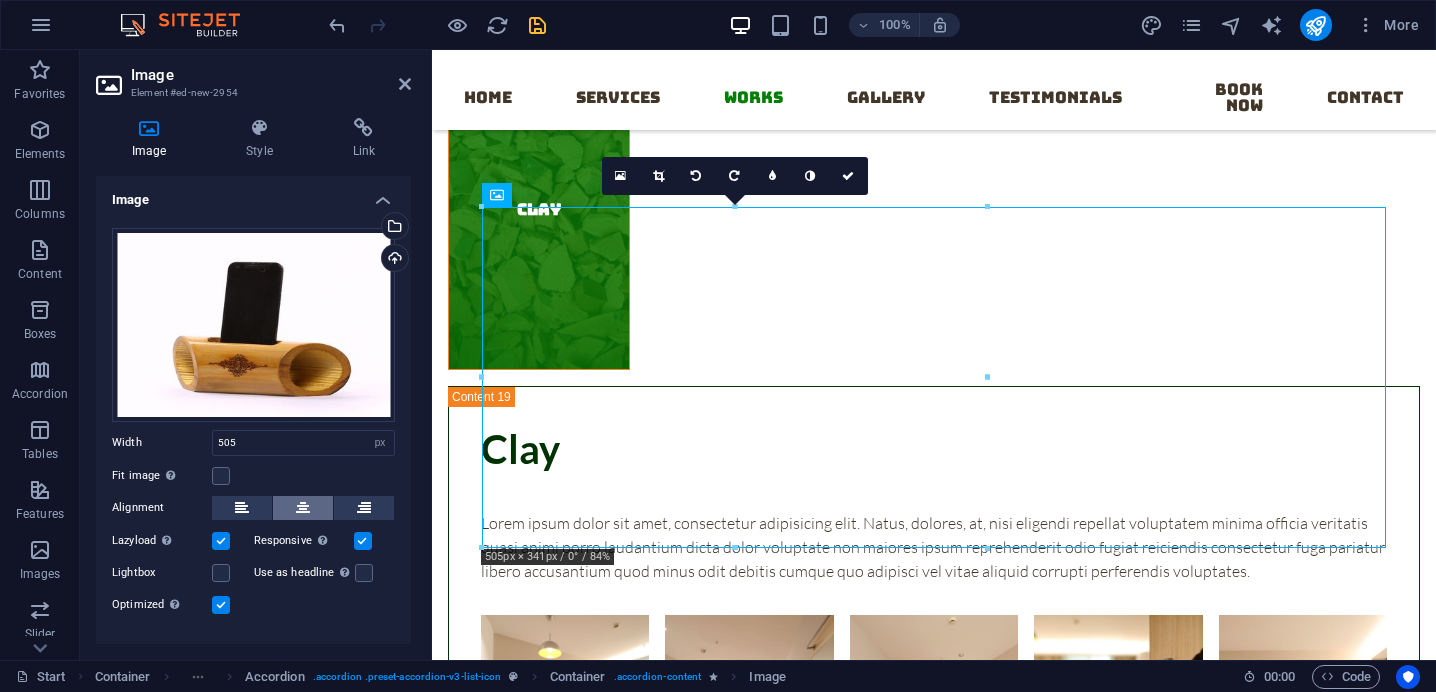 click at bounding box center (303, 508) 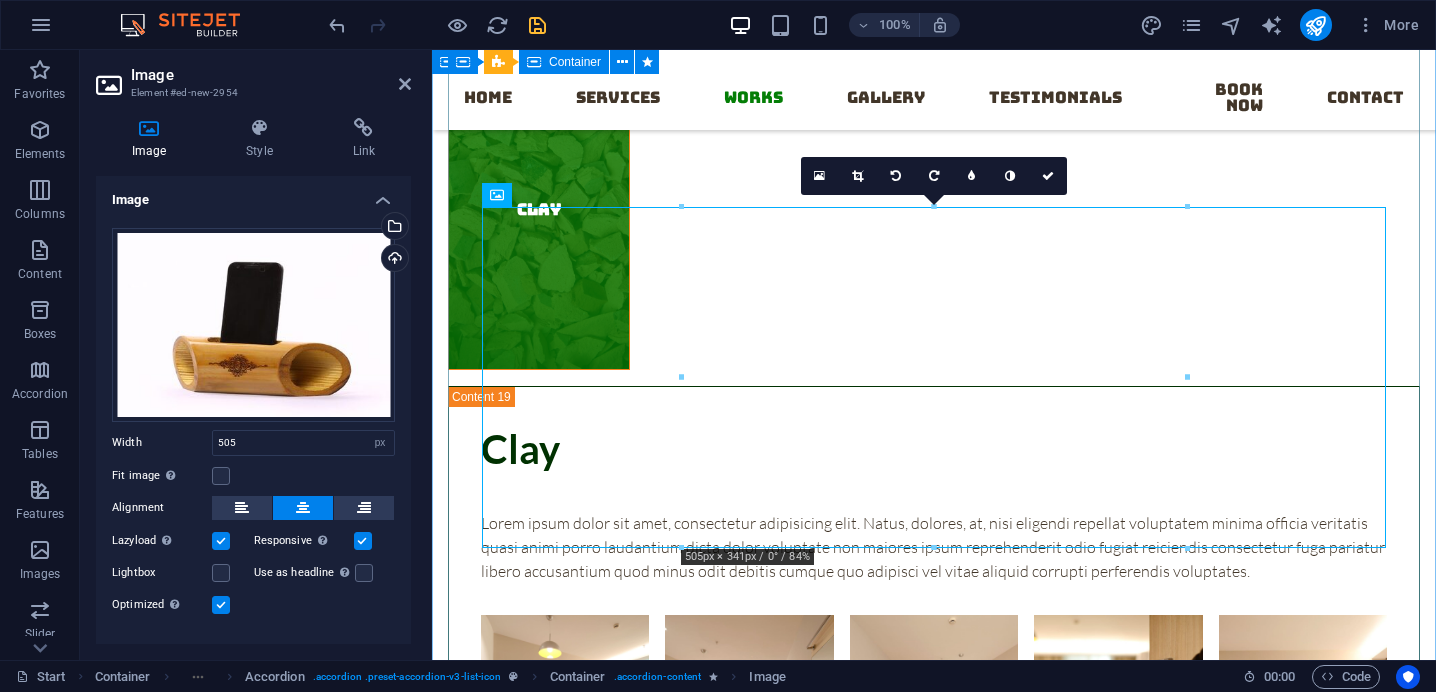 click on "Bamboo Lorem ipsum dolor sit amet, consectetur adipisicing elit. Natus, dolores, at, nisi eligendi repellat voluptatem minima officia veritatis quasi animi porro laudantium dicta dolor voluptate non maiores ipsum reprehenderit odio fugiat reiciendis consectetur fuga pariatur libero accusantium quod minus odit debitis cumque quo adipisci vel vitae aliquid corrupti perferendis voluptates. Speaker Lorem ipsum dolor sit amet, consectetur adipisicing elit. Maiores ipsum repellat minus nihil. Labore, delectus, nam dignissimos ea repudiandae minima voluptatum magni pariatur possimus quia accusamus harum facilis corporis animi nisi. Enim, pariatur, impedit quia repellat harum ipsam laboriosam voluptas dicta illum nisi obcaecati reprehenderit quis placeat recusandae tenetur aperiam. Brush & Tongue Cleaner Combs - Neem Wood Book now" at bounding box center (934, -409) 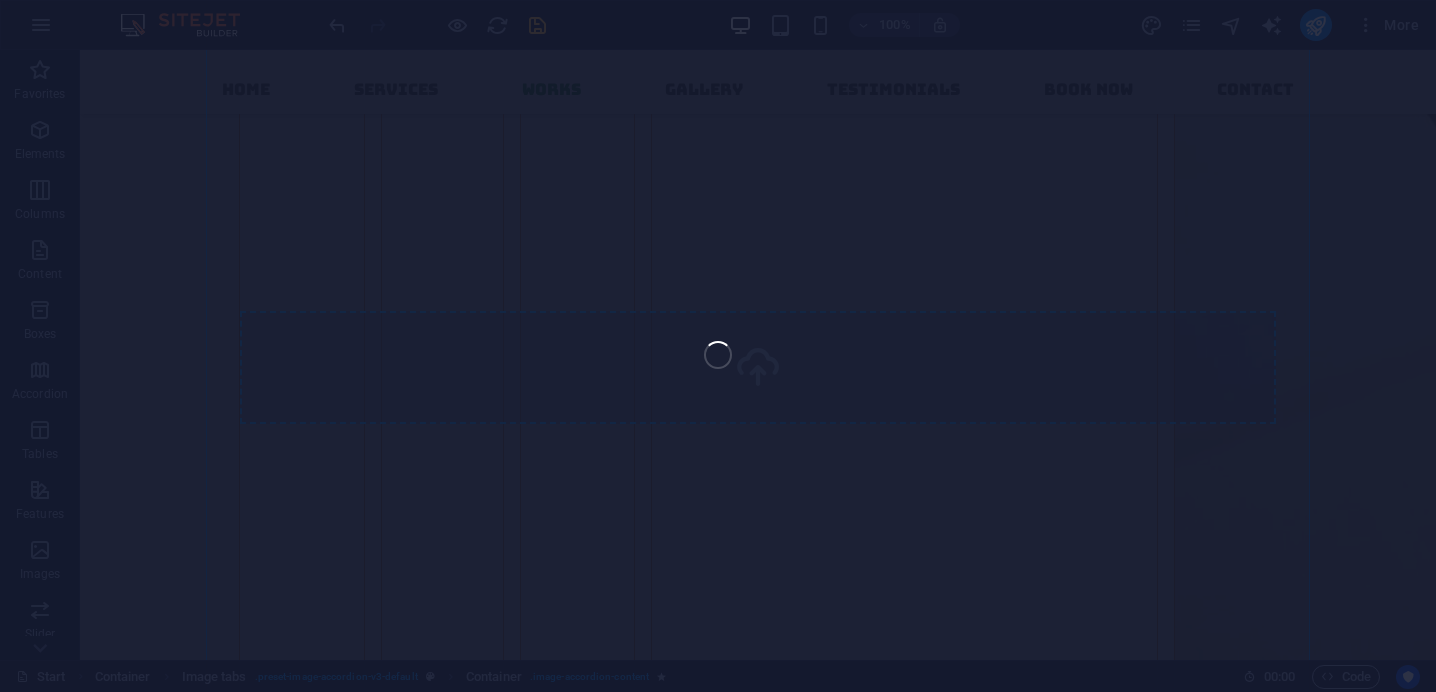 scroll, scrollTop: 10548, scrollLeft: 0, axis: vertical 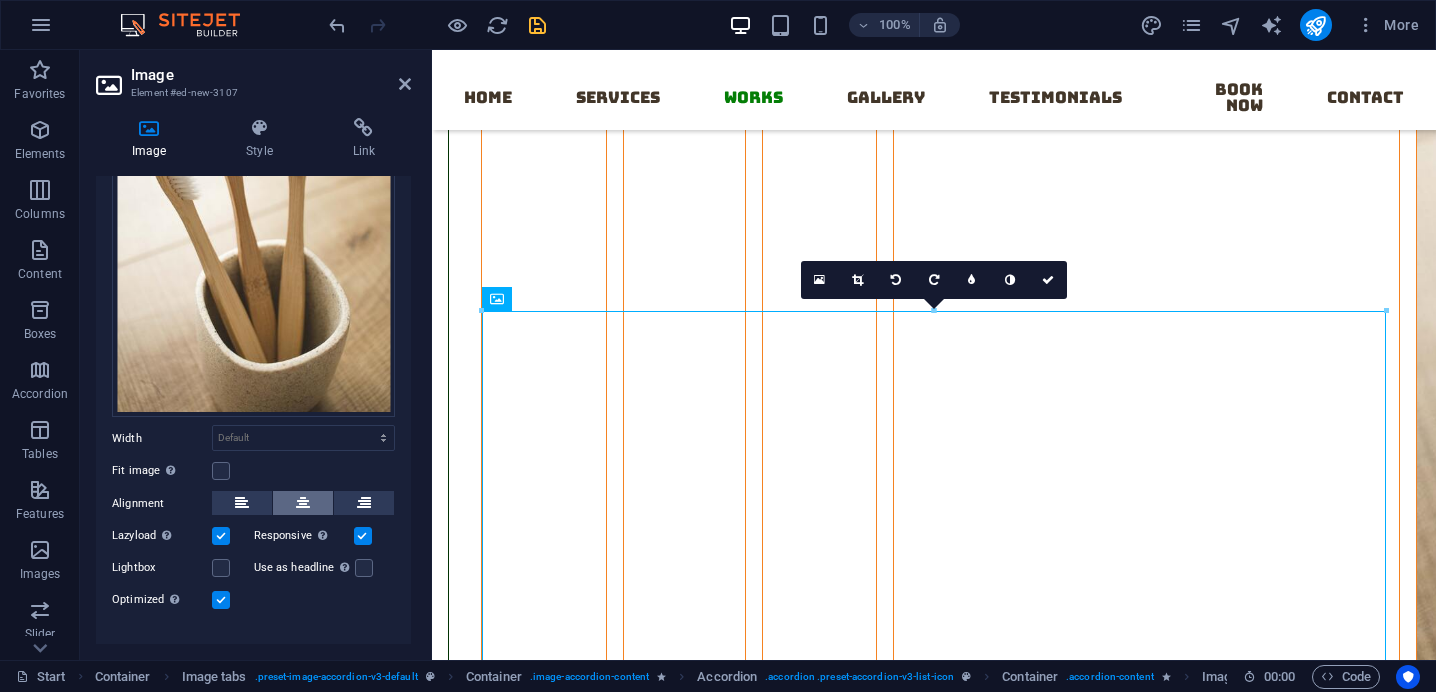 click at bounding box center [303, 503] 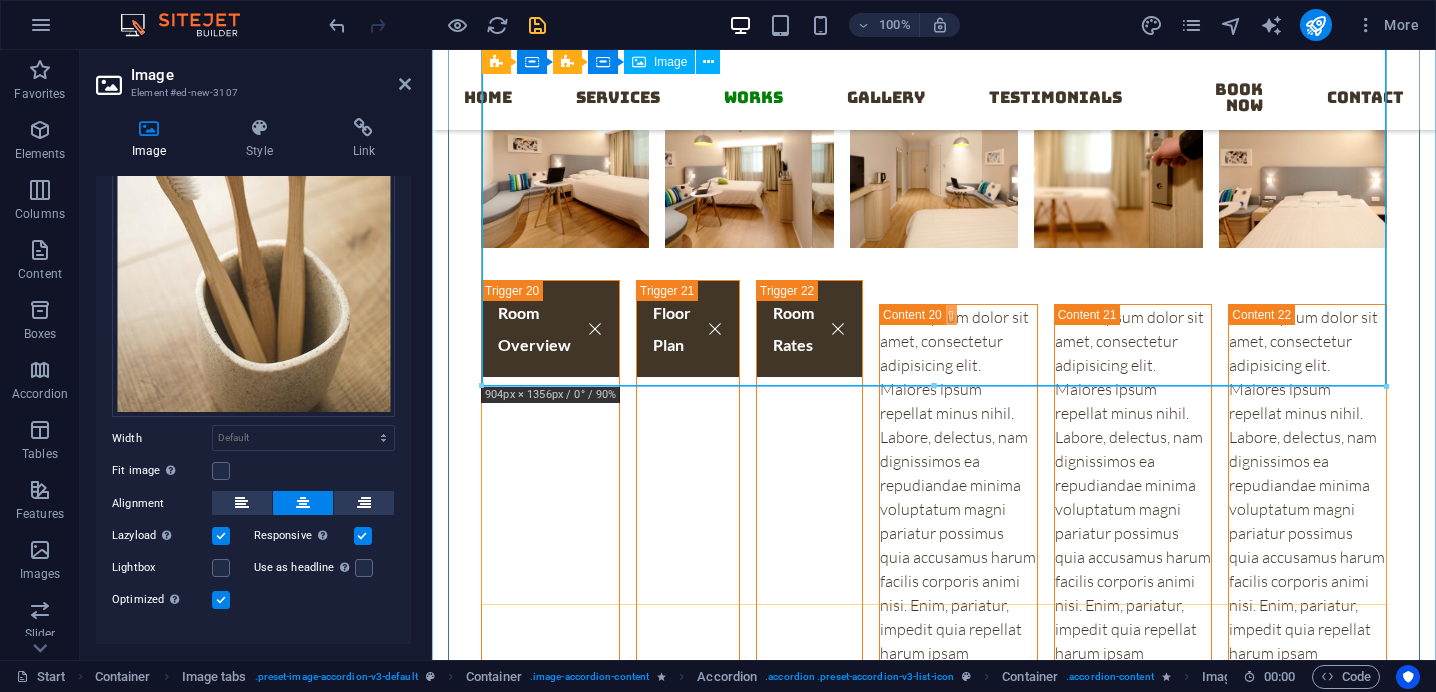 scroll, scrollTop: 11829, scrollLeft: 0, axis: vertical 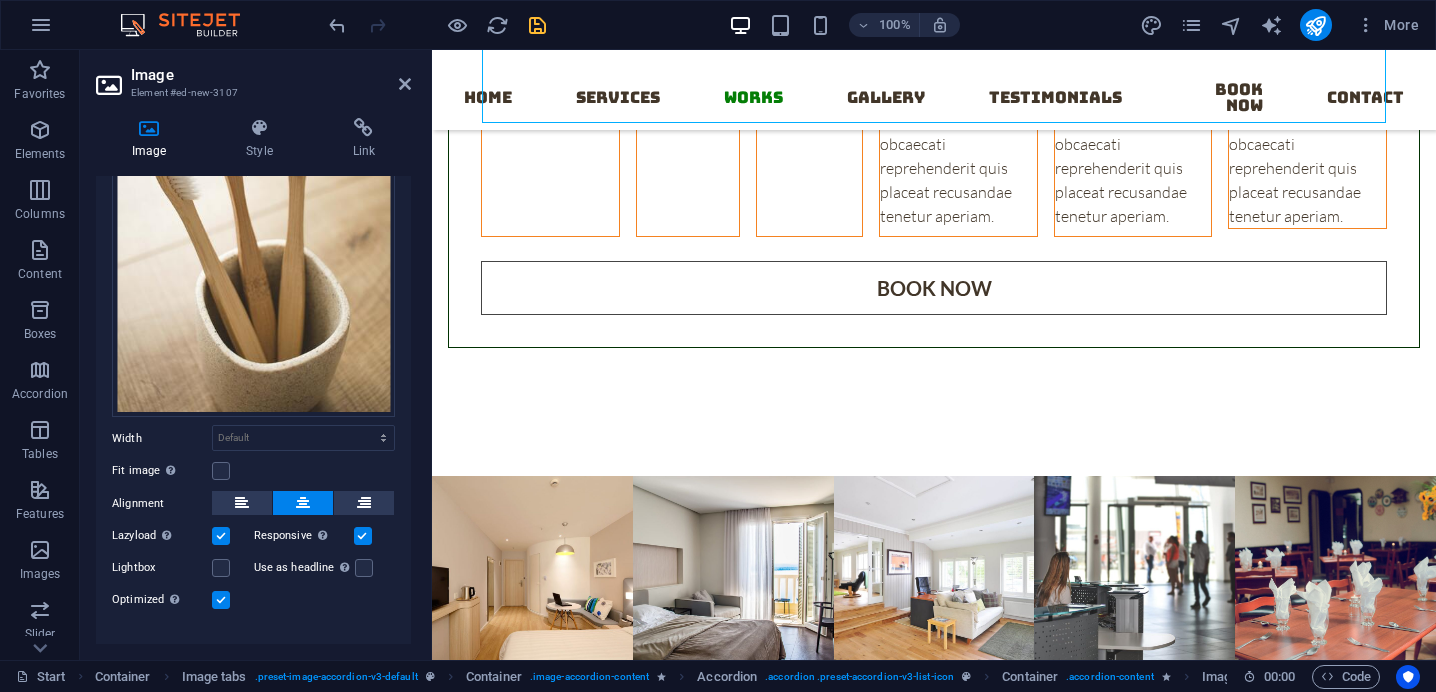 drag, startPoint x: 1388, startPoint y: 383, endPoint x: 938, endPoint y: -94, distance: 655.766 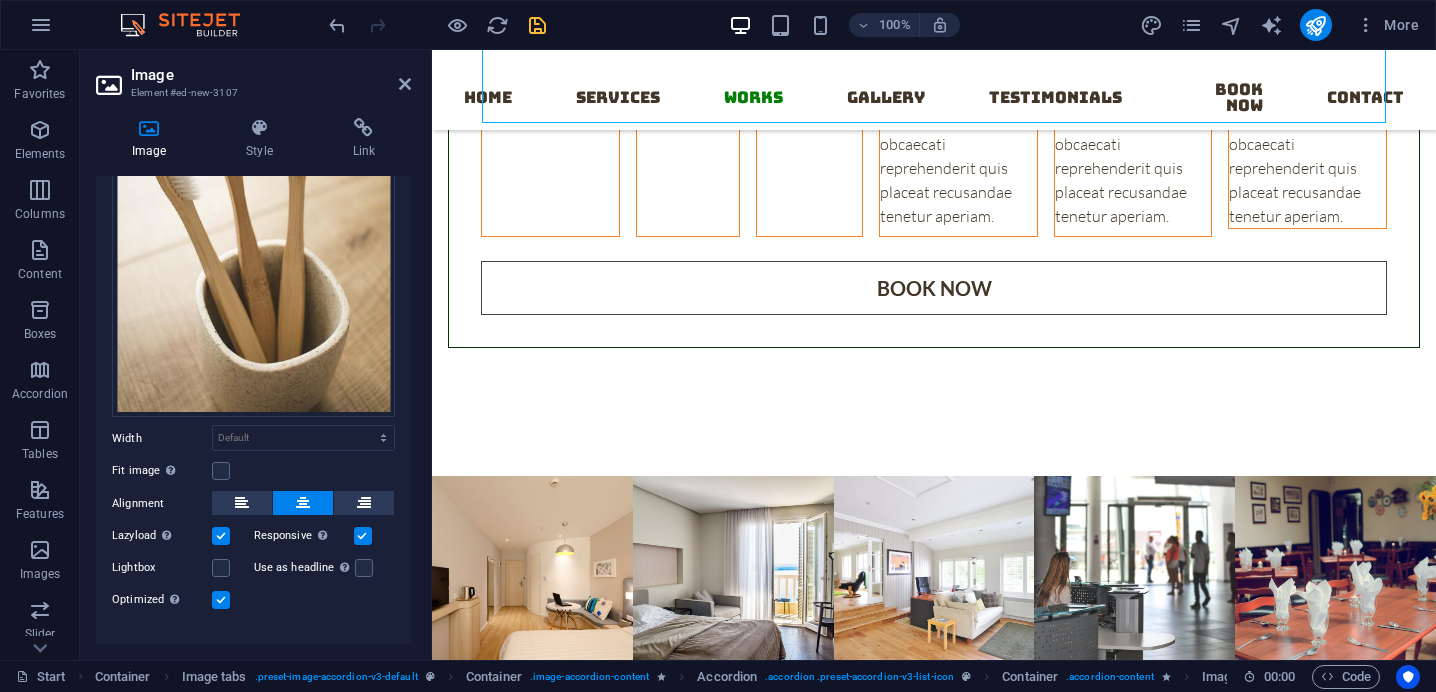 select on "px" 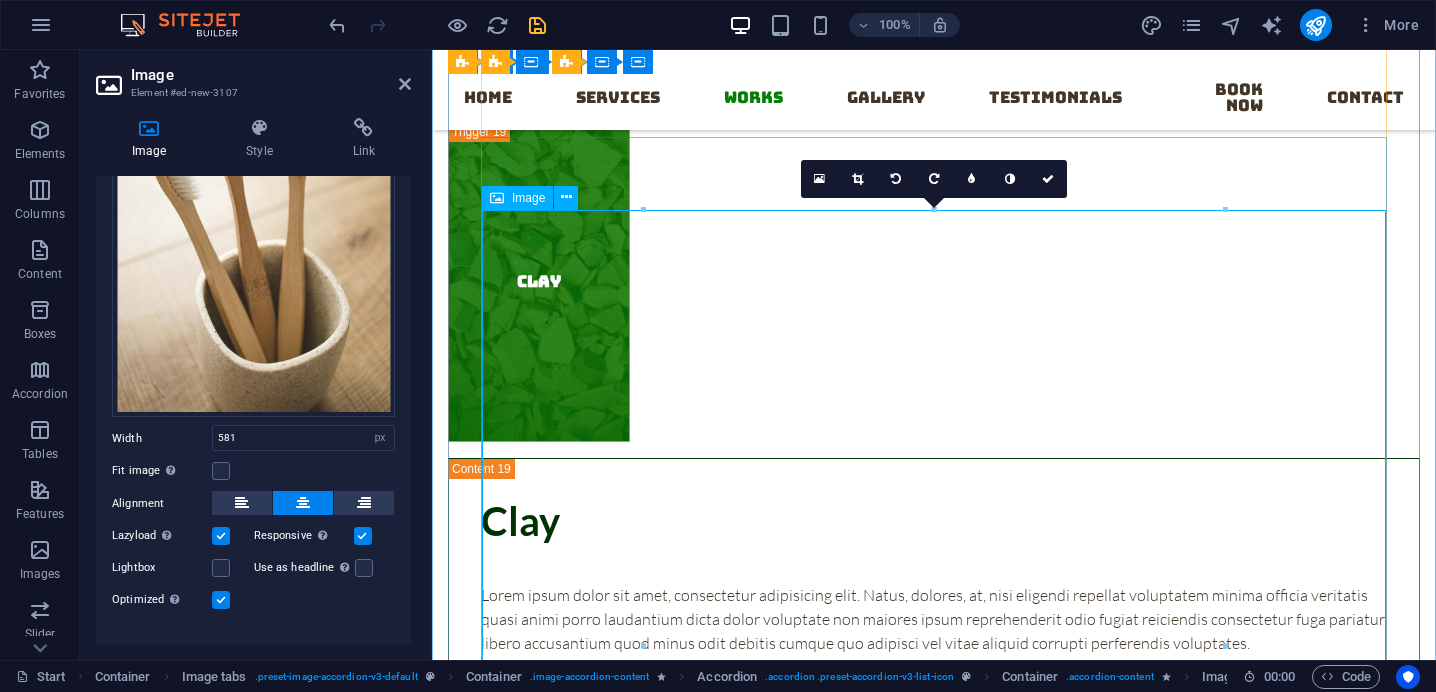 scroll, scrollTop: 10625, scrollLeft: 0, axis: vertical 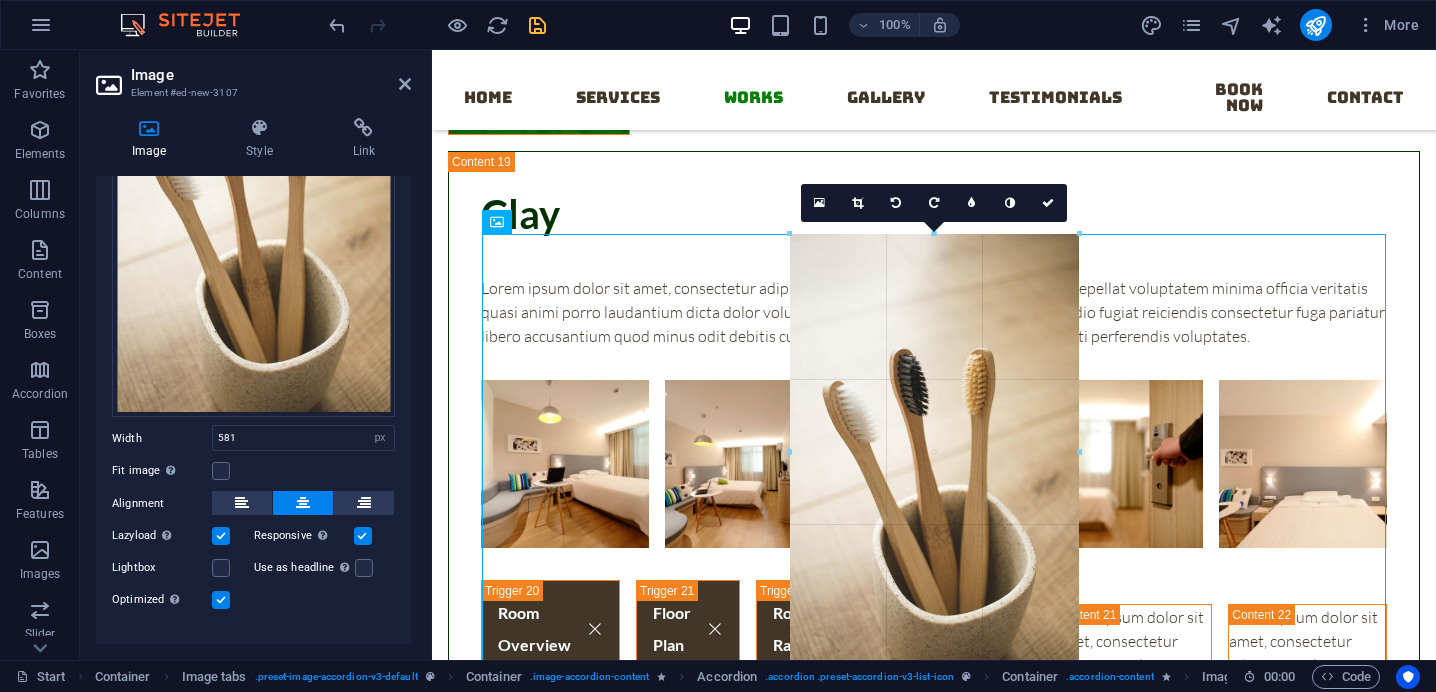drag, startPoint x: 1224, startPoint y: 233, endPoint x: 910, endPoint y: 753, distance: 607.45044 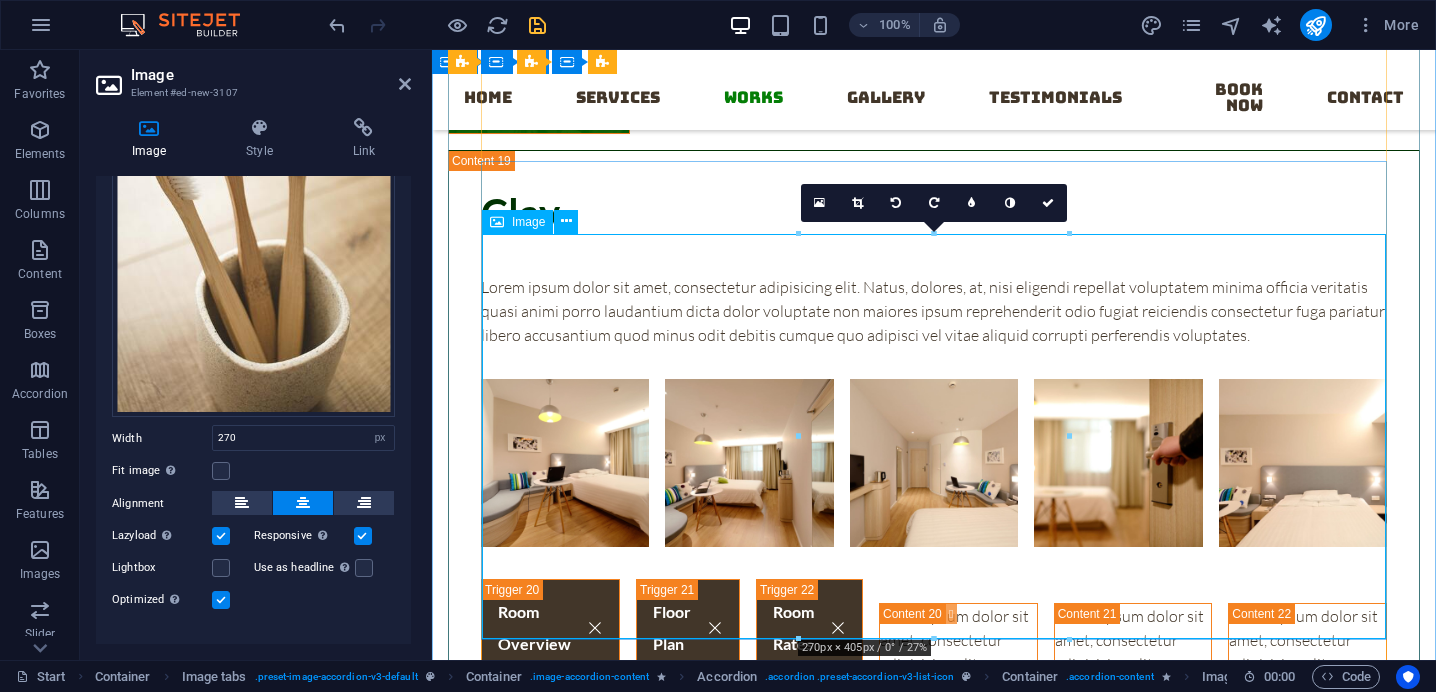 click at bounding box center [1552, -518] 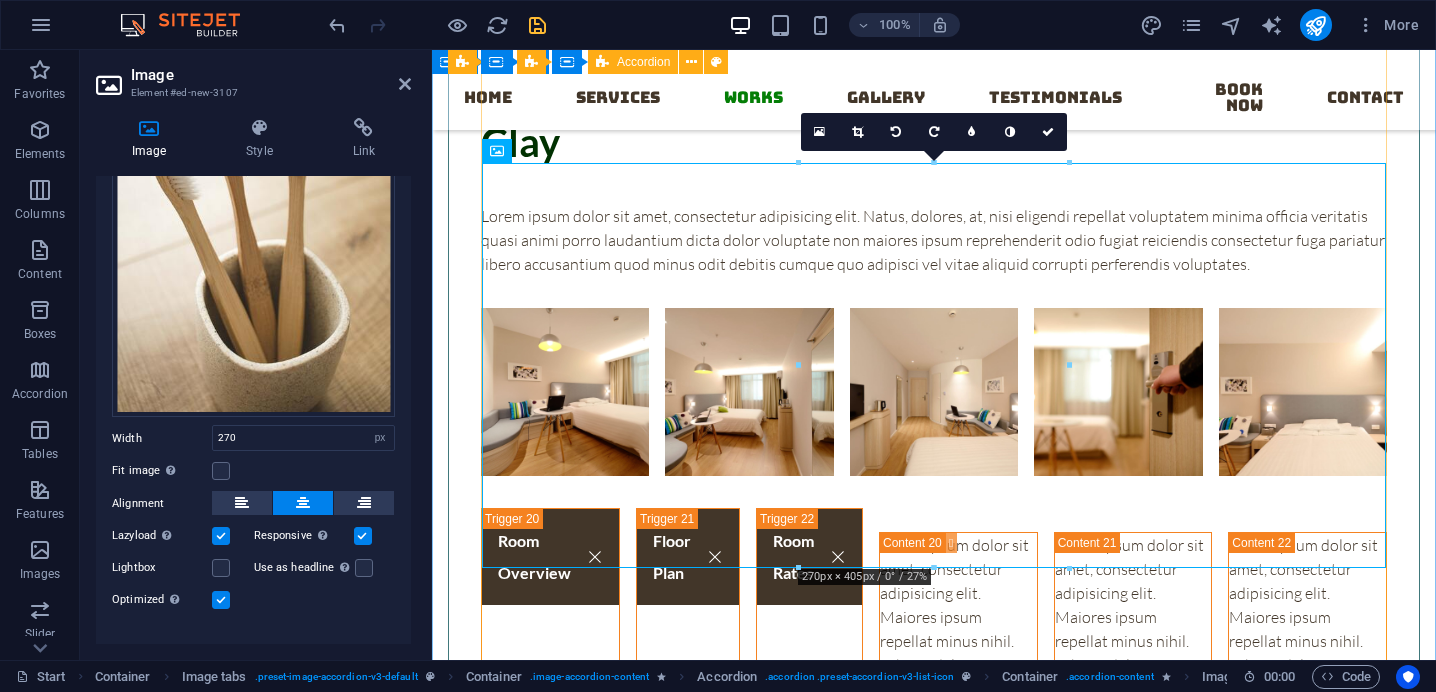 click on "Speaker Lorem ipsum dolor sit amet, consectetur adipisicing elit. Maiores ipsum repellat minus nihil. Labore, delectus, nam dignissimos ea repudiandae minima voluptatum magni pariatur possimus quia accusamus harum facilis corporis animi nisi. Enim, pariatur, impedit quia repellat harum ipsam laboriosam voluptas dicta illum nisi obcaecati reprehenderit quis placeat recusandae tenetur aperiam. Brush & Tongue Cleaner Lorem ipsum dolor sit amet, consectetur adipisicing elit. Maiores ipsum repellat minus nihil. Labore, delectus, nam dignissimos ea repudiandae minima voluptatum magni pariatur possimus quia accusamus harum facilis corporis animi nisi. Enim, pariatur, impedit quia repellat harum ipsam laboriosam voluptas dicta illum nisi obcaecati reprehenderit quis placeat recusandae tenetur aperiam. Combs - Neem Wood" at bounding box center [934, -737] 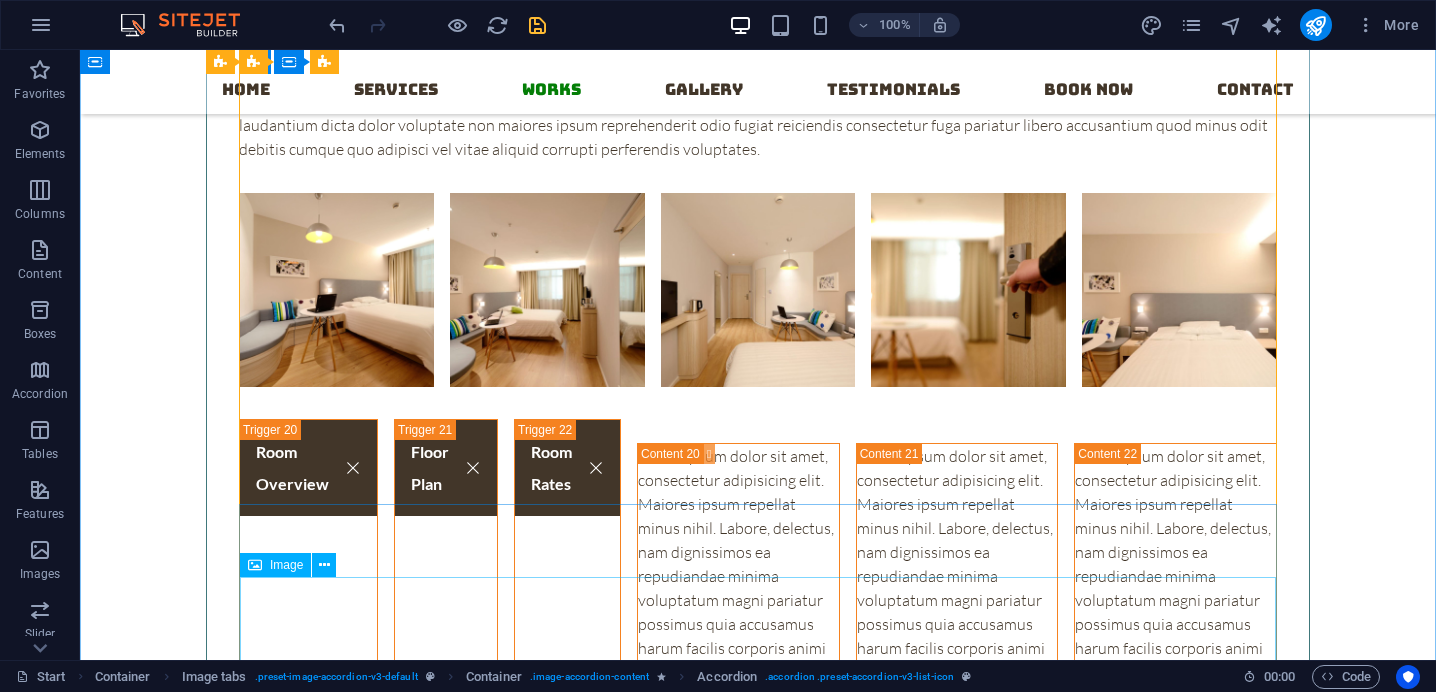 scroll, scrollTop: 10836, scrollLeft: 0, axis: vertical 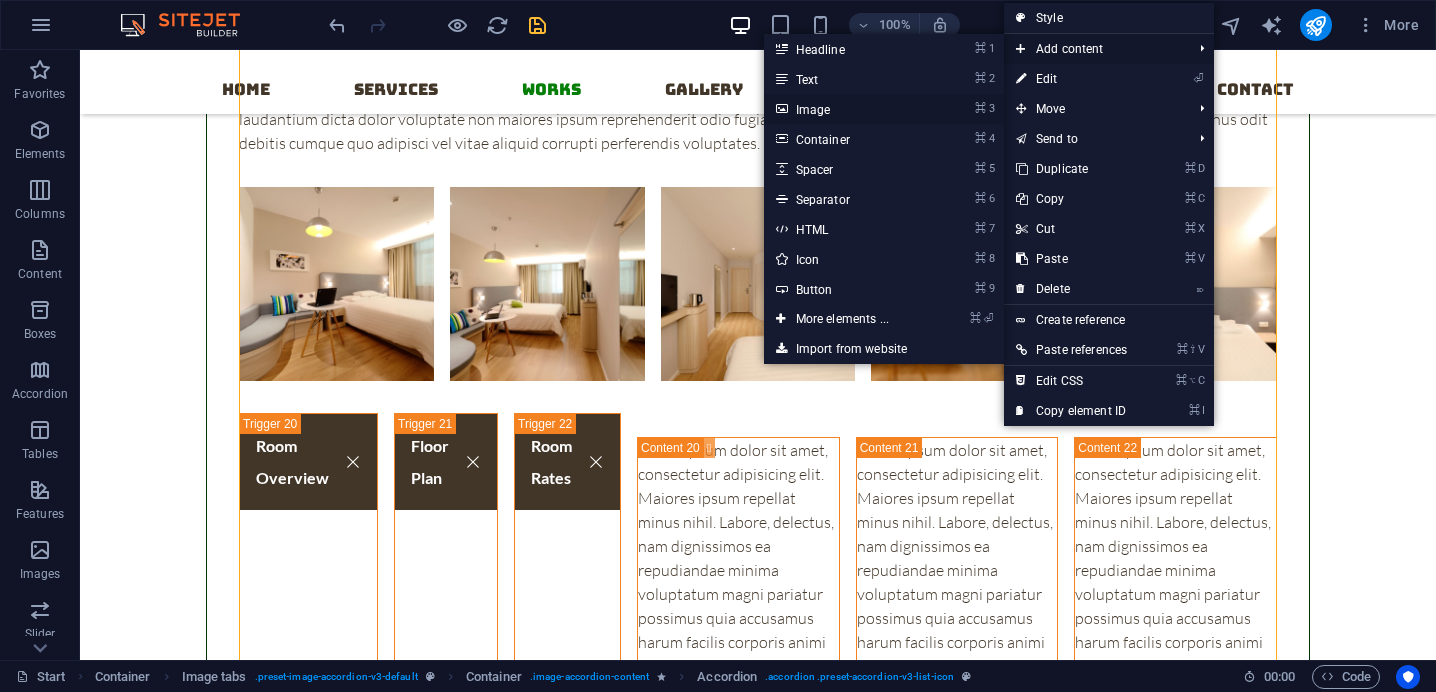 click on "⌘ 3  Image" at bounding box center [846, 109] 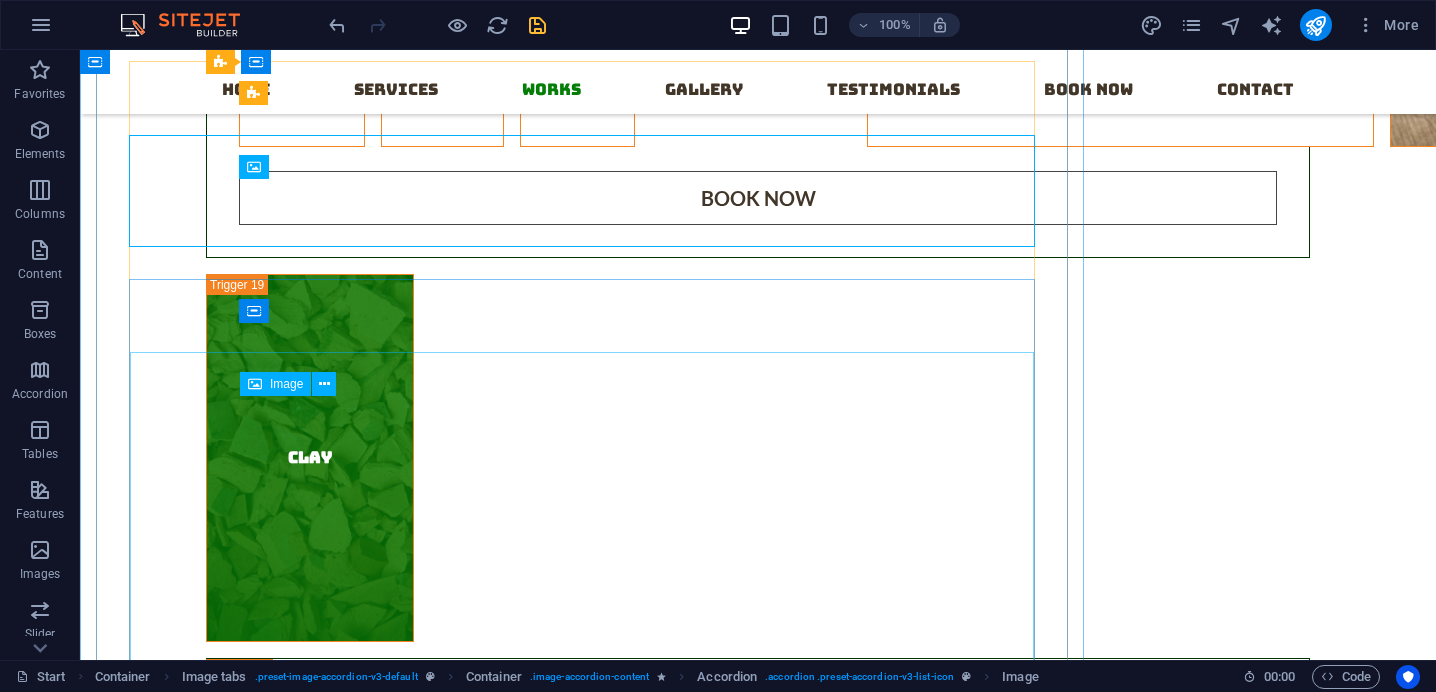 scroll, scrollTop: 10180, scrollLeft: 0, axis: vertical 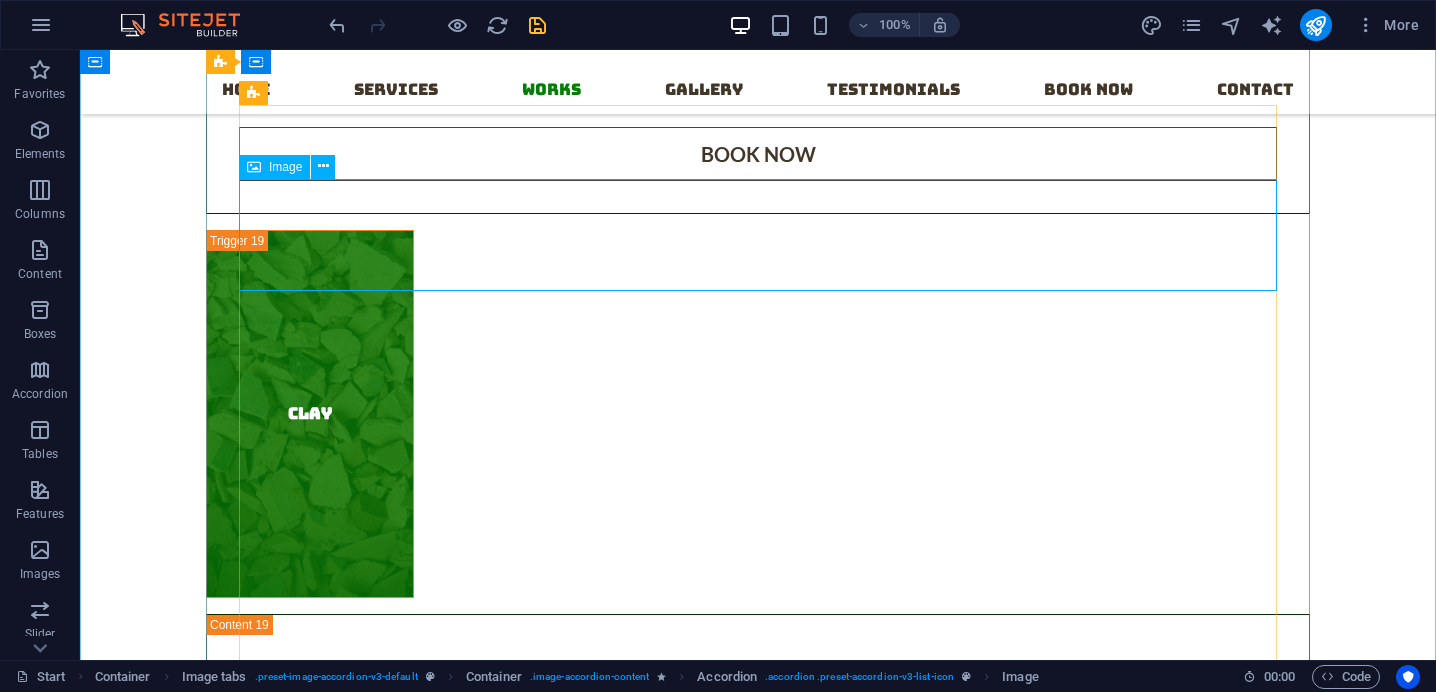 click at bounding box center [751, -245] 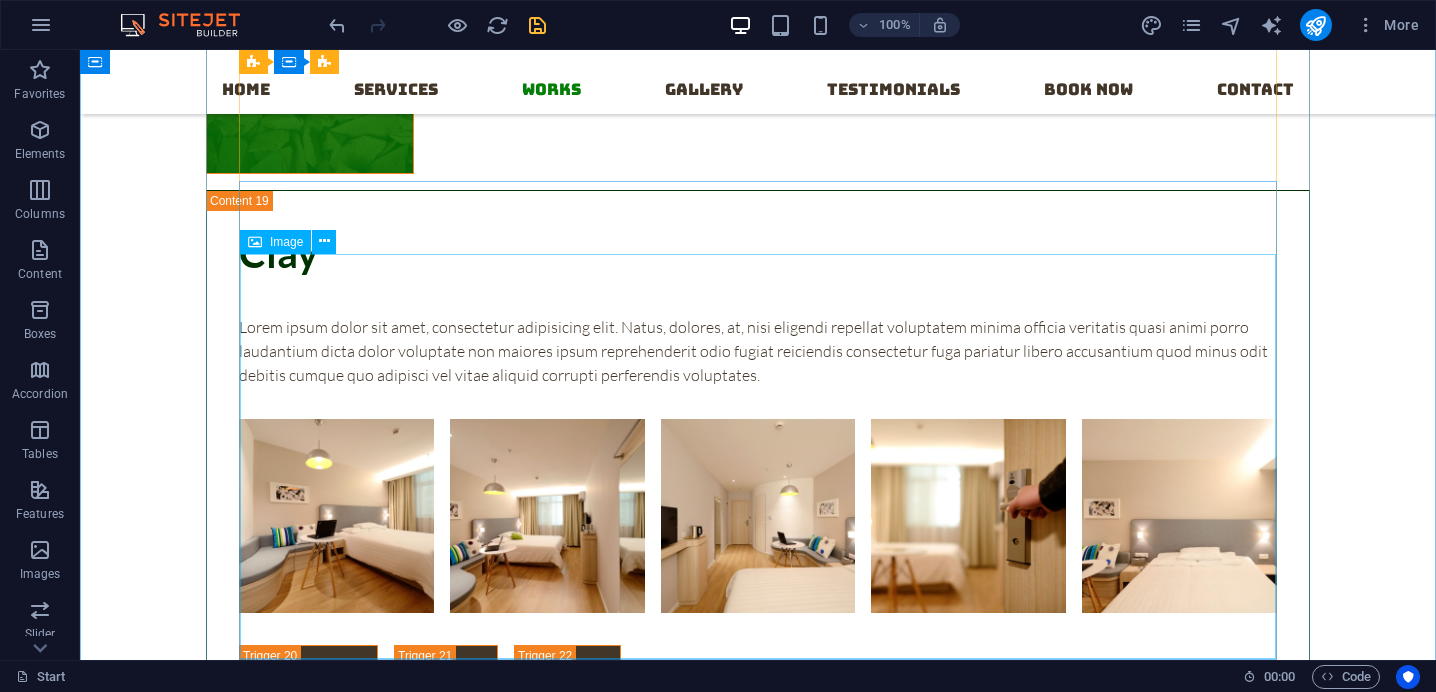 scroll, scrollTop: 10764, scrollLeft: 0, axis: vertical 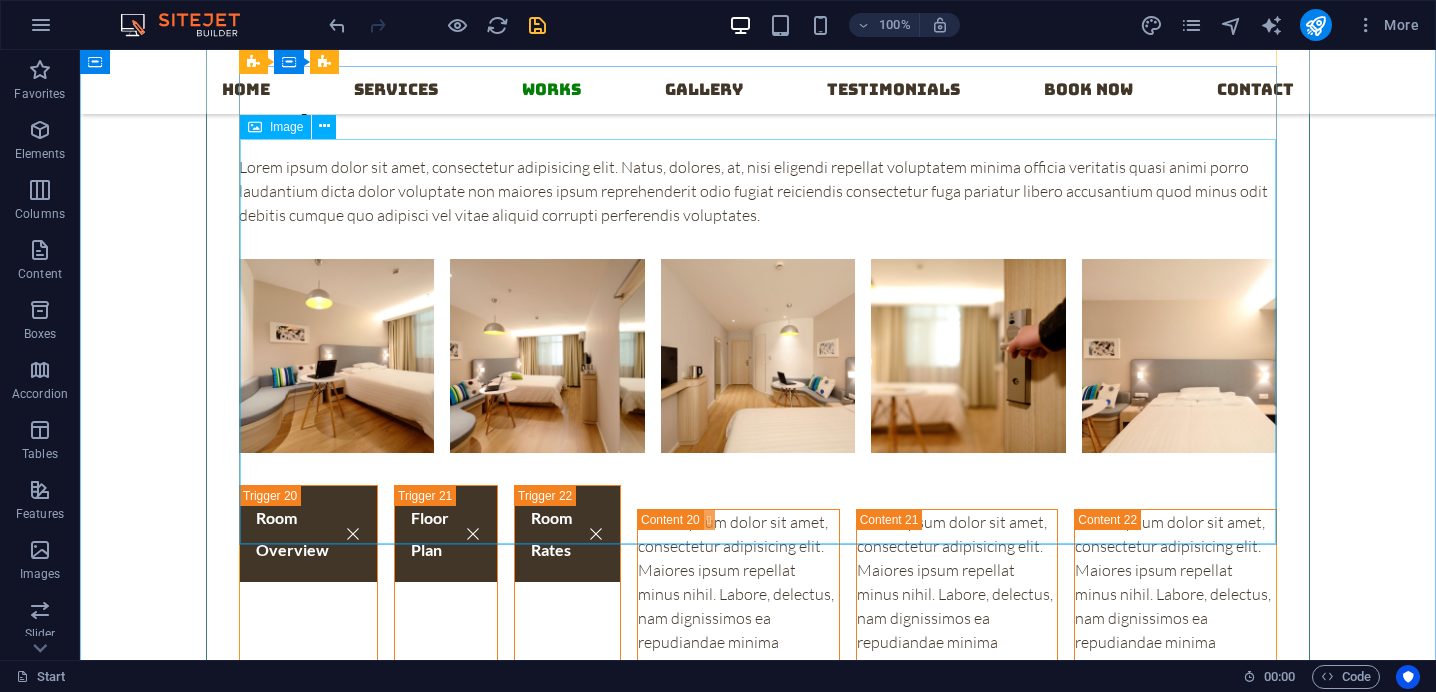 click at bounding box center (1310, -685) 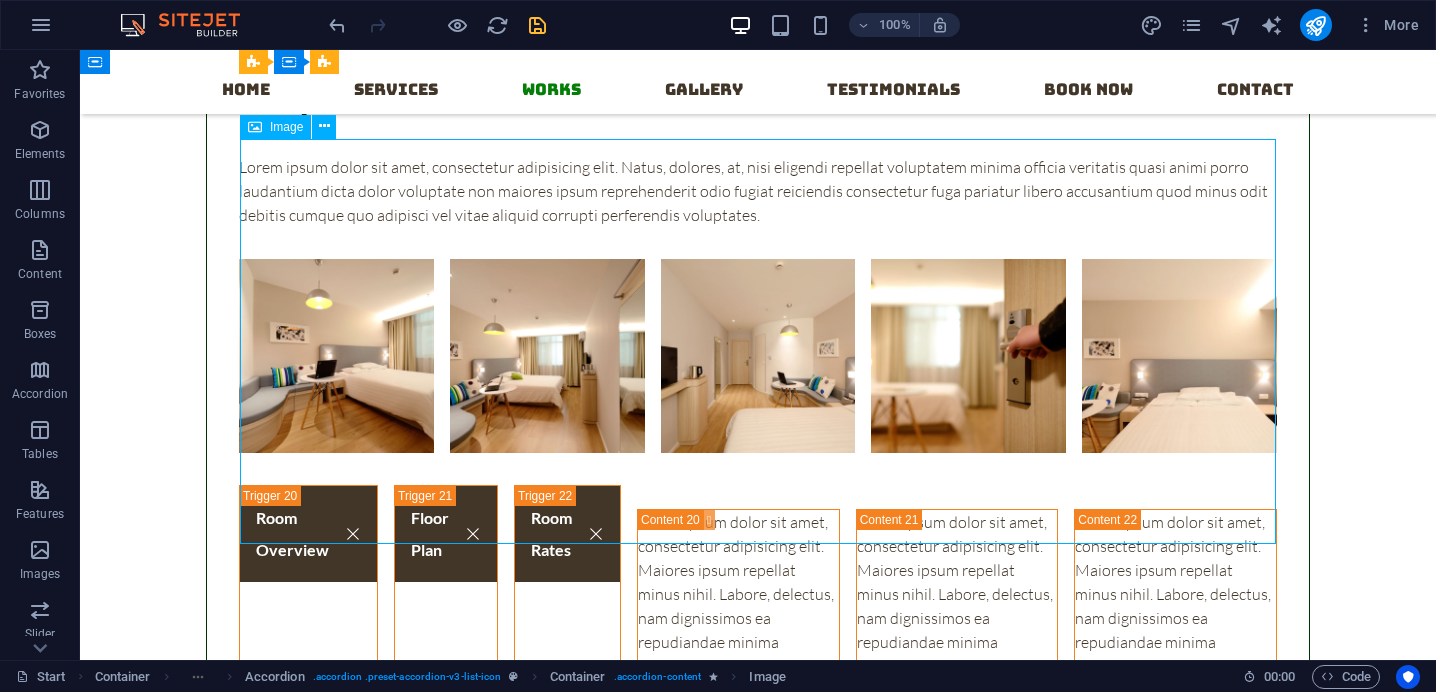 click at bounding box center [1310, -685] 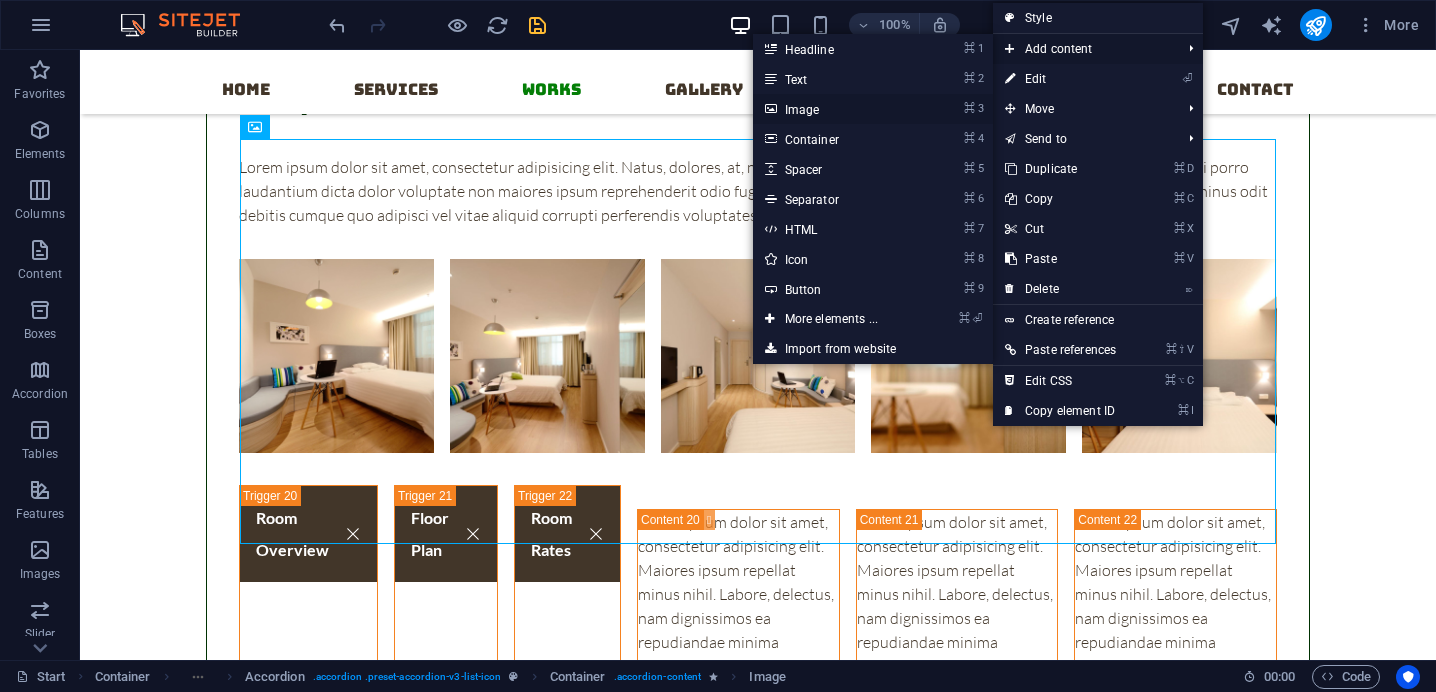 click on "⌘ 3  Image" at bounding box center (835, 109) 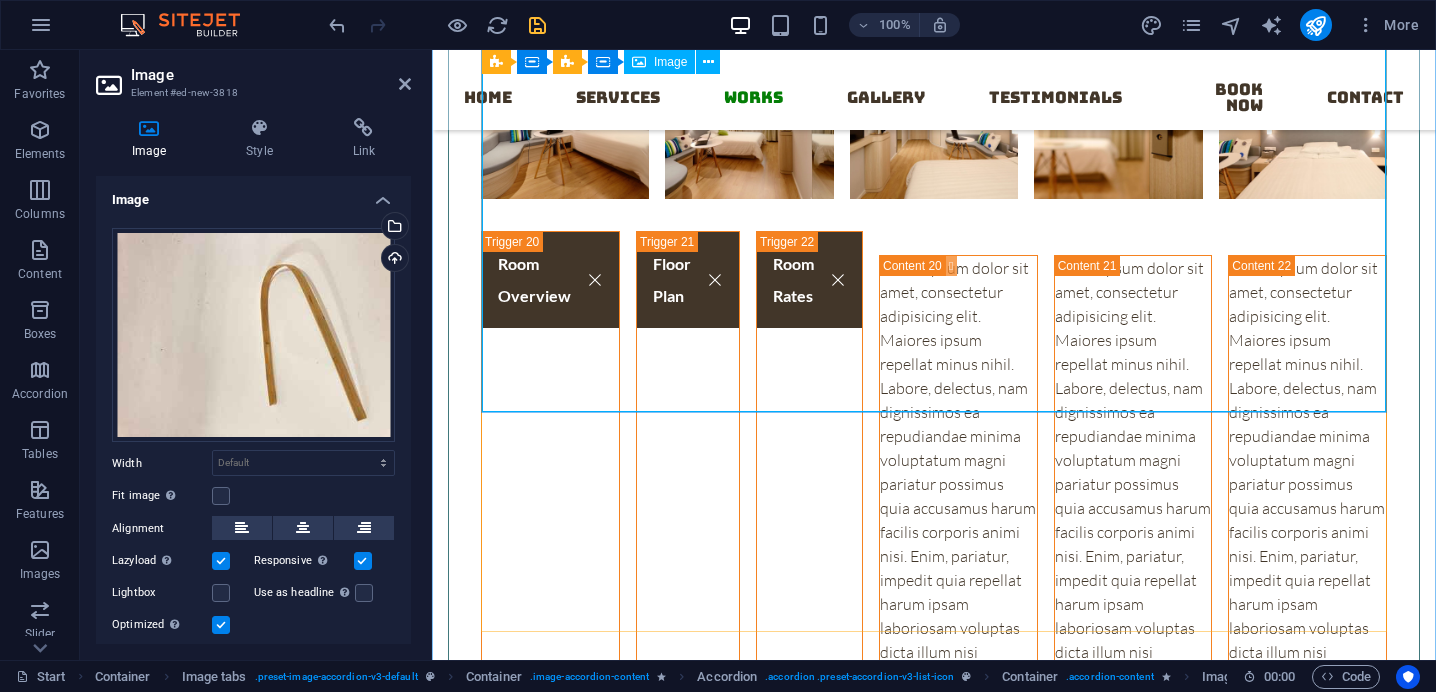 scroll, scrollTop: 11560, scrollLeft: 0, axis: vertical 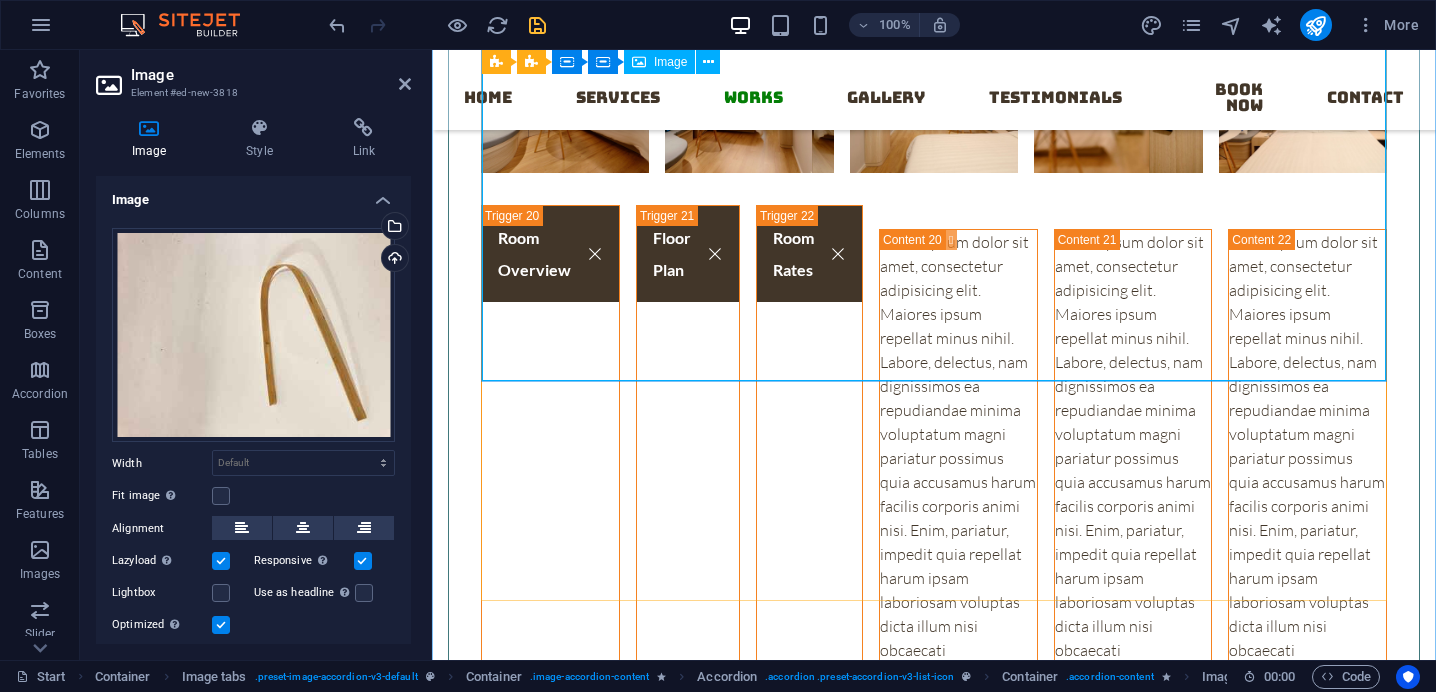 click at bounding box center [1869, -1066] 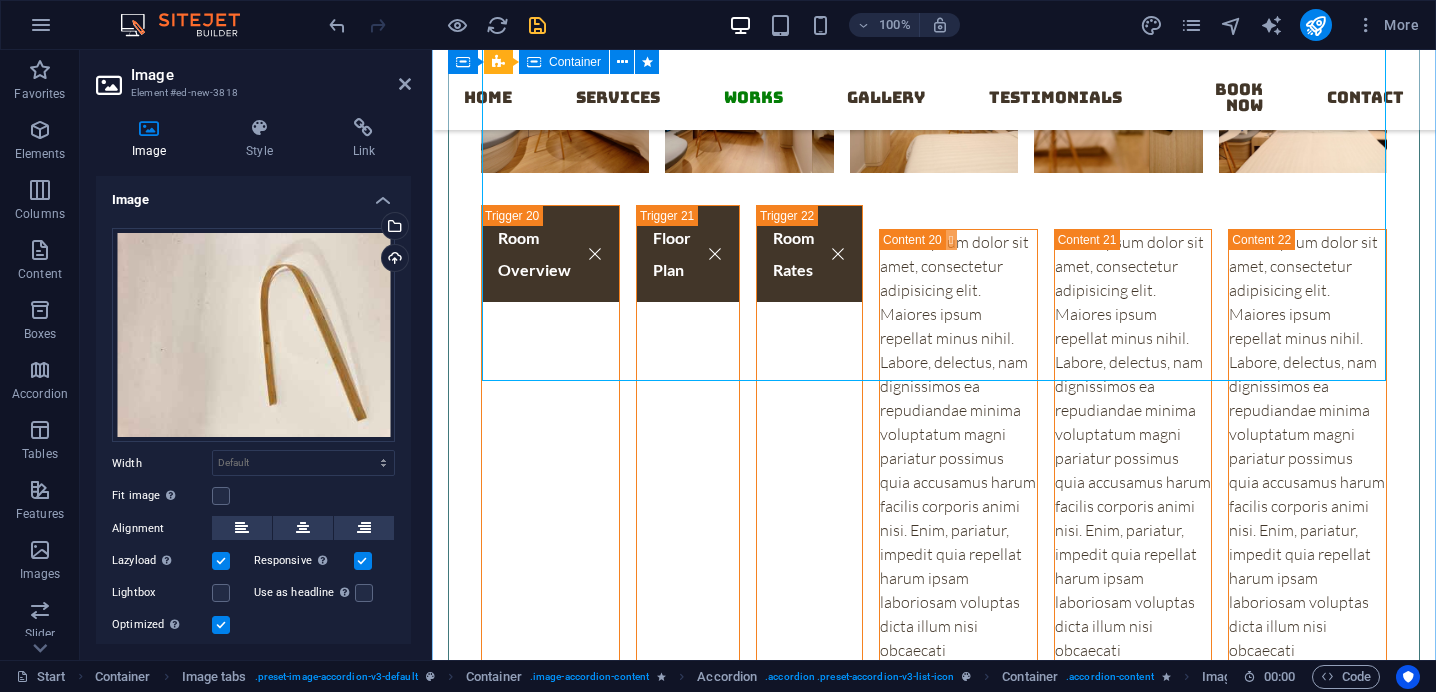 click on "Bamboo Lorem ipsum dolor sit amet, consectetur adipisicing elit. Natus, dolores, at, nisi eligendi repellat voluptatem minima officia veritatis quasi animi porro laudantium dicta dolor voluptate non maiores ipsum reprehenderit odio fugiat reiciendis consectetur fuga pariatur libero accusantium quod minus odit debitis cumque quo adipisci vel vitae aliquid corrupti perferendis voluptates. Speaker Lorem ipsum dolor sit amet, consectetur adipisicing elit. Maiores ipsum repellat minus nihil. Labore, delectus, nam dignissimos ea repudiandae minima voluptatum magni pariatur possimus quia accusamus harum facilis corporis animi nisi. Enim, pariatur, impedit quia repellat harum ipsam laboriosam voluptas dicta illum nisi obcaecati reprehenderit quis placeat recusandae tenetur aperiam. Brush & Tongue Cleaner Combs - Neem Wood Book now" at bounding box center [934, -1391] 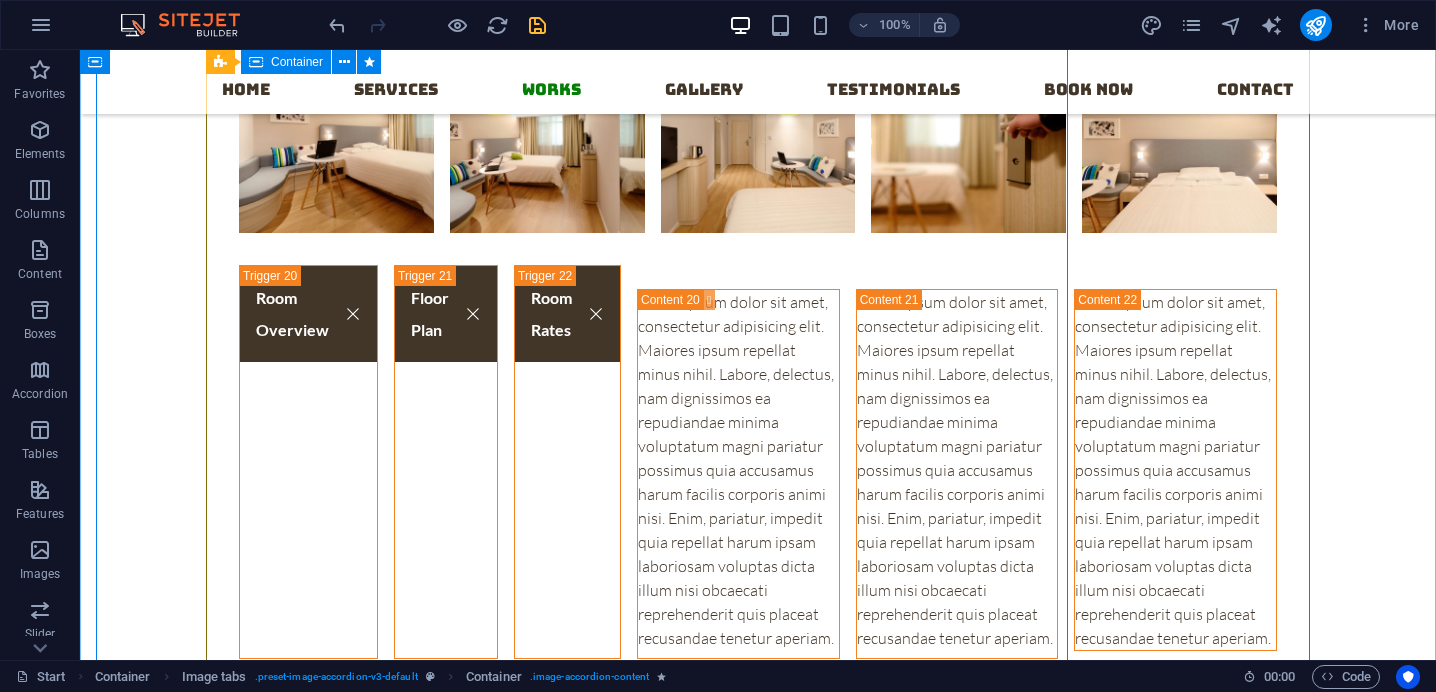 scroll, scrollTop: 11604, scrollLeft: 0, axis: vertical 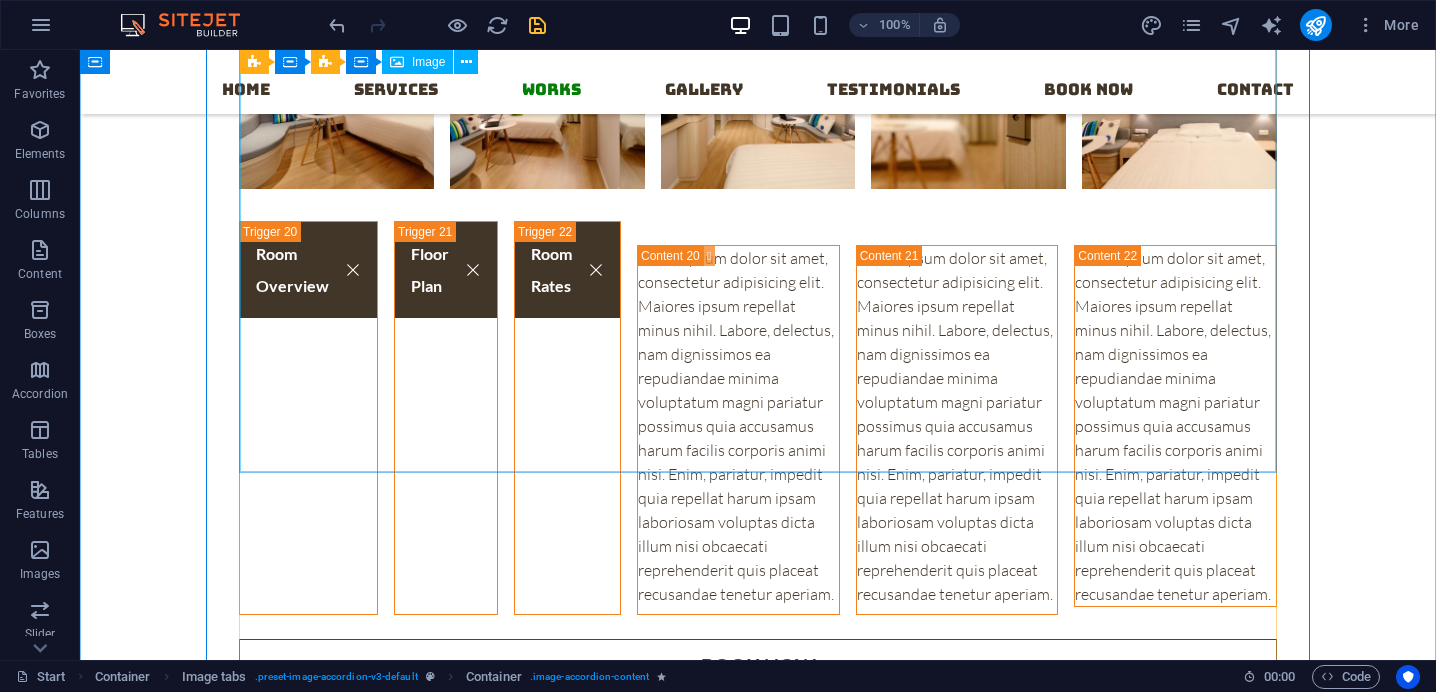 click at bounding box center [1687, -1130] 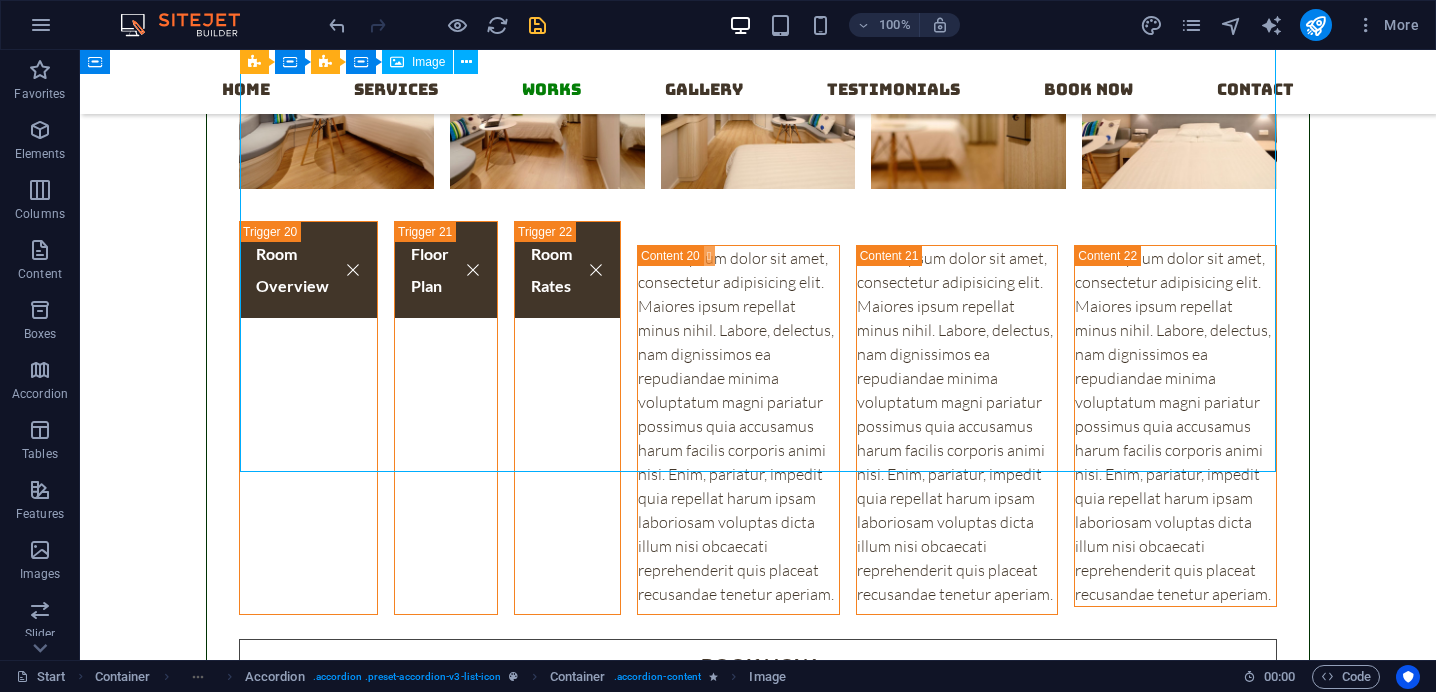 click at bounding box center [1687, -1130] 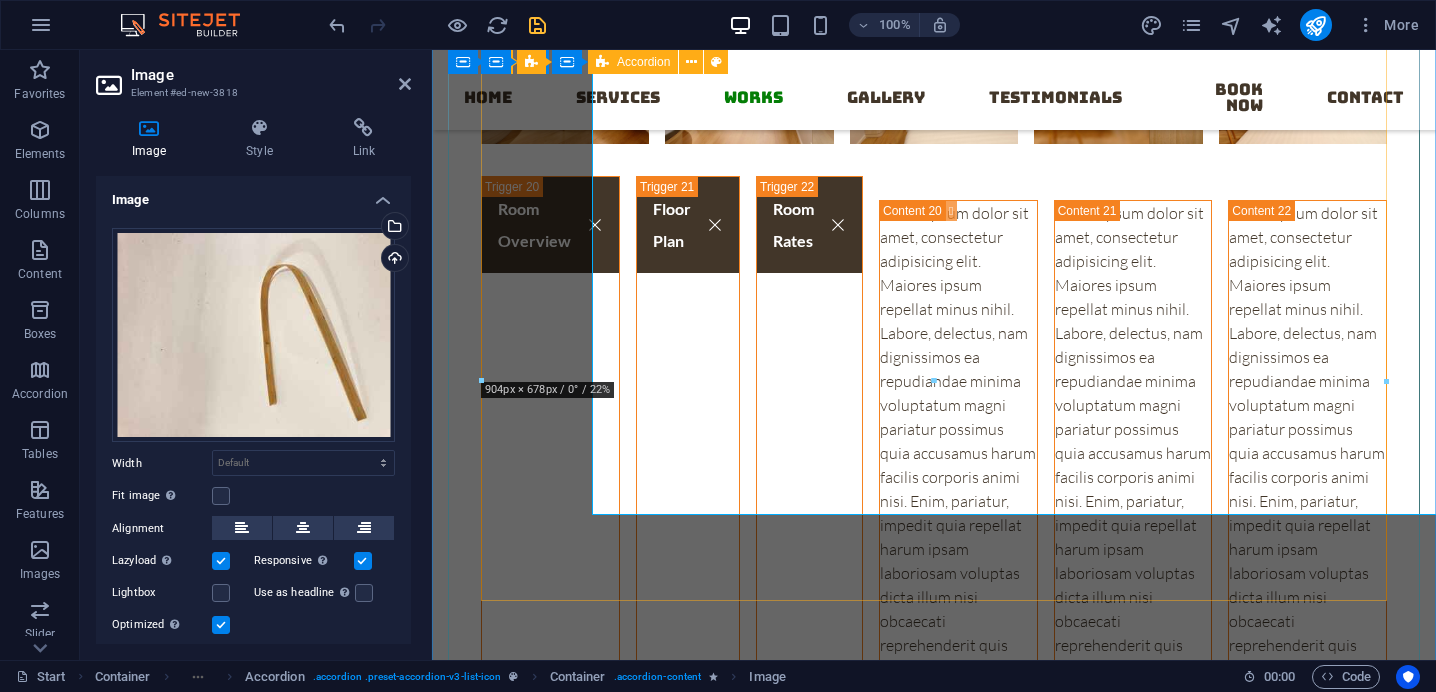 scroll, scrollTop: 11560, scrollLeft: 0, axis: vertical 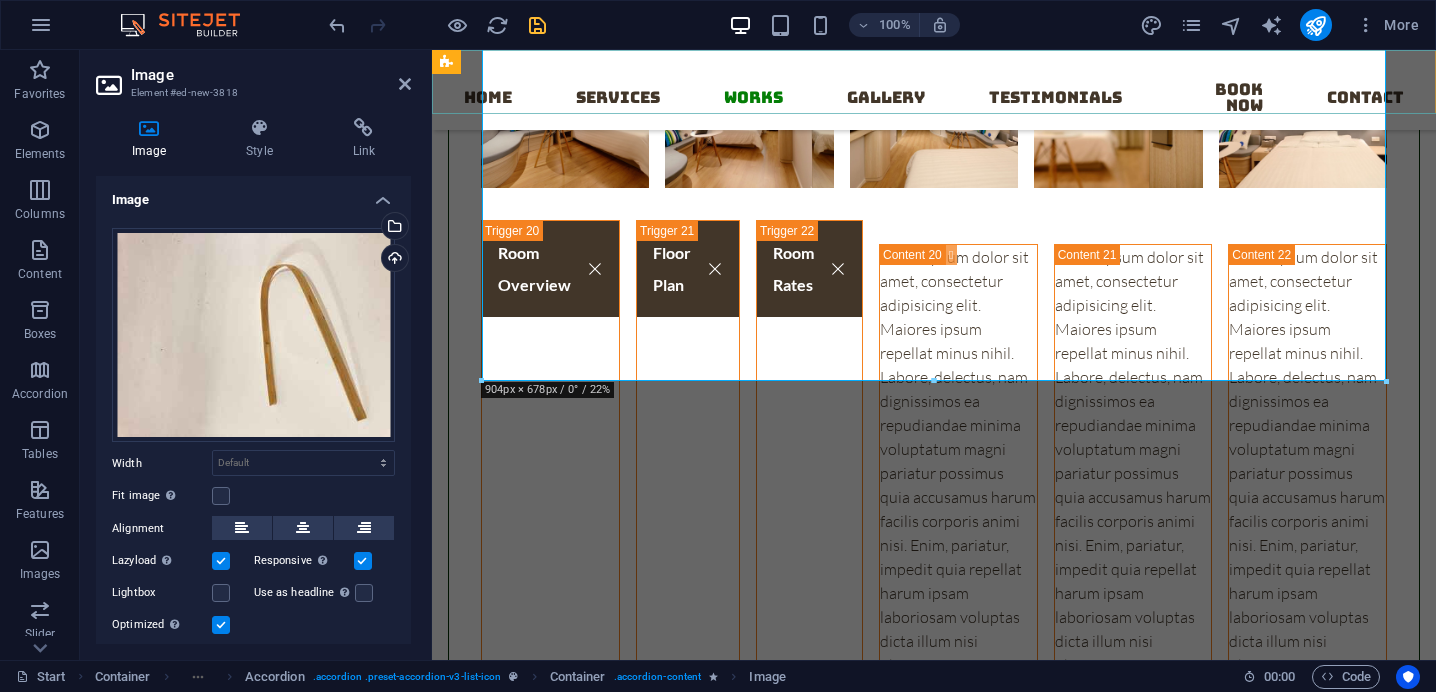 drag, startPoint x: 1815, startPoint y: 429, endPoint x: 873, endPoint y: 102, distance: 997.1424 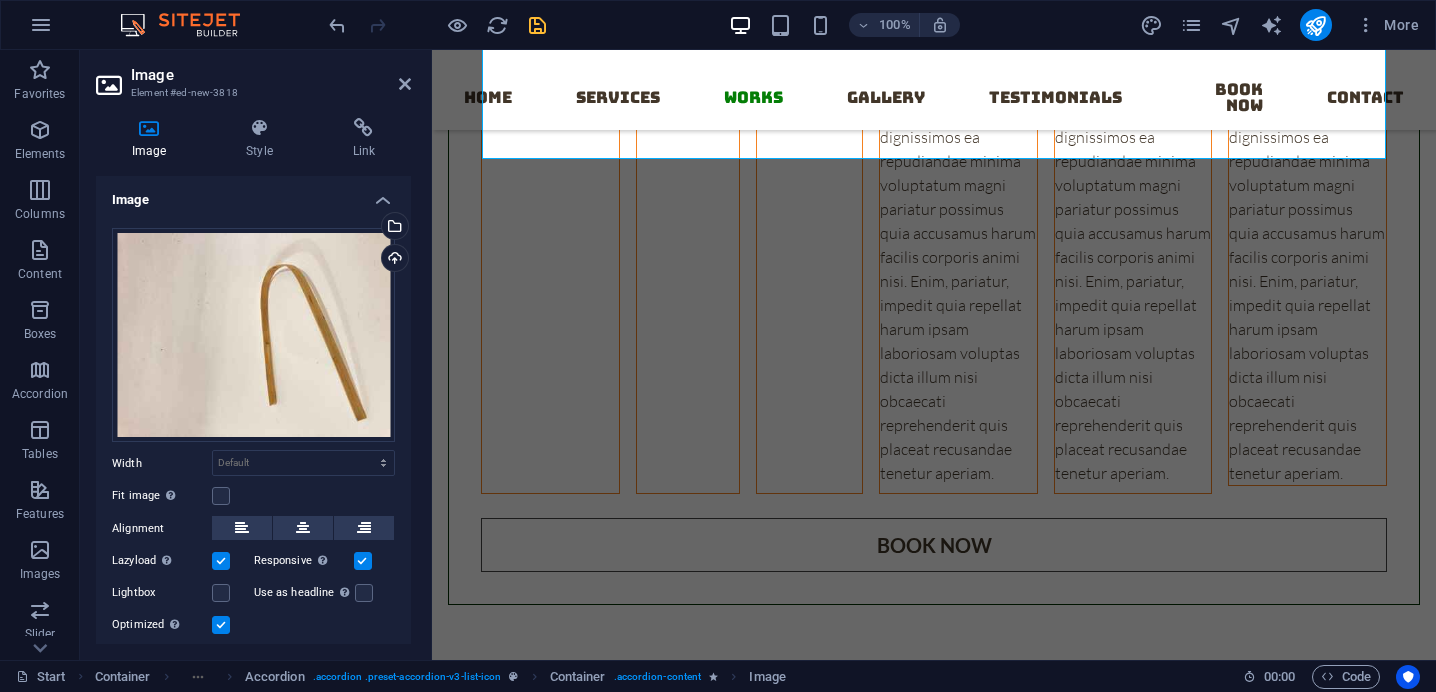 drag, startPoint x: 1386, startPoint y: 381, endPoint x: 902, endPoint y: -136, distance: 708.1984 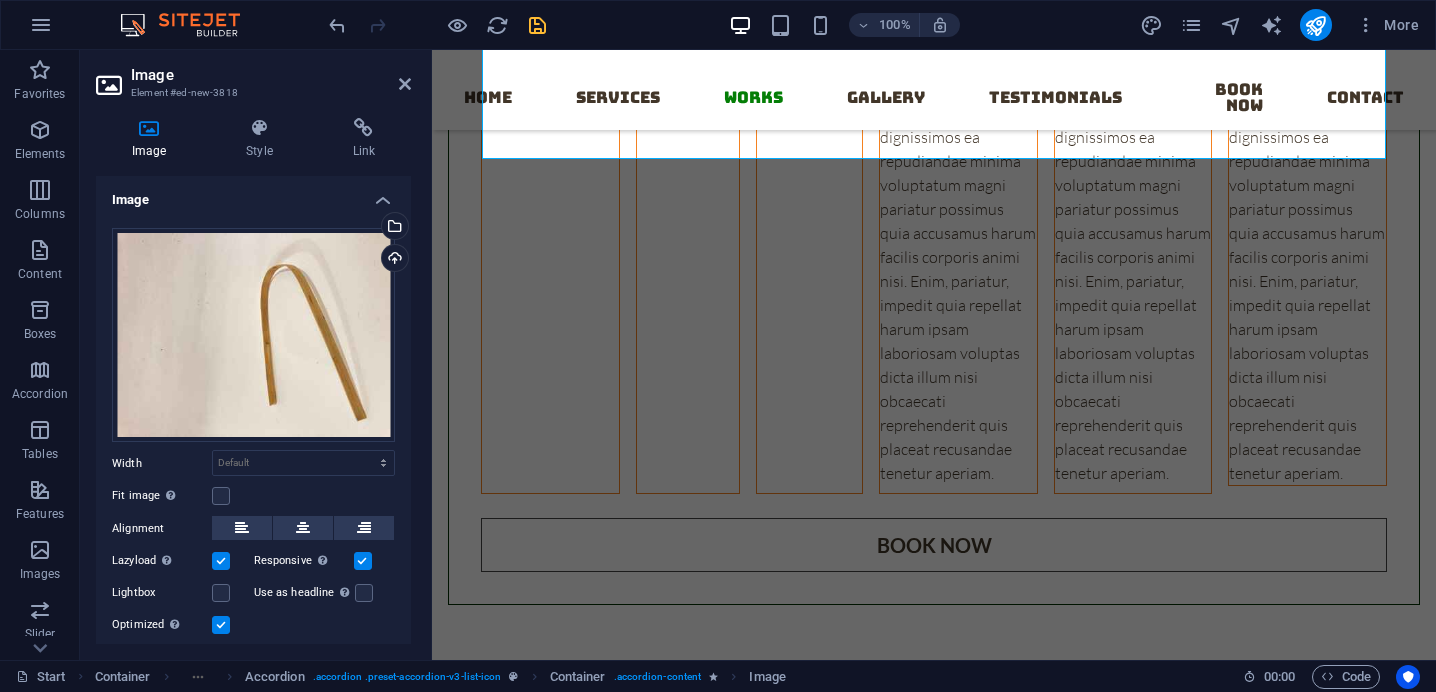 type on "420" 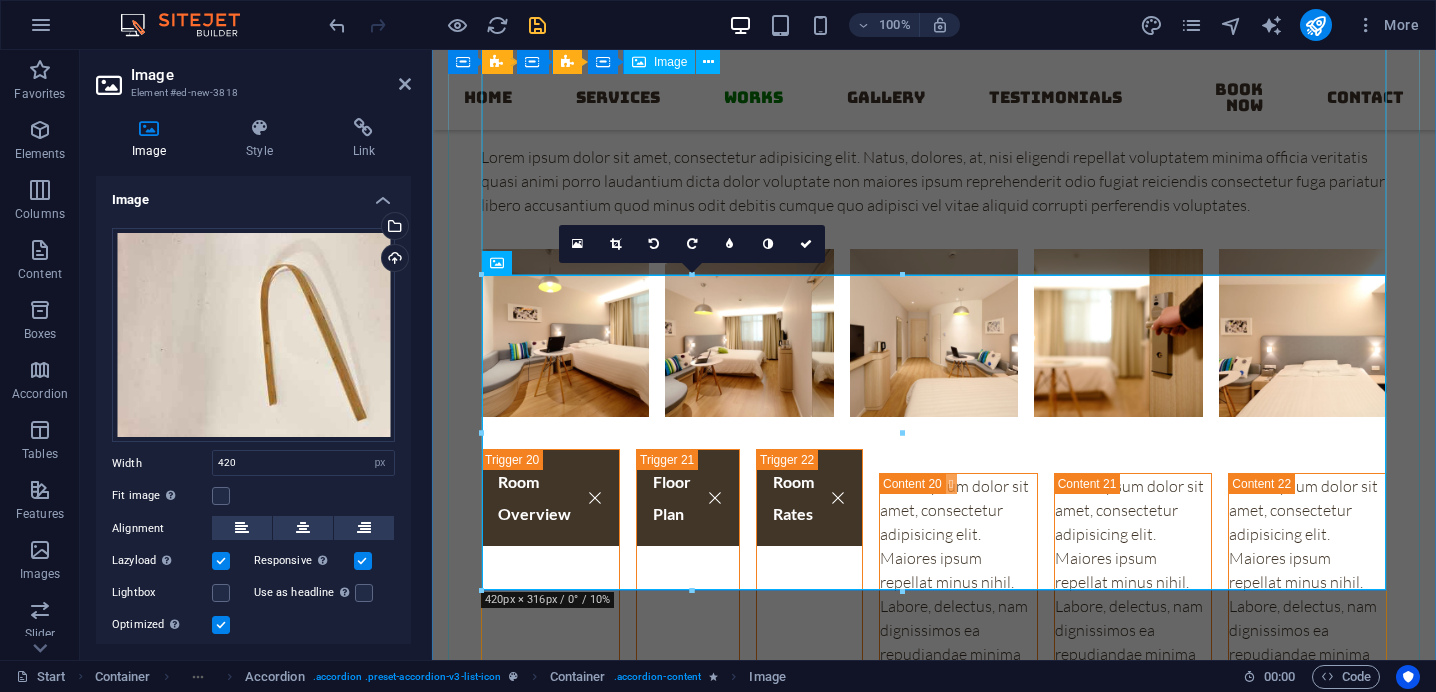 scroll, scrollTop: 10954, scrollLeft: 0, axis: vertical 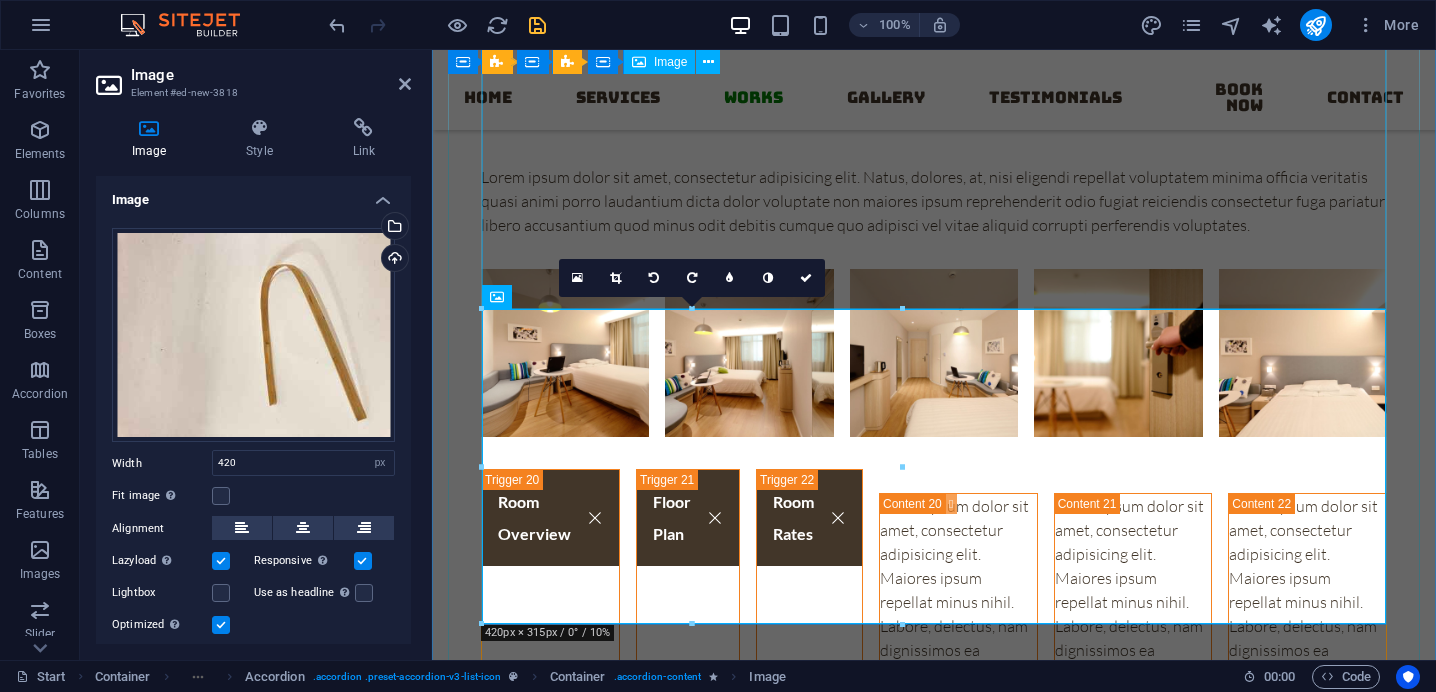 click at bounding box center (1627, -943) 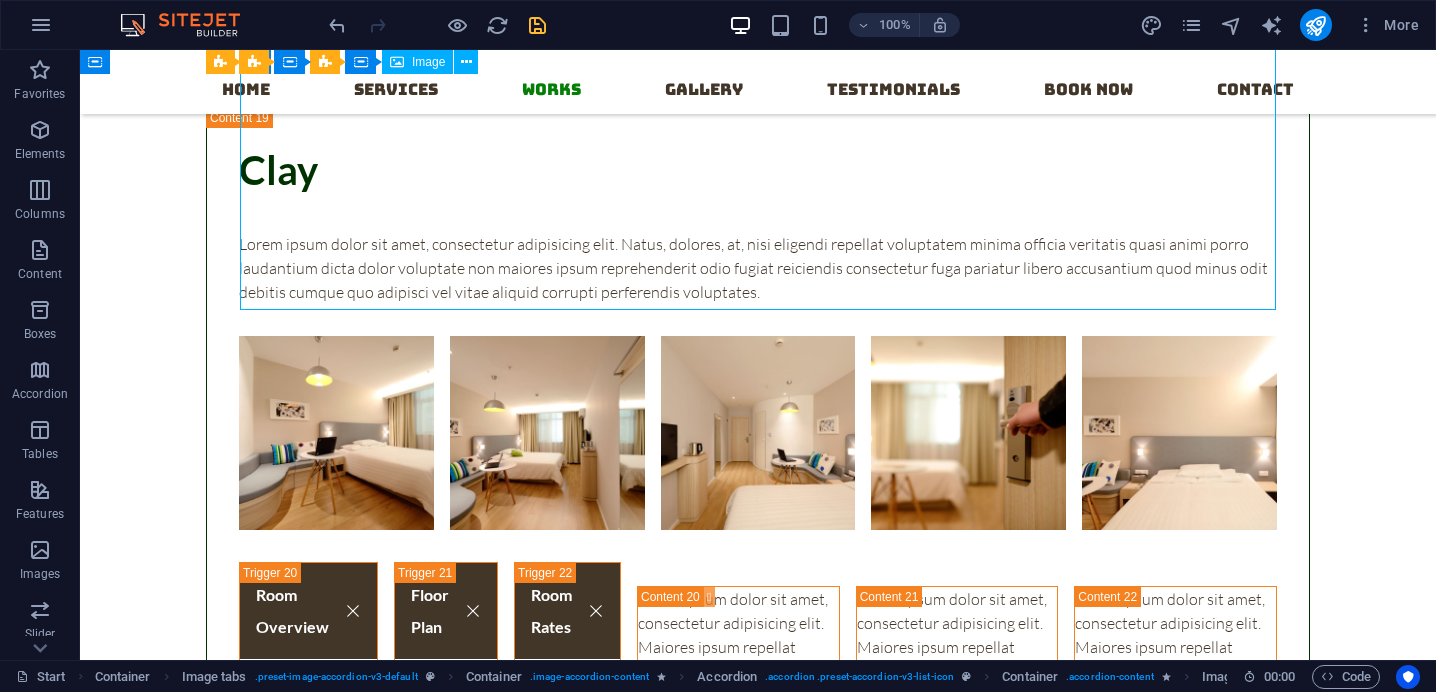 scroll, scrollTop: 10998, scrollLeft: 0, axis: vertical 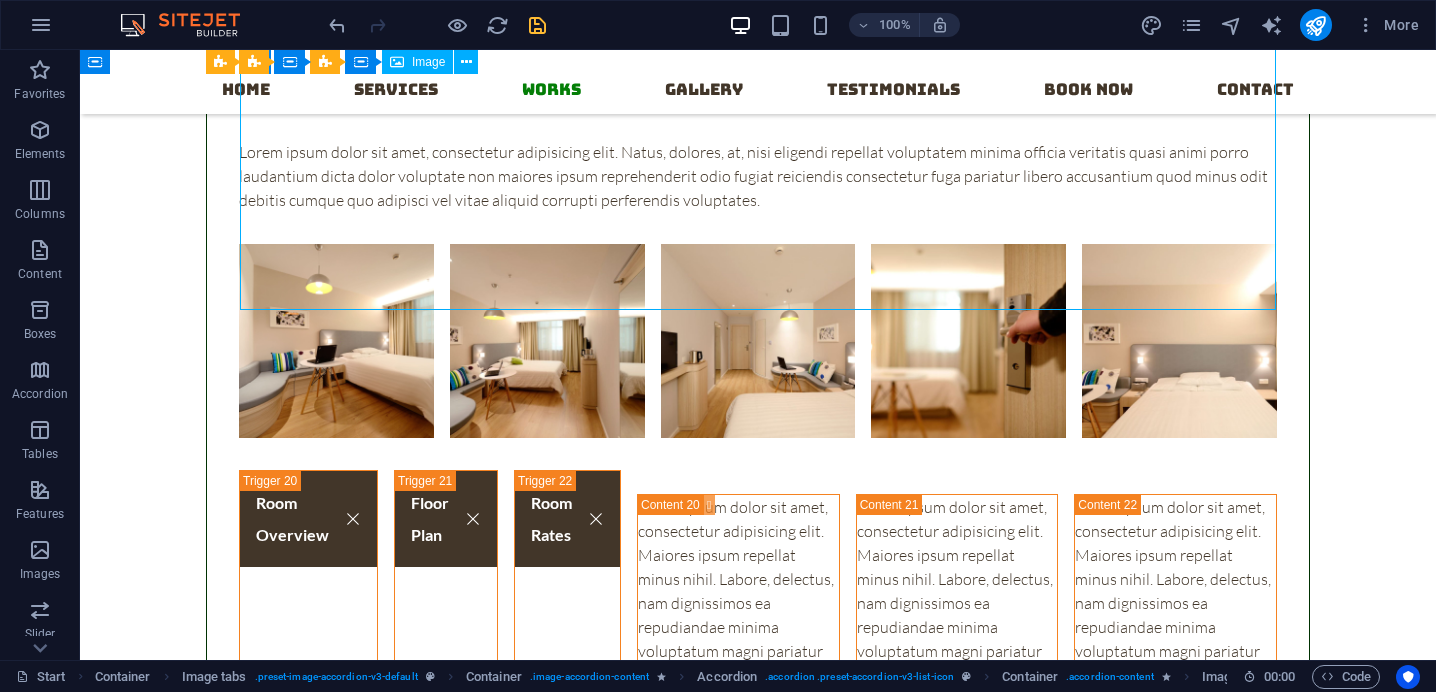 click at bounding box center (1385, -1015) 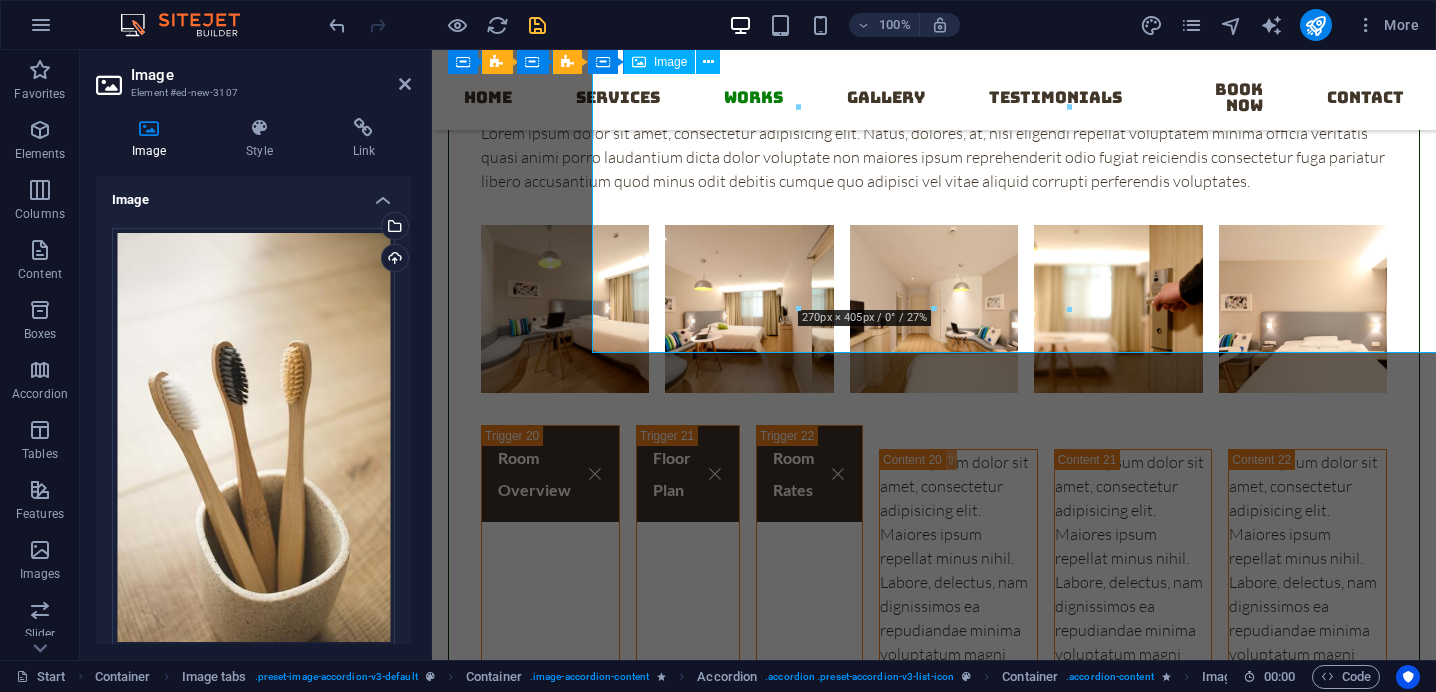 scroll, scrollTop: 10954, scrollLeft: 0, axis: vertical 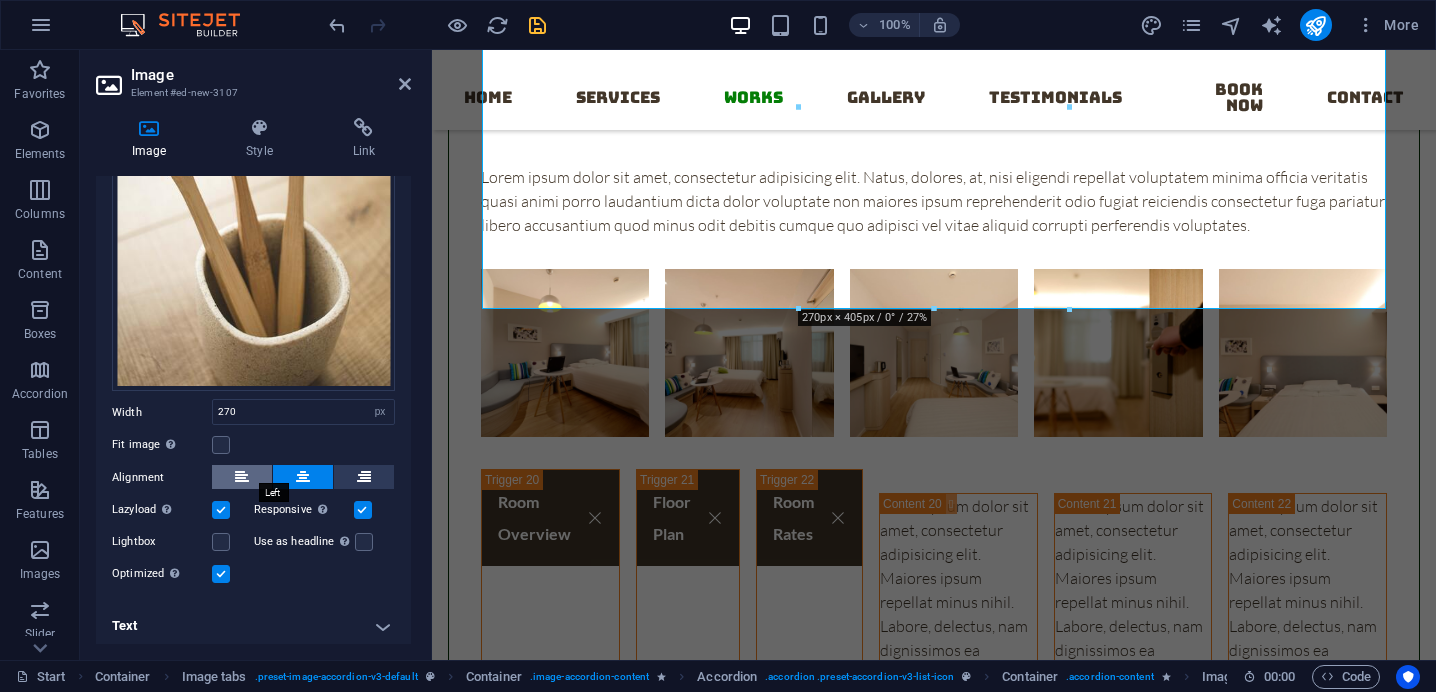 click at bounding box center [242, 477] 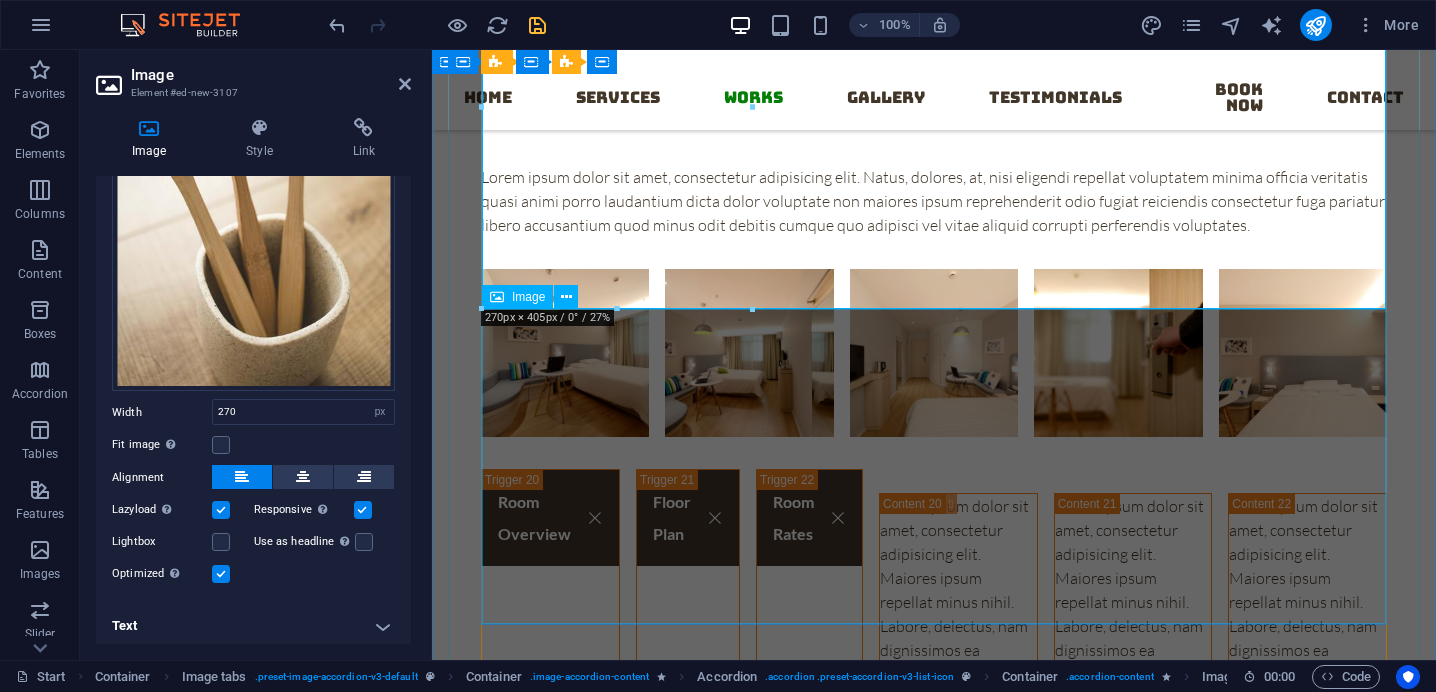 click at bounding box center (1627, -583) 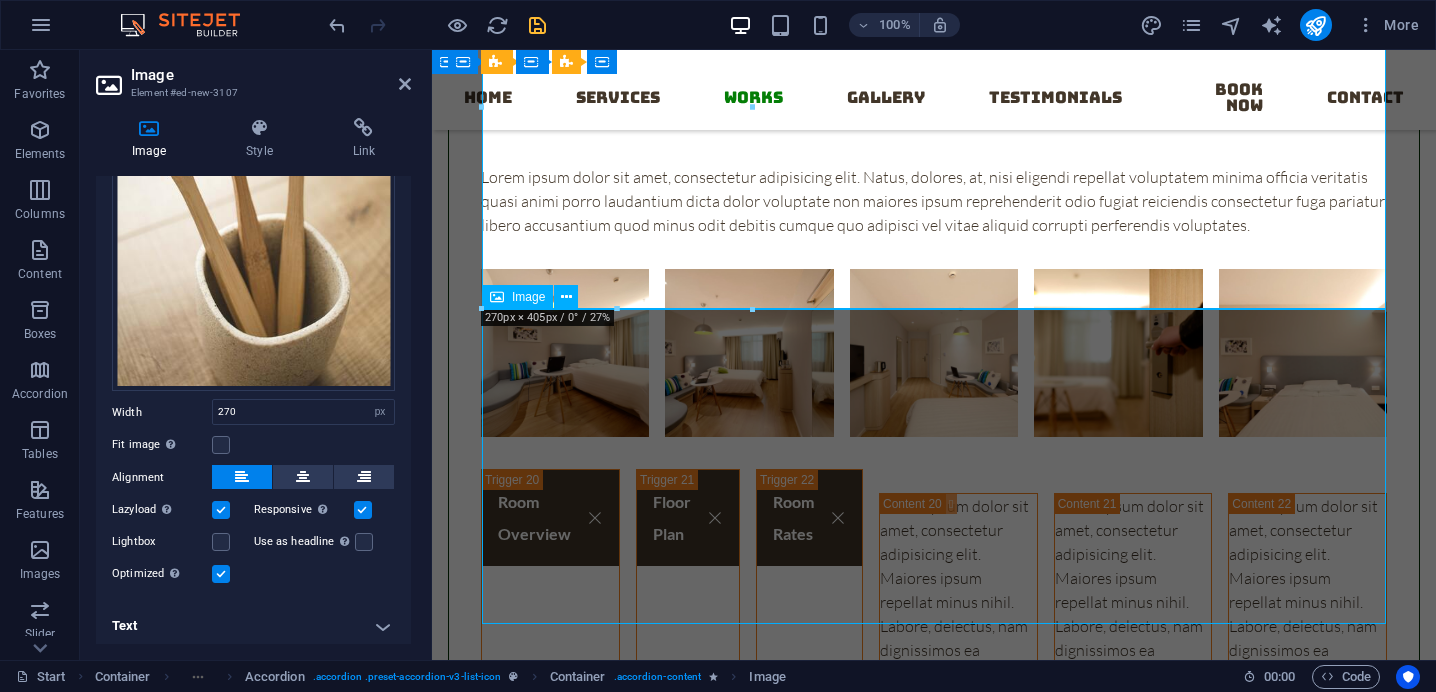 click at bounding box center [1627, -583] 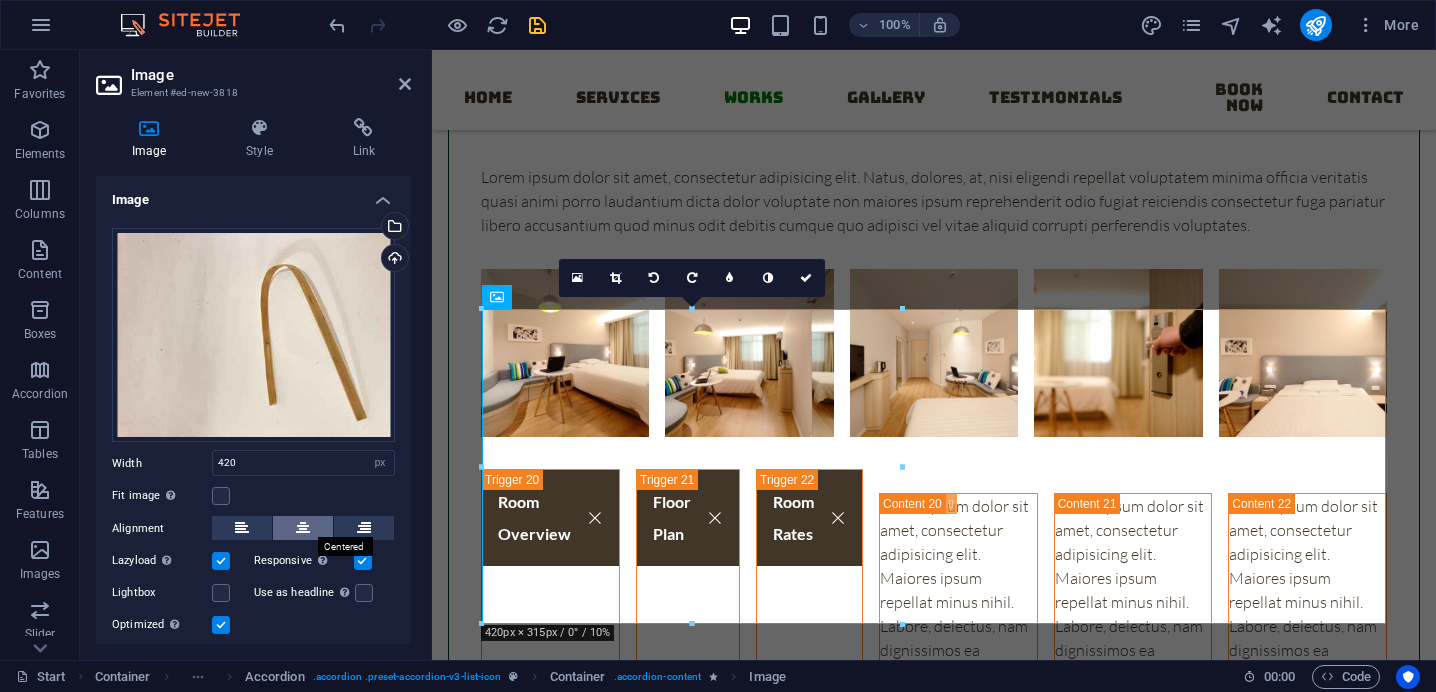 click at bounding box center [303, 528] 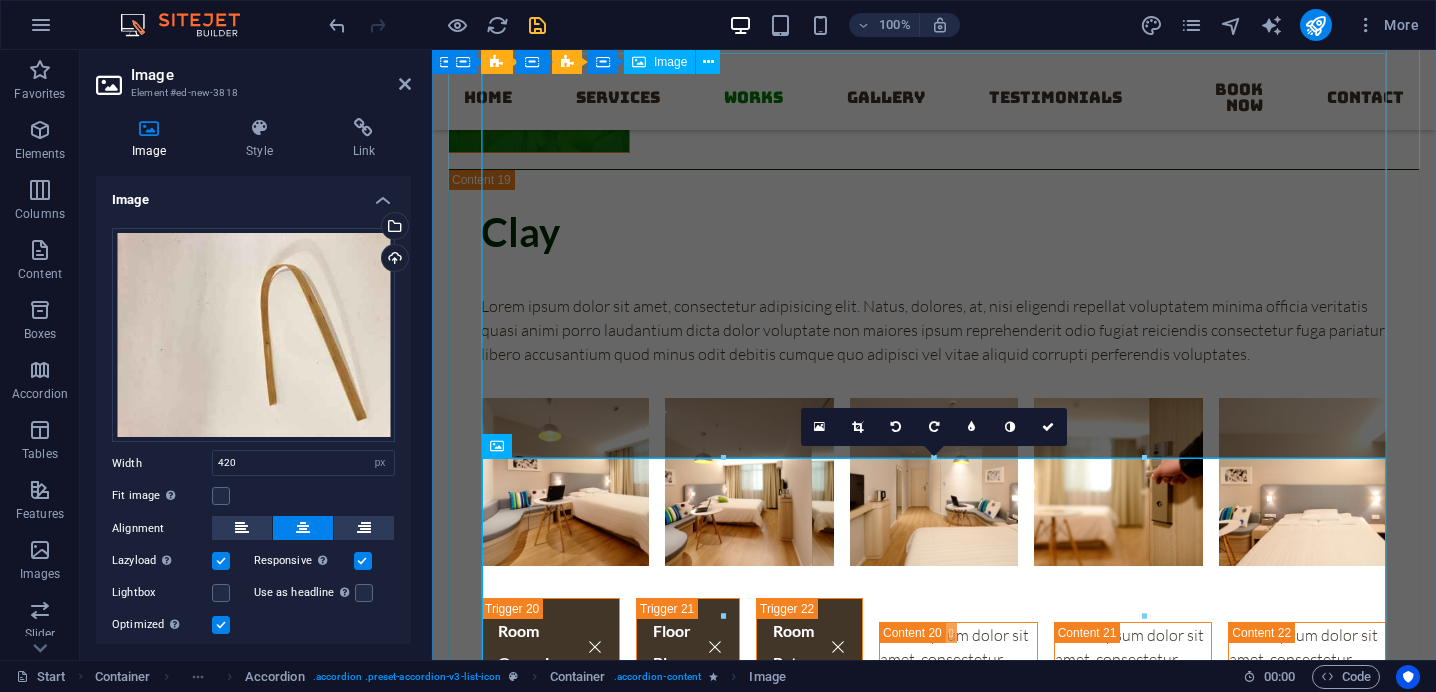 scroll, scrollTop: 10803, scrollLeft: 0, axis: vertical 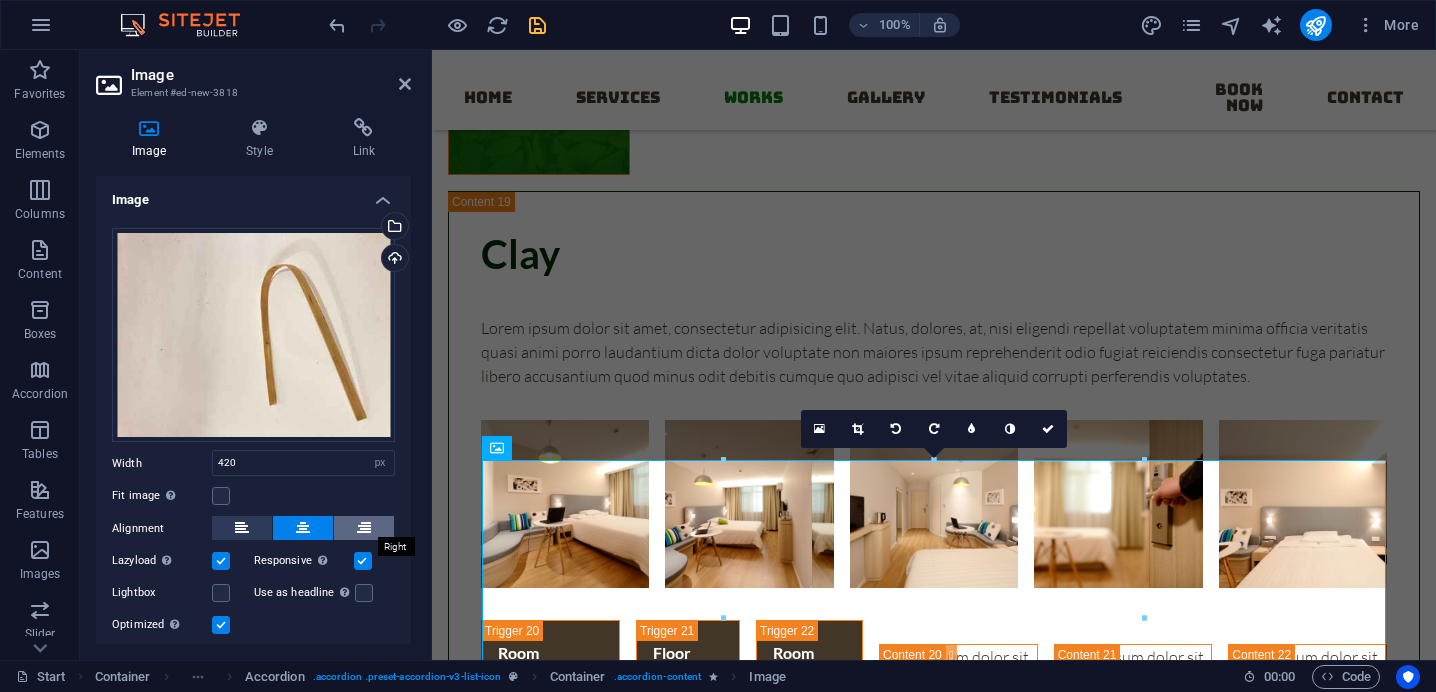 click at bounding box center [364, 528] 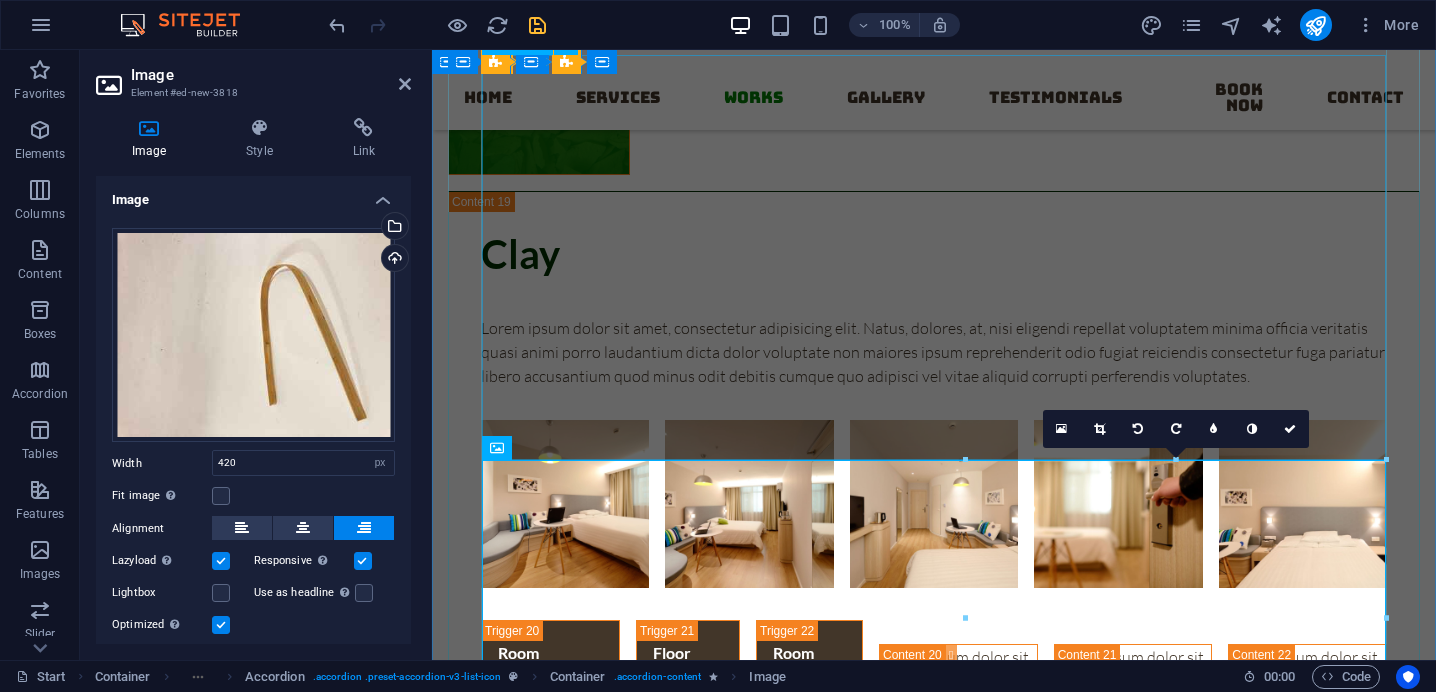 click at bounding box center [1627, -792] 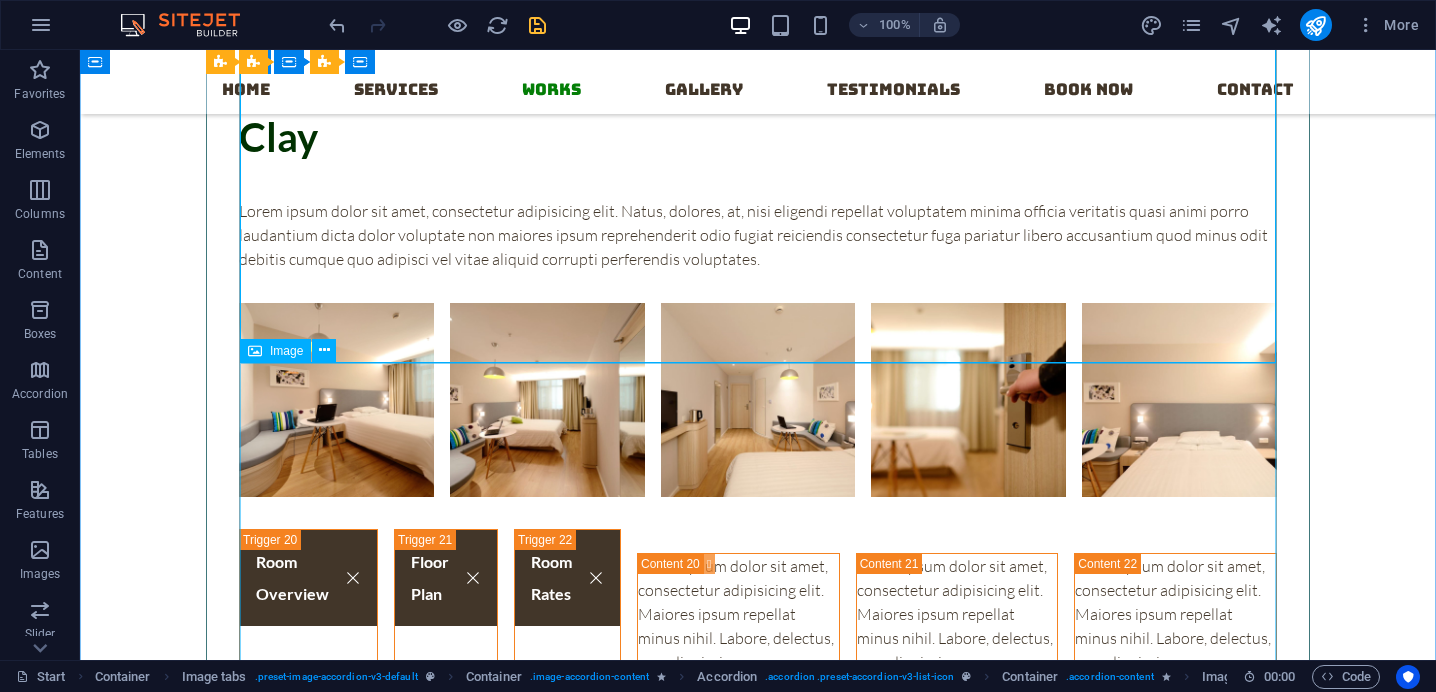 scroll, scrollTop: 10950, scrollLeft: 0, axis: vertical 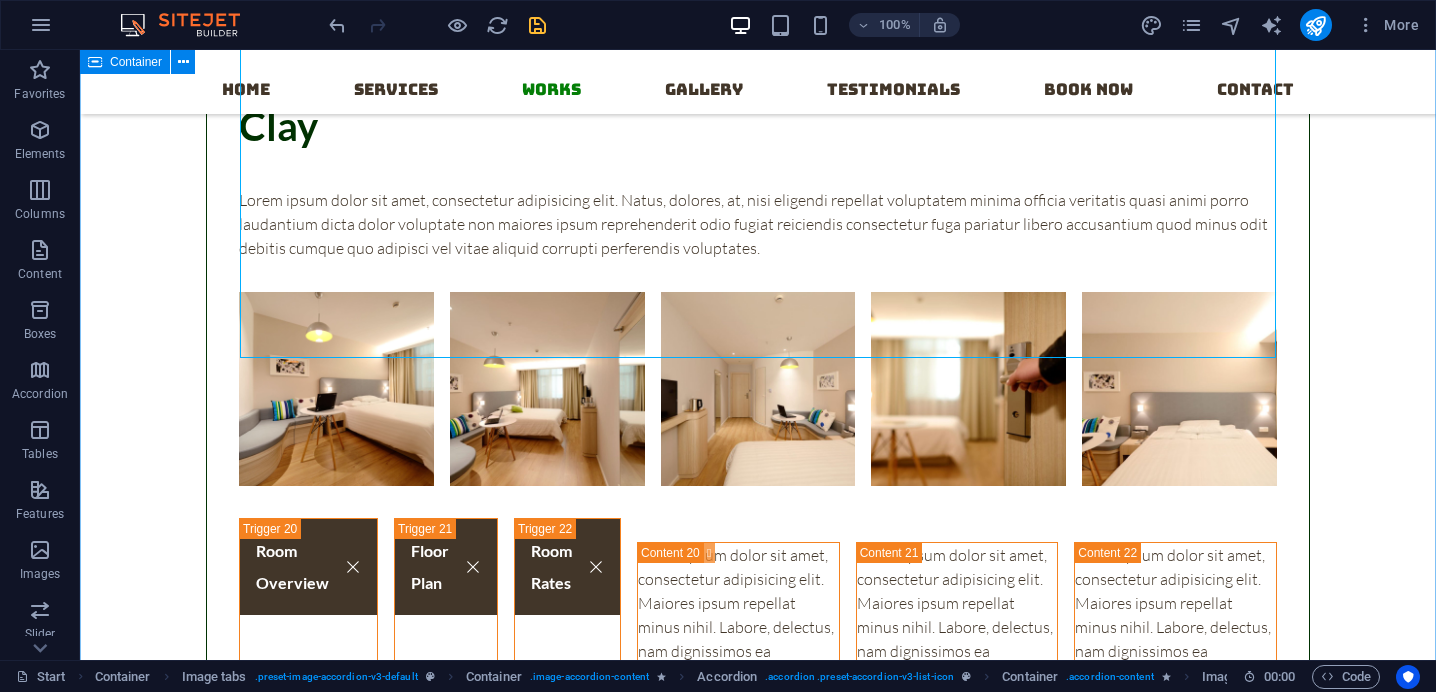 click on "Works Recycled paper Recycled Paper Lorem ipsum dolor sit amet, consectetur adipisicing elit. Natus, dolores, at, nisi eligendi repellat voluptatem minima officia veritatis quasi animi porro laudantium dicta dolor voluptate non maiores ipsum reprehenderit odio fugiat reiciendis consectetur fuga pariatur libero accusantium quod minus odit debitis cumque quo adipisci vel vitae aliquid corrupti perferendis voluptates. HB2 Pencils Lorem ipsum dolor sit amet, consectetur adipisicing elit. Maiores ipsum repellat minus nihil. Labore, delectus, nam dignissimos ea repudiandae minima voluptatum magni pariatur possimus quia accusamus harum facilis corporis animi nisi. Enim, pariatur, impedit quia repellat harum ipsam laboriosam voluptas dicta illum nisi obcaecati reprehenderit quis placeat recusandae tenetur aperiam. Colour Pencils Plantable Pencils Pens Plantable Pens Book now  Coconut - Coir Coconut - Coir Bowls Coco Peat Pots Book now  Hemp Hemp Bags Fanny Packs Wallets Book now  Bamboo Bamboo Speaker Book now  CLAY" at bounding box center (758, -2809) 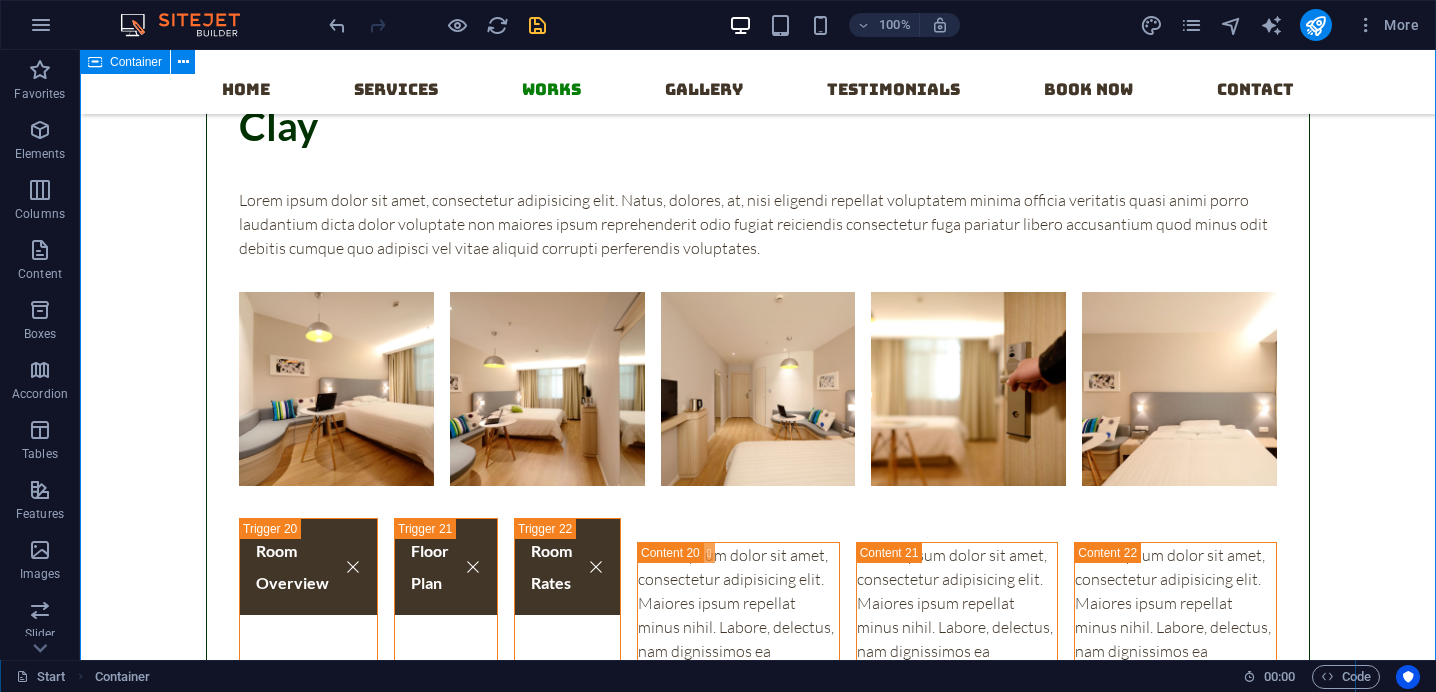 scroll, scrollTop: 10755, scrollLeft: 0, axis: vertical 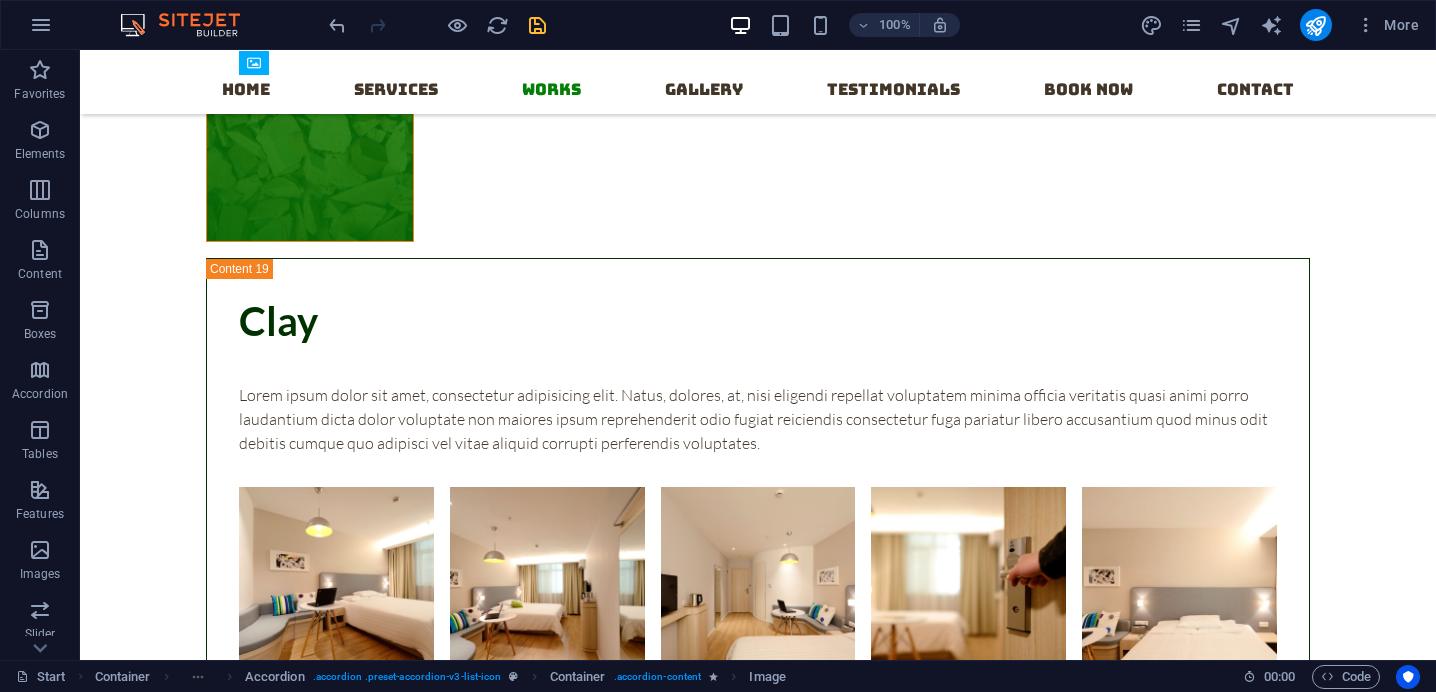 drag, startPoint x: 1121, startPoint y: 574, endPoint x: 1057, endPoint y: 413, distance: 173.25415 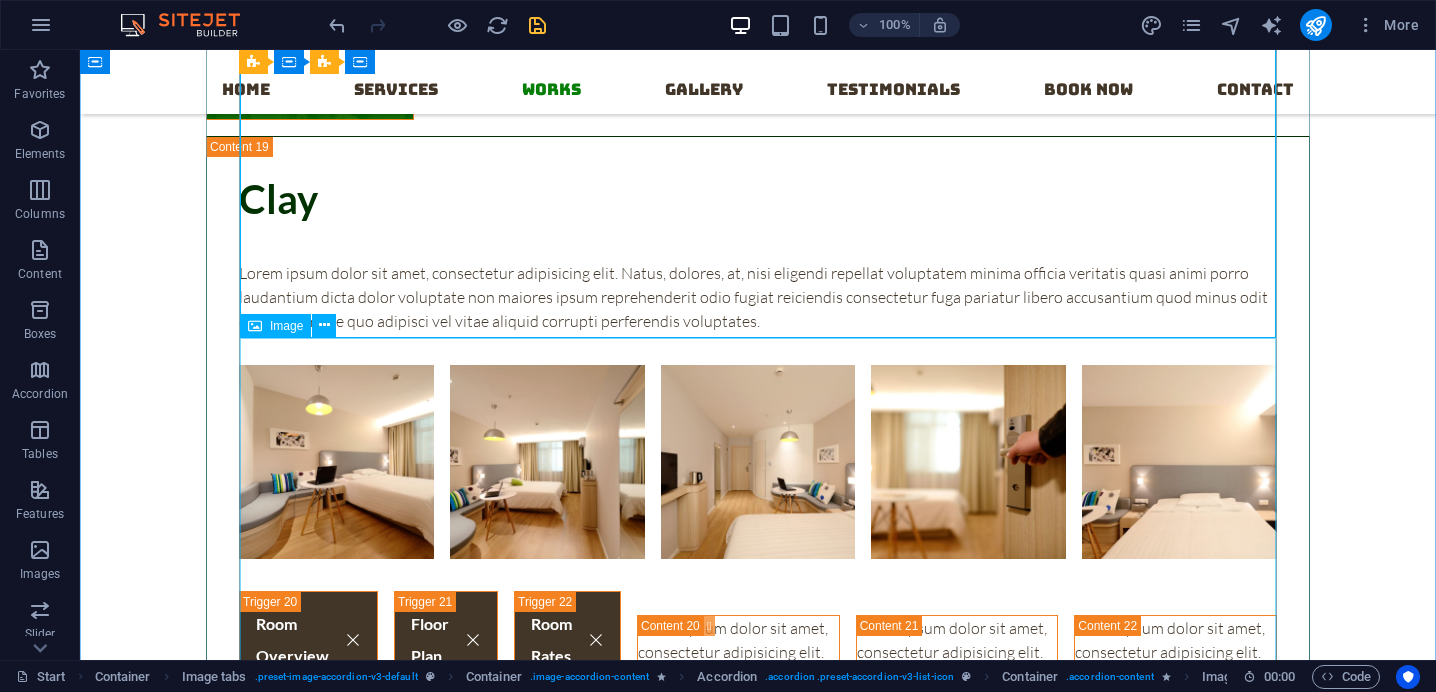 scroll, scrollTop: 10880, scrollLeft: 0, axis: vertical 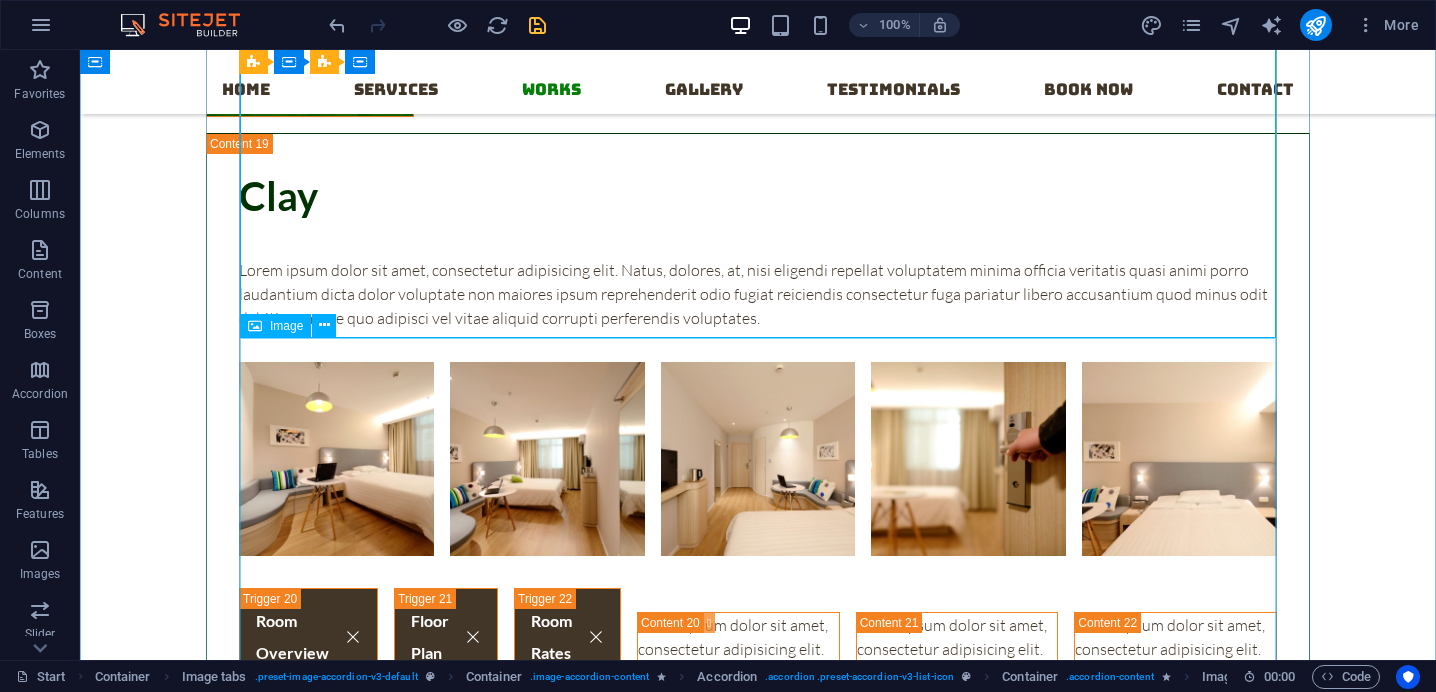 click at bounding box center (1385, -582) 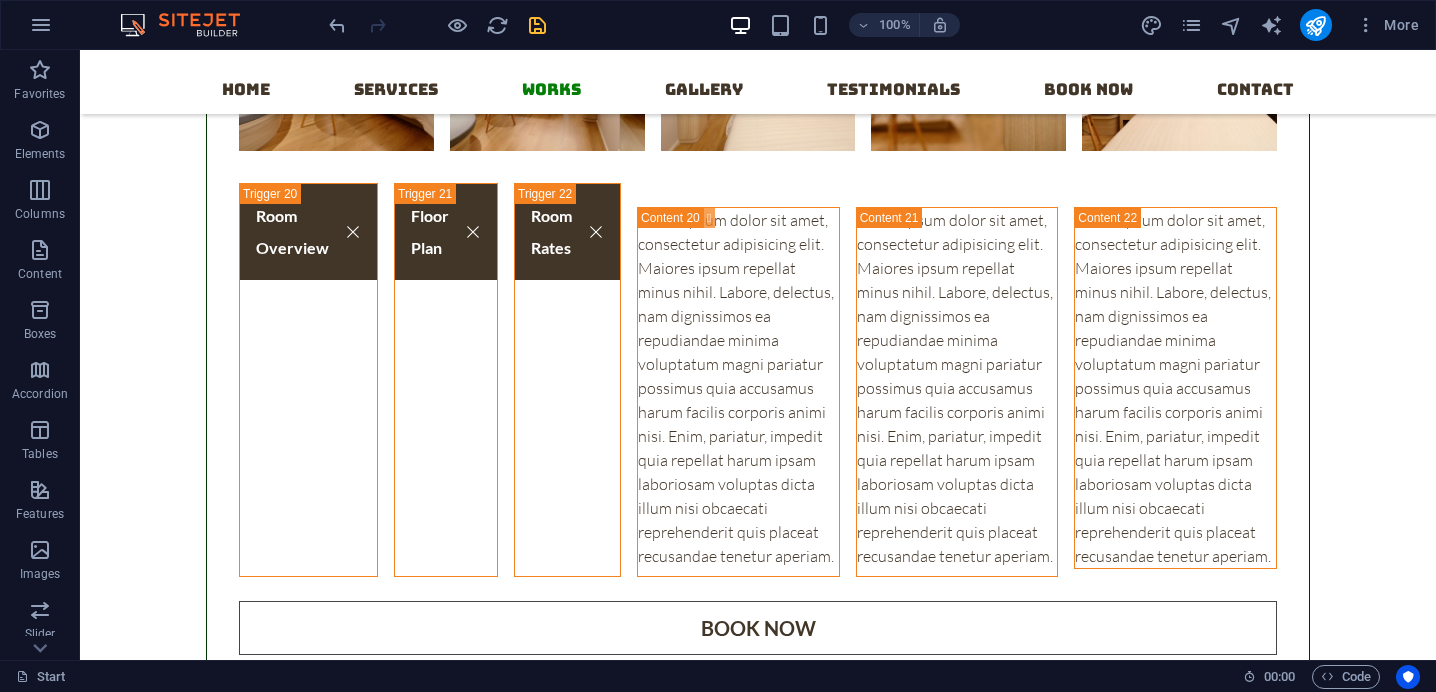 scroll, scrollTop: 10880, scrollLeft: 0, axis: vertical 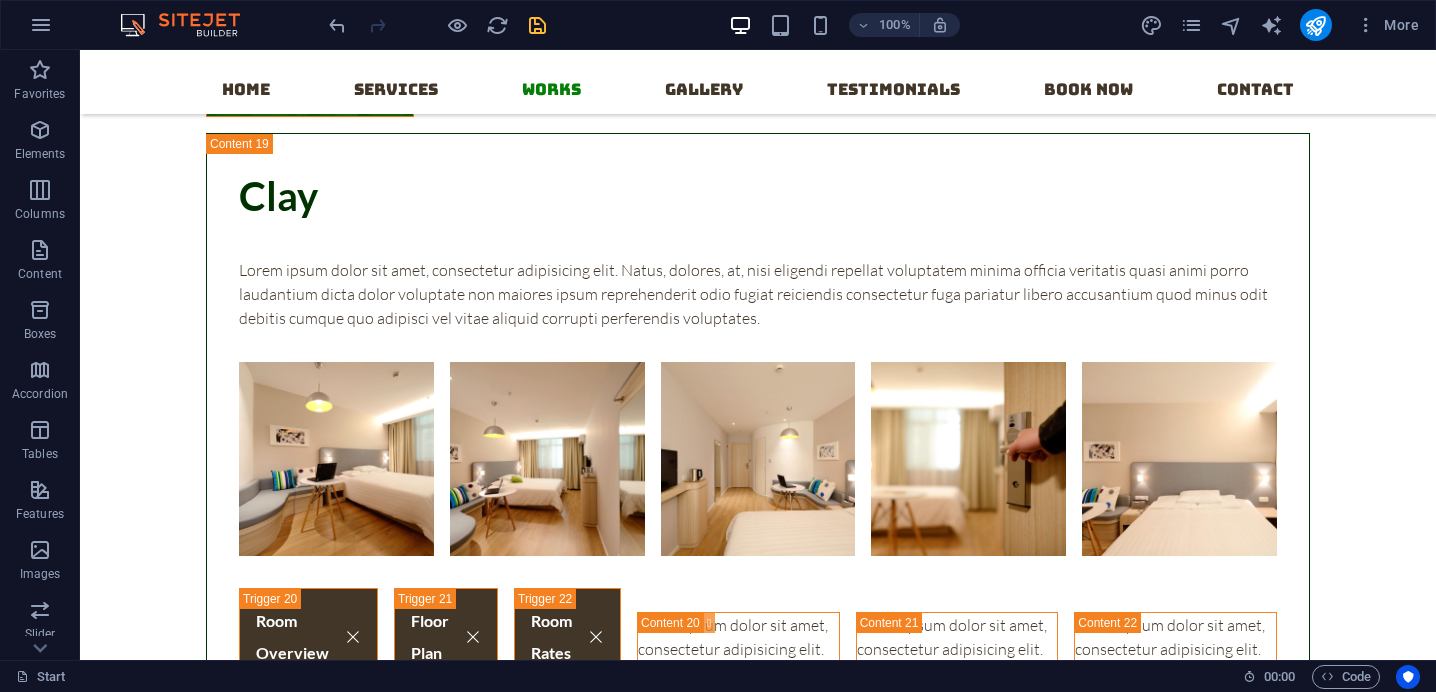 drag, startPoint x: 434, startPoint y: 464, endPoint x: 404, endPoint y: 461, distance: 30.149628 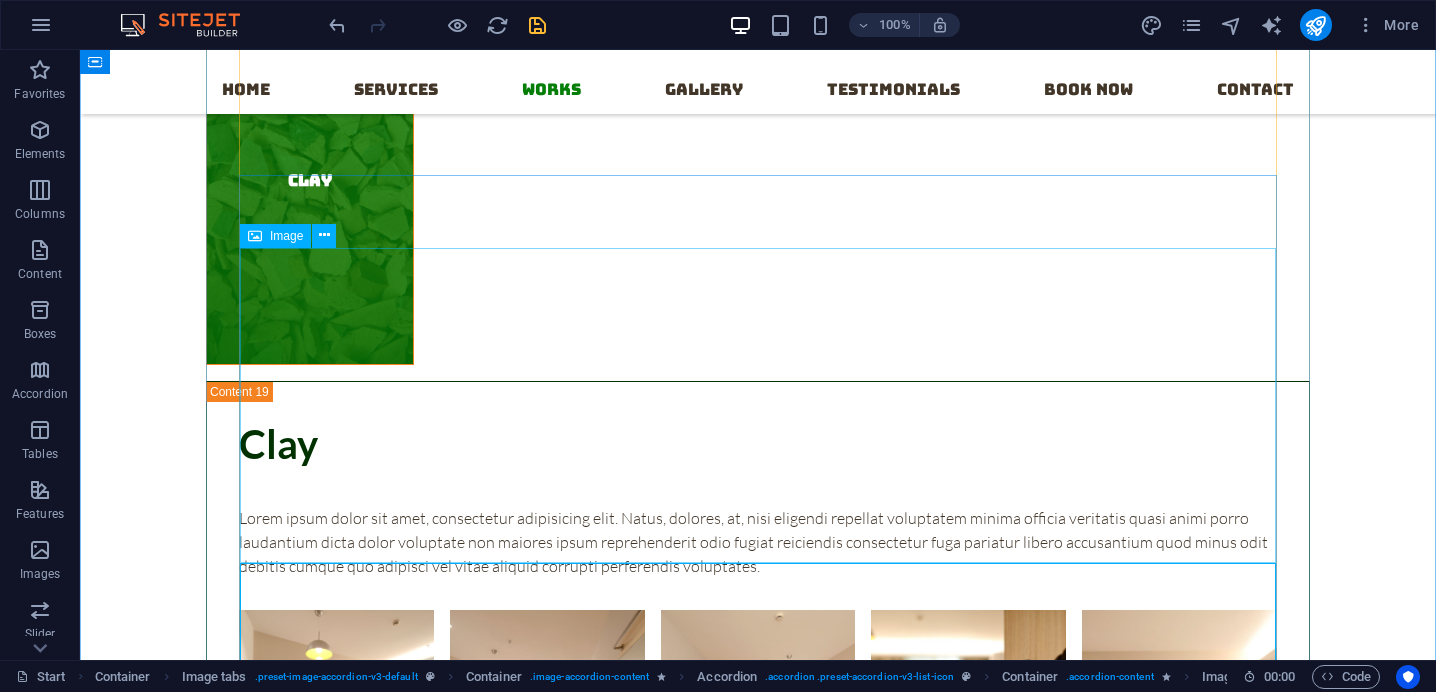 scroll, scrollTop: 10631, scrollLeft: 0, axis: vertical 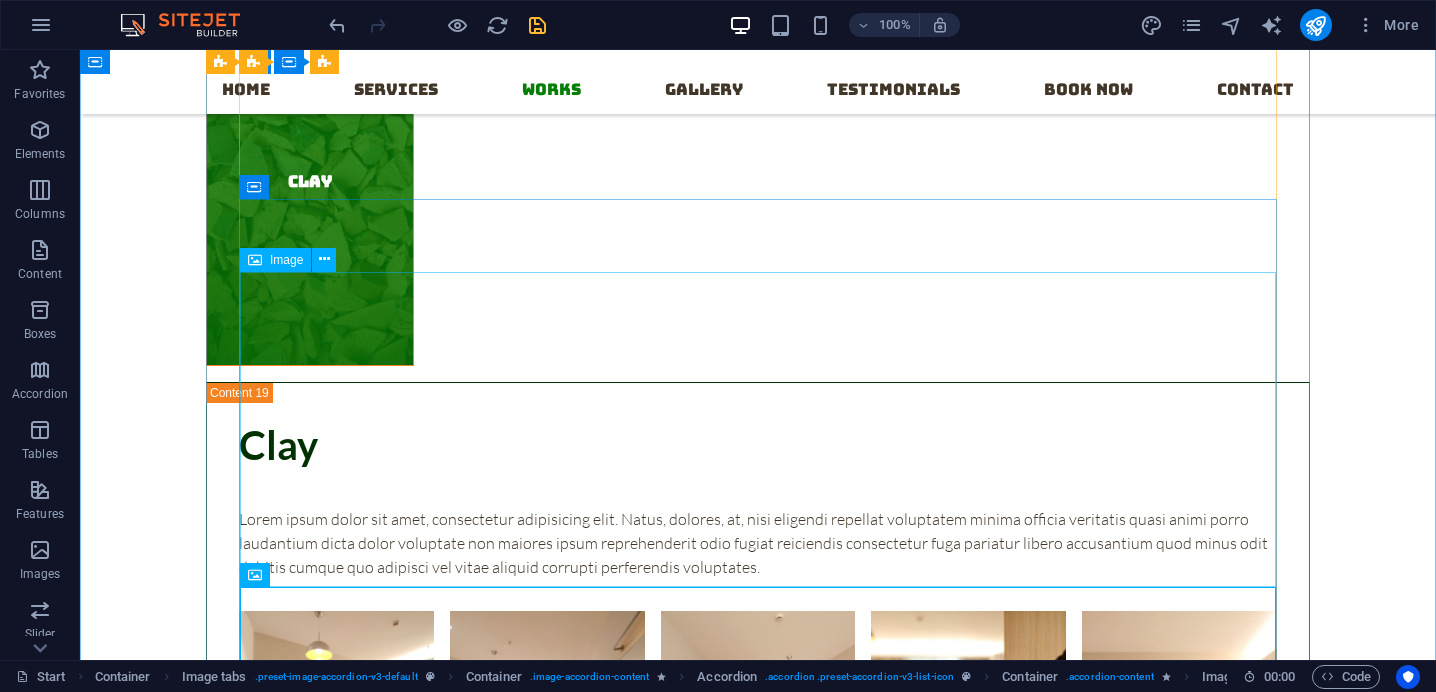 click at bounding box center (1385, -693) 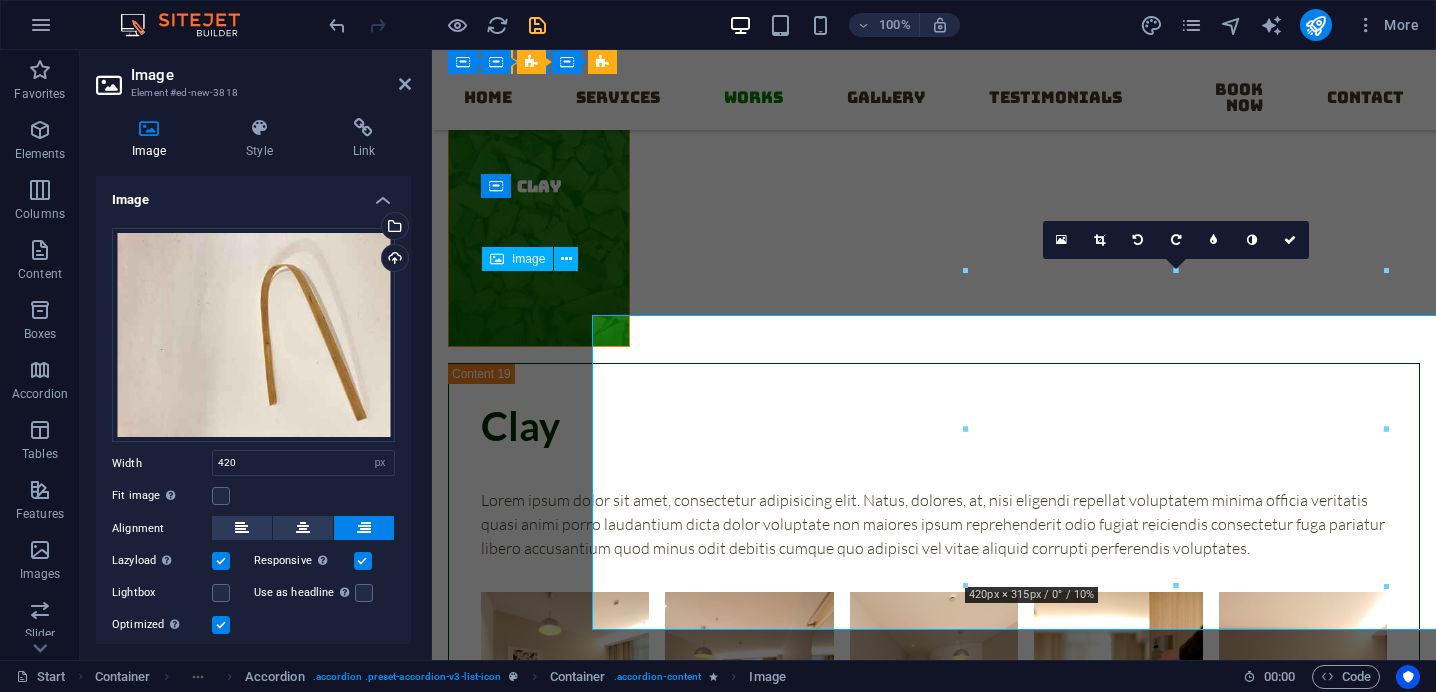 scroll, scrollTop: 10587, scrollLeft: 0, axis: vertical 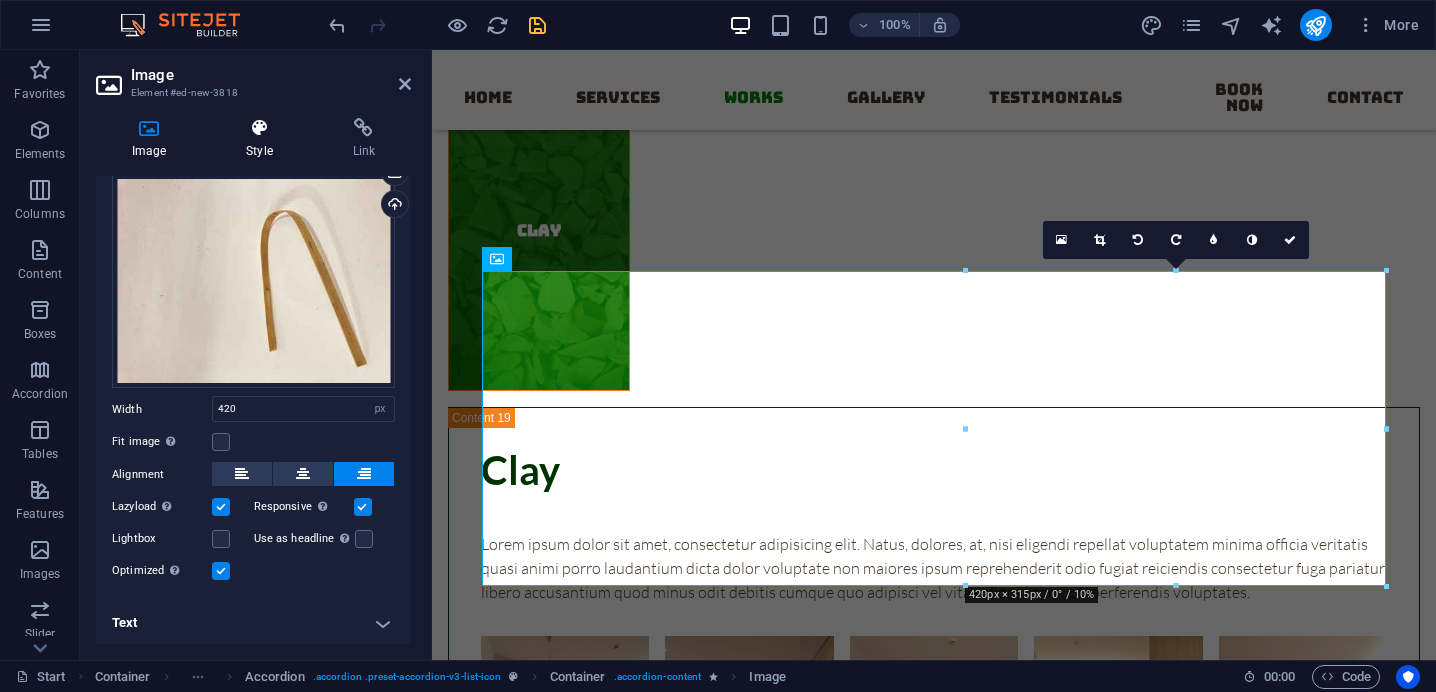 click on "Style" at bounding box center [263, 139] 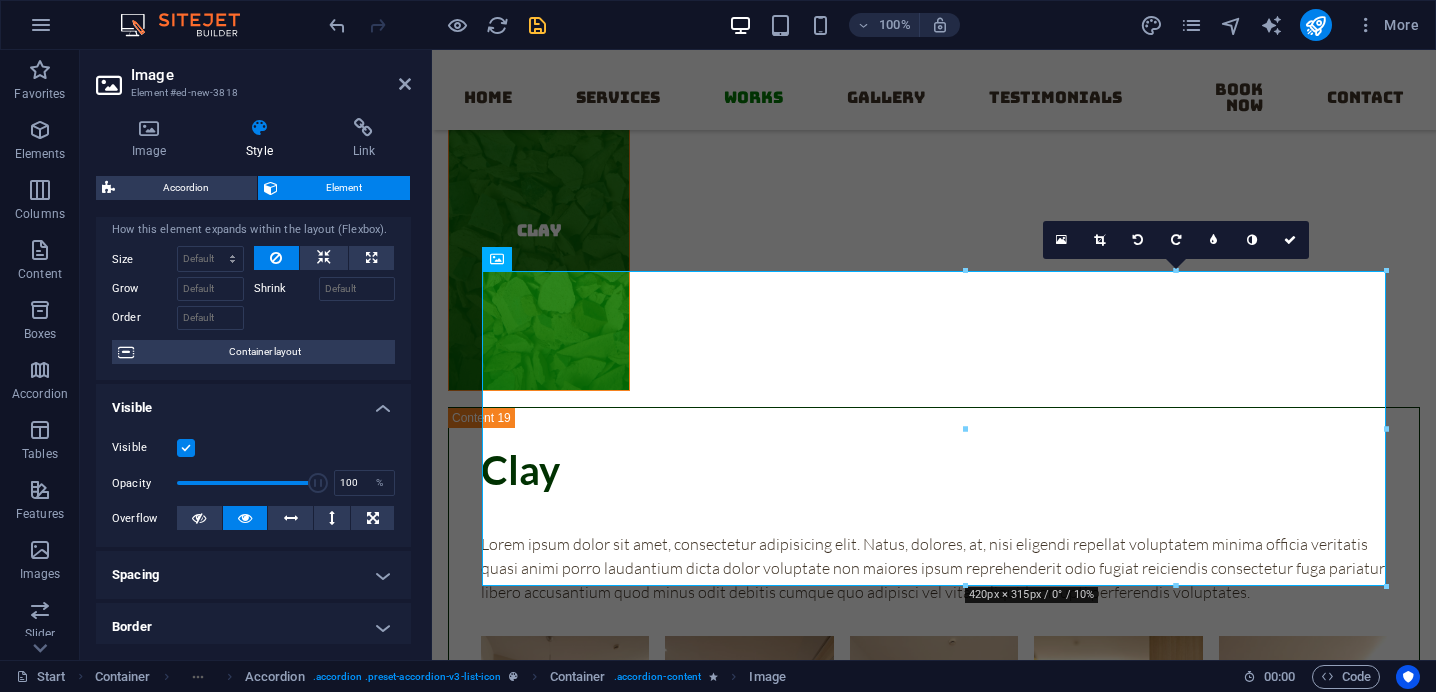 scroll, scrollTop: 153, scrollLeft: 0, axis: vertical 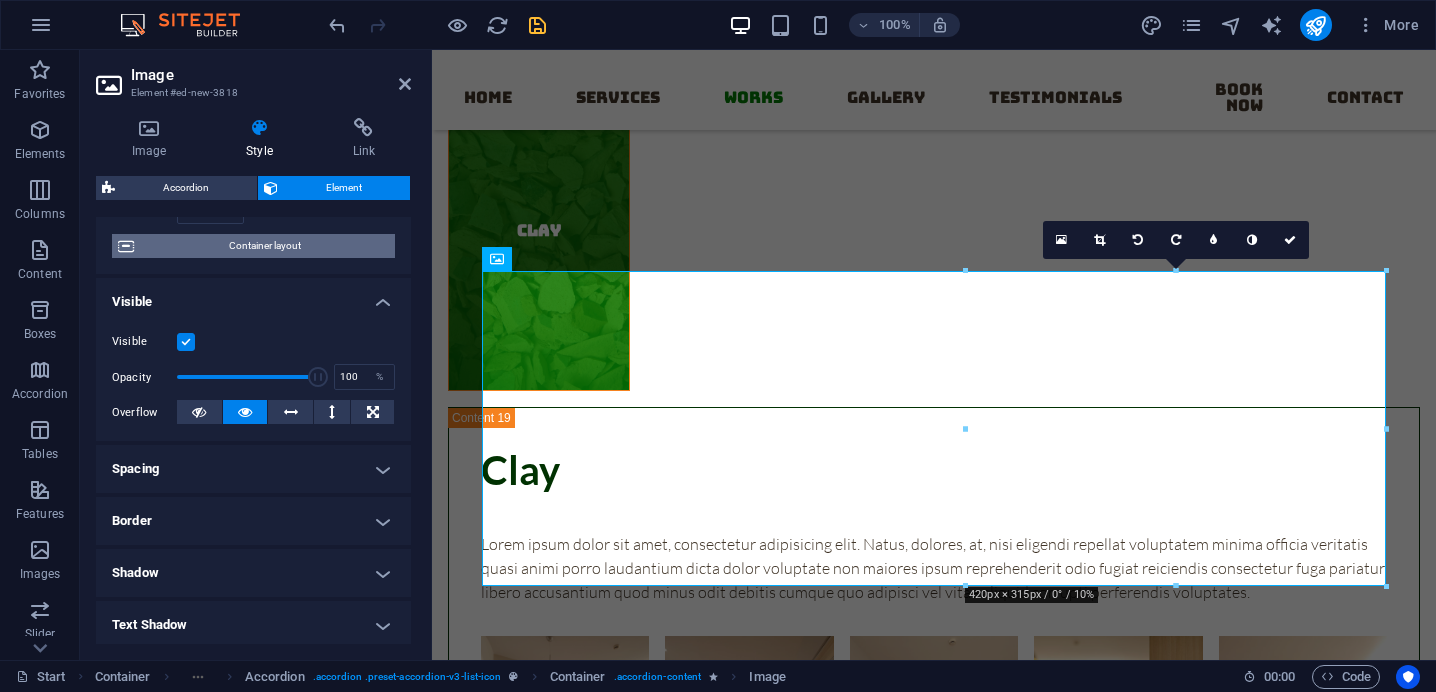 click on "Container layout" at bounding box center (264, 246) 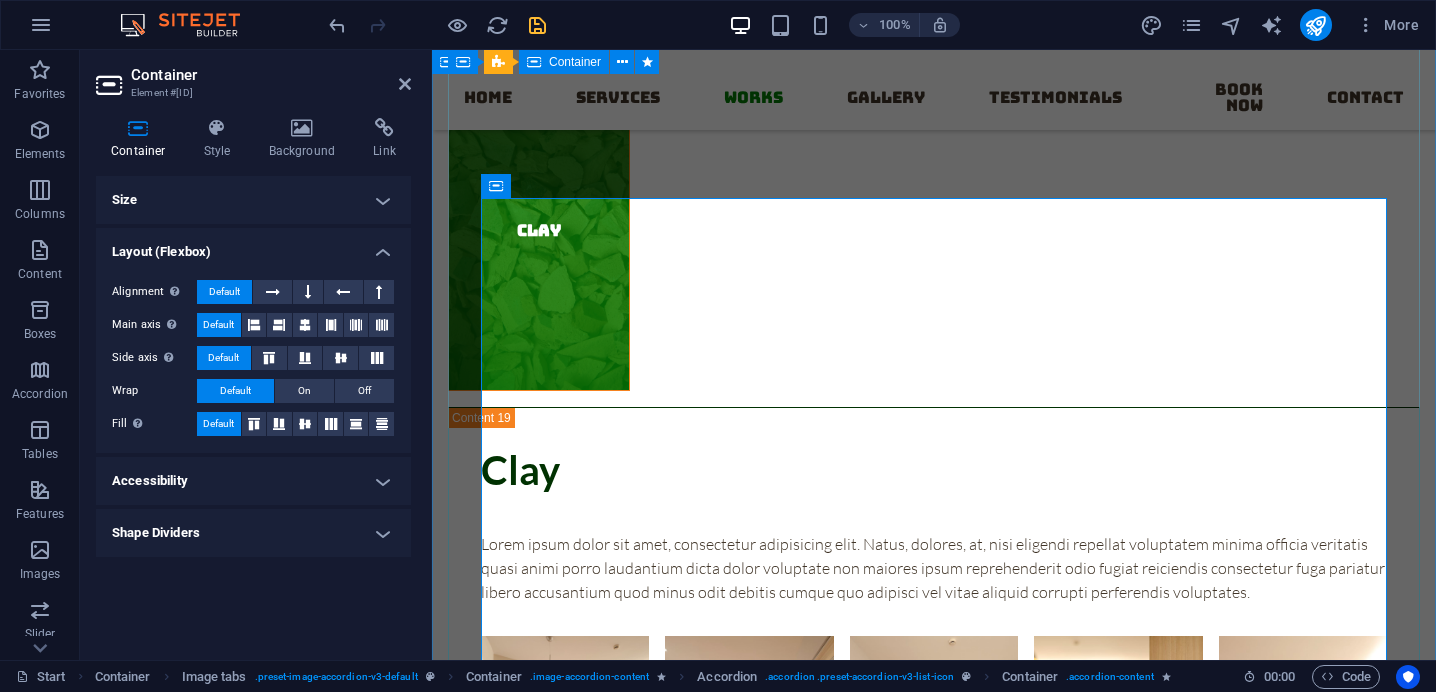 click on "Bamboo Lorem ipsum dolor sit amet, consectetur adipisicing elit. Natus, dolores, at, nisi eligendi repellat voluptatem minima officia veritatis quasi animi porro laudantium dicta dolor voluptate non maiores ipsum reprehenderit odio fugiat reiciendis consectetur fuga pariatur libero accusantium quod minus odit debitis cumque quo adipisci vel vitae aliquid corrupti perferendis voluptates. Speaker Lorem ipsum dolor sit amet, consectetur adipisicing elit. Maiores ipsum repellat minus nihil. Labore, delectus, nam dignissimos ea repudiandae minima voluptatum magni pariatur possimus quia accusamus harum facilis corporis animi nisi. Enim, pariatur, impedit quia repellat harum ipsam laboriosam voluptas dicta illum nisi obcaecati reprehenderit quis placeat recusandae tenetur aperiam. Brush & Tongue Cleaner Combs - Neem Wood Book now" at bounding box center (934, -589) 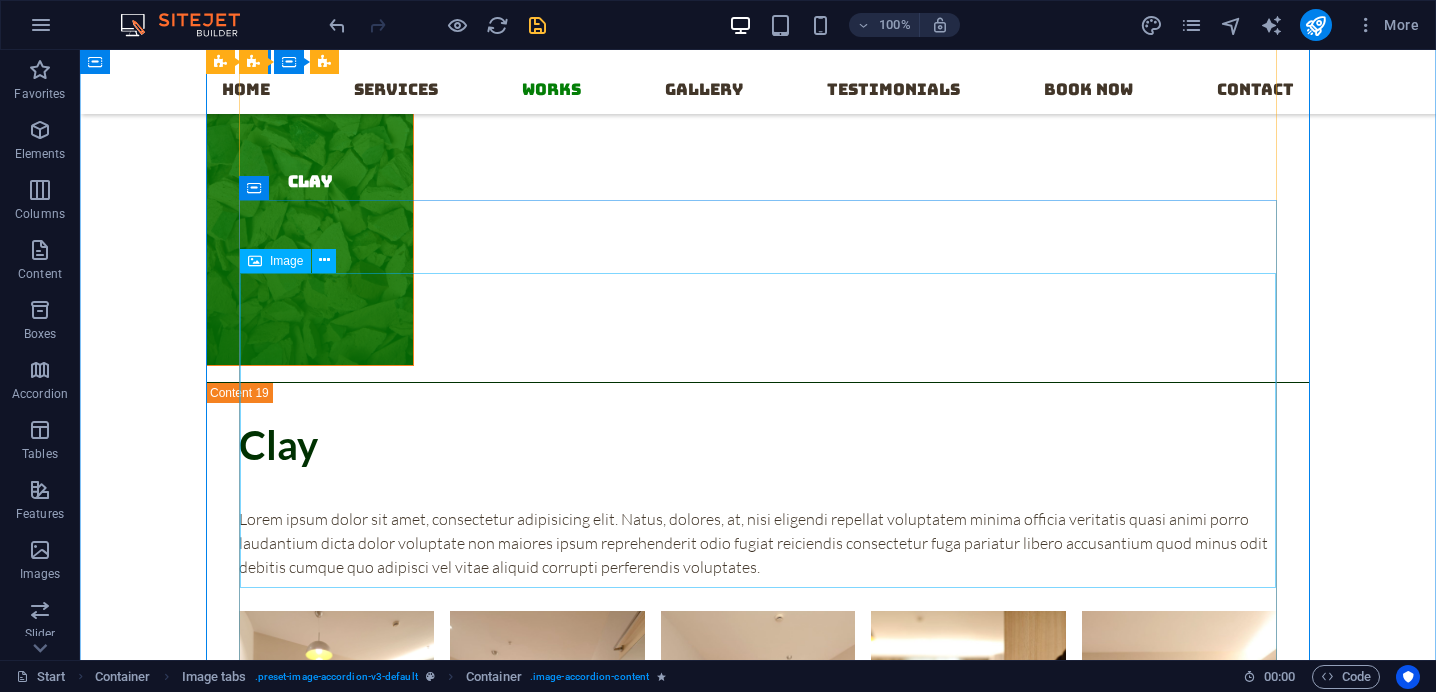 scroll, scrollTop: 10630, scrollLeft: 0, axis: vertical 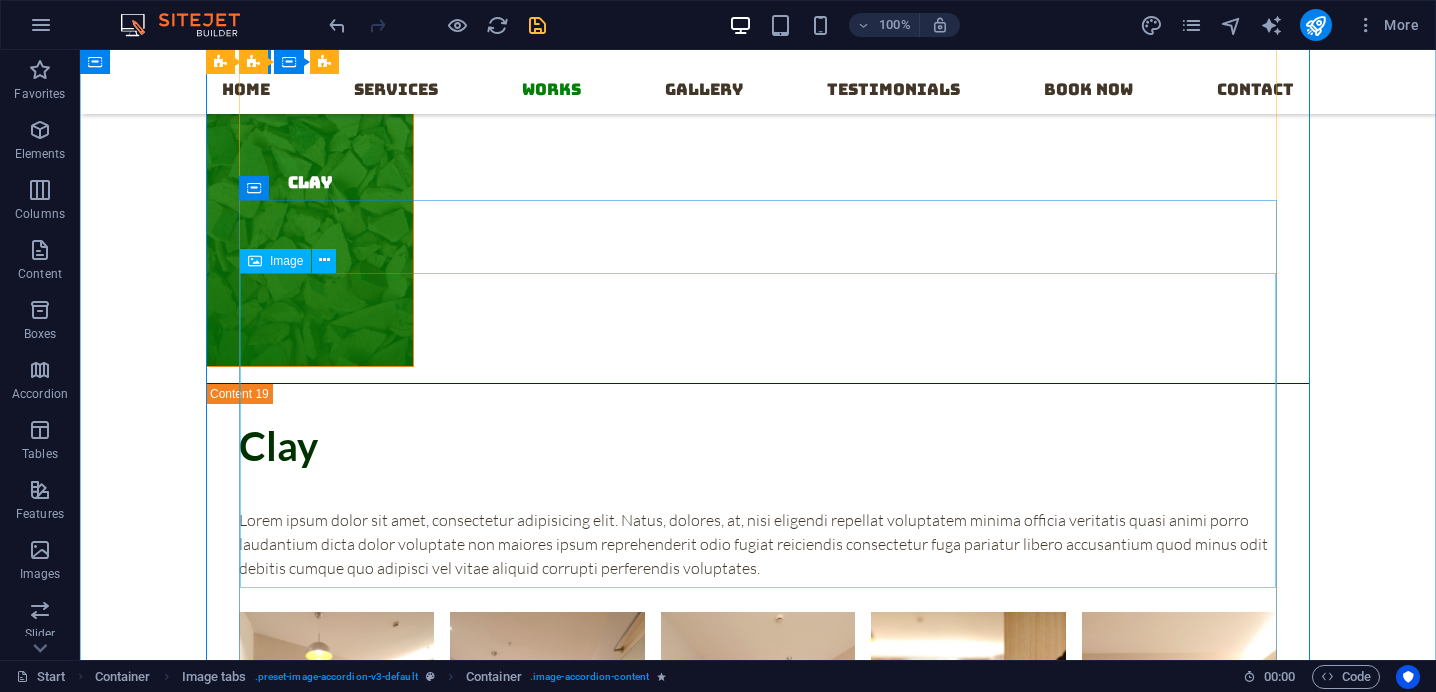 click at bounding box center [1385, -692] 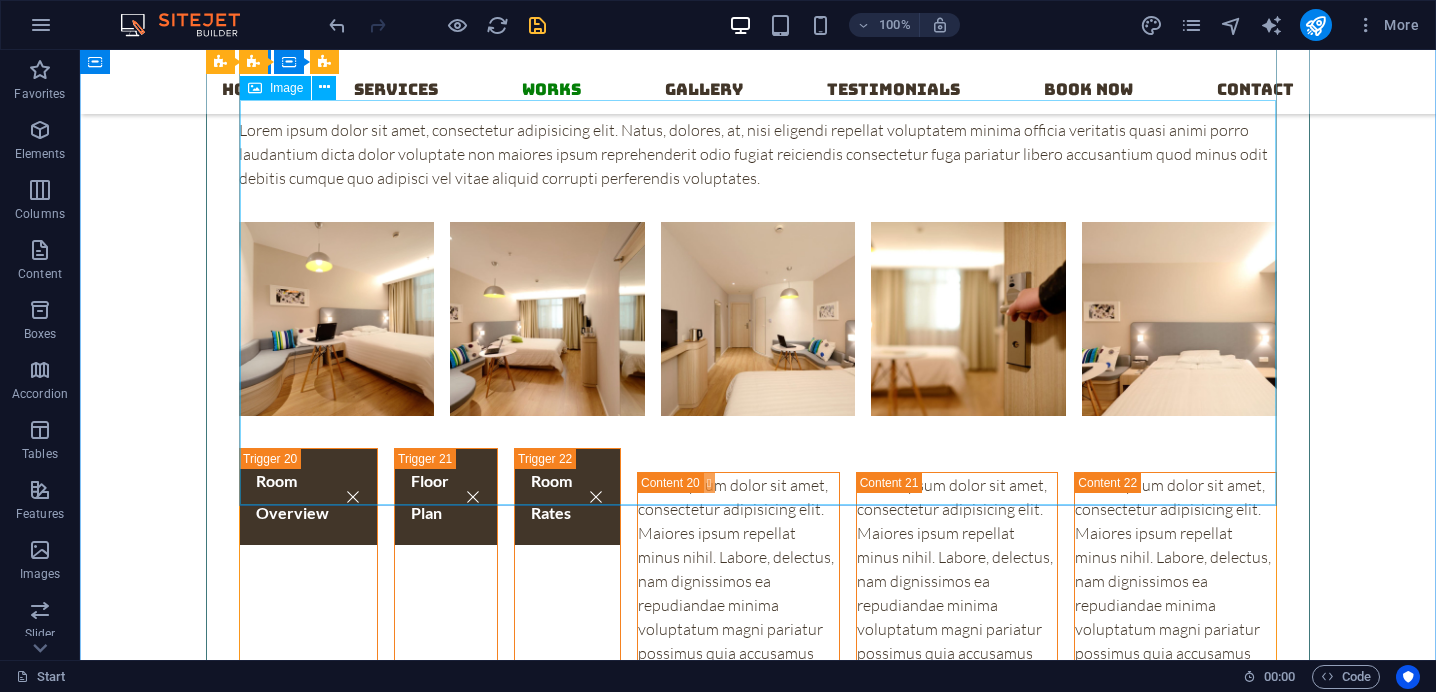 scroll, scrollTop: 10804, scrollLeft: 0, axis: vertical 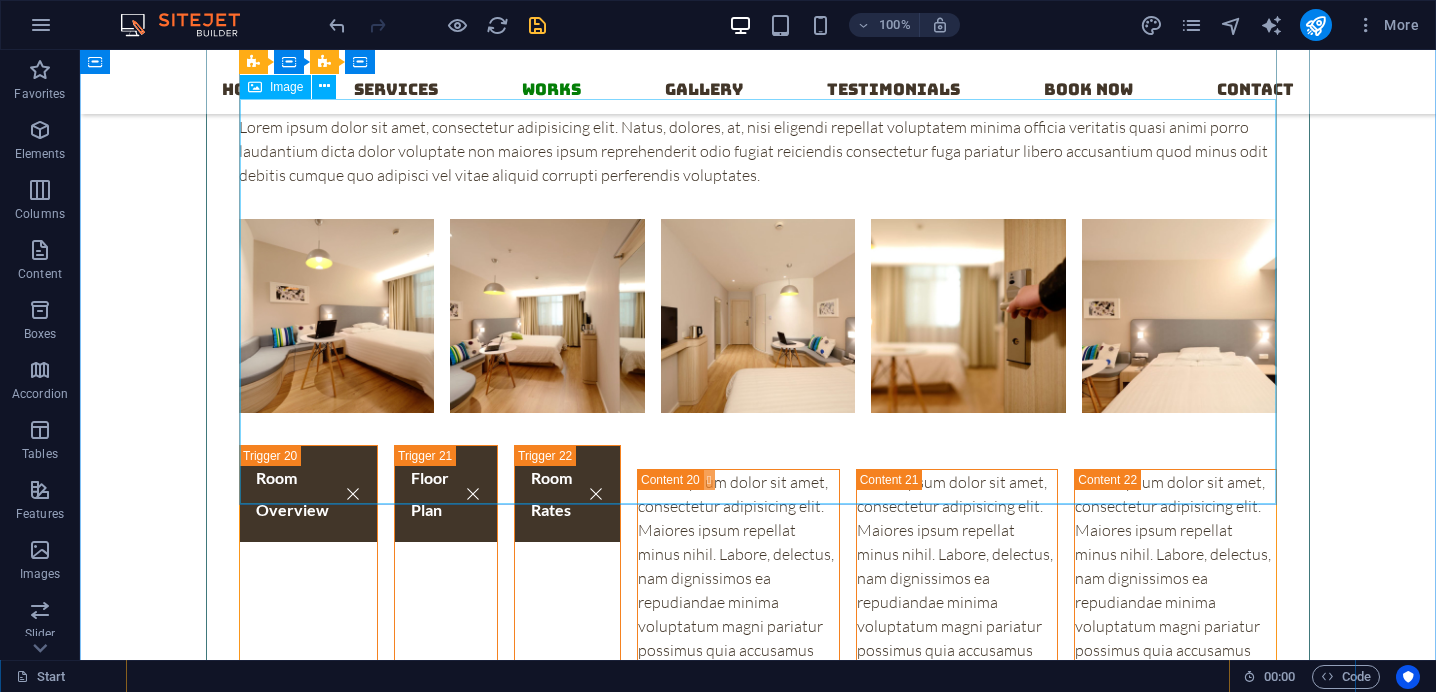 click at bounding box center [1310, -725] 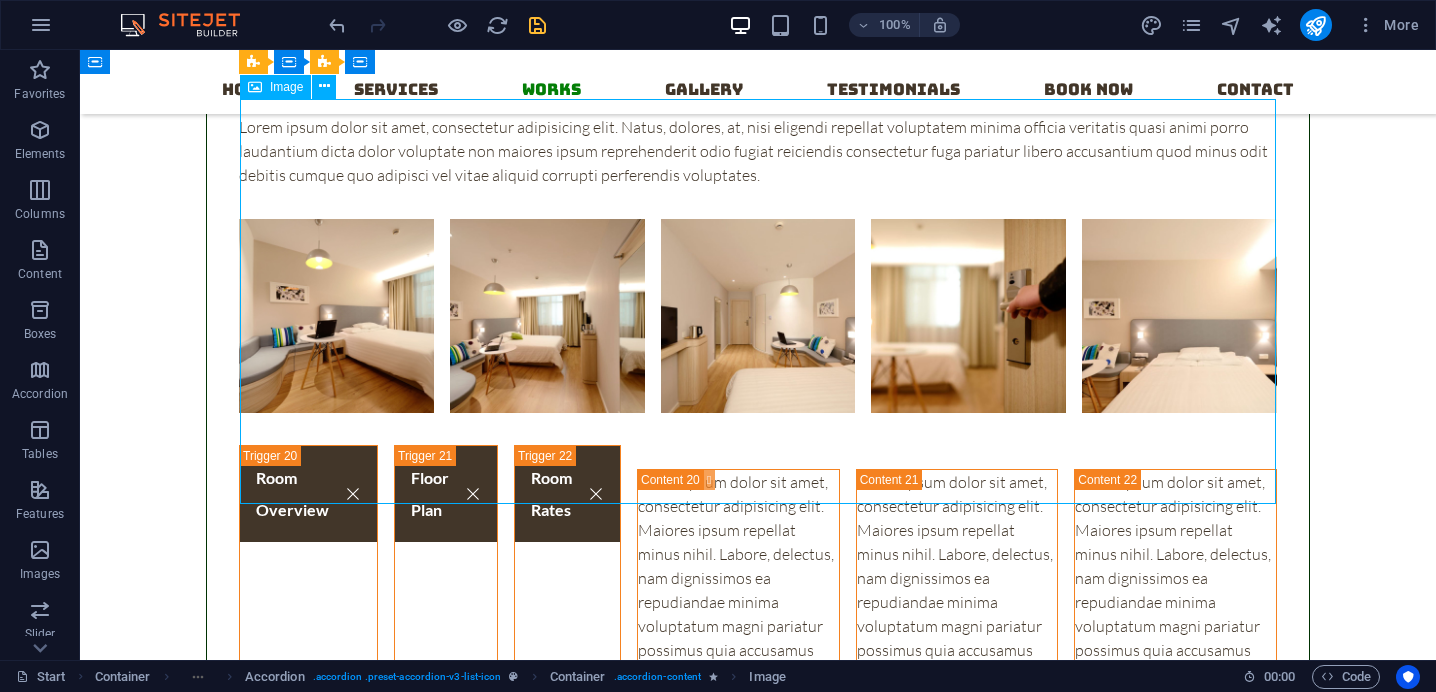 click at bounding box center [1310, -725] 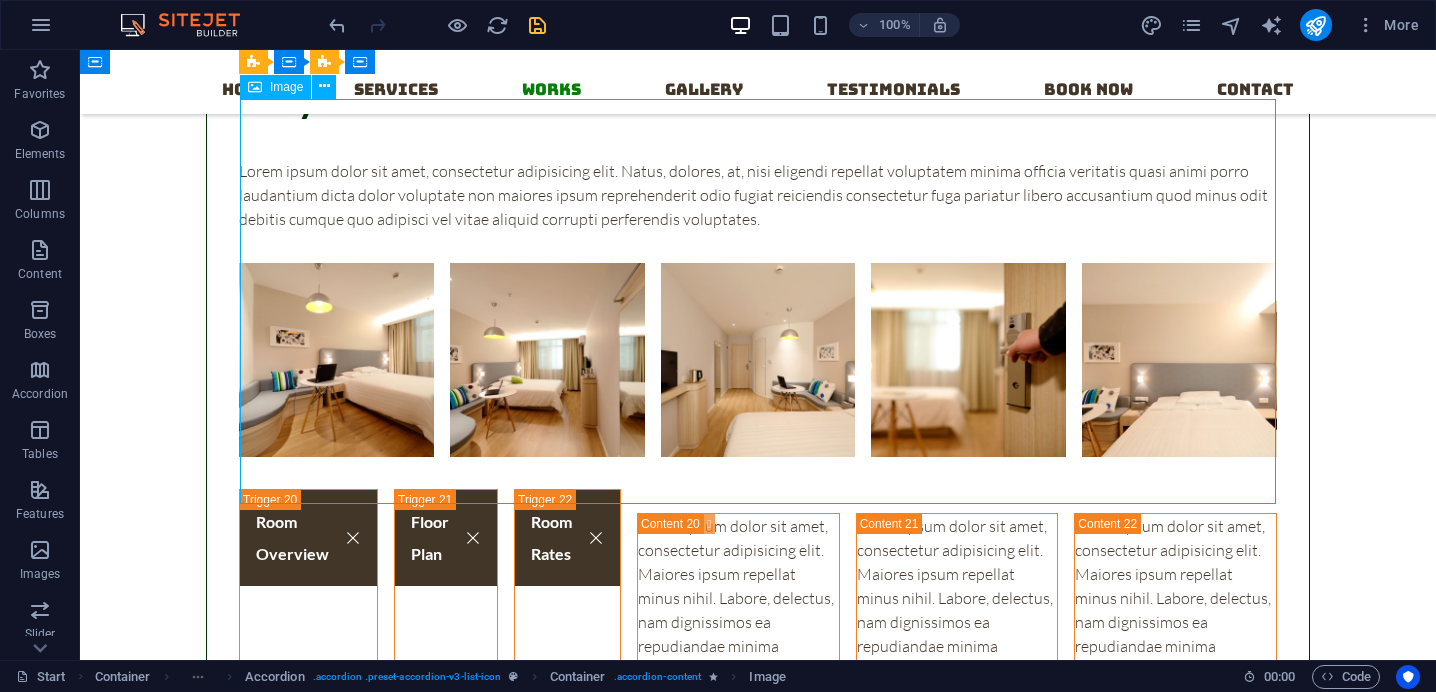 select on "px" 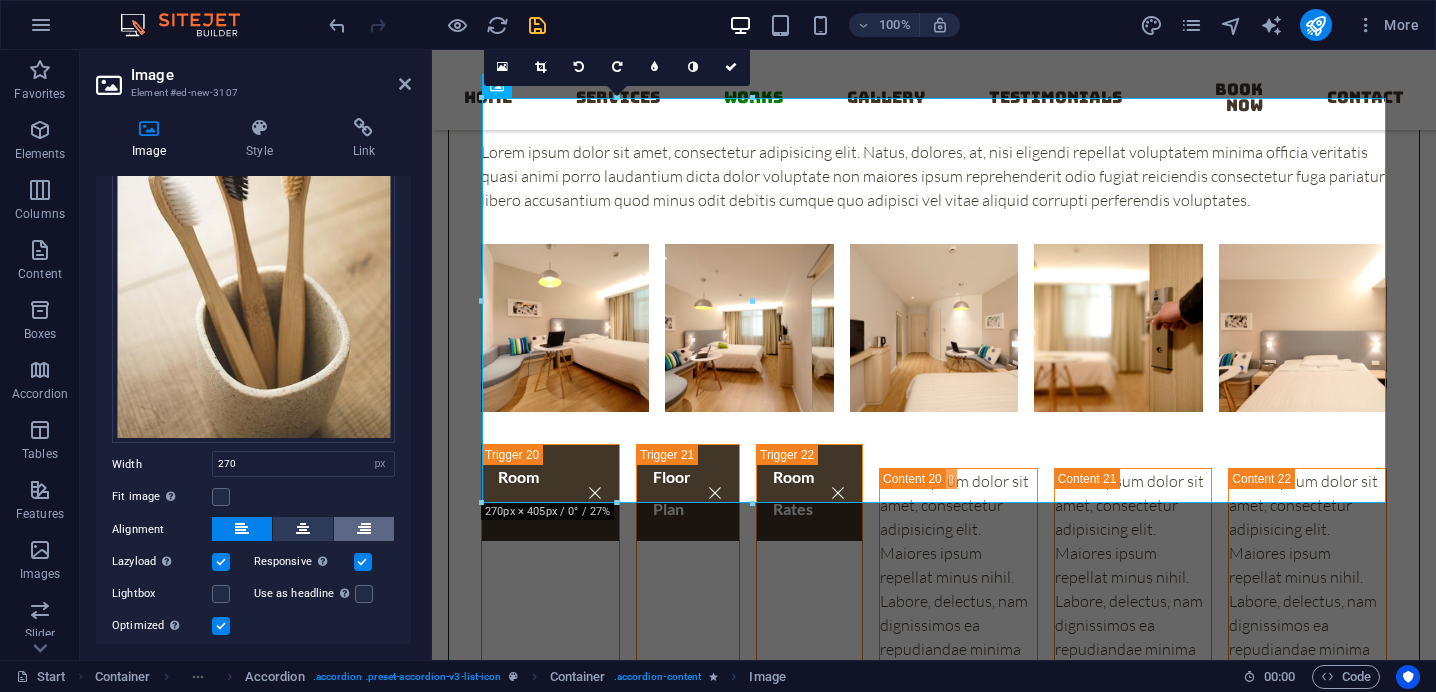 scroll, scrollTop: 232, scrollLeft: 0, axis: vertical 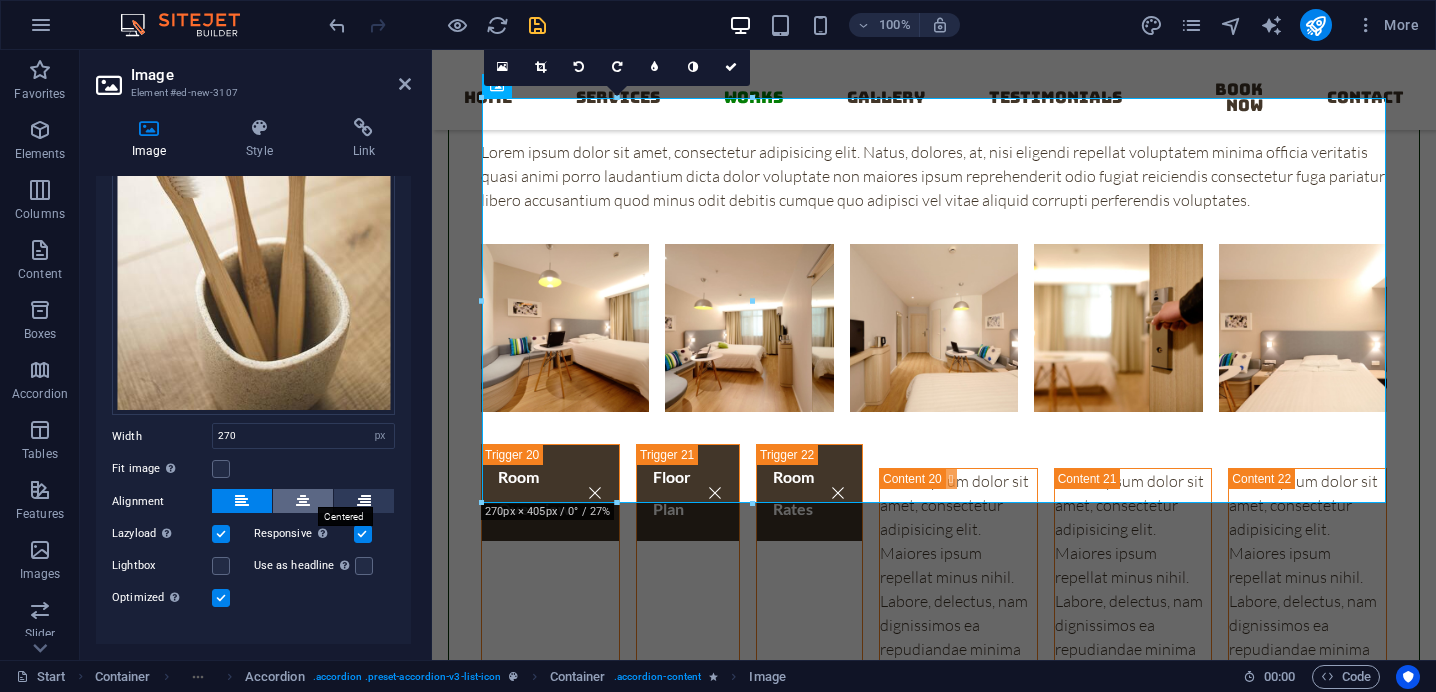 click at bounding box center [303, 501] 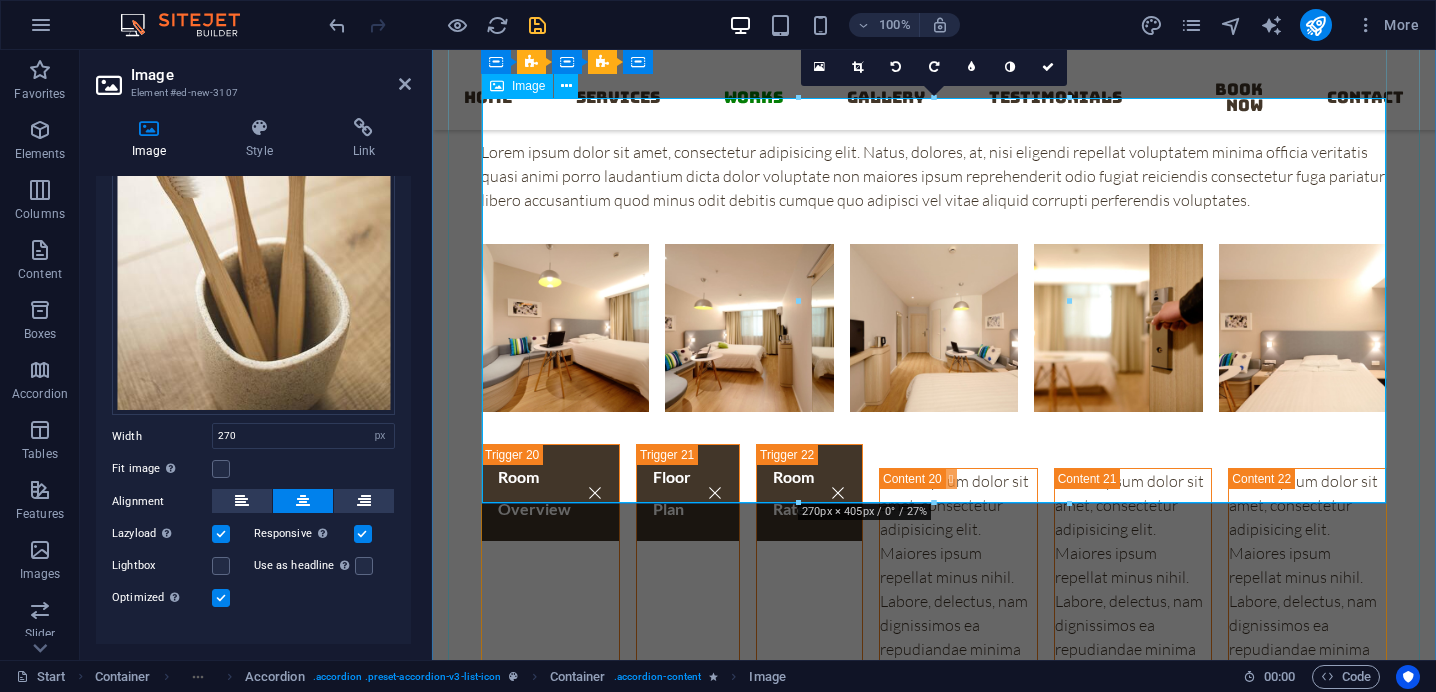 click at bounding box center [1552, -653] 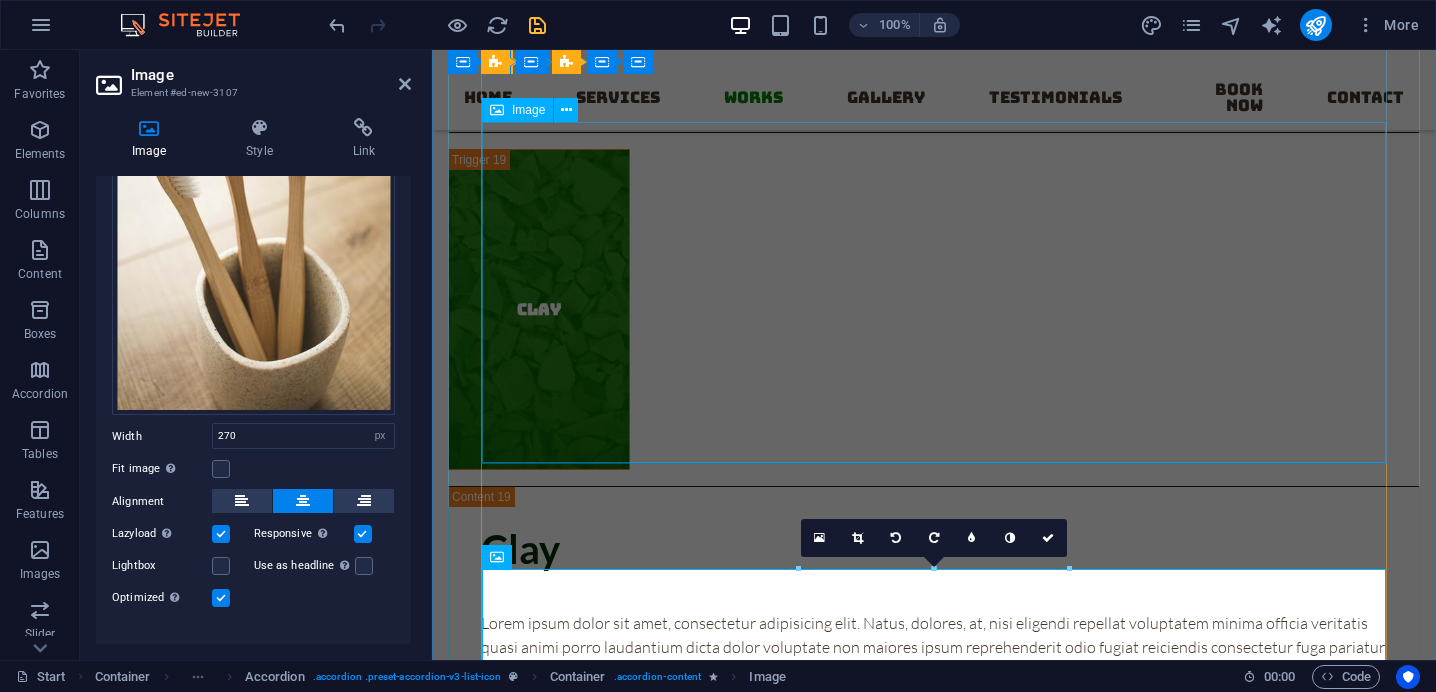 click at bounding box center [1146, -334] 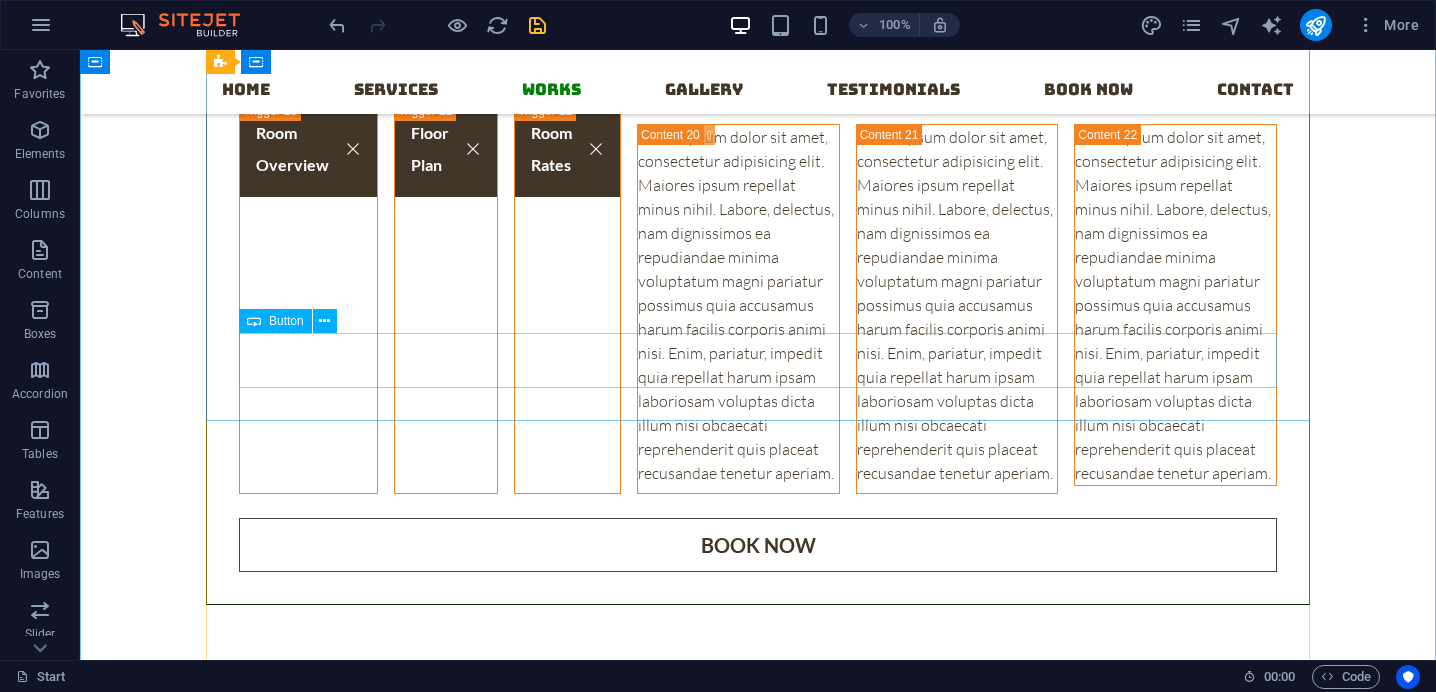 scroll, scrollTop: 11142, scrollLeft: 0, axis: vertical 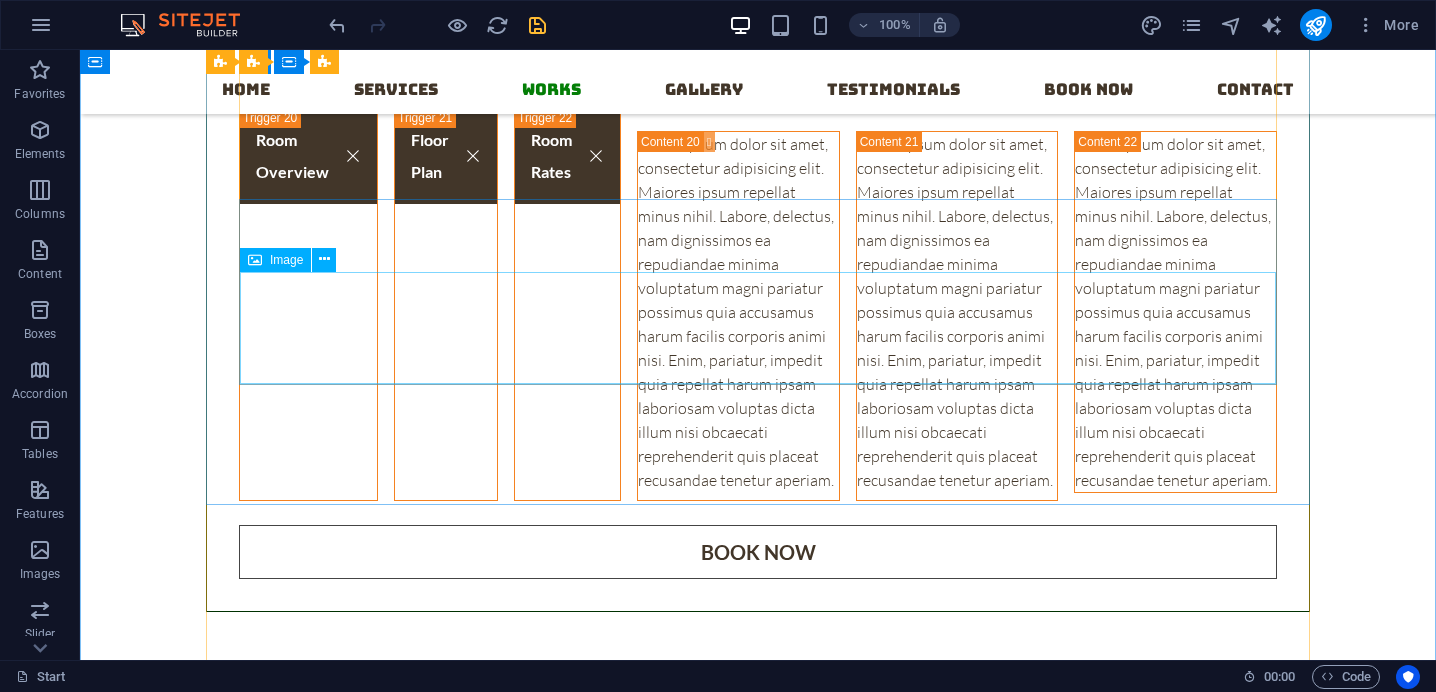 click at bounding box center (1563, -1113) 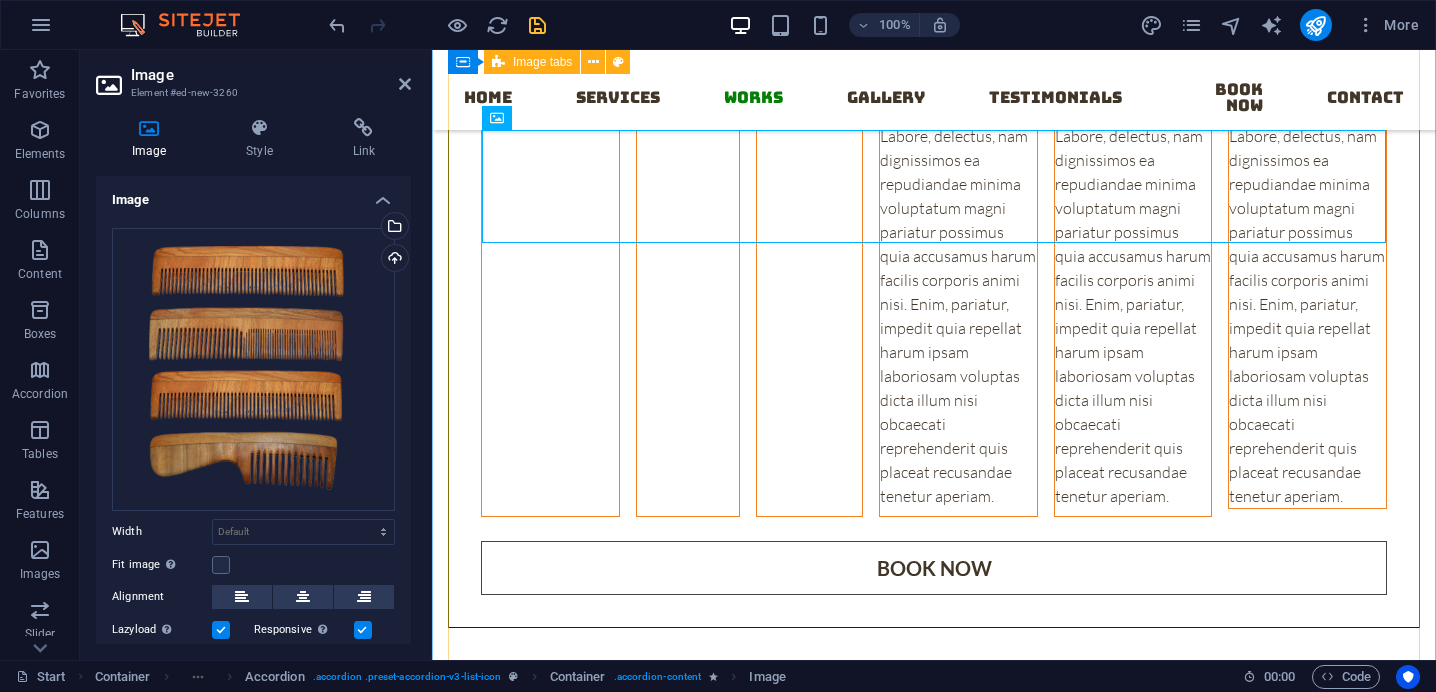 scroll, scrollTop: 11244, scrollLeft: 0, axis: vertical 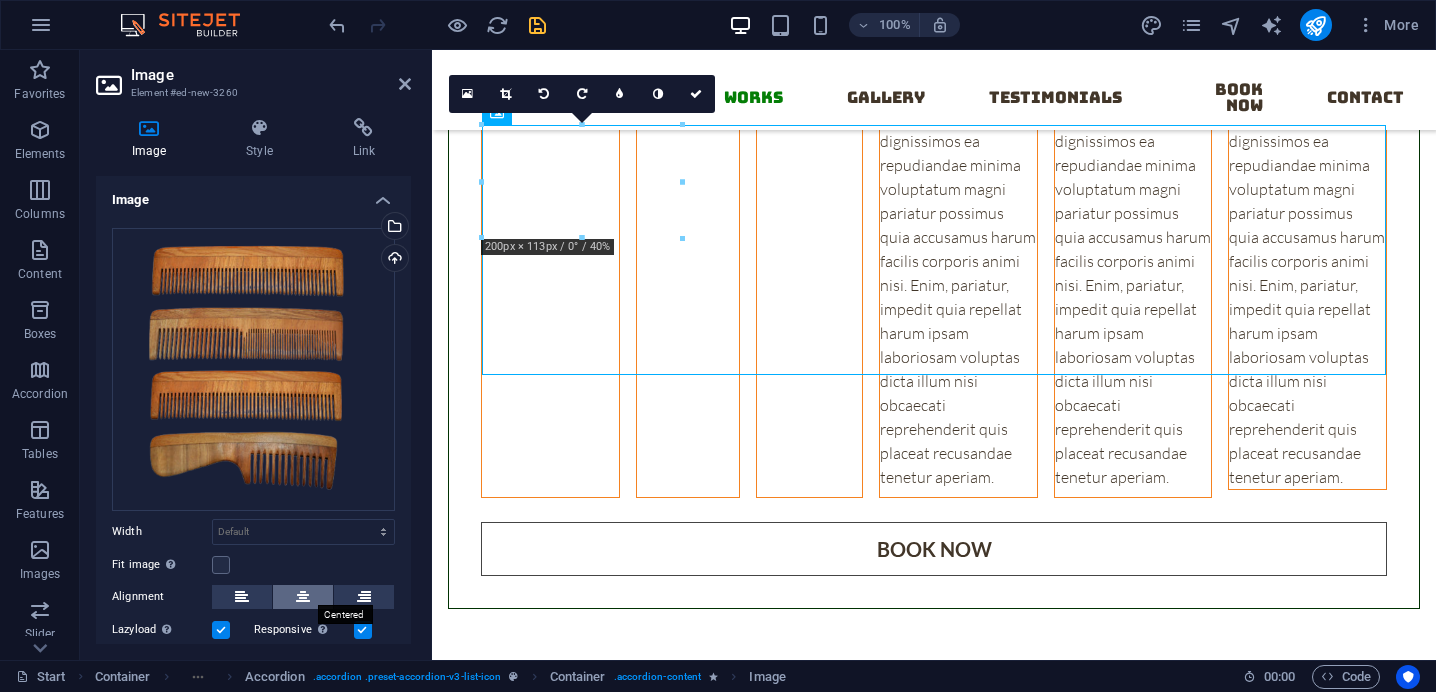 click at bounding box center [303, 597] 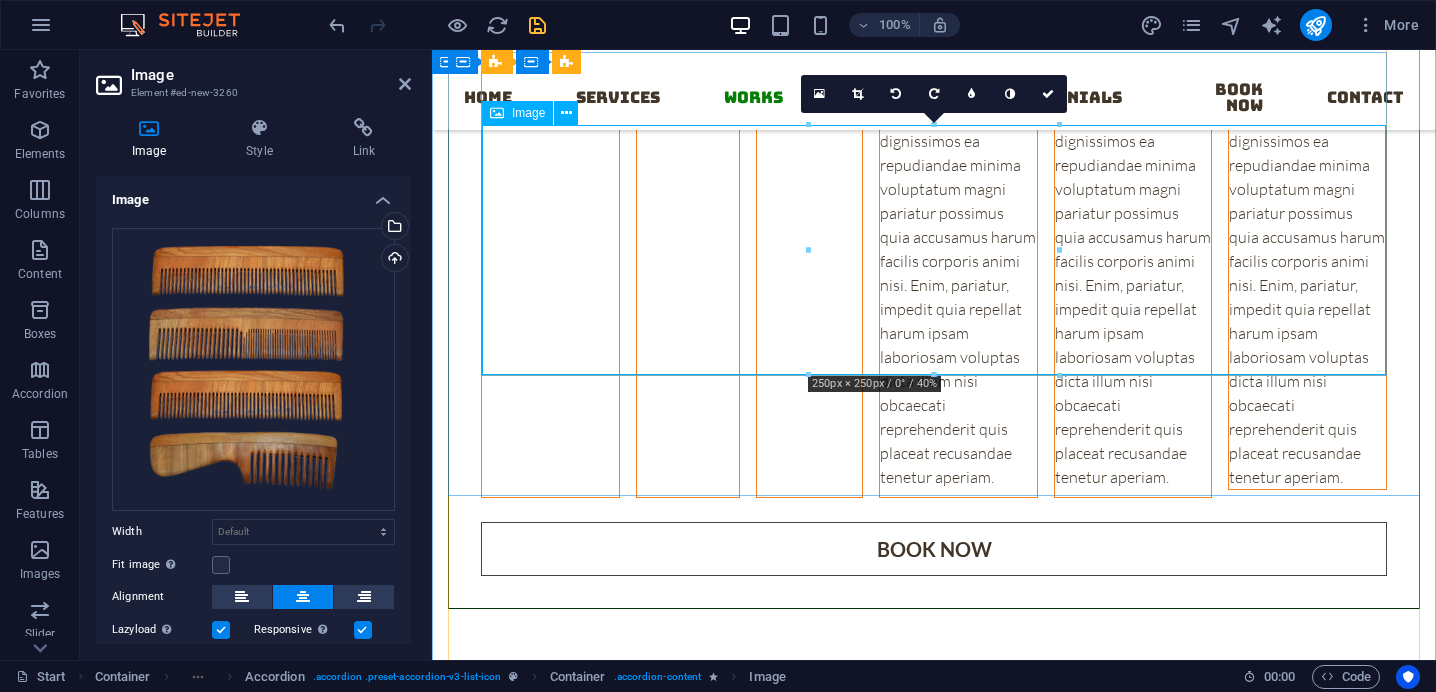 click at bounding box center (1830, -1190) 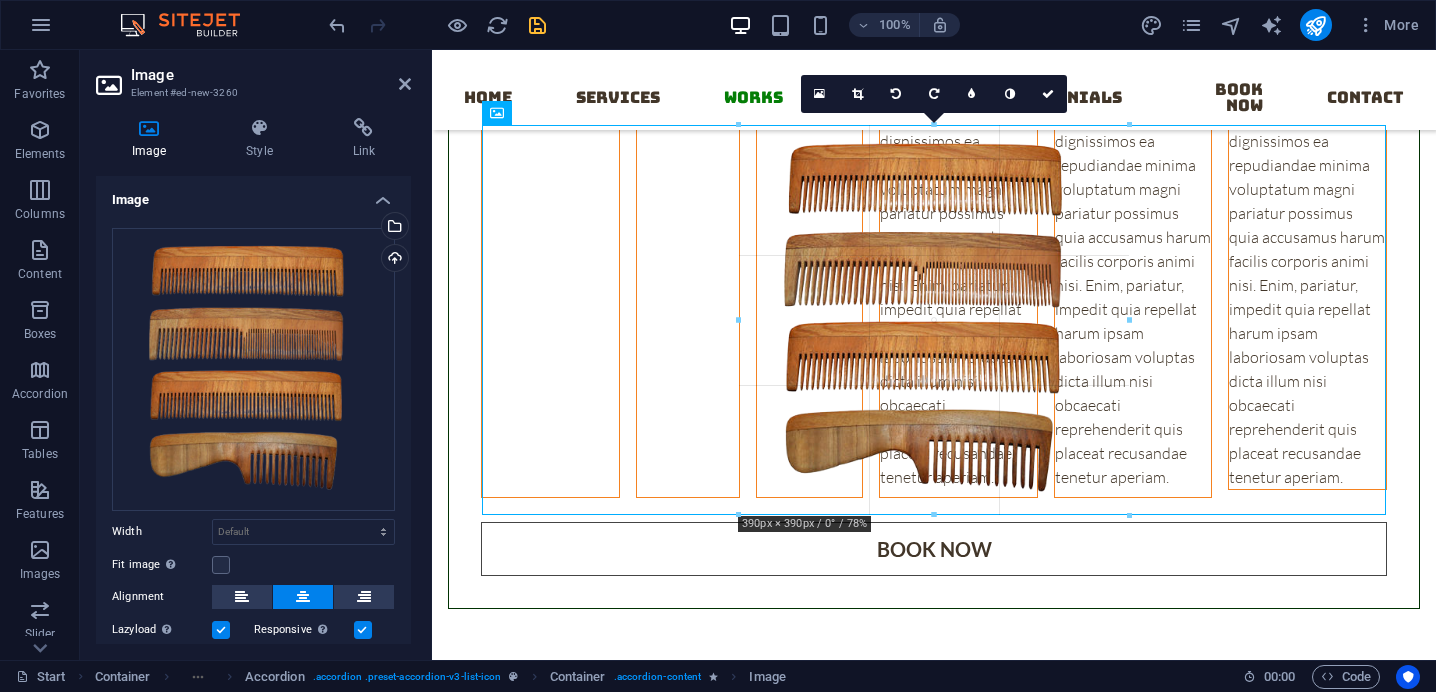 drag, startPoint x: 1058, startPoint y: 376, endPoint x: 1155, endPoint y: 517, distance: 171.14322 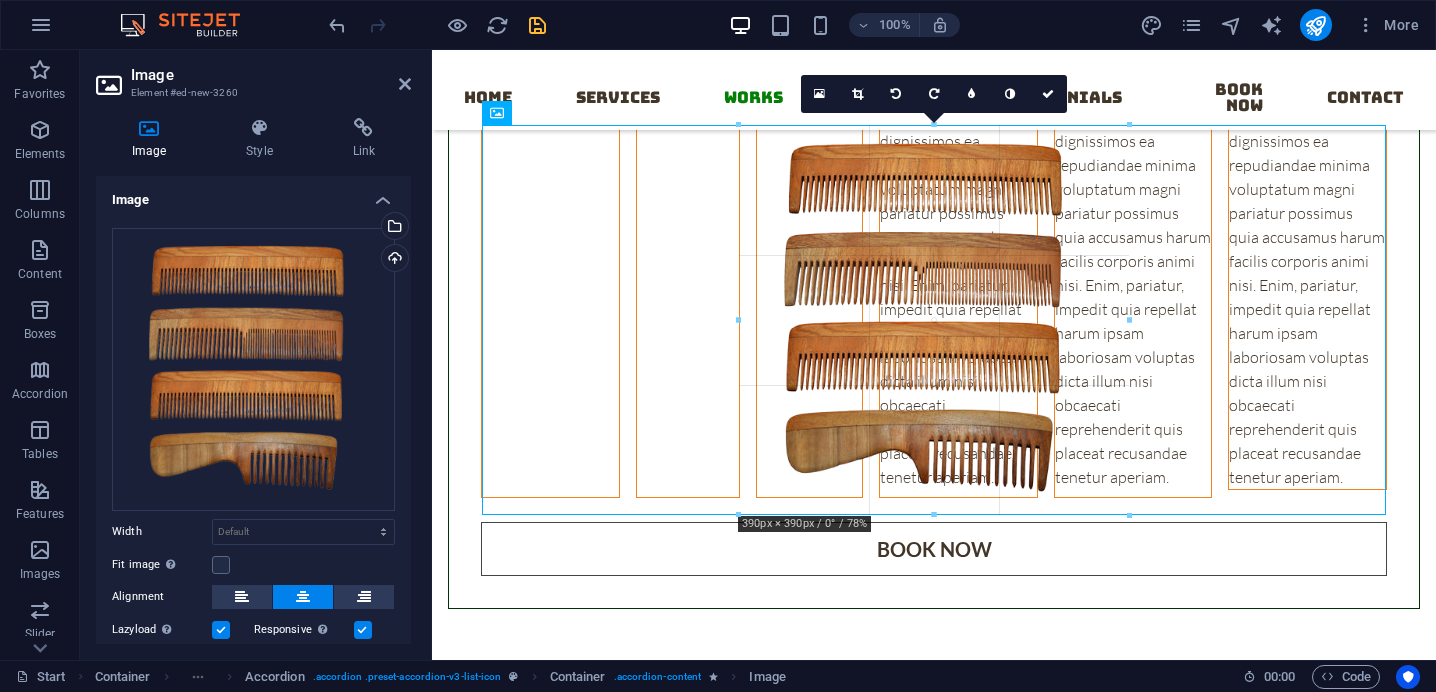type on "390" 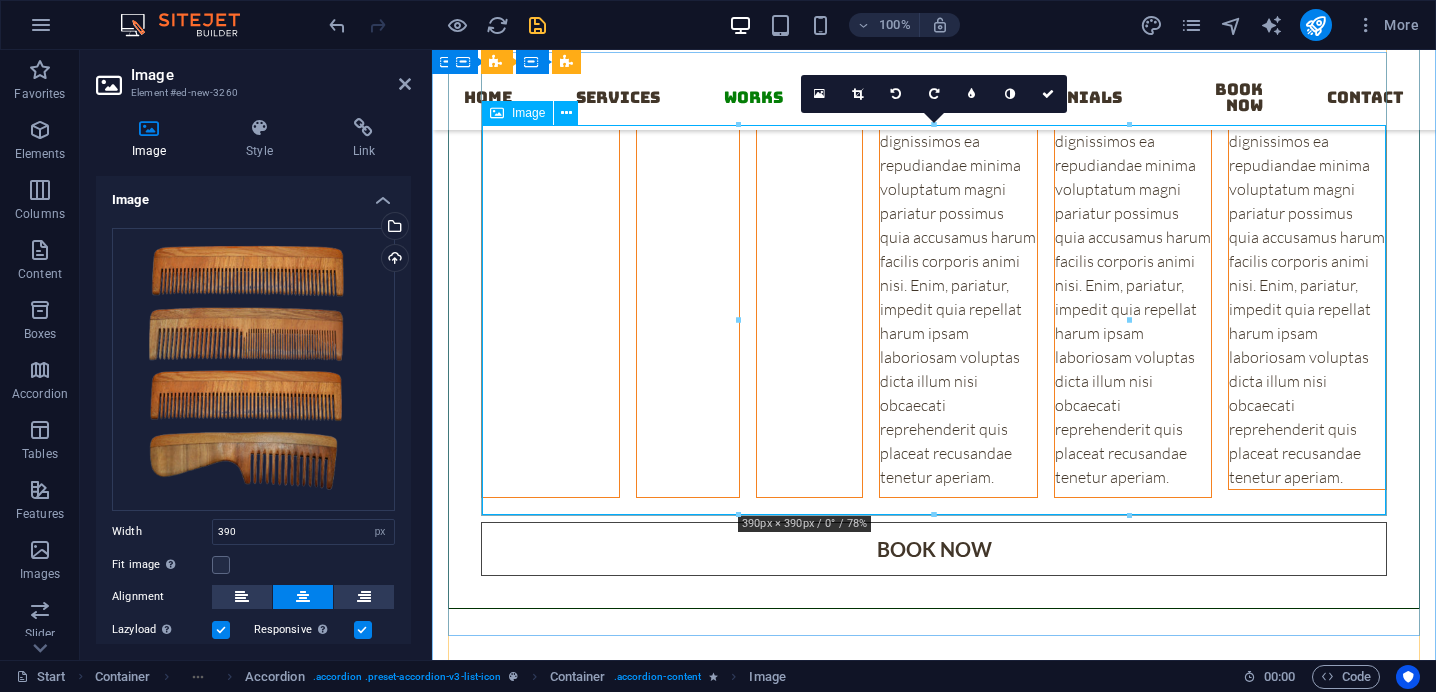 click at bounding box center (1900, -1240) 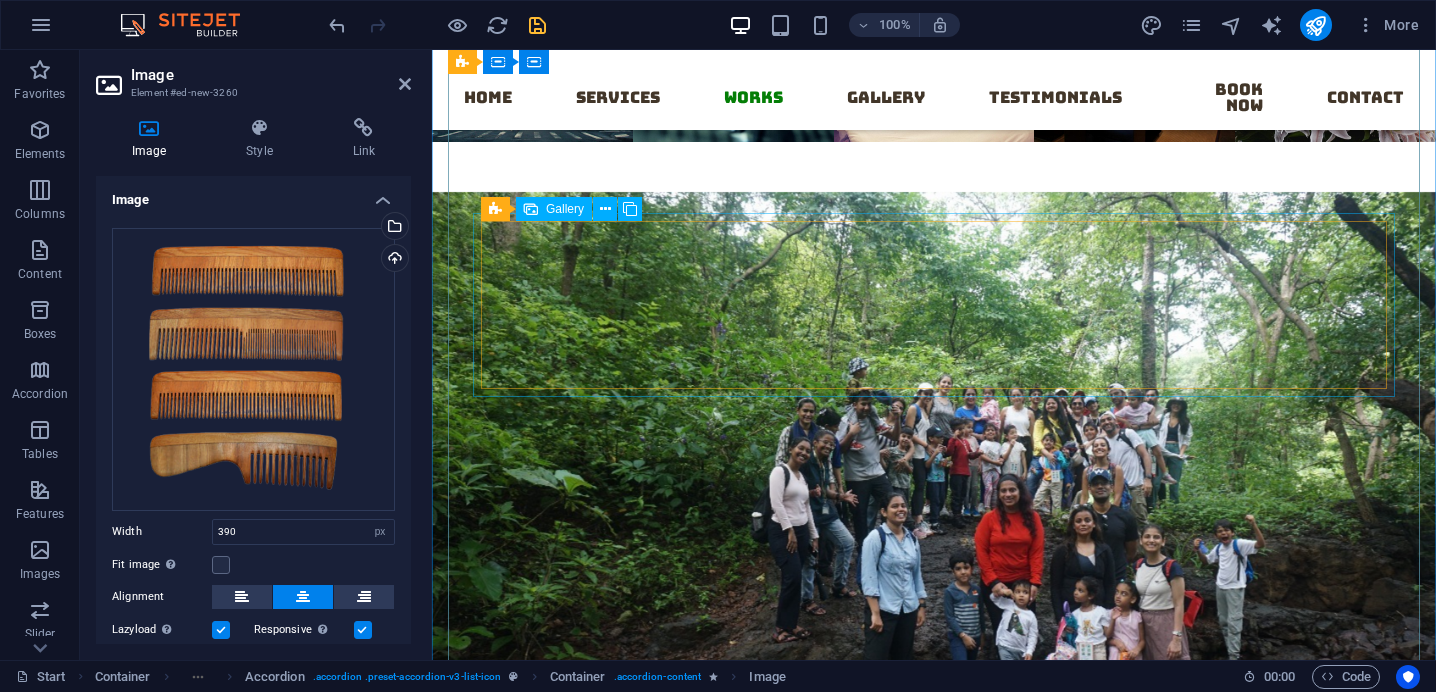 click at bounding box center [1118, -1153] 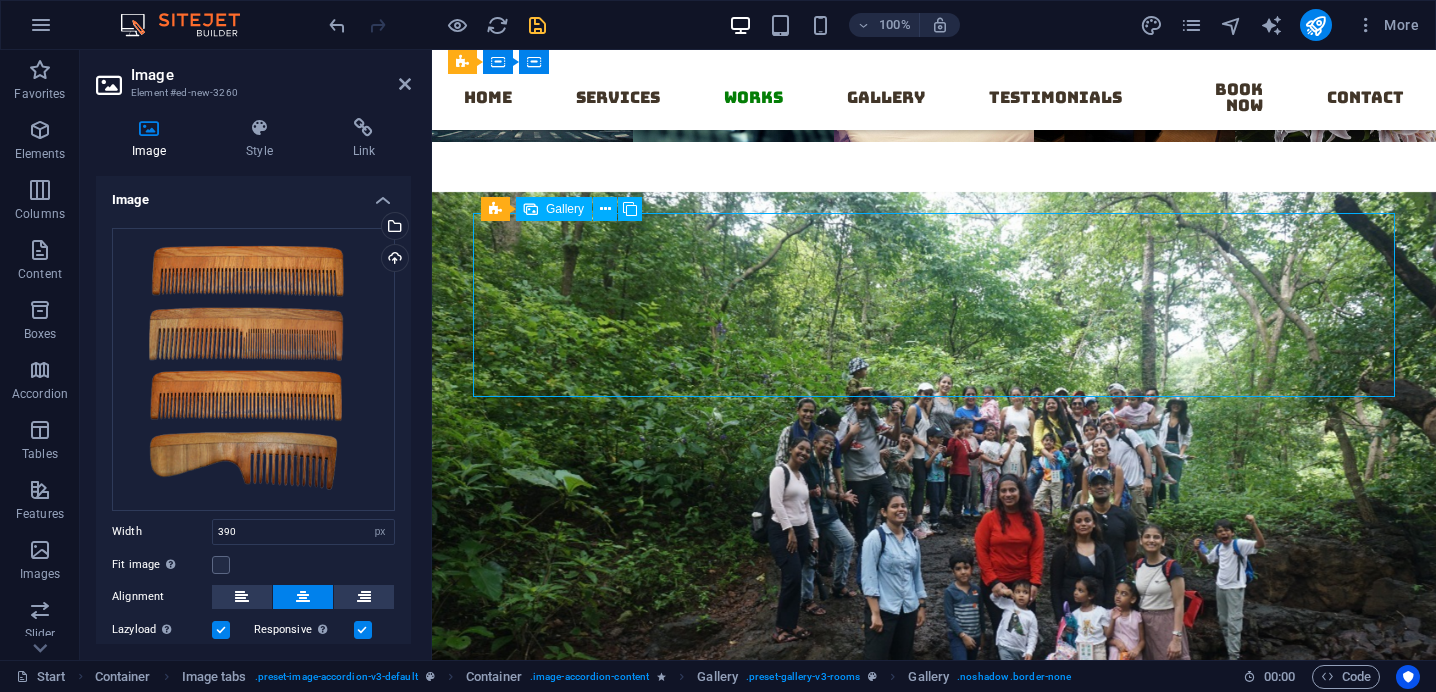 scroll, scrollTop: 12332, scrollLeft: 0, axis: vertical 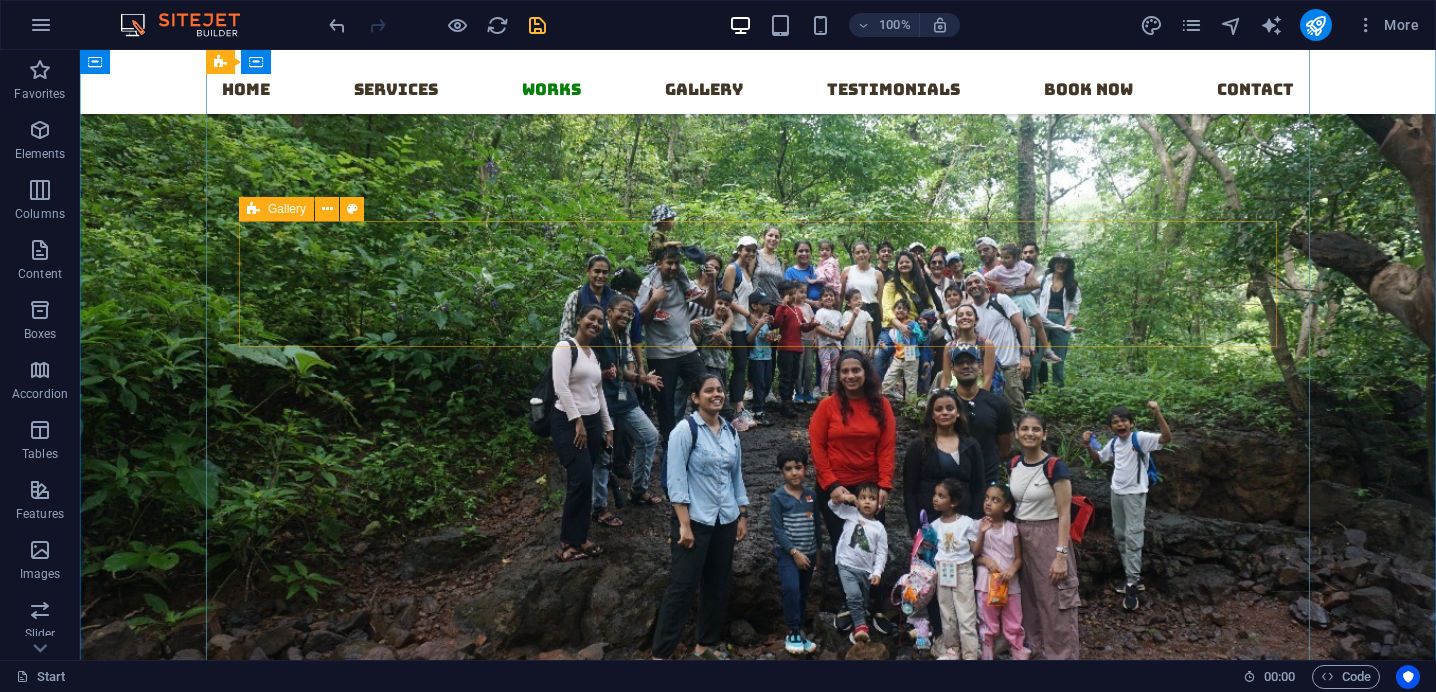 click on "Drop content here or  Add elements  Paste clipboard" at bounding box center [758, -1246] 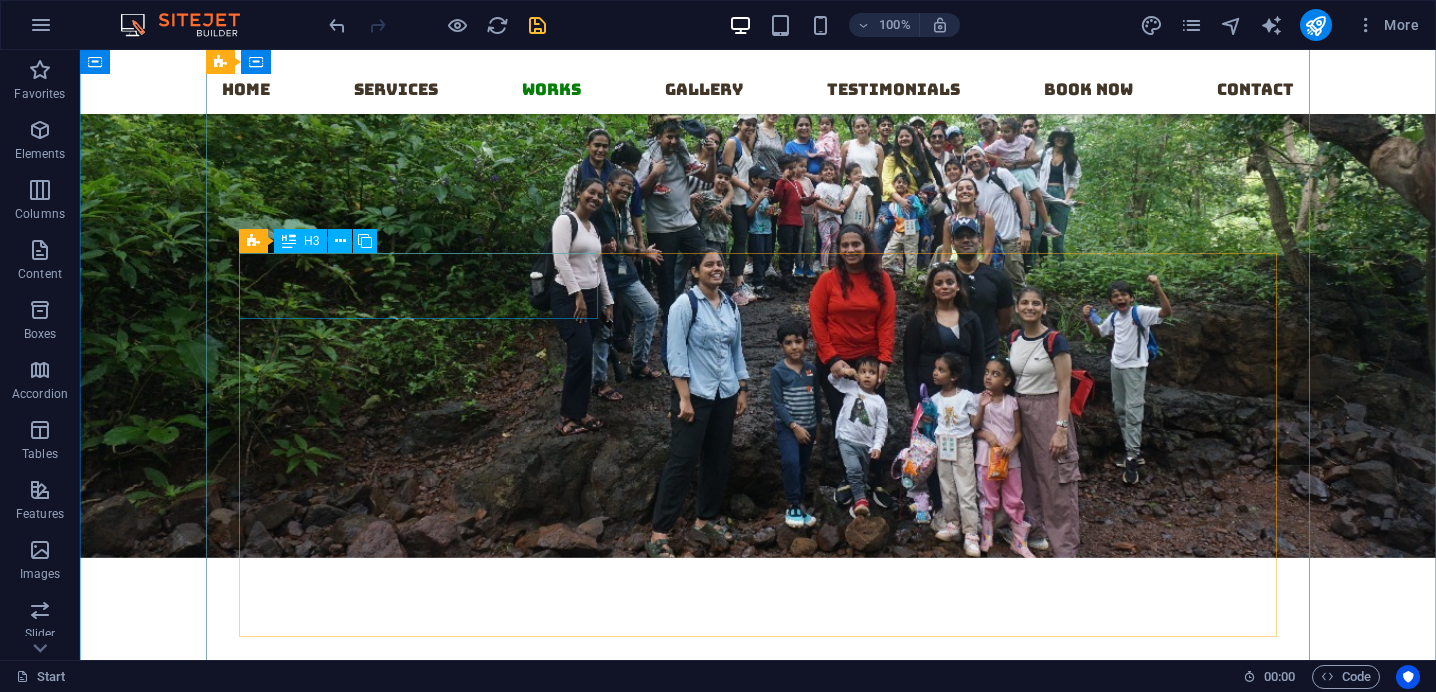 click on "Room Overview" at bounding box center (308, -1080) 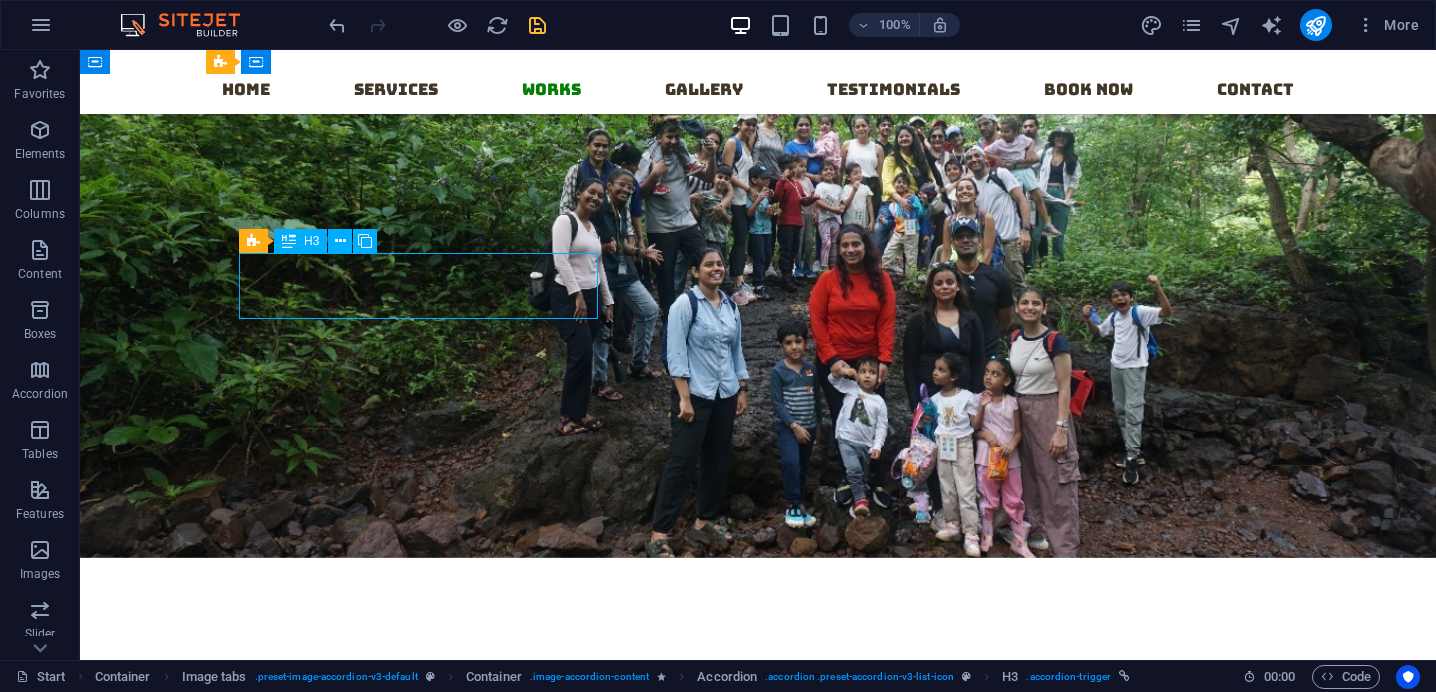 click on "Room Overview" at bounding box center (308, -1080) 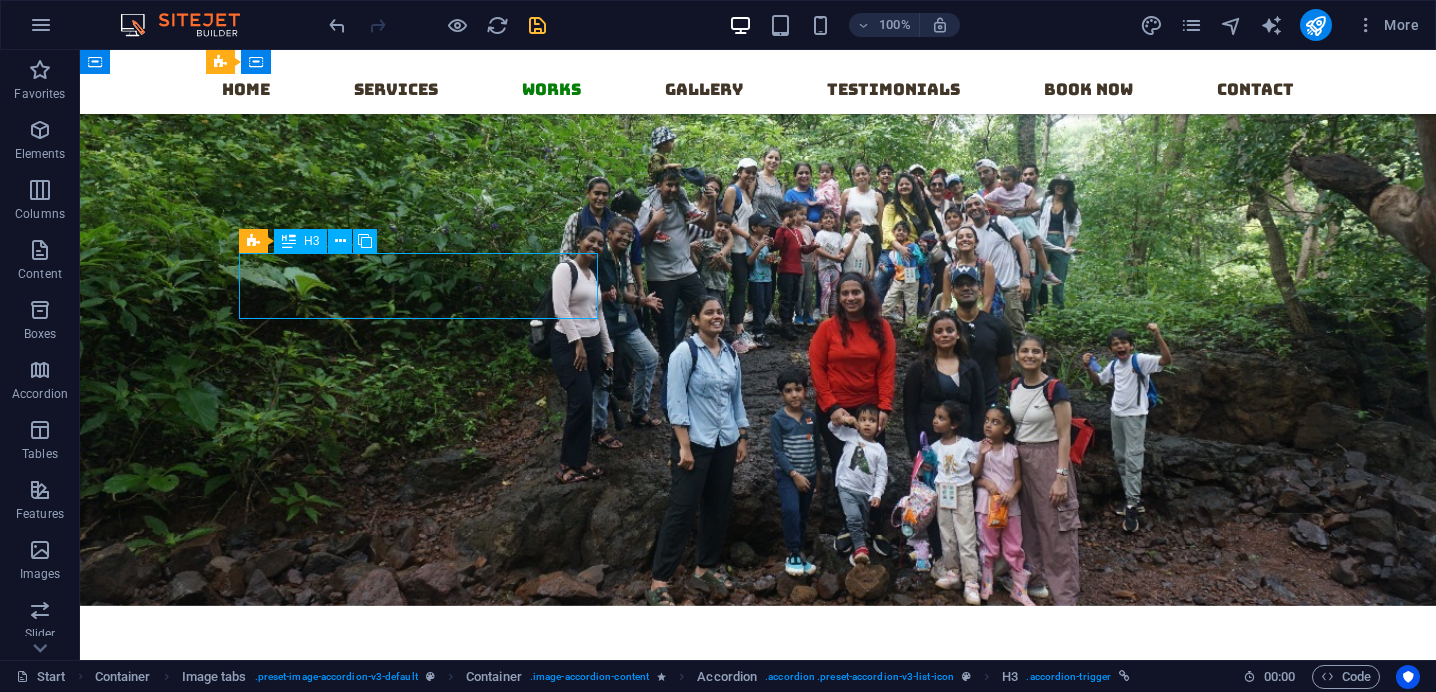 scroll, scrollTop: 12241, scrollLeft: 0, axis: vertical 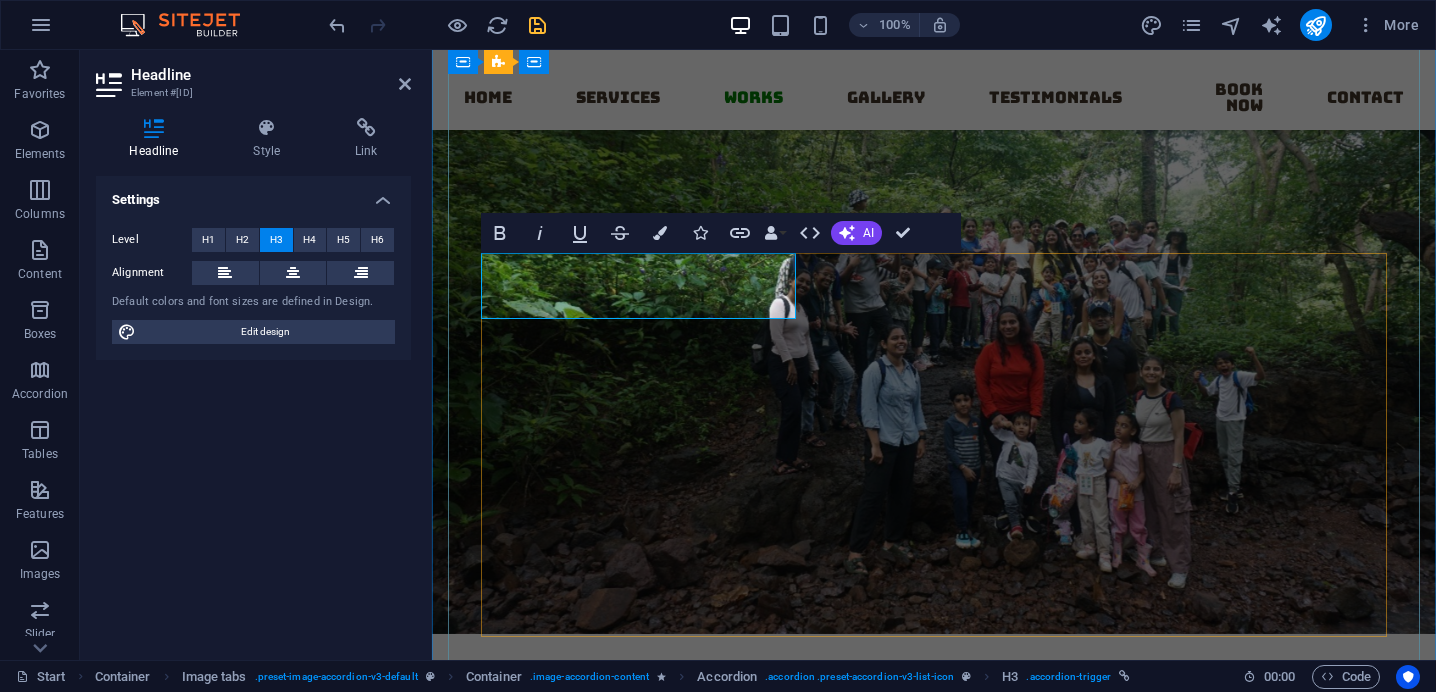 type 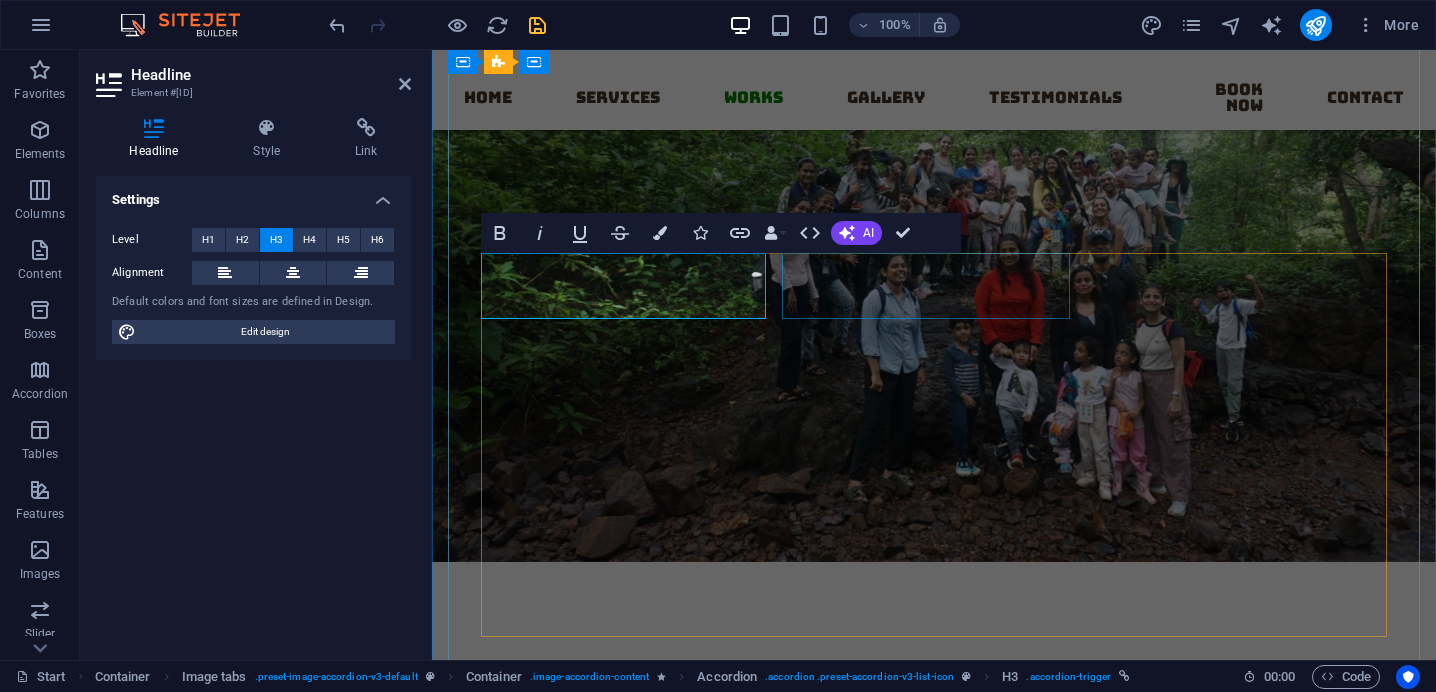 click on "Floor Plan" at bounding box center [649, -972] 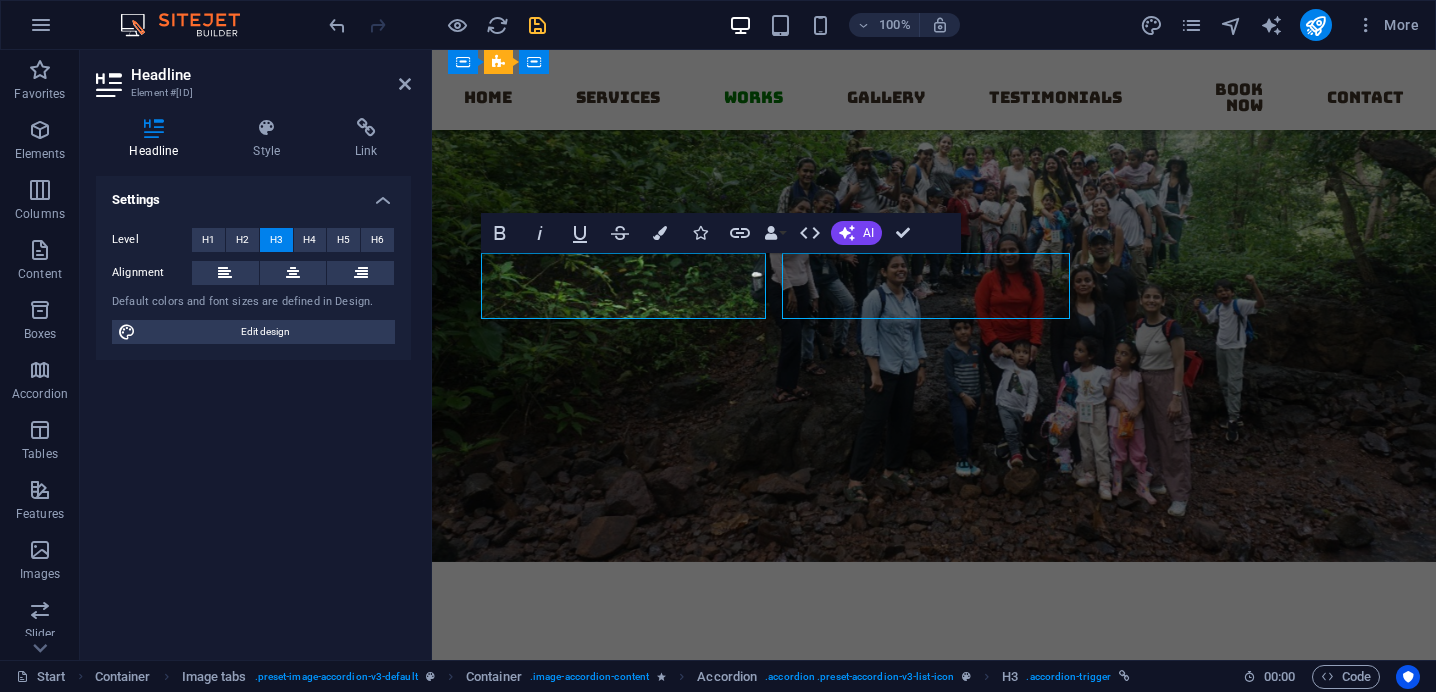 click on "Floor Plan" at bounding box center [649, -972] 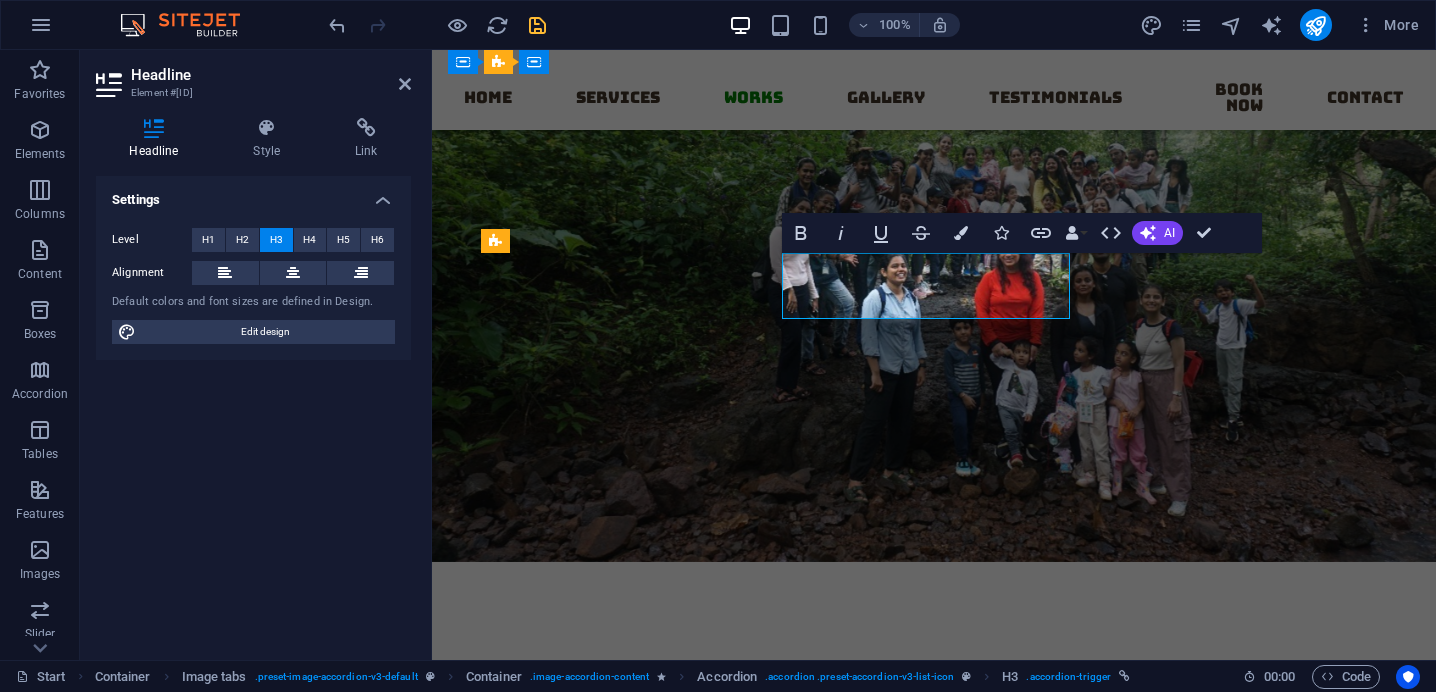 type 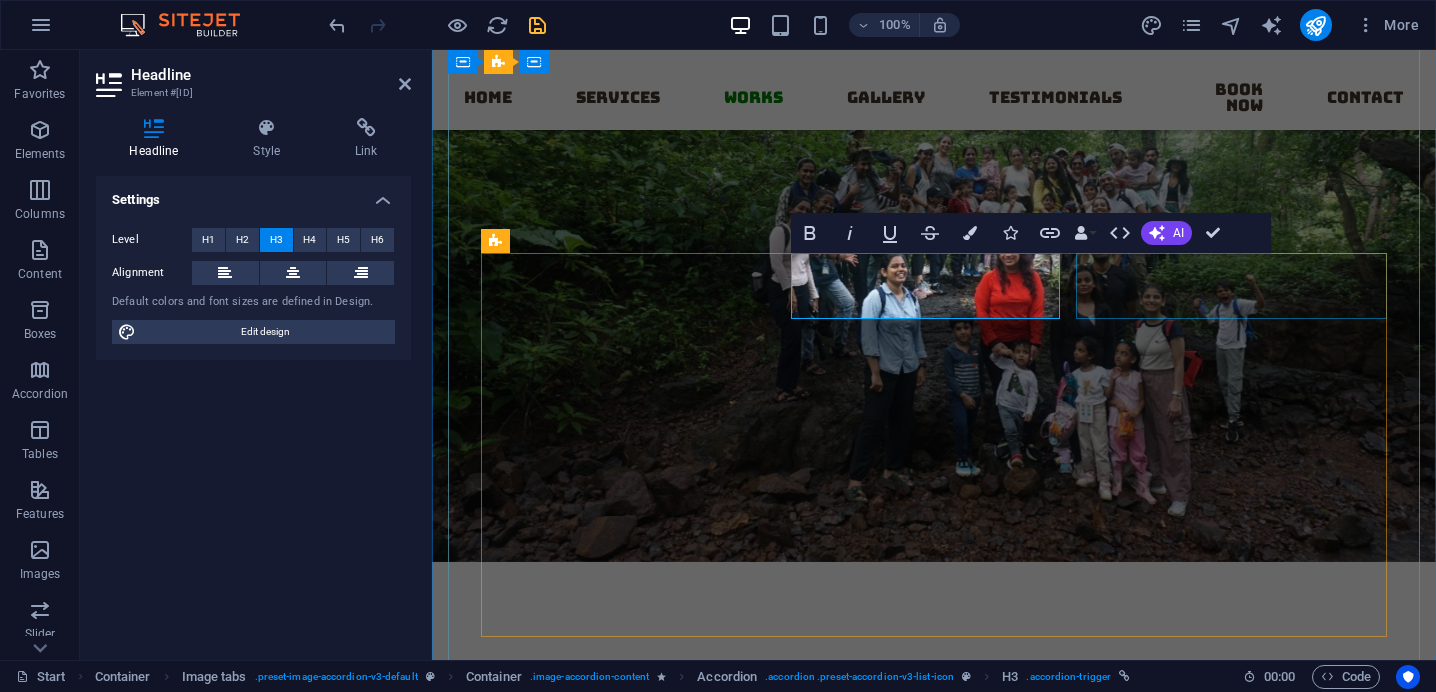 click on "Room Rates" at bounding box center (775, -972) 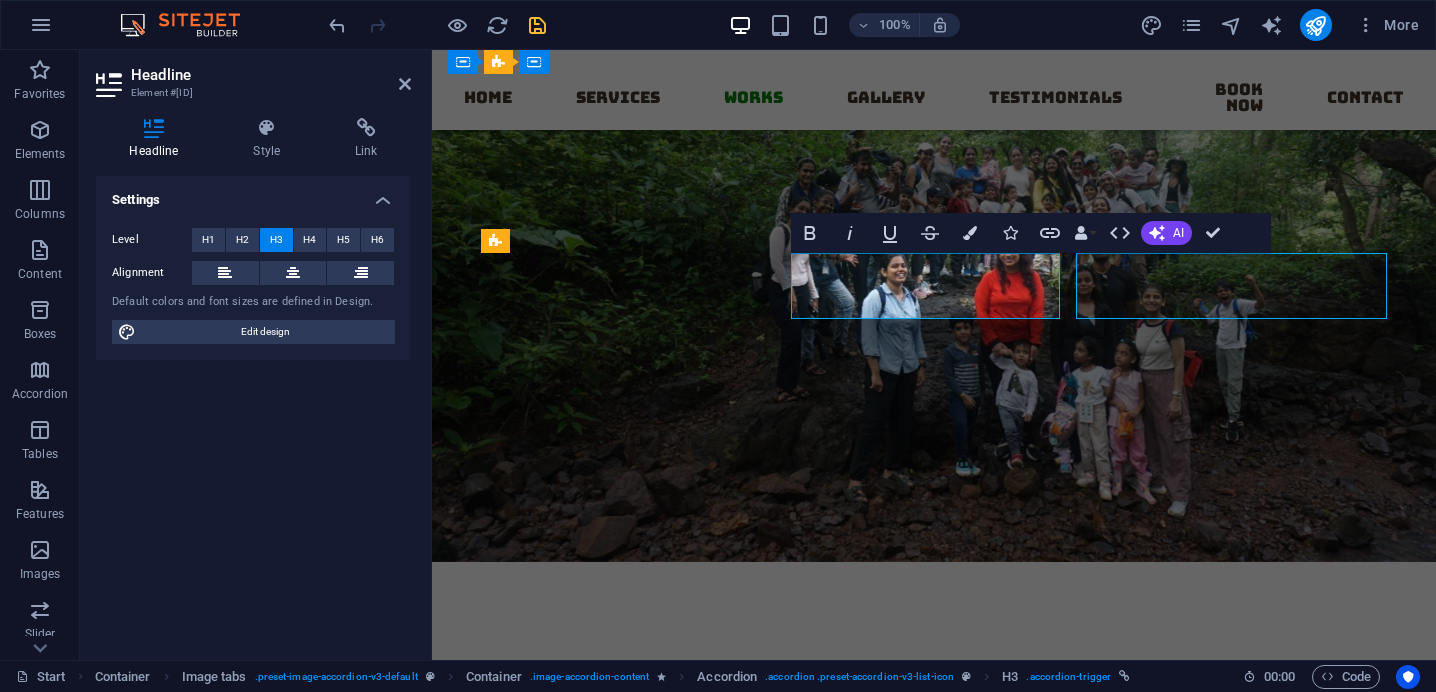 click on "Room Rates" at bounding box center [775, -972] 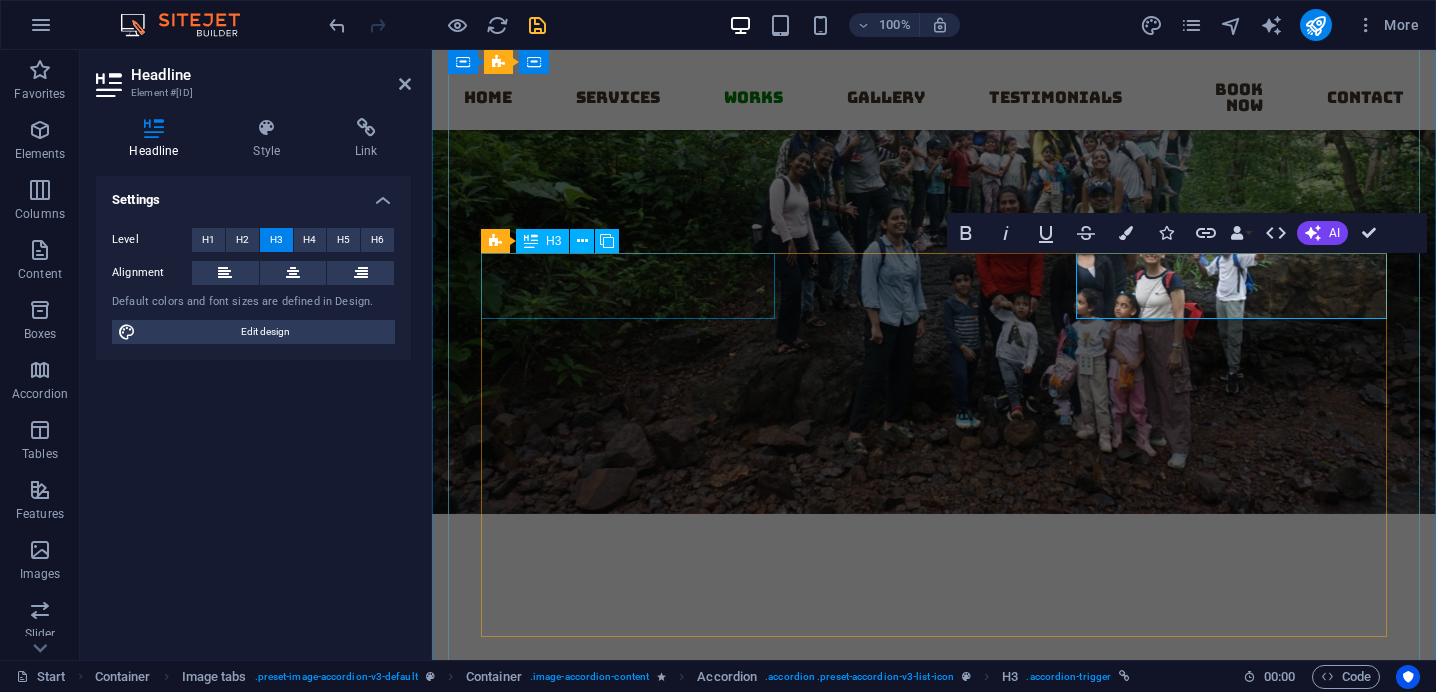 click on "Clay Idols" at bounding box center (531, -1020) 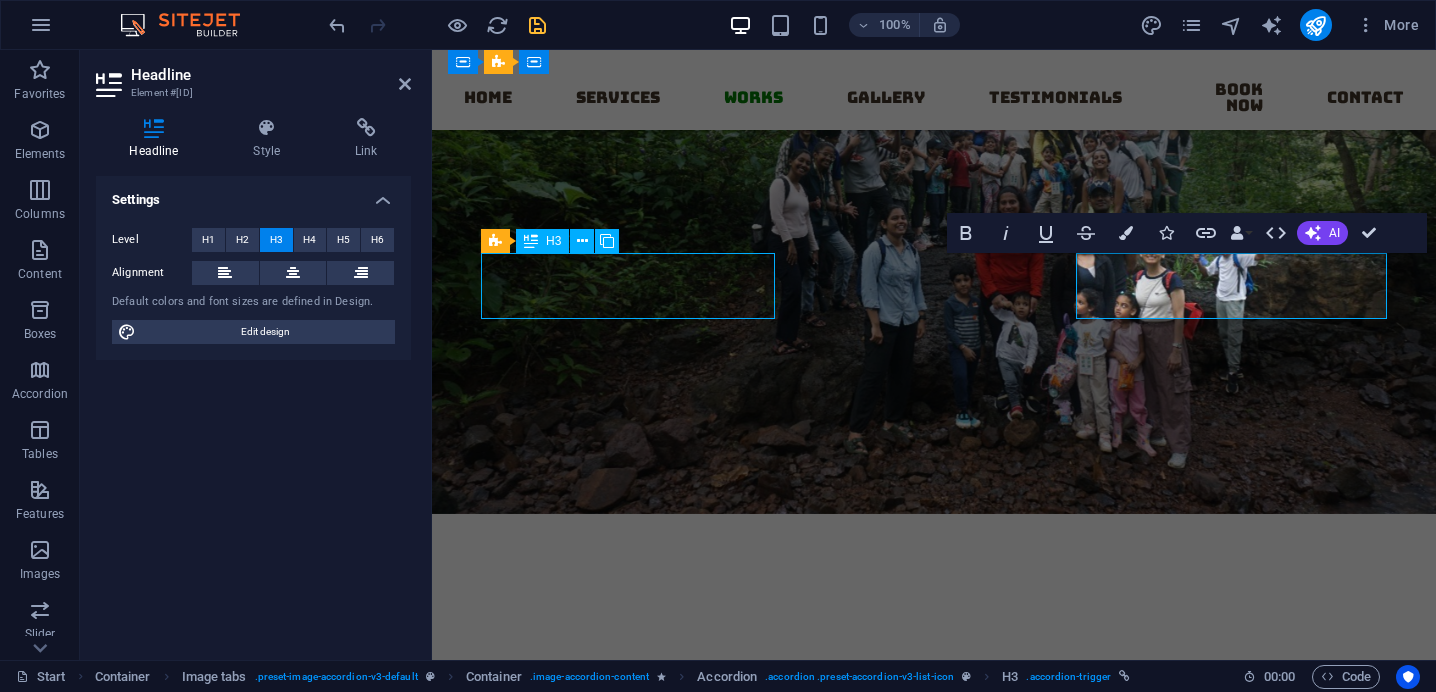 click on "Clay Idols" at bounding box center (531, -1020) 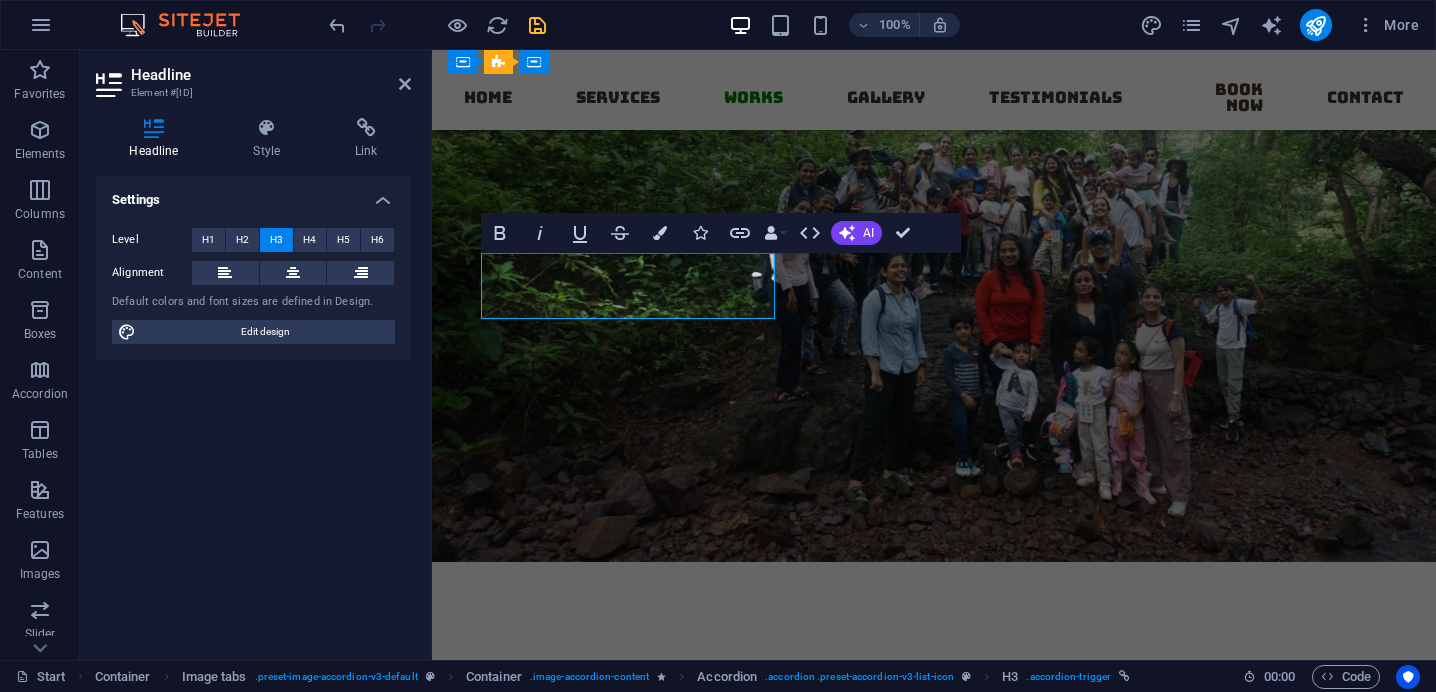 type 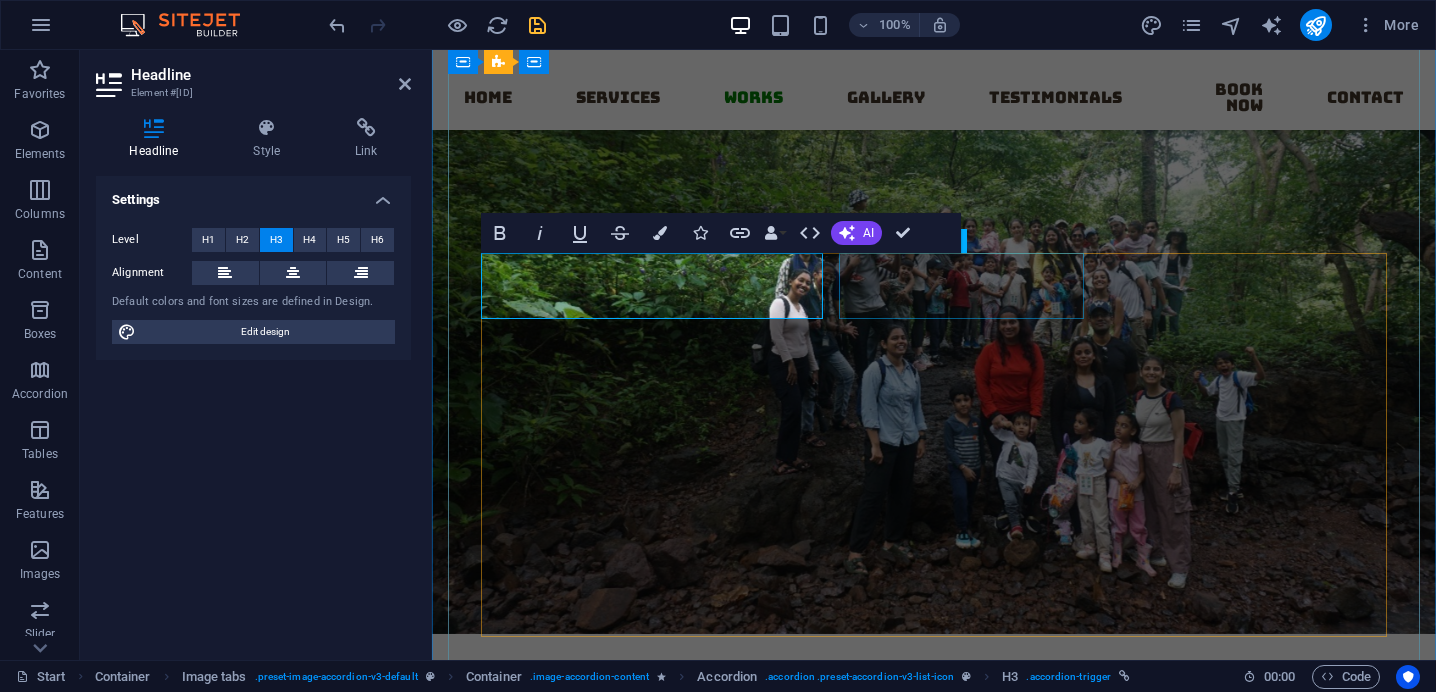 click on "Diya's" at bounding box center (684, -936) 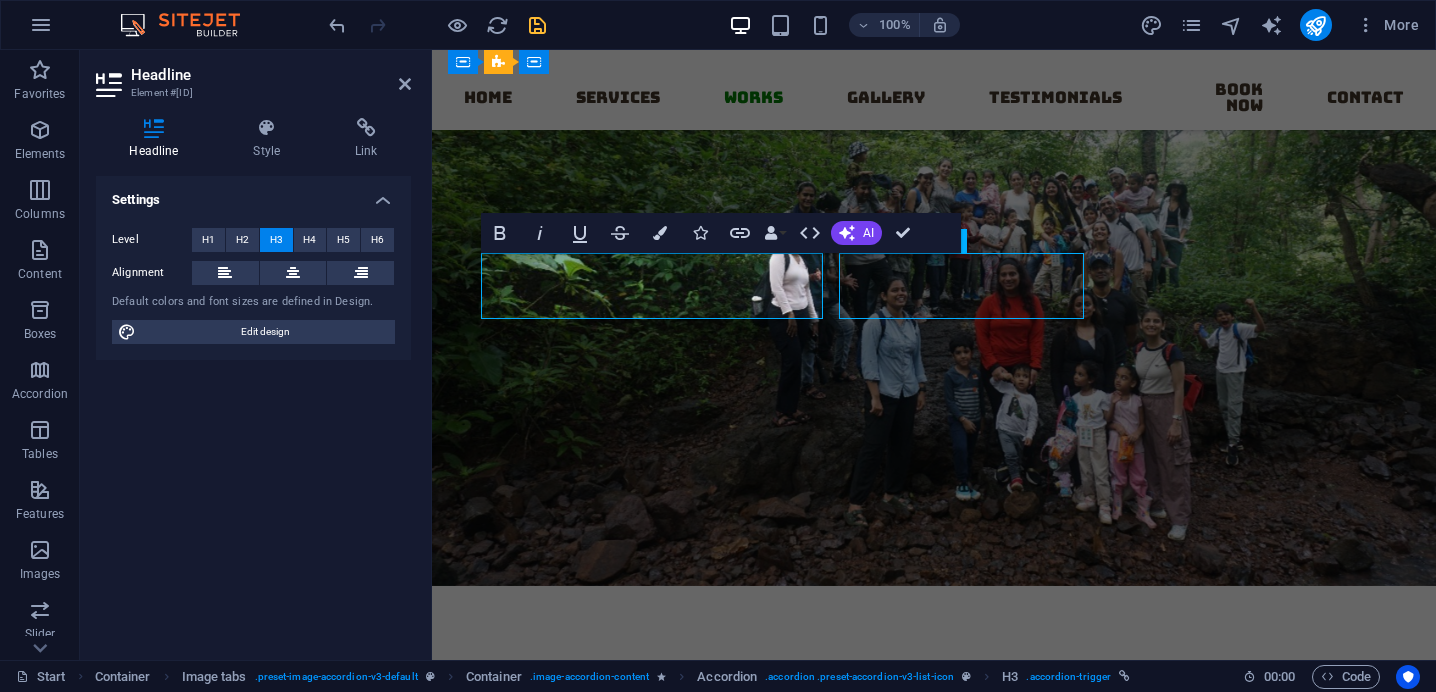 scroll, scrollTop: 12332, scrollLeft: 0, axis: vertical 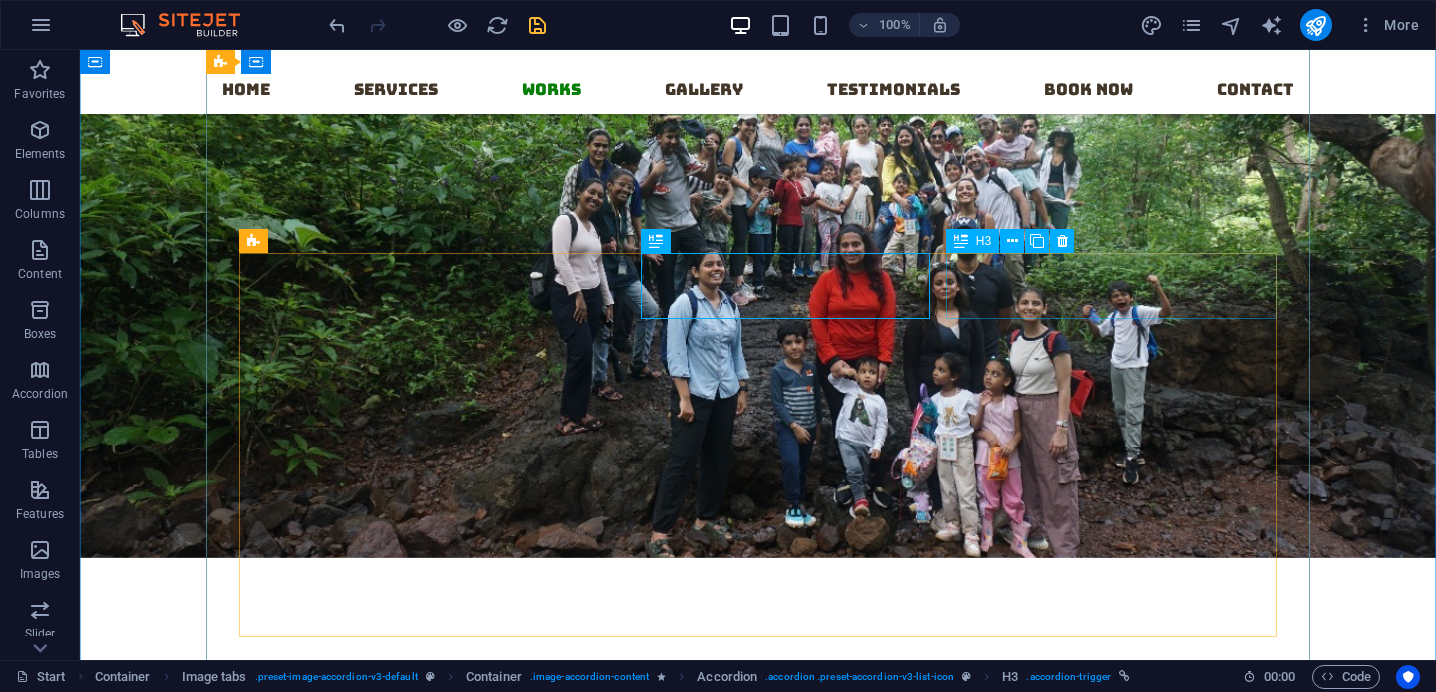 click on "Room Rates" at bounding box center [566, -1080] 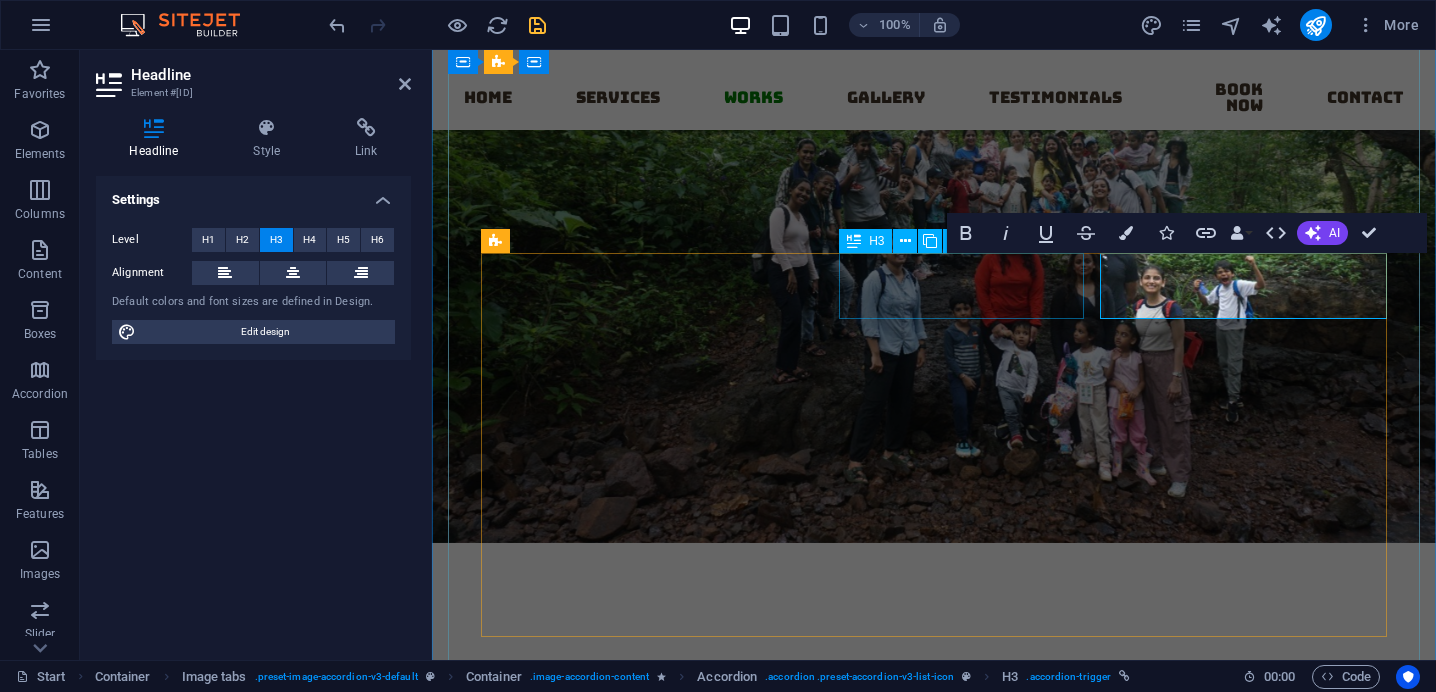 scroll, scrollTop: 12241, scrollLeft: 0, axis: vertical 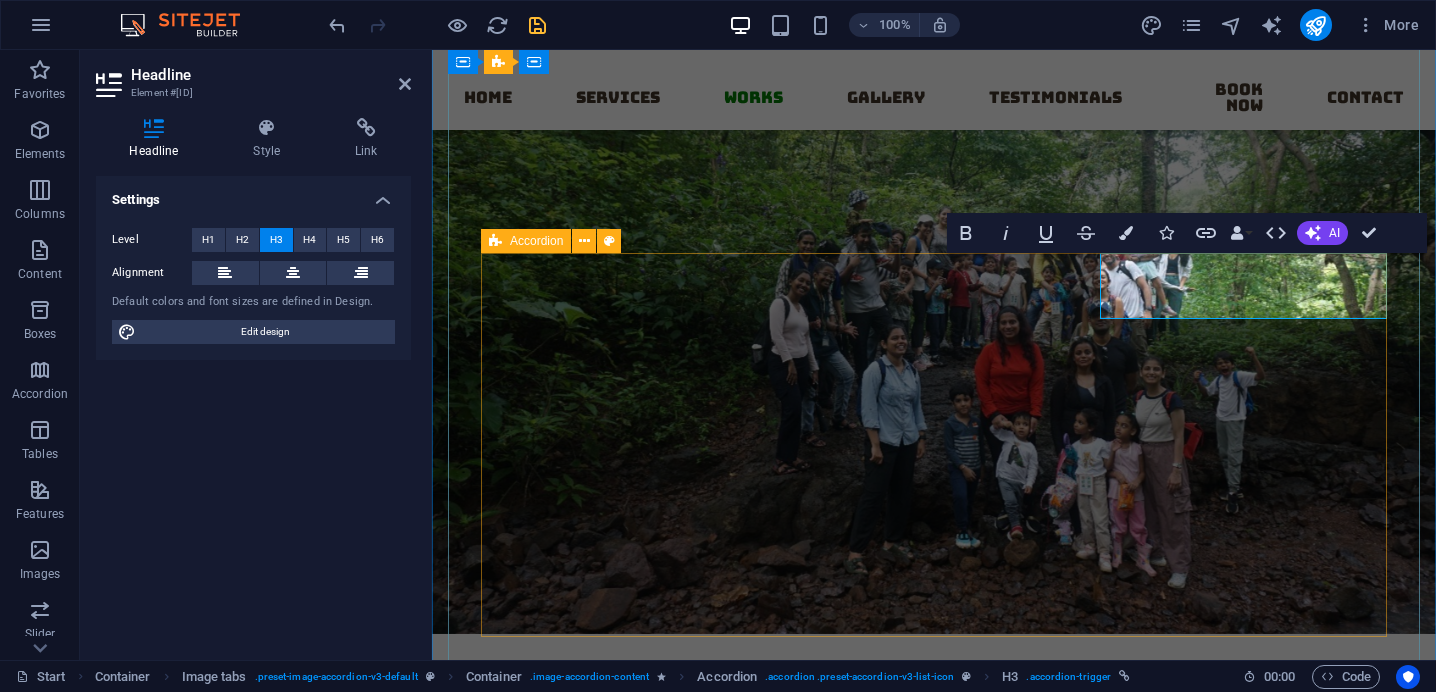 click on "Plantable Clay Idols Lorem ipsum dolor sit amet, consectetur adipisicing elit. Maiores ipsum repellat minus nihil. Labore, delectus, nam dignissimos ea repudiandae minima voluptatum magni pariatur possimus quia accusamus harum facilis corporis animi nisi. Enim, pariatur, impedit quia repellat harum ipsam laboriosam voluptas dicta illum nisi obcaecati reprehenderit quis placeat recusandae tenetur aperiam. Diya's Lorem ipsum dolor sit amet, consectetur adipisicing elit. Maiores ipsum repellat minus nihil. Labore, delectus, nam dignissimos ea repudiandae minima voluptatum magni pariatur possimus quia accusamus harum facilis corporis animi nisi. Enim, pariatur, impedit quia repellat harum ipsam laboriosam voluptas dicta illum nisi obcaecati reprehenderit quis placeat recusandae tenetur aperiam. Room Rates" at bounding box center (934, -940) 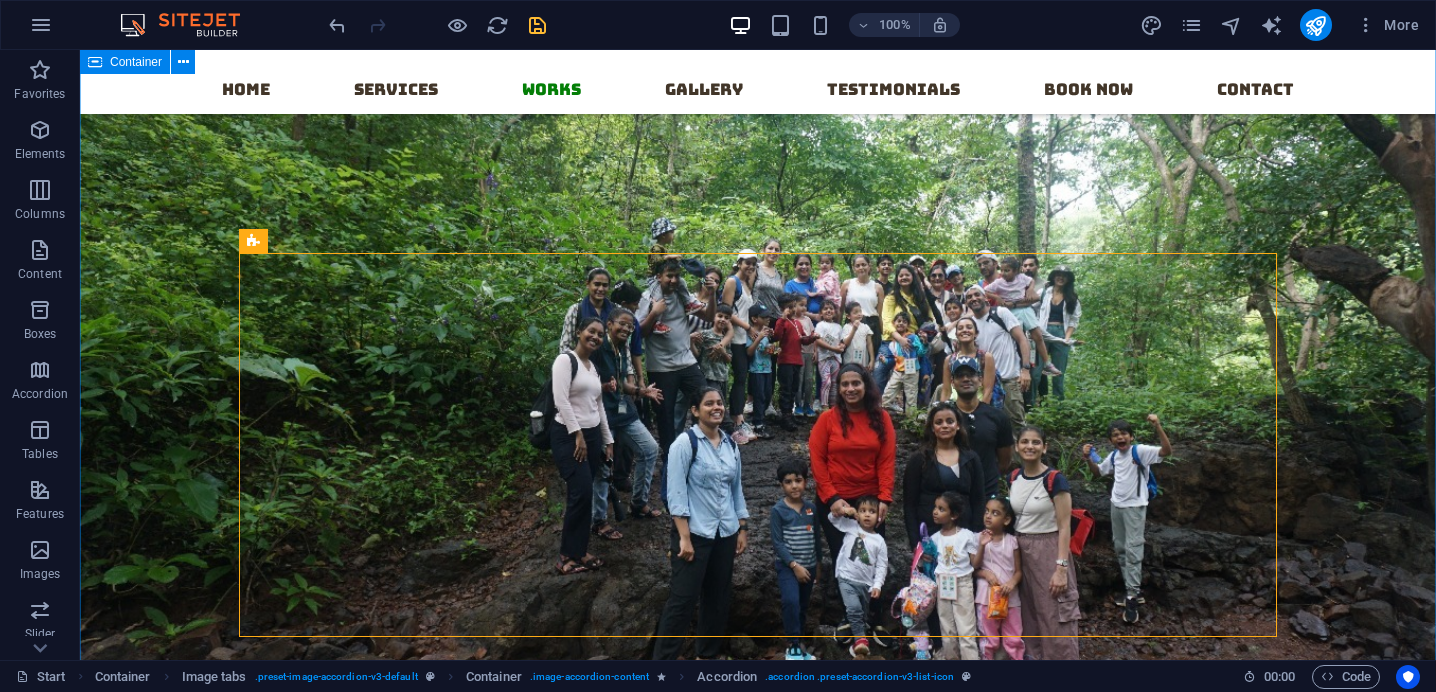 scroll, scrollTop: 12332, scrollLeft: 0, axis: vertical 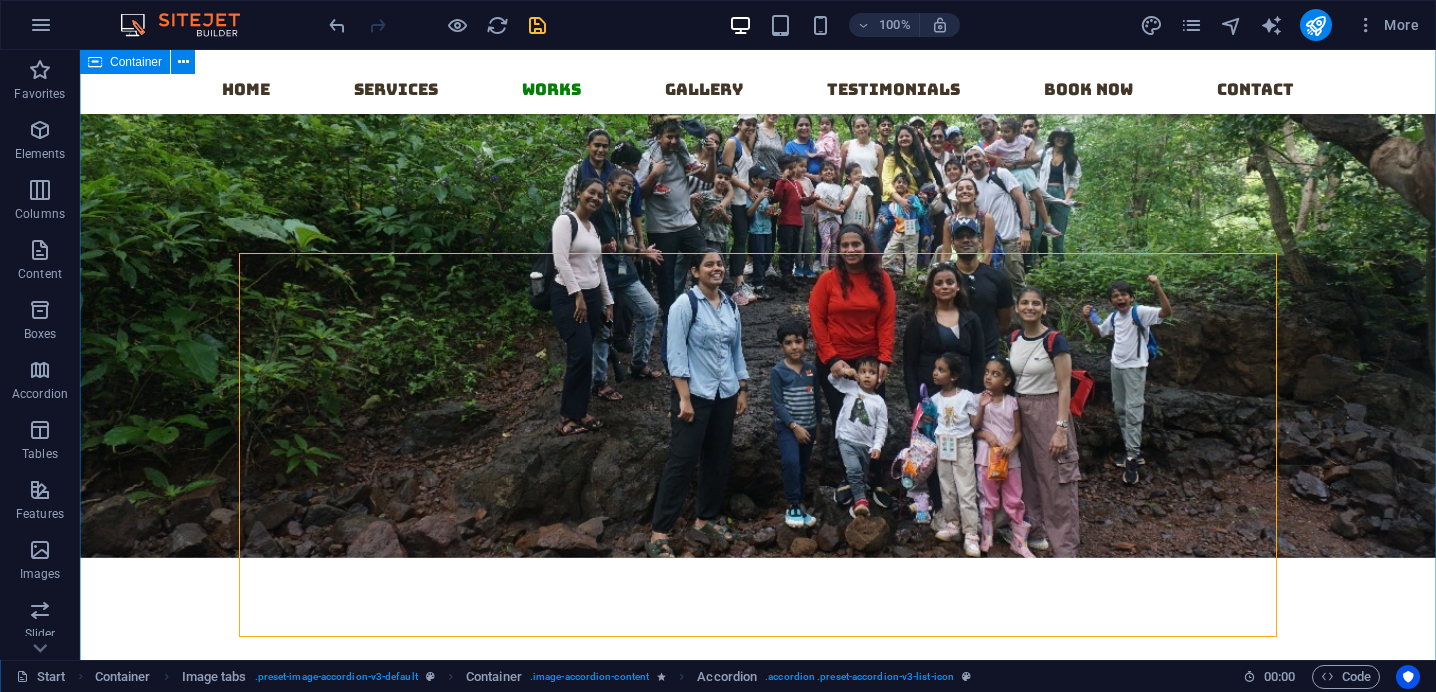 click on "Works Recycled paper Recycled Paper Lorem ipsum dolor sit amet, consectetur adipisicing elit. Natus, dolores, at, nisi eligendi repellat voluptatem minima officia veritatis quasi animi porro laudantium dicta dolor voluptate non maiores ipsum reprehenderit odio fugiat reiciendis consectetur fuga pariatur libero accusantium quod minus odit debitis cumque quo adipisci vel vitae aliquid corrupti perferendis voluptates. HB2 Pencils Lorem ipsum dolor sit amet, consectetur adipisicing elit. Maiores ipsum repellat minus nihil. Labore, delectus, nam dignissimos ea repudiandae minima voluptatum magni pariatur possimus quia accusamus harum facilis corporis animi nisi. Enim, pariatur, impedit quia repellat harum ipsam laboriosam voluptas dicta illum nisi obcaecati reprehenderit quis placeat recusandae tenetur aperiam. Colour Pencils Plantable Pencils Pens Plantable Pens Book now  Coconut - Coir Coconut - Coir Bowls Coco Peat Pots Book now  Hemp Hemp Bags Fanny Packs Wallets Book now  Bamboo Bamboo Speaker Book now  CLAY" at bounding box center [758, -4398] 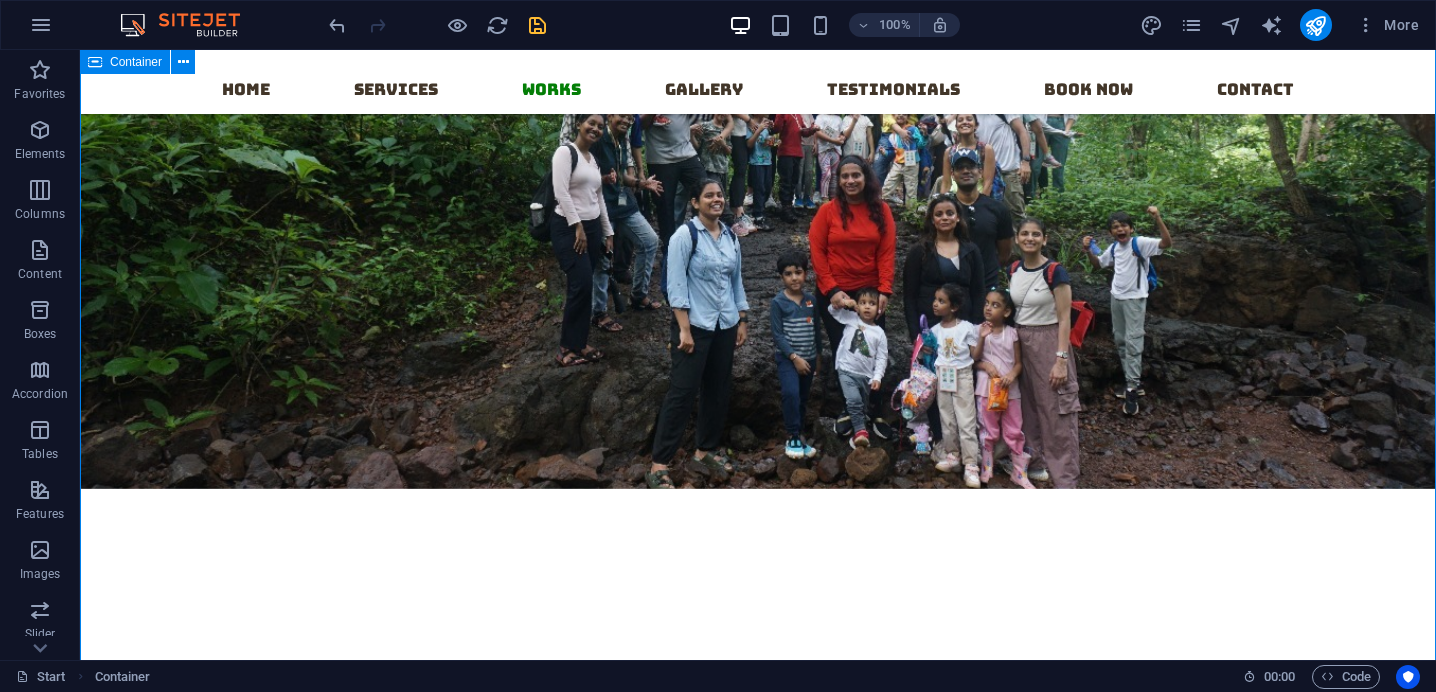 scroll, scrollTop: 12404, scrollLeft: 0, axis: vertical 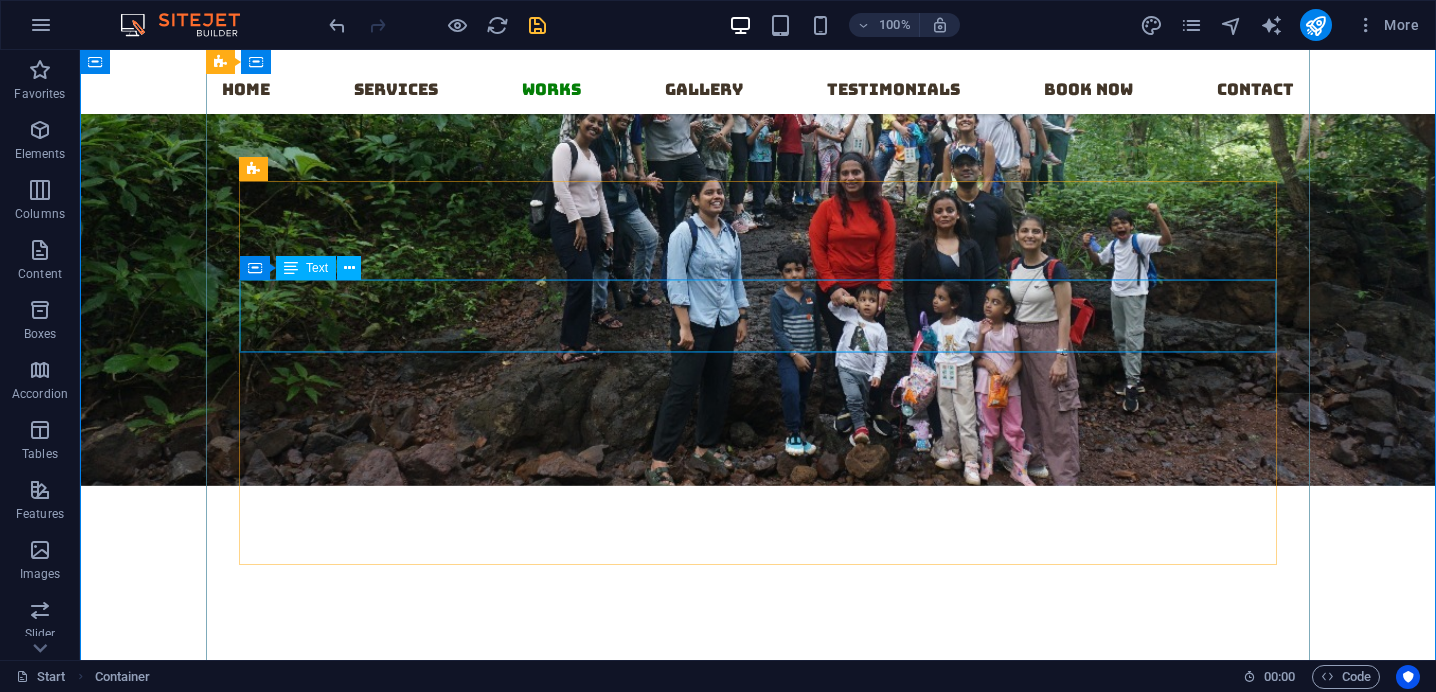 click on "Lorem ipsum dolor sit amet, consectetur adipisicing elit. Maiores ipsum repellat minus nihil. Labore, delectus, nam dignissimos ea repudiandae minima voluptatum magni pariatur possimus quia accusamus harum facilis corporis animi nisi. Enim, pariatur, impedit quia repellat harum ipsam laboriosam voluptas dicta illum nisi obcaecati reprehenderit quis placeat recusandae tenetur aperiam." at bounding box center (737, -1144) 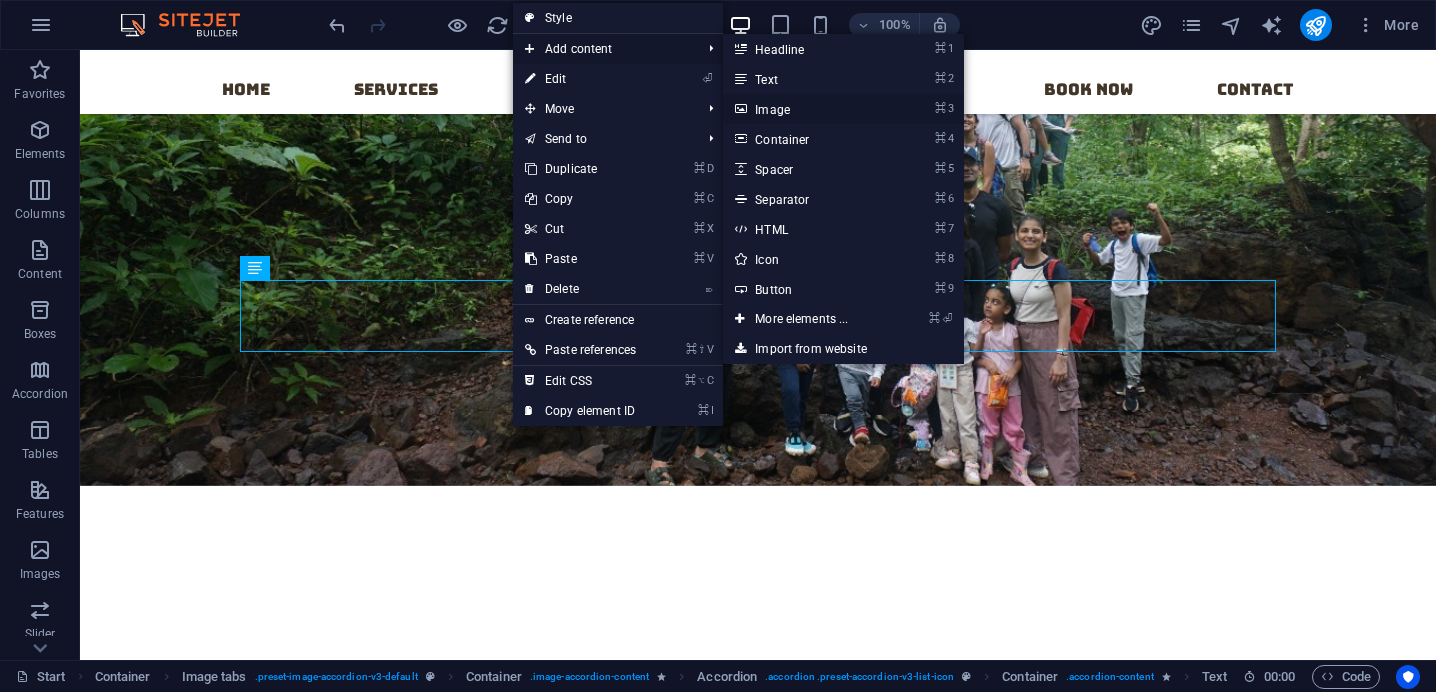 click on "⌘ 3  Image" at bounding box center (805, 109) 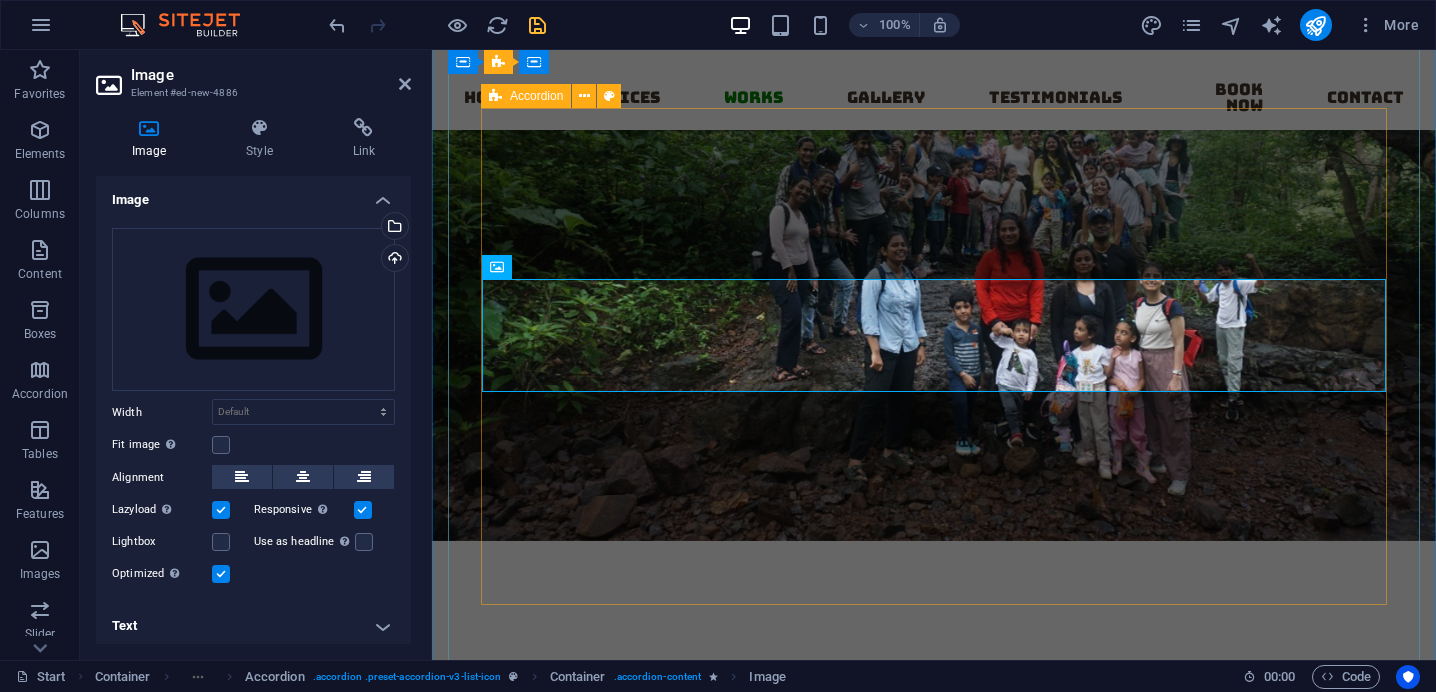 scroll, scrollTop: 12386, scrollLeft: 0, axis: vertical 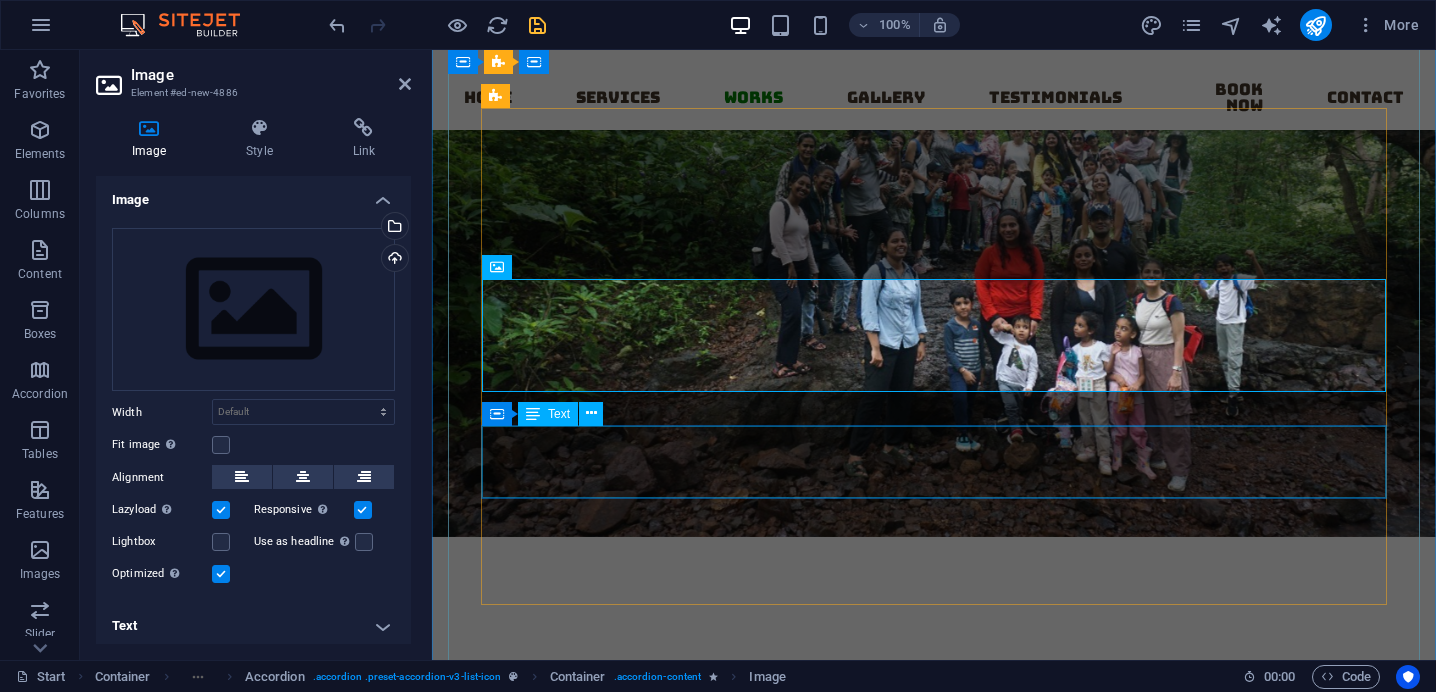 click on "Lorem ipsum dolor sit amet, consectetur adipisicing elit. Maiores ipsum repellat minus nihil. Labore, delectus, nam dignissimos ea repudiandae minima voluptatum magni pariatur possimus quia accusamus harum facilis corporis animi nisi. Enim, pariatur, impedit quia repellat harum ipsam laboriosam voluptas dicta illum nisi obcaecati reprehenderit quis placeat recusandae tenetur aperiam." at bounding box center [1165, -1049] 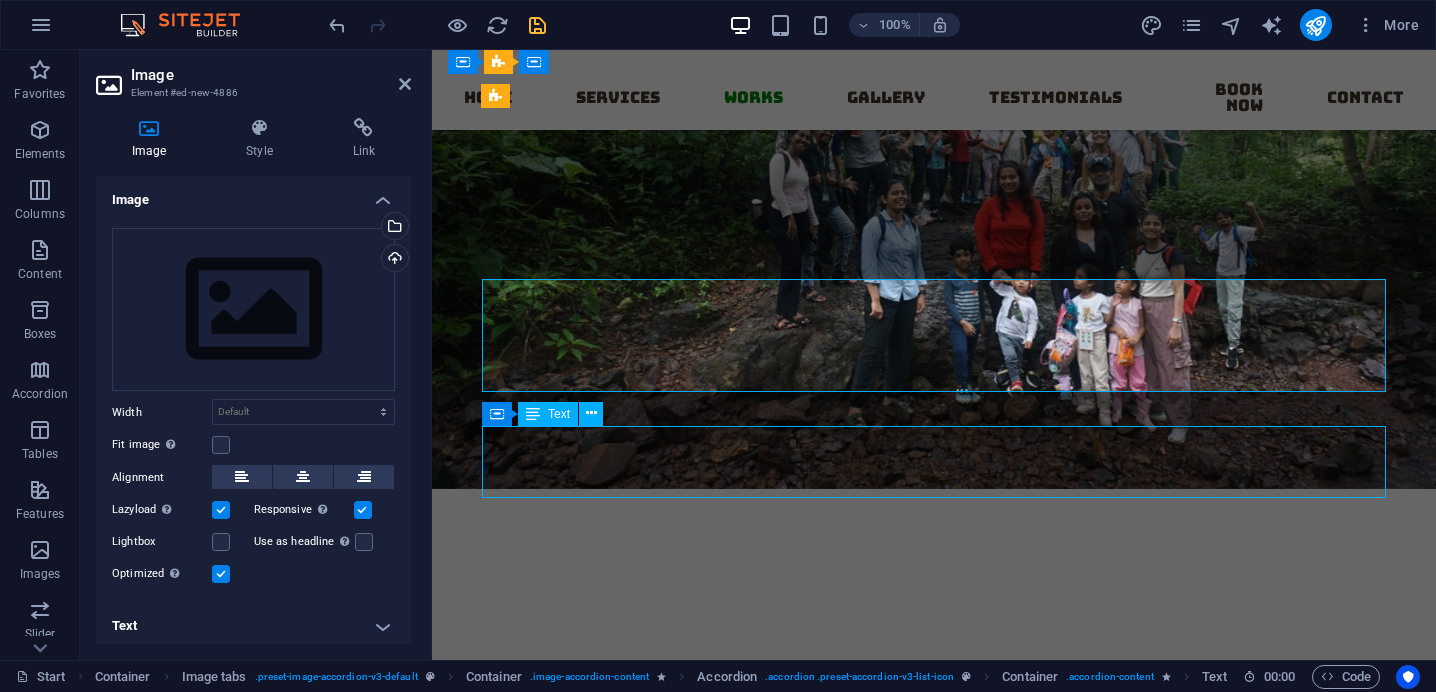 scroll, scrollTop: 12477, scrollLeft: 0, axis: vertical 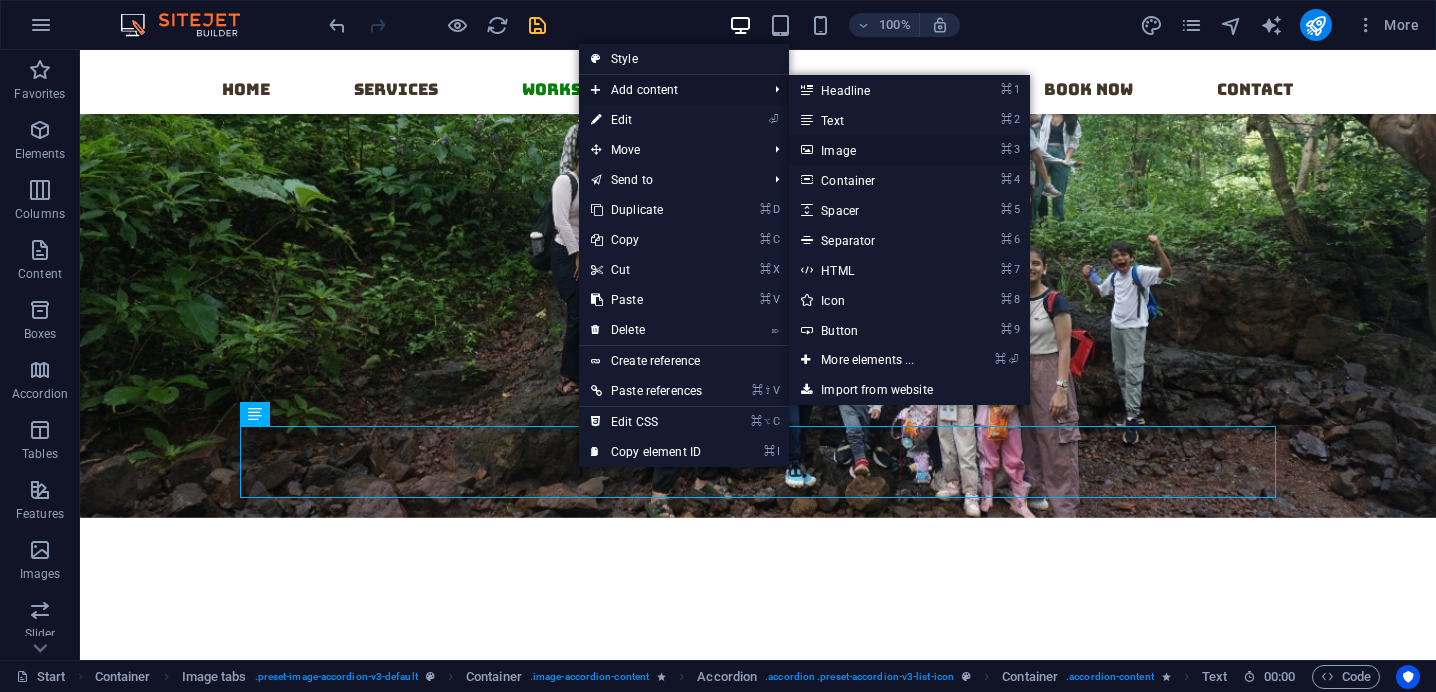 click on "⌘ 3  Image" at bounding box center [871, 150] 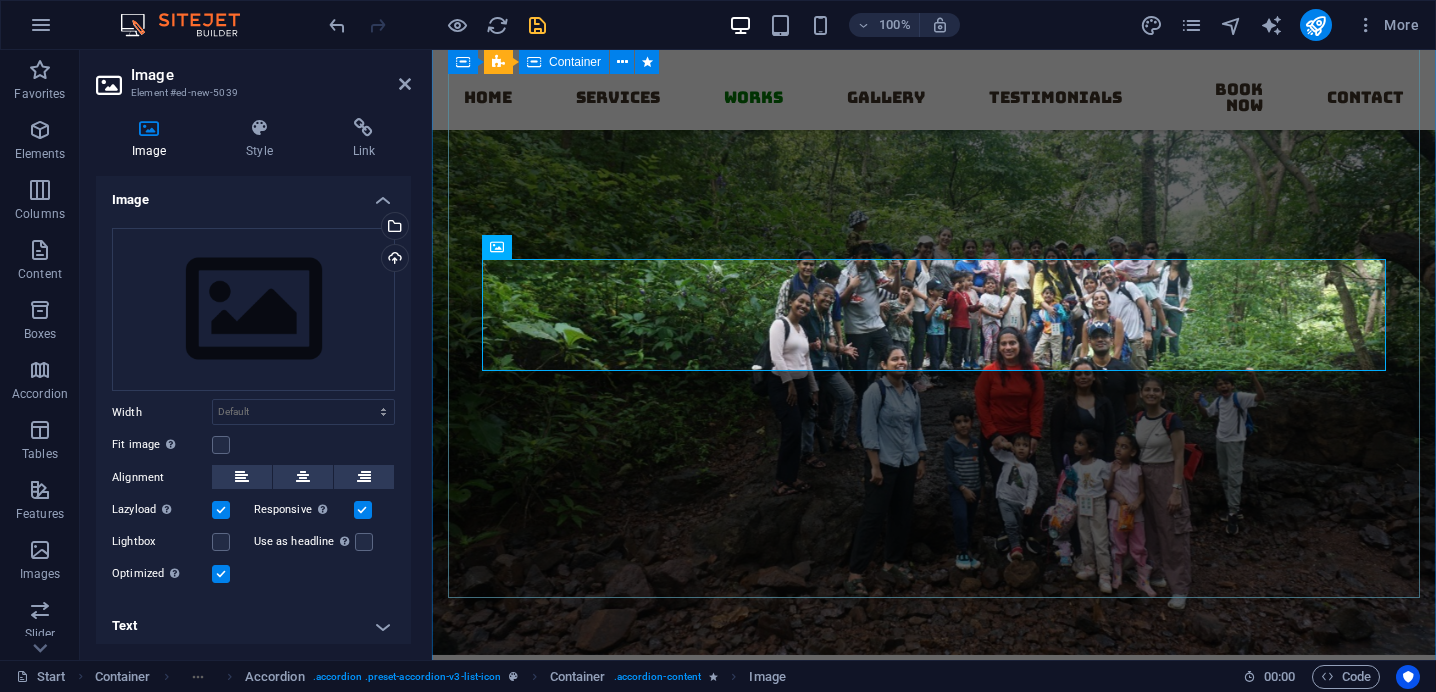 scroll, scrollTop: 12627, scrollLeft: 0, axis: vertical 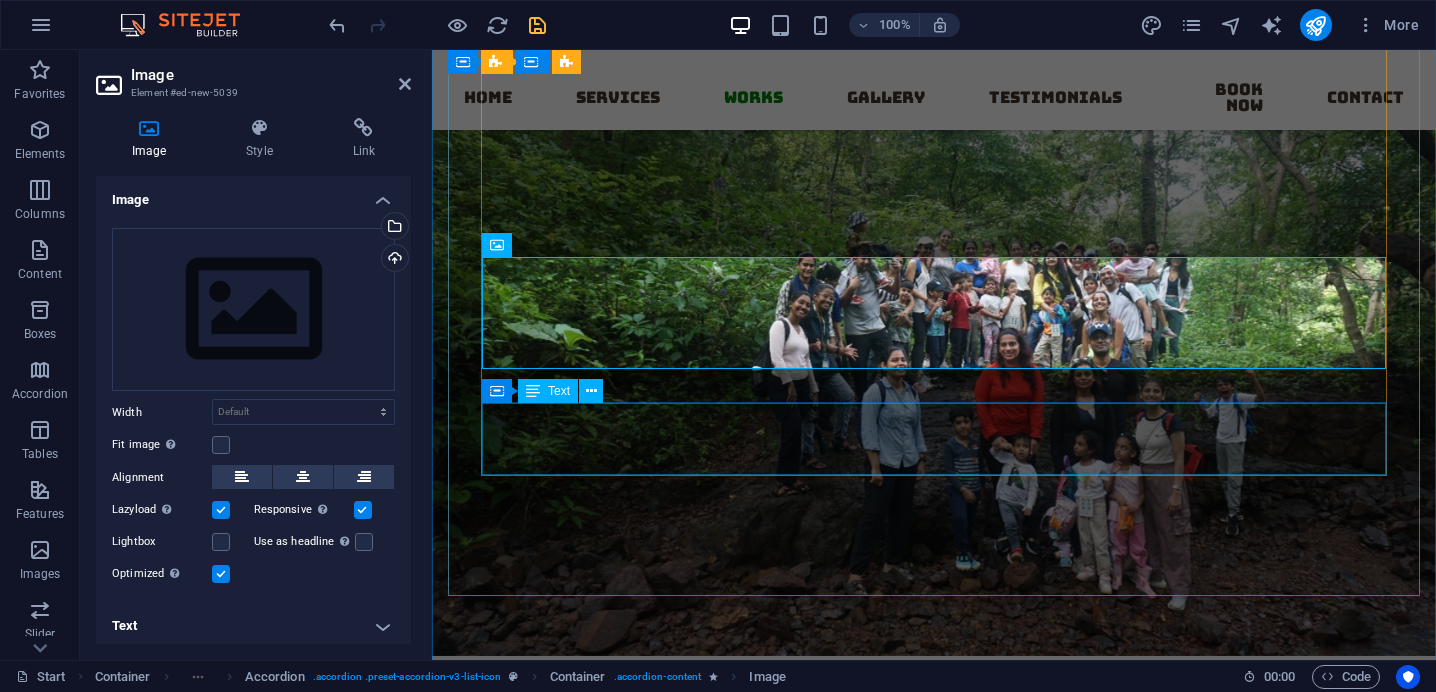 click on "Lorem ipsum dolor sit amet, consectetur adipisicing elit. Maiores ipsum repellat minus nihil. Labore, delectus, nam dignissimos ea repudiandae minima voluptatum magni pariatur possimus quia accusamus harum facilis corporis animi nisi. Enim, pariatur, impedit quia repellat harum ipsam laboriosam voluptas dicta illum nisi obcaecati reprehenderit quis placeat recusandae tenetur aperiam." at bounding box center (1363, -1110) 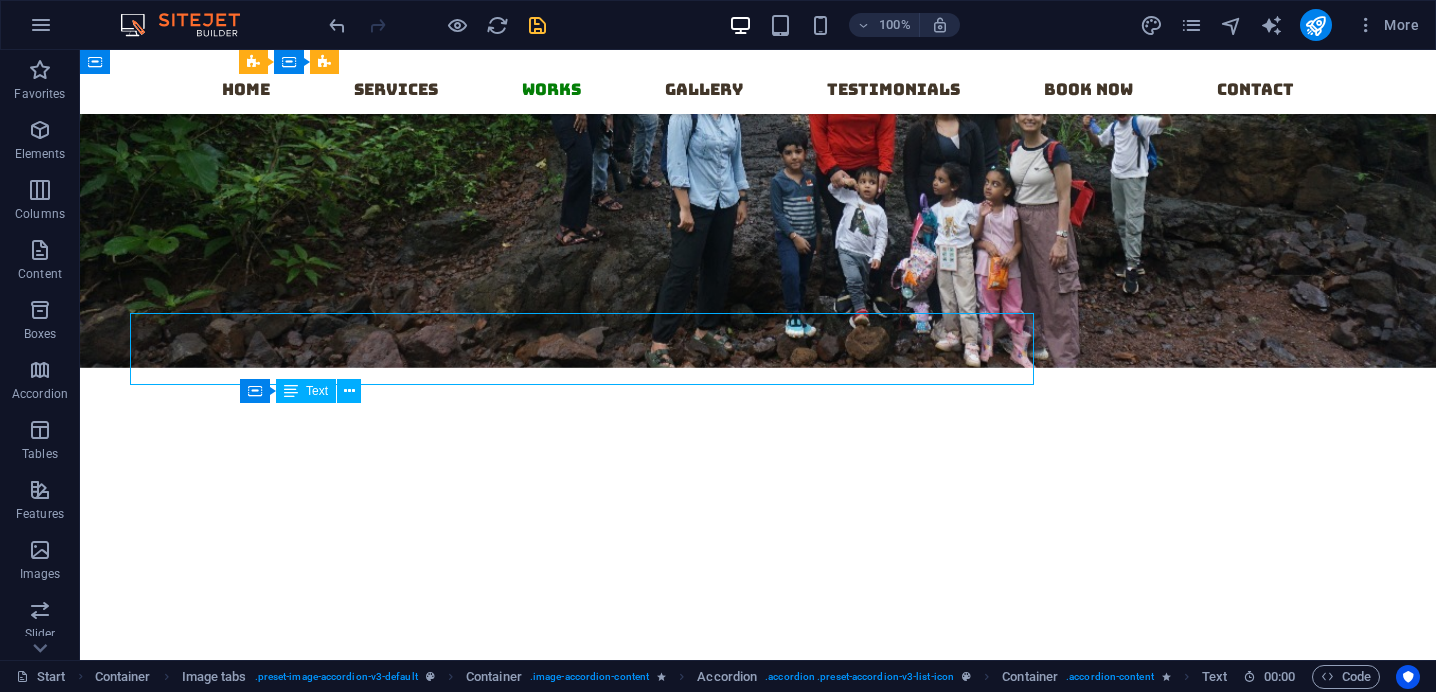 scroll, scrollTop: 12718, scrollLeft: 0, axis: vertical 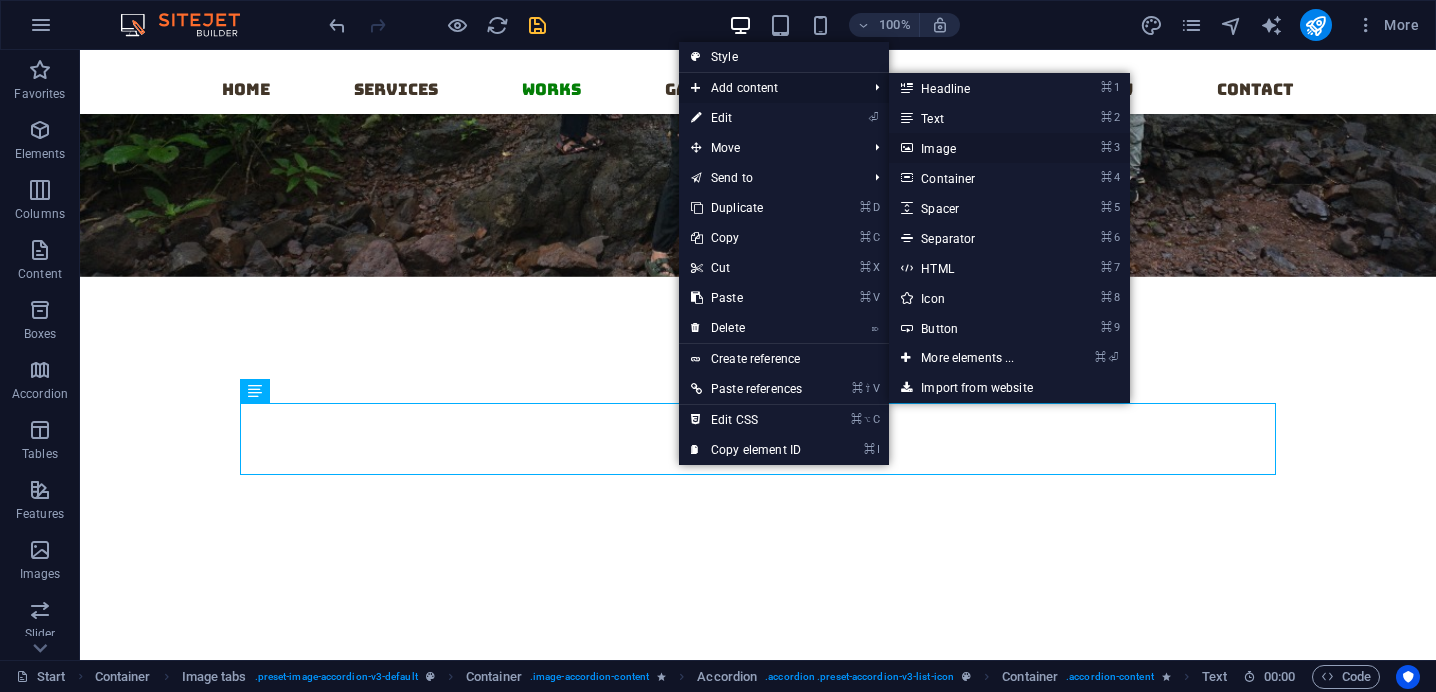click on "⌘ 3  Image" at bounding box center (971, 148) 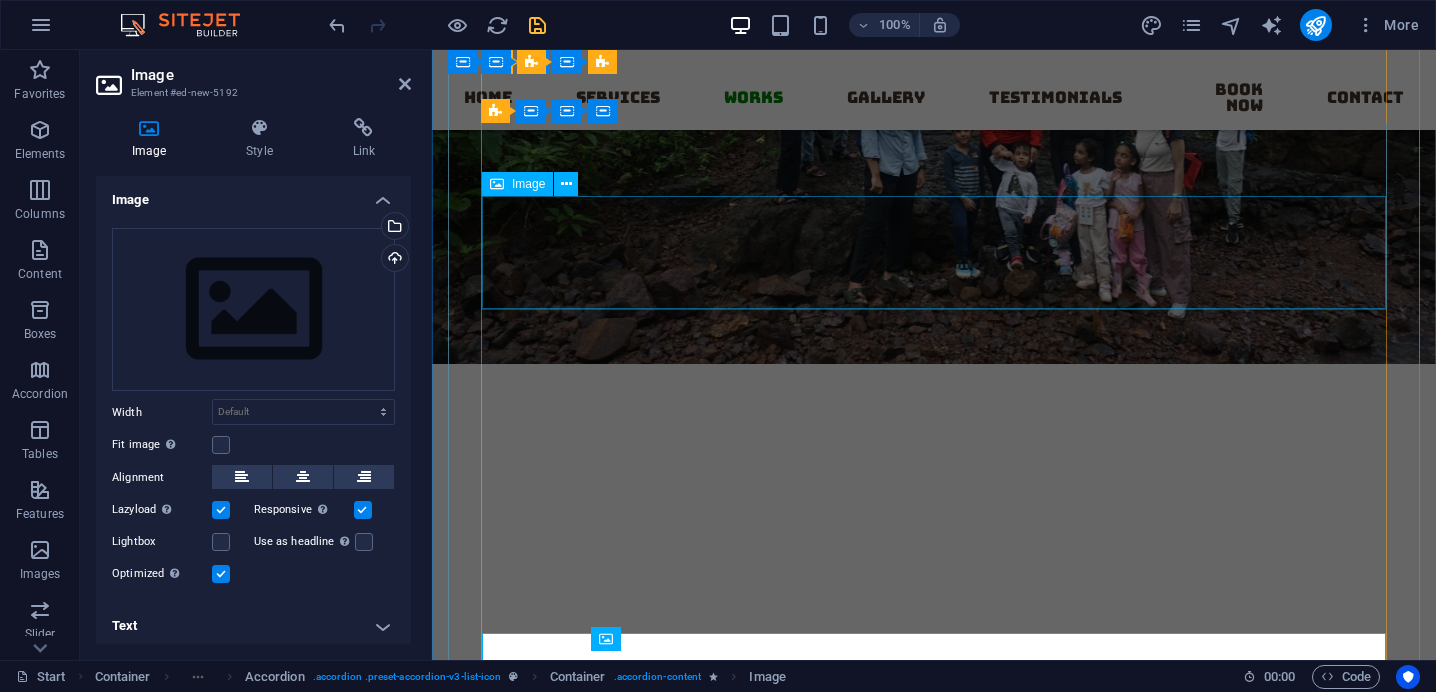 scroll, scrollTop: 12422, scrollLeft: 0, axis: vertical 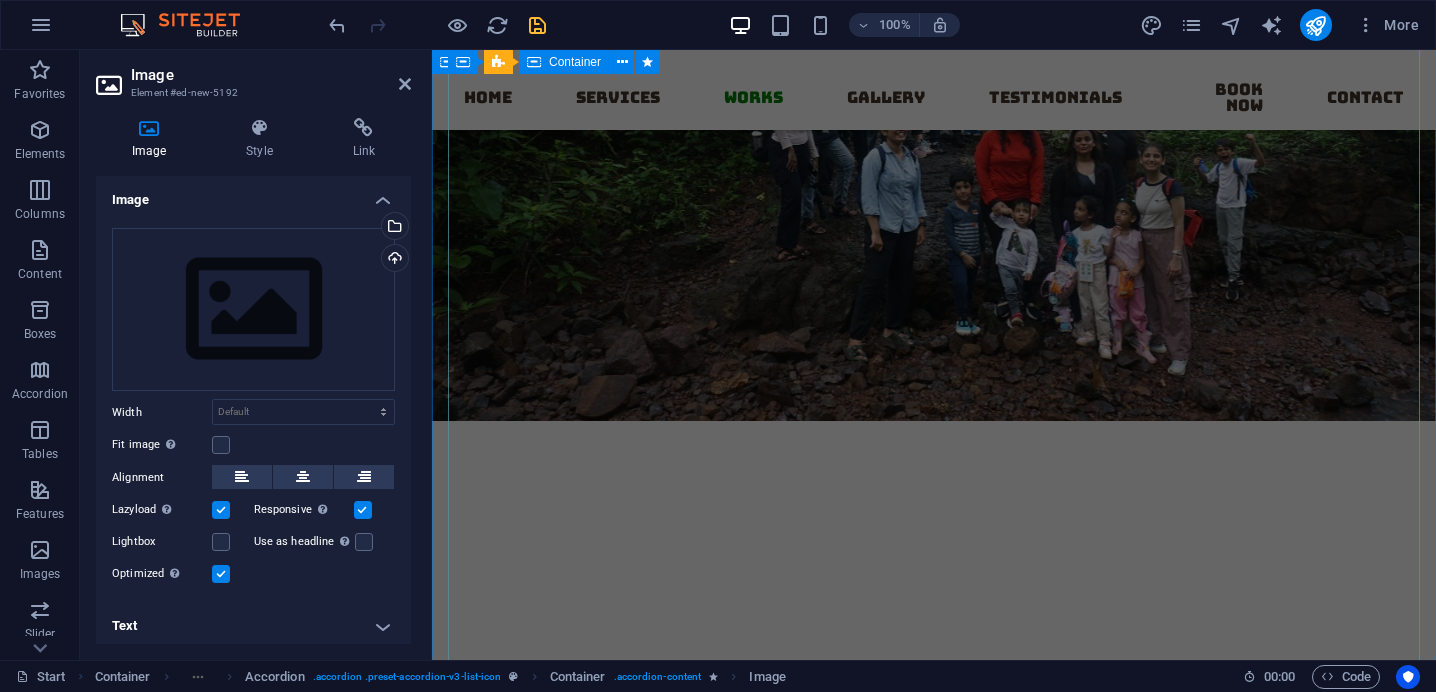 click on "Clay [TEXT] Plantable Clay Idols [TEXT] Diya's Room Rates Book now" at bounding box center (934, -1208) 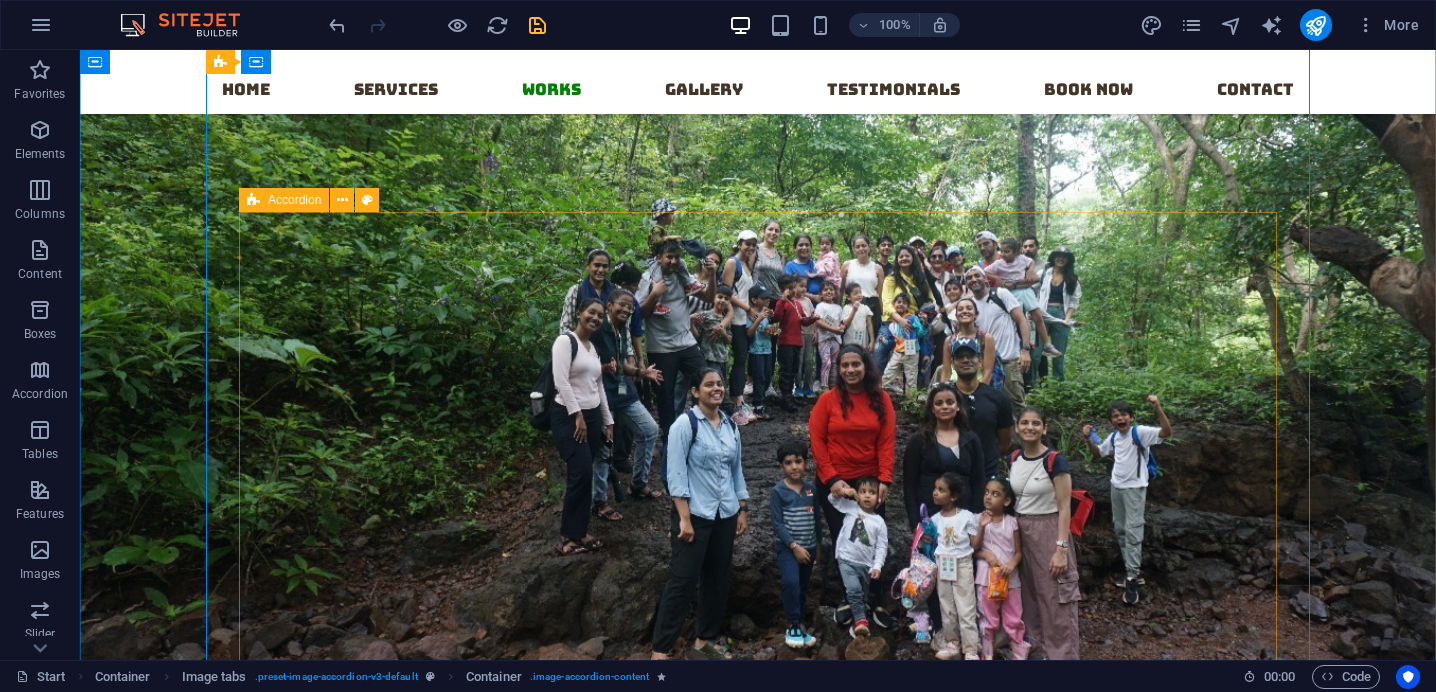scroll, scrollTop: 12445, scrollLeft: 0, axis: vertical 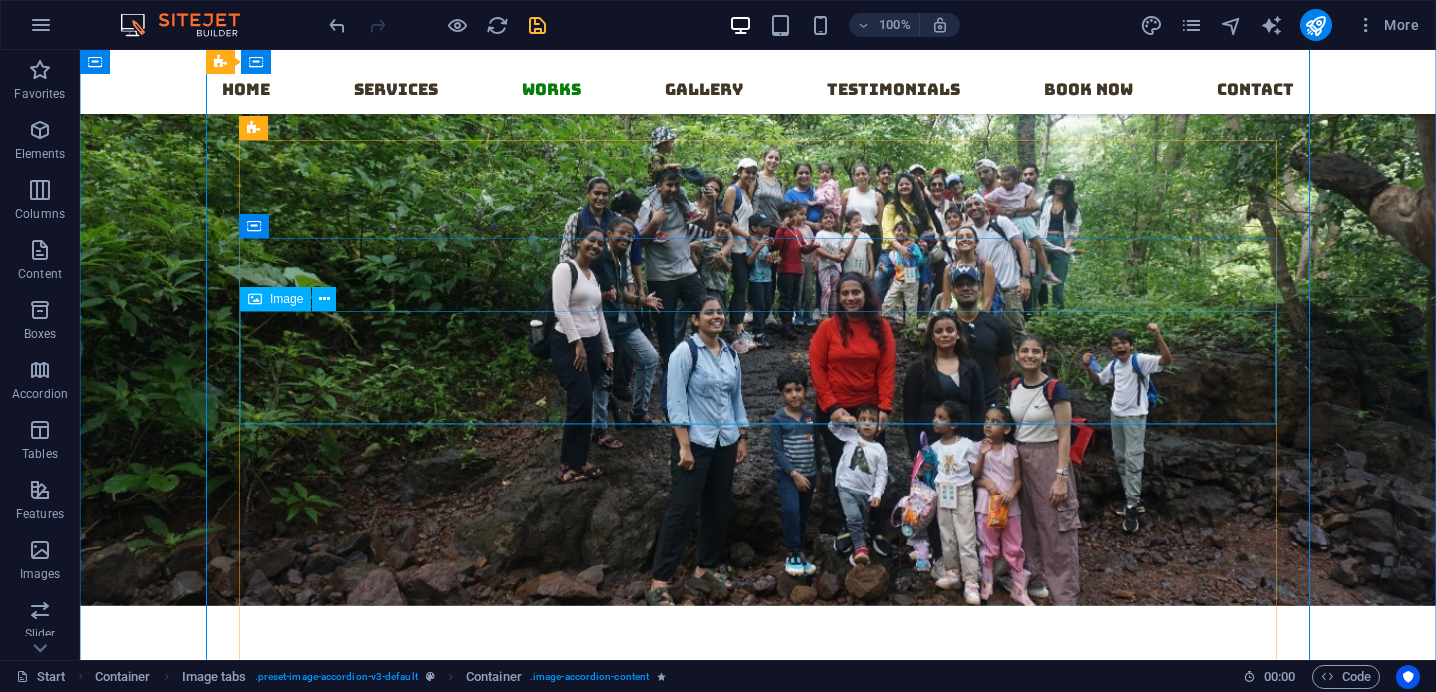 click at bounding box center [737, -901] 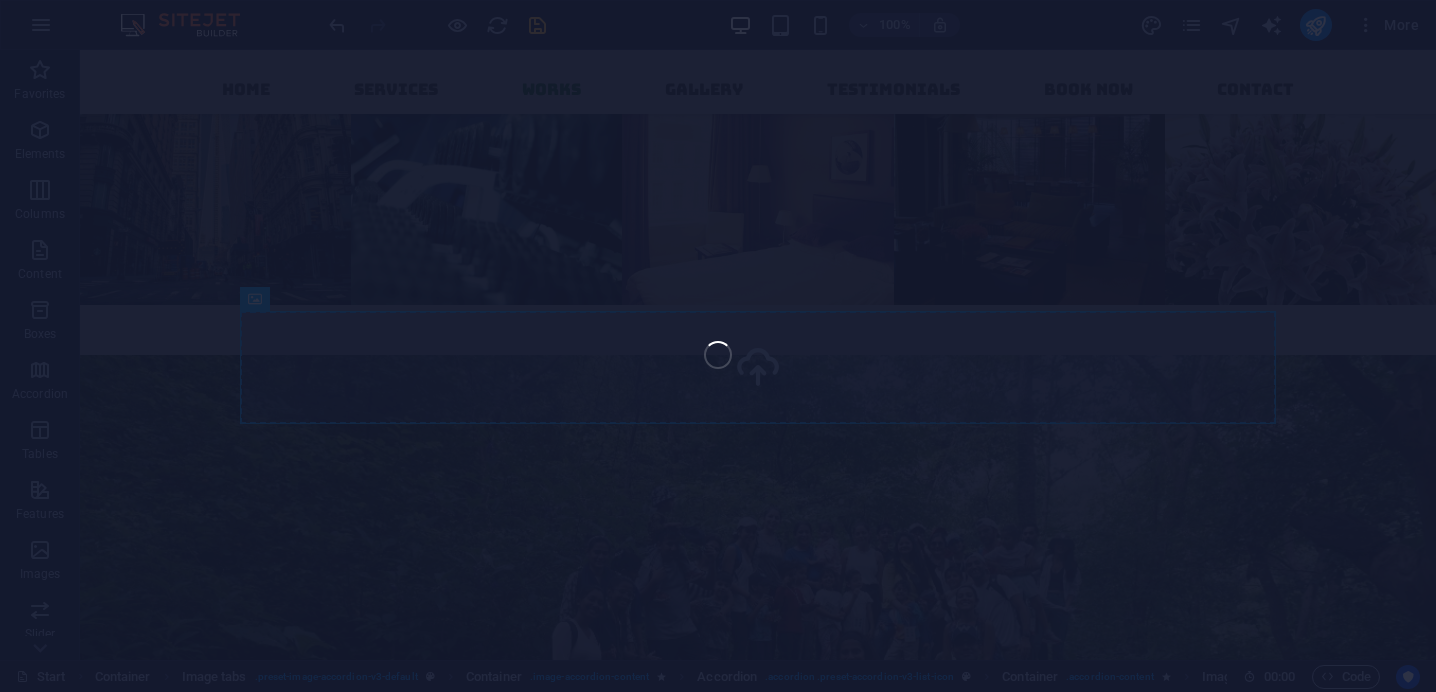 scroll, scrollTop: 12354, scrollLeft: 0, axis: vertical 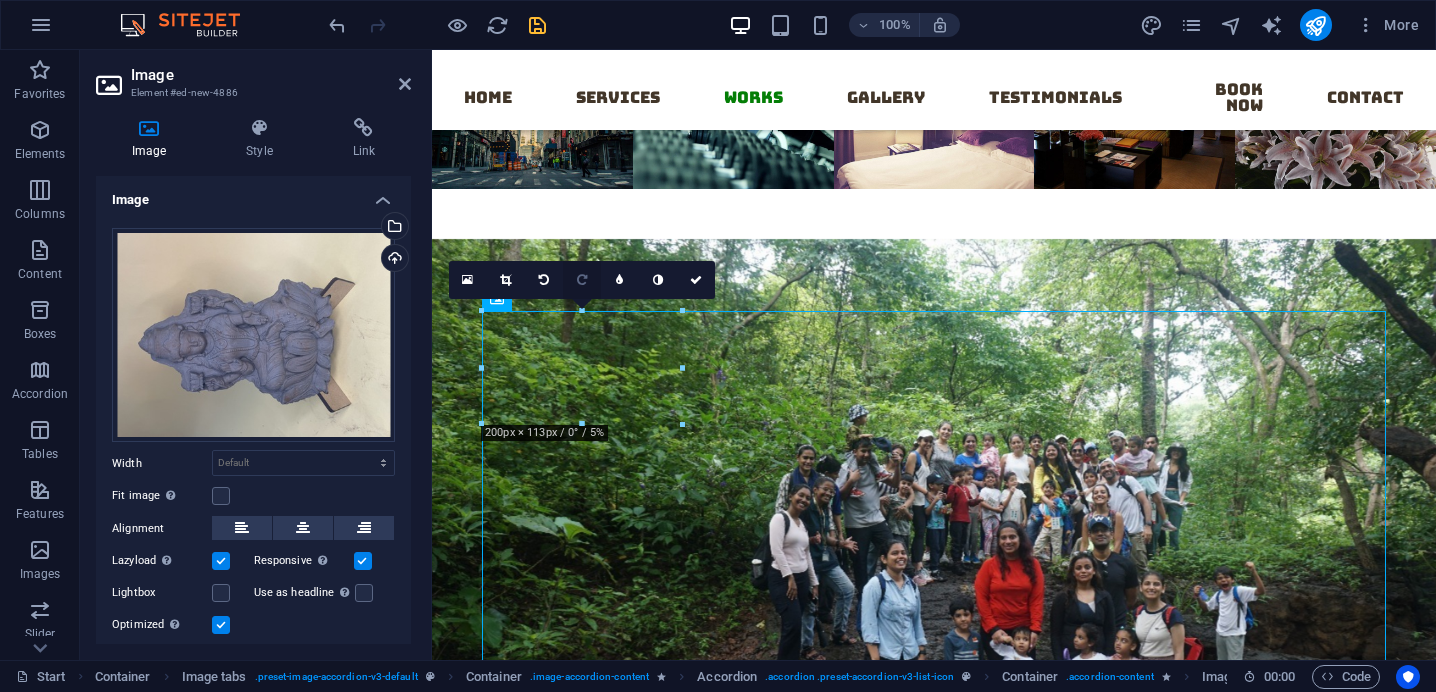 click at bounding box center (582, 280) 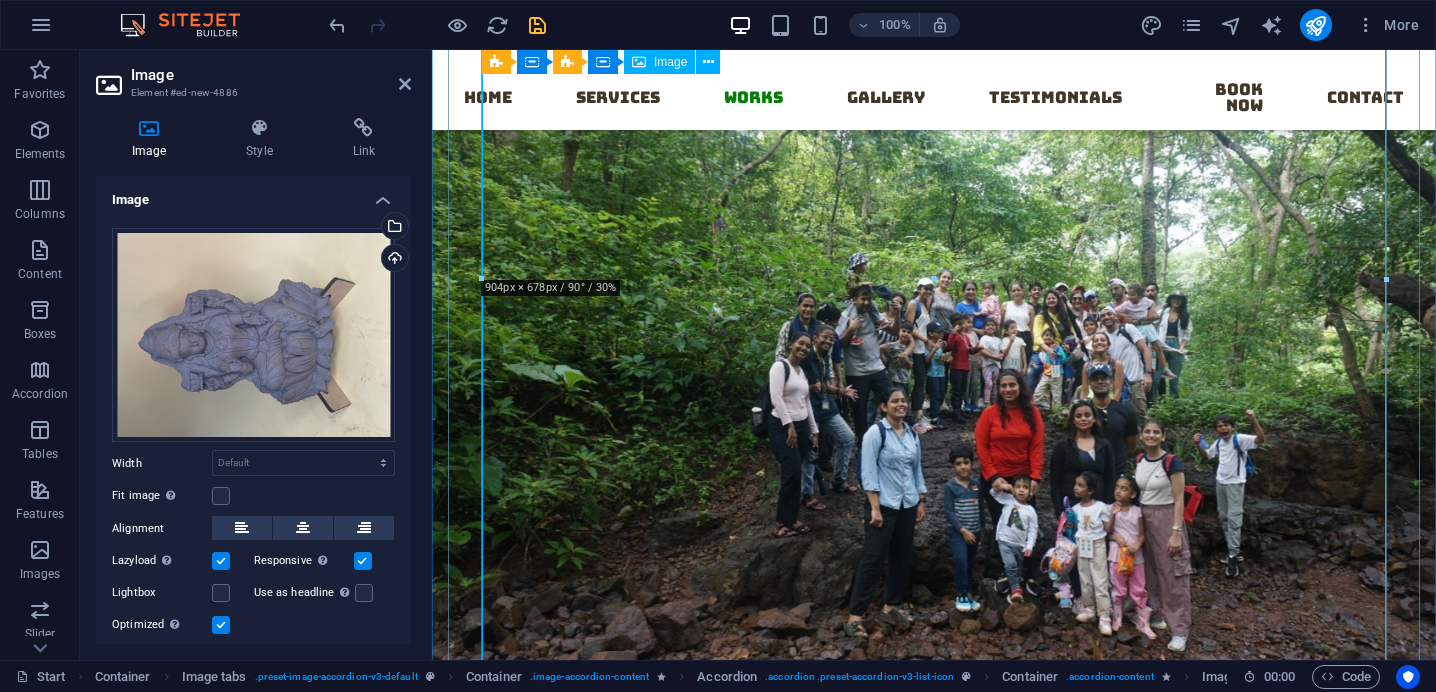 scroll, scrollTop: 13091, scrollLeft: 0, axis: vertical 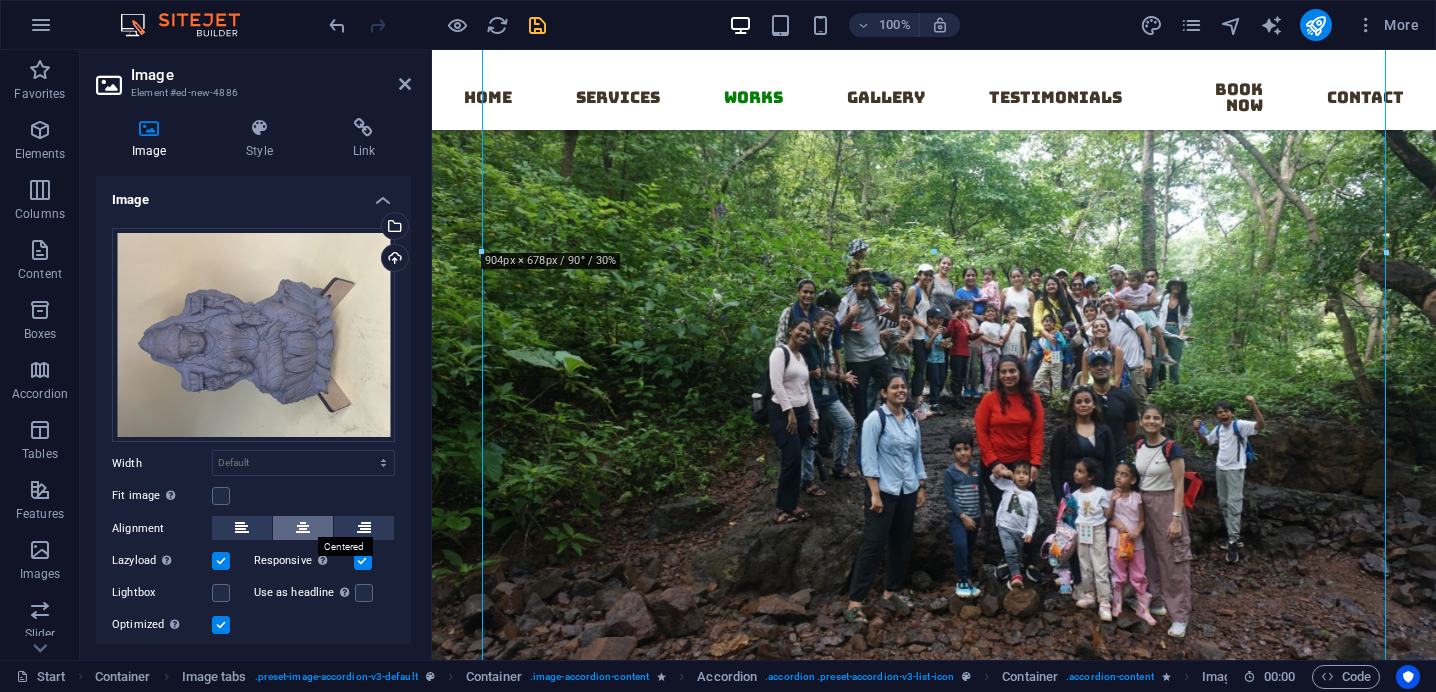 click at bounding box center (303, 528) 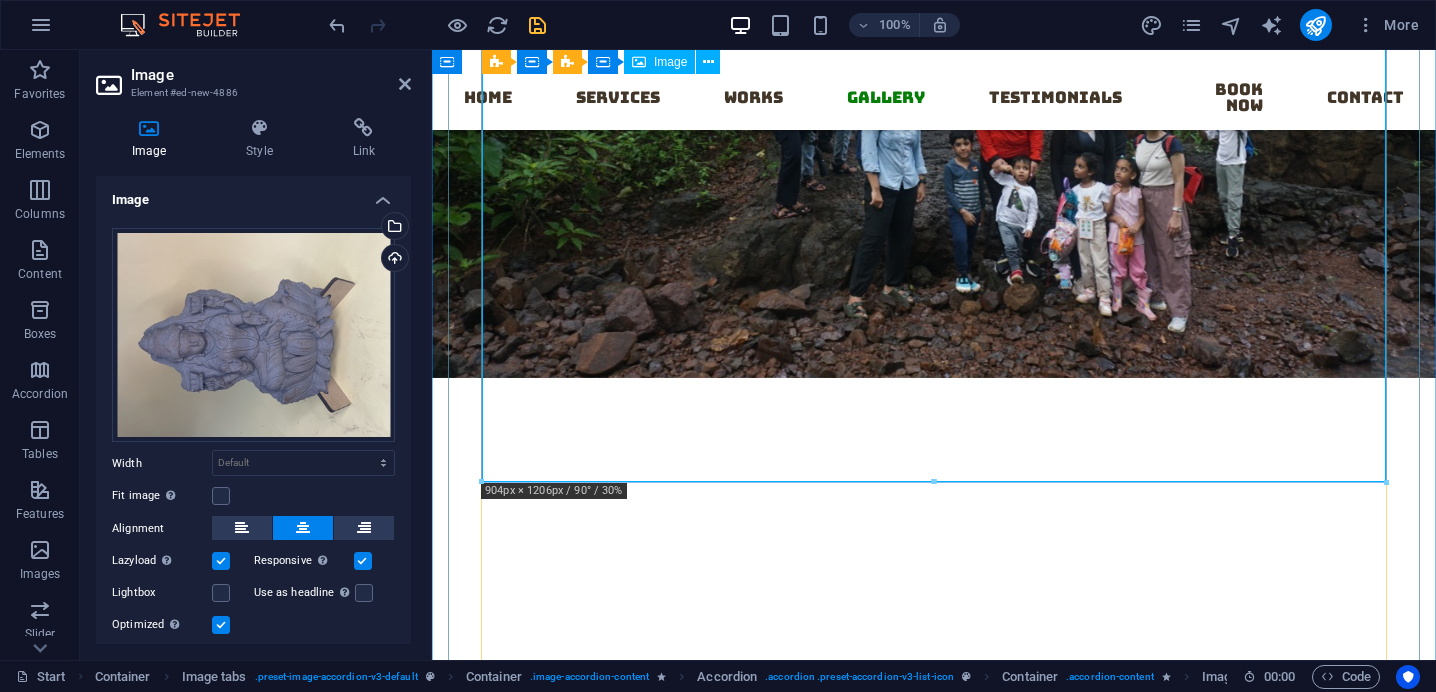 scroll, scrollTop: 13402, scrollLeft: 0, axis: vertical 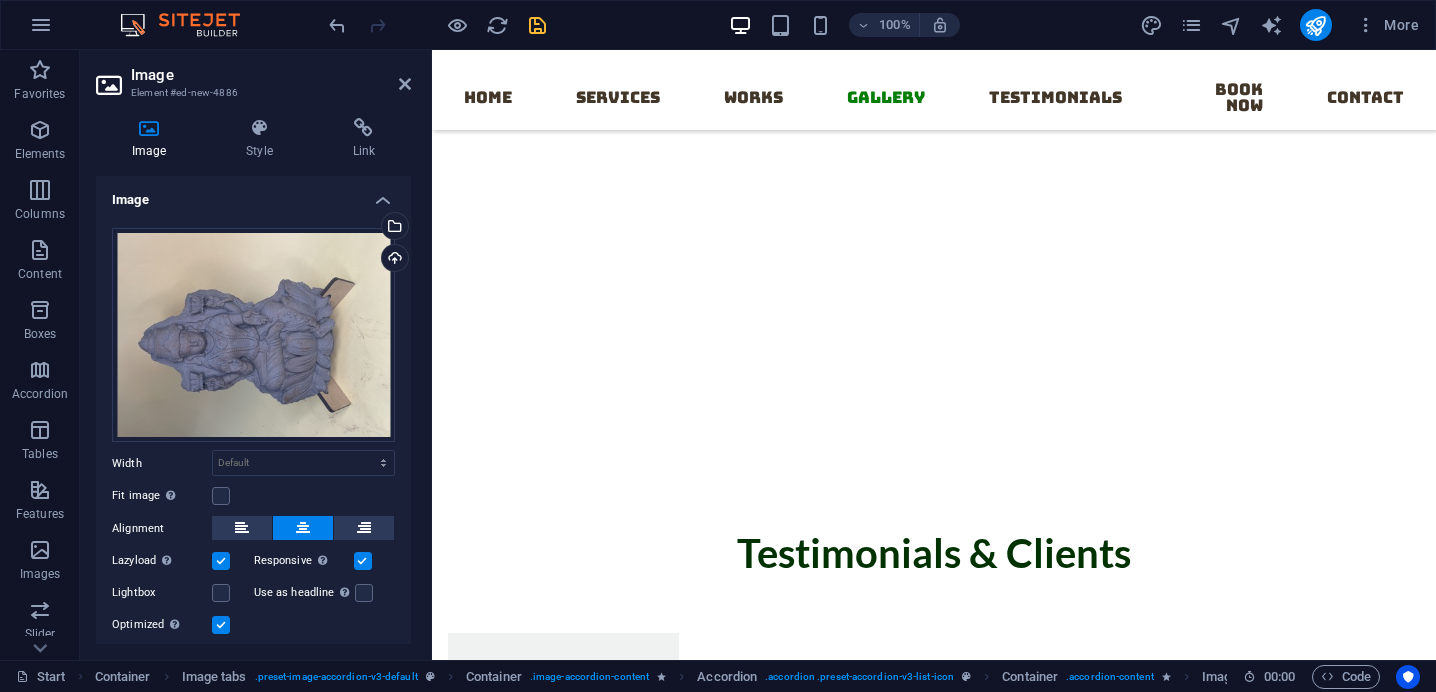drag, startPoint x: 1384, startPoint y: 466, endPoint x: 918, endPoint y: 2, distance: 657.61084 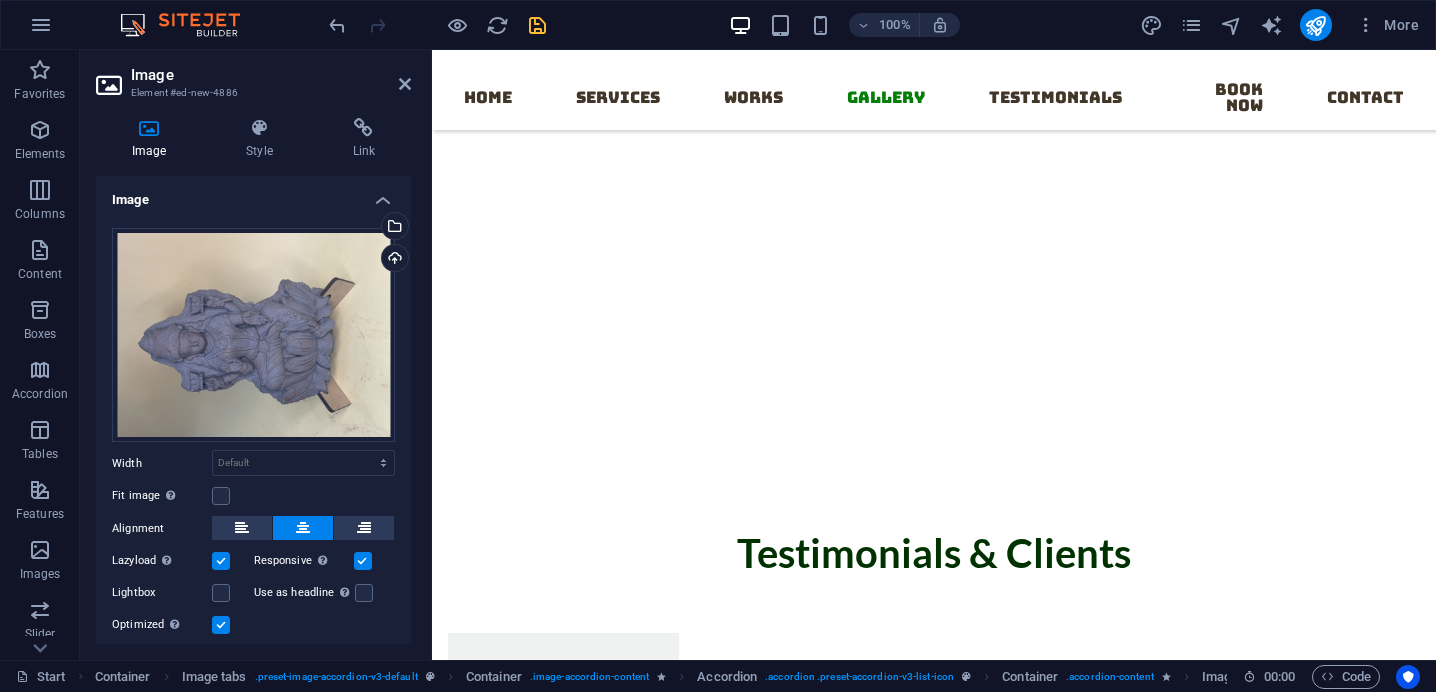 type on "555" 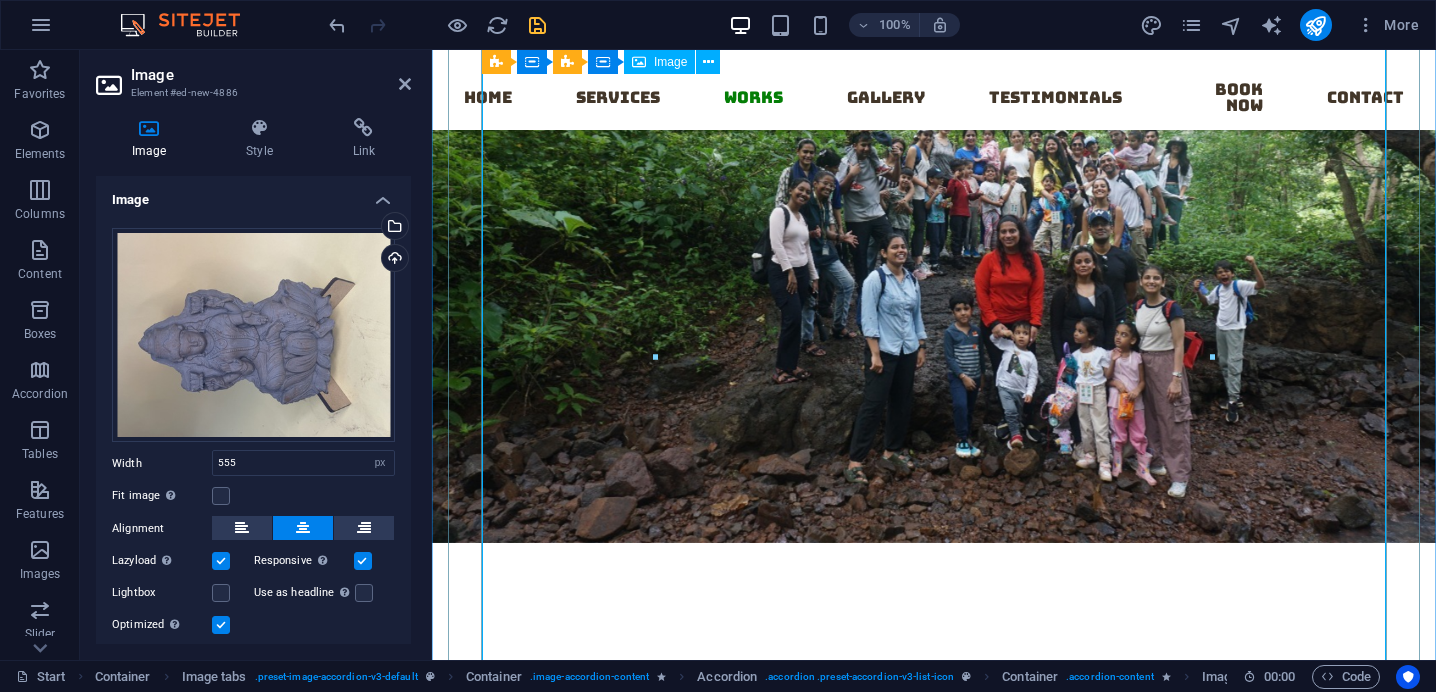 click at bounding box center (1156, -1129) 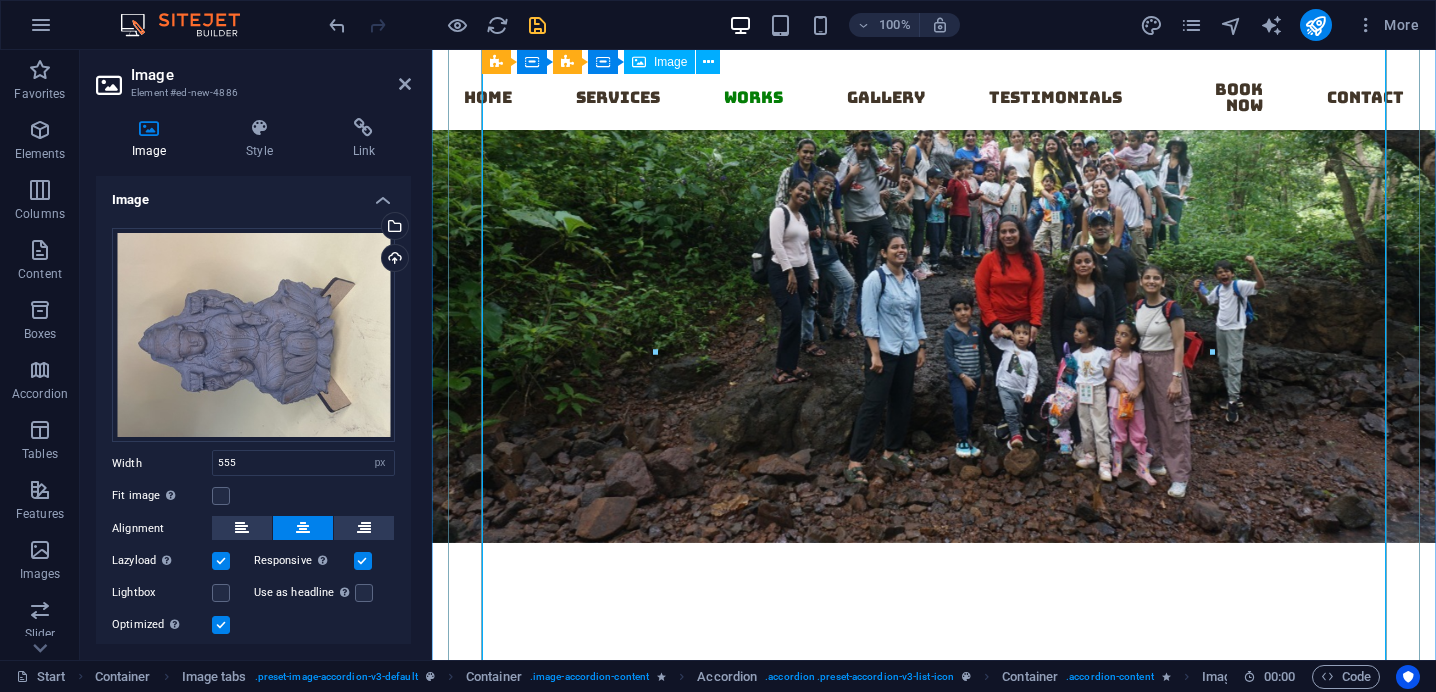scroll, scrollTop: 12860, scrollLeft: 0, axis: vertical 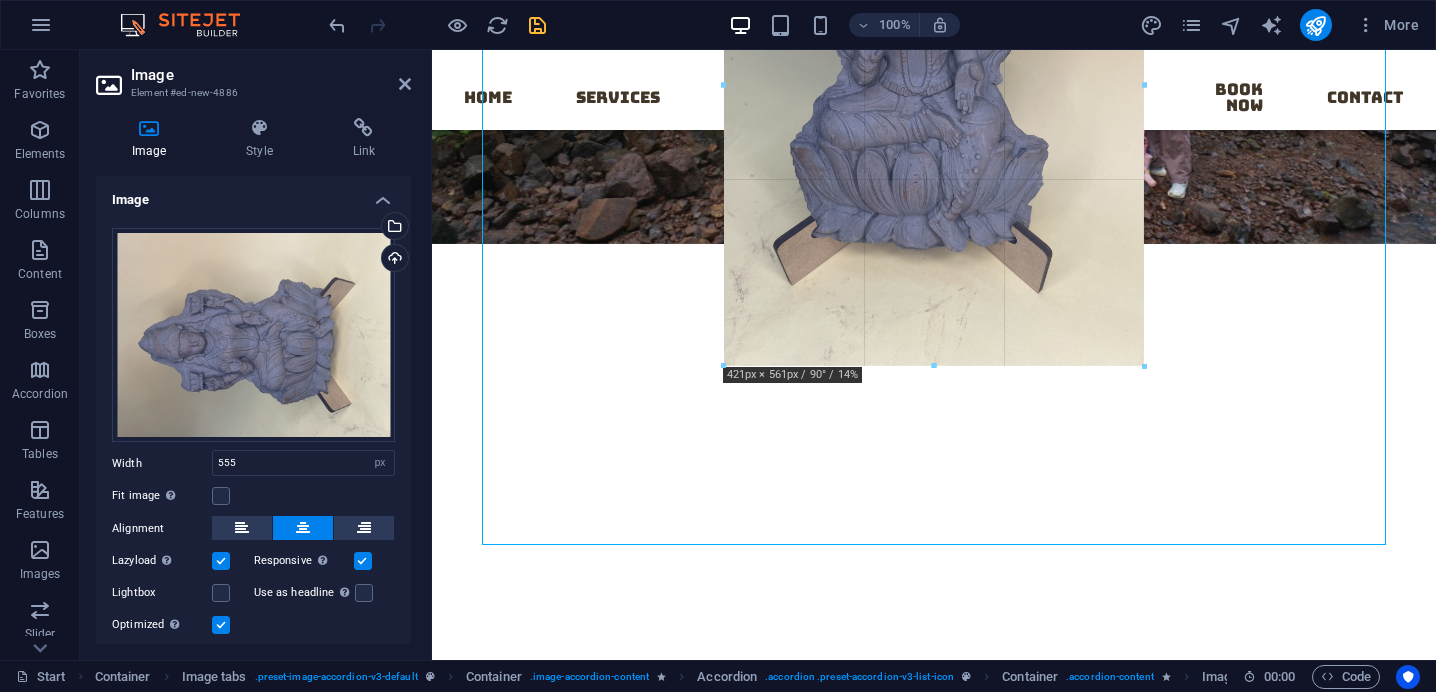 drag, startPoint x: 1212, startPoint y: 541, endPoint x: 1075, endPoint y: 173, distance: 392.67416 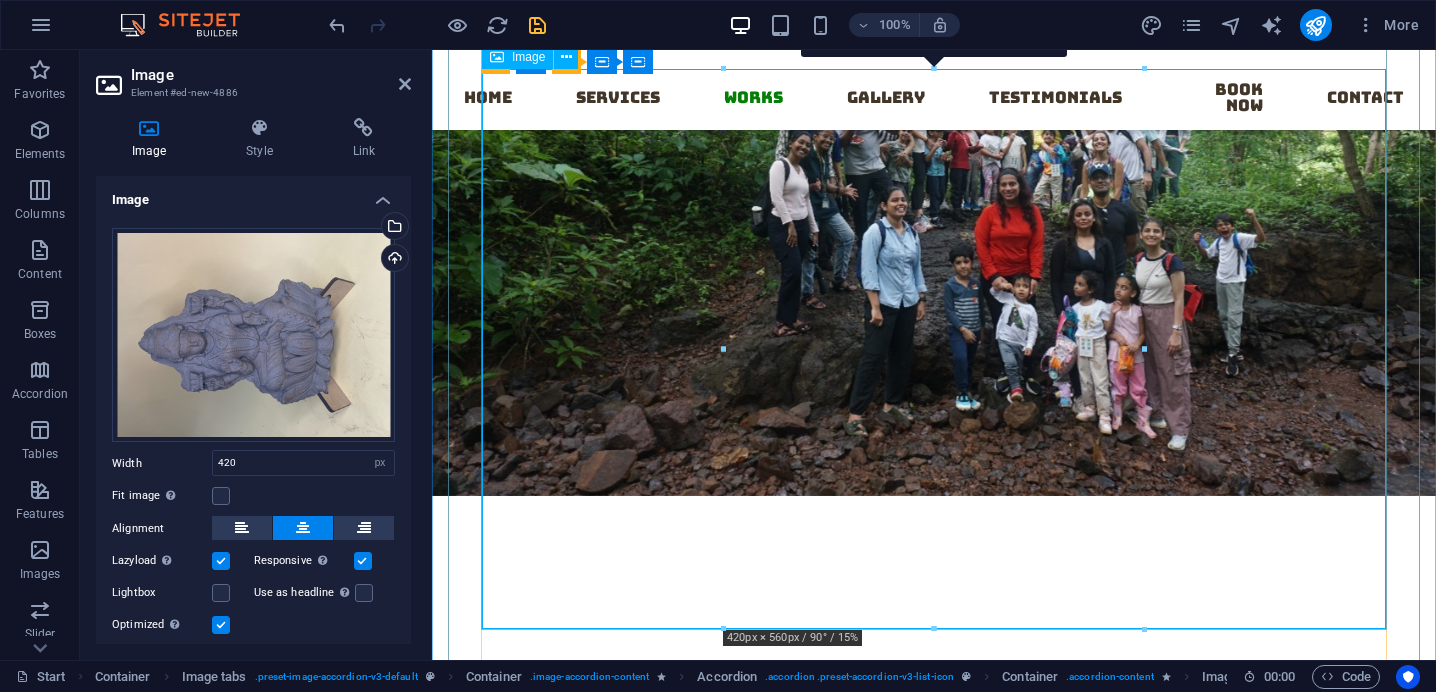 scroll, scrollTop: 12596, scrollLeft: 0, axis: vertical 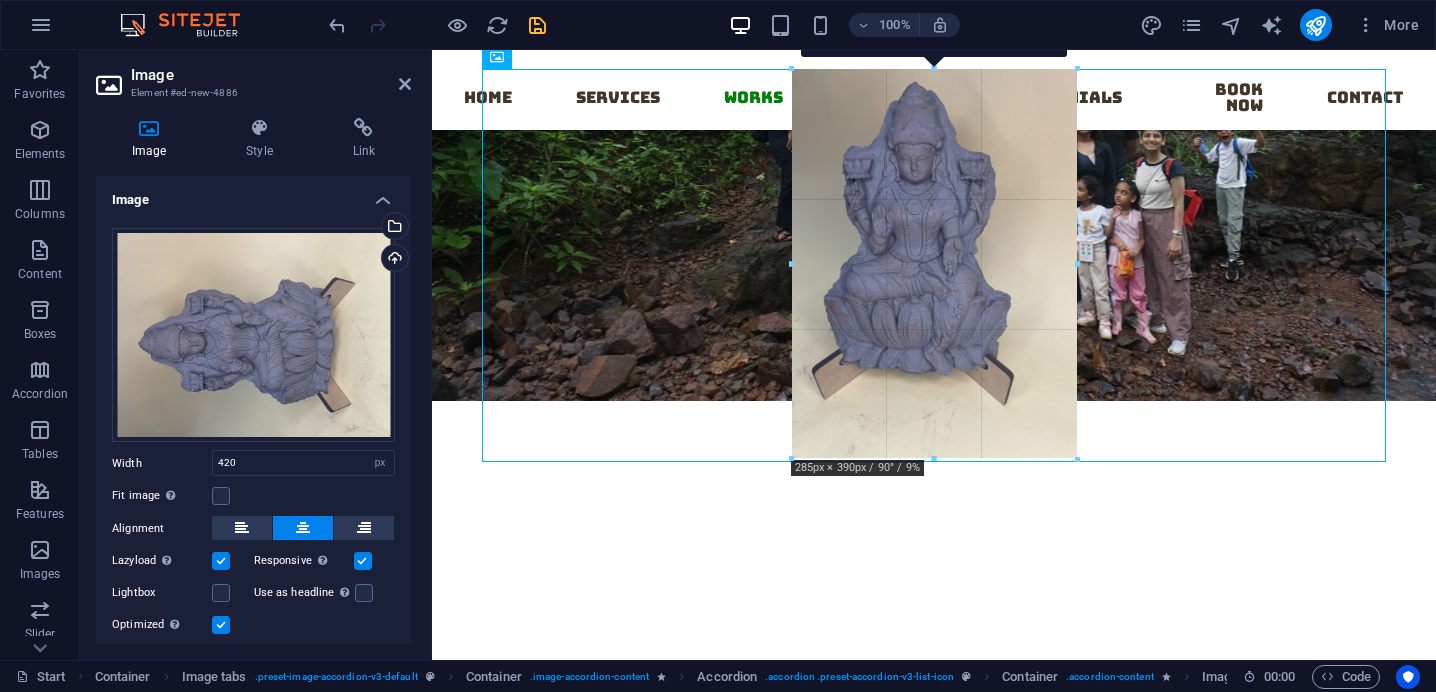 drag, startPoint x: 1139, startPoint y: 628, endPoint x: 1004, endPoint y: 272, distance: 380.73746 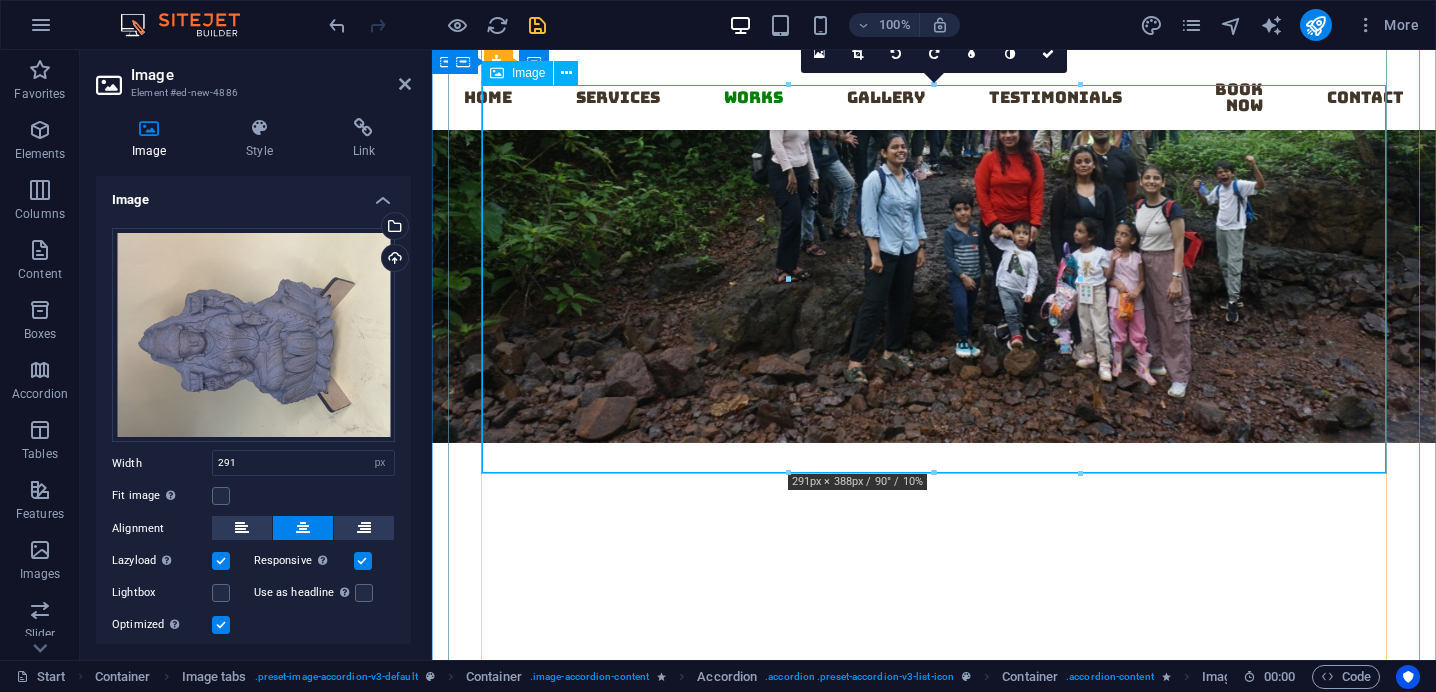 scroll, scrollTop: 12596, scrollLeft: 0, axis: vertical 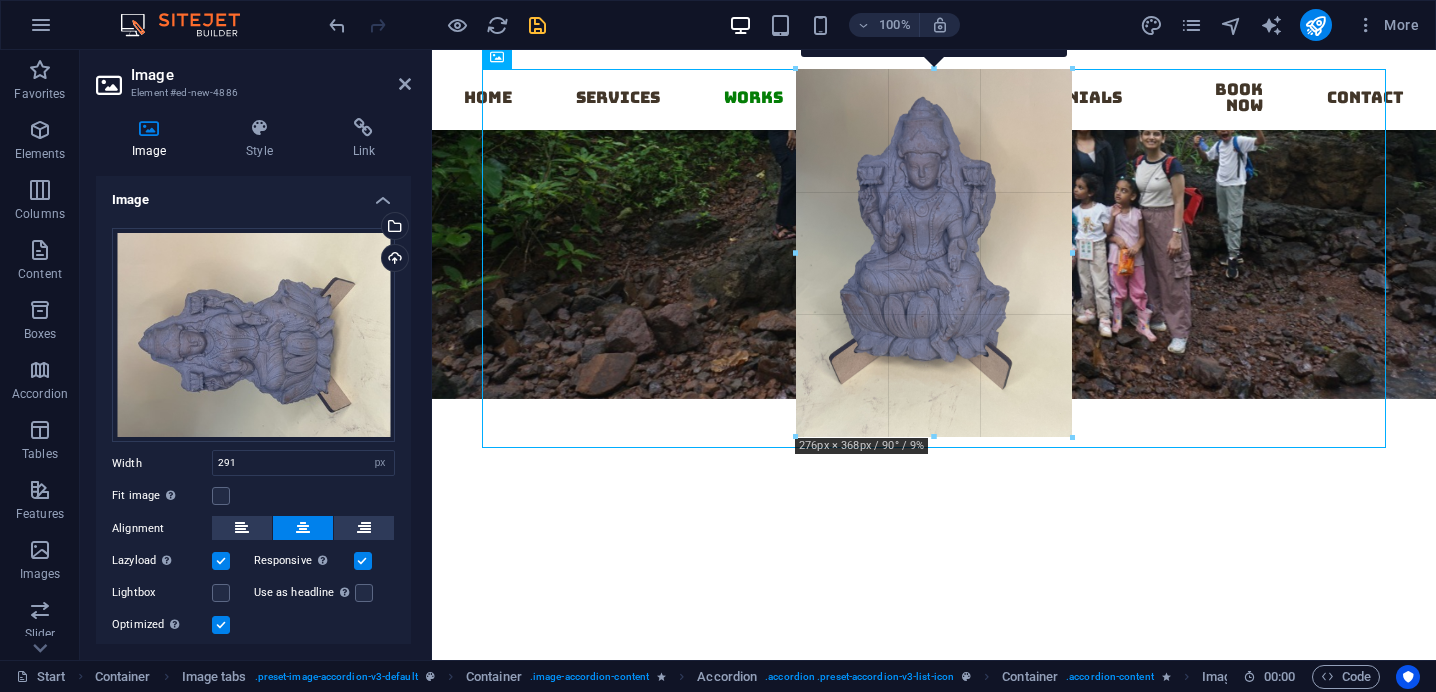 drag, startPoint x: 1078, startPoint y: 455, endPoint x: 1060, endPoint y: 413, distance: 45.694637 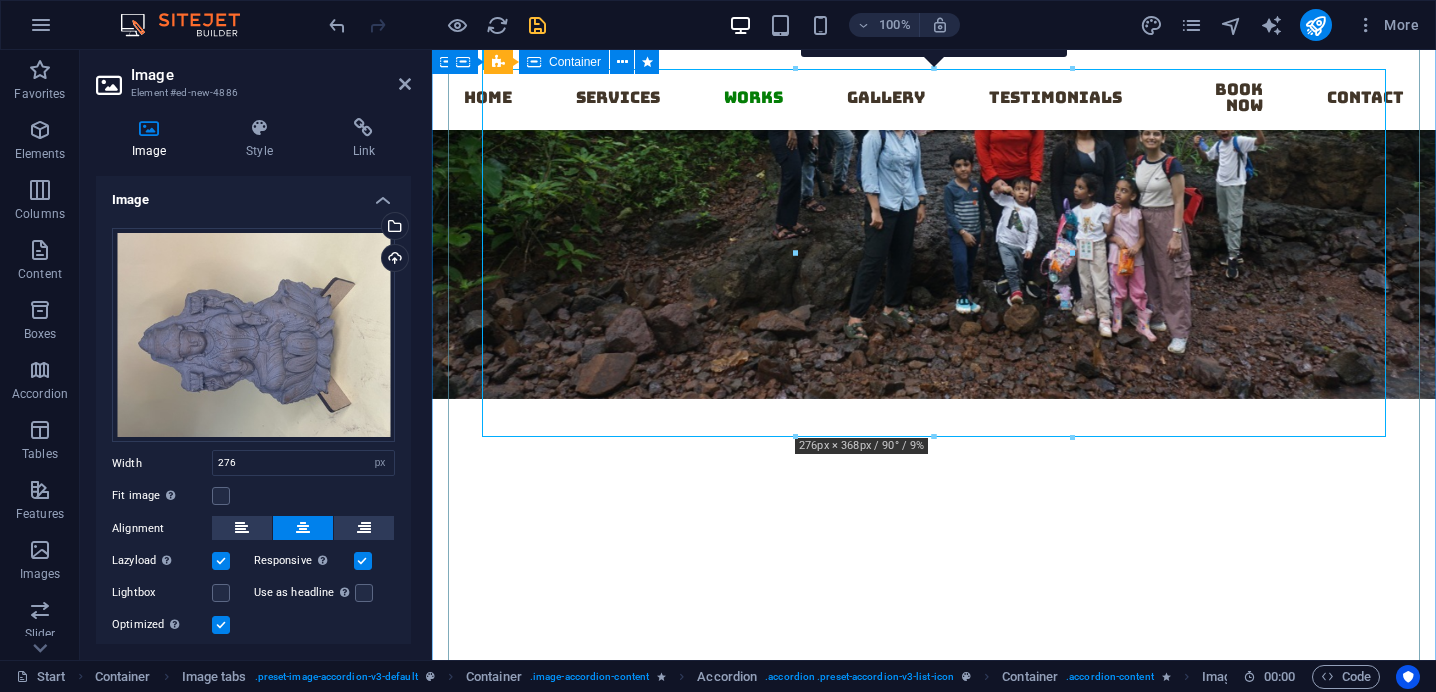 click on "Clay [TEXT] Plantable Clay Idols [TEXT] Diya's Room Rates Book now" at bounding box center (934, -1306) 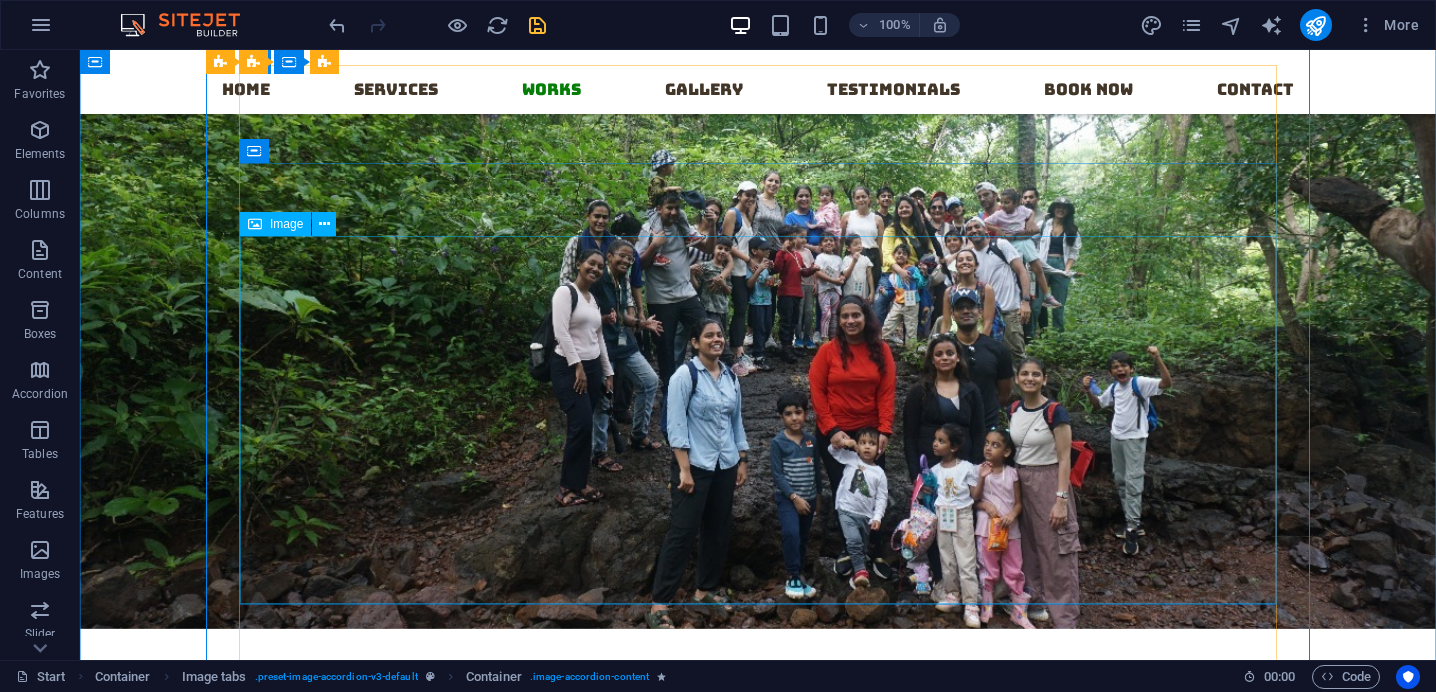 scroll, scrollTop: 12520, scrollLeft: 0, axis: vertical 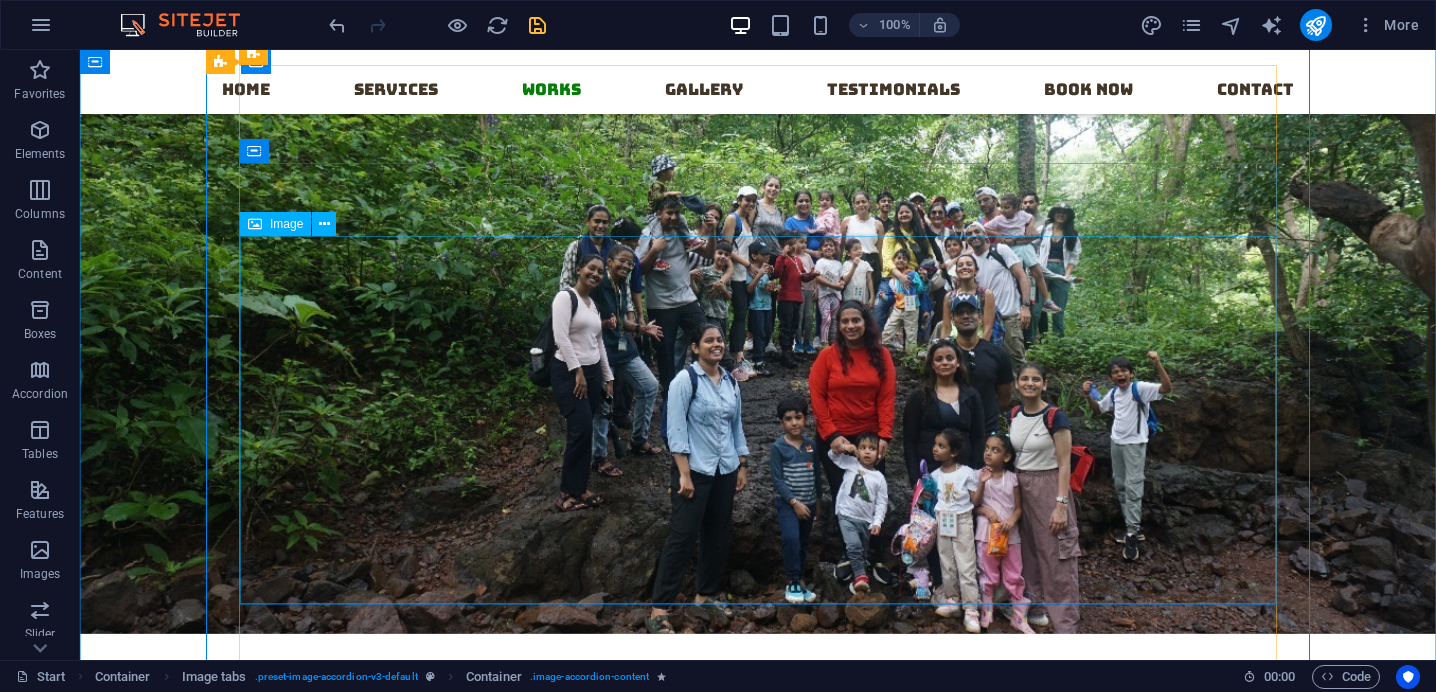 click at bounding box center (775, -992) 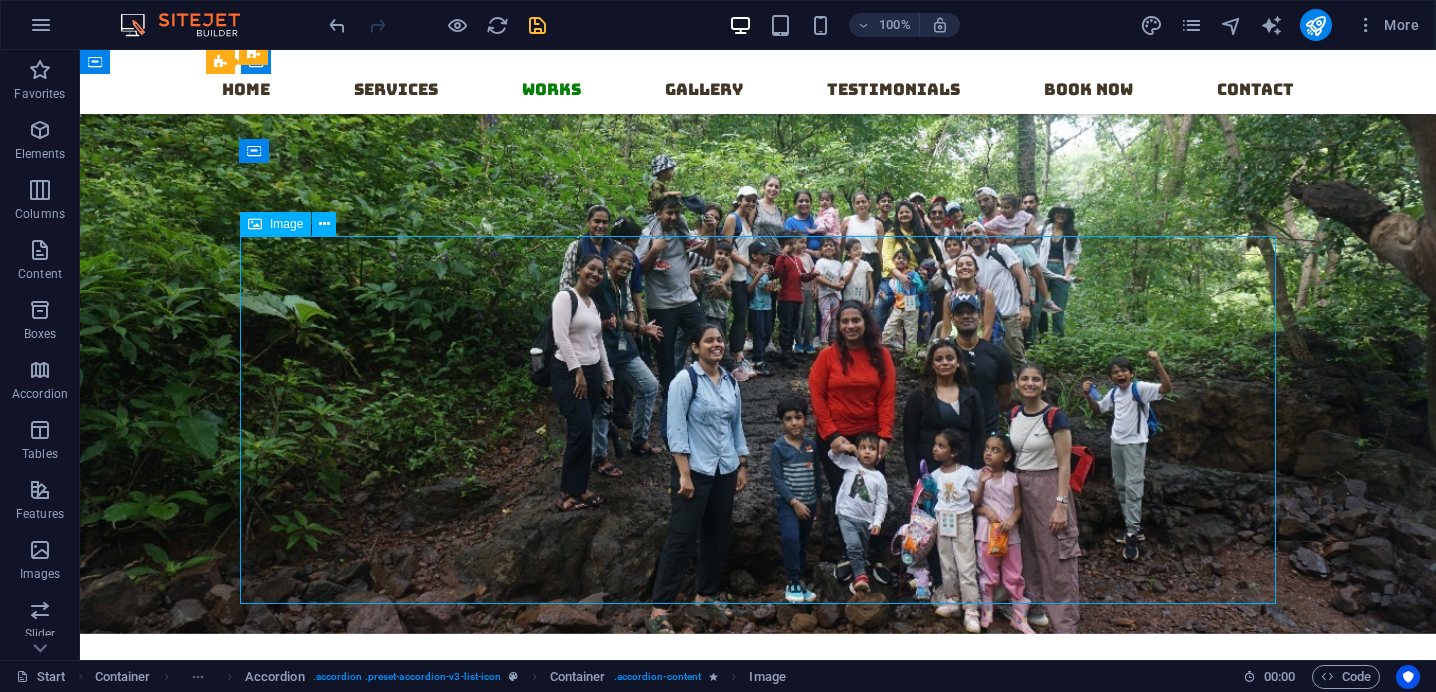 click at bounding box center [775, -992] 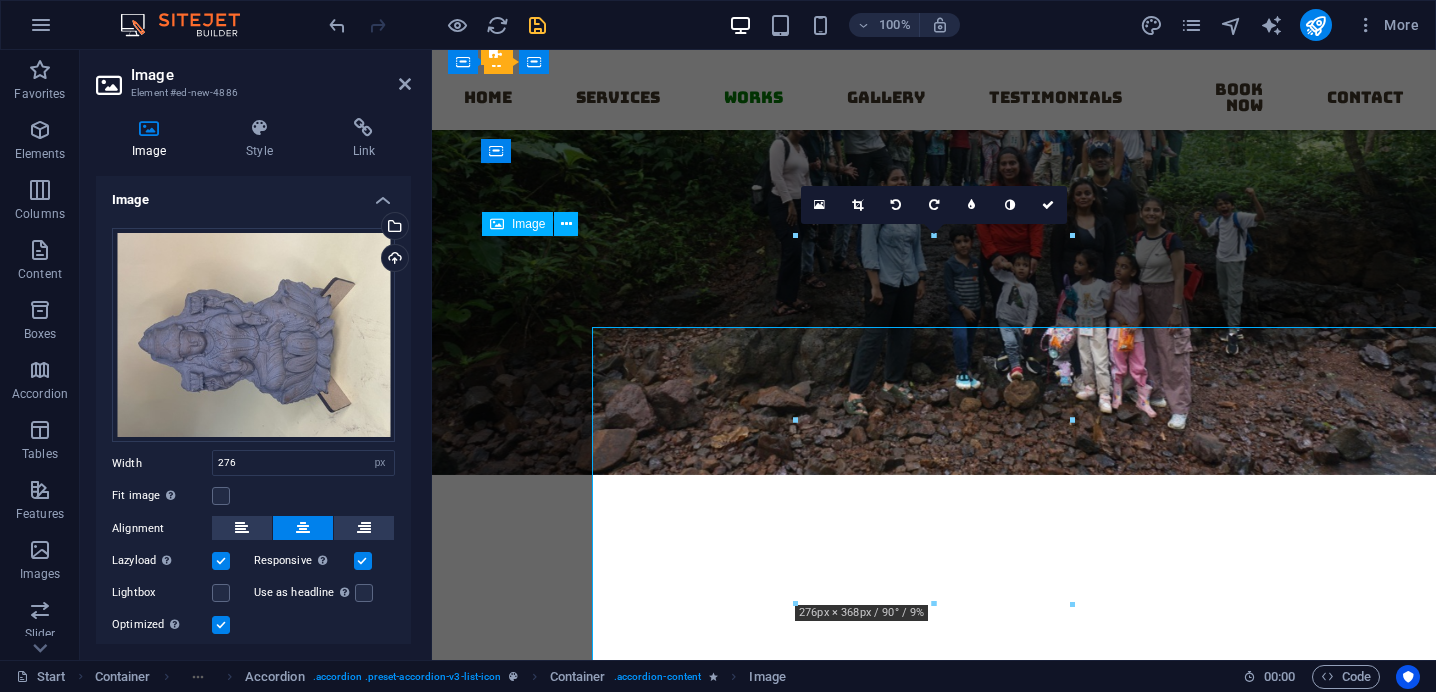 scroll, scrollTop: 12429, scrollLeft: 0, axis: vertical 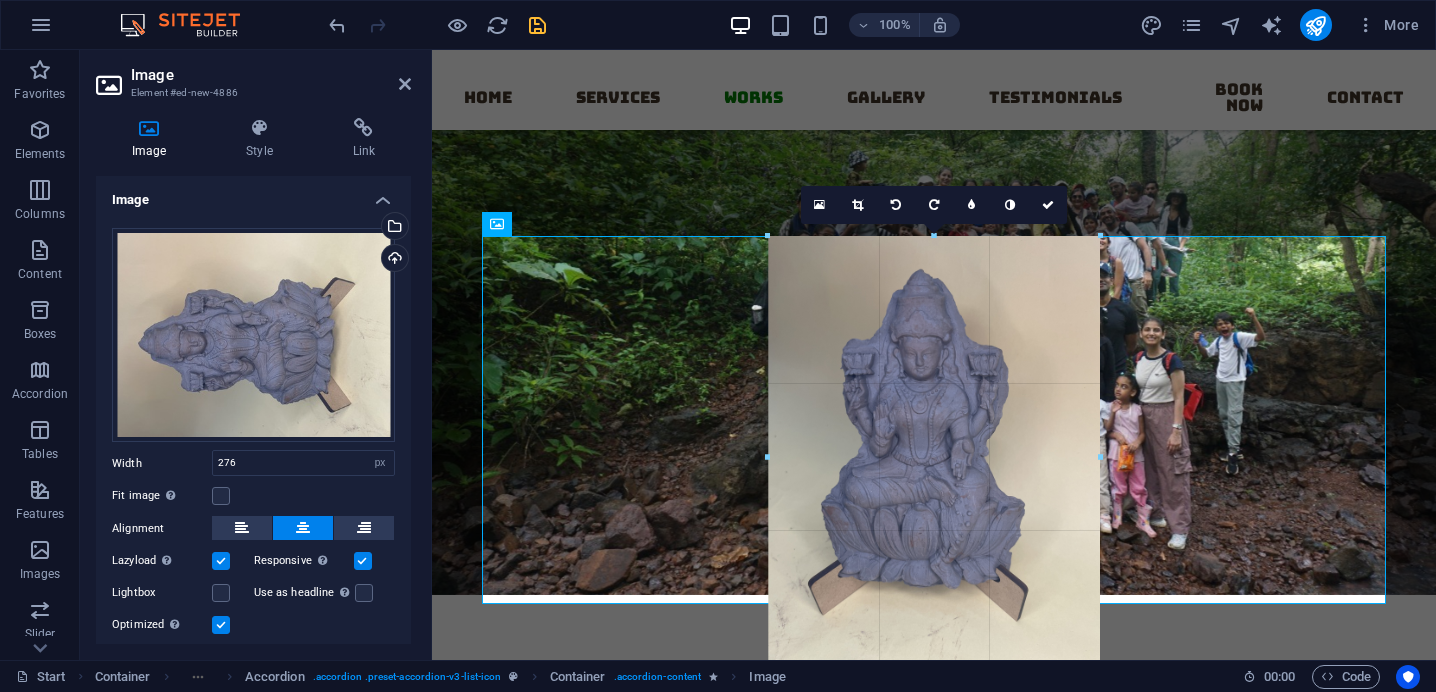 drag, startPoint x: 1073, startPoint y: 605, endPoint x: 1130, endPoint y: 682, distance: 95.80188 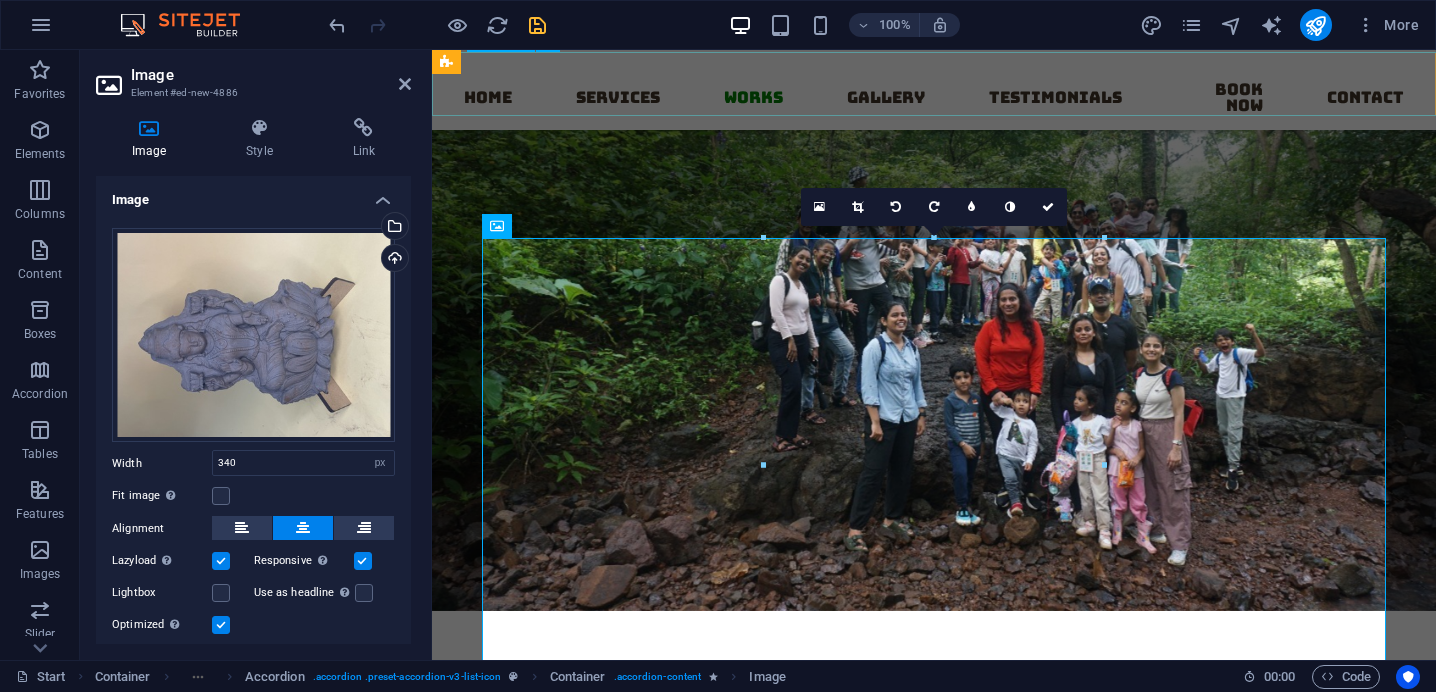 scroll, scrollTop: 12487, scrollLeft: 0, axis: vertical 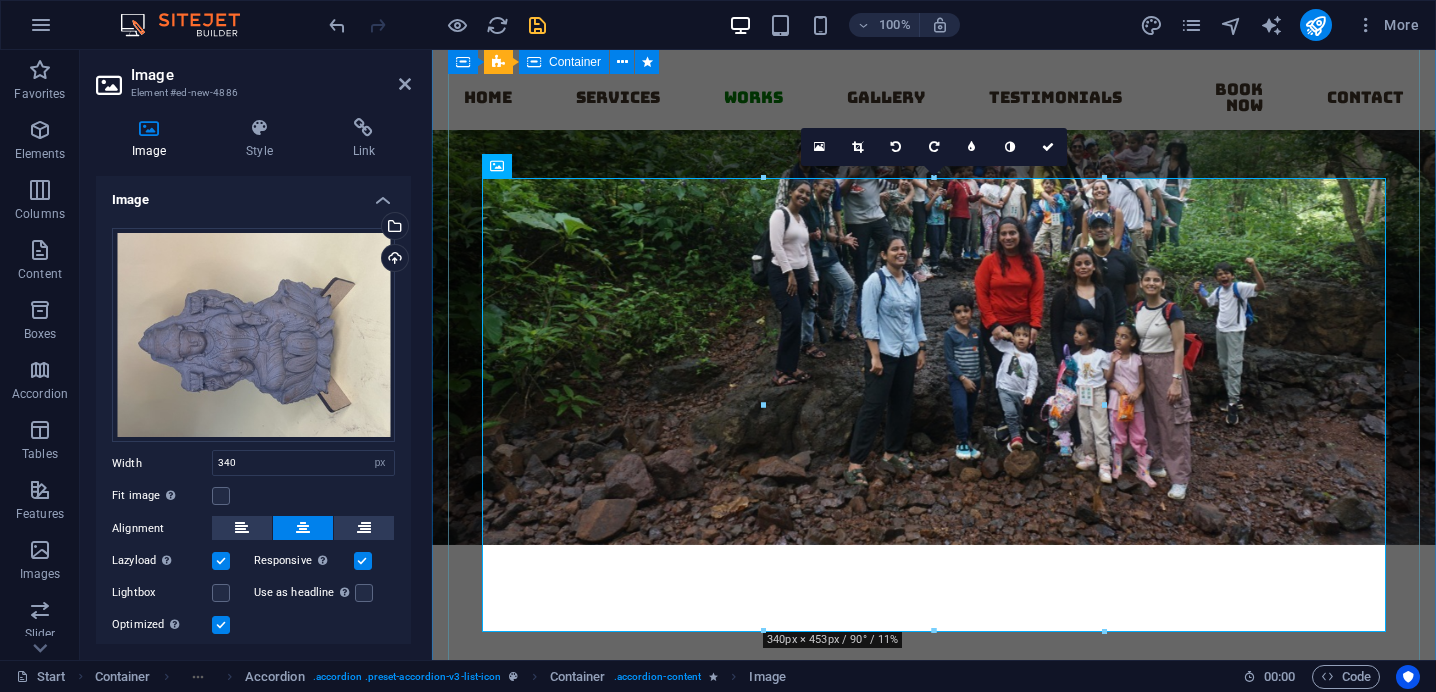click on "Clay [TEXT] Plantable Clay Idols [TEXT] Diya's Room Rates Book now" at bounding box center [934, -1179] 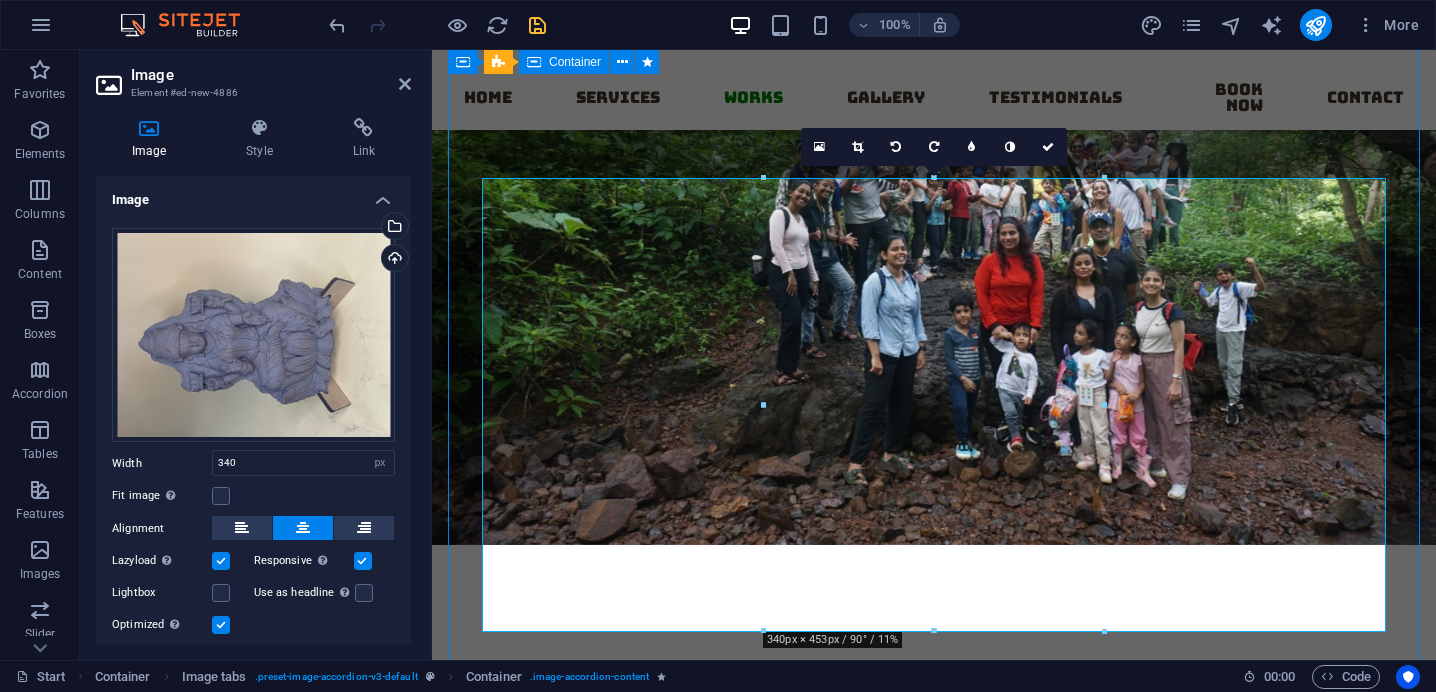 click on "Clay [TEXT] Plantable Clay Idols [TEXT] Diya's Room Rates Book now" at bounding box center (934, -1179) 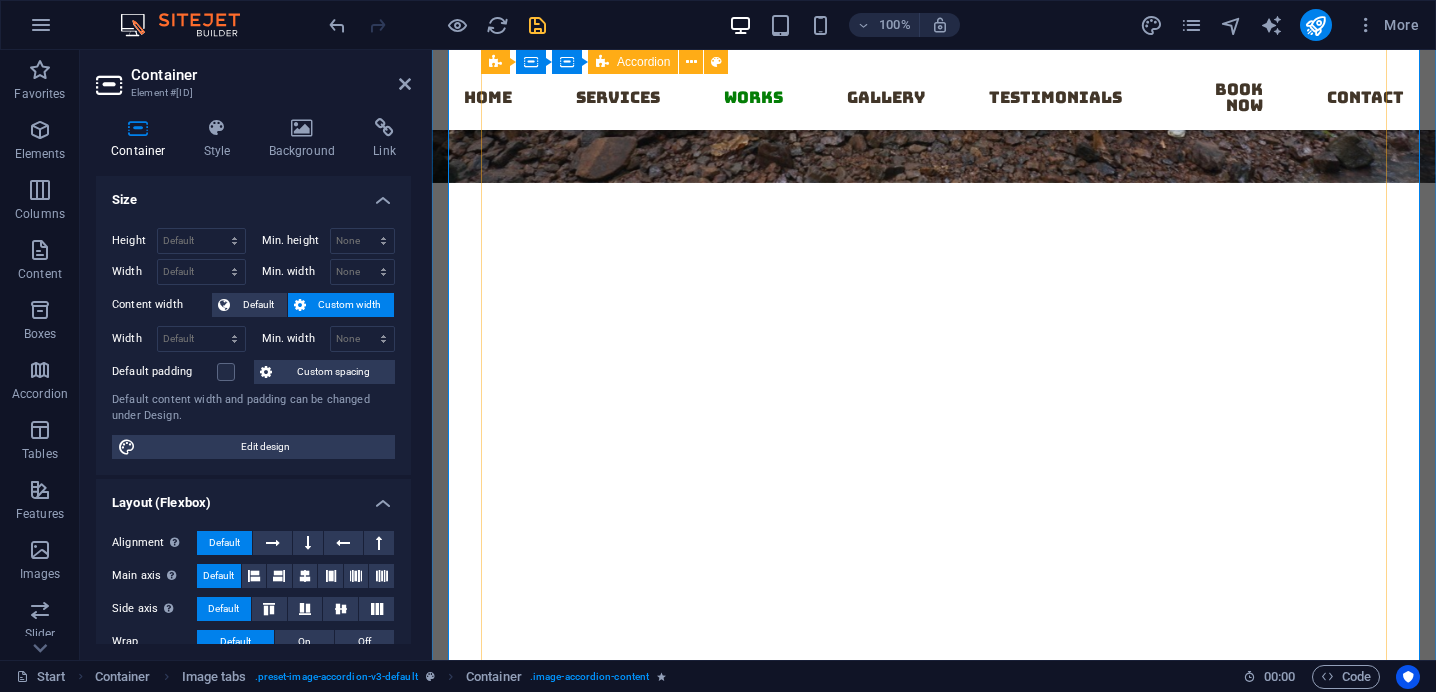 scroll, scrollTop: 12870, scrollLeft: 0, axis: vertical 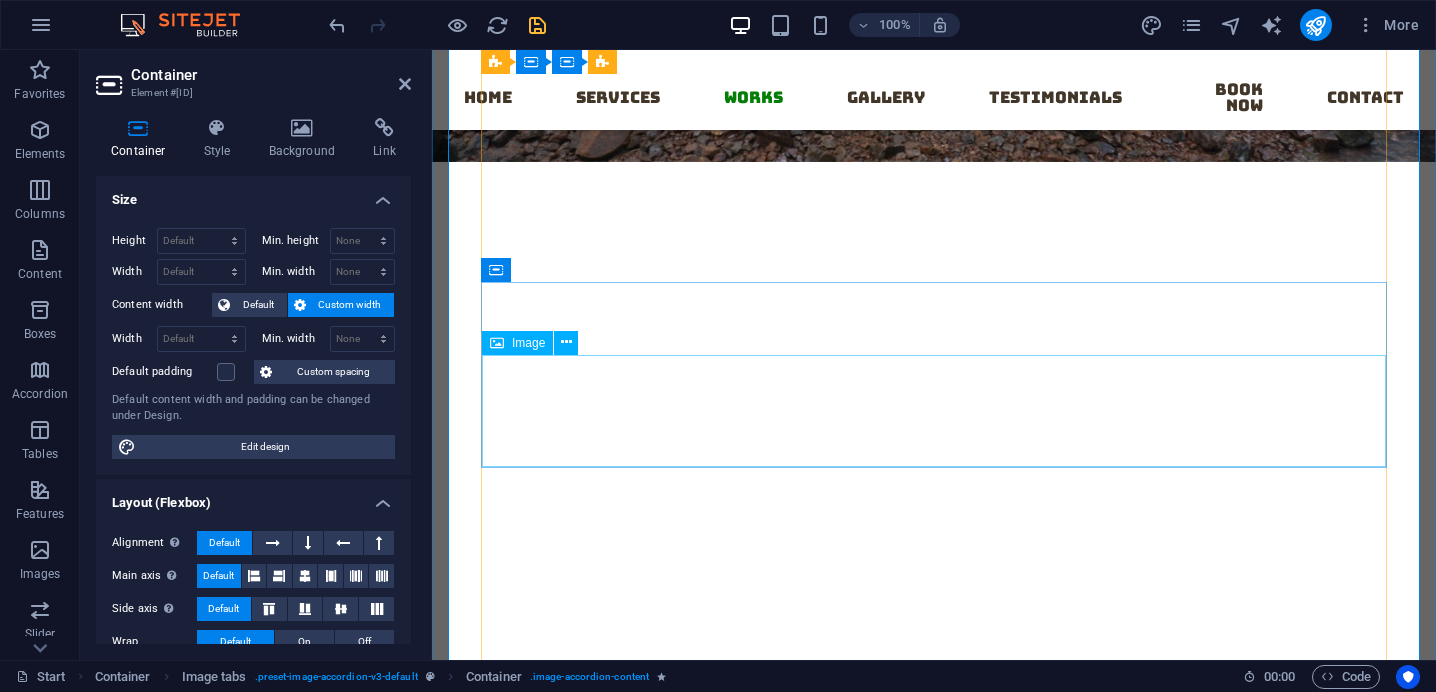 click at bounding box center (1337, -1393) 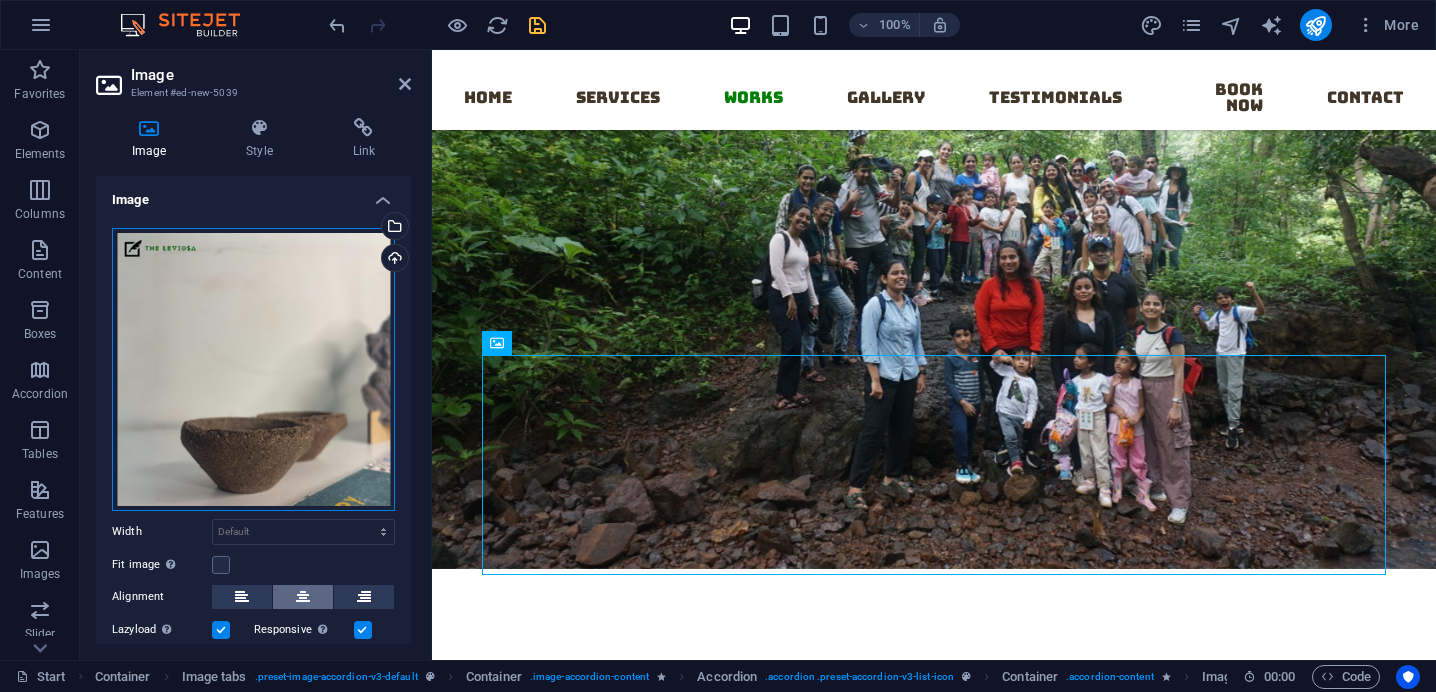 click on "Drag files here, click to choose files or select files from Files or our free stock photos & videos" at bounding box center (253, 369) 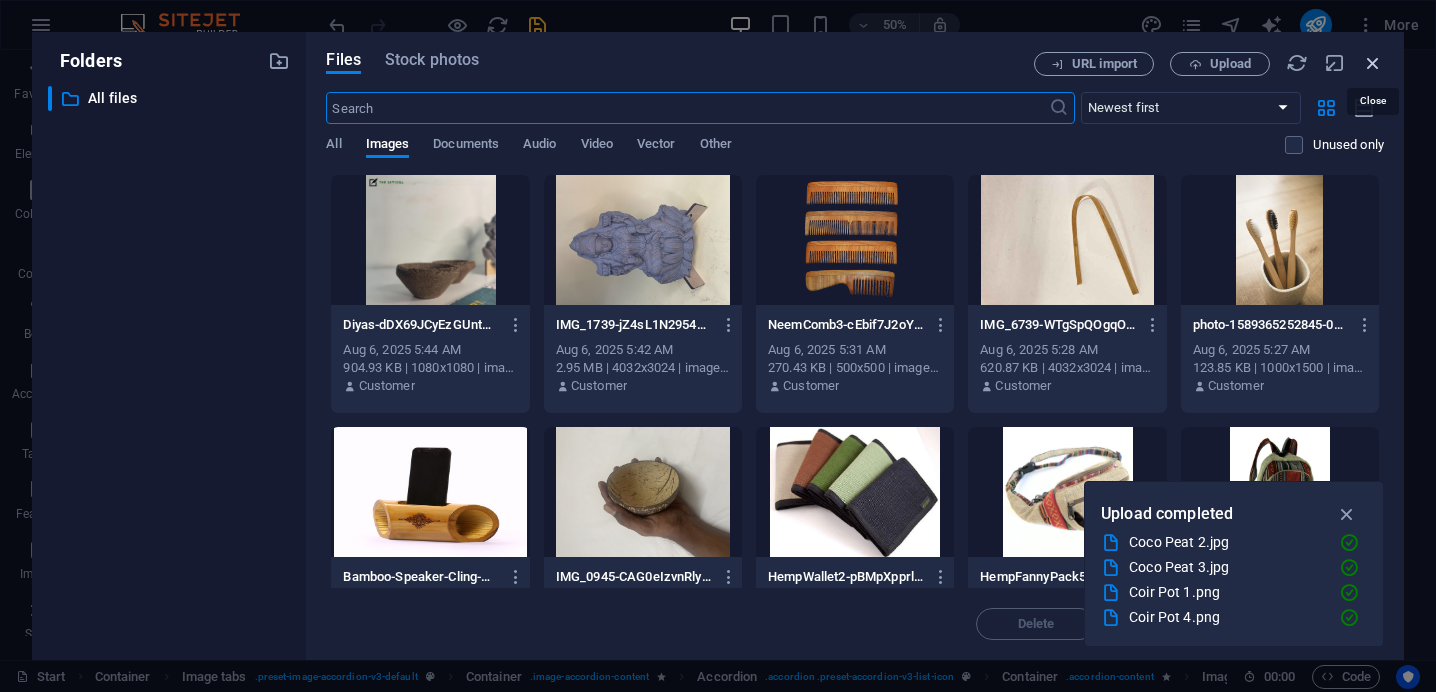 click at bounding box center (1373, 63) 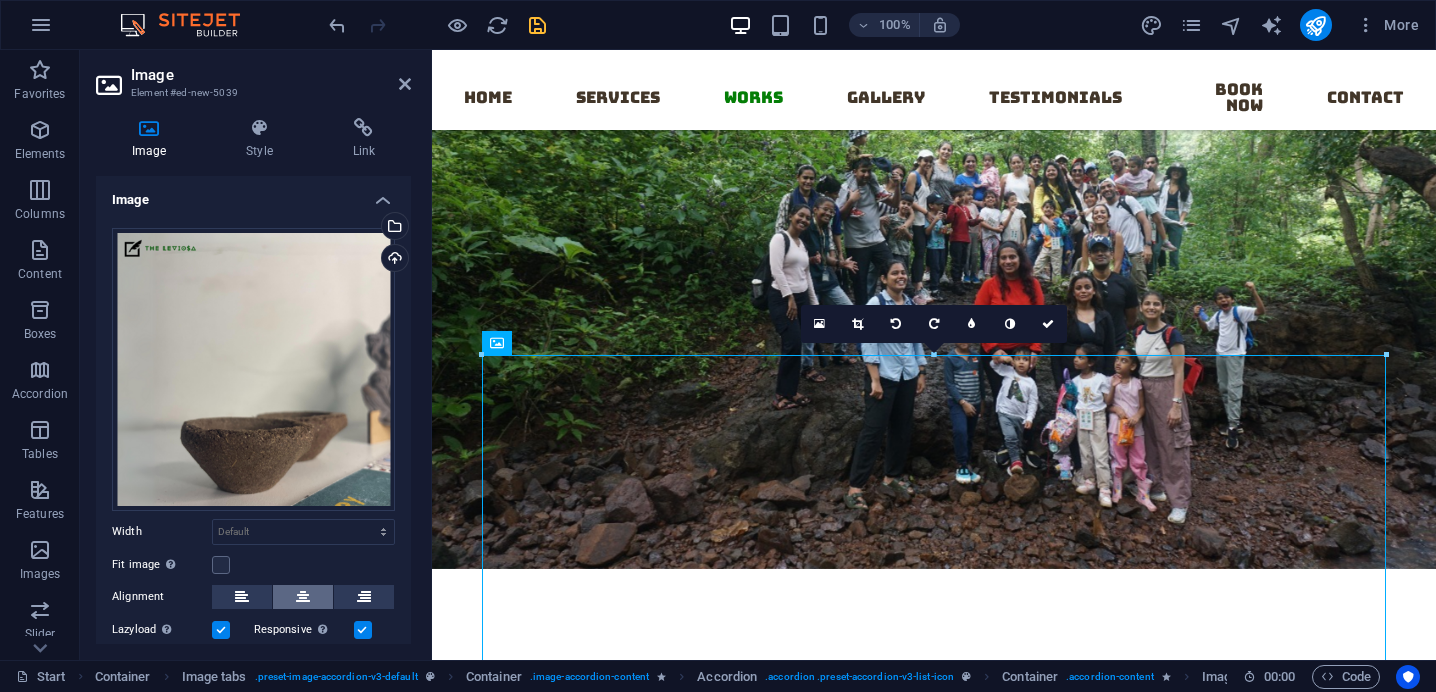 click at bounding box center [303, 597] 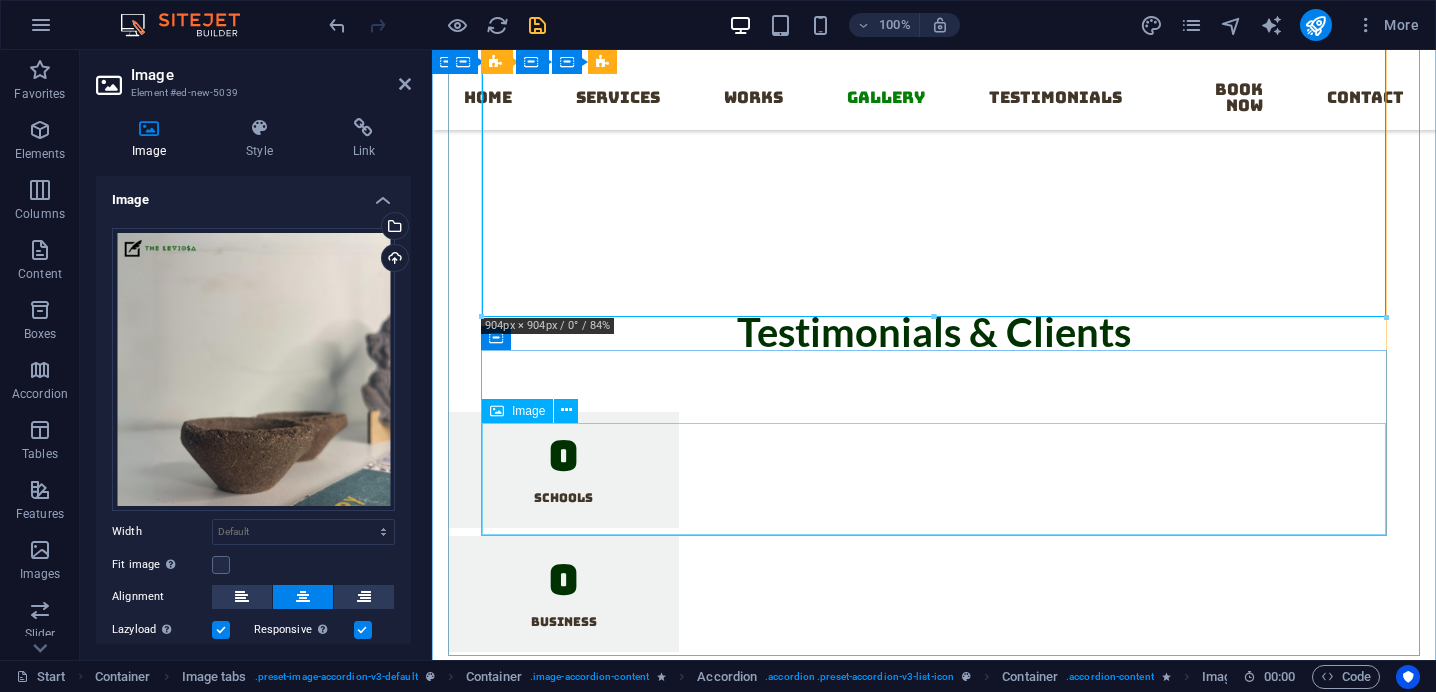 scroll, scrollTop: 13836, scrollLeft: 0, axis: vertical 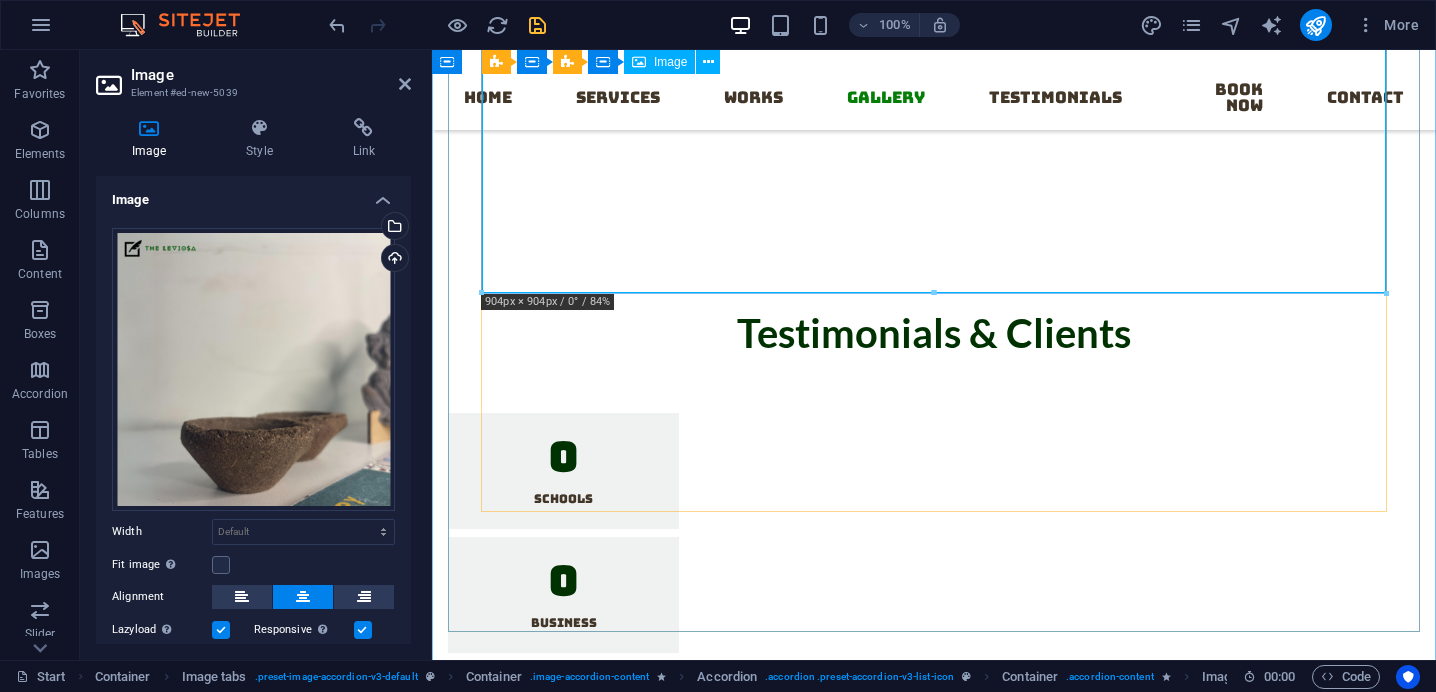 click at bounding box center [1689, -2201] 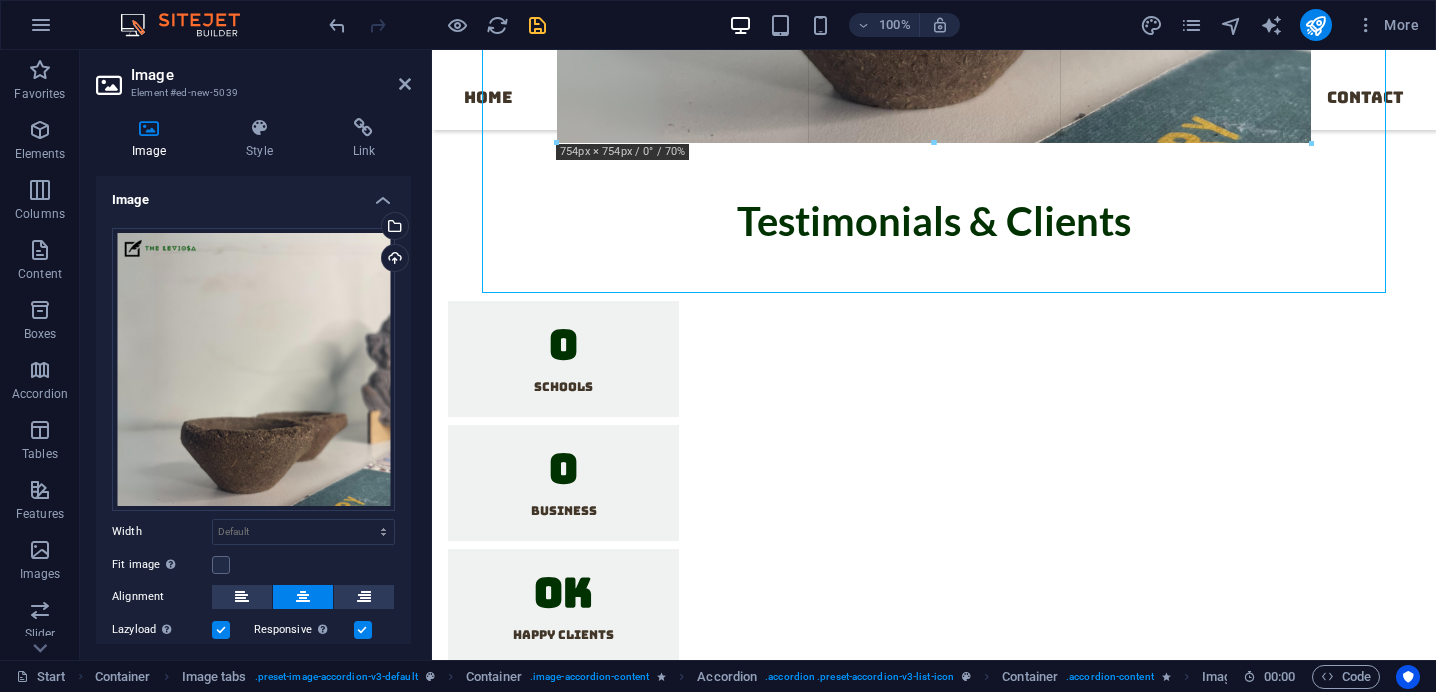 drag, startPoint x: 1387, startPoint y: 290, endPoint x: 1128, endPoint y: 140, distance: 299.30084 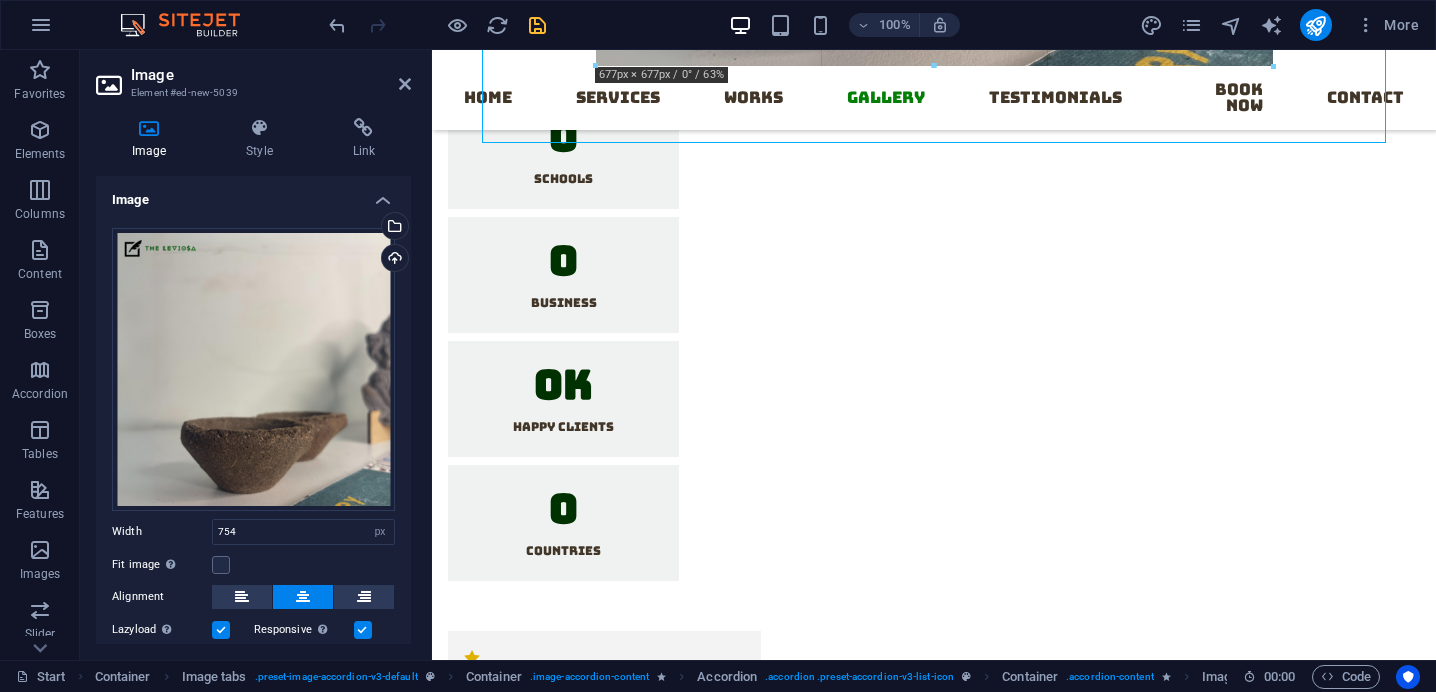 drag, startPoint x: 1308, startPoint y: 142, endPoint x: 1158, endPoint y: -53, distance: 246.0183 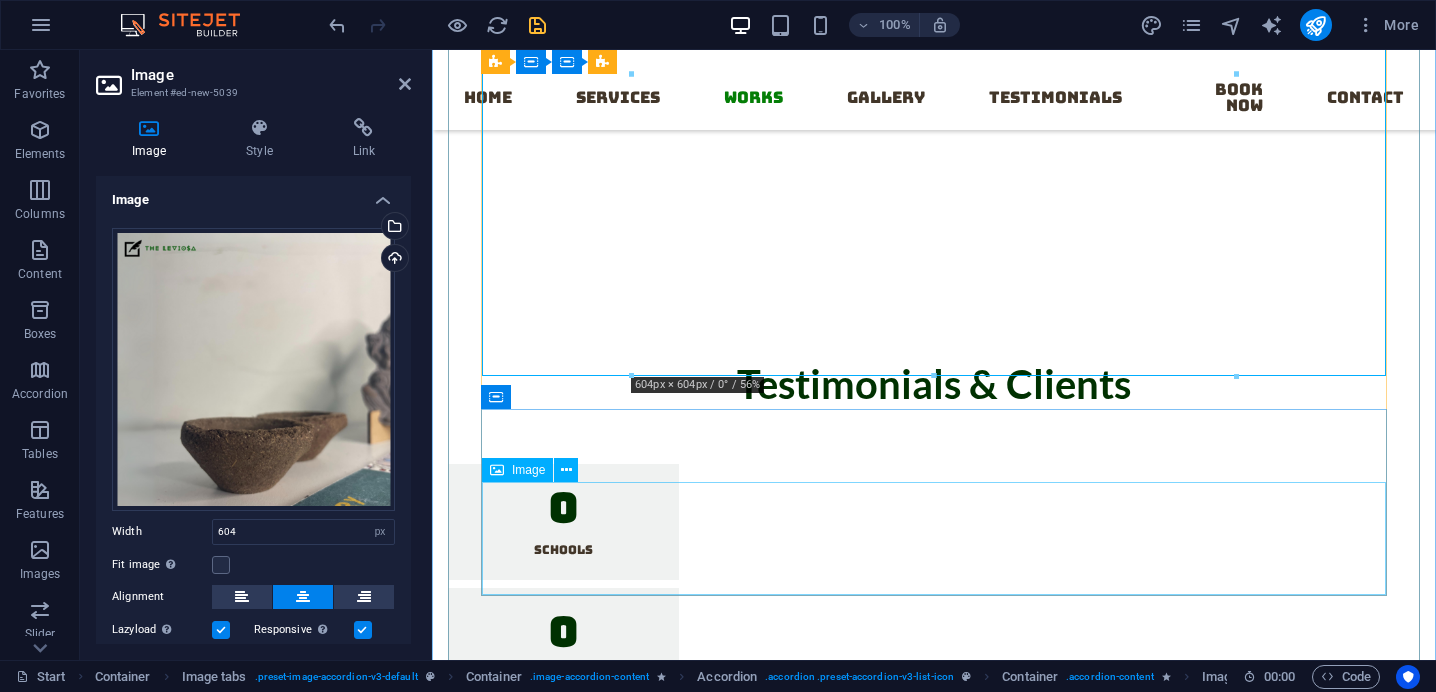 scroll, scrollTop: 13453, scrollLeft: 0, axis: vertical 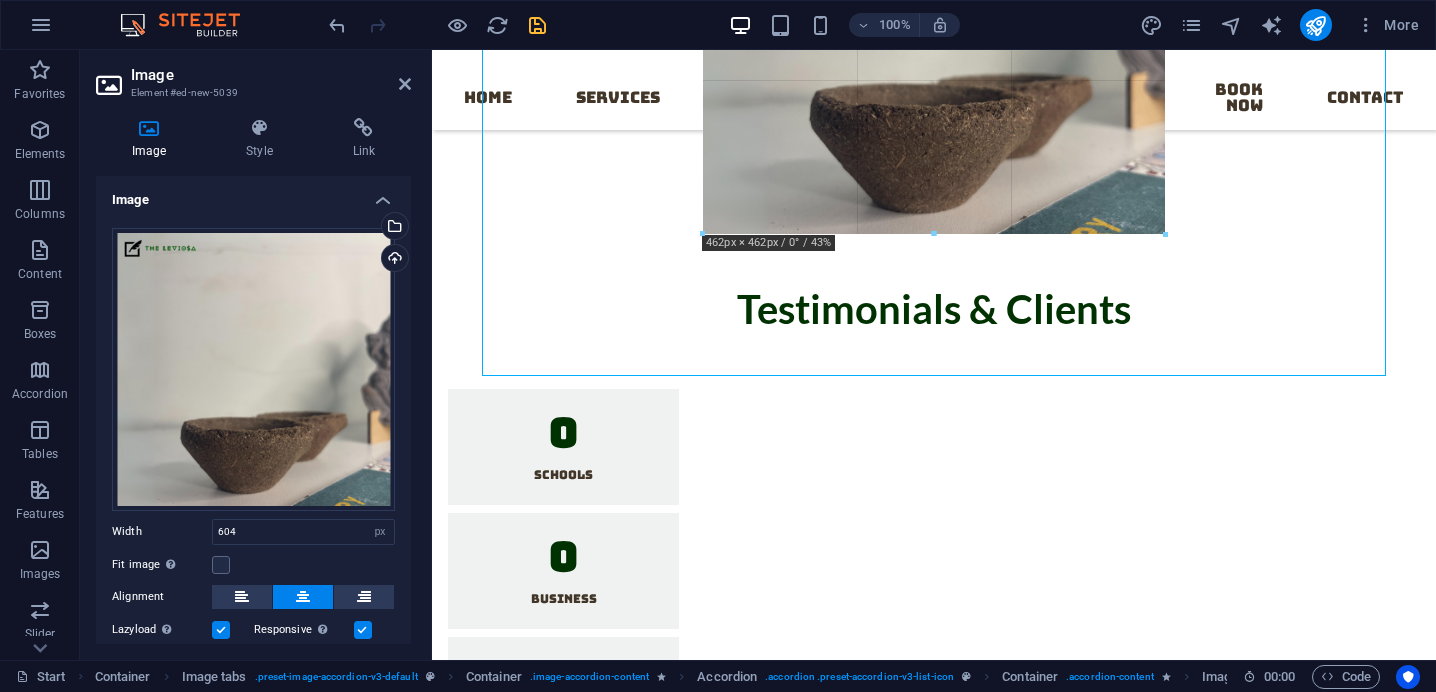 drag, startPoint x: 1235, startPoint y: 373, endPoint x: 1083, endPoint y: 129, distance: 287.47174 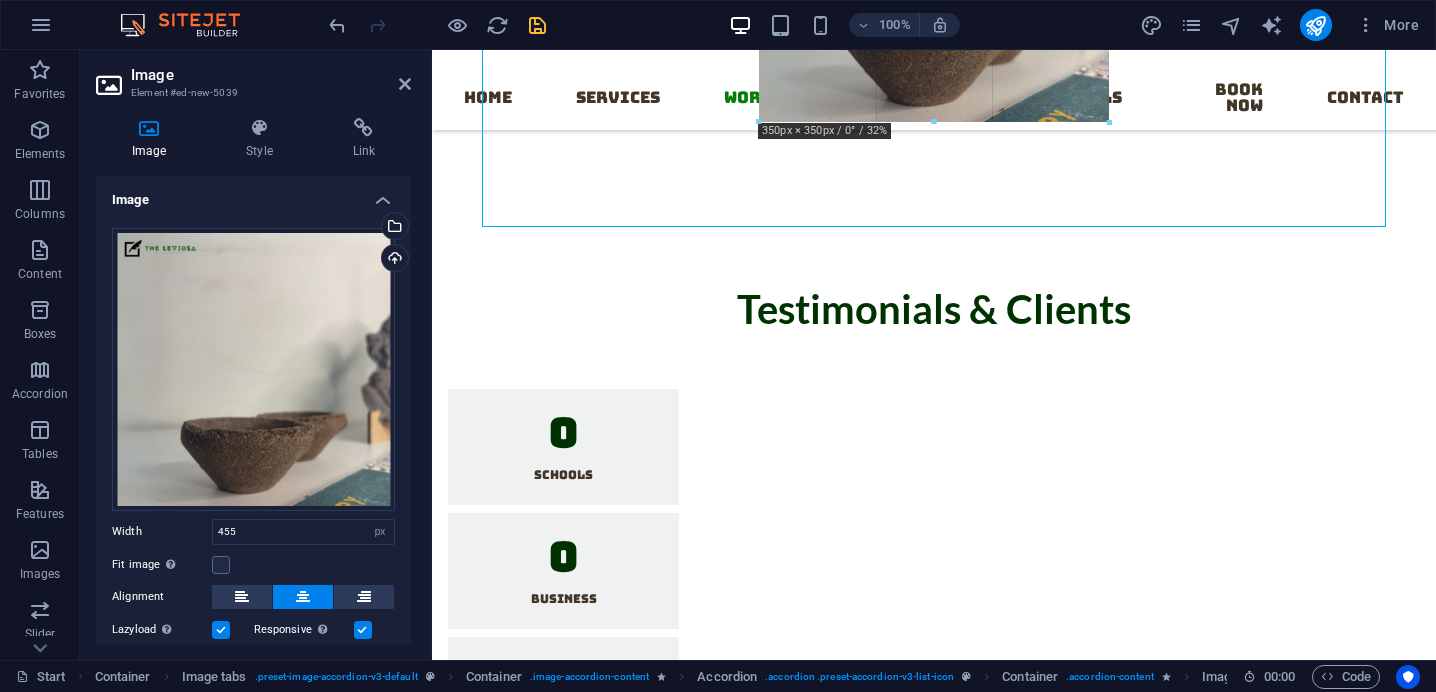 drag, startPoint x: 1159, startPoint y: 223, endPoint x: 1041, endPoint y: 34, distance: 222.81158 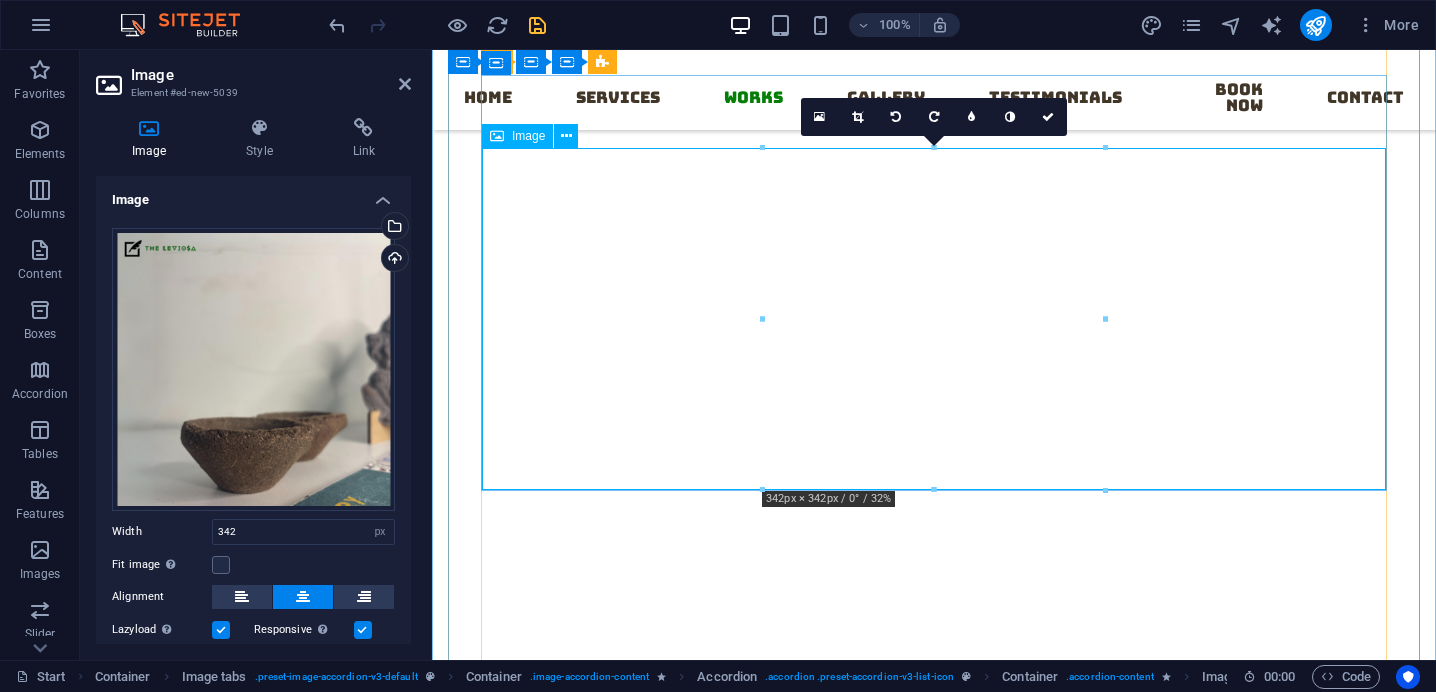 scroll, scrollTop: 13088, scrollLeft: 0, axis: vertical 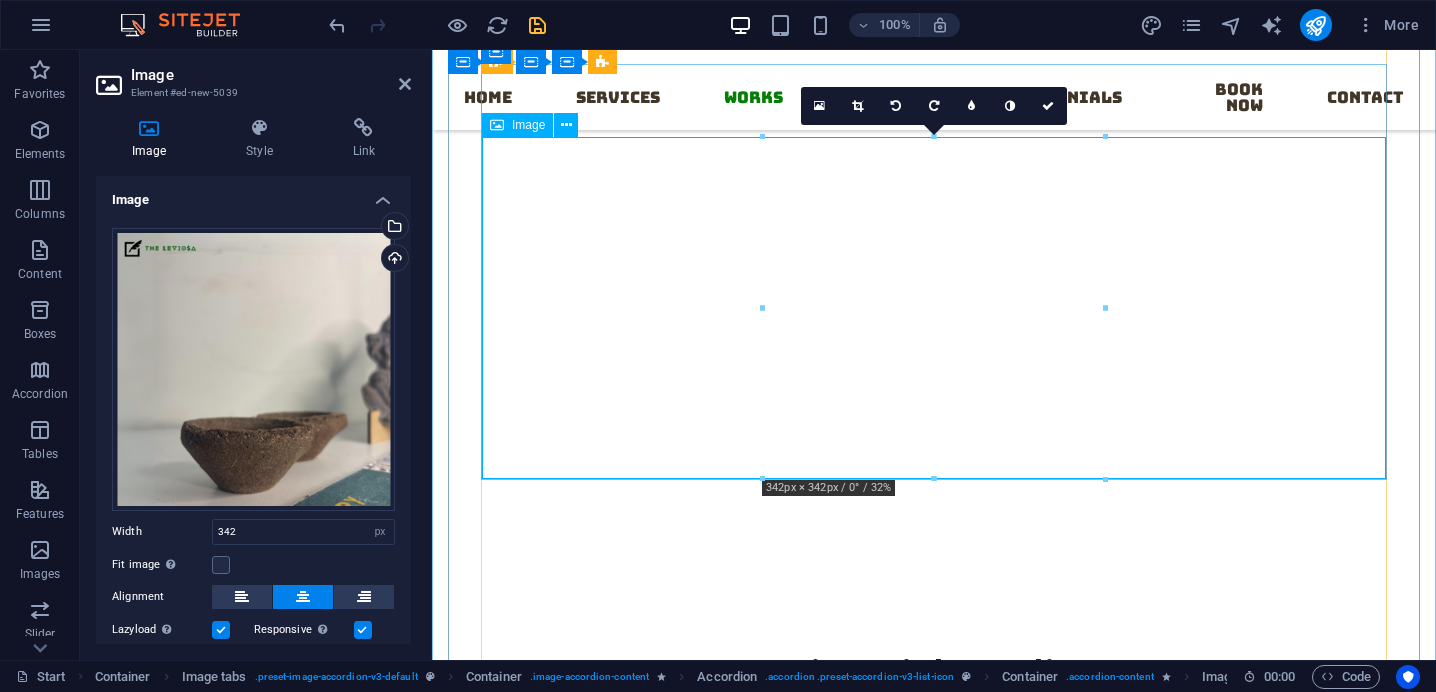 click at bounding box center (1408, -1640) 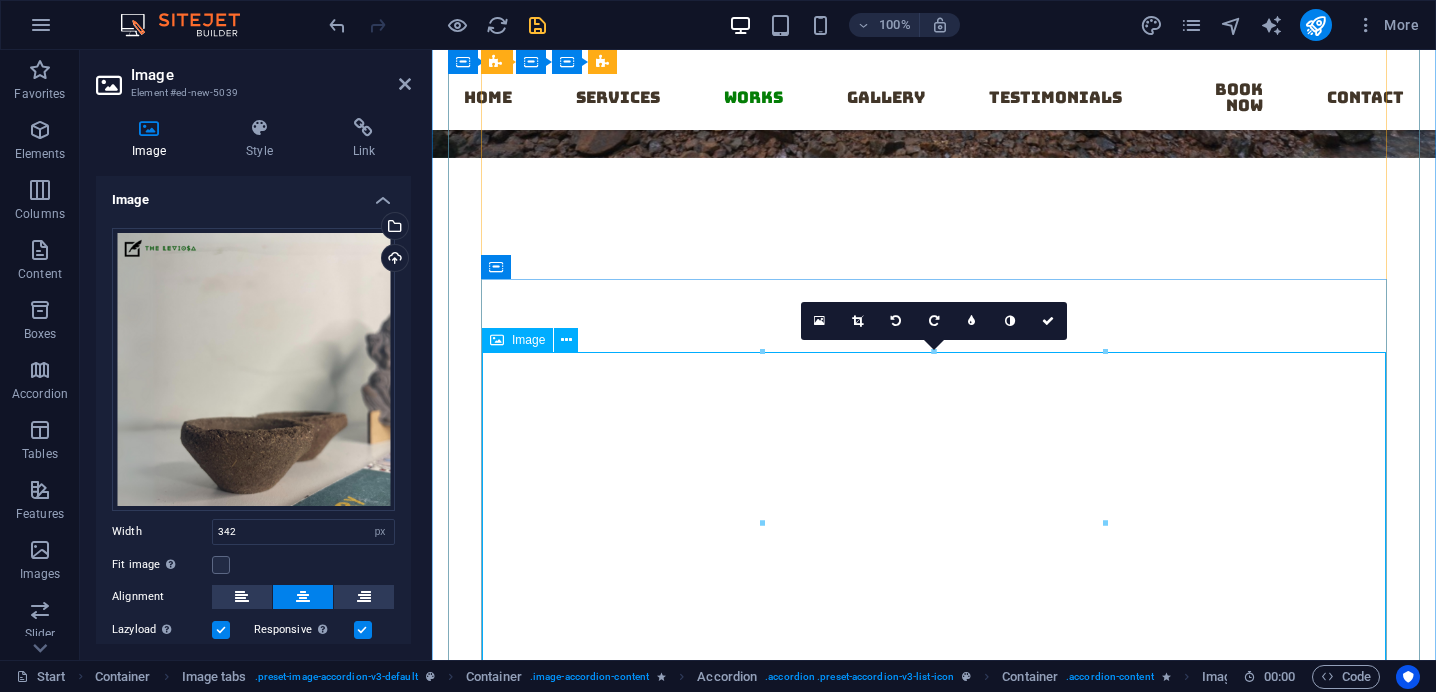 scroll, scrollTop: 12873, scrollLeft: 0, axis: vertical 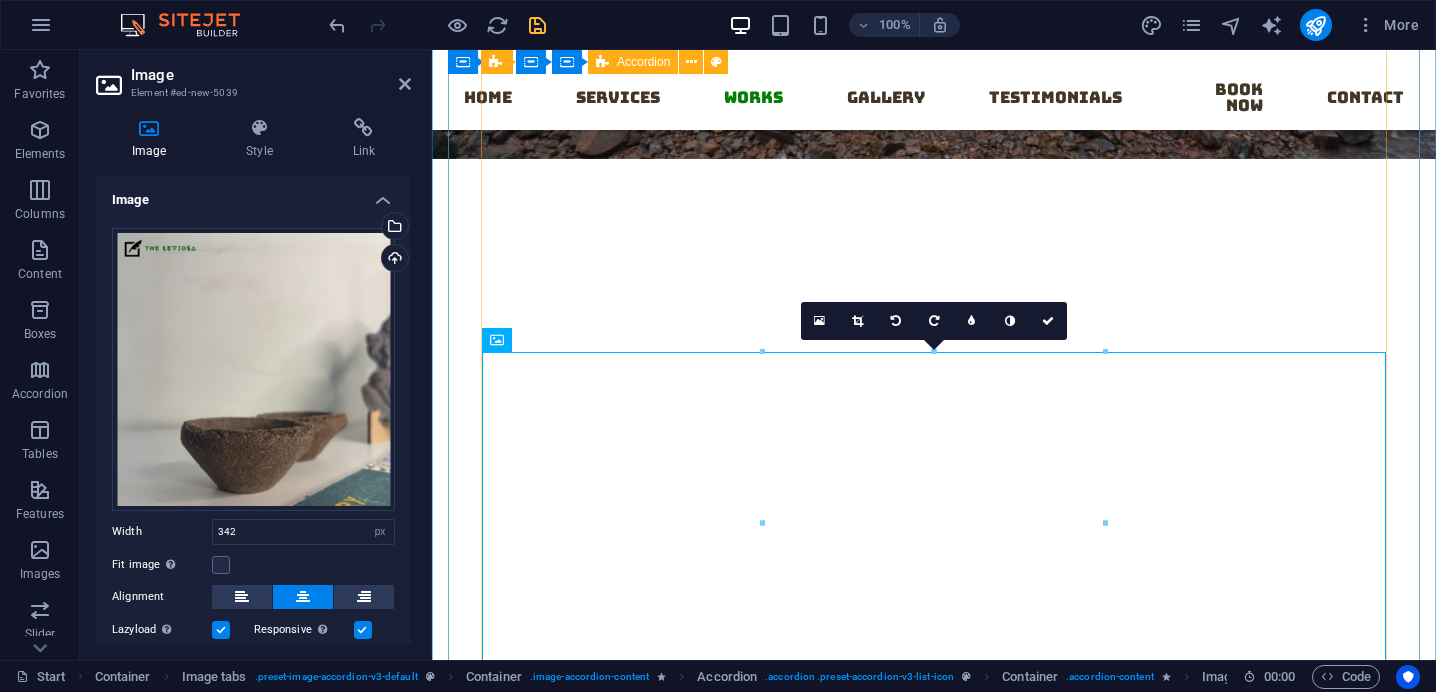 click on "Plantable Clay Idols Lorem ipsum dolor sit amet, consectetur adipisicing elit. Maiores ipsum repellat minus nihil. Labore, delectus, nam dignissimos ea repudiandae minima voluptatum magni pariatur possimus quia accusamus harum facilis corporis animi nisi. Enim, pariatur, impedit quia repellat harum ipsam laboriosam voluptas dicta illum nisi obcaecati reprehenderit quis placeat recusandae tenetur aperiam. Diya's Lorem ipsum dolor sit amet, consectetur adipisicing elit. Maiores ipsum repellat minus nihil. Labore, delectus, nam dignissimos ea repudiandae minima voluptatum magni pariatur possimus quia accusamus harum facilis corporis animi nisi. Enim, pariatur, impedit quia repellat harum ipsam laboriosam voluptas dicta illum nisi obcaecati reprehenderit quis placeat recusandae tenetur aperiam. Room Rates" at bounding box center [934, -1494] 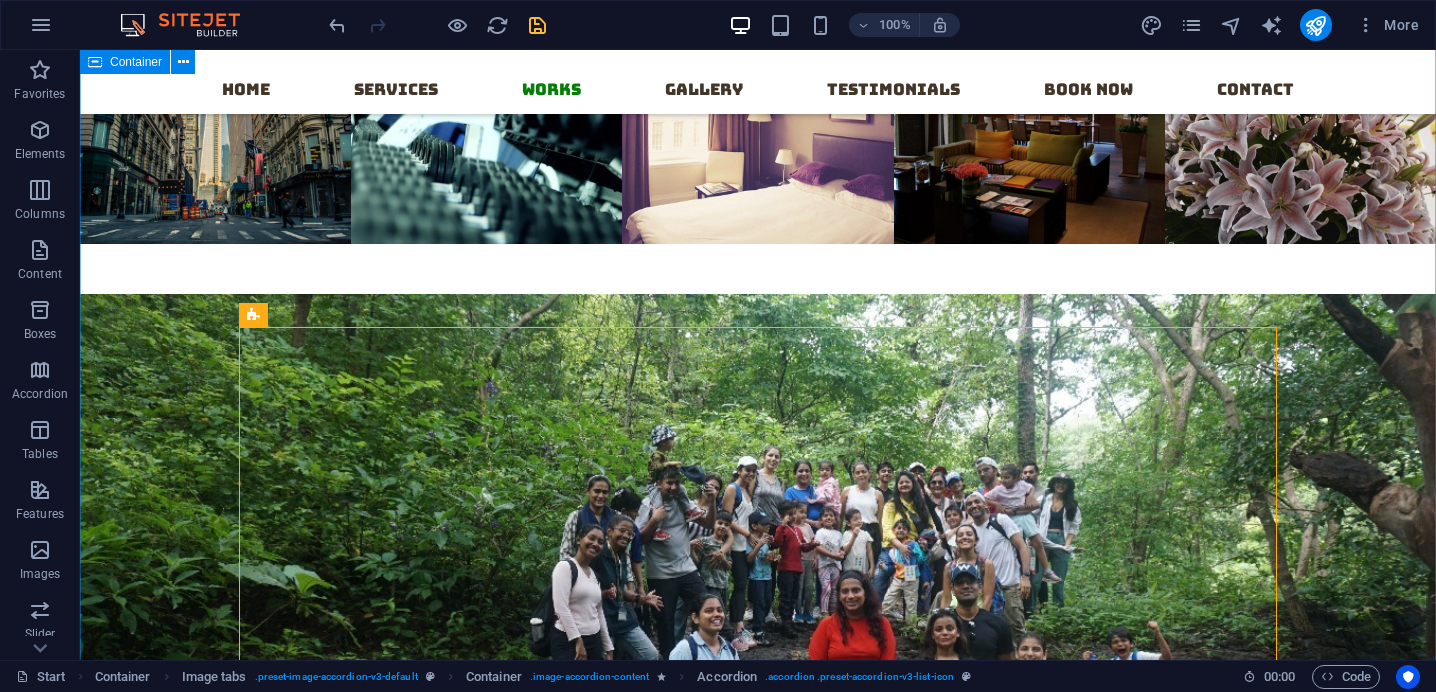 scroll, scrollTop: 12288, scrollLeft: 0, axis: vertical 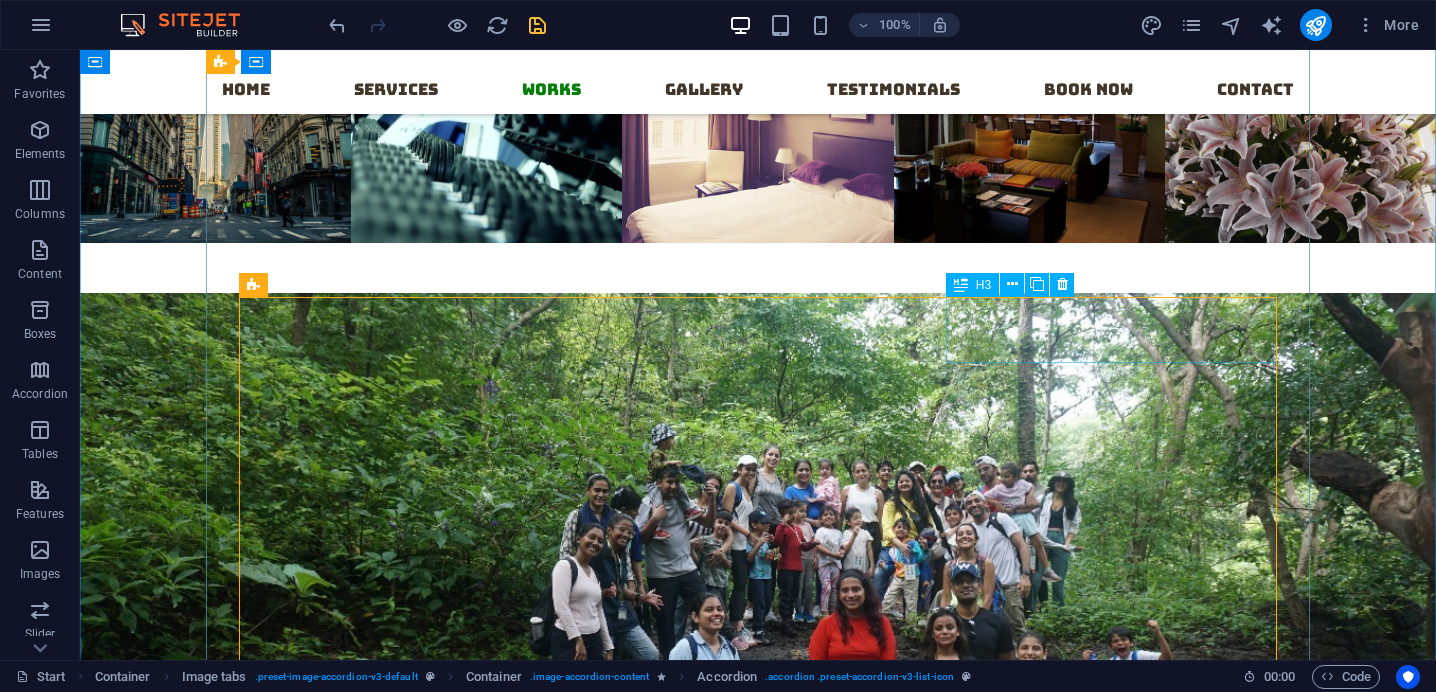 click on "Room Rates" at bounding box center (566, -886) 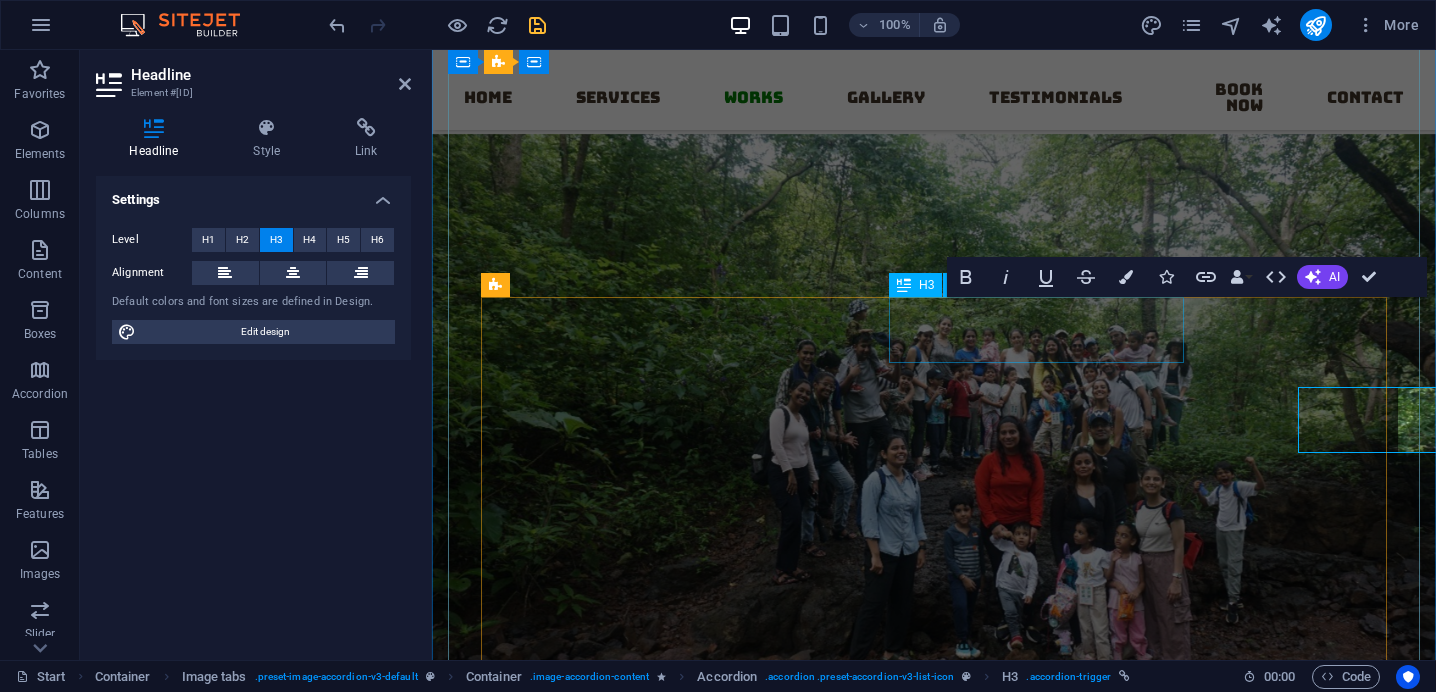scroll, scrollTop: 12198, scrollLeft: 0, axis: vertical 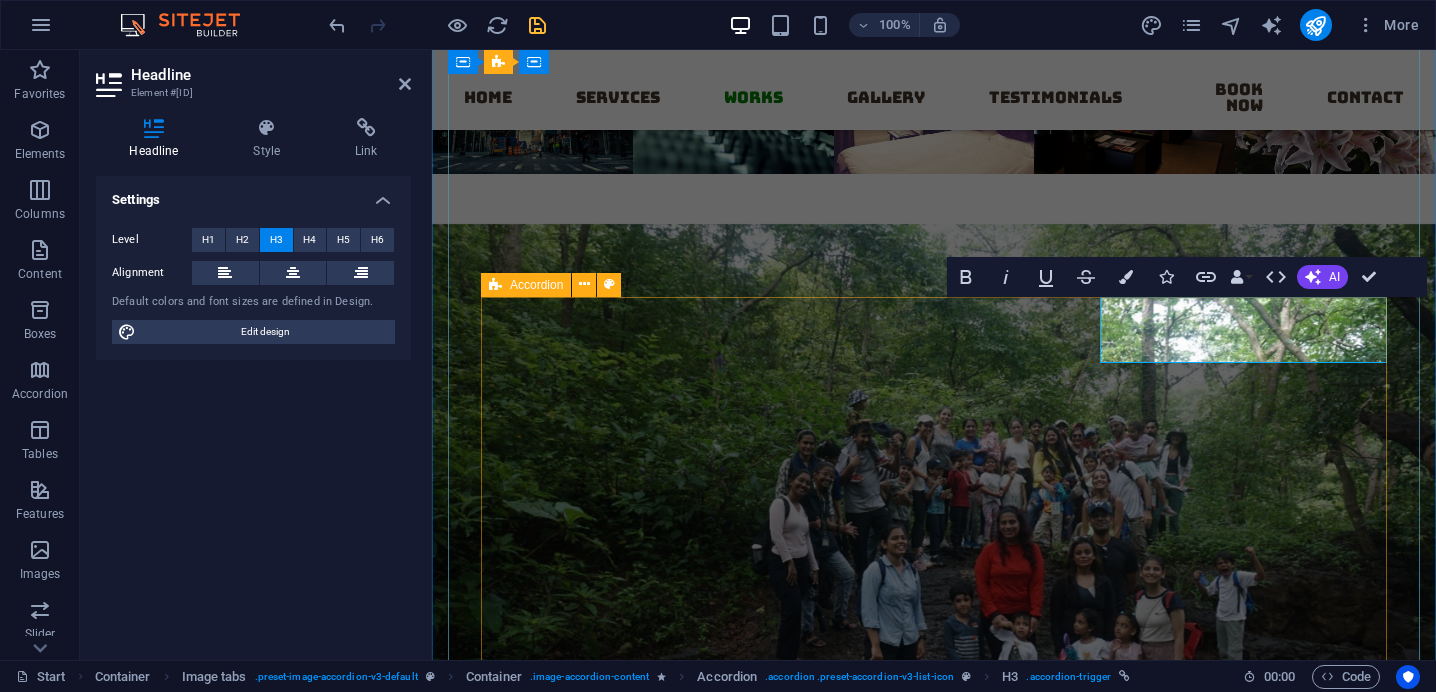 type 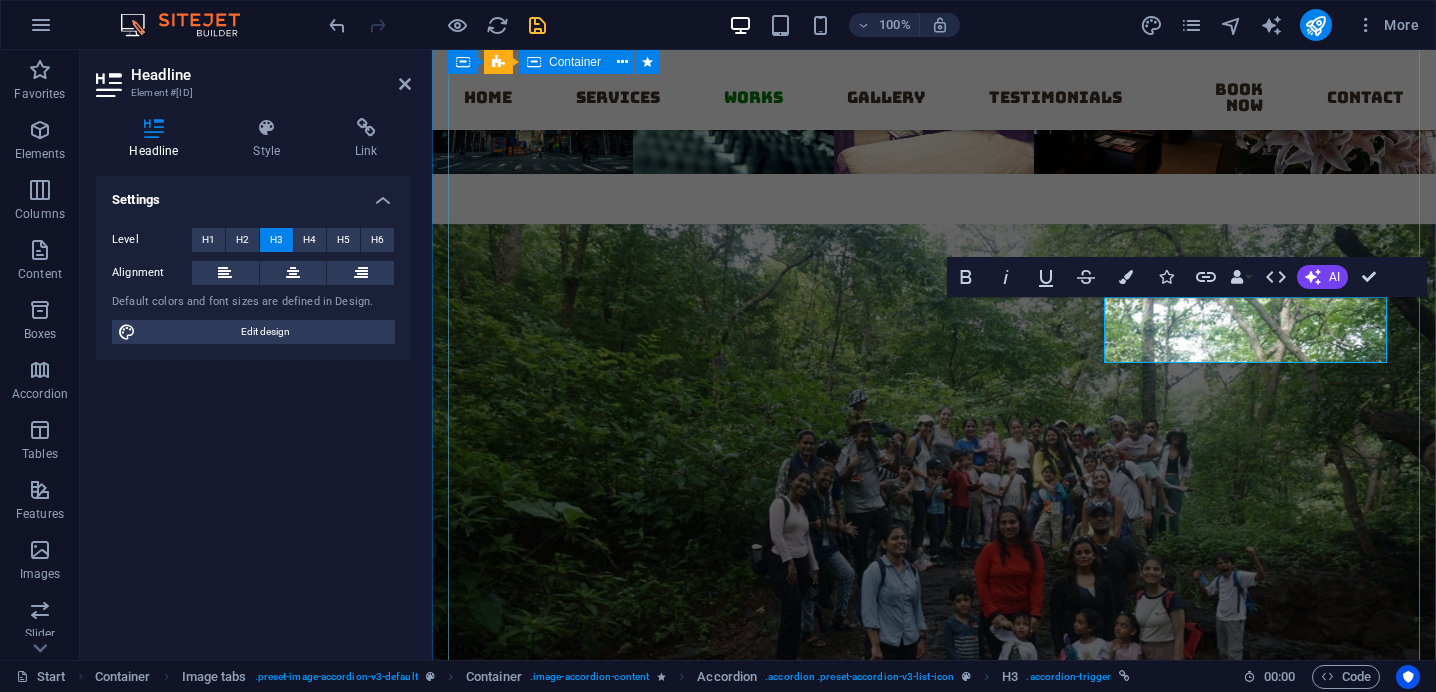 click on "Clay  Lorem ipsum dolor sit amet, consectetur adipisicing elit. Natus, dolores, at, nisi eligendi repellat voluptatem minima officia veritatis quasi animi porro laudantium dicta dolor voluptate non maiores ipsum reprehenderit odio fugiat reiciendis consectetur fuga pariatur libero accusantium quod minus odit debitis cumque quo adipisci vel vitae aliquid corrupti perferendis voluptates. Plantable Clay Idols Lorem ipsum dolor sit amet, consectetur adipisicing elit. Maiores ipsum repellat minus nihil. Labore, delectus, nam dignissimos ea repudiandae minima voluptatum magni pariatur possimus quia accusamus harum facilis corporis animi nisi. Enim, pariatur, impedit quia repellat harum ipsam laboriosam voluptas dicta illum nisi obcaecati reprehenderit quis placeat recusandae tenetur aperiam. Diya's Agarbatti's Book now" at bounding box center (934, -890) 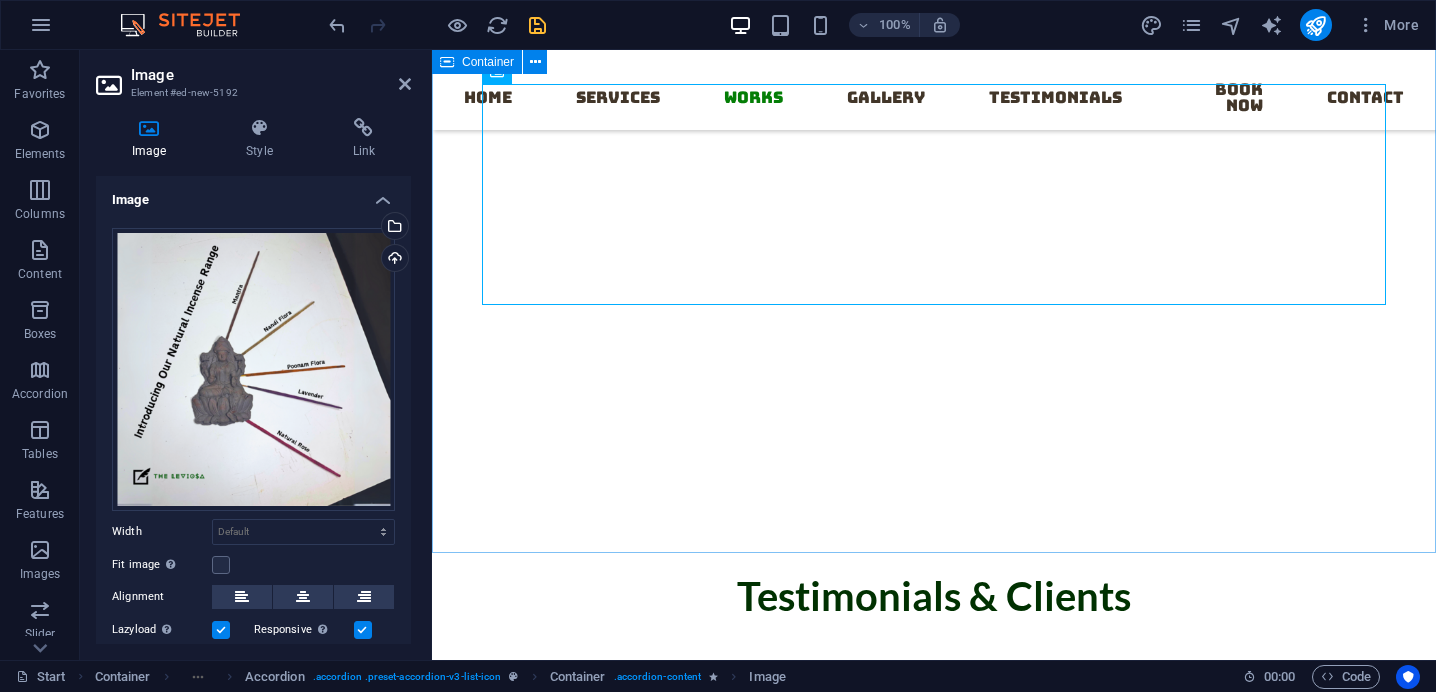 scroll, scrollTop: 13589, scrollLeft: 0, axis: vertical 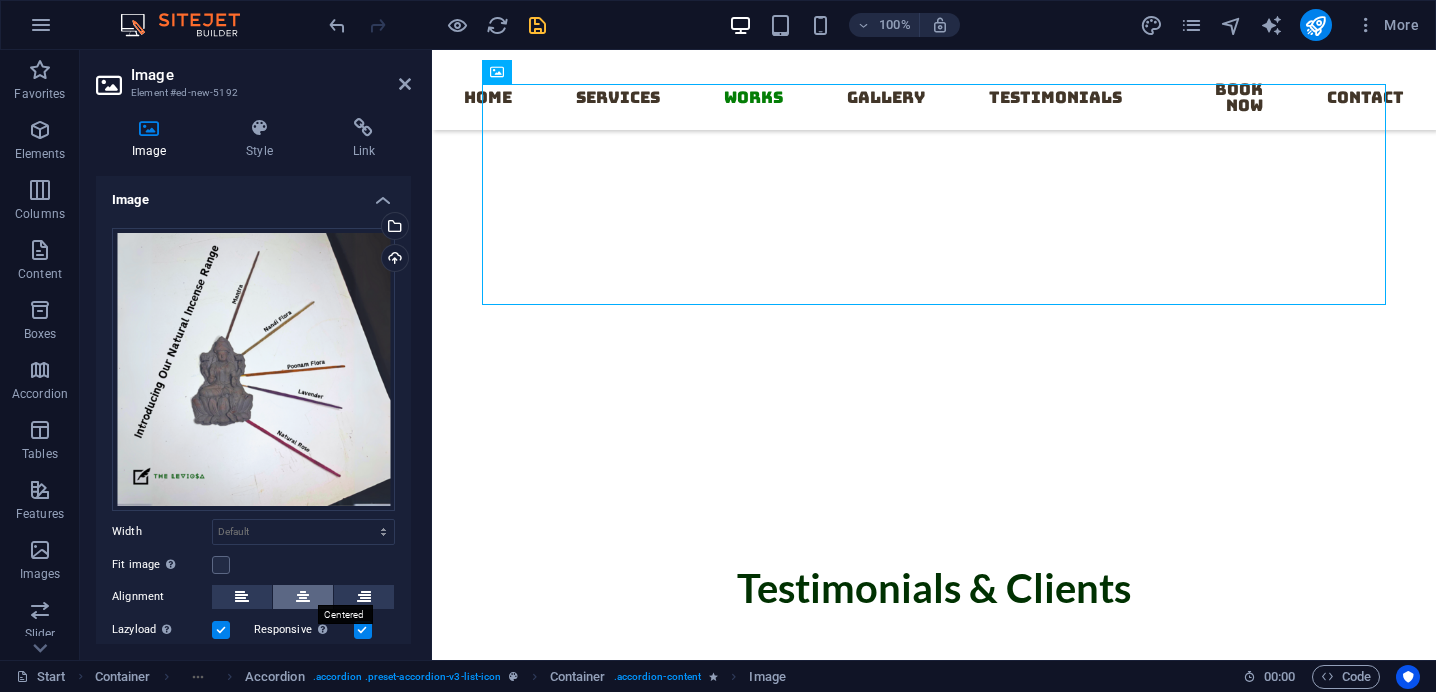 click at bounding box center (303, 597) 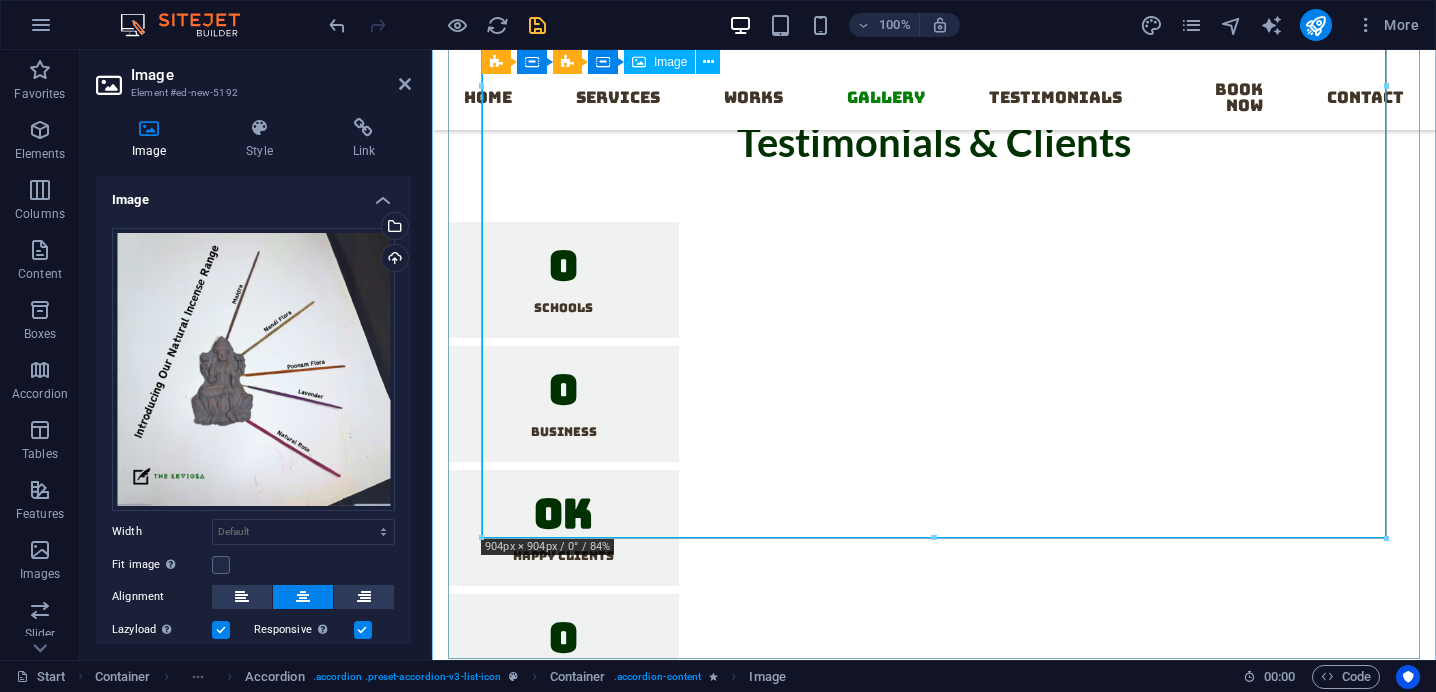 scroll, scrollTop: 14040, scrollLeft: 0, axis: vertical 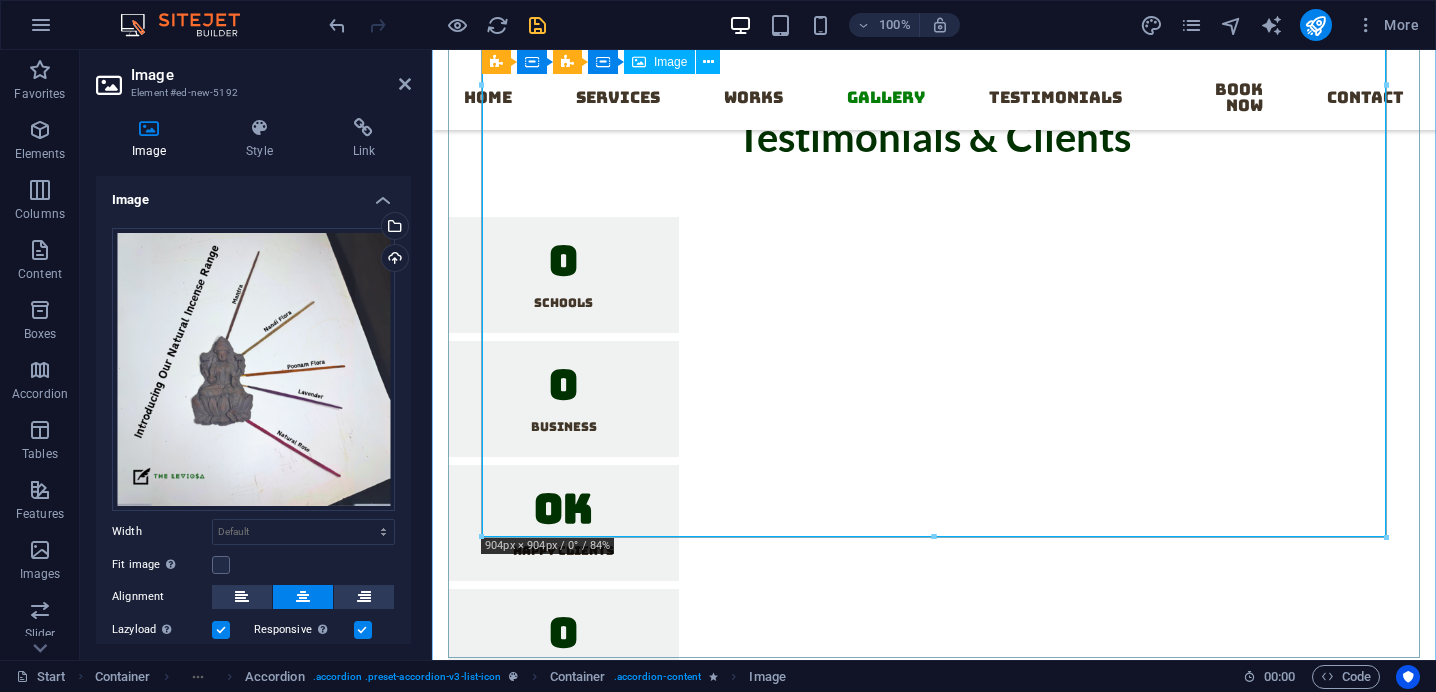 click at bounding box center (2086, -2405) 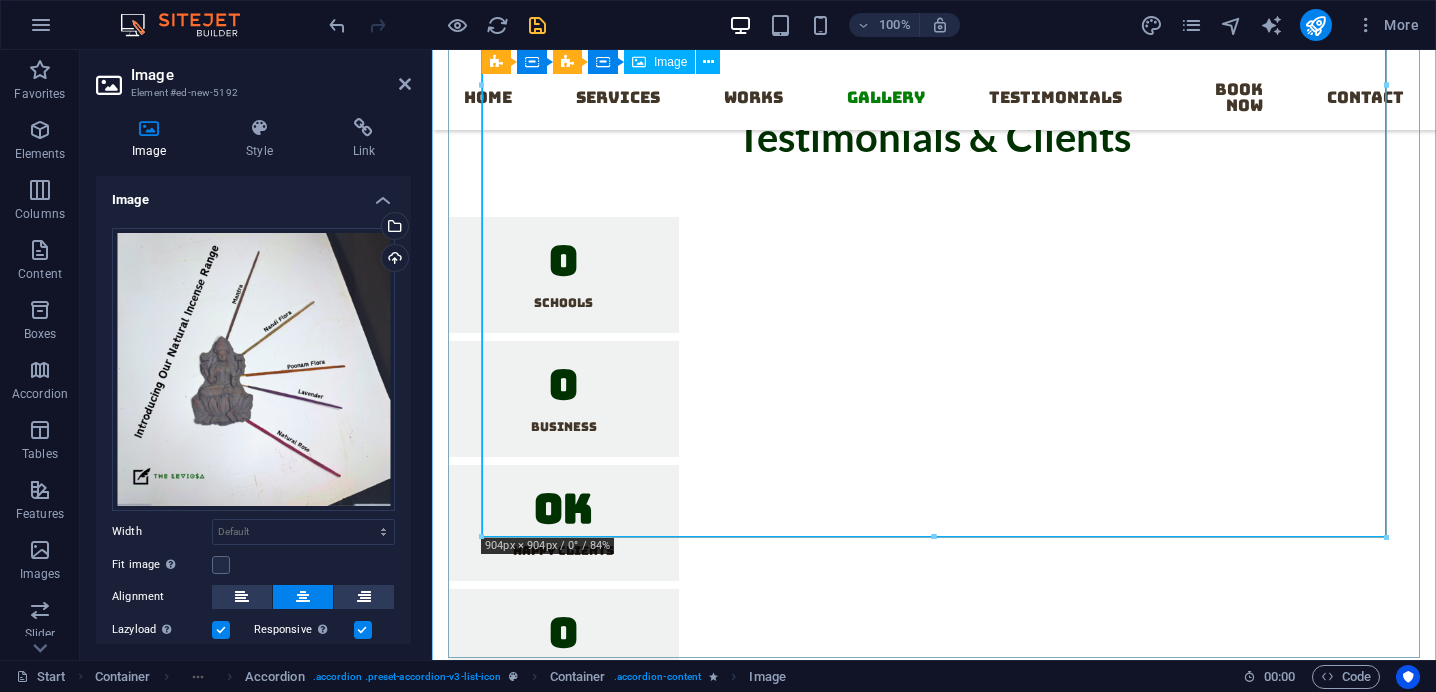 click at bounding box center (2086, -2405) 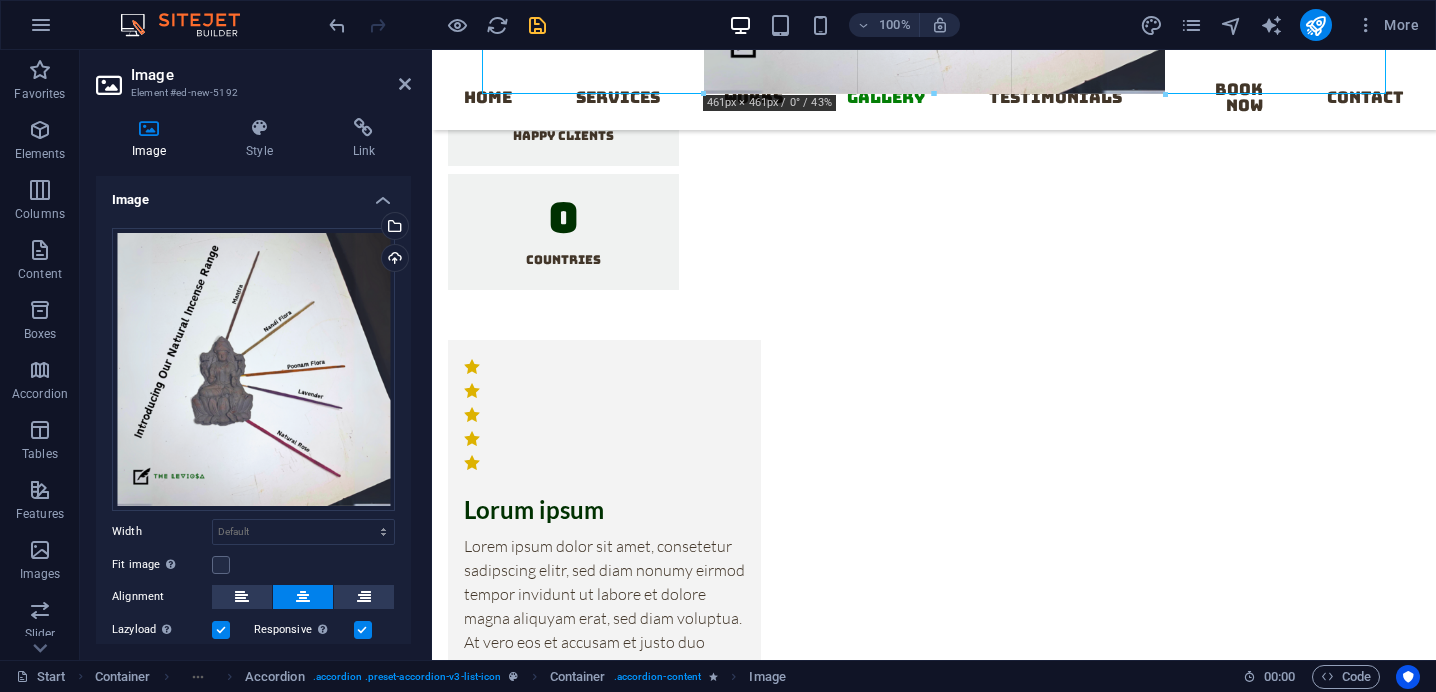 drag, startPoint x: 1382, startPoint y: 538, endPoint x: 933, endPoint y: 62, distance: 654.35236 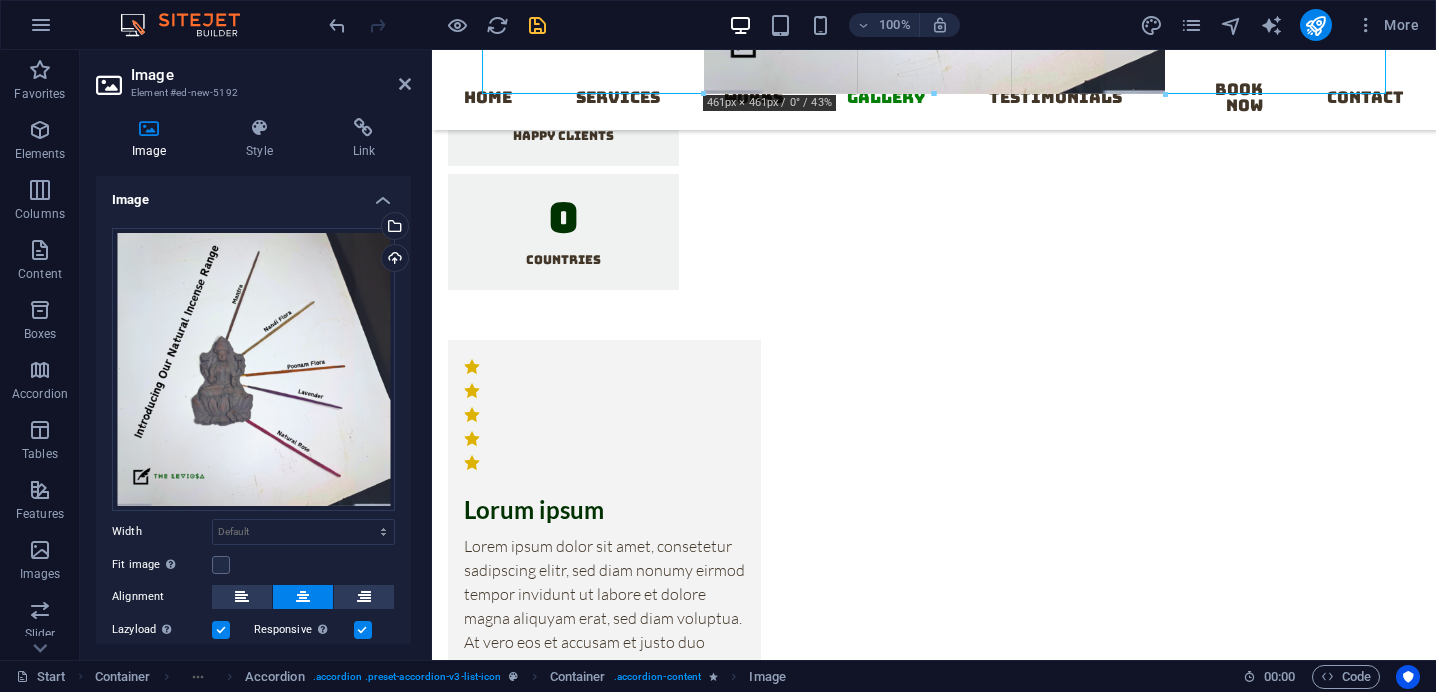 type on "461" 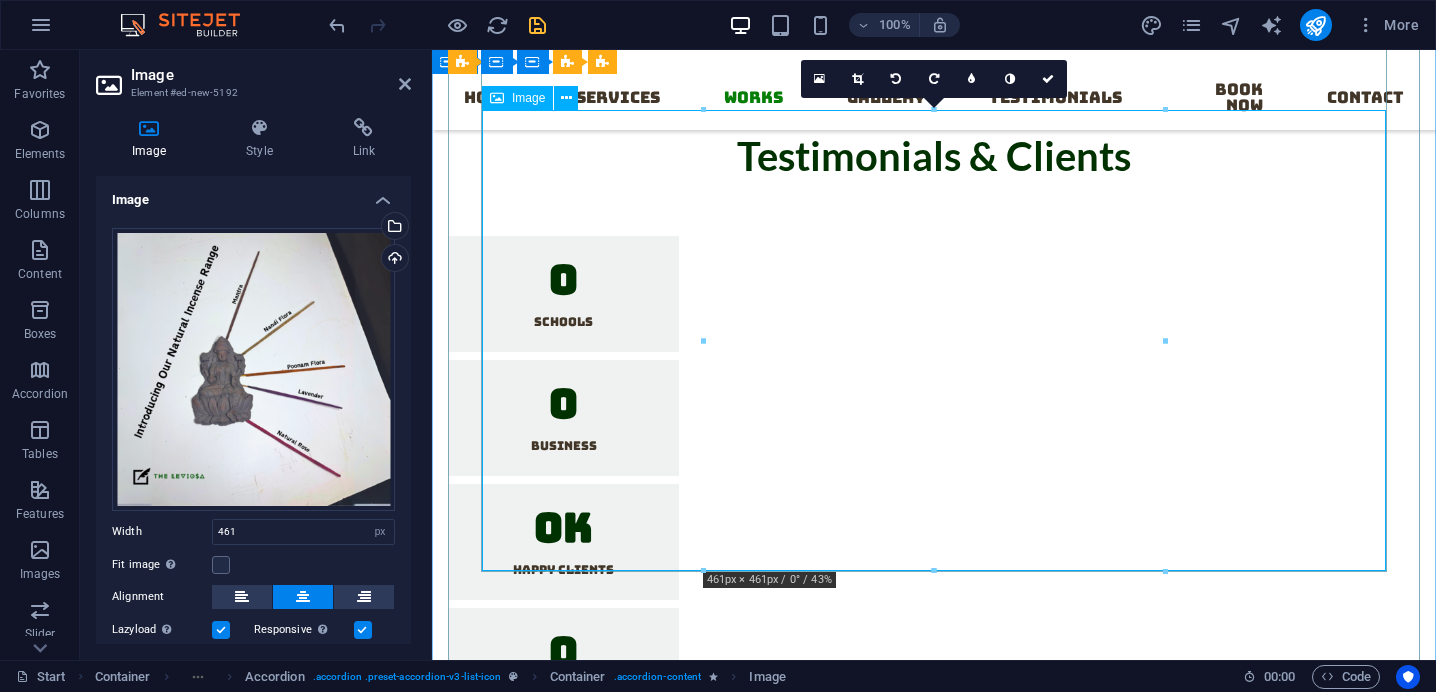 scroll, scrollTop: 13616, scrollLeft: 0, axis: vertical 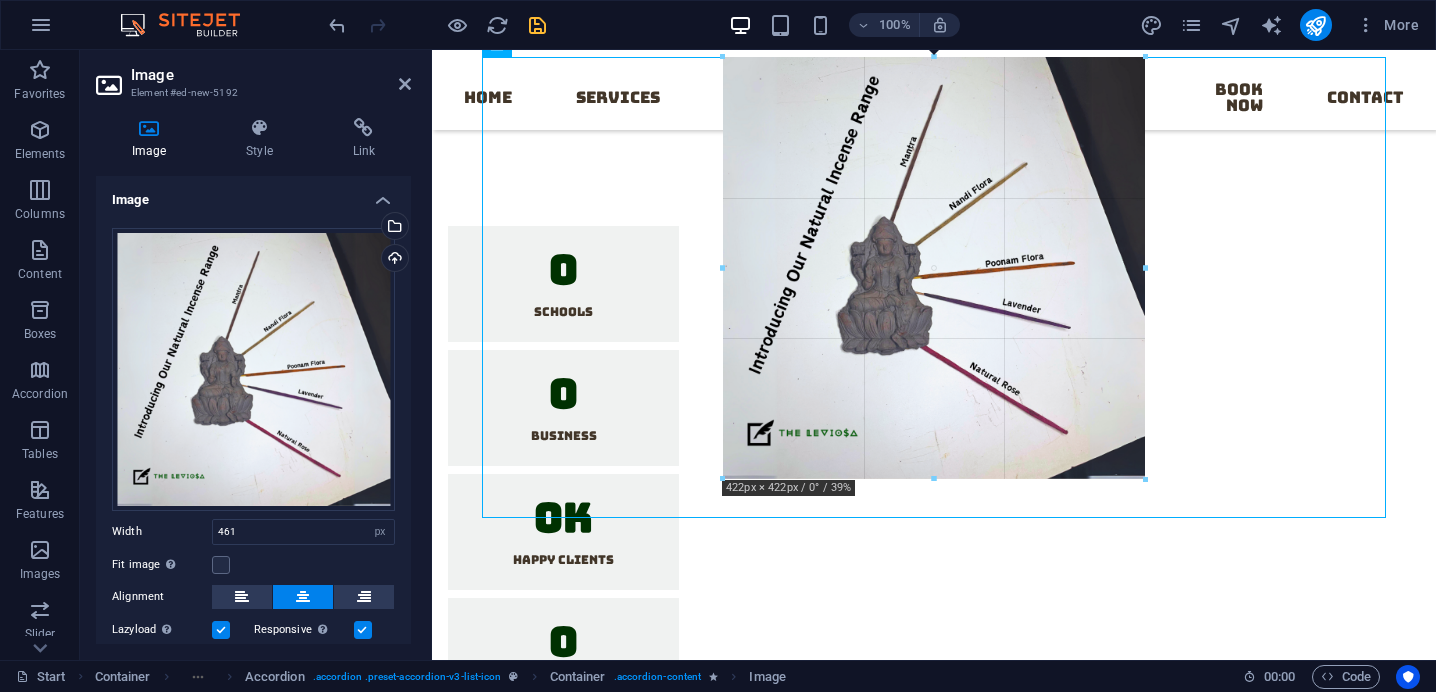 drag, startPoint x: 1165, startPoint y: 515, endPoint x: 1120, endPoint y: 455, distance: 75 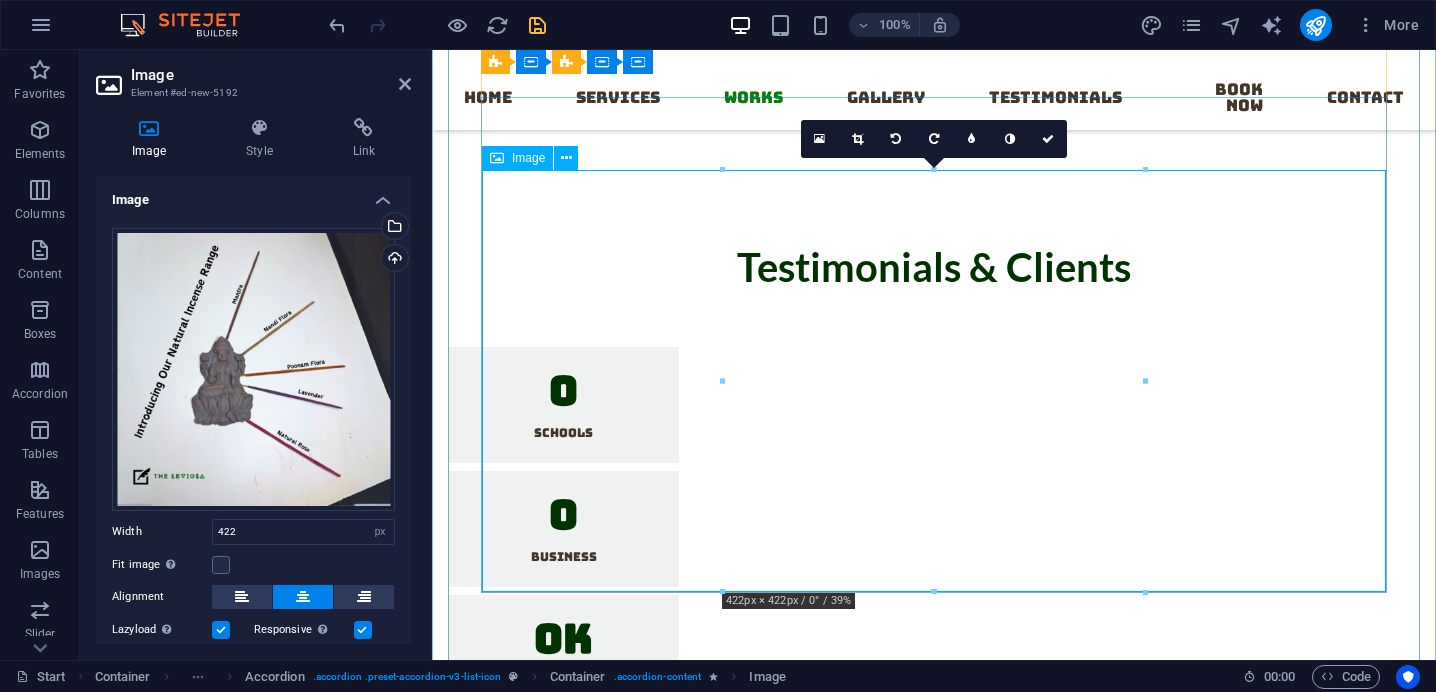 scroll, scrollTop: 13484, scrollLeft: 0, axis: vertical 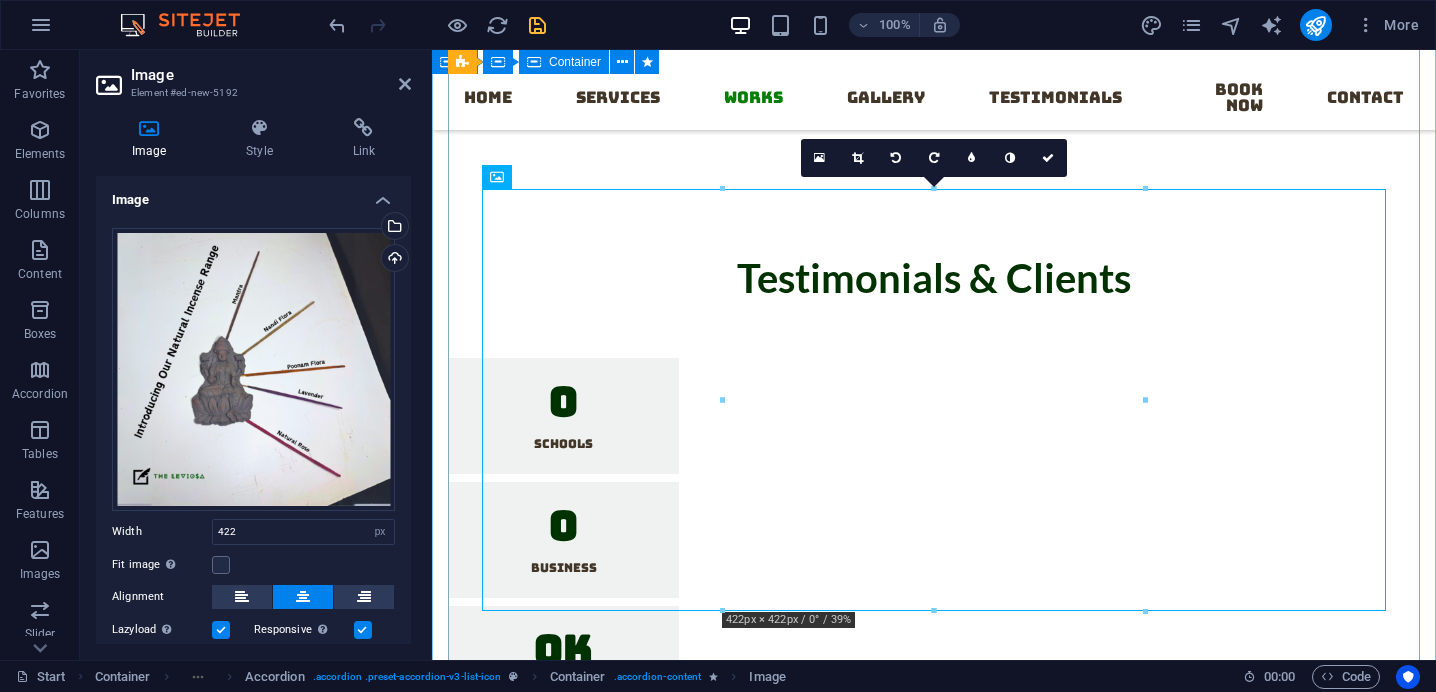 click on "Clay  Lorem ipsum dolor sit amet, consectetur adipisicing elit. Natus, dolores, at, nisi eligendi repellat voluptatem minima officia veritatis quasi animi porro laudantium dicta dolor voluptate non maiores ipsum reprehenderit odio fugiat reiciendis consectetur fuga pariatur libero accusantium quod minus odit debitis cumque quo adipisci vel vitae aliquid corrupti perferendis voluptates. Plantable Clay Idols Lorem ipsum dolor sit amet, consectetur adipisicing elit. Maiores ipsum repellat minus nihil. Labore, delectus, nam dignissimos ea repudiandae minima voluptatum magni pariatur possimus quia accusamus harum facilis corporis animi nisi. Enim, pariatur, impedit quia repellat harum ipsam laboriosam voluptas dicta illum nisi obcaecati reprehenderit quis placeat recusandae tenetur aperiam. Diya's Agarbatti's Book now" at bounding box center (934, -2176) 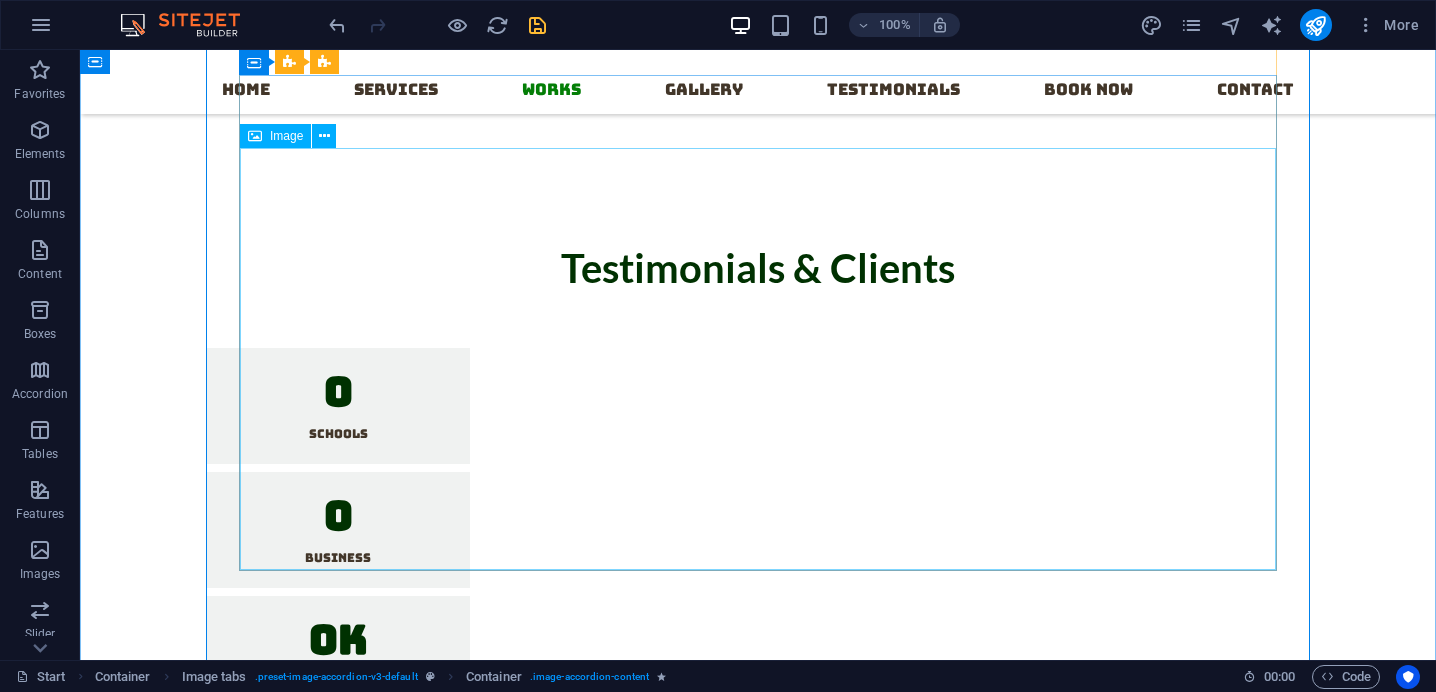 scroll, scrollTop: 13617, scrollLeft: 0, axis: vertical 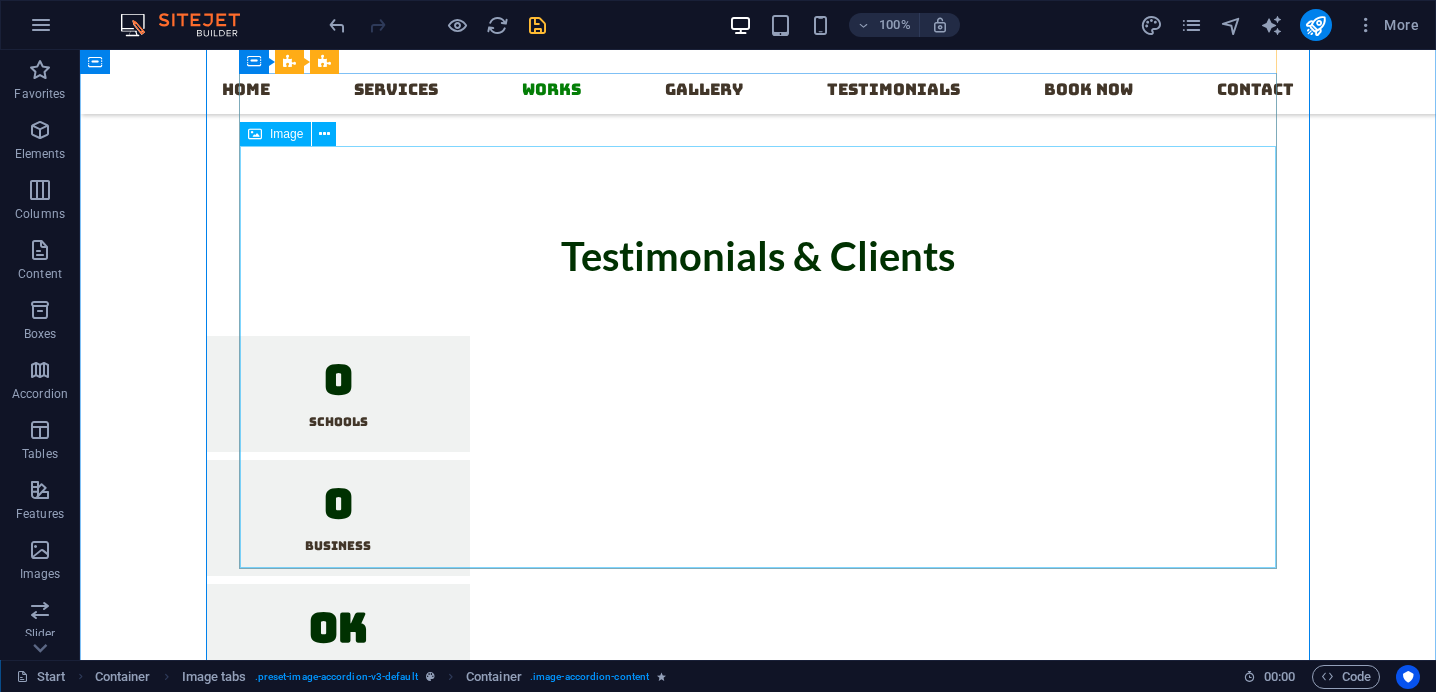 click at bounding box center (1603, -2158) 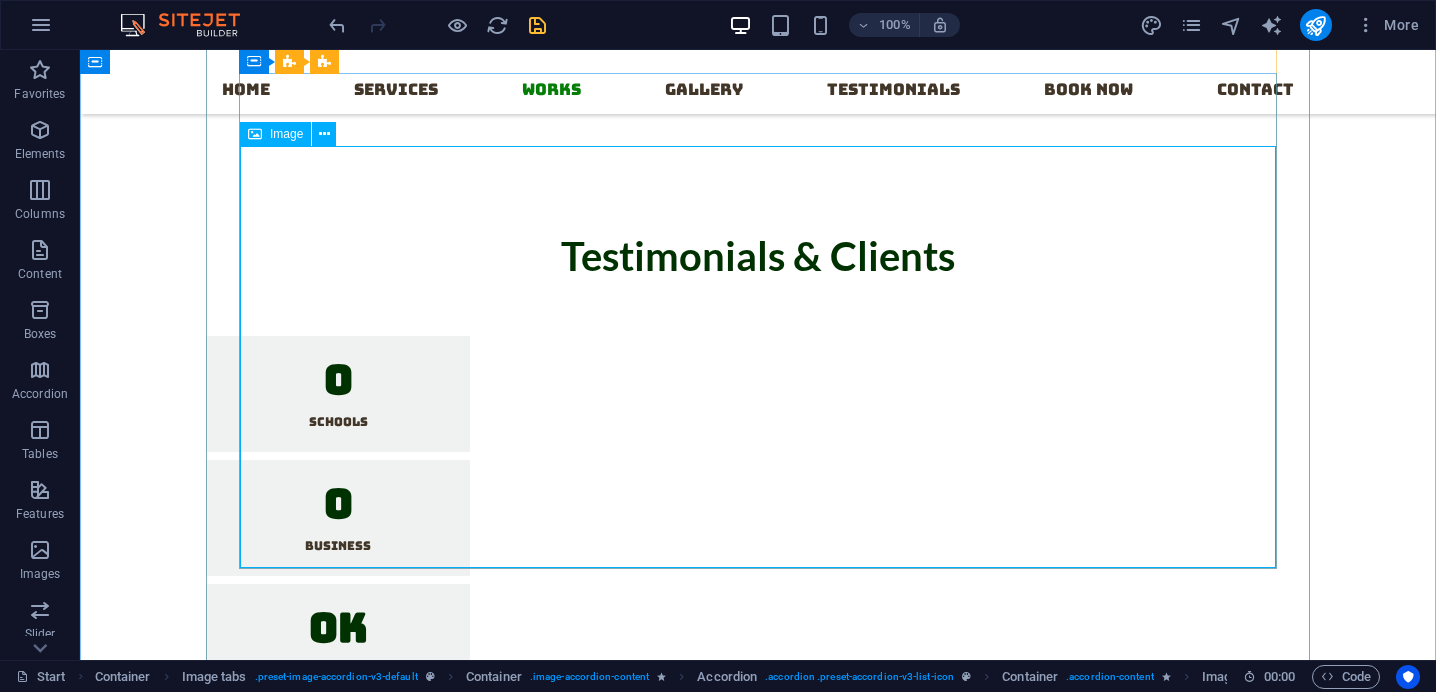 click at bounding box center [1603, -2158] 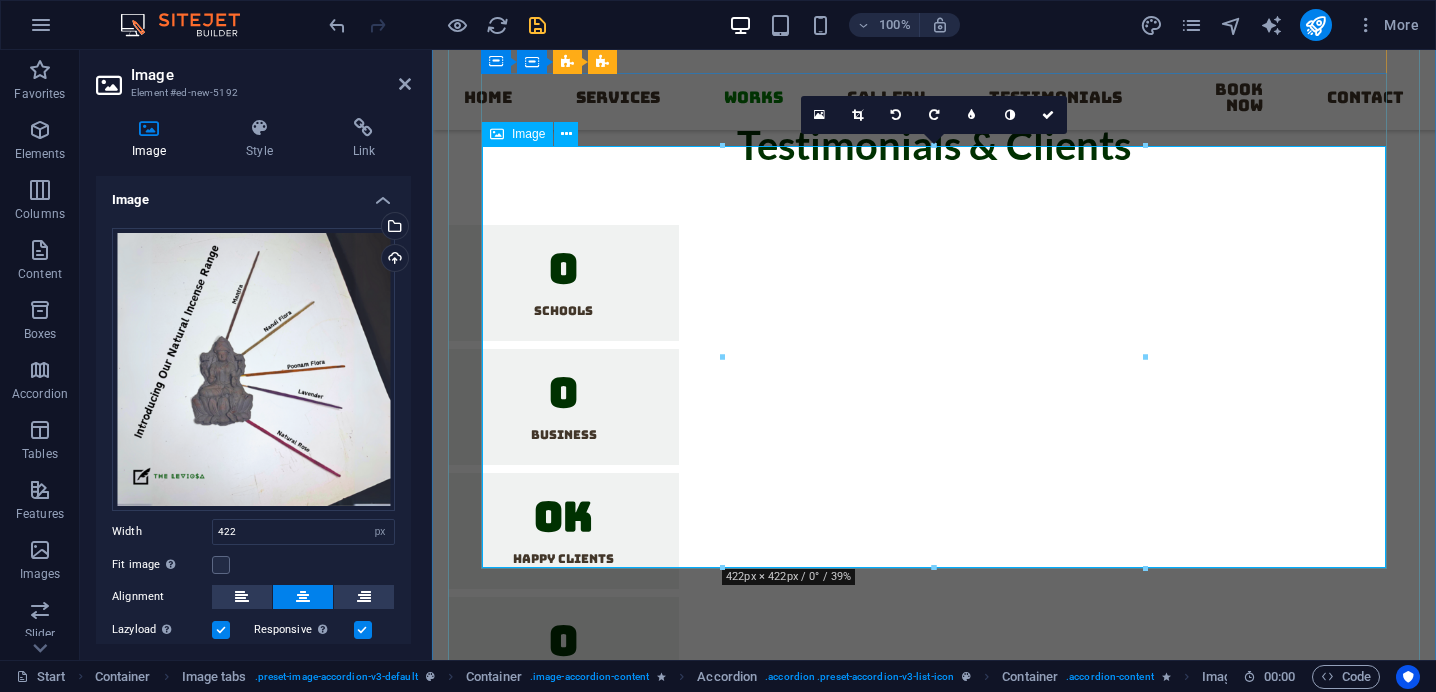 scroll, scrollTop: 13527, scrollLeft: 0, axis: vertical 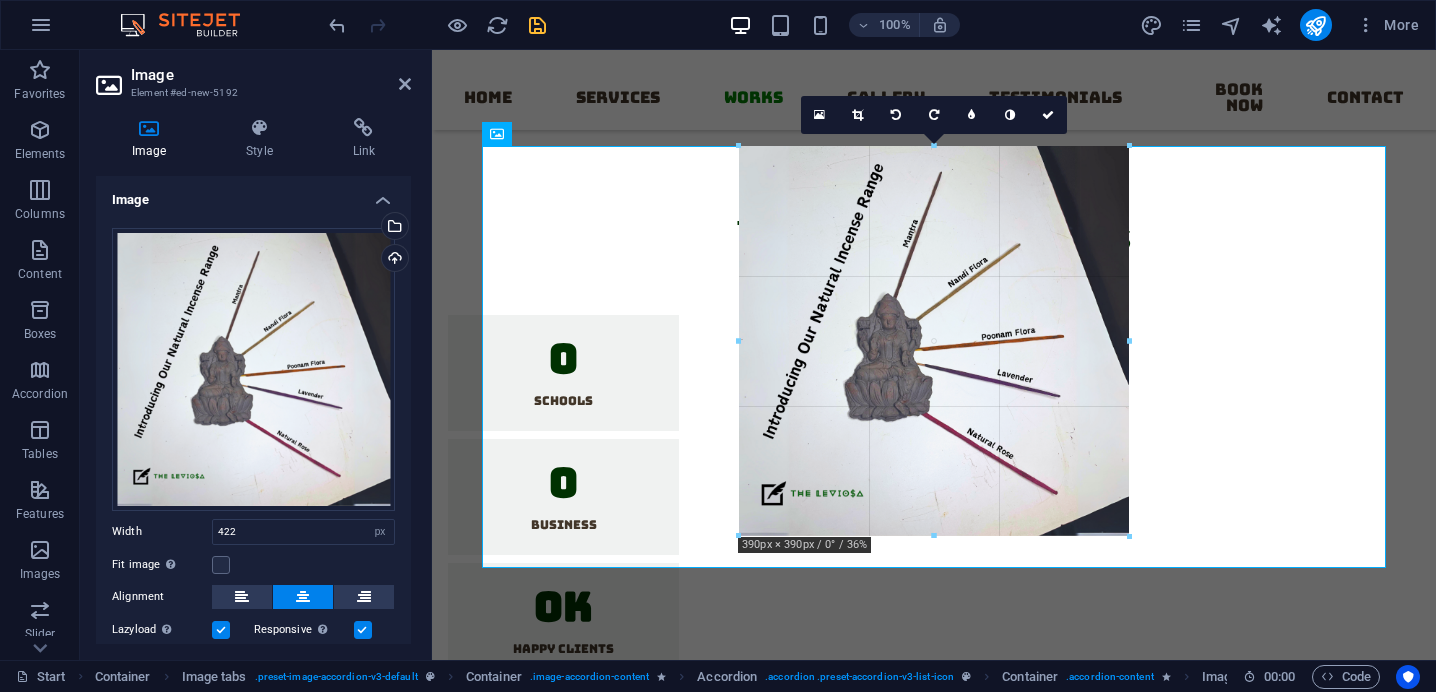 drag, startPoint x: 1141, startPoint y: 568, endPoint x: 1109, endPoint y: 518, distance: 59.36329 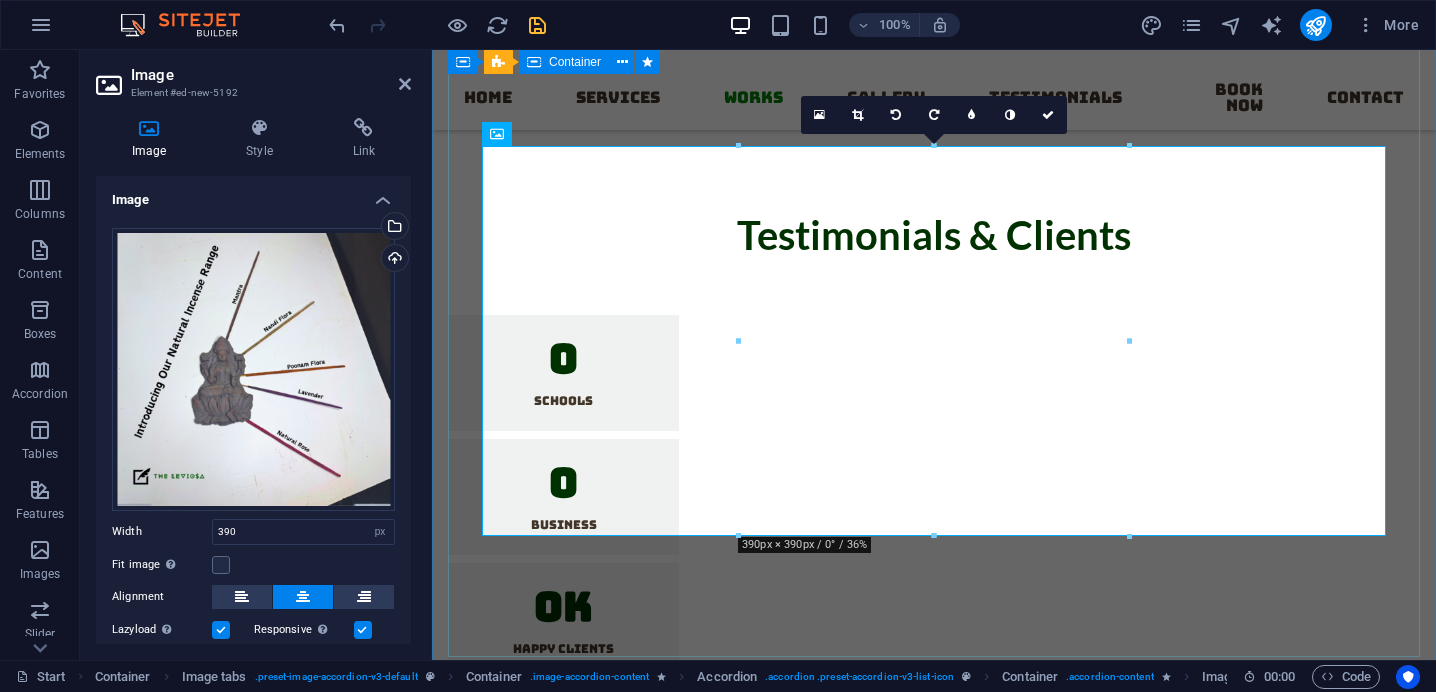 click on "Clay  Lorem ipsum dolor sit amet, consectetur adipisicing elit. Natus, dolores, at, nisi eligendi repellat voluptatem minima officia veritatis quasi animi porro laudantium dicta dolor voluptate non maiores ipsum reprehenderit odio fugiat reiciendis consectetur fuga pariatur libero accusantium quod minus odit debitis cumque quo adipisci vel vitae aliquid corrupti perferendis voluptates. Plantable Clay Idols Lorem ipsum dolor sit amet, consectetur adipisicing elit. Maiores ipsum repellat minus nihil. Labore, delectus, nam dignissimos ea repudiandae minima voluptatum magni pariatur possimus quia accusamus harum facilis corporis animi nisi. Enim, pariatur, impedit quia repellat harum ipsam laboriosam voluptas dicta illum nisi obcaecati reprehenderit quis placeat recusandae tenetur aperiam. Diya's Agarbatti's Book now" at bounding box center [934, -2219] 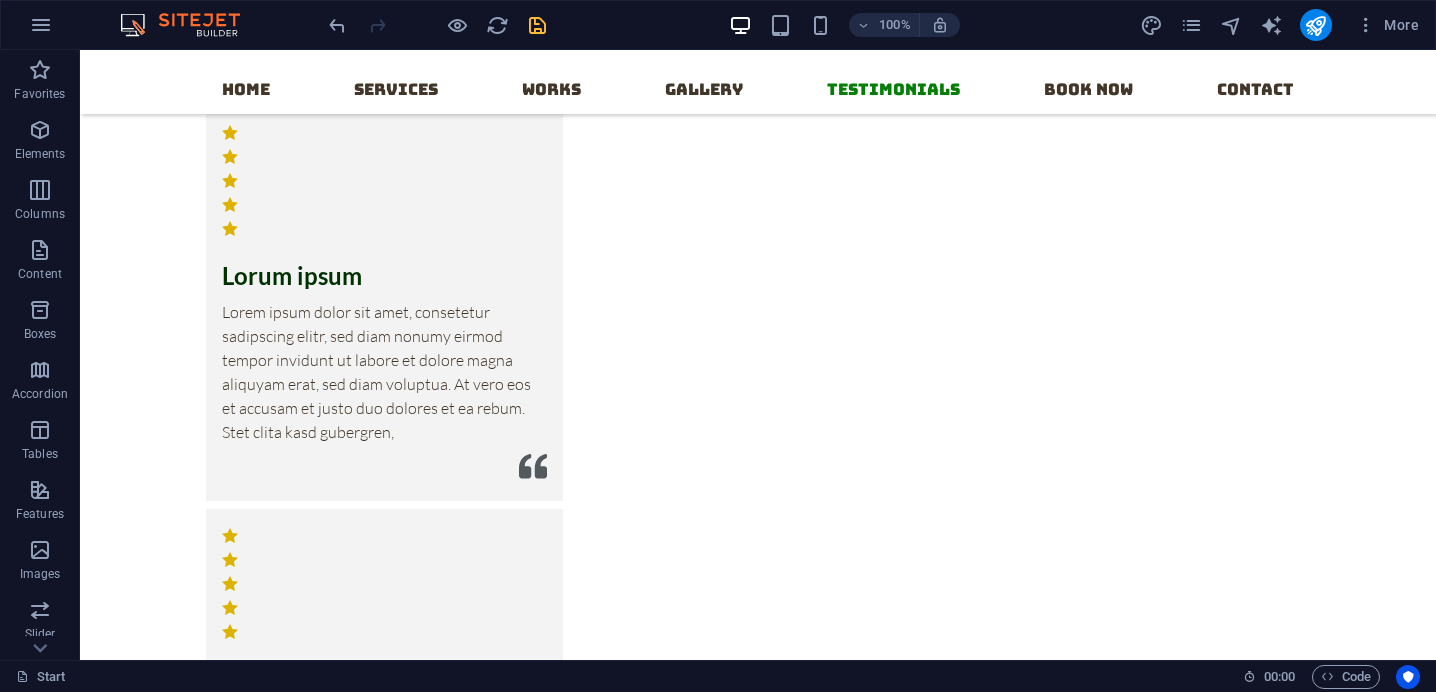 scroll, scrollTop: 15178, scrollLeft: 0, axis: vertical 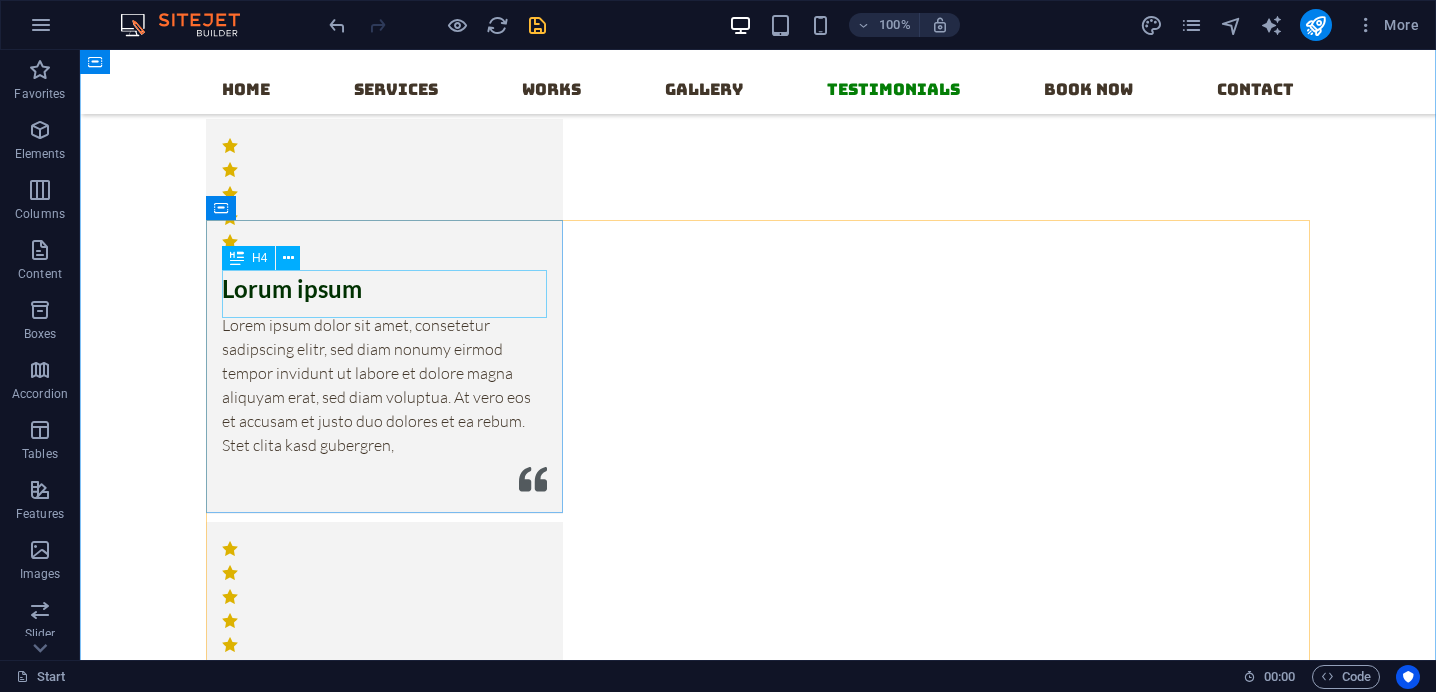 click on "Lorum ipsum" at bounding box center [384, -517] 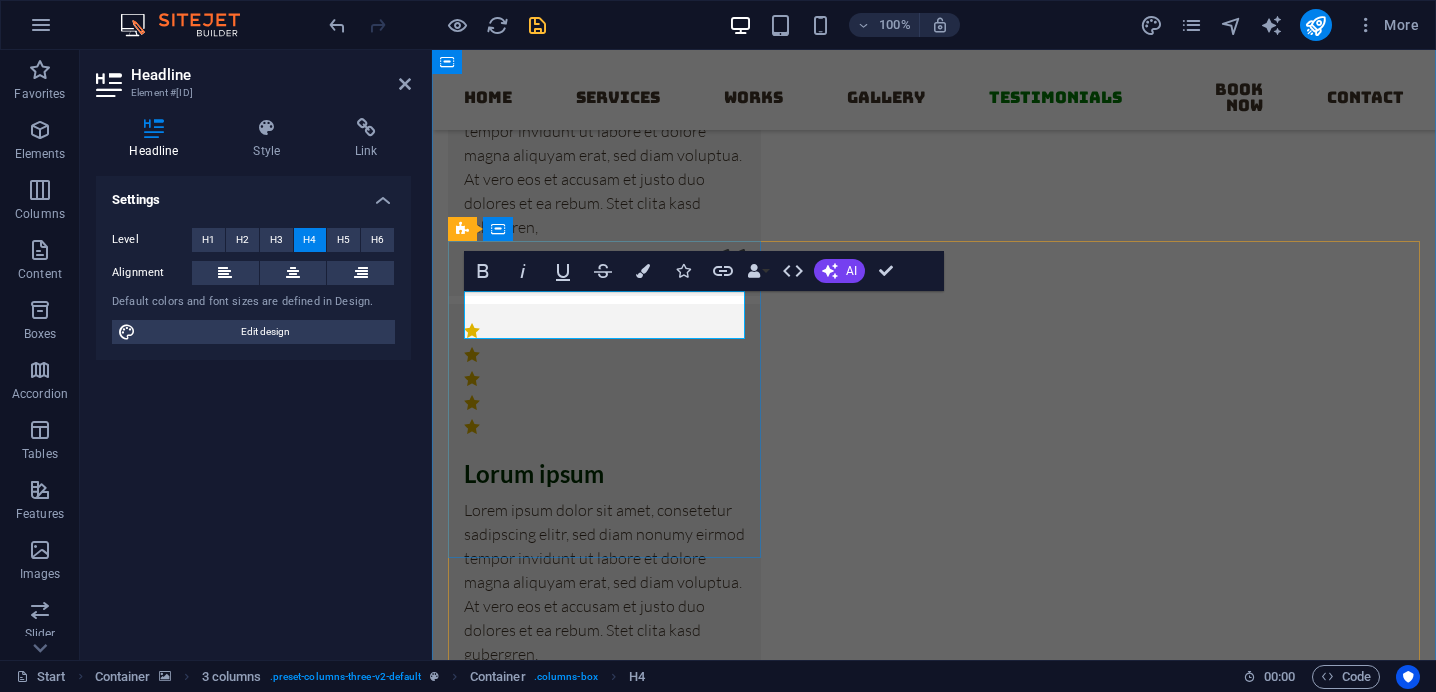 scroll, scrollTop: 14922, scrollLeft: 0, axis: vertical 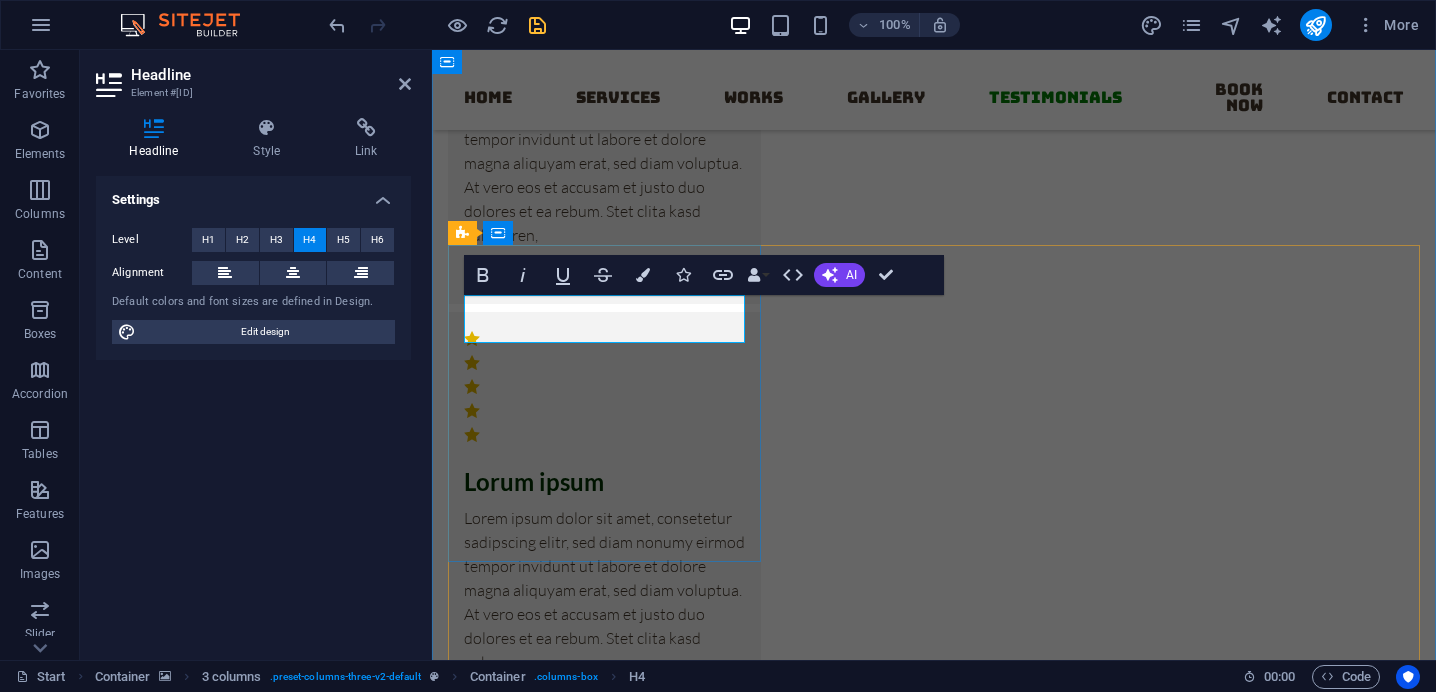 type 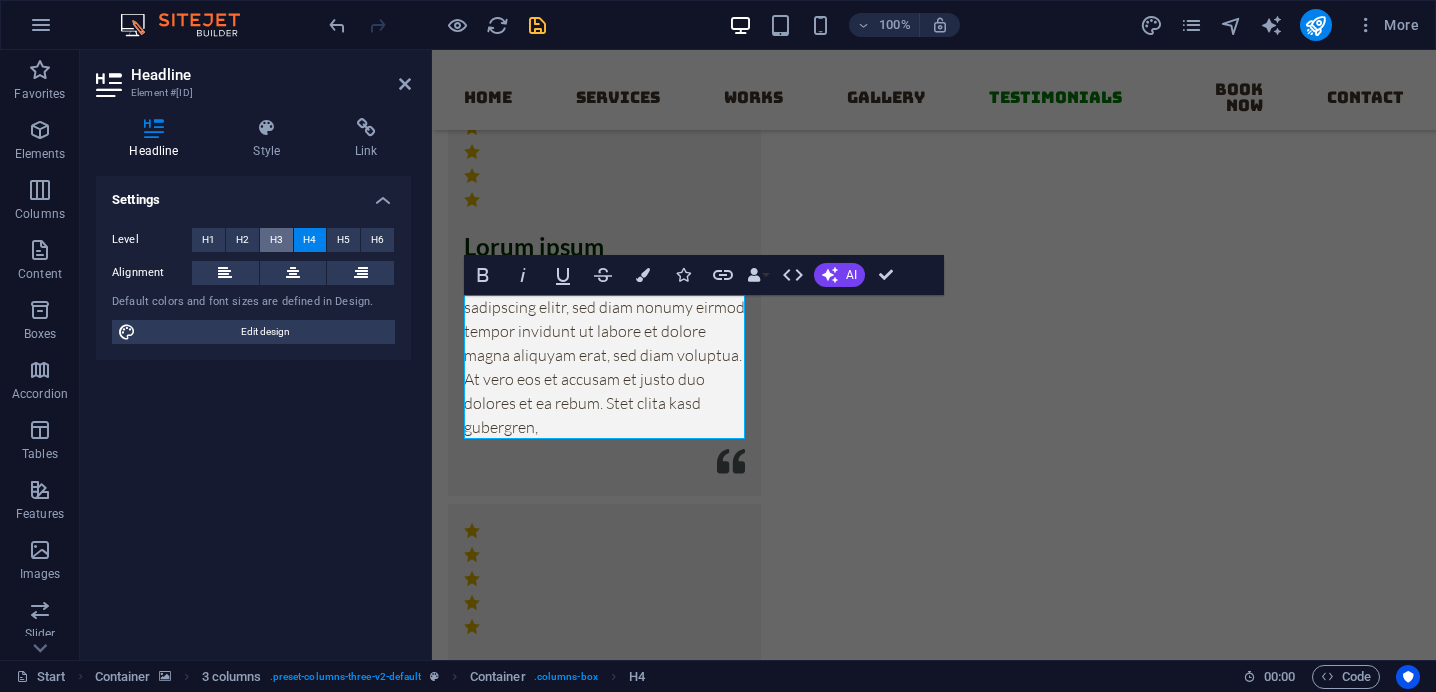 click on "H3" at bounding box center [276, 240] 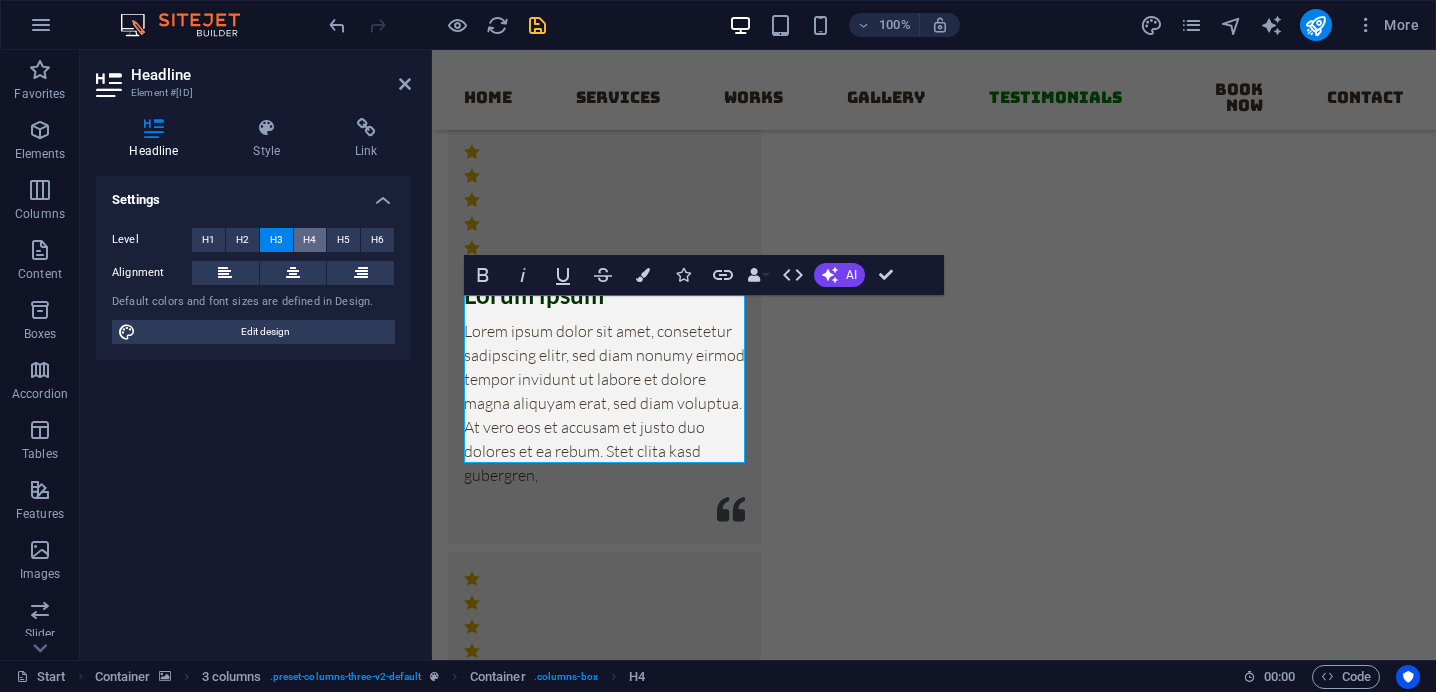click on "H4" at bounding box center [309, 240] 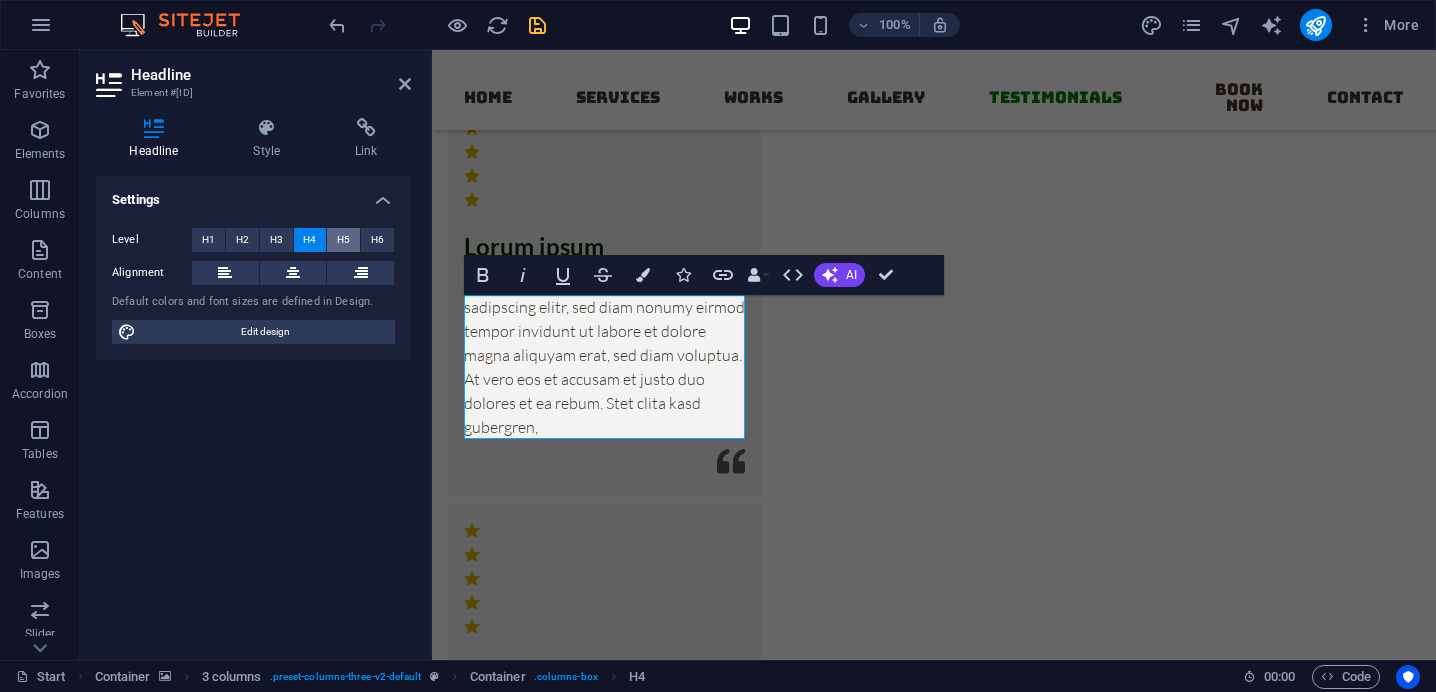 click on "H5" at bounding box center (343, 240) 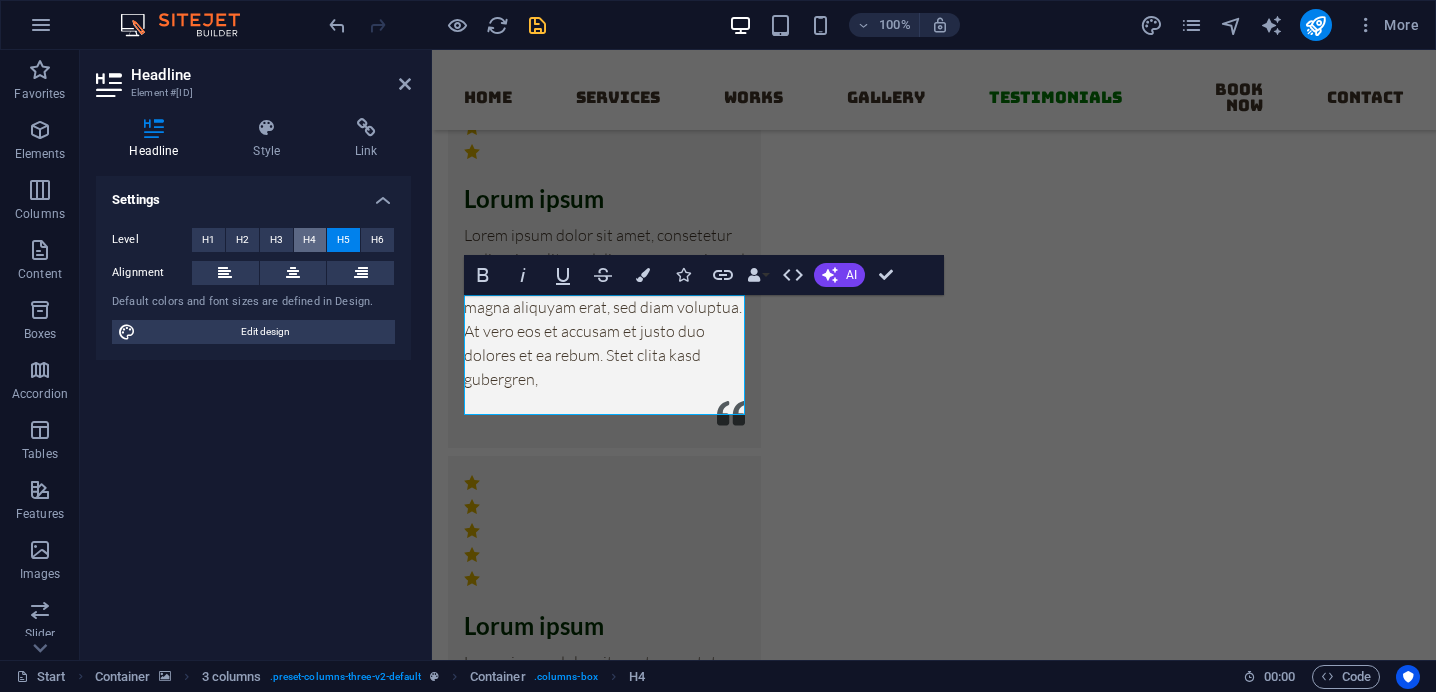 click on "H4" at bounding box center [309, 240] 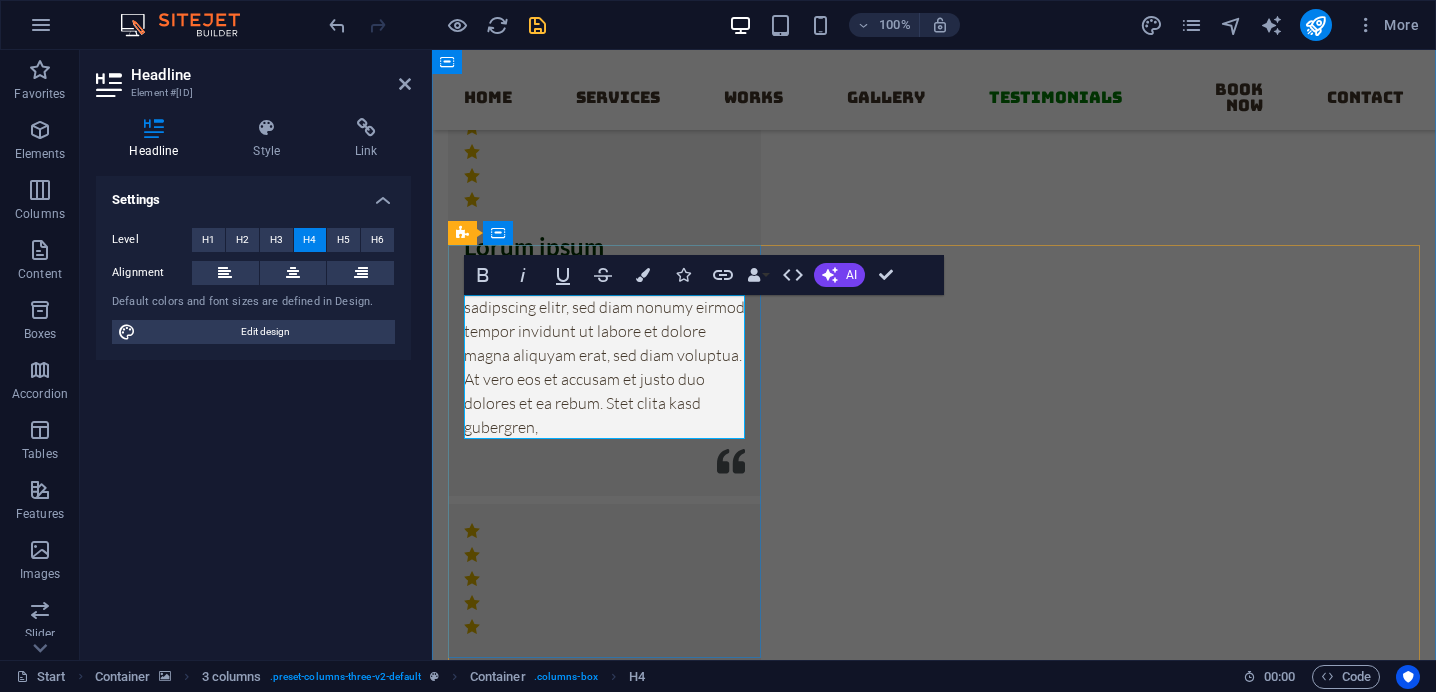 click on "Maple Bear ‌[FIRST] [LAST] - Inventory Head" at bounding box center (604, -228) 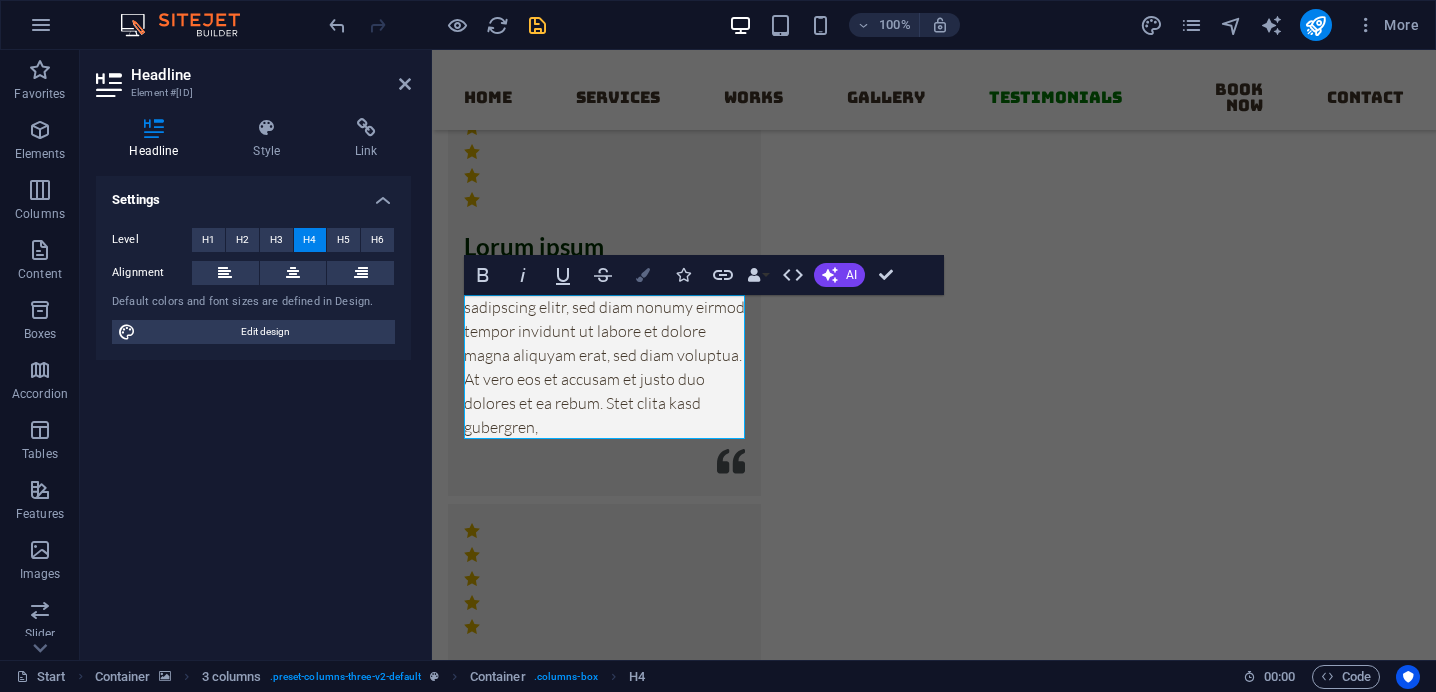 click on "Colors" at bounding box center [643, 275] 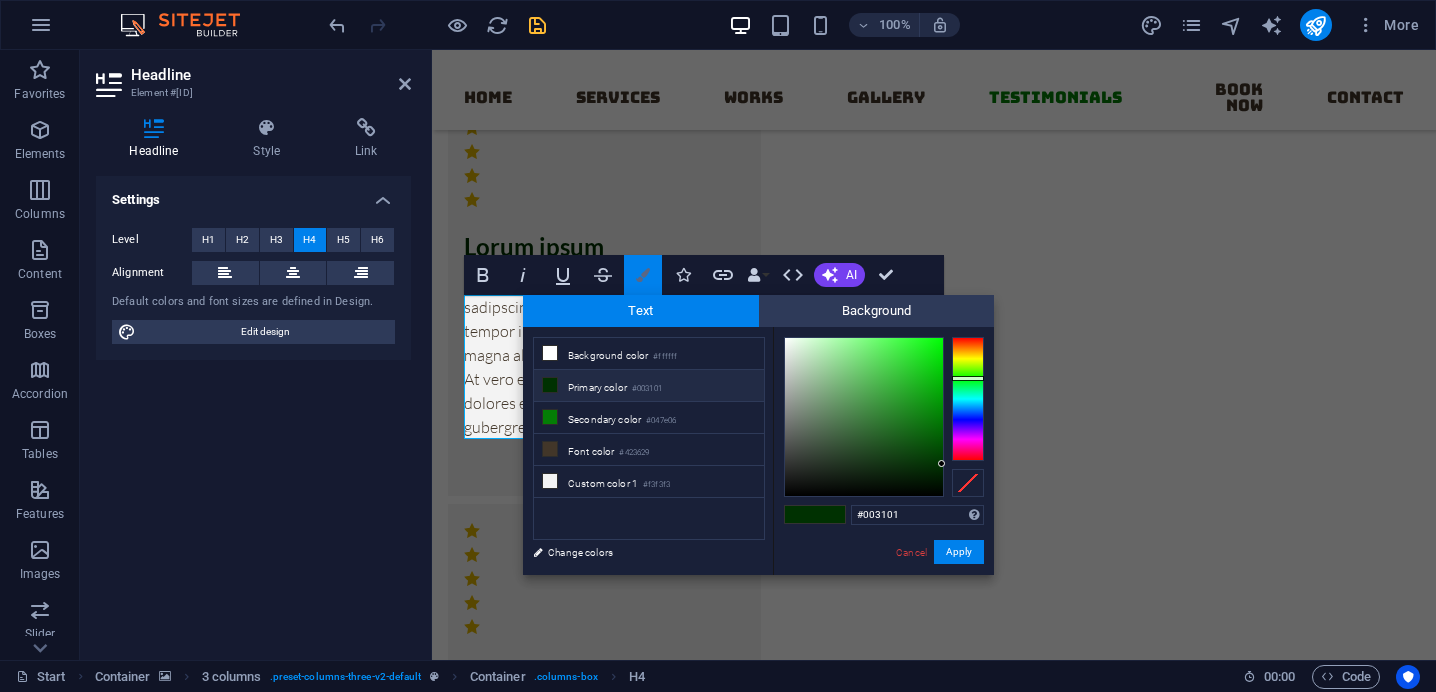 click on "Colors" at bounding box center (643, 275) 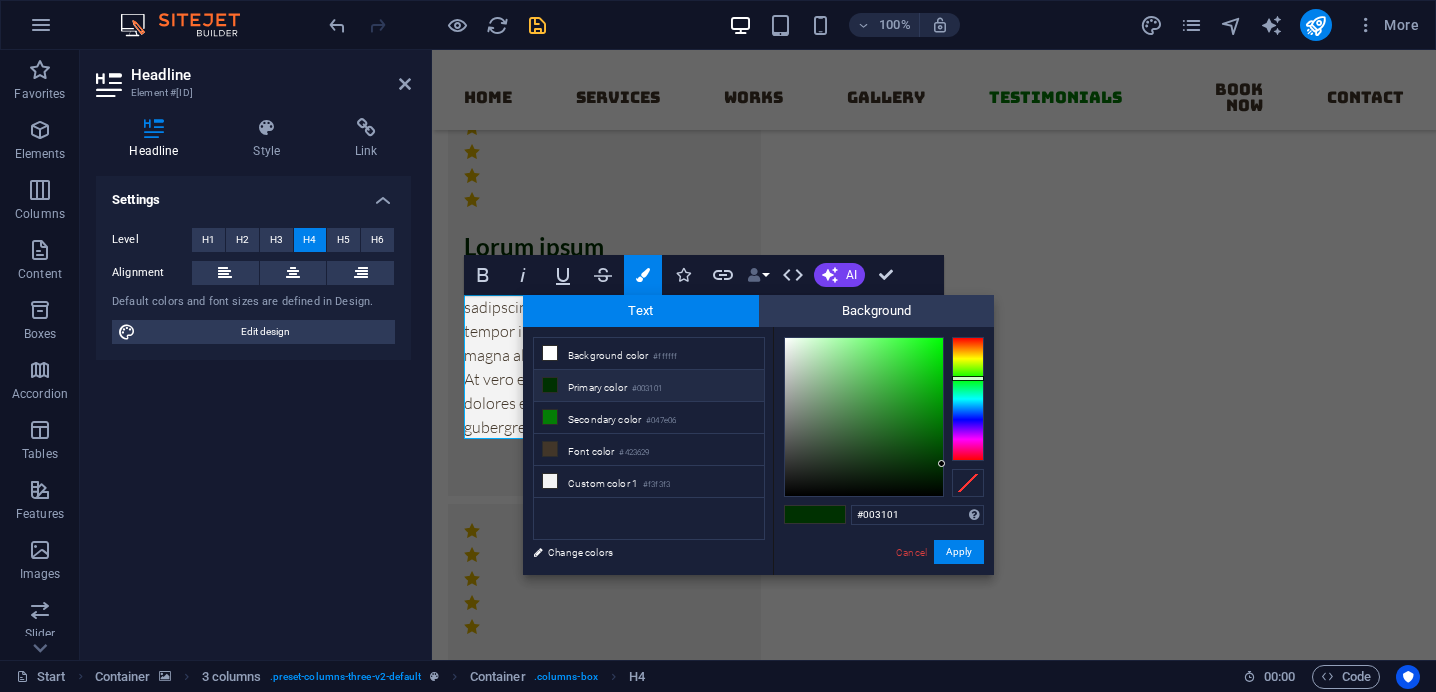 click at bounding box center (754, 275) 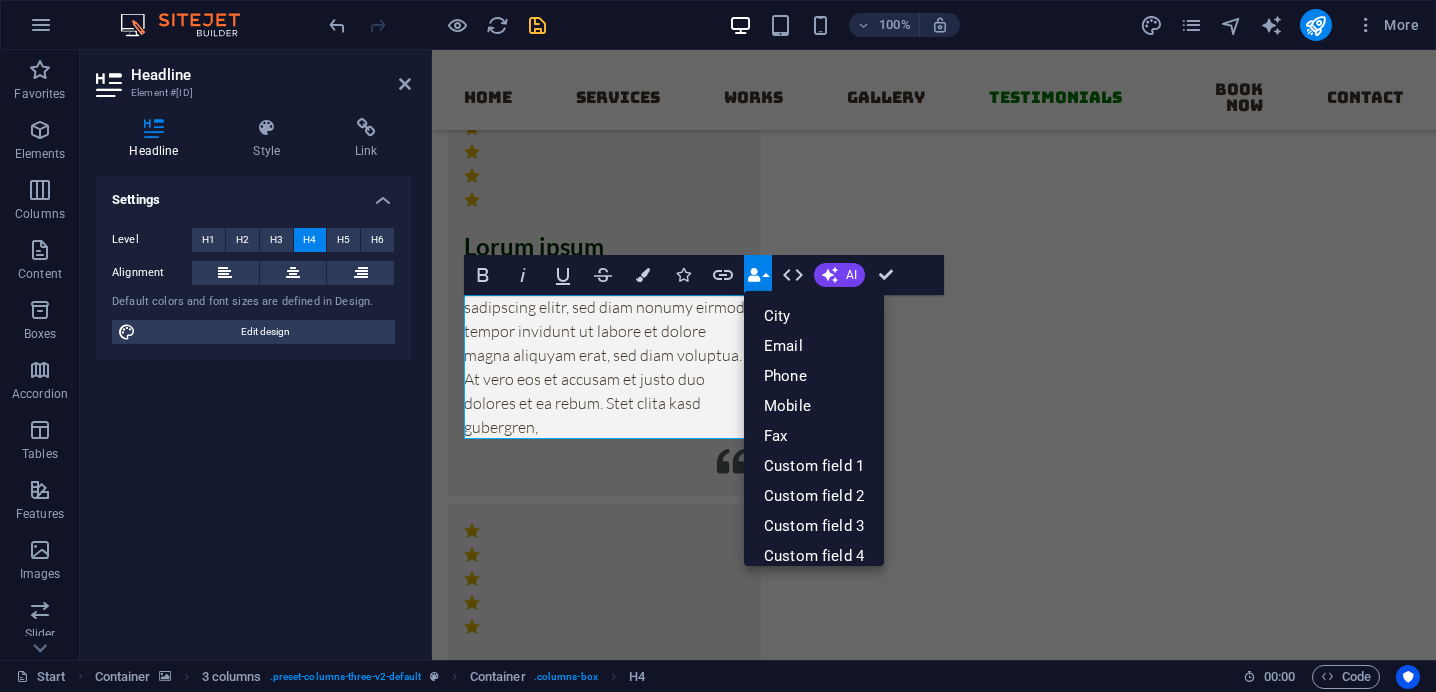 scroll, scrollTop: 221, scrollLeft: 0, axis: vertical 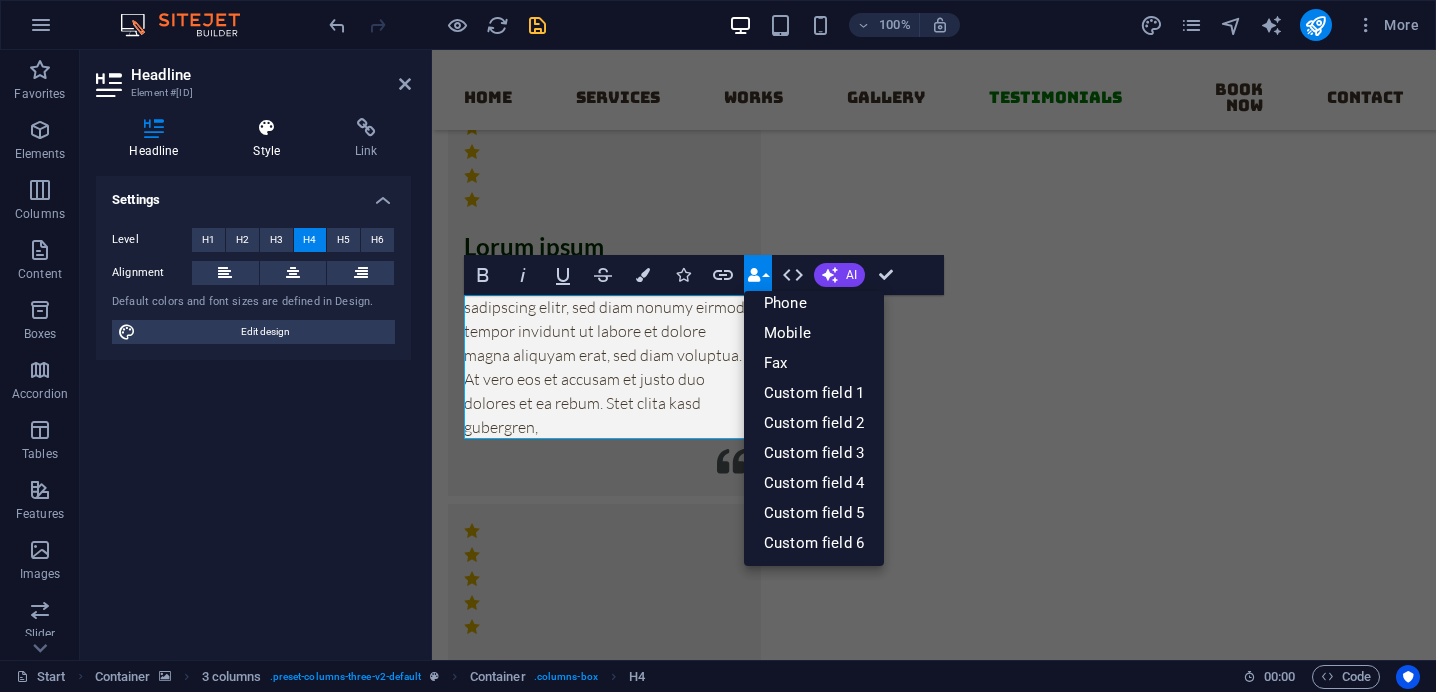 click on "Style" at bounding box center (271, 139) 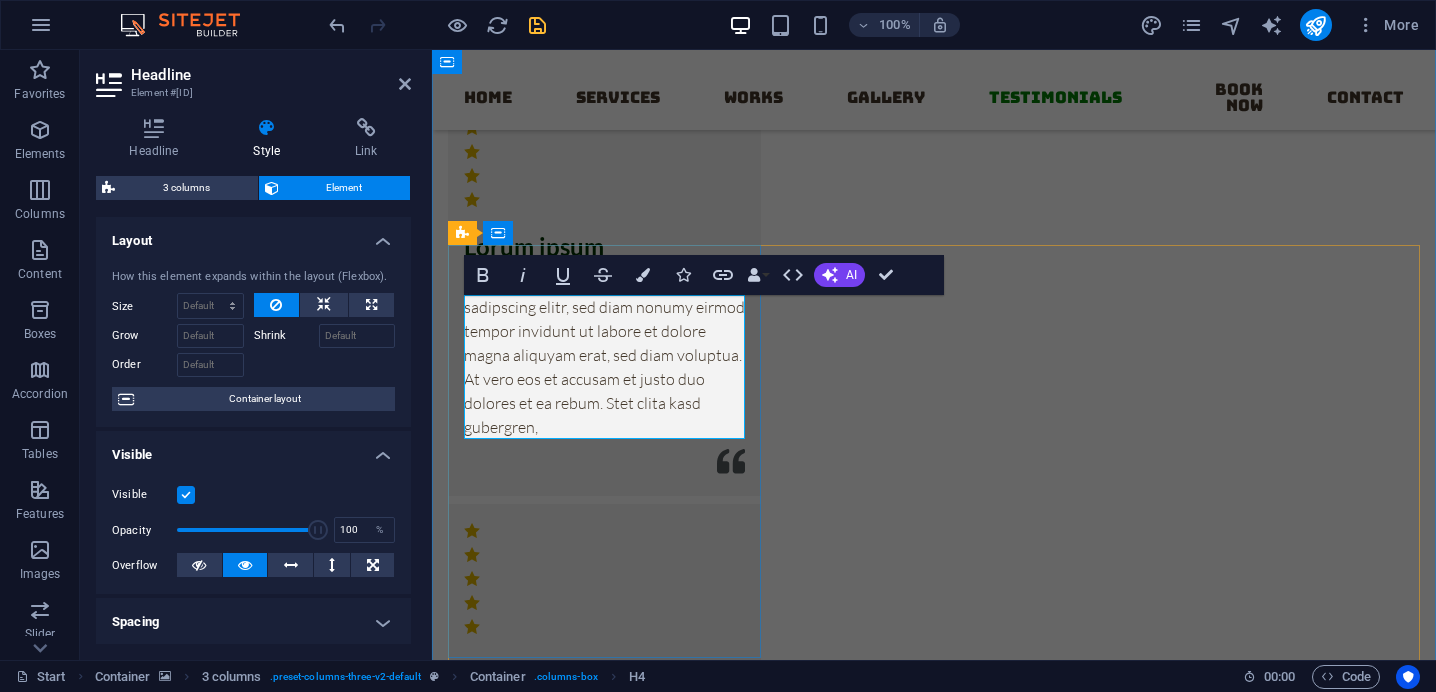 click on "Maple Bear ‌[FIRST] [LAST] - Inventory Head" at bounding box center [604, -228] 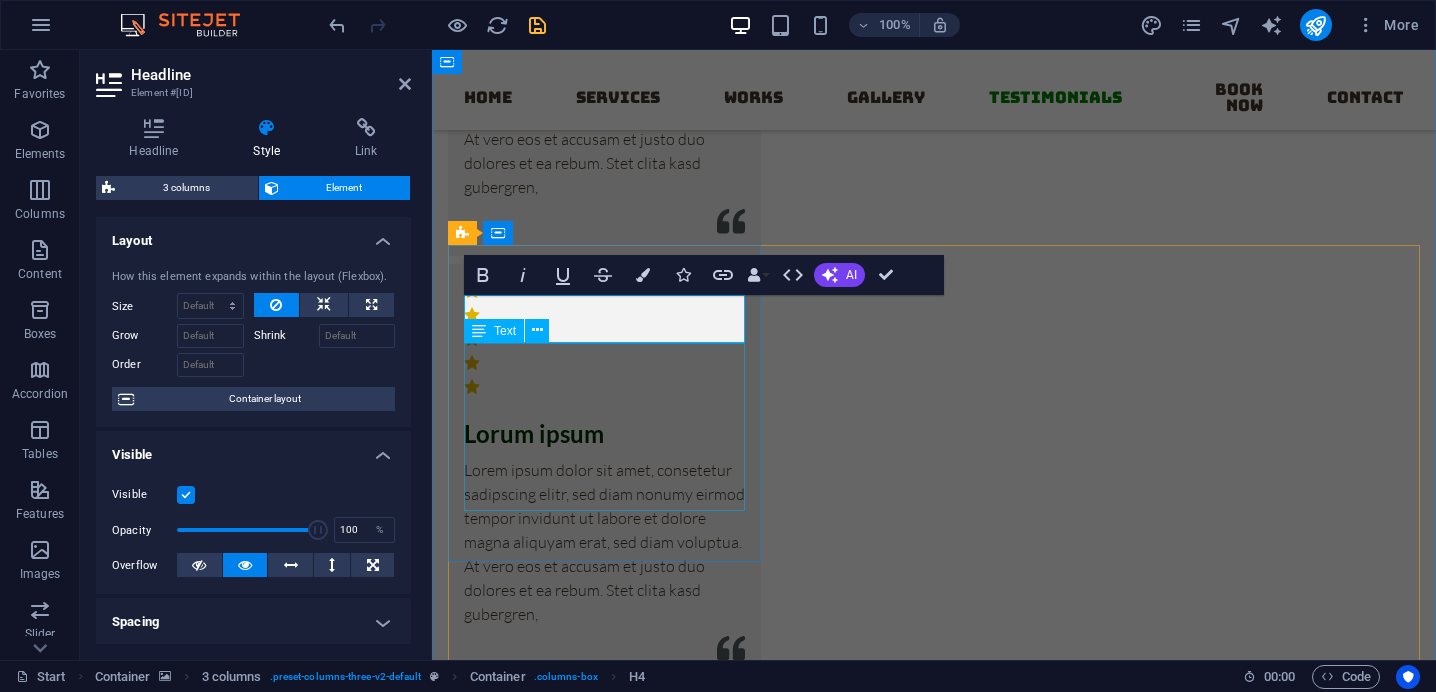 scroll, scrollTop: 15154, scrollLeft: 0, axis: vertical 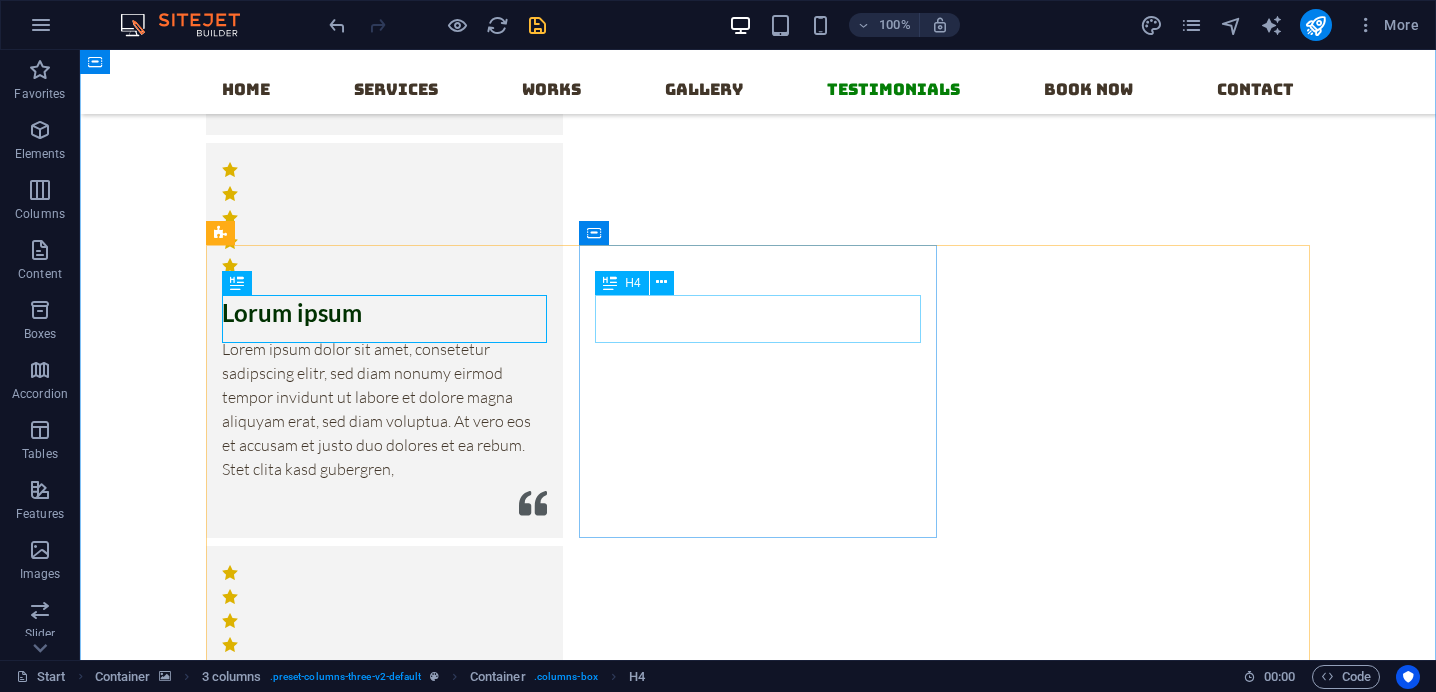 click on "Lorum ipsum" at bounding box center [384, -90] 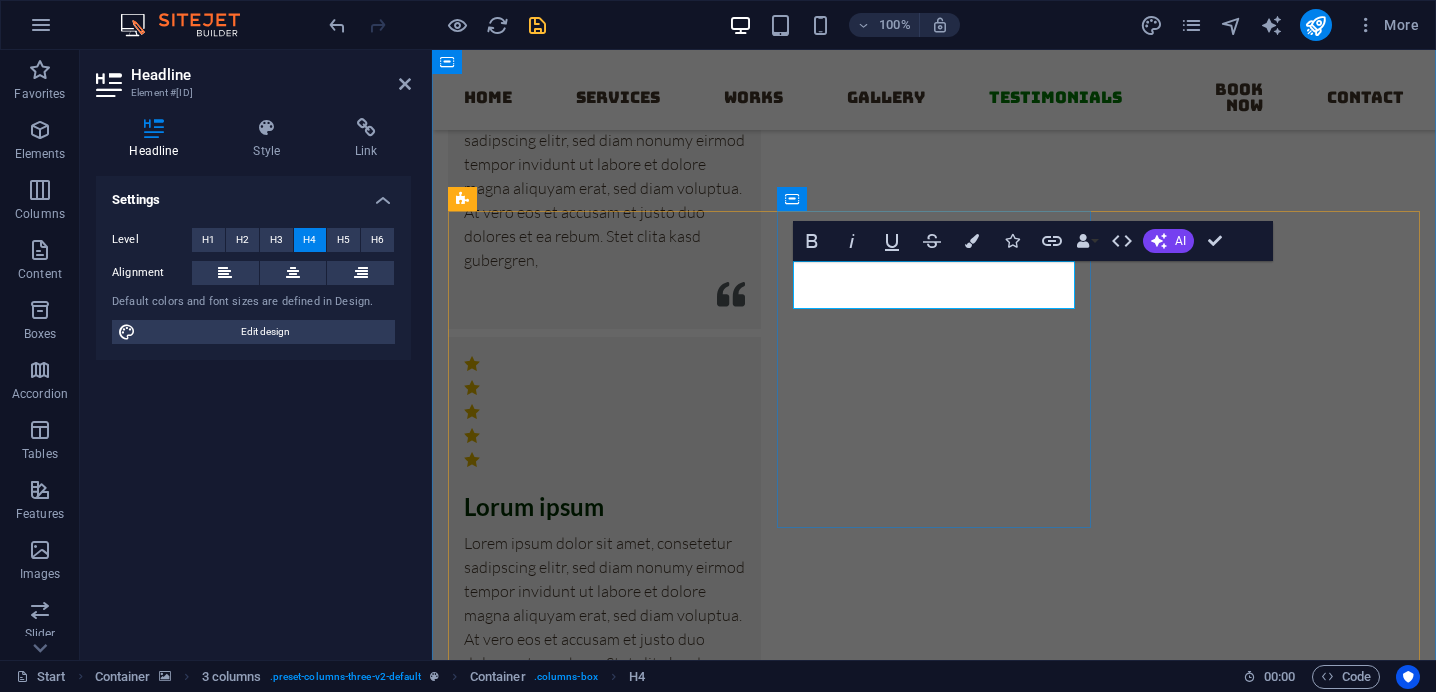 scroll, scrollTop: 14944, scrollLeft: 0, axis: vertical 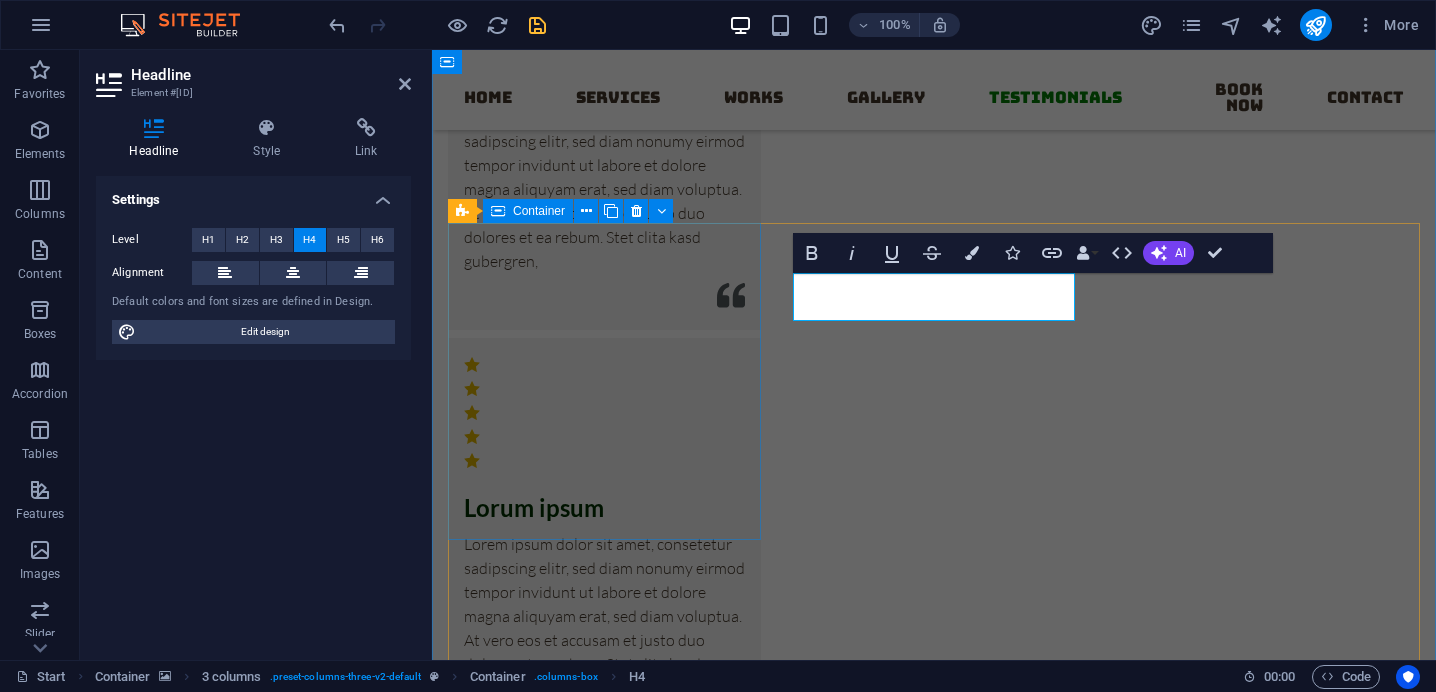 click on "[FIRST] [LAST] - Maple Bear [TEXT]" at bounding box center [604, -331] 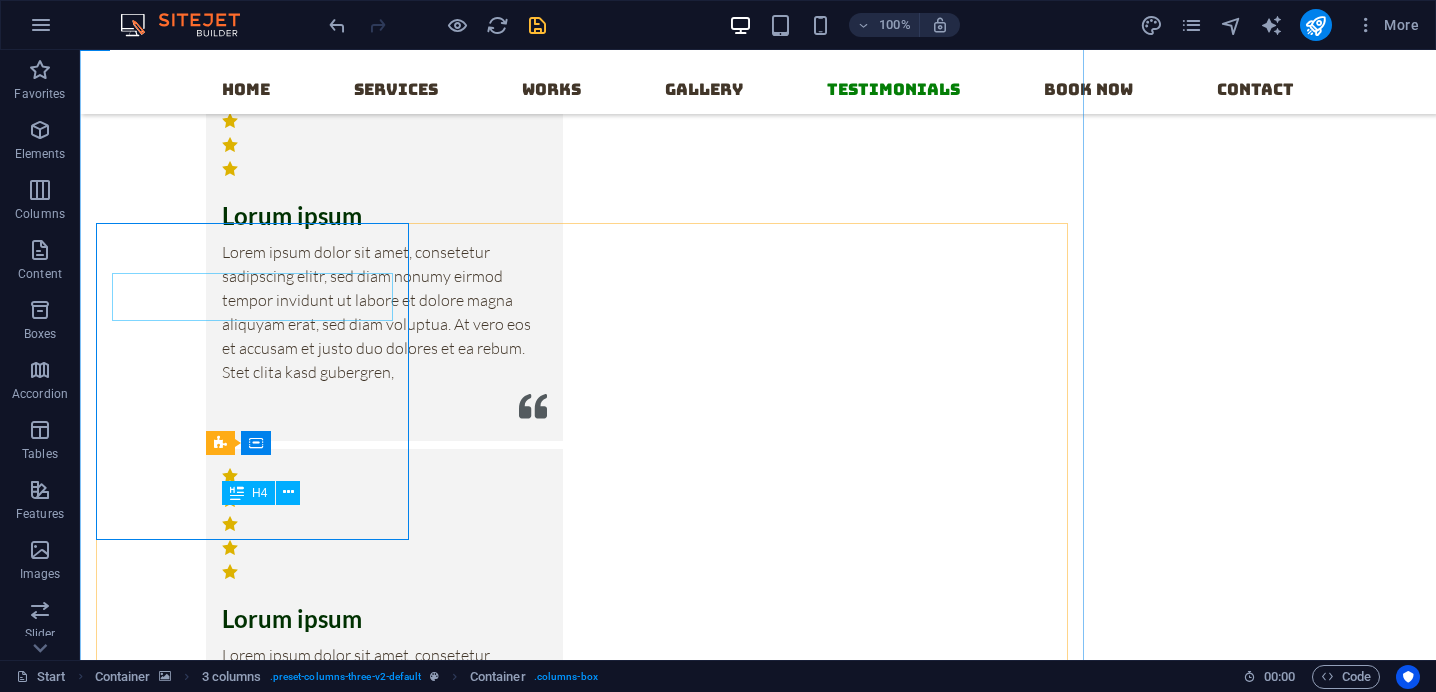 click on "21 Business" at bounding box center [338, -713] 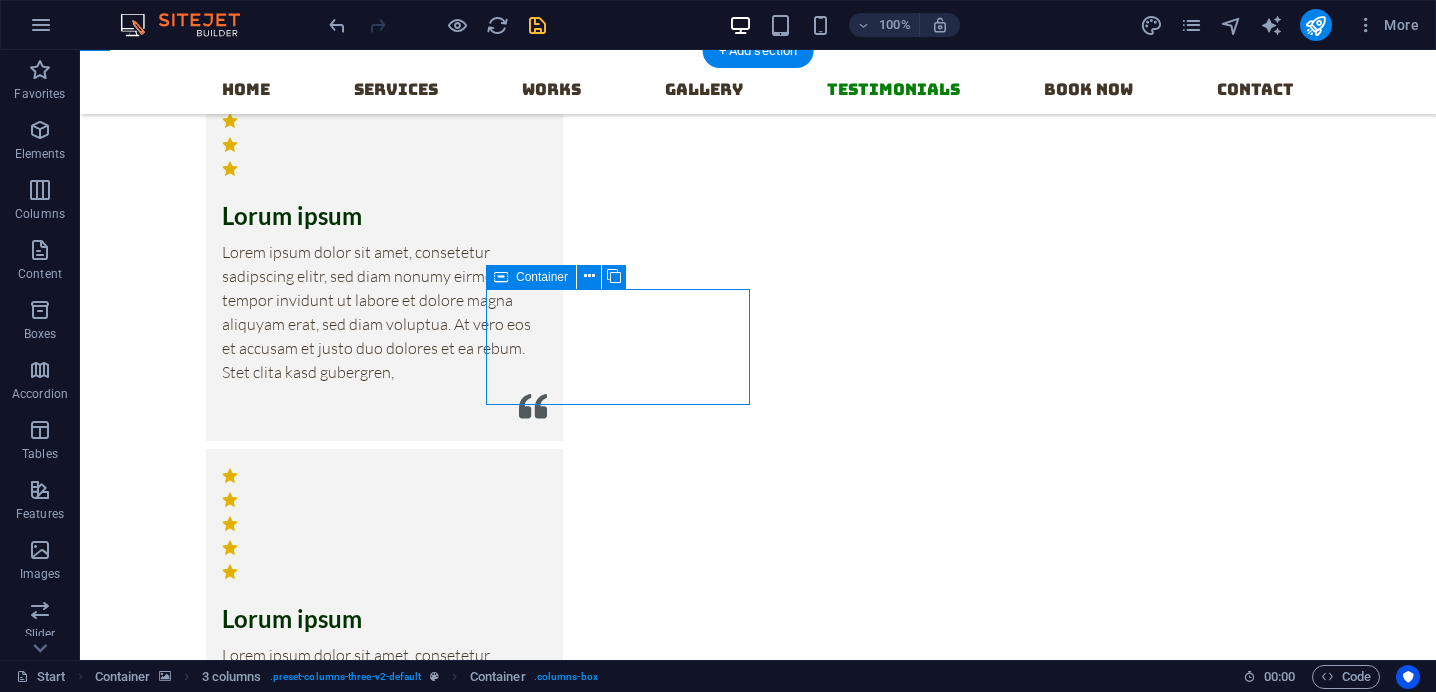 click on "21 Business" at bounding box center [338, -713] 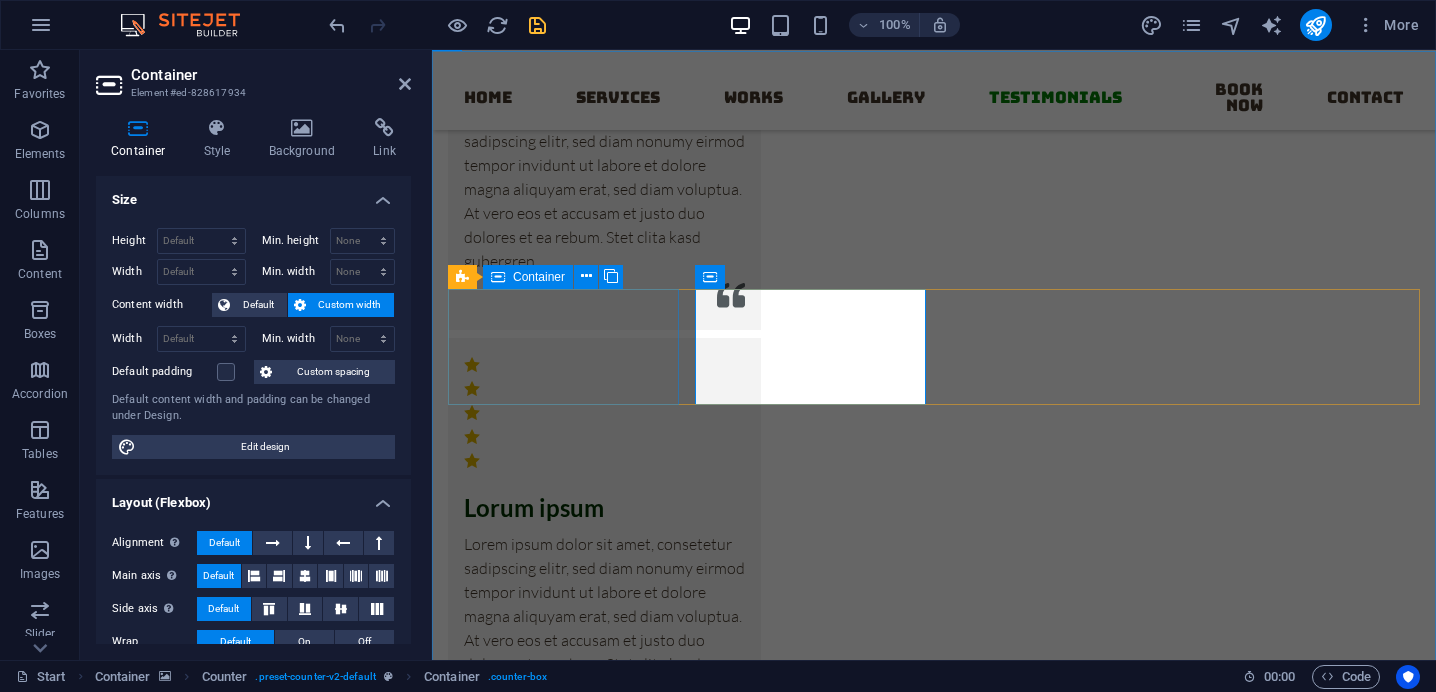 scroll, scrollTop: 14712, scrollLeft: 0, axis: vertical 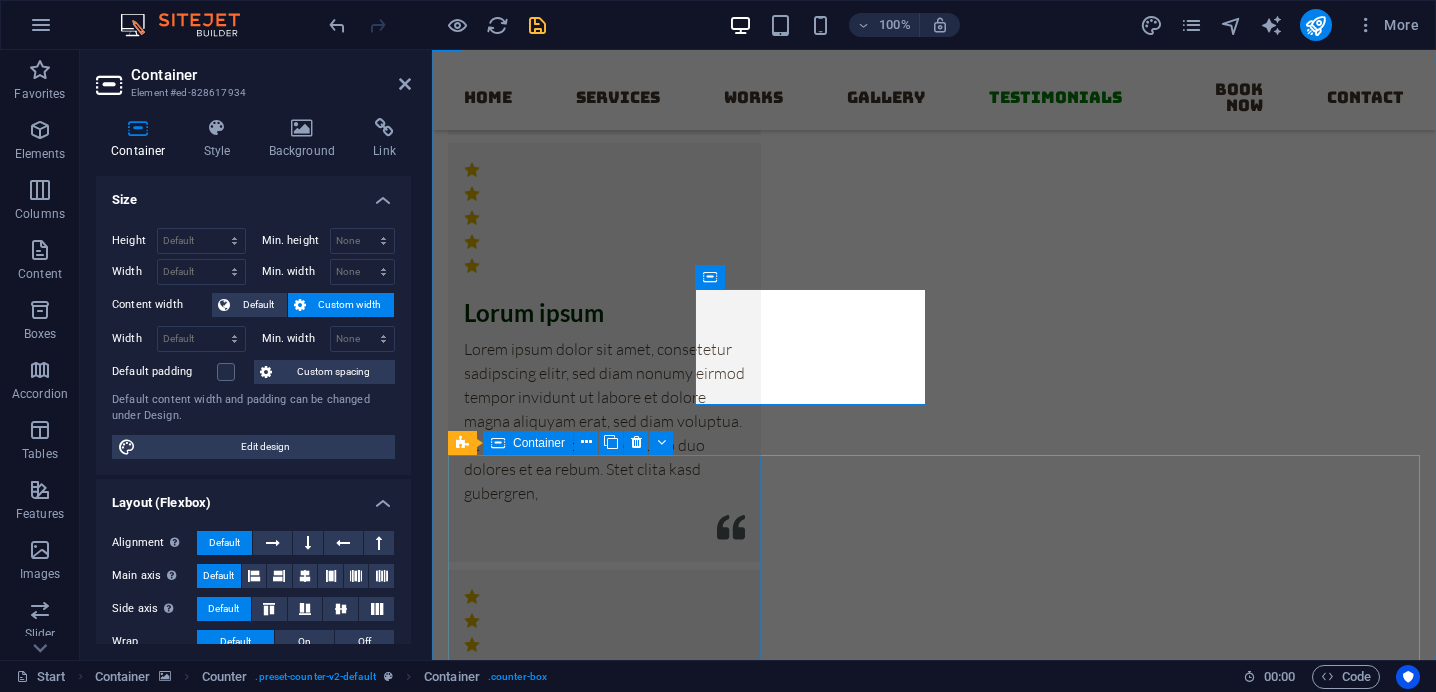 click on "[FIRST] [LAST] - Maple Bear [TEXT]" at bounding box center (604, -99) 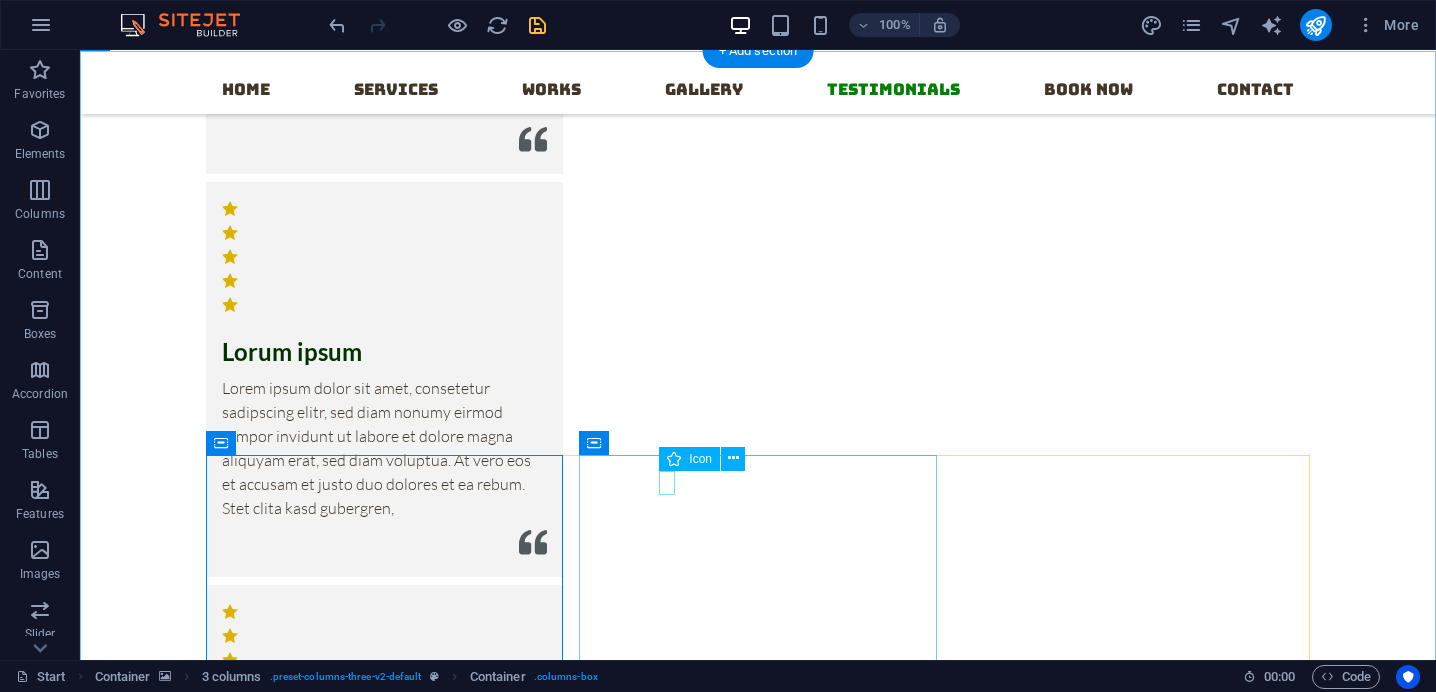 scroll, scrollTop: 14944, scrollLeft: 0, axis: vertical 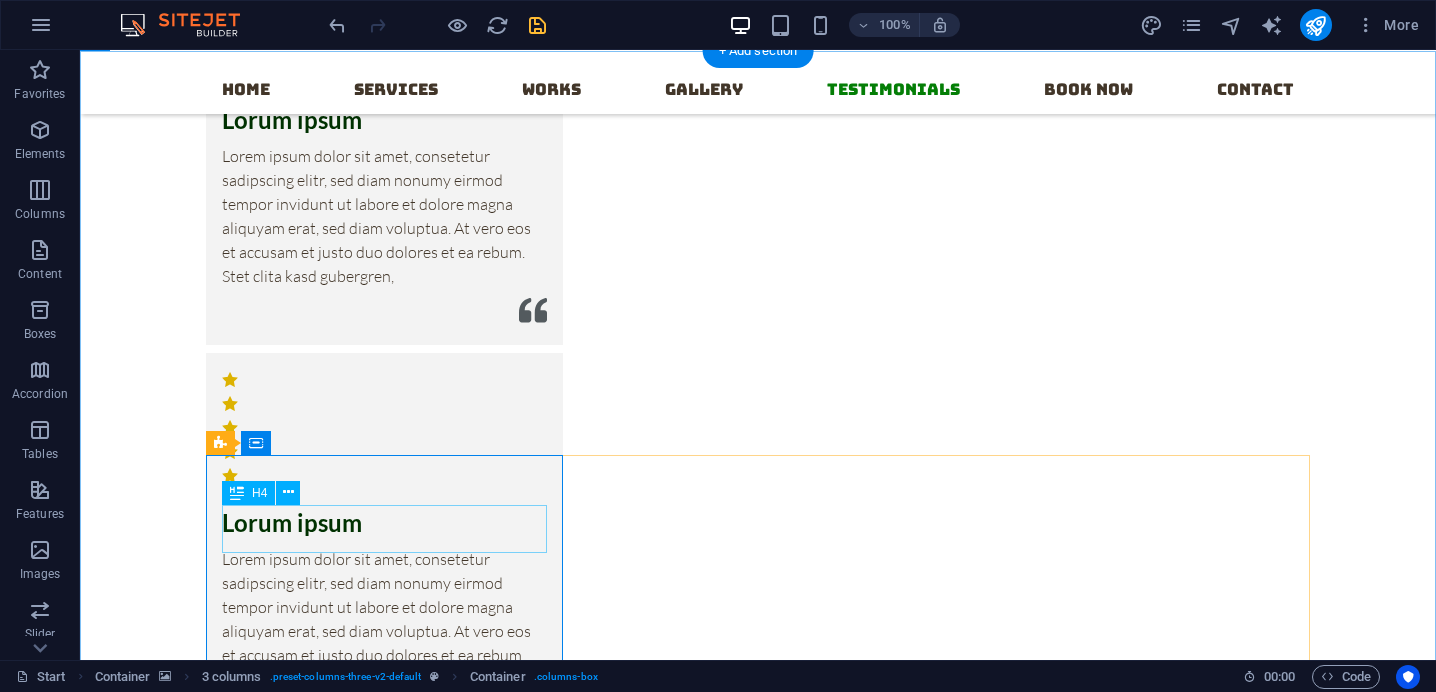 click on "[FIRST] [LAST] - Maple Bear" at bounding box center (384, -283) 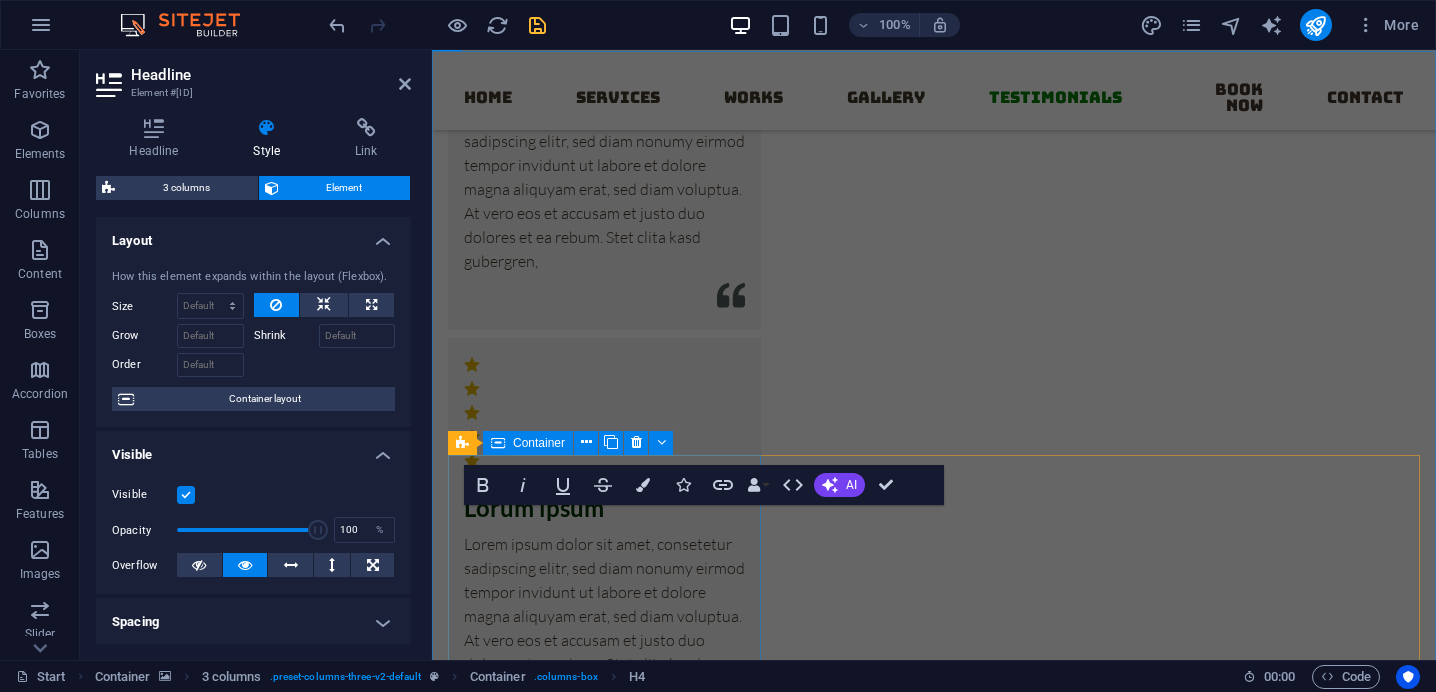 scroll, scrollTop: 14712, scrollLeft: 0, axis: vertical 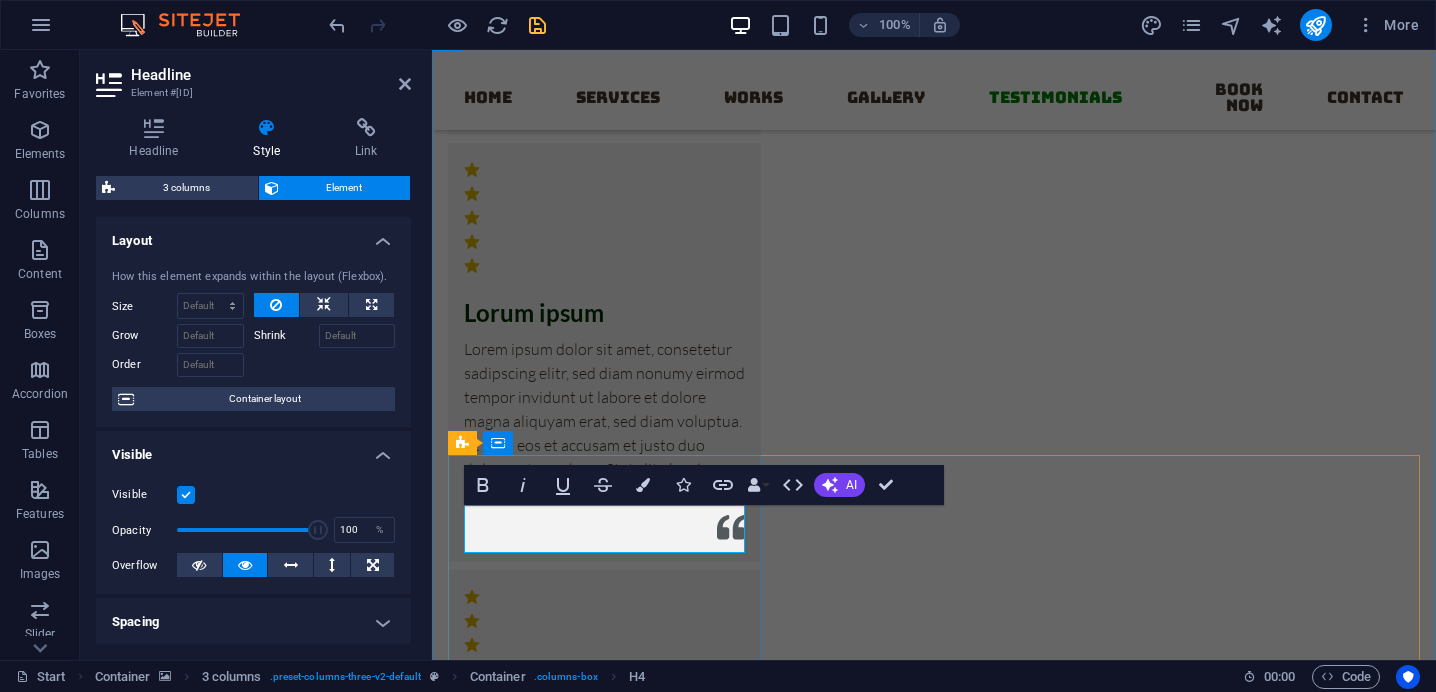 click on "[FIRST] [LAST] - Maple Bear" at bounding box center [604, -138] 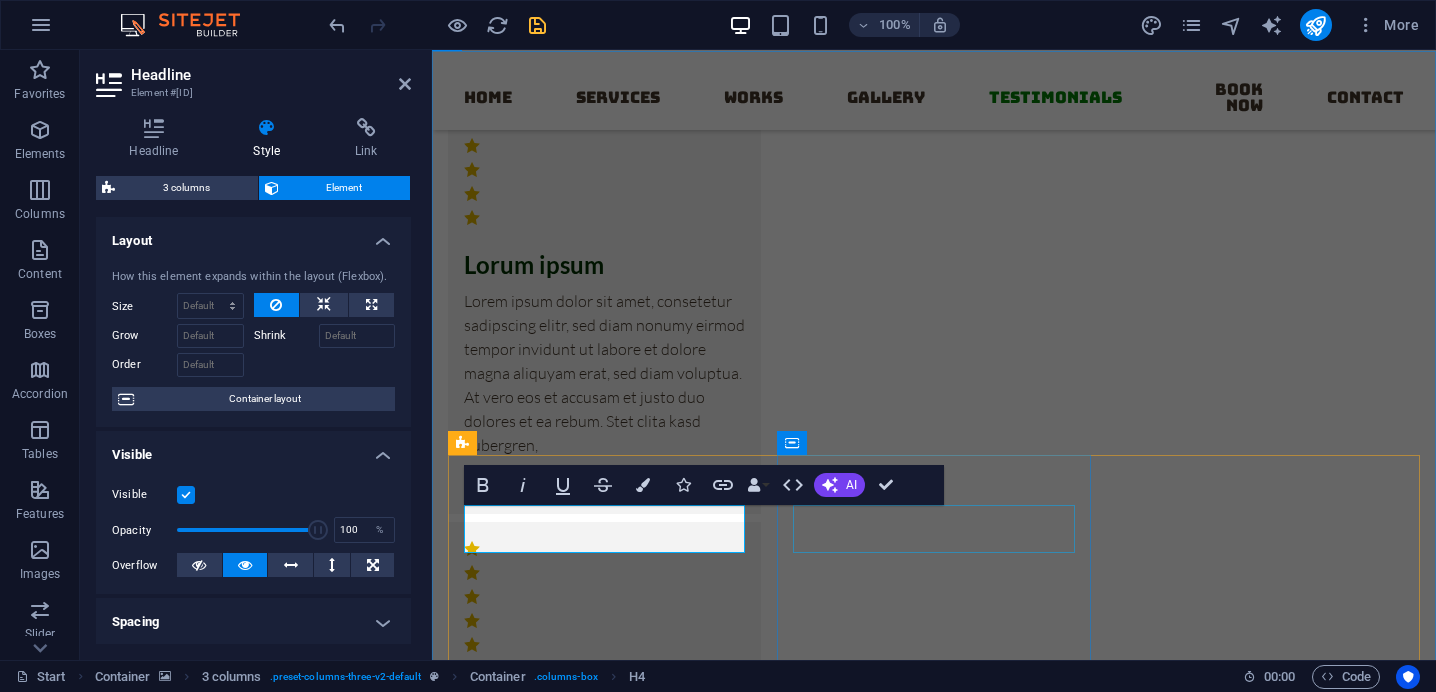 click on "Lorum ipsum" at bounding box center [604, 265] 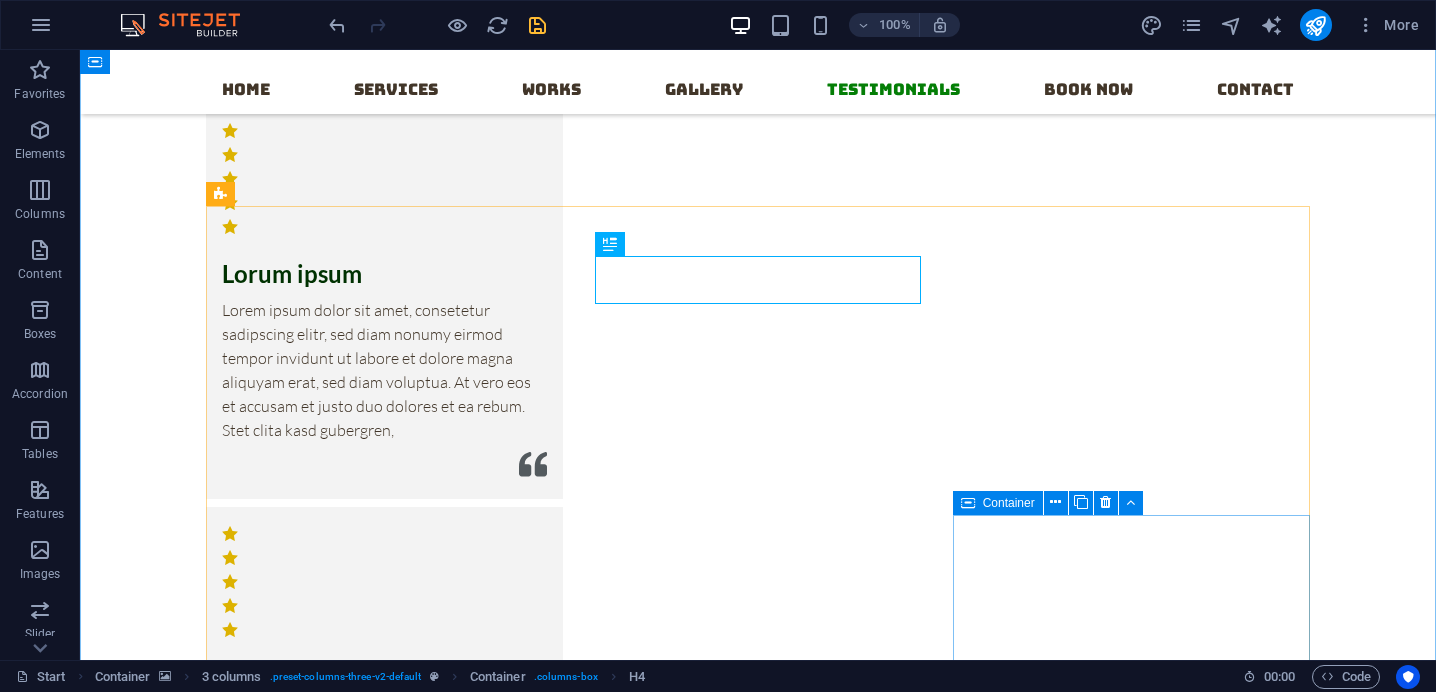 scroll, scrollTop: 15194, scrollLeft: 0, axis: vertical 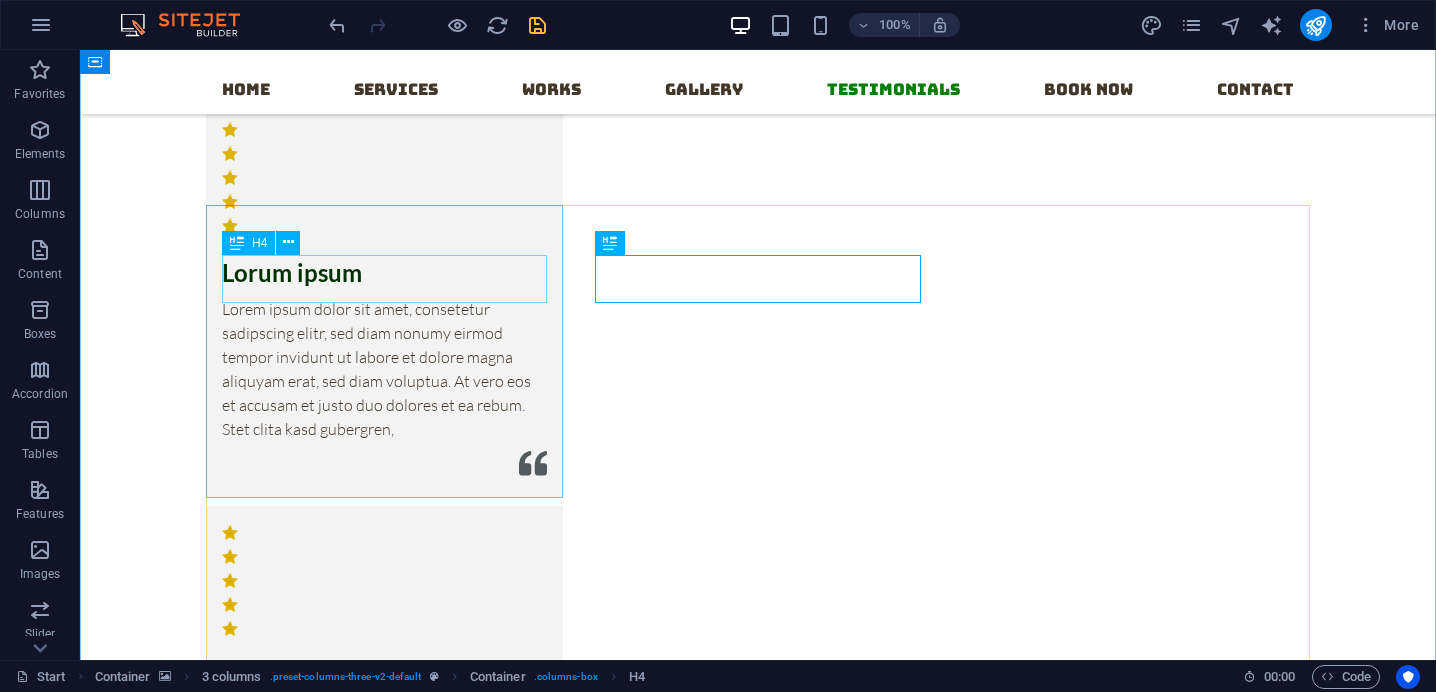 click on "[FIRST] [LAST]" at bounding box center (384, -533) 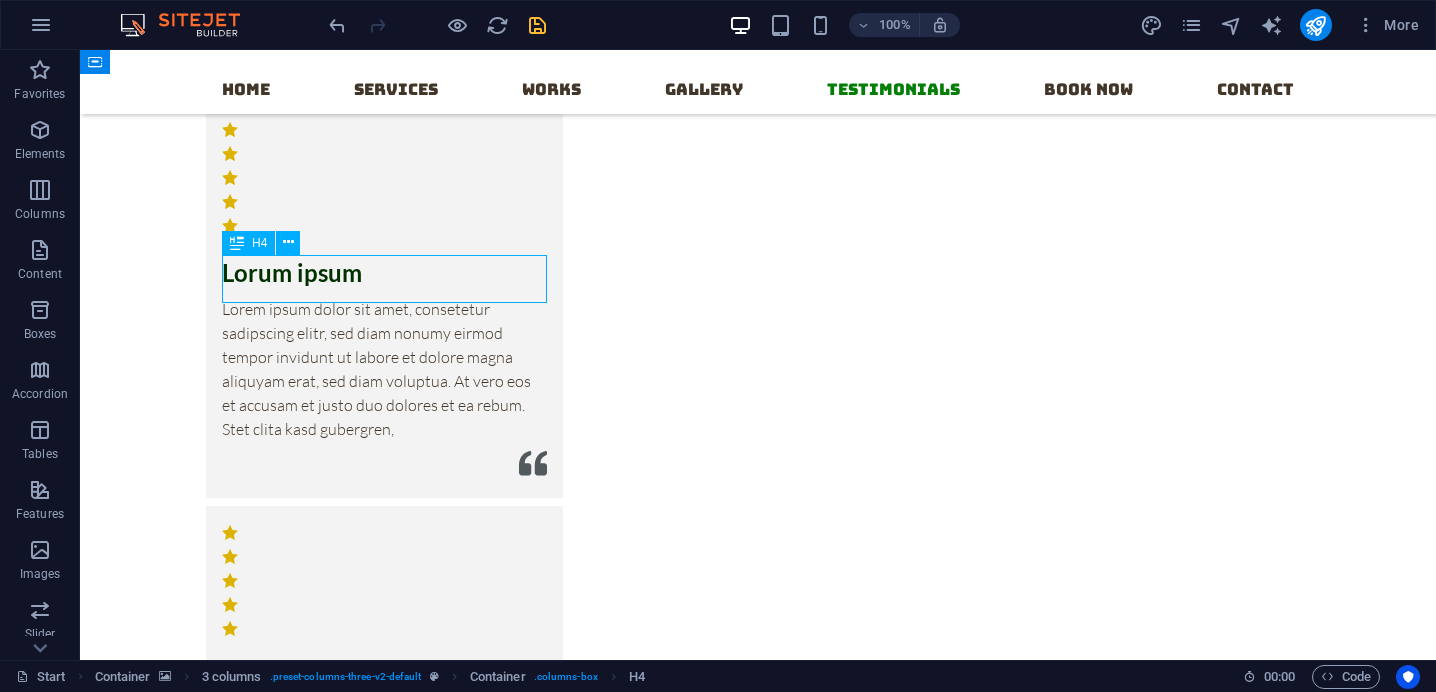 click on "[FIRST] [LAST]" at bounding box center (384, -533) 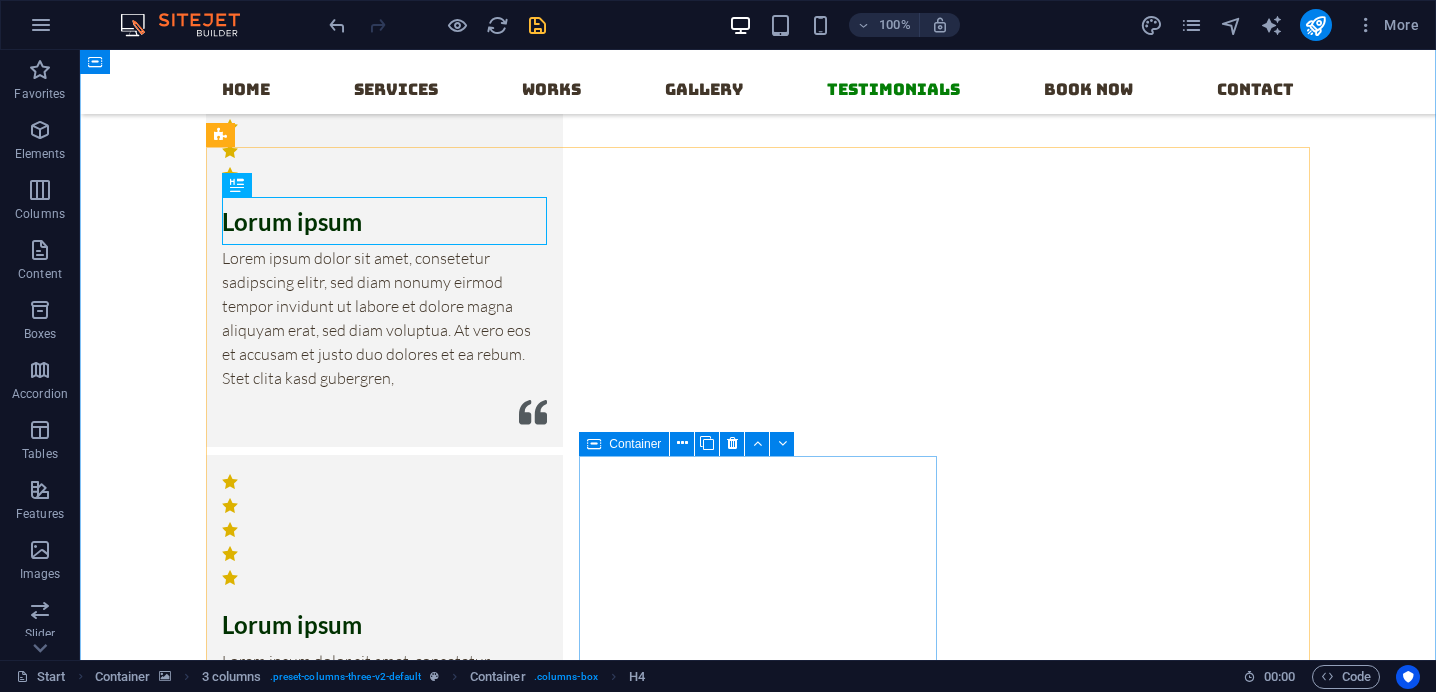 scroll, scrollTop: 15232, scrollLeft: 0, axis: vertical 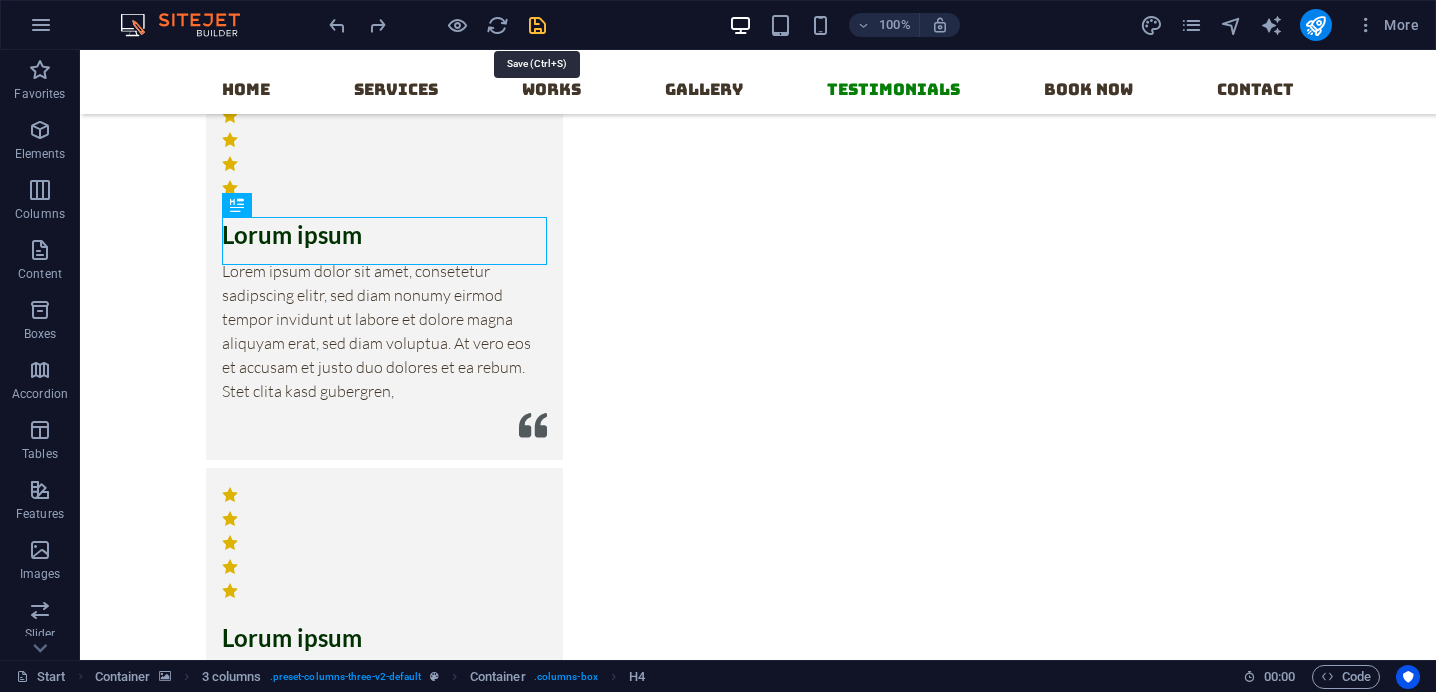 click at bounding box center (537, 25) 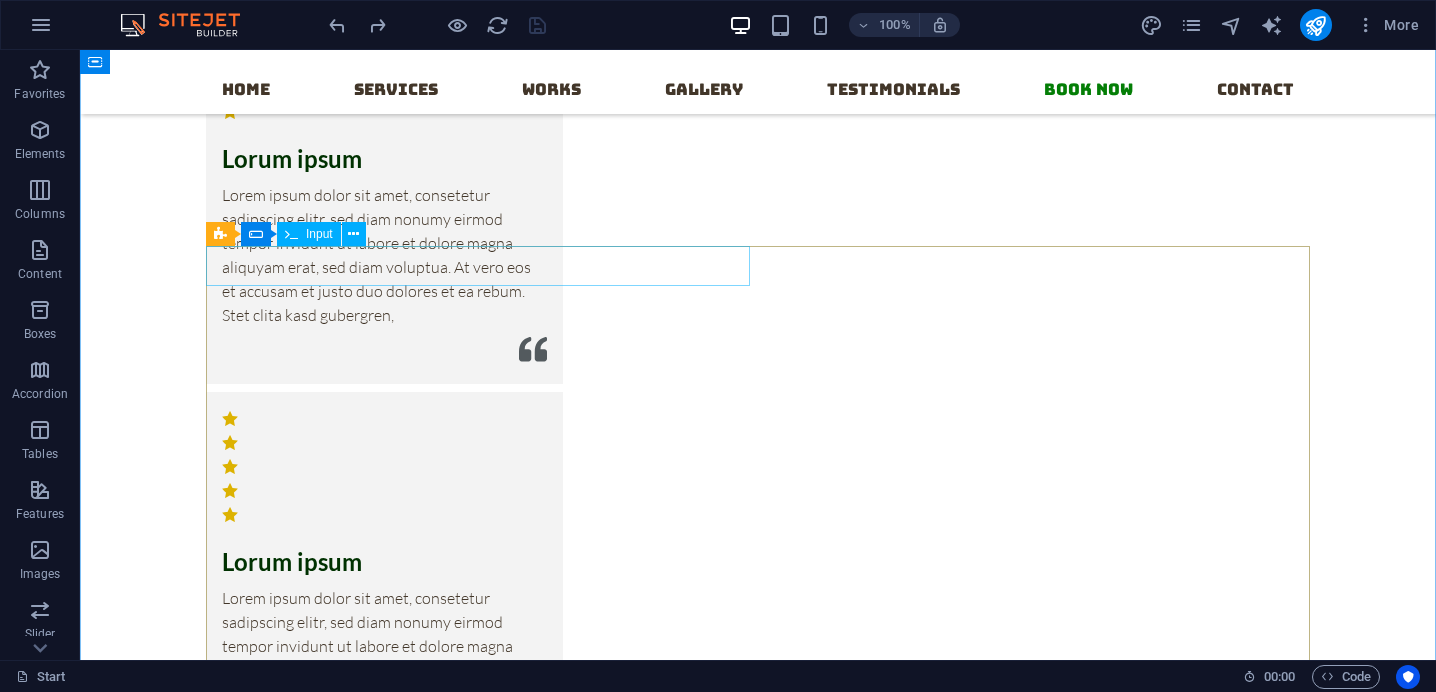 scroll, scrollTop: 16104, scrollLeft: 0, axis: vertical 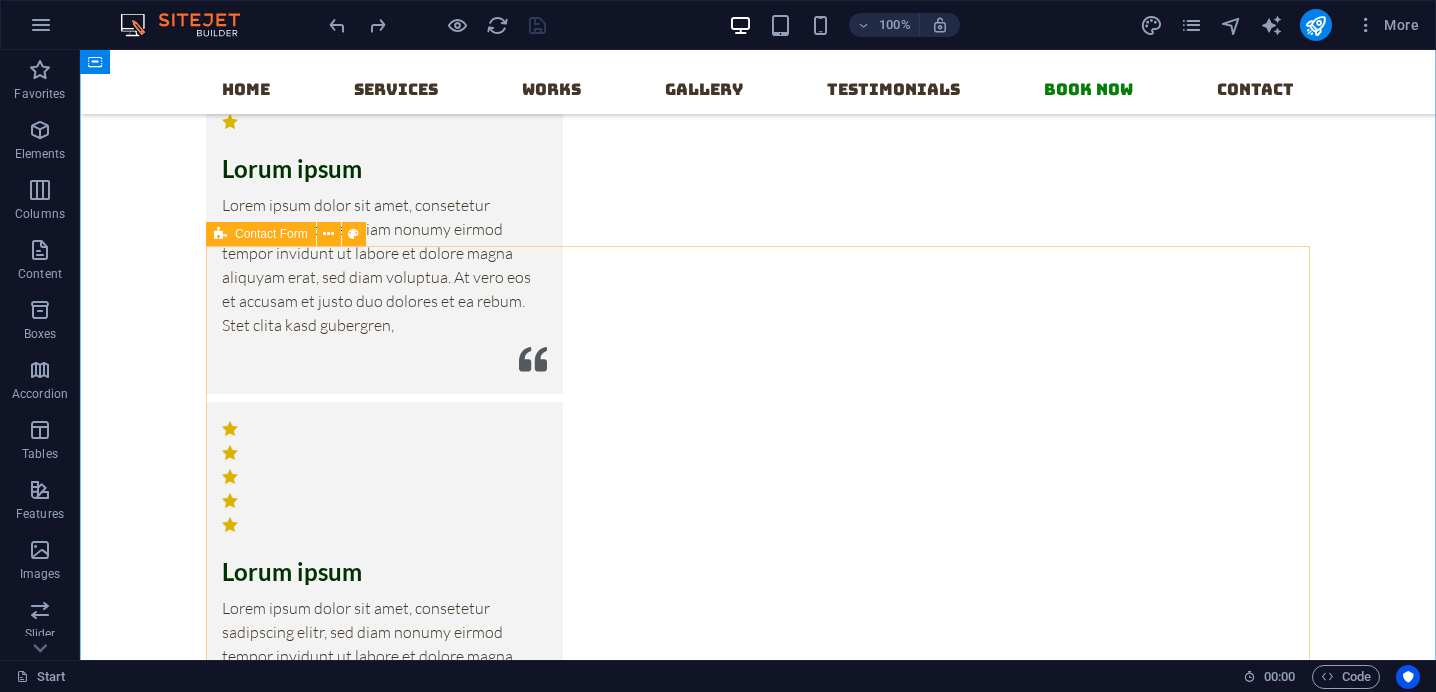 click on "Contact Form" at bounding box center [271, 234] 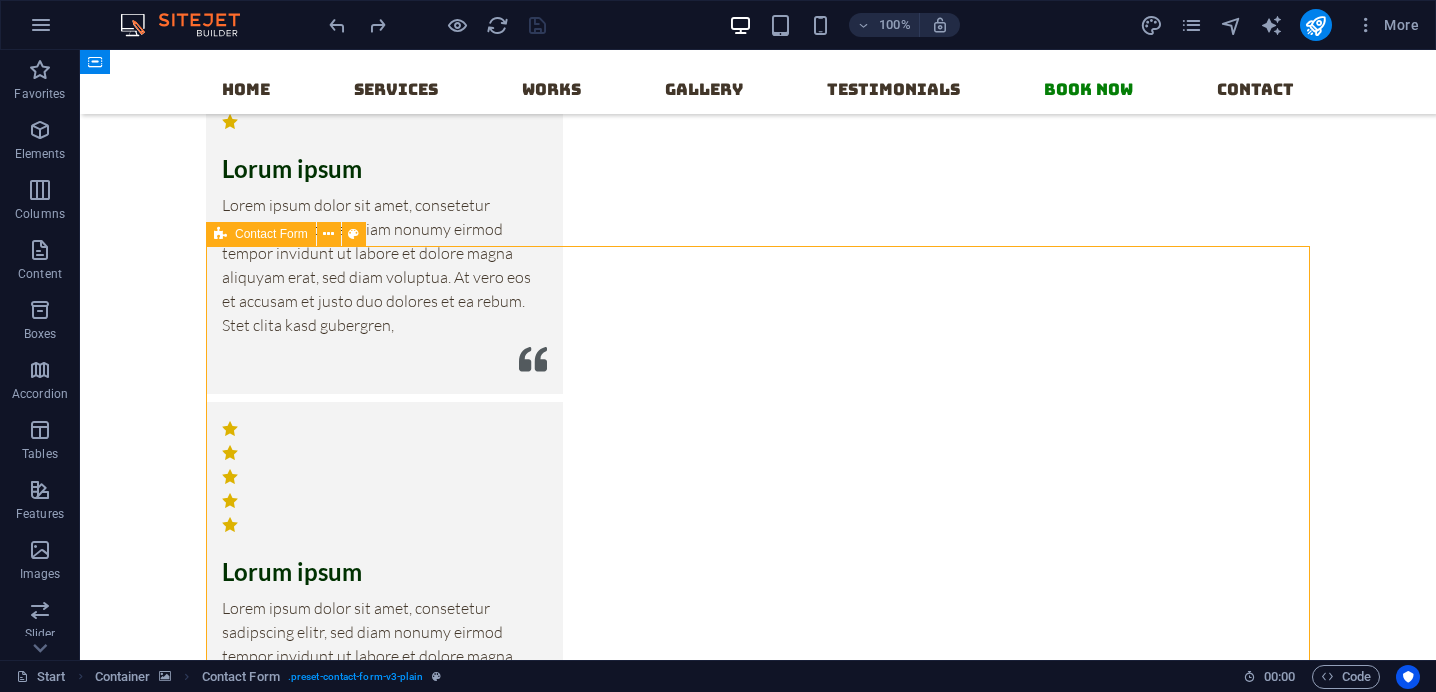 click on "Contact Form" at bounding box center (271, 234) 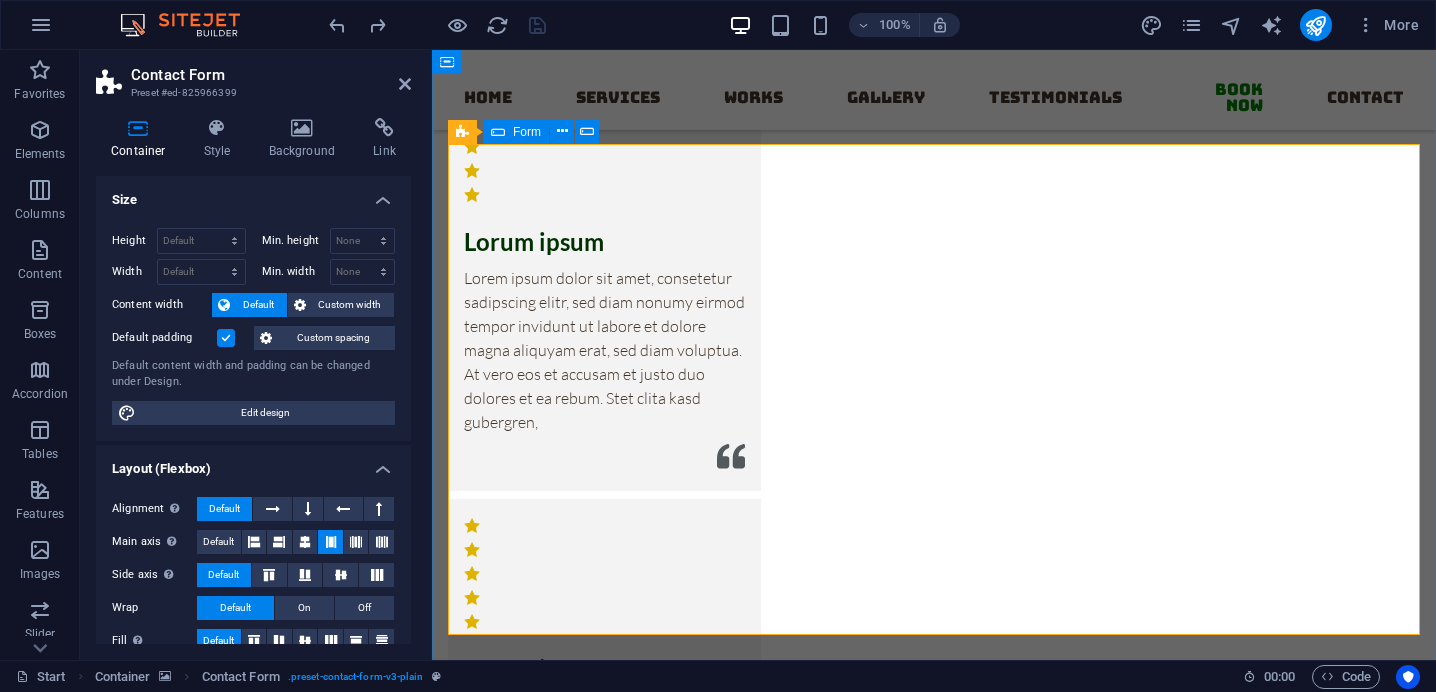 scroll, scrollTop: 16007, scrollLeft: 0, axis: vertical 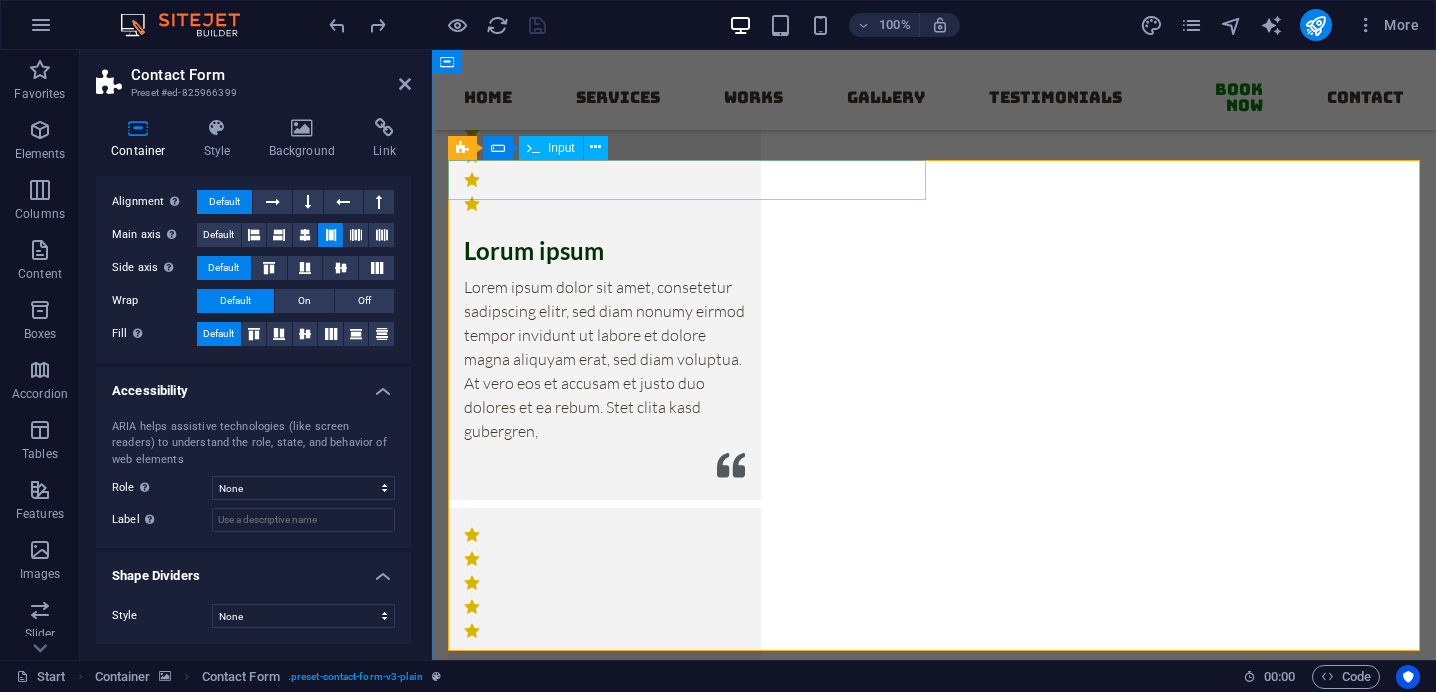 click 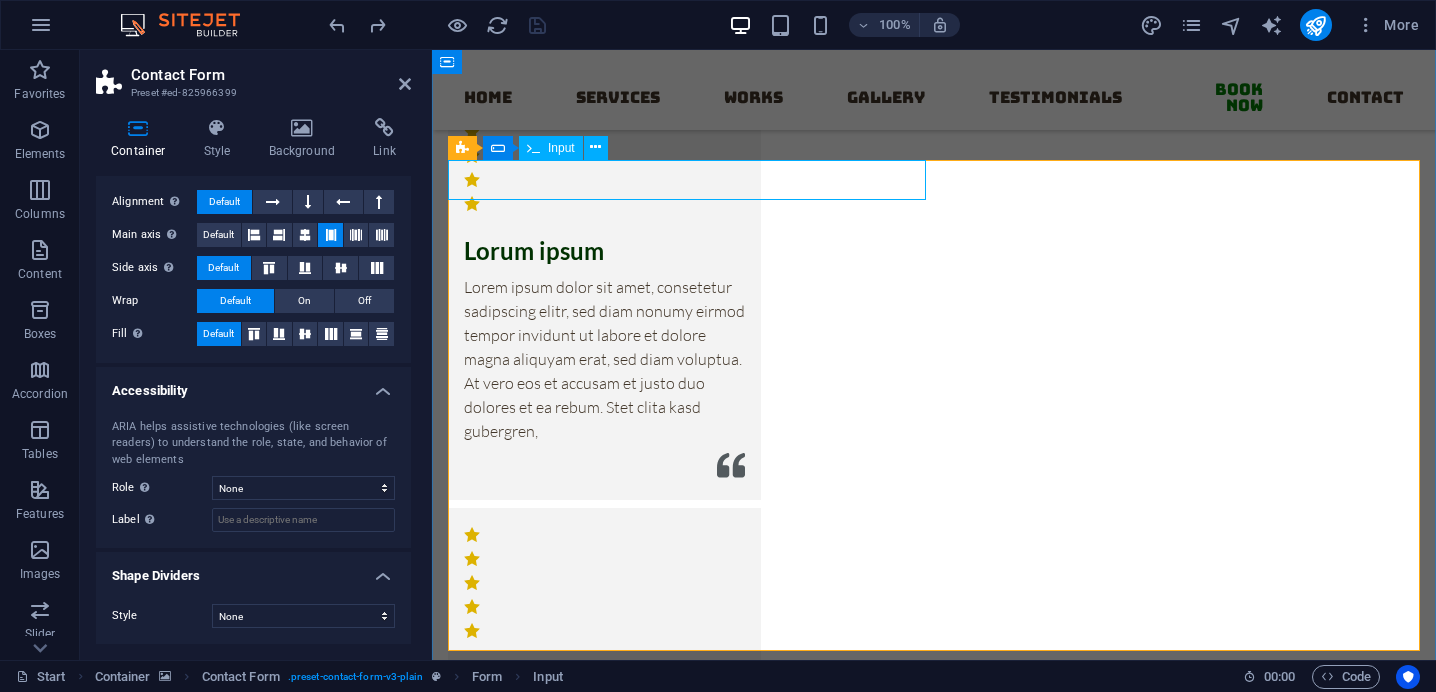 click on "Input" at bounding box center [551, 148] 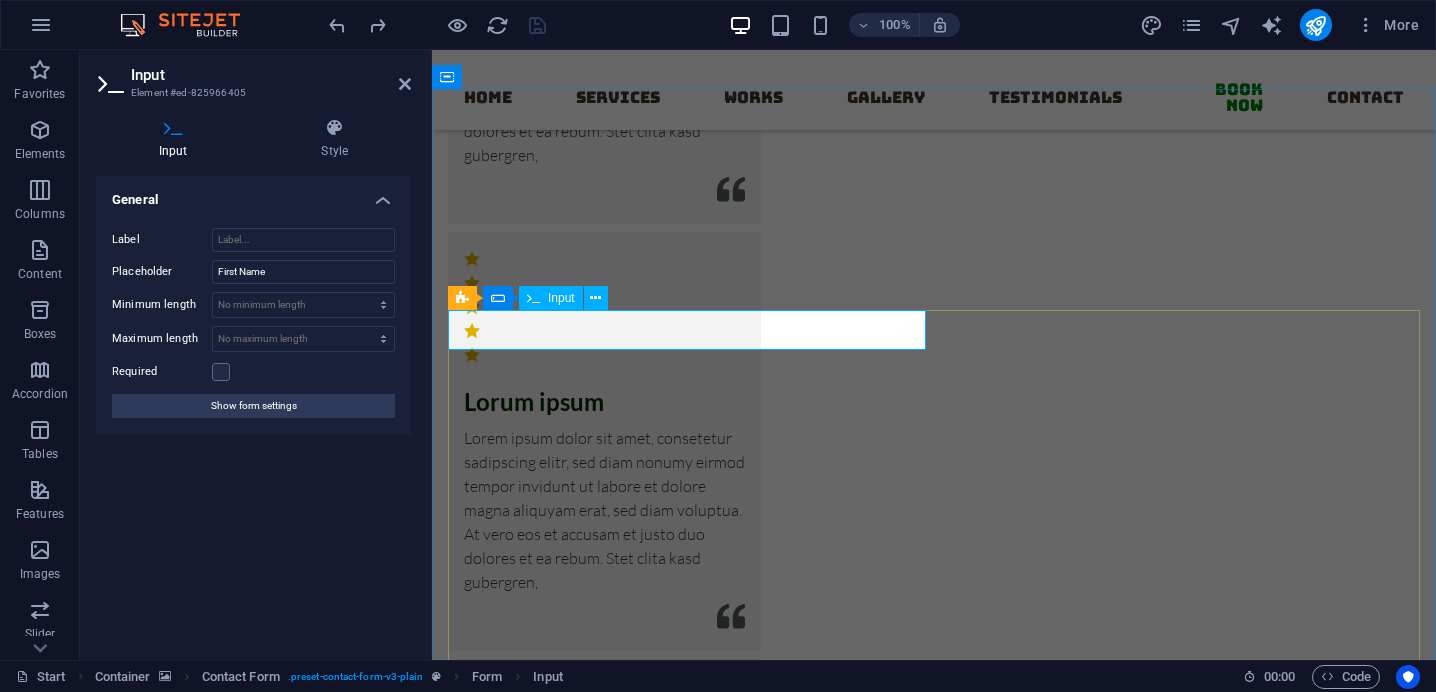 scroll, scrollTop: 15914, scrollLeft: 0, axis: vertical 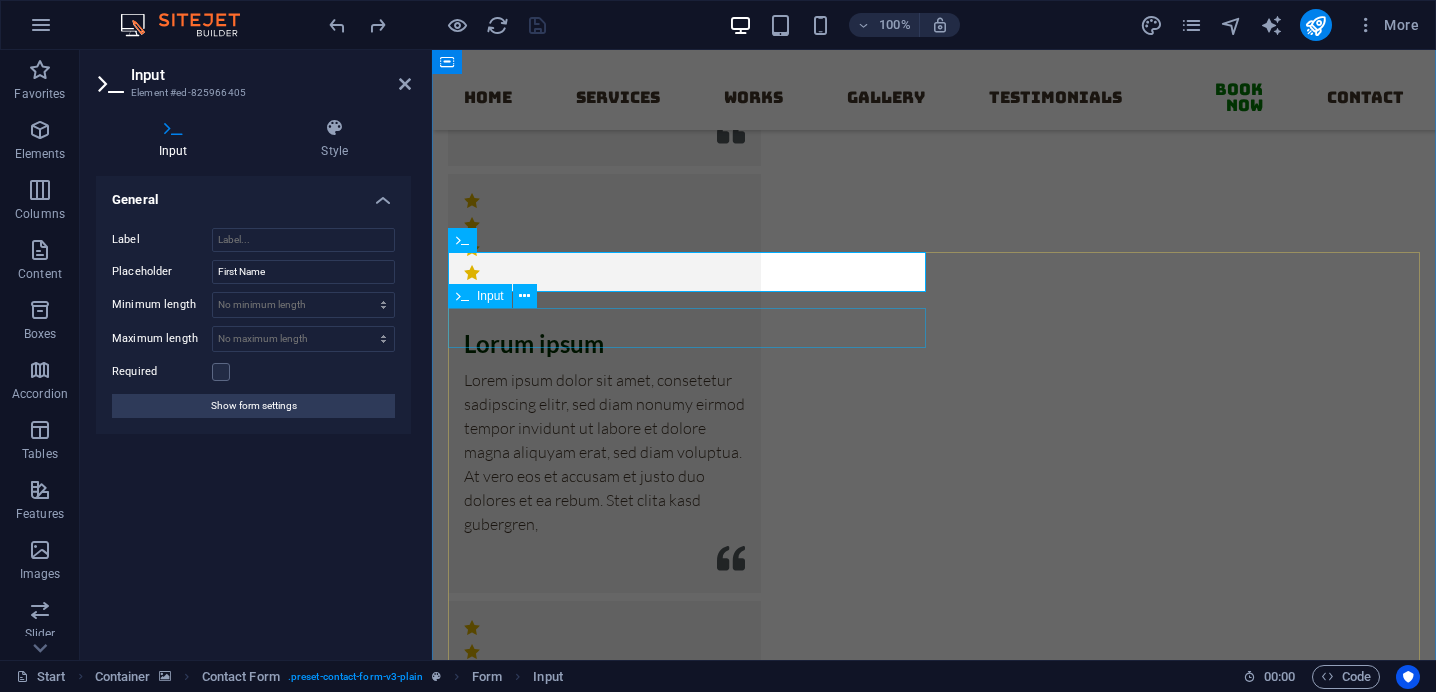 click 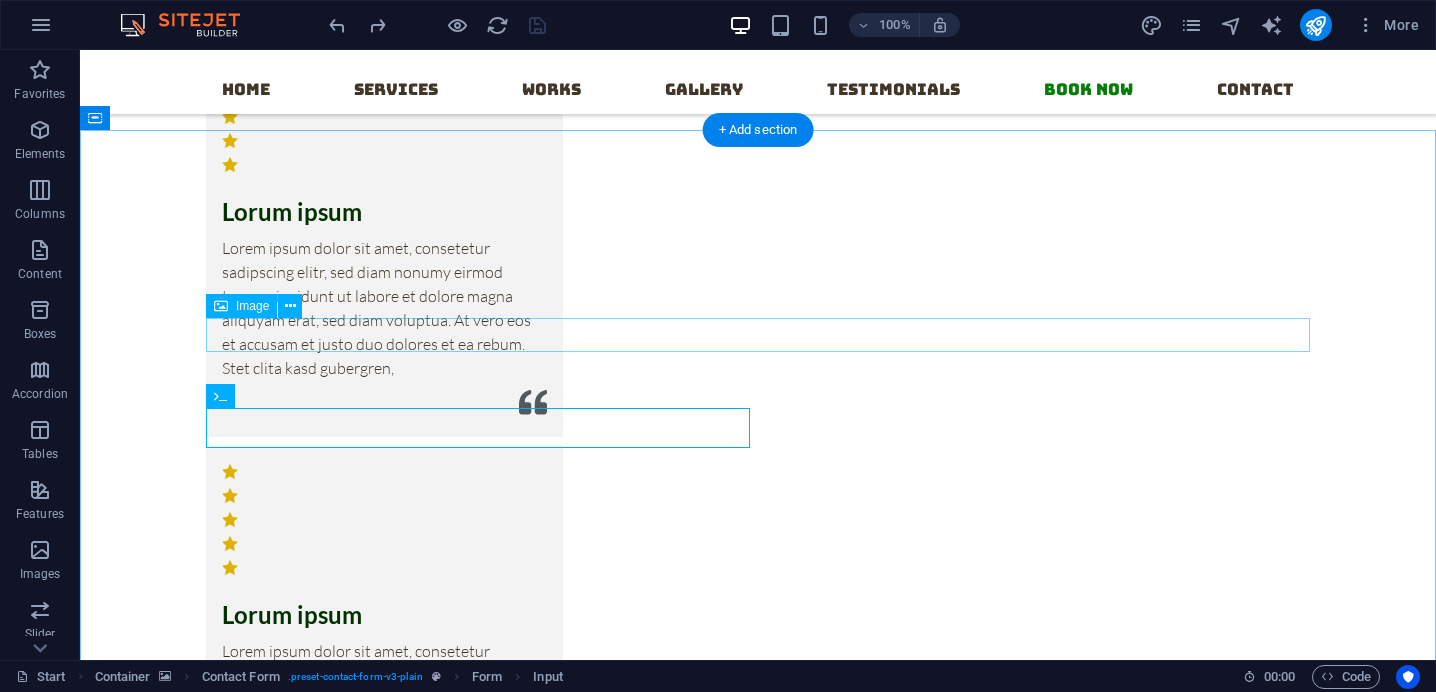 scroll, scrollTop: 16065, scrollLeft: 0, axis: vertical 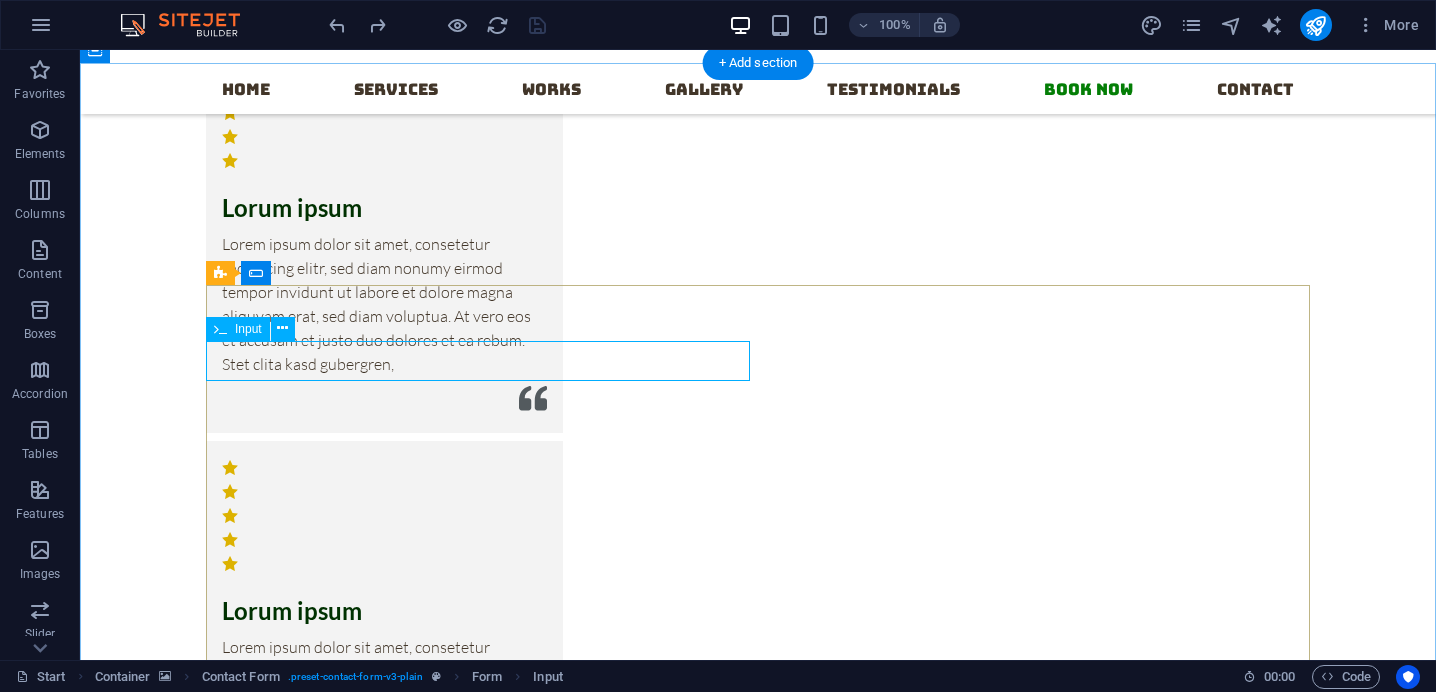 click 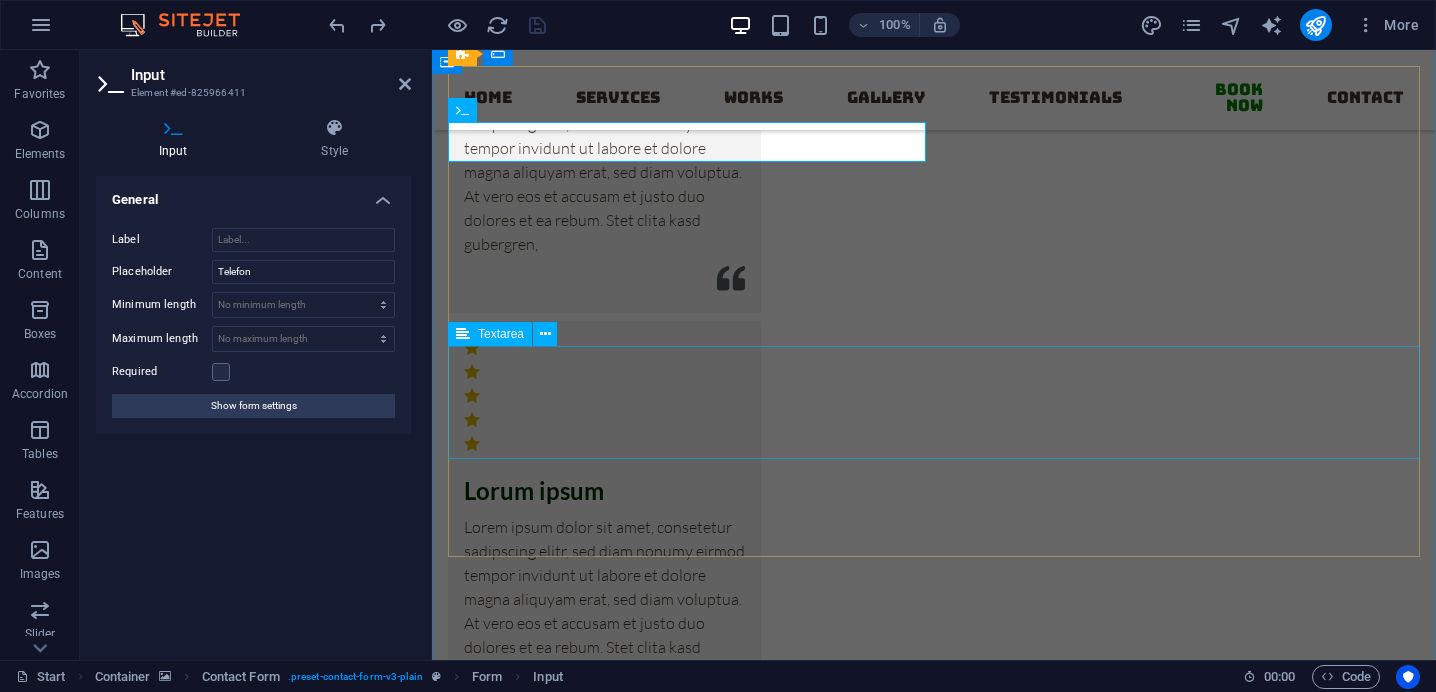 scroll, scrollTop: 16100, scrollLeft: 0, axis: vertical 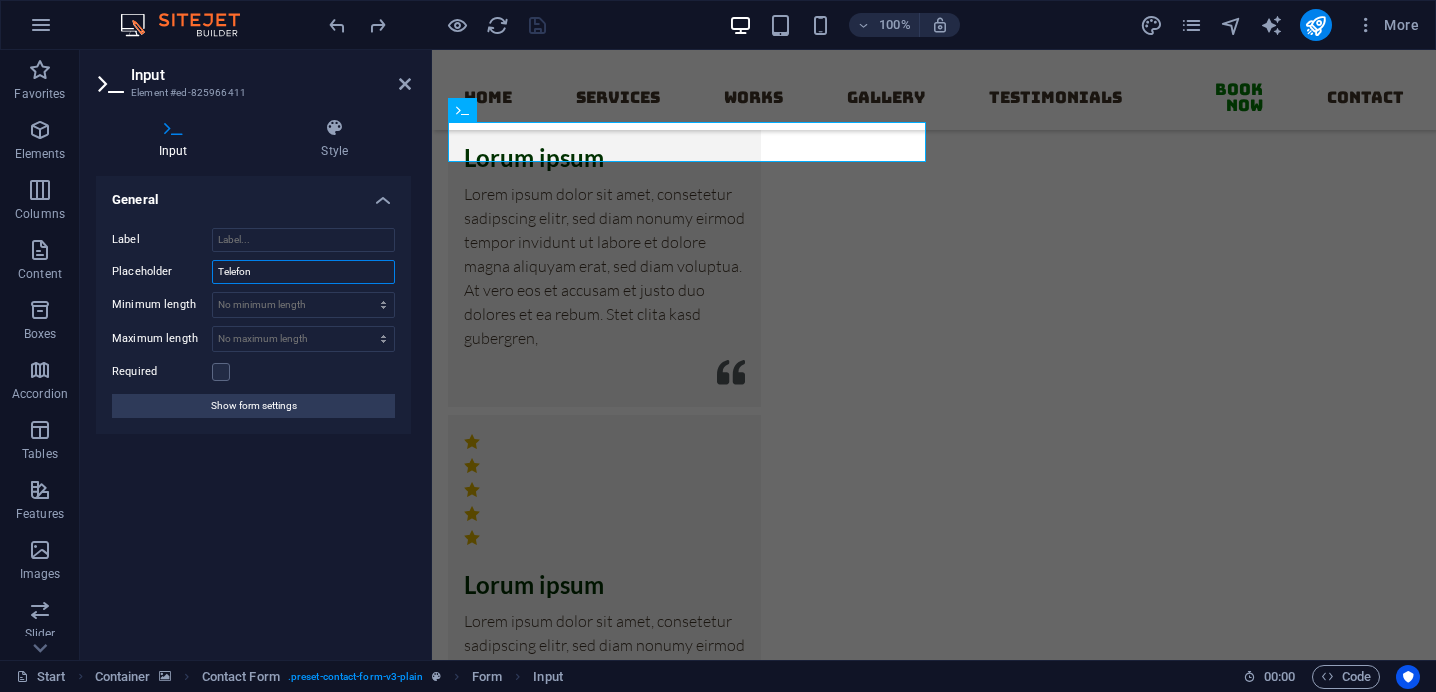 click on "Telefon" at bounding box center [303, 272] 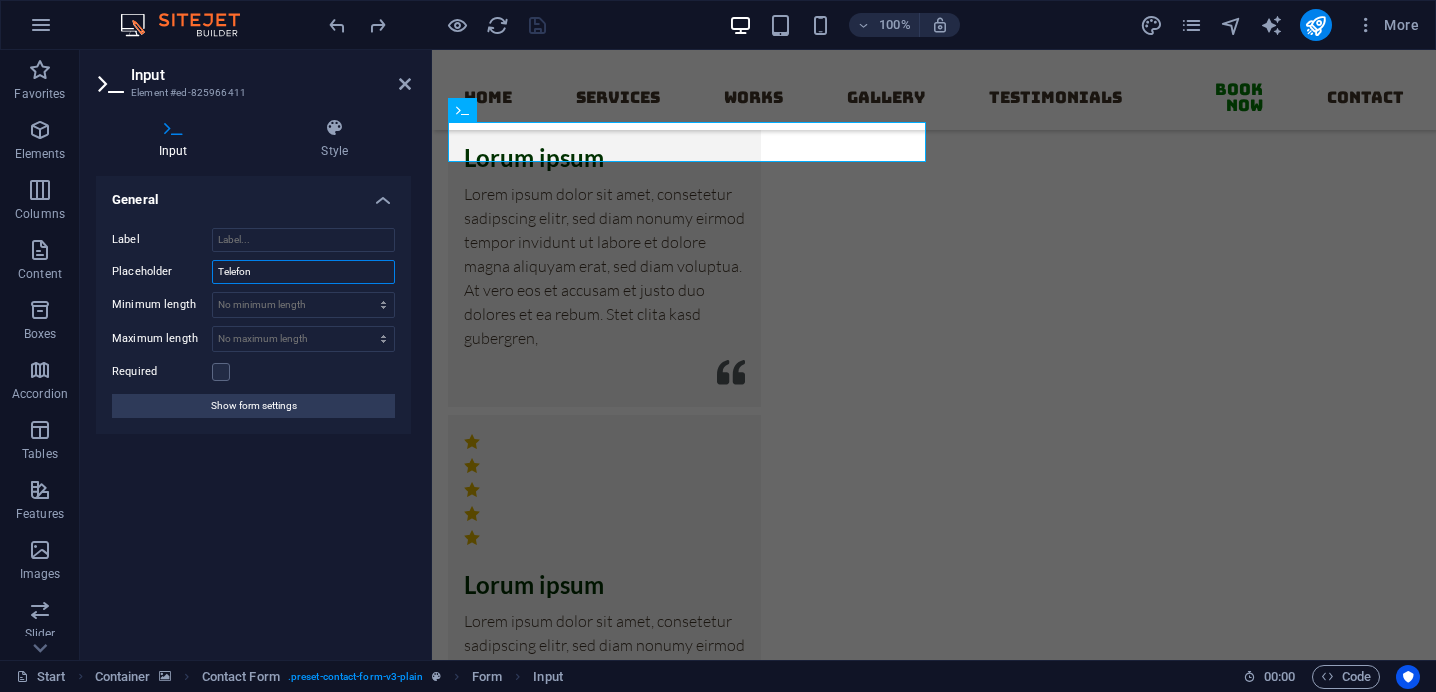 click on "Telefon" at bounding box center (303, 272) 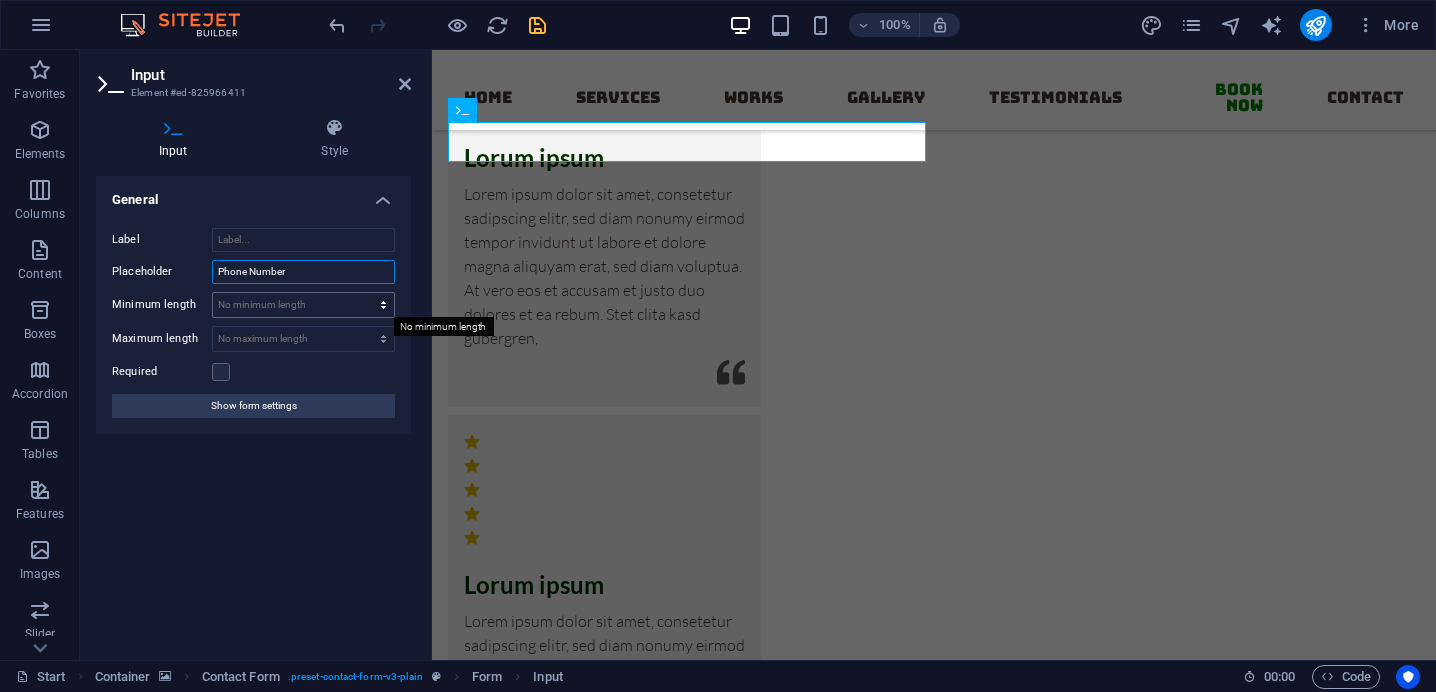 type on "Phone Number" 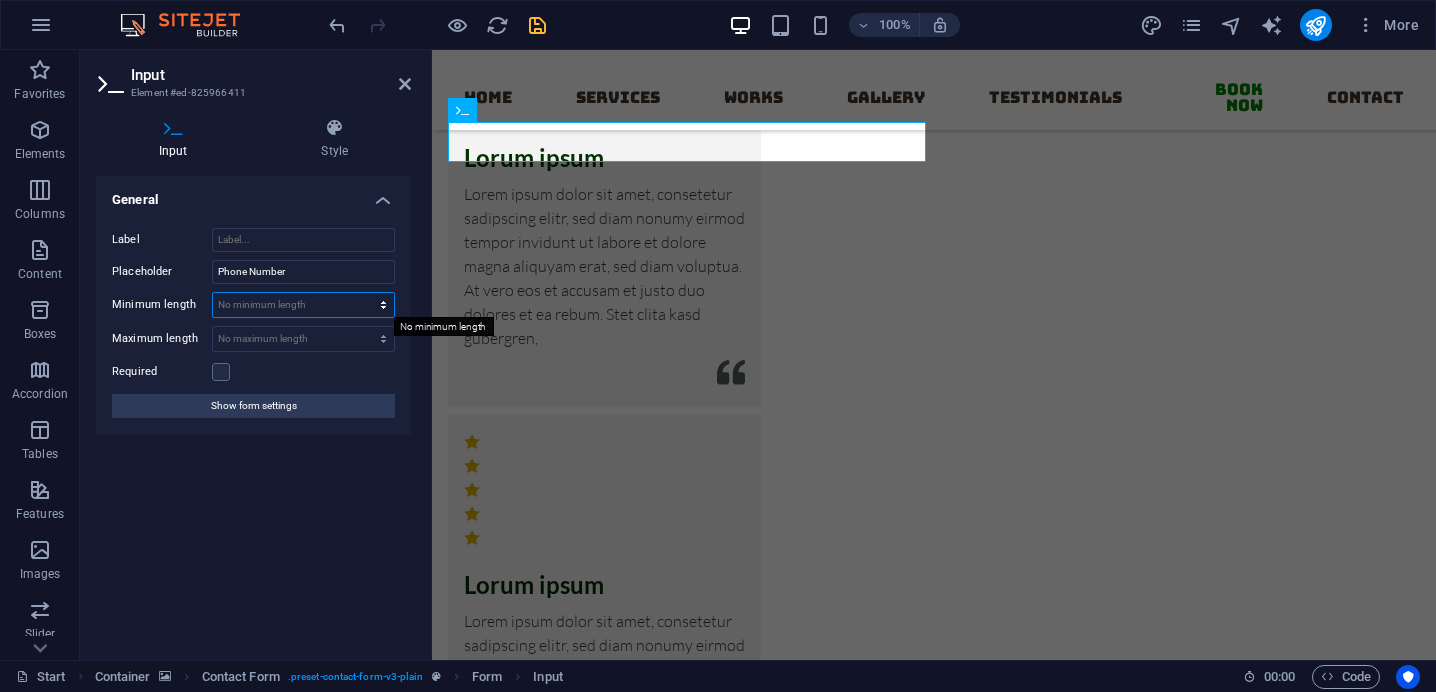click on "No minimum length chars" at bounding box center (303, 305) 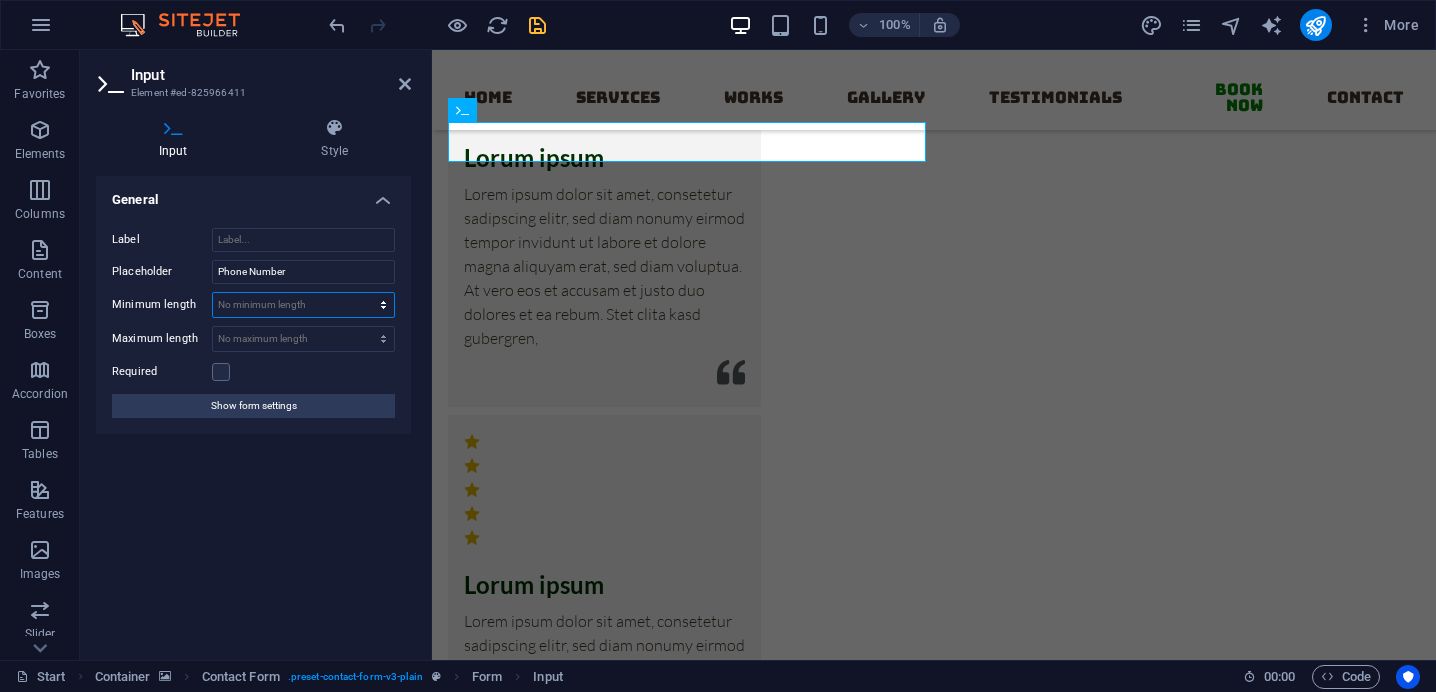 select on "characters" 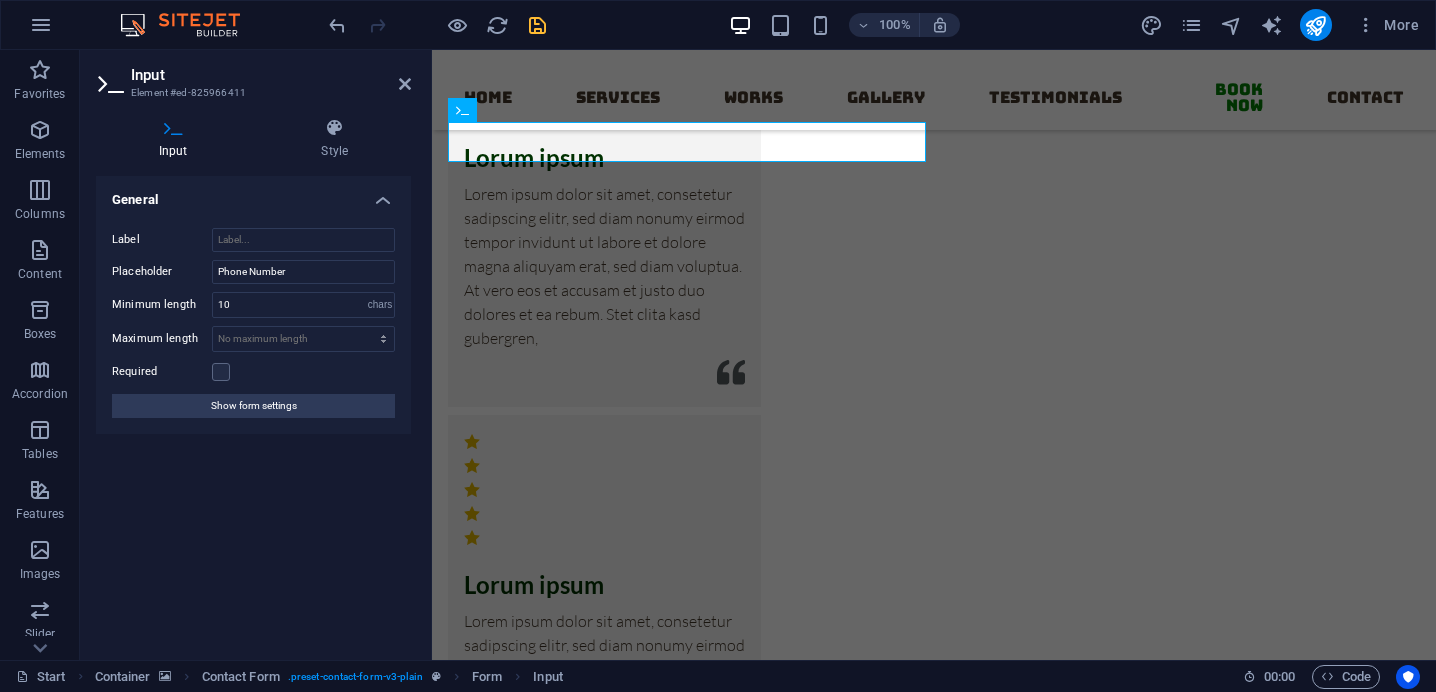 click on "Required" at bounding box center (253, 372) 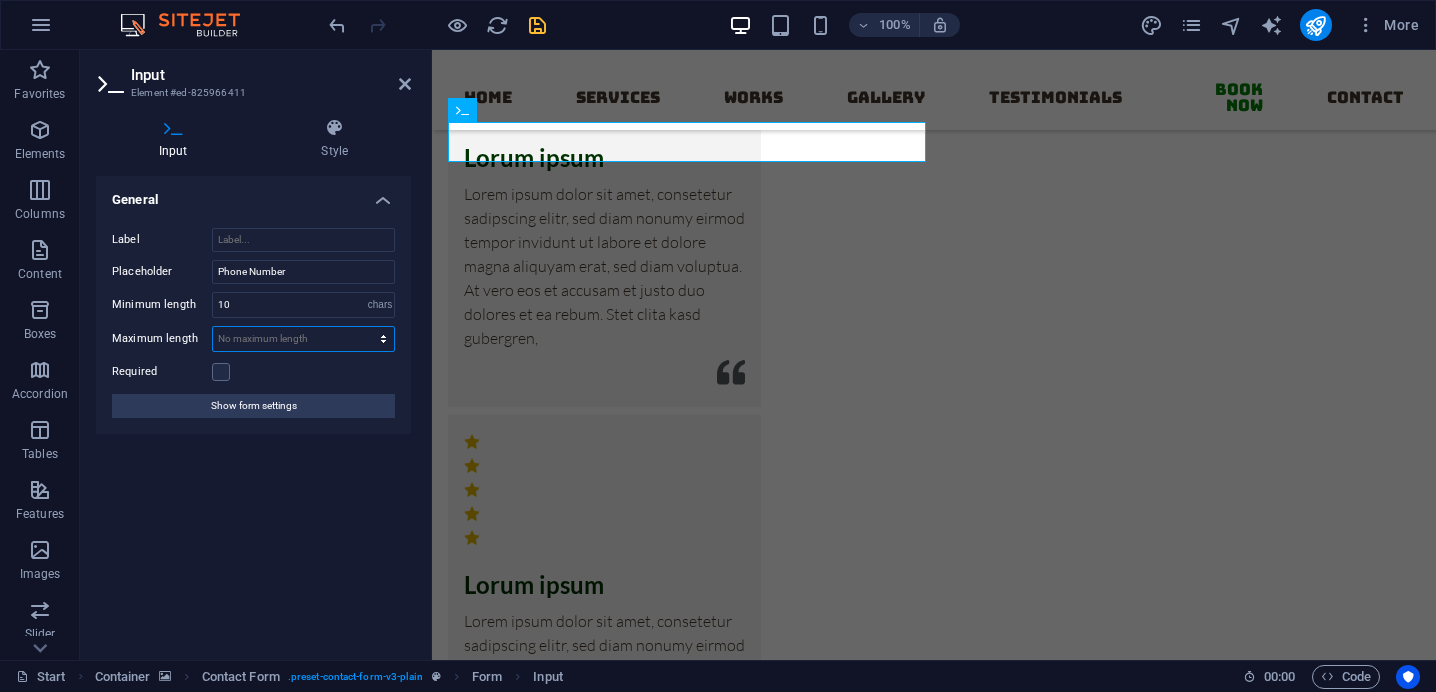 click on "No maximum length chars" at bounding box center [303, 339] 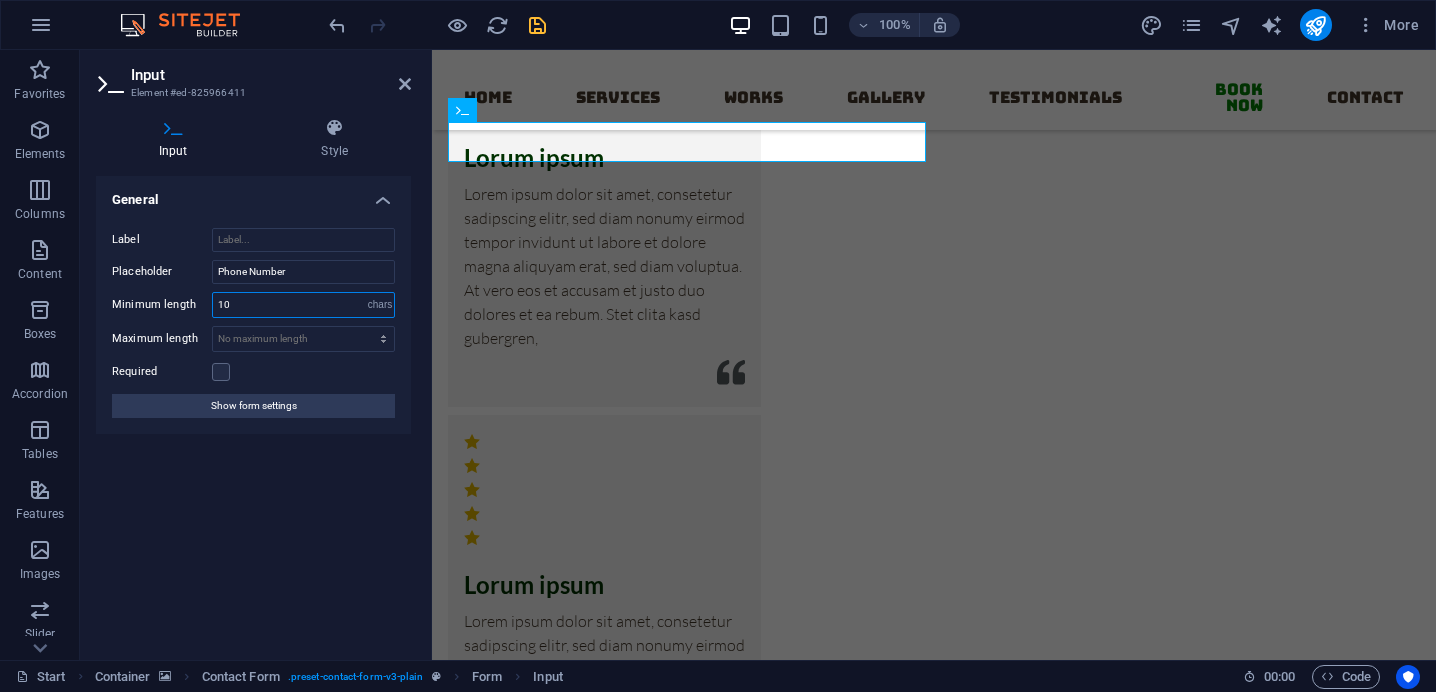 click on "10" at bounding box center (303, 305) 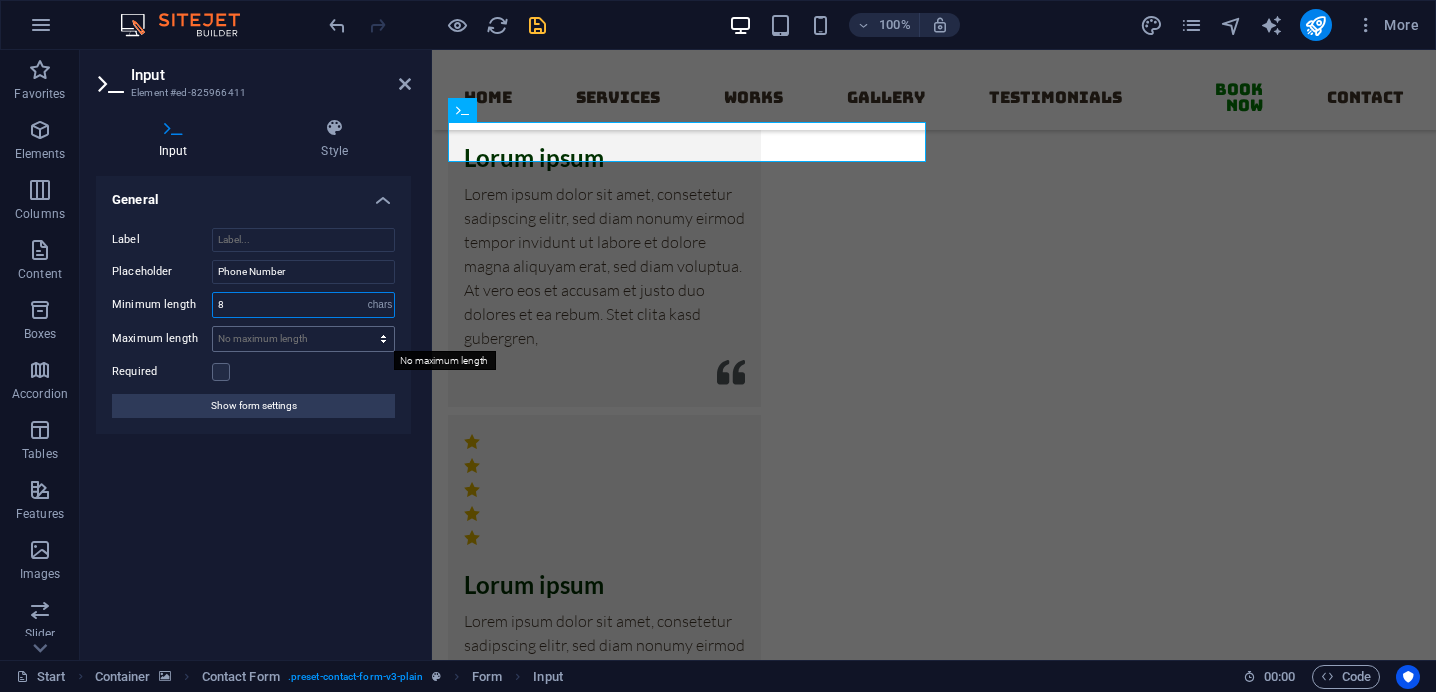 type on "8" 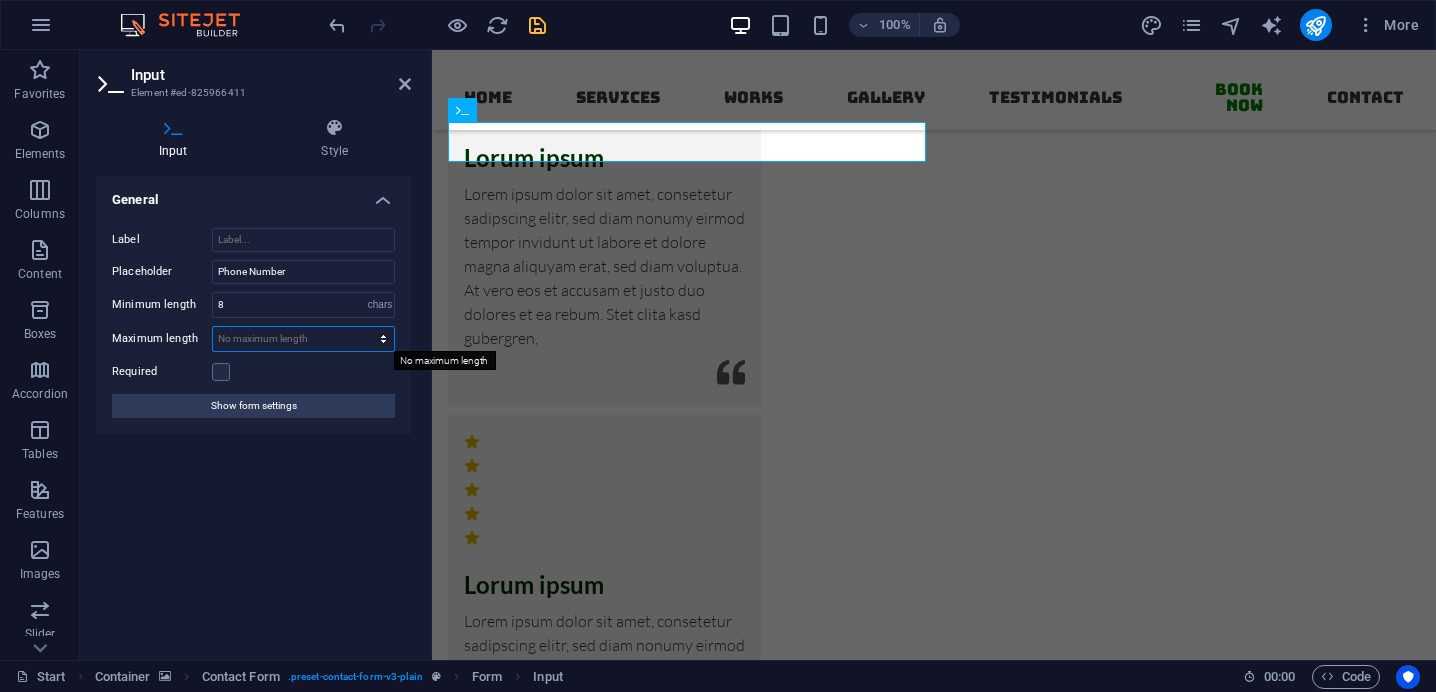 click on "No maximum length chars" at bounding box center [303, 339] 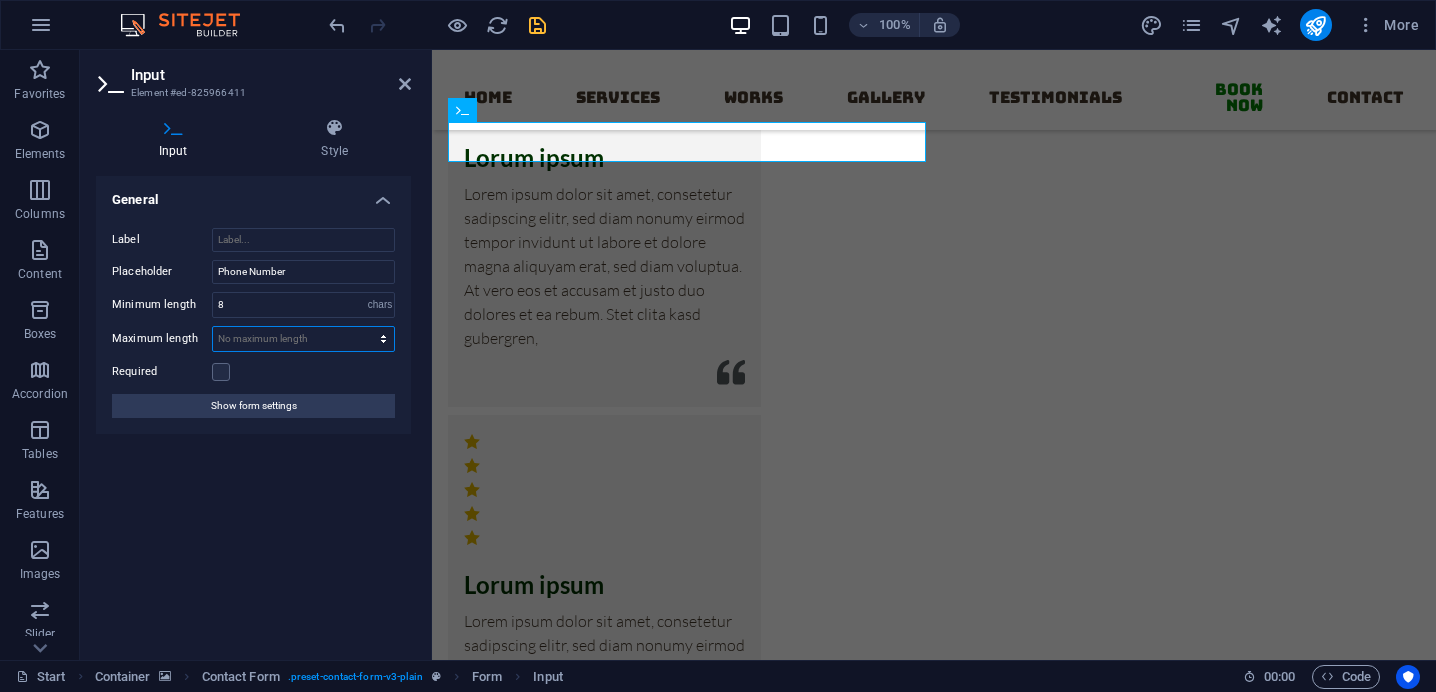 select on "characters" 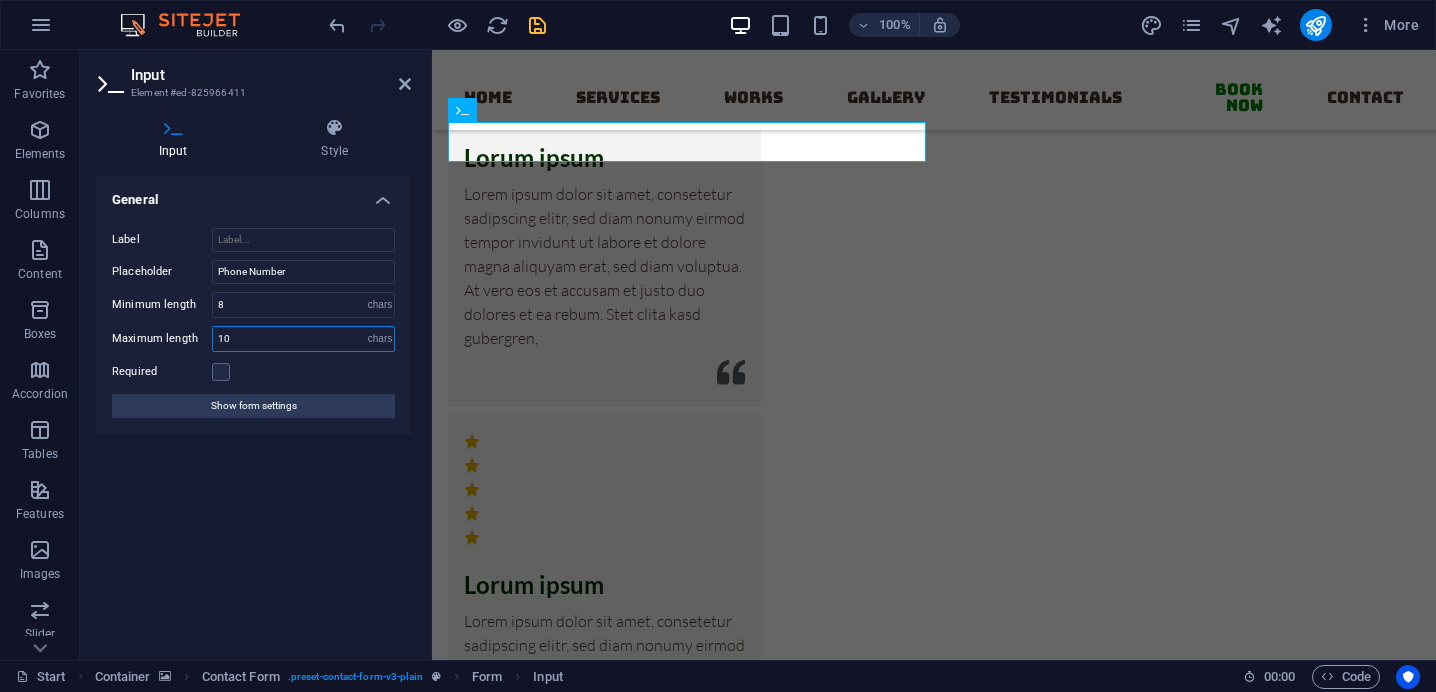 type on "10" 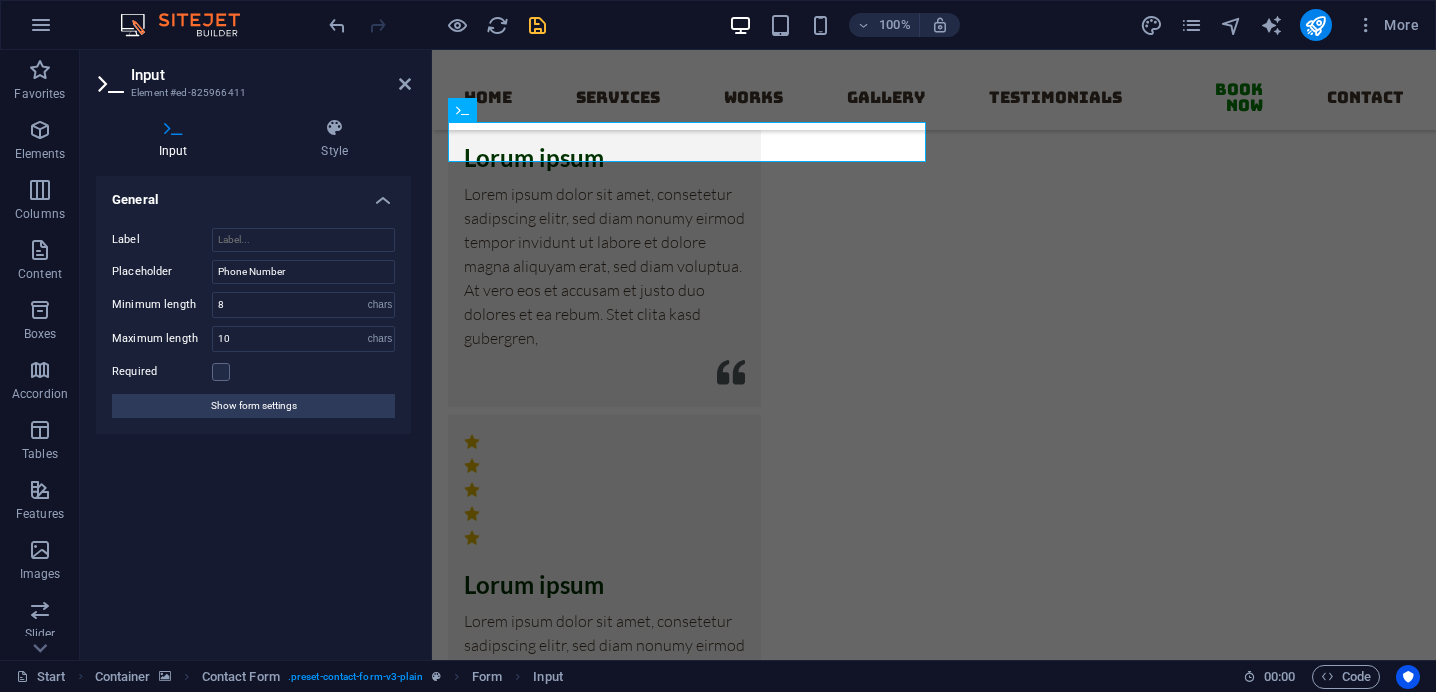 click on "Required" at bounding box center (253, 372) 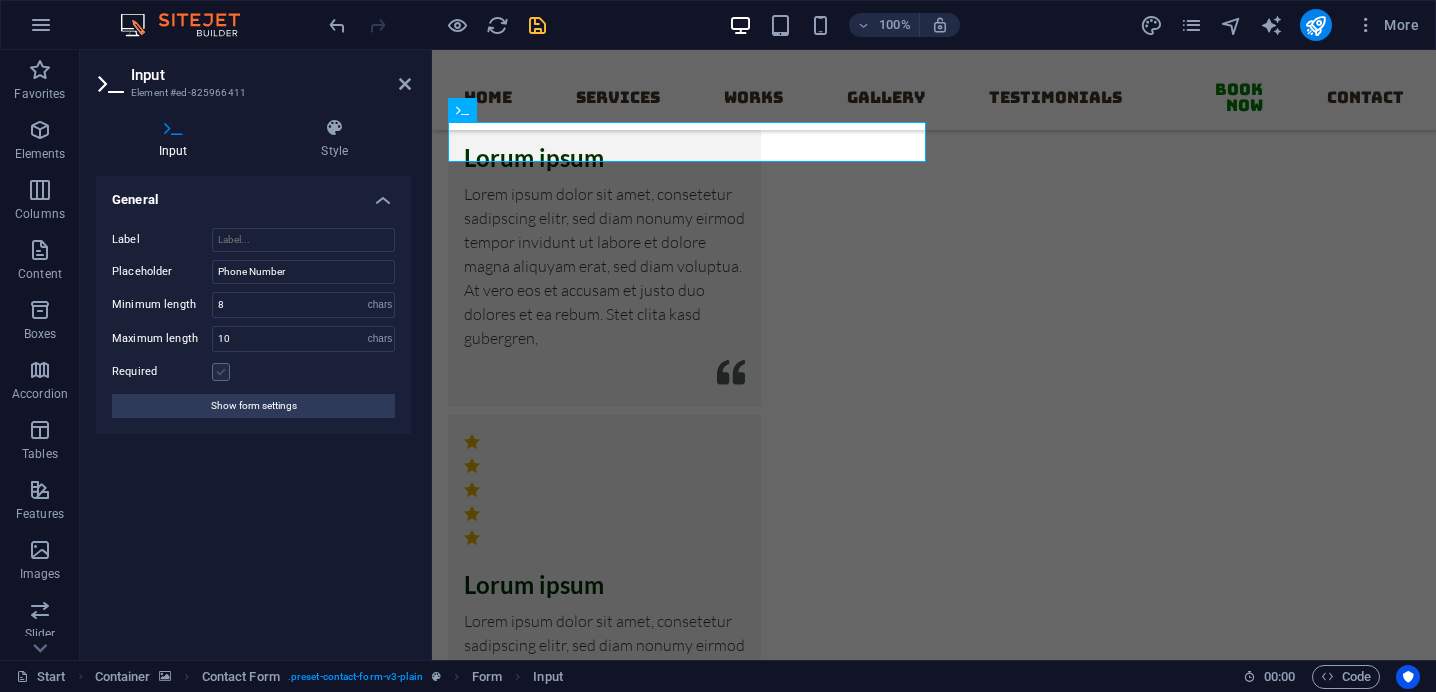 click at bounding box center [221, 372] 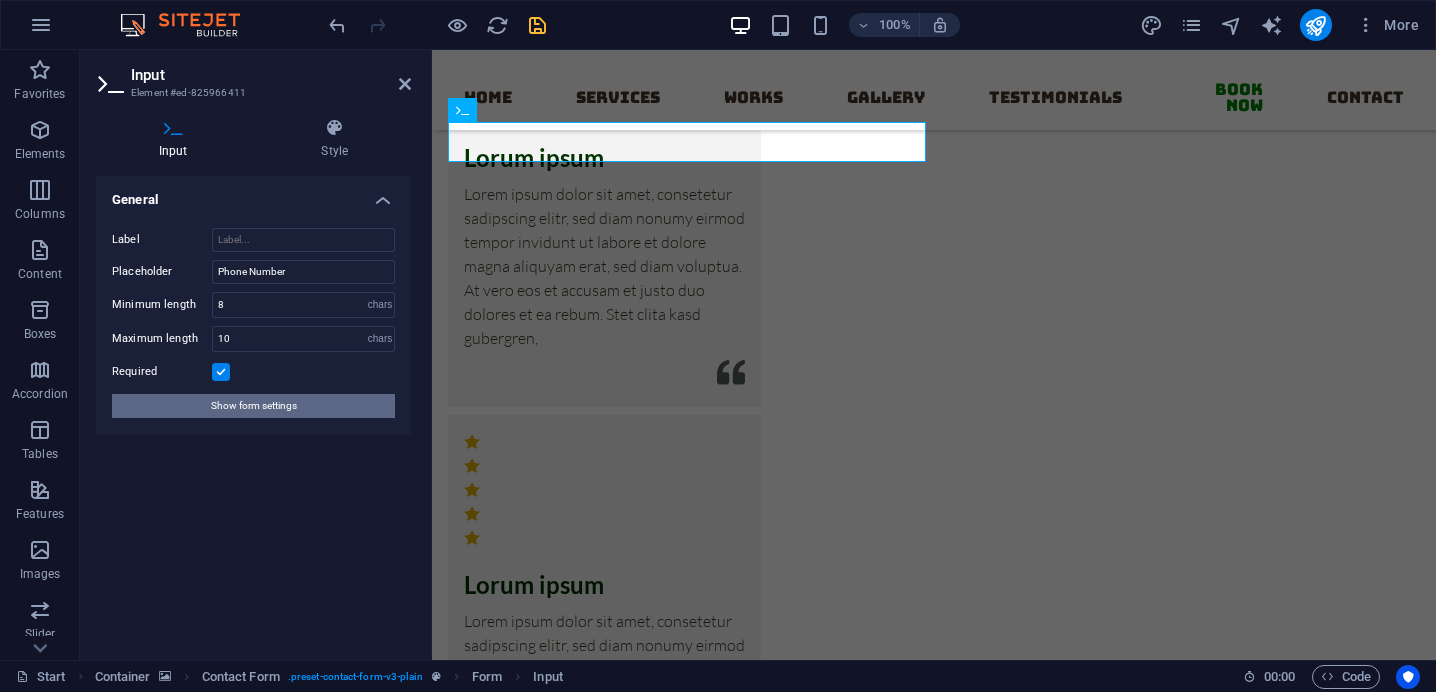 click on "Show form settings" at bounding box center [254, 406] 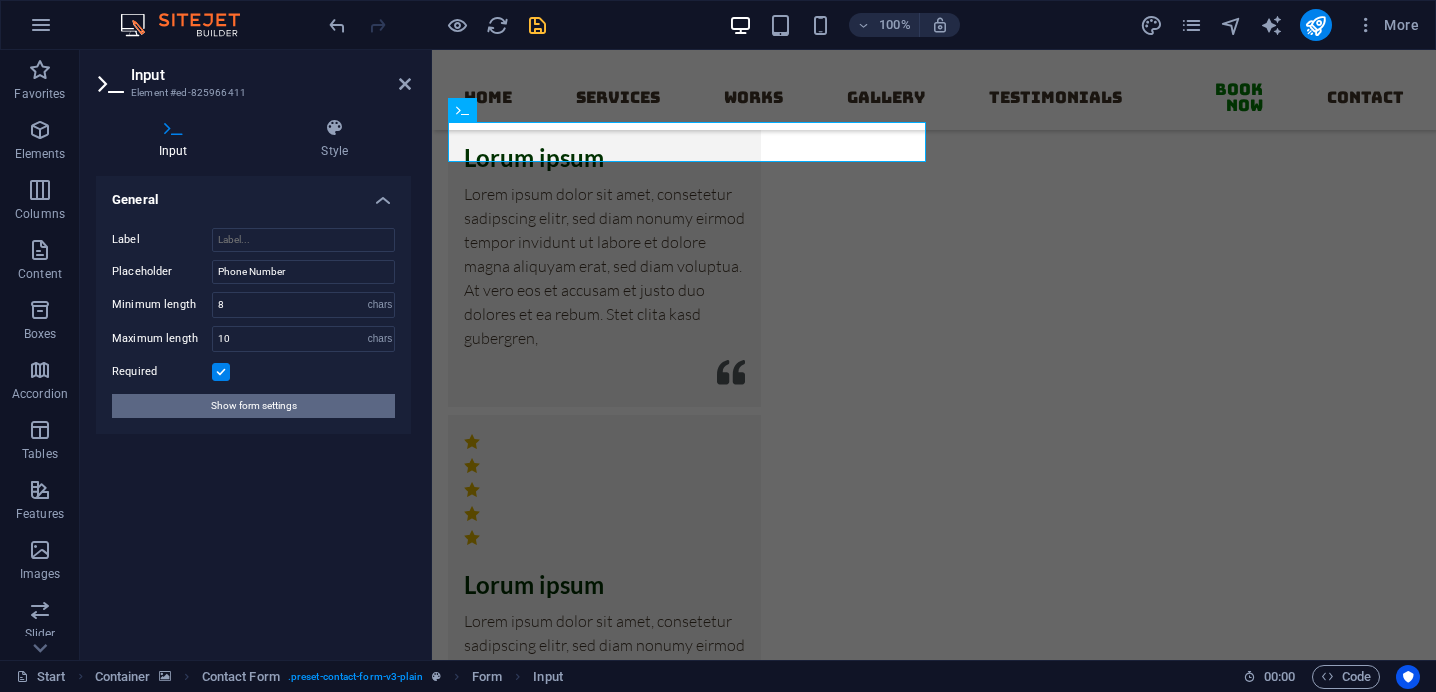 scroll, scrollTop: 15917, scrollLeft: 0, axis: vertical 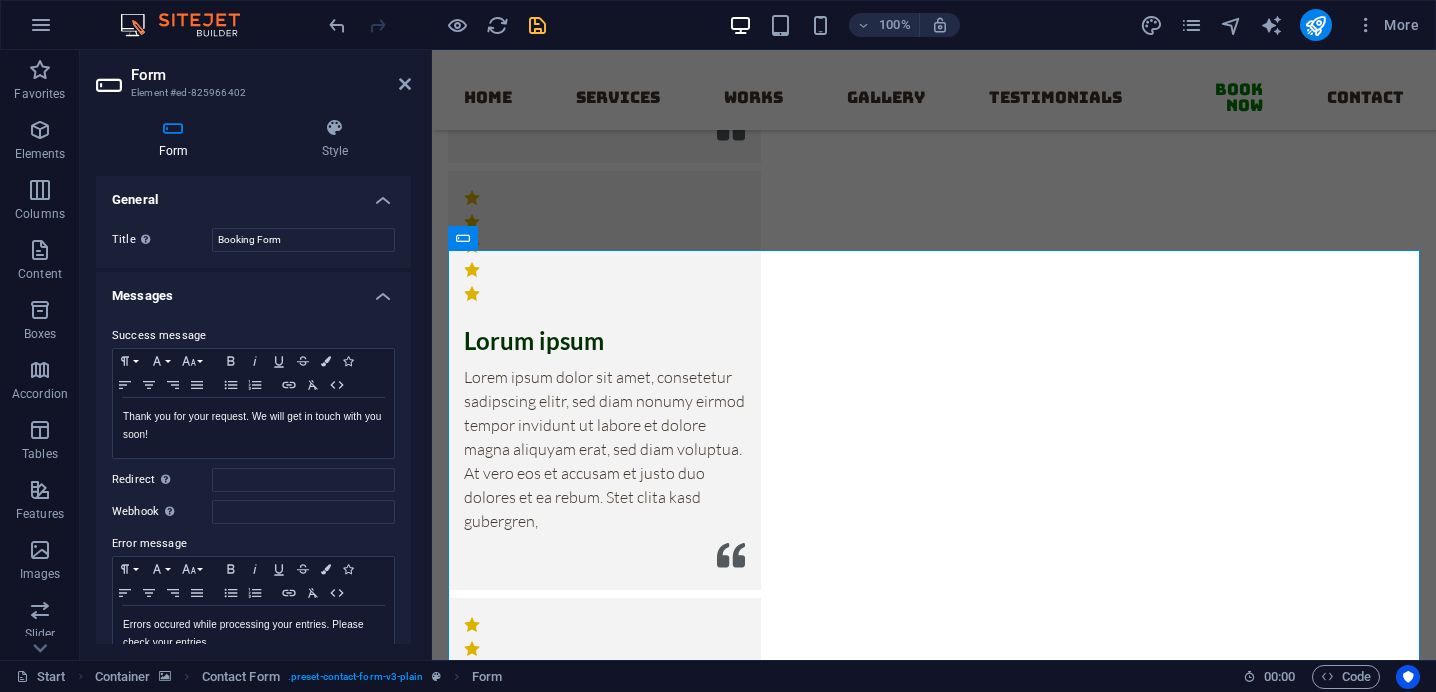 click on "Messages" at bounding box center (253, 290) 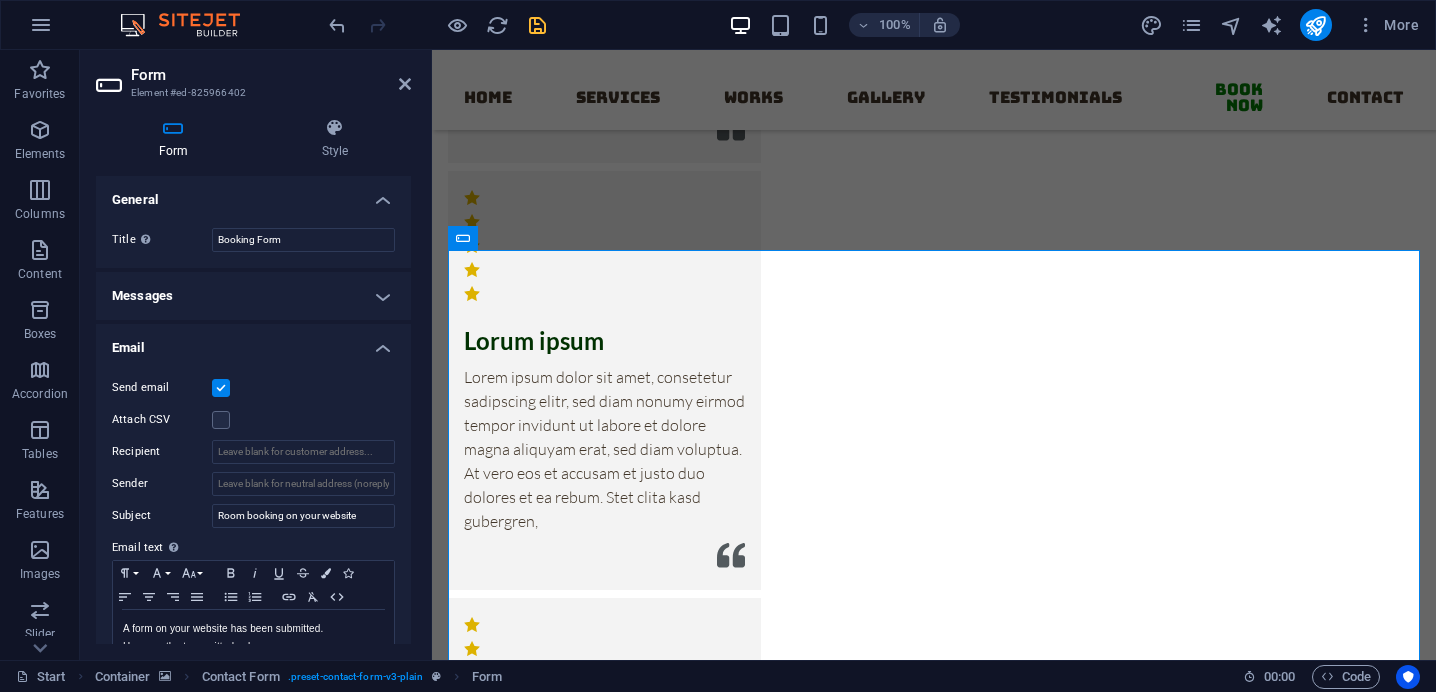 click on "Messages" at bounding box center (253, 296) 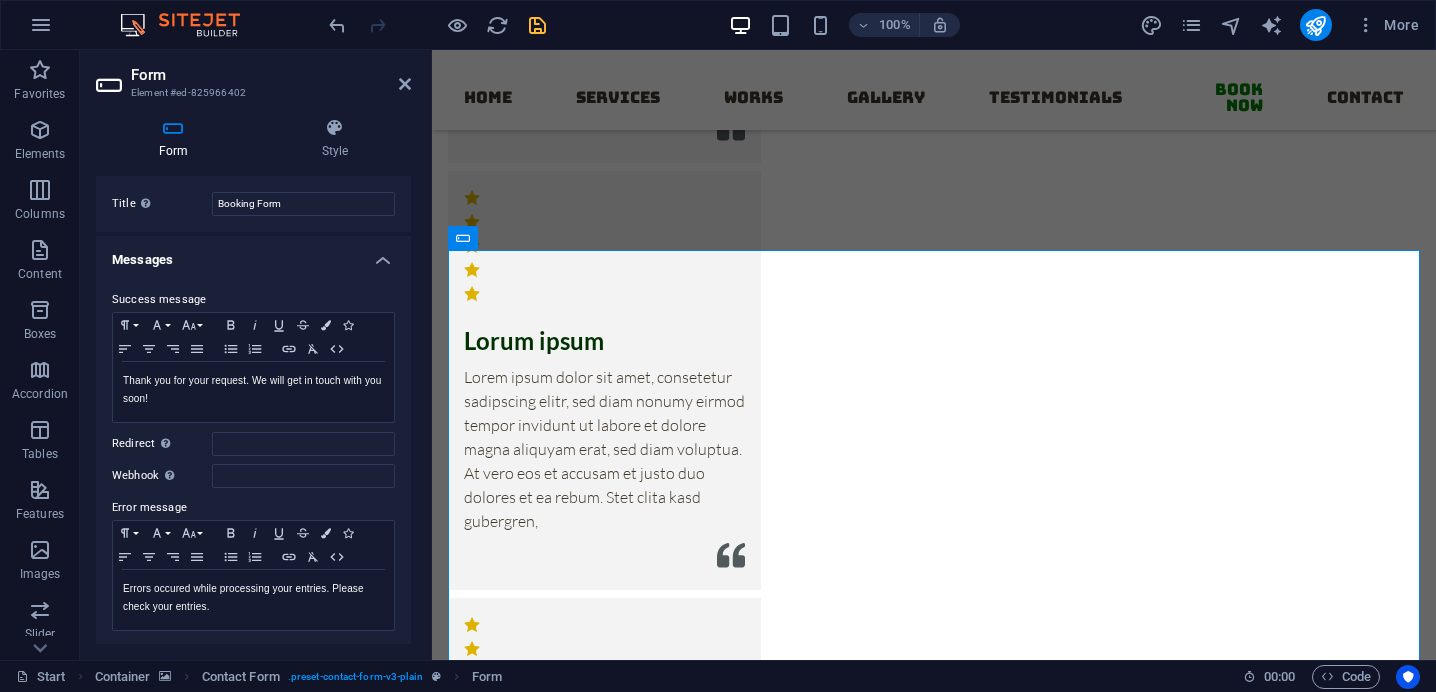 scroll, scrollTop: 94, scrollLeft: 0, axis: vertical 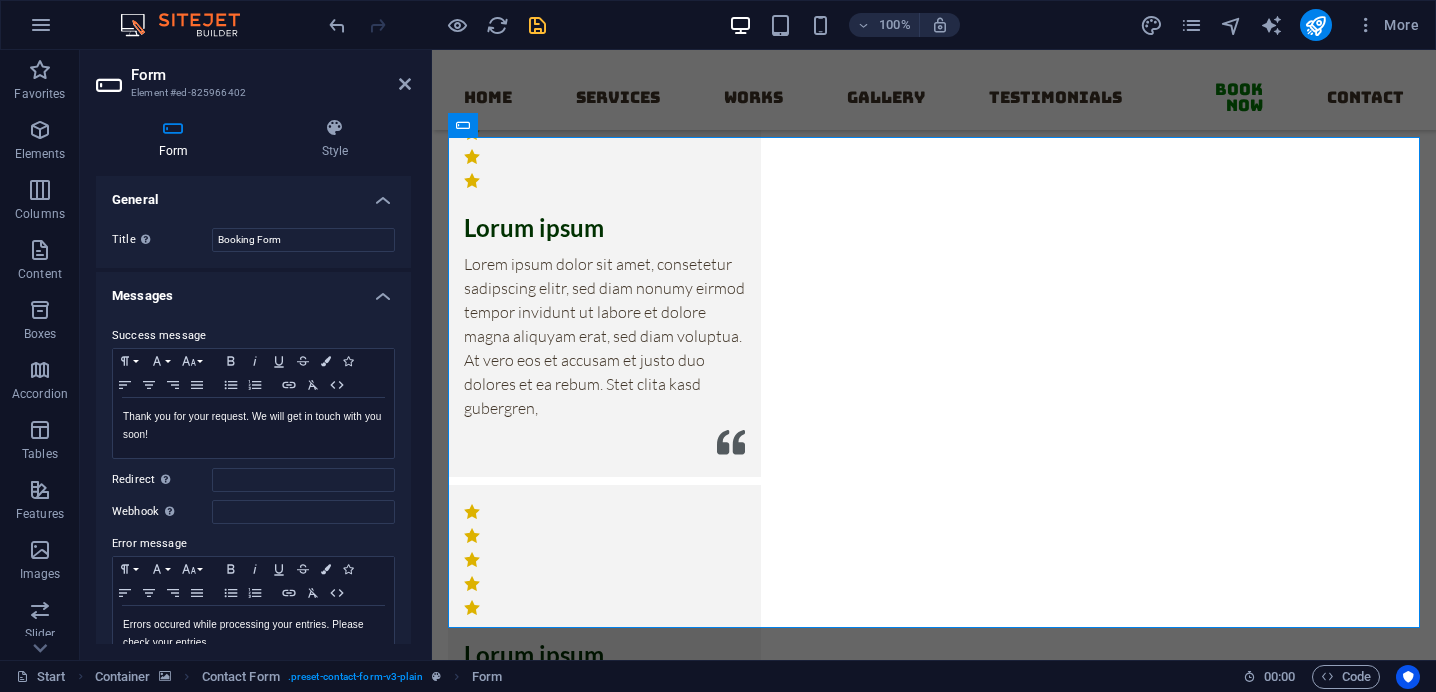 click on "General" at bounding box center [253, 194] 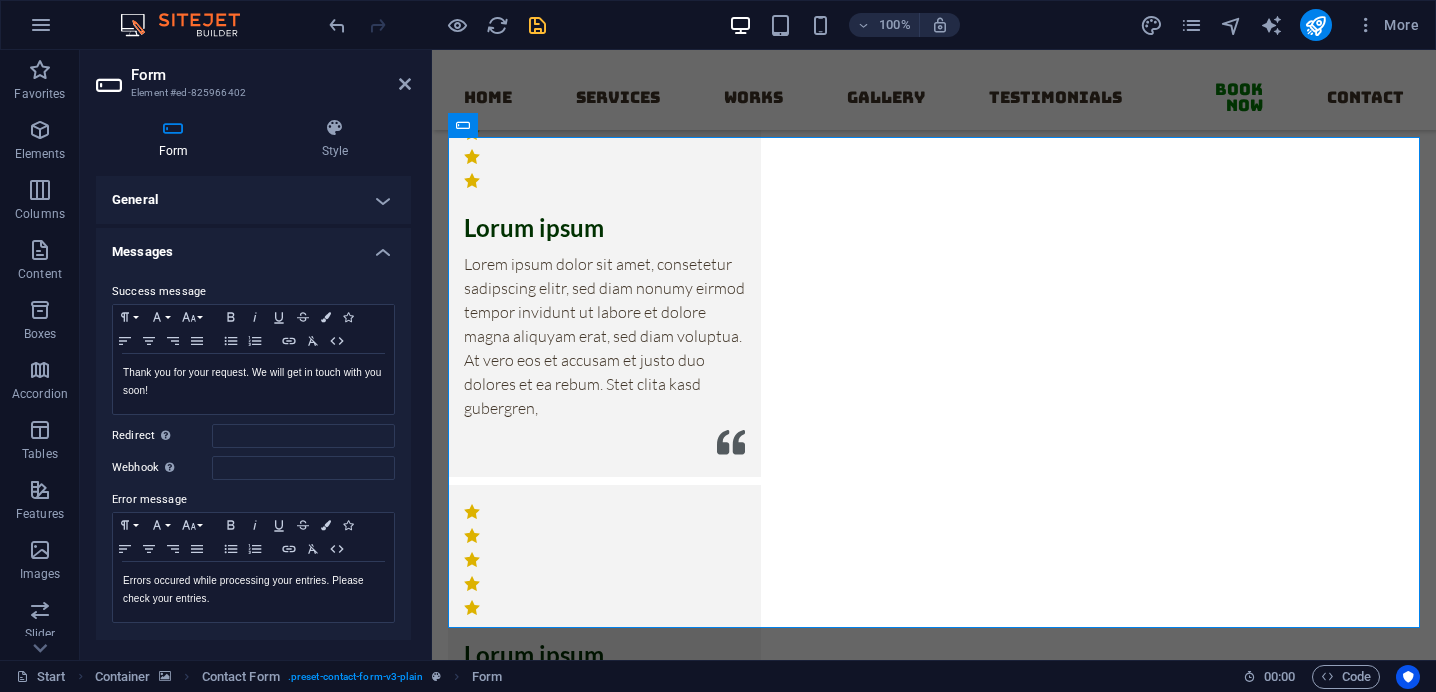click on "Messages" at bounding box center (253, 246) 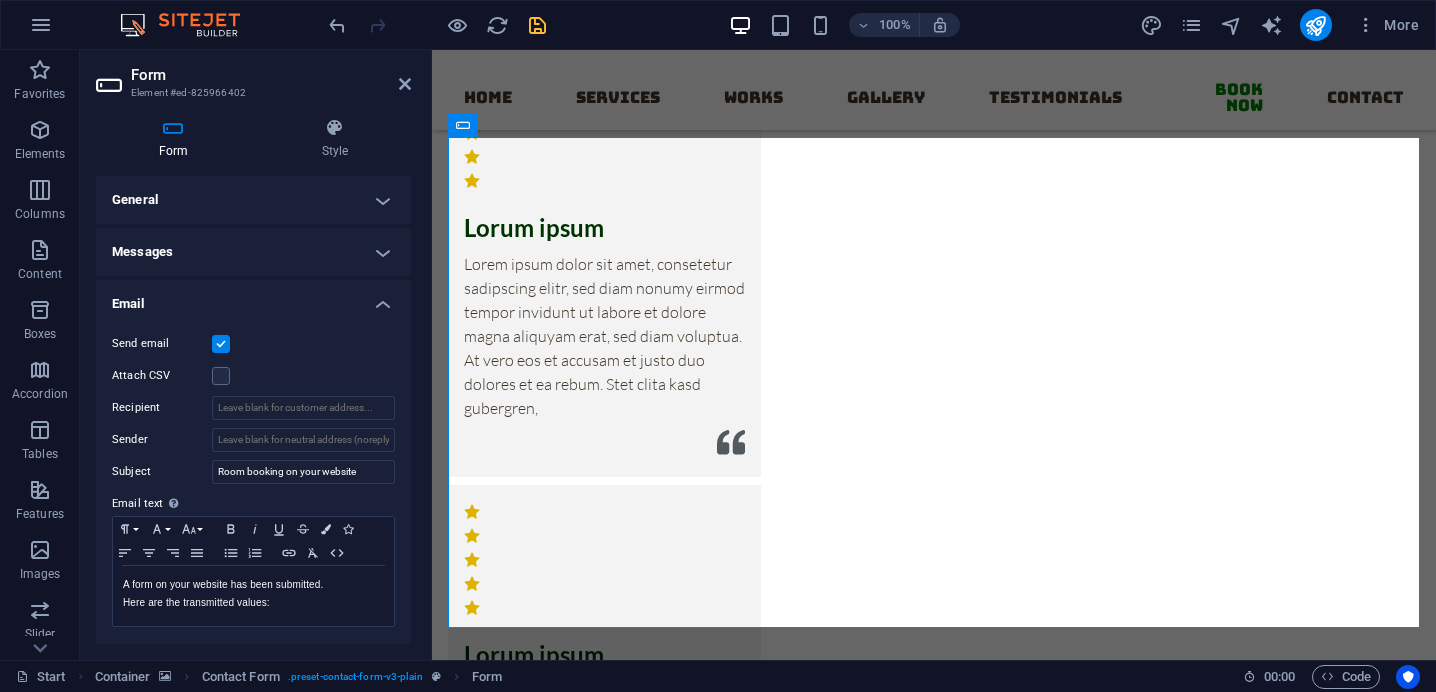 click on "Email" at bounding box center (253, 298) 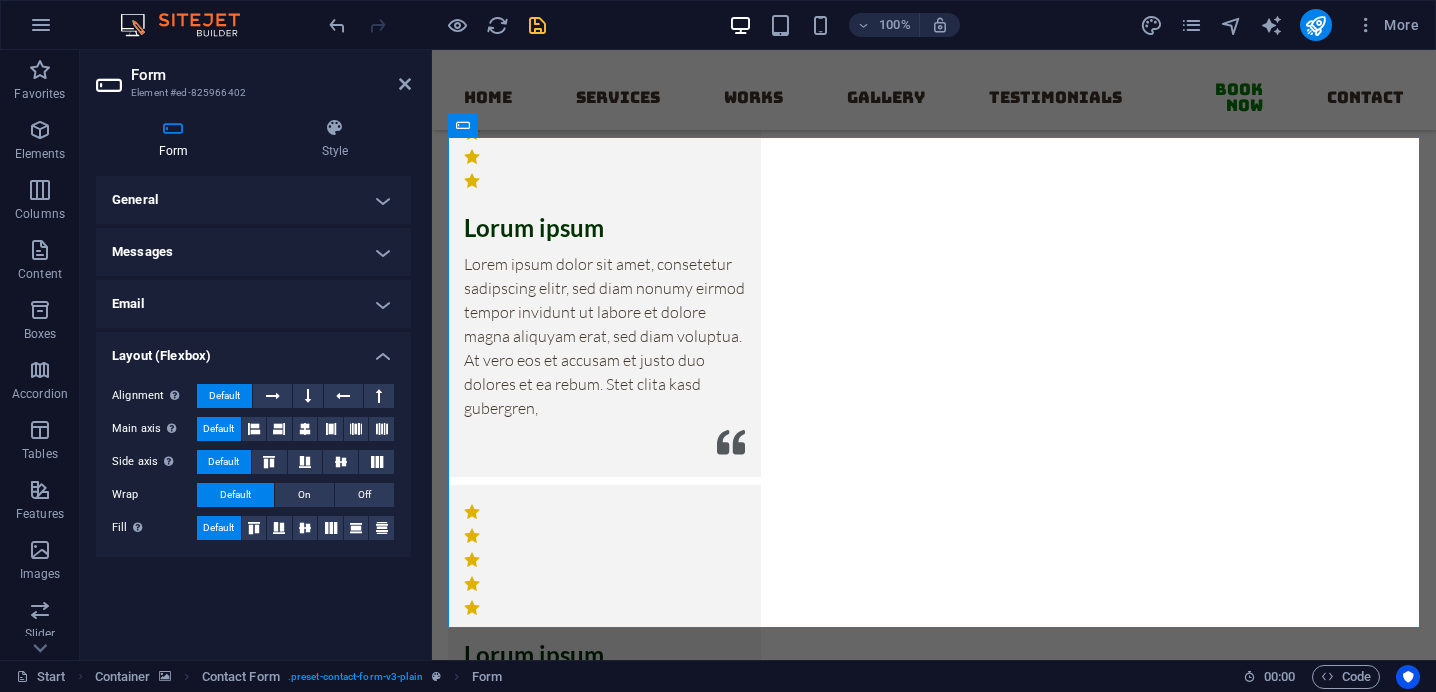 click on "Layout (Flexbox)" at bounding box center (253, 350) 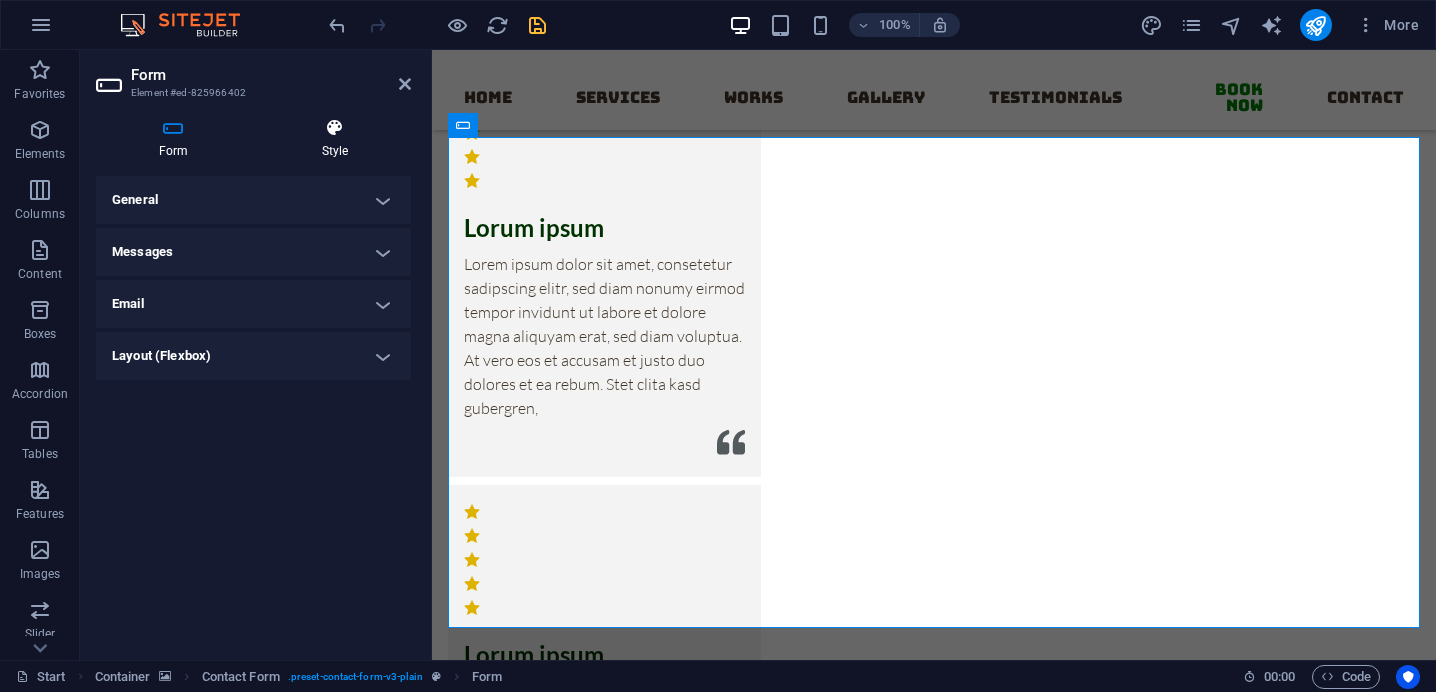 click on "Style" at bounding box center (335, 139) 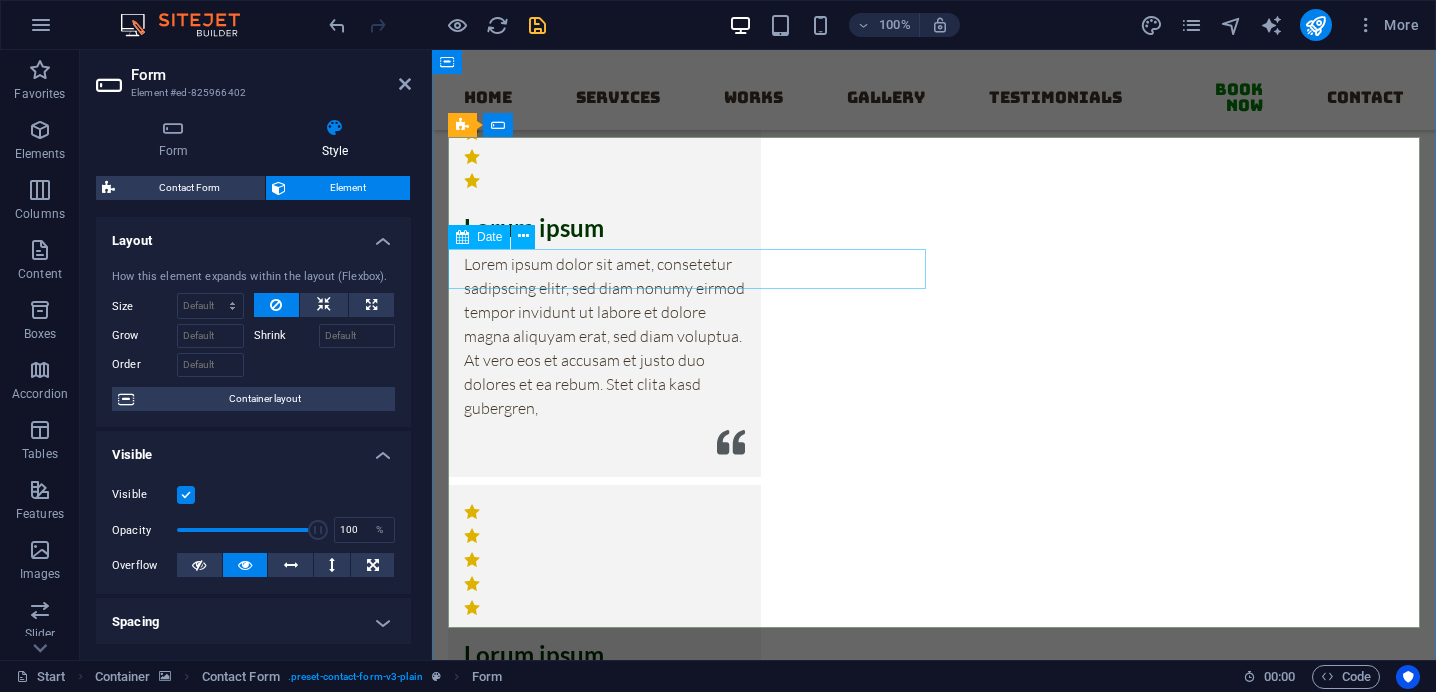 click 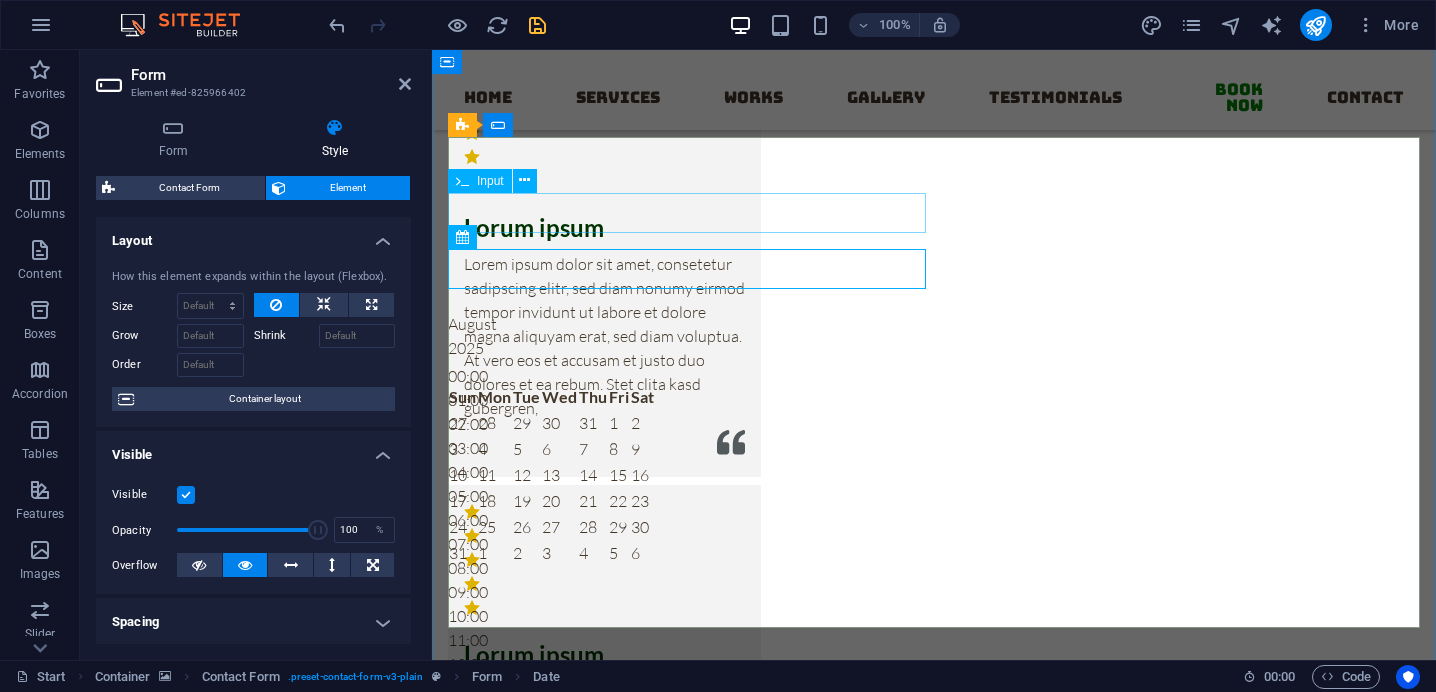 click on "Input" at bounding box center (490, 181) 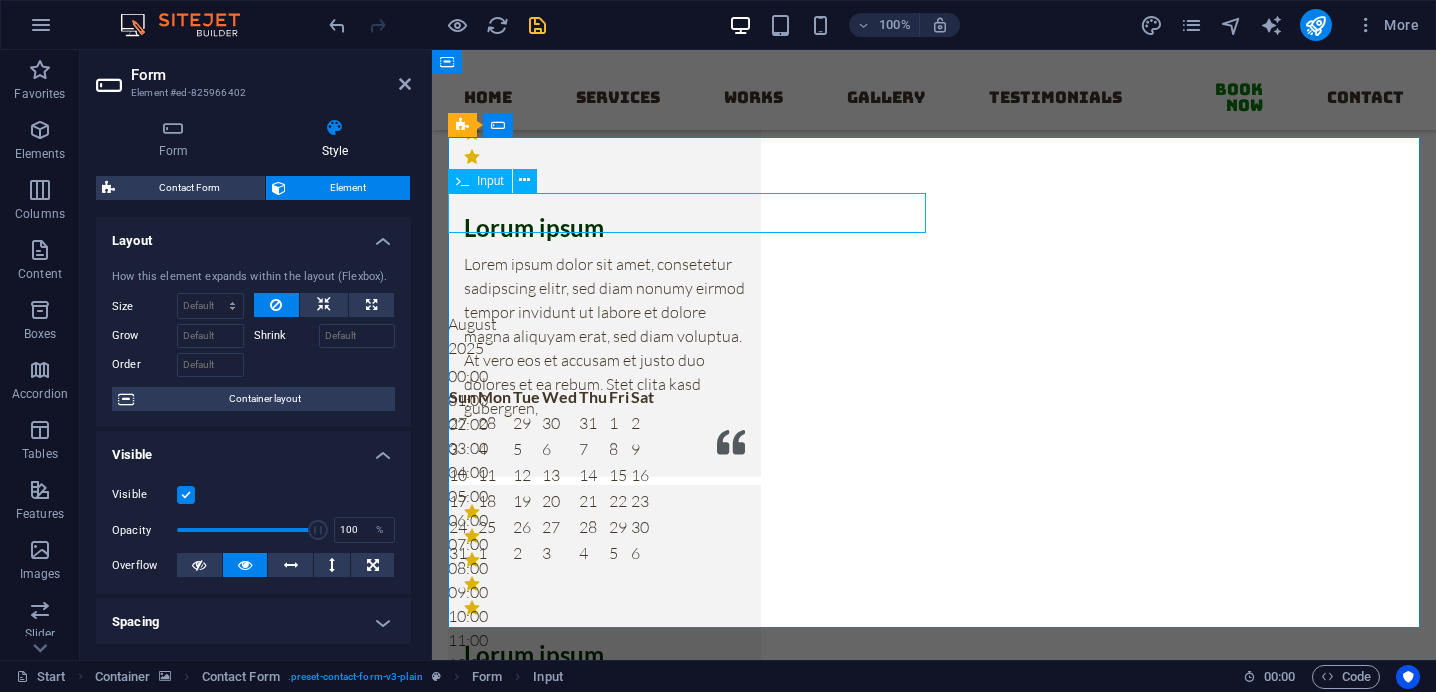 click on "Input" at bounding box center (490, 181) 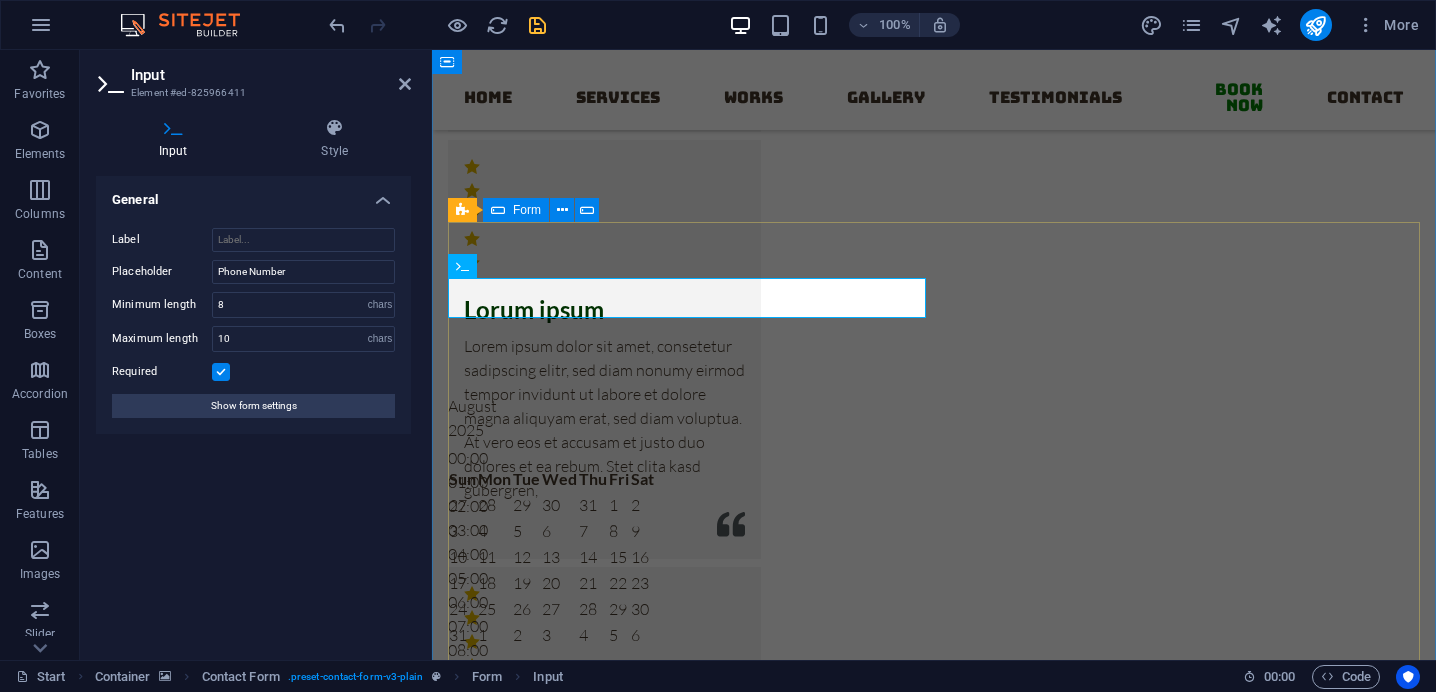 scroll, scrollTop: 15952, scrollLeft: 0, axis: vertical 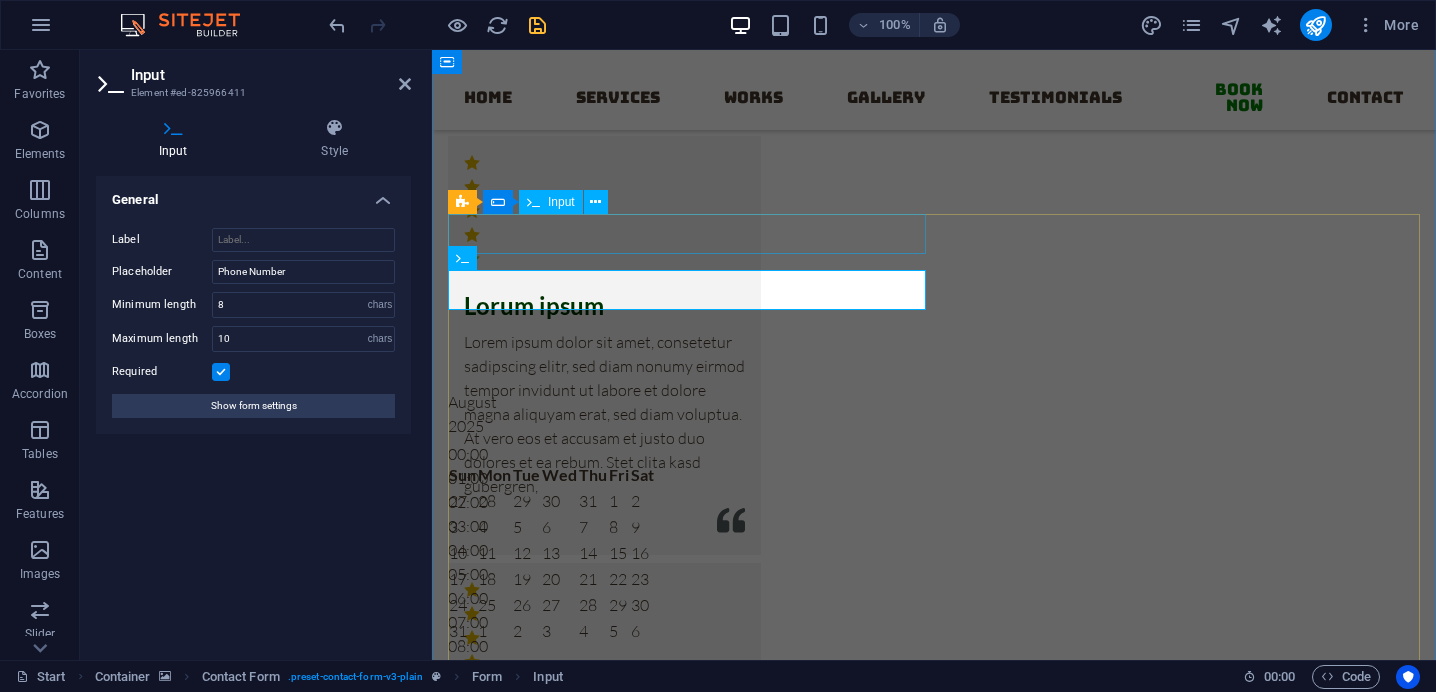 click on "Input" at bounding box center (561, 202) 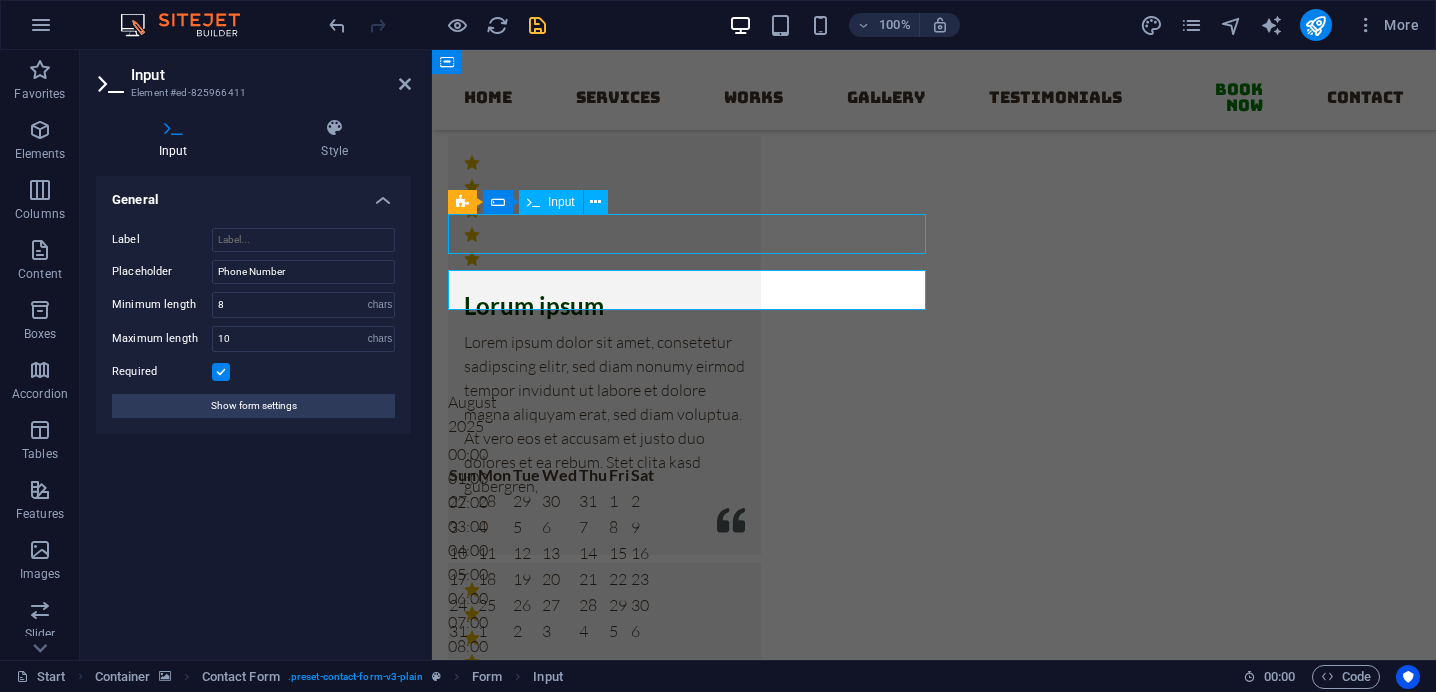 click on "Input" at bounding box center (561, 202) 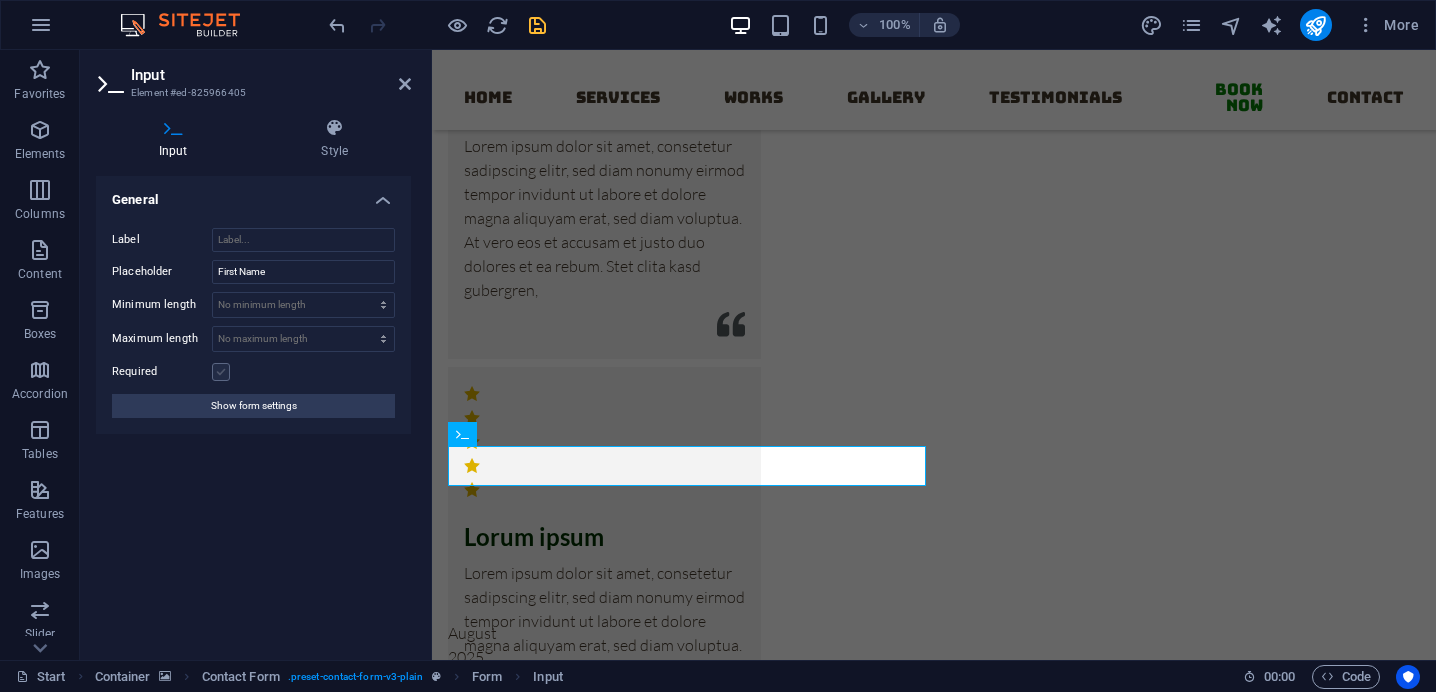 click at bounding box center (221, 372) 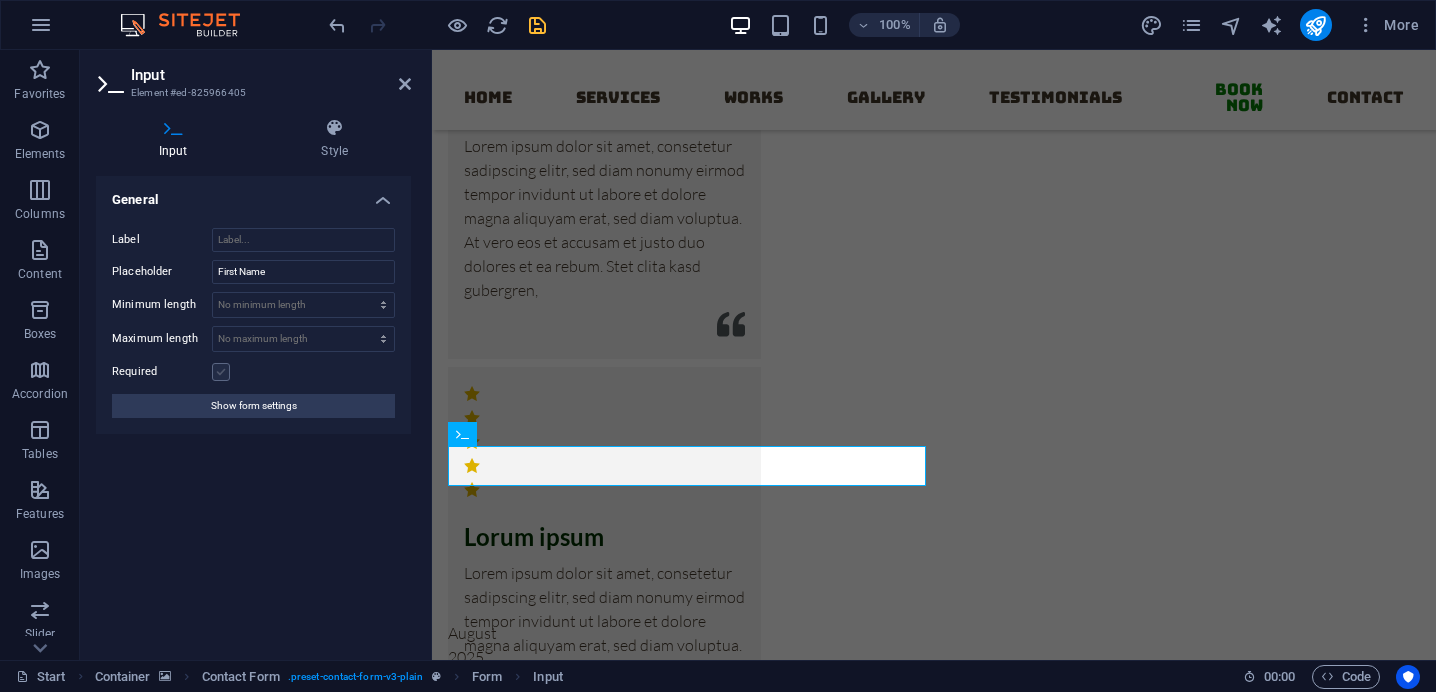click on "Required" at bounding box center (0, 0) 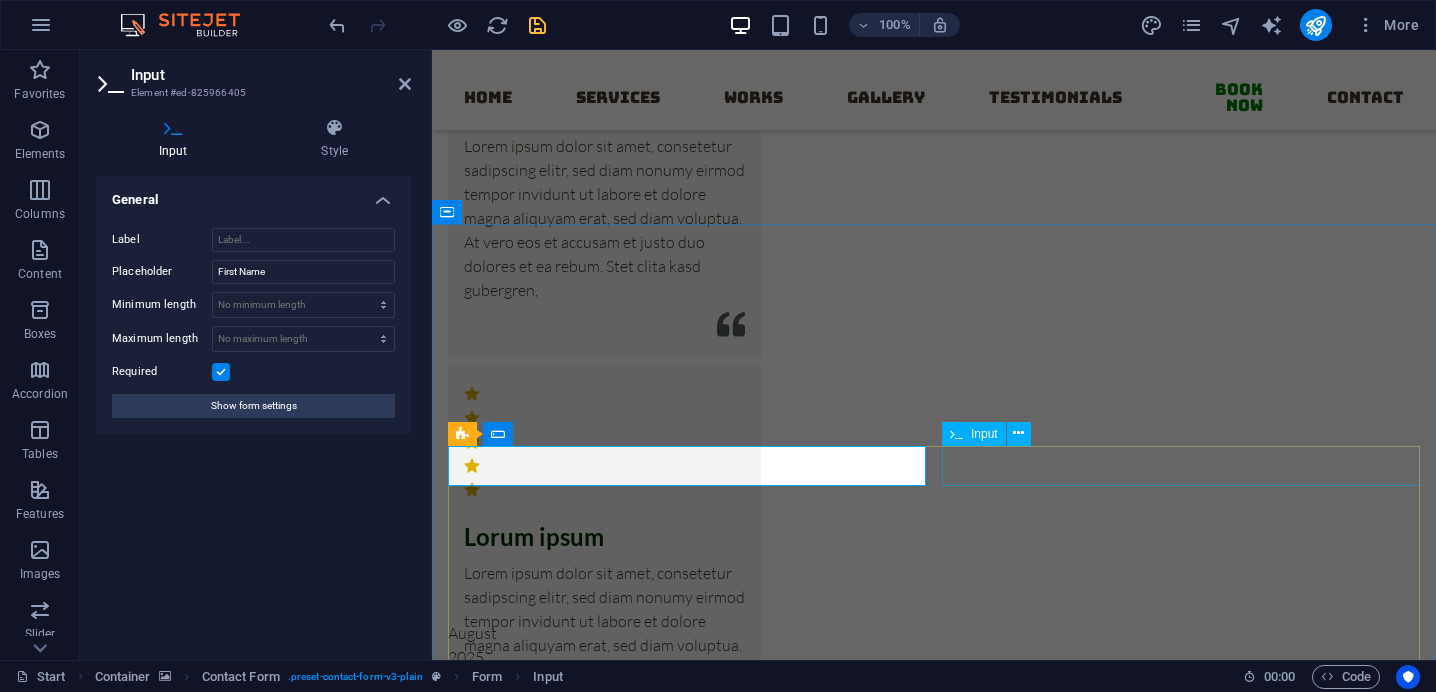 click on "Input" at bounding box center [974, 434] 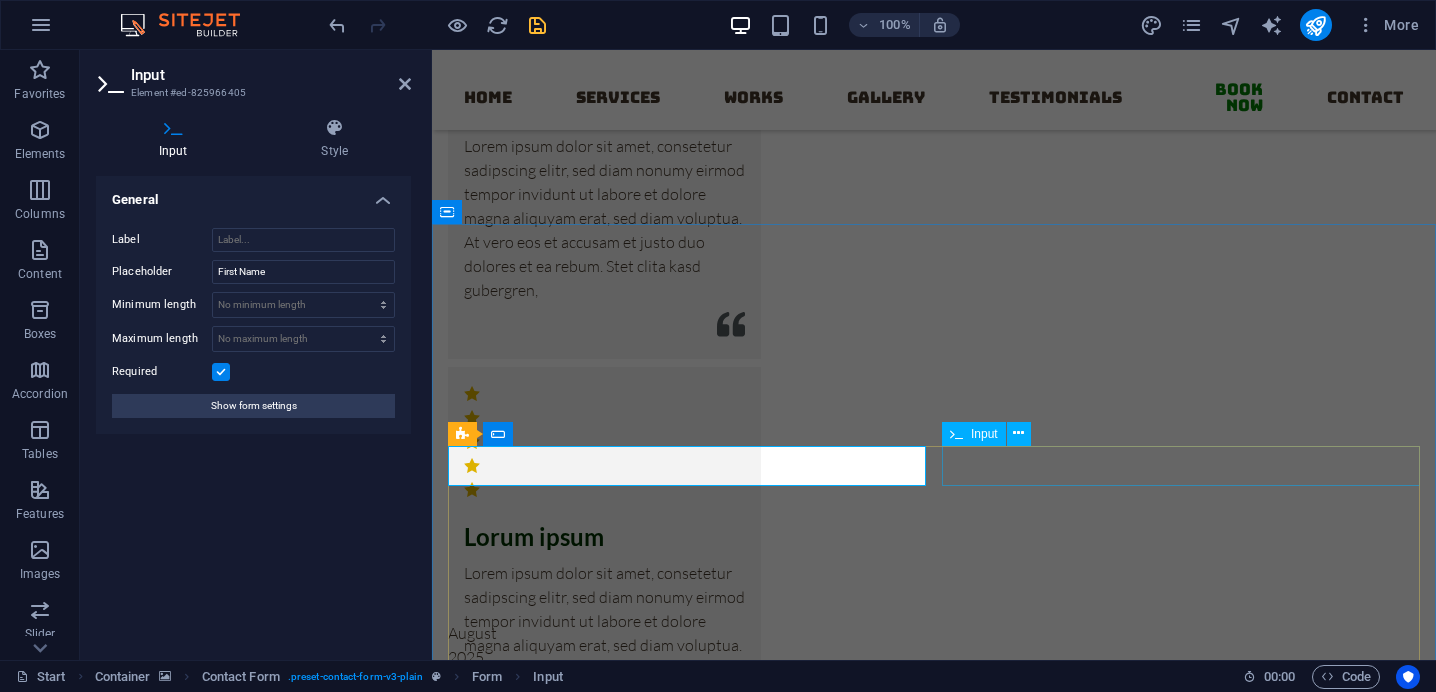 click on "Input" at bounding box center (974, 434) 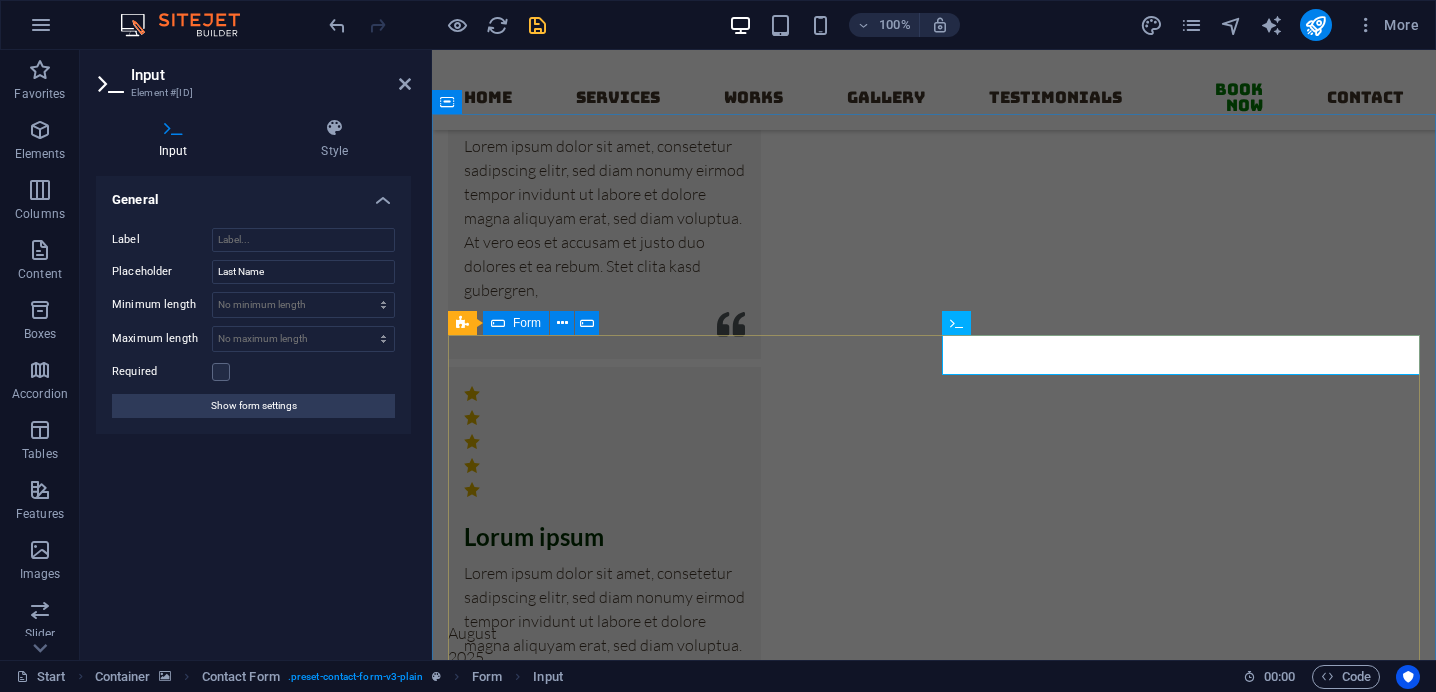 scroll, scrollTop: 15831, scrollLeft: 0, axis: vertical 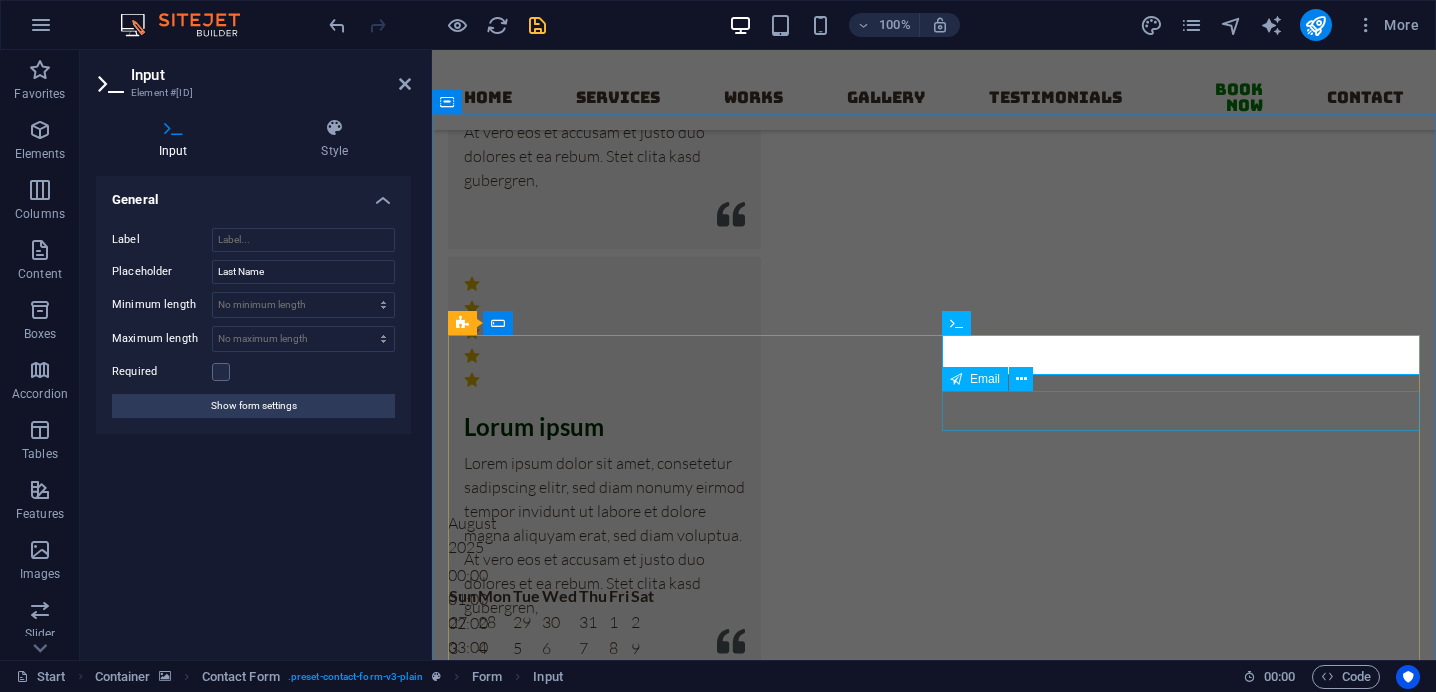 click on "Email" at bounding box center [975, 379] 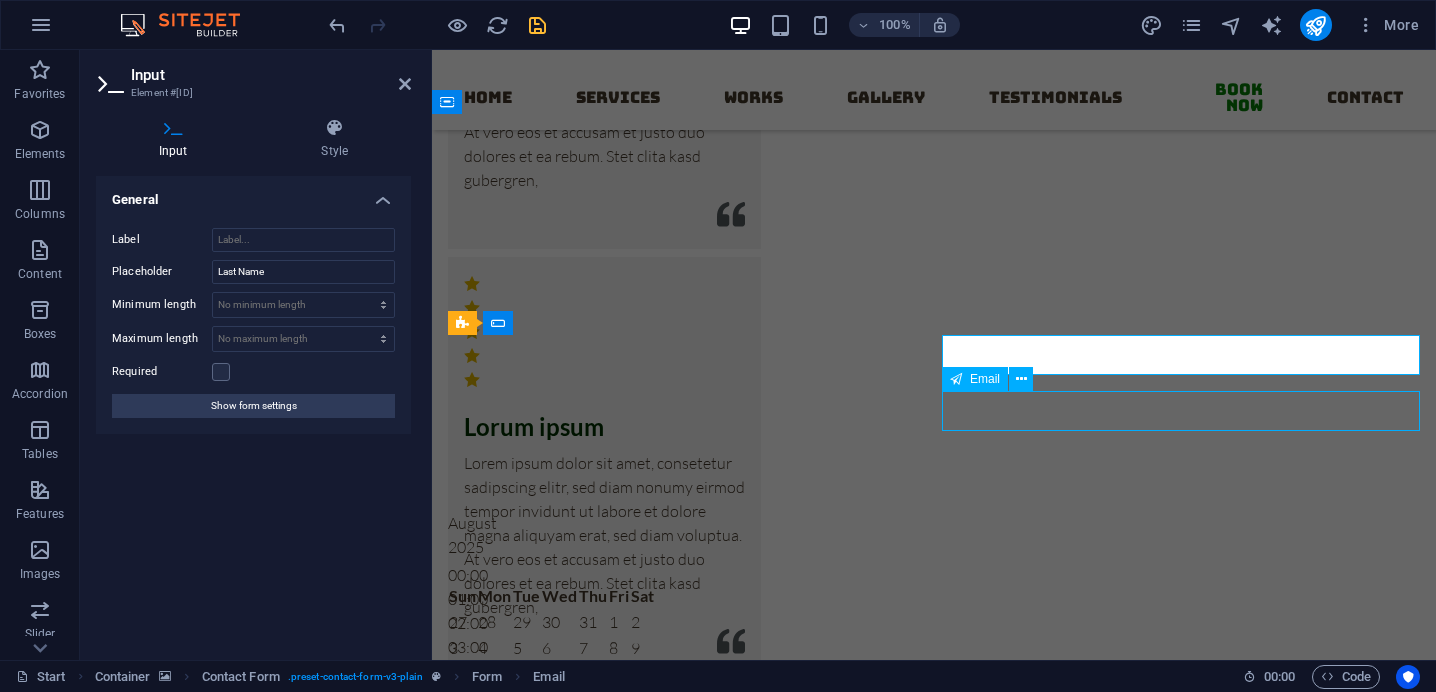 click on "Email" at bounding box center [975, 379] 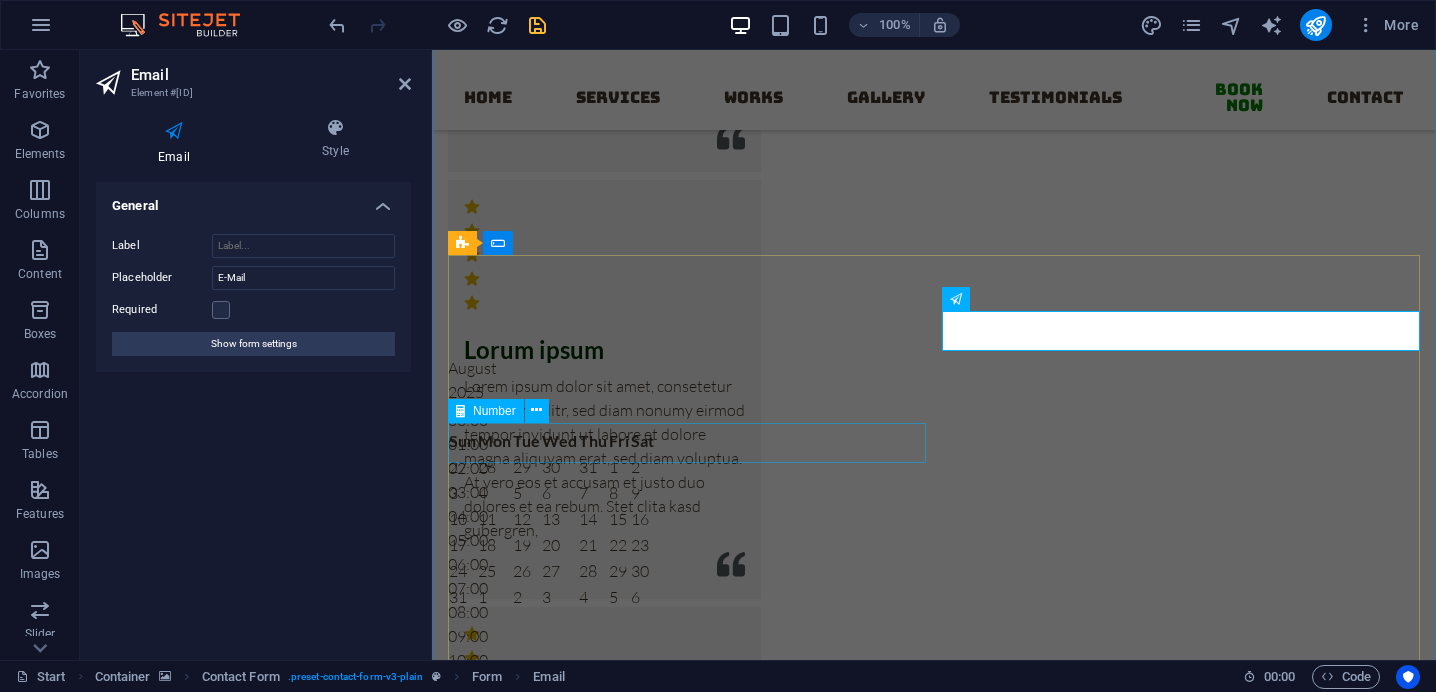 scroll, scrollTop: 15916, scrollLeft: 0, axis: vertical 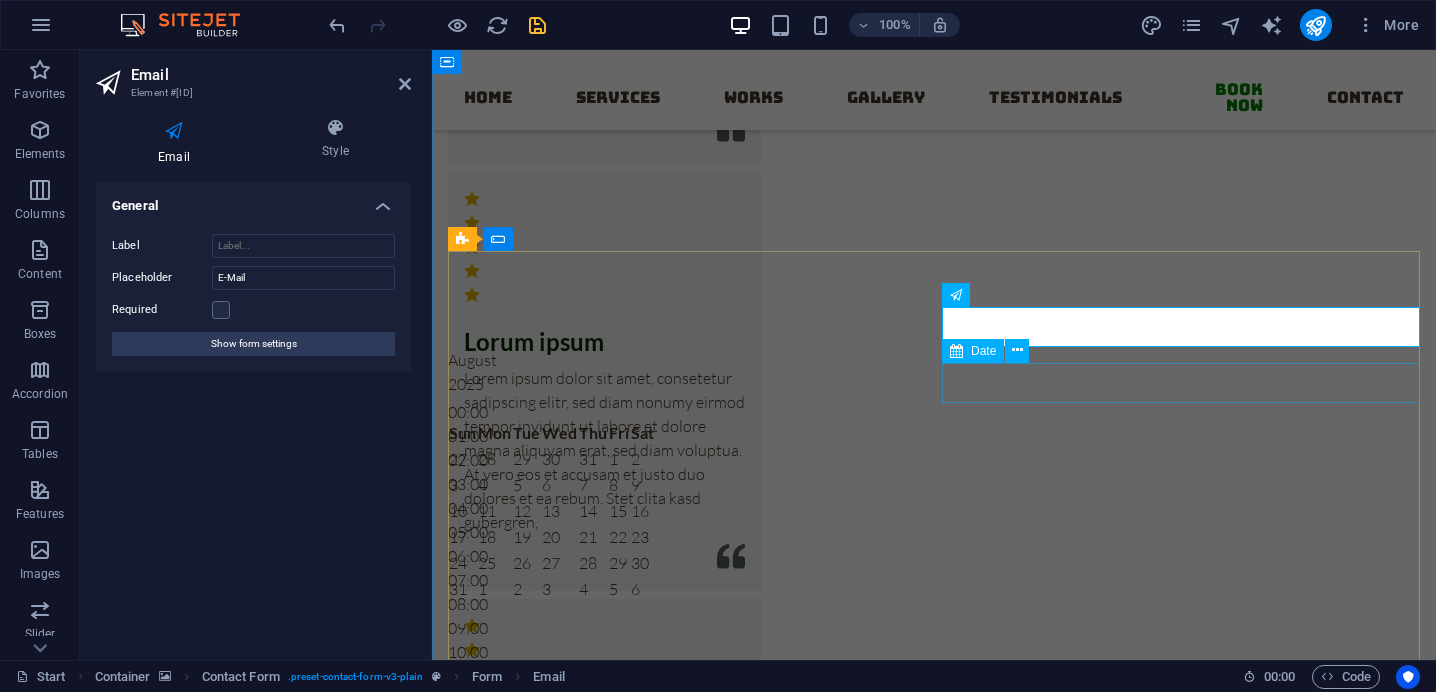 click 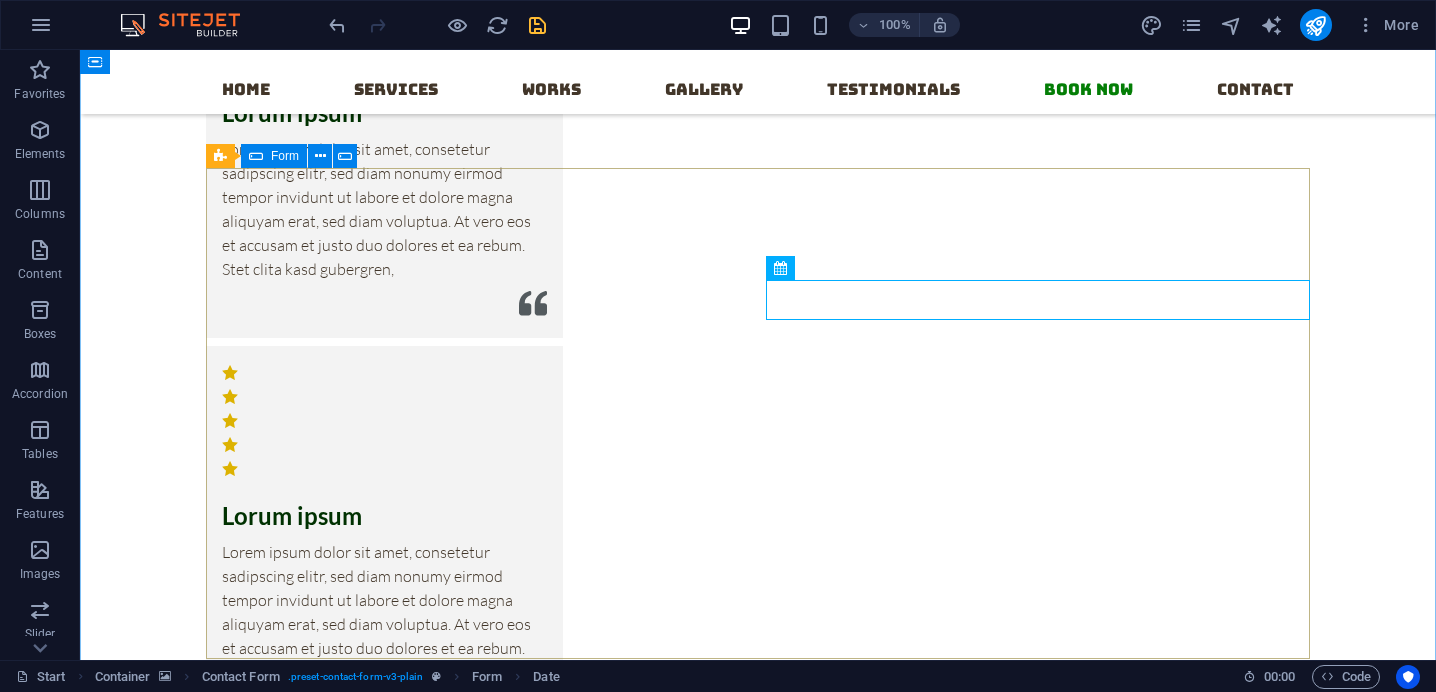 scroll, scrollTop: 16182, scrollLeft: 0, axis: vertical 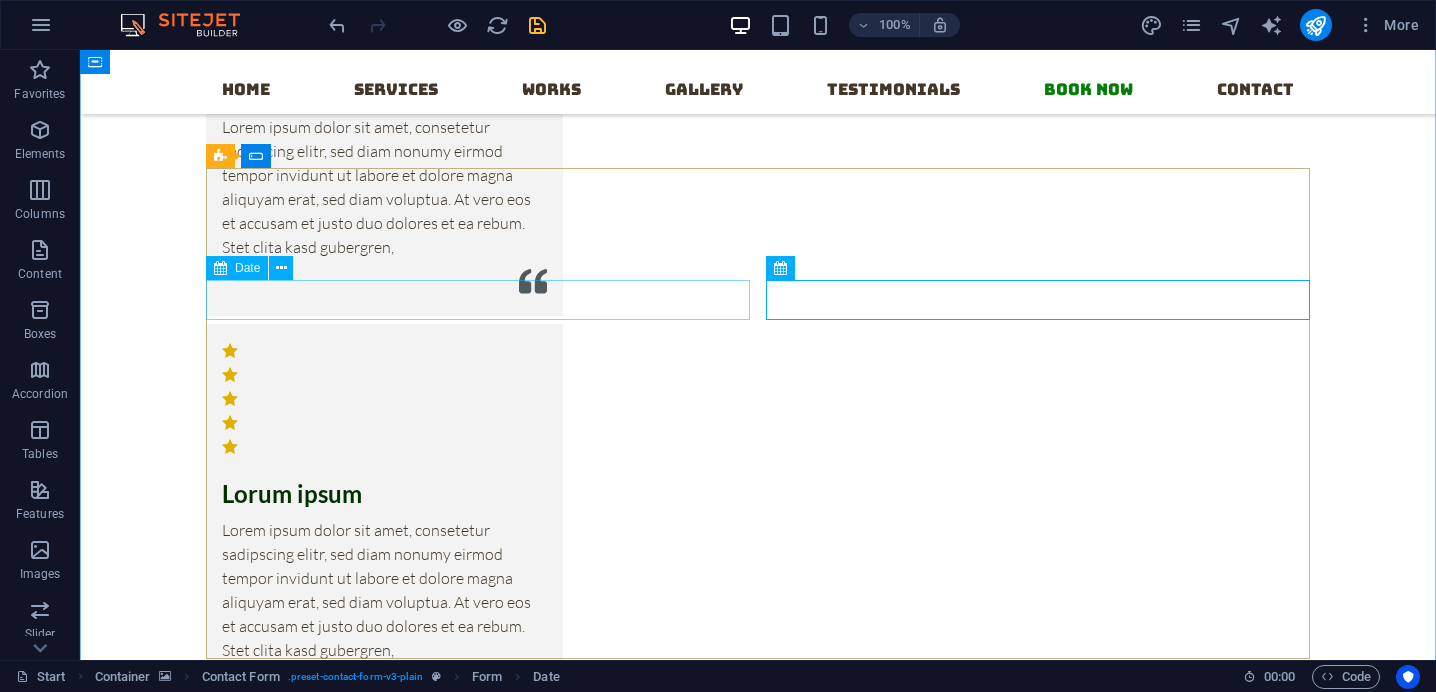 click 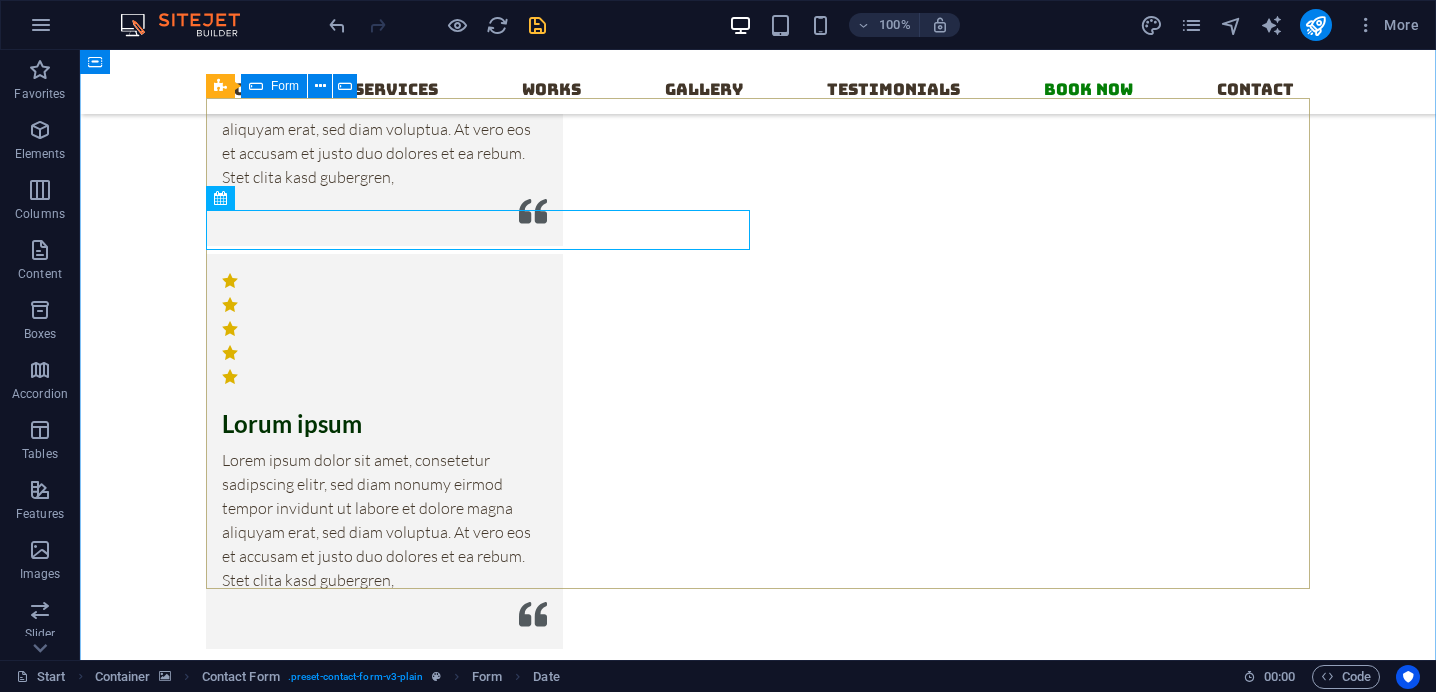 scroll, scrollTop: 16255, scrollLeft: 0, axis: vertical 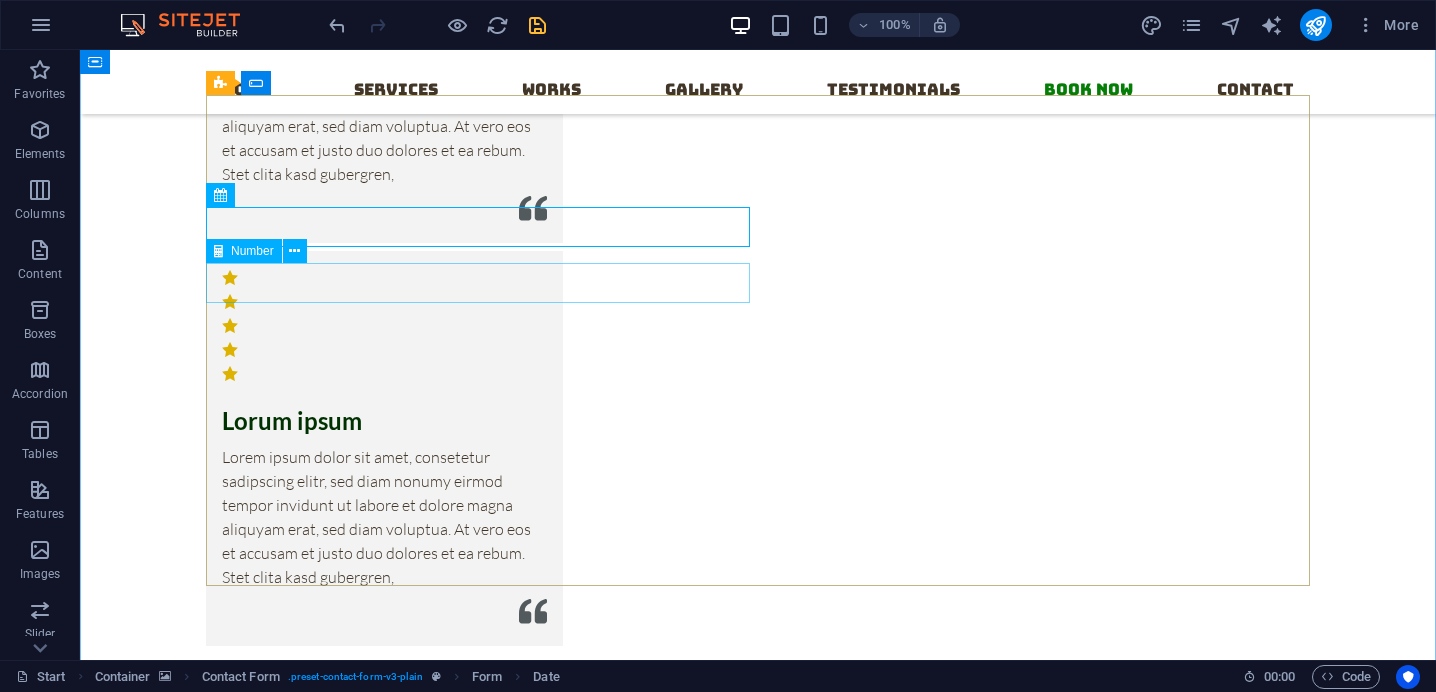 click 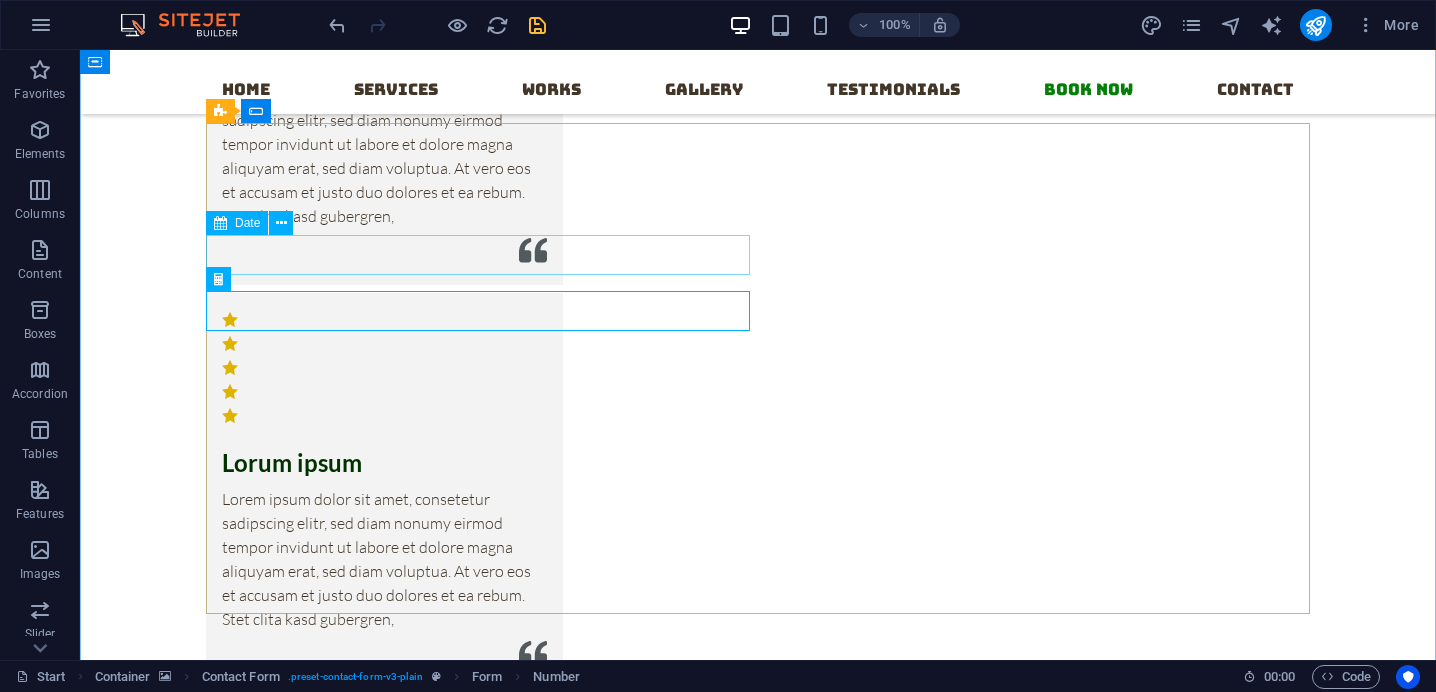 scroll, scrollTop: 16208, scrollLeft: 0, axis: vertical 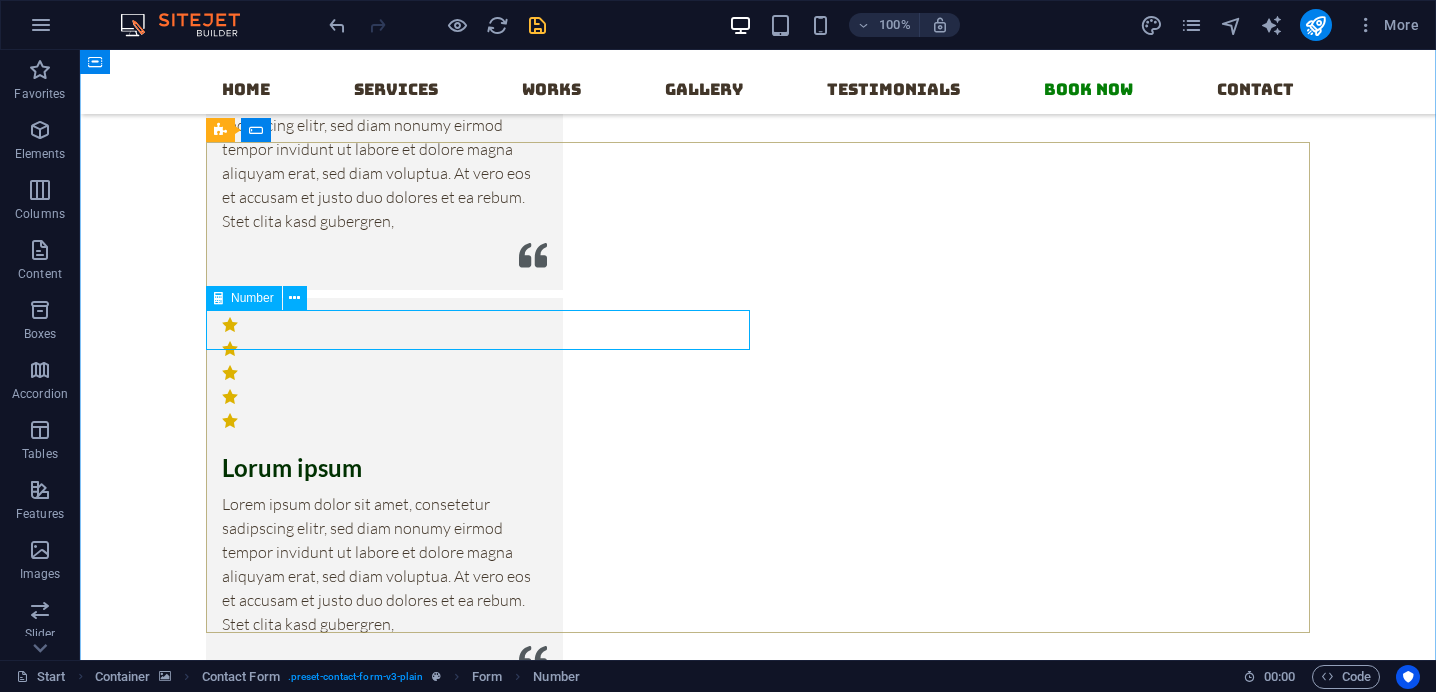 click 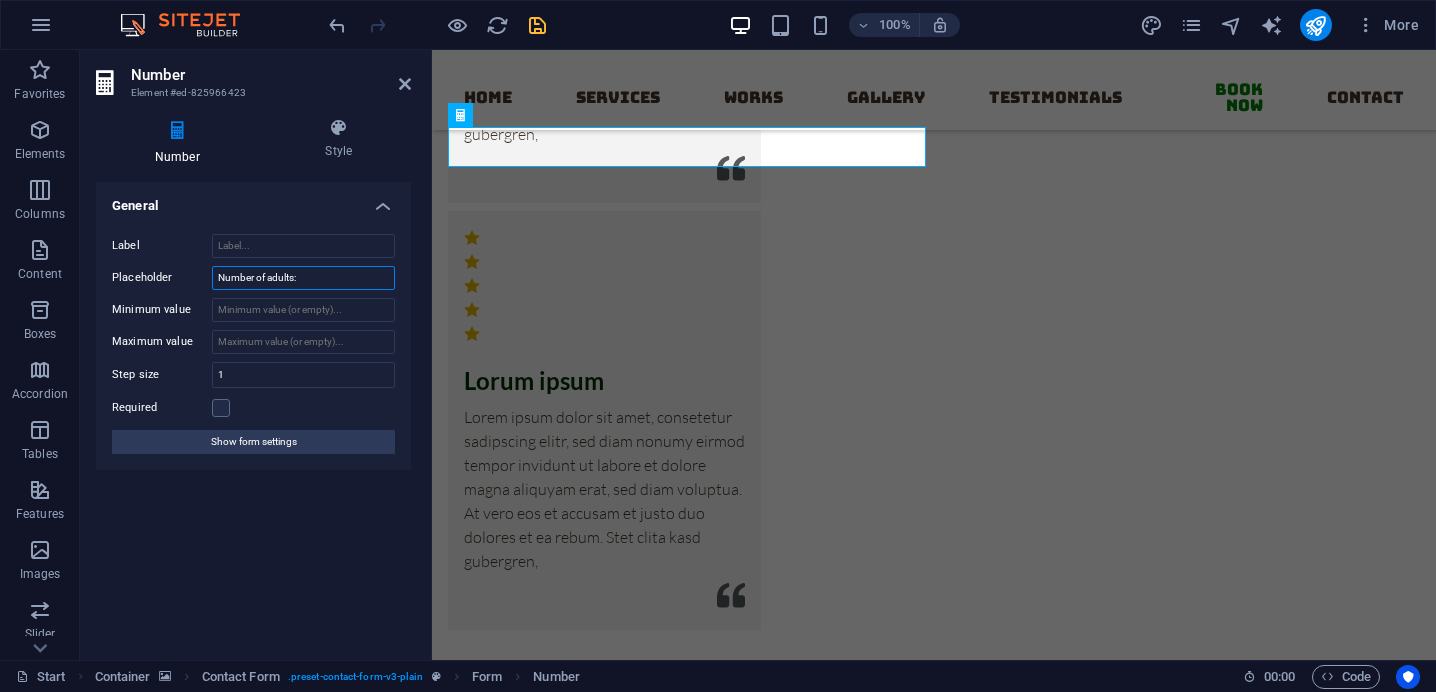 drag, startPoint x: 309, startPoint y: 276, endPoint x: 190, endPoint y: 284, distance: 119.26861 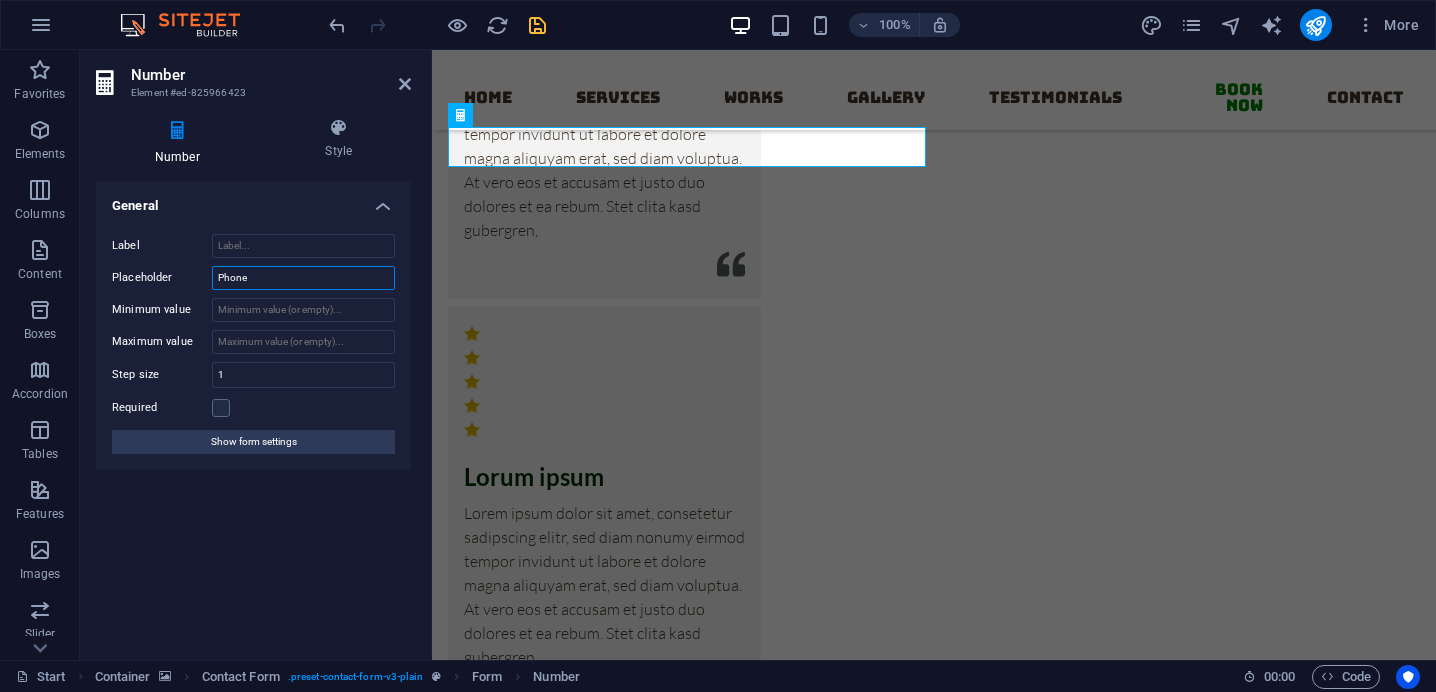 click on "Phone" at bounding box center (303, 278) 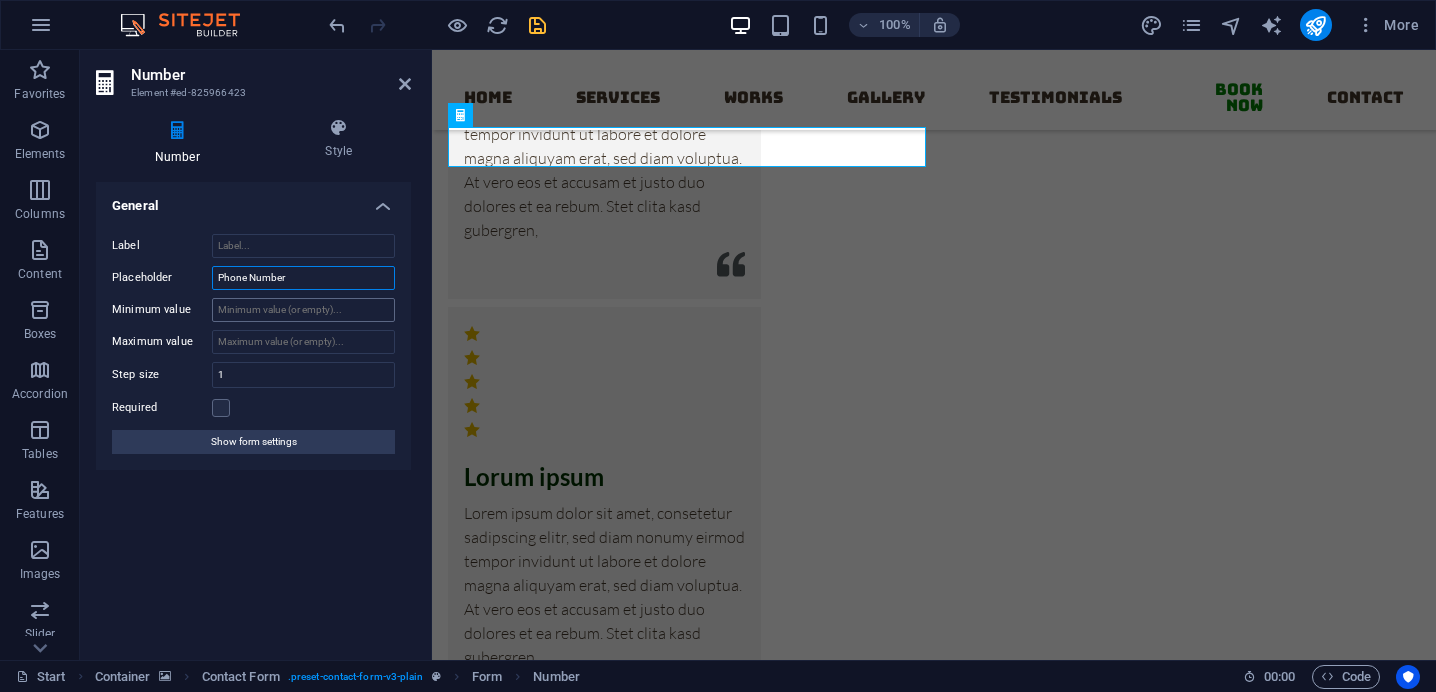 type on "Phone Number" 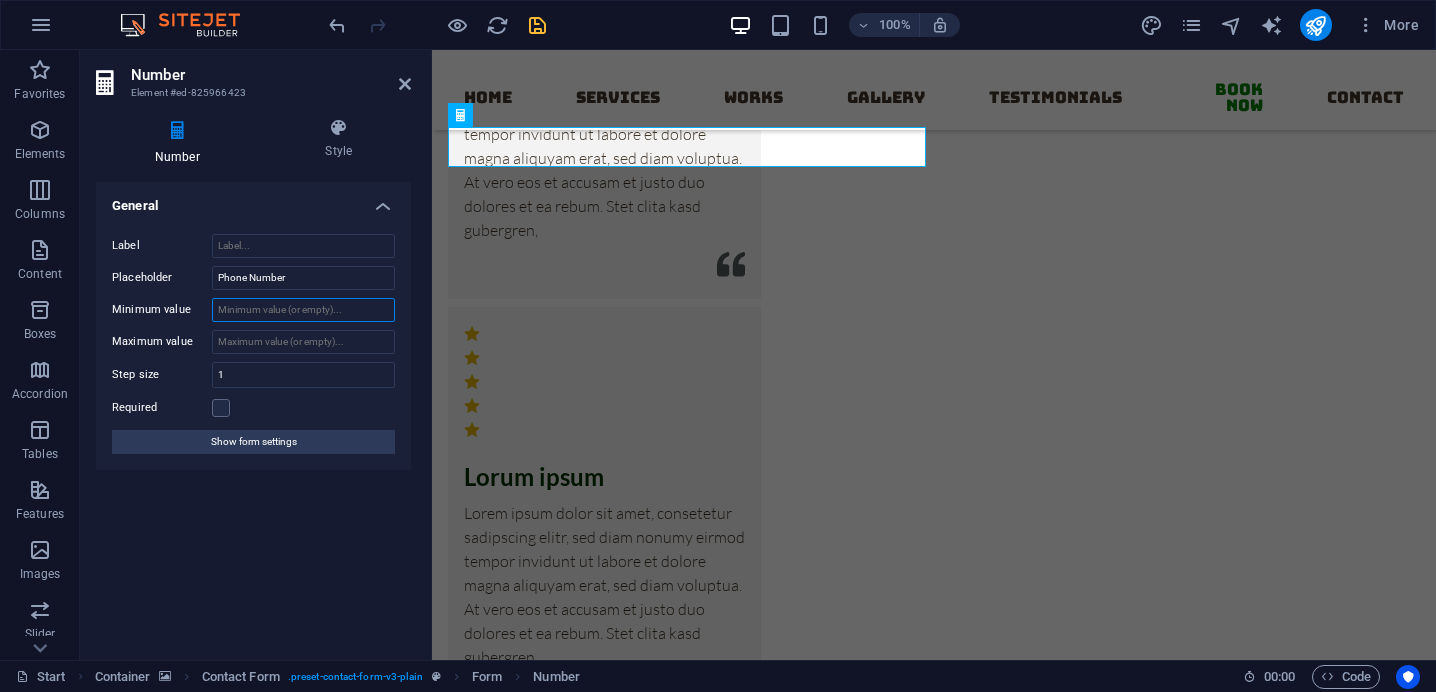 click on "Minimum value" at bounding box center [303, 310] 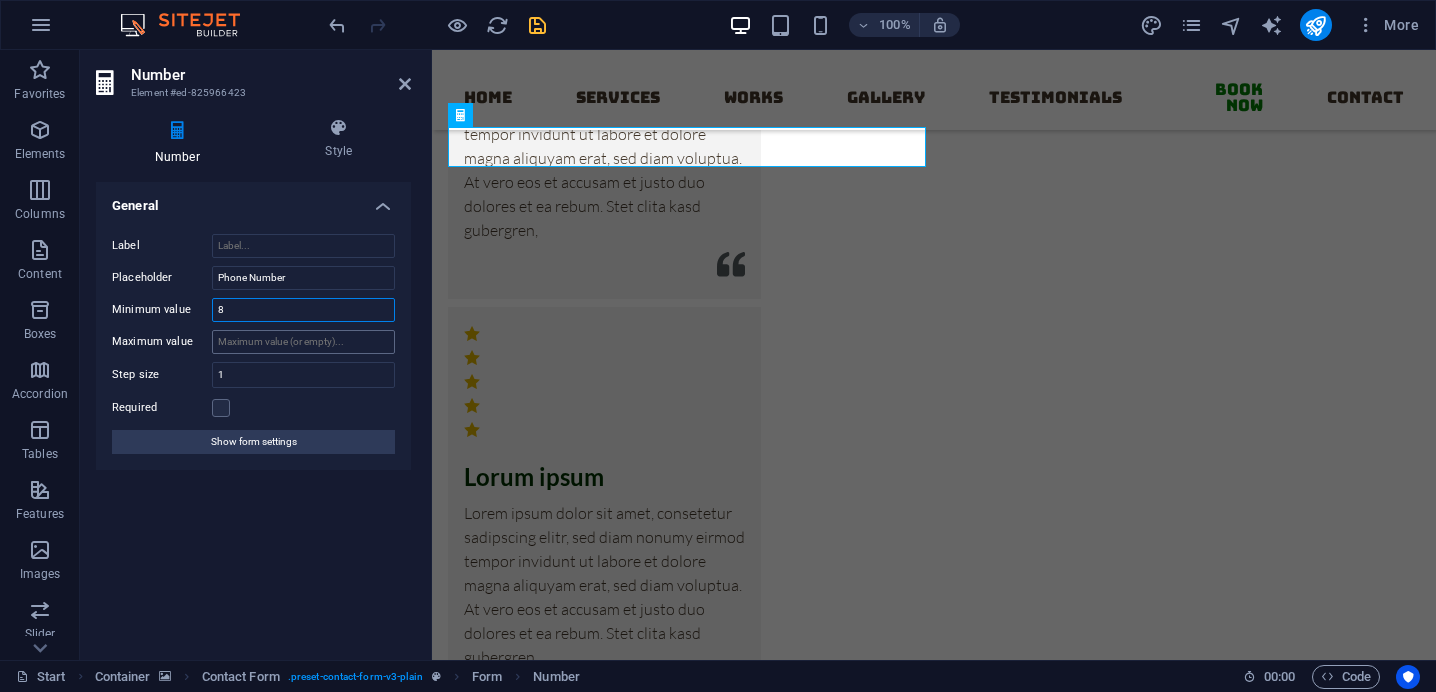 type on "8" 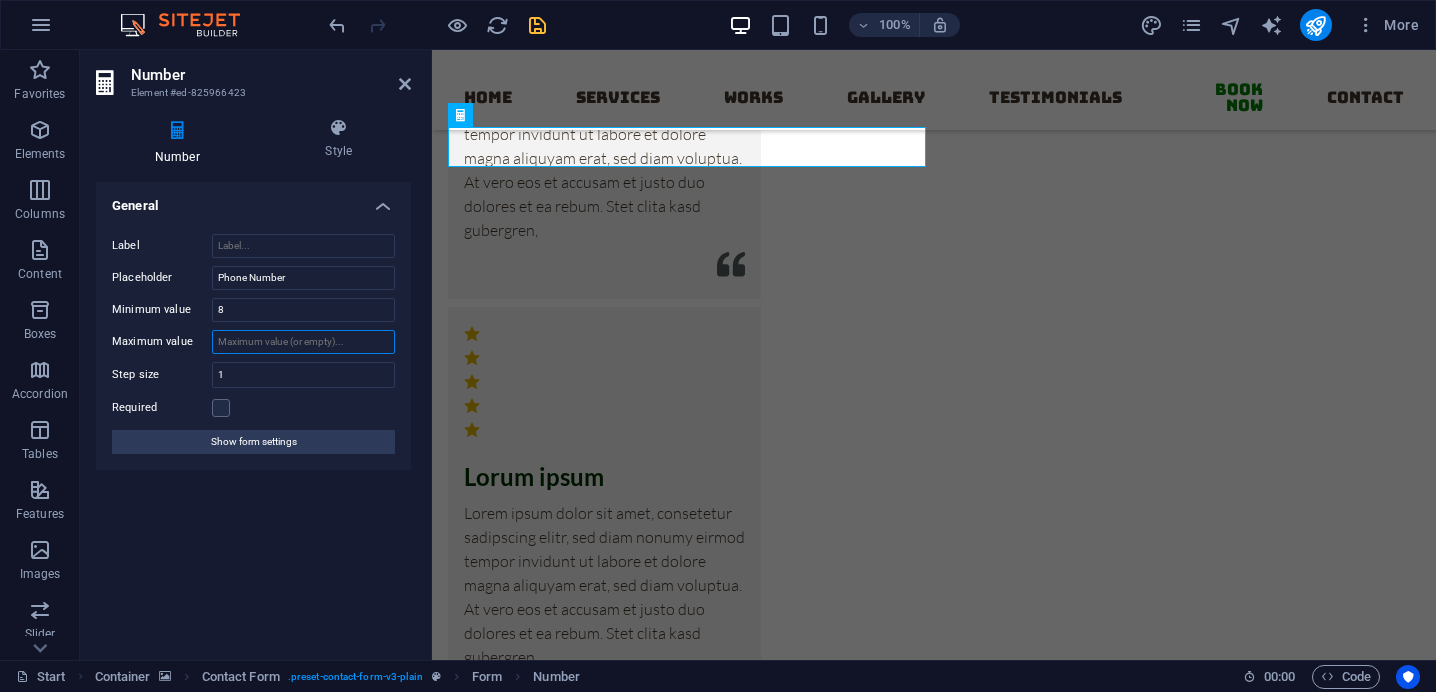 click on "Maximum value" at bounding box center (303, 342) 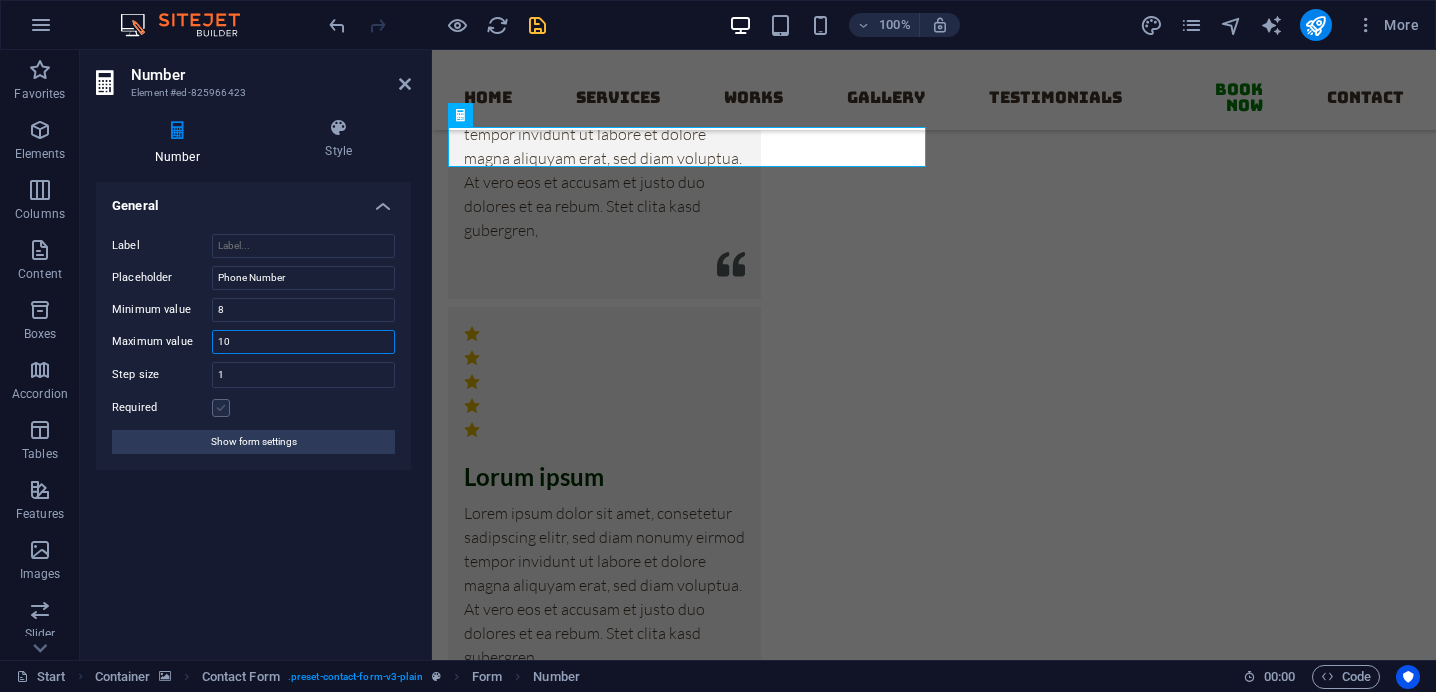type on "10" 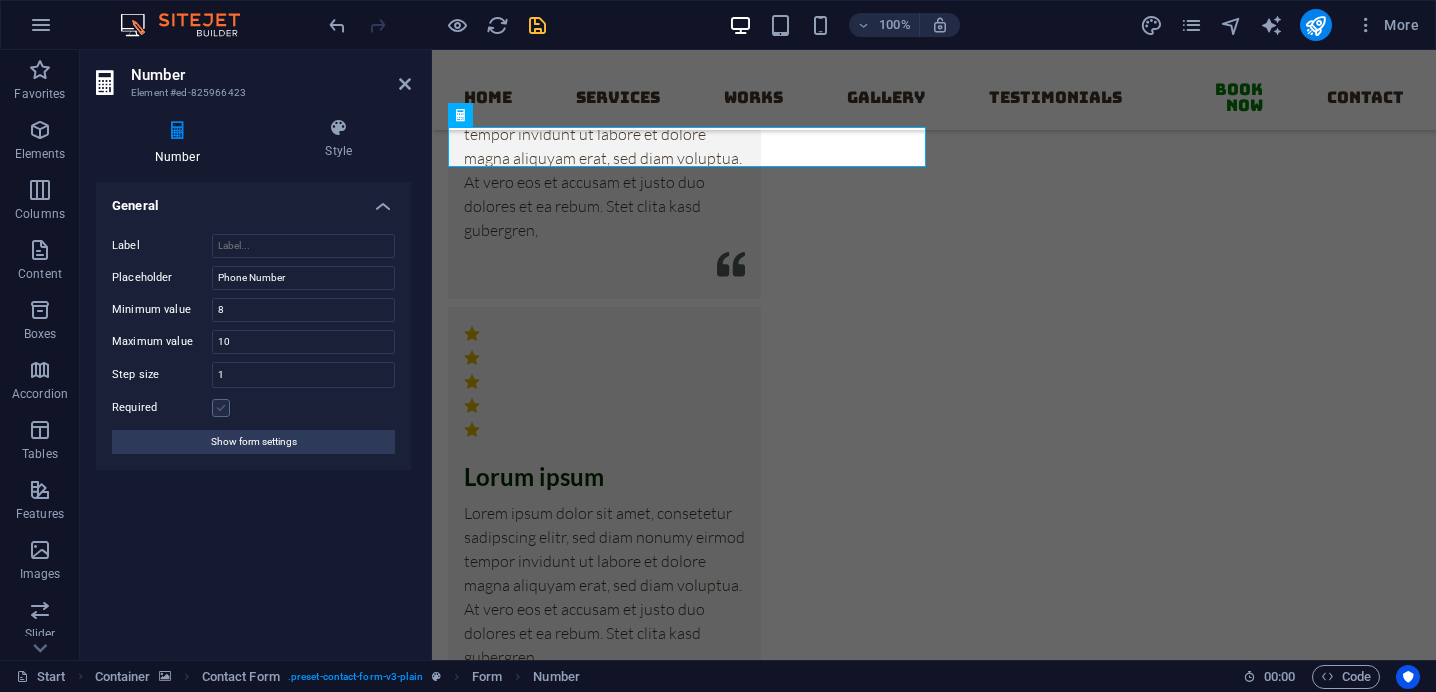 click at bounding box center [221, 408] 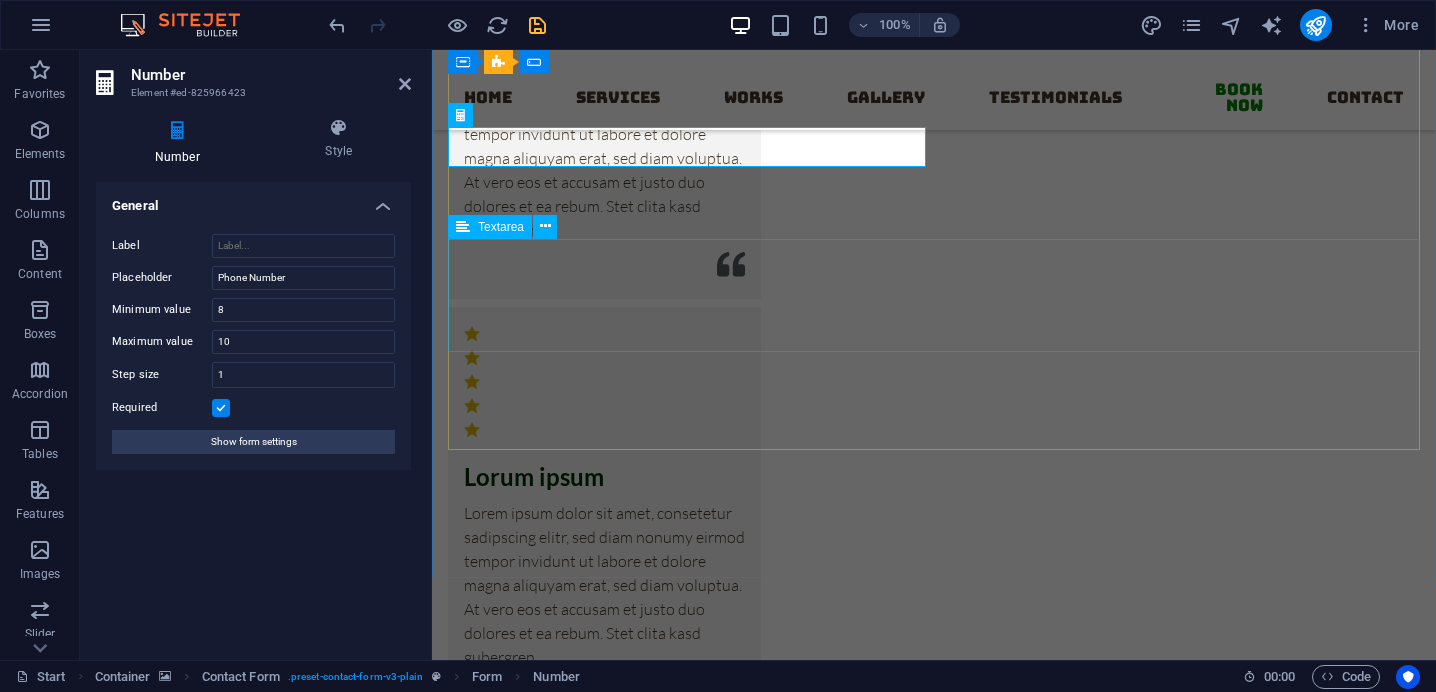 click 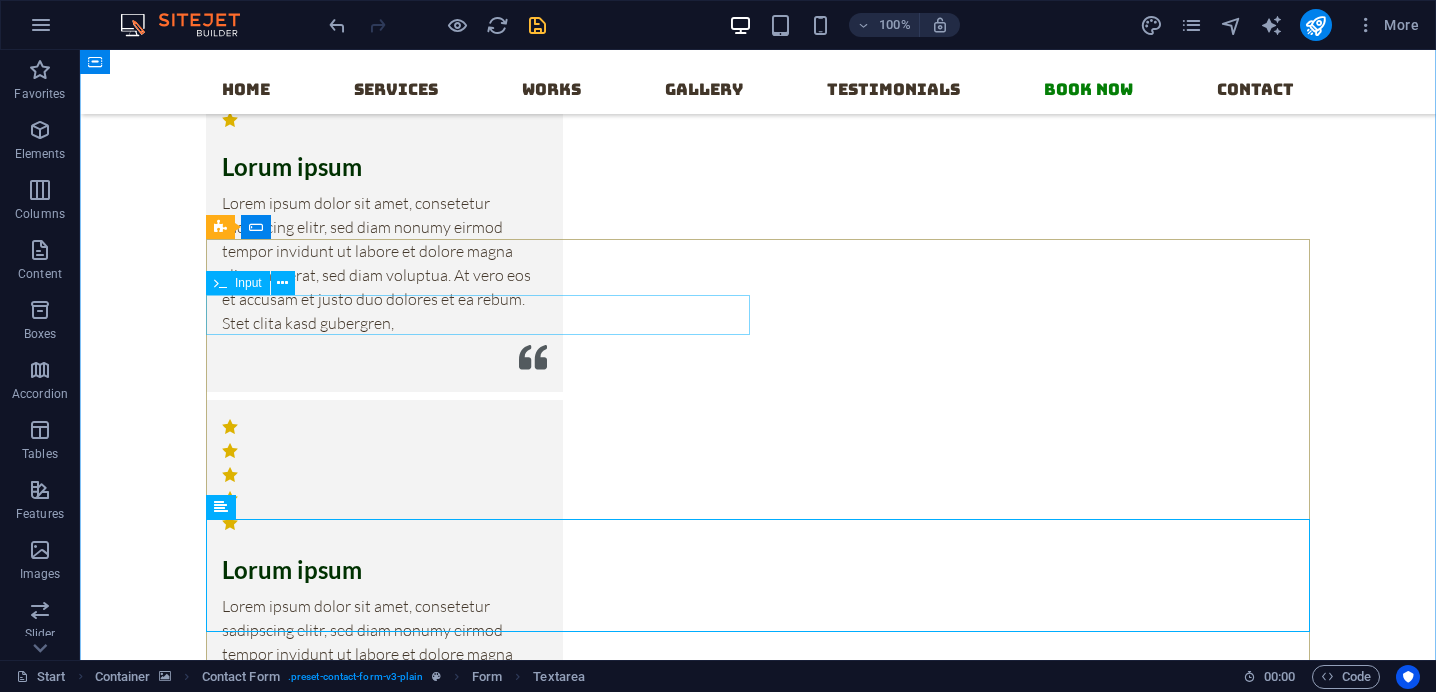 scroll, scrollTop: 16105, scrollLeft: 0, axis: vertical 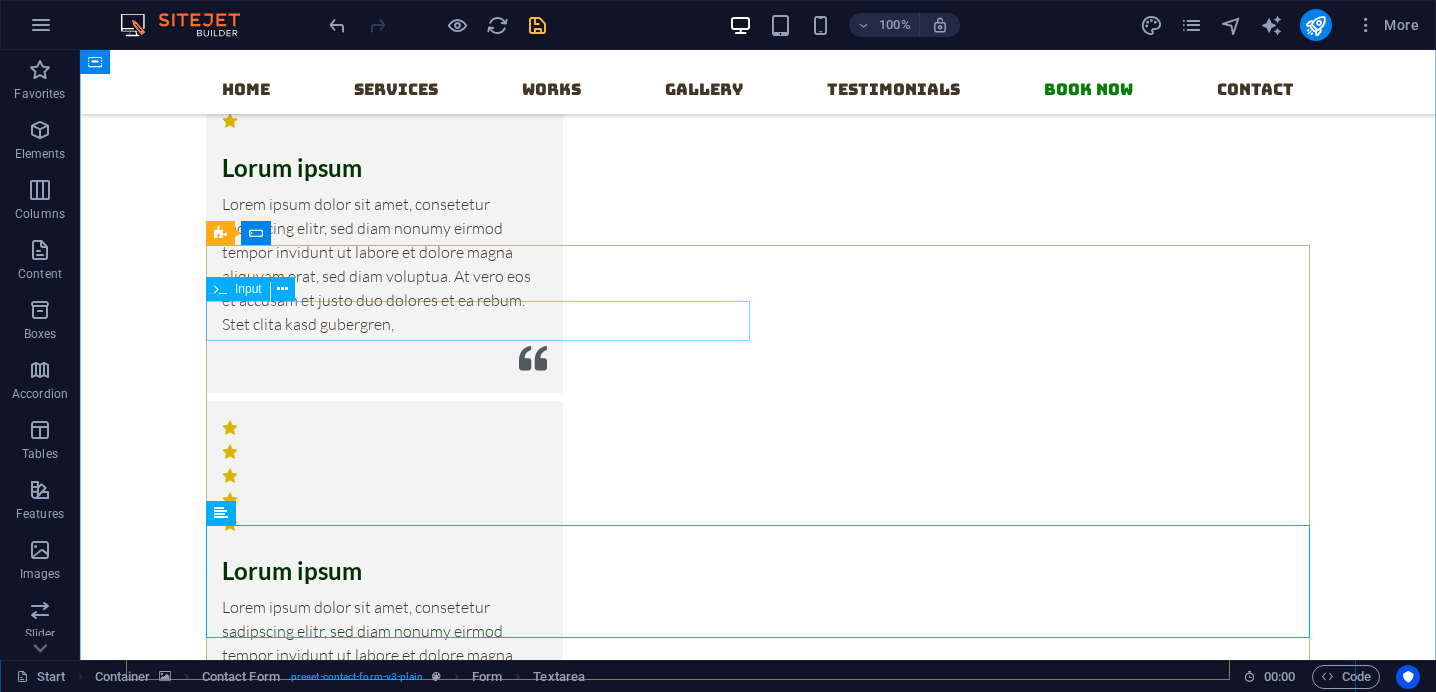 click 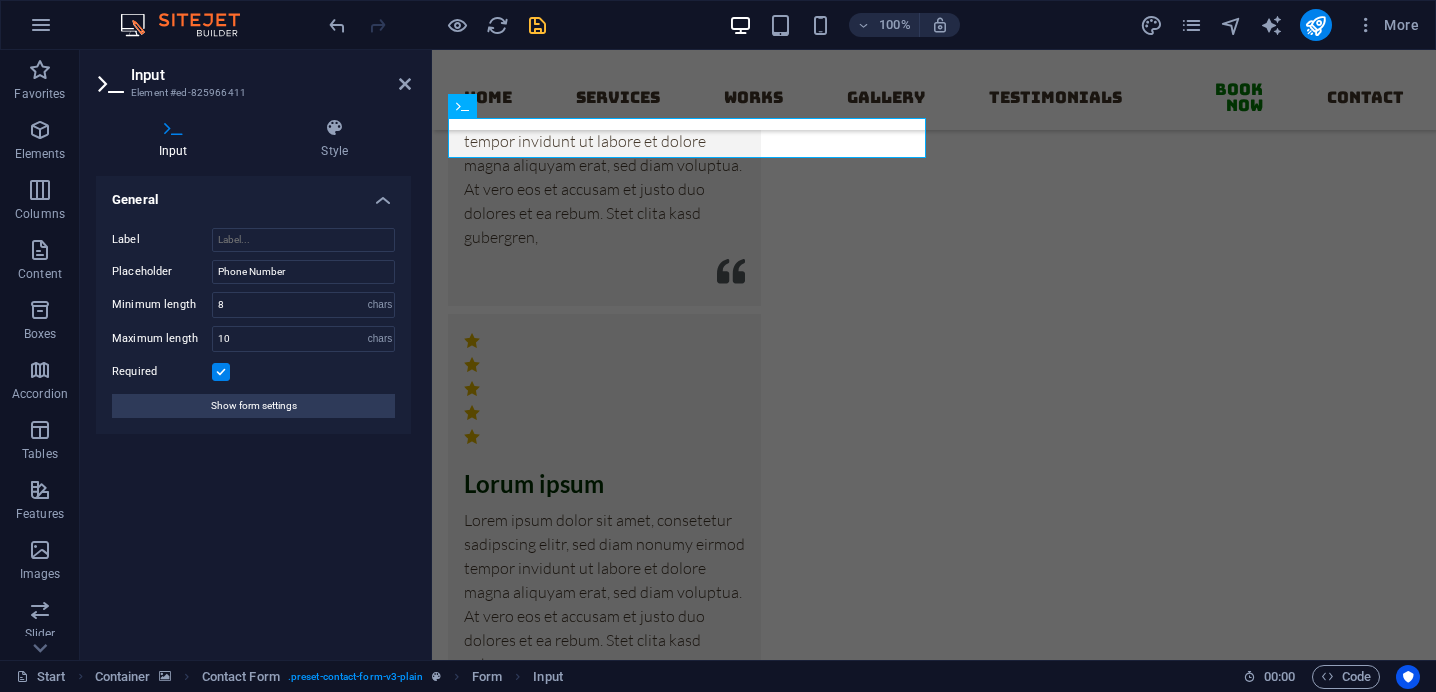 drag, startPoint x: 565, startPoint y: 142, endPoint x: 841, endPoint y: 192, distance: 280.49243 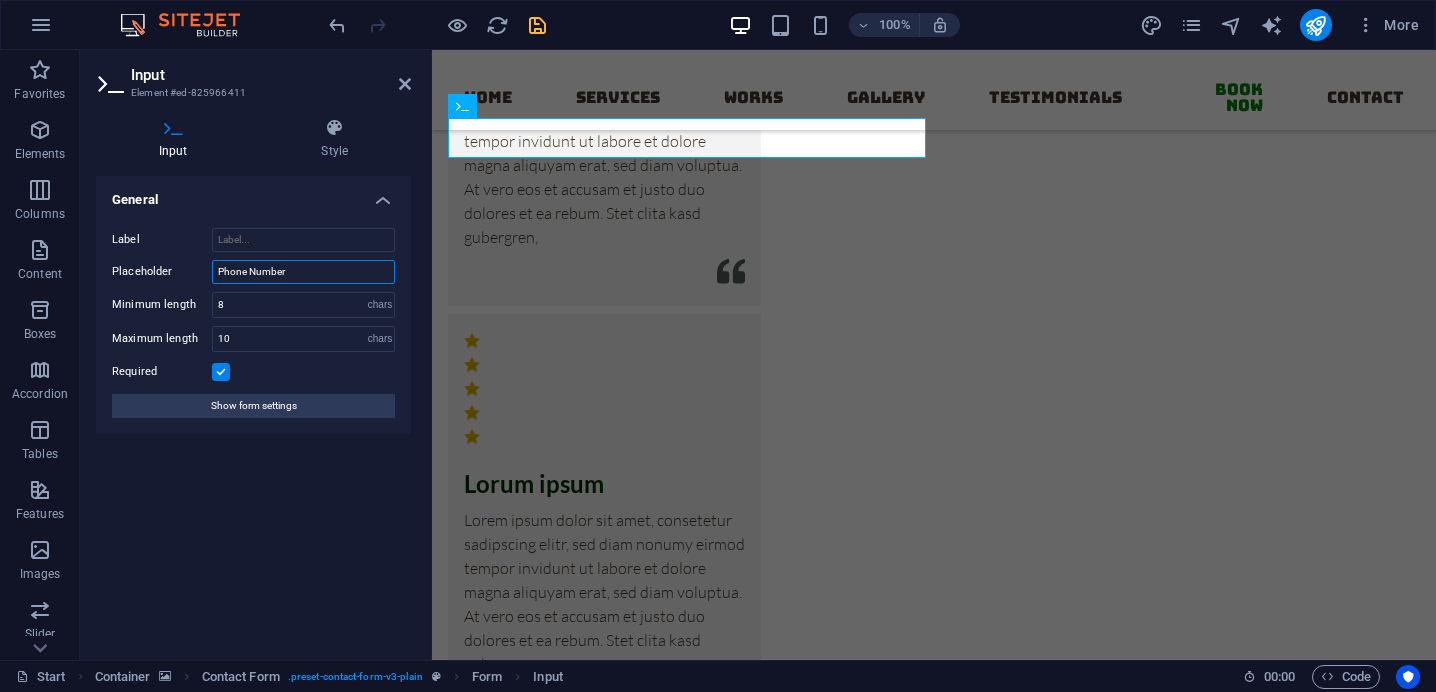 click on "Phone Number" at bounding box center (303, 272) 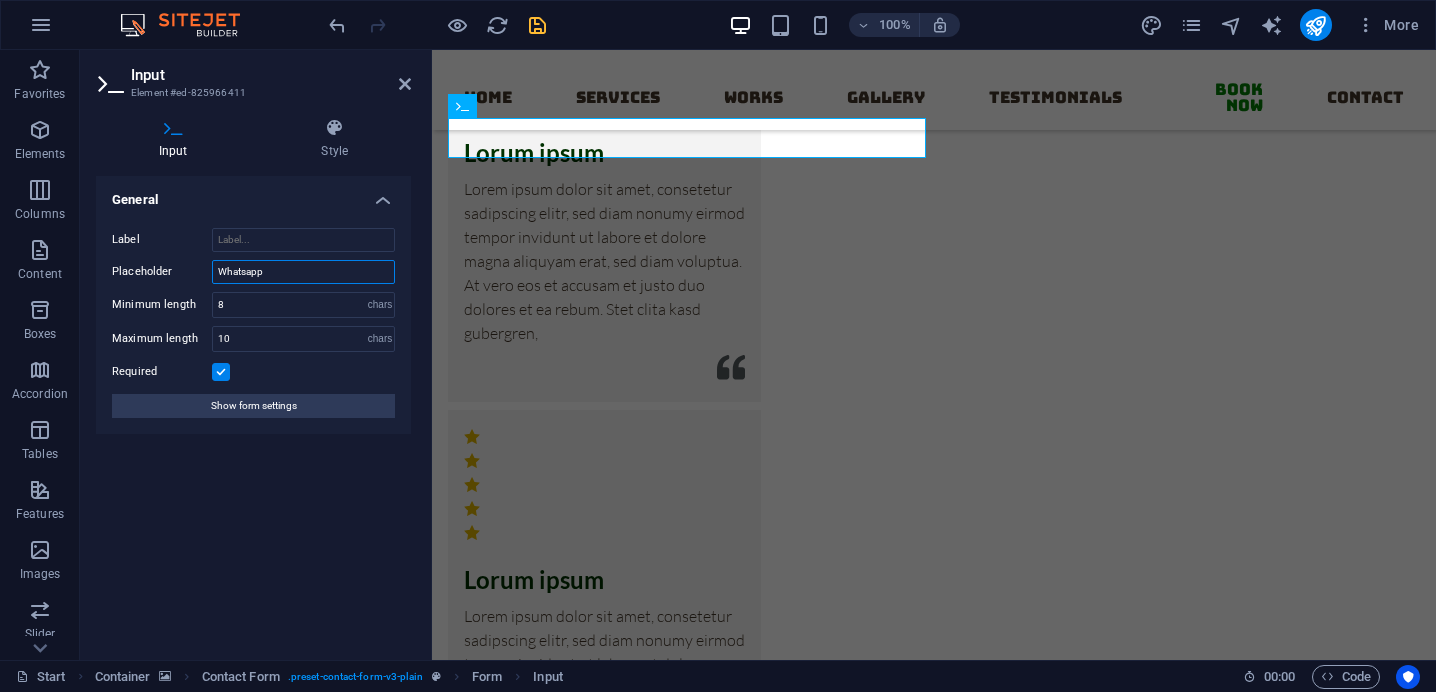 click on "Whatsapp" at bounding box center (303, 272) 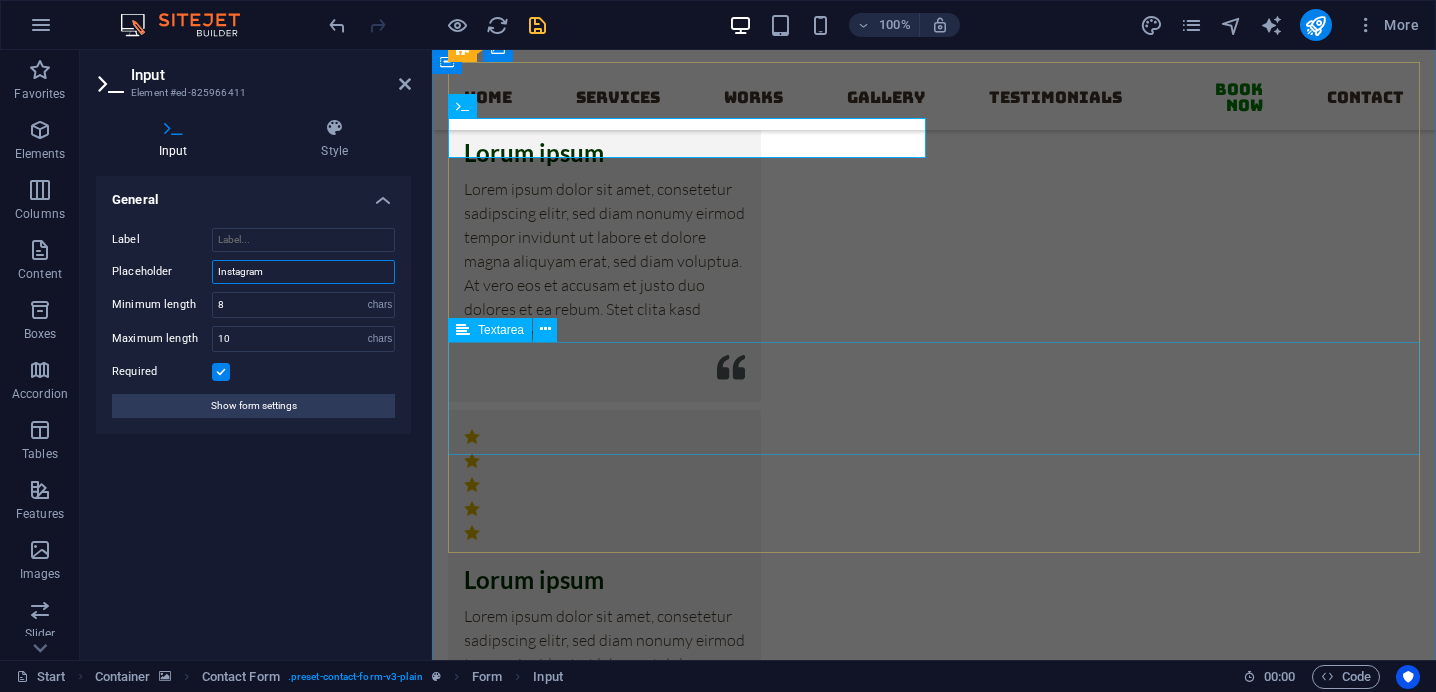 type on "Instagram" 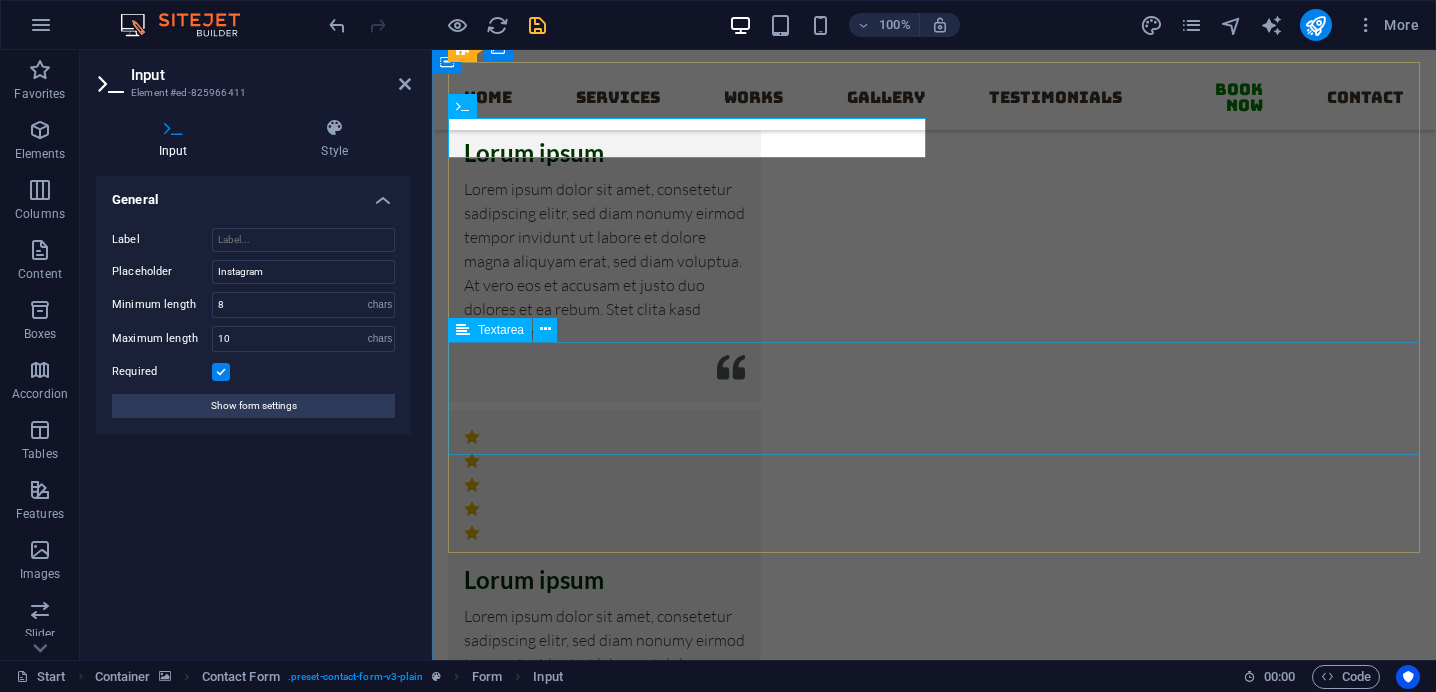 click 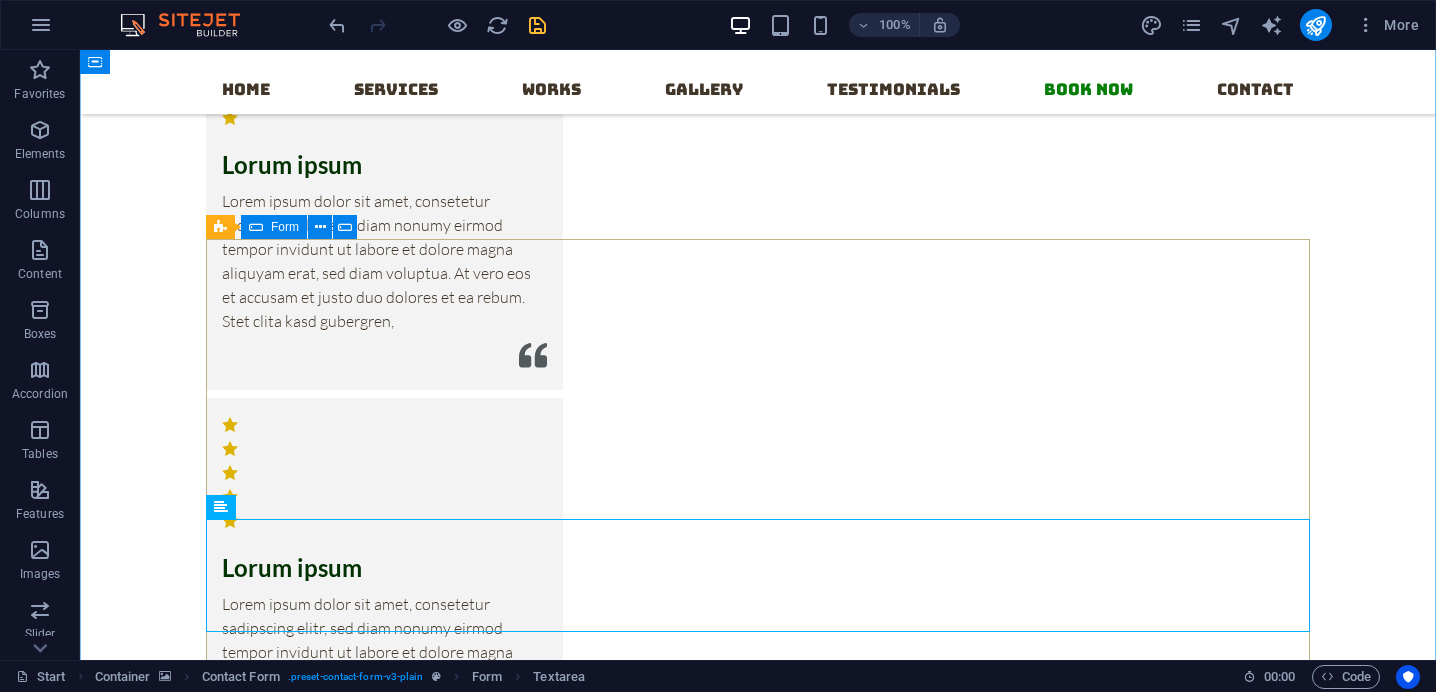 scroll, scrollTop: 16183, scrollLeft: 0, axis: vertical 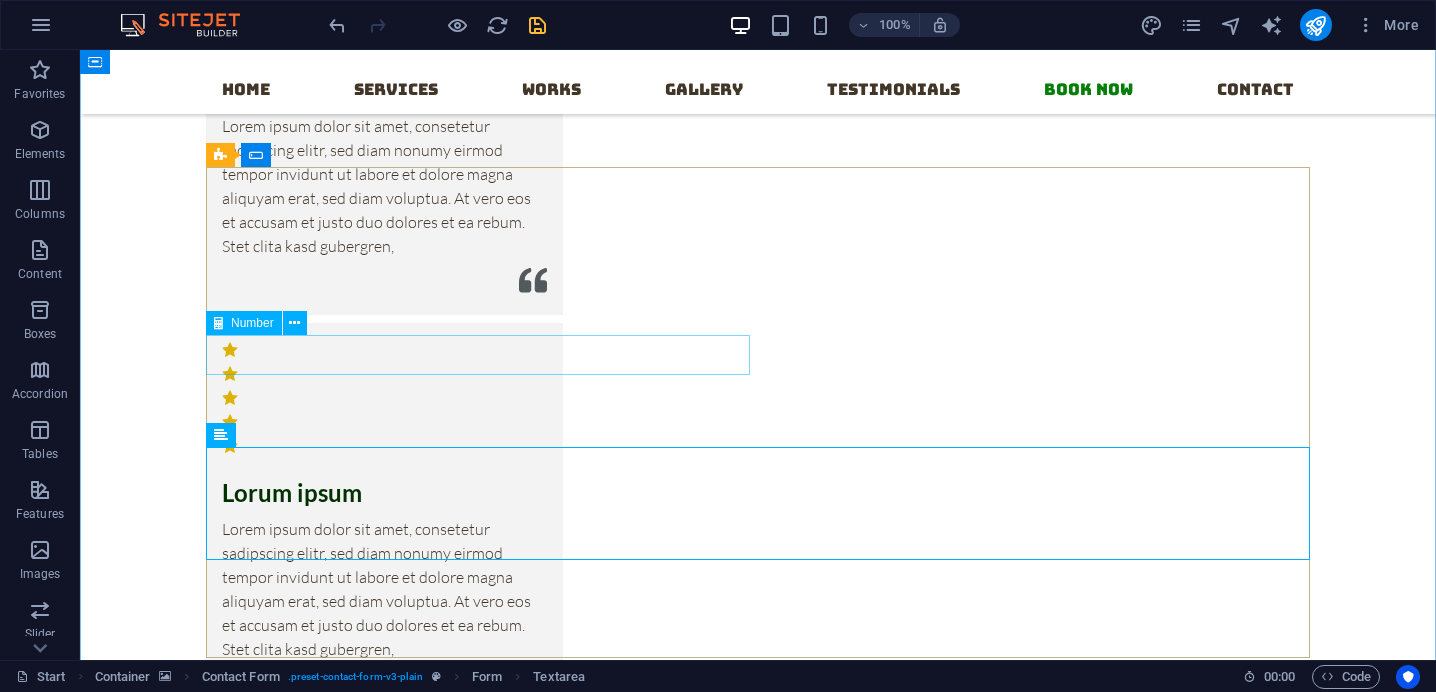 click 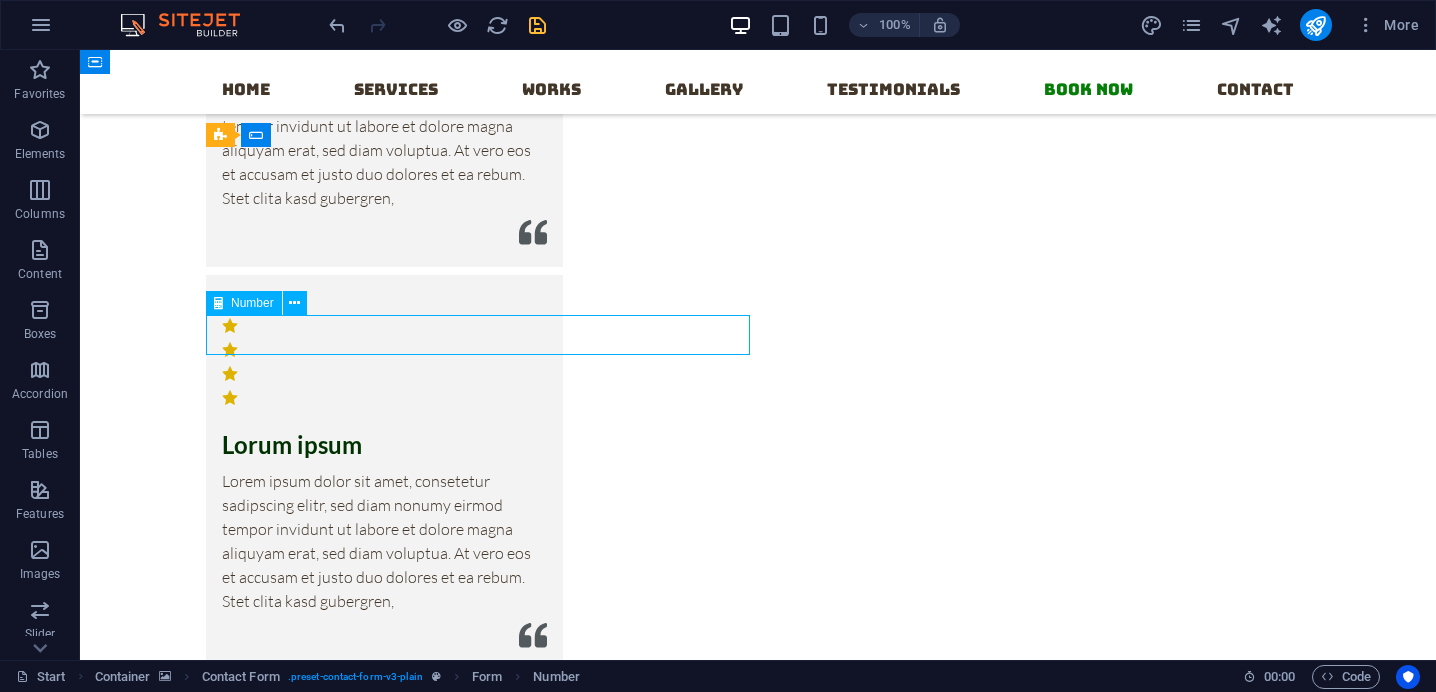 scroll, scrollTop: 16235, scrollLeft: 0, axis: vertical 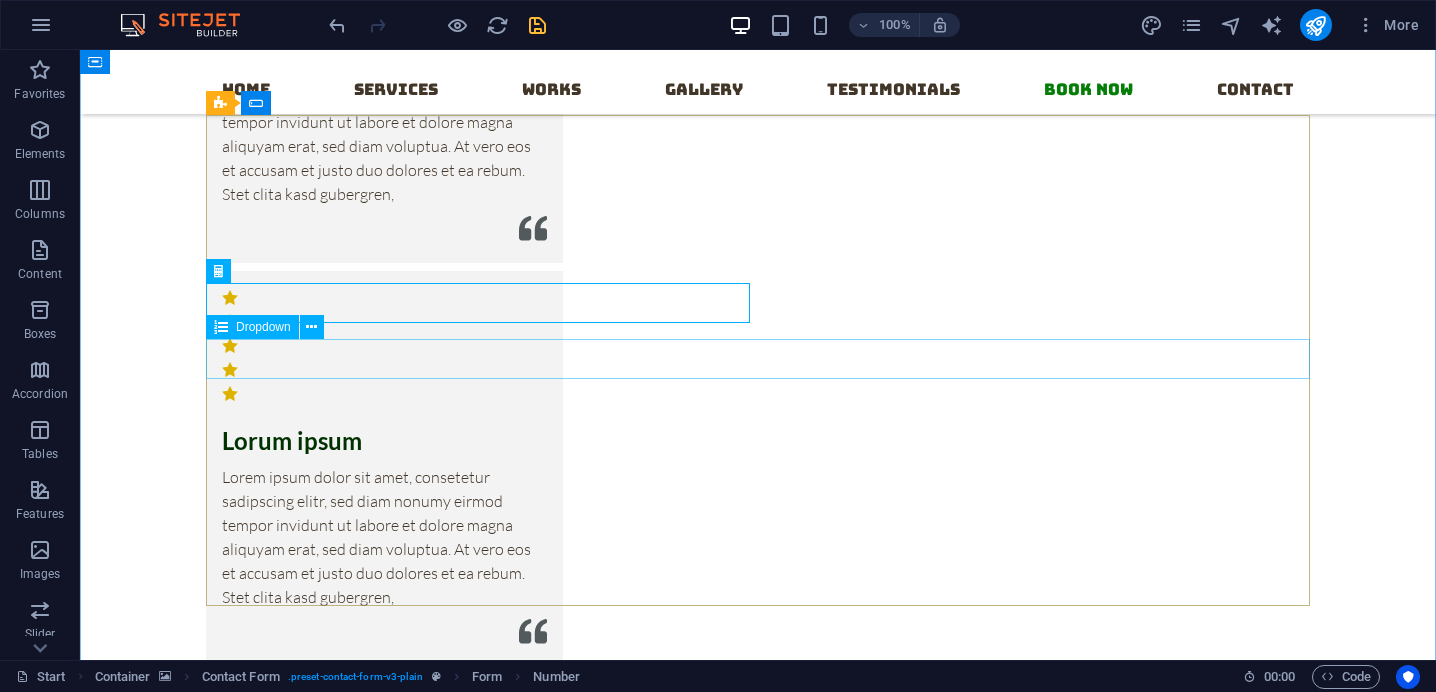 click on "Choose a room:
Single room
Double room
Family room" 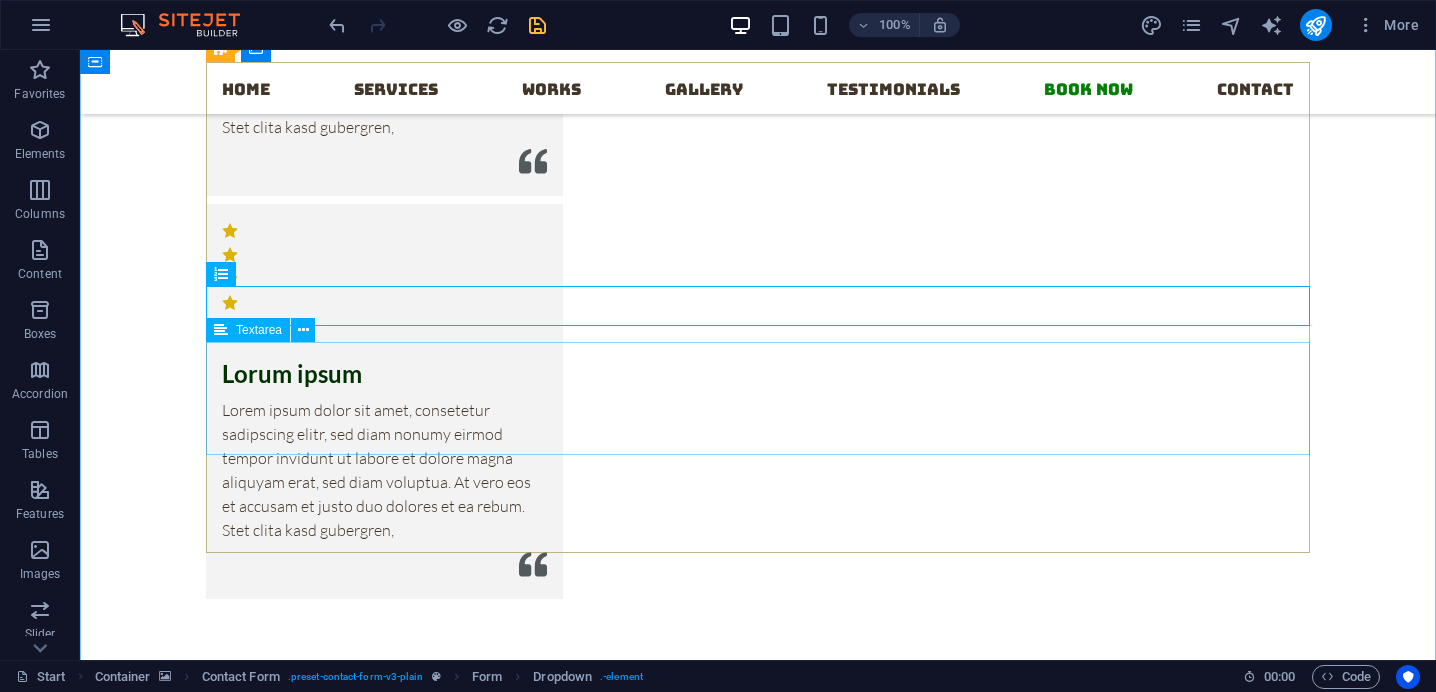 scroll, scrollTop: 16310, scrollLeft: 0, axis: vertical 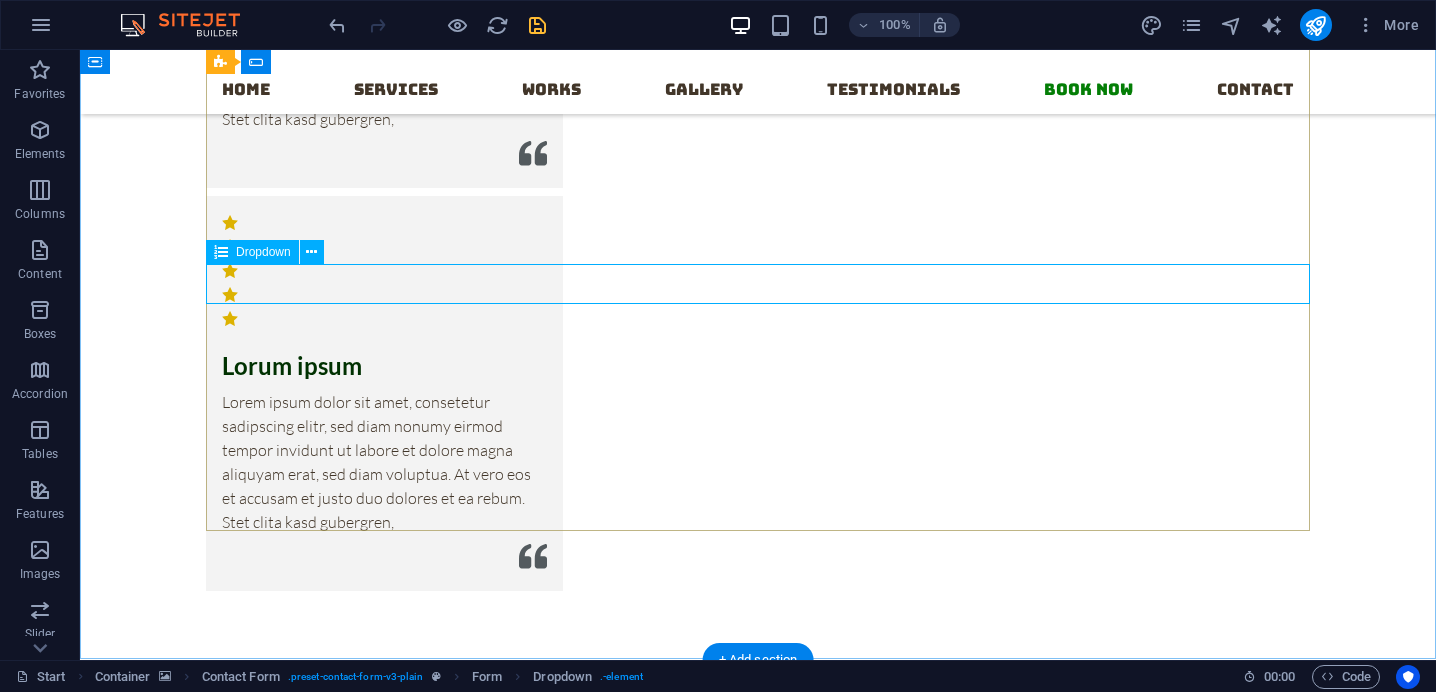 click on "Choose a room:
Single room
Double room
Family room" 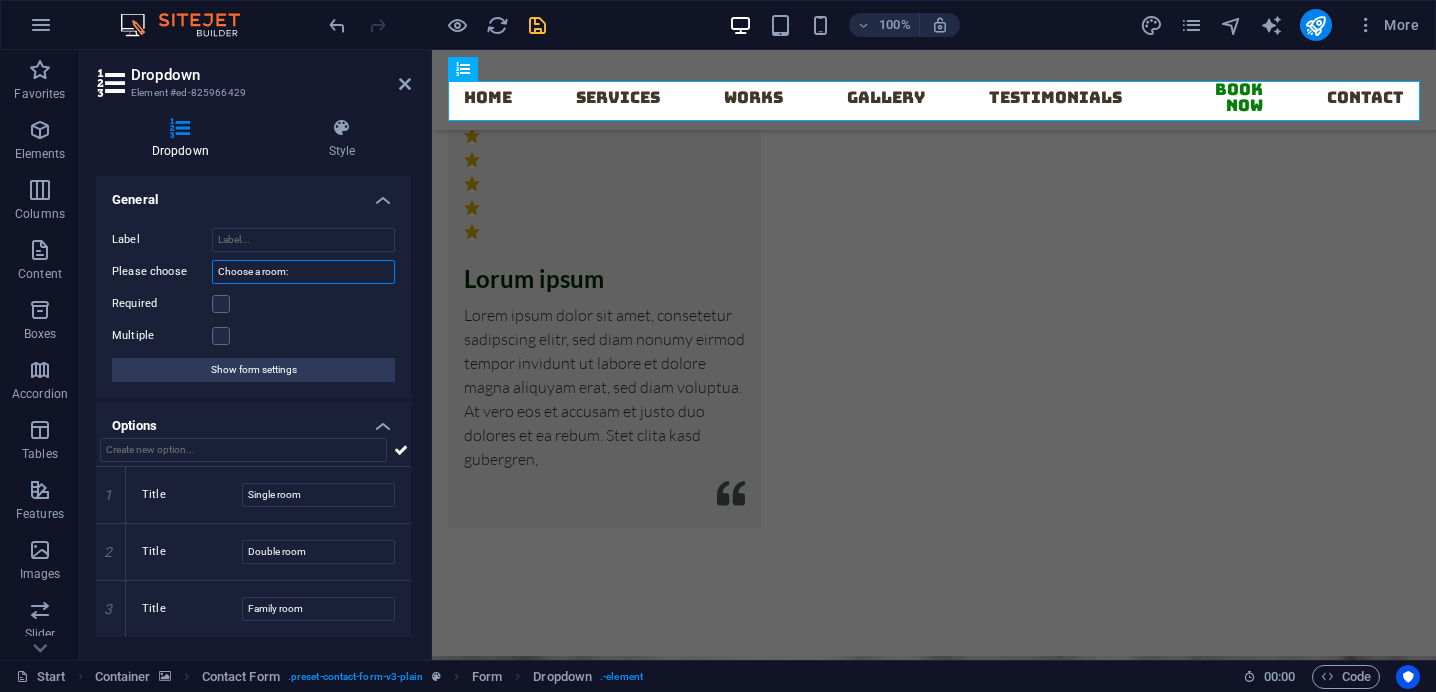 click on "Choose a room:" at bounding box center [303, 272] 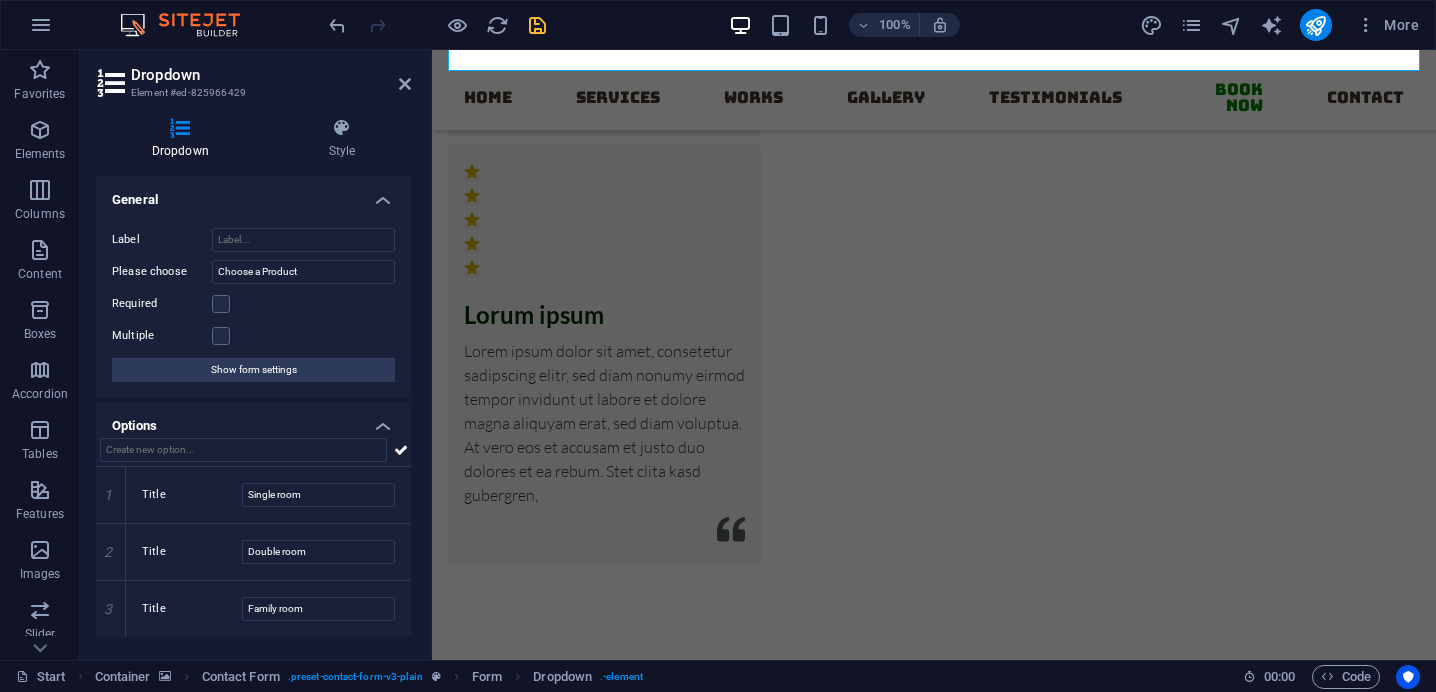 scroll, scrollTop: 16383, scrollLeft: 0, axis: vertical 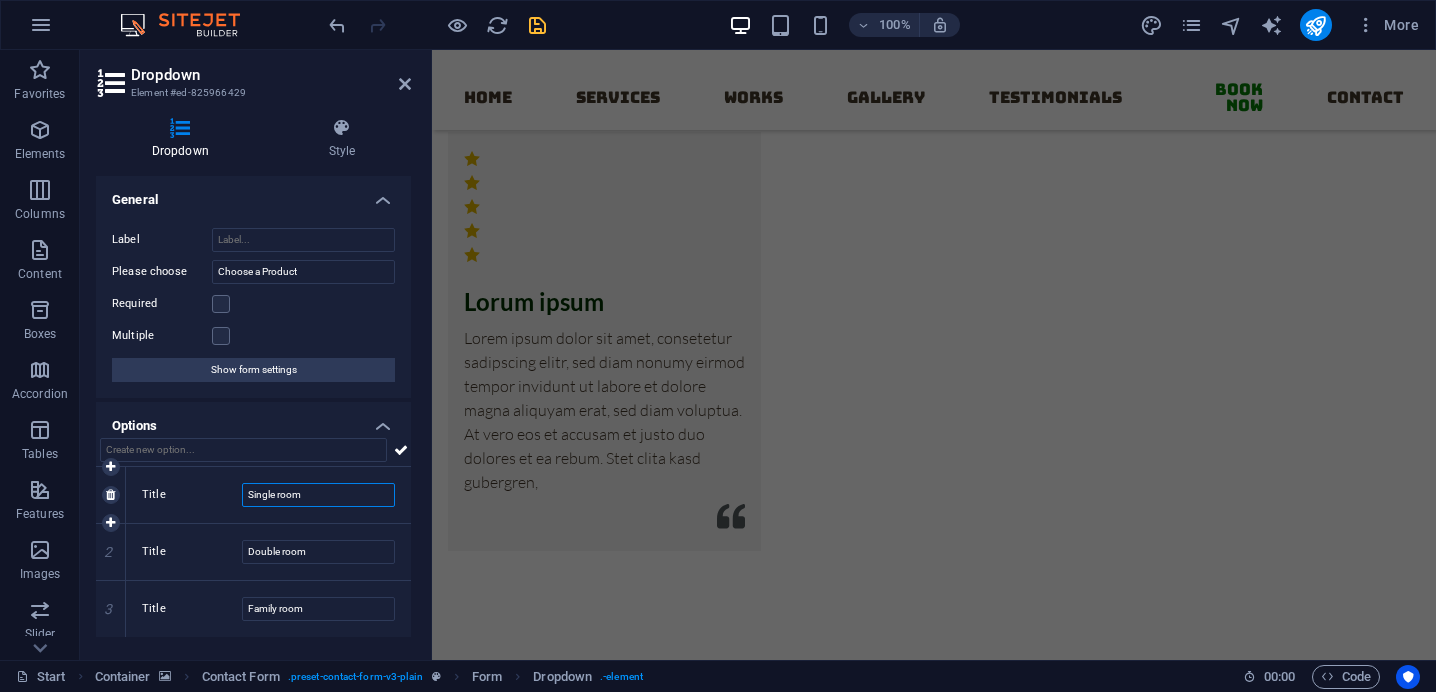 drag, startPoint x: 344, startPoint y: 497, endPoint x: 186, endPoint y: 479, distance: 159.02202 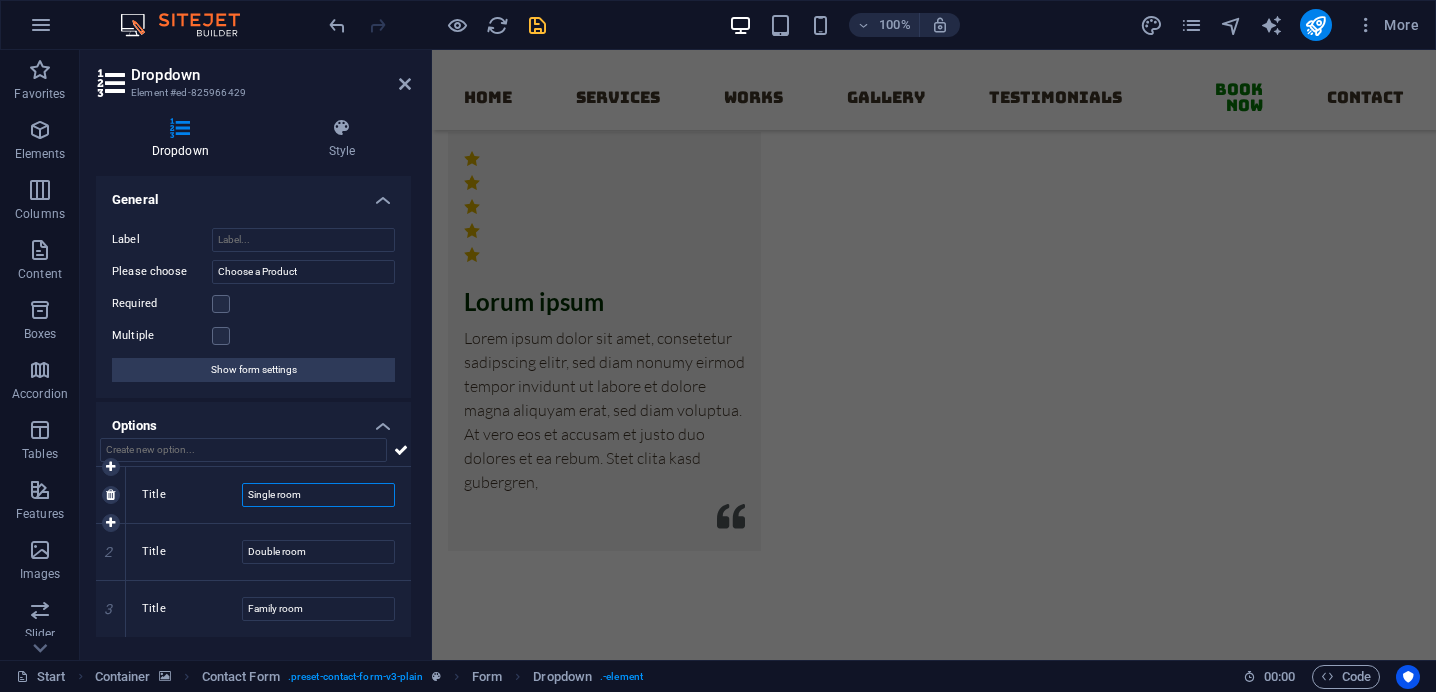 click on "Title Single room" at bounding box center (268, 495) 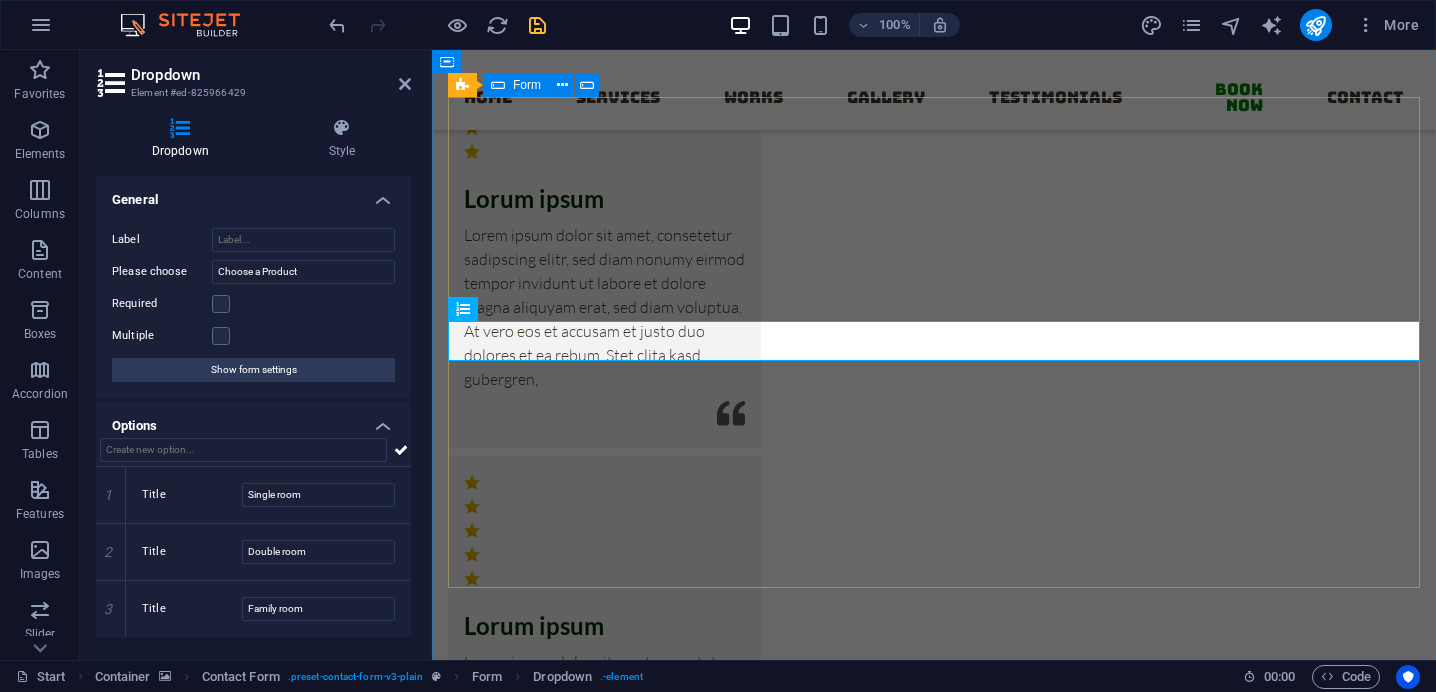 scroll, scrollTop: 16057, scrollLeft: 0, axis: vertical 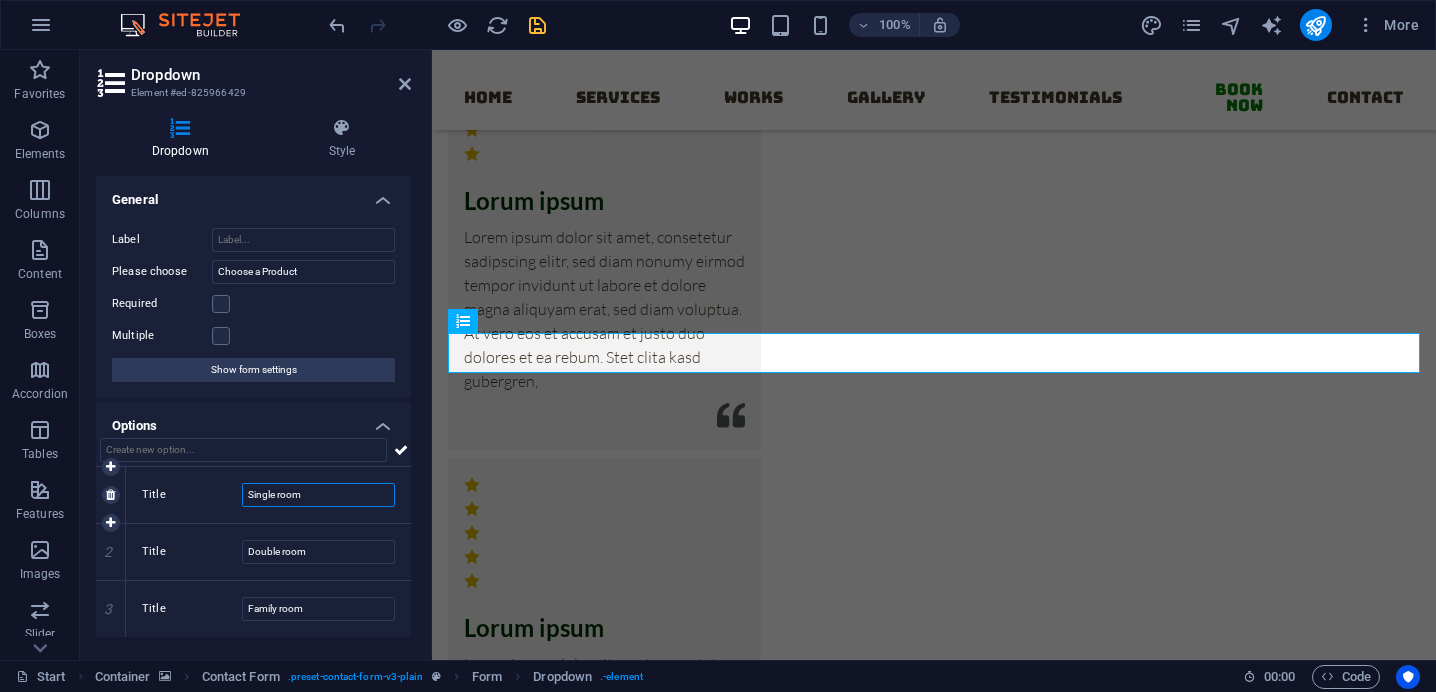 click on "Single room" at bounding box center (318, 495) 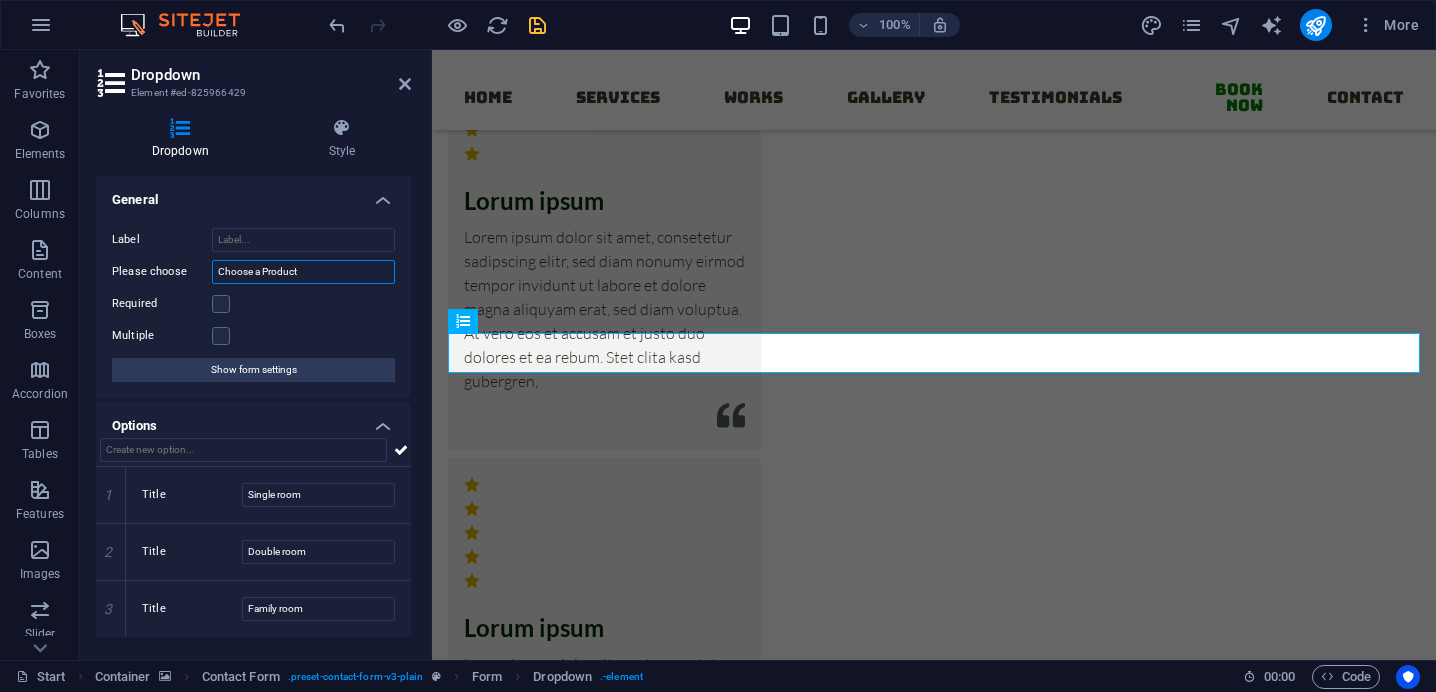 click on "Choose a Product" at bounding box center (303, 272) 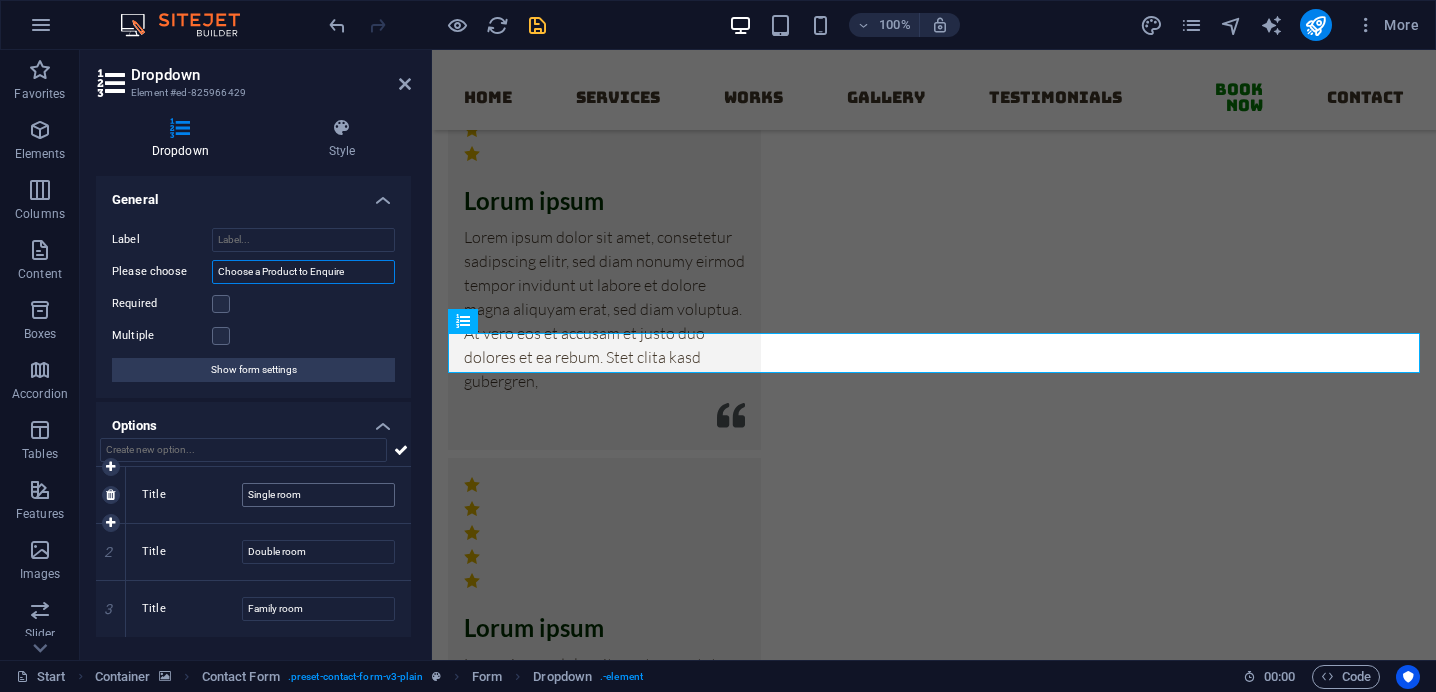 type on "Choose a Product to Enquire" 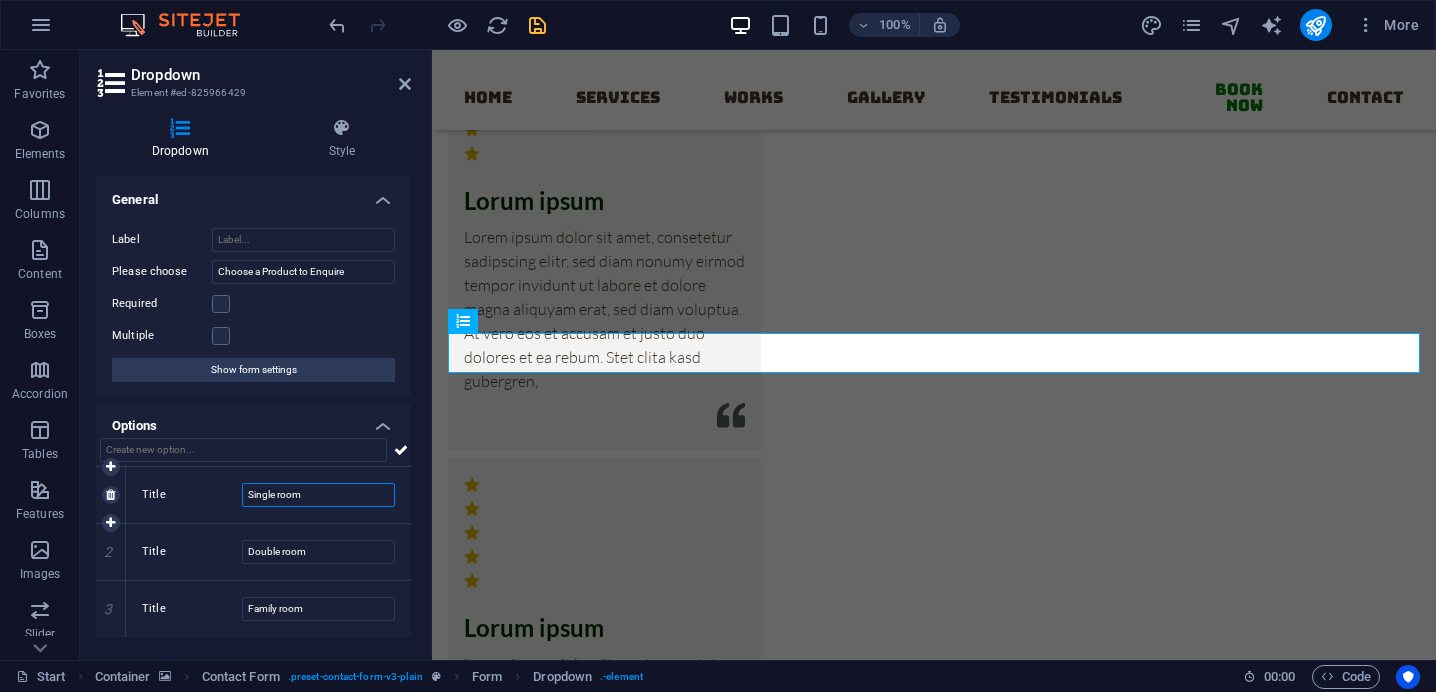 click on "Single room" at bounding box center [318, 495] 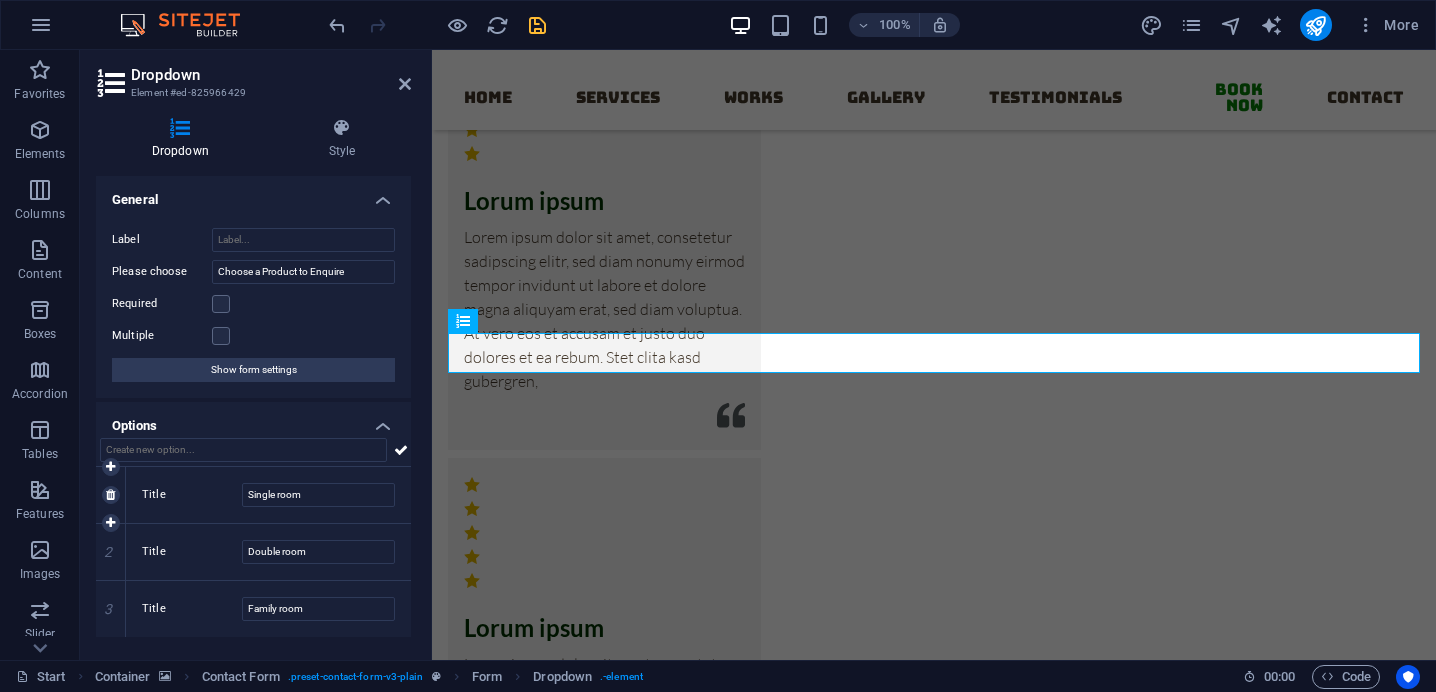 click on "Title" at bounding box center [192, 495] 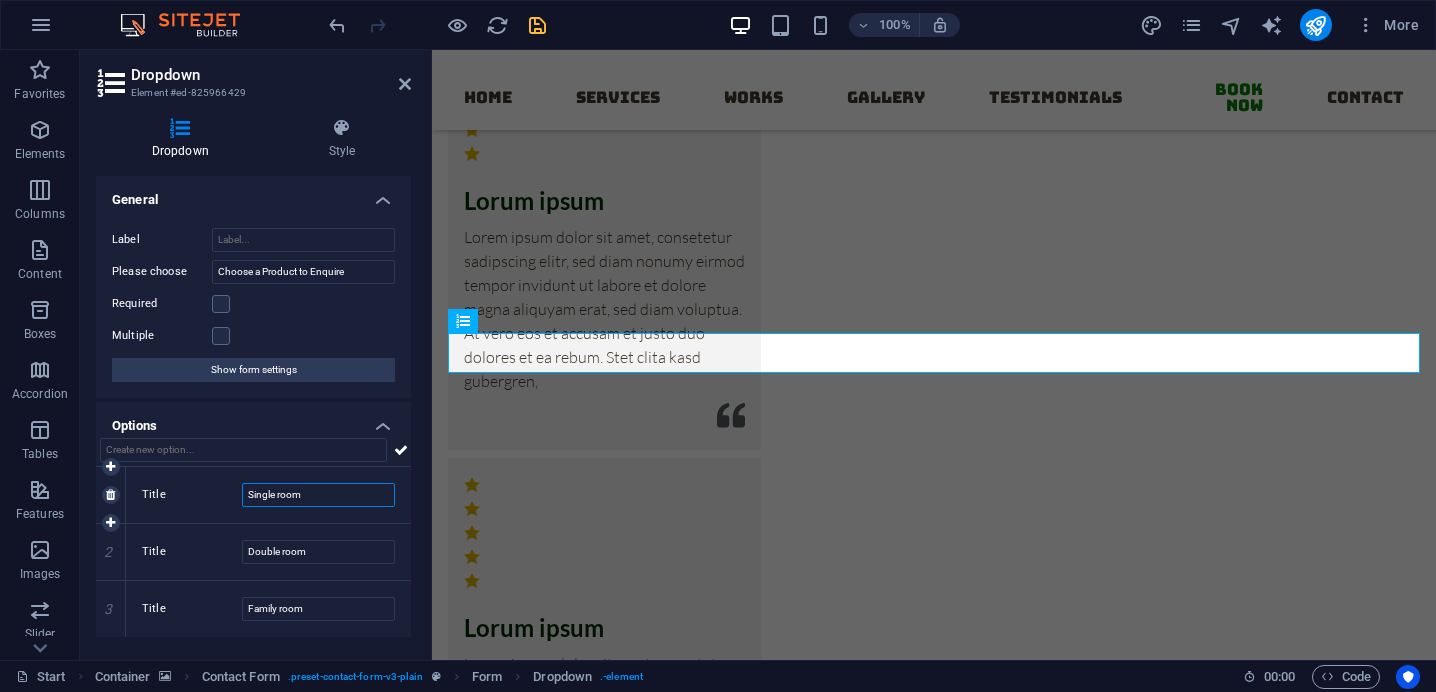 click on "Single room" at bounding box center [318, 495] 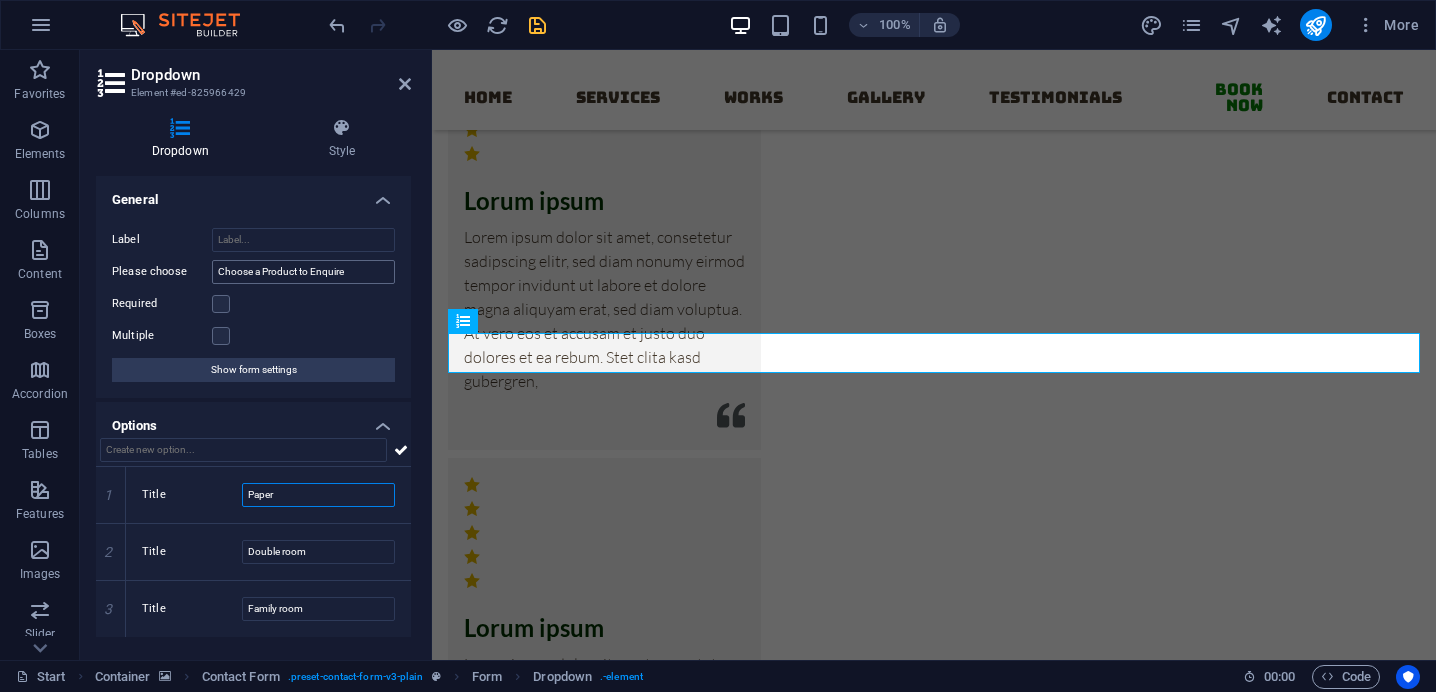 type on "Paper" 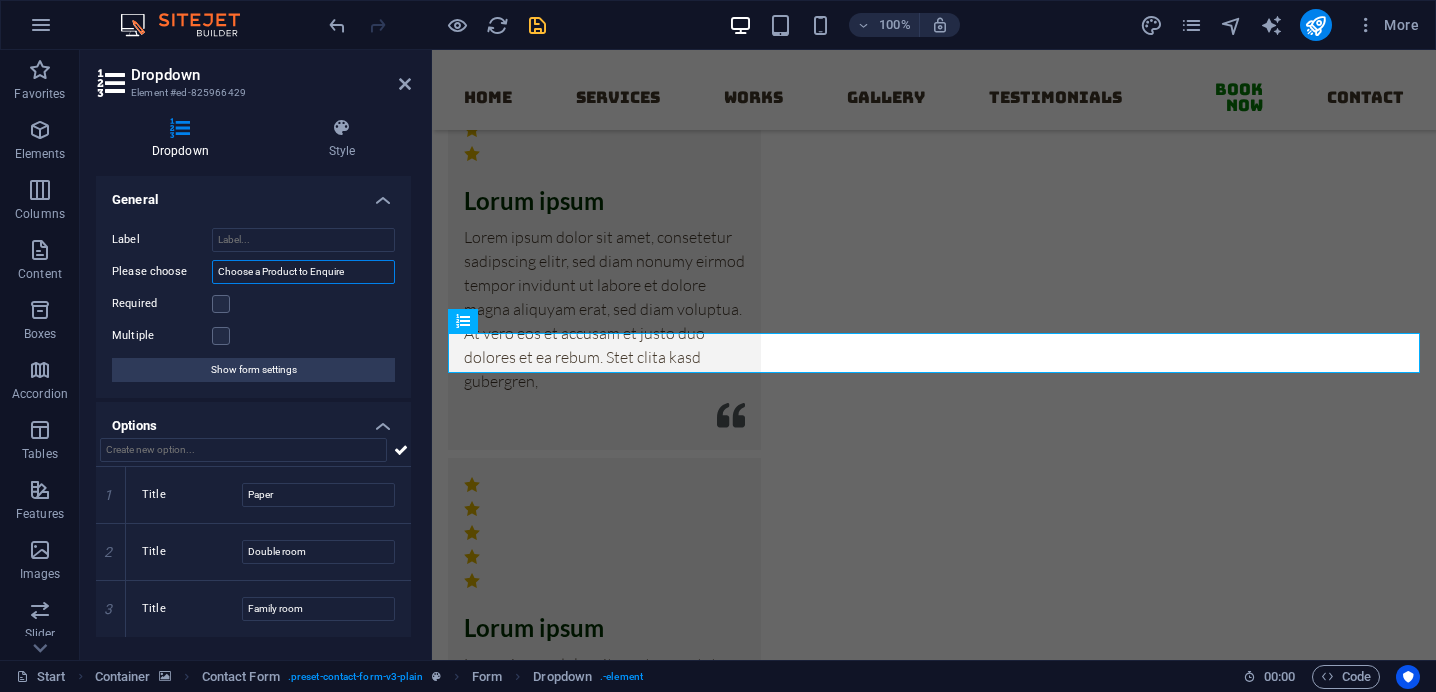 click on "Choose a Product to Enquire" at bounding box center (303, 272) 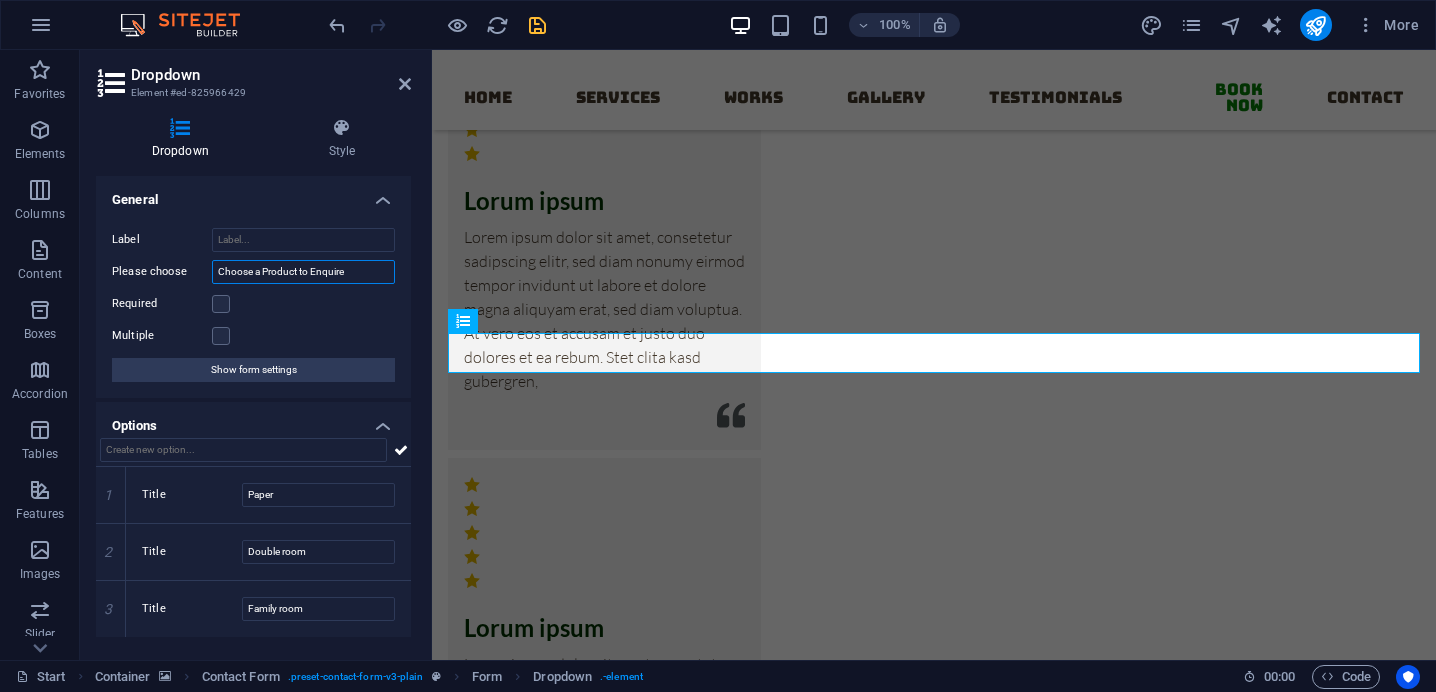 click on "Choose a Product to Enquire" at bounding box center [303, 272] 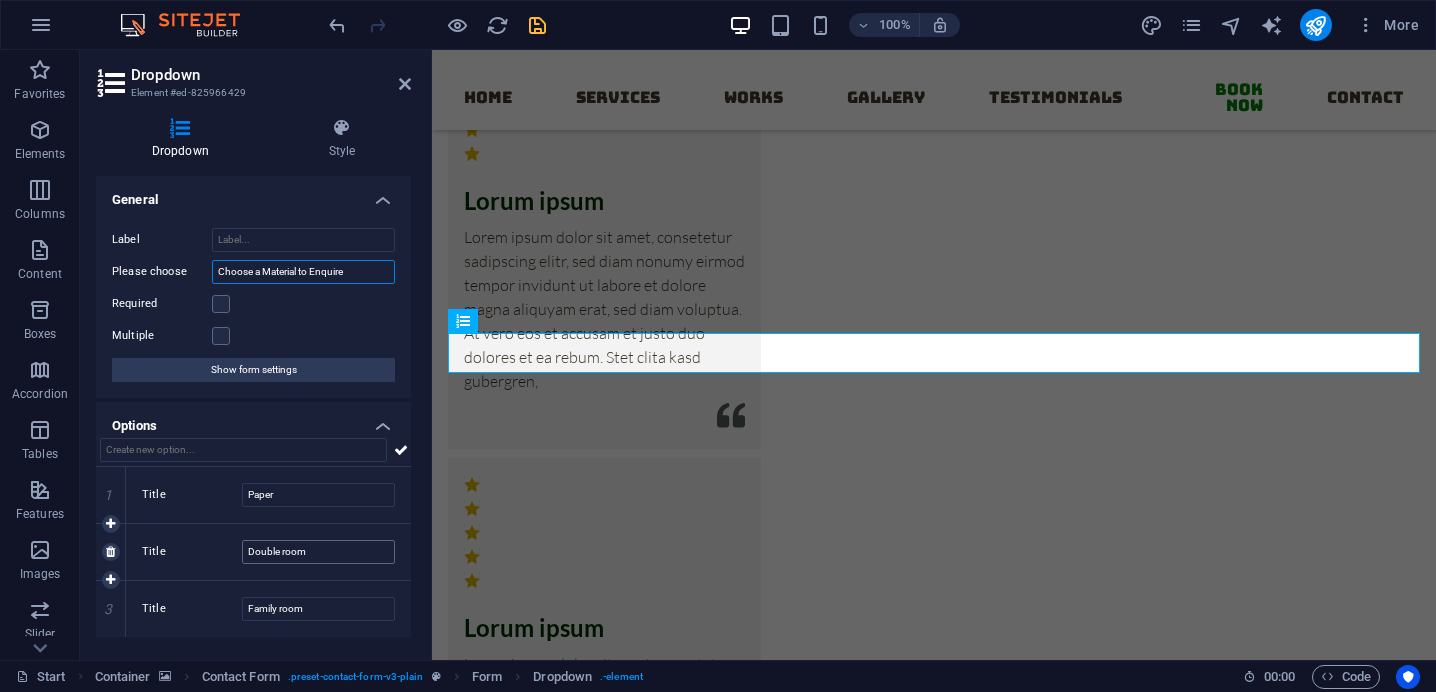 type on "Choose a Material to Enquire" 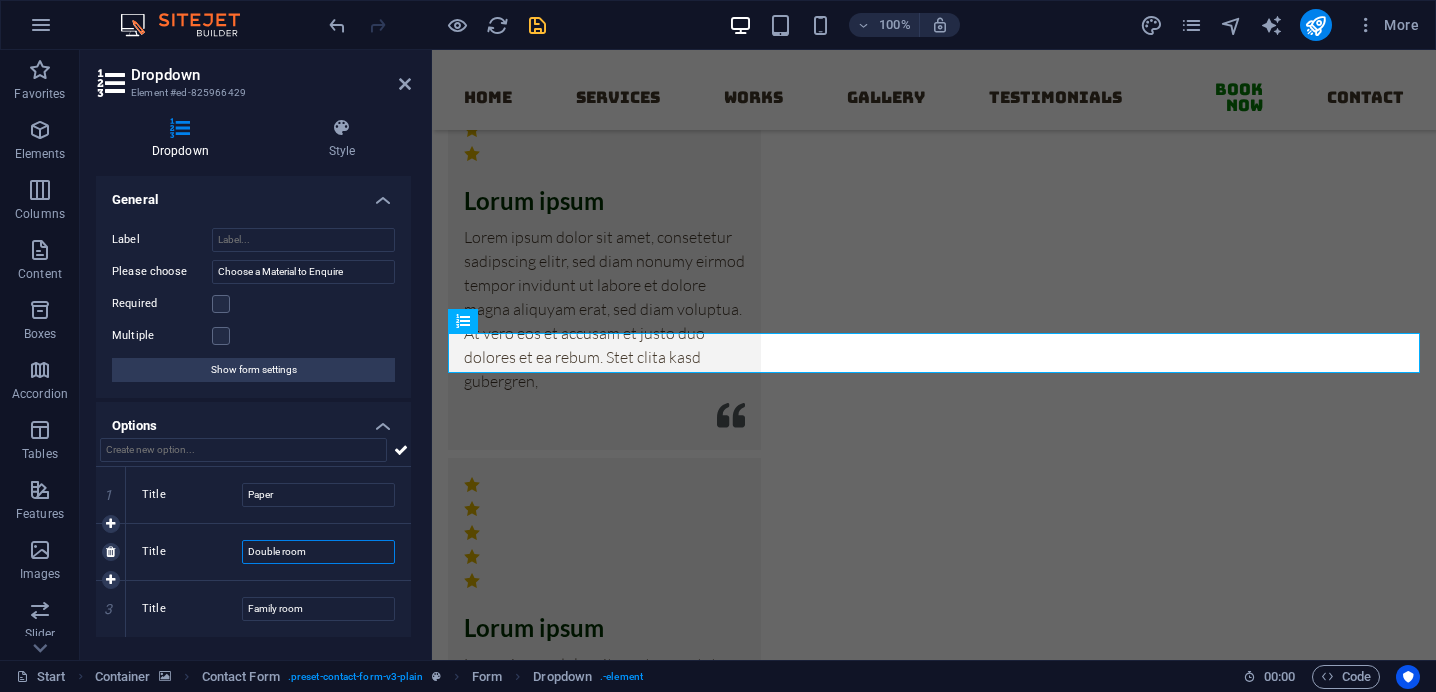 click on "Double room" at bounding box center [318, 552] 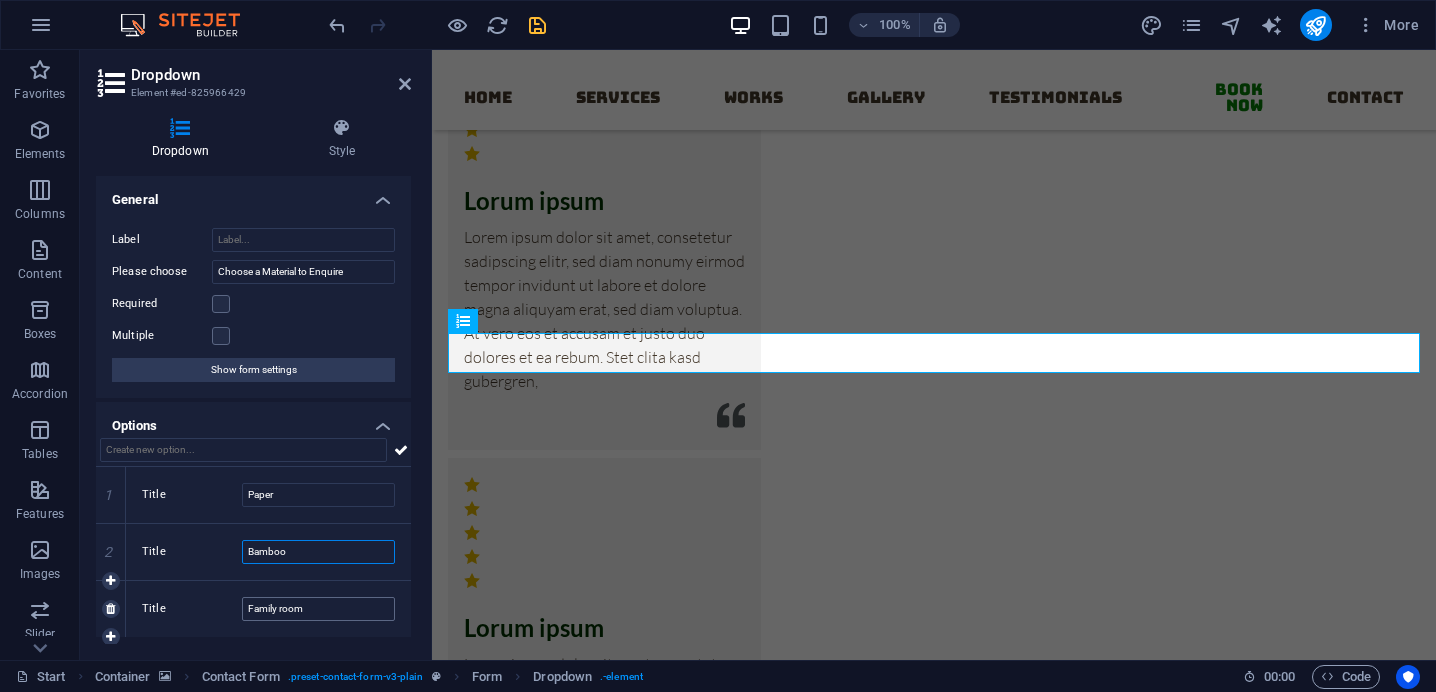 type on "Bamboo" 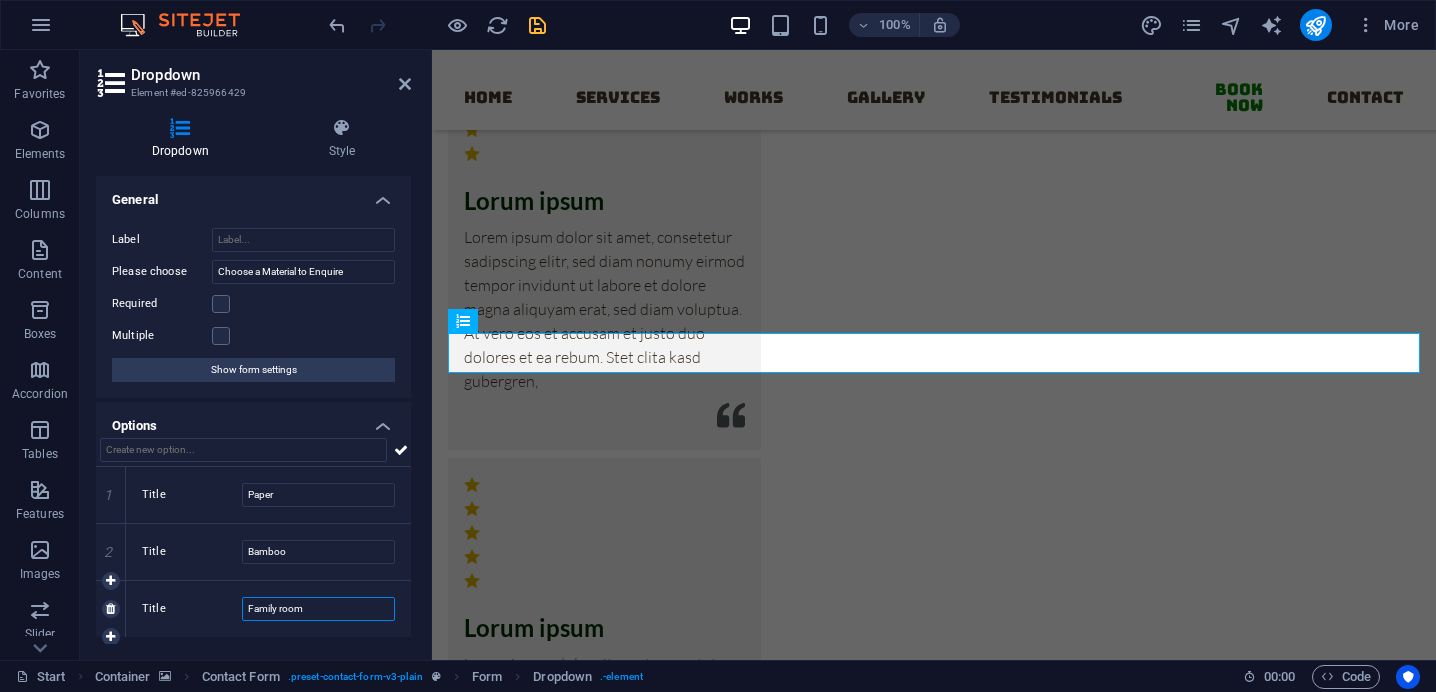 click on "Family room" at bounding box center (318, 609) 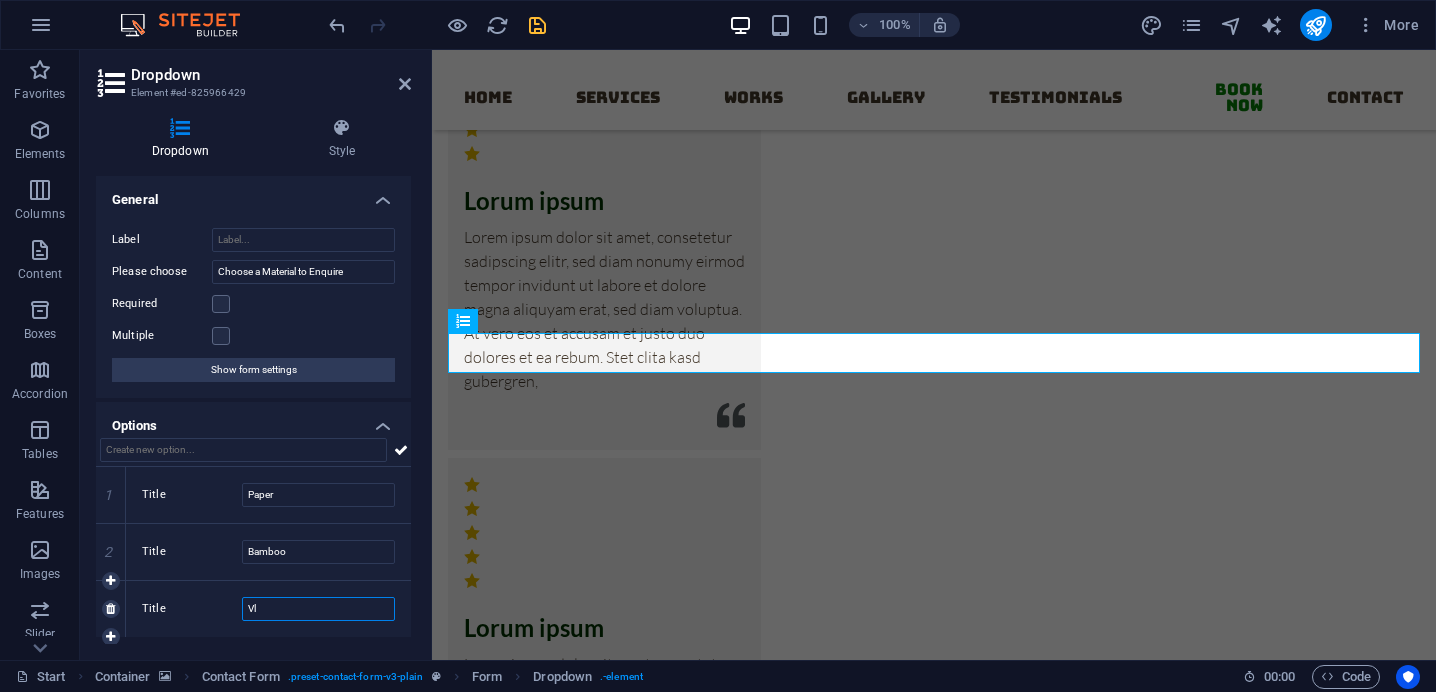 type on "V" 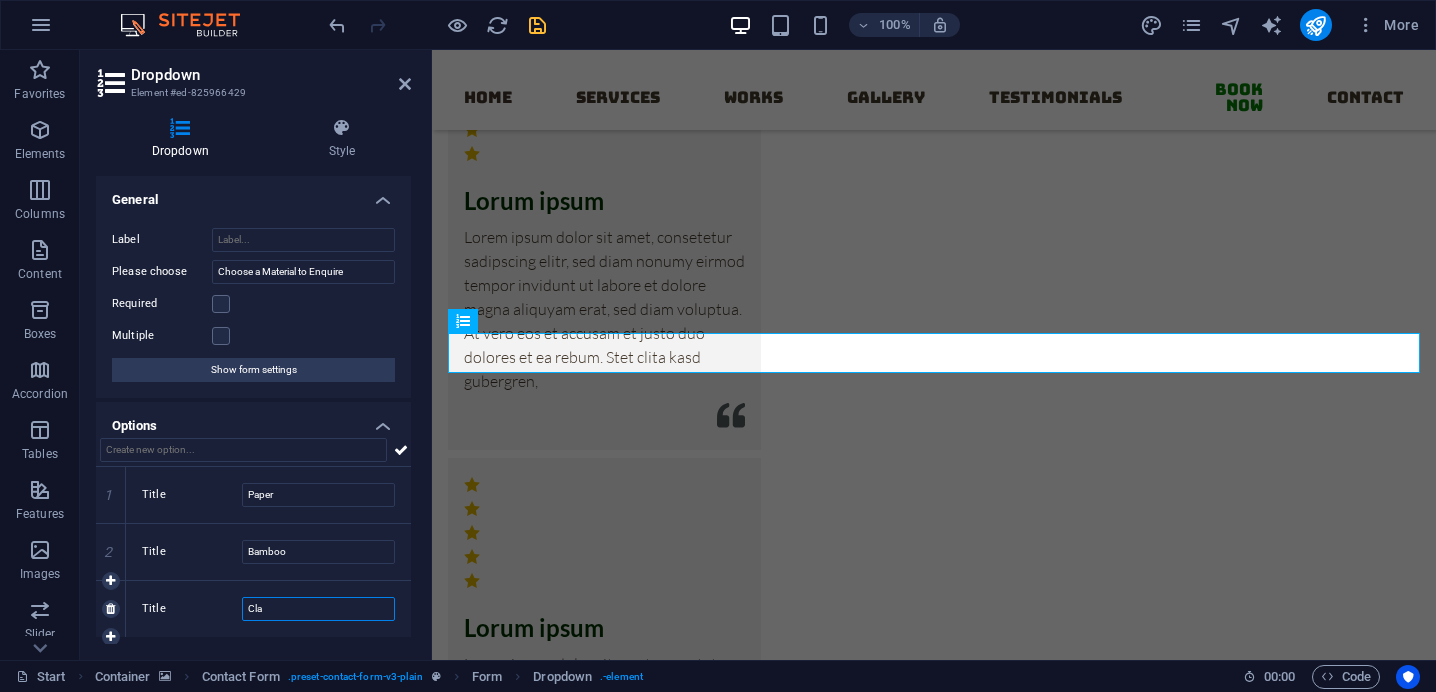 type on "Clay" 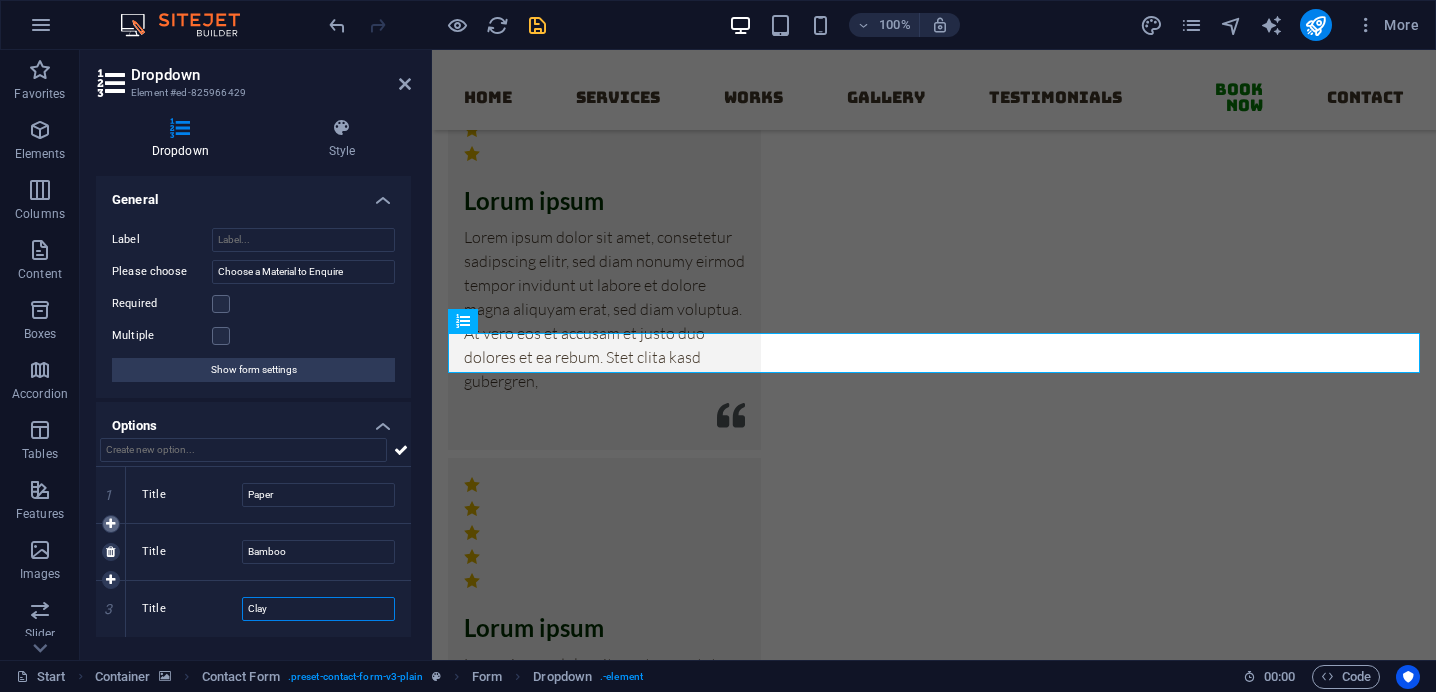 click at bounding box center [110, 524] 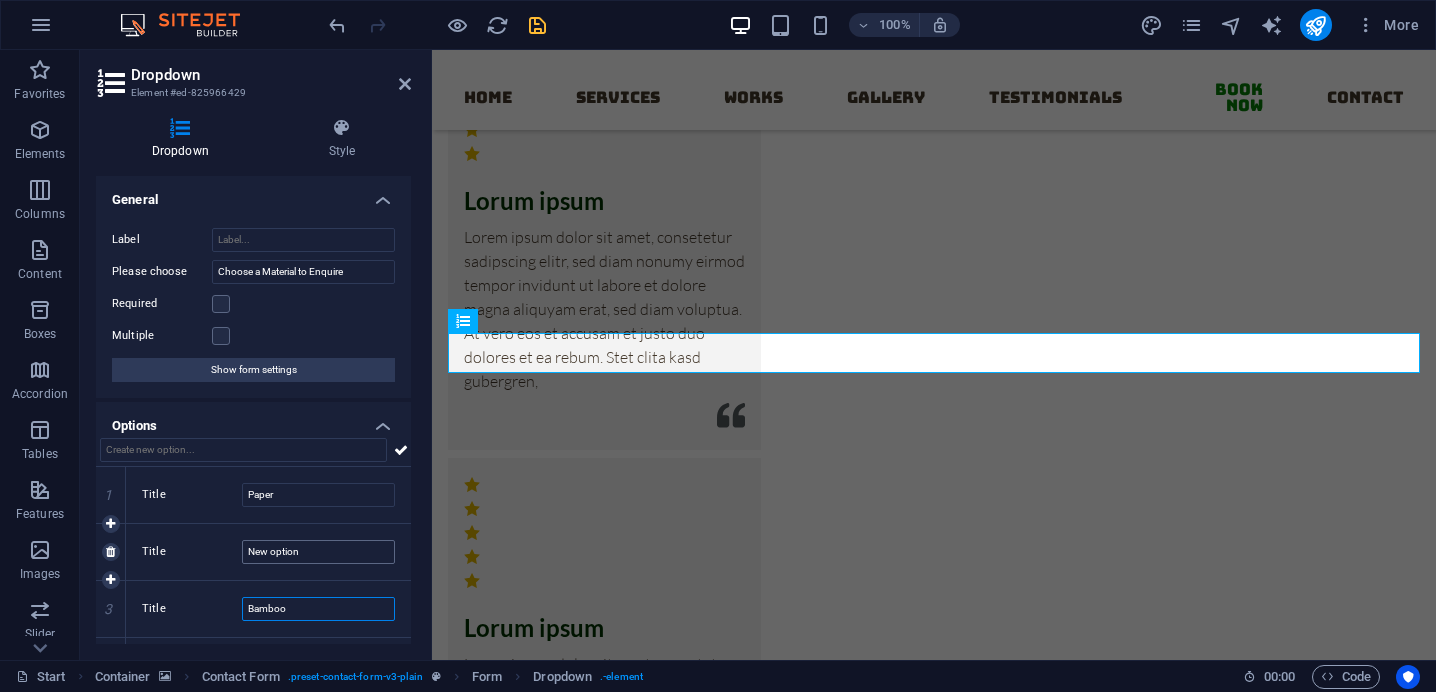 type on "Bamboo" 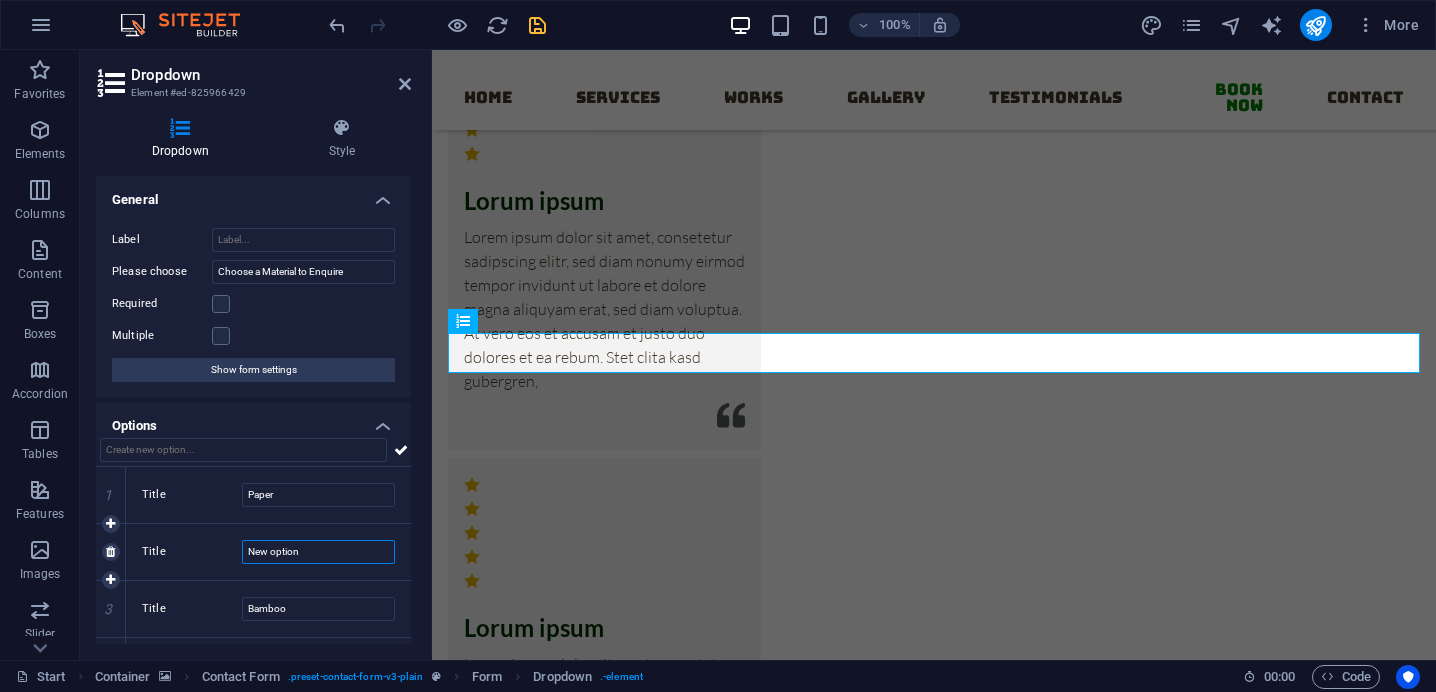 click on "New option" at bounding box center [318, 552] 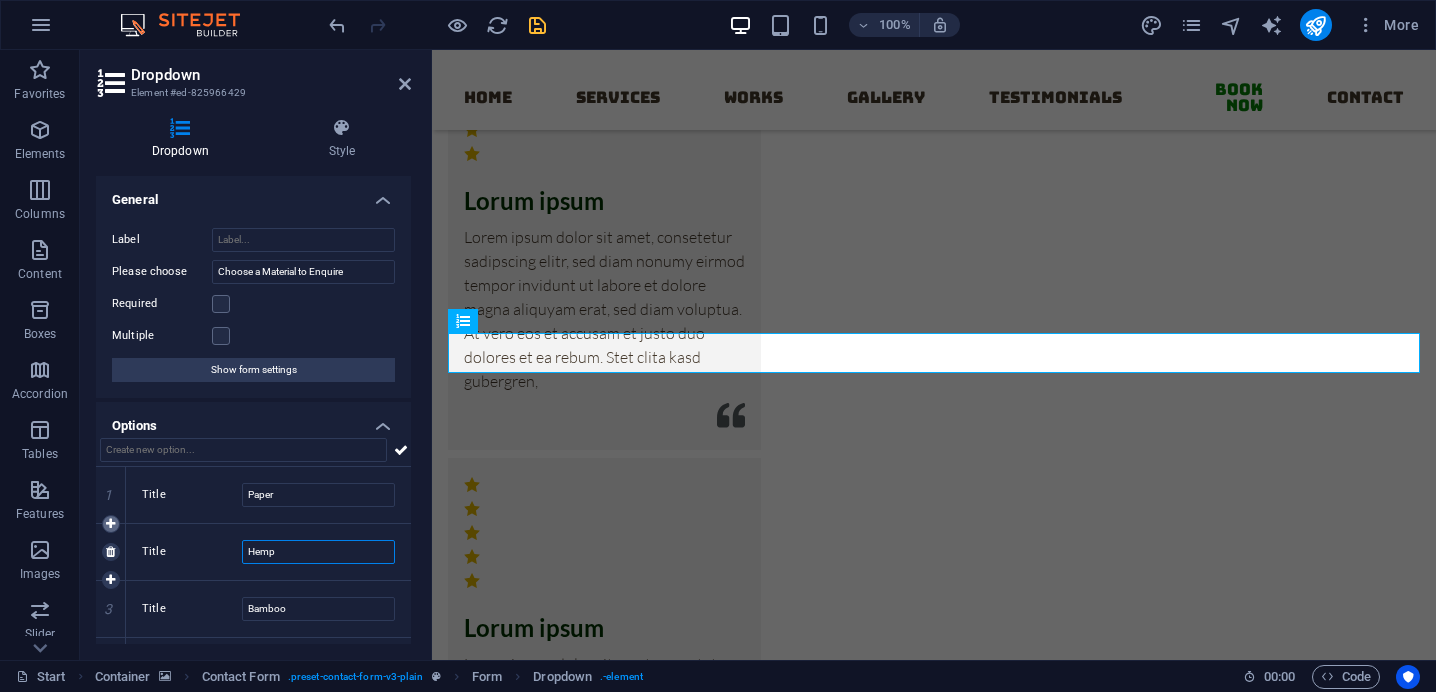 click at bounding box center (110, 524) 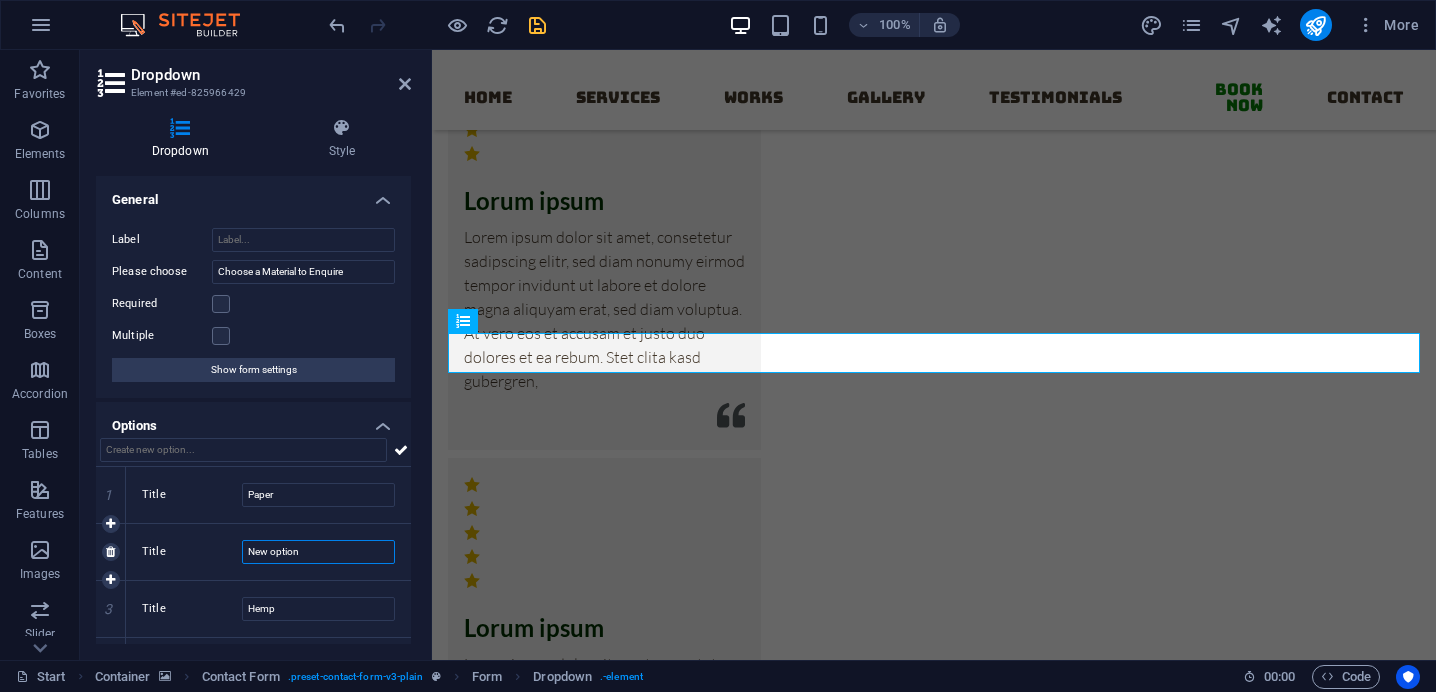 click on "New option" at bounding box center (318, 552) 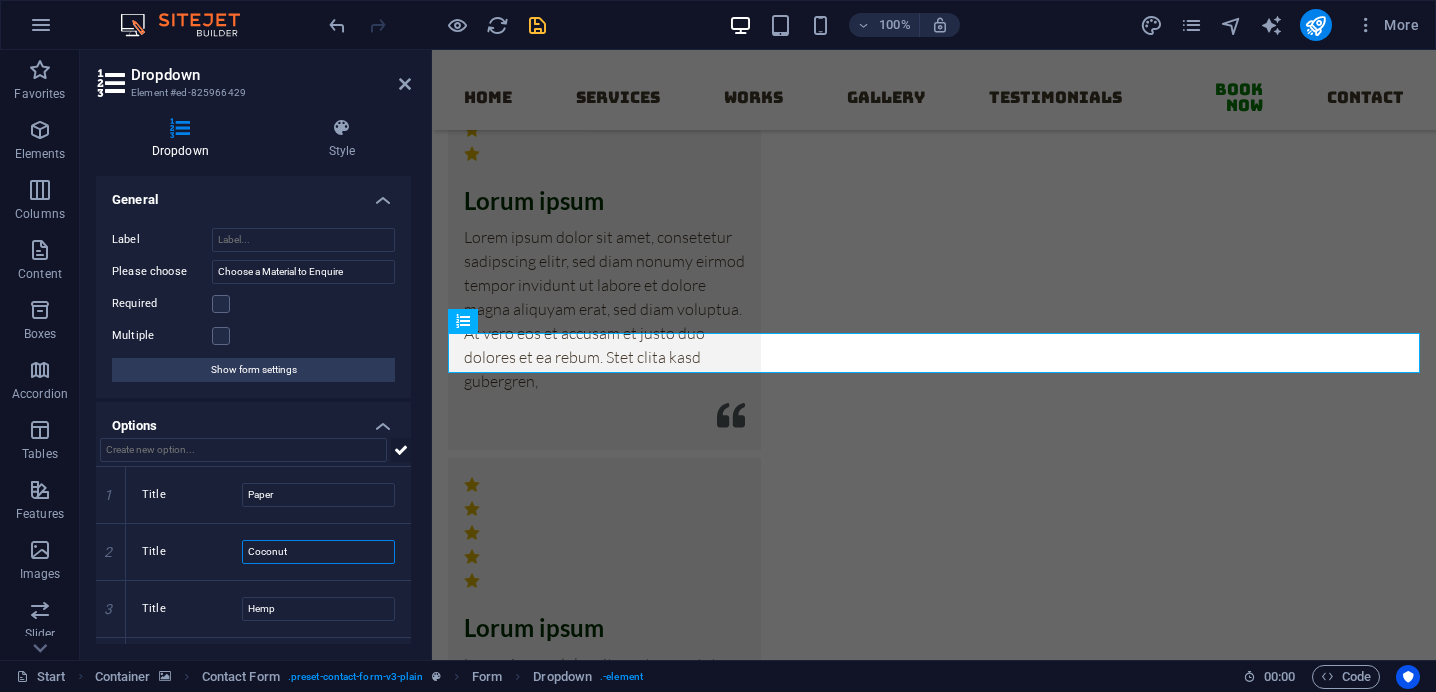 type on "Coconut" 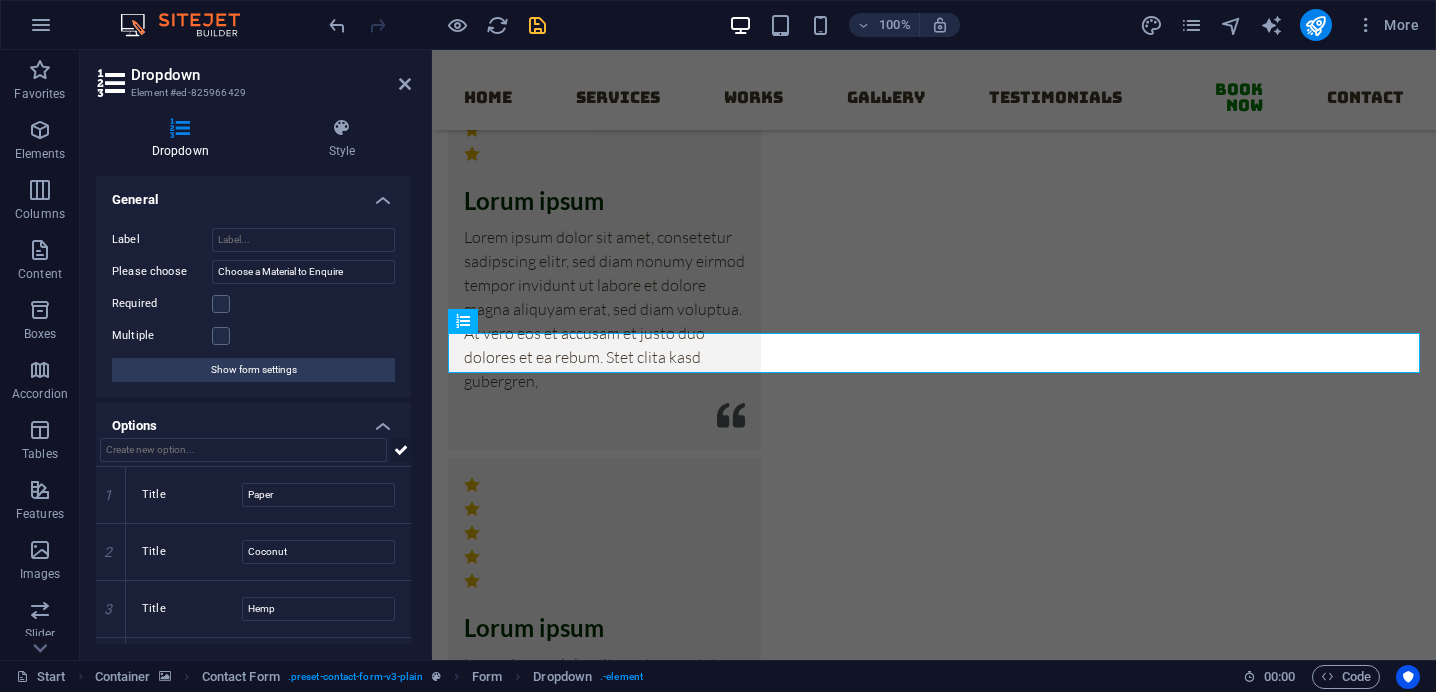 click at bounding box center [401, 450] 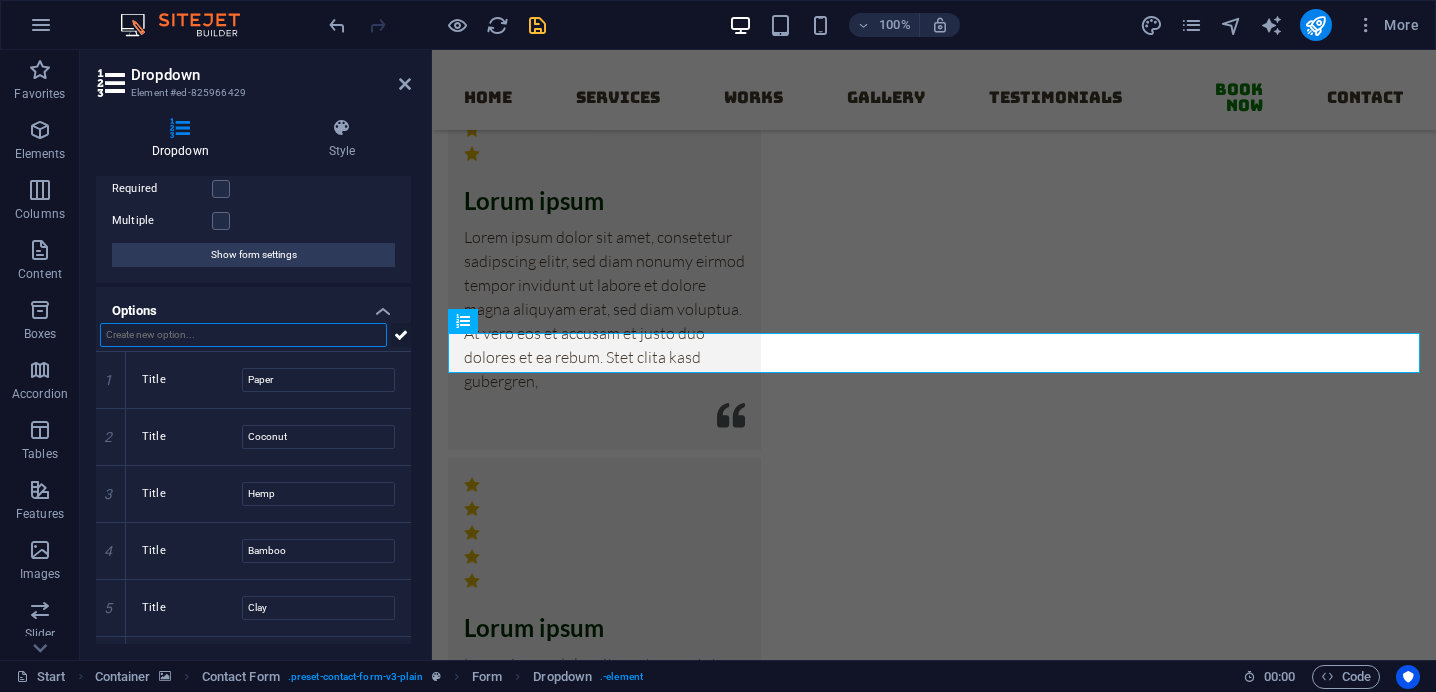 scroll, scrollTop: 163, scrollLeft: 0, axis: vertical 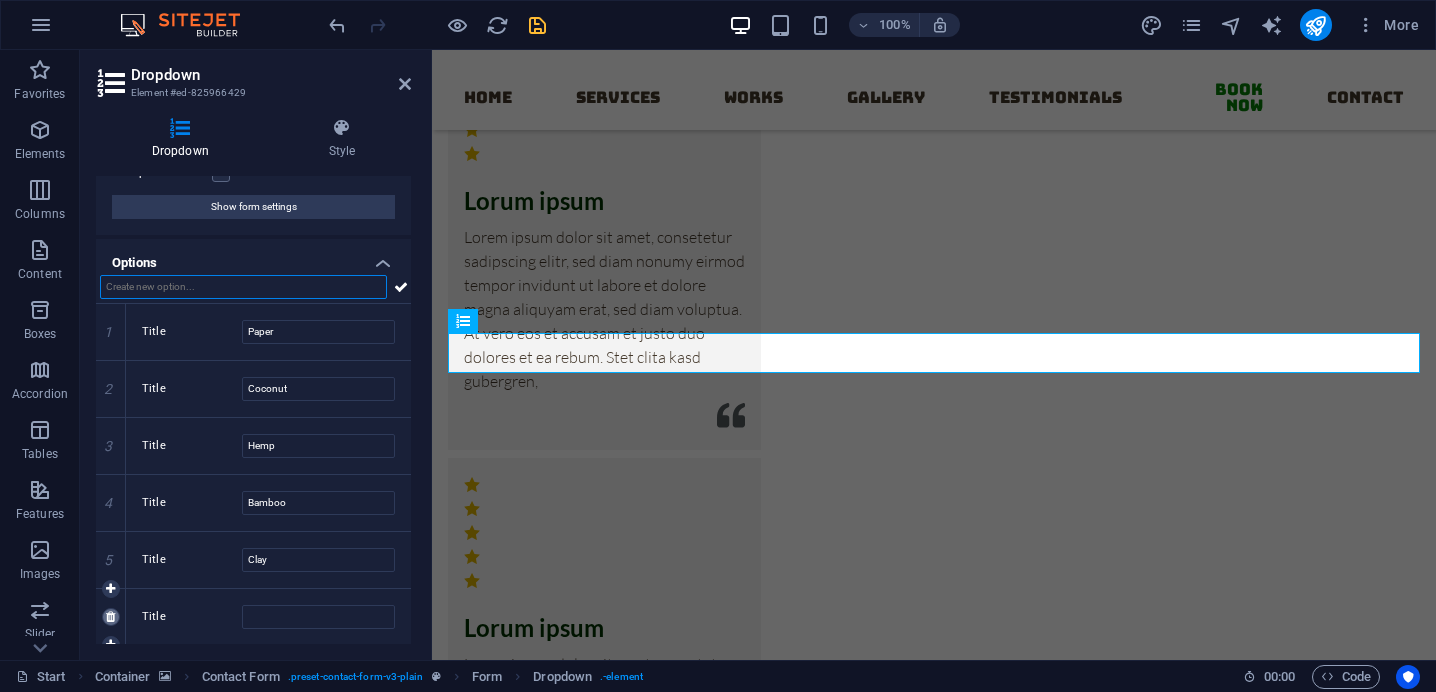 click at bounding box center (110, 617) 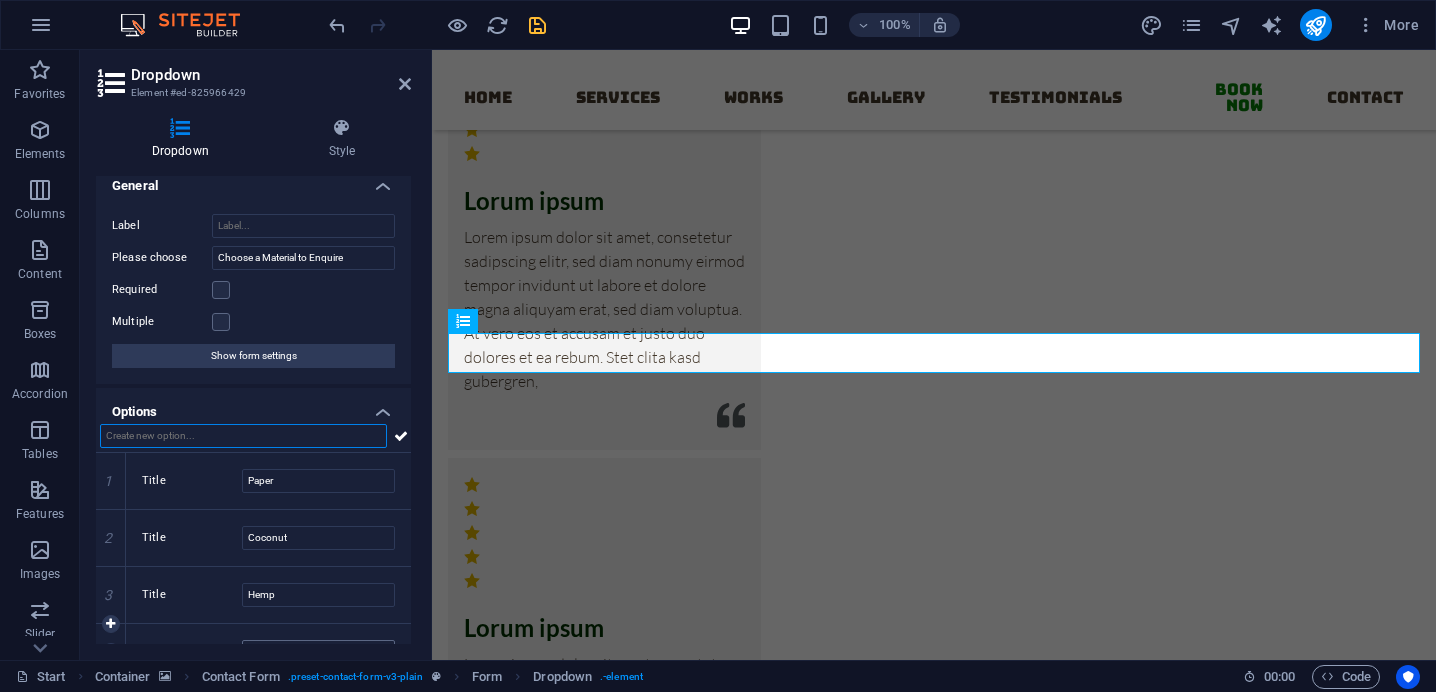 scroll, scrollTop: 0, scrollLeft: 0, axis: both 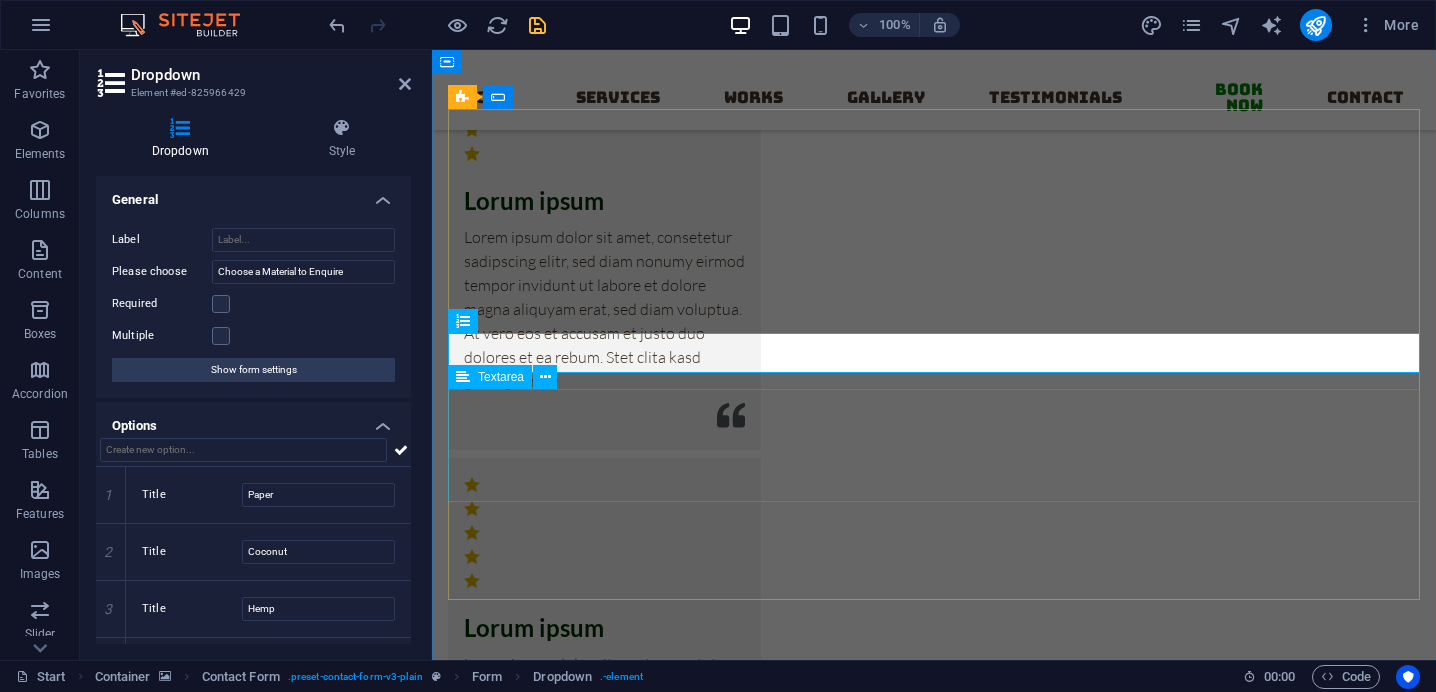 click 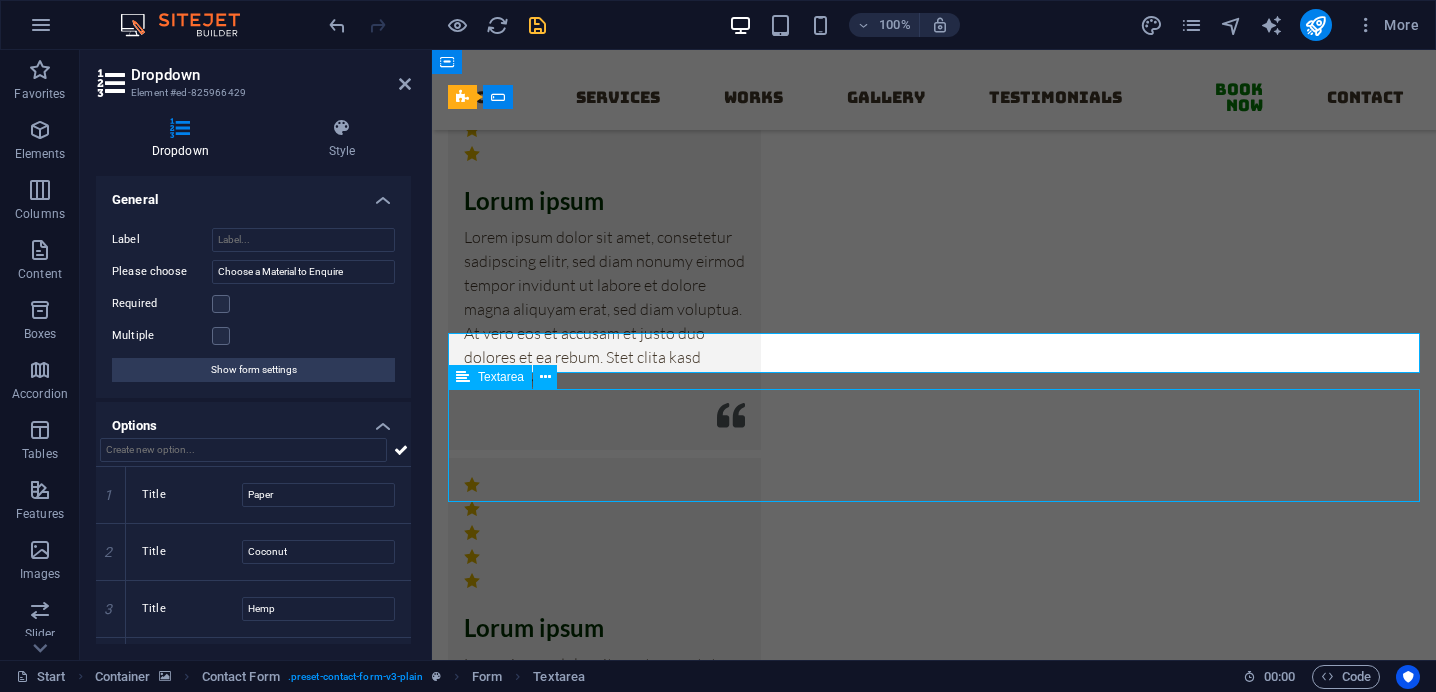 click 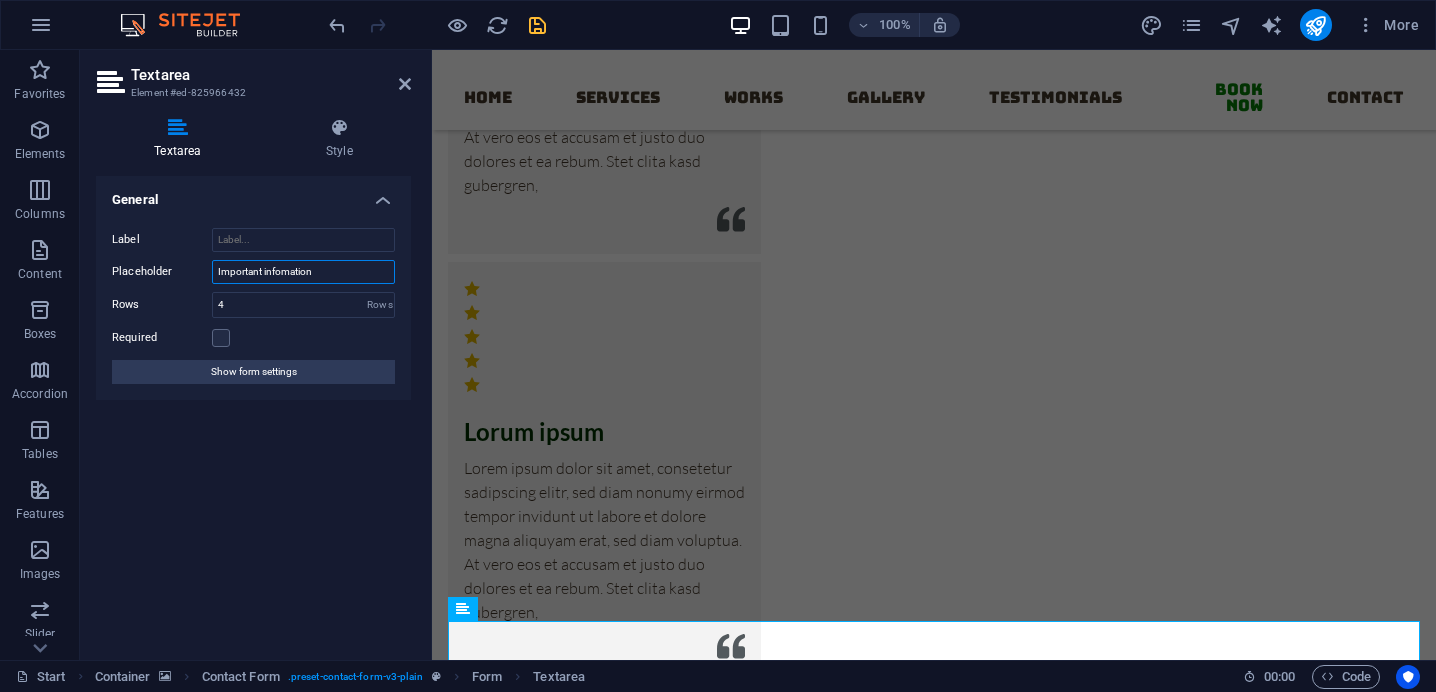 click on "Important infomation" at bounding box center (303, 272) 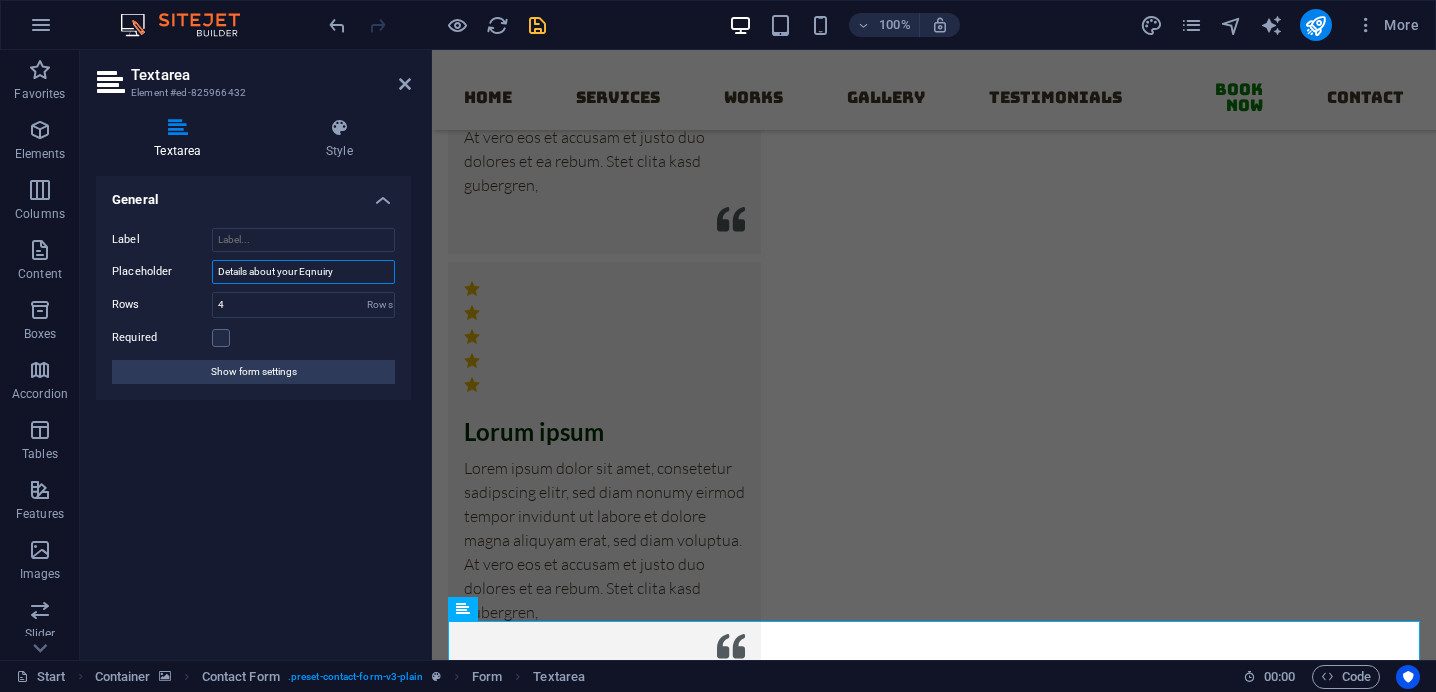 type on "Details about your Eqnuiry" 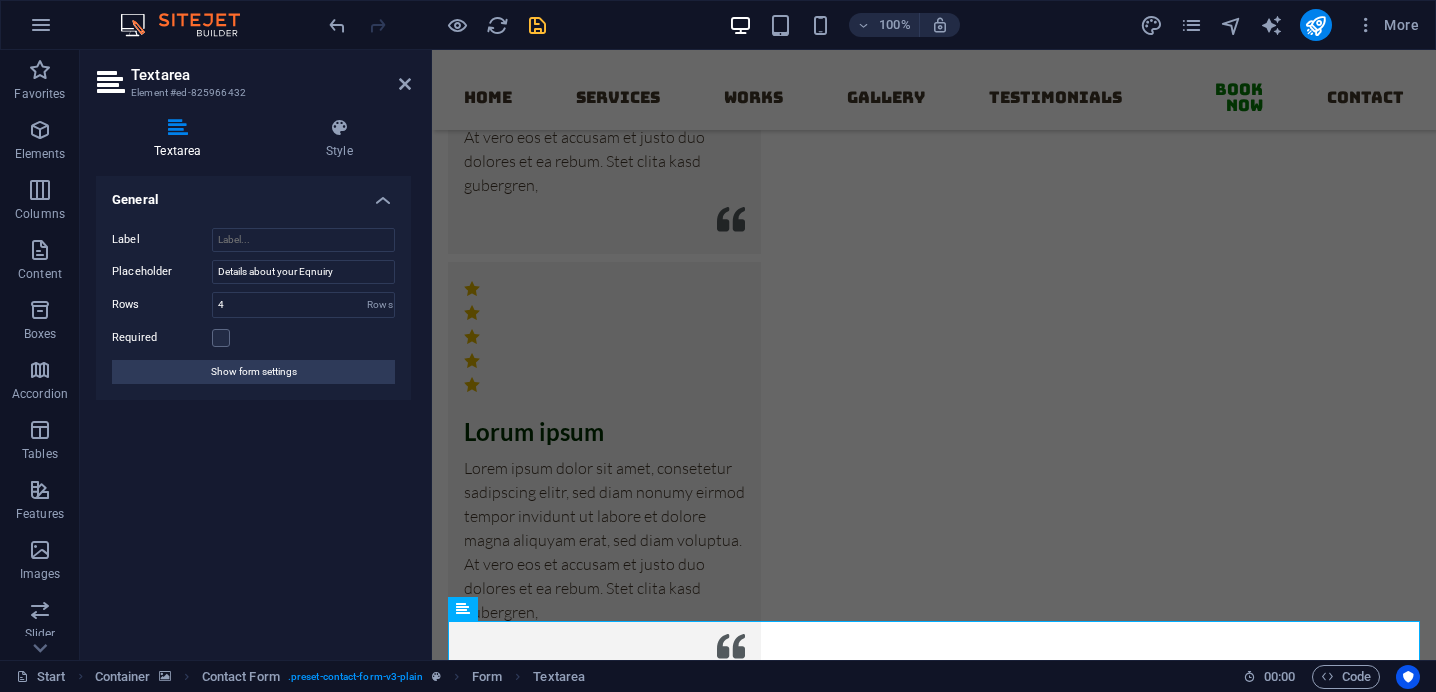 click at bounding box center (934, 1656) 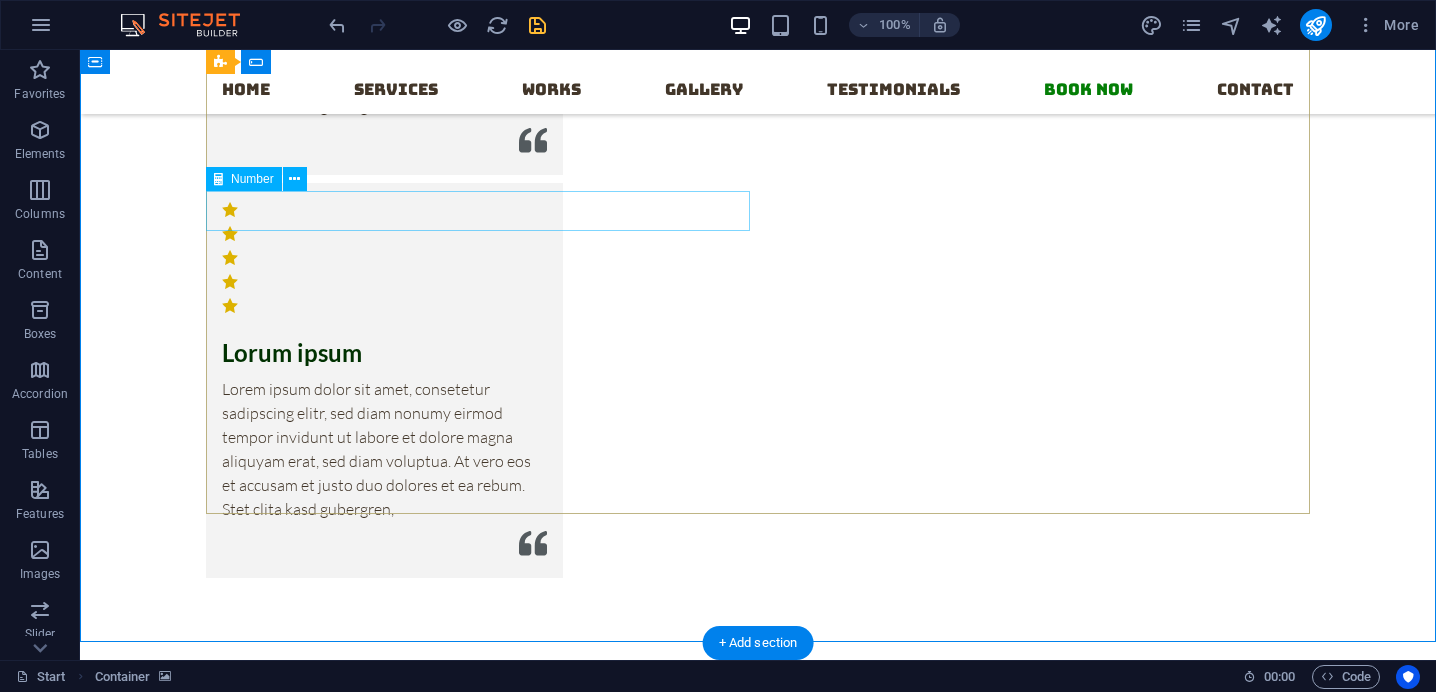 scroll, scrollTop: 16329, scrollLeft: 0, axis: vertical 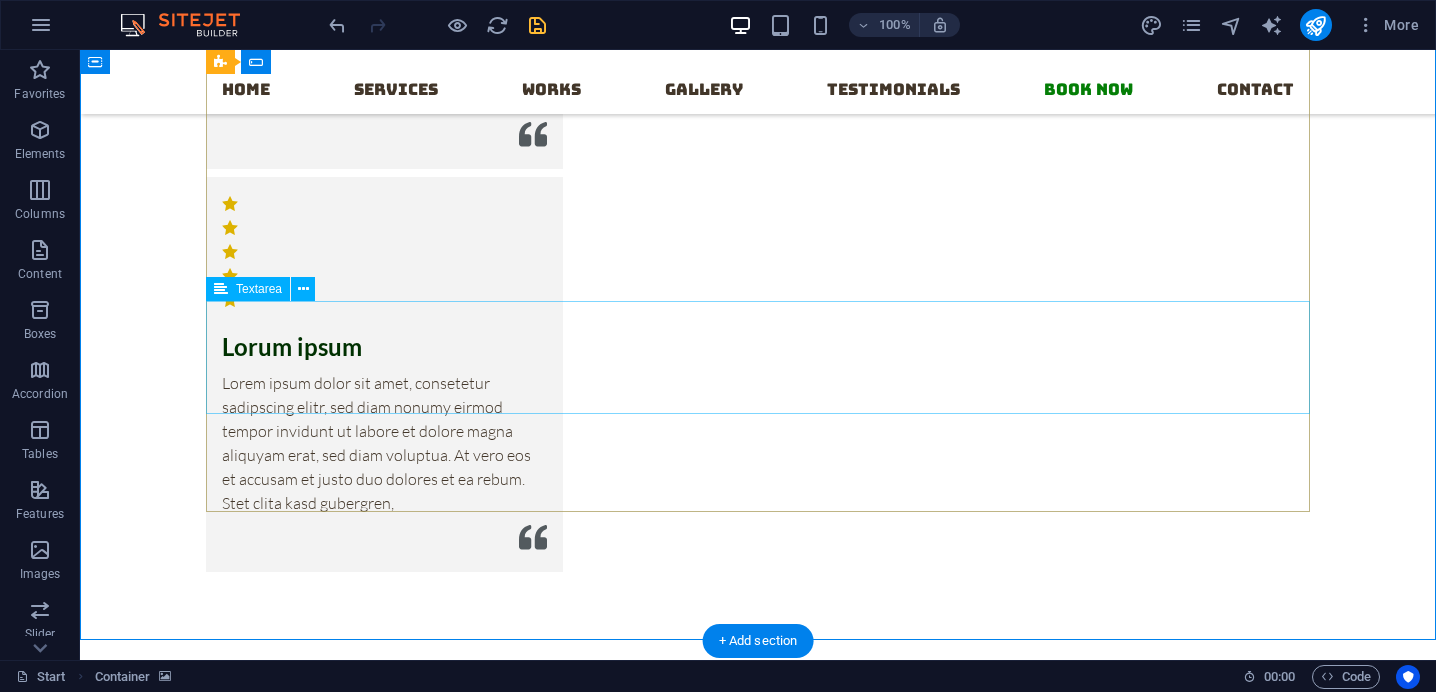click 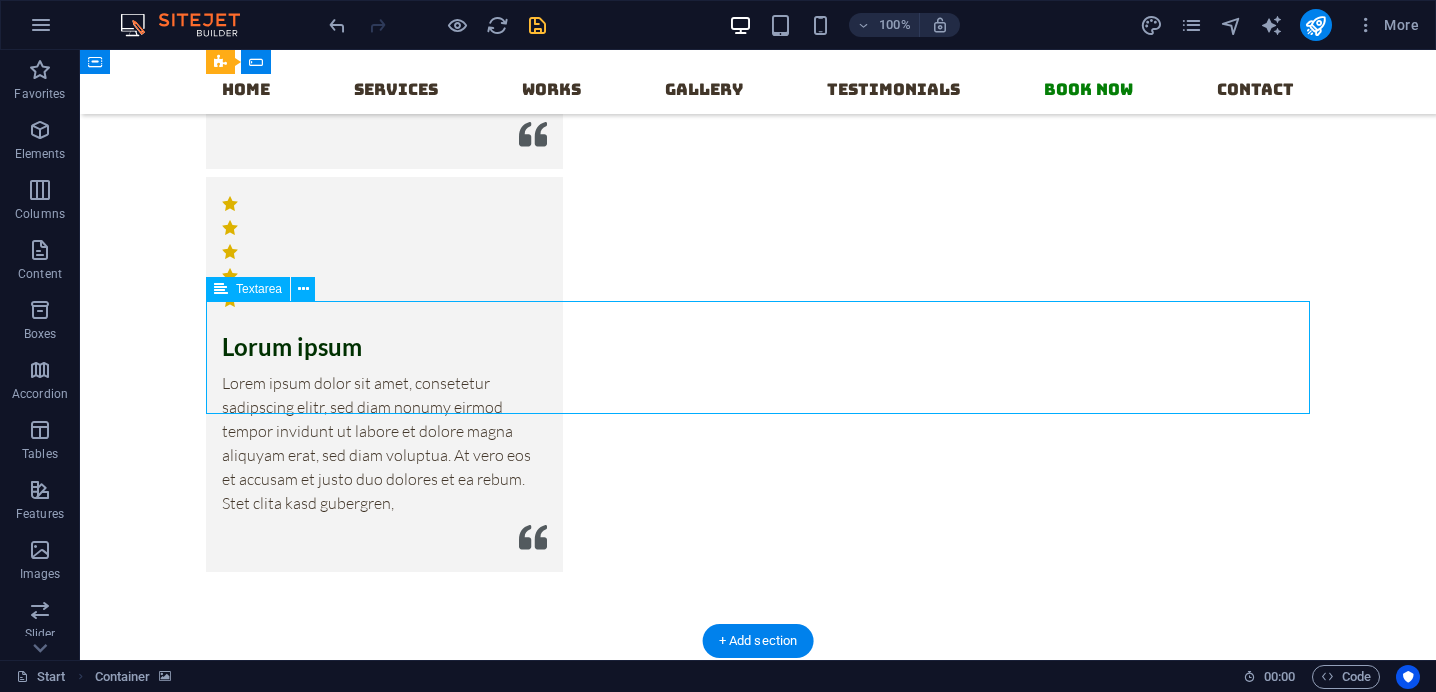 click 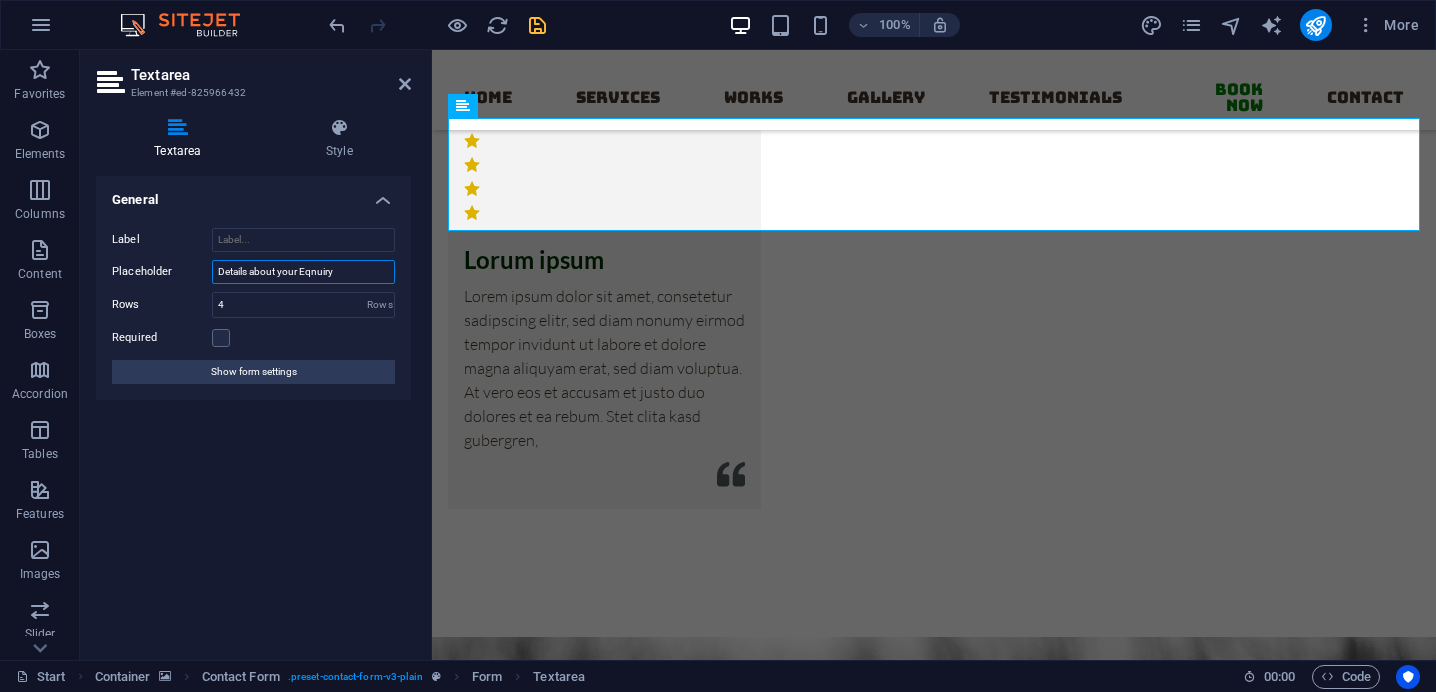 click on "Details about your Eqnuiry" at bounding box center [303, 272] 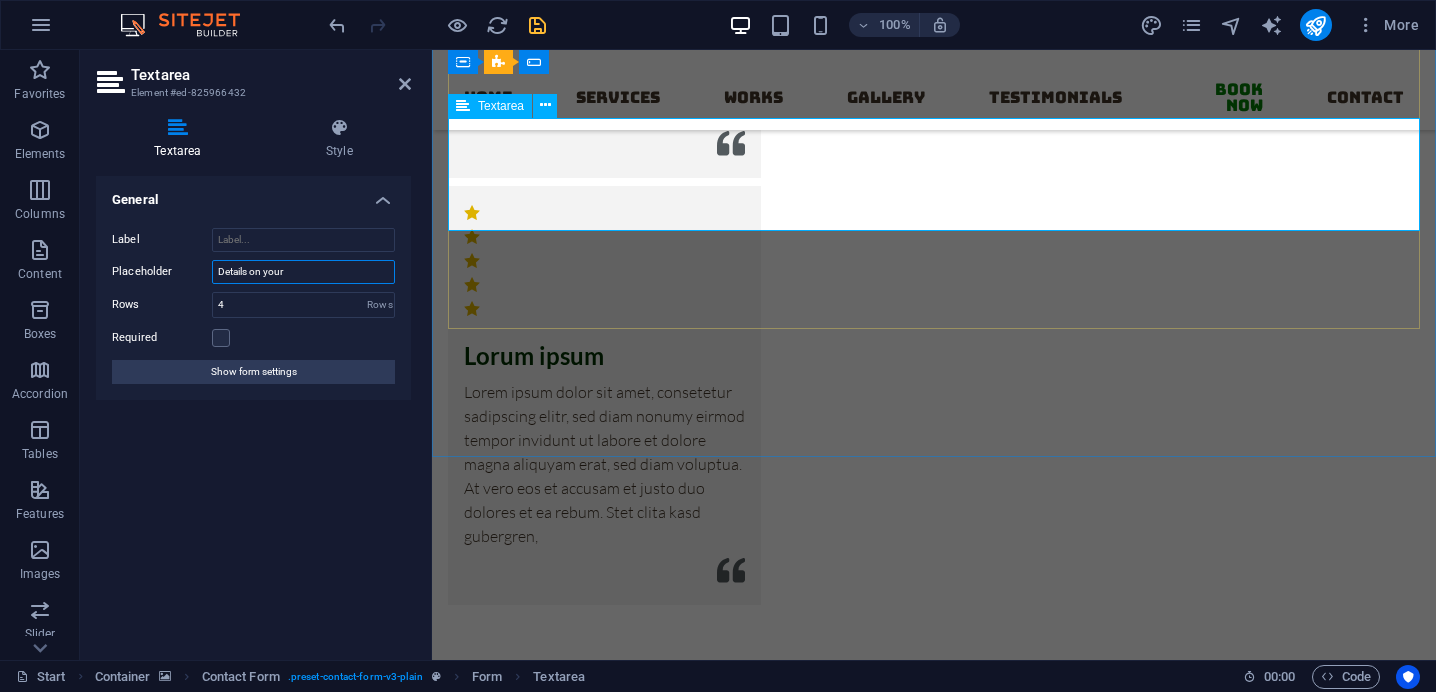 type on "Details on your" 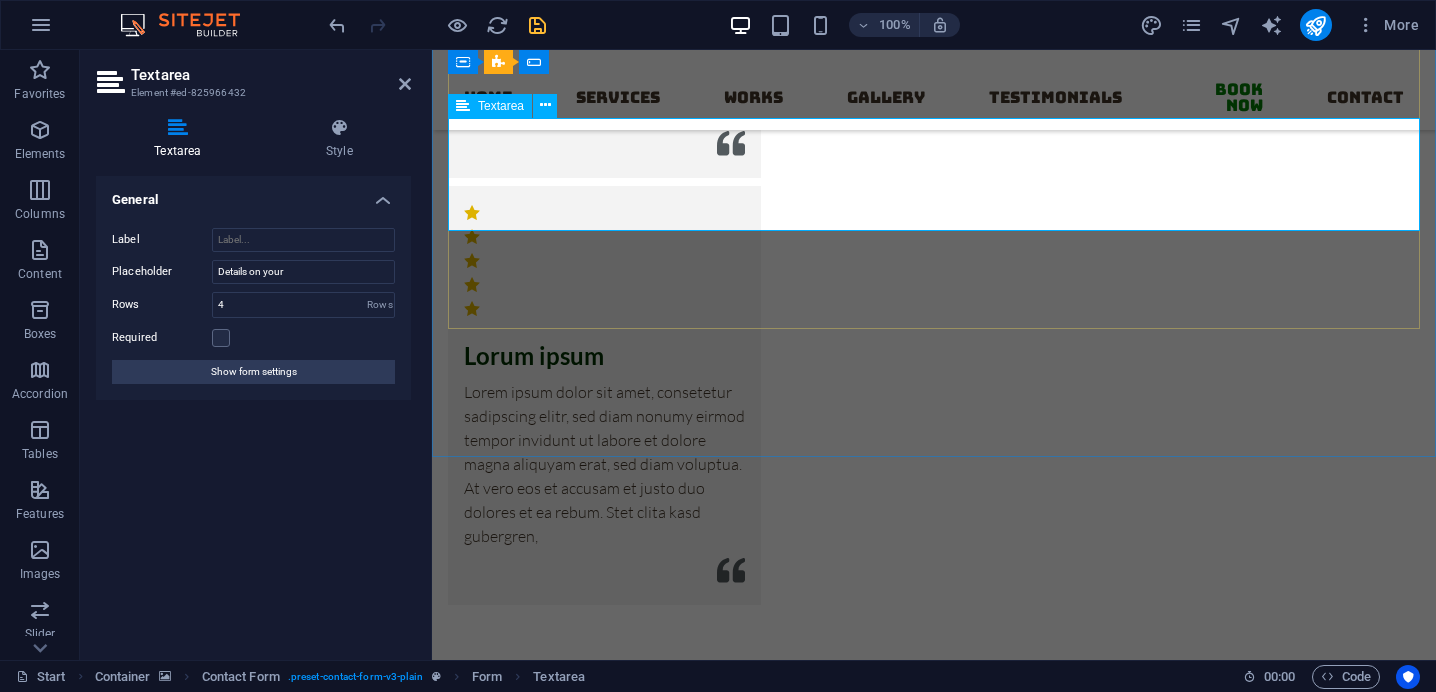 click 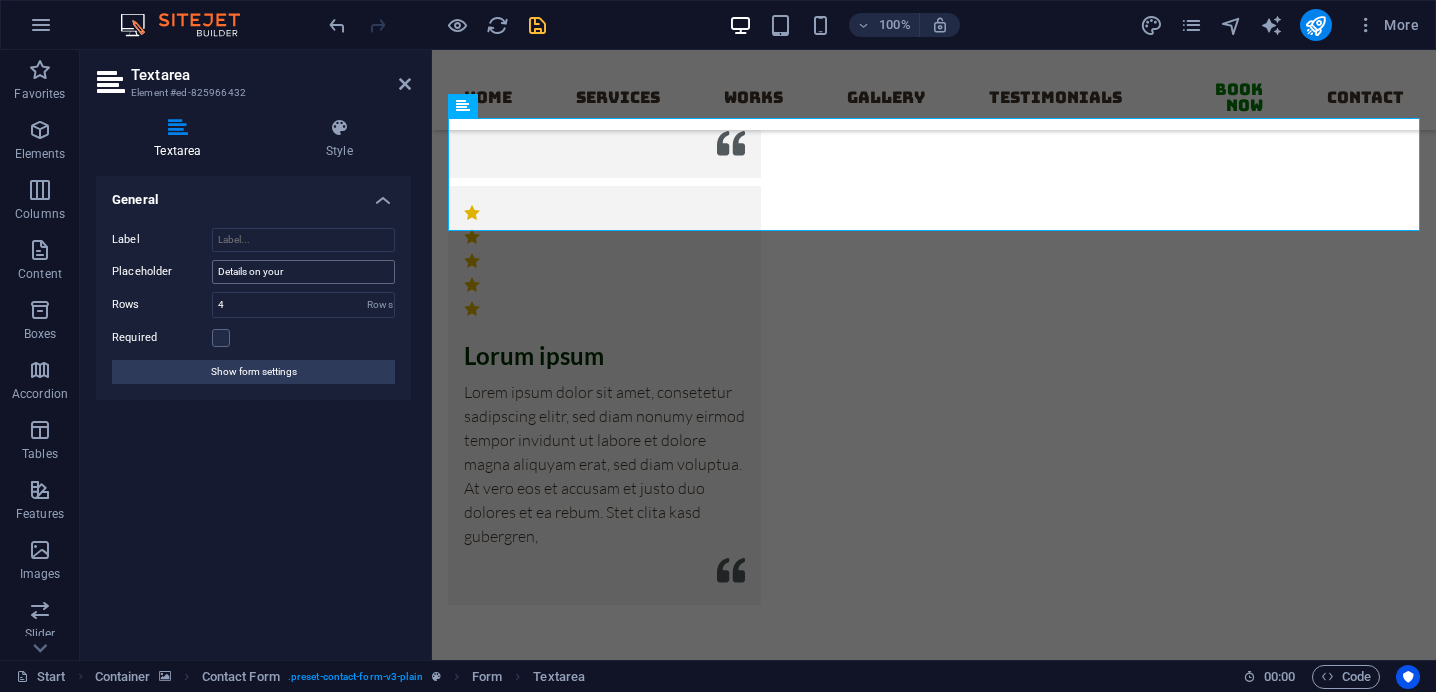 type on "Add text for details" 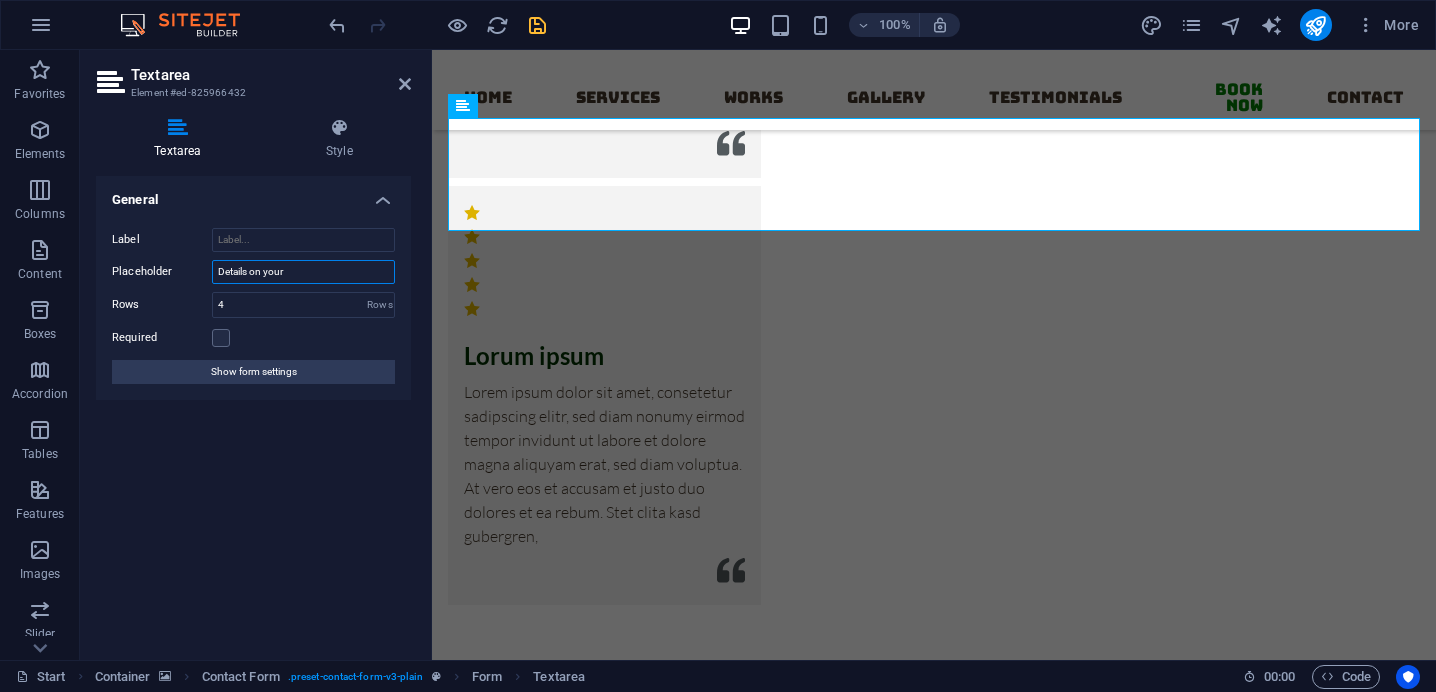 click on "Details on your" at bounding box center (303, 272) 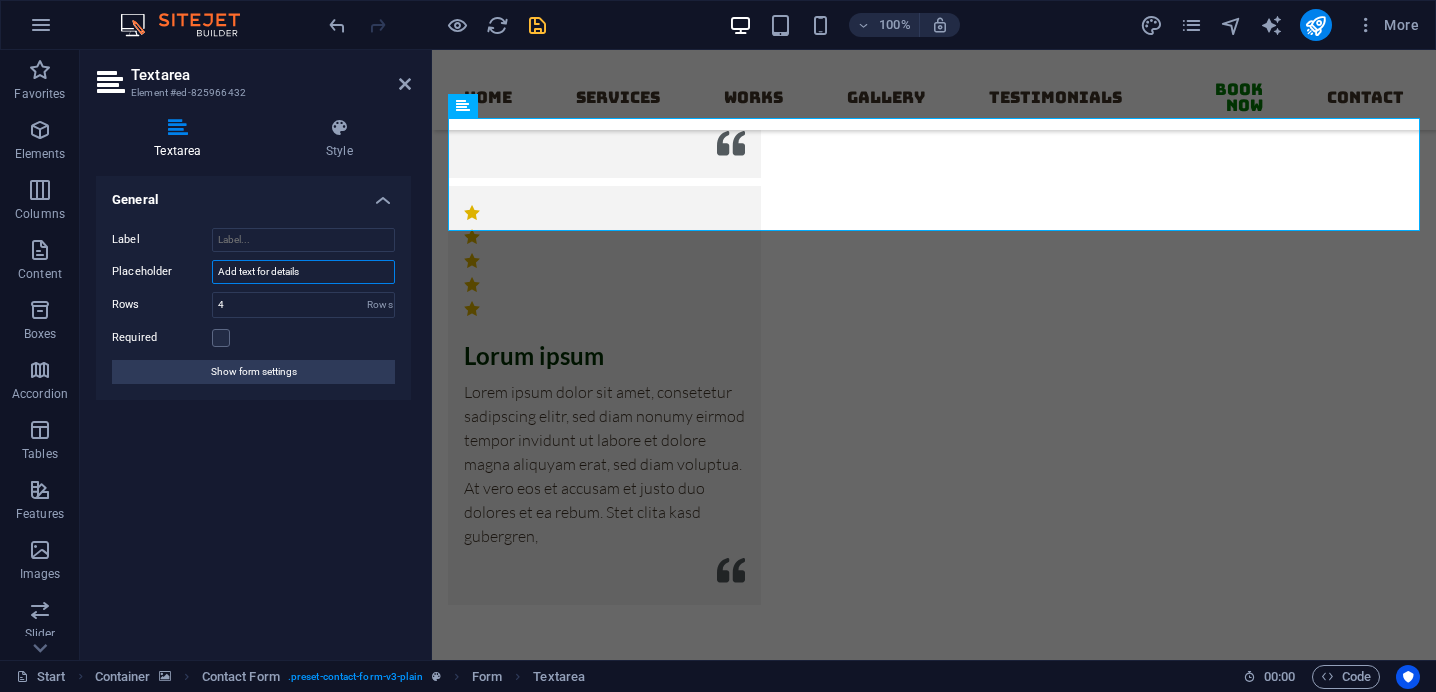 type on "Add text for details" 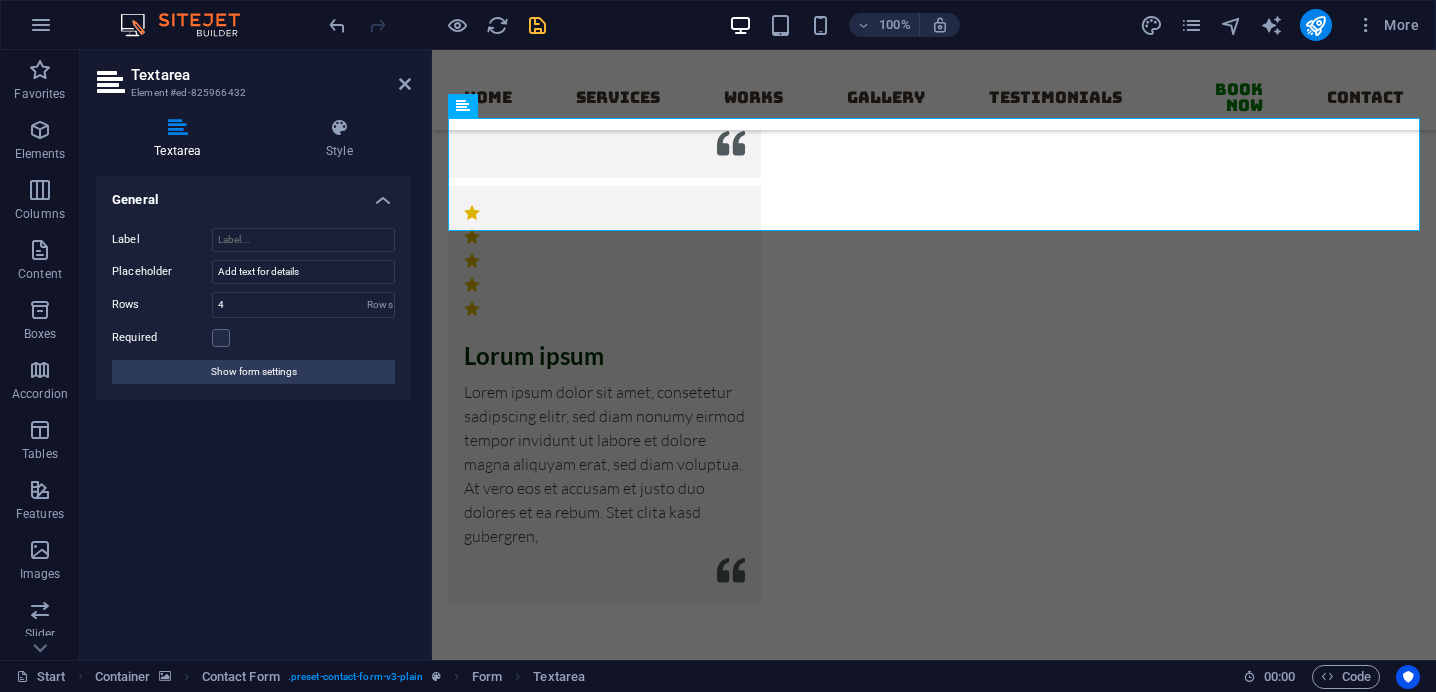 click at bounding box center [934, 1153] 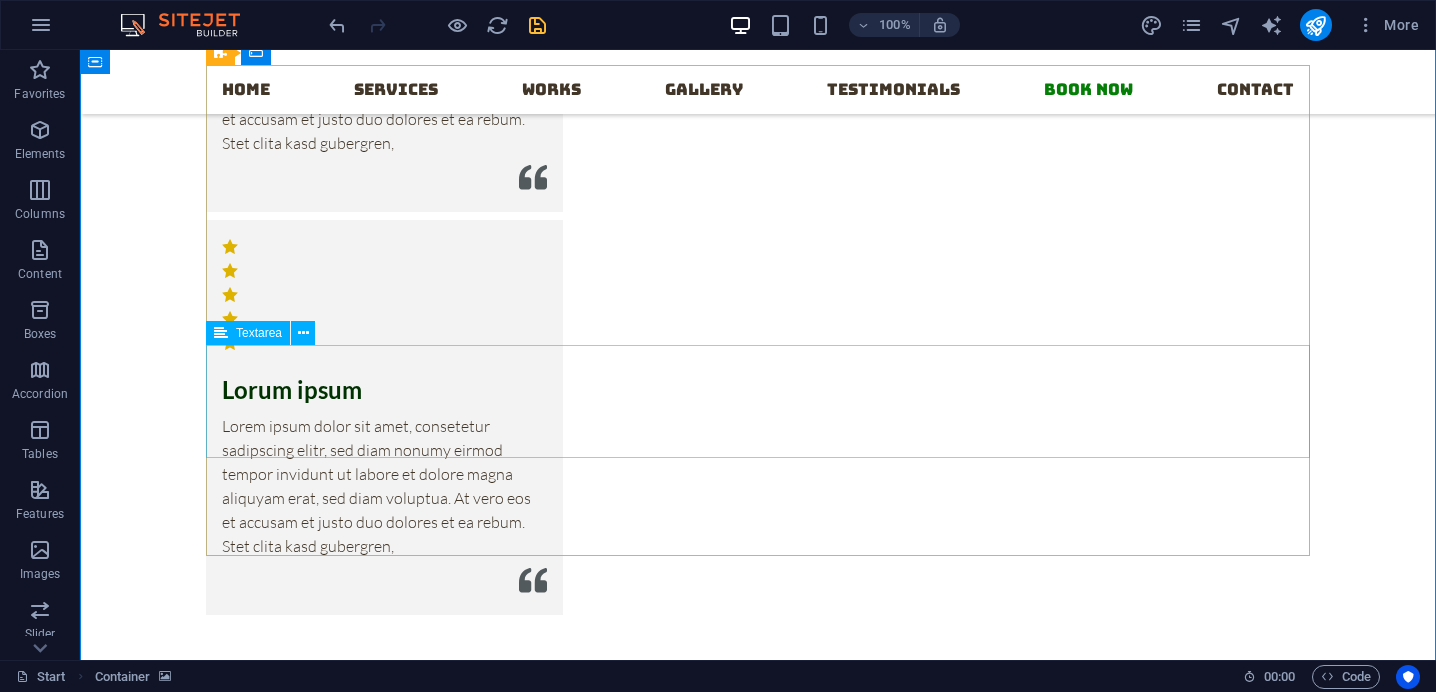 scroll, scrollTop: 16285, scrollLeft: 0, axis: vertical 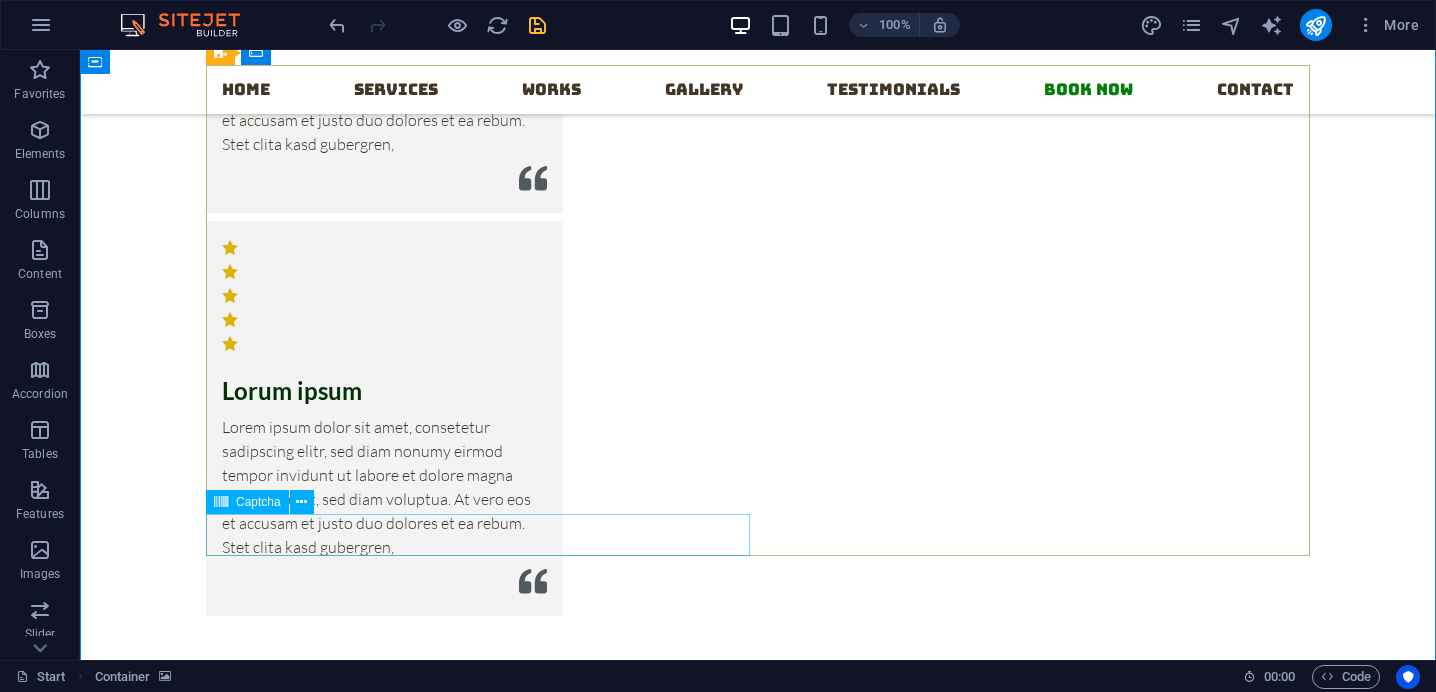 click on "Unreadable? Load new" 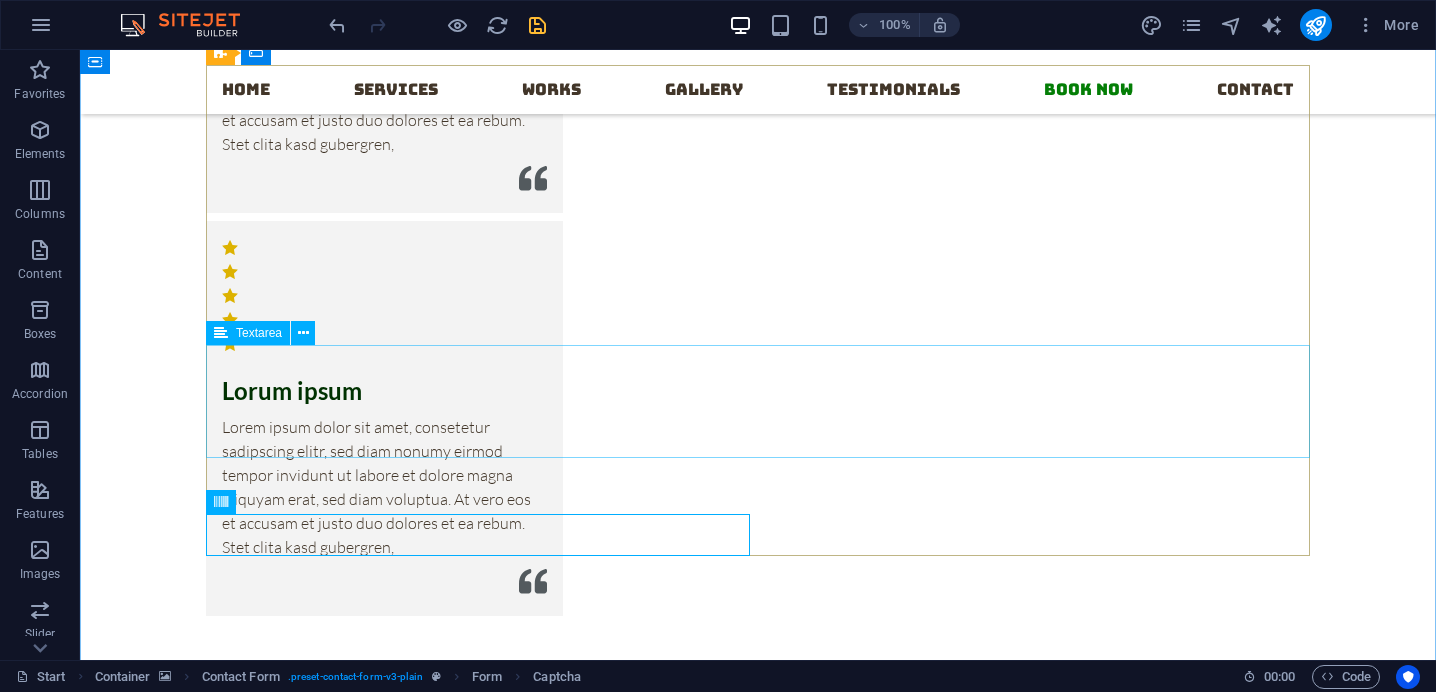 click on "Add text for details" 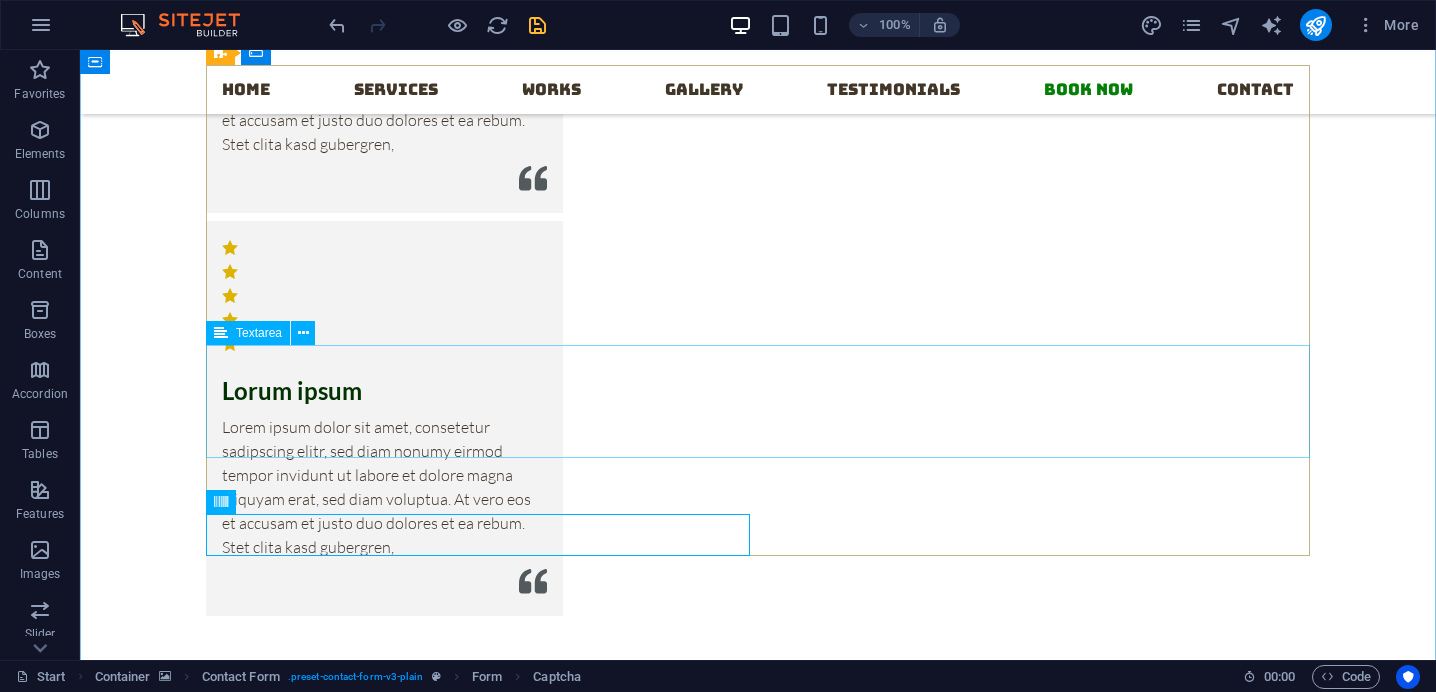 click on "Add text for details" 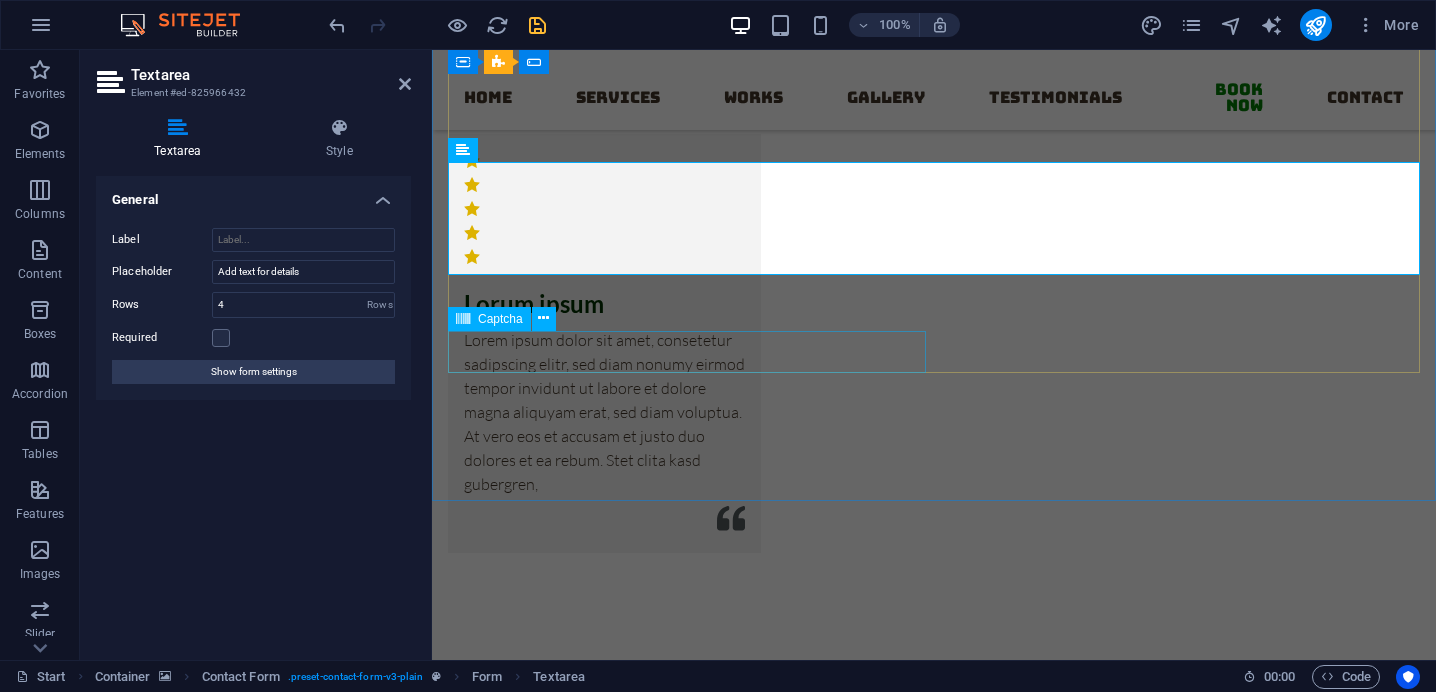 click on "Unreadable? Load new" 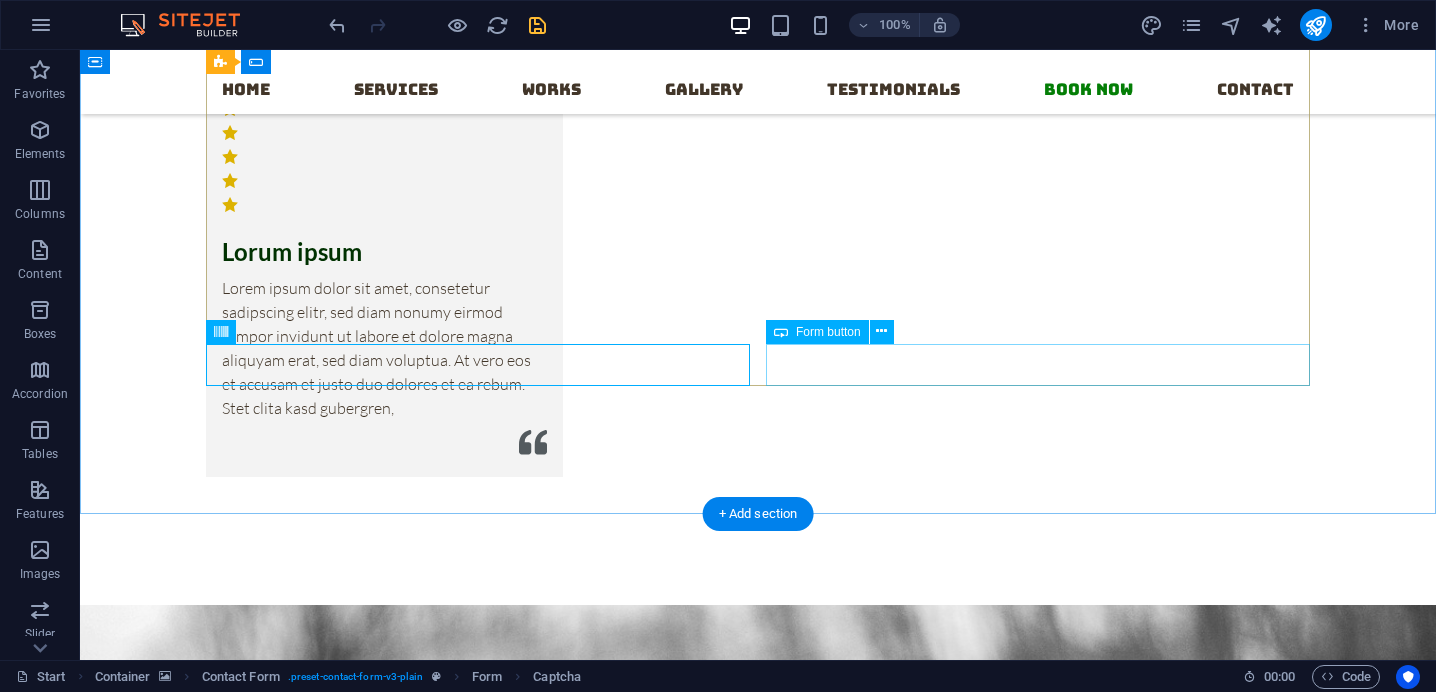 scroll, scrollTop: 16423, scrollLeft: 0, axis: vertical 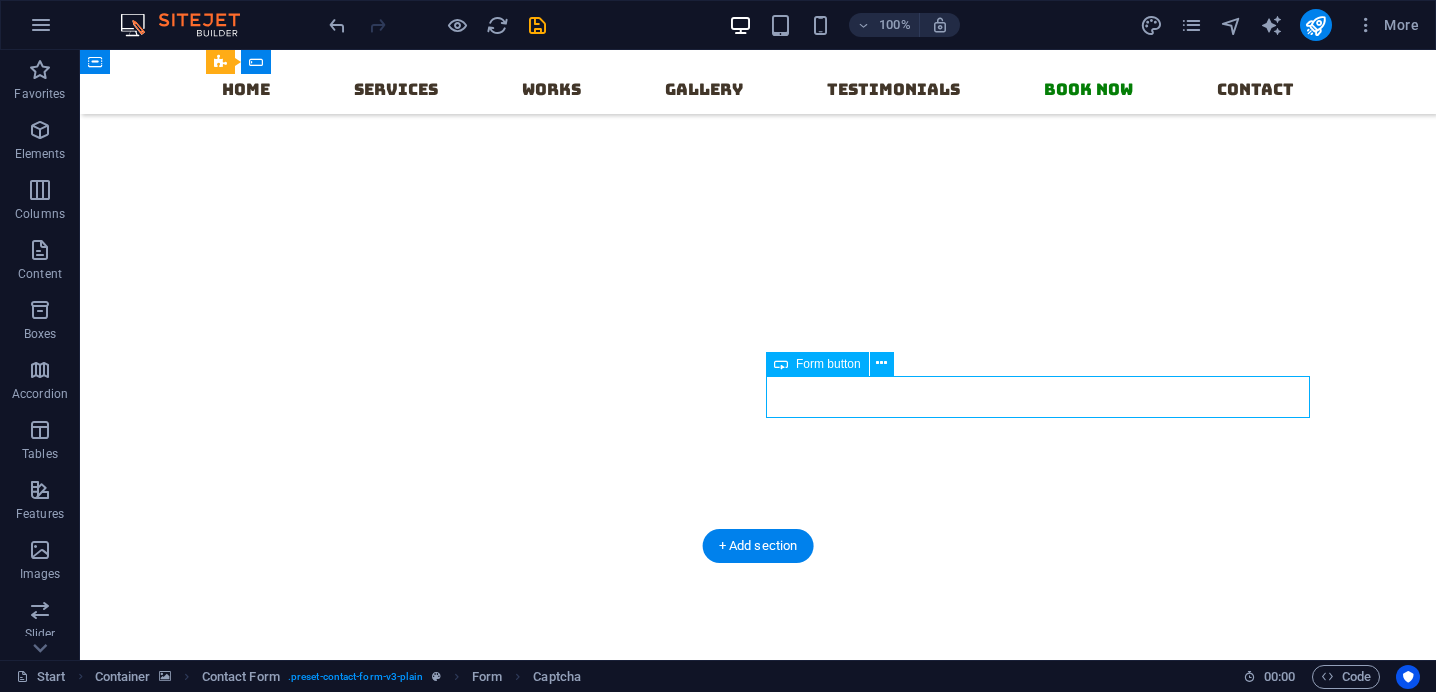 click on "Send a request" 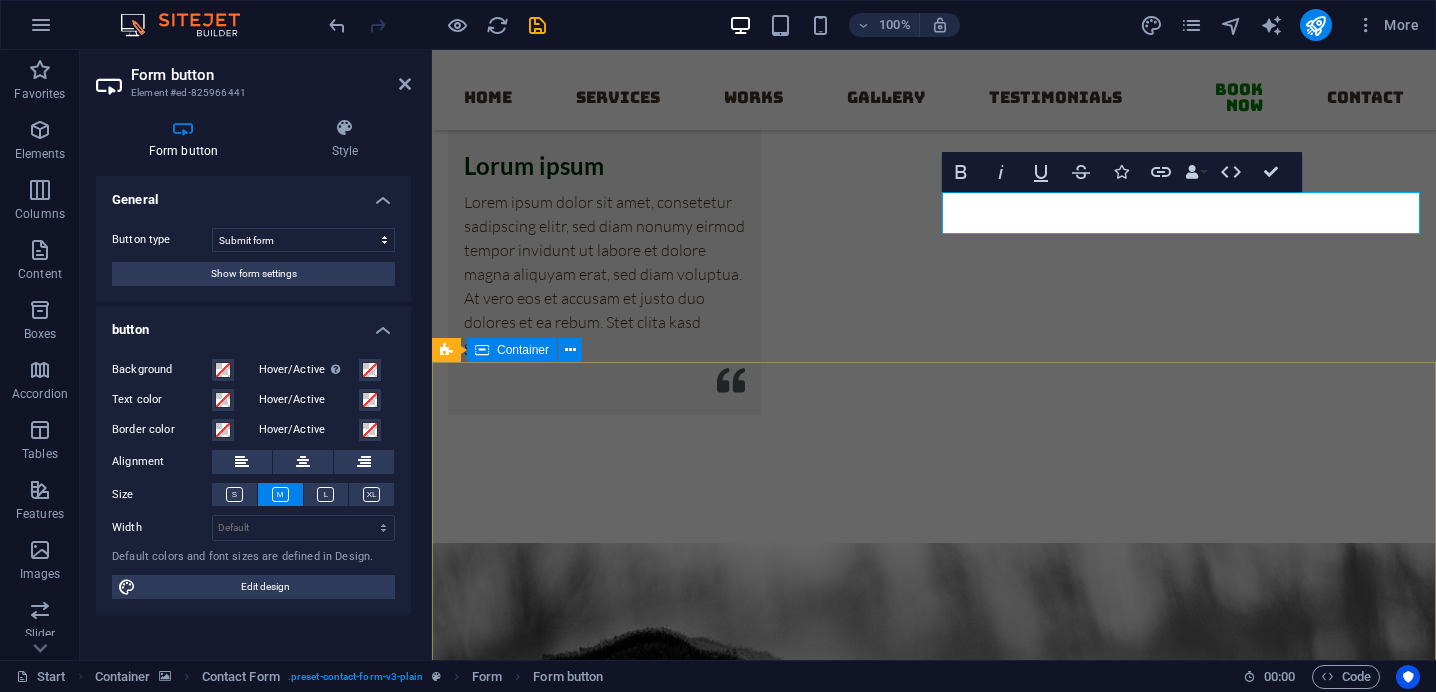 scroll, scrollTop: 16423, scrollLeft: 0, axis: vertical 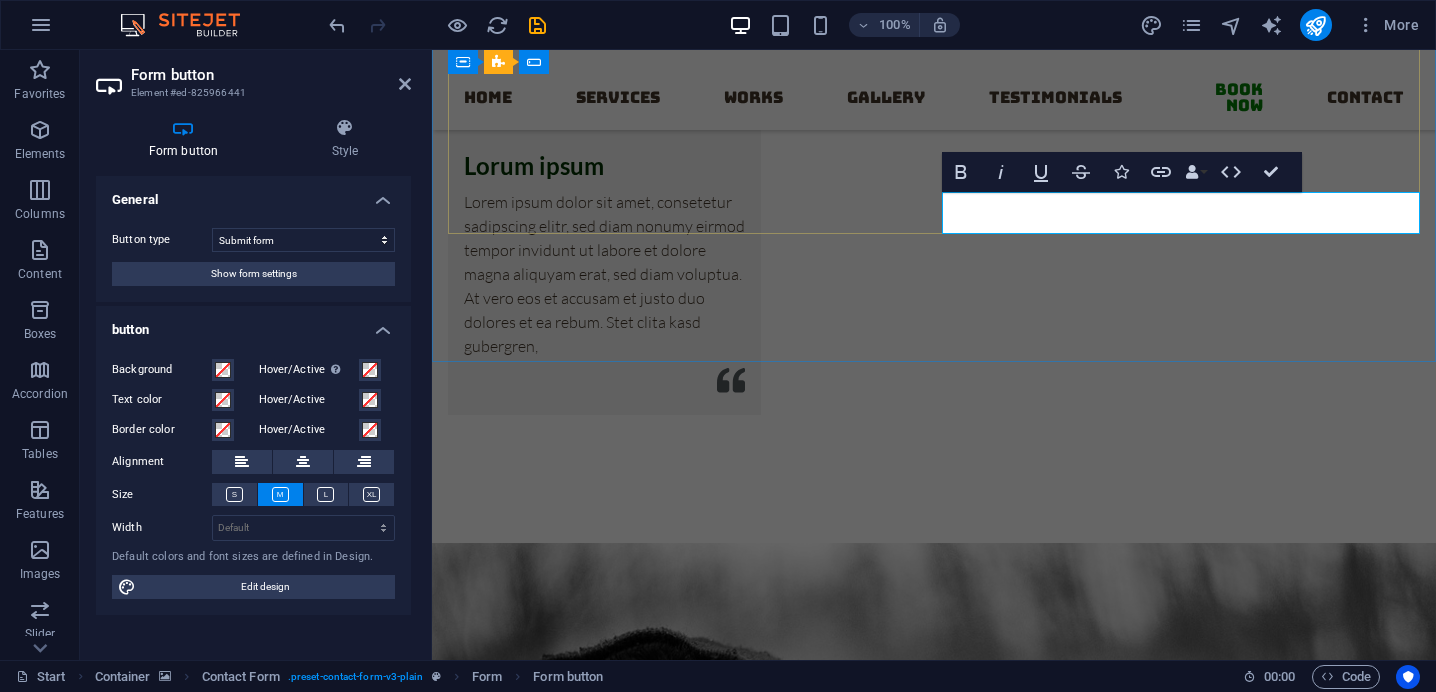 click on "Send a request" 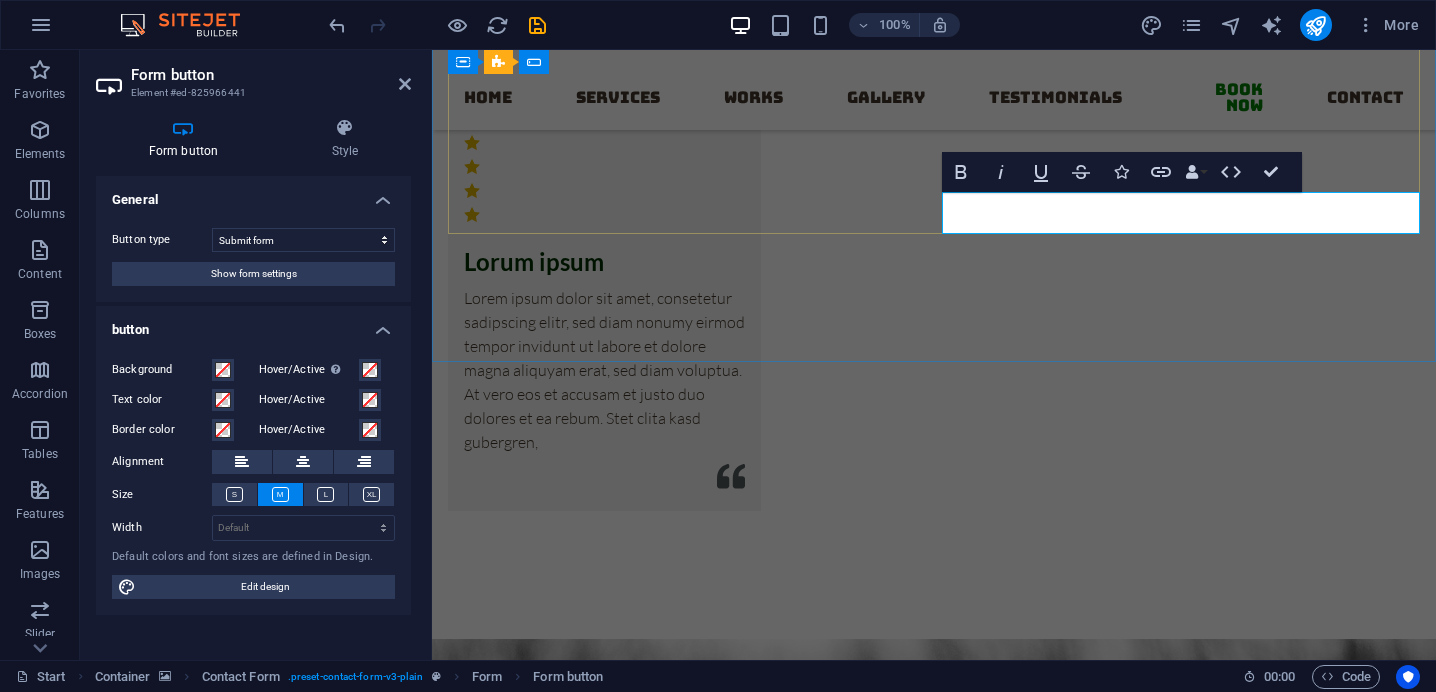 click on "Send an" 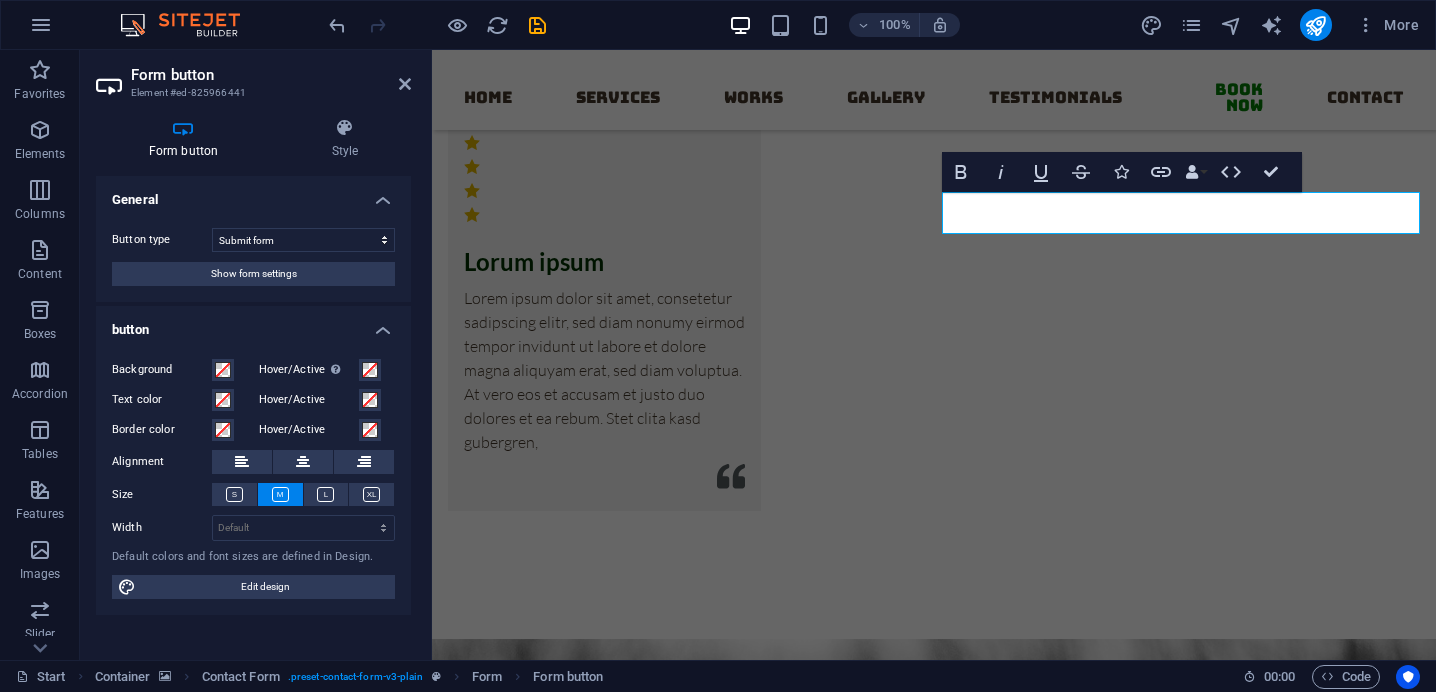 click at bounding box center (934, 1059) 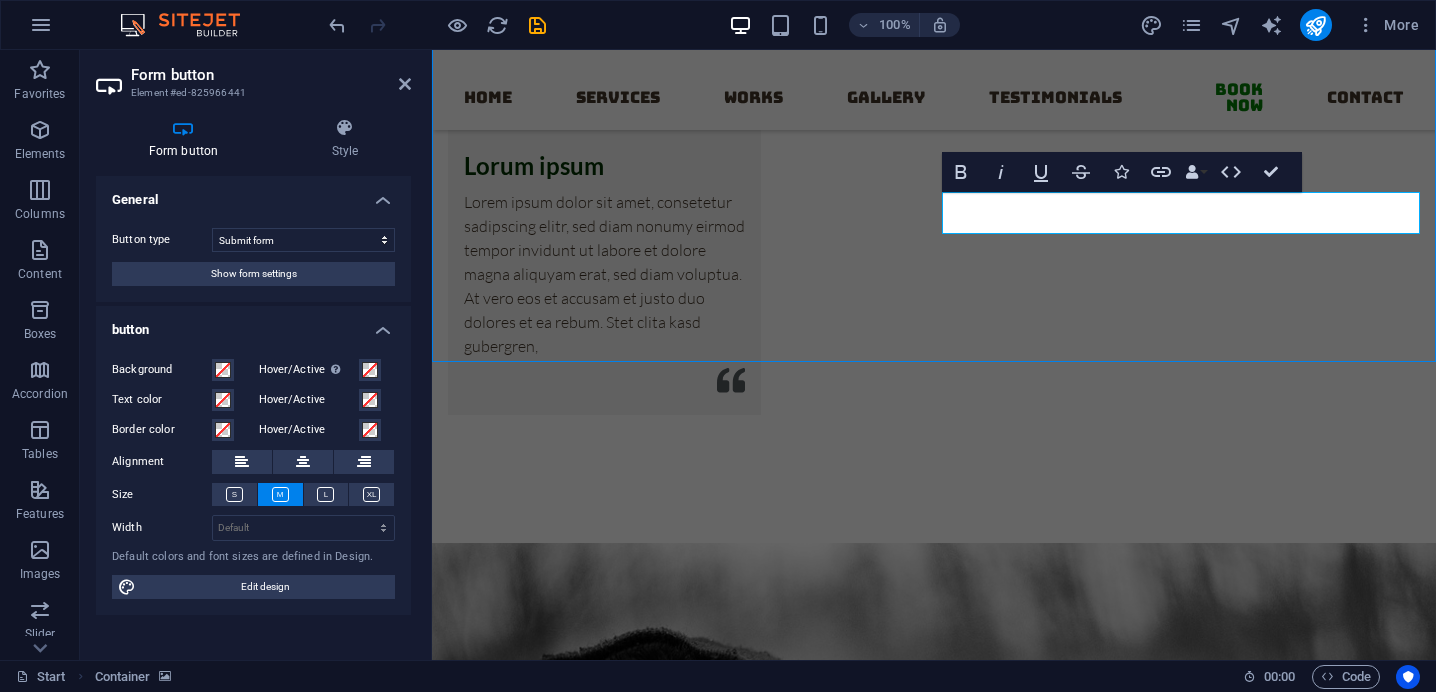 click on "Add text for details" 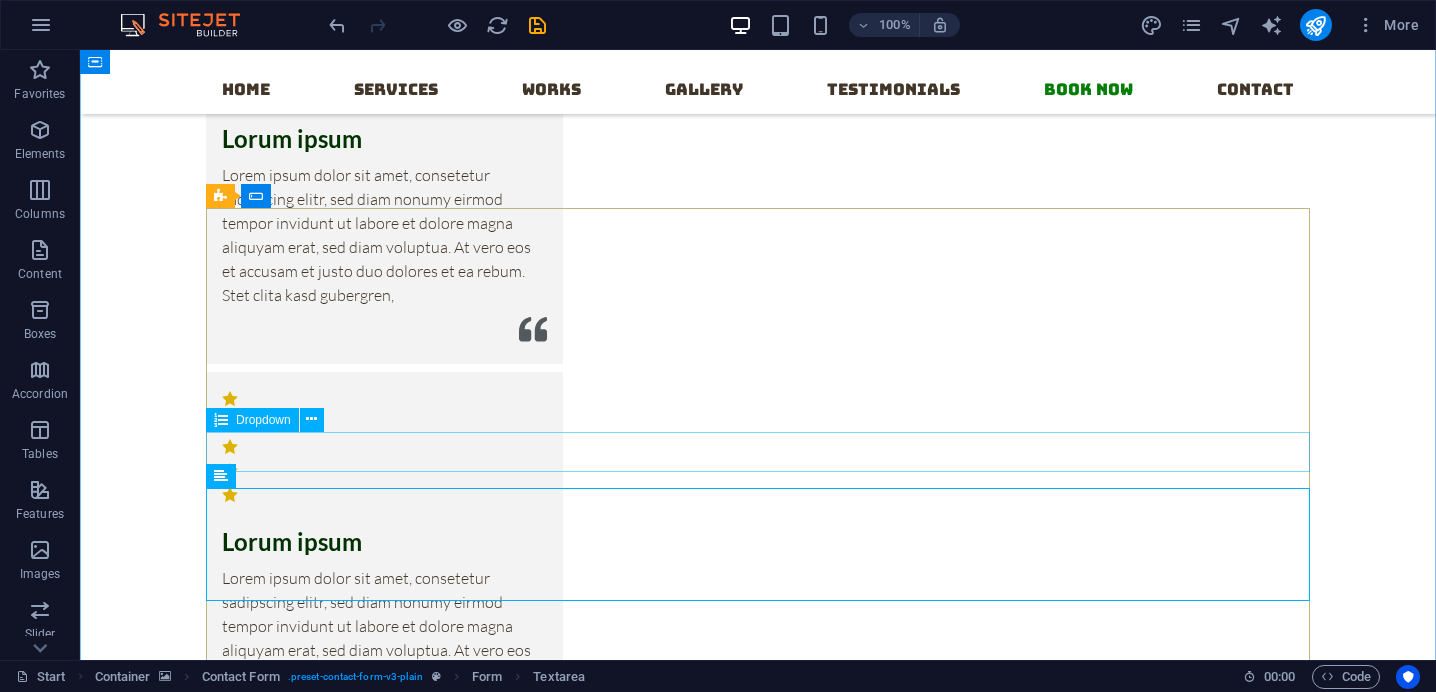 scroll, scrollTop: 16118, scrollLeft: 0, axis: vertical 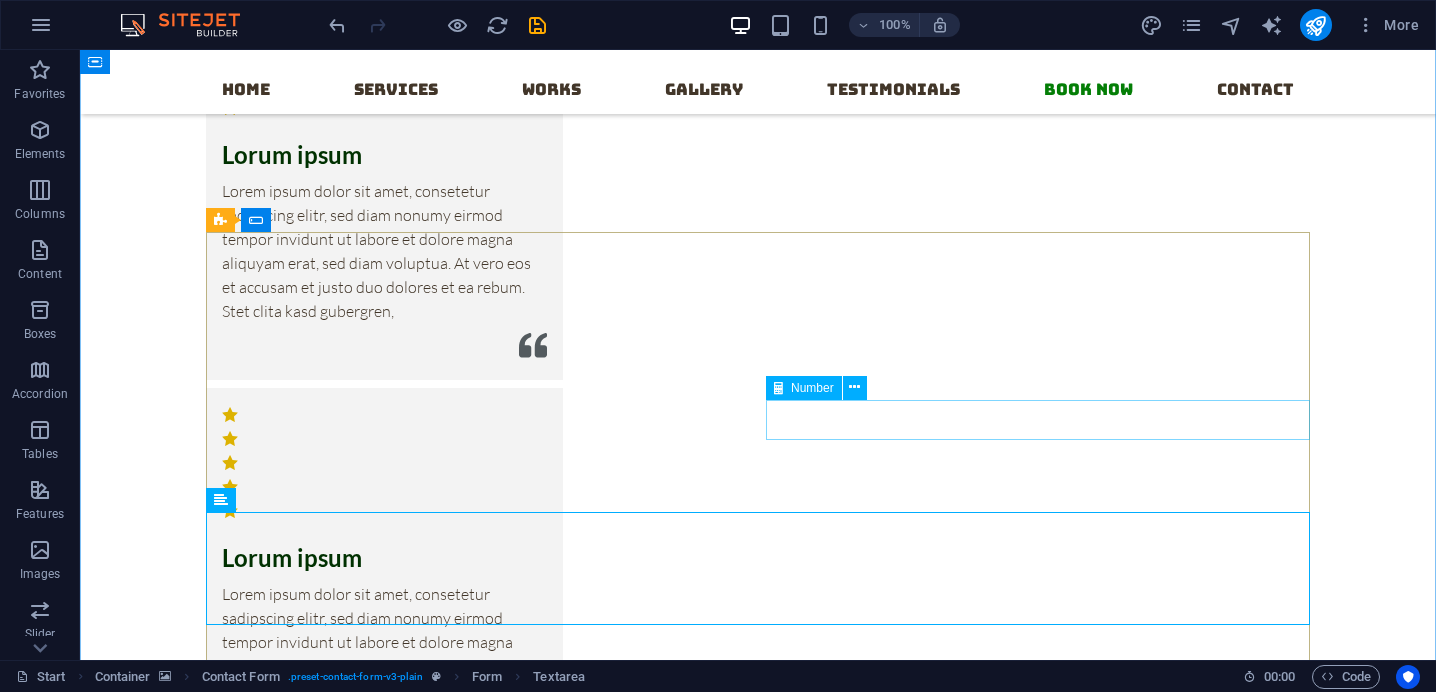 click 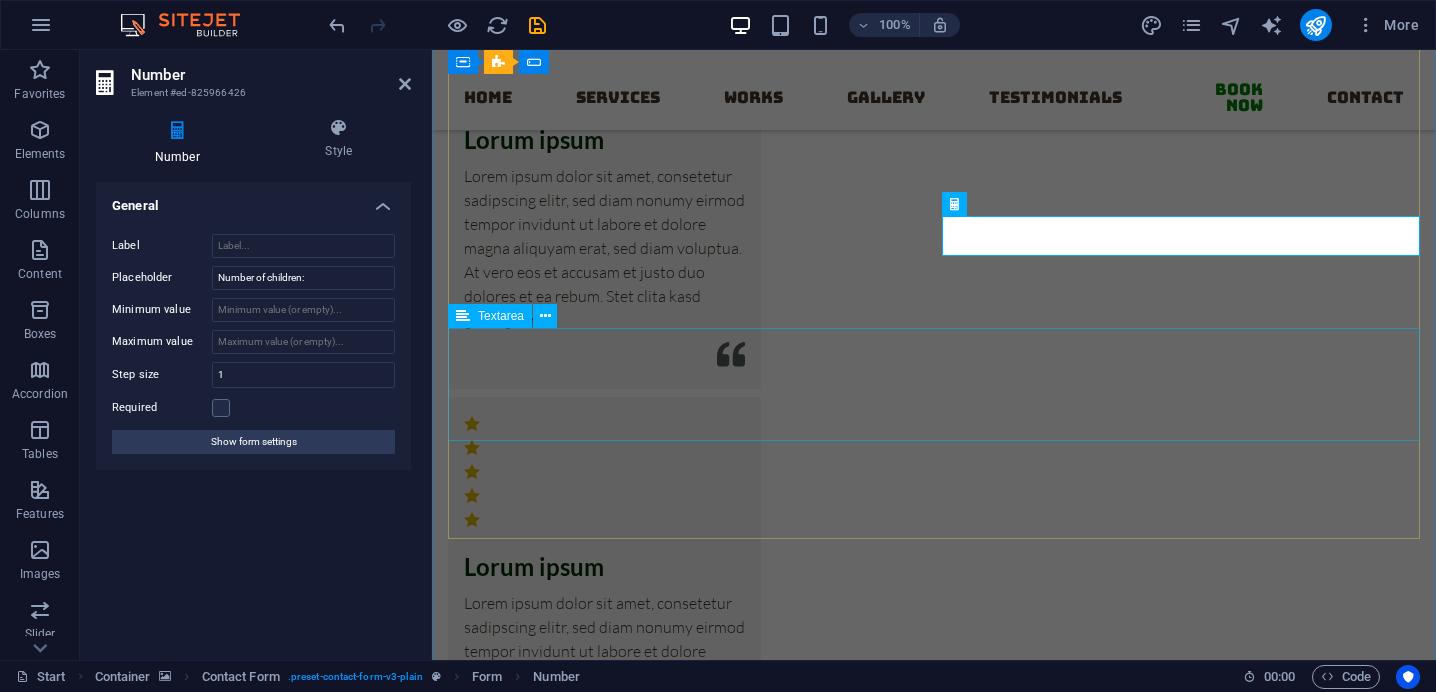 scroll, scrollTop: 16023, scrollLeft: 0, axis: vertical 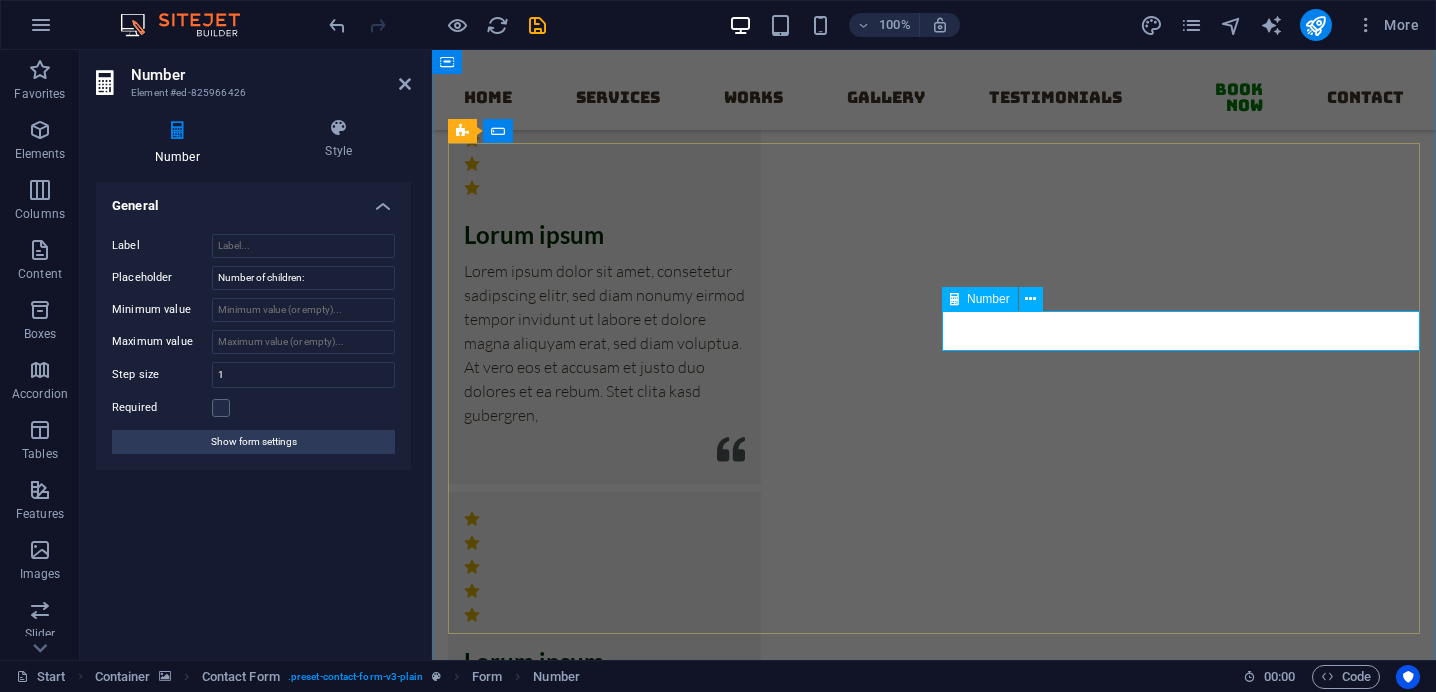click 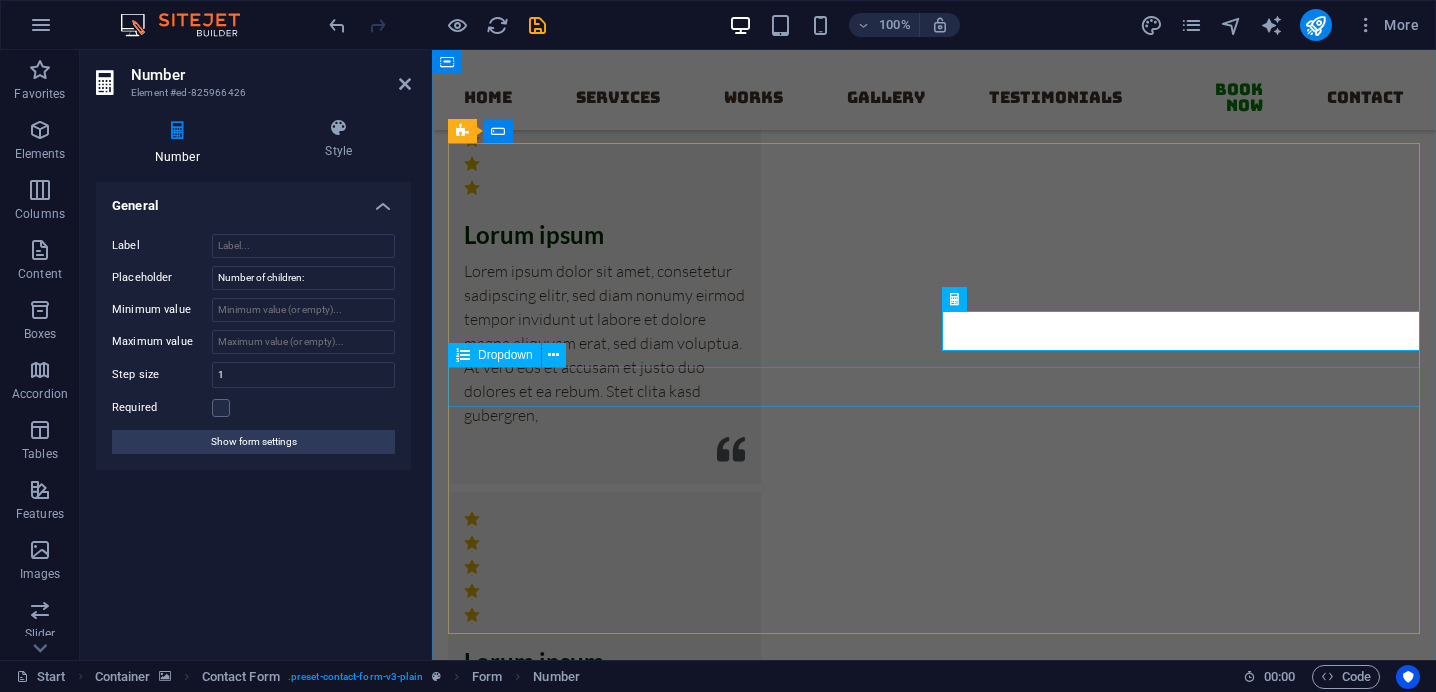 click on "Choose a Material to Enquire
Paper Coconut Hemp Bamboo Clay" 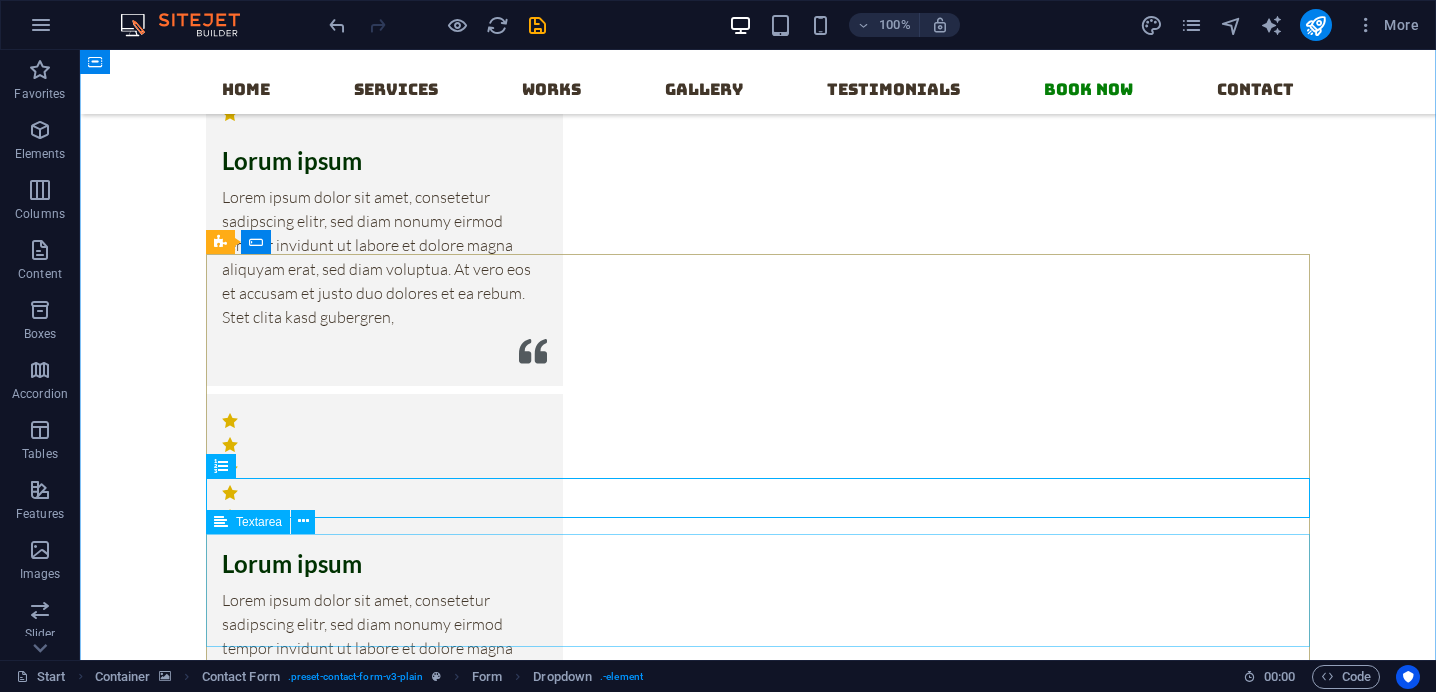scroll, scrollTop: 16135, scrollLeft: 0, axis: vertical 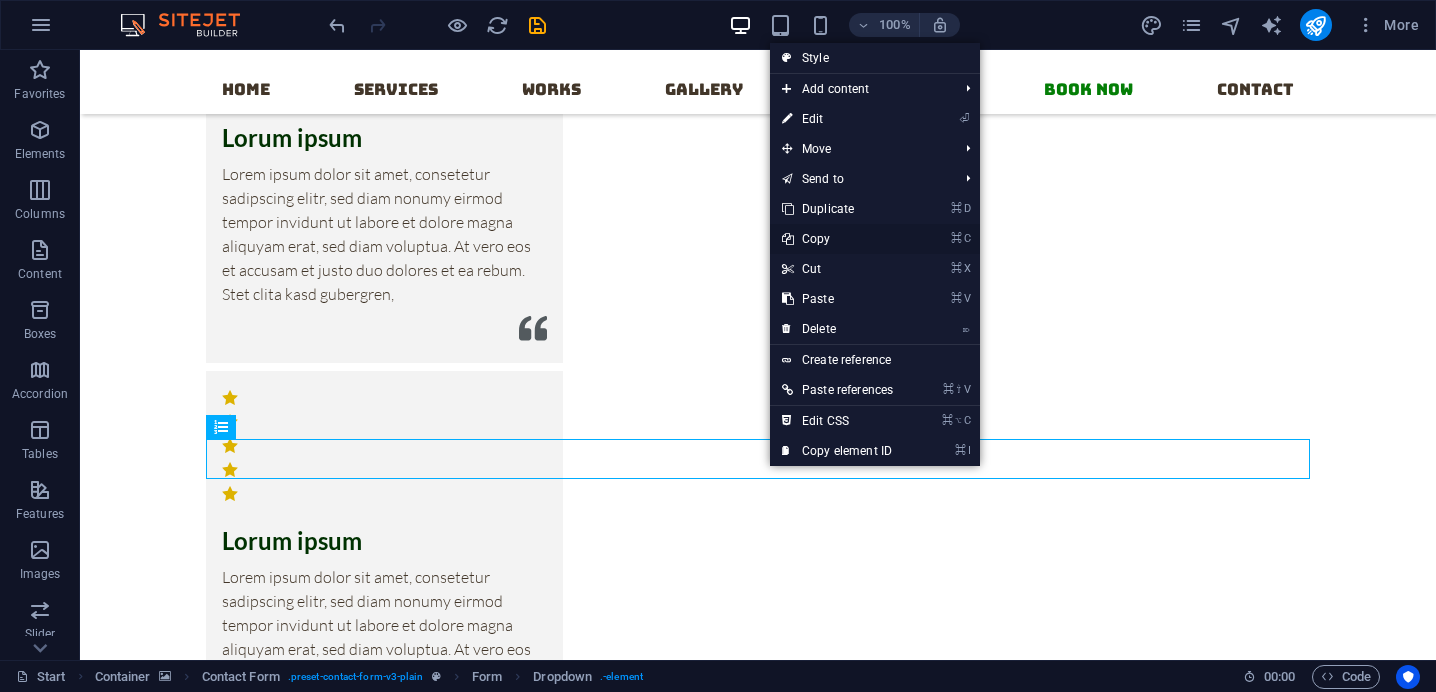 click on "⌘ C  Copy" at bounding box center [837, 239] 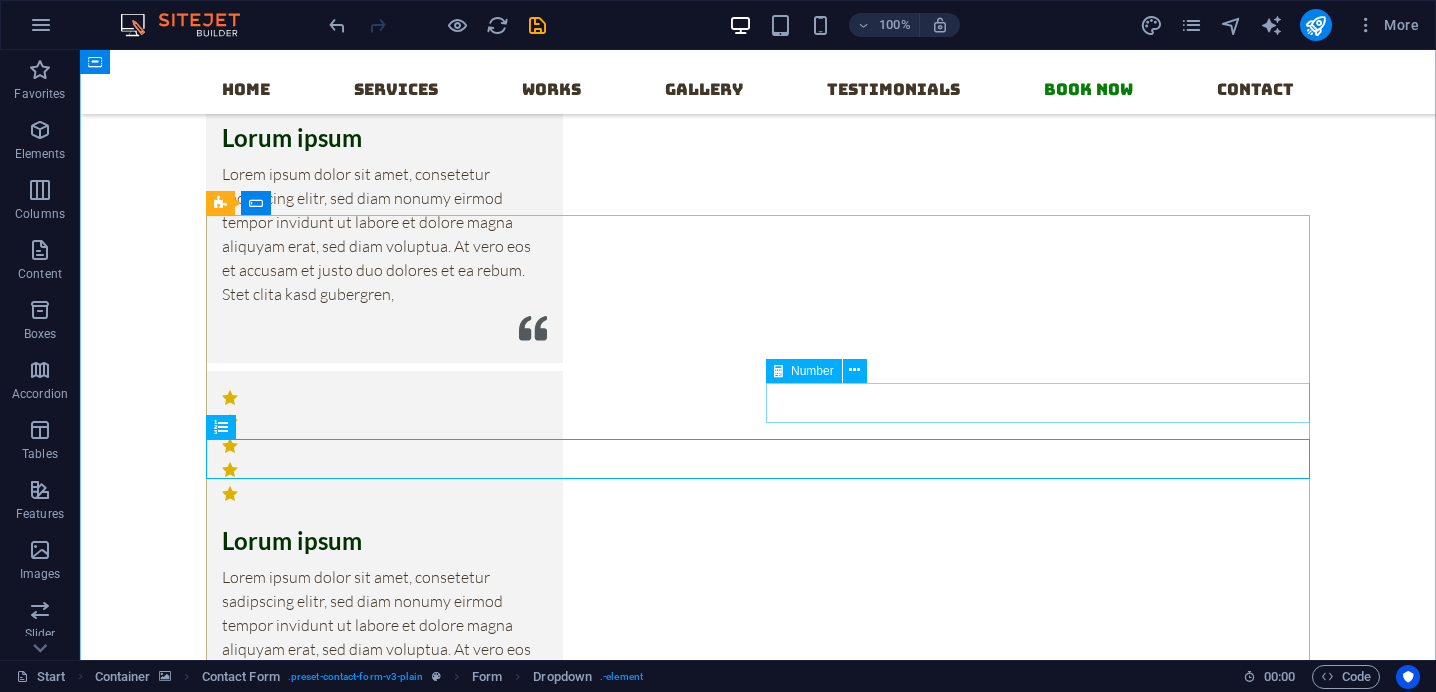 click 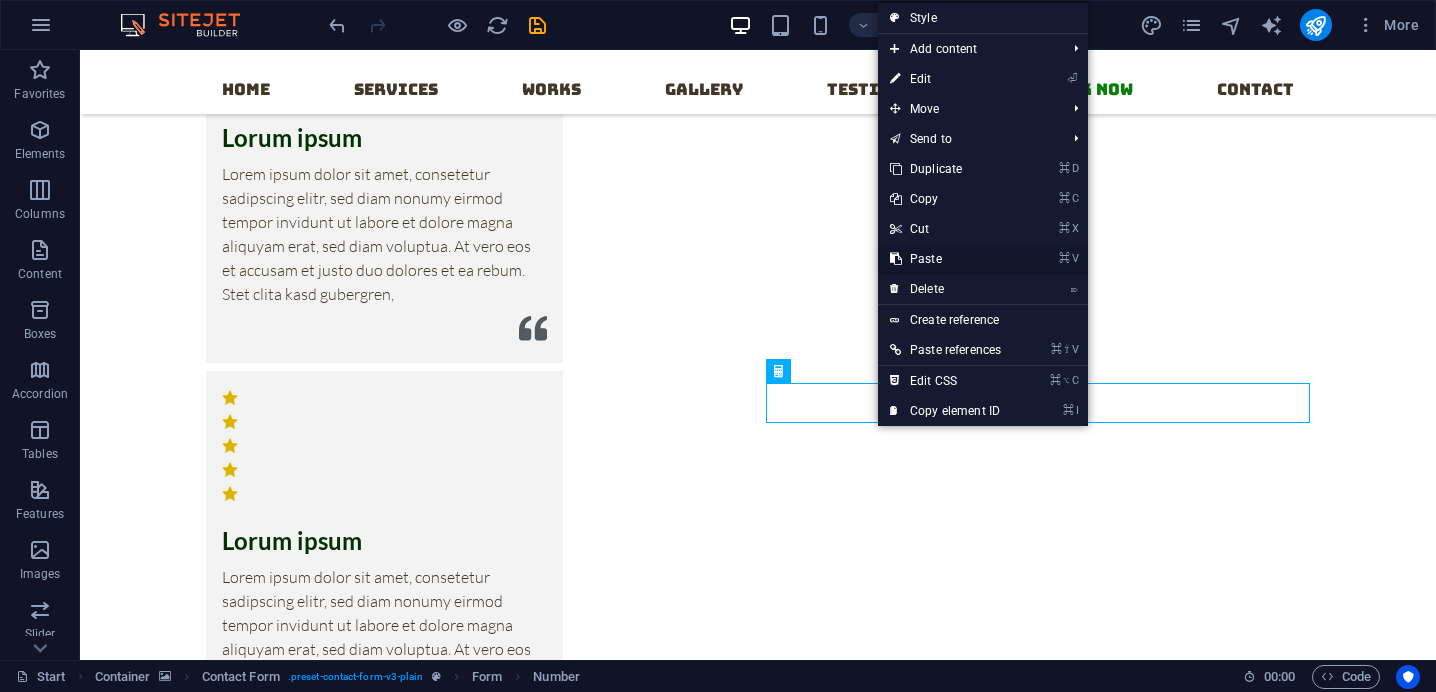 click on "⌘ V  Paste" at bounding box center [945, 259] 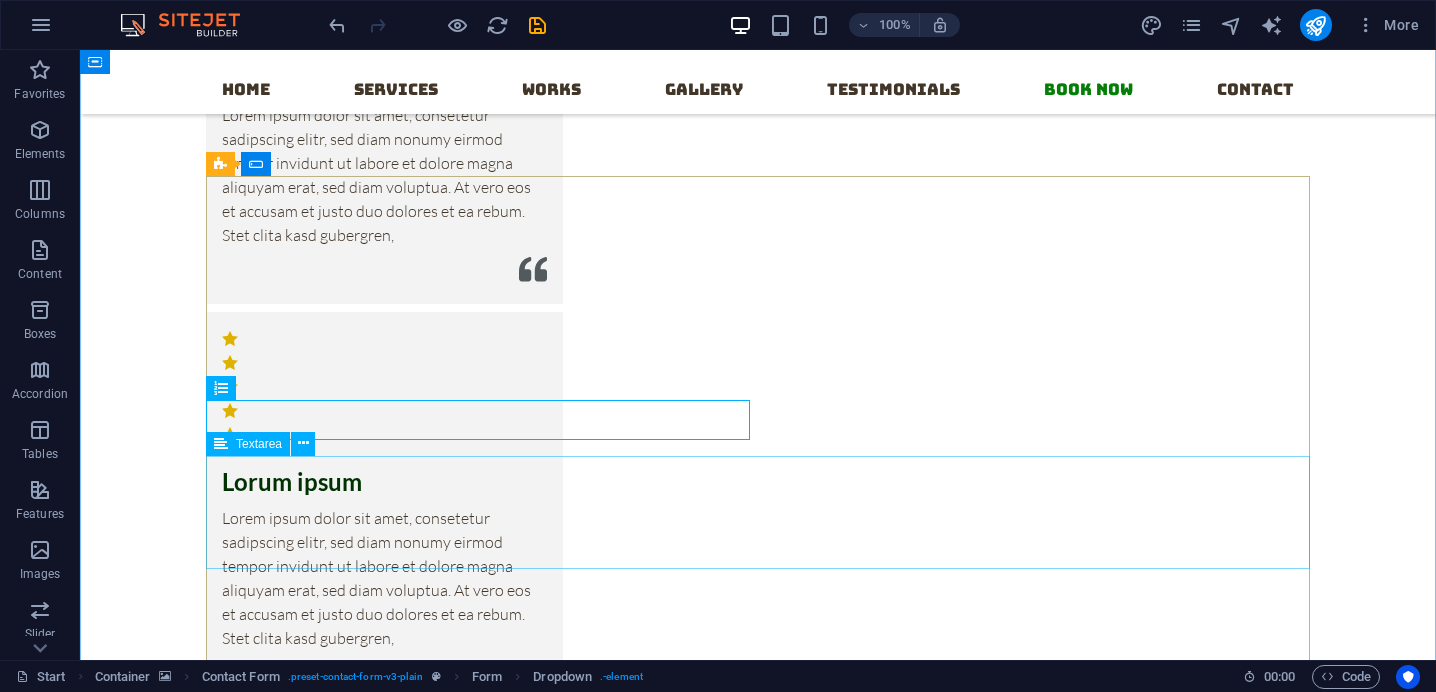 scroll, scrollTop: 16208, scrollLeft: 0, axis: vertical 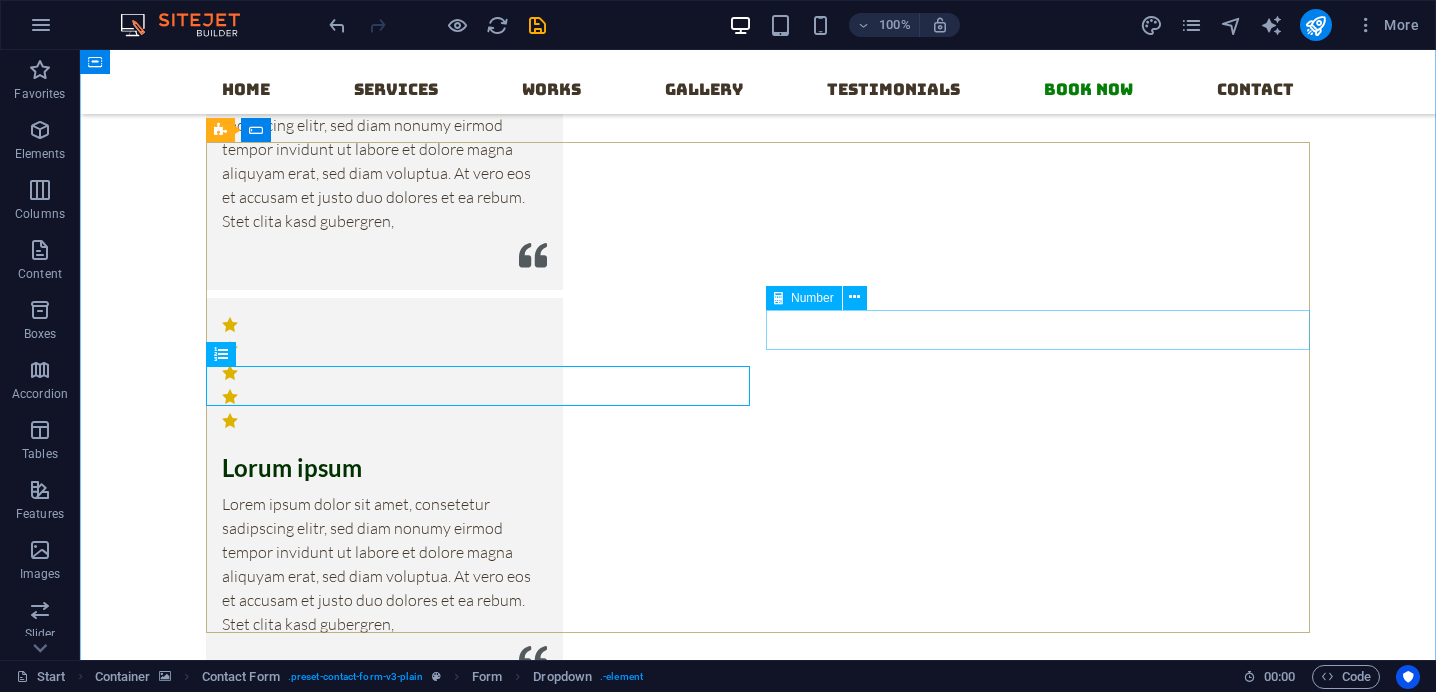 click 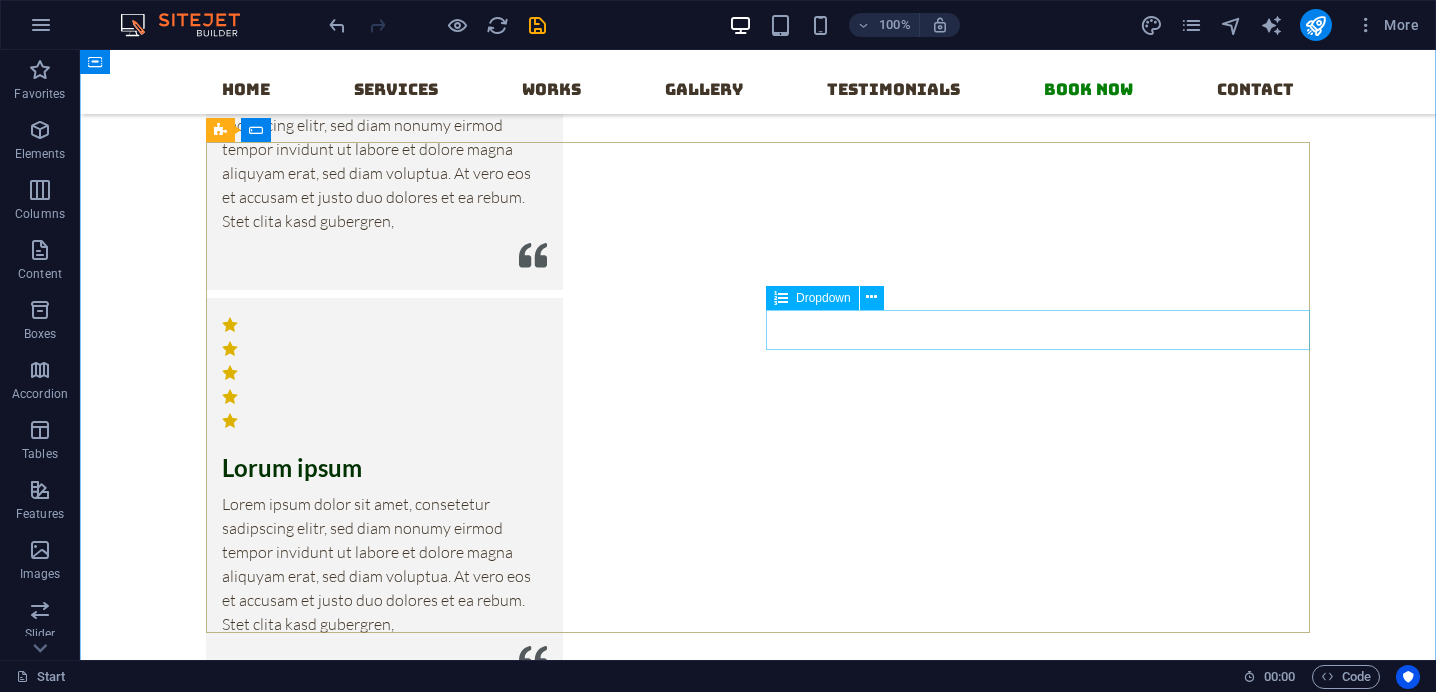 click on "Choose a Material to Enquire
Paper Coconut Hemp Bamboo Clay" 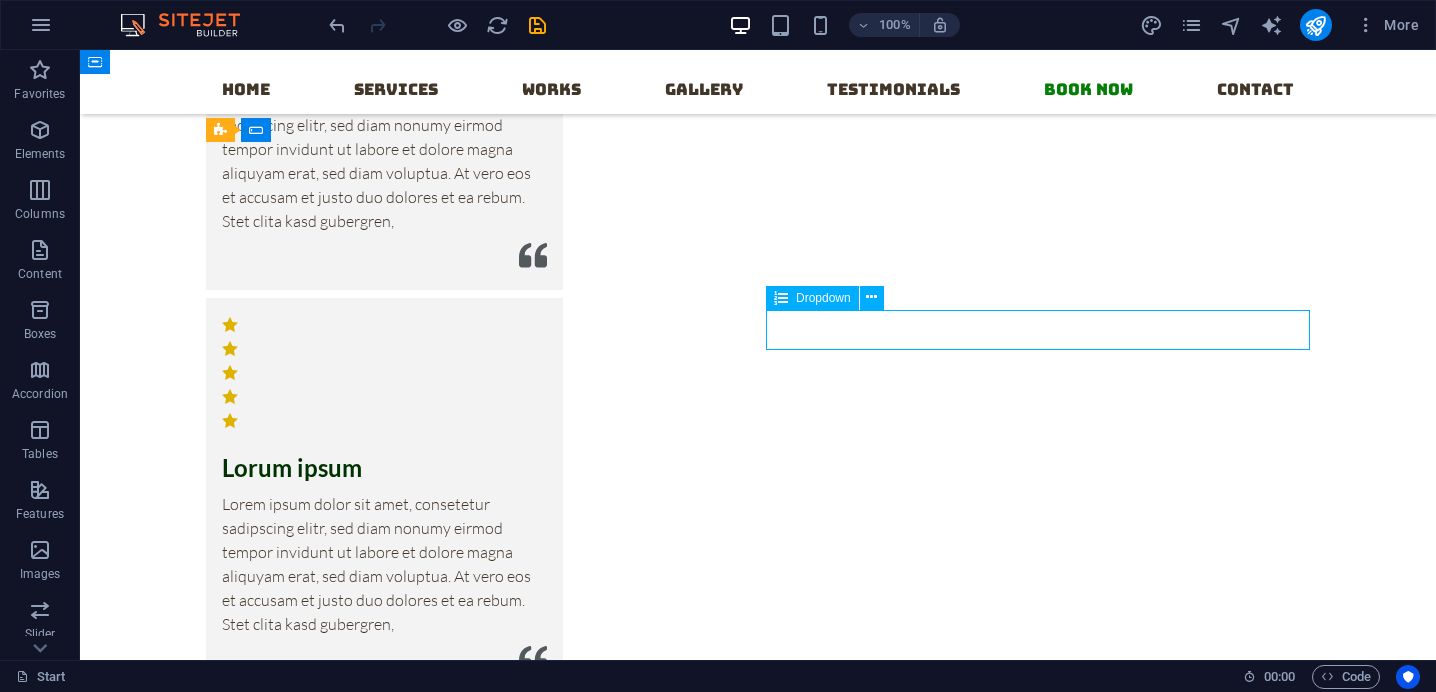 click on "Choose a Material to Enquire
Paper Coconut Hemp Bamboo Clay" 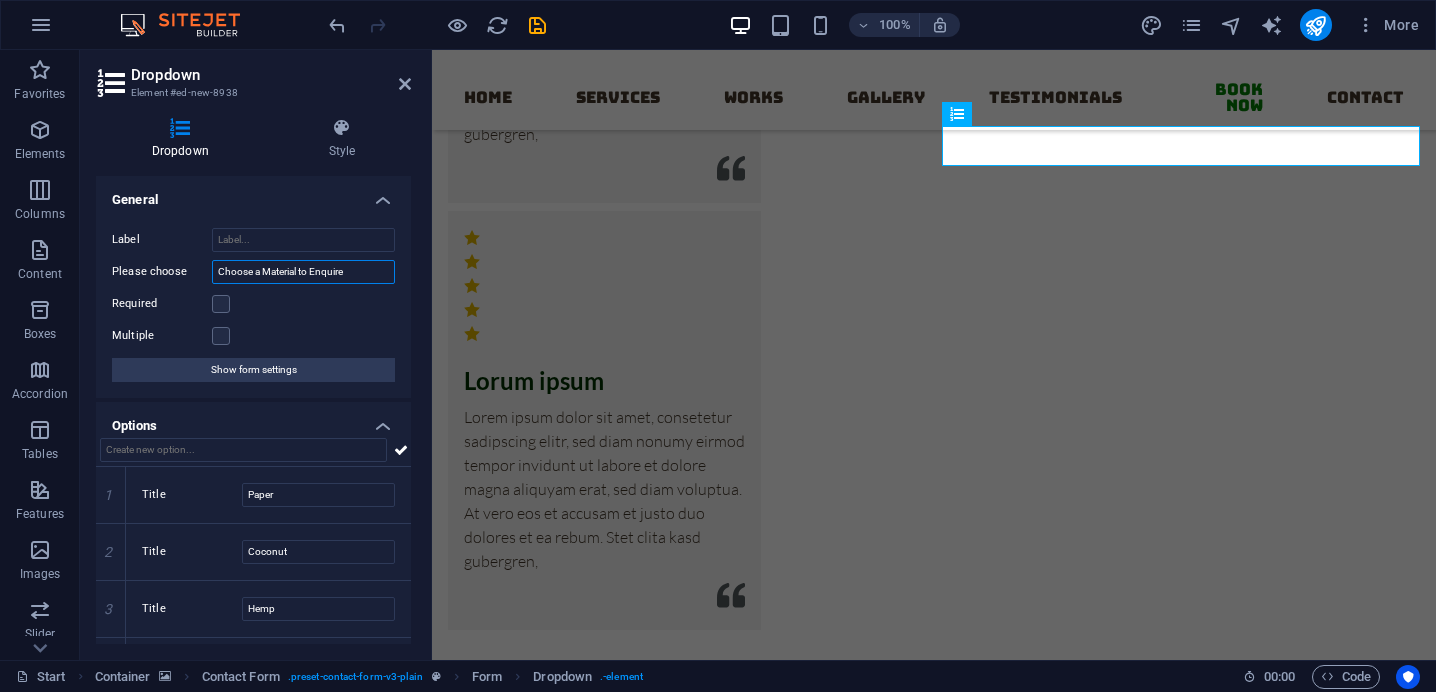 click on "Choose a Material to Enquire" at bounding box center (303, 272) 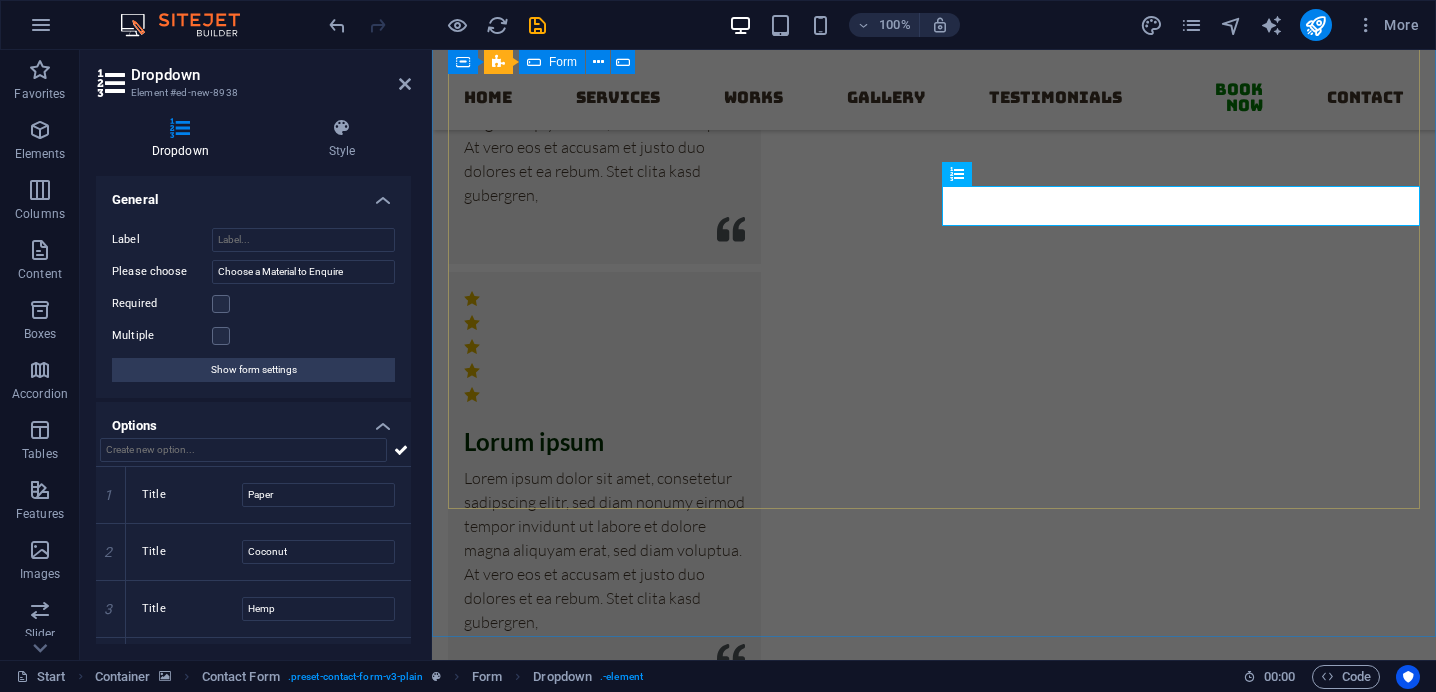 scroll, scrollTop: 16146, scrollLeft: 0, axis: vertical 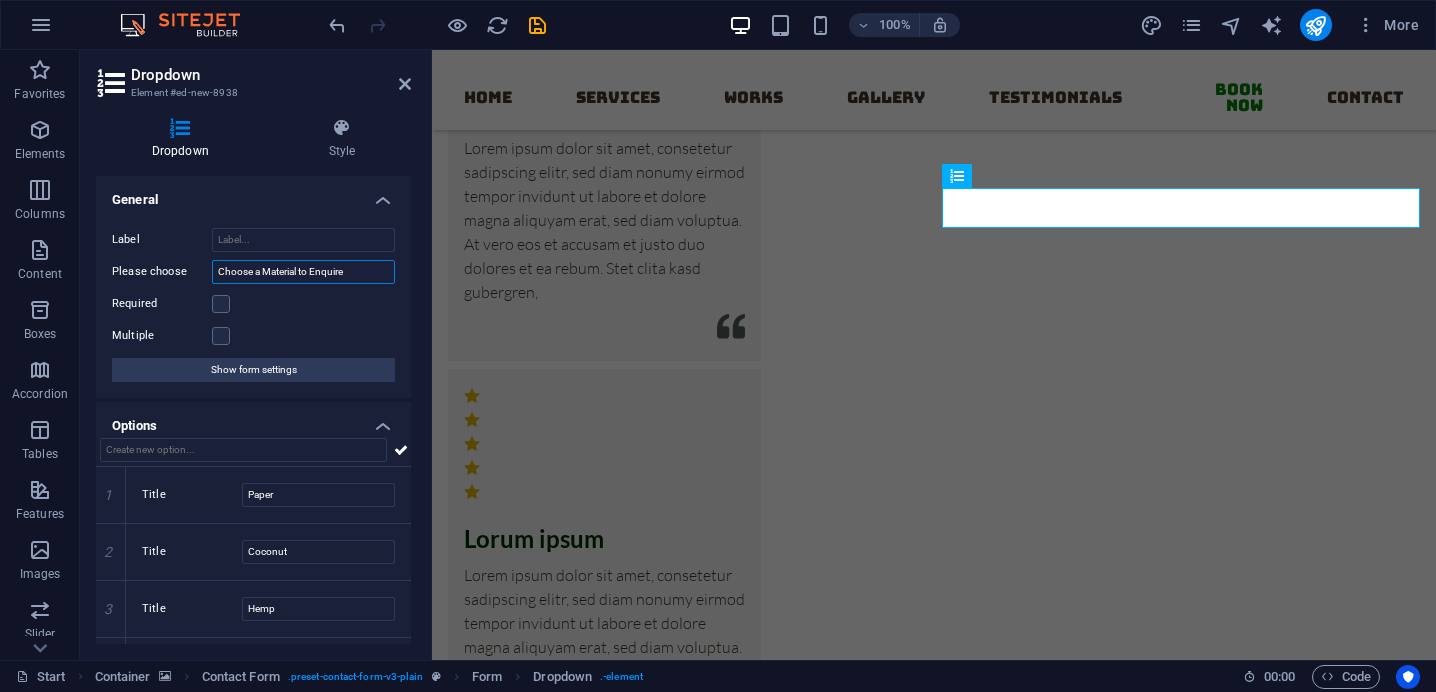 click on "Choose a Material to Enquire" at bounding box center [303, 272] 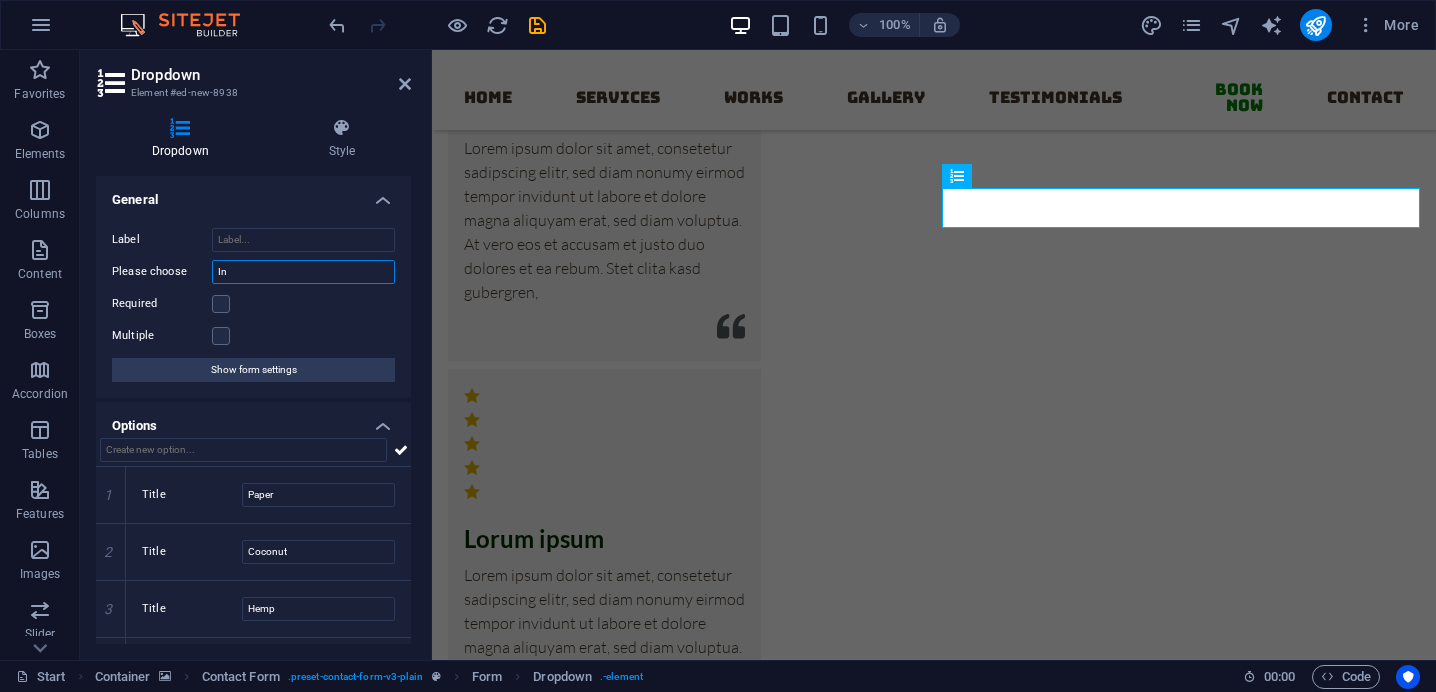 type on "I" 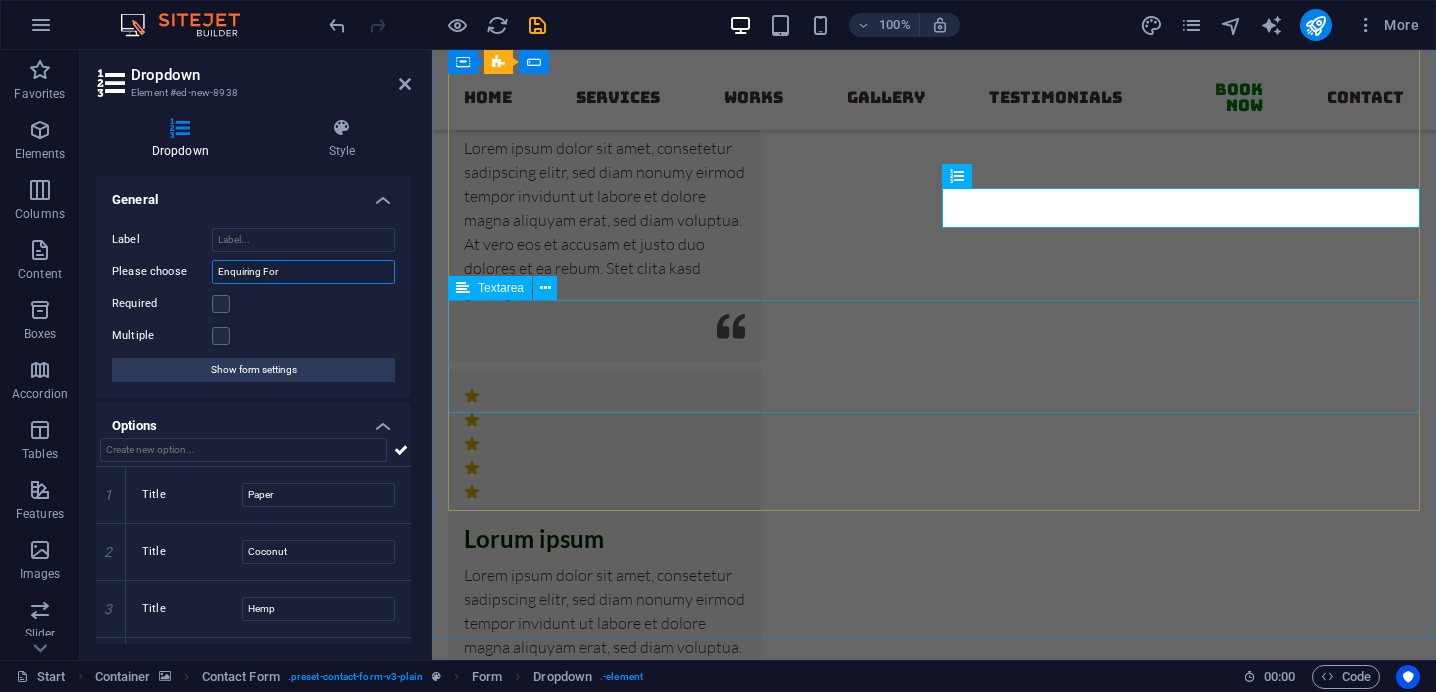 type on "Enquiring For" 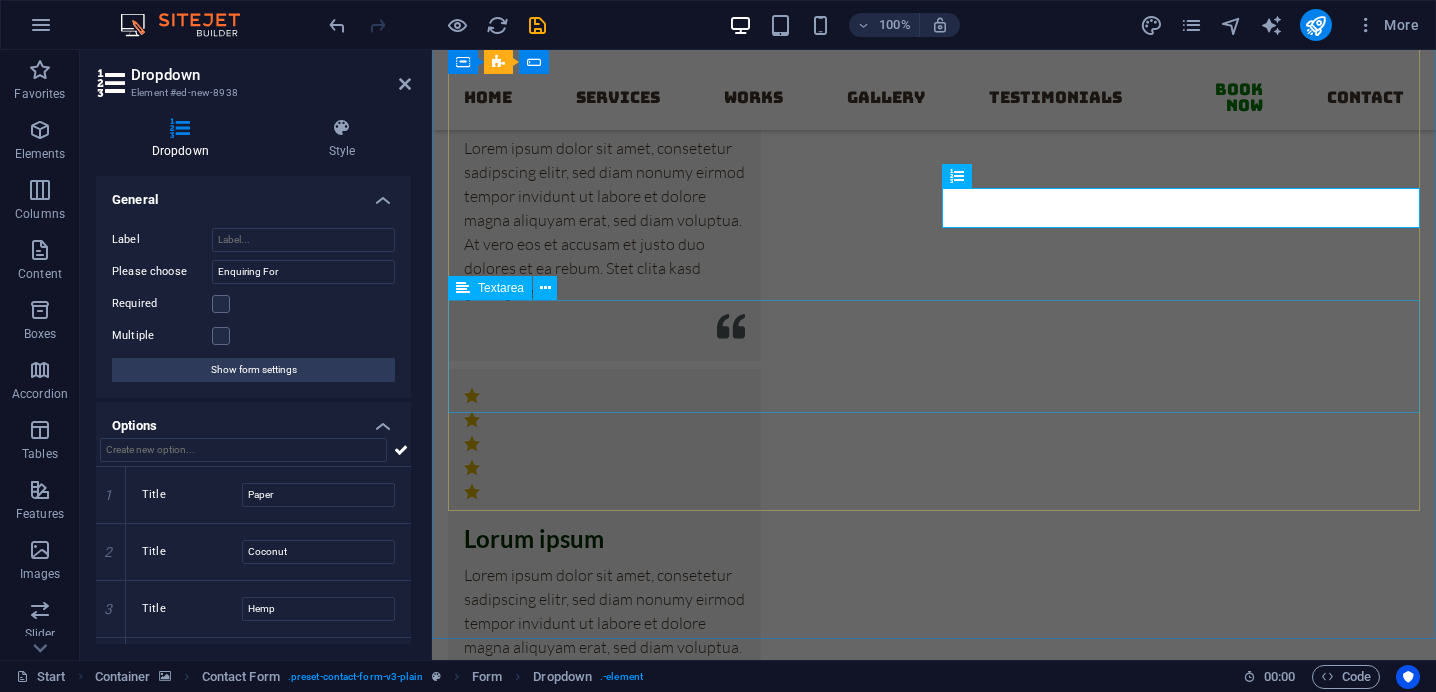 click on "Add text for details" 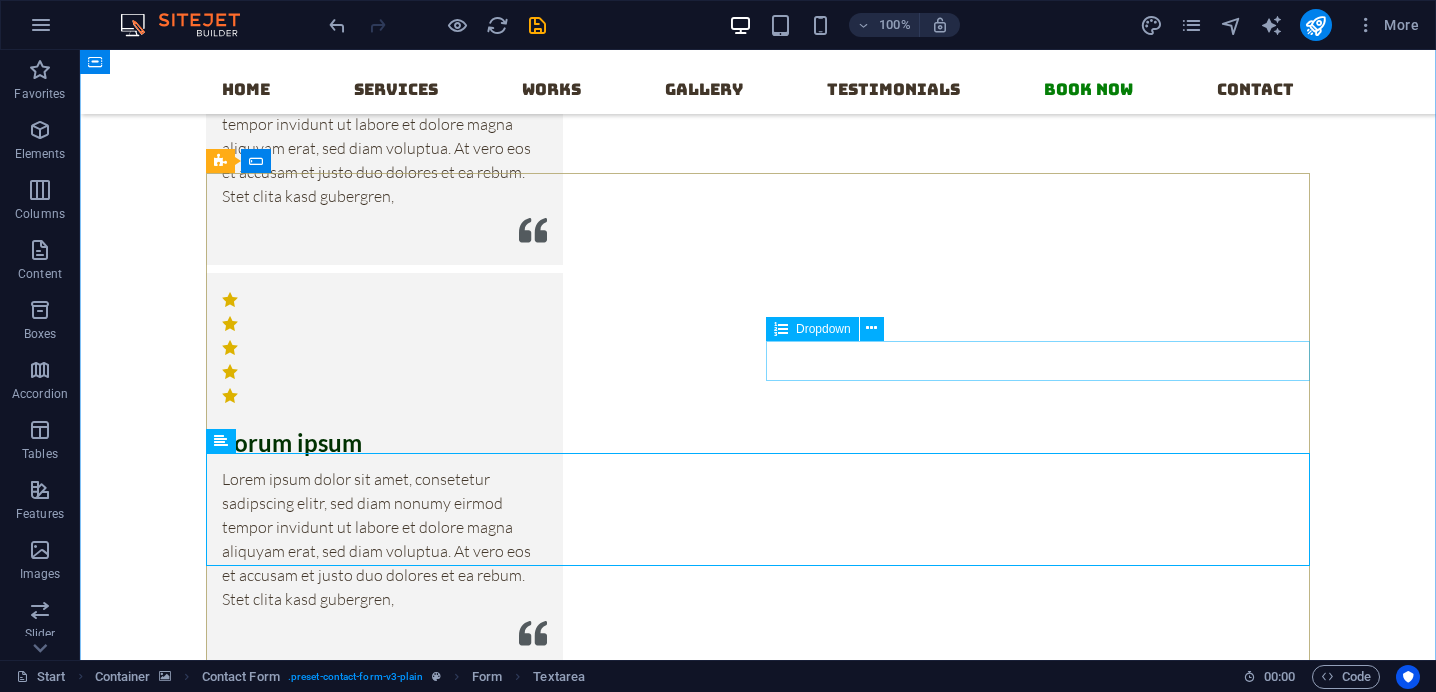 scroll, scrollTop: 16270, scrollLeft: 0, axis: vertical 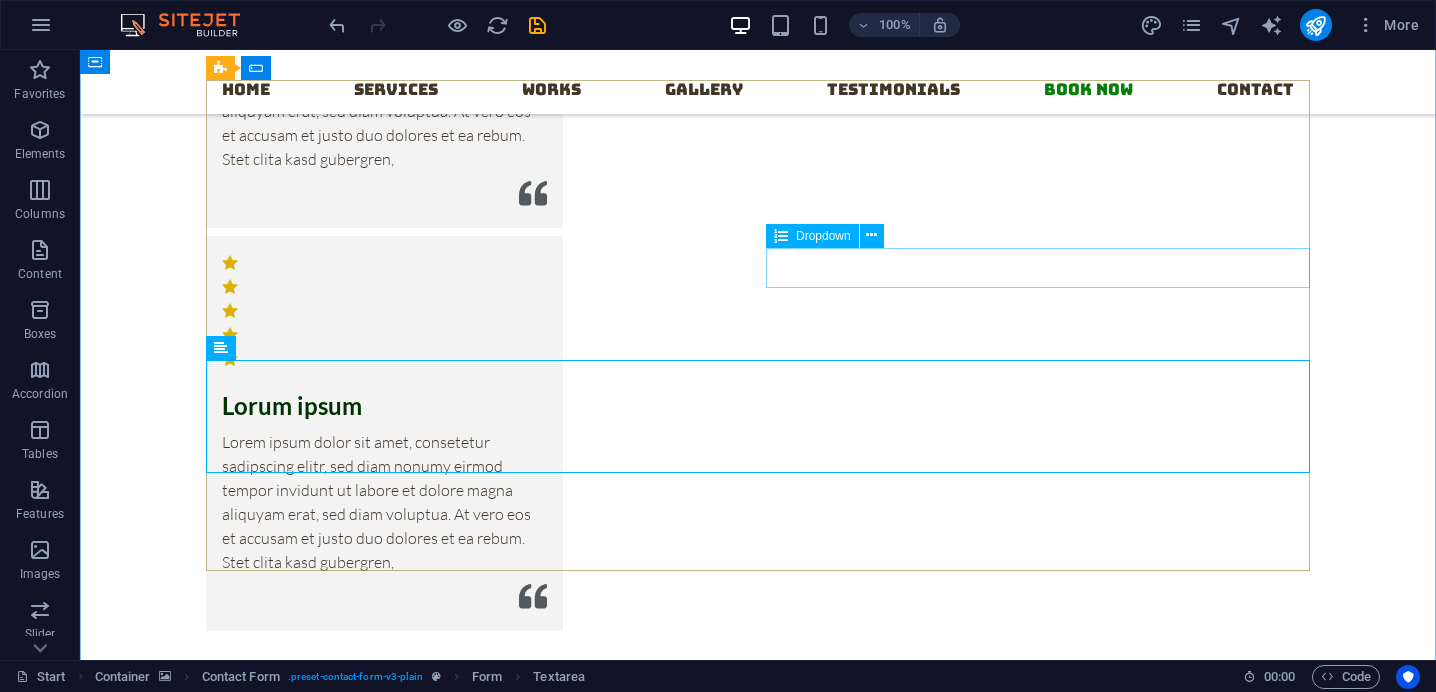 click on "Enquiring For
Paper Coconut Hemp Bamboo Clay" 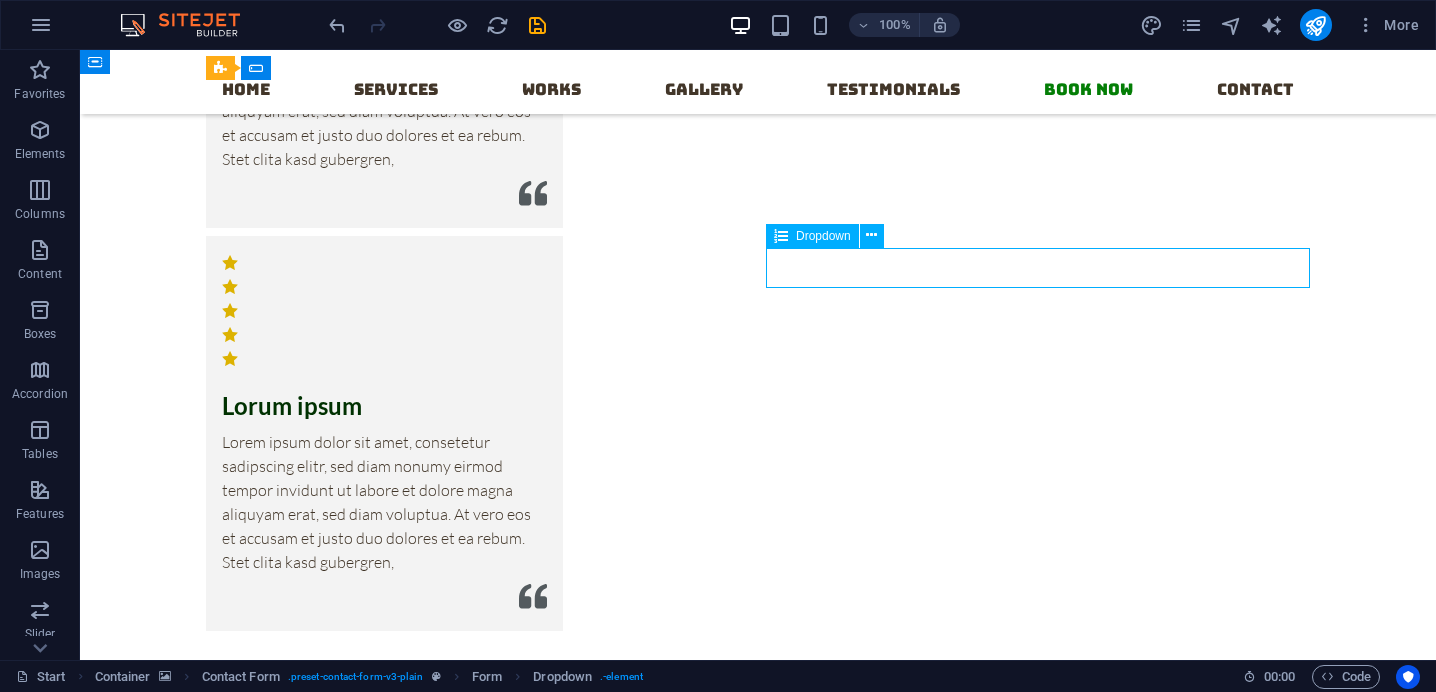 click on "Enquiring For
Paper Coconut Hemp Bamboo Clay" 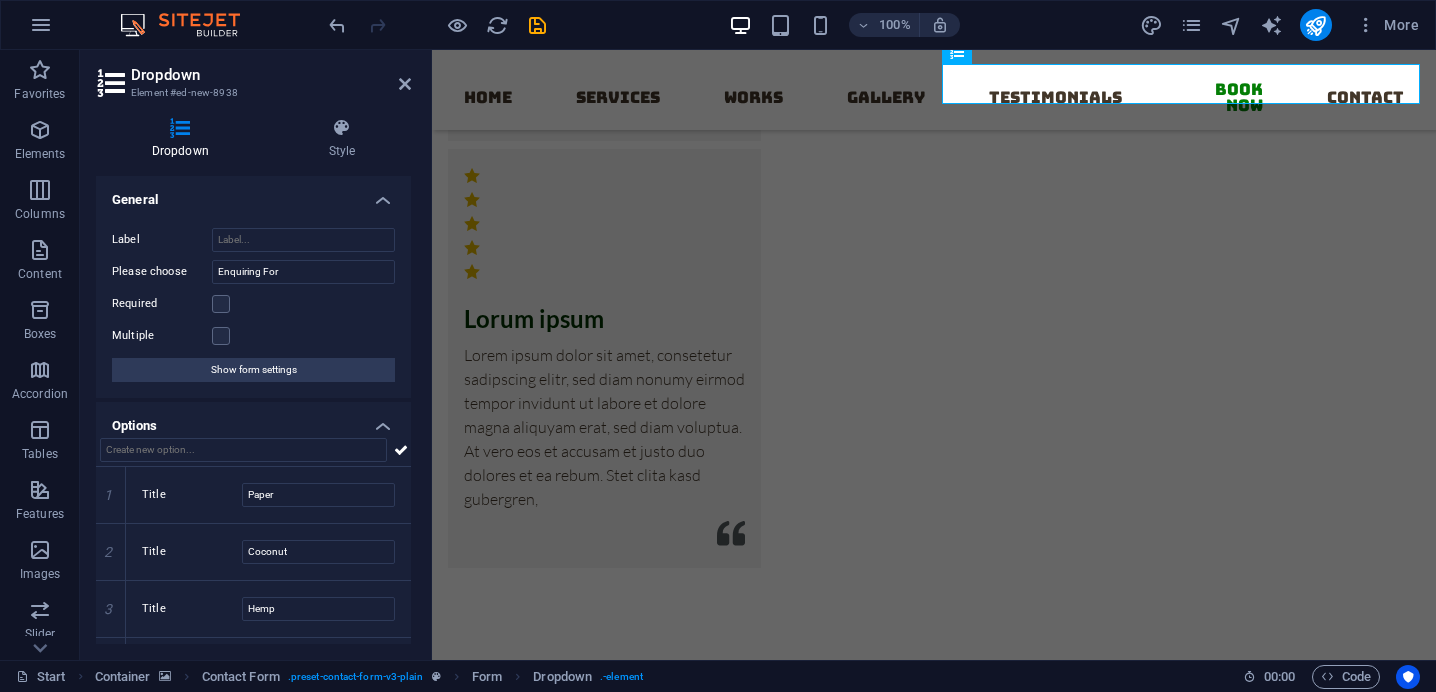 scroll, scrollTop: 106, scrollLeft: 0, axis: vertical 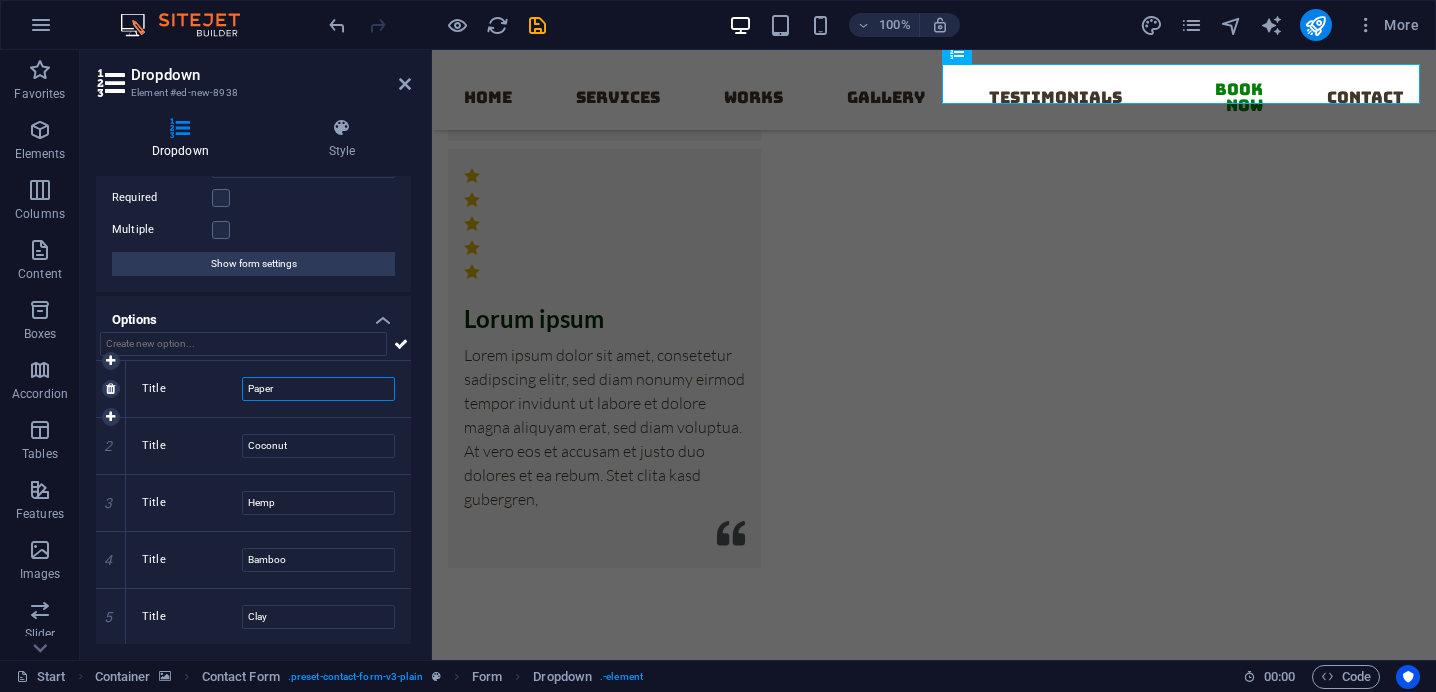 click on "Paper" at bounding box center [318, 389] 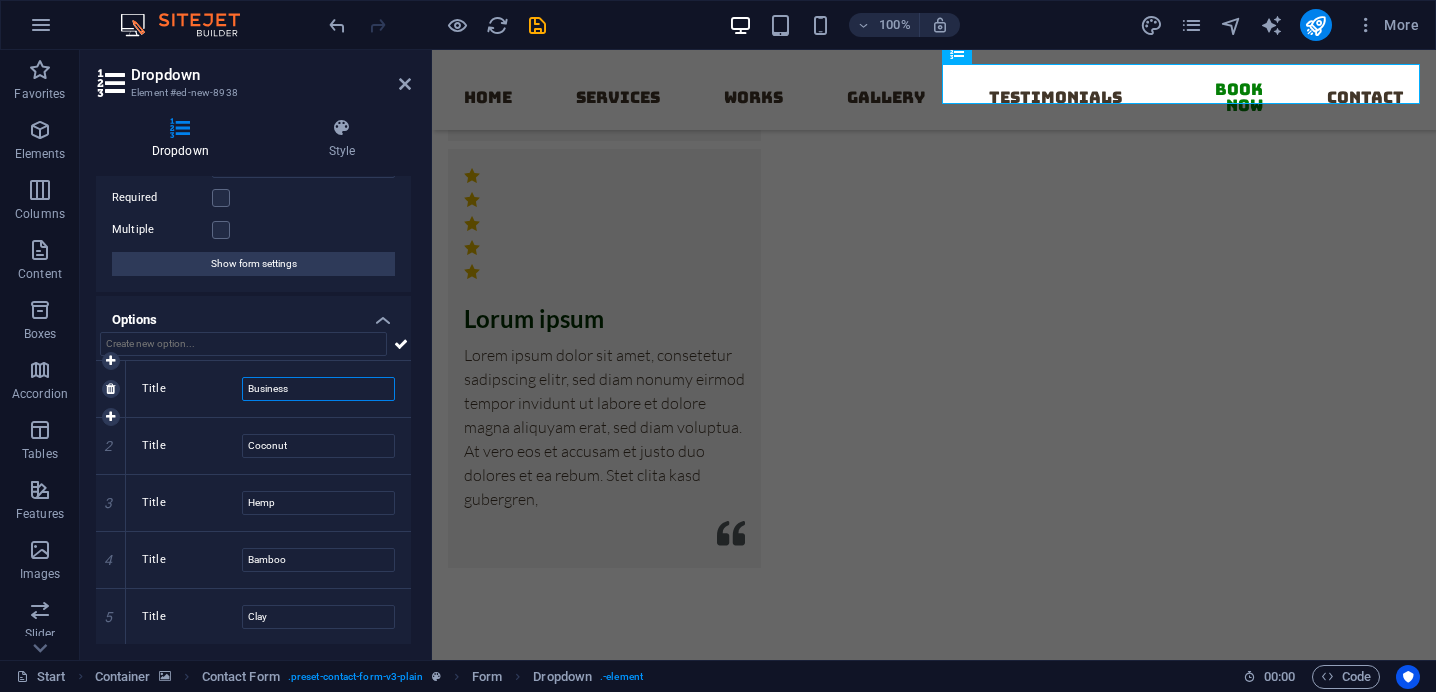 type on "Business" 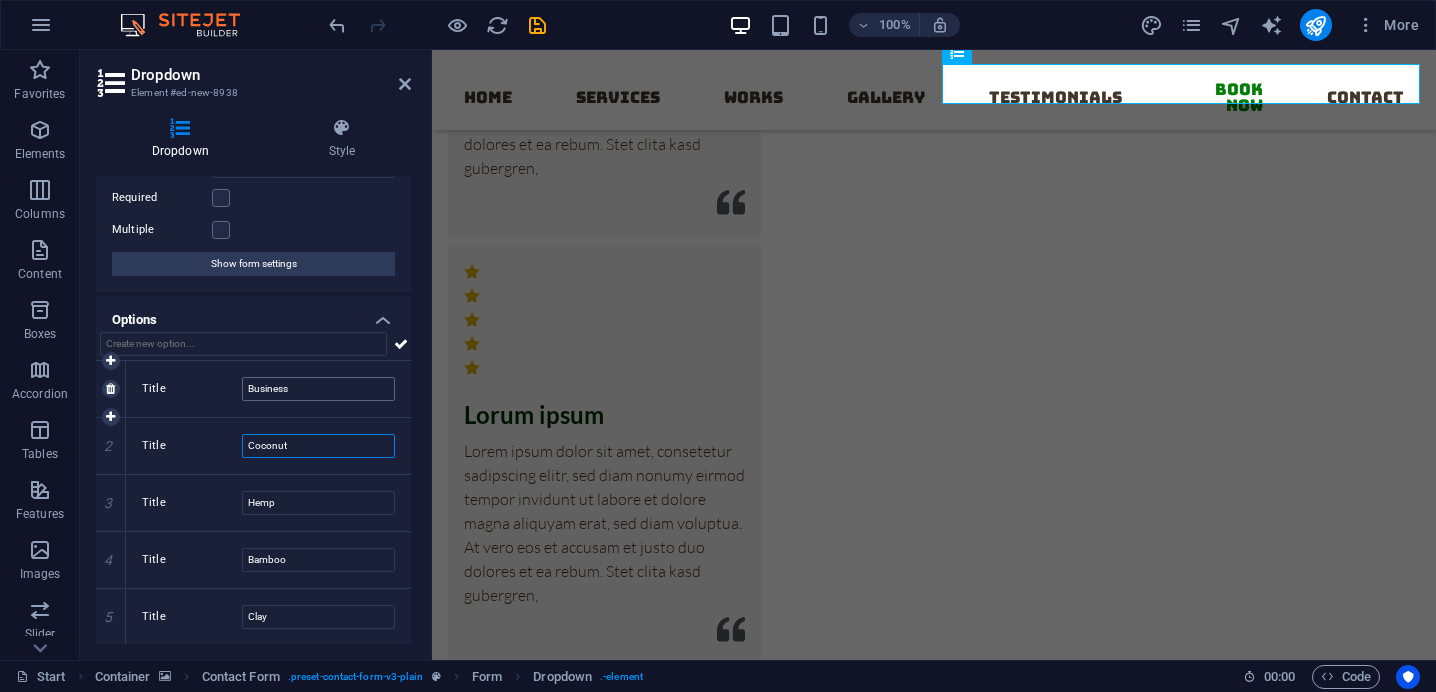 type on "e" 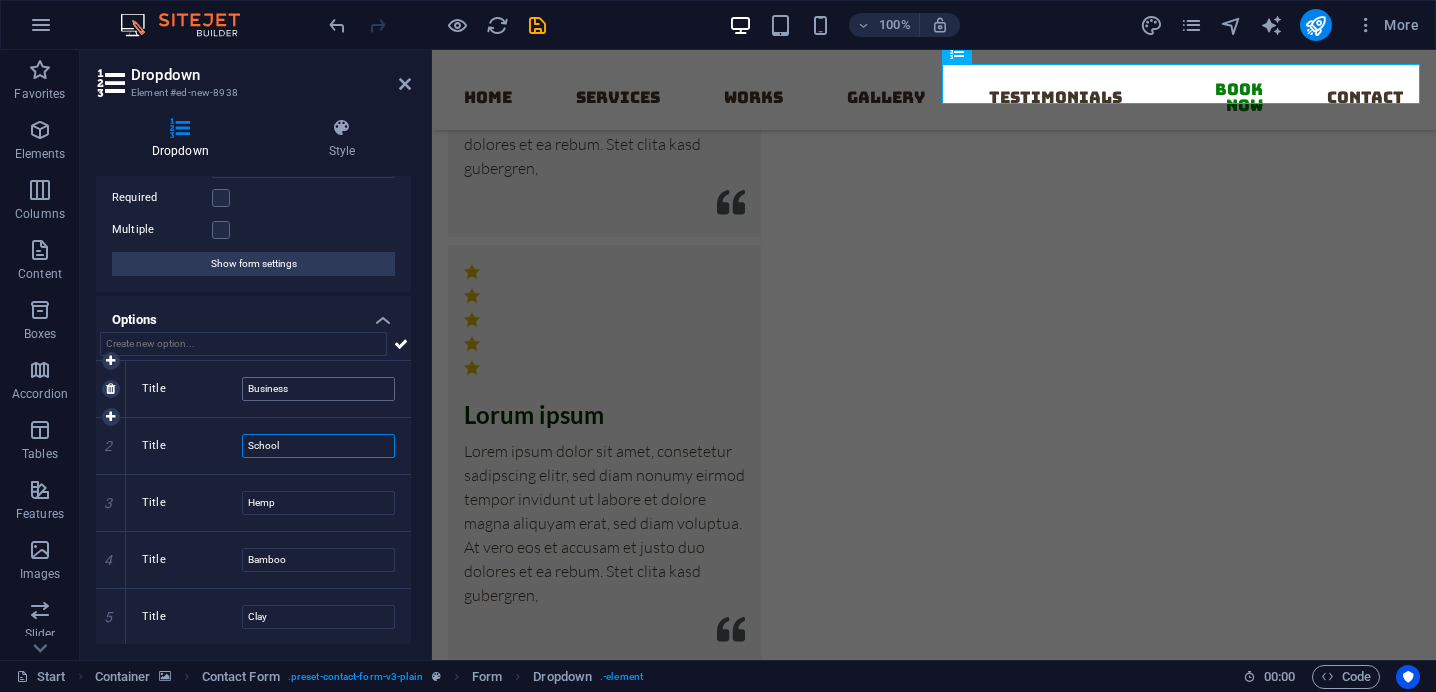 type on "School" 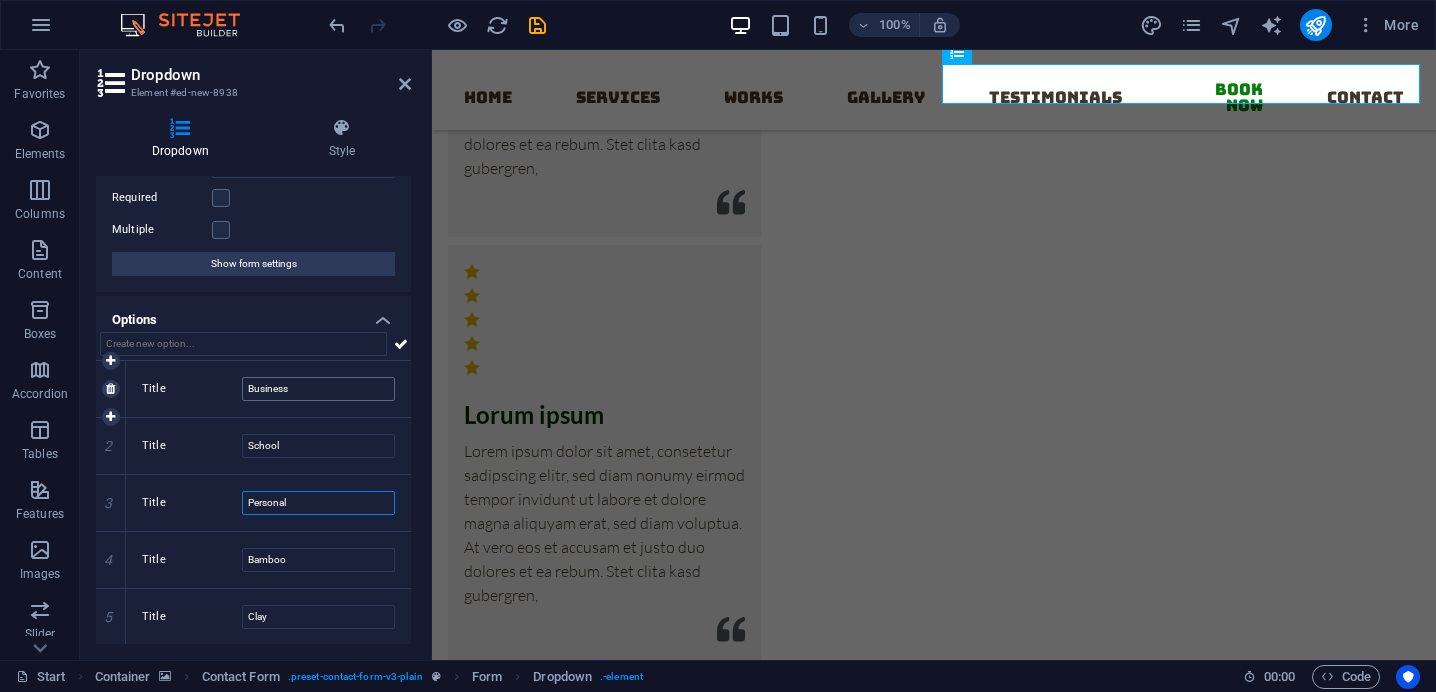 type on "Personal" 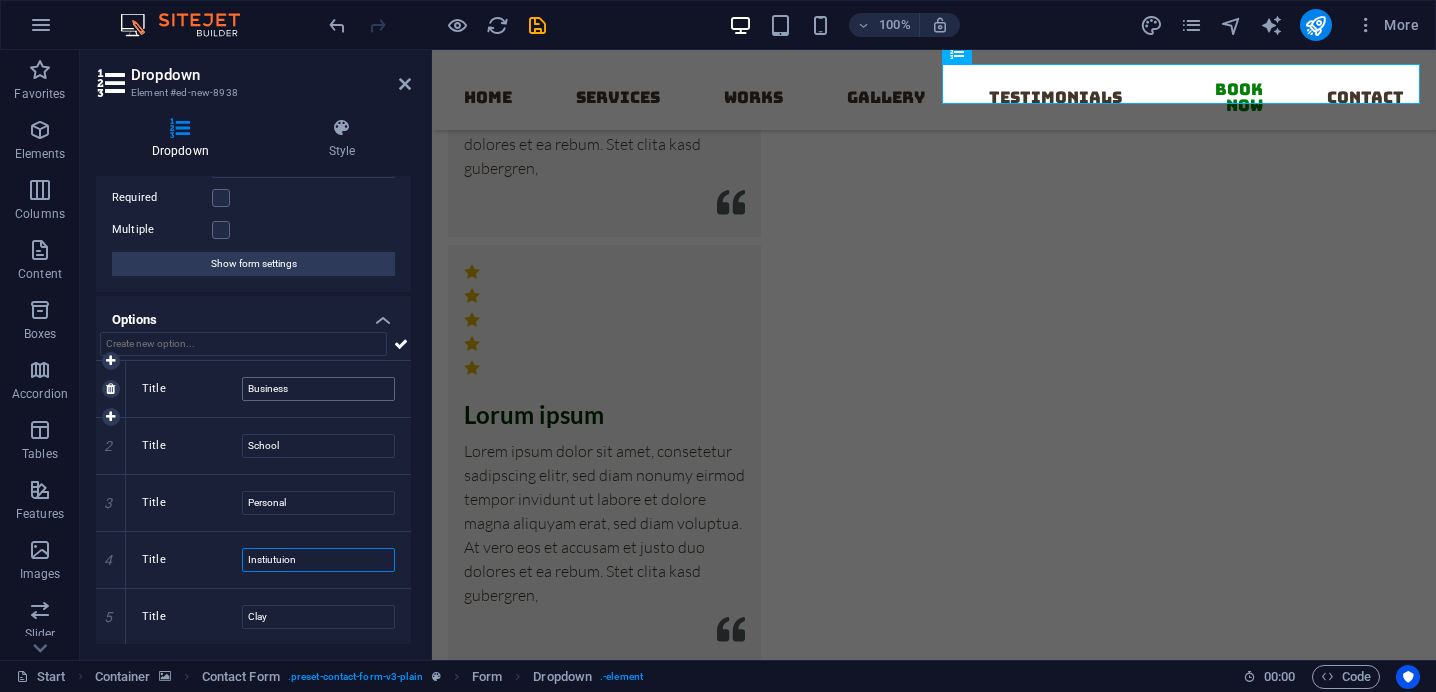type on "Instiutuion" 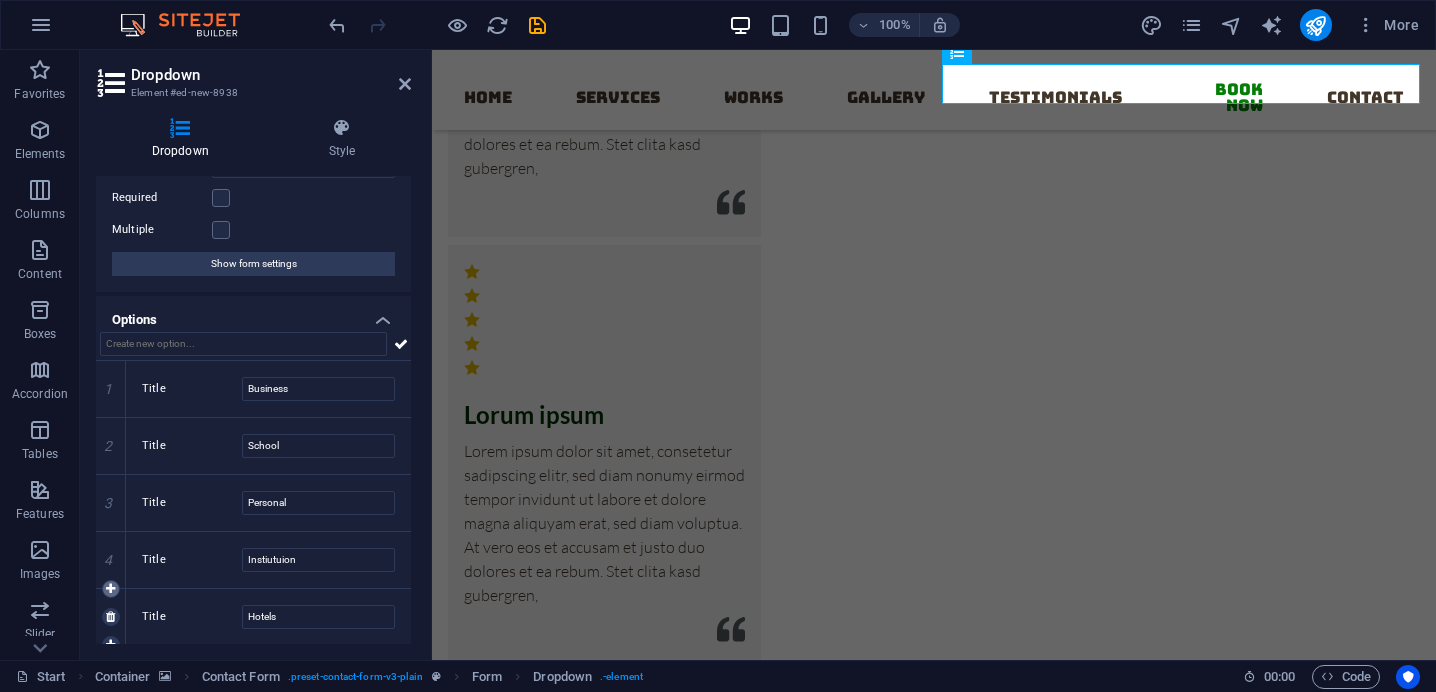 click at bounding box center (111, 589) 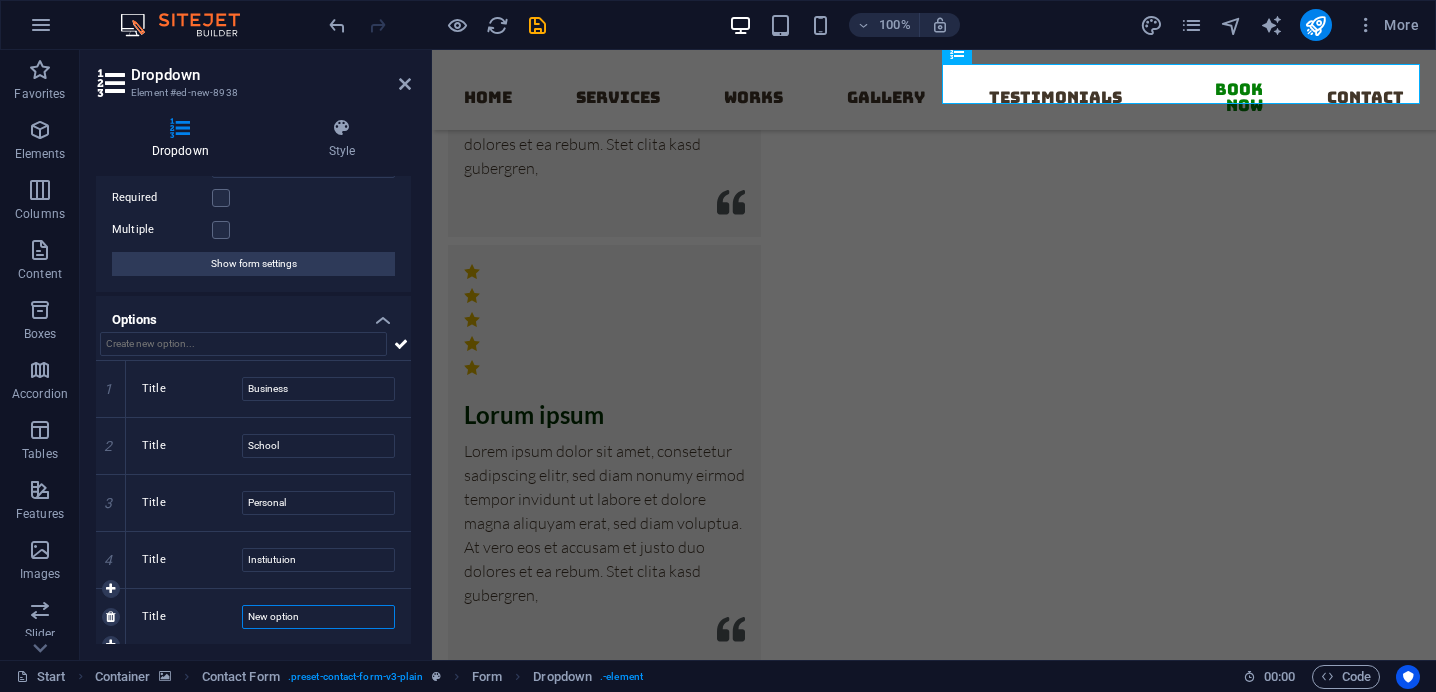 click on "New option" at bounding box center [318, 617] 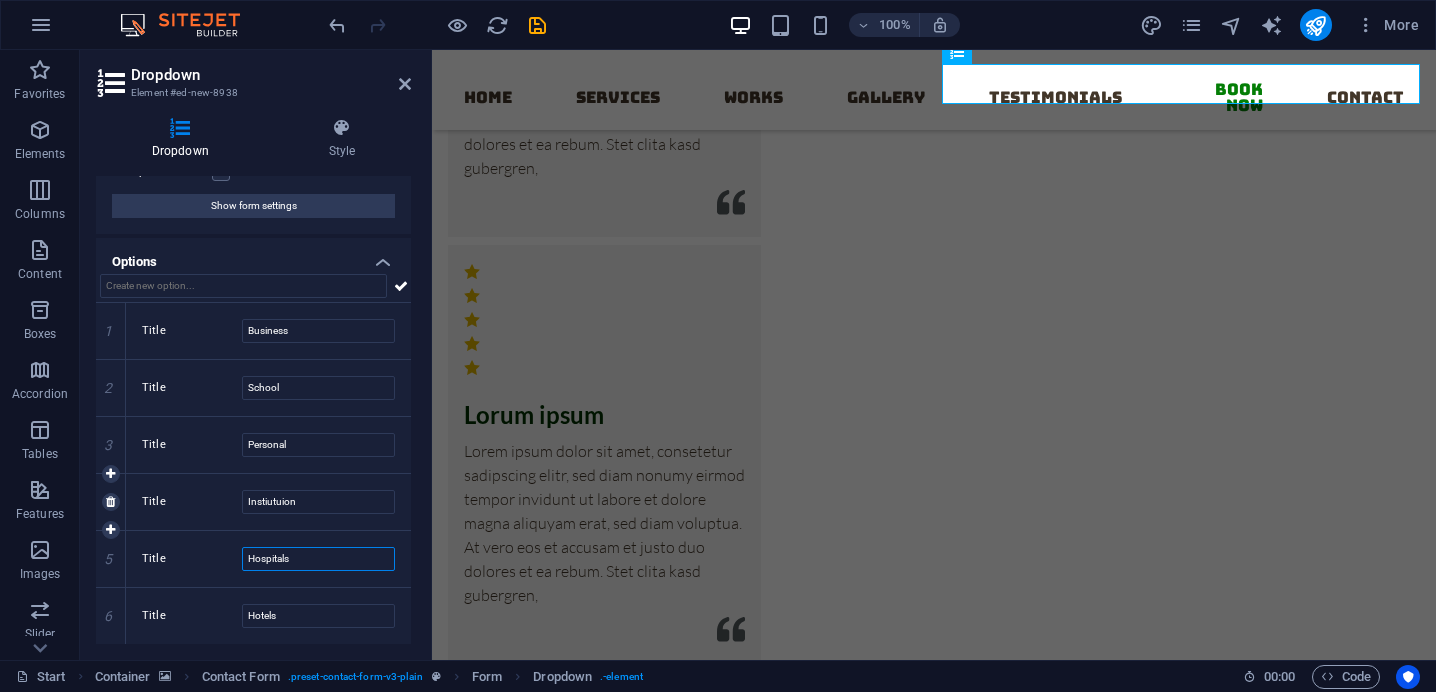 scroll, scrollTop: 163, scrollLeft: 0, axis: vertical 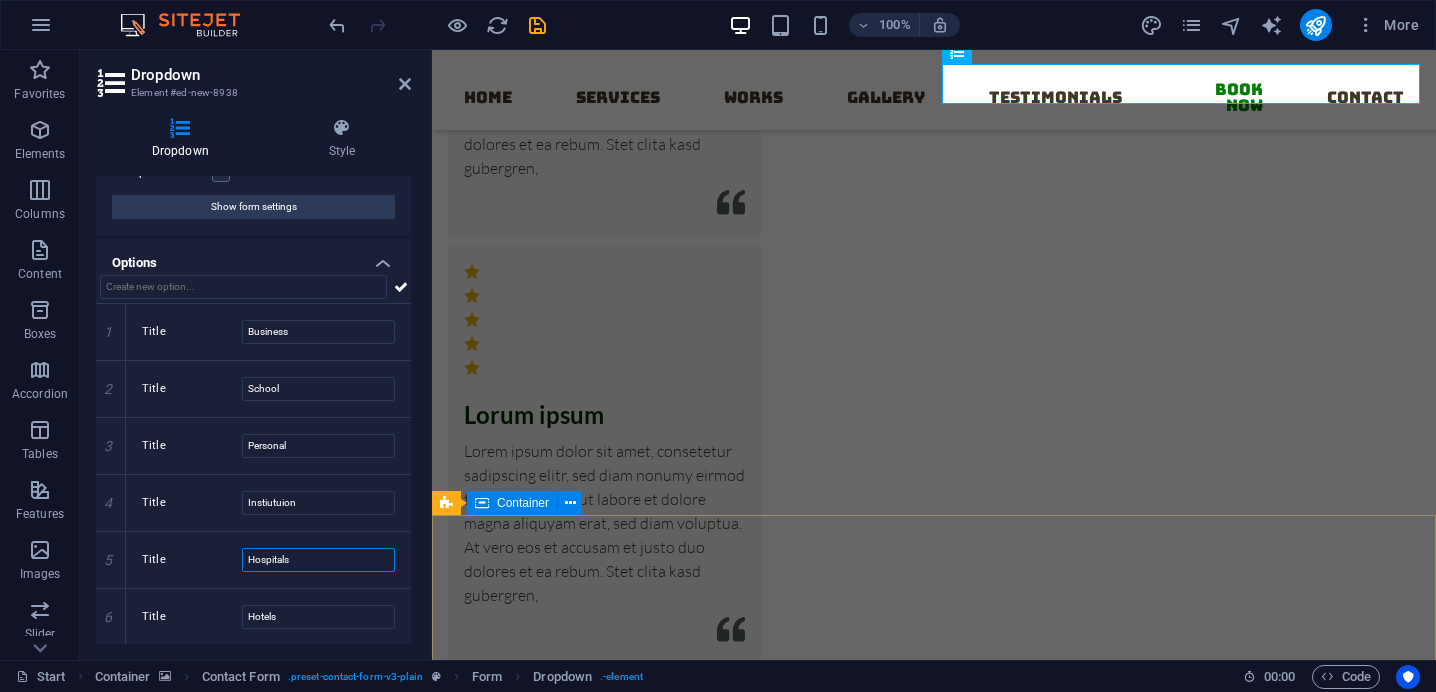 type on "Hospitals" 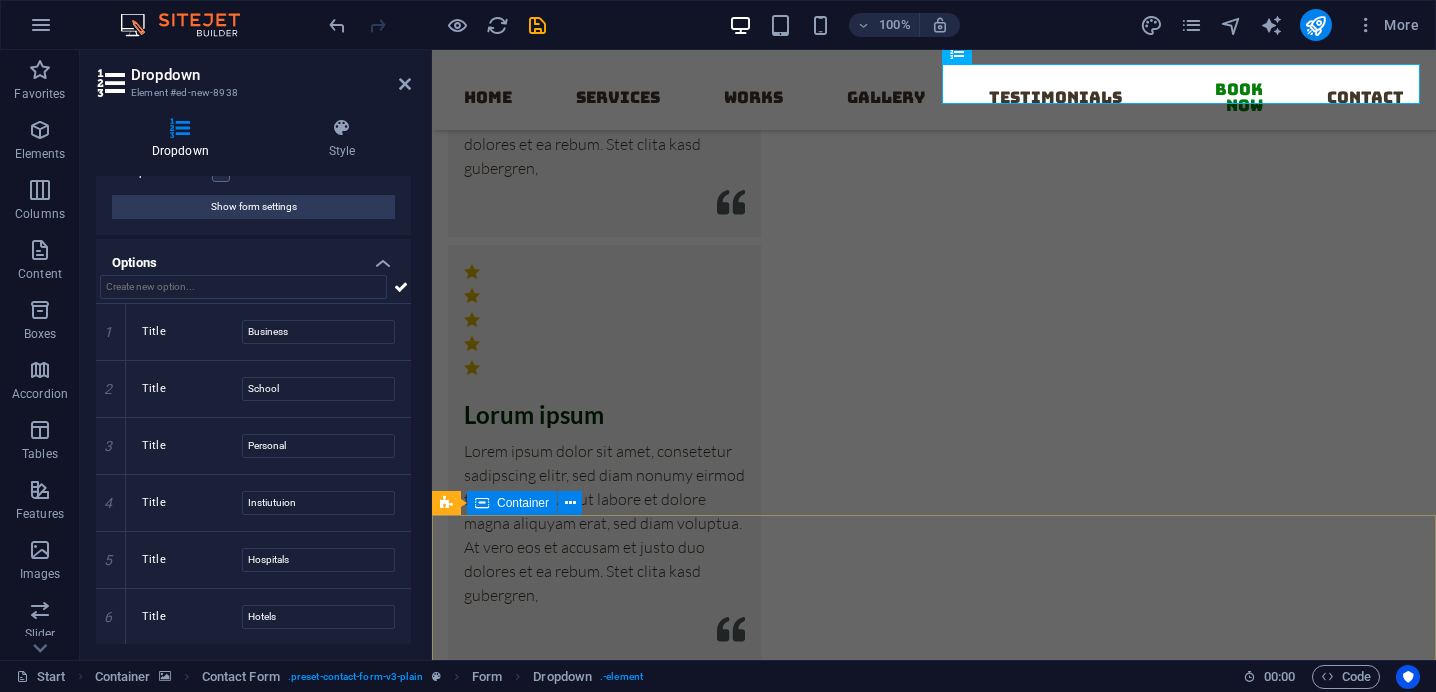 click on "Address Mumbai  - India Phone - +91 7909 7909 73 Contact - info@theleviosa.com" at bounding box center [934, 3031] 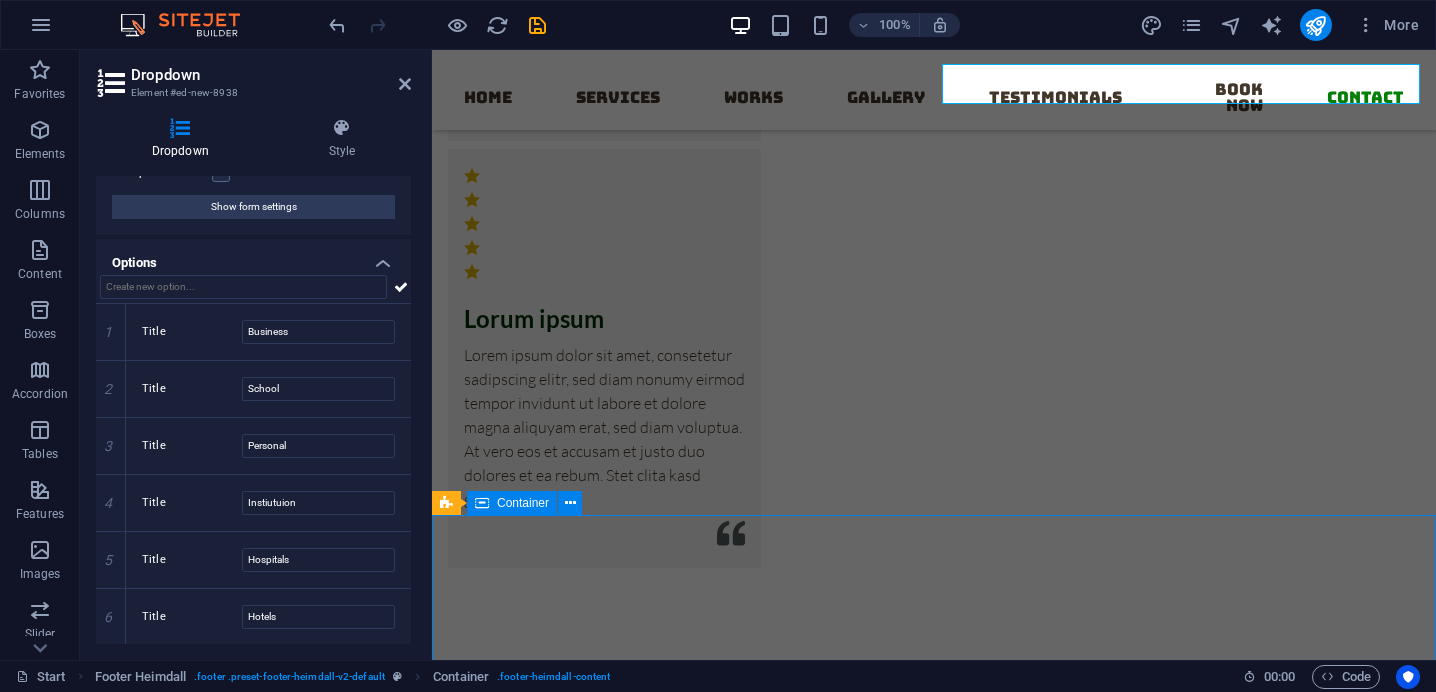 scroll, scrollTop: 16945, scrollLeft: 0, axis: vertical 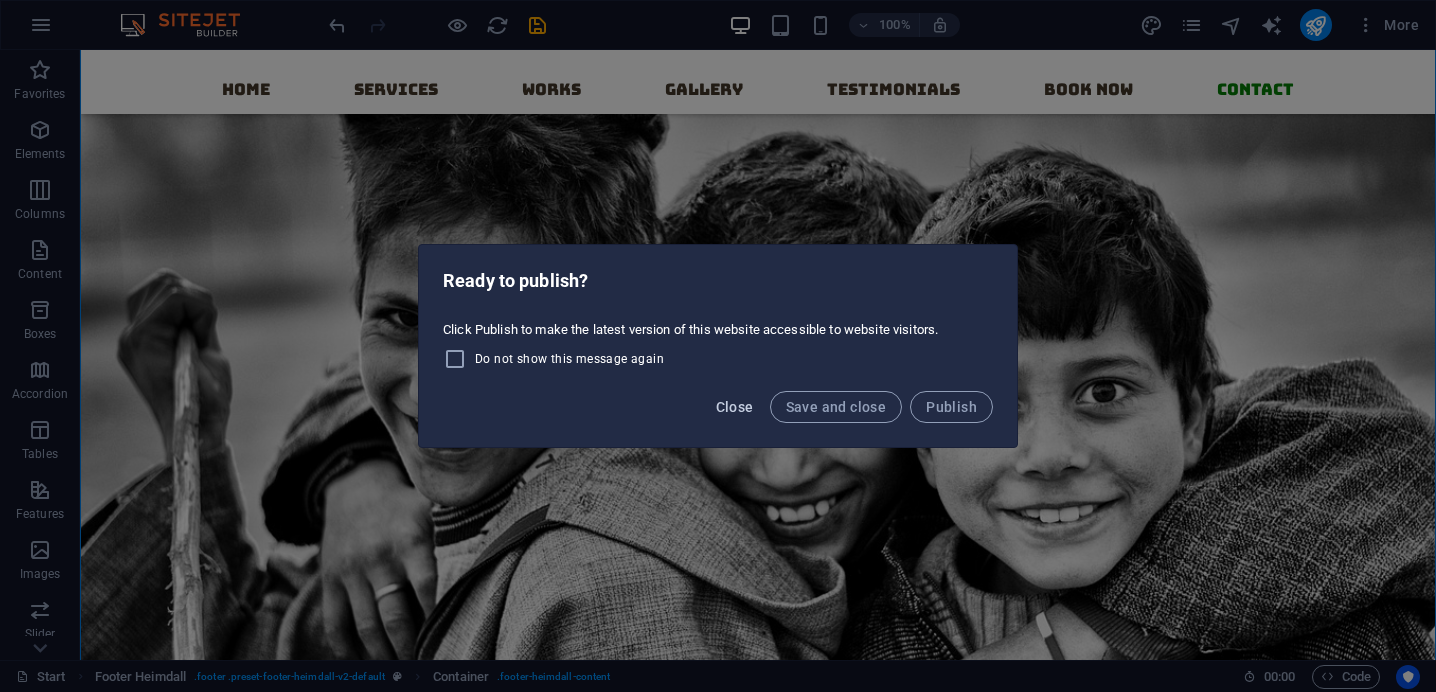click on "Close" at bounding box center [735, 407] 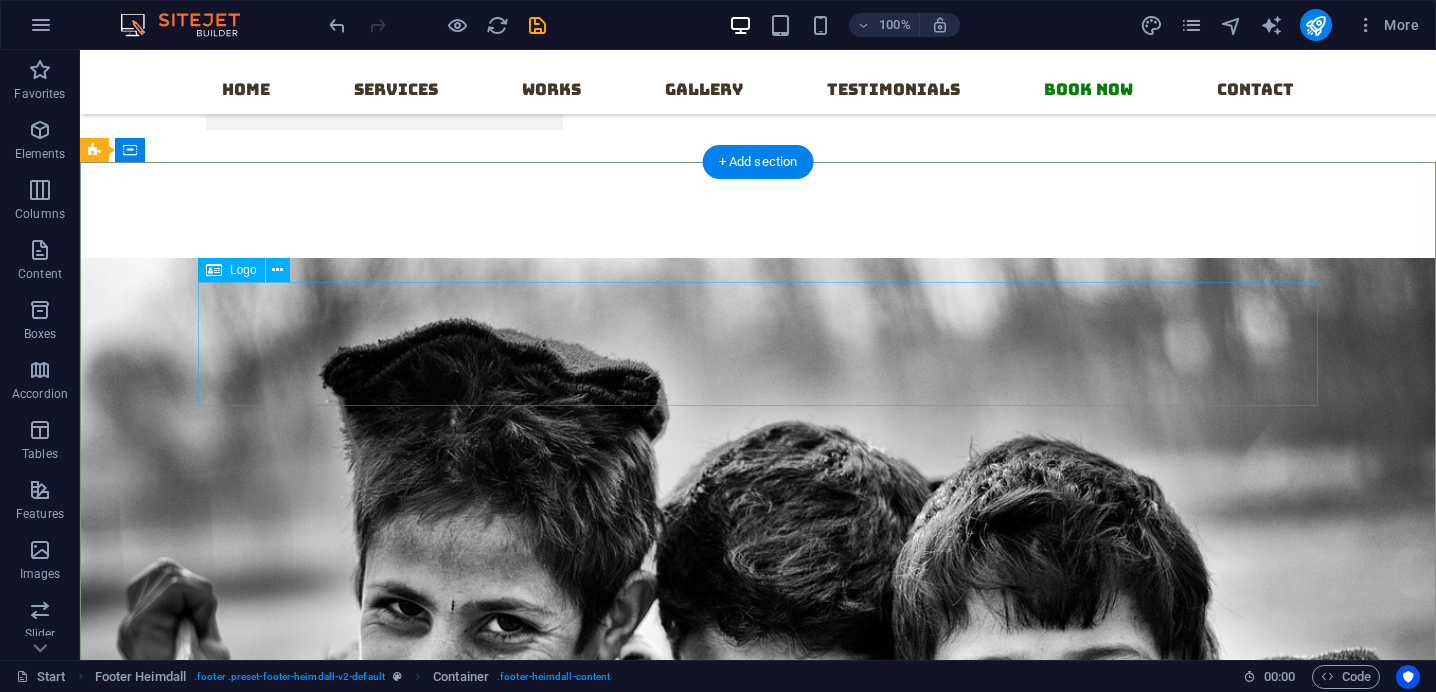 scroll, scrollTop: 16429, scrollLeft: 0, axis: vertical 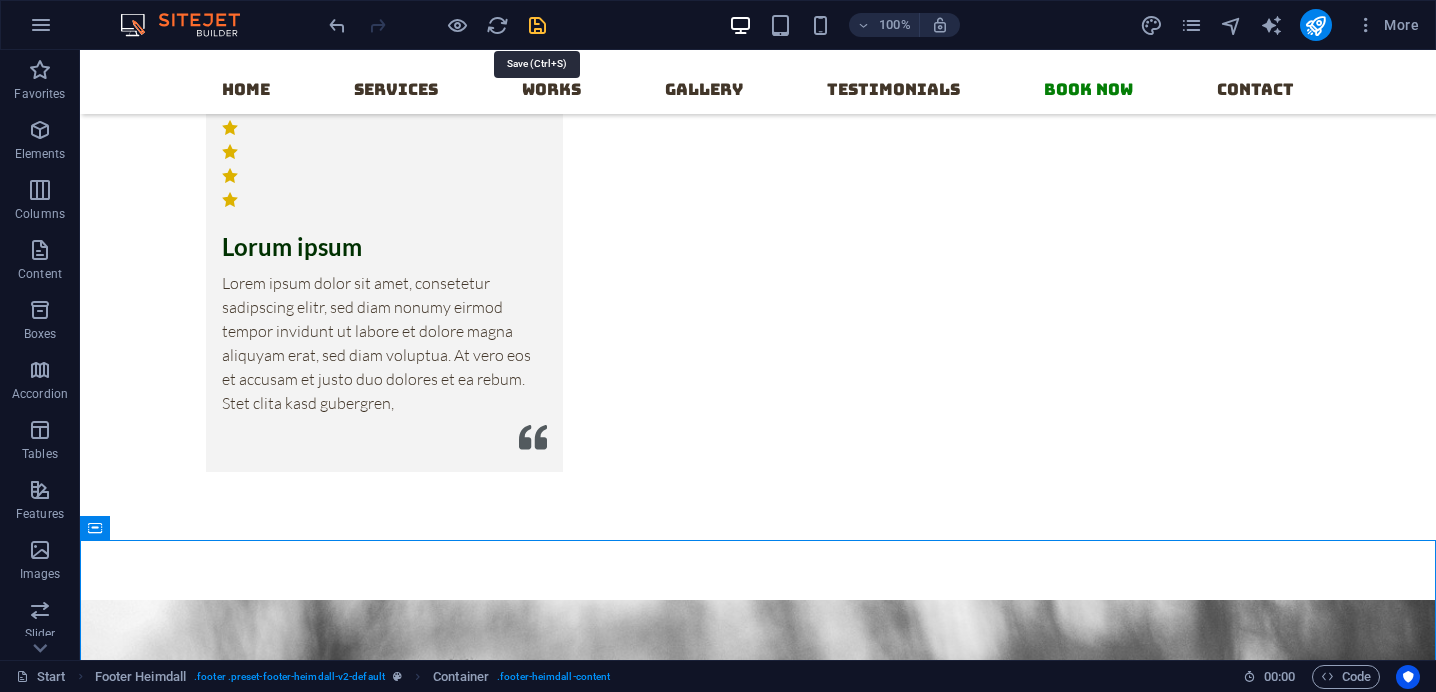 click at bounding box center (537, 25) 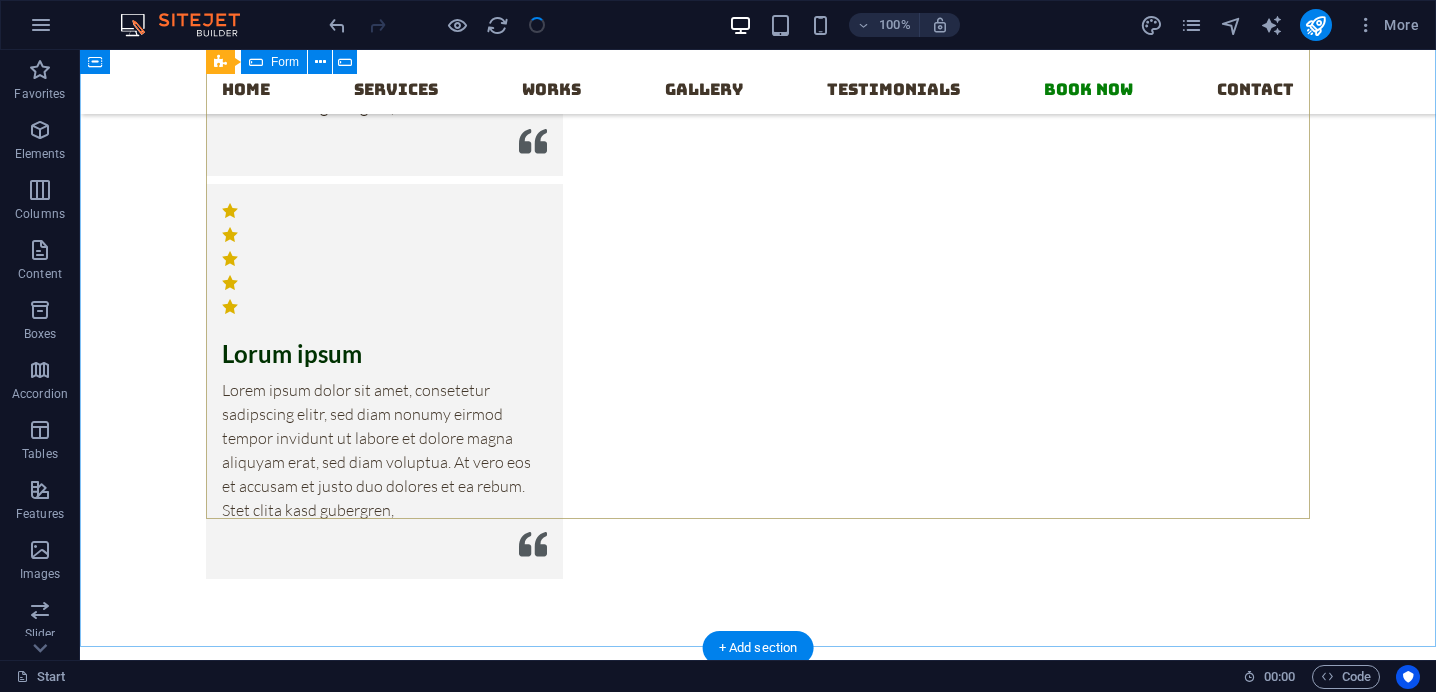 scroll, scrollTop: 16302, scrollLeft: 0, axis: vertical 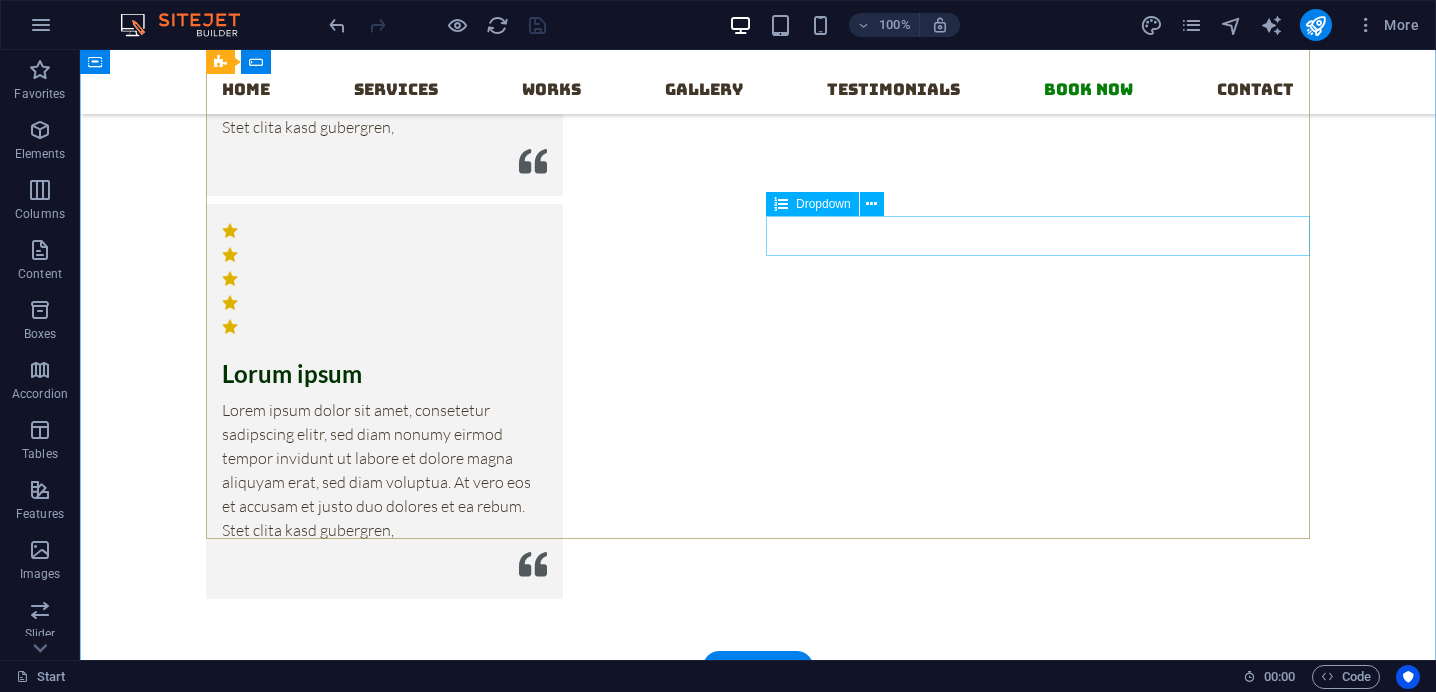 click on "Enquiring For
Business School Personal Instiutuion Hospitals Hotels" 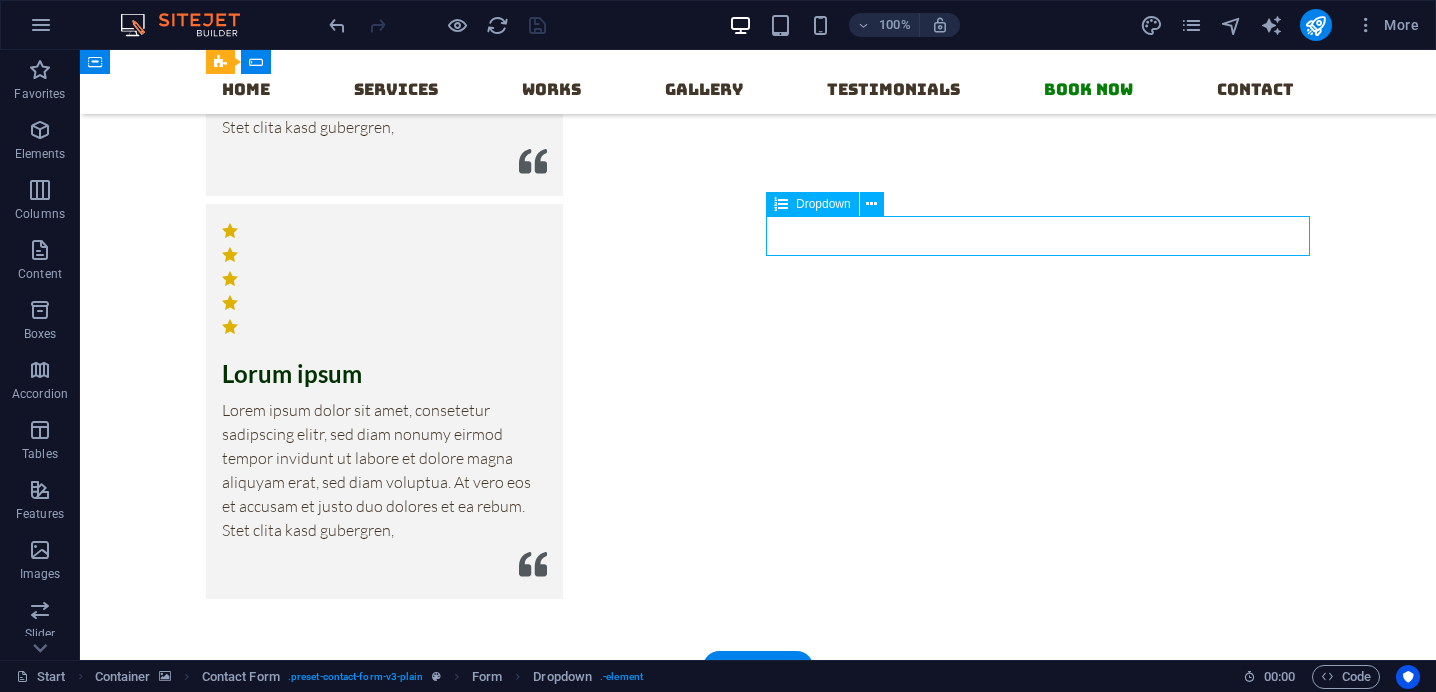 click on "Enquiring For
Business School Personal Instiutuion Hospitals Hotels" 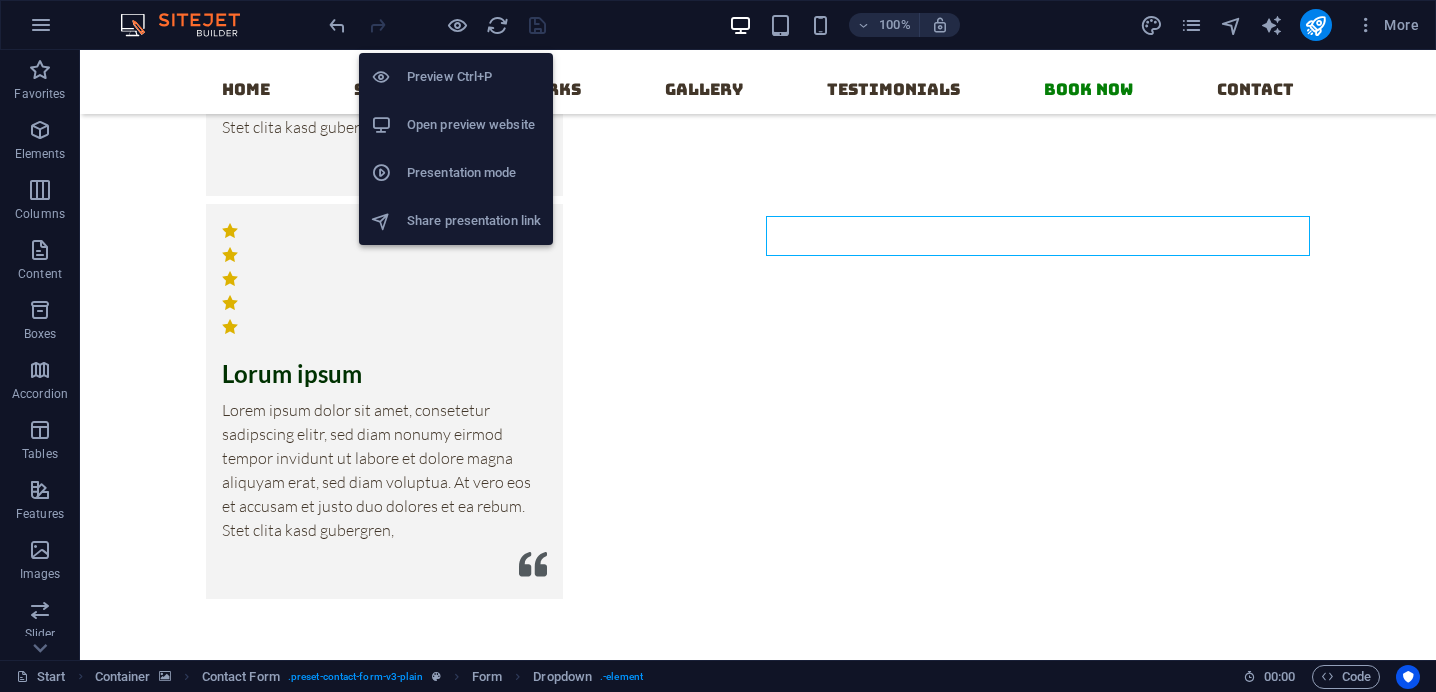 click on "Open preview website" at bounding box center [474, 125] 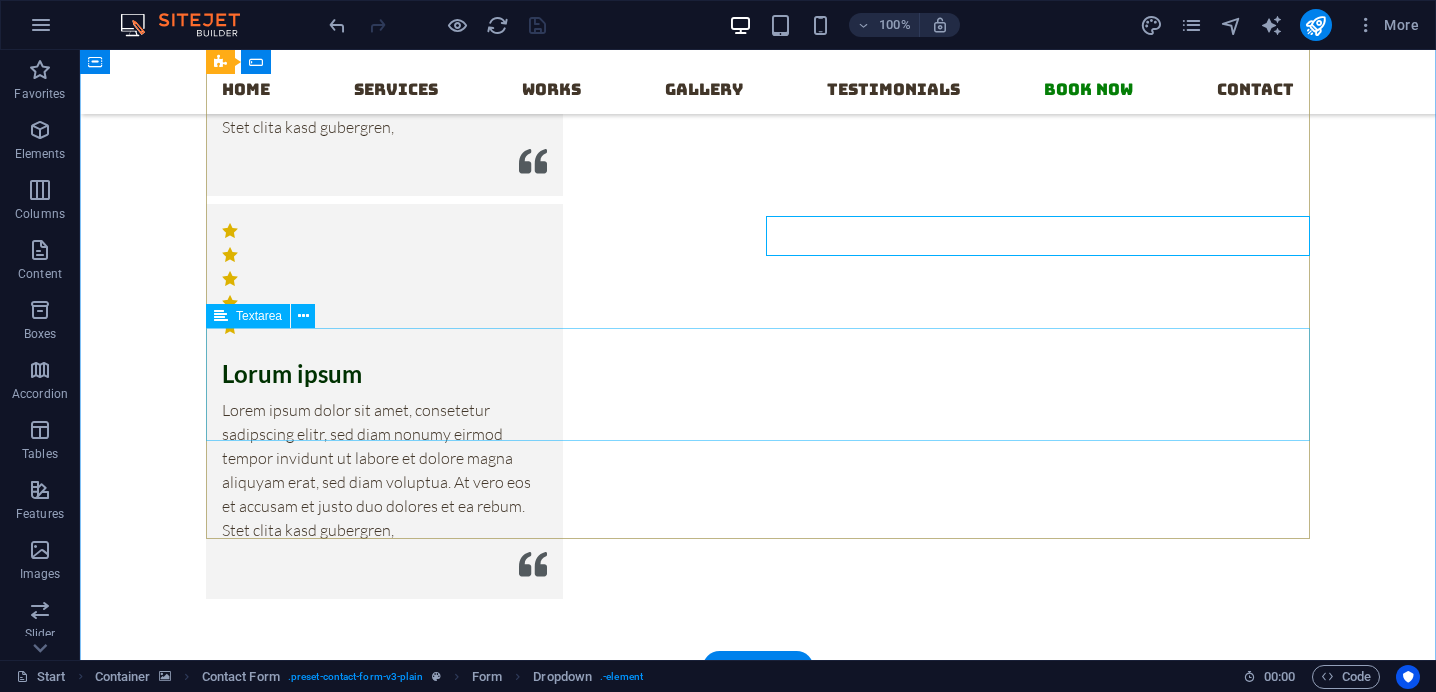 scroll, scrollTop: 16250, scrollLeft: 0, axis: vertical 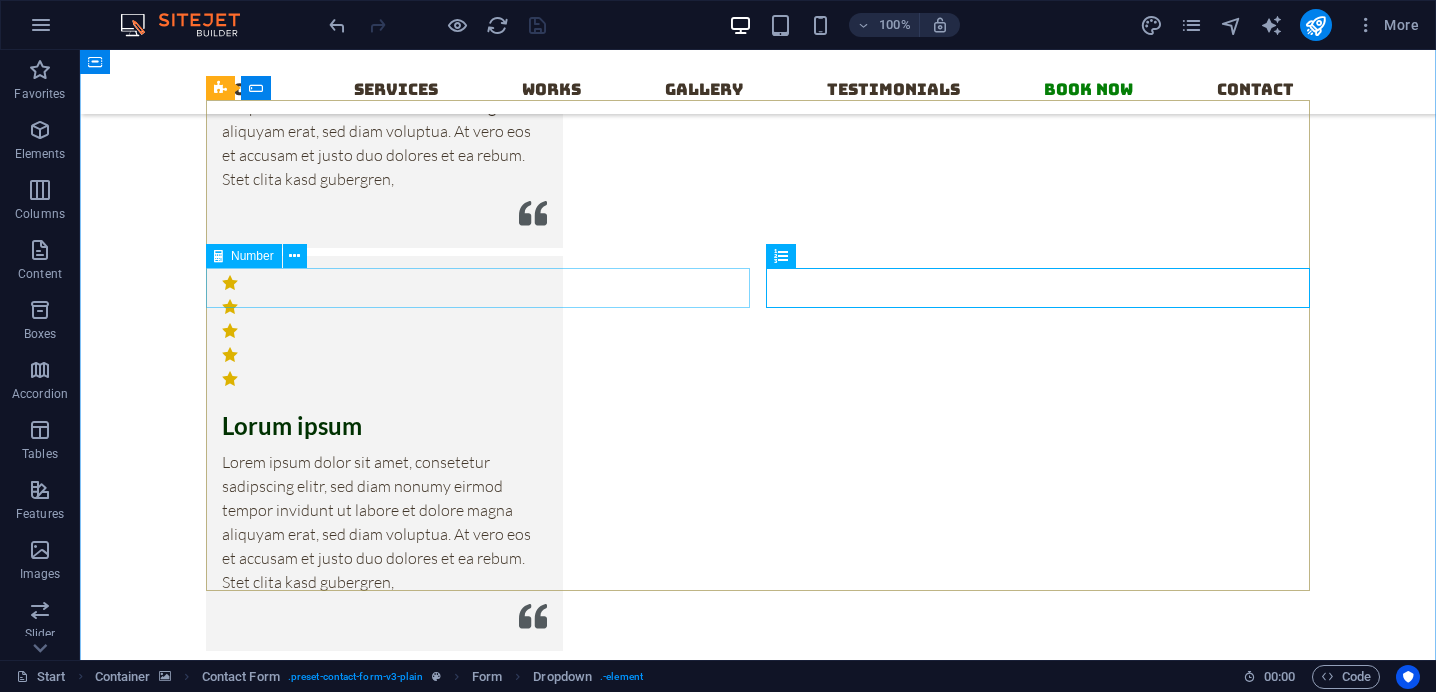 click 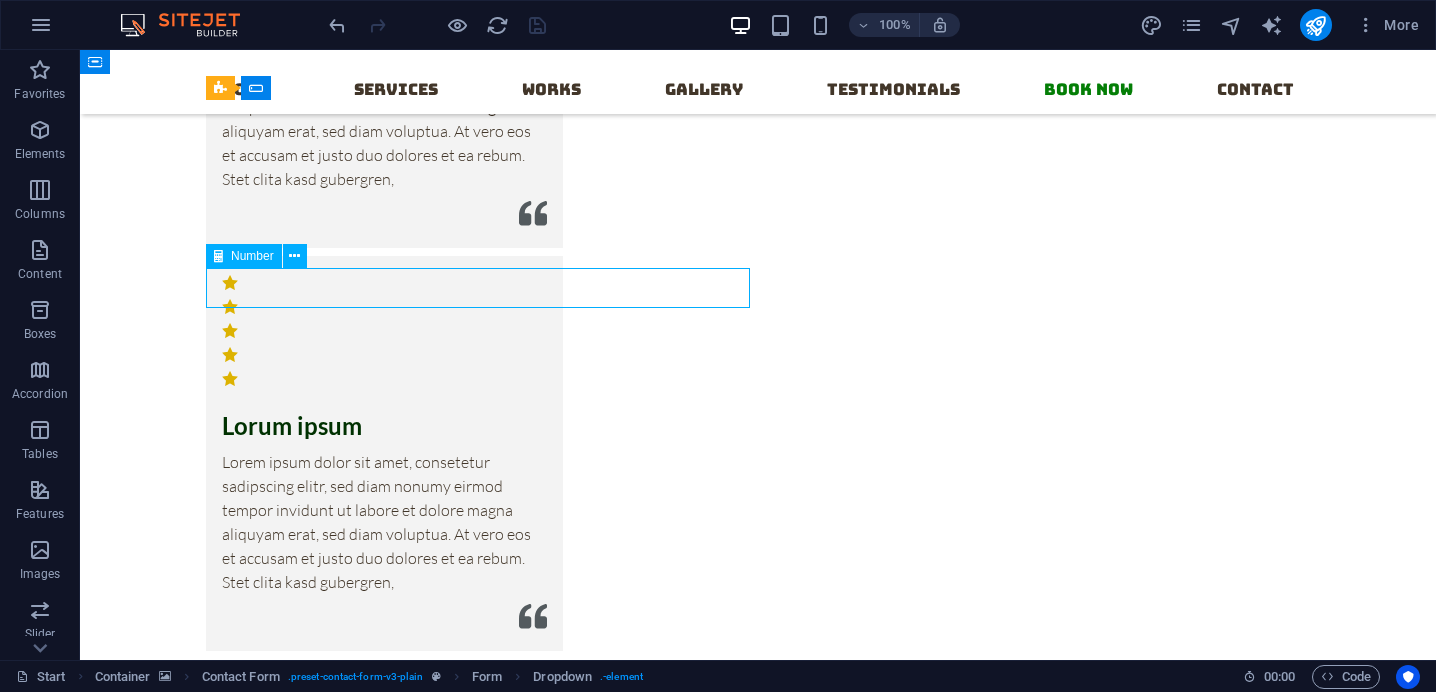 click 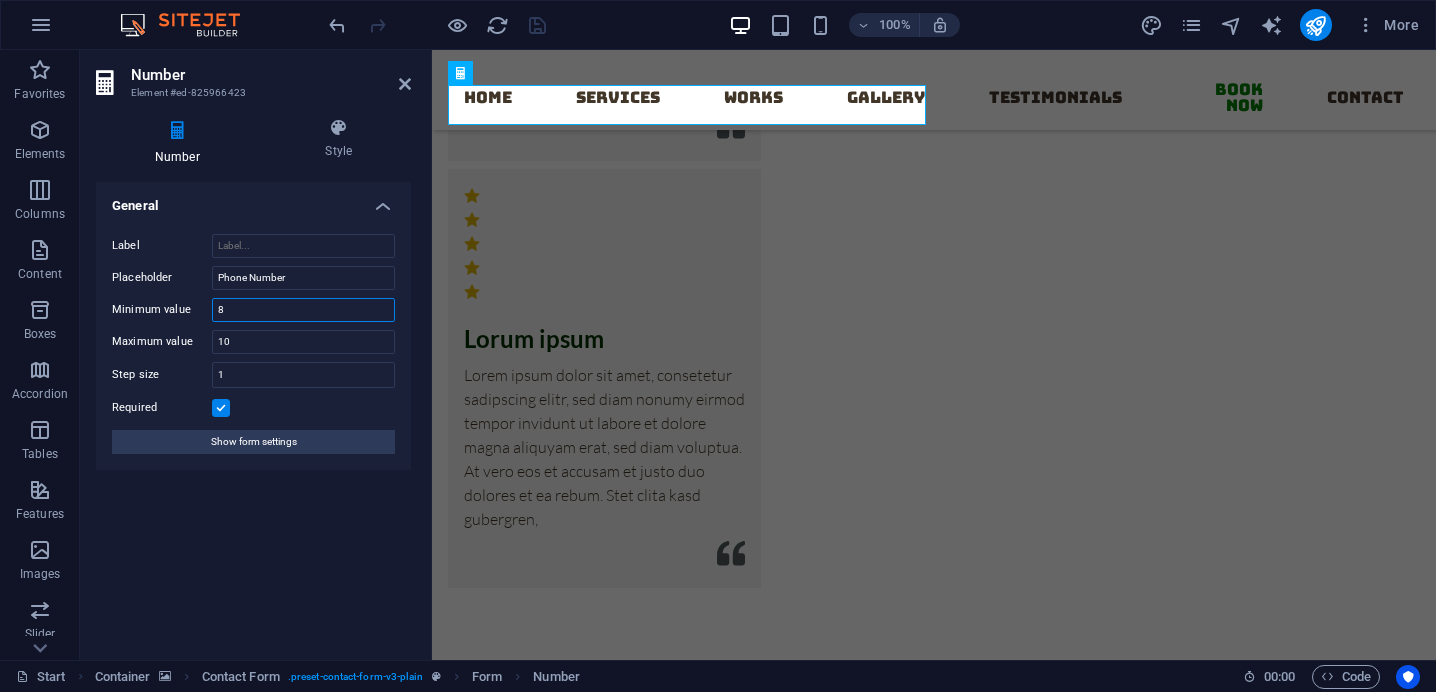 drag, startPoint x: 270, startPoint y: 313, endPoint x: 210, endPoint y: 315, distance: 60.033325 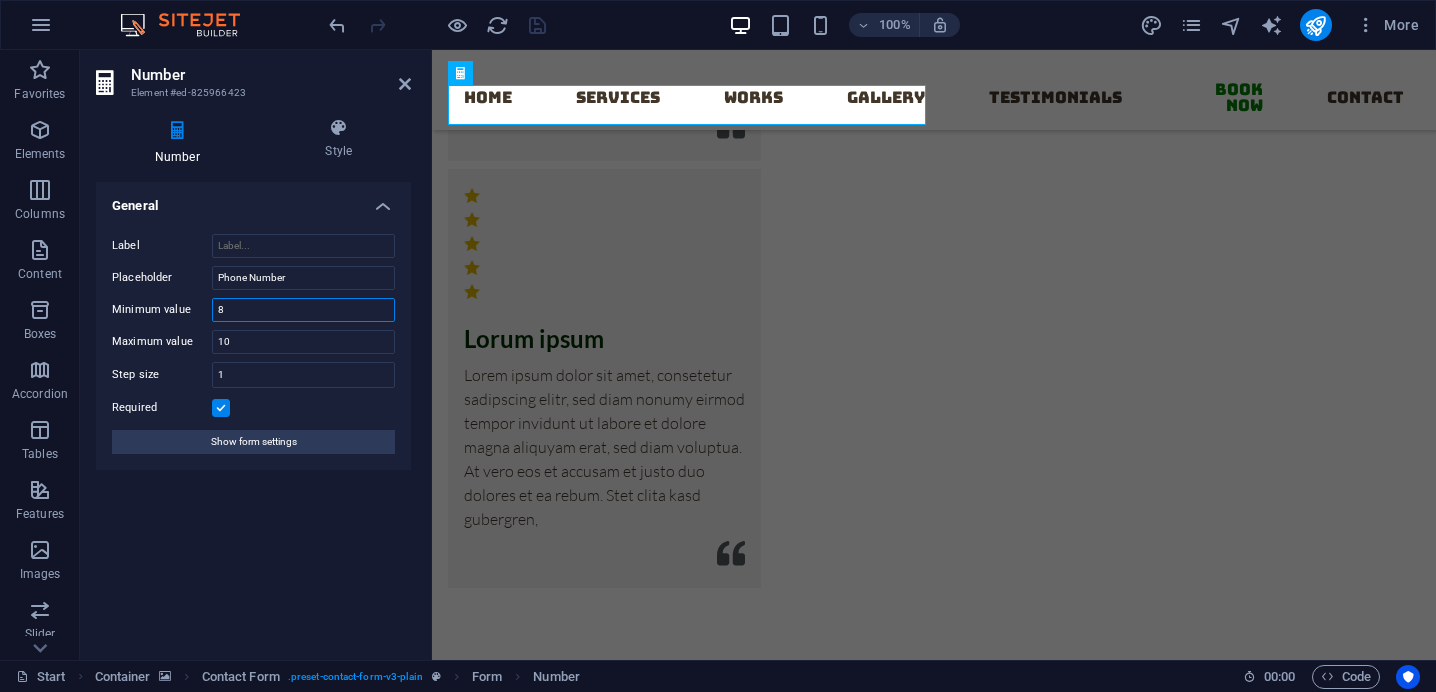 click on "Minimum value 8" at bounding box center [253, 310] 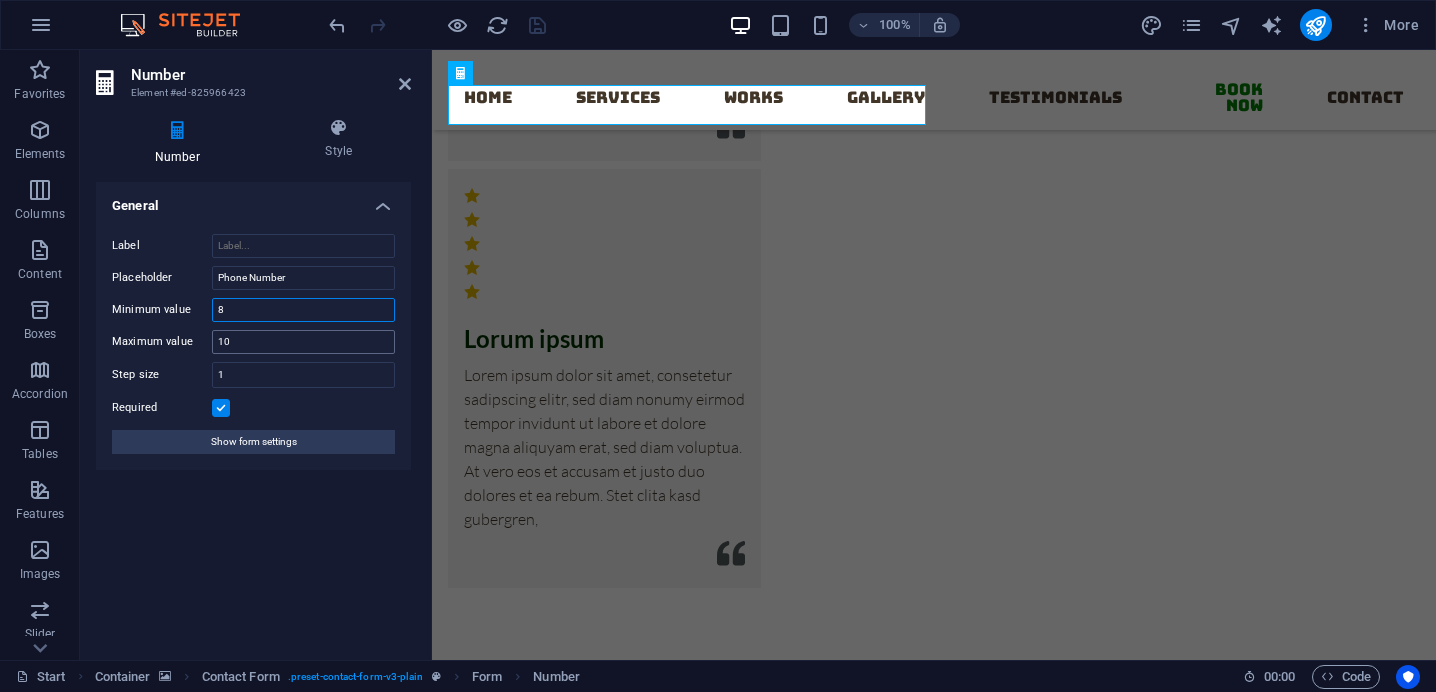 type on "0" 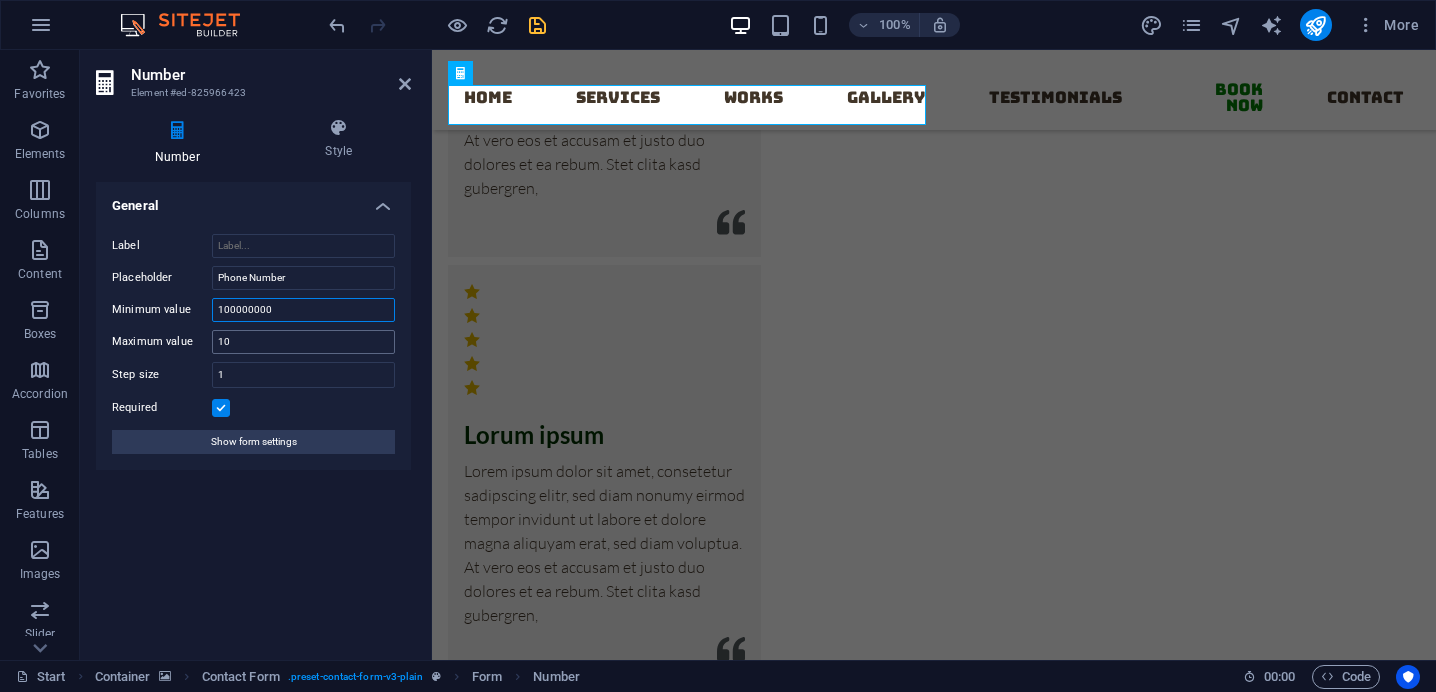 type on "100000000" 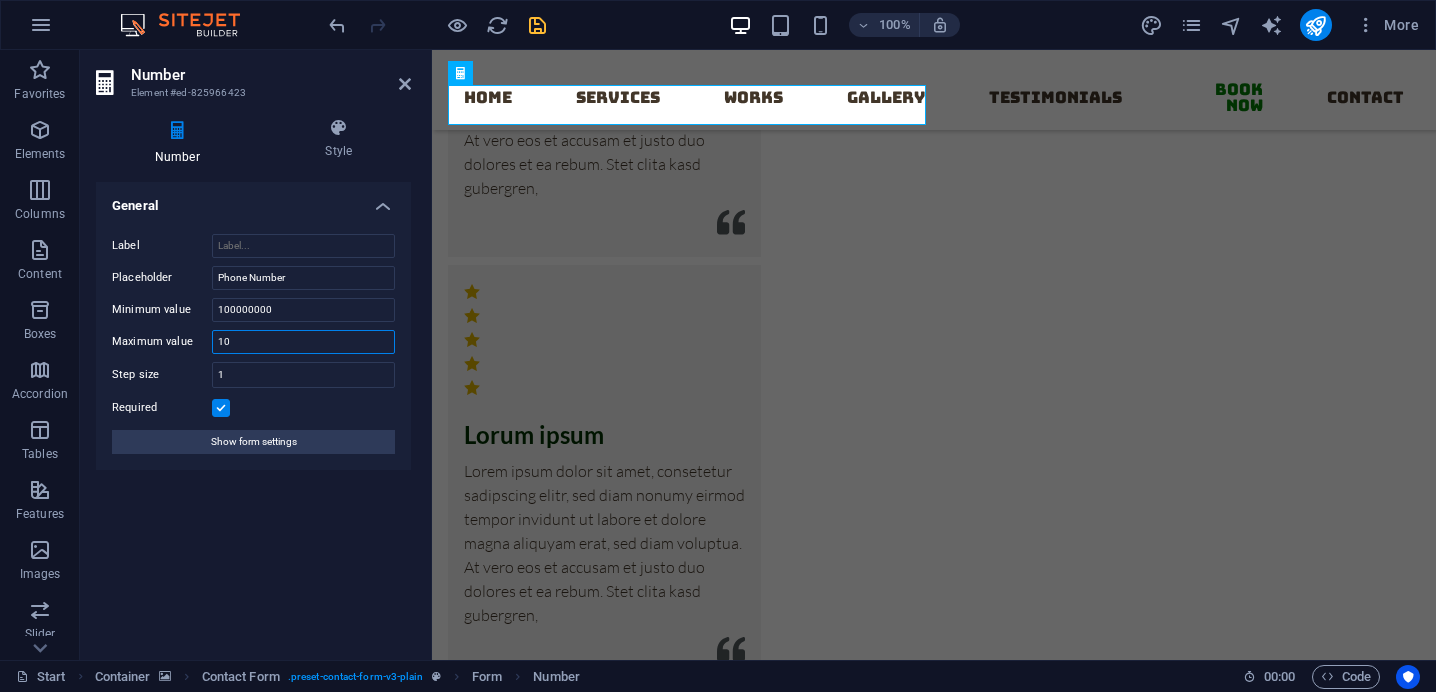 drag, startPoint x: 293, startPoint y: 337, endPoint x: 163, endPoint y: 337, distance: 130 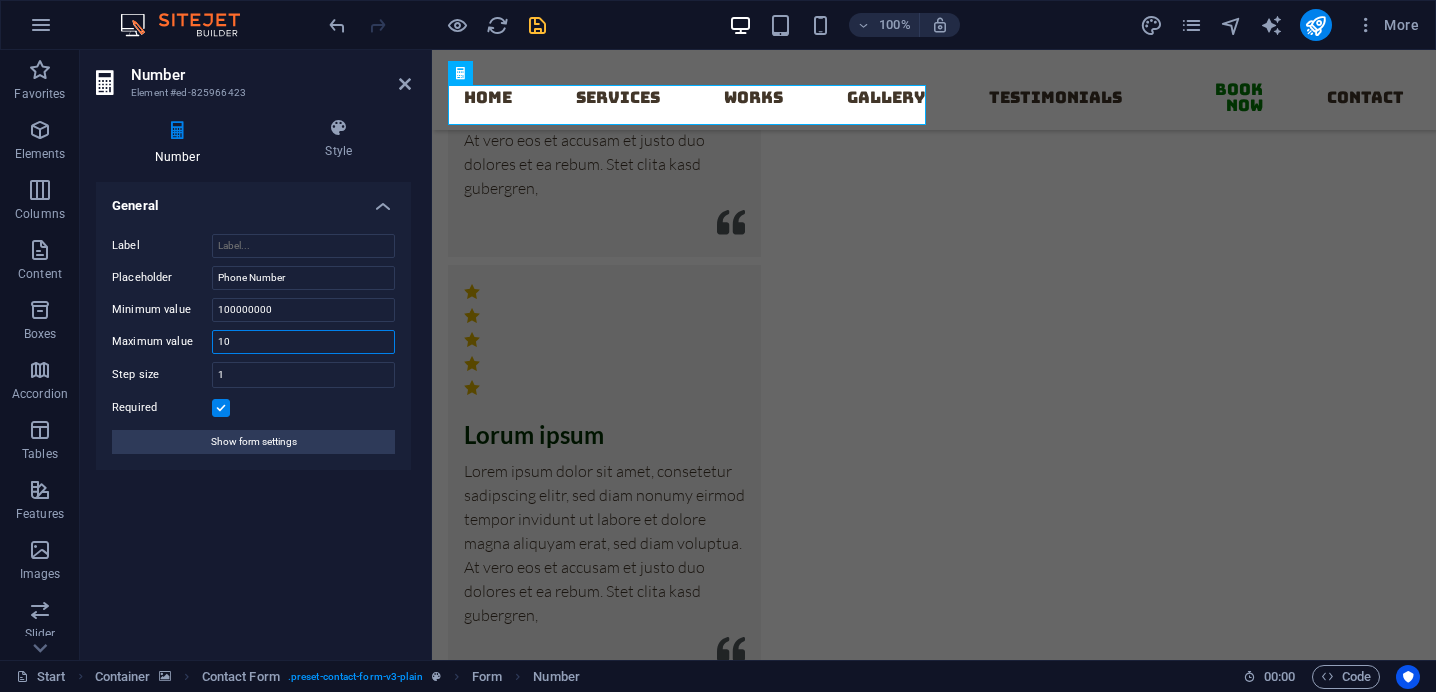 click on "Maximum value 10" at bounding box center (253, 342) 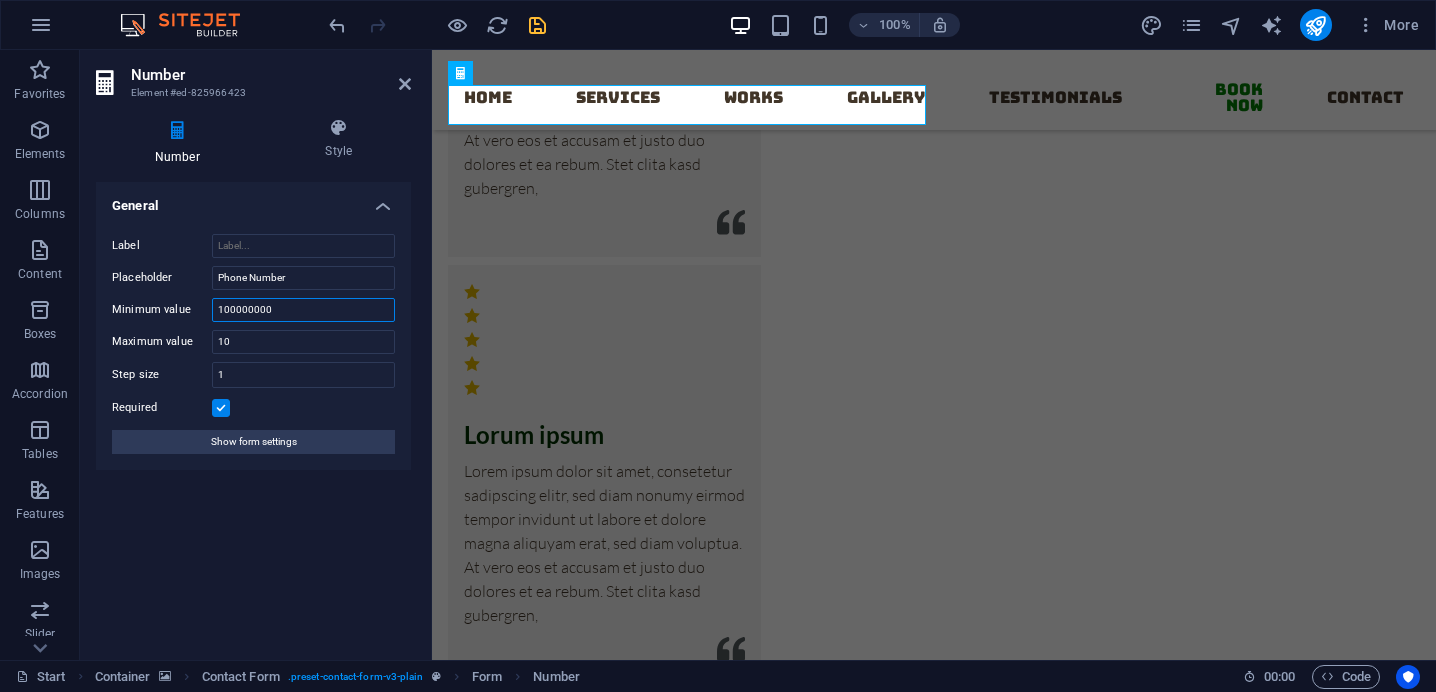 drag, startPoint x: 290, startPoint y: 313, endPoint x: 155, endPoint y: 308, distance: 135.09256 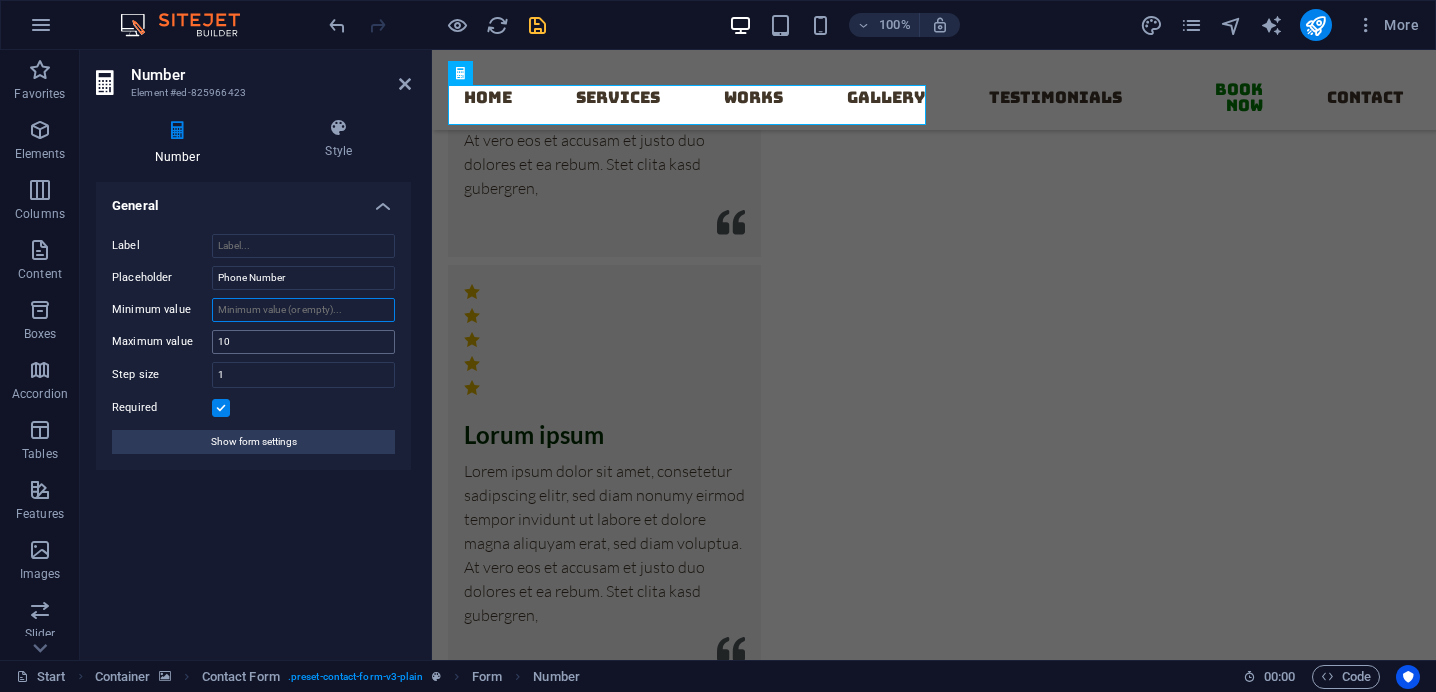 type 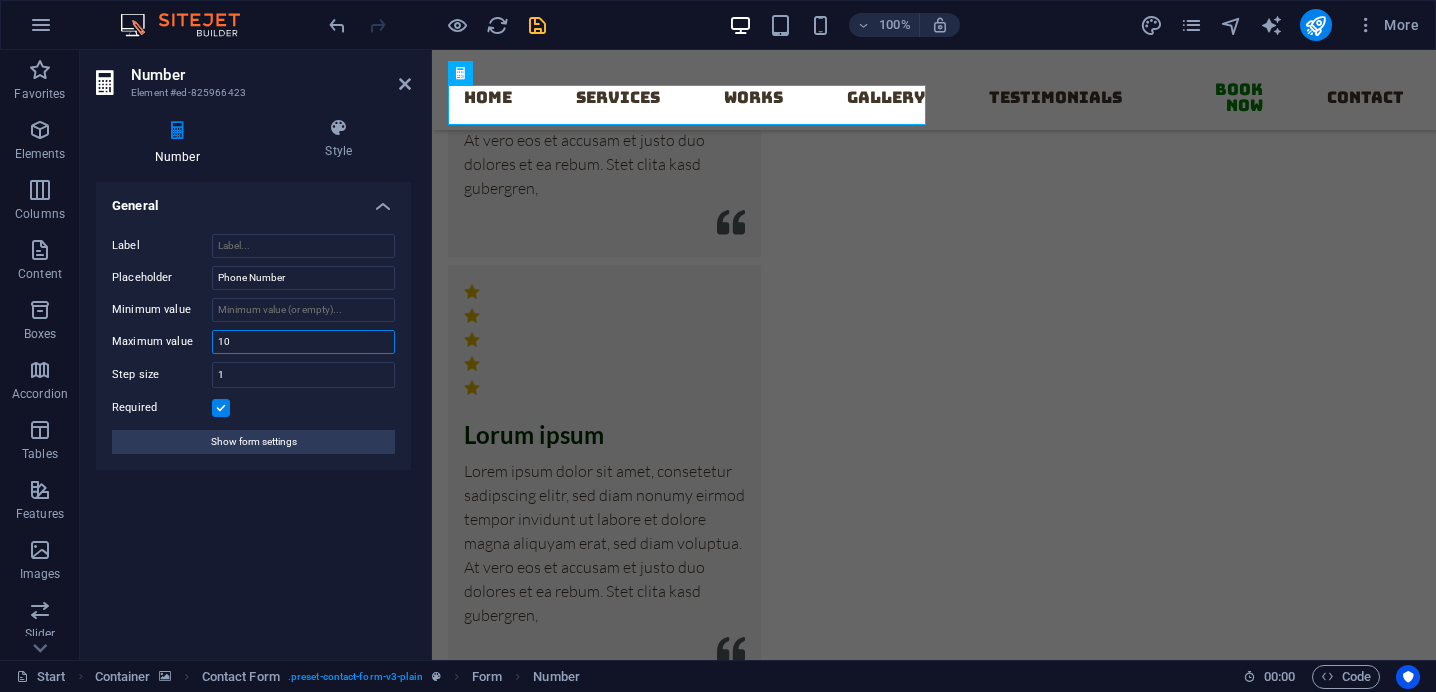 click on "10" at bounding box center (303, 342) 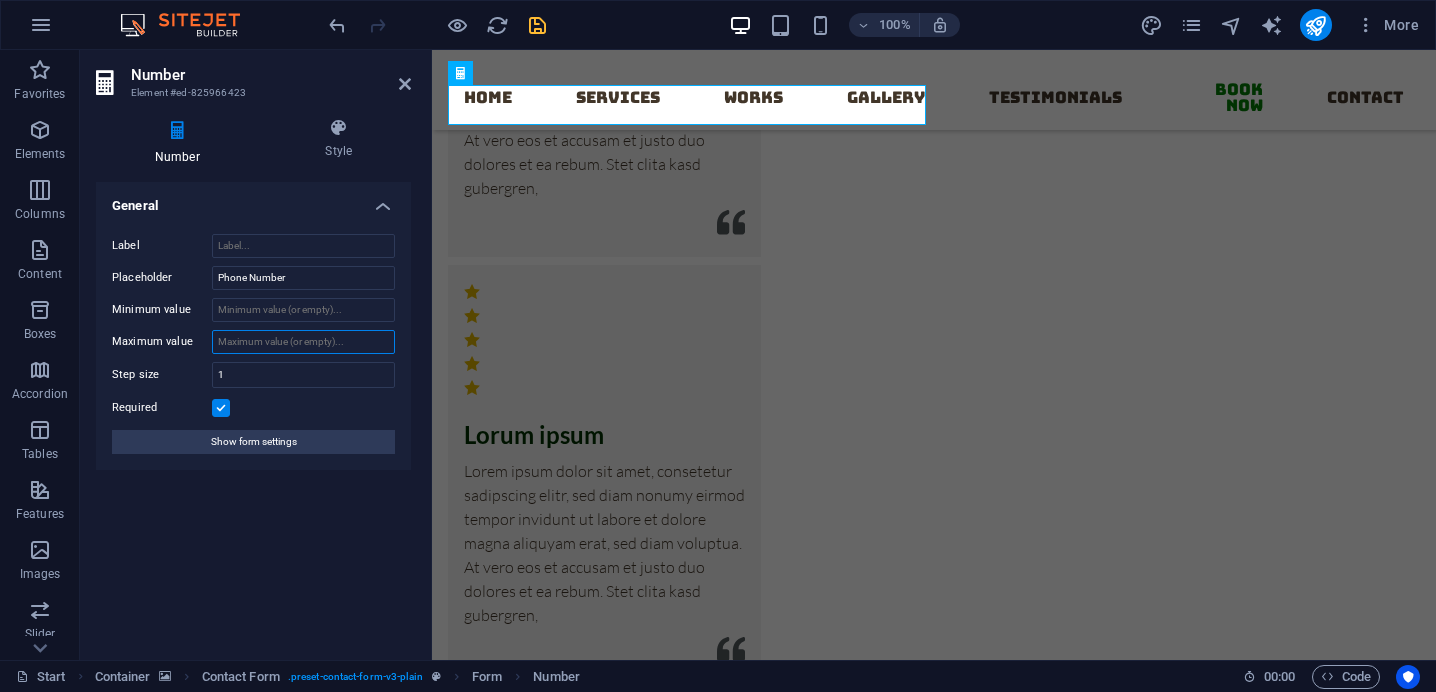 type 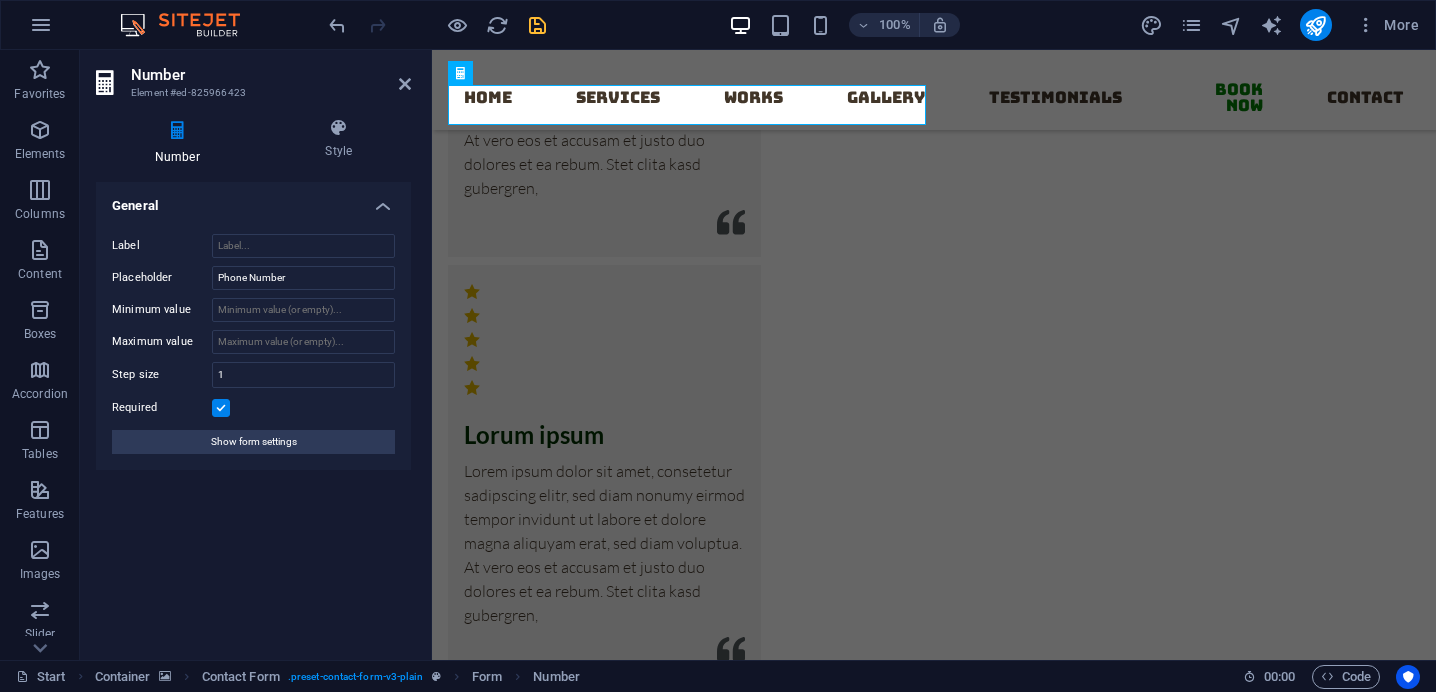 click on "General" at bounding box center (253, 200) 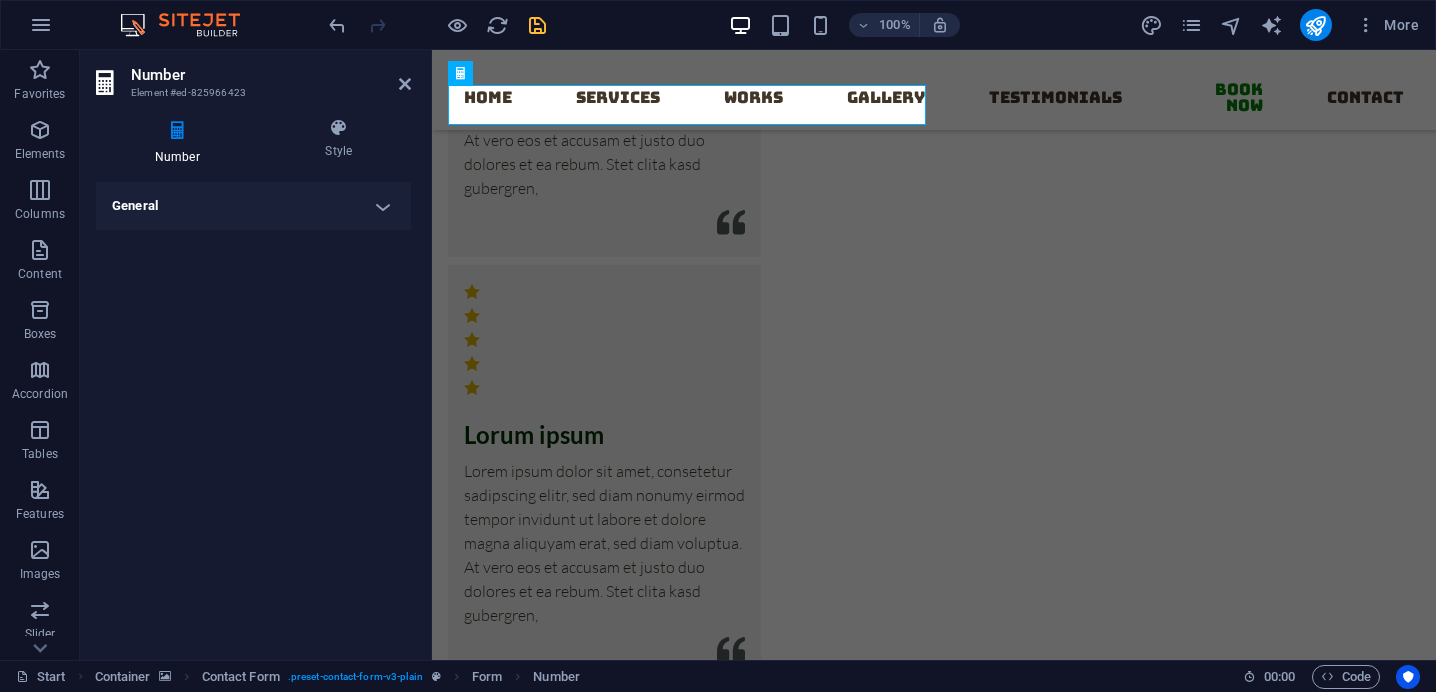 click on "General" at bounding box center (253, 206) 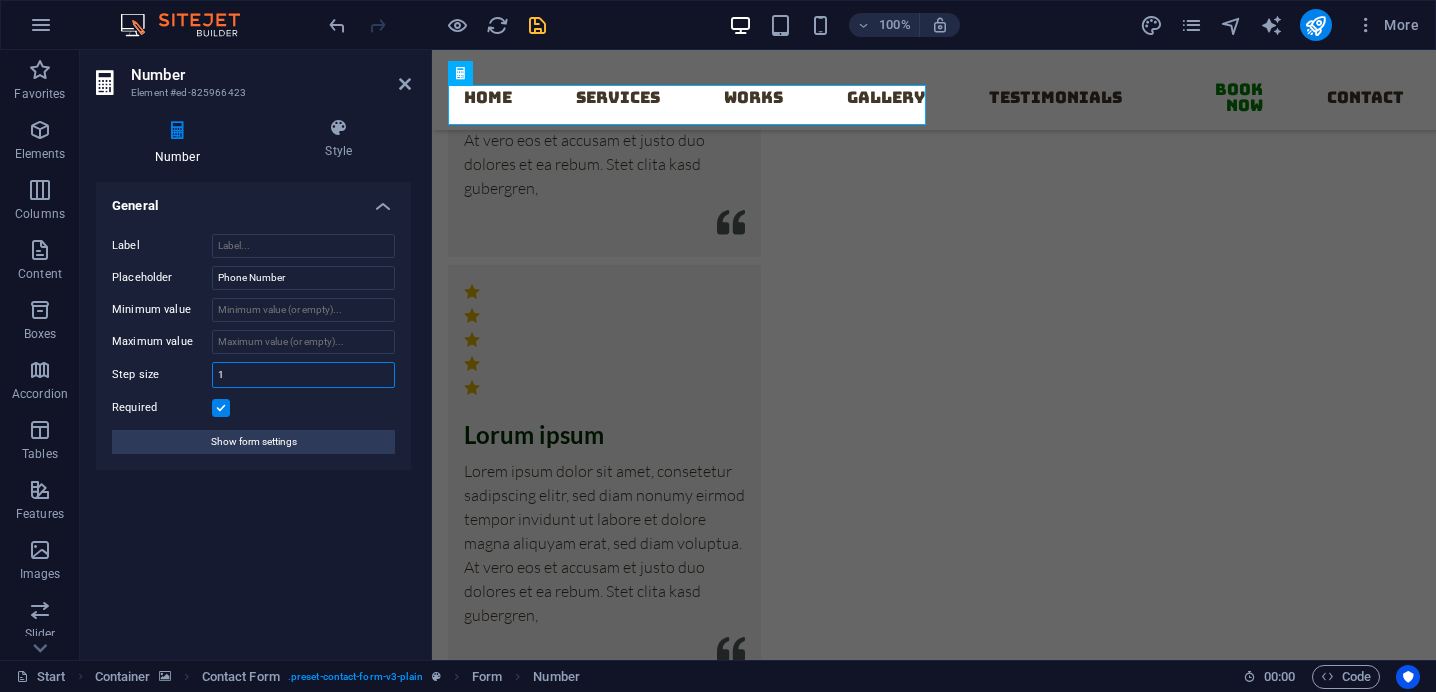 click on "1" at bounding box center [303, 375] 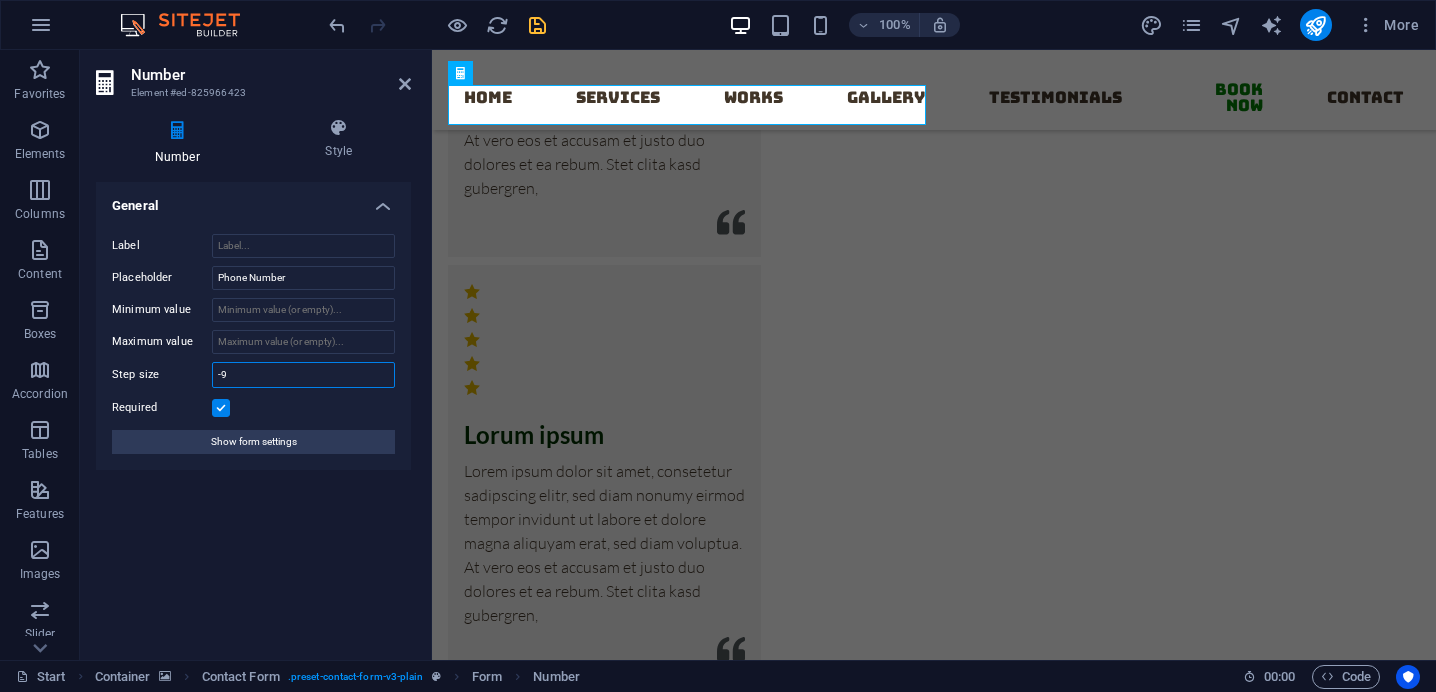 type on "-10" 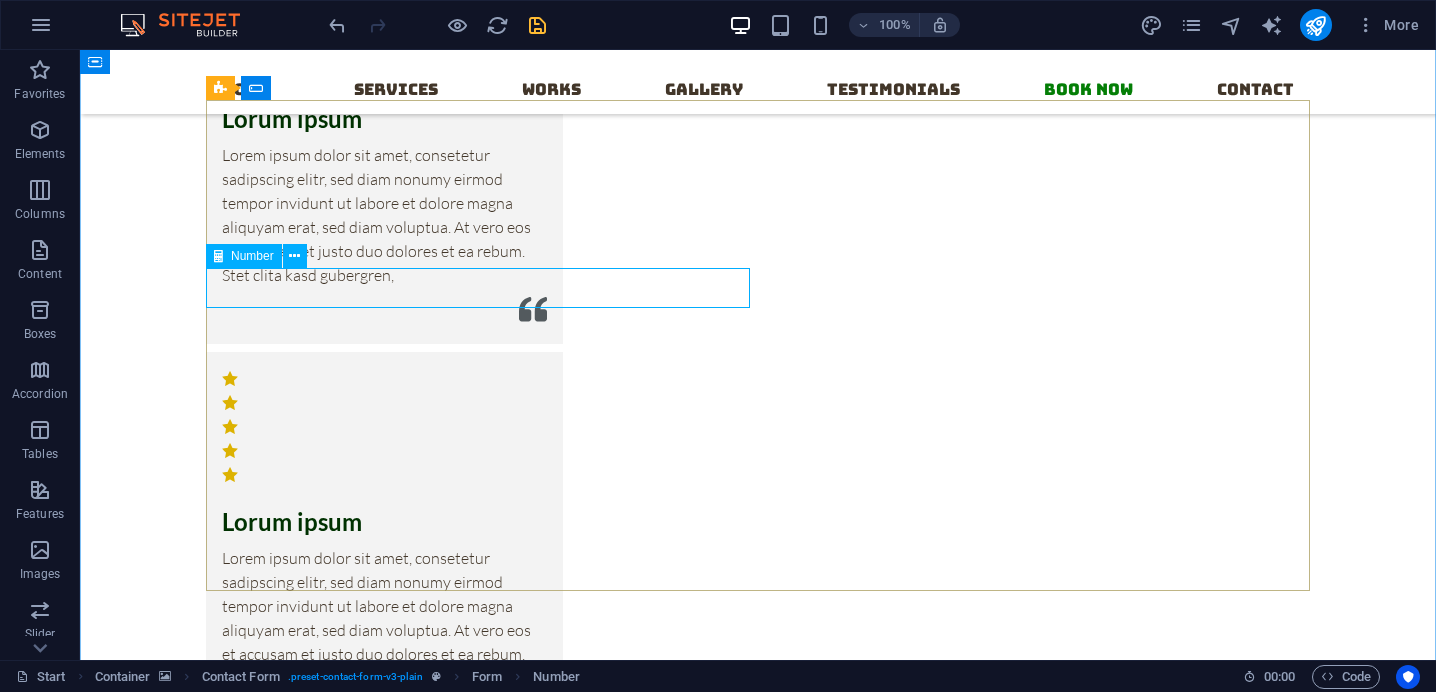 click 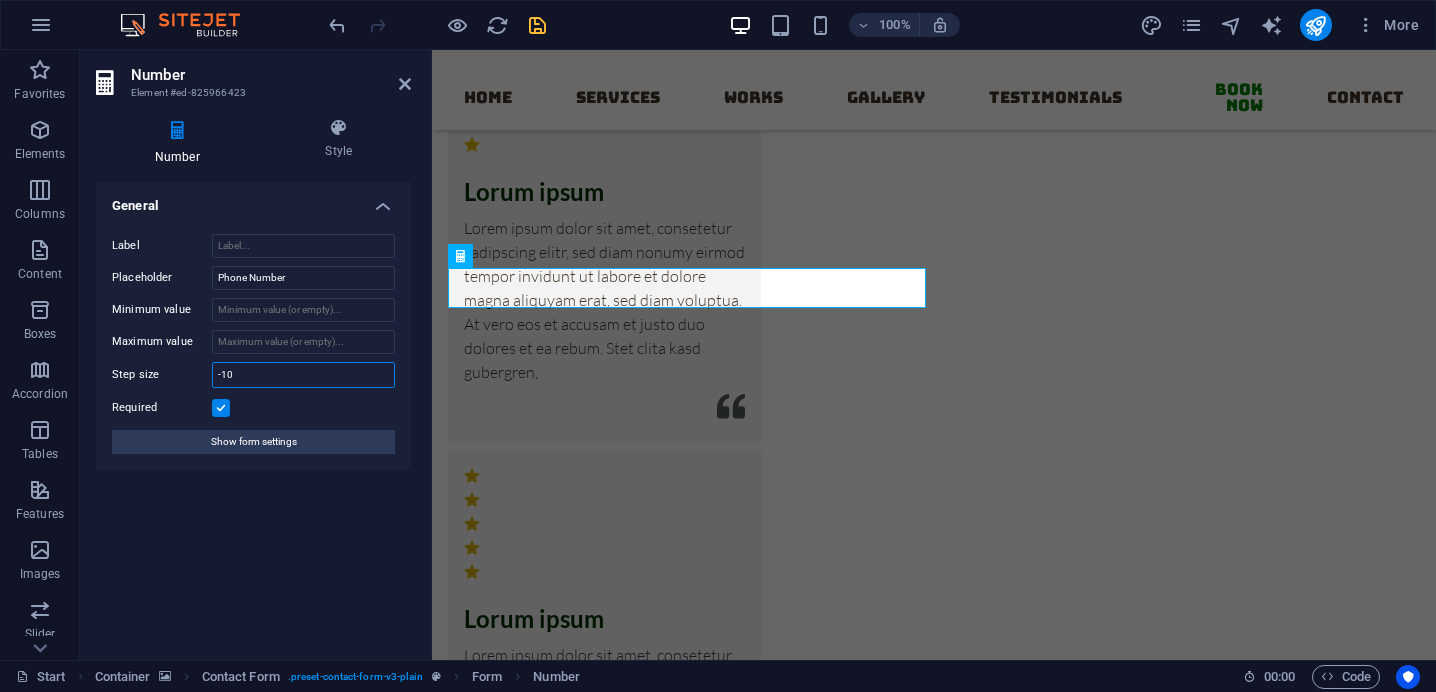 click on "-10" at bounding box center (303, 375) 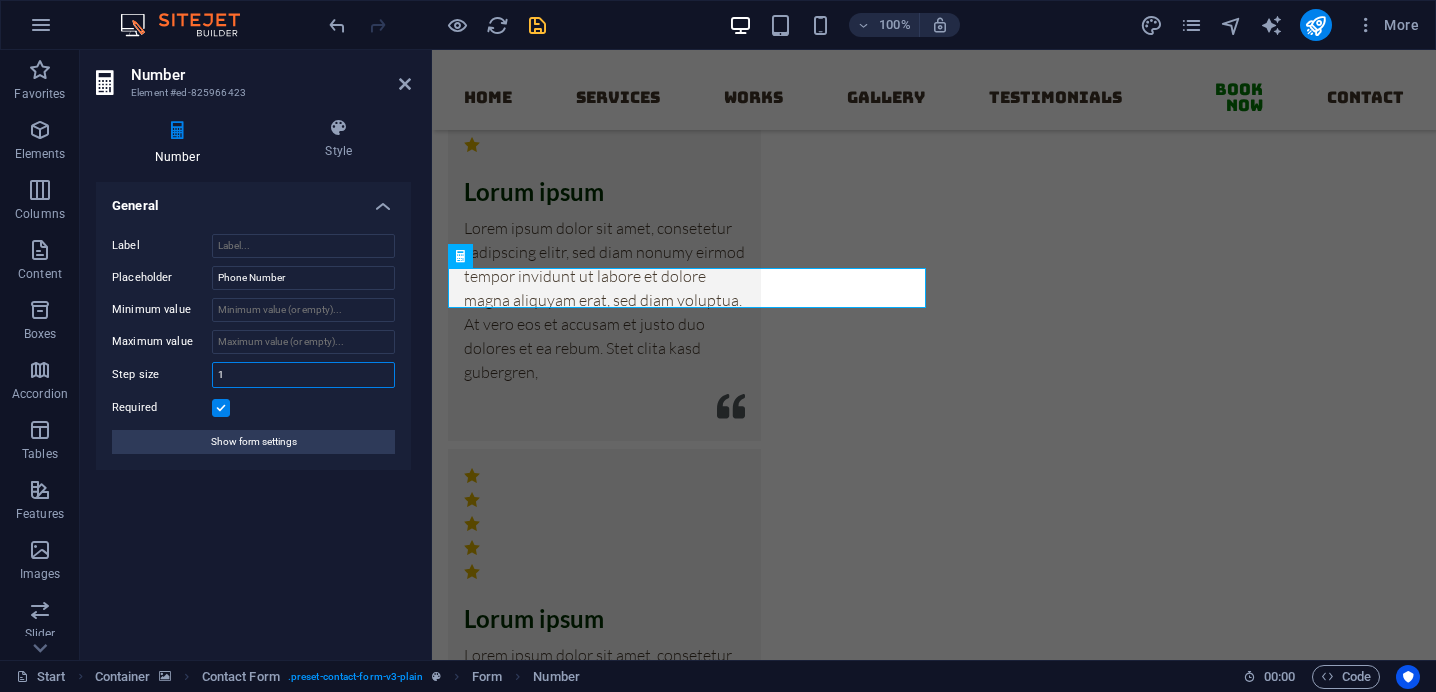 type on "1" 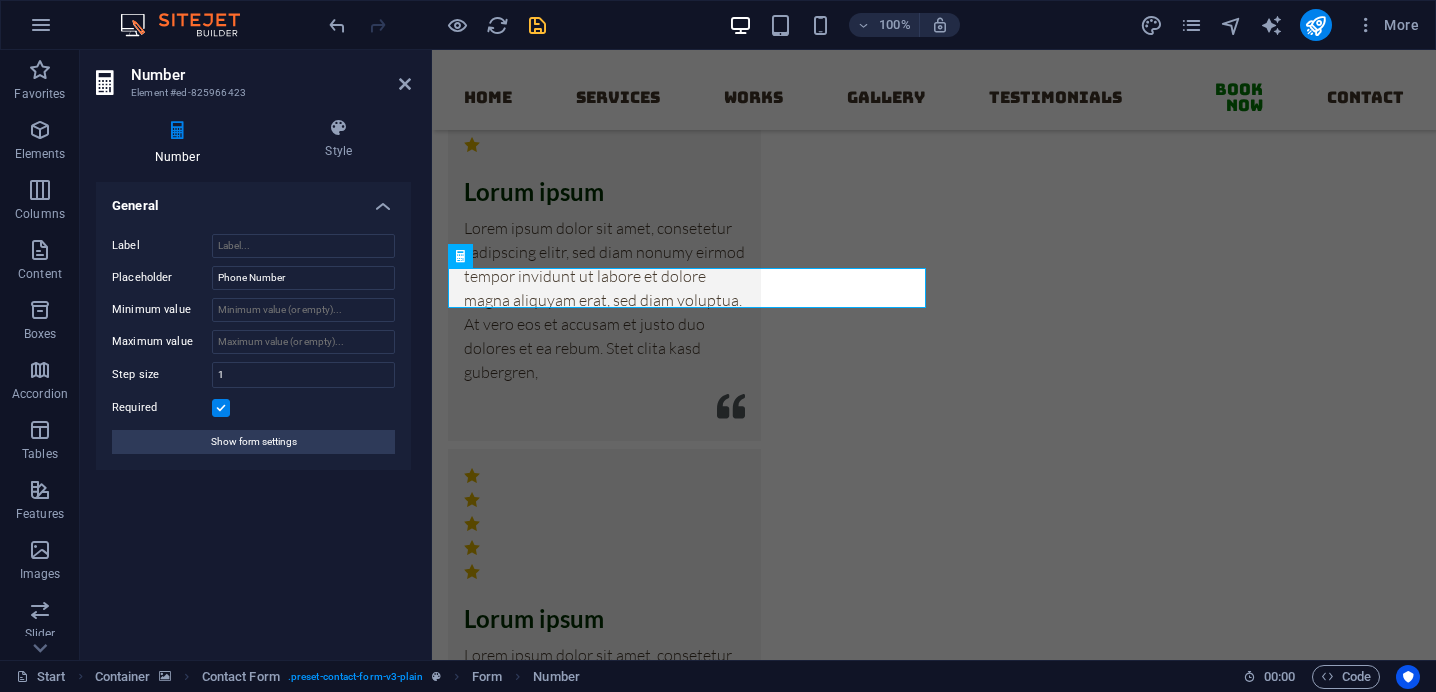 click on "General Label Placeholder Phone Number Minimum value Maximum value Step size 1 Required Show form settings" at bounding box center (253, 413) 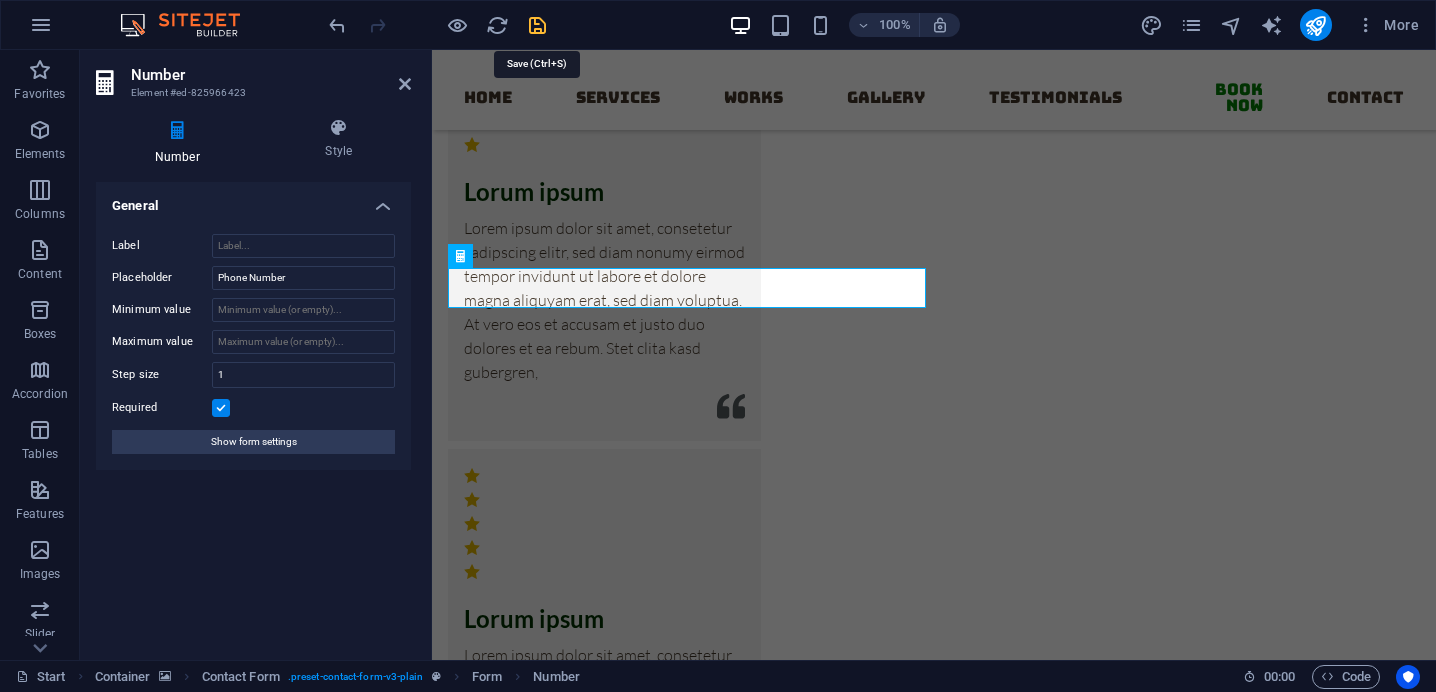 click at bounding box center [537, 25] 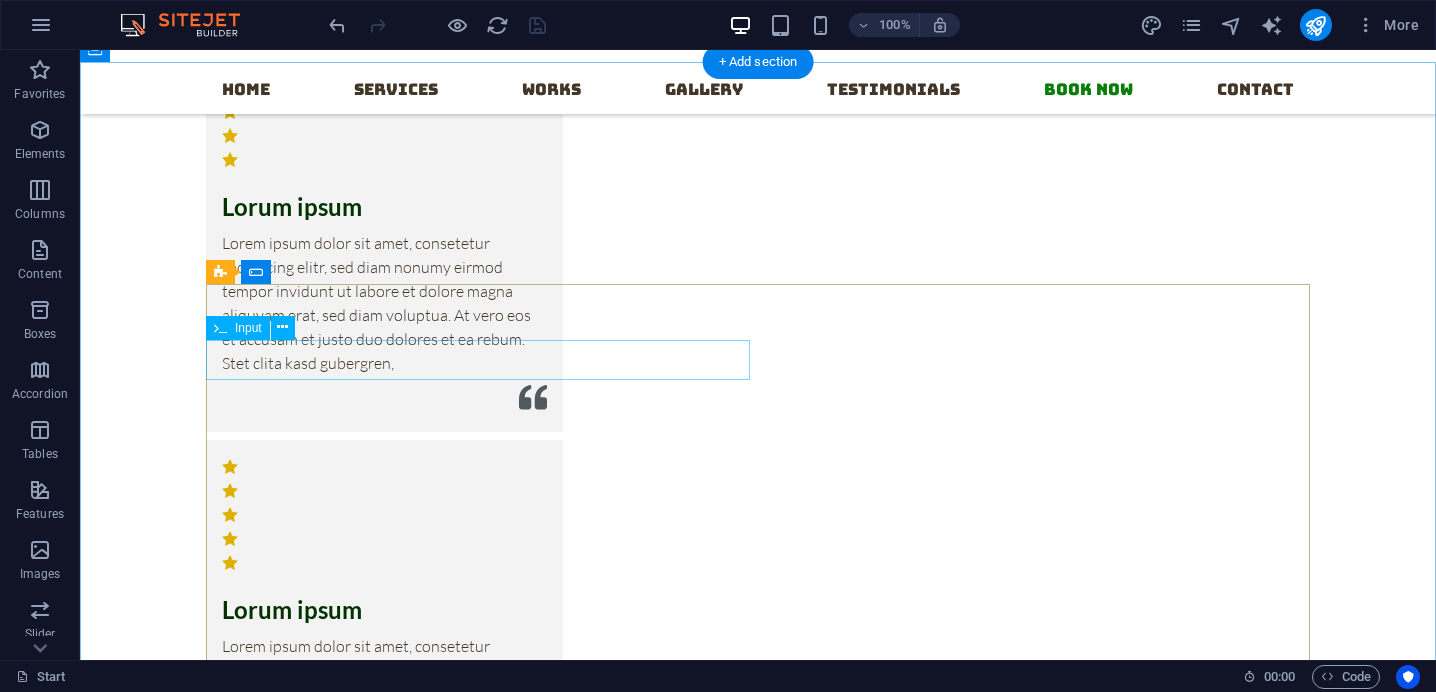 click 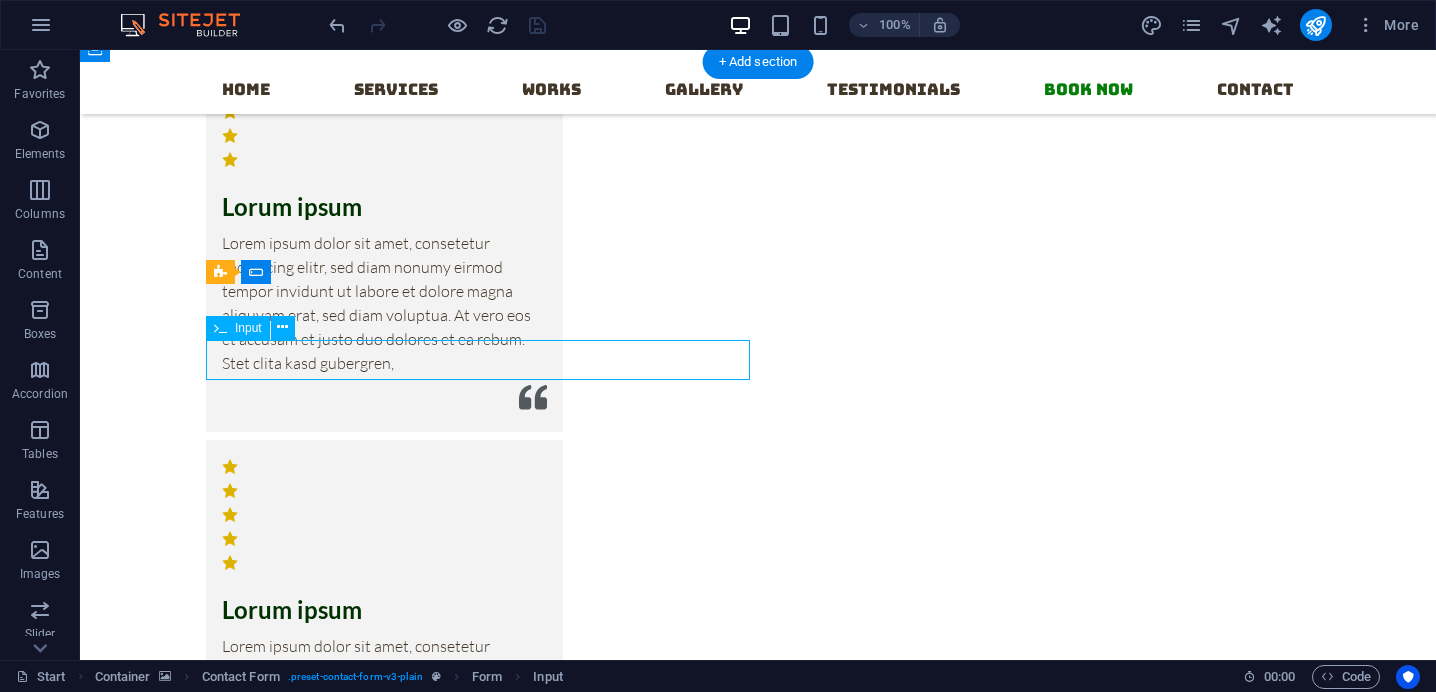 click 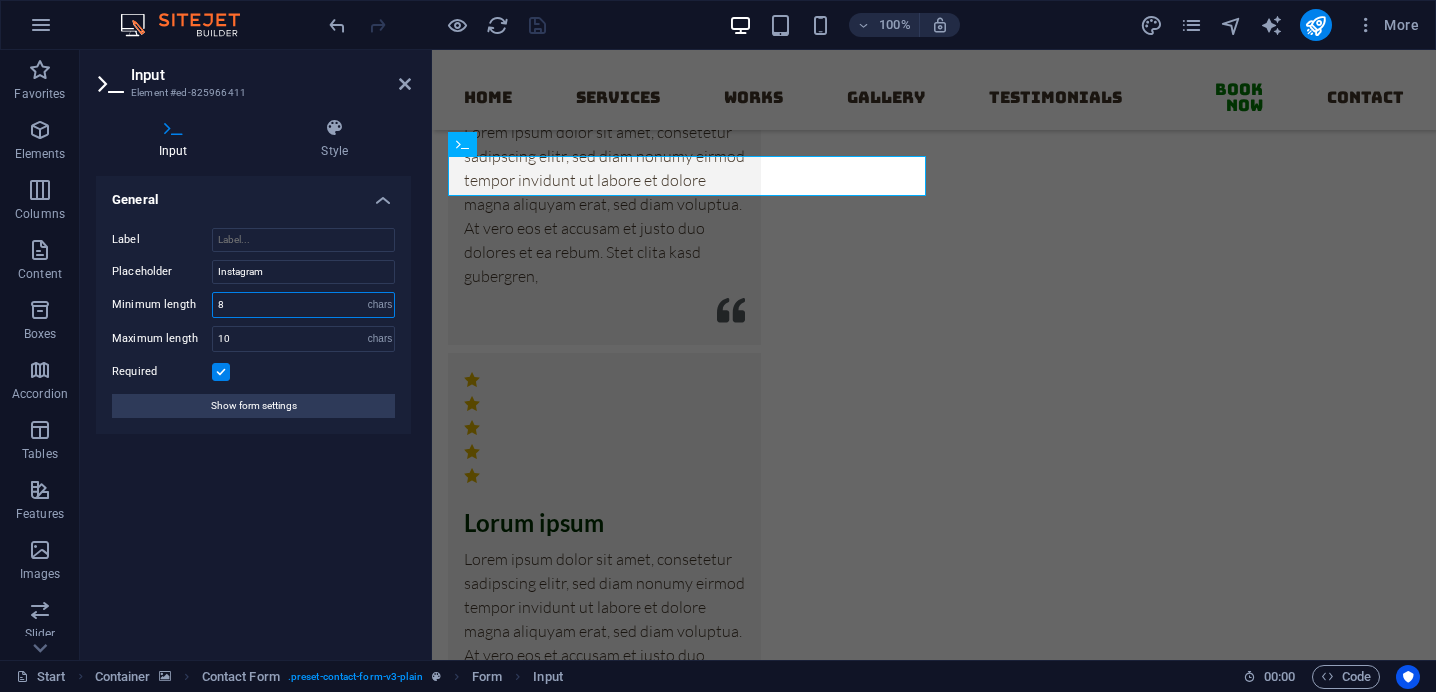 click on "8" at bounding box center (303, 305) 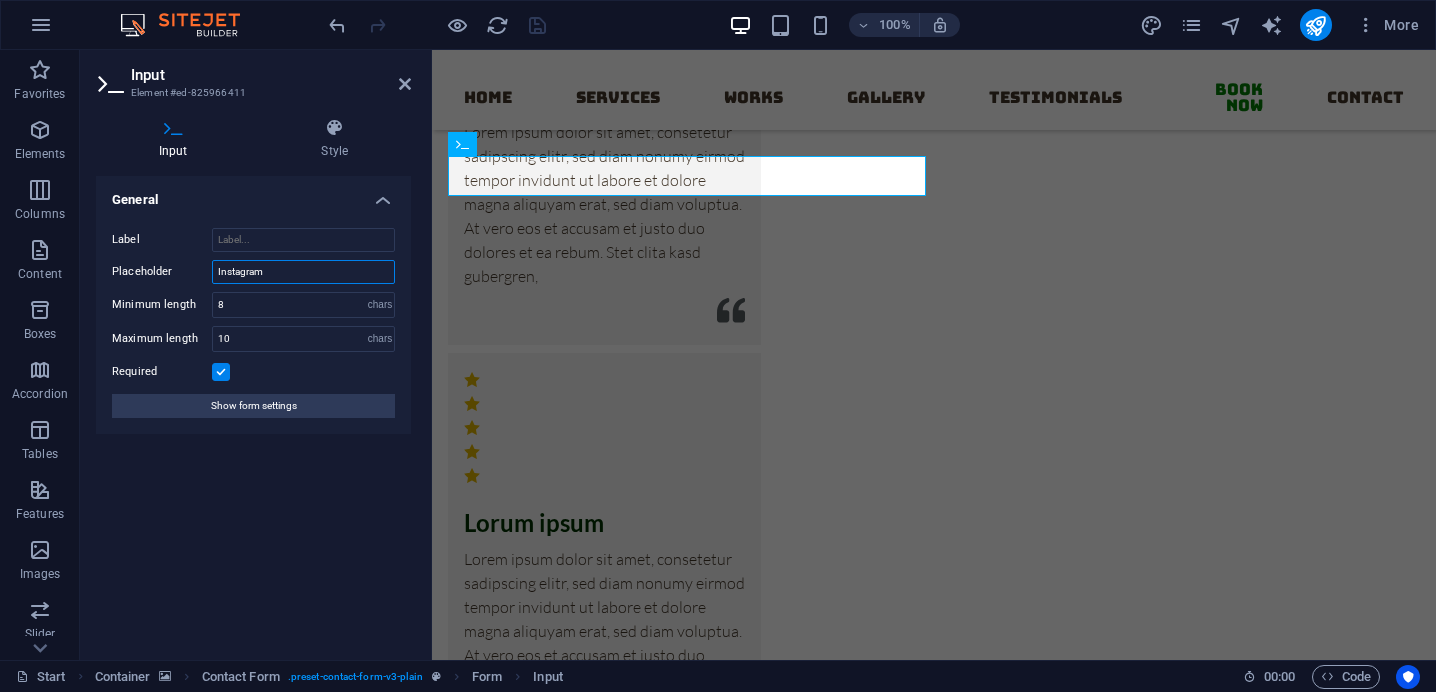 click on "Instagram" at bounding box center (303, 272) 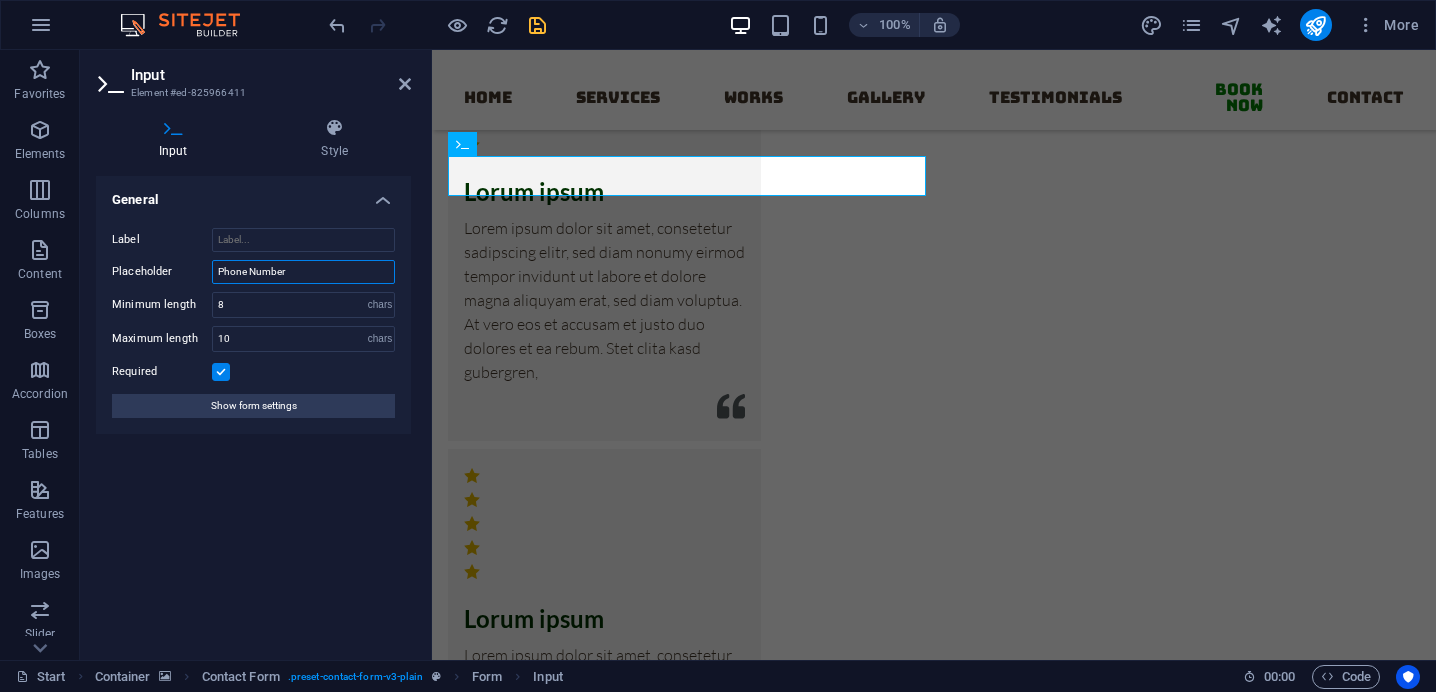 type on "Phone Number" 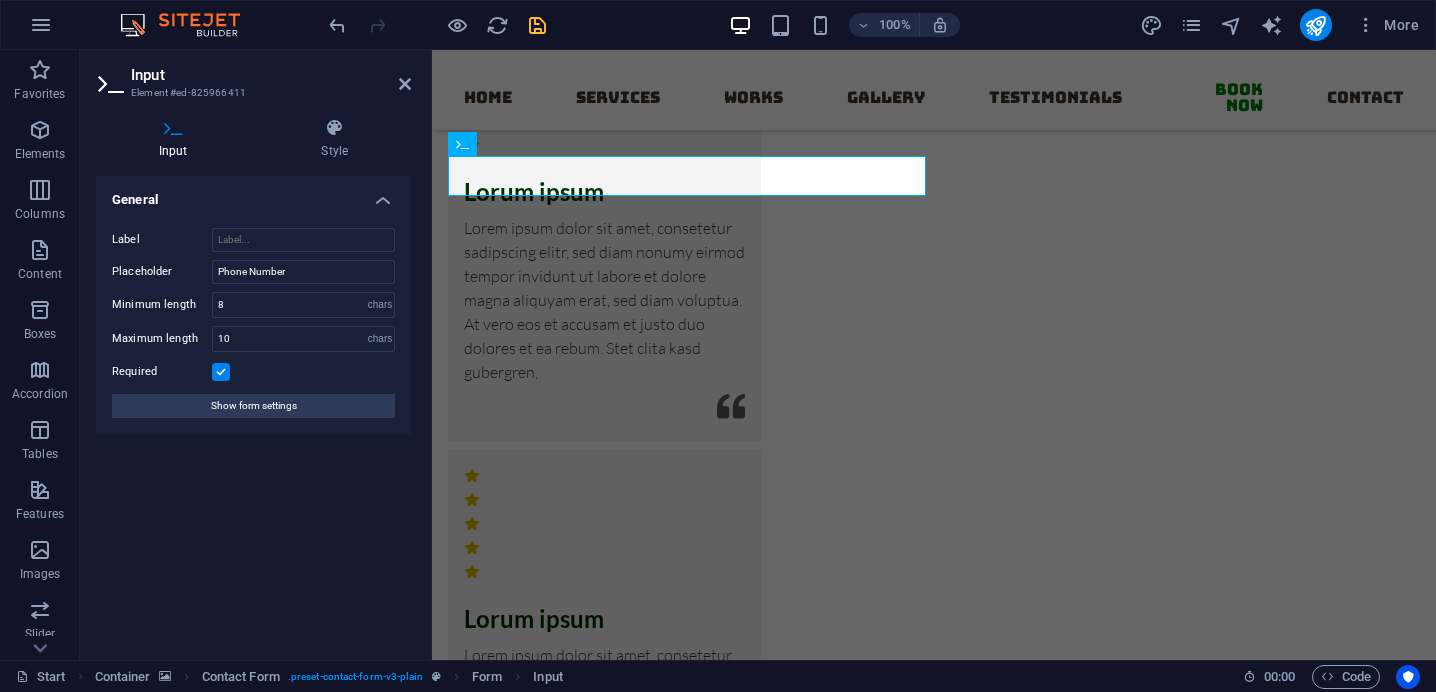 click at bounding box center (437, 25) 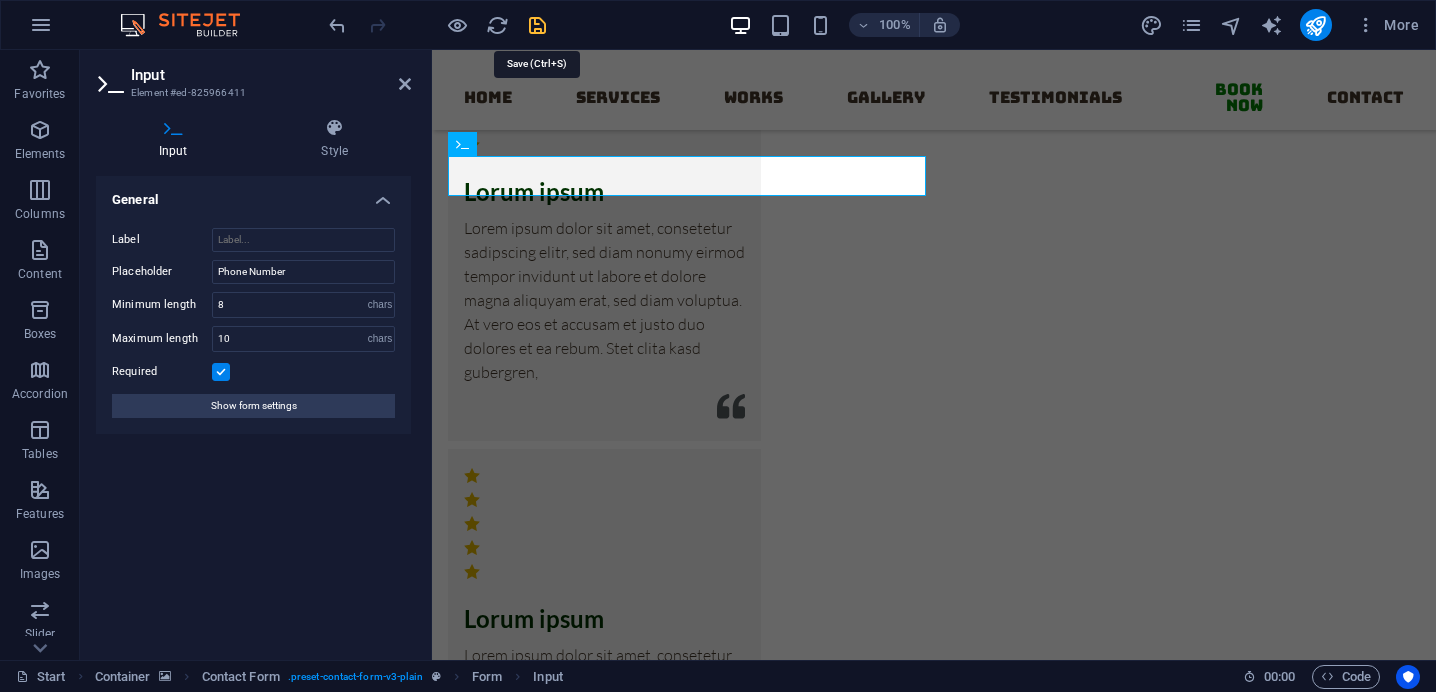 click at bounding box center (537, 25) 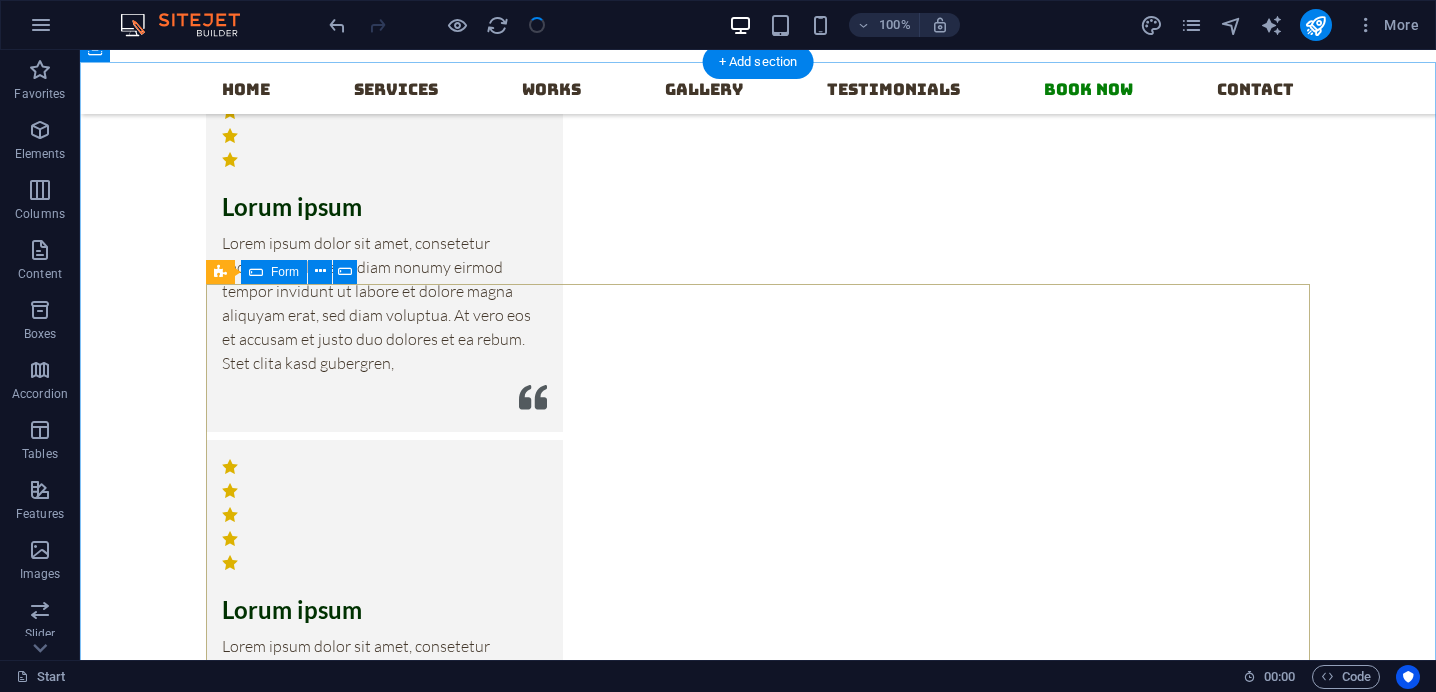 click on "Enquiring For
Business School Personal Instiutuion Hospitals Hotels
Choose a Material to Enquire
Paper Coconut Hemp Bamboo Clay Add text for details   I have read and understand the privacy policy. Unreadable? Load new Enquire" 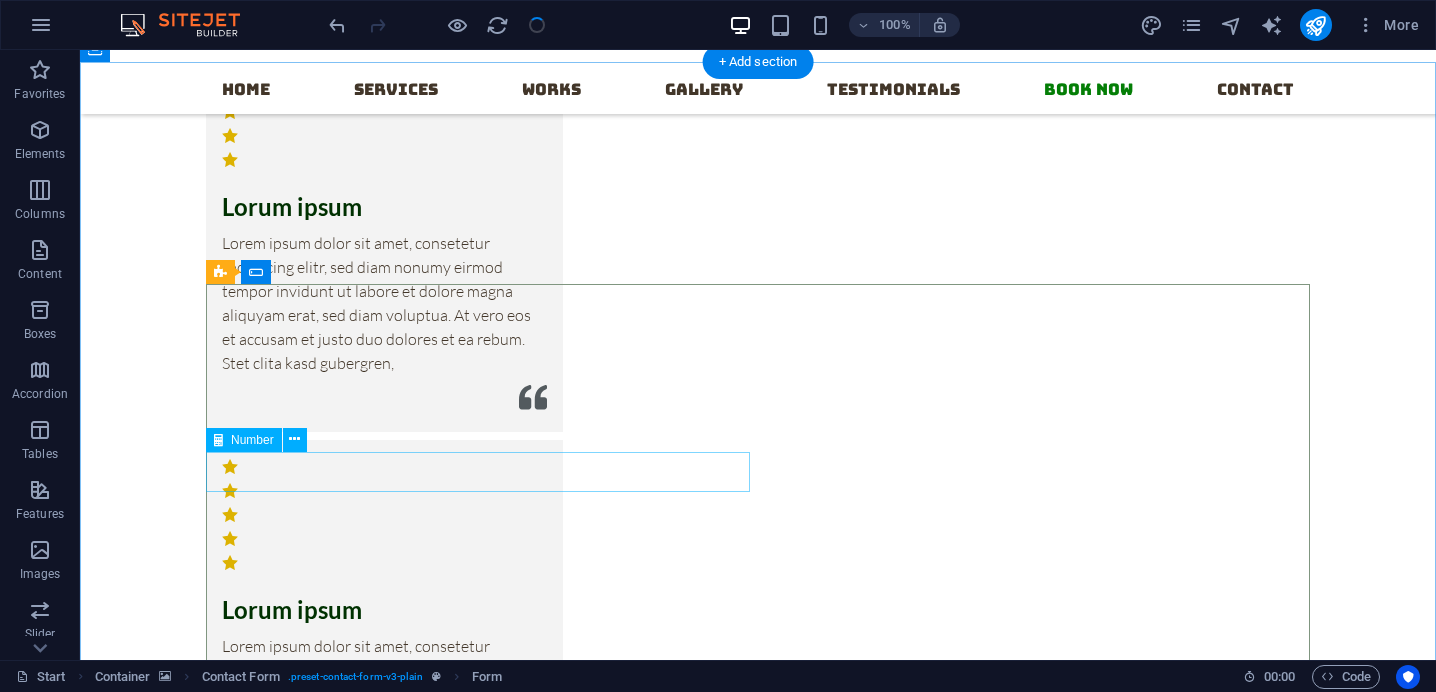 click 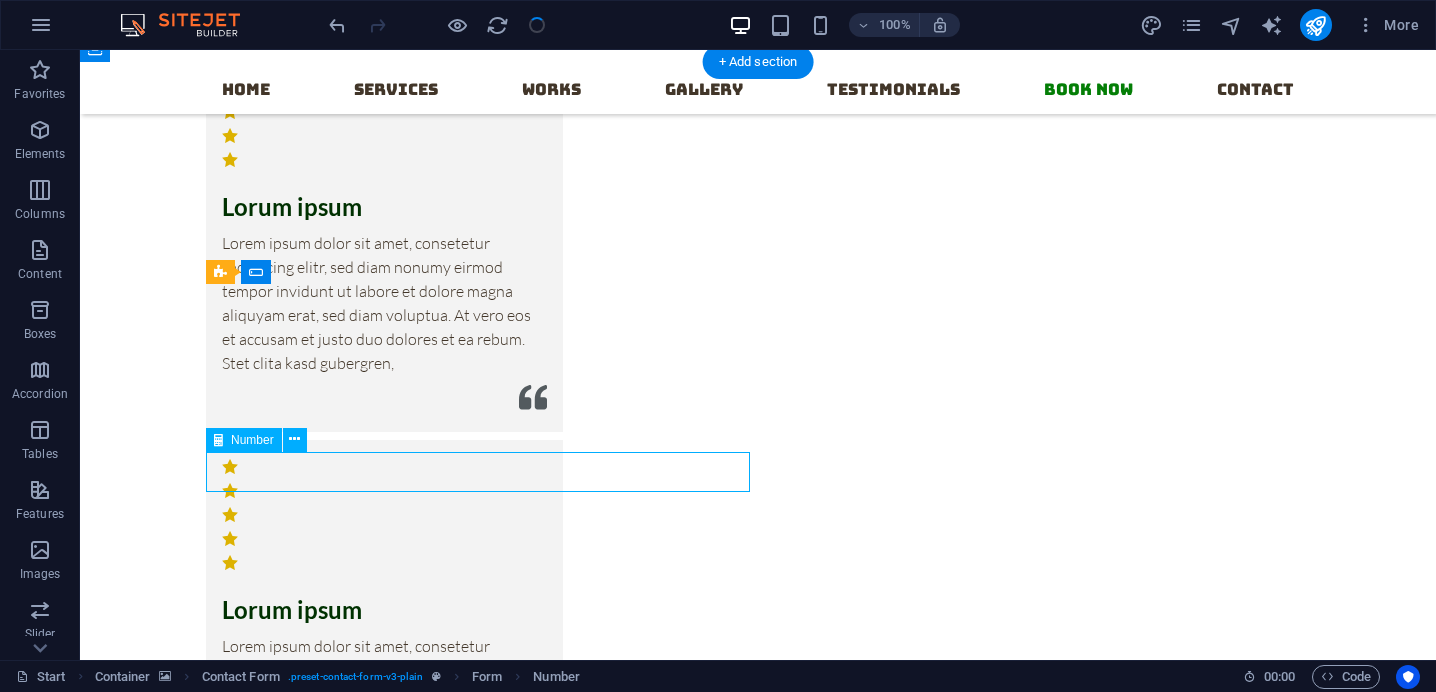 click 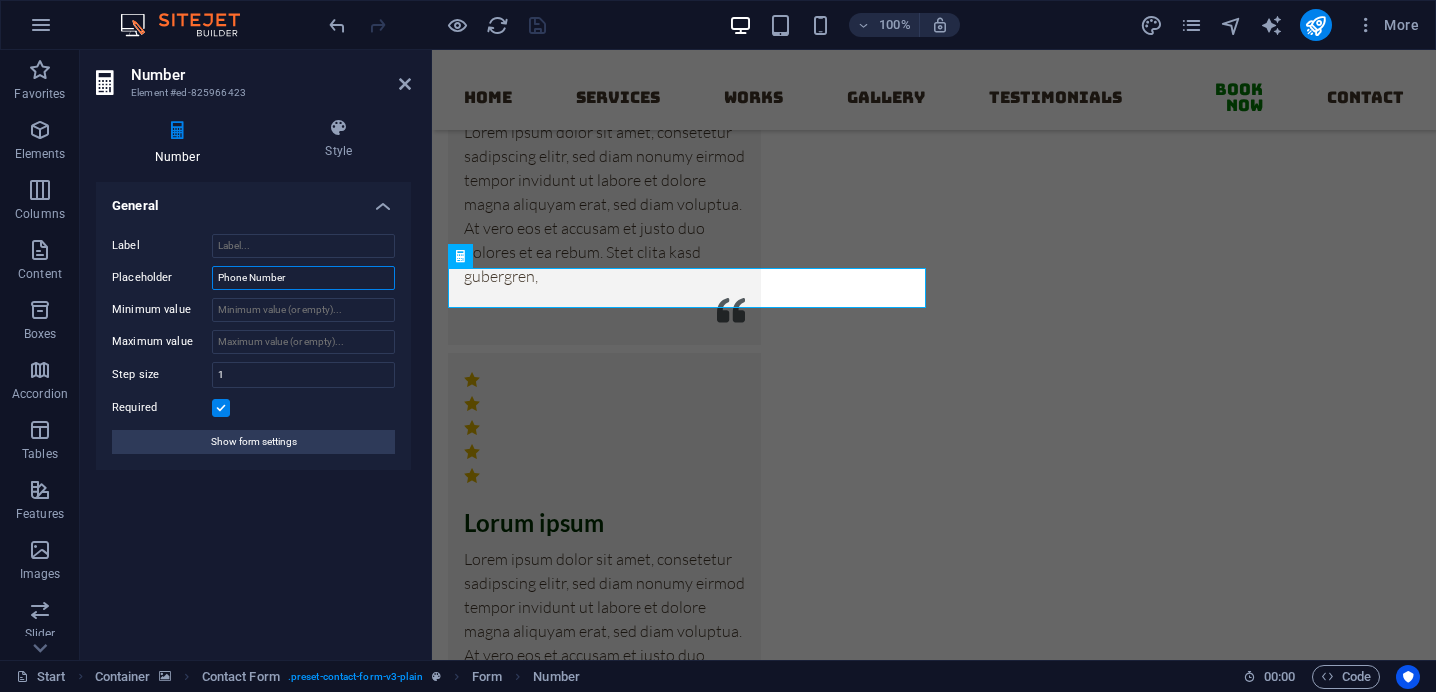 drag, startPoint x: 296, startPoint y: 282, endPoint x: 203, endPoint y: 282, distance: 93 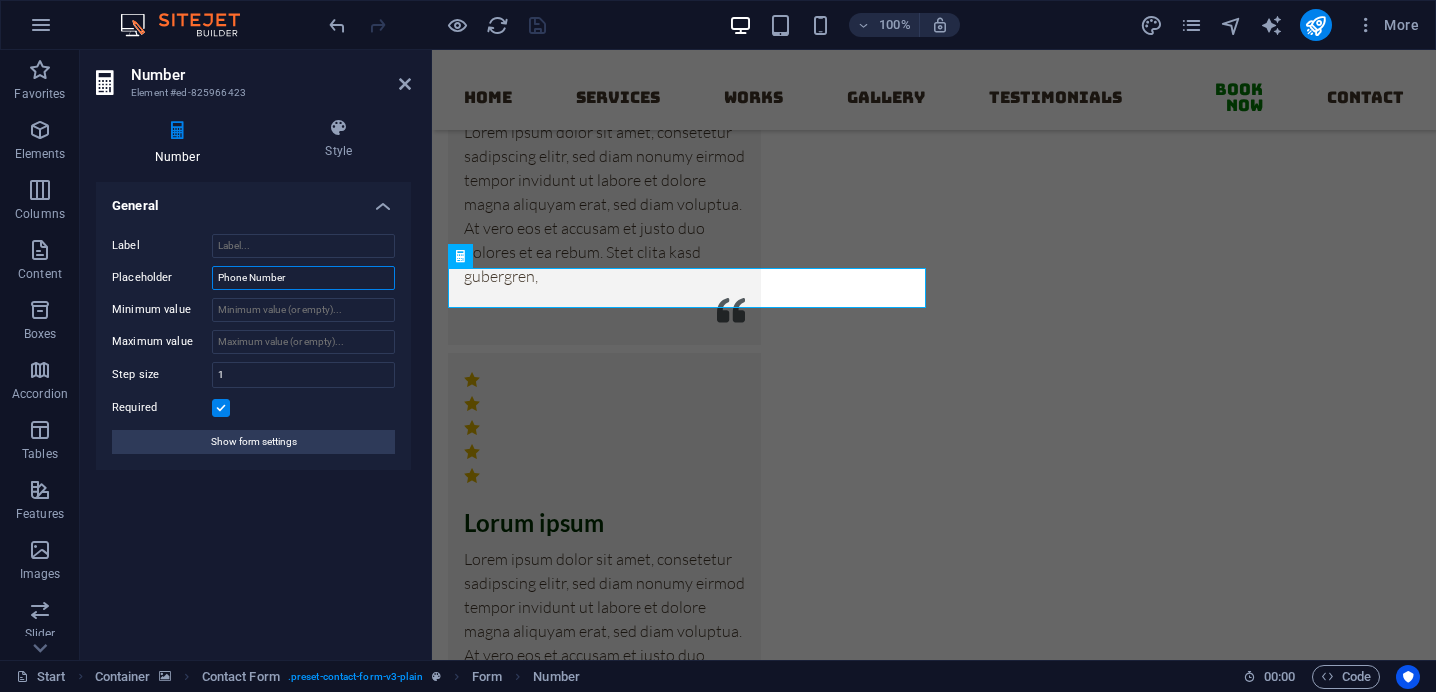 click on "Placeholder Phone Number" at bounding box center (253, 278) 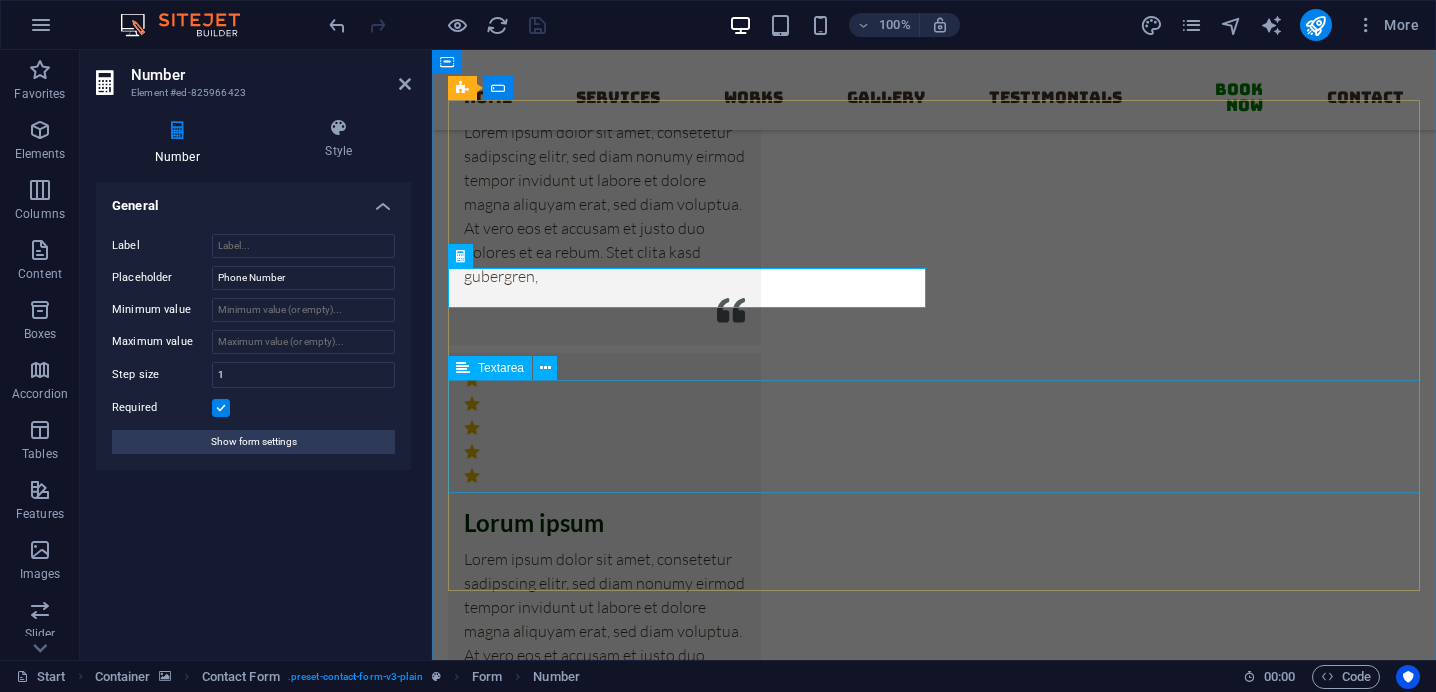 click on "Add text for details" 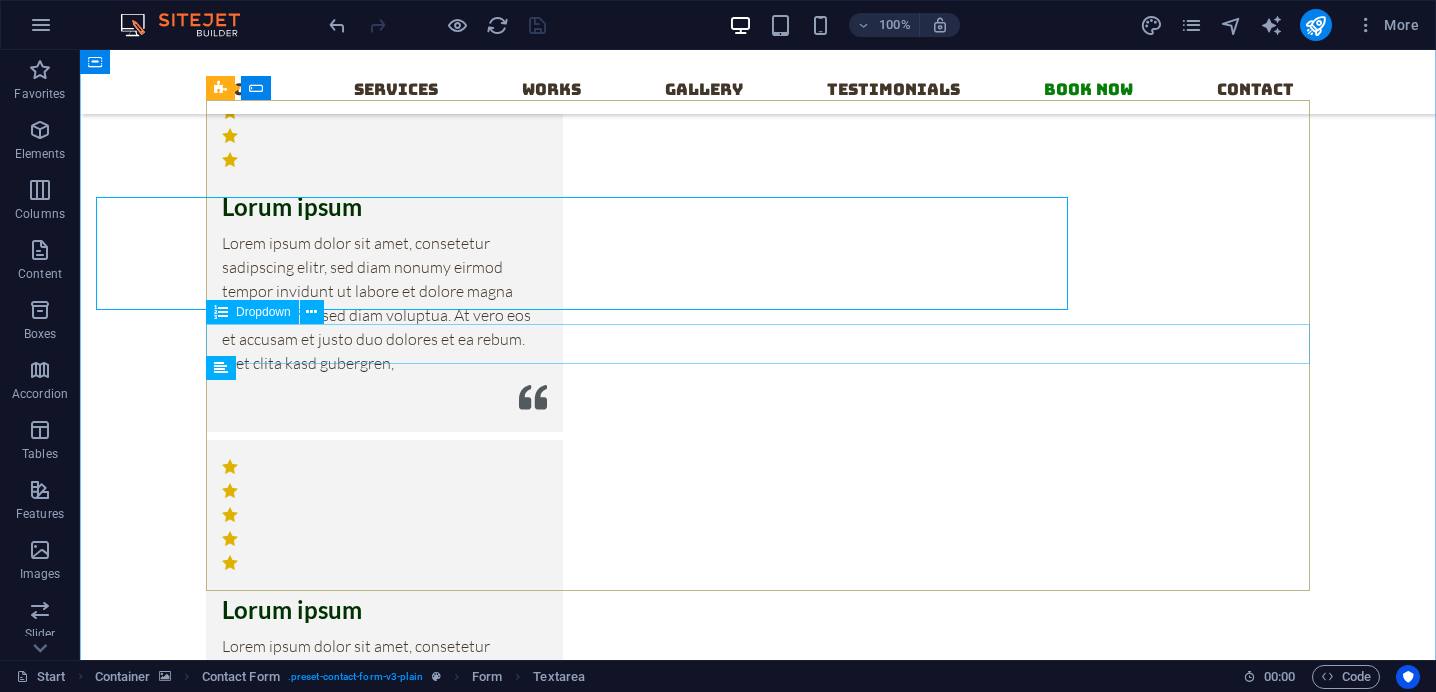 scroll, scrollTop: 16250, scrollLeft: 0, axis: vertical 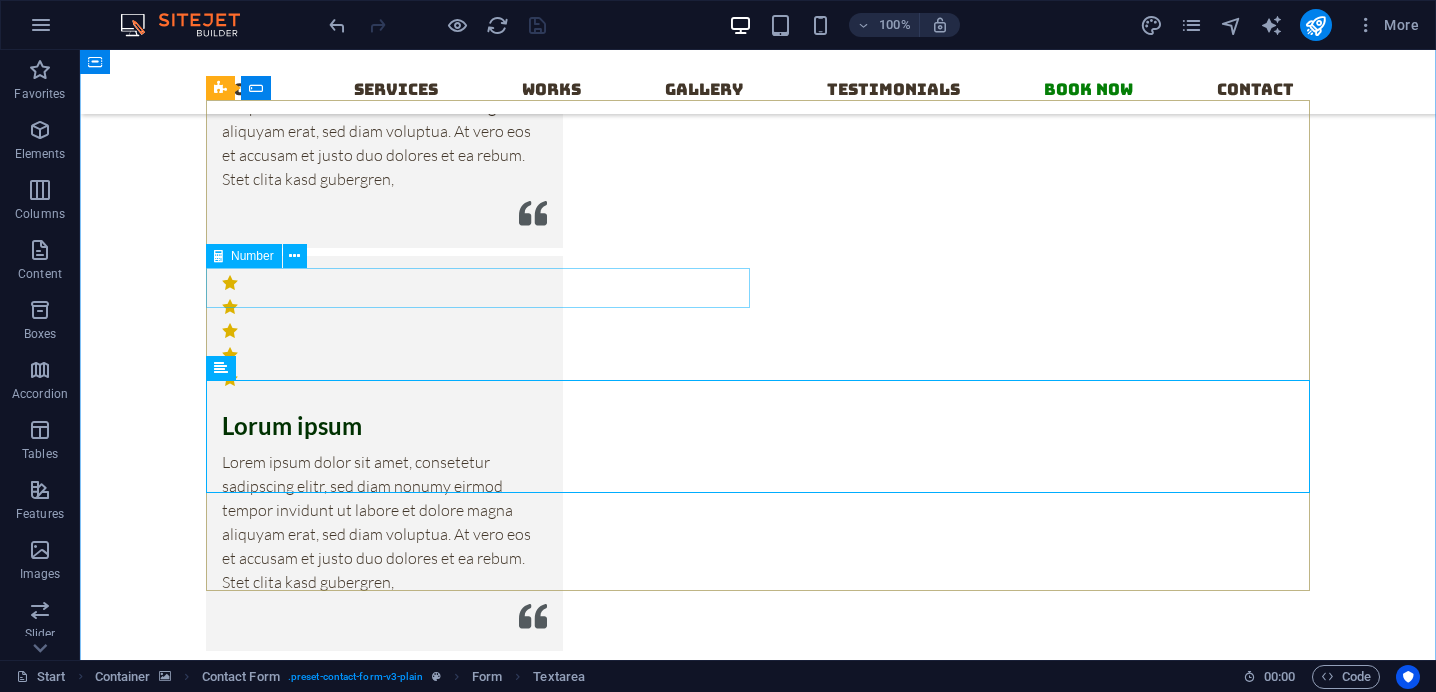 click 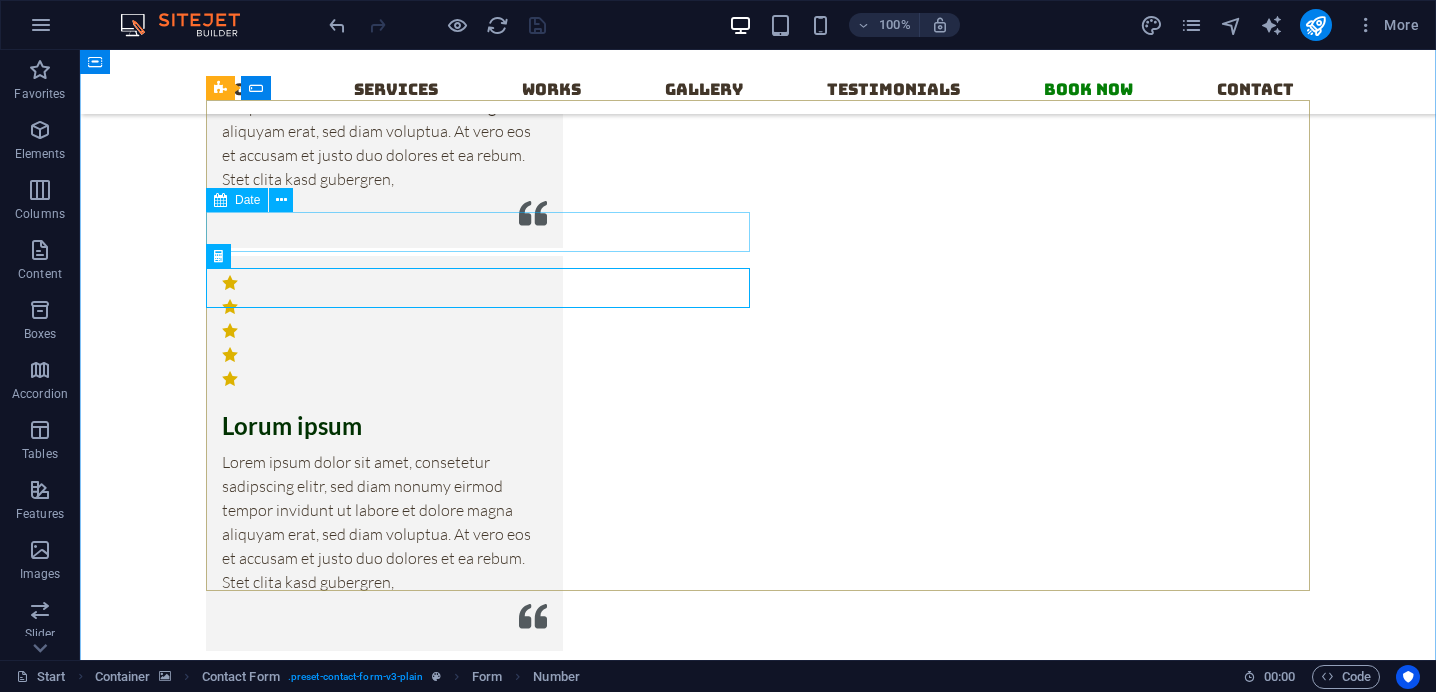 click 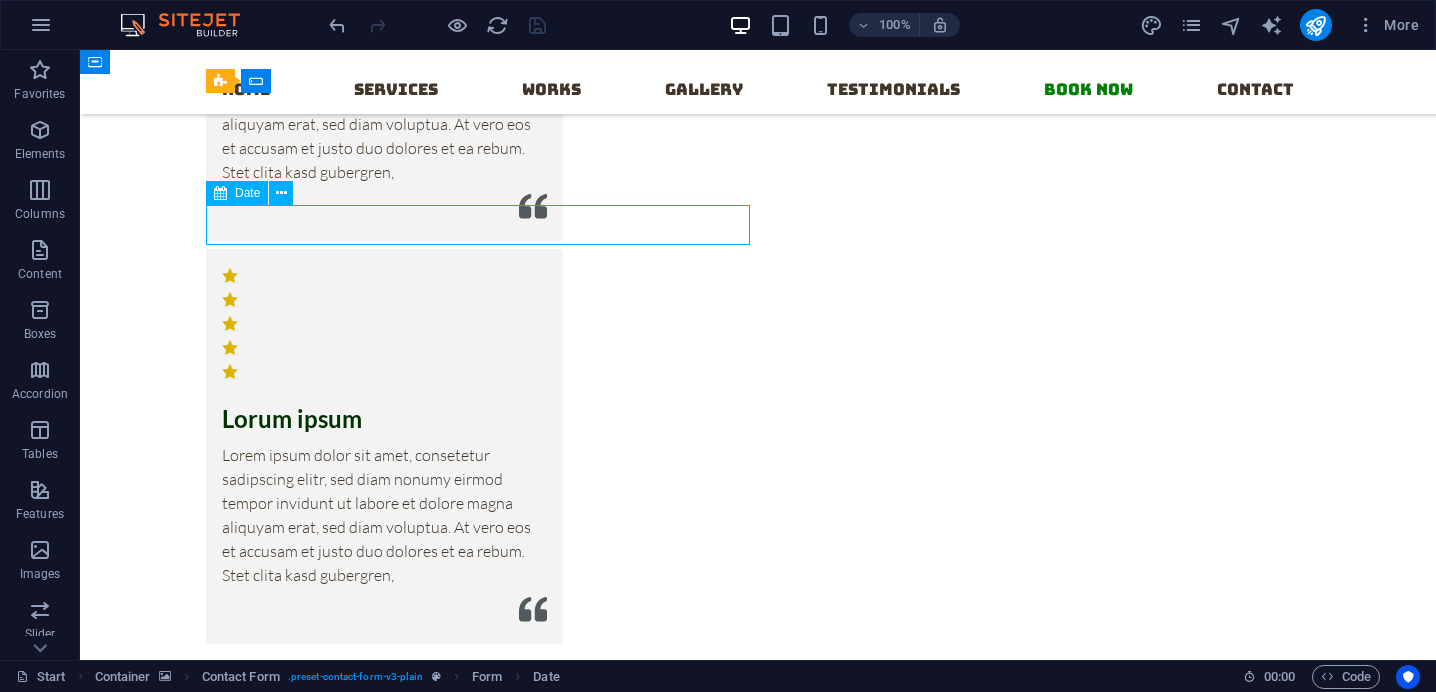 scroll, scrollTop: 16264, scrollLeft: 0, axis: vertical 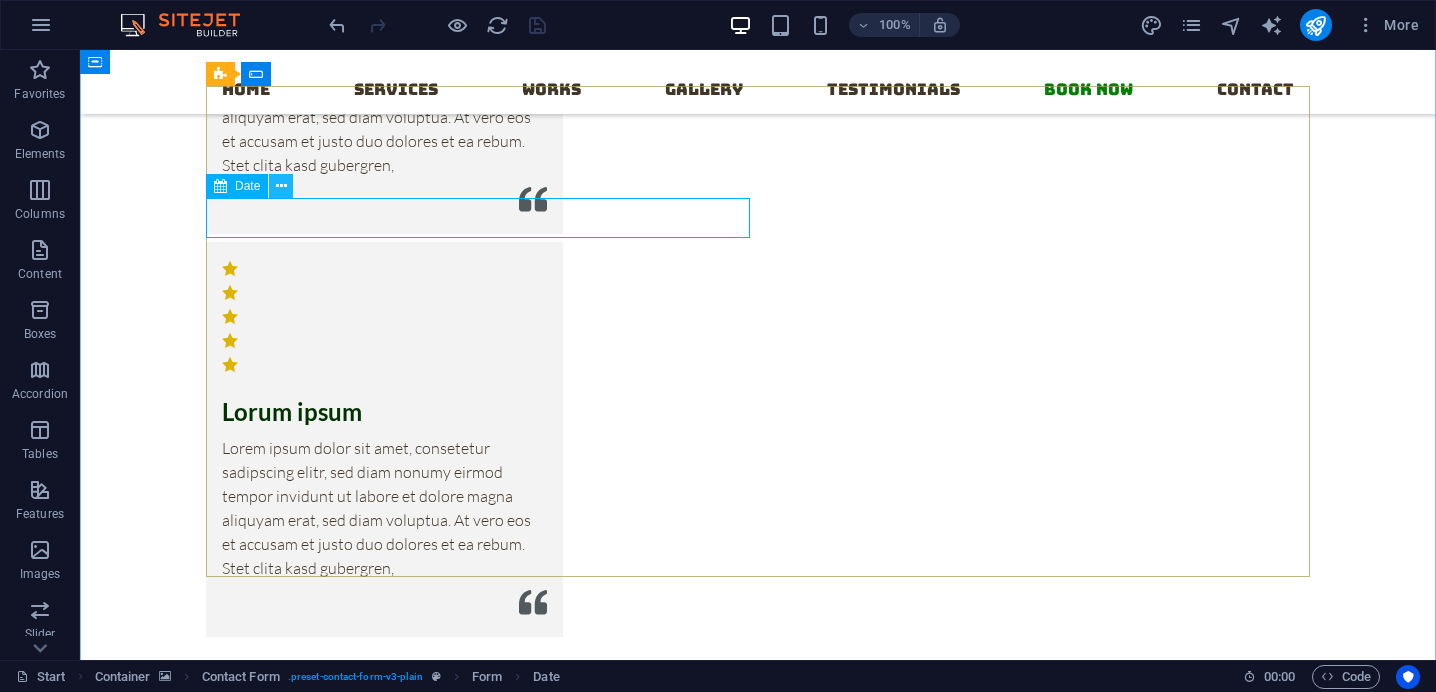 click at bounding box center (281, 186) 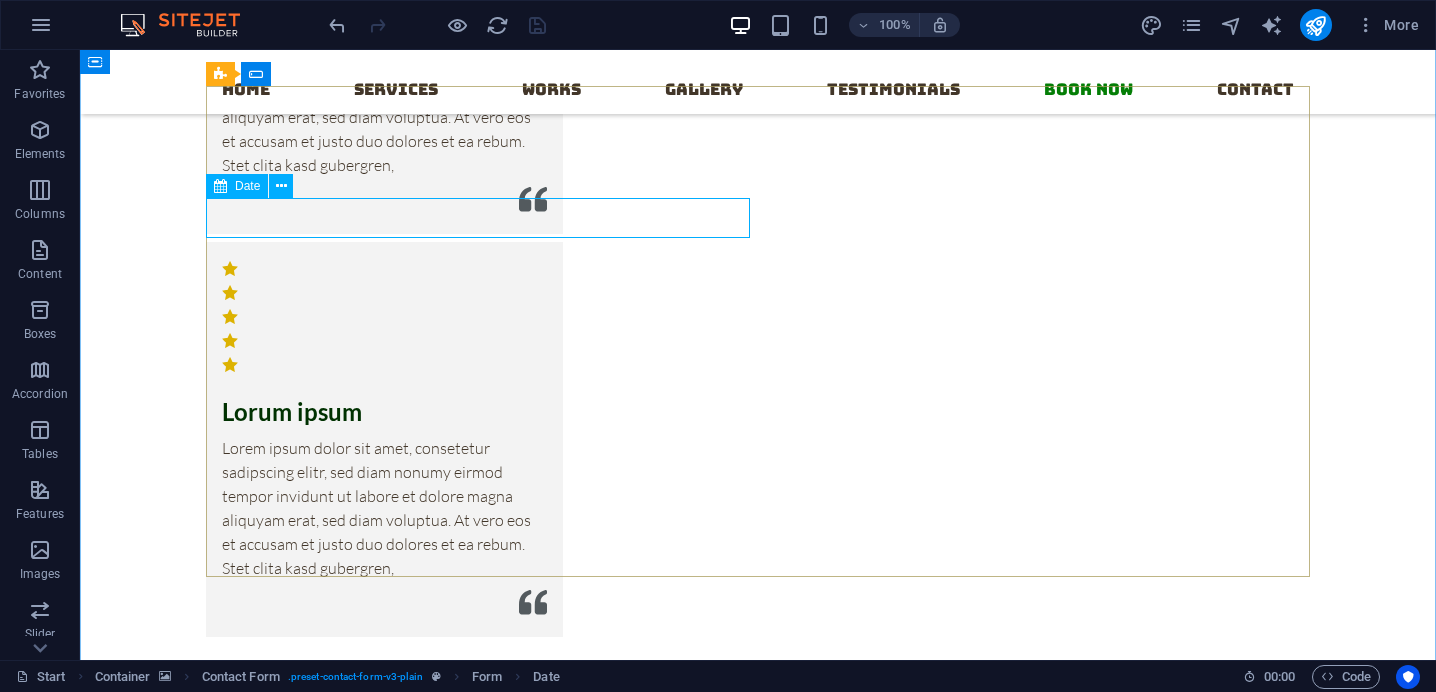 click on "Date" at bounding box center (247, 186) 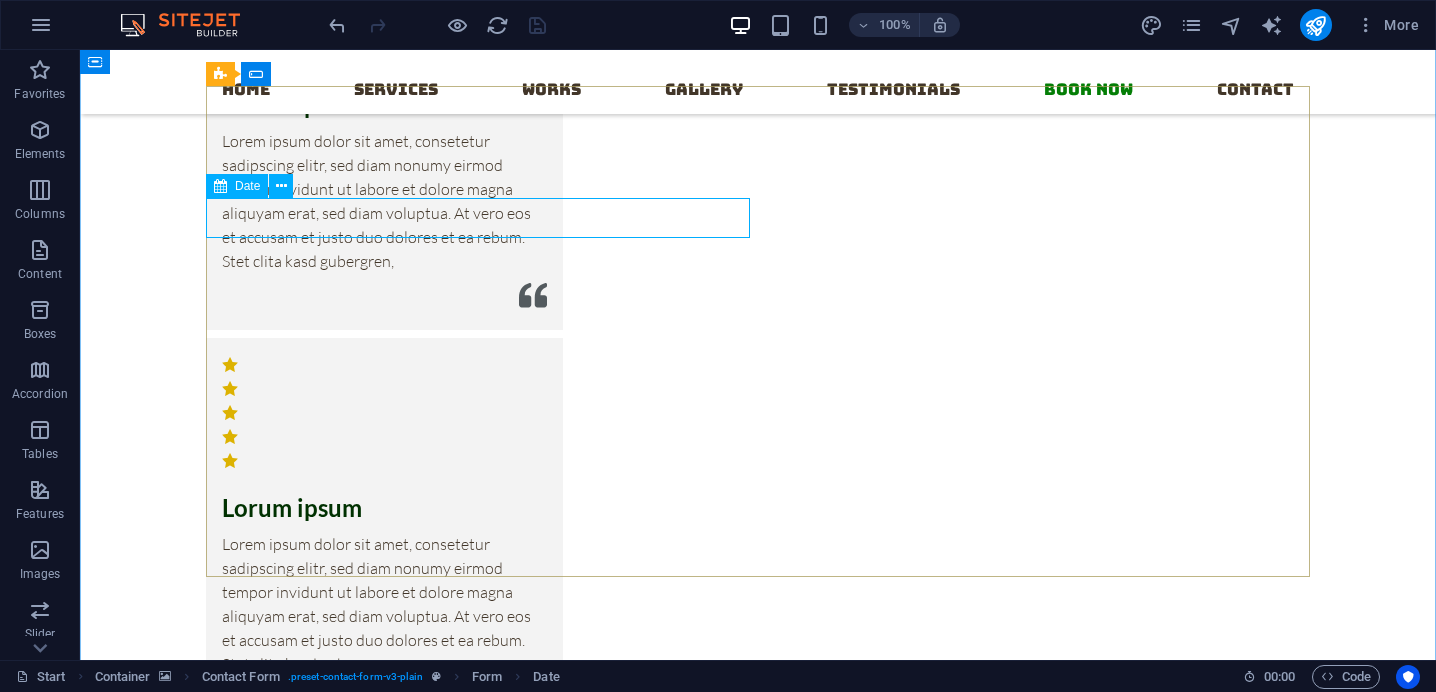 scroll, scrollTop: 15943, scrollLeft: 0, axis: vertical 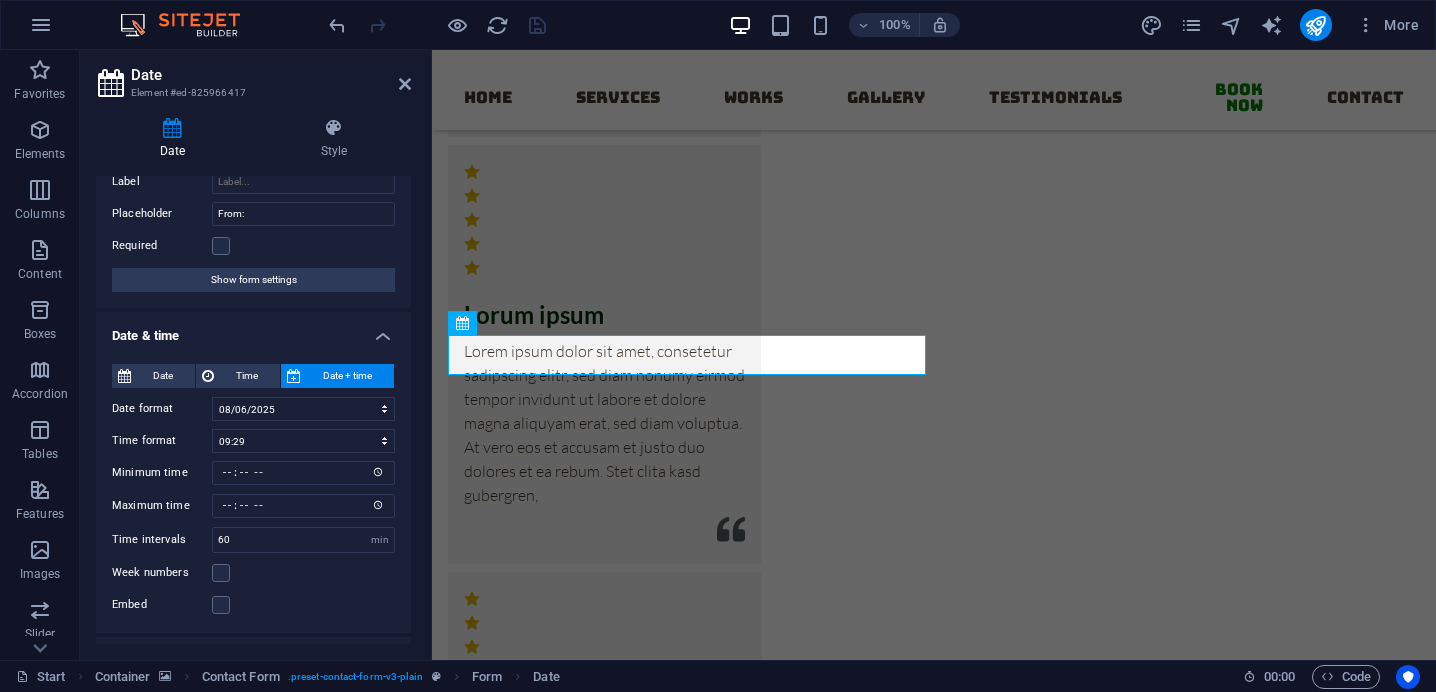 click on "Date & time" at bounding box center [253, 330] 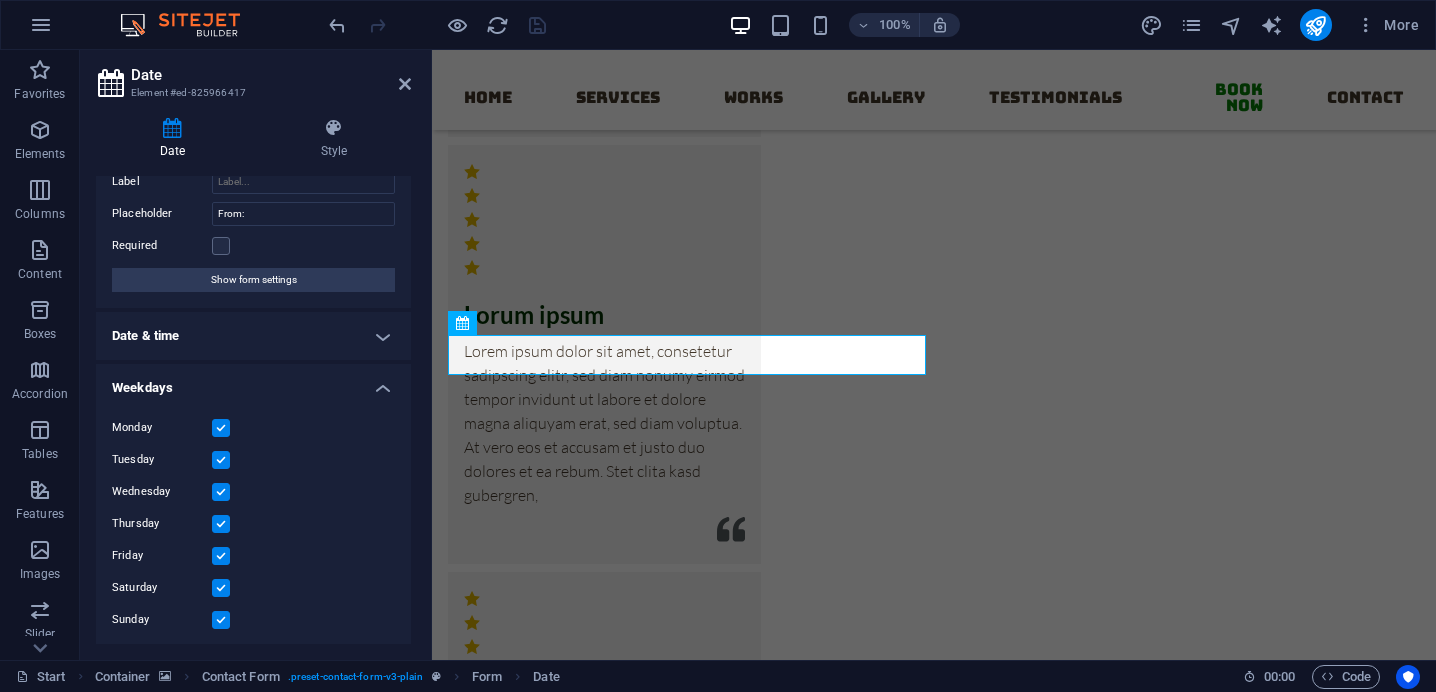 click on "Weekdays" at bounding box center (253, 382) 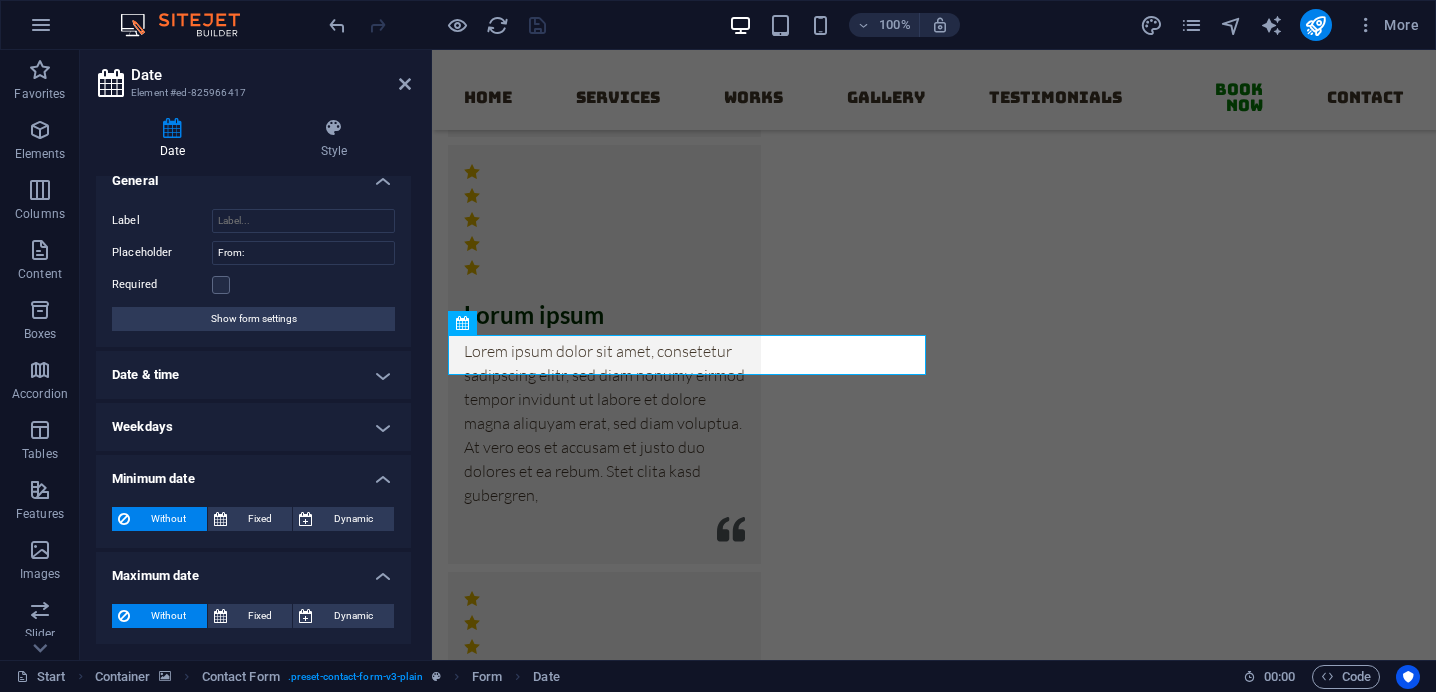 scroll, scrollTop: 0, scrollLeft: 0, axis: both 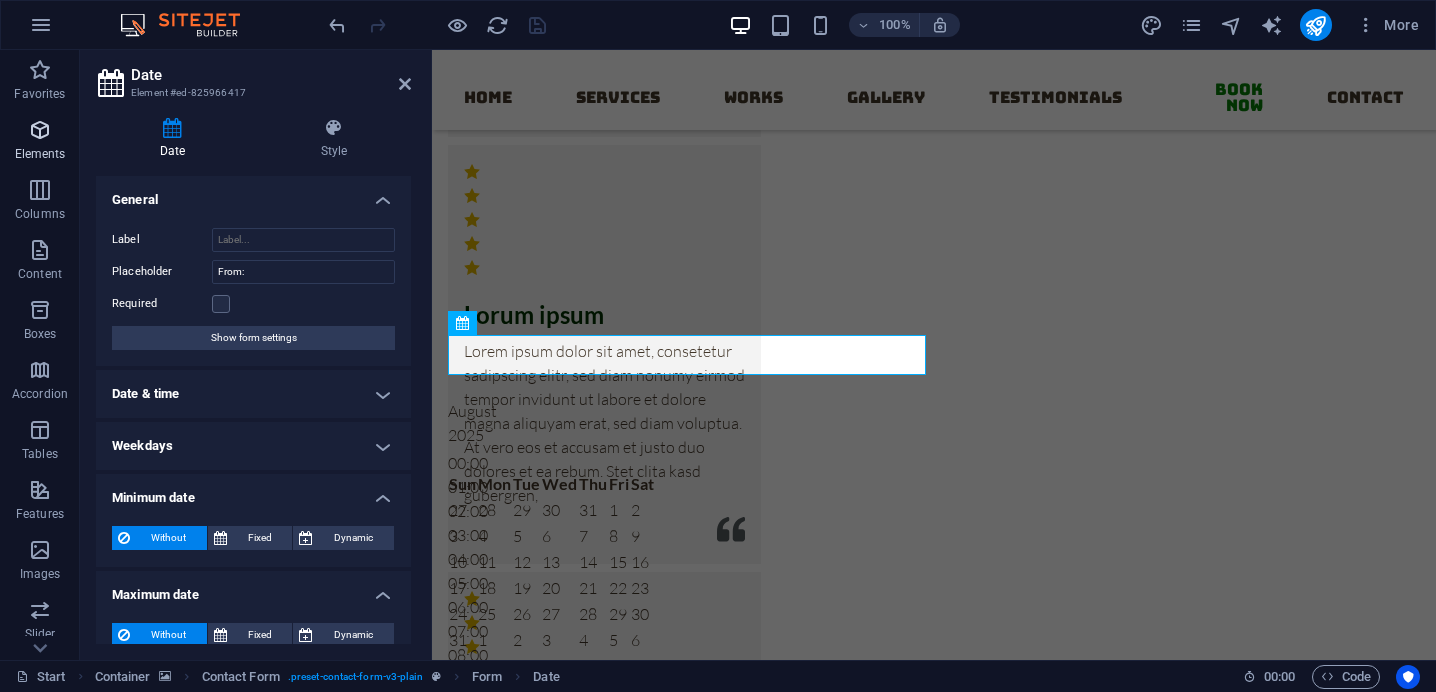 click on "Elements" at bounding box center (40, 142) 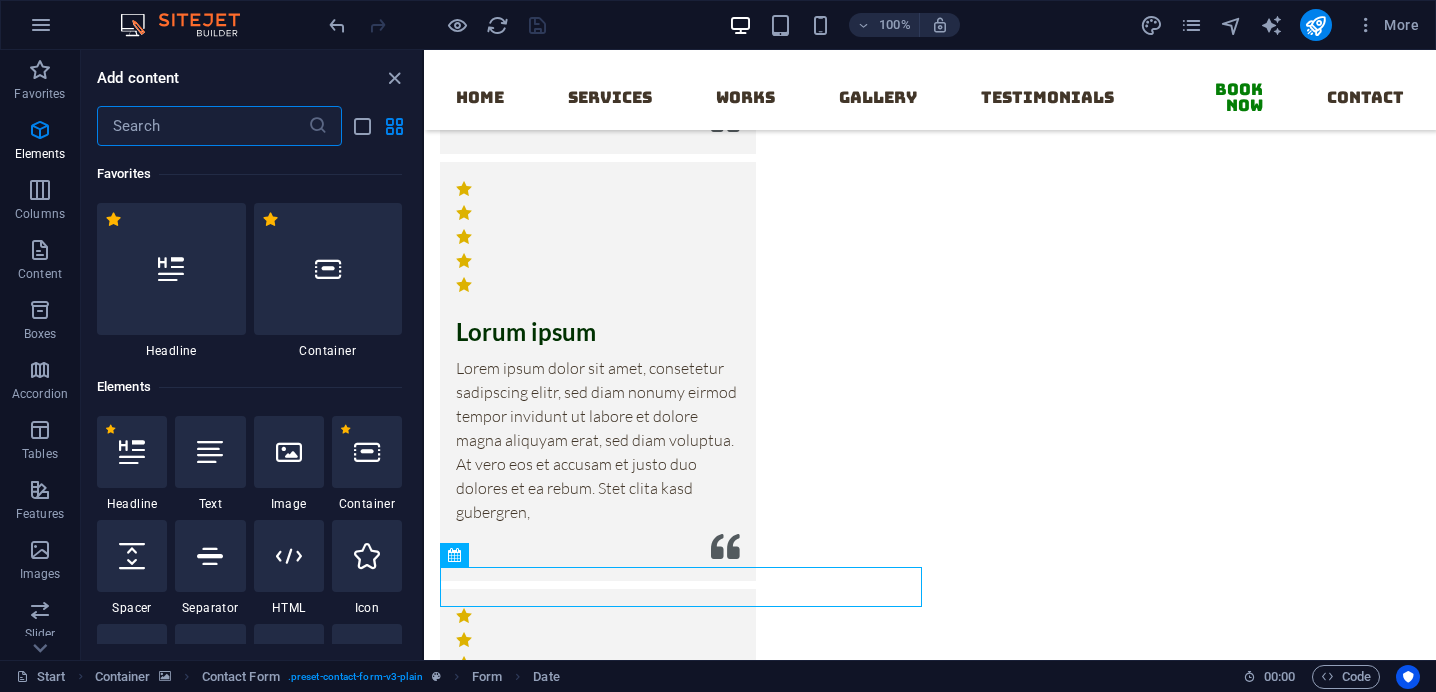 scroll, scrollTop: 15729, scrollLeft: 0, axis: vertical 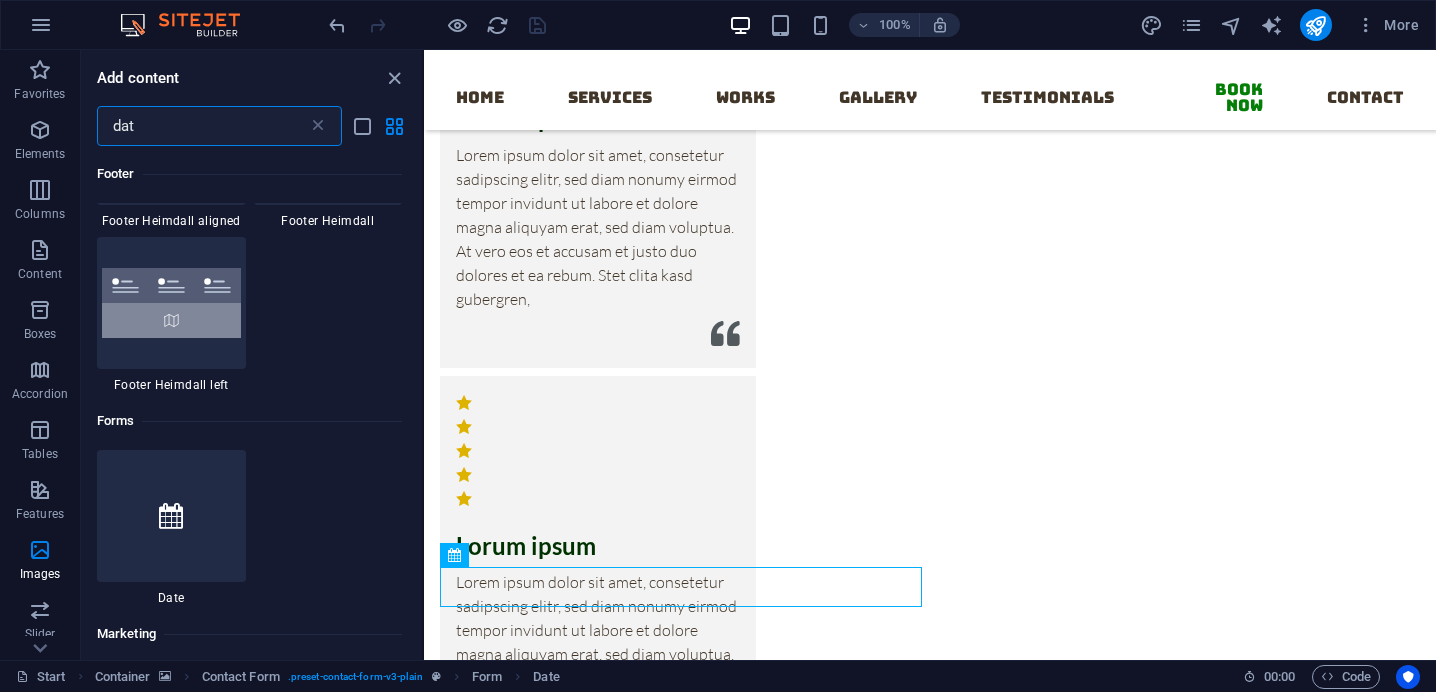 type on "date" 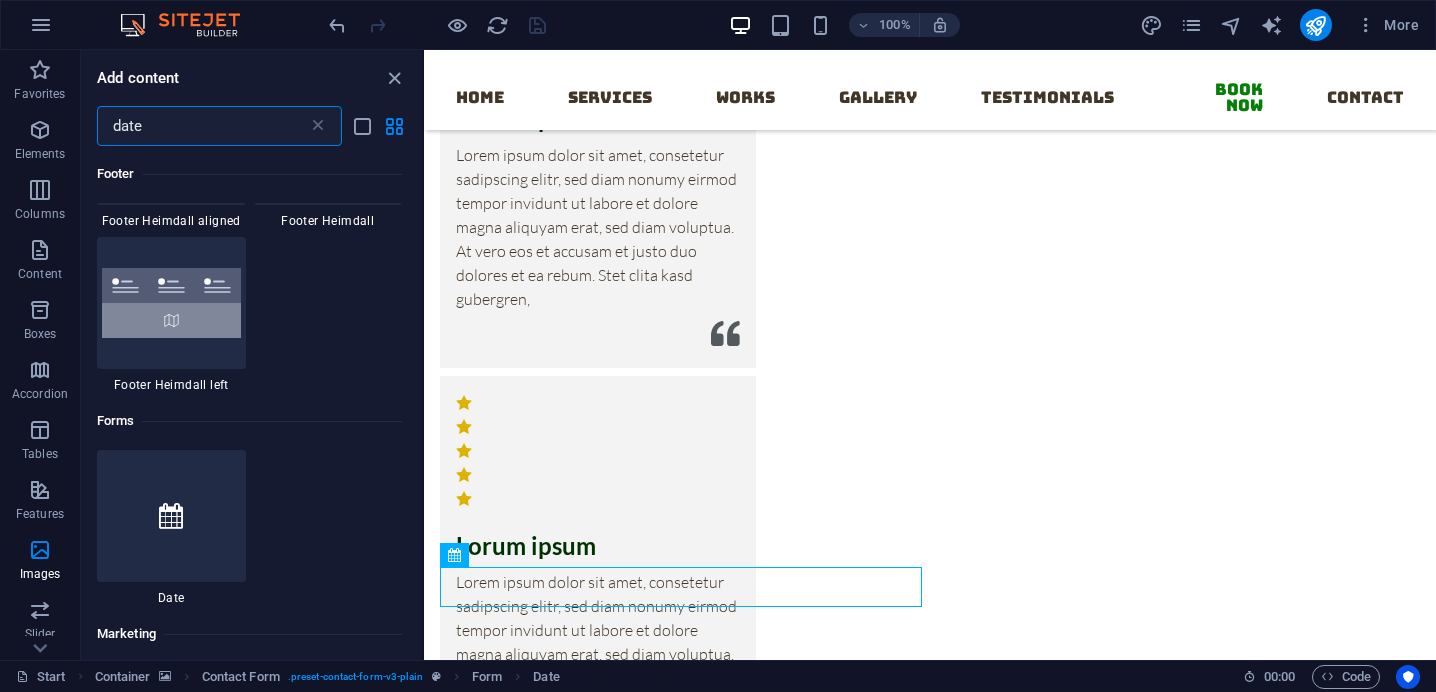 scroll, scrollTop: 0, scrollLeft: 0, axis: both 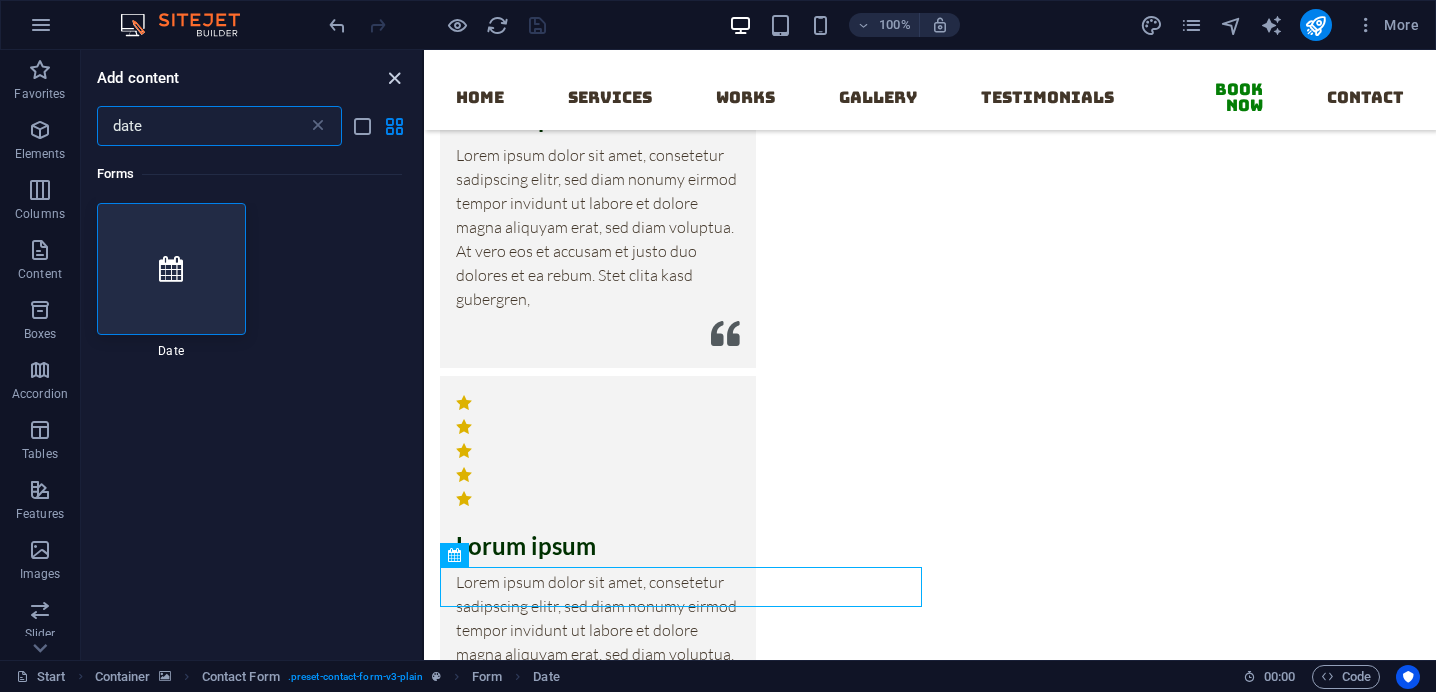 click at bounding box center (394, 78) 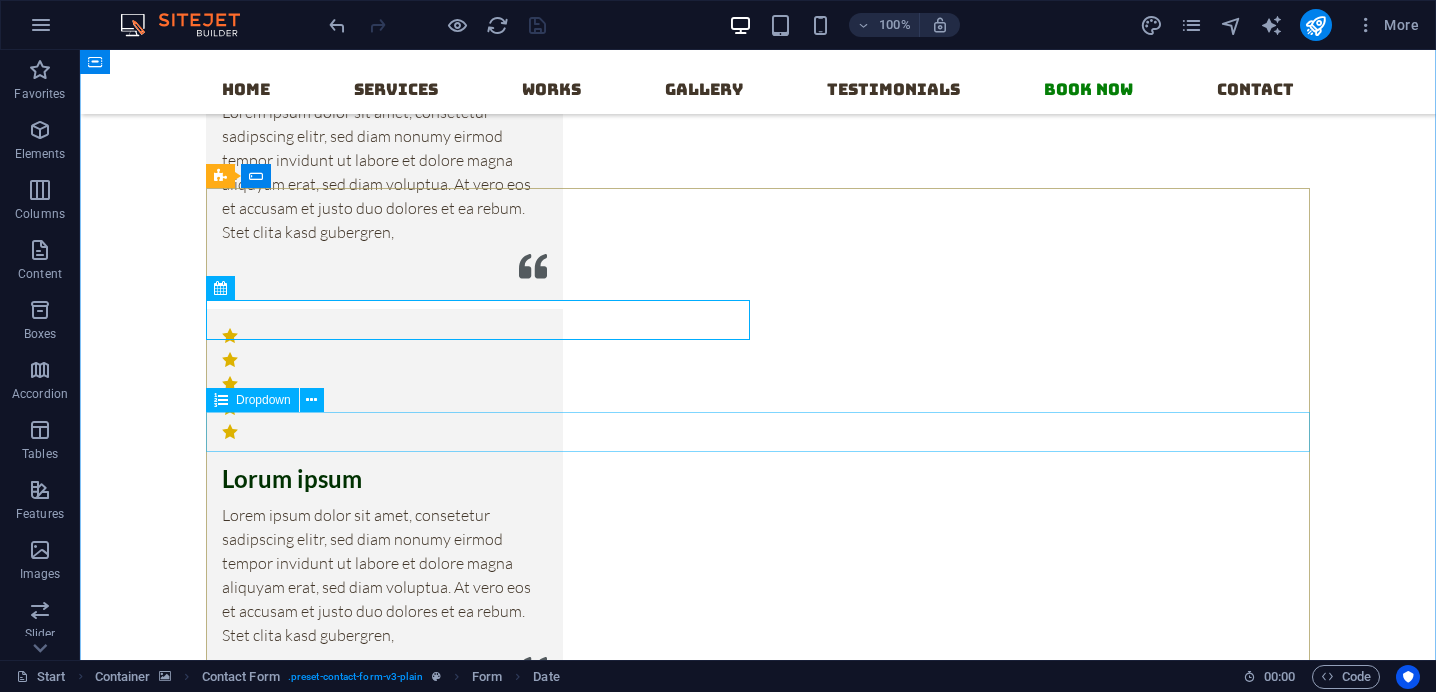 scroll, scrollTop: 16210, scrollLeft: 0, axis: vertical 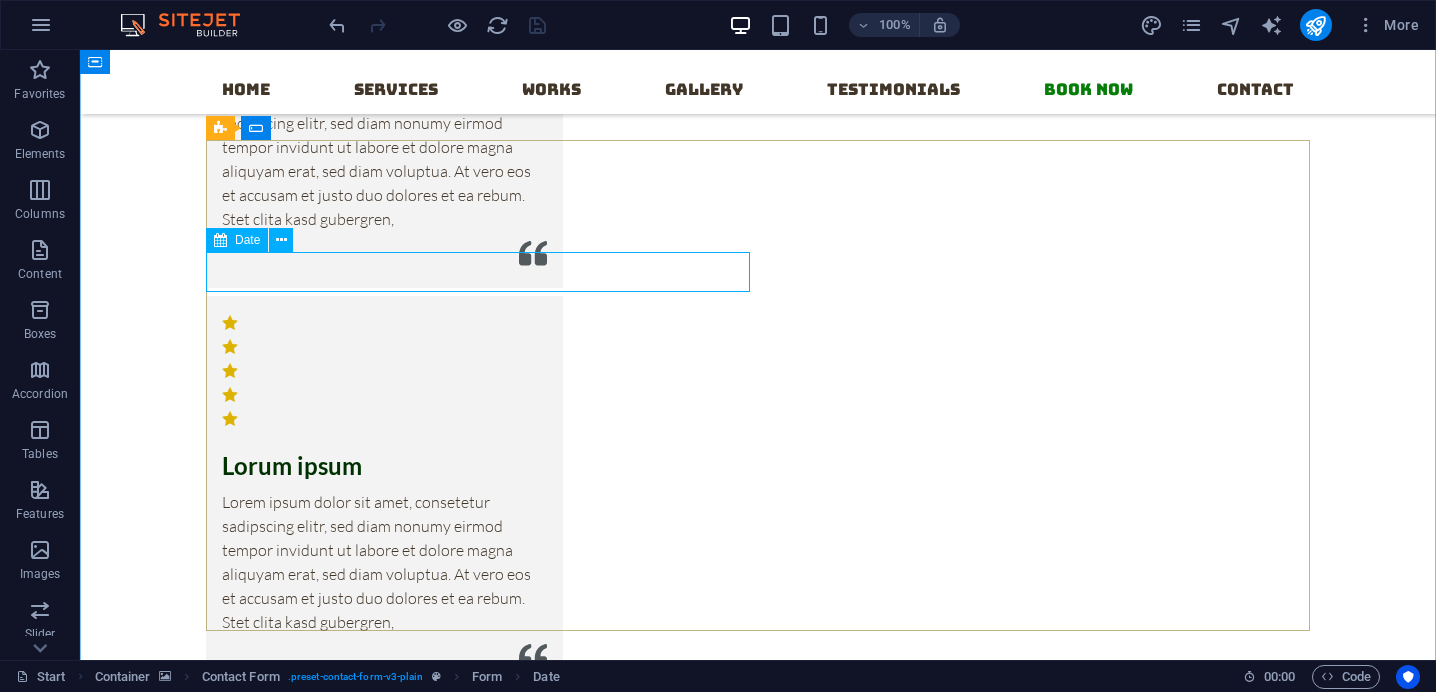 click 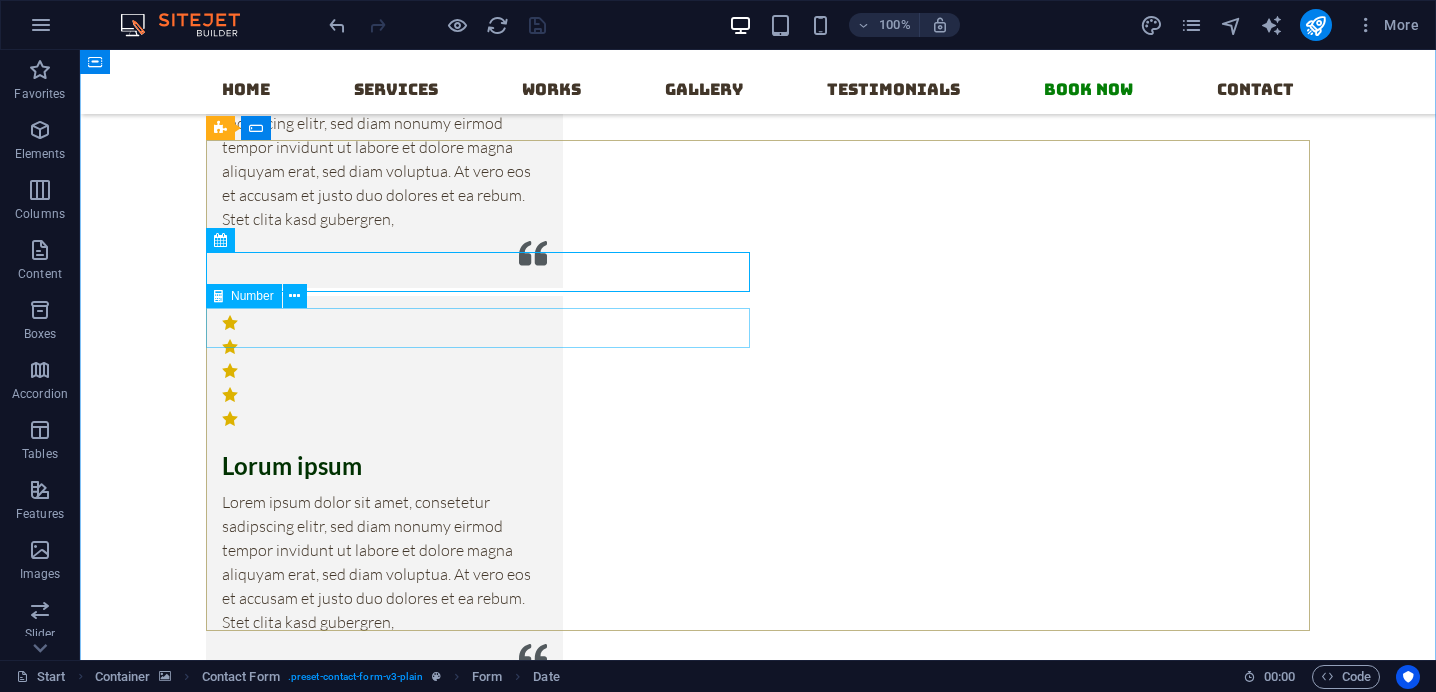 click 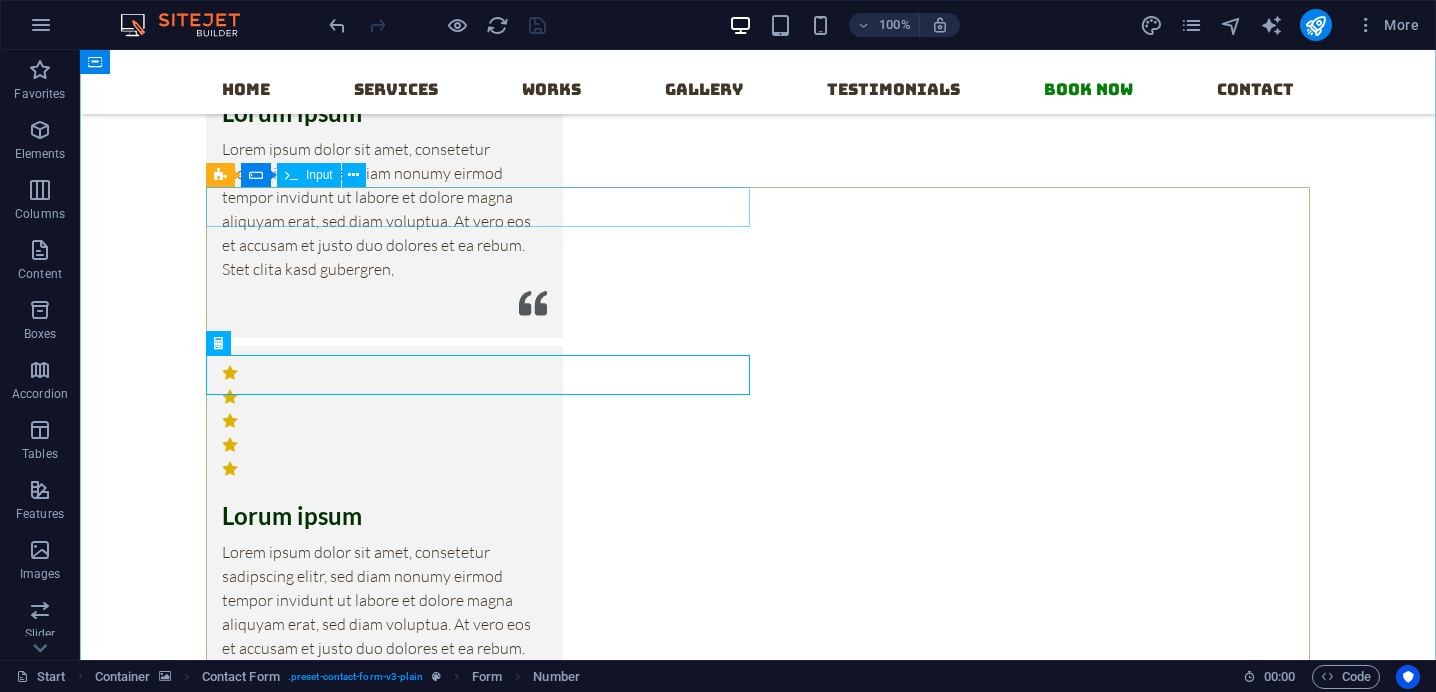 scroll, scrollTop: 16154, scrollLeft: 0, axis: vertical 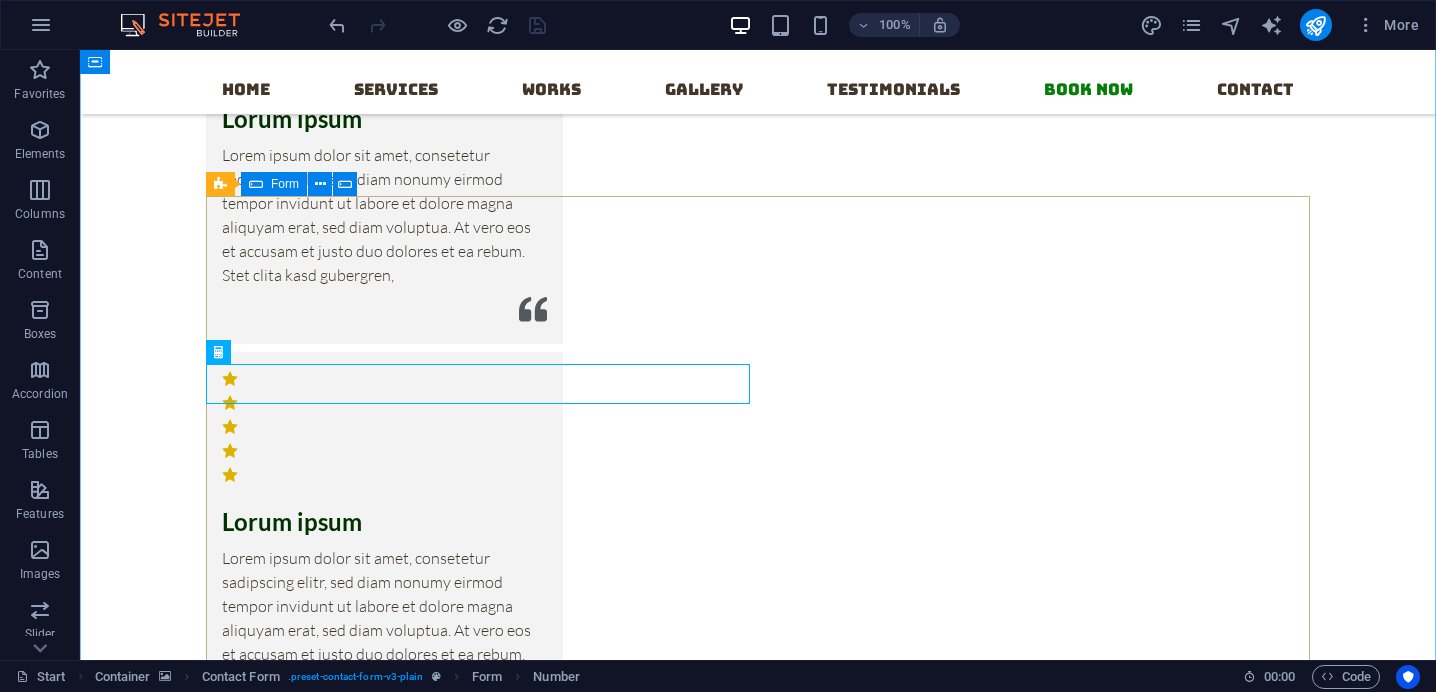 click at bounding box center [256, 184] 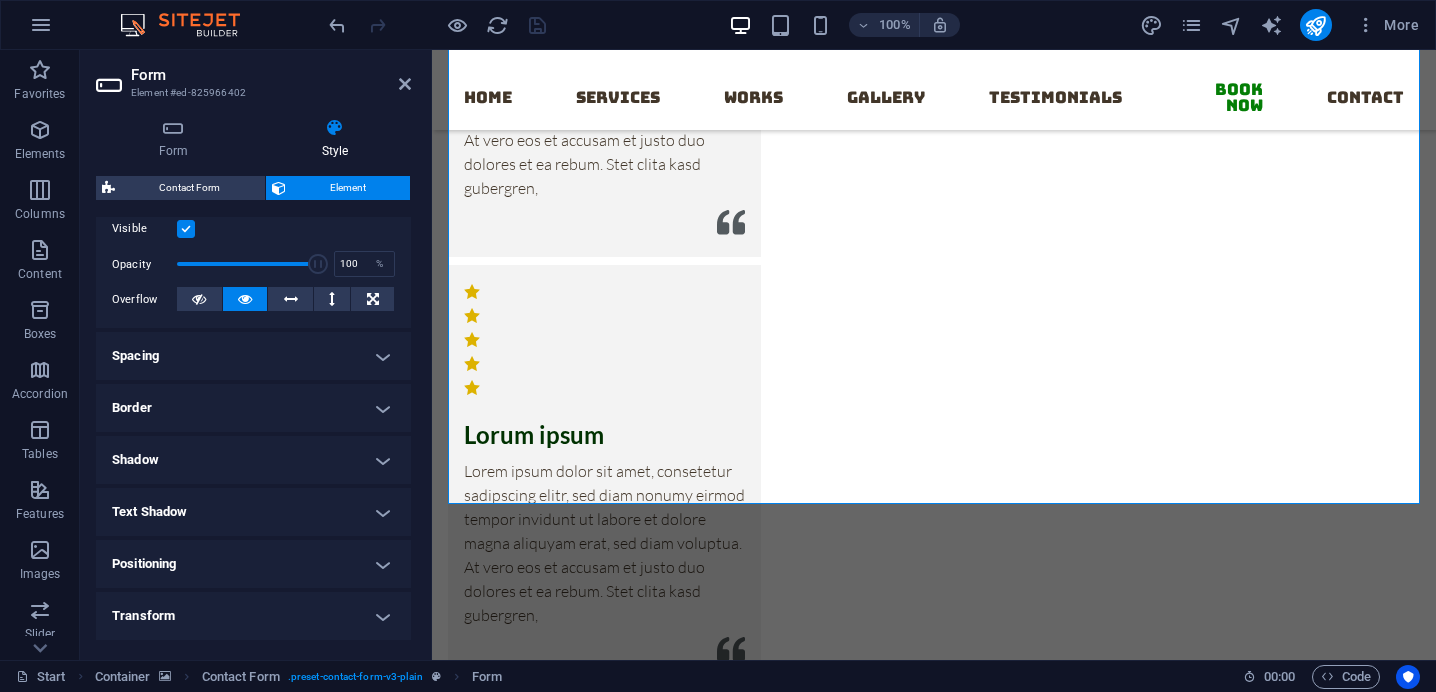 scroll, scrollTop: 418, scrollLeft: 0, axis: vertical 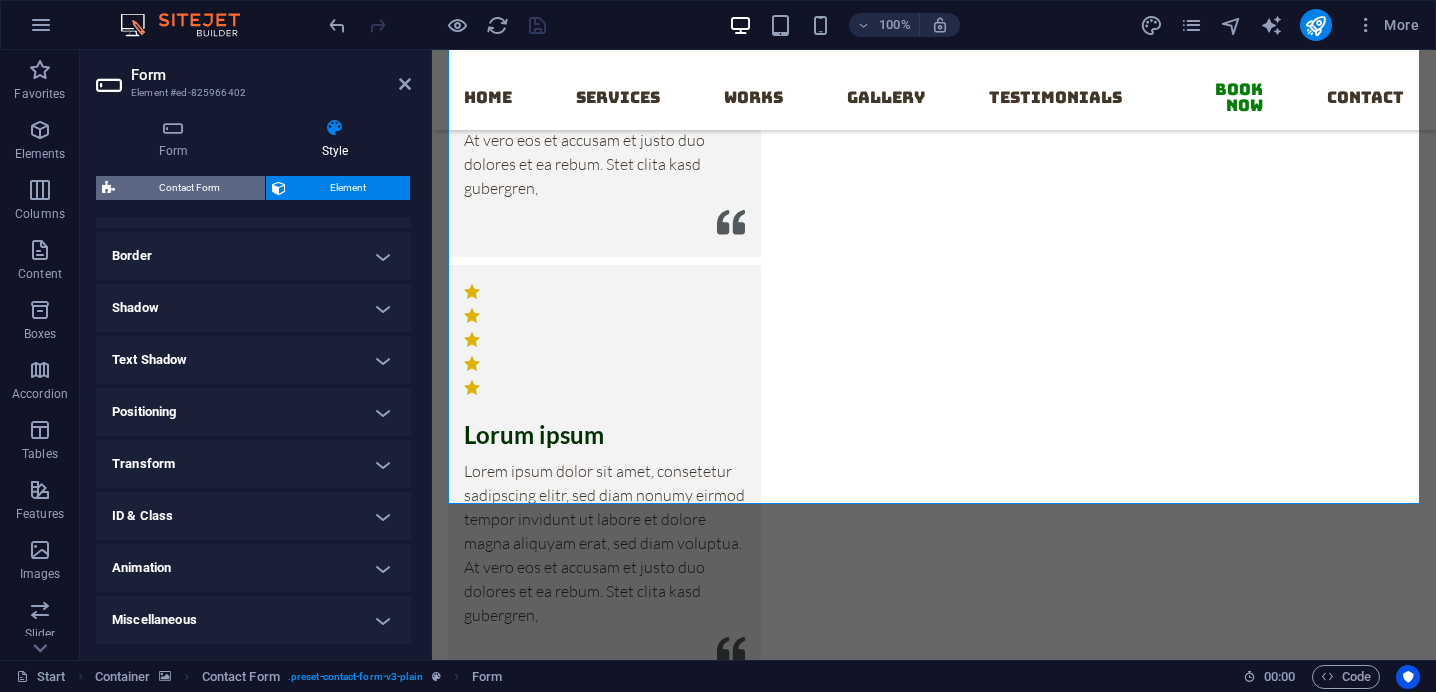 click on "Contact Form" at bounding box center (190, 188) 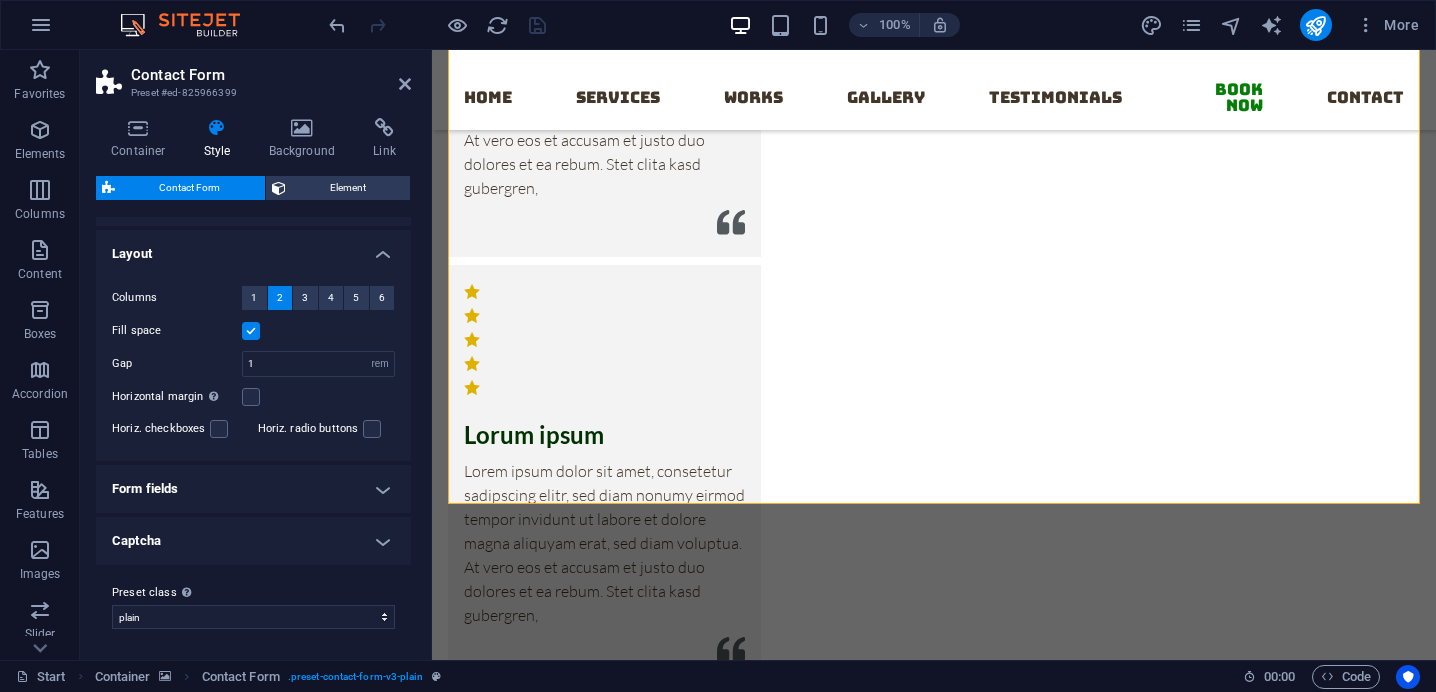 scroll, scrollTop: 330, scrollLeft: 0, axis: vertical 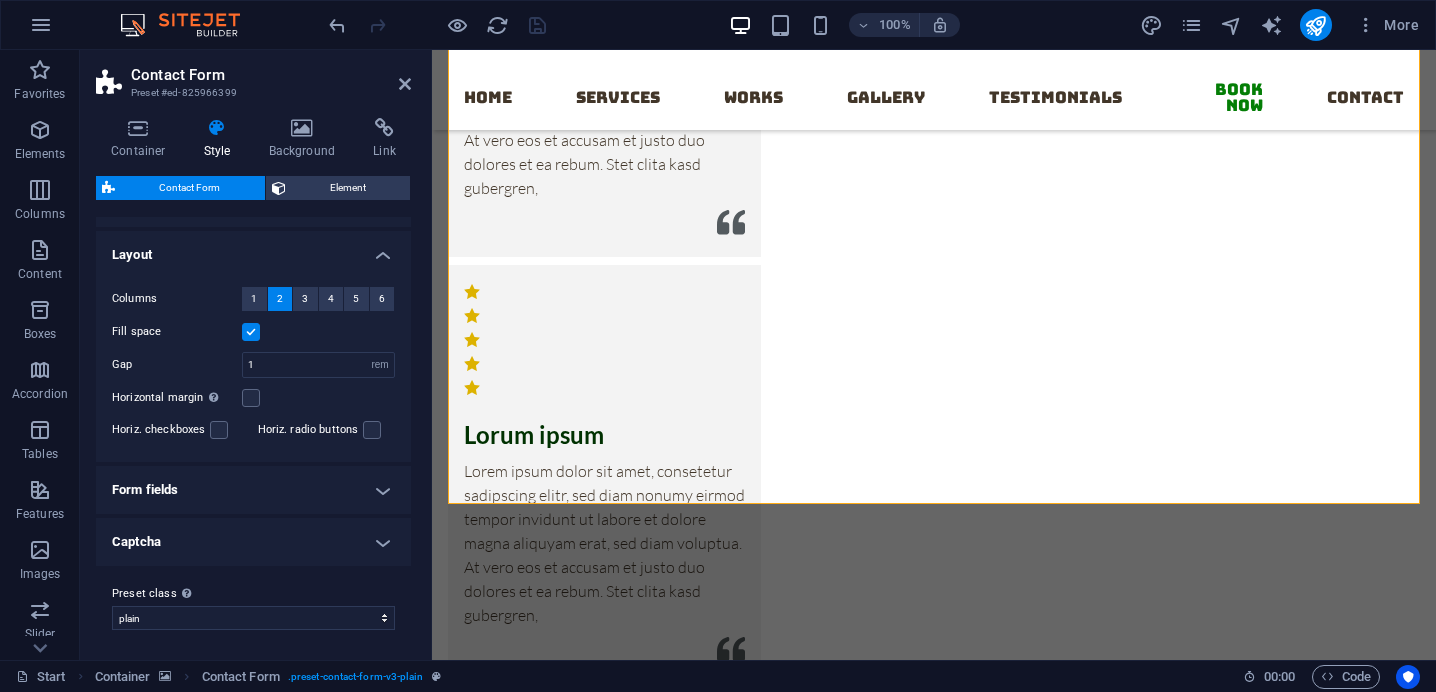 click on "Form fields" at bounding box center [253, 490] 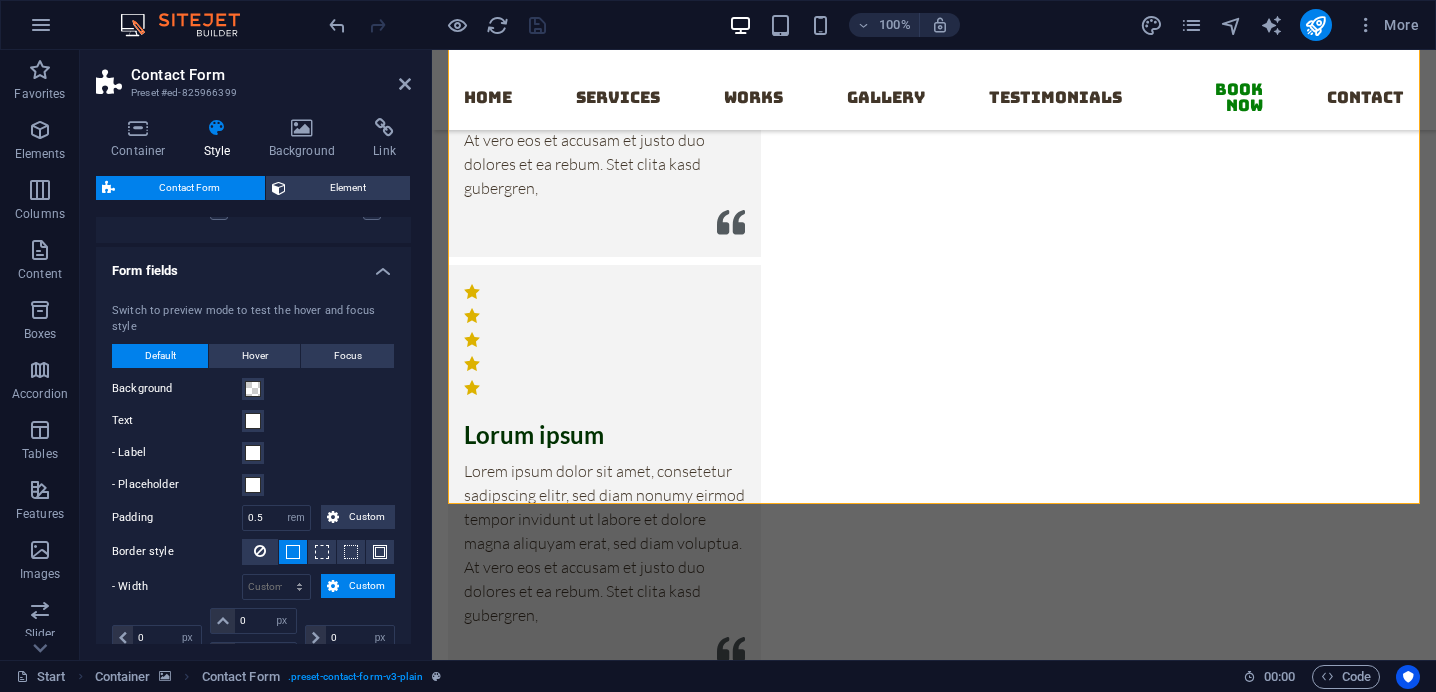 scroll, scrollTop: 473, scrollLeft: 0, axis: vertical 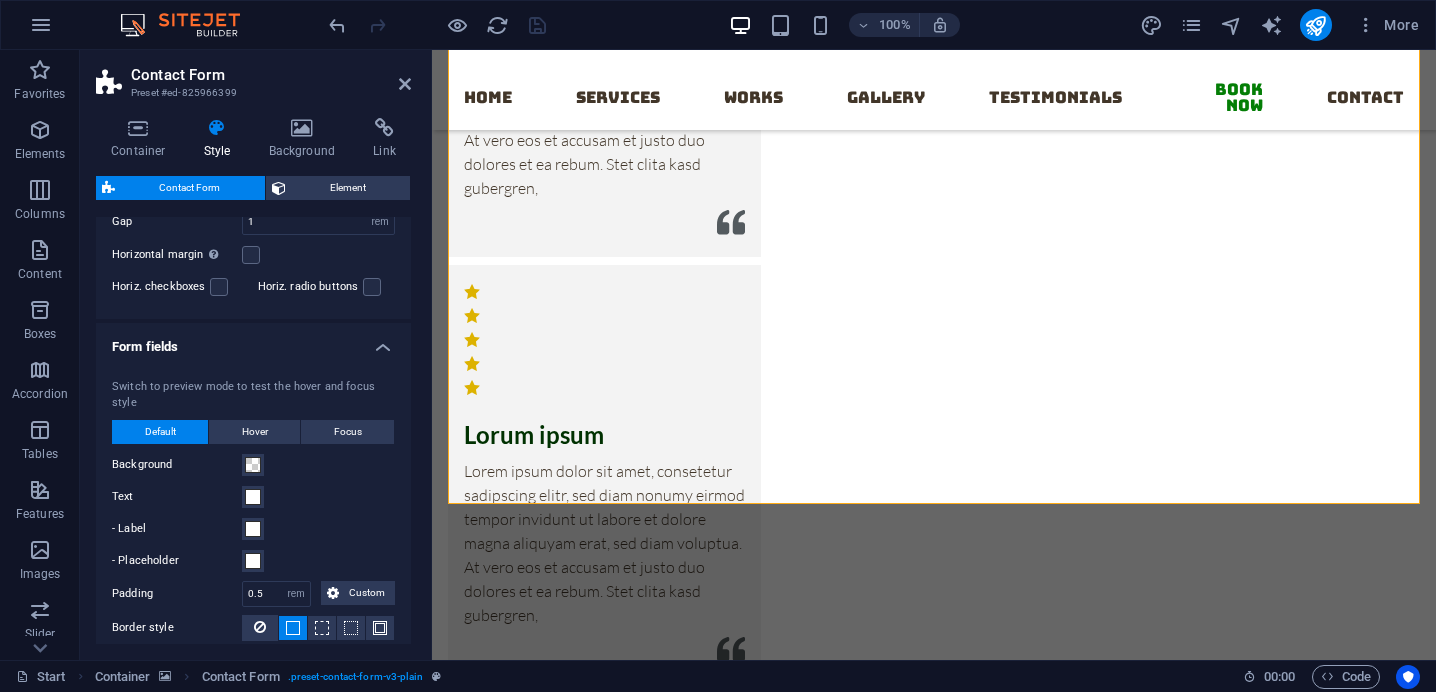 click on "Form fields" at bounding box center [253, 341] 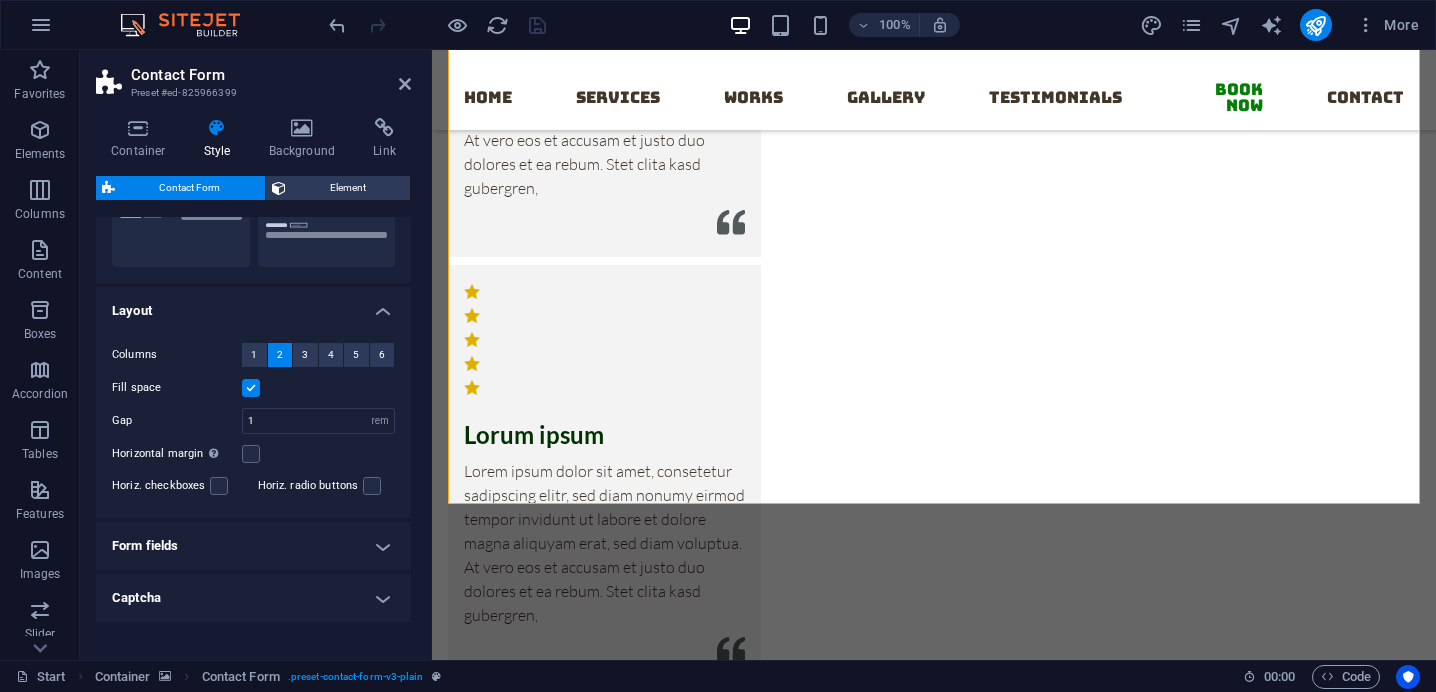 click on "Layout" at bounding box center [253, 305] 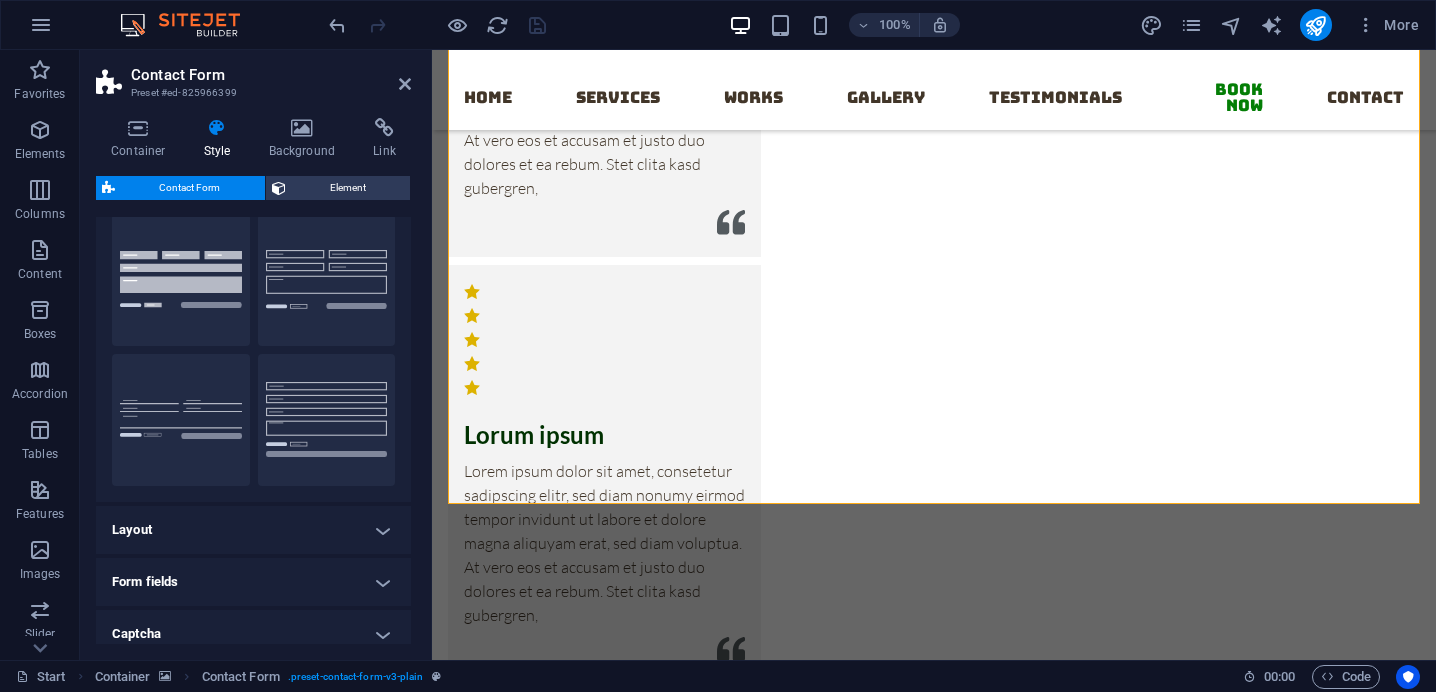 scroll, scrollTop: 0, scrollLeft: 0, axis: both 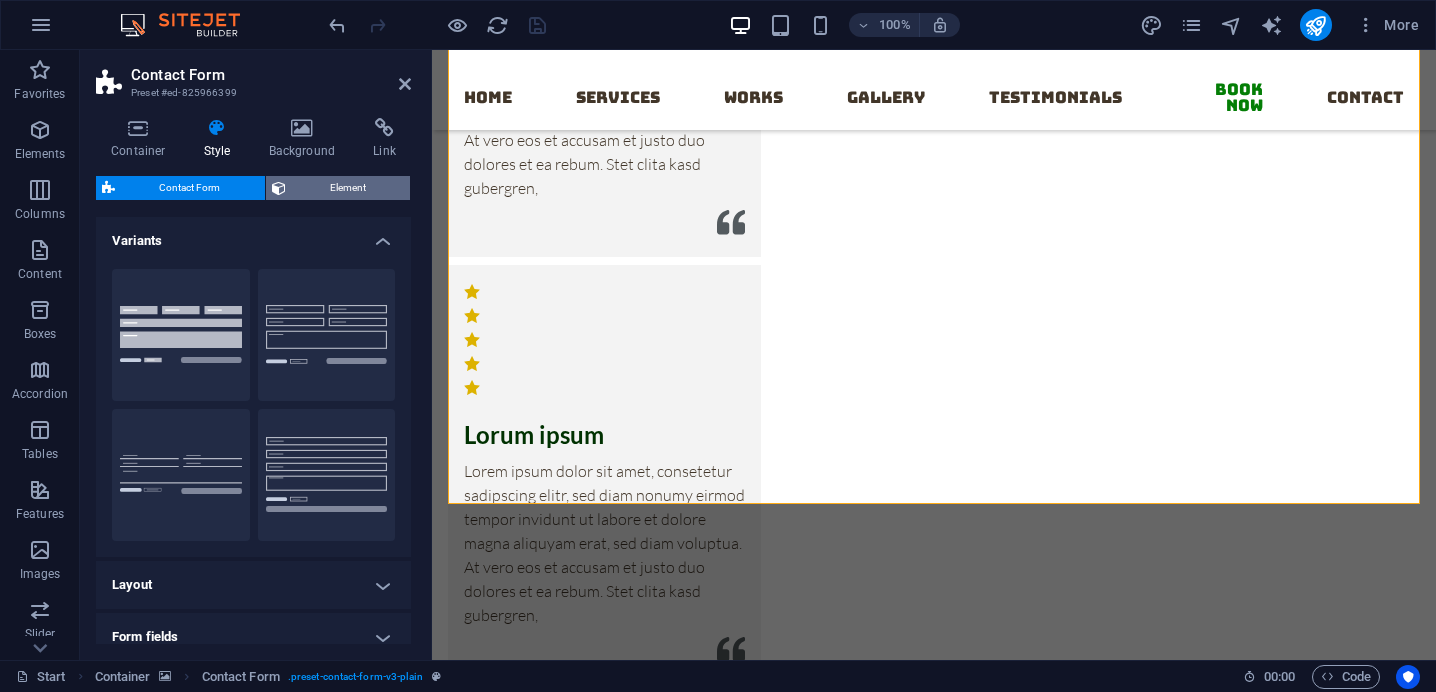 click on "Element" at bounding box center (348, 188) 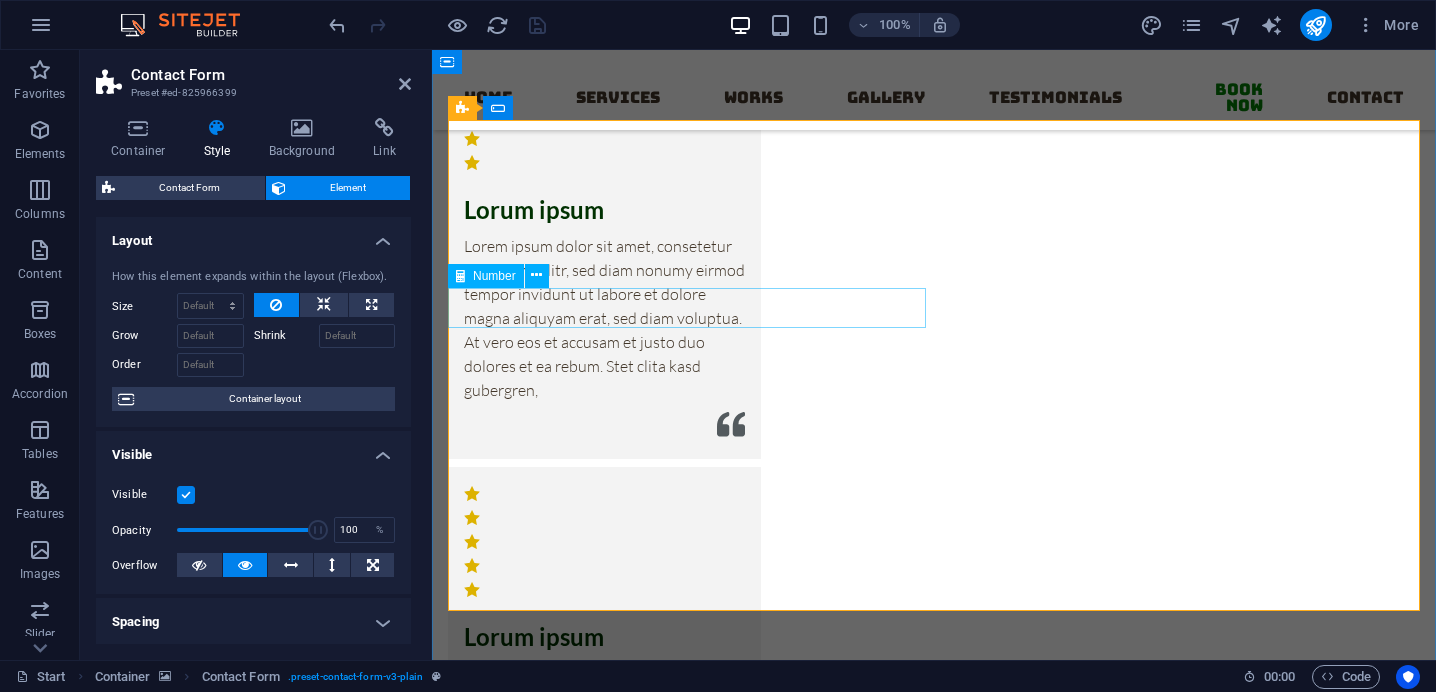 scroll, scrollTop: 16047, scrollLeft: 0, axis: vertical 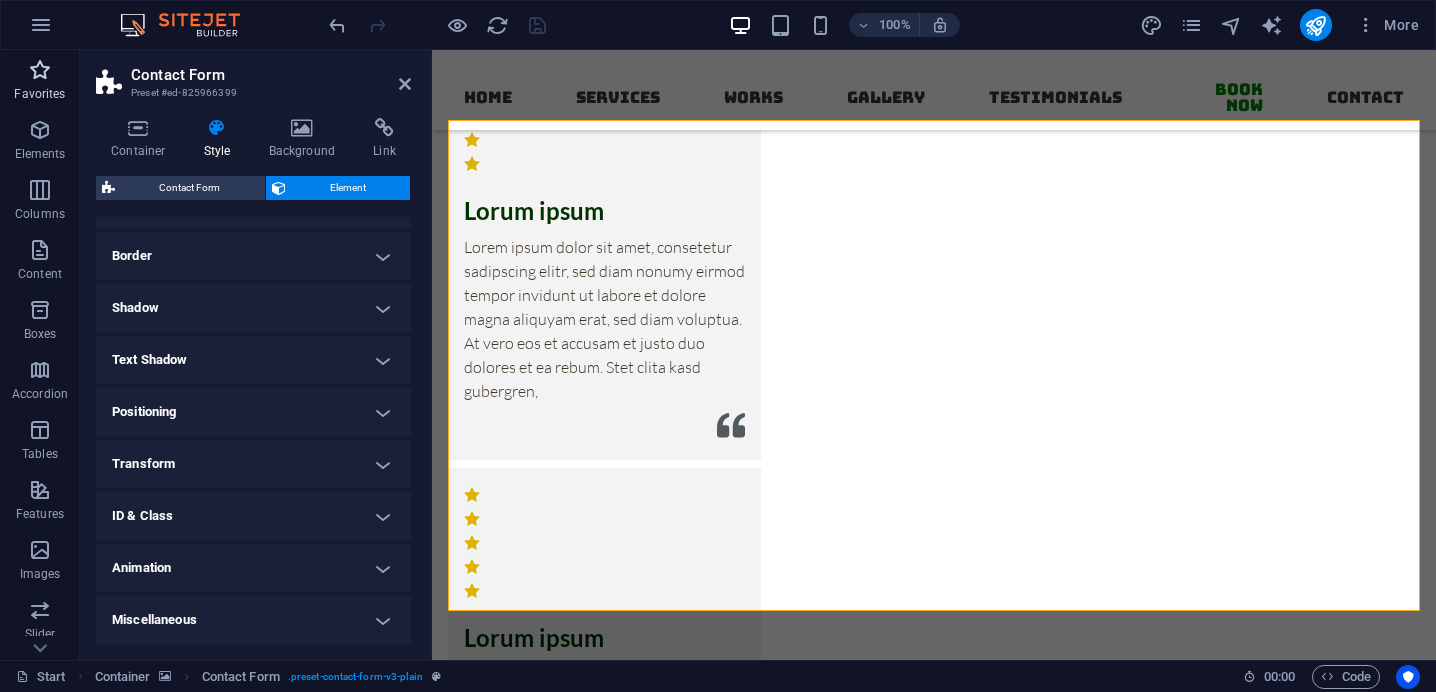 click on "Favorites" at bounding box center [40, 82] 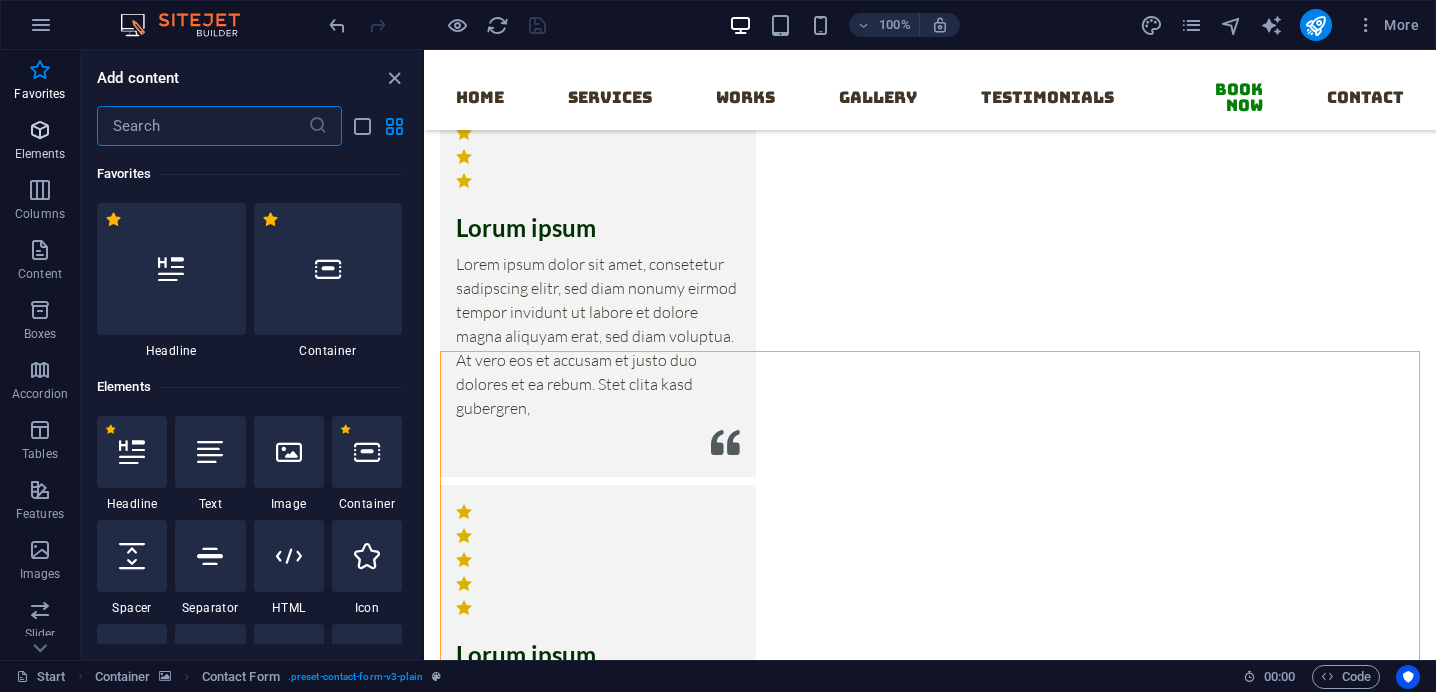 scroll, scrollTop: 15833, scrollLeft: 0, axis: vertical 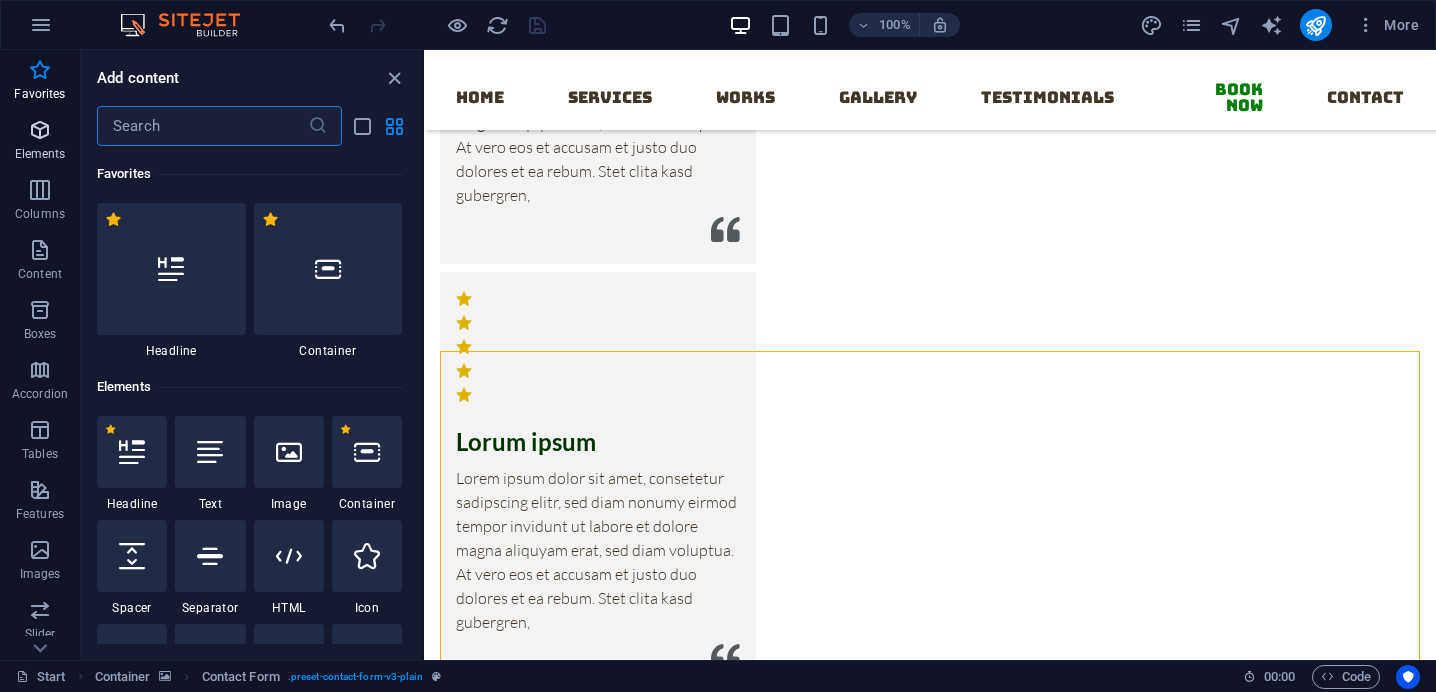 click at bounding box center (40, 130) 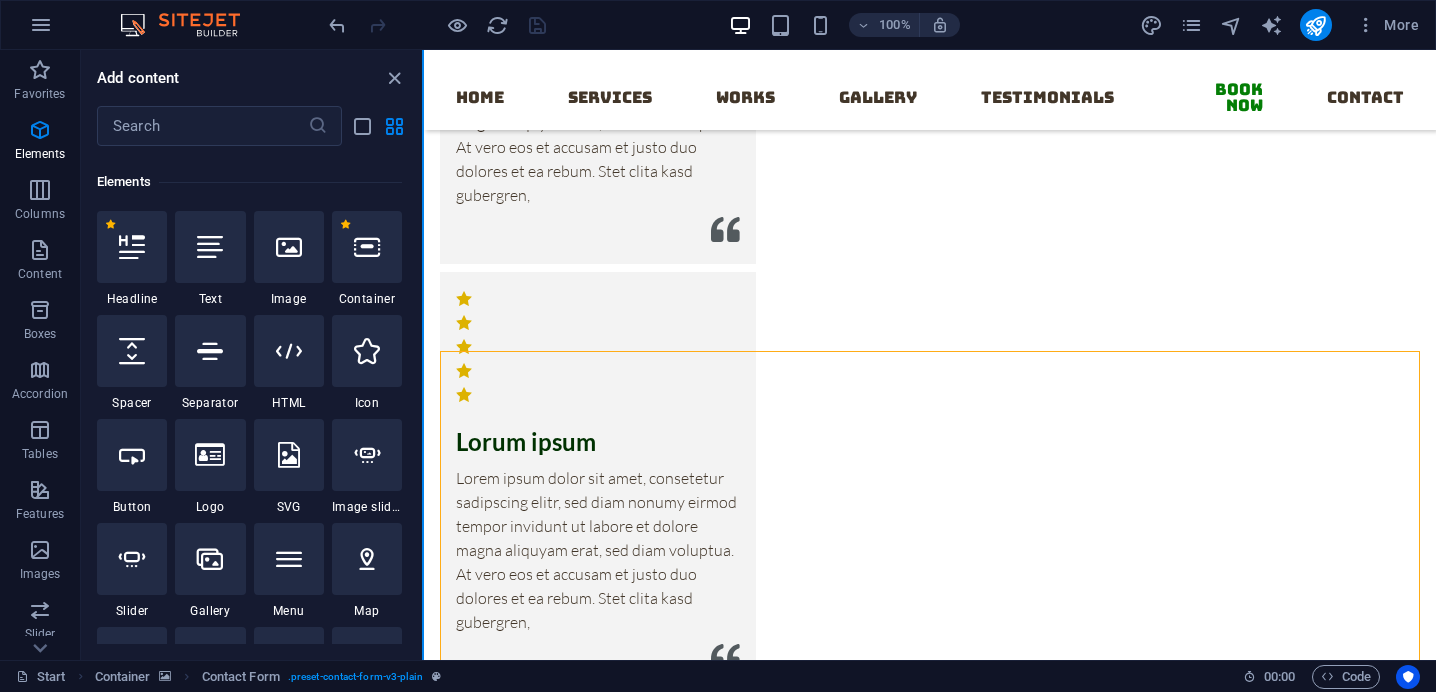 scroll, scrollTop: 213, scrollLeft: 0, axis: vertical 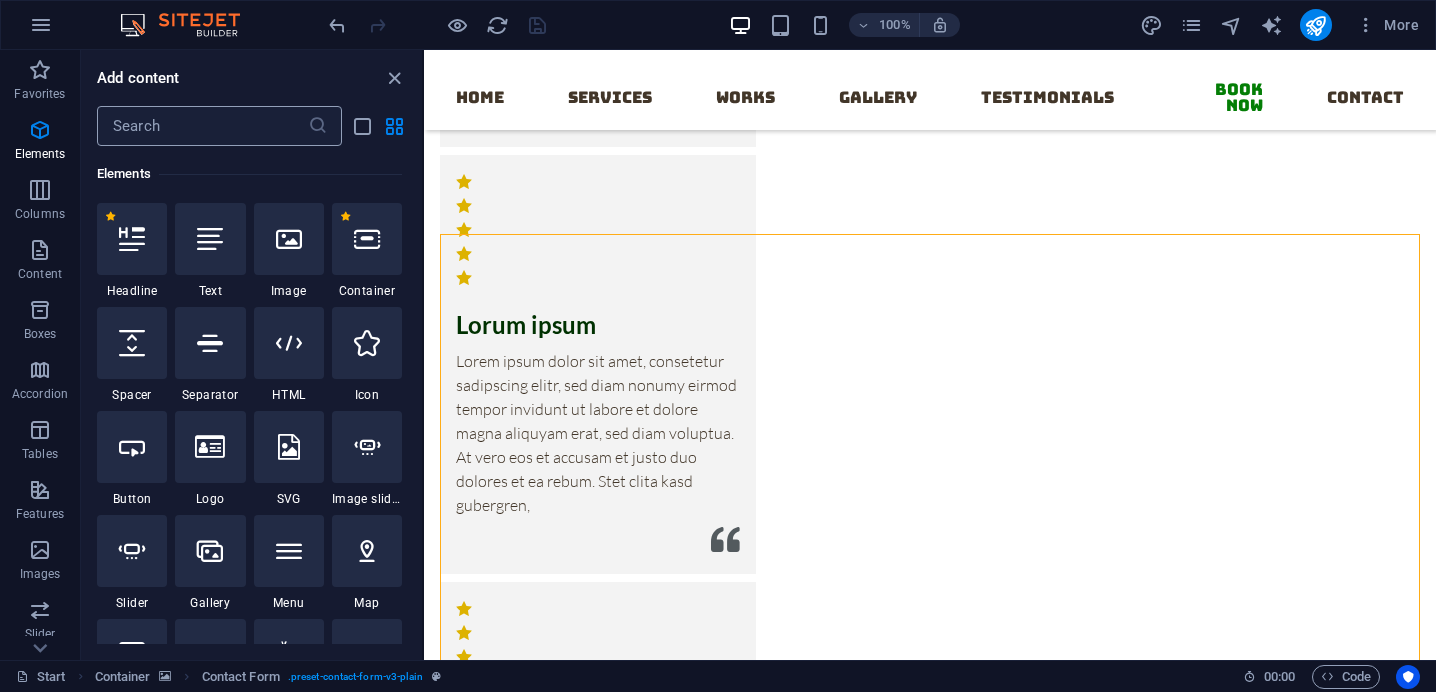 click at bounding box center [202, 126] 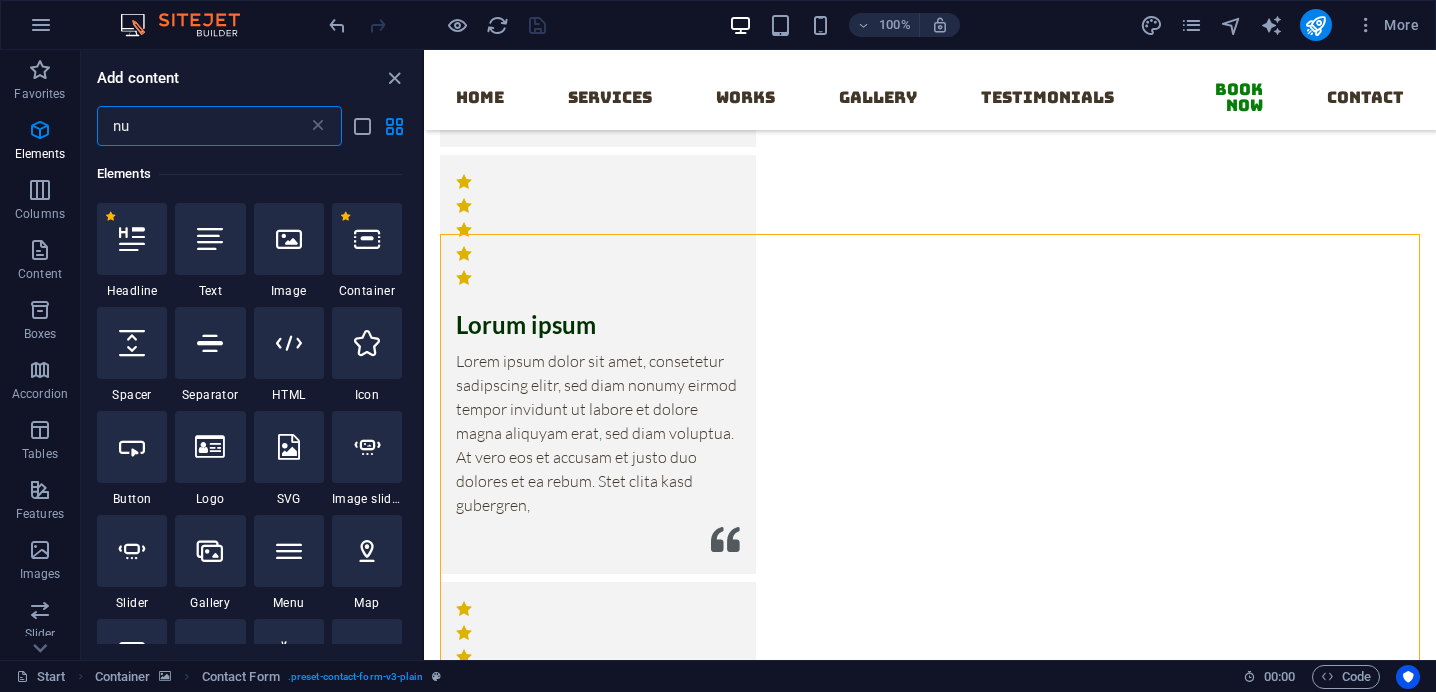 scroll, scrollTop: 0, scrollLeft: 0, axis: both 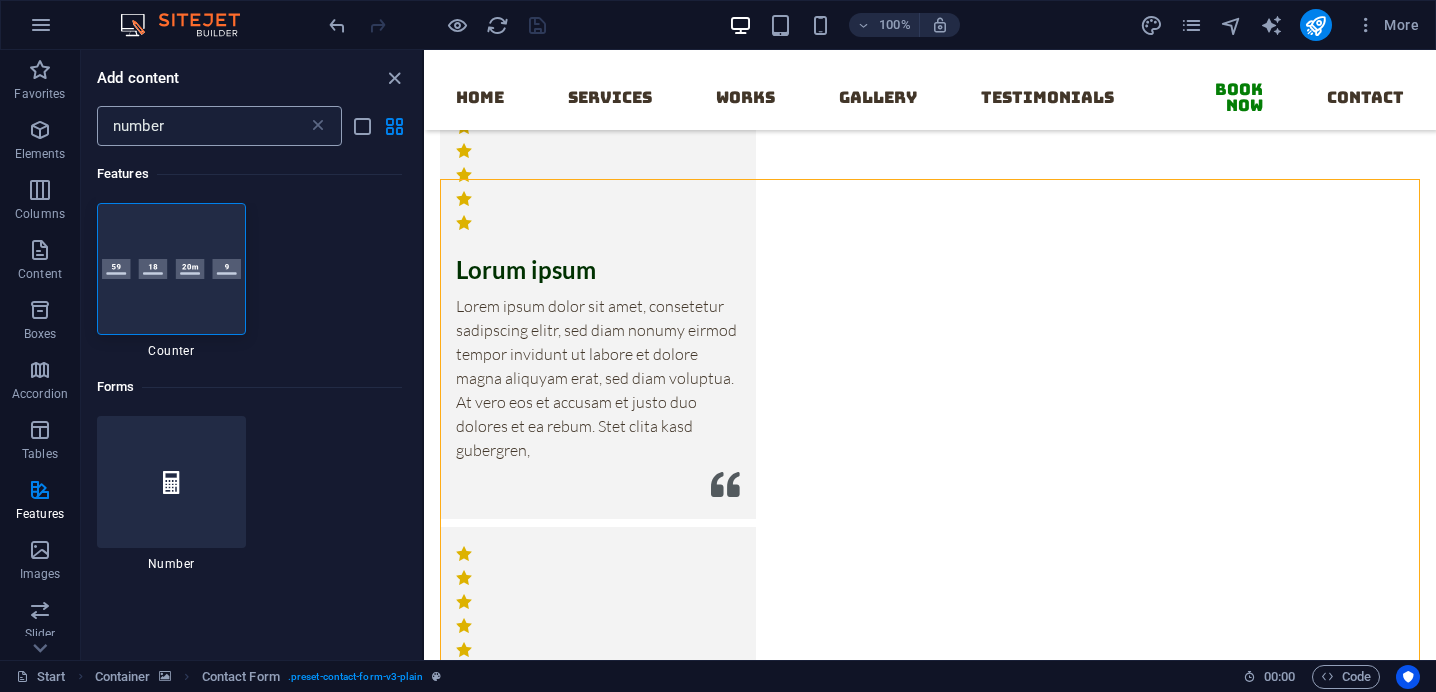 click on "number" at bounding box center [202, 126] 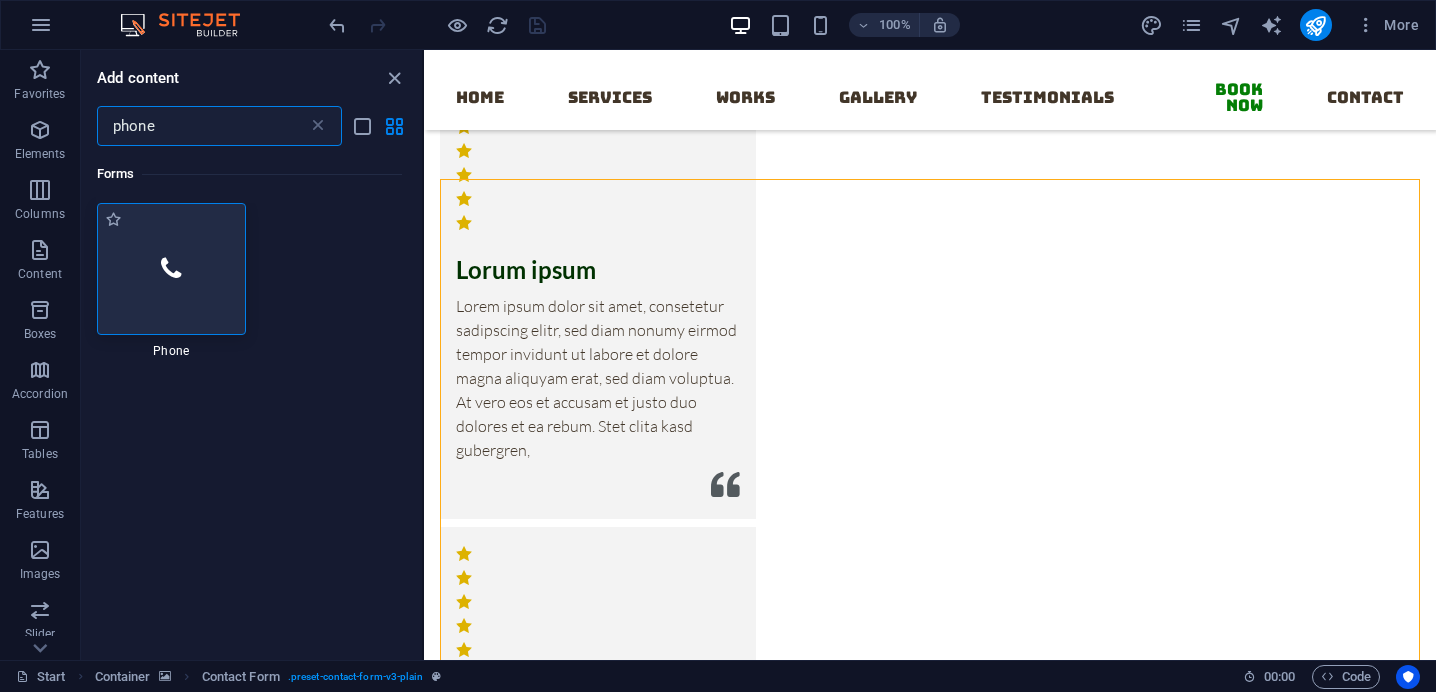 type on "phone" 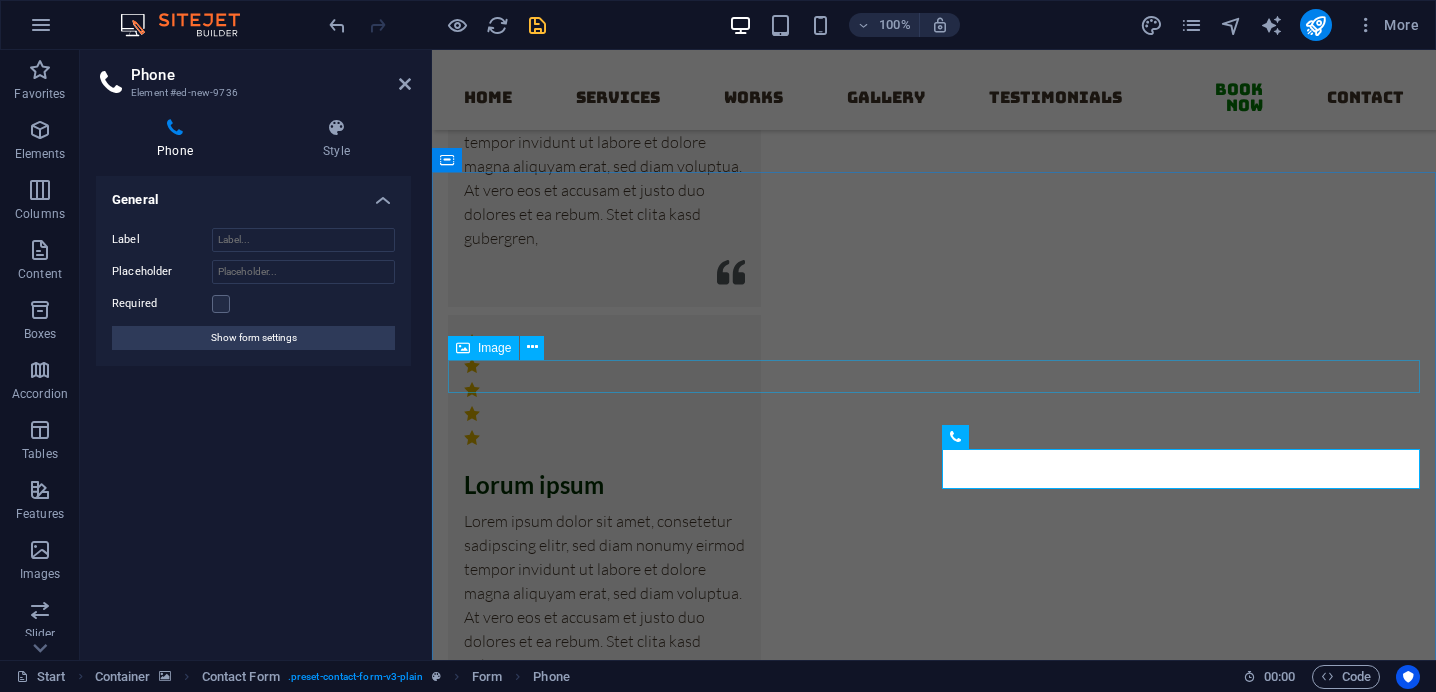 scroll, scrollTop: 15889, scrollLeft: 0, axis: vertical 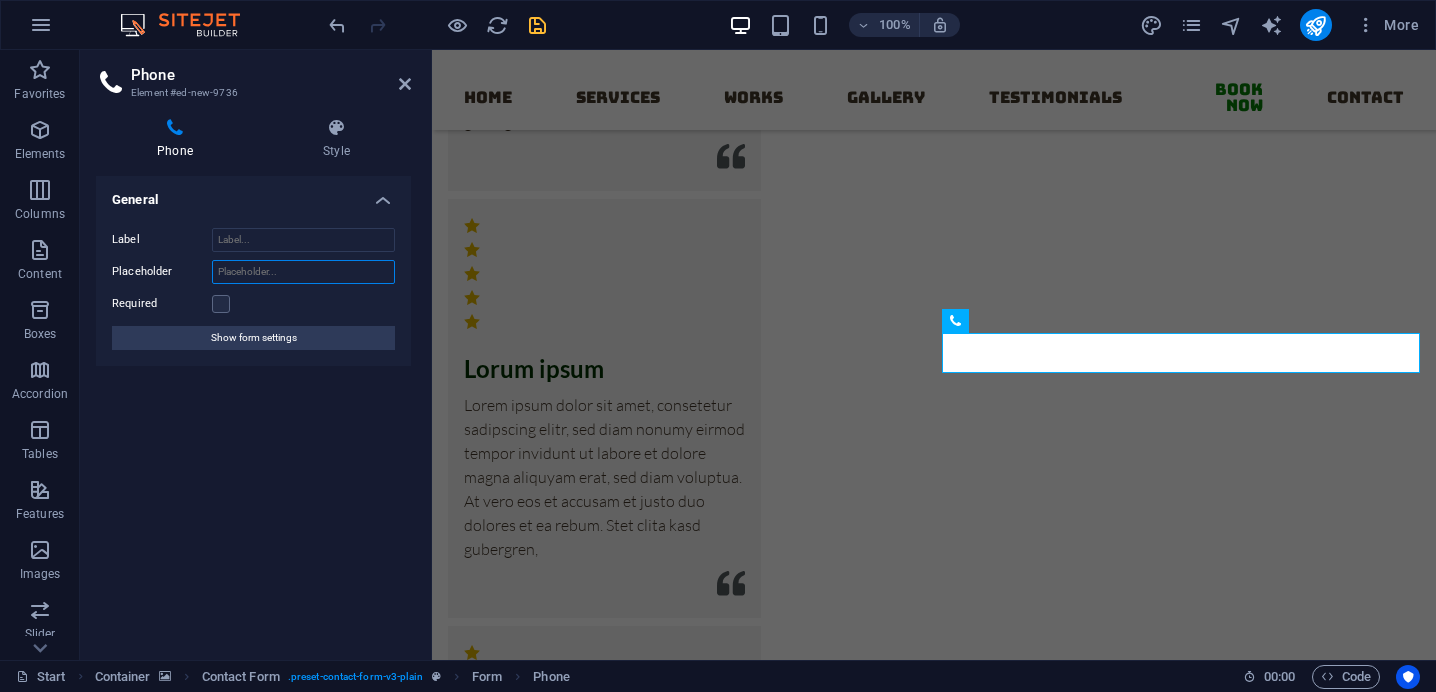 click on "Placeholder" at bounding box center (303, 272) 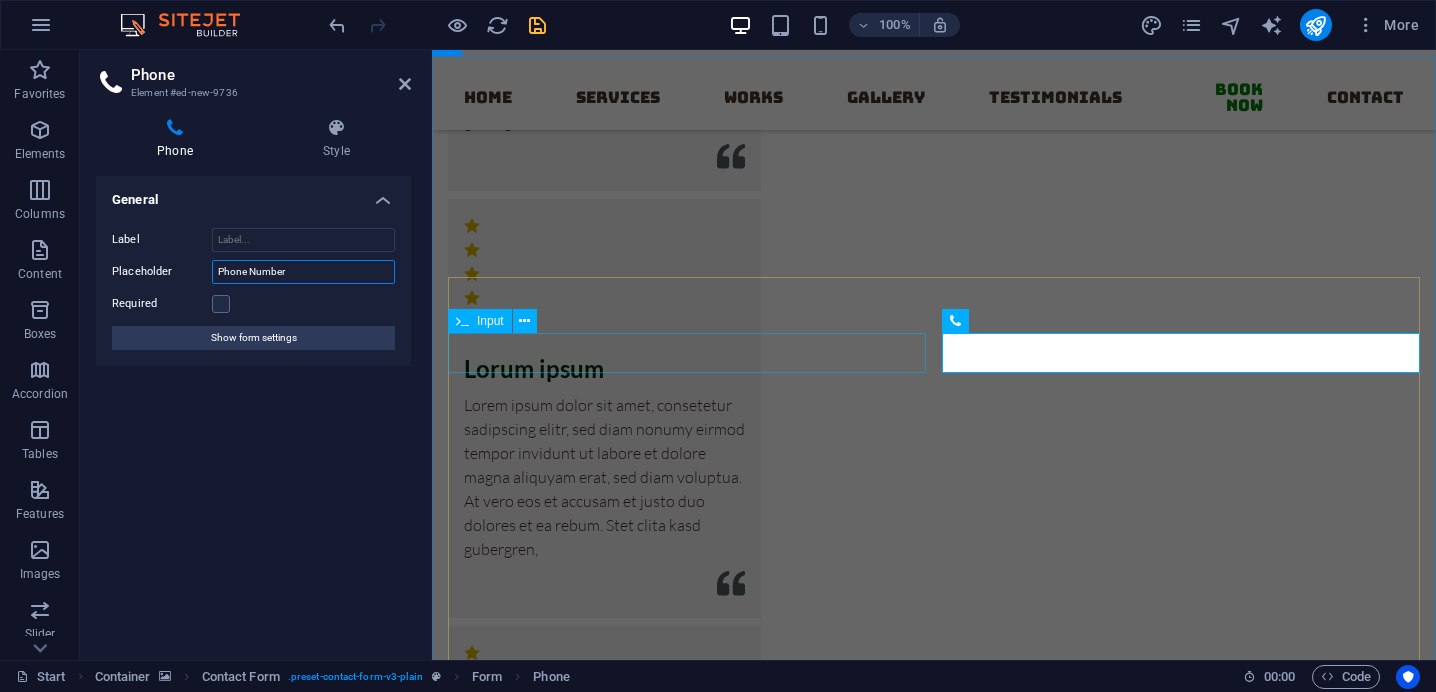 type on "Phone Number" 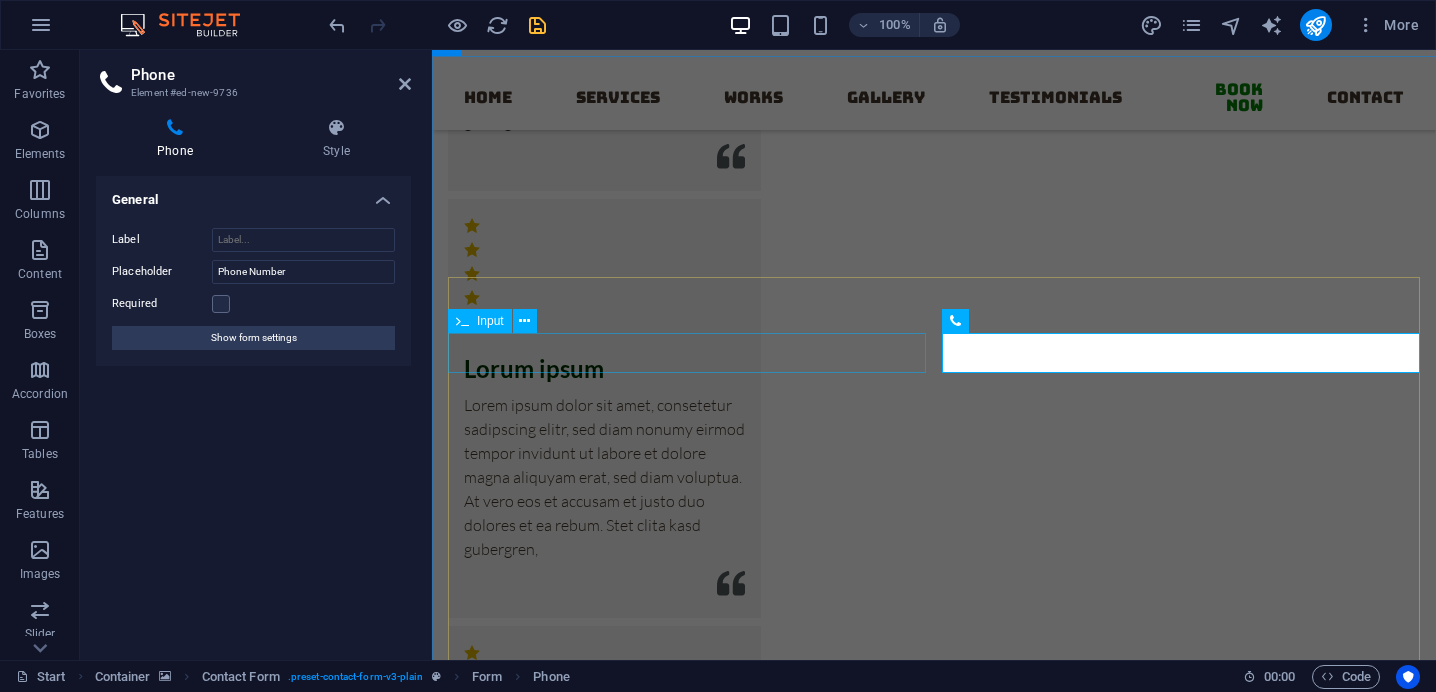click 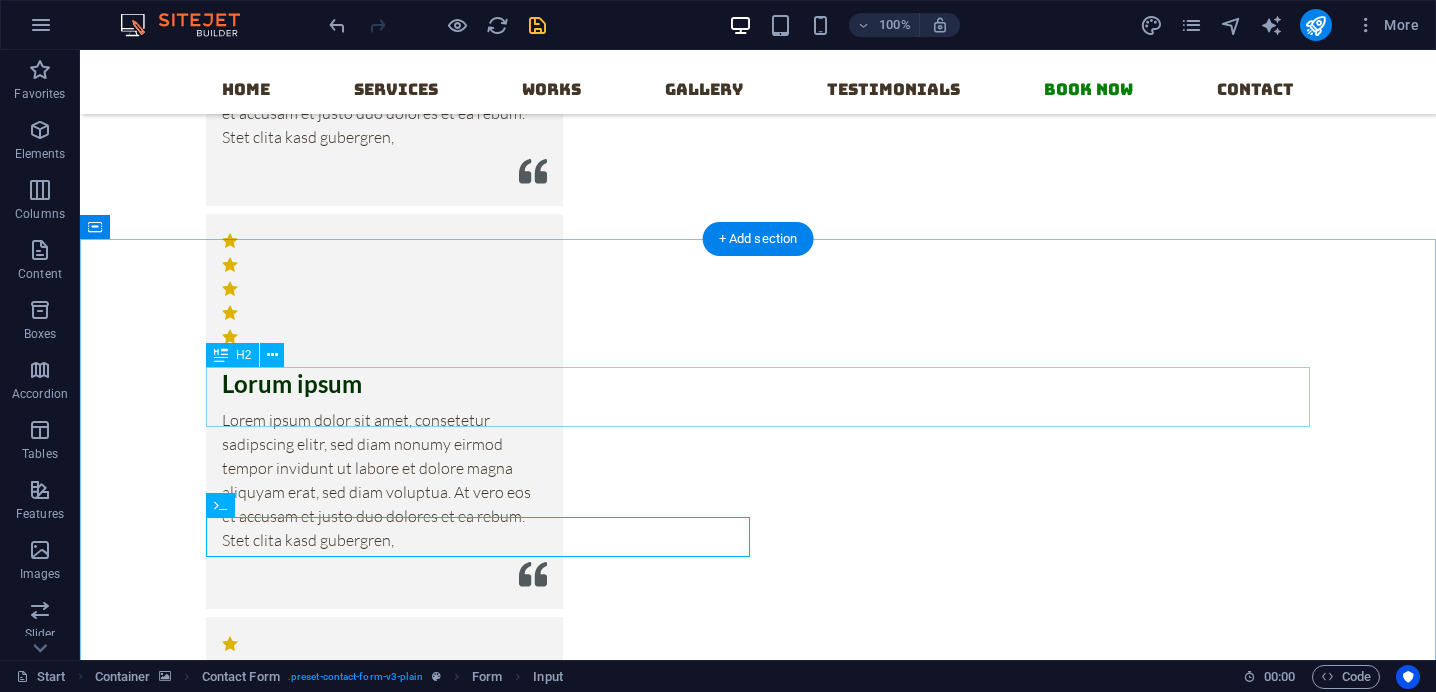 scroll, scrollTop: 15997, scrollLeft: 0, axis: vertical 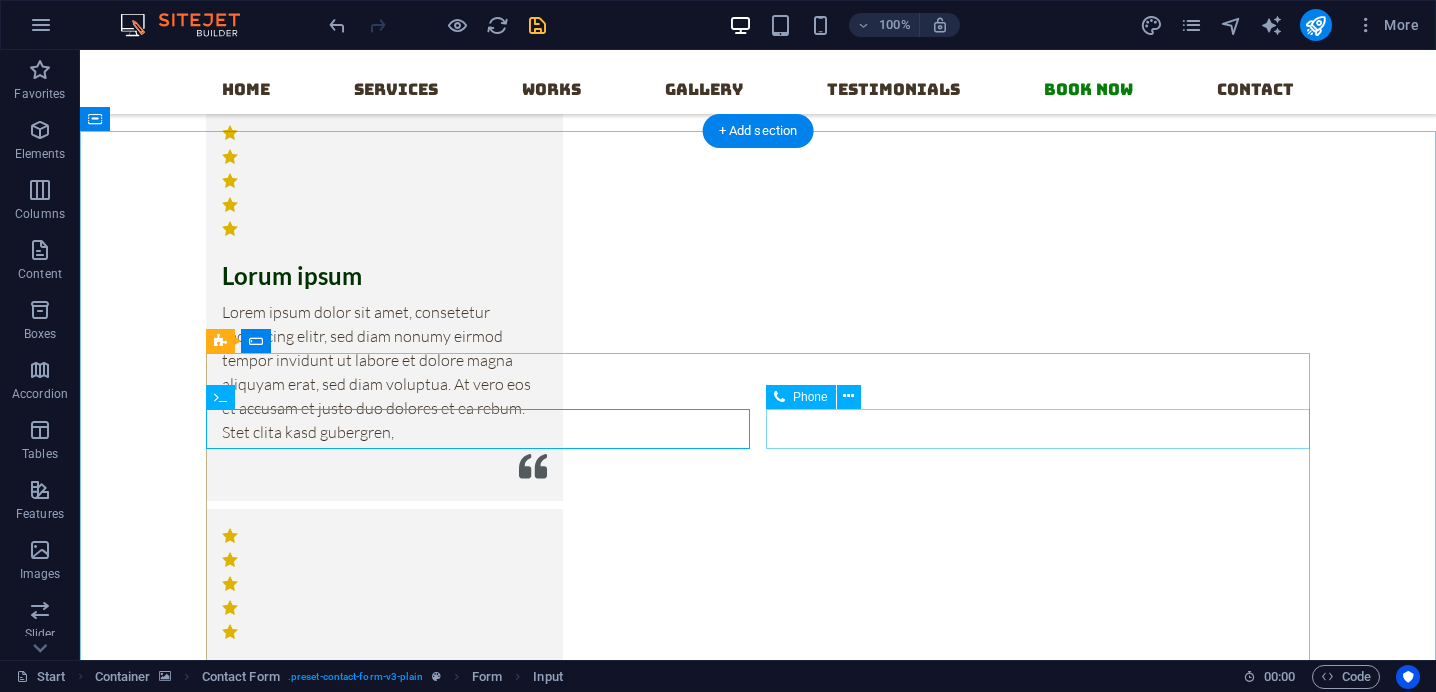 click 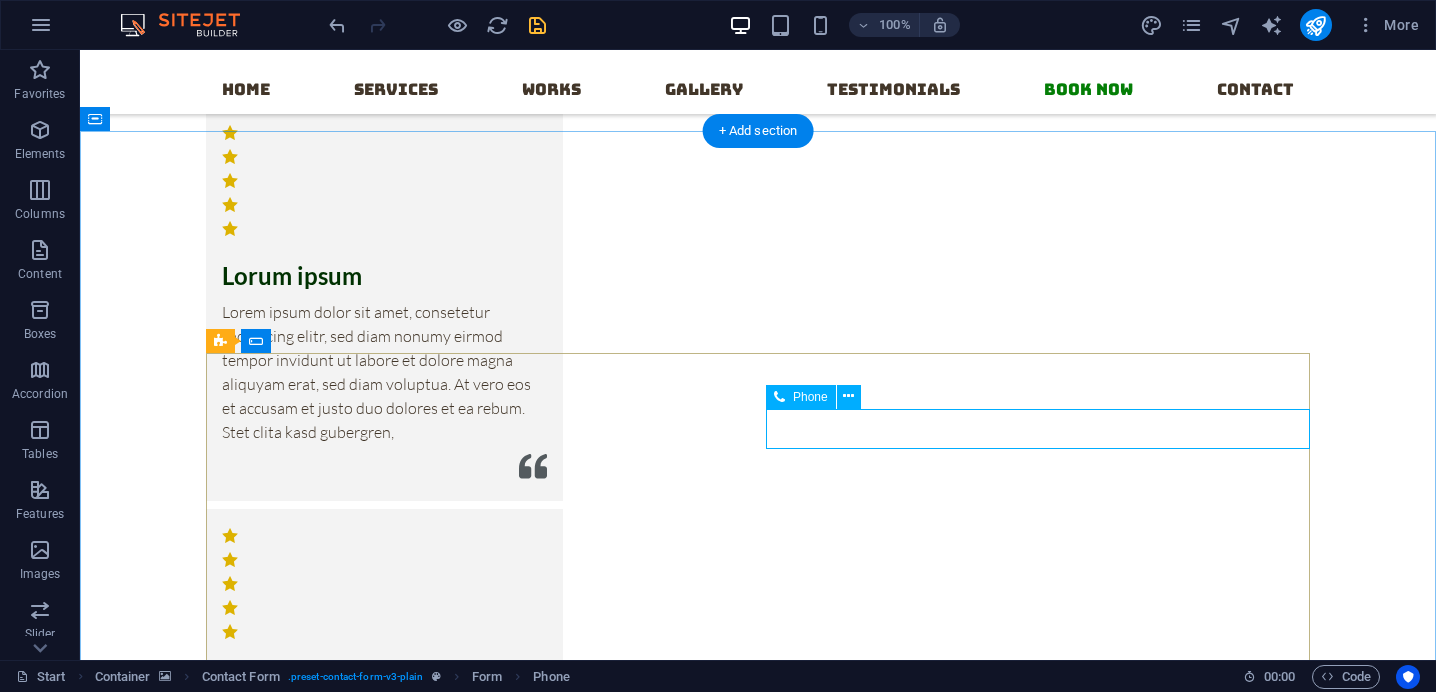 click 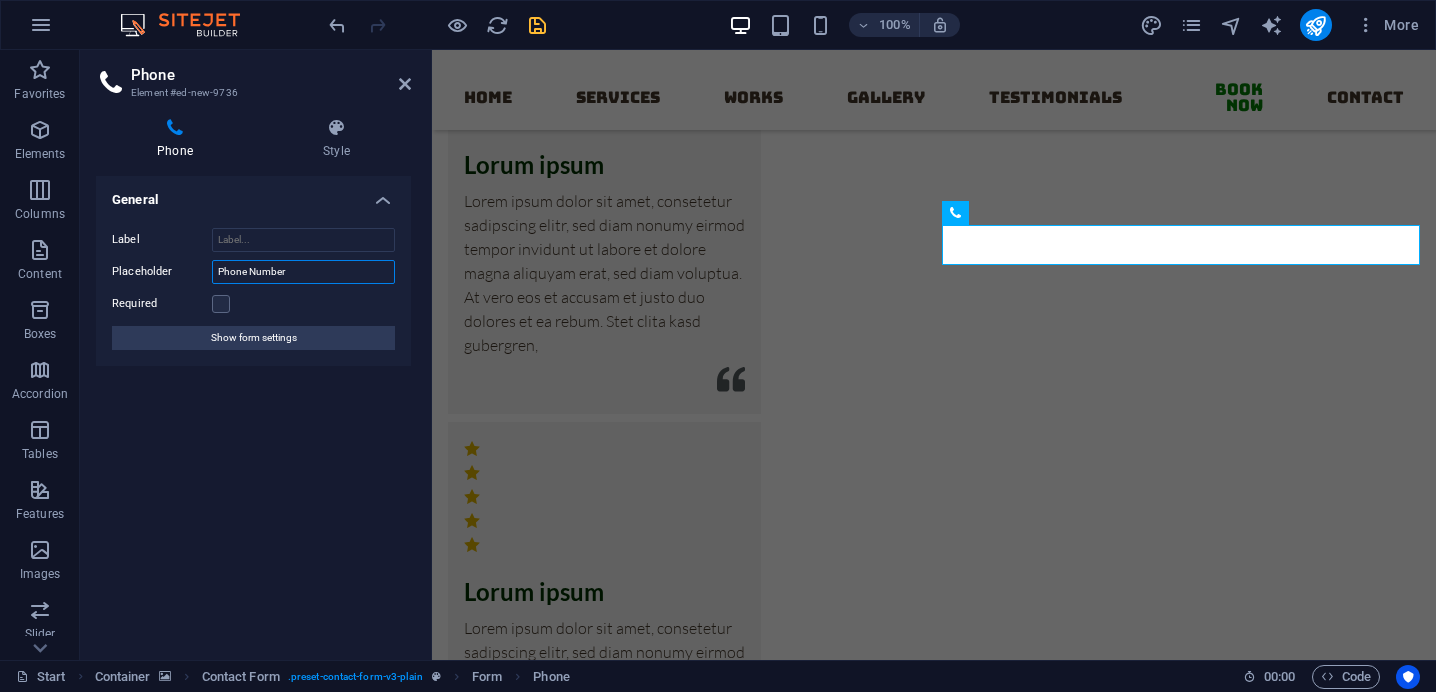 click on "Phone Number" at bounding box center (303, 272) 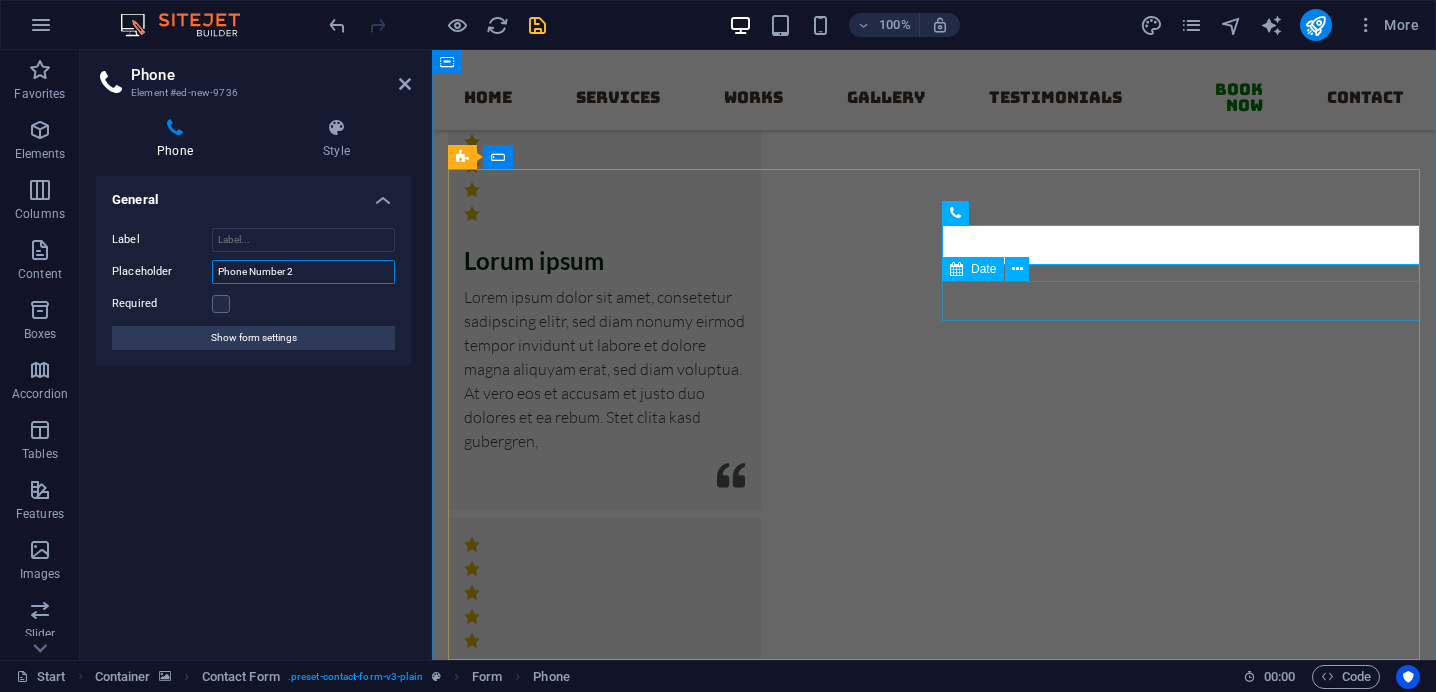 type on "Phone Number 2" 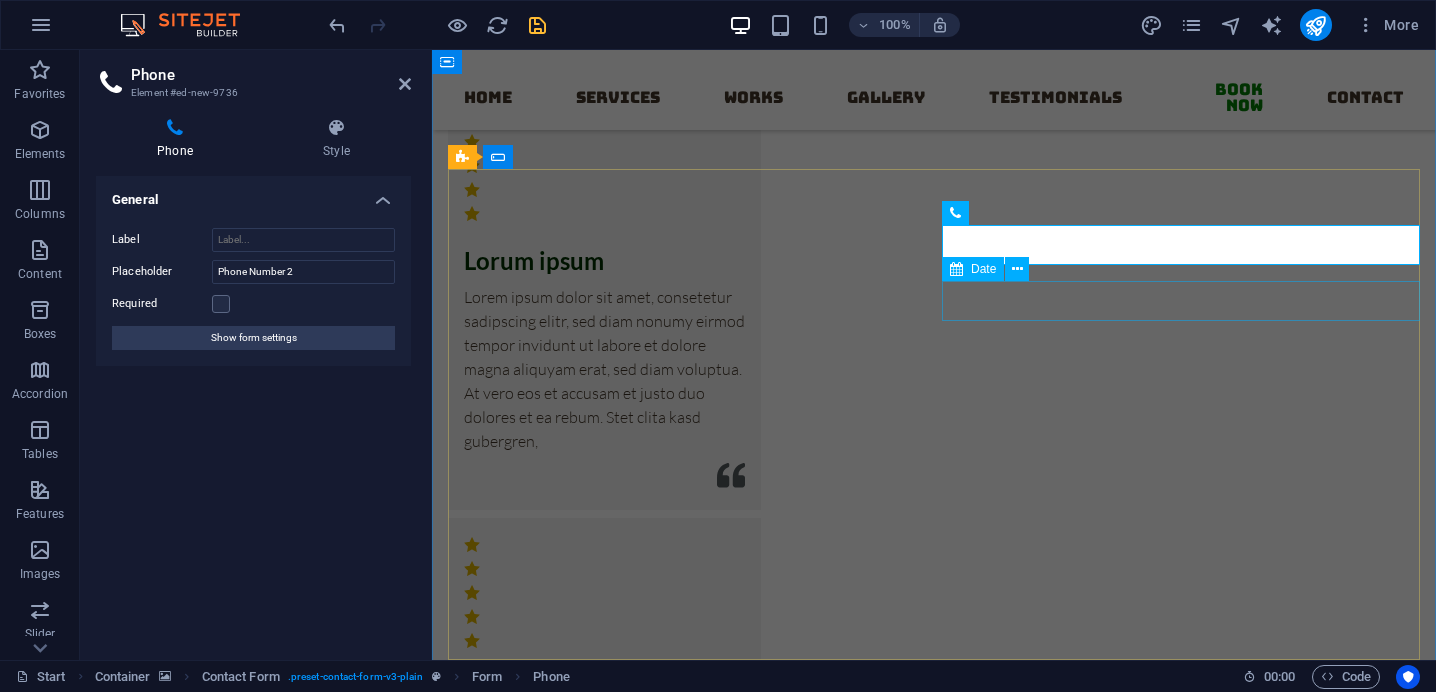 click 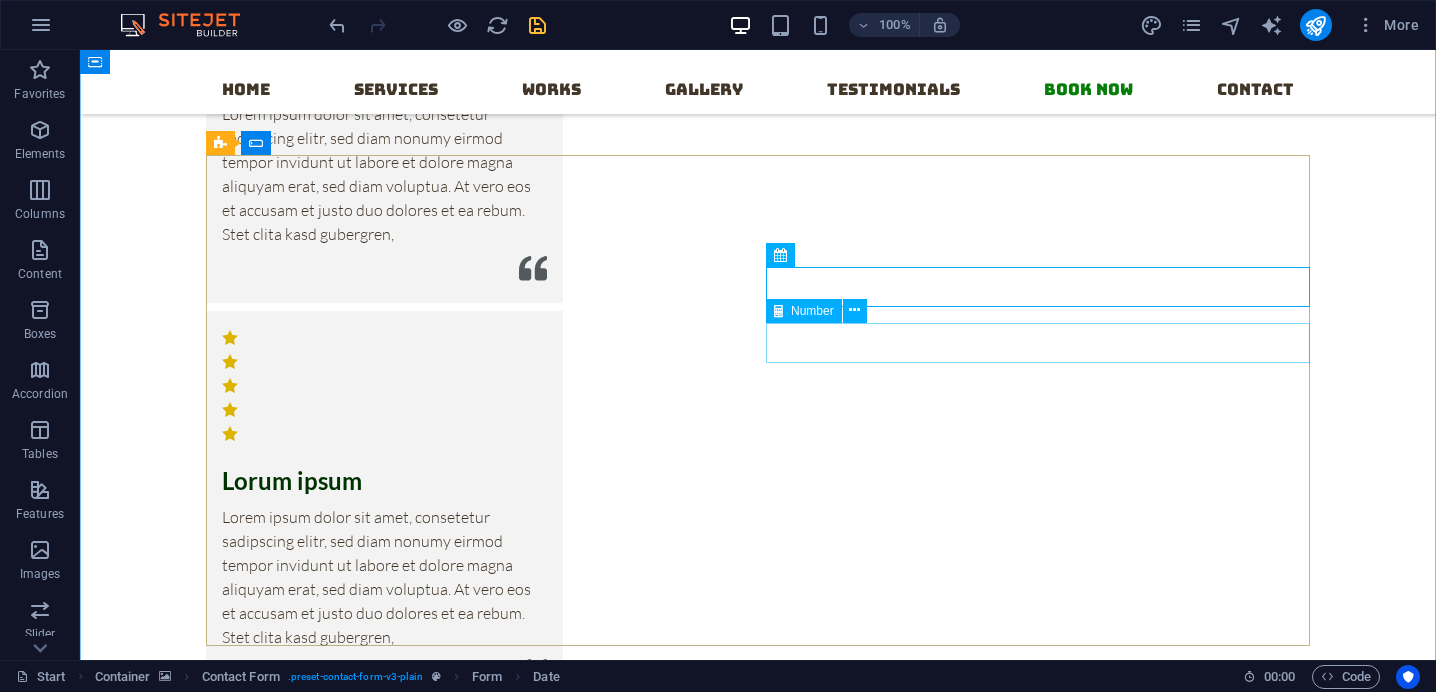 scroll, scrollTop: 16194, scrollLeft: 0, axis: vertical 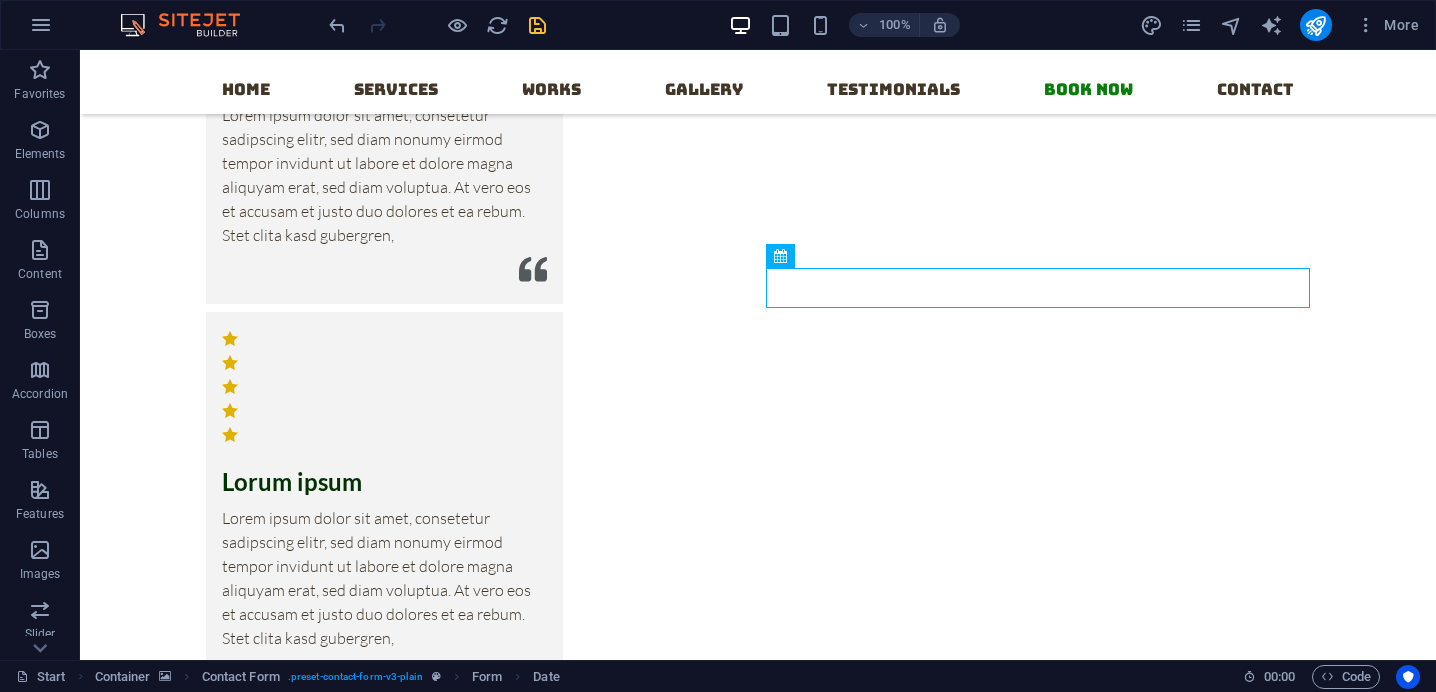 click at bounding box center [758, 1255] 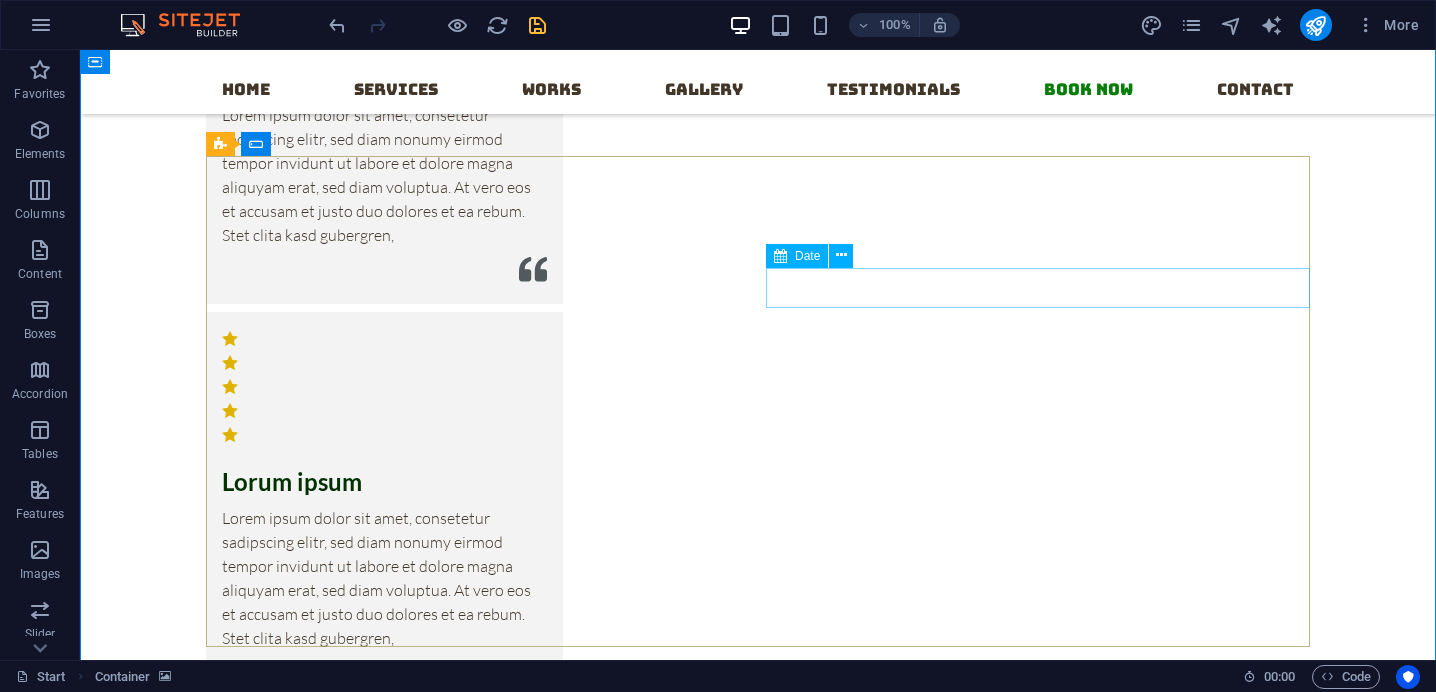 click 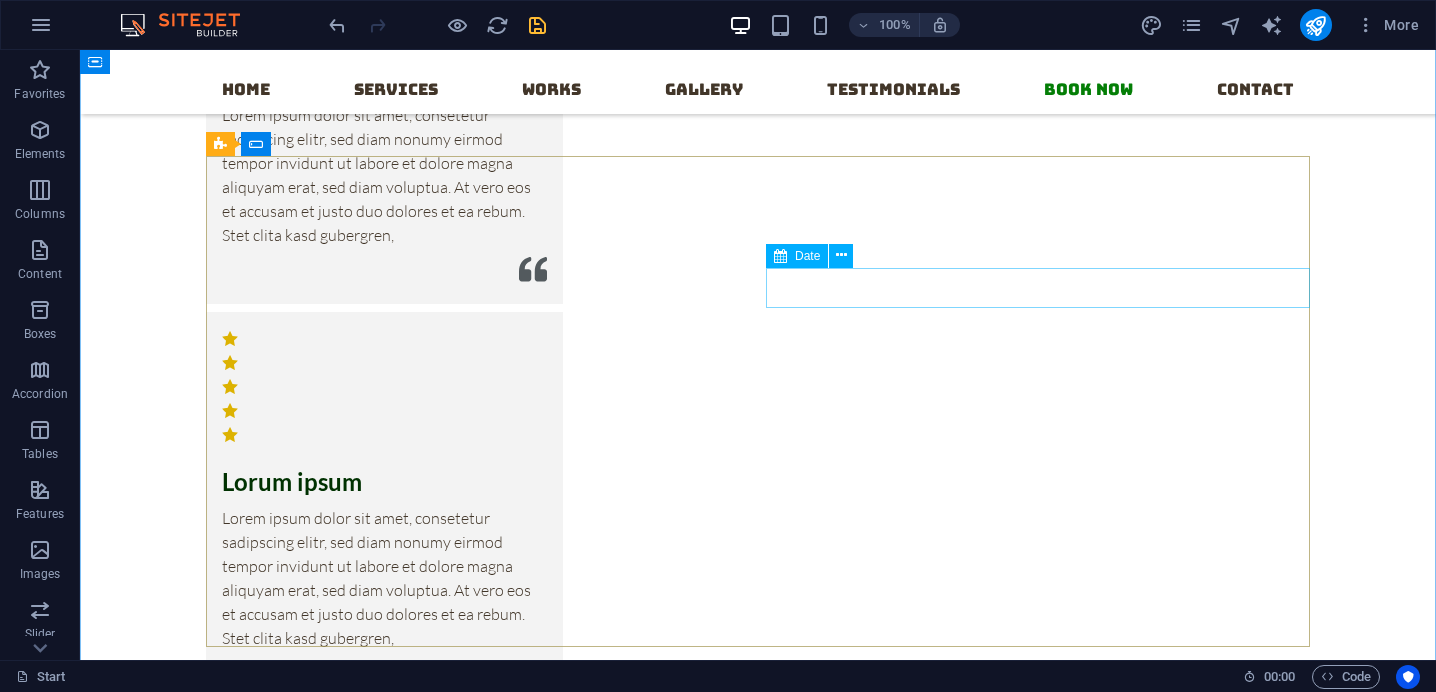 click 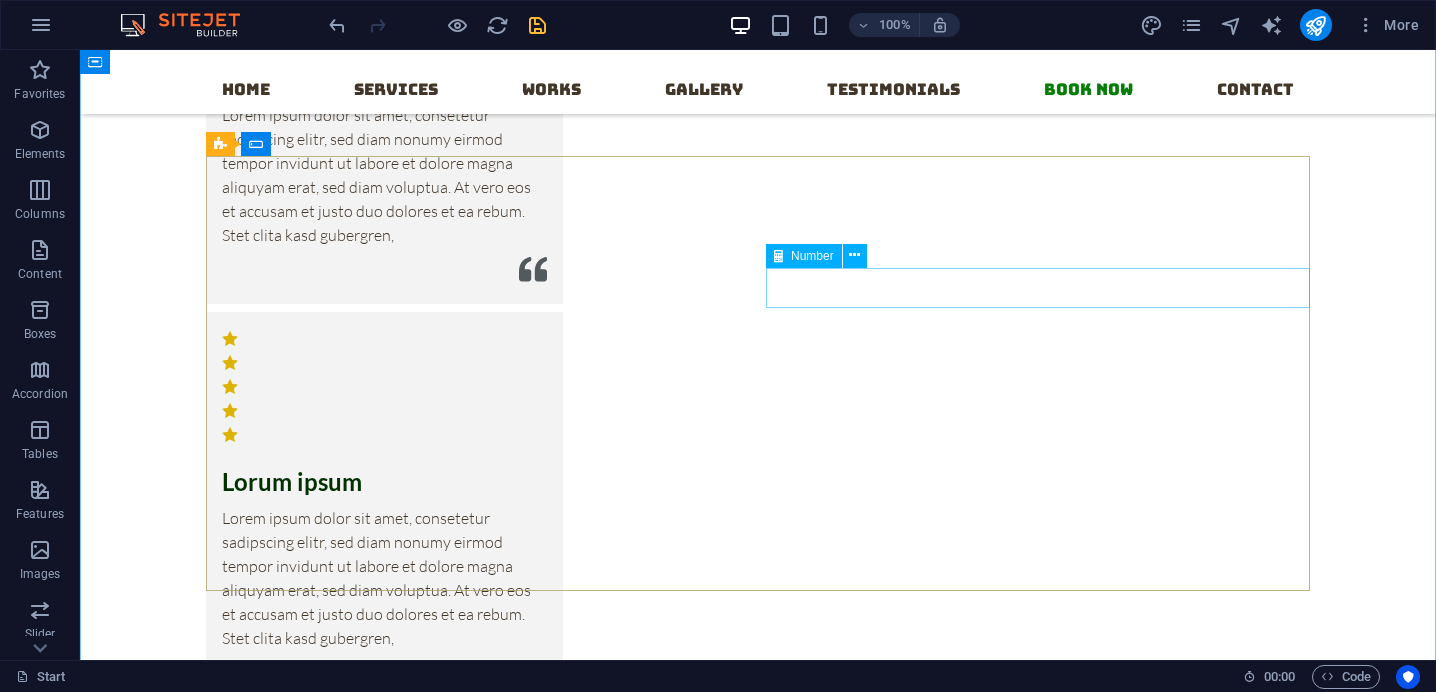 click 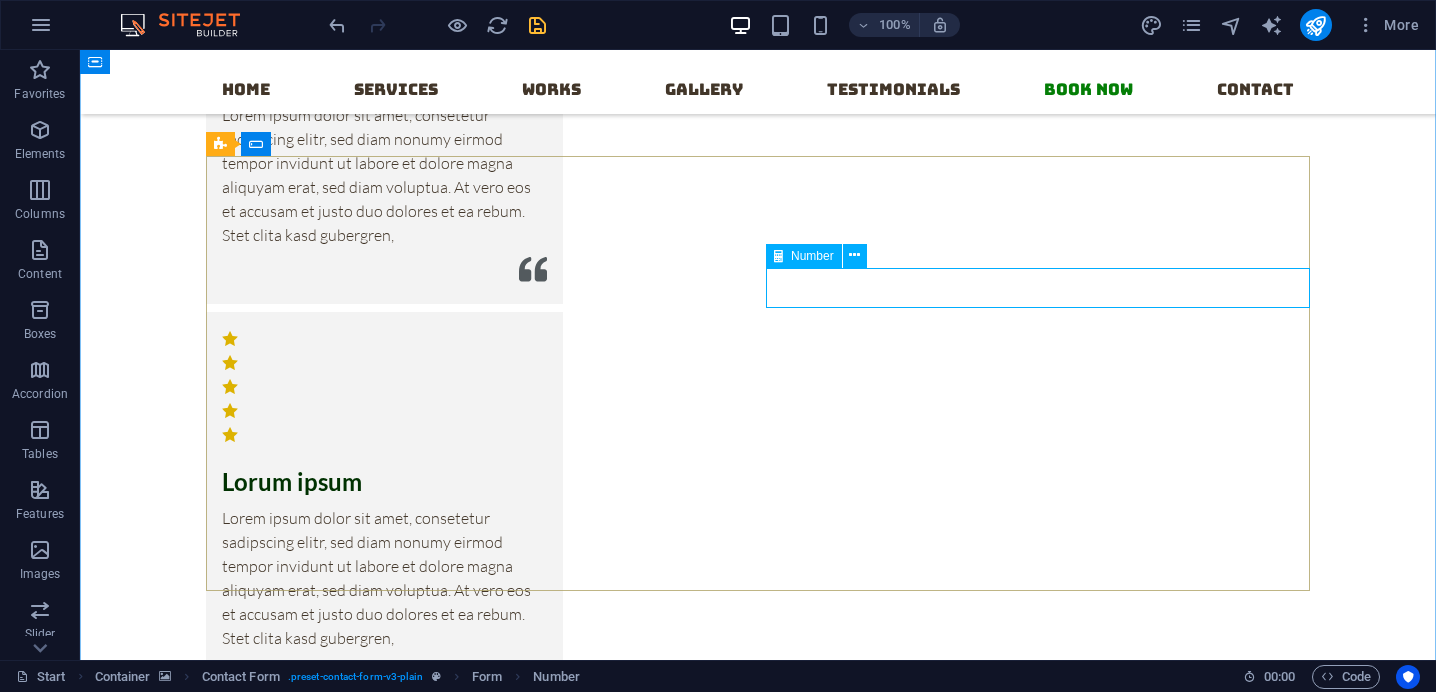 click 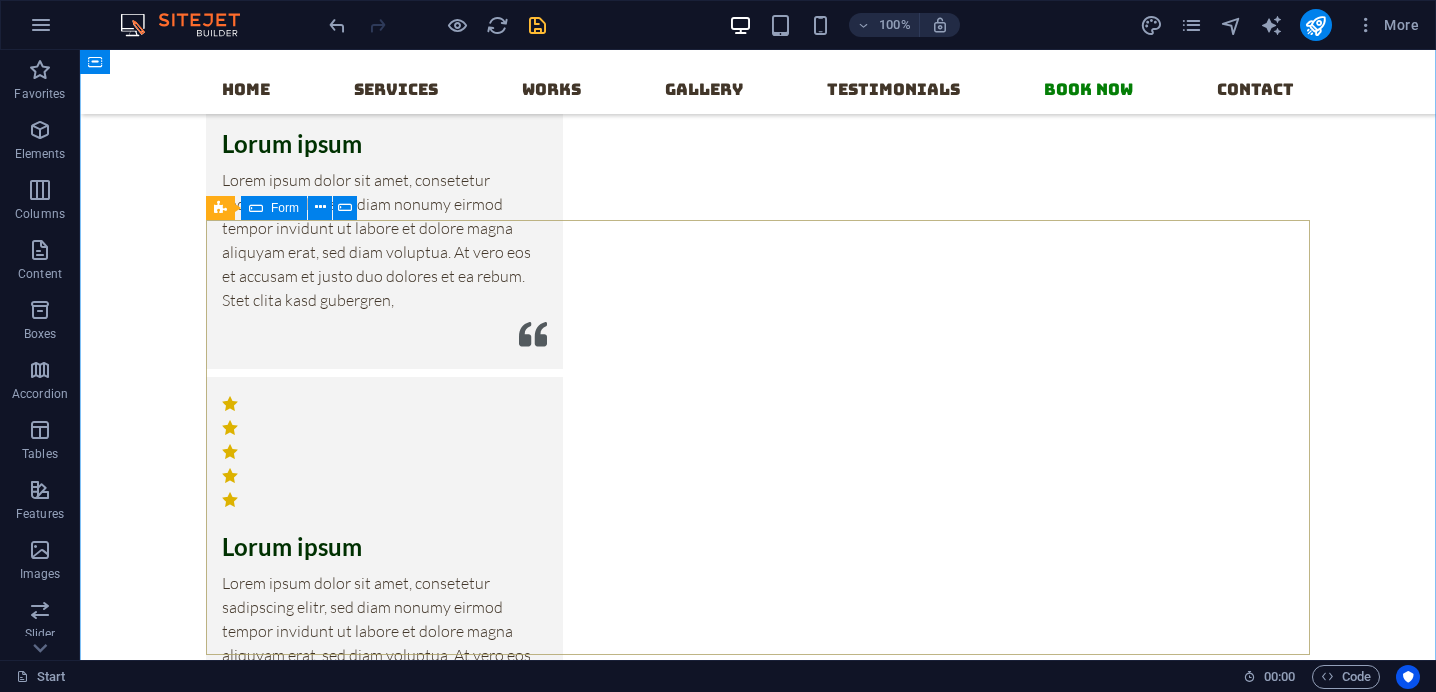 scroll, scrollTop: 16128, scrollLeft: 0, axis: vertical 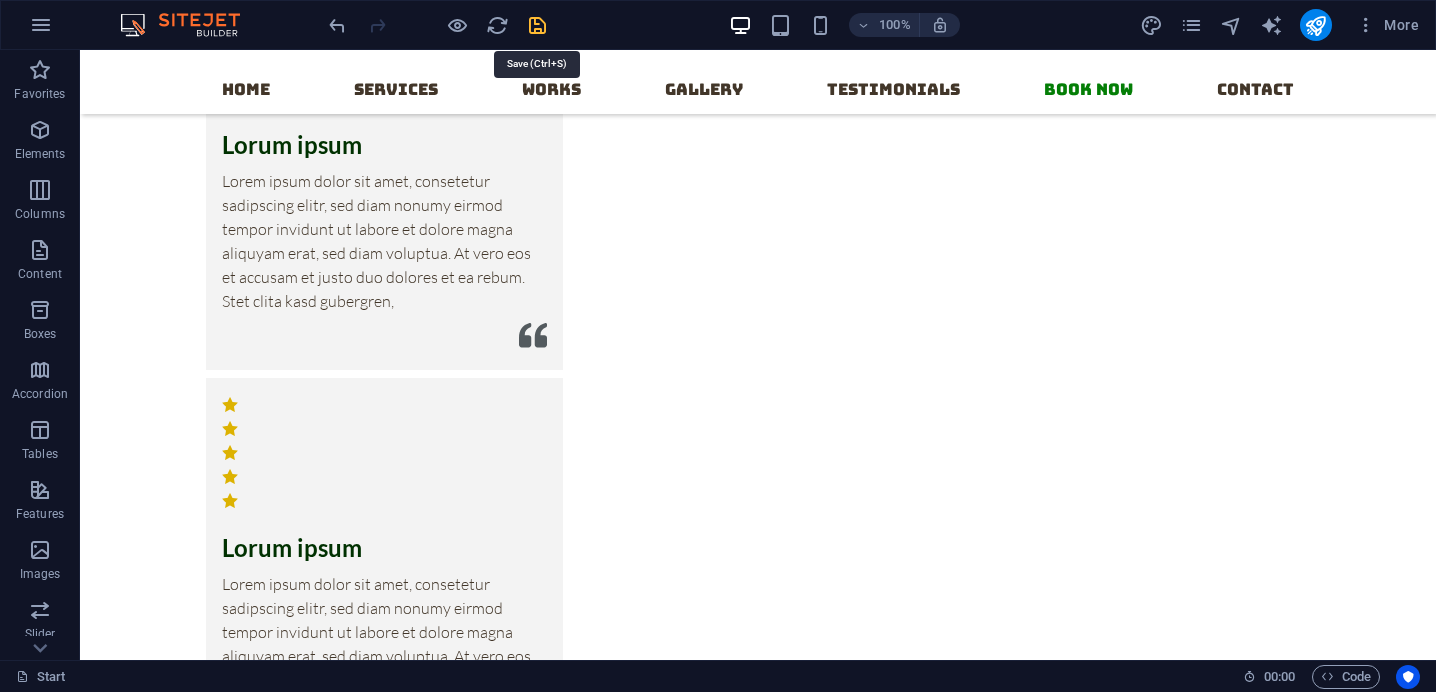 click at bounding box center (537, 25) 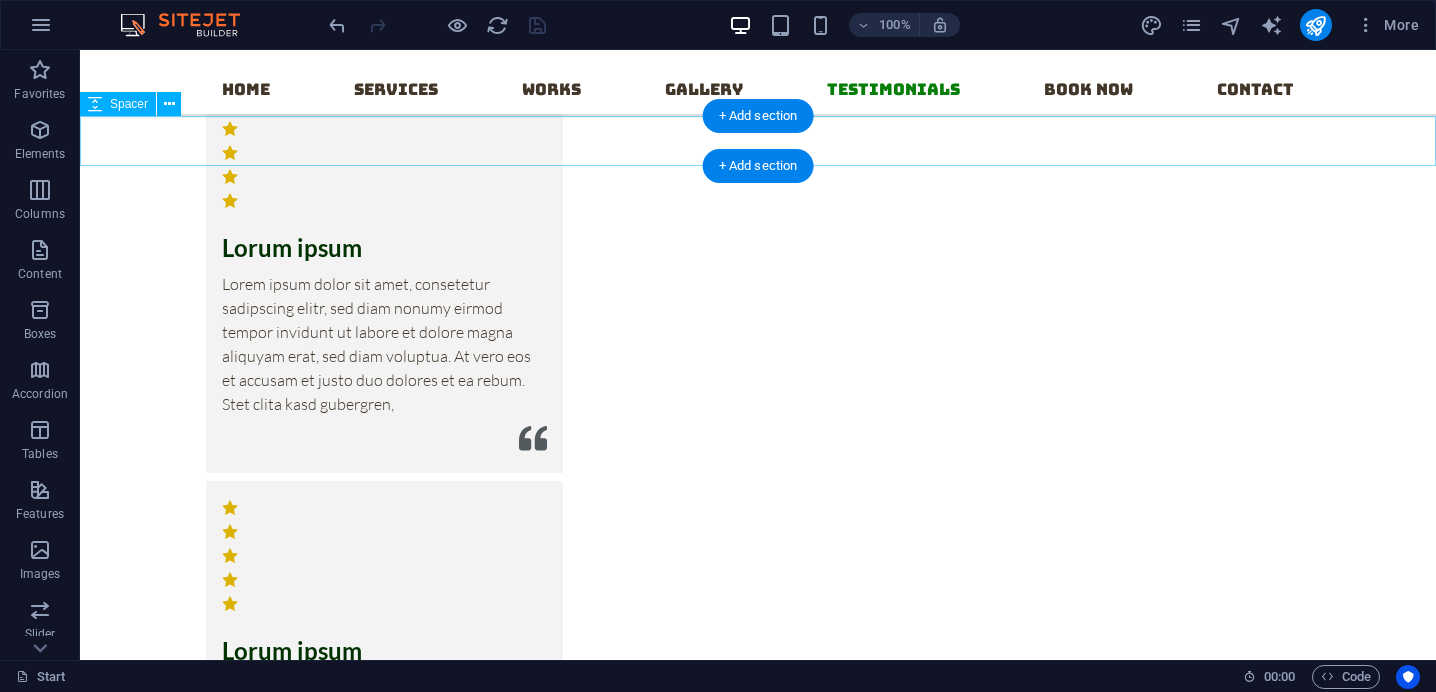 scroll, scrollTop: 14781, scrollLeft: 0, axis: vertical 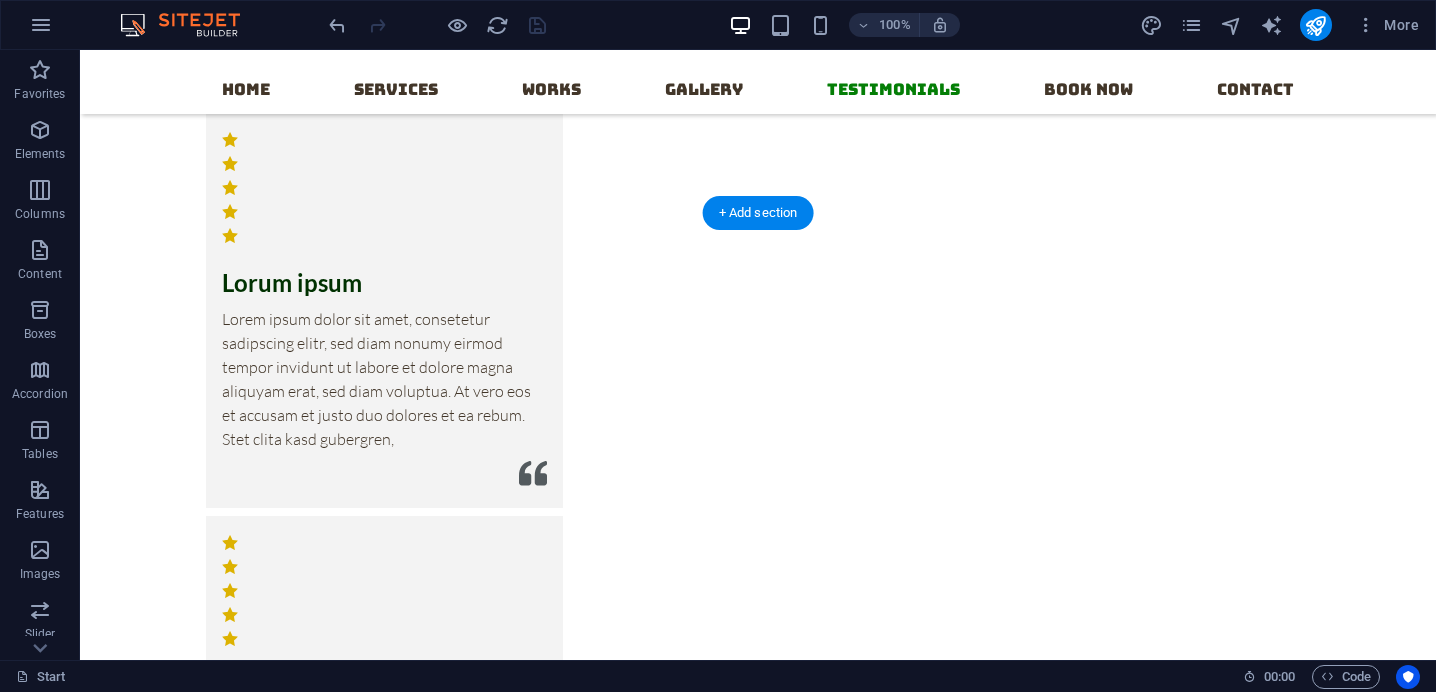 click at bounding box center (758, -1633) 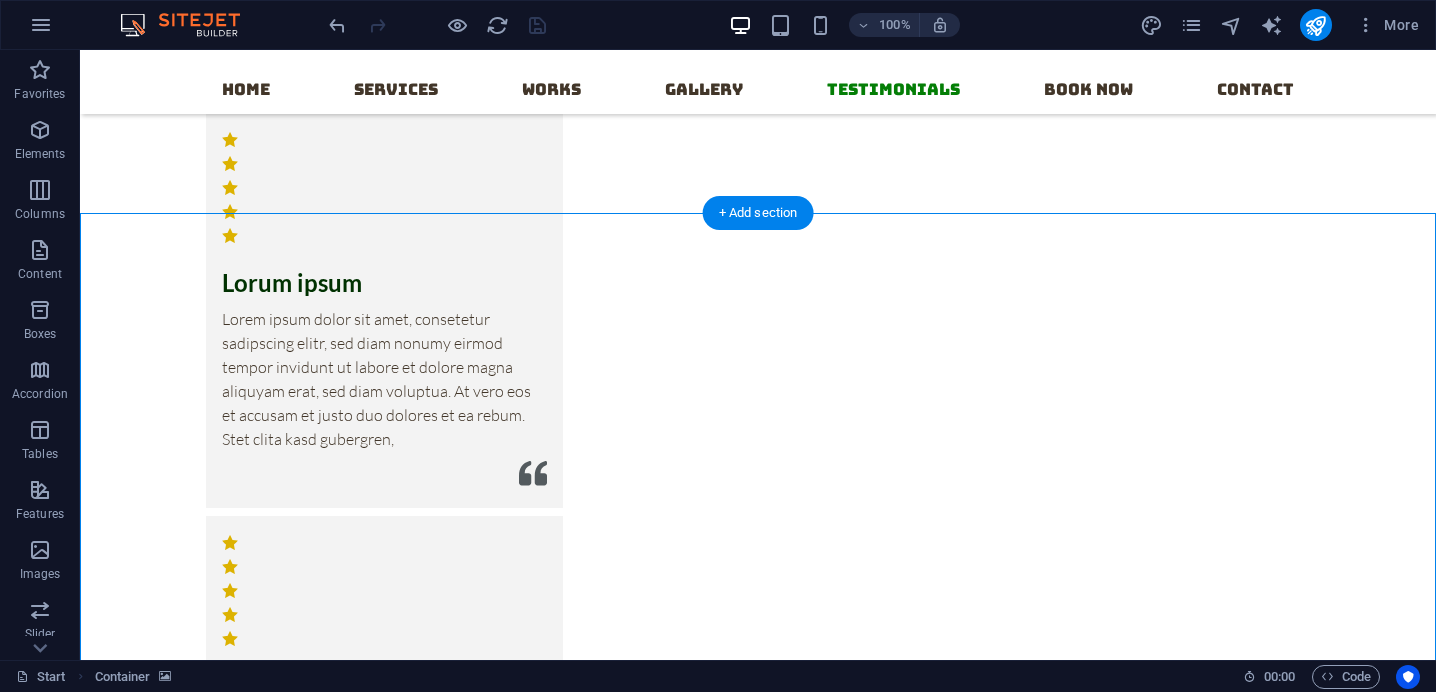 click at bounding box center (758, -1633) 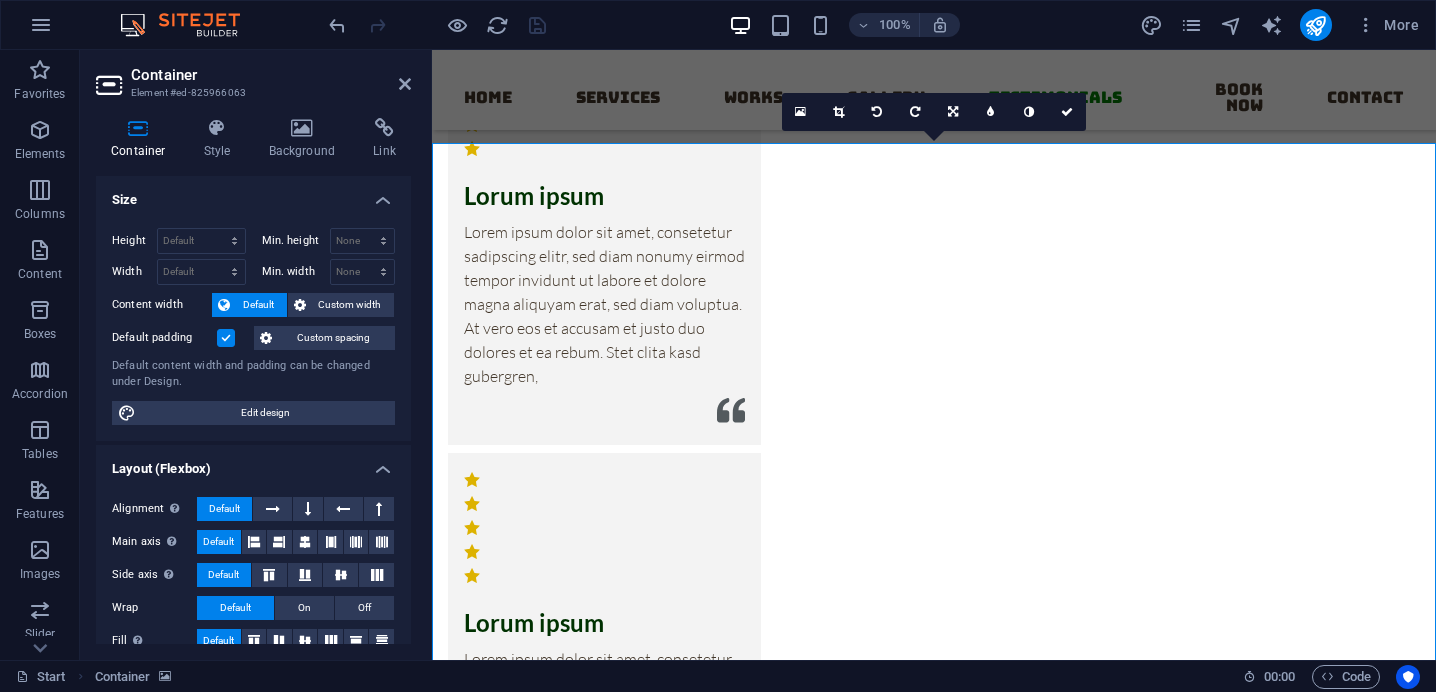 scroll, scrollTop: 14620, scrollLeft: 0, axis: vertical 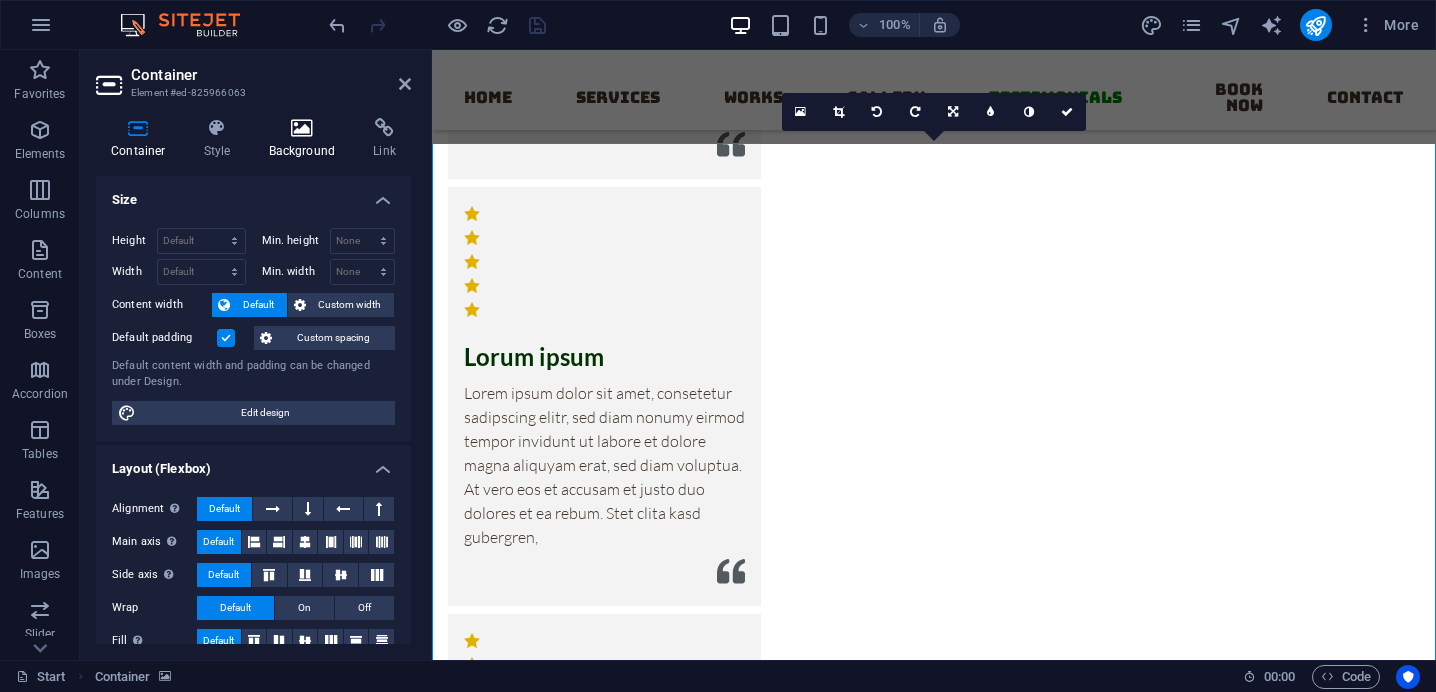 click on "Background" at bounding box center [306, 139] 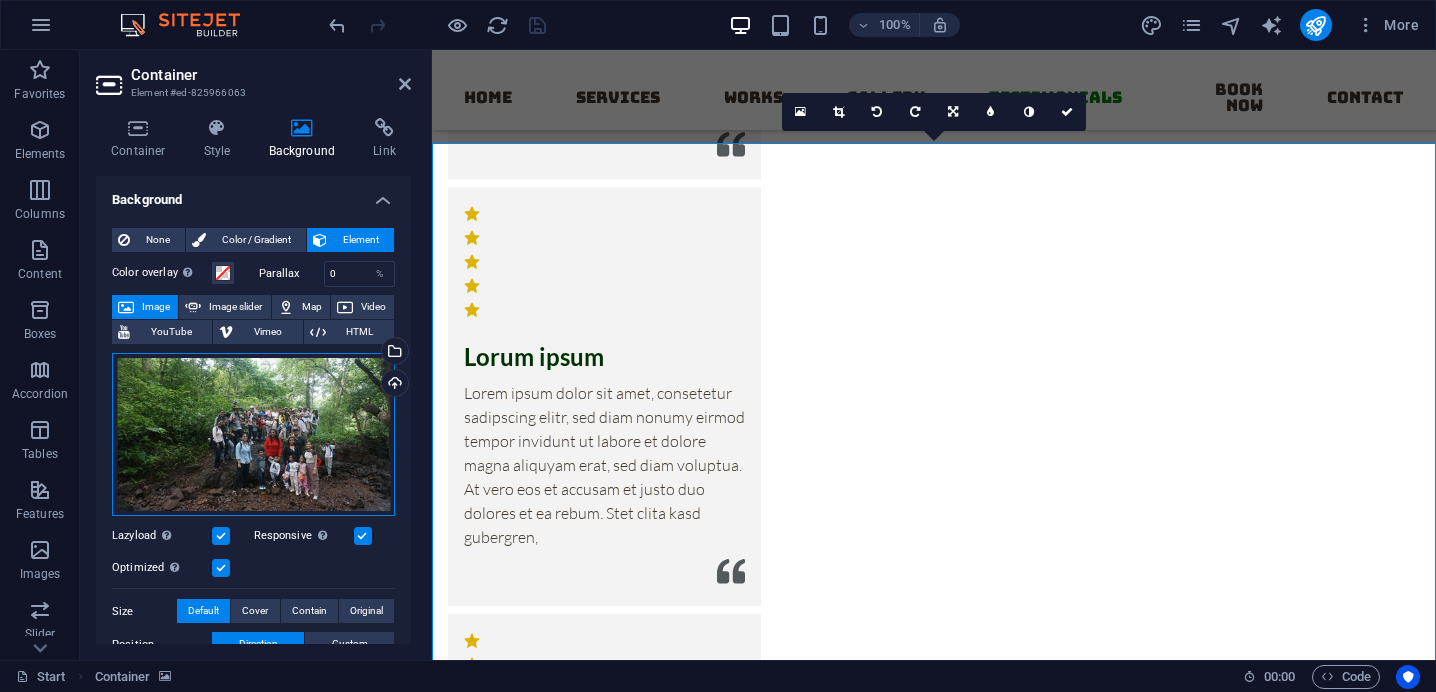click on "Drag files here, click to choose files or select files from Files or our free stock photos & videos" at bounding box center [253, 435] 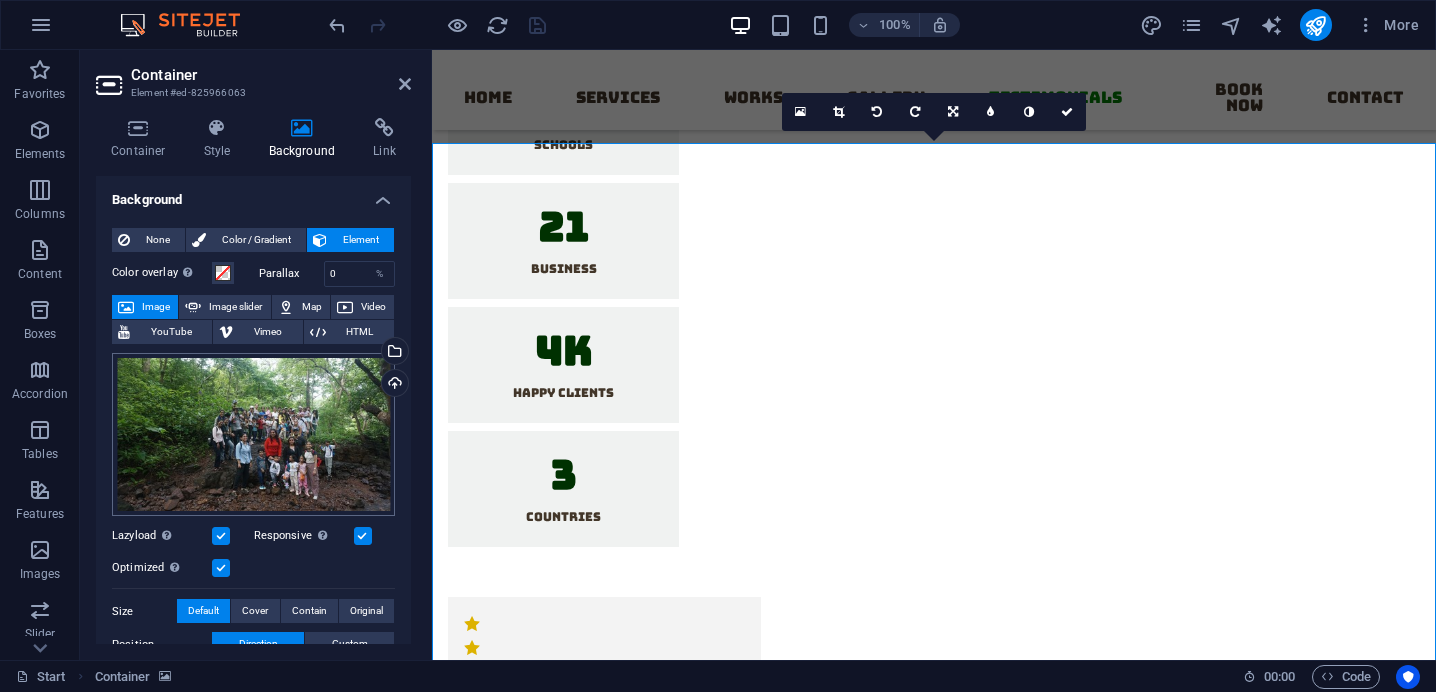 scroll, scrollTop: 15248, scrollLeft: 0, axis: vertical 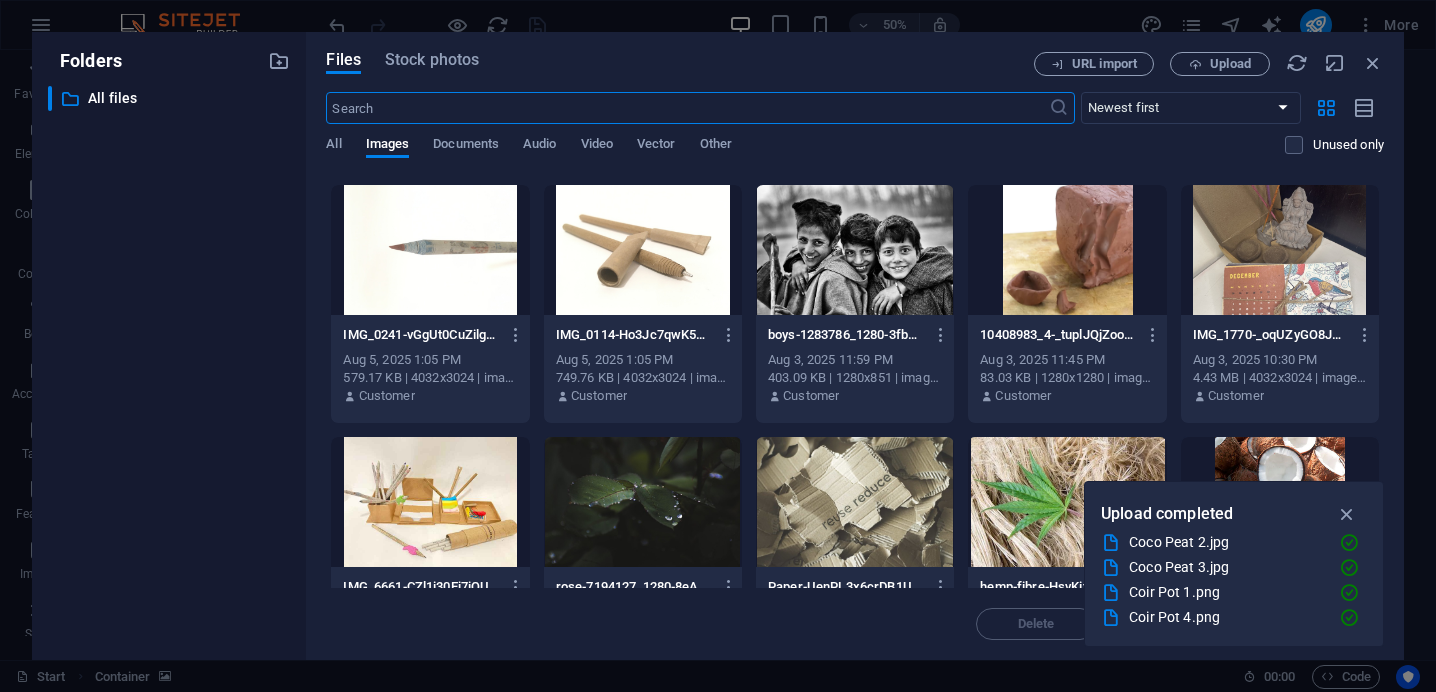 click at bounding box center (855, 250) 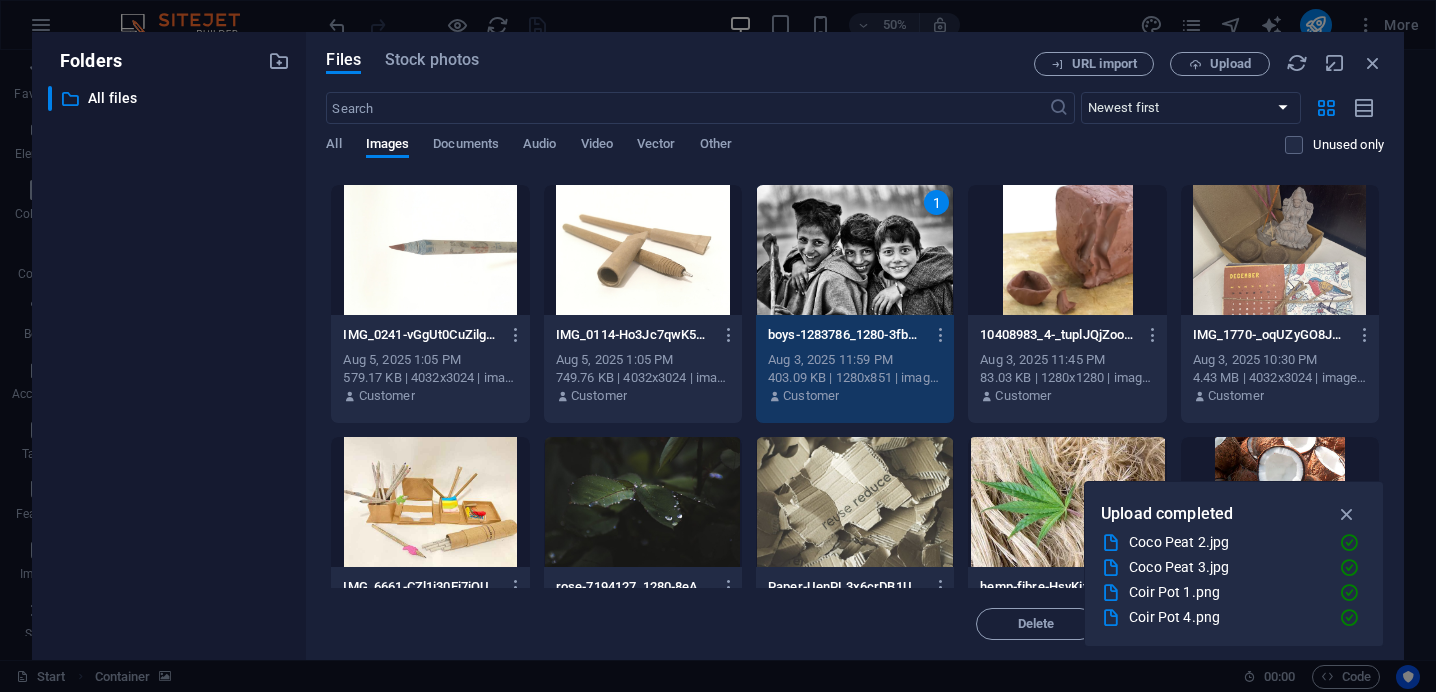 click on "1" at bounding box center [855, 250] 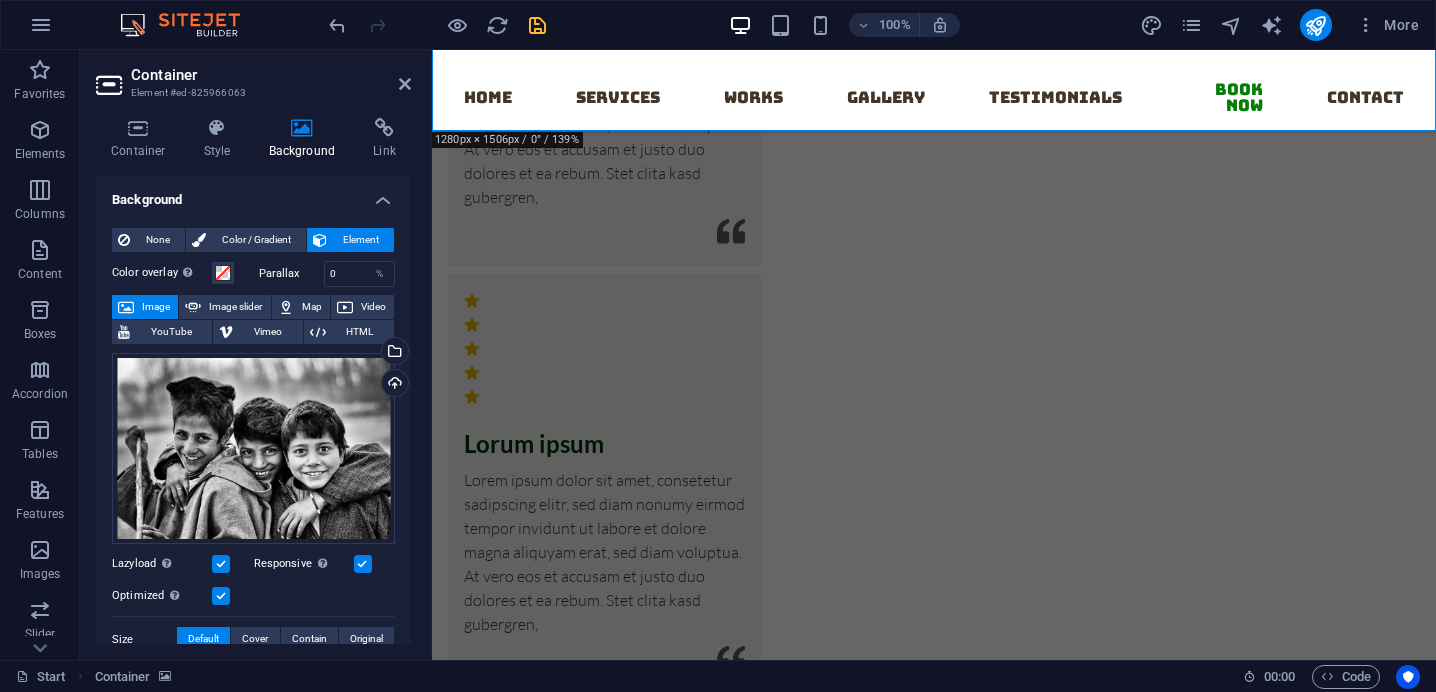 click at bounding box center (934, 1640) 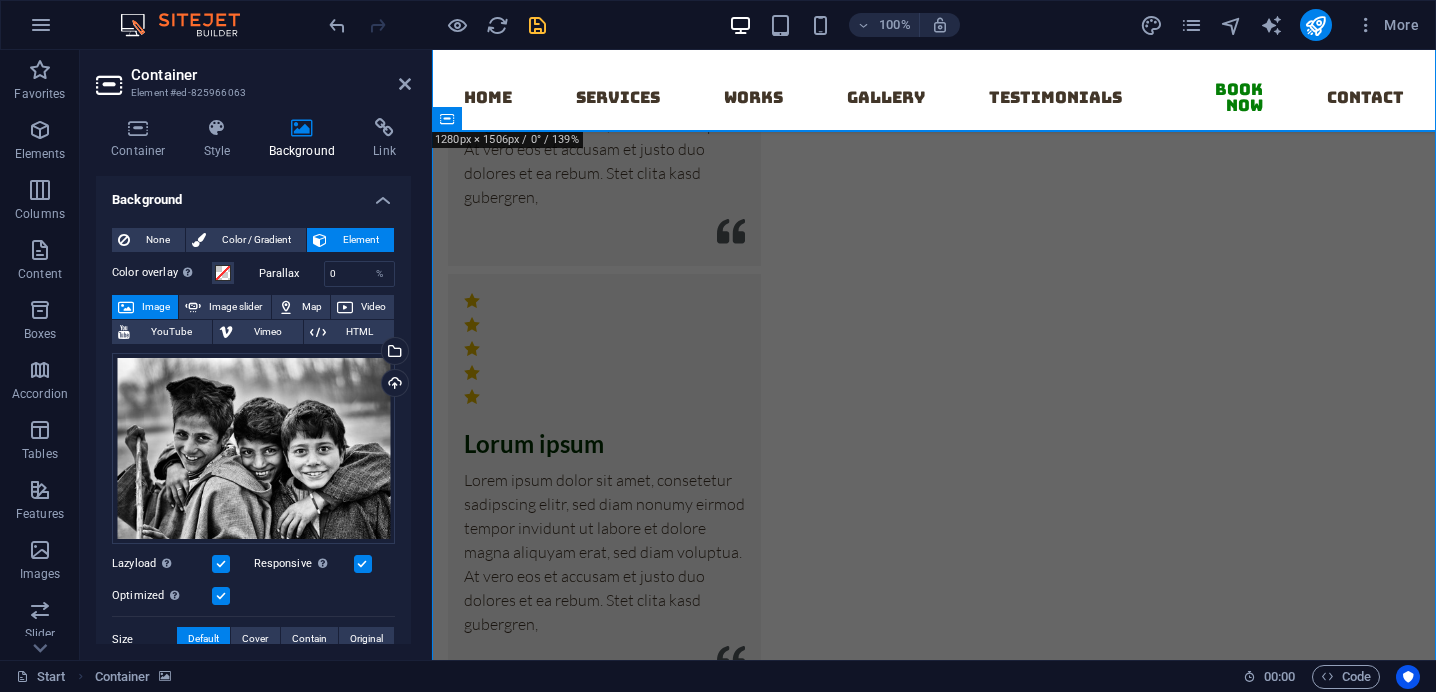 click at bounding box center [934, 1640] 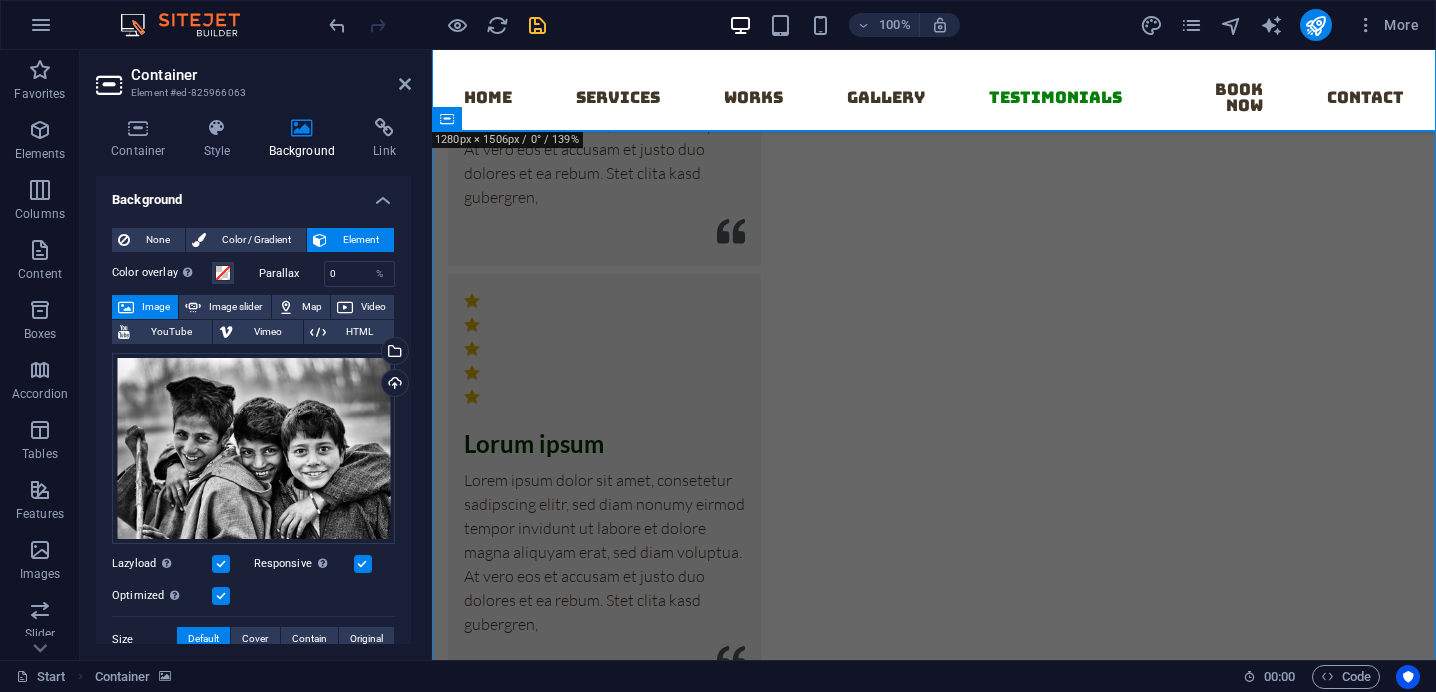 scroll, scrollTop: 15583, scrollLeft: 0, axis: vertical 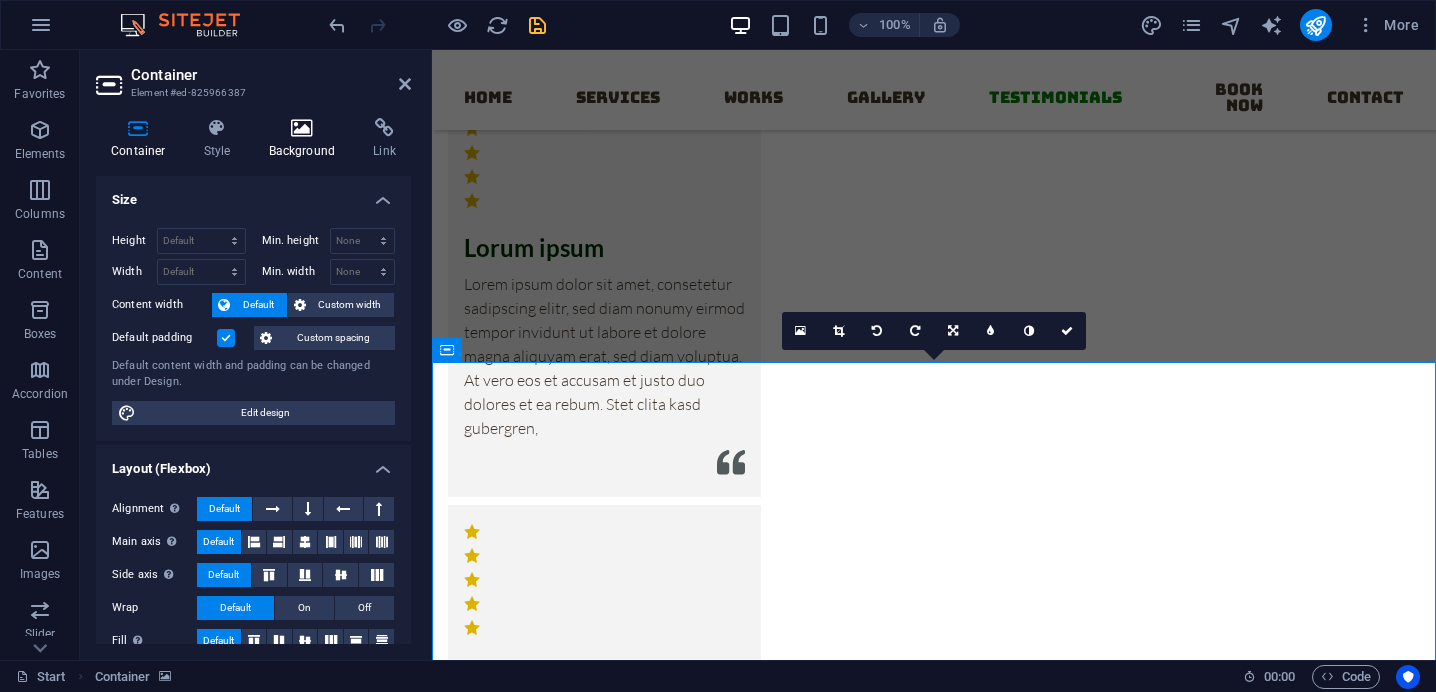 click on "Background" at bounding box center [306, 139] 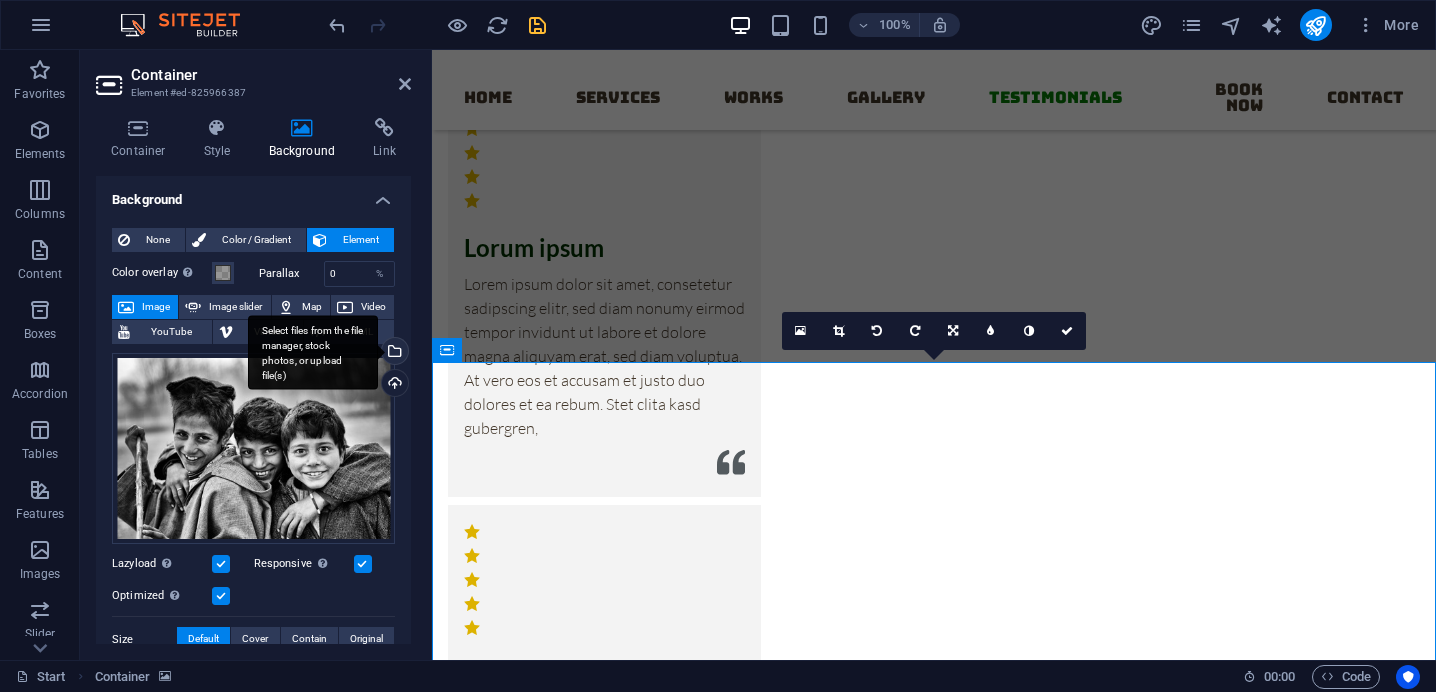 click on "Select files from the file manager, stock photos, or upload file(s)" at bounding box center [313, 352] 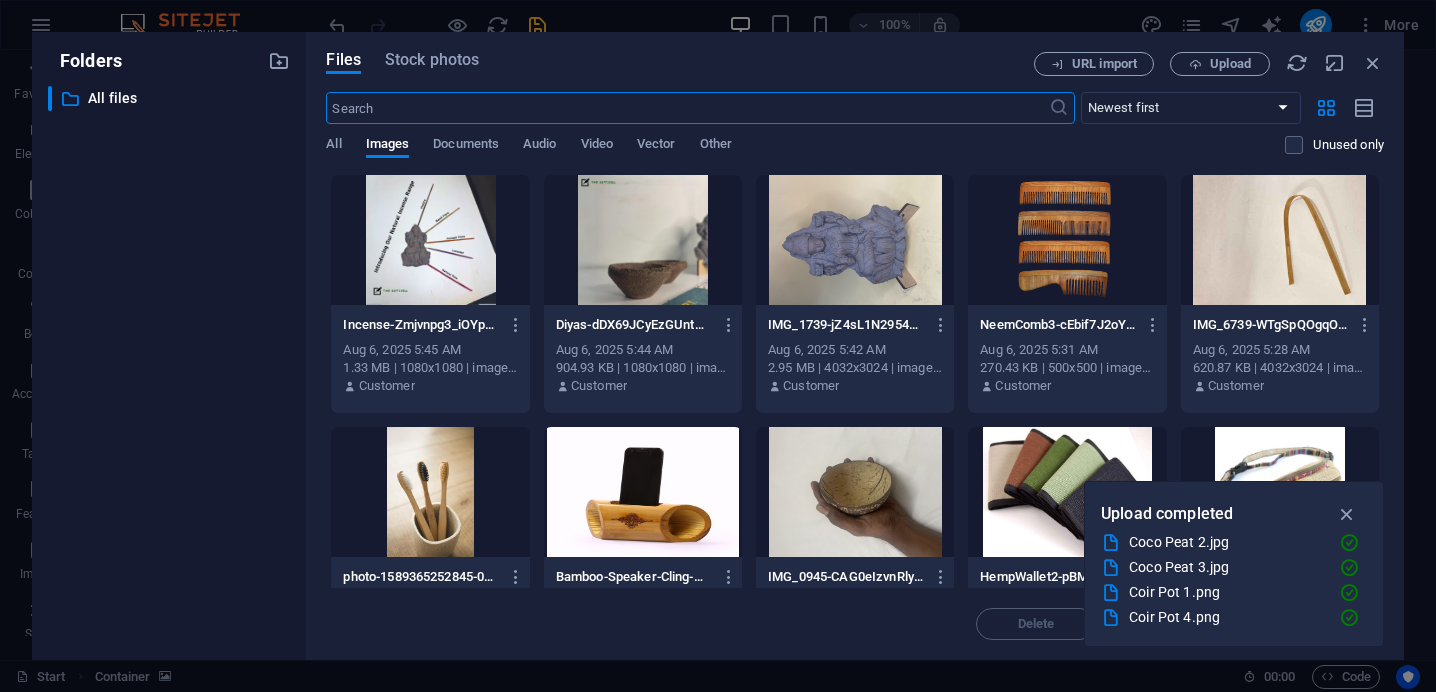 click on "Folders ​ All files All files" at bounding box center (169, 346) 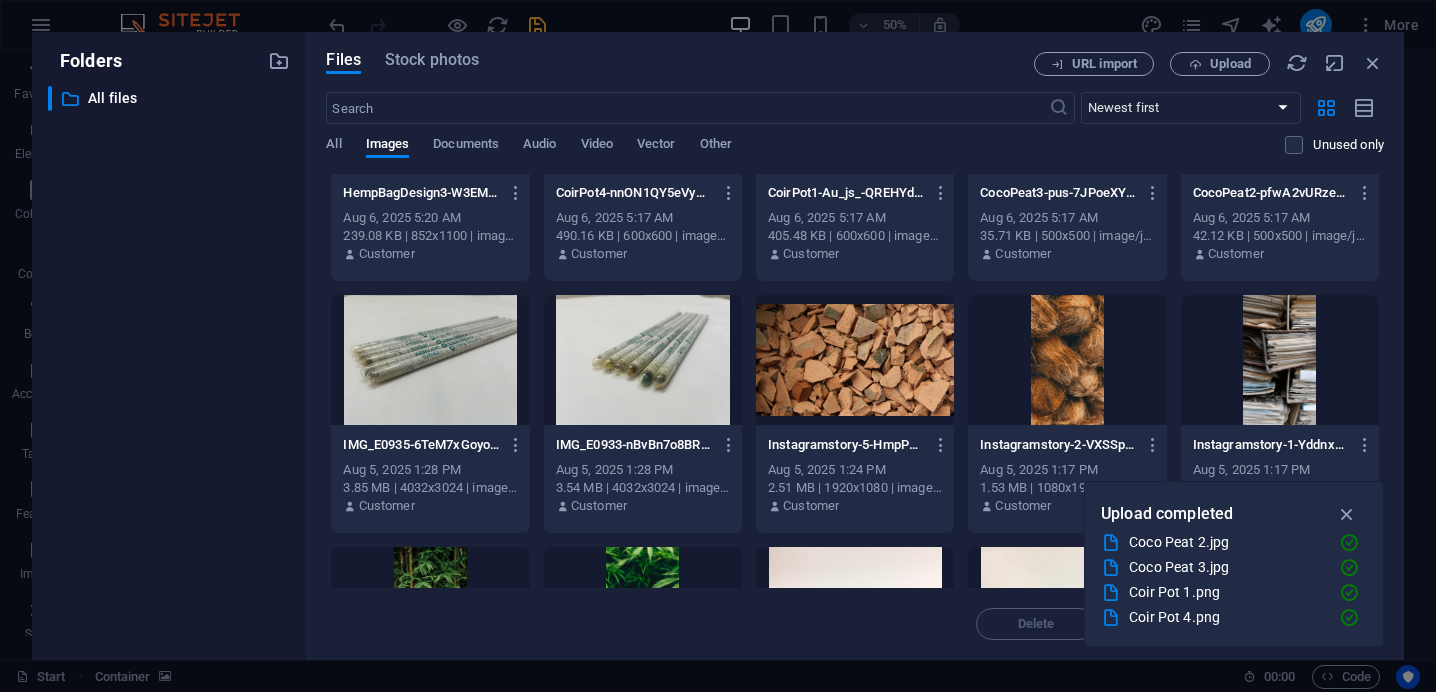 scroll, scrollTop: 771, scrollLeft: 0, axis: vertical 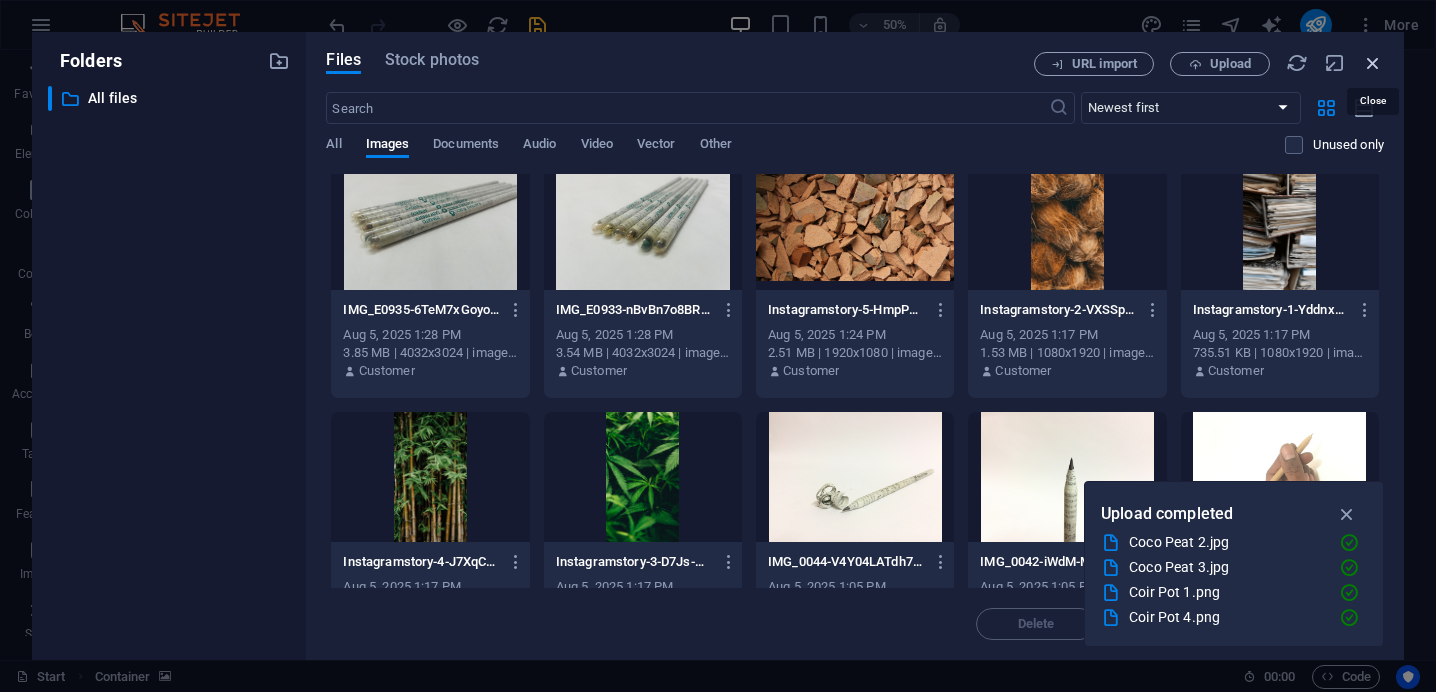 click at bounding box center [1373, 63] 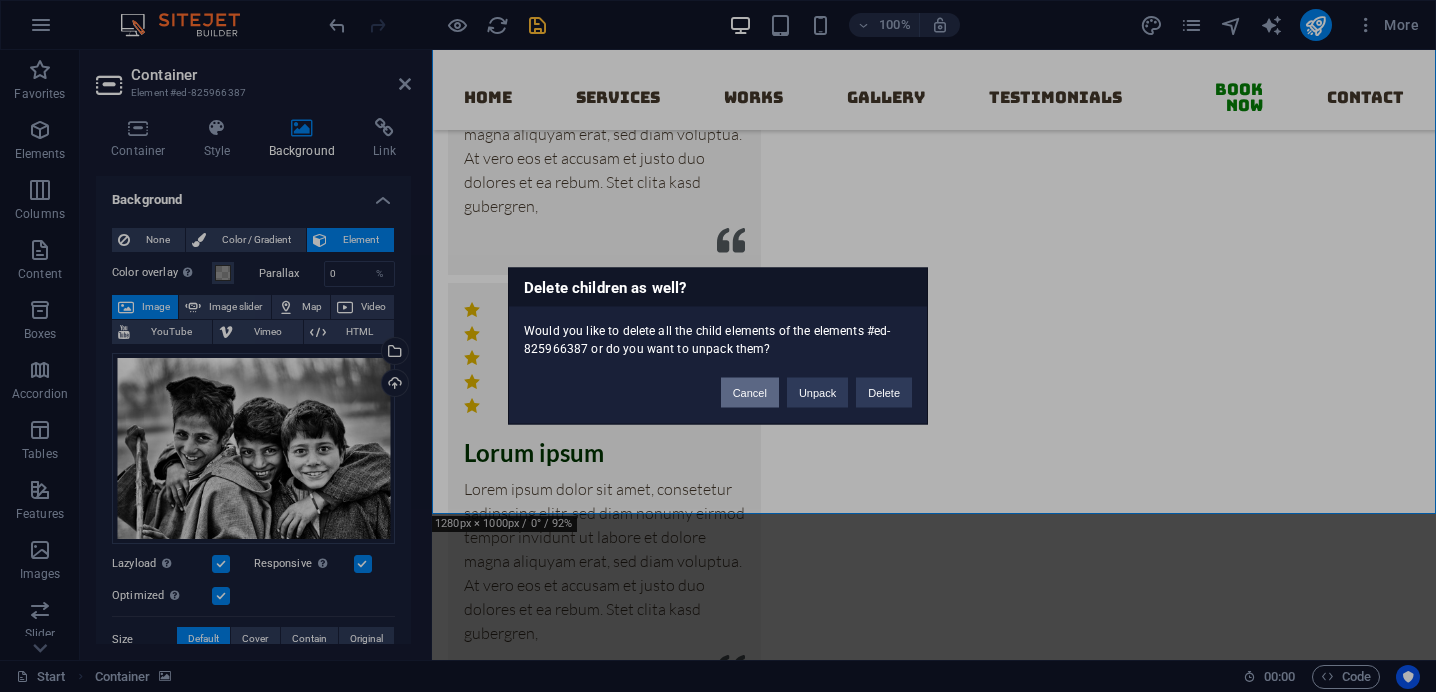 click on "Cancel" at bounding box center [750, 393] 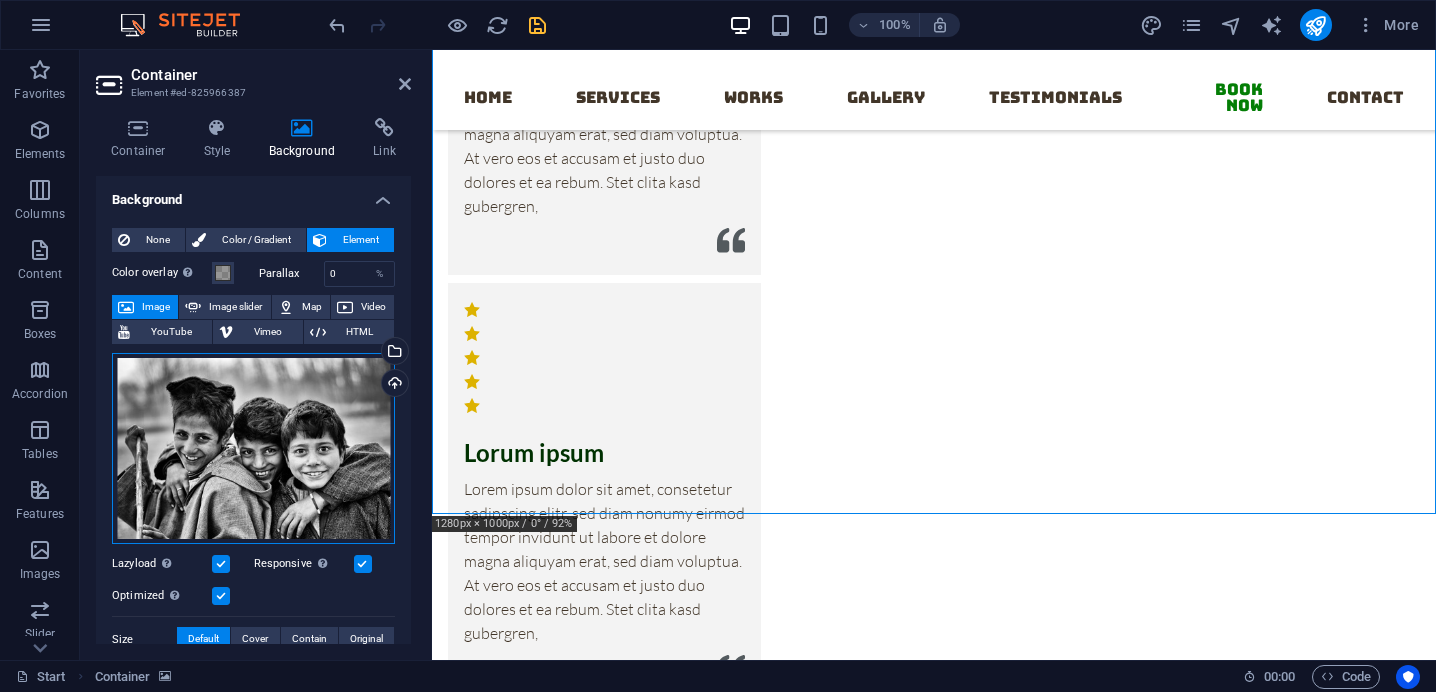click on "Drag files here, click to choose files or select files from Files or our free stock photos & videos" at bounding box center [253, 449] 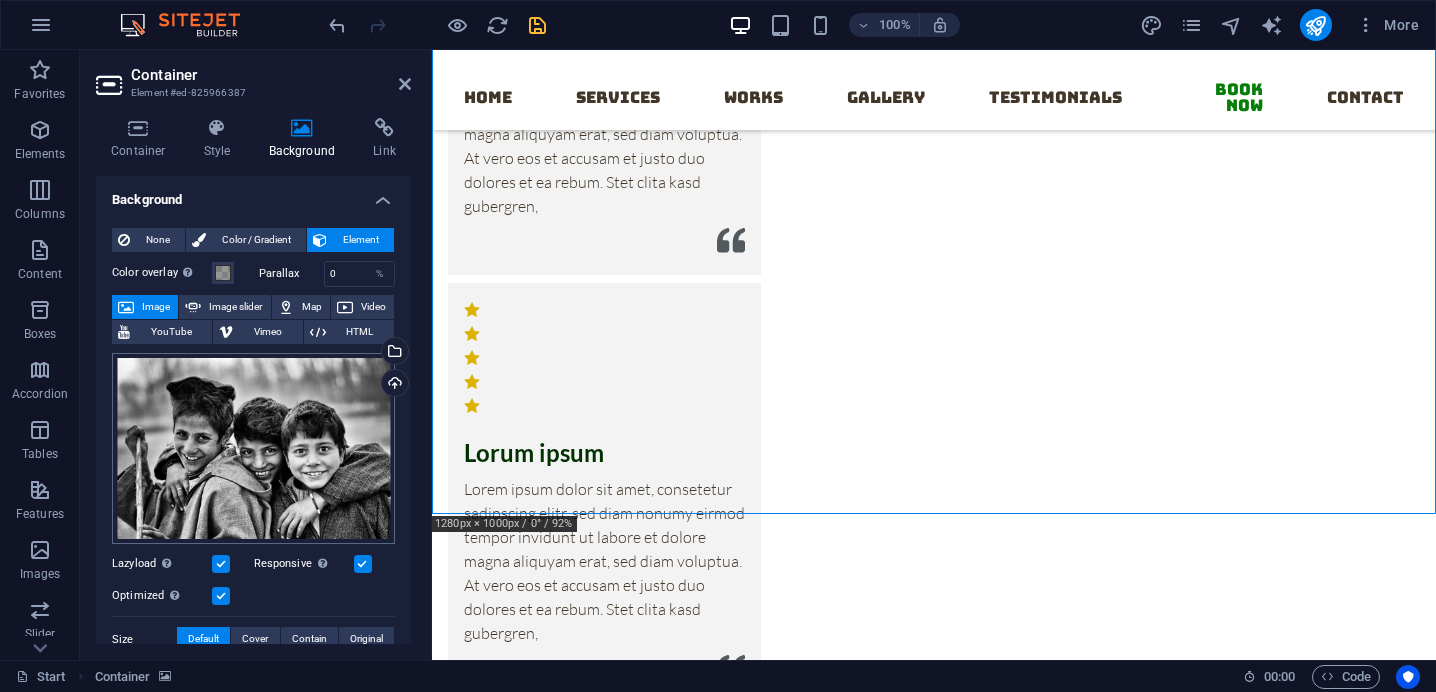 scroll, scrollTop: 16800, scrollLeft: 0, axis: vertical 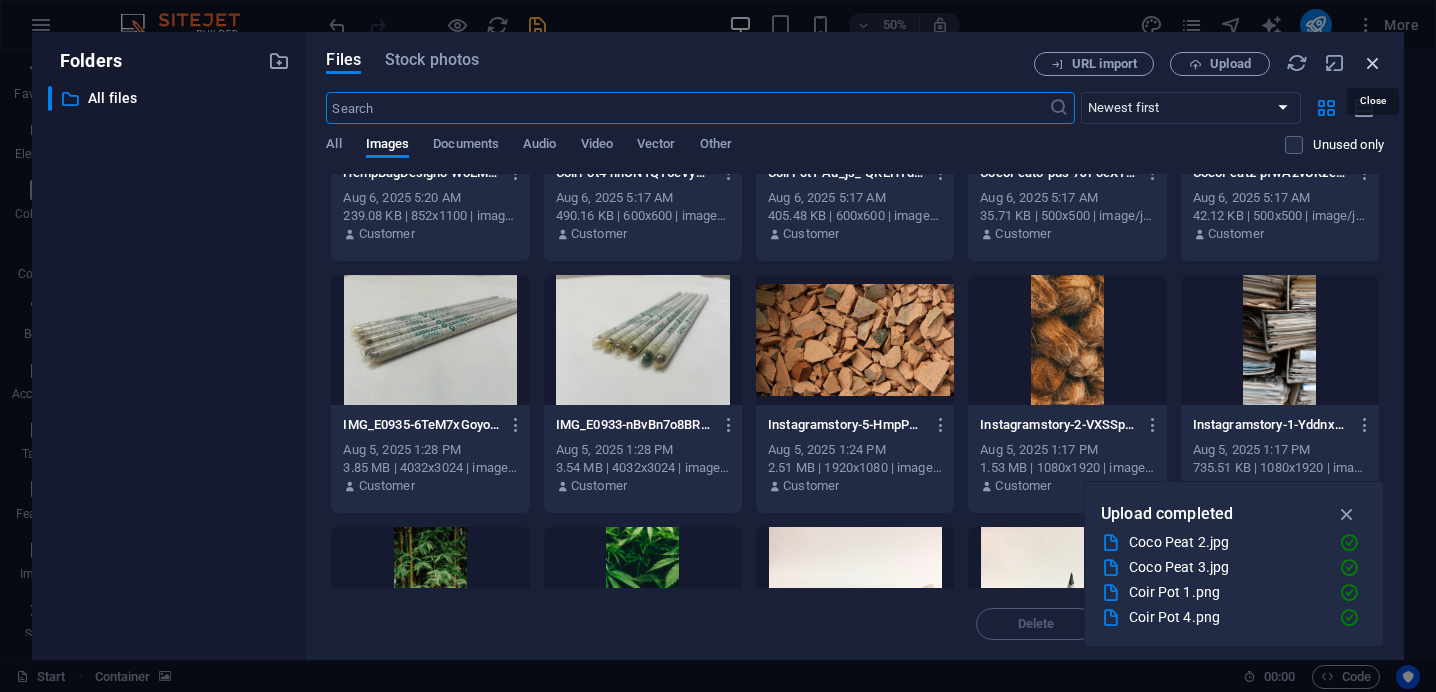 click at bounding box center [1373, 63] 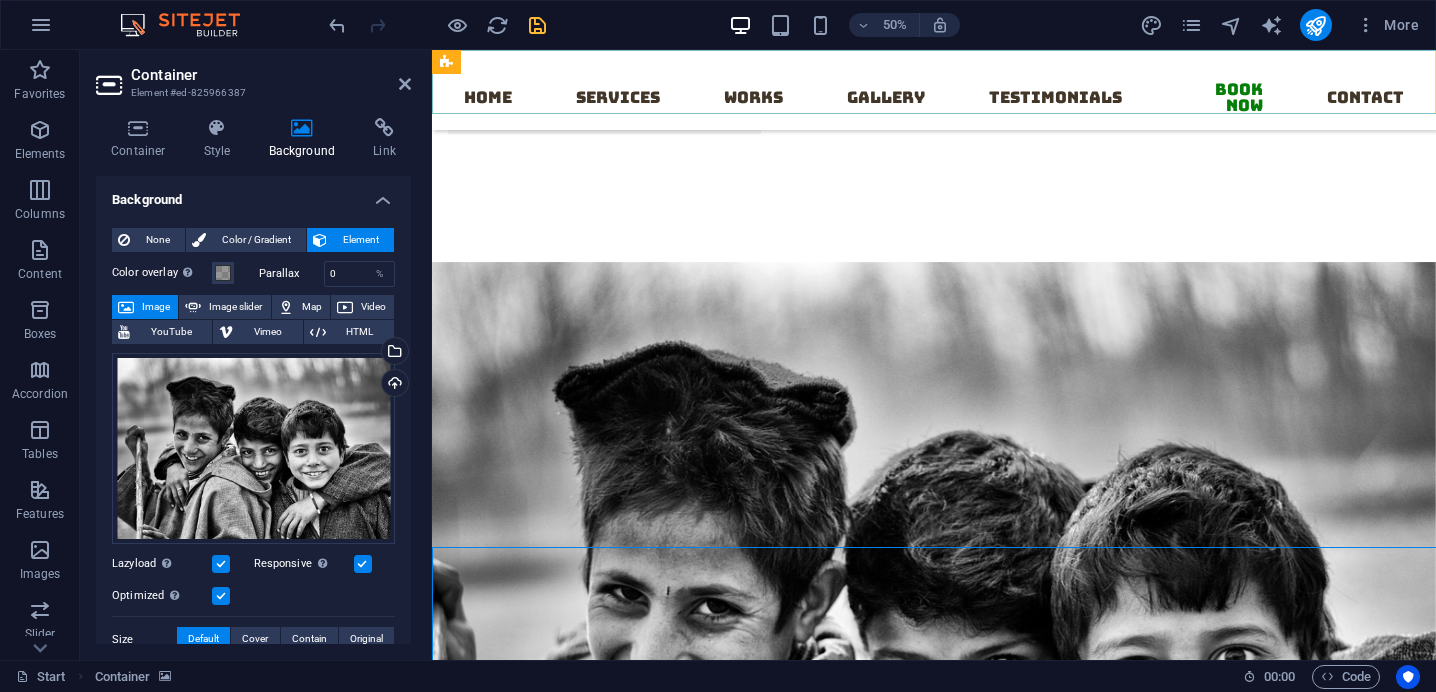 scroll, scrollTop: 15982, scrollLeft: 0, axis: vertical 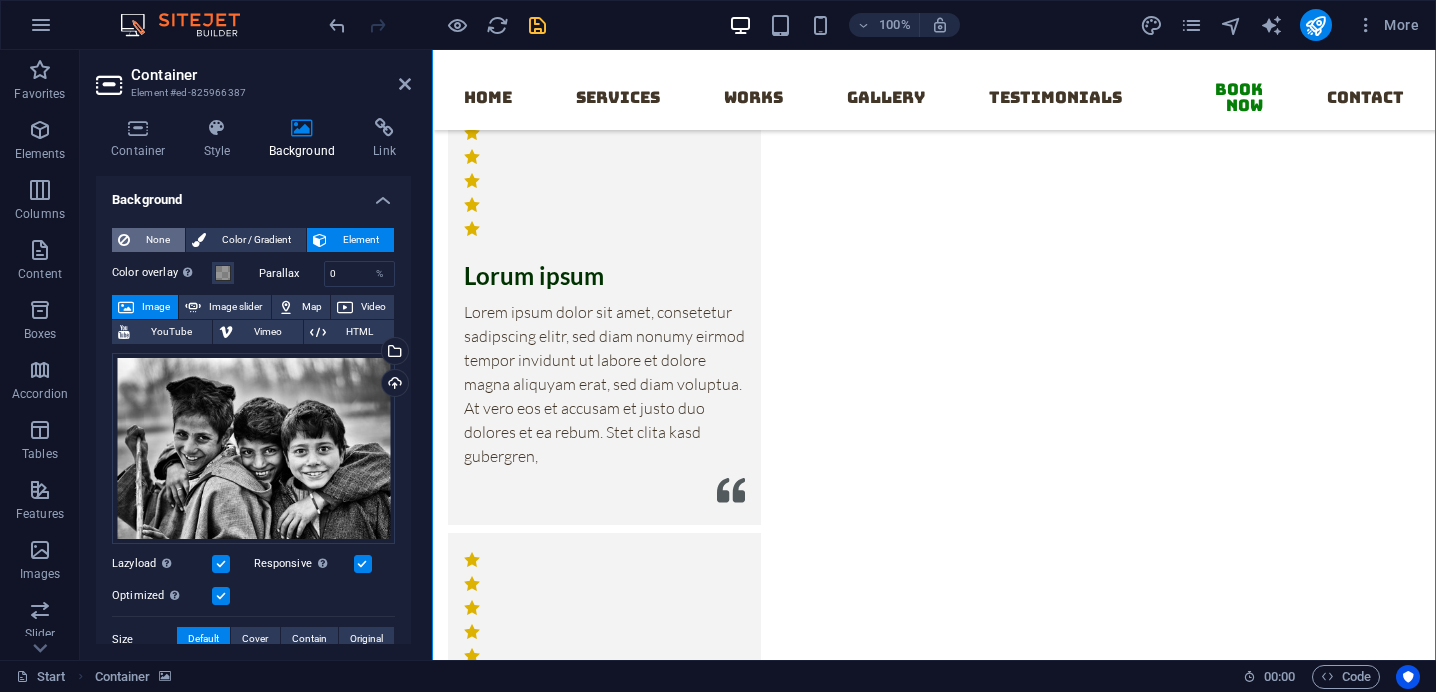 click at bounding box center [124, 240] 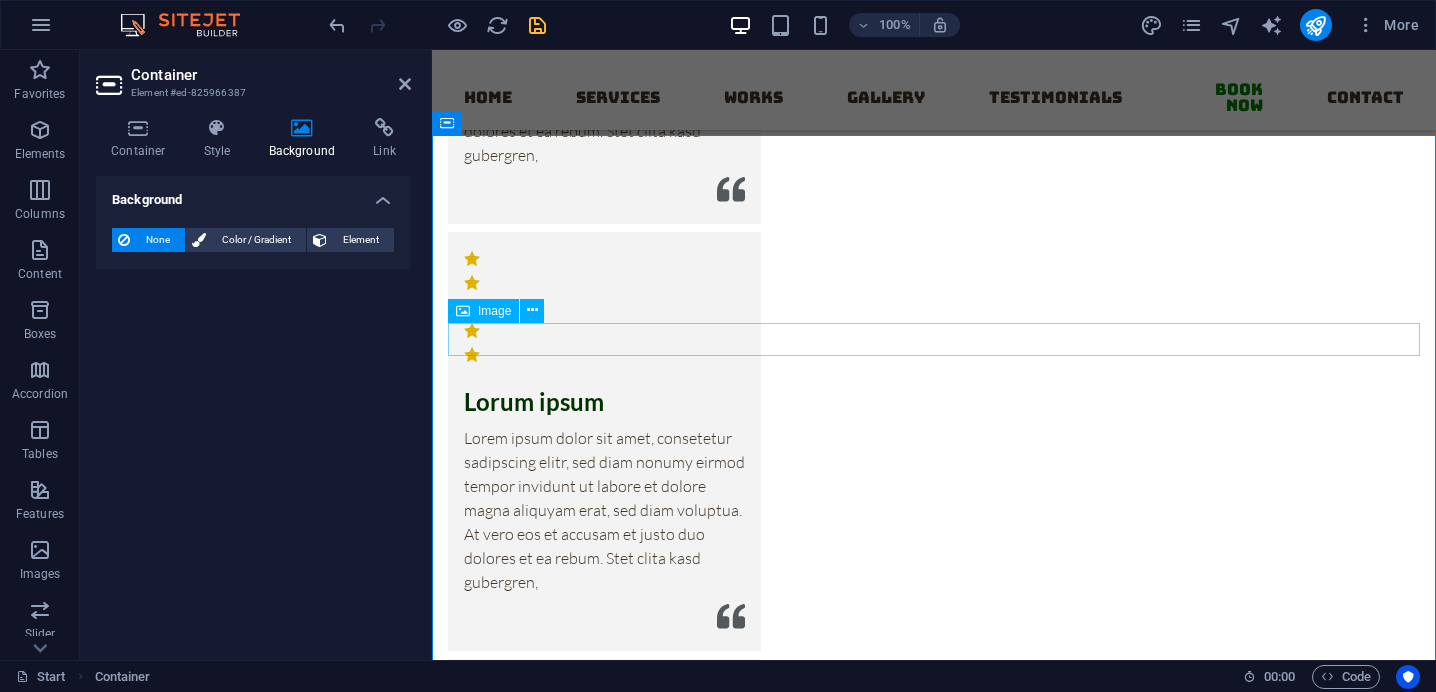 scroll, scrollTop: 15900, scrollLeft: 0, axis: vertical 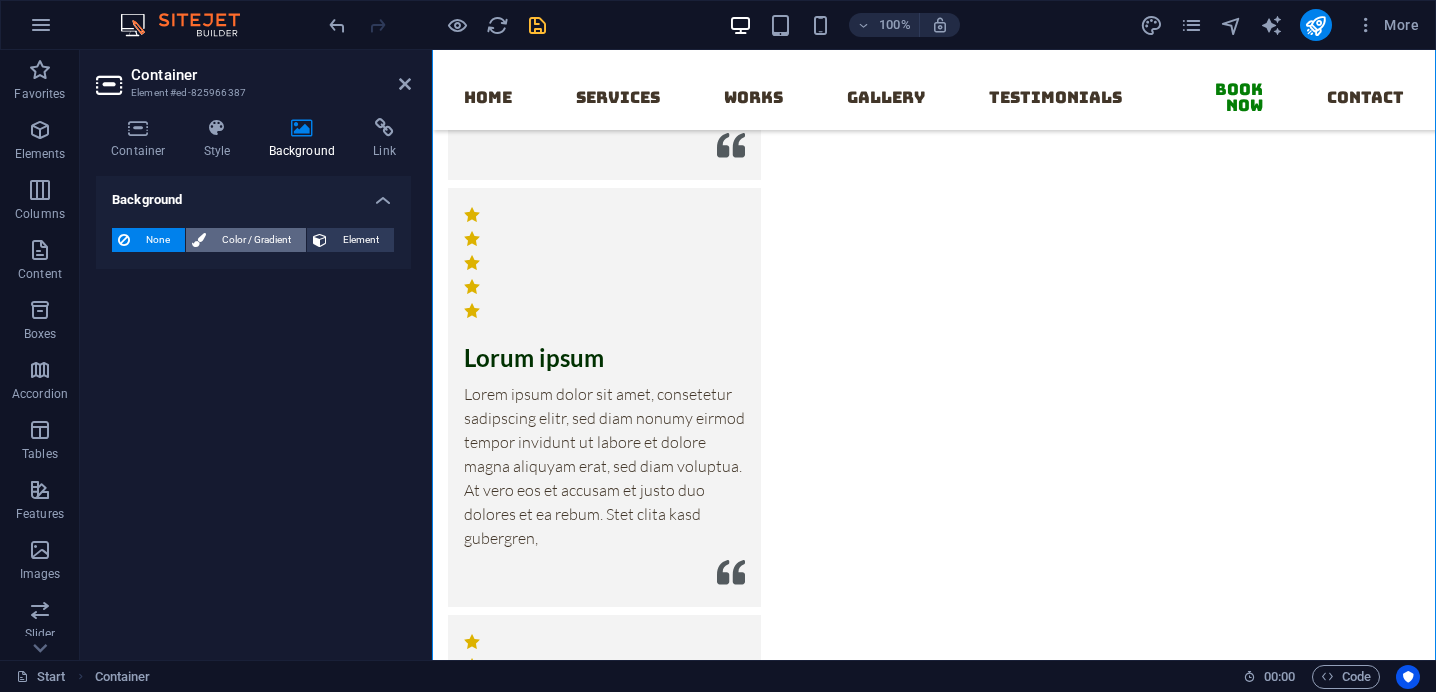click on "Color / Gradient" at bounding box center [256, 240] 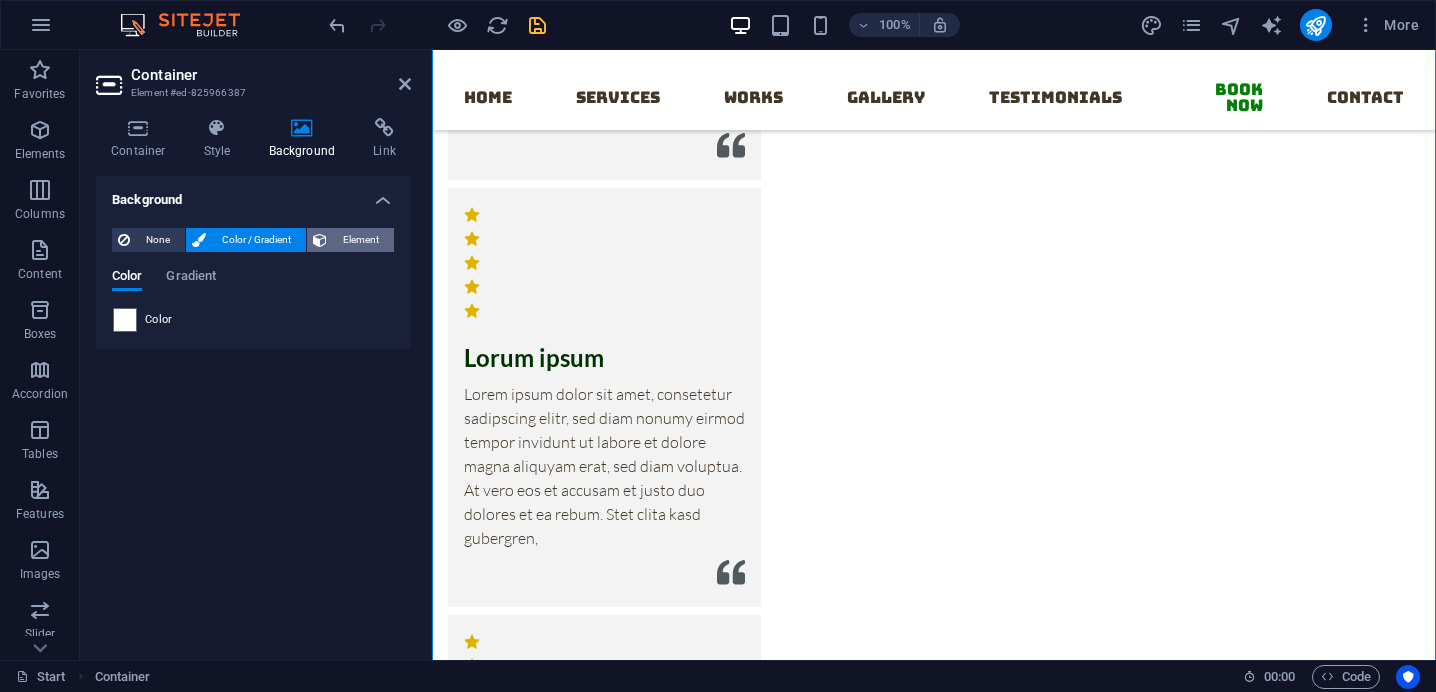 click on "Element" at bounding box center (360, 240) 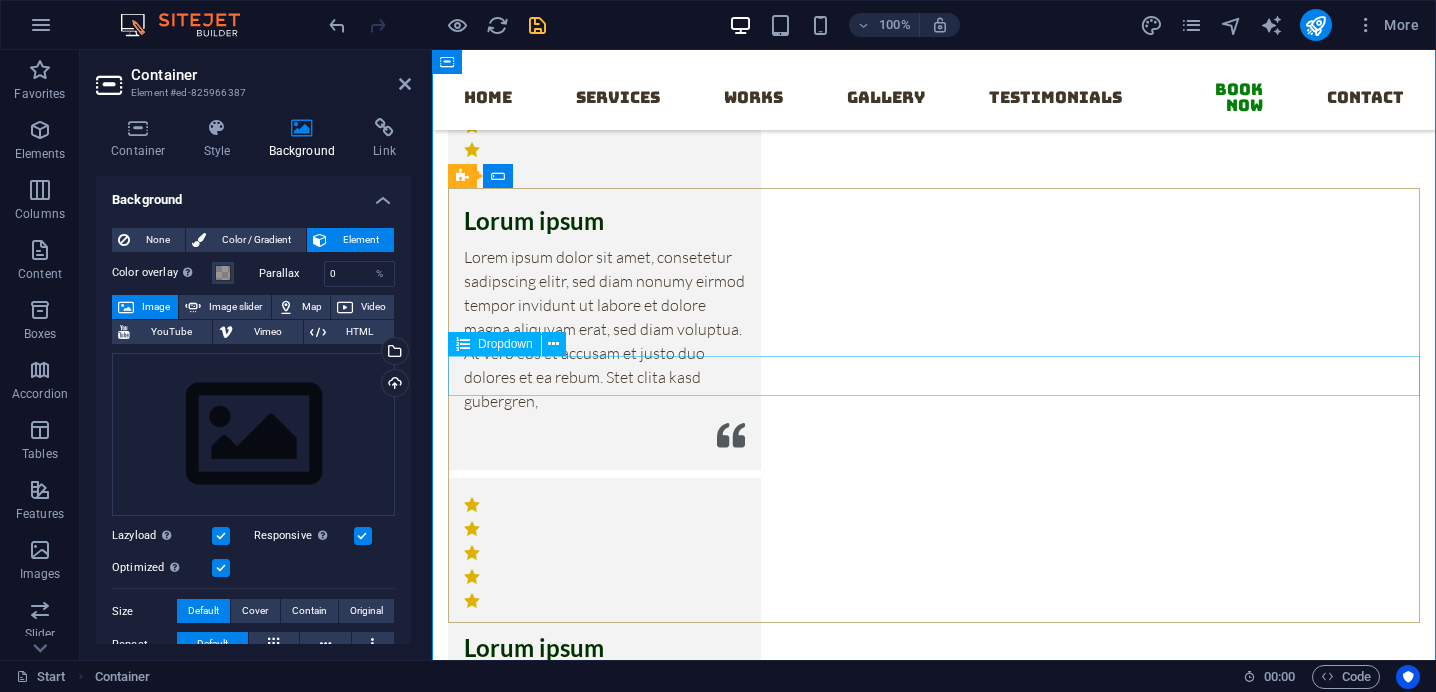 scroll, scrollTop: 16111, scrollLeft: 0, axis: vertical 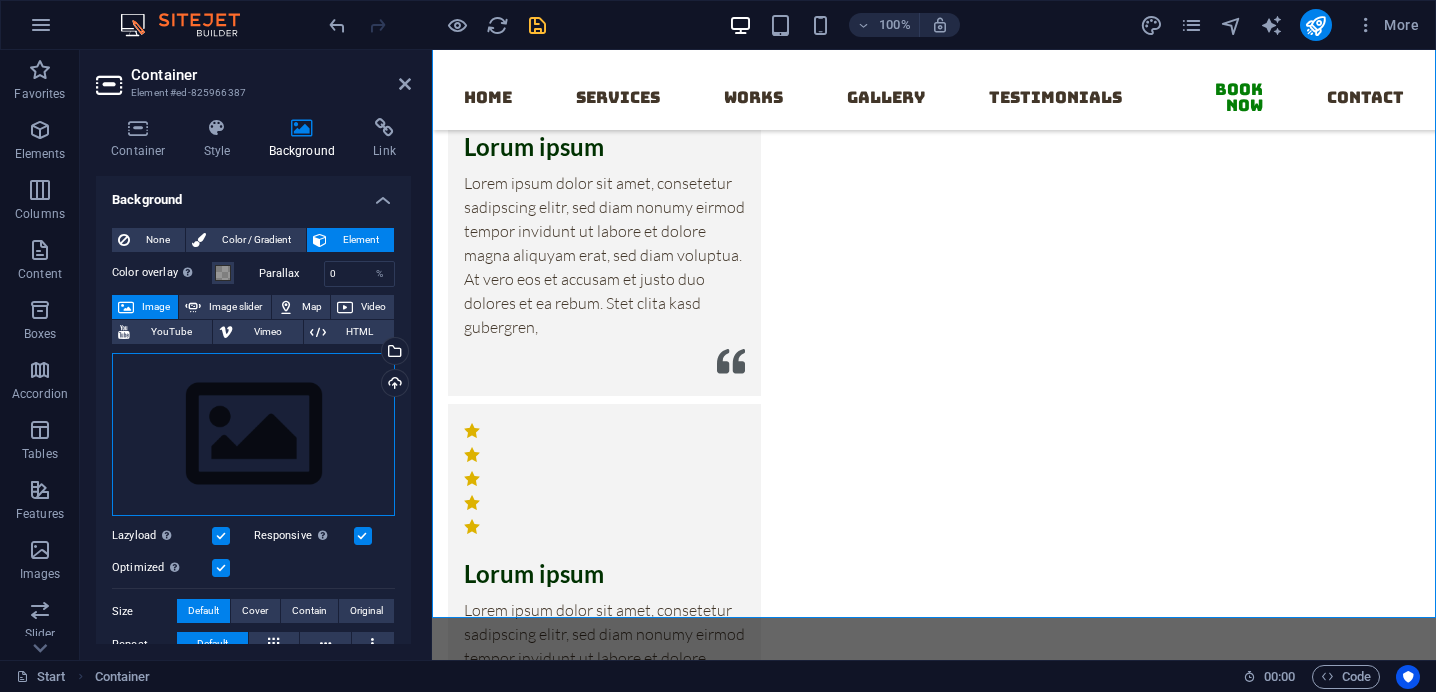 click on "Drag files here, click to choose files or select files from Files or our free stock photos & videos" at bounding box center [253, 435] 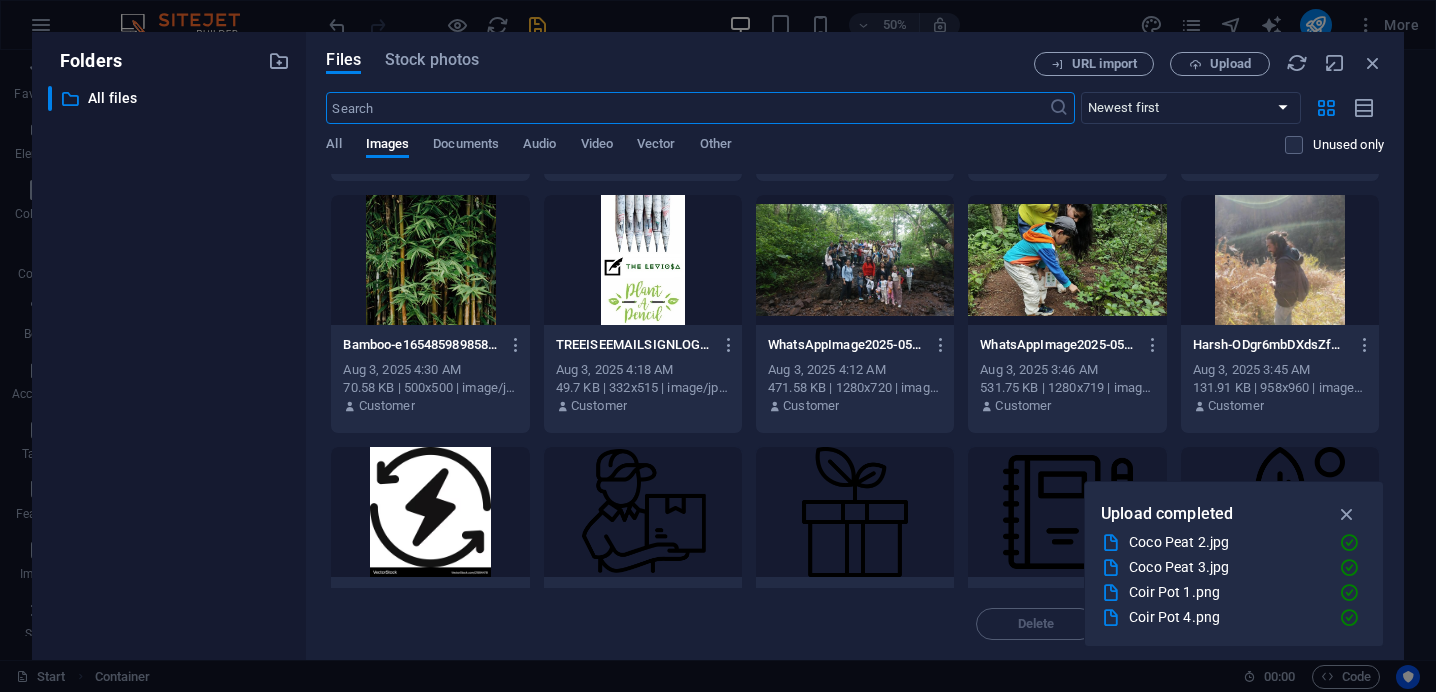 scroll, scrollTop: 1990, scrollLeft: 0, axis: vertical 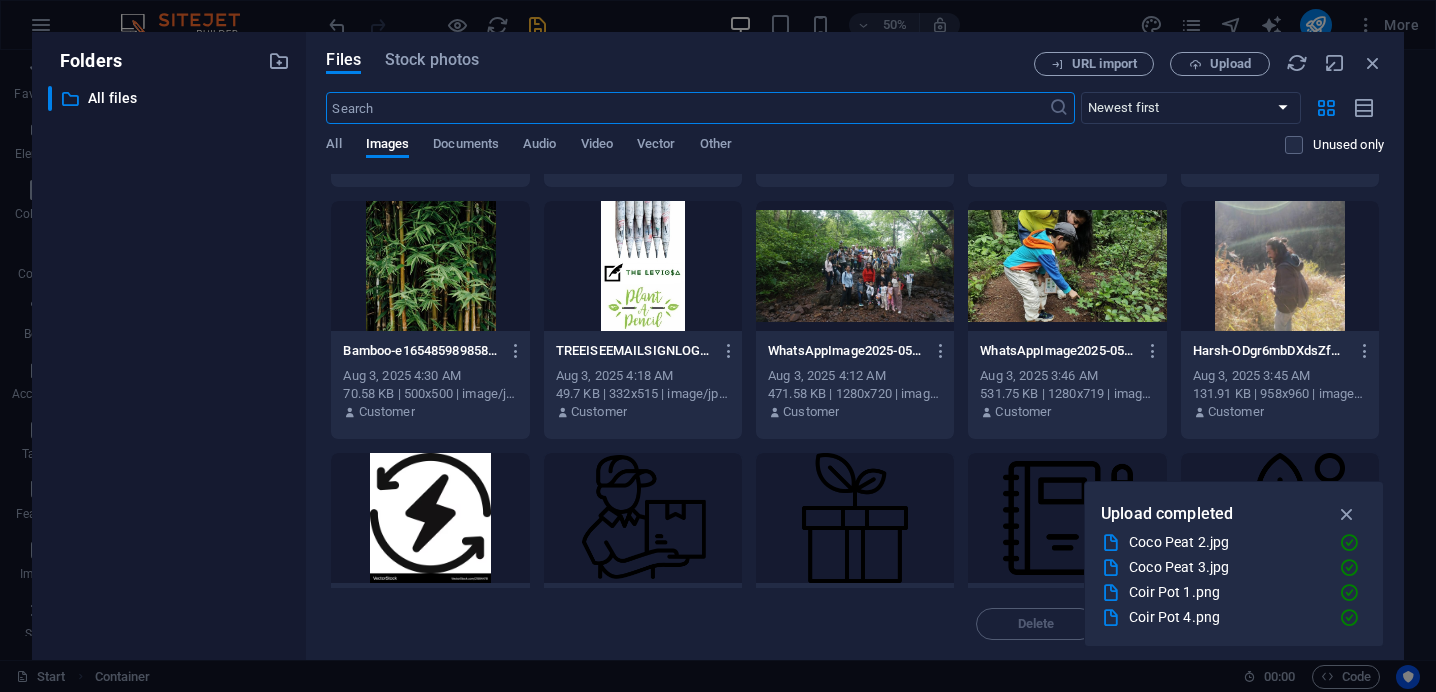 click at bounding box center [1067, 266] 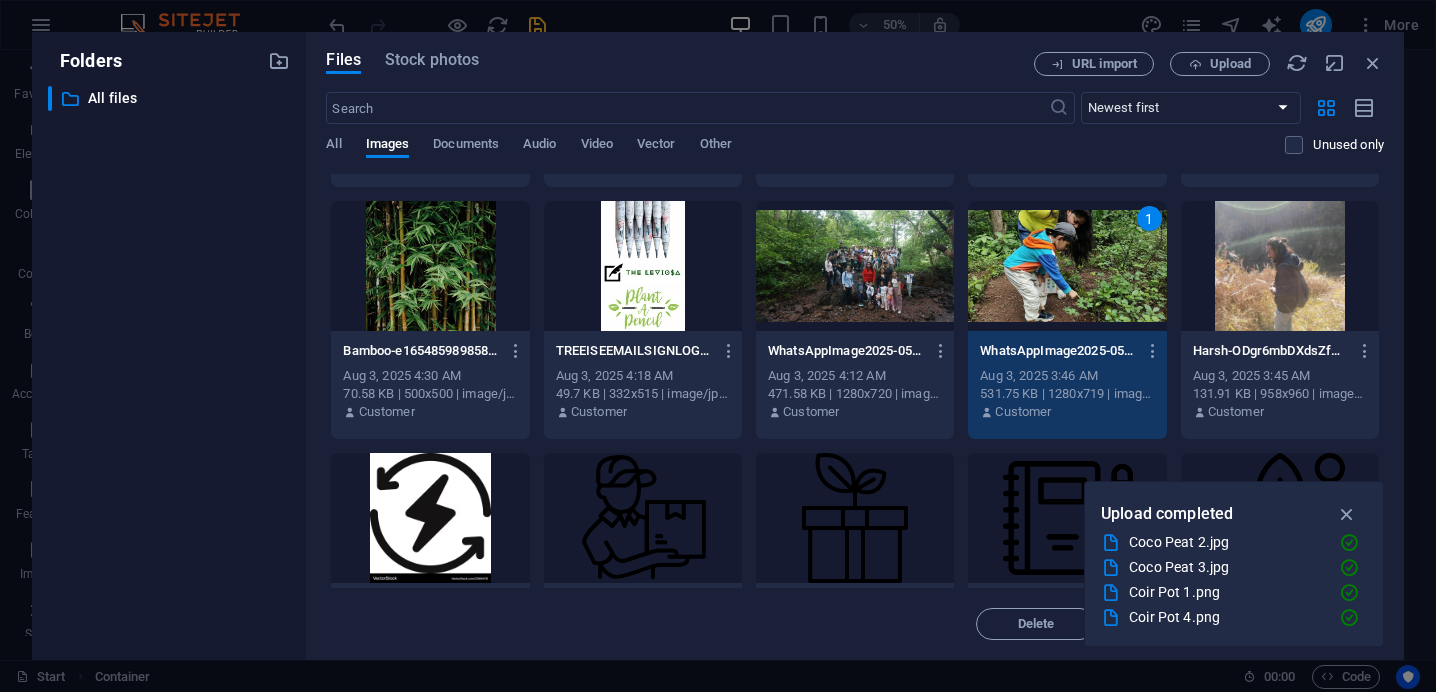 click on "1" at bounding box center (1067, 266) 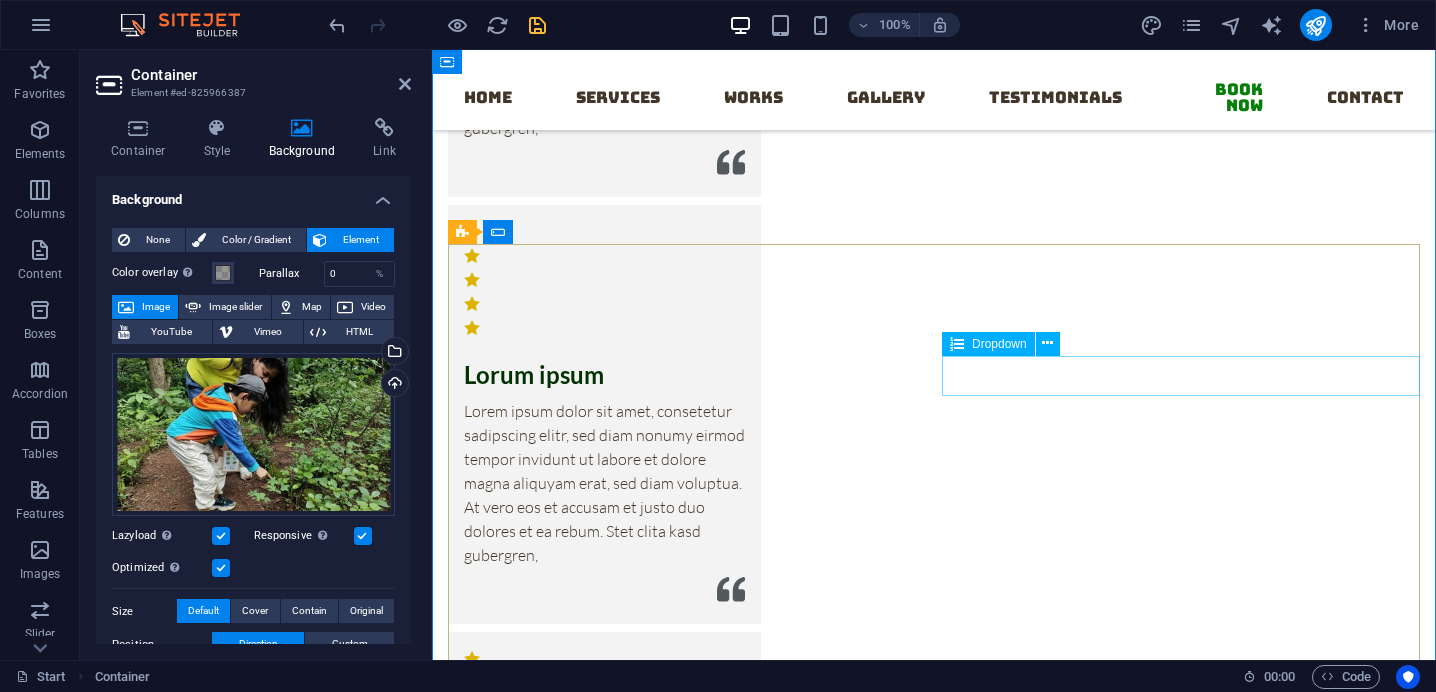 scroll, scrollTop: 15858, scrollLeft: 0, axis: vertical 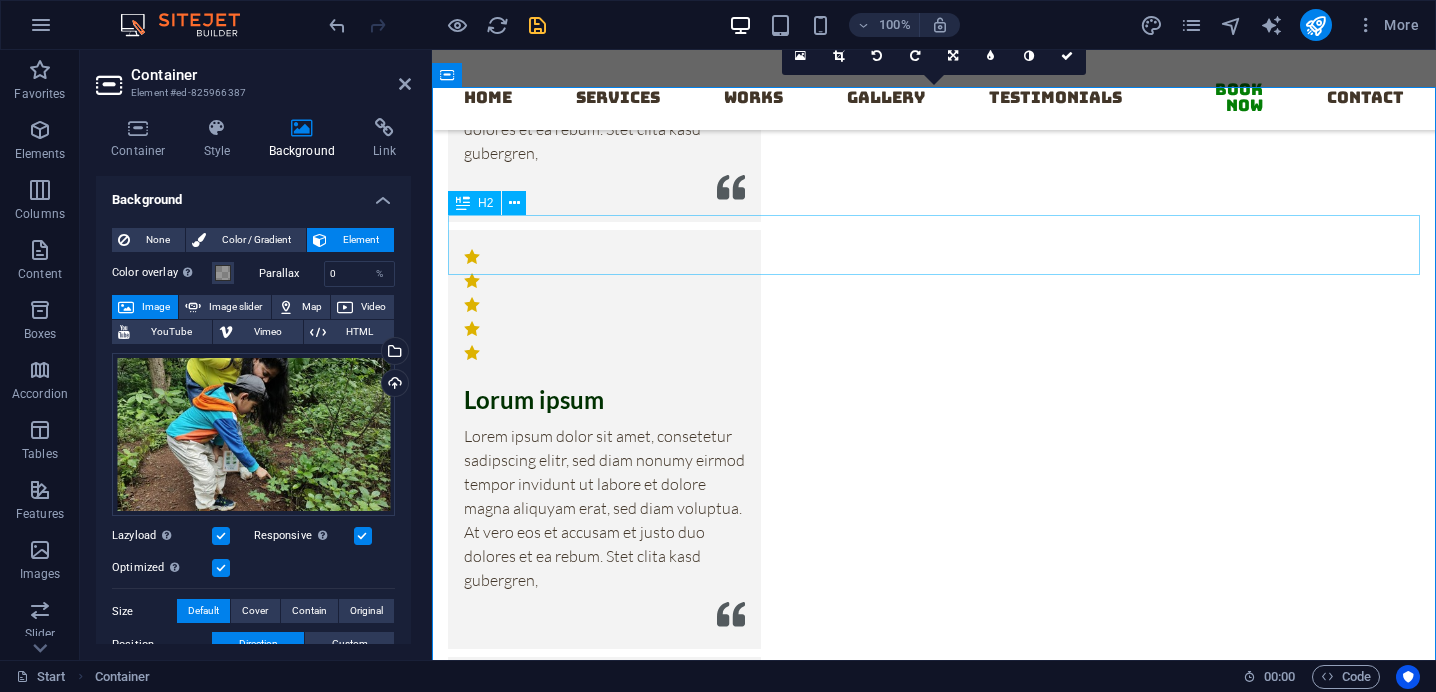 click on "Book a Tour" at bounding box center [934, 2147] 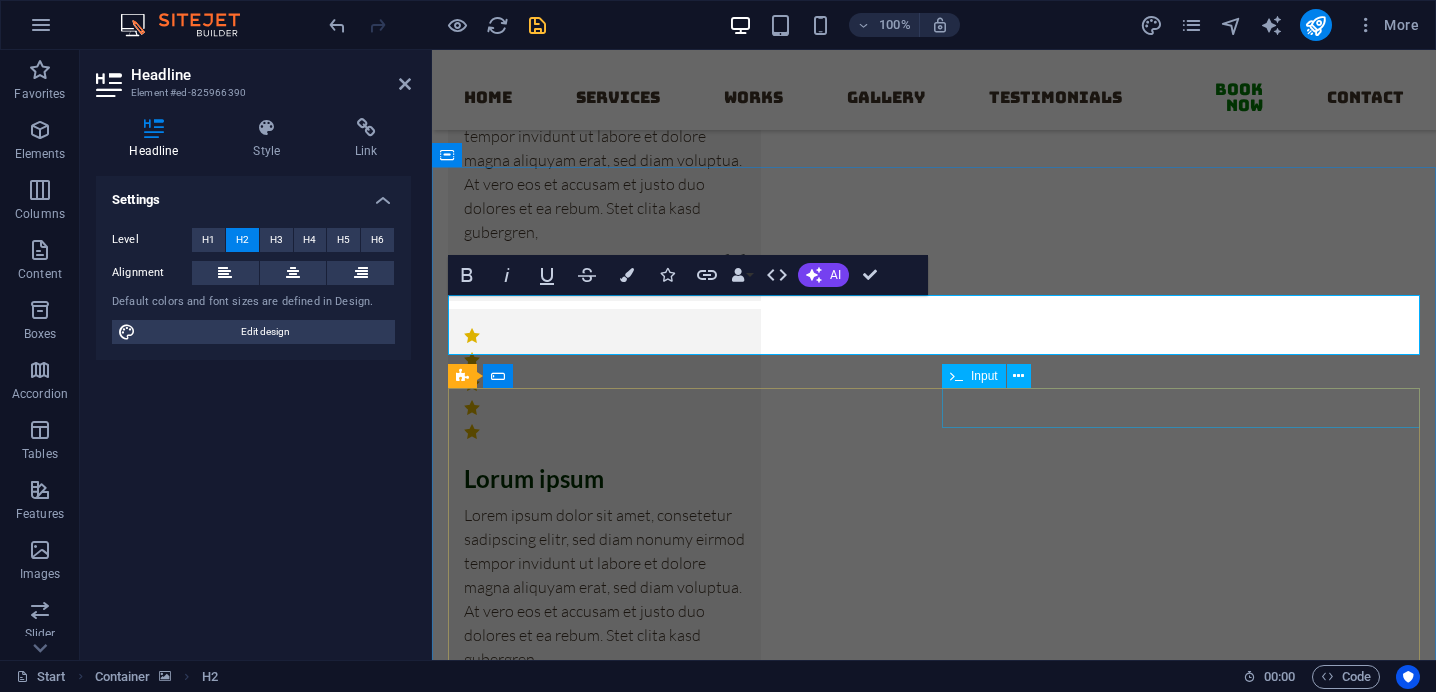 scroll, scrollTop: 15778, scrollLeft: 0, axis: vertical 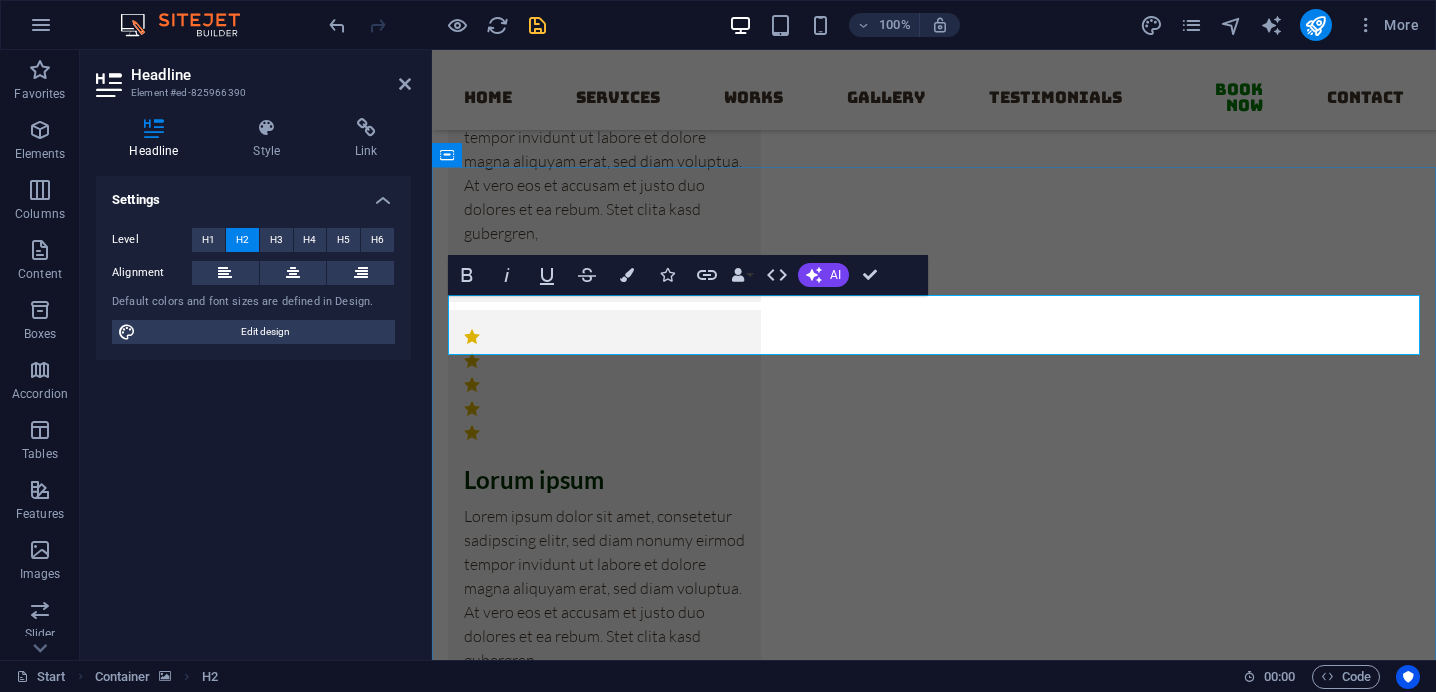 type 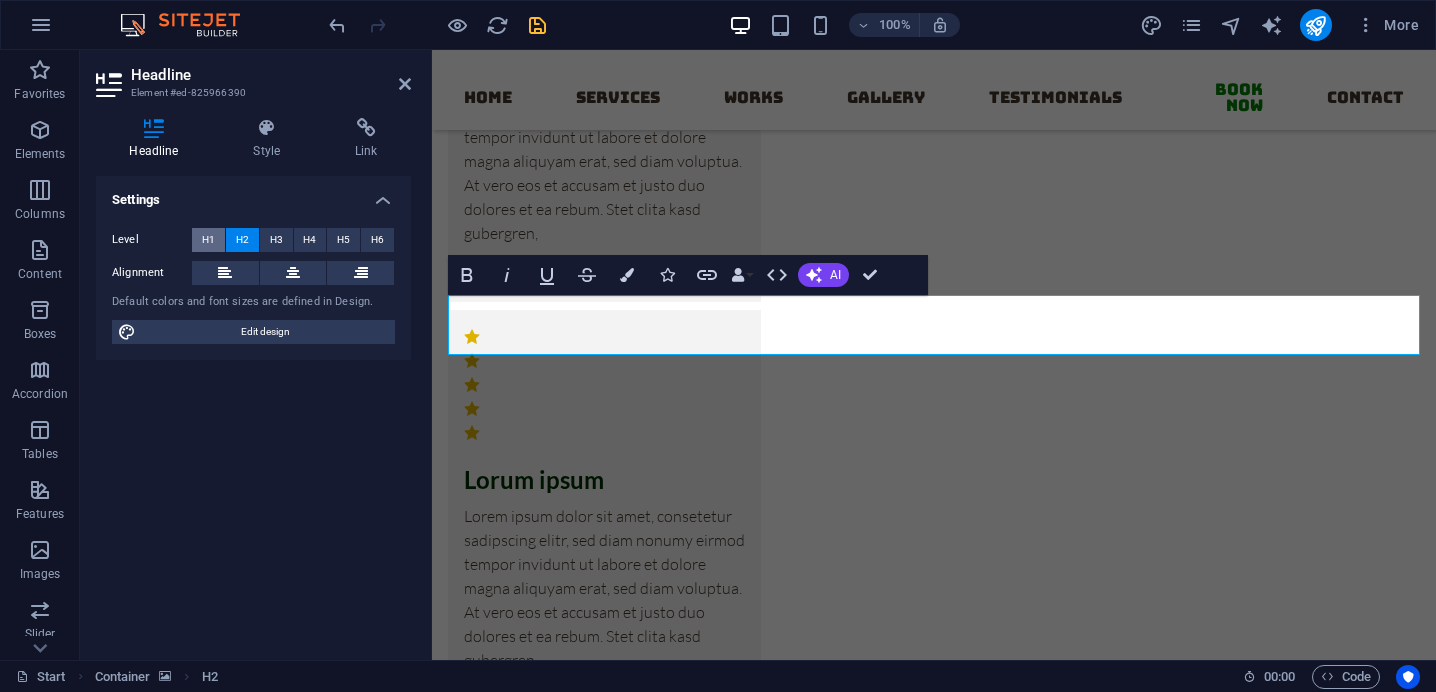 click on "H1" at bounding box center [208, 240] 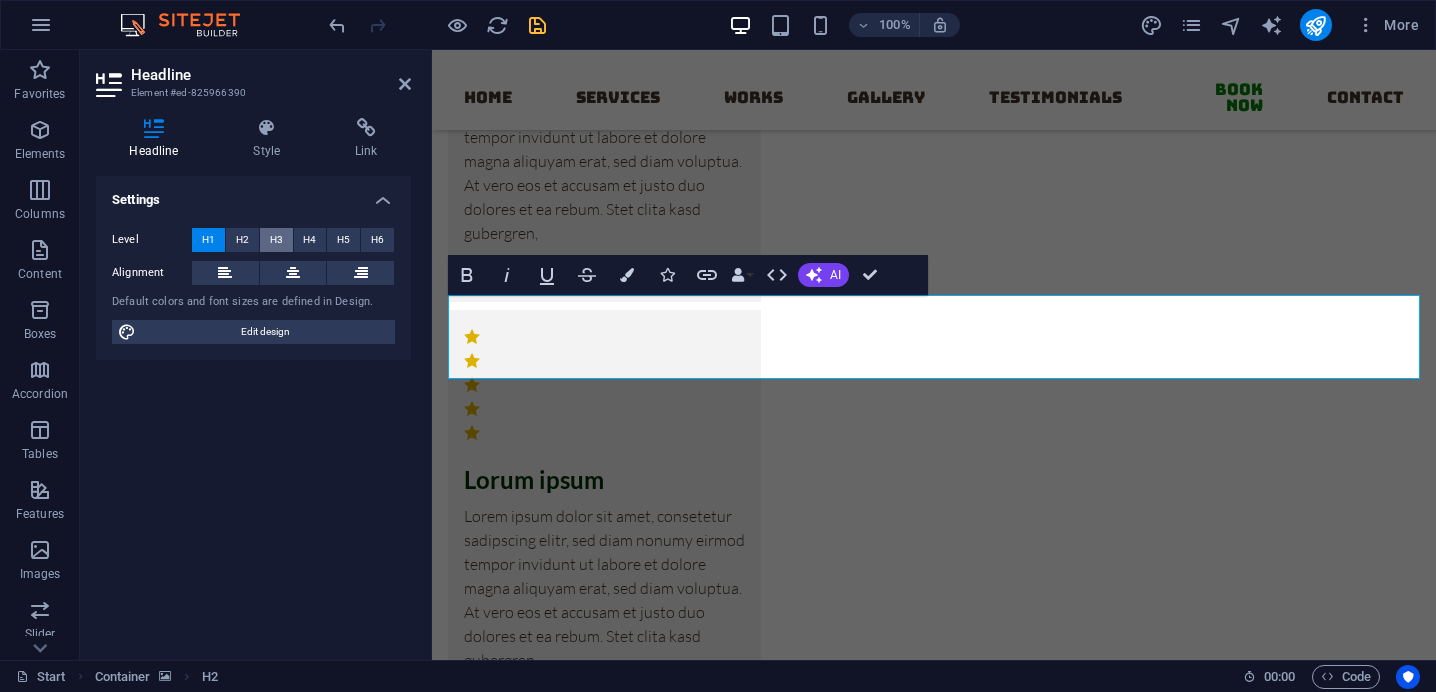 click on "H3" at bounding box center [276, 240] 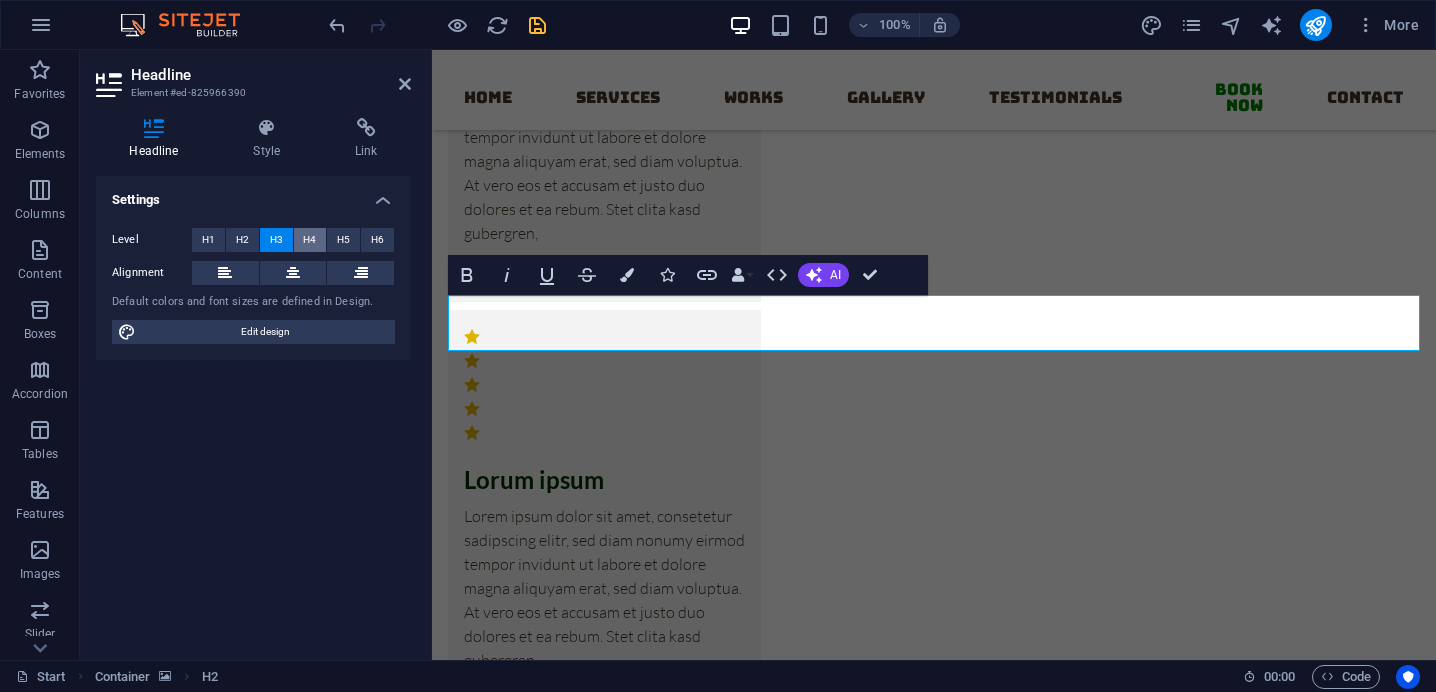 type 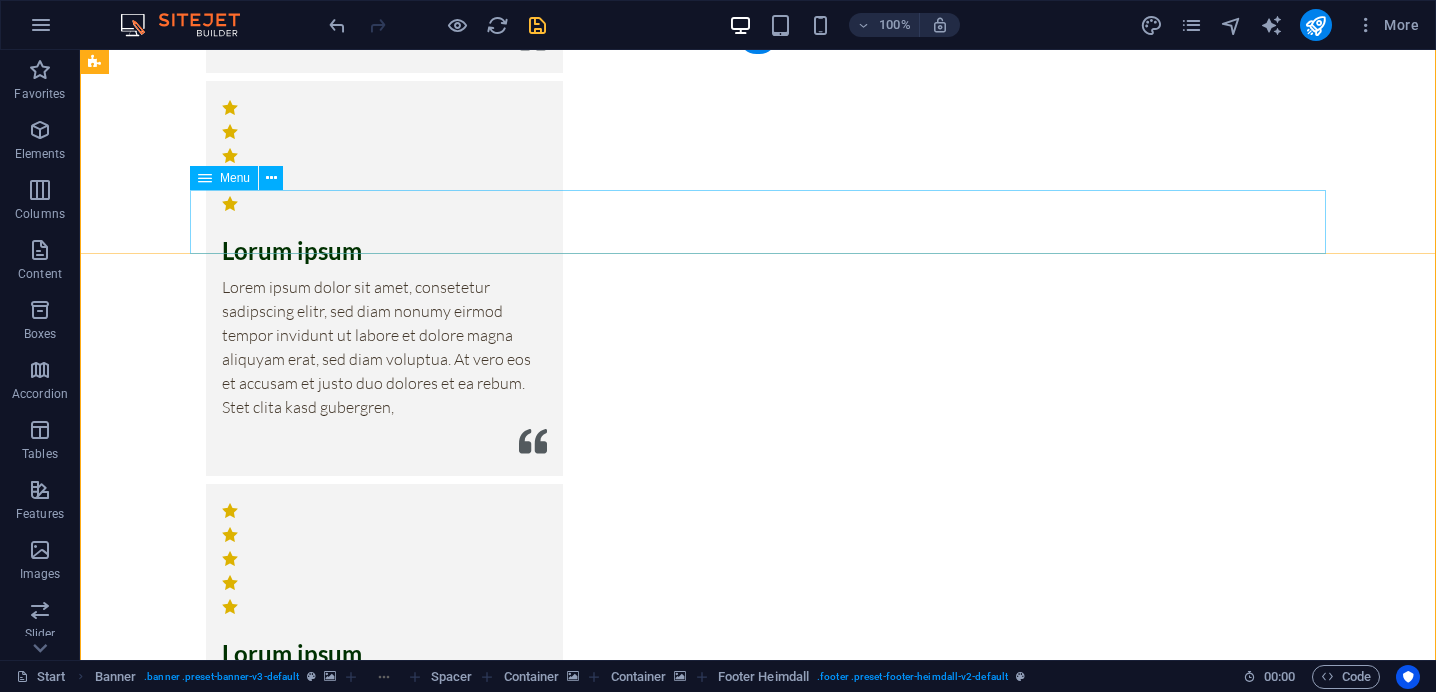 scroll, scrollTop: 15, scrollLeft: 0, axis: vertical 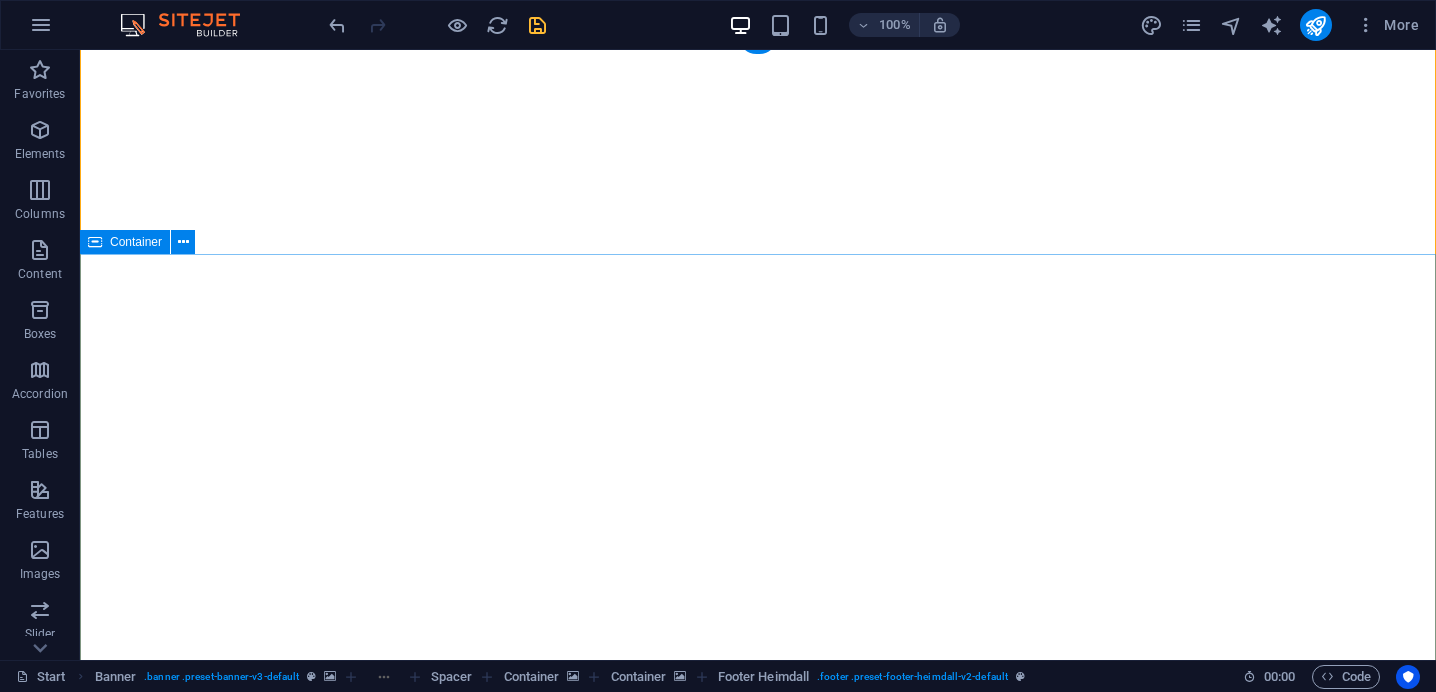 click on "Save our earth ADAPT | SUSTAIN | EVOLVE" at bounding box center (758, 1337) 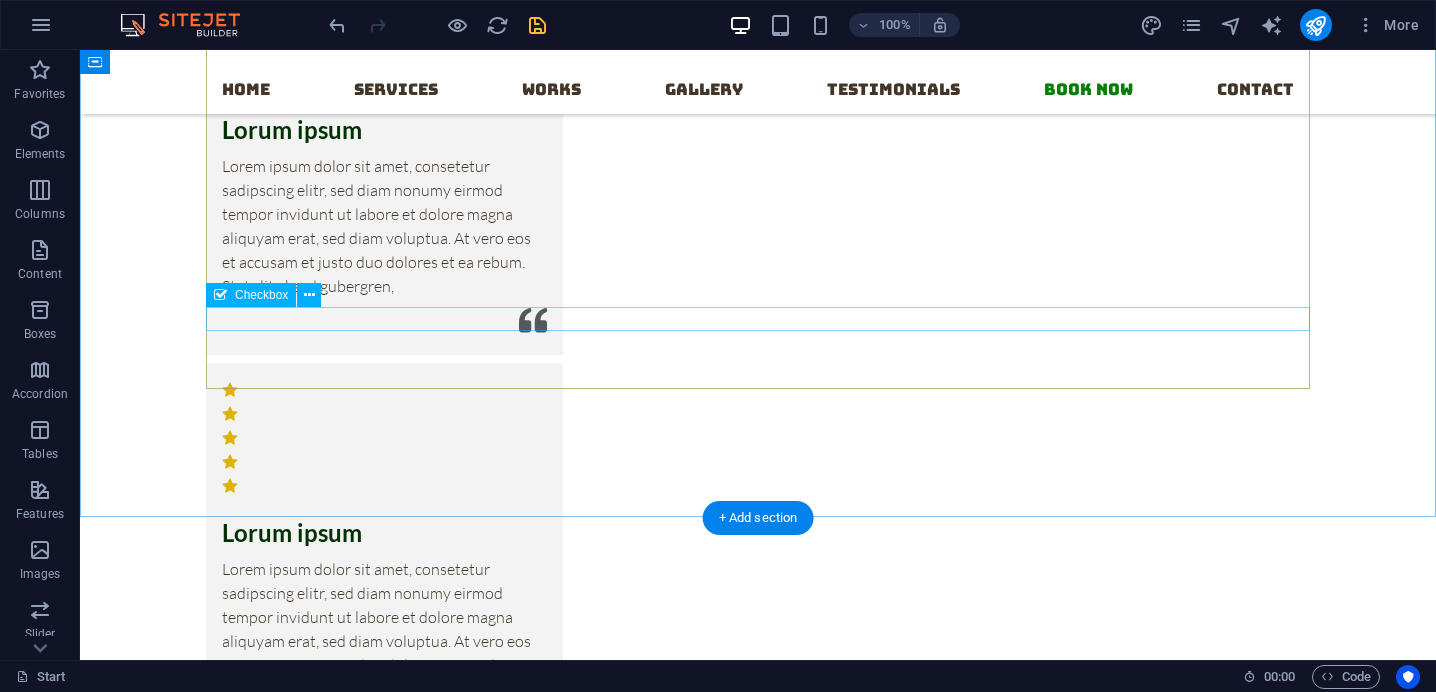 scroll, scrollTop: 16117, scrollLeft: 0, axis: vertical 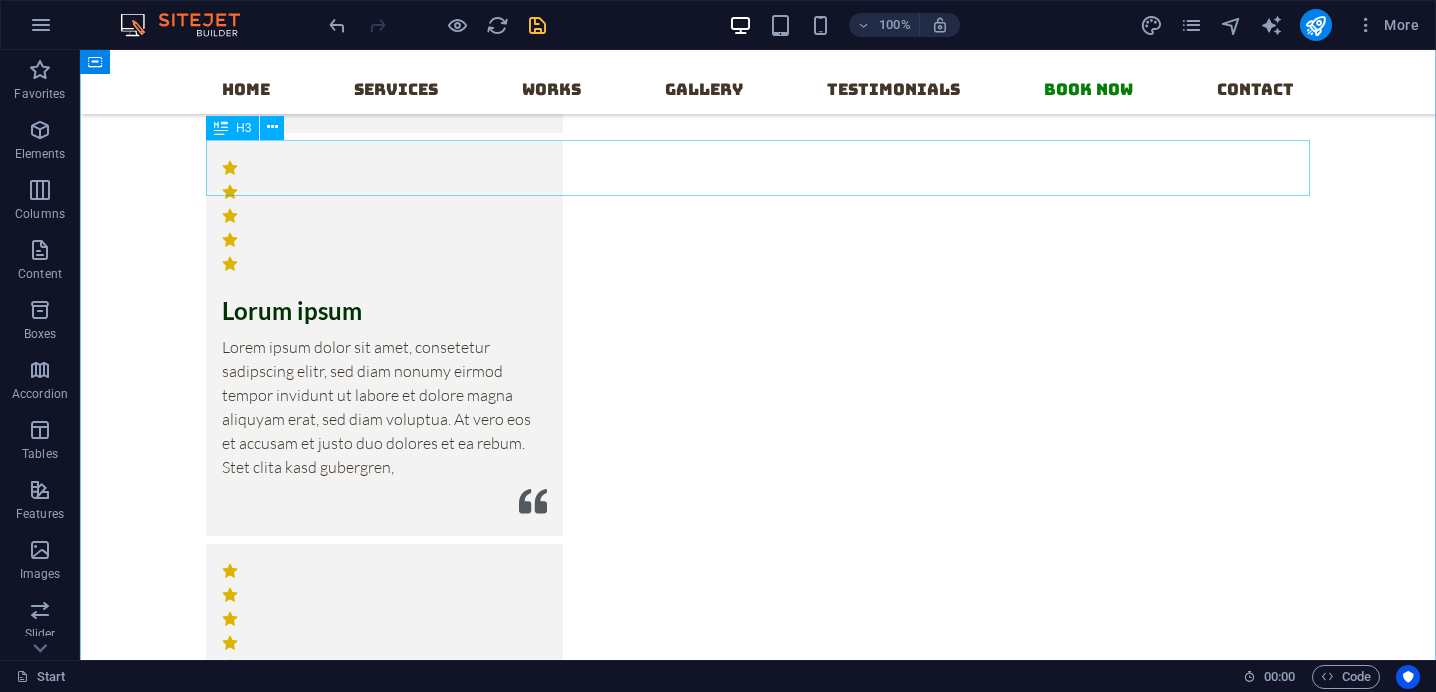 click on "CONNECT WITH US" at bounding box center (758, 2004) 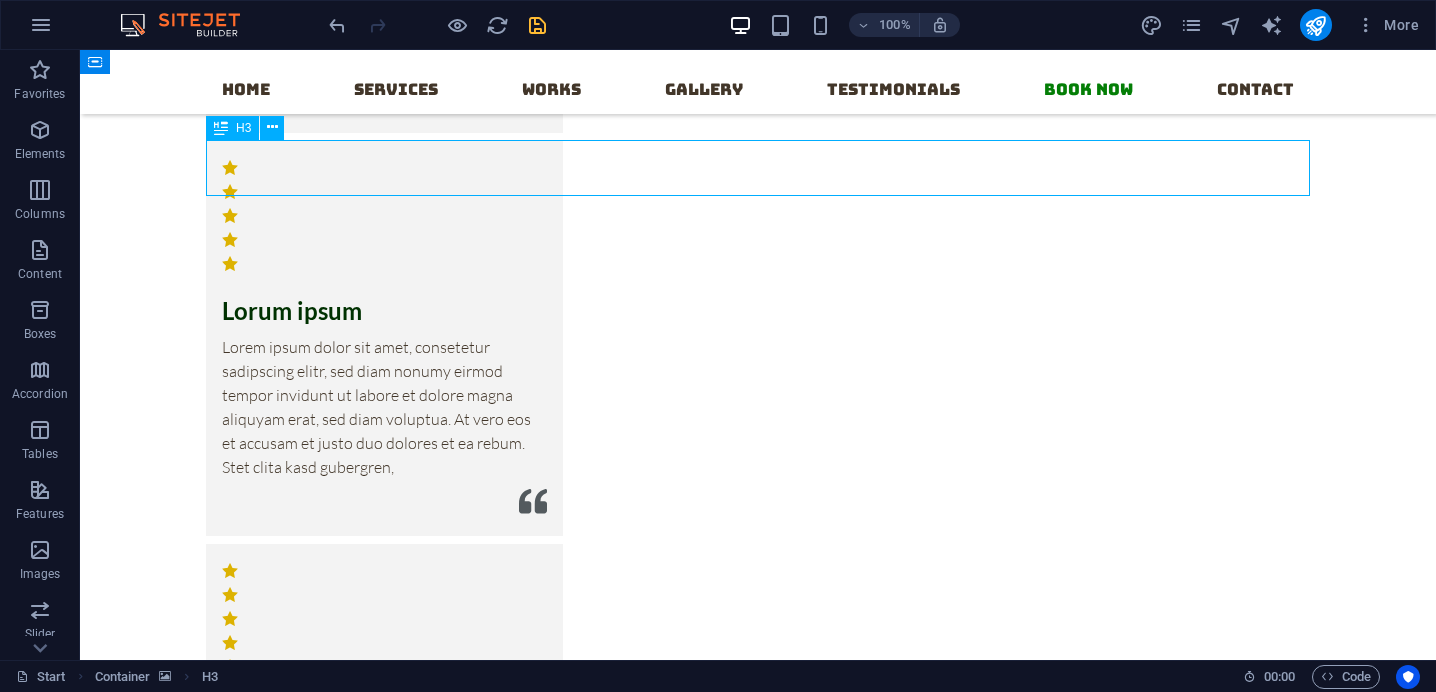 click on "CONNECT WITH US" at bounding box center [758, 2004] 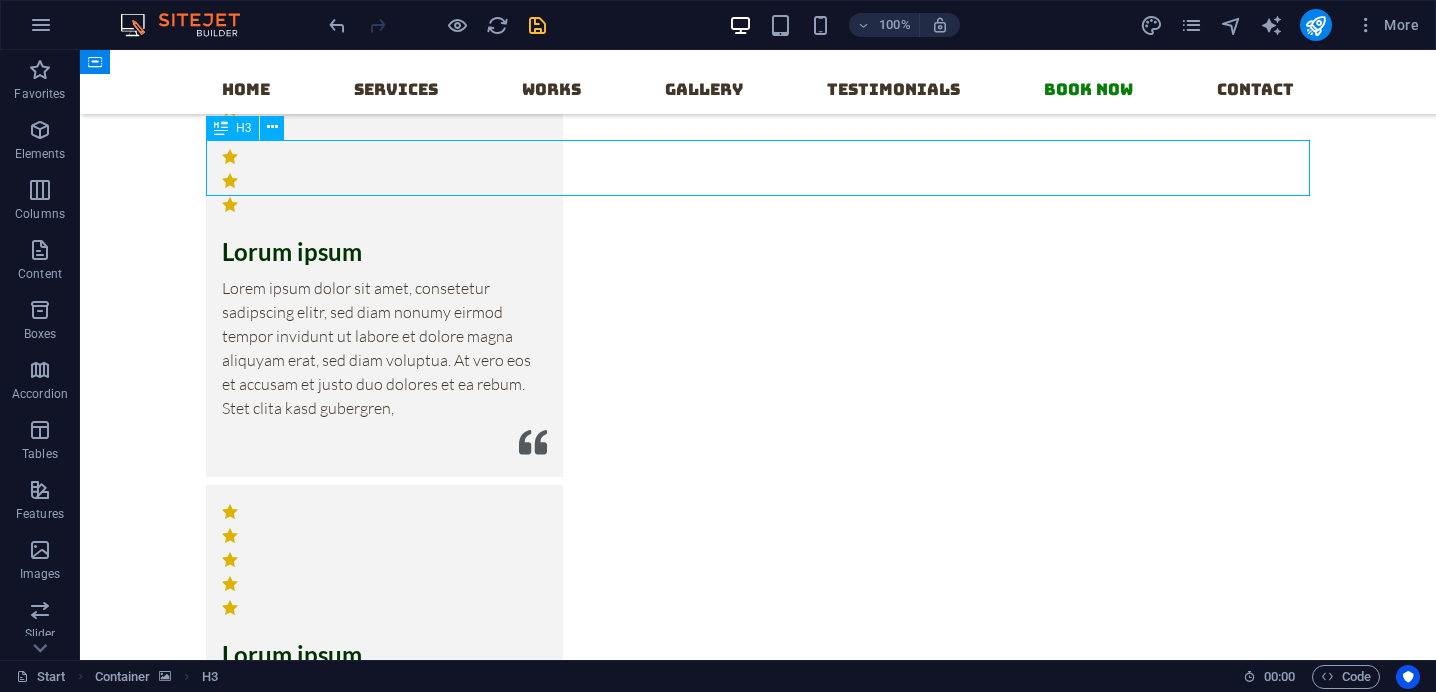 scroll, scrollTop: 15746, scrollLeft: 0, axis: vertical 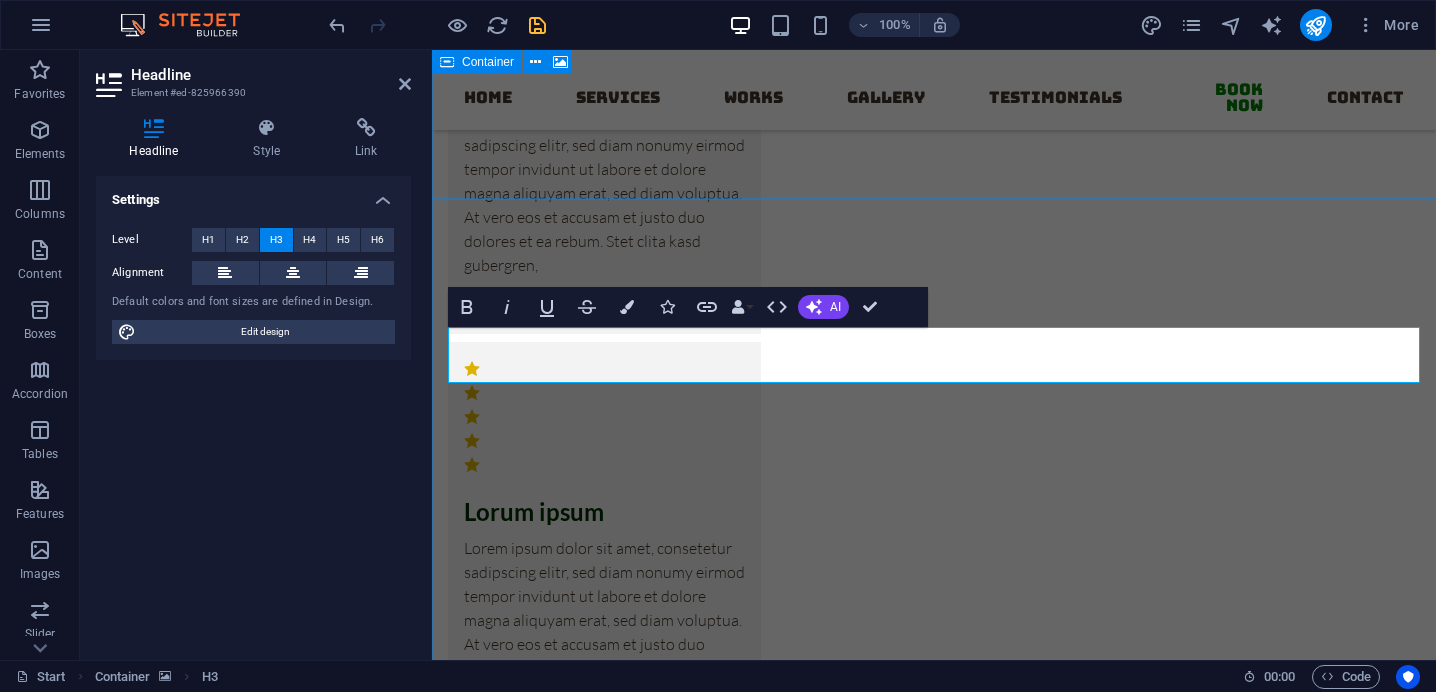 click on "CONNECT WITH US" at bounding box center (934, 2253) 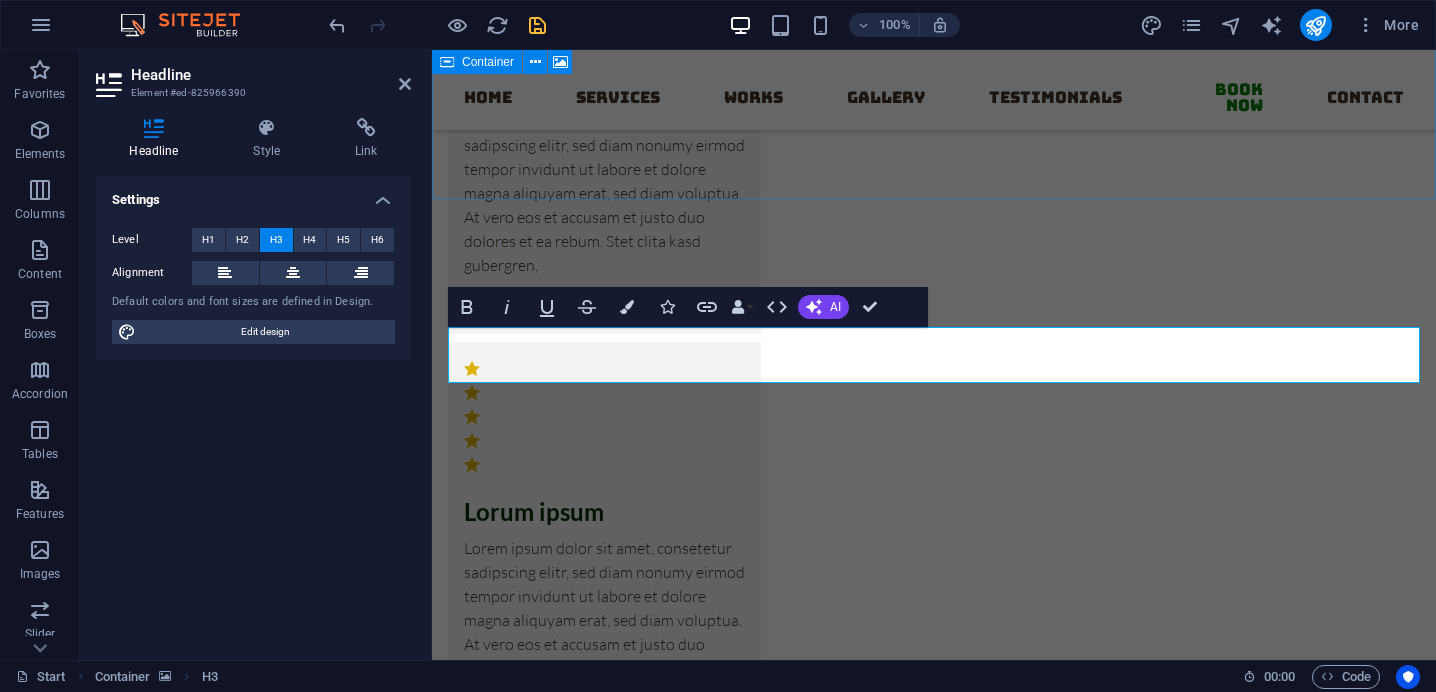 click at bounding box center [934, 1706] 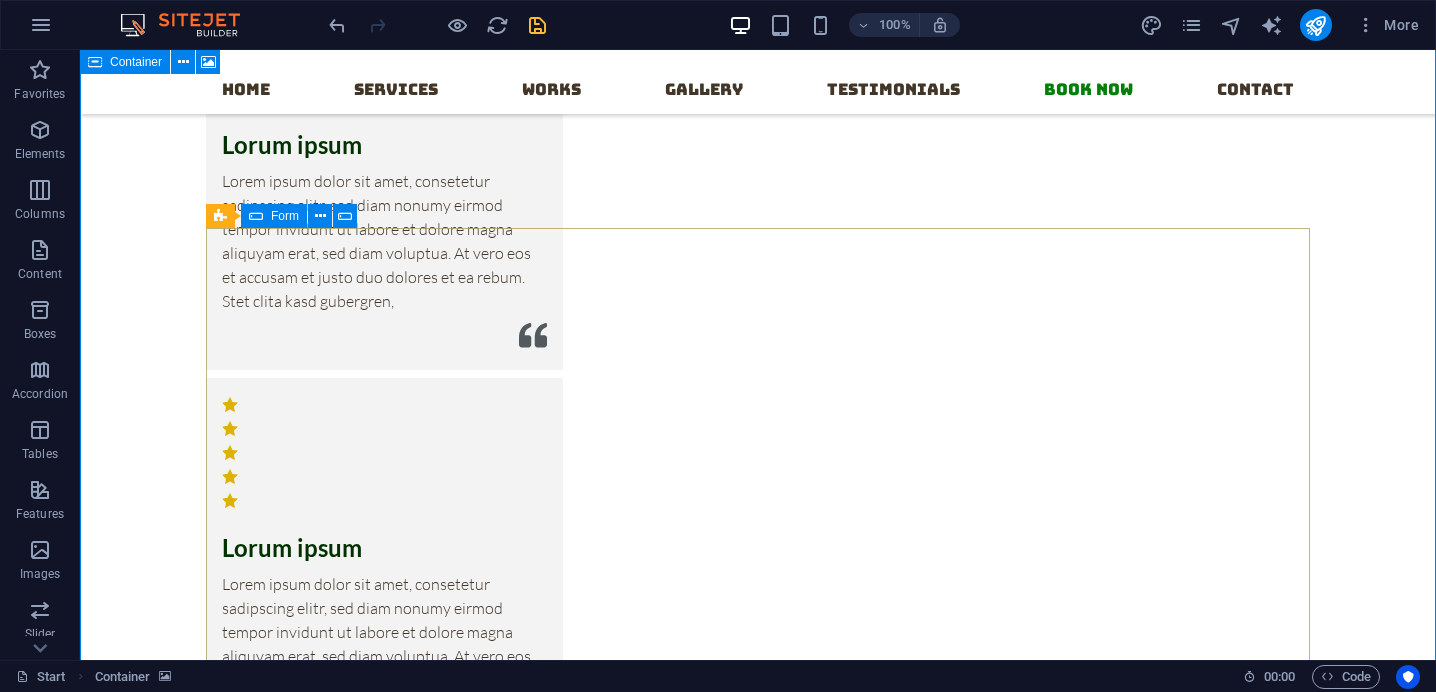scroll, scrollTop: 16118, scrollLeft: 0, axis: vertical 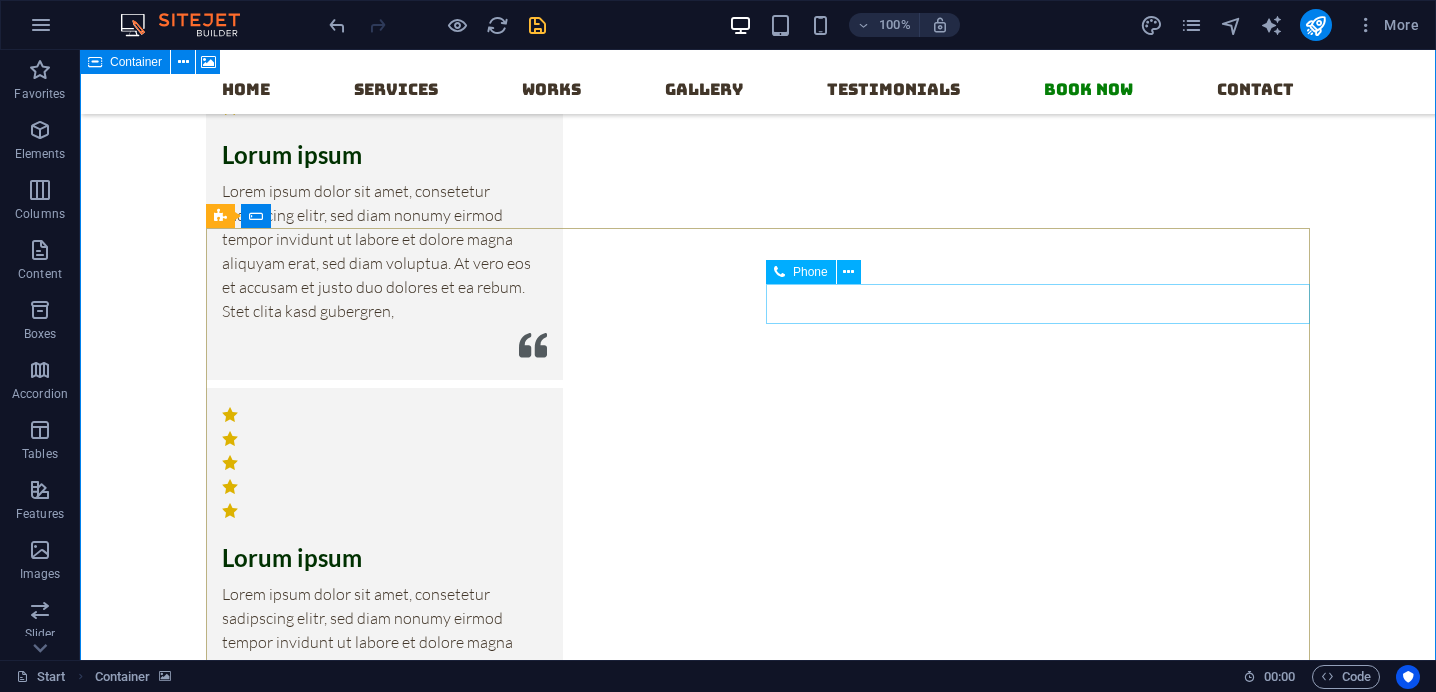 click 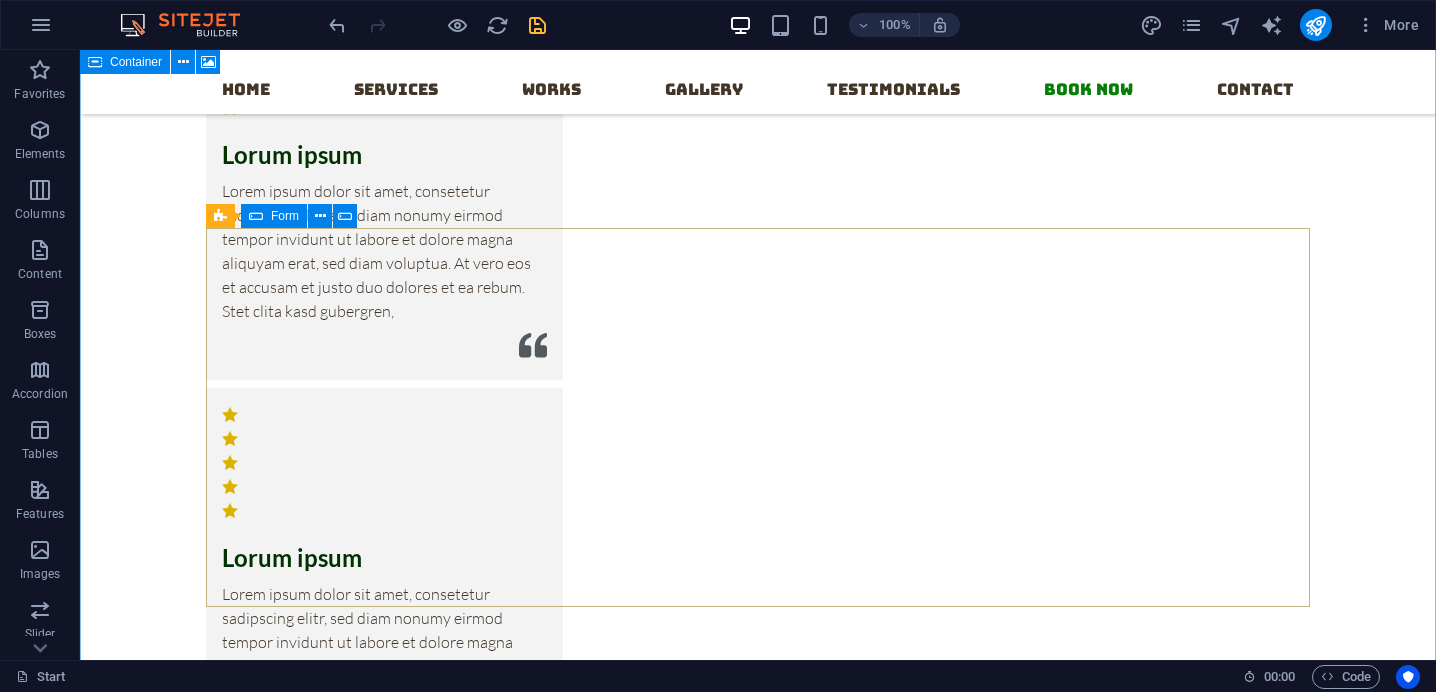 scroll, scrollTop: 16089, scrollLeft: 0, axis: vertical 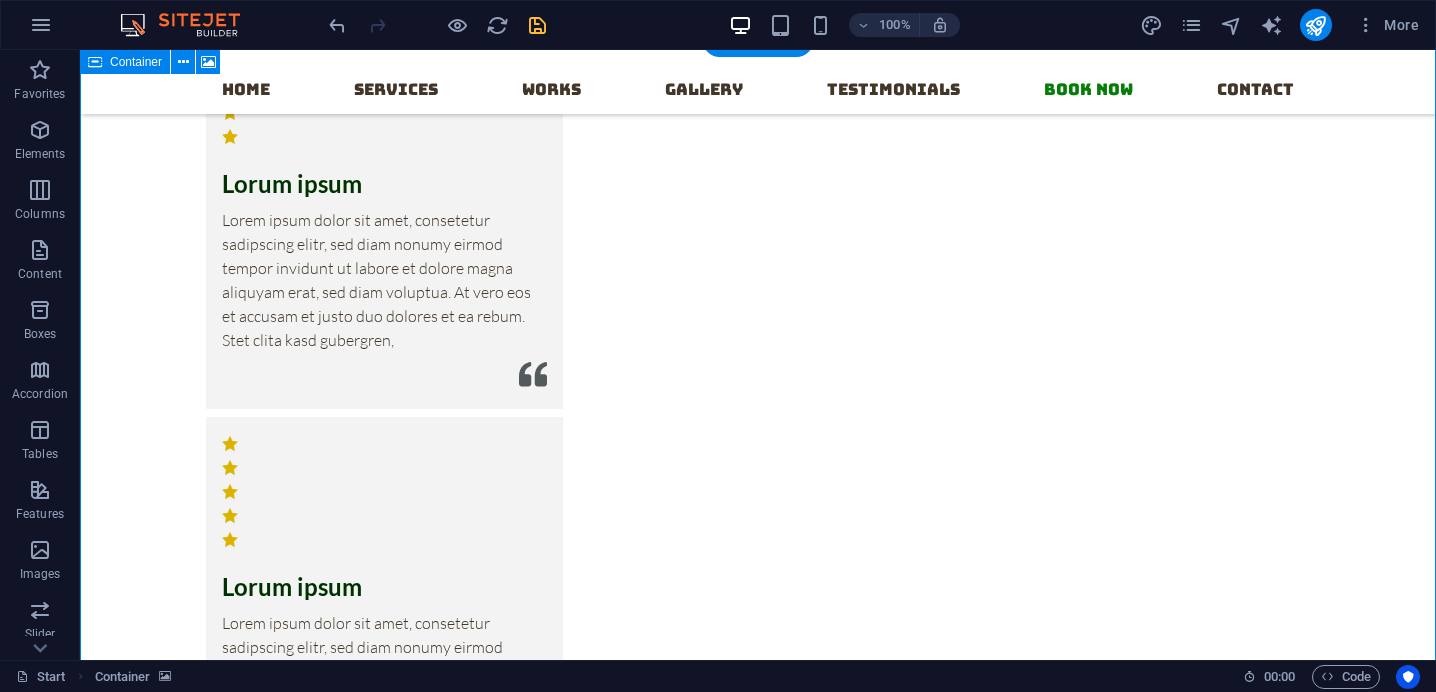 drag, startPoint x: 902, startPoint y: 388, endPoint x: 685, endPoint y: 449, distance: 225.41074 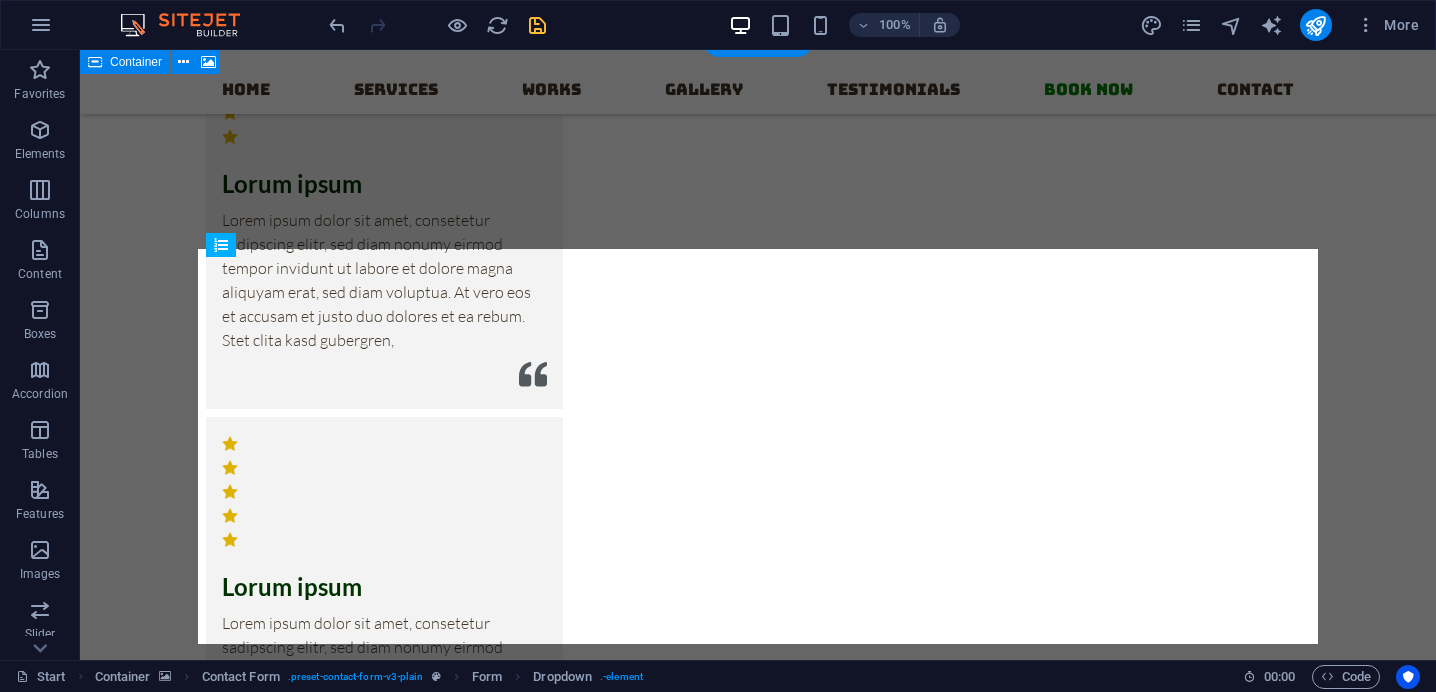 drag, startPoint x: 838, startPoint y: 391, endPoint x: 454, endPoint y: 403, distance: 384.18747 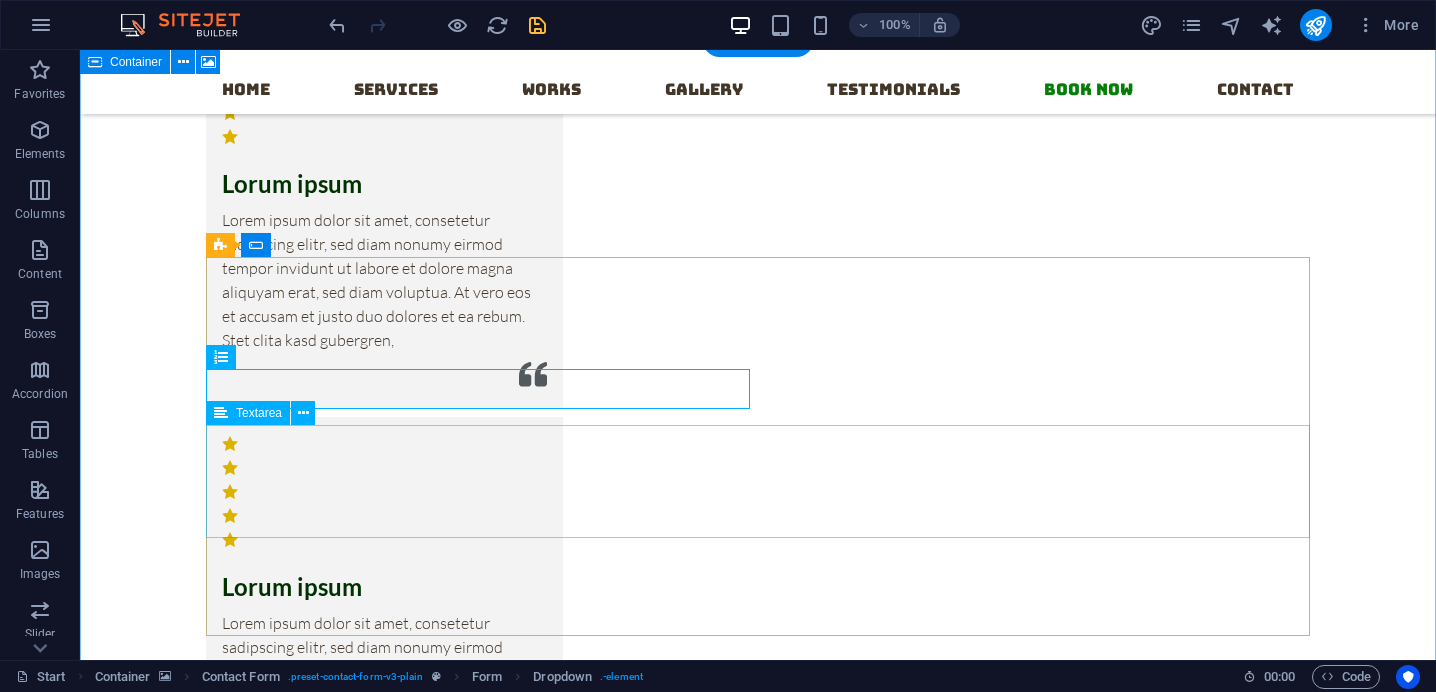 click on "Add text for details" 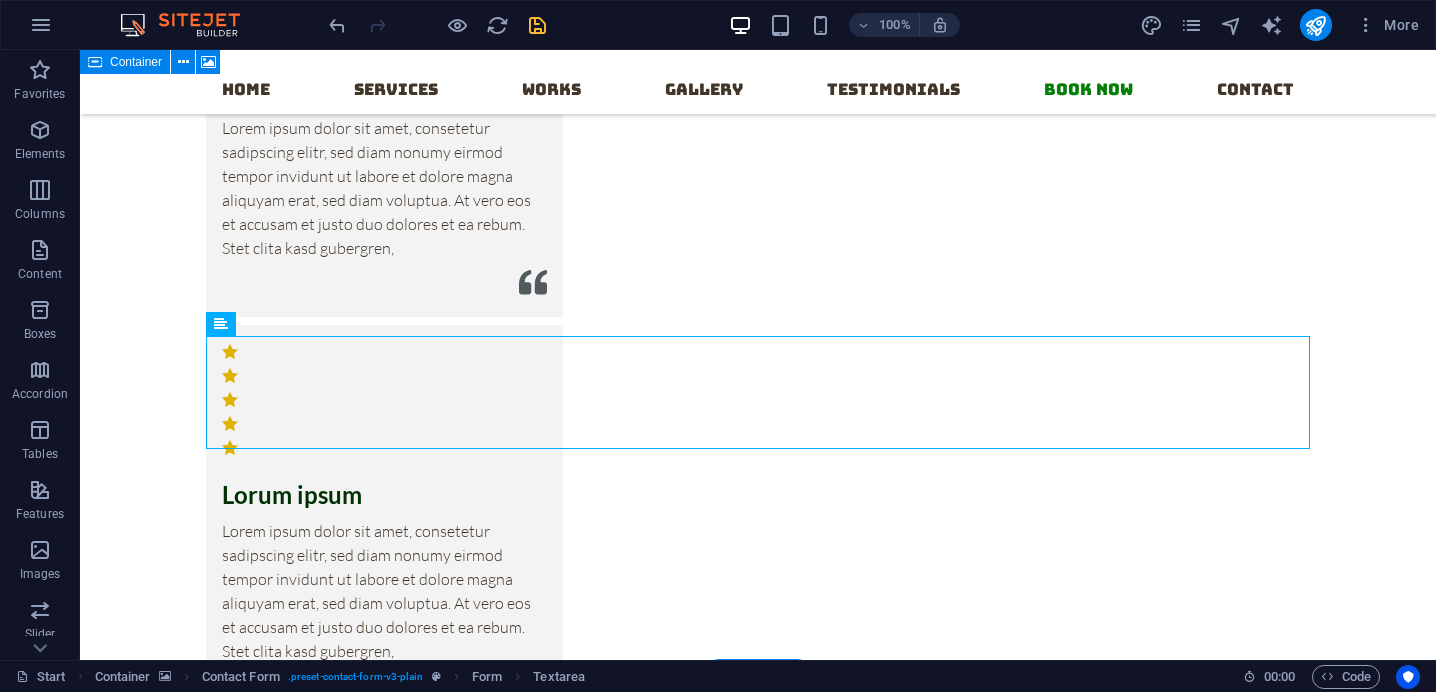 scroll, scrollTop: 16183, scrollLeft: 0, axis: vertical 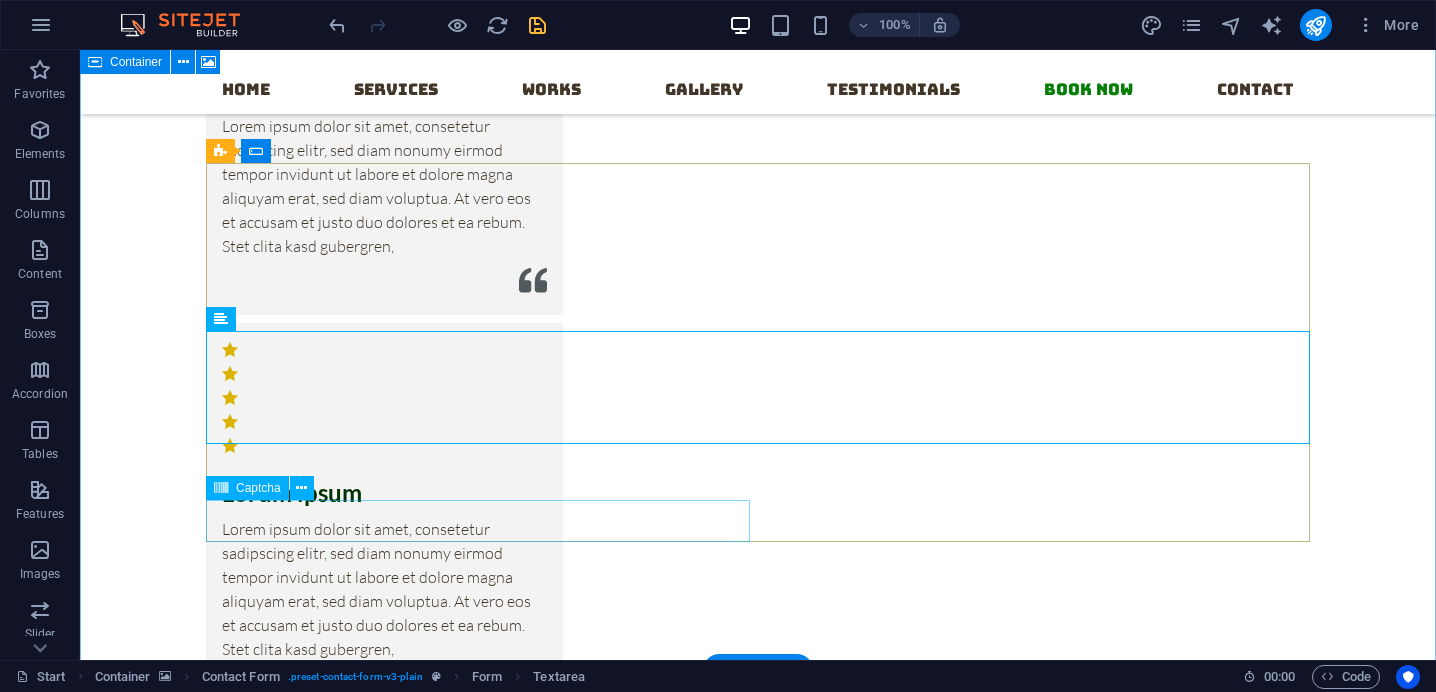 click on "Unreadable? Load new" 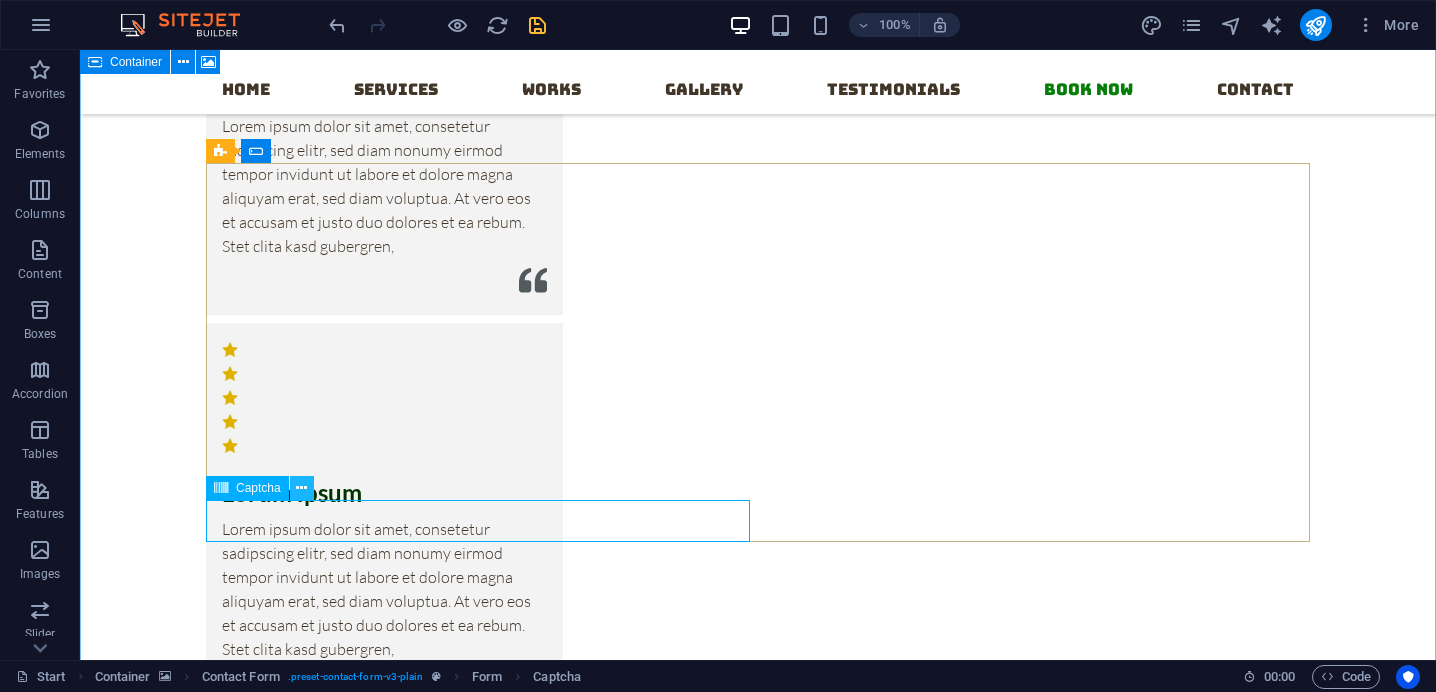 click at bounding box center [301, 488] 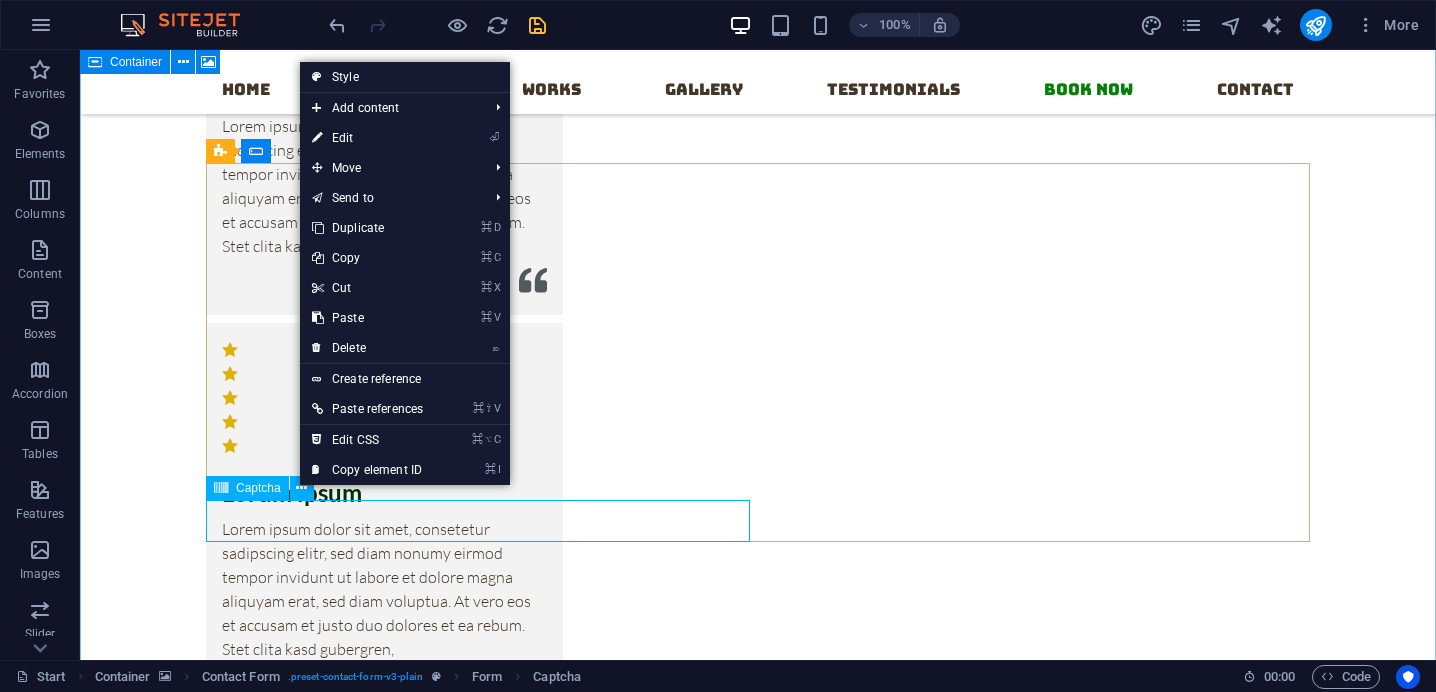 click on "Captcha" at bounding box center [258, 488] 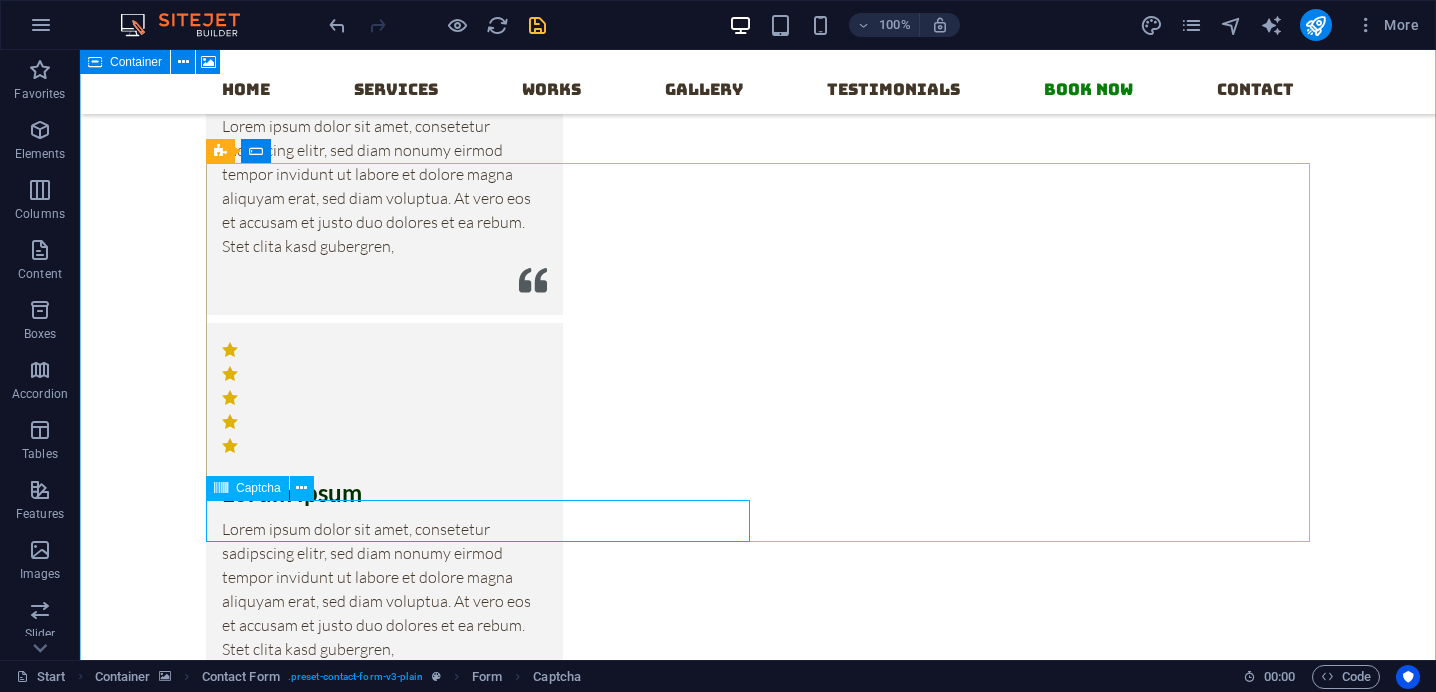 click on "Captcha" at bounding box center [258, 488] 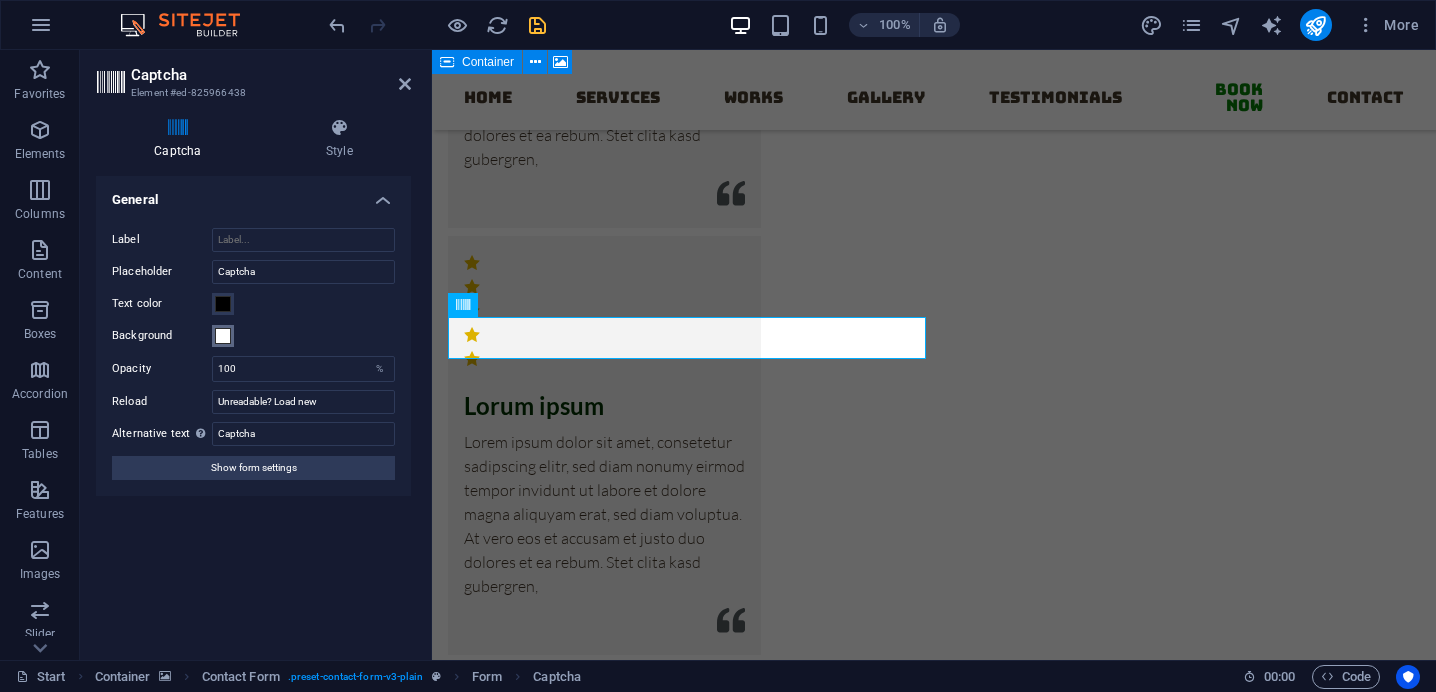 click at bounding box center (223, 336) 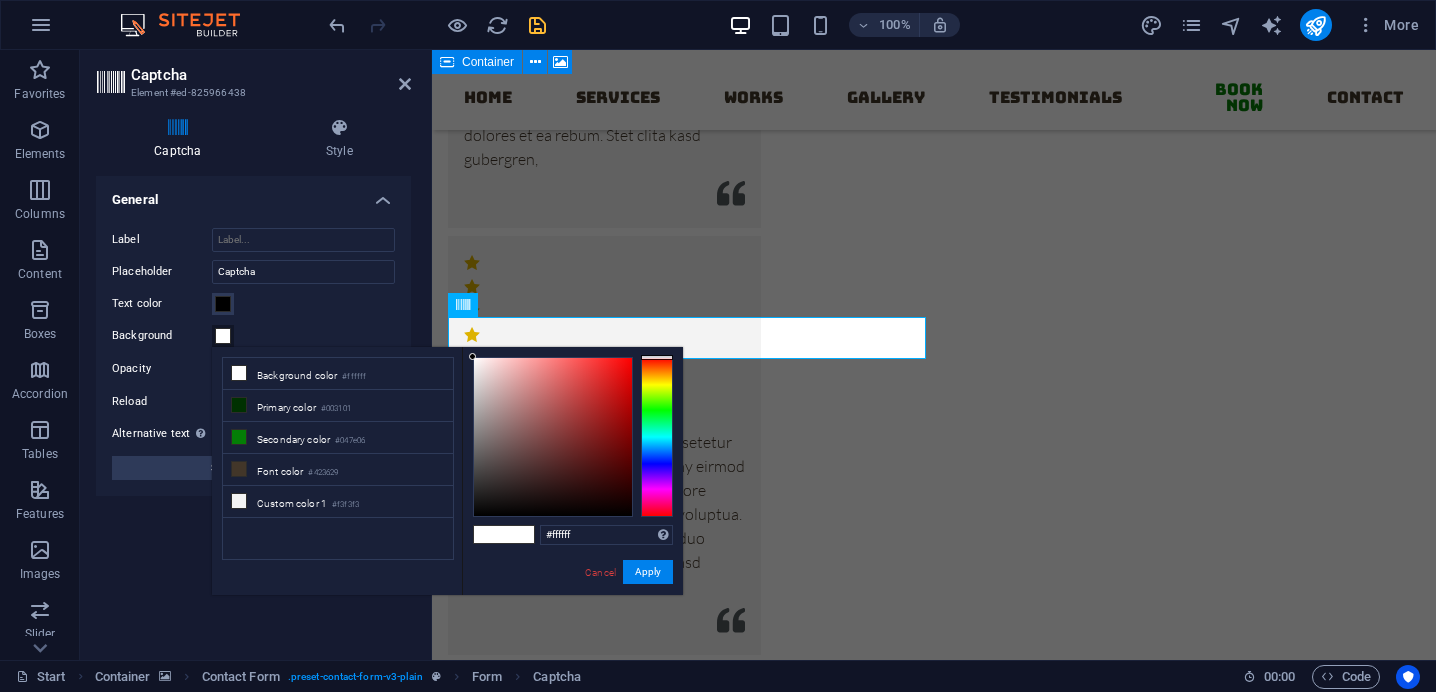 click on "Turnstile Turnstile by Cloudfare is a third-party integration that offers accessible captchas. The integration requires you to set up an account with Cloudflare to create a captcha. Since it is a third-party you will need to ensure that any consent management solution you add to your website recognizes Turnstile as a necessary cookie otherwise the captcha might not work. Turnstile Setup
You need to add the following hostnames to your Turnstile account to make the captcha work on your website. Click on the hostname to copy it to your clipboard.
preview.sitehub.io
The website’s domain
Manage Captcha Add the Site Key and Secret Key that you can find in your Turnstile account to set up the captcha in the form. The captcha will only work if both keys are correct. Site Key Secret Key Test your setup by submitting a form on the website. General Label Theme Auto Dark Light Size Normal : 300 x 65 Flexible : 100% x 65 (300 min width) Compact : 150 x 140 Normal" at bounding box center [253, 410] 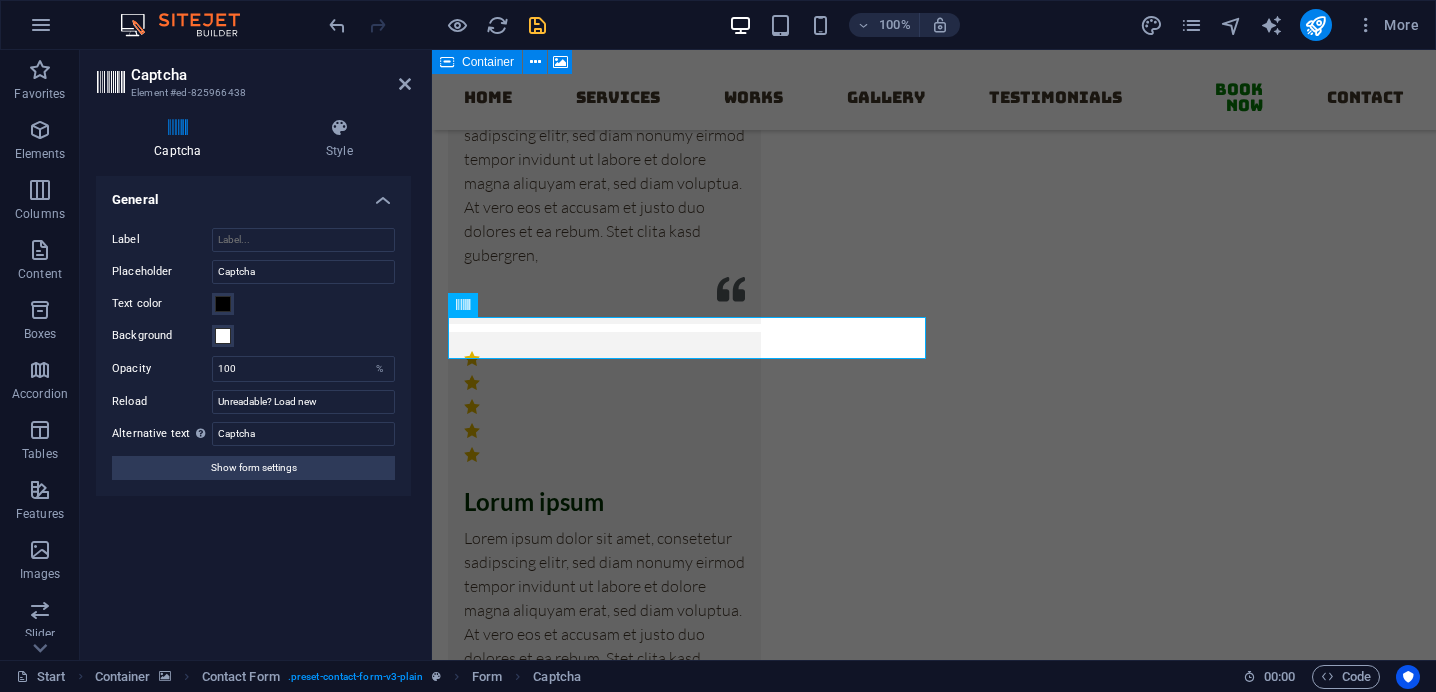 click at bounding box center (178, 128) 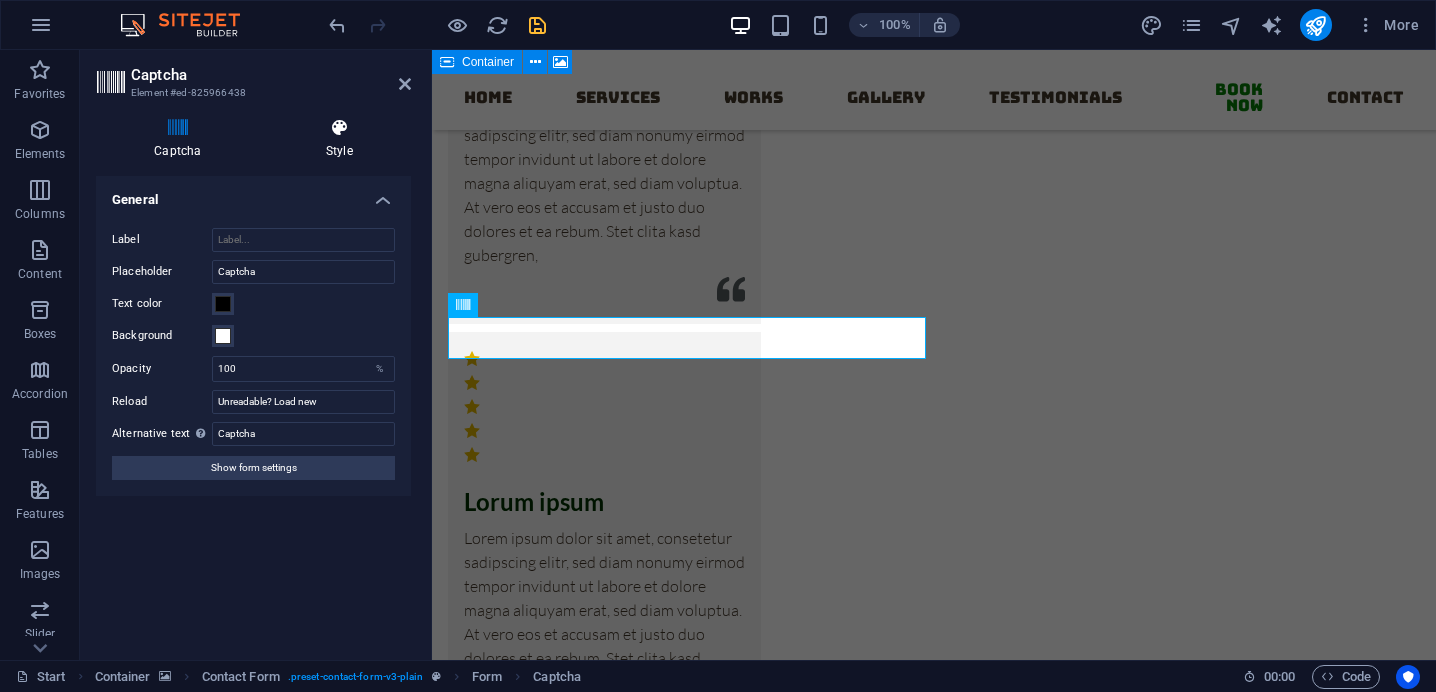 click on "Style" at bounding box center [339, 139] 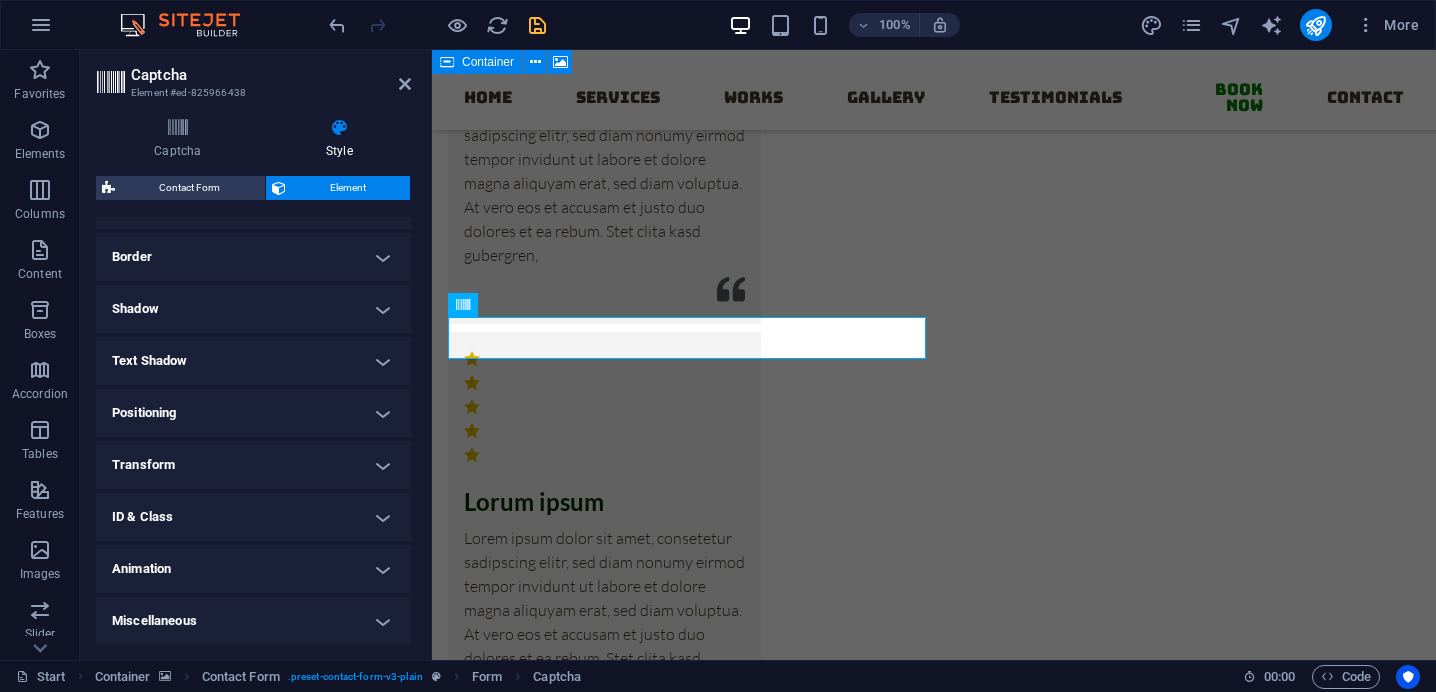 scroll, scrollTop: 358, scrollLeft: 0, axis: vertical 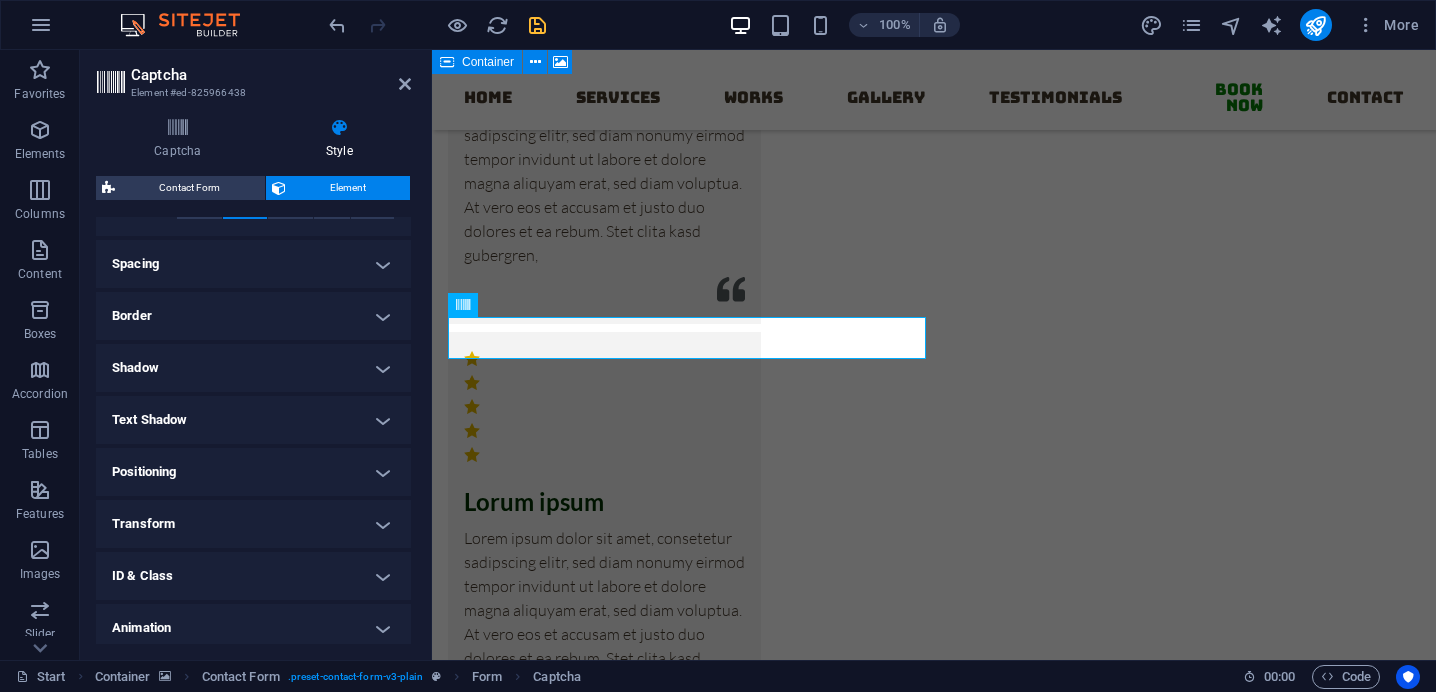 click at bounding box center (934, 1241) 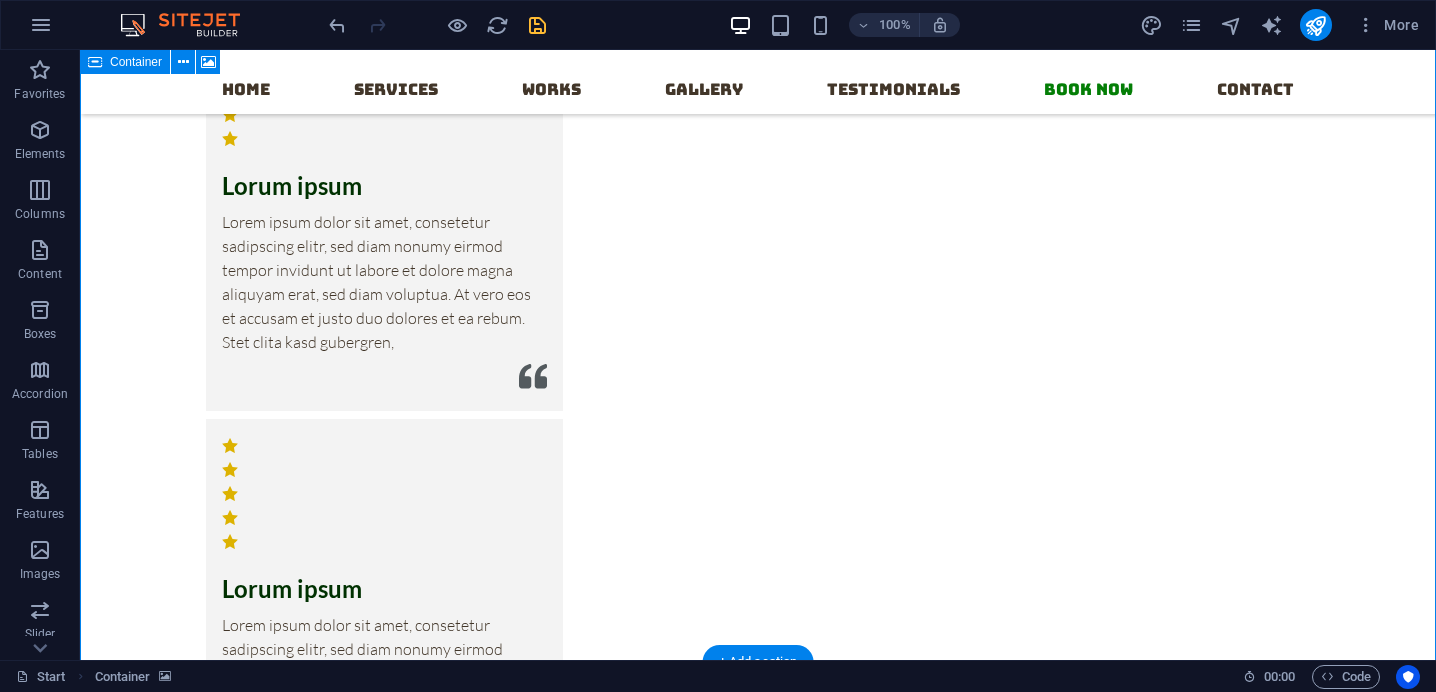 scroll, scrollTop: 16197, scrollLeft: 0, axis: vertical 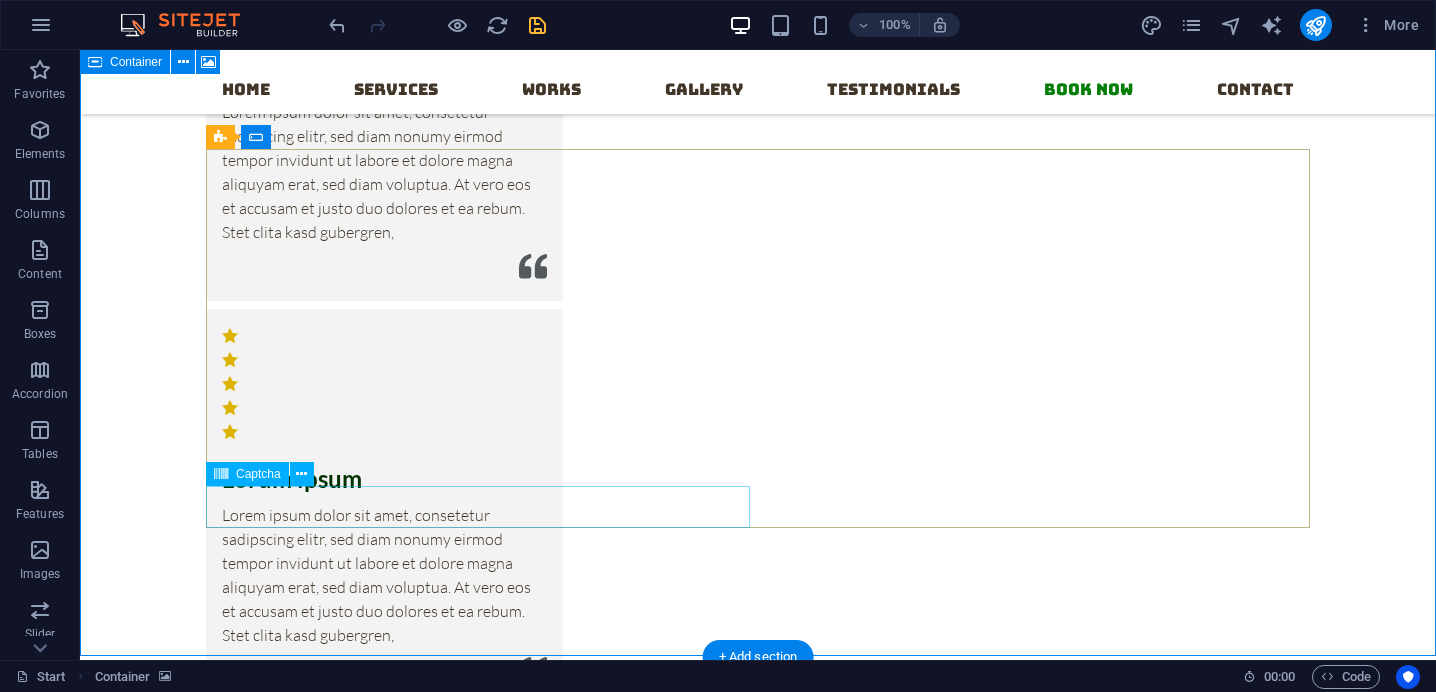 click on "Unreadable? Load new" 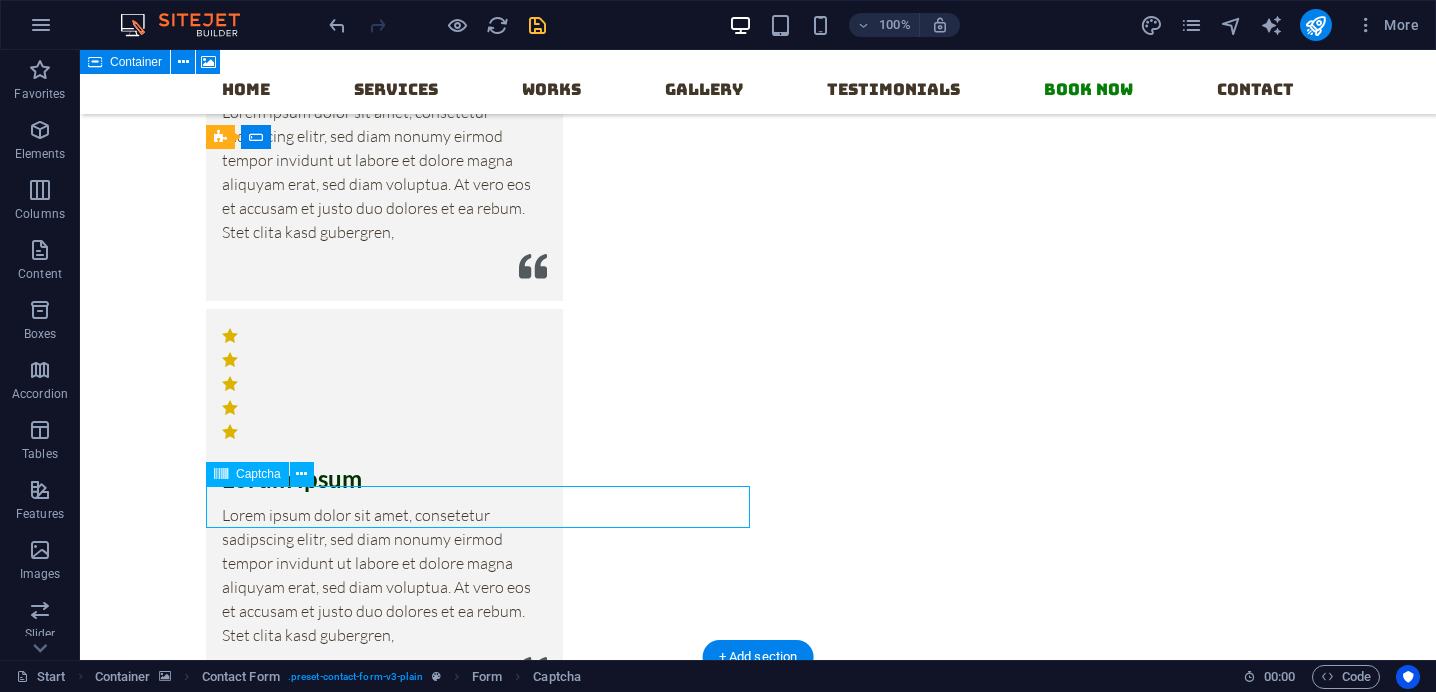 click on "Unreadable? Load new" 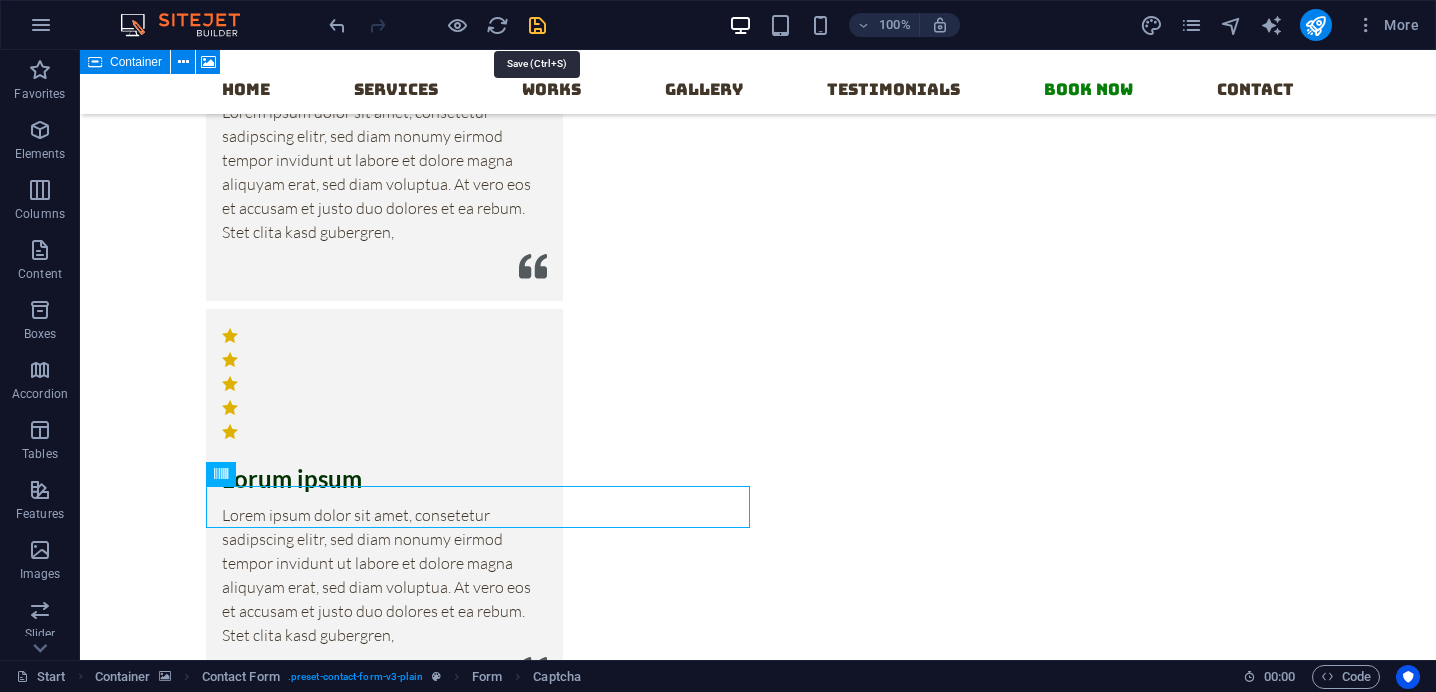 click at bounding box center (537, 25) 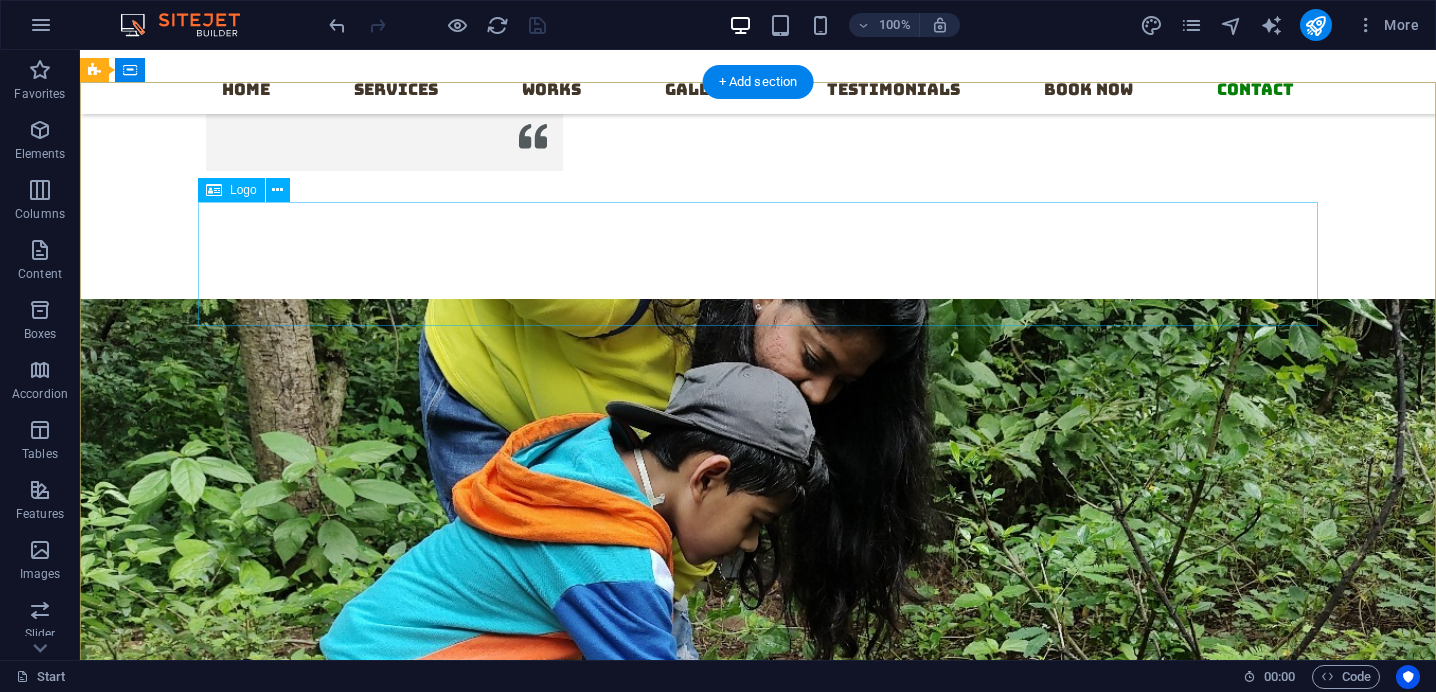 scroll, scrollTop: 16773, scrollLeft: 0, axis: vertical 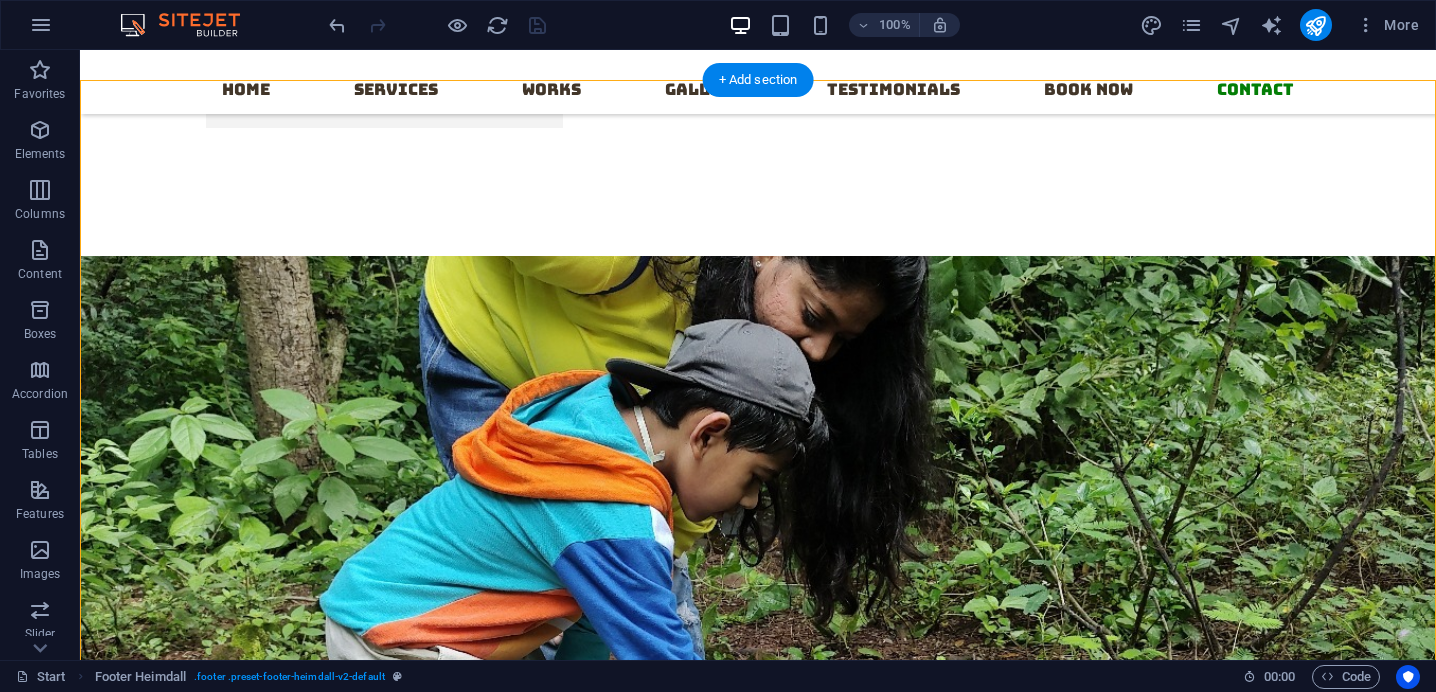 drag, startPoint x: 159, startPoint y: 376, endPoint x: 628, endPoint y: 477, distance: 479.752 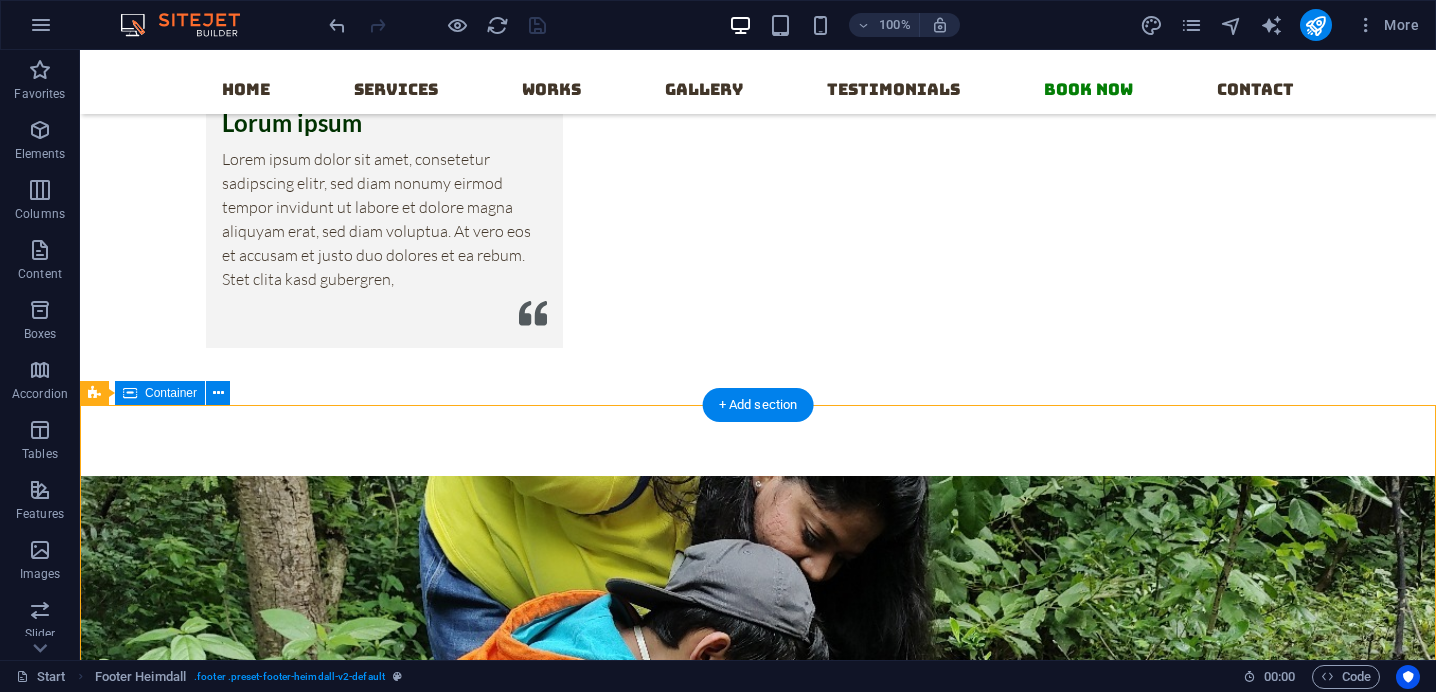 scroll, scrollTop: 16563, scrollLeft: 0, axis: vertical 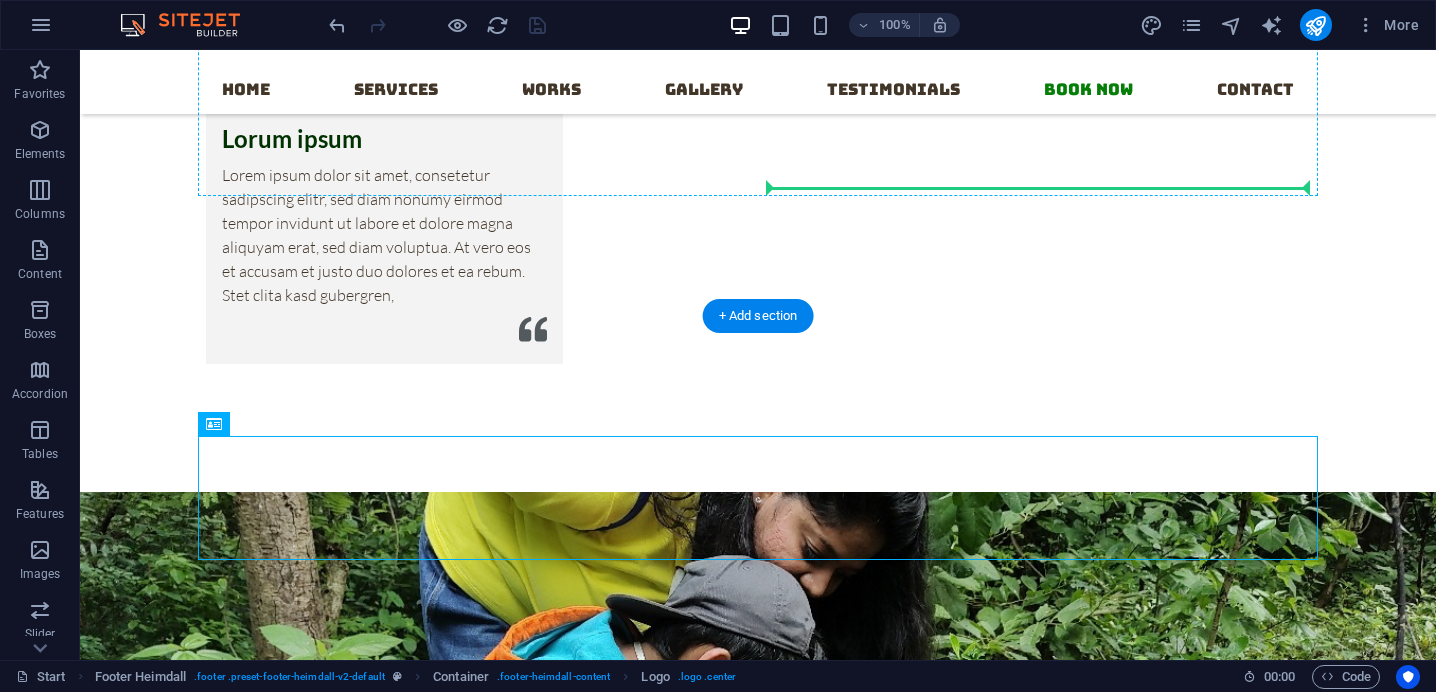 drag, startPoint x: 867, startPoint y: 468, endPoint x: 845, endPoint y: 186, distance: 282.85684 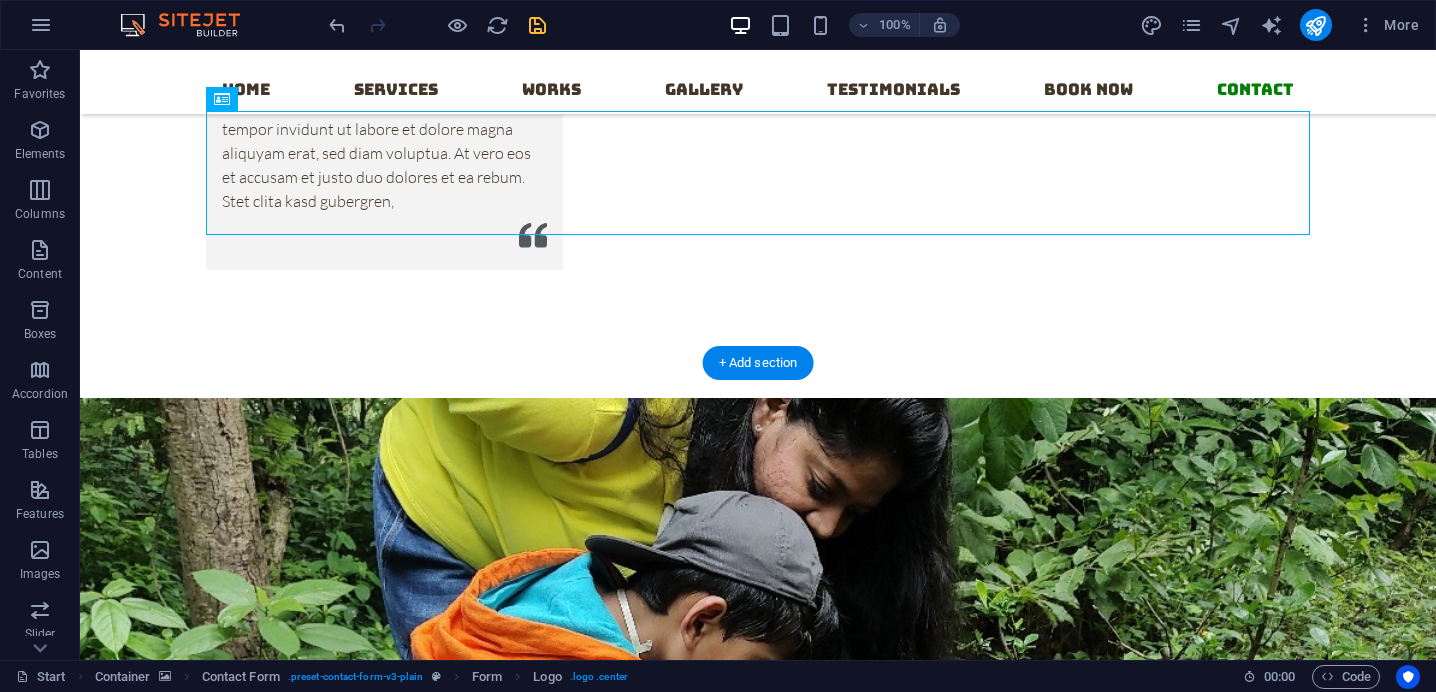 scroll, scrollTop: 16629, scrollLeft: 0, axis: vertical 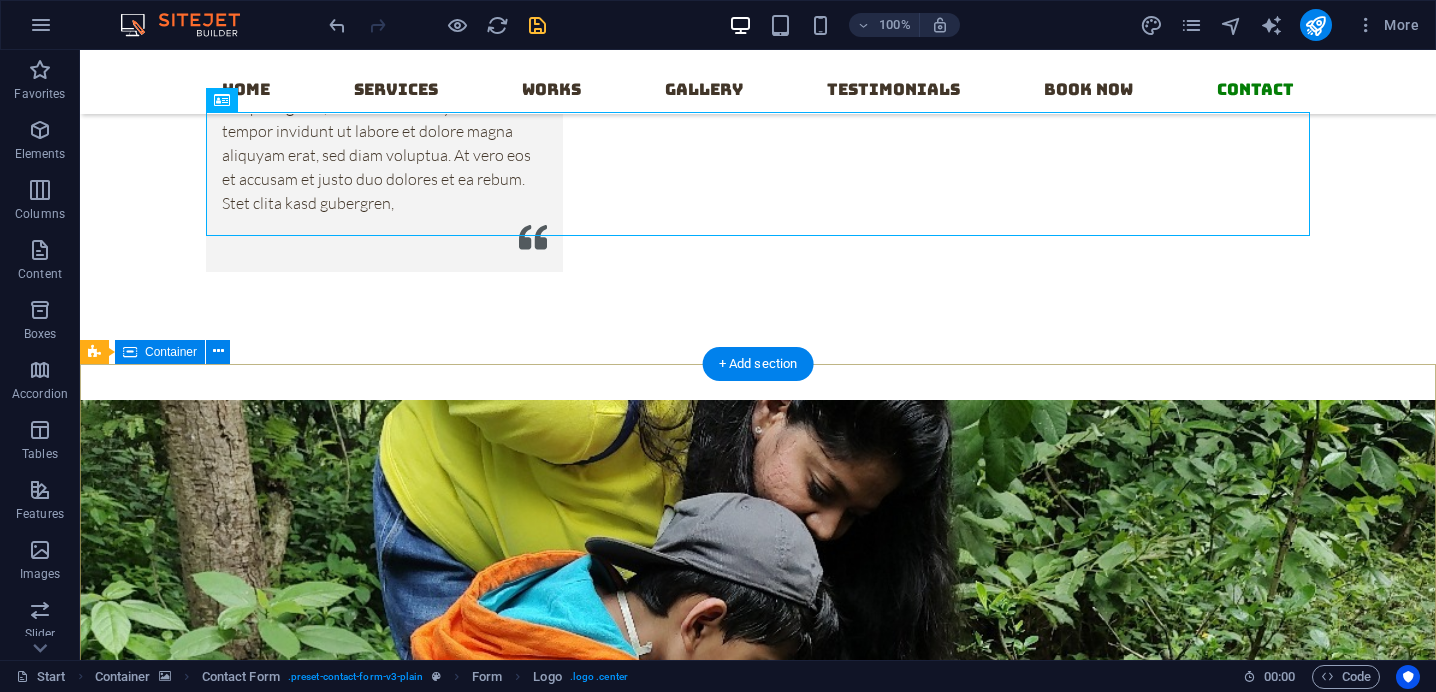 click on "Address Mumbai  - India Phone - +91 7909 7909 73 Contact - info@theleviosa.com" at bounding box center [758, 2624] 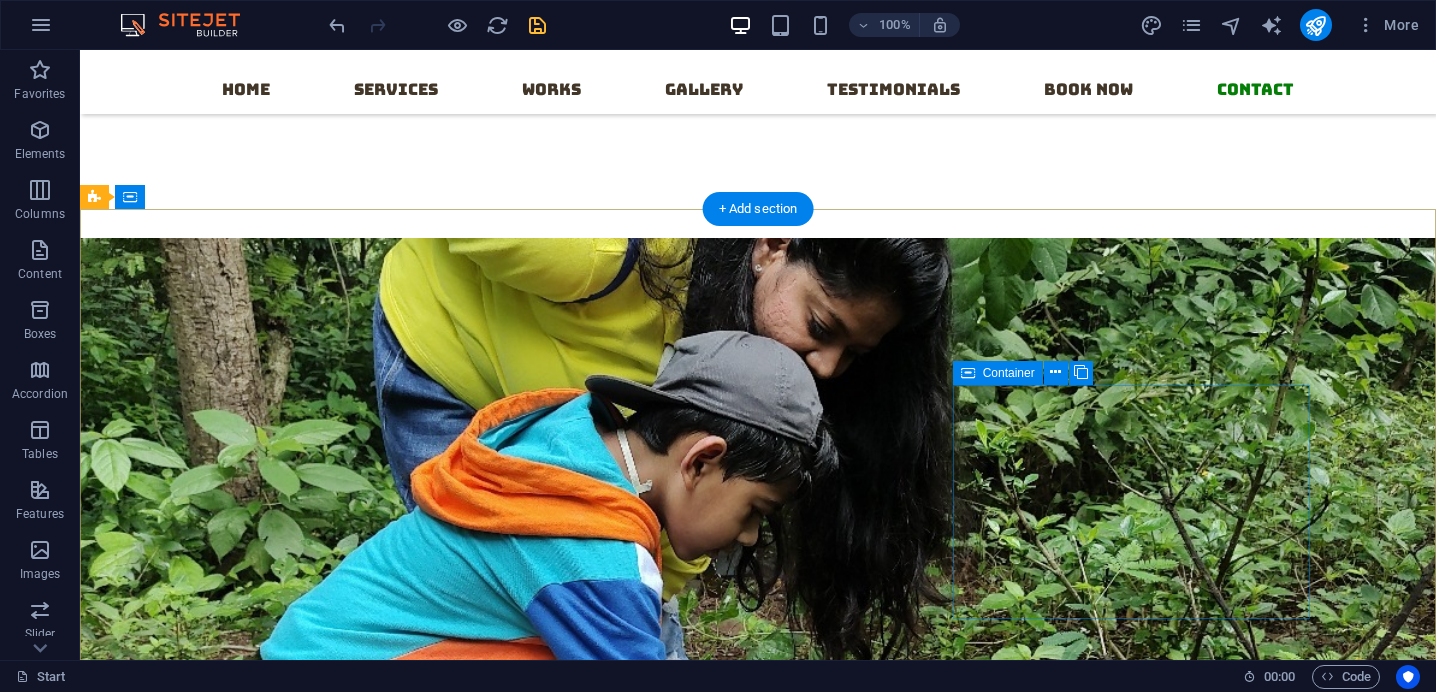 scroll, scrollTop: 16801, scrollLeft: 0, axis: vertical 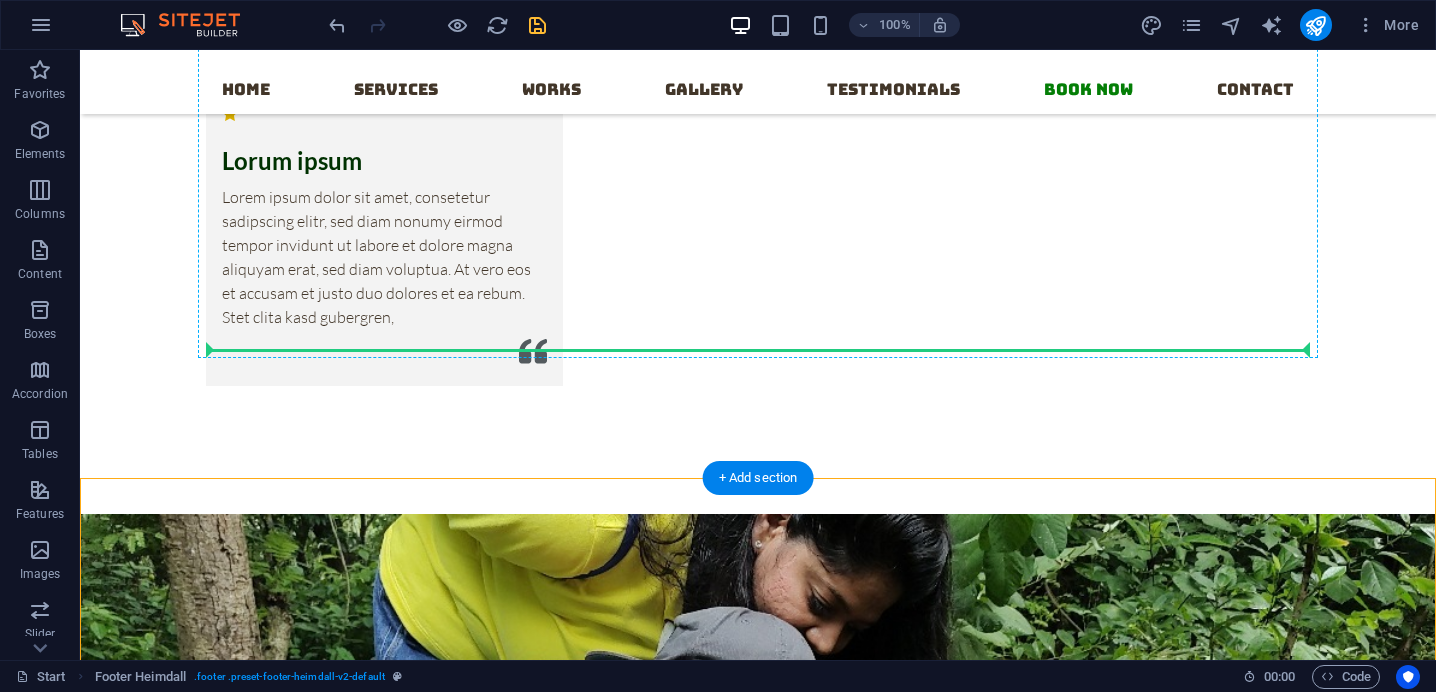drag, startPoint x: 317, startPoint y: 407, endPoint x: 755, endPoint y: 326, distance: 445.42676 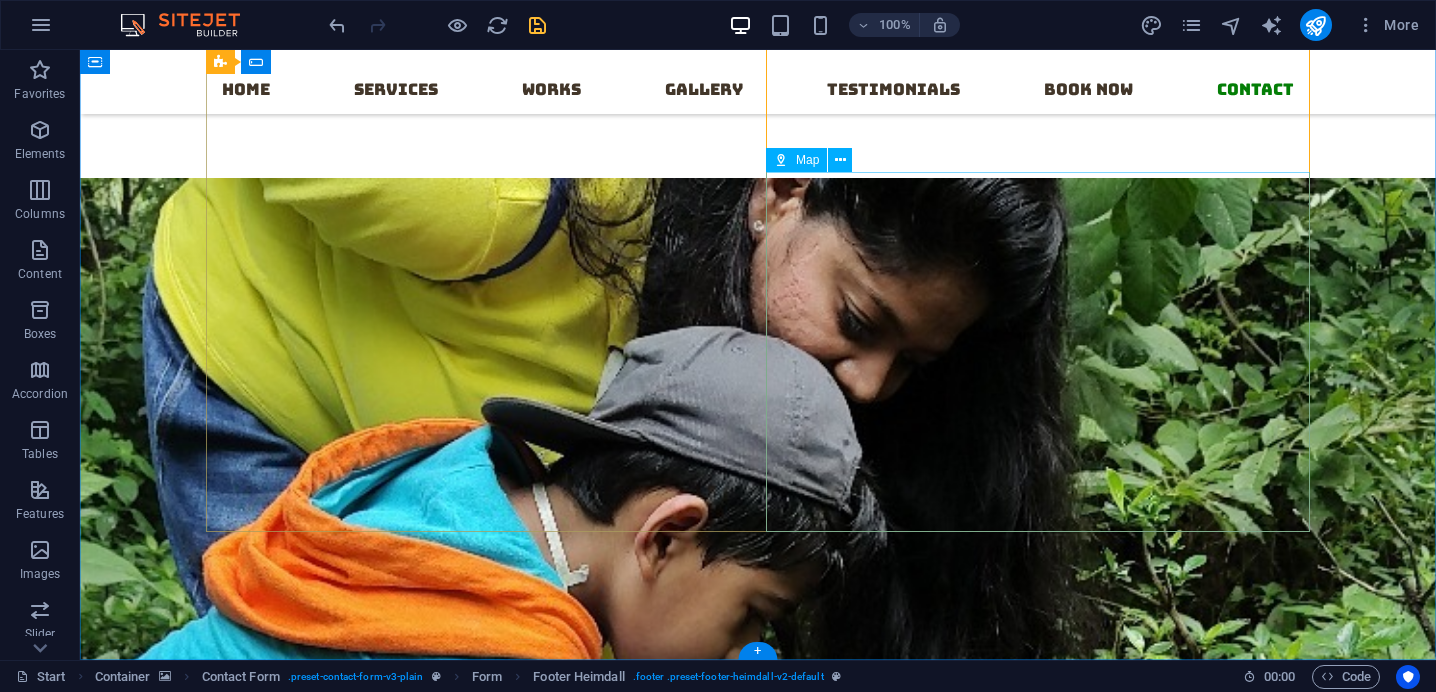 scroll, scrollTop: 16850, scrollLeft: 0, axis: vertical 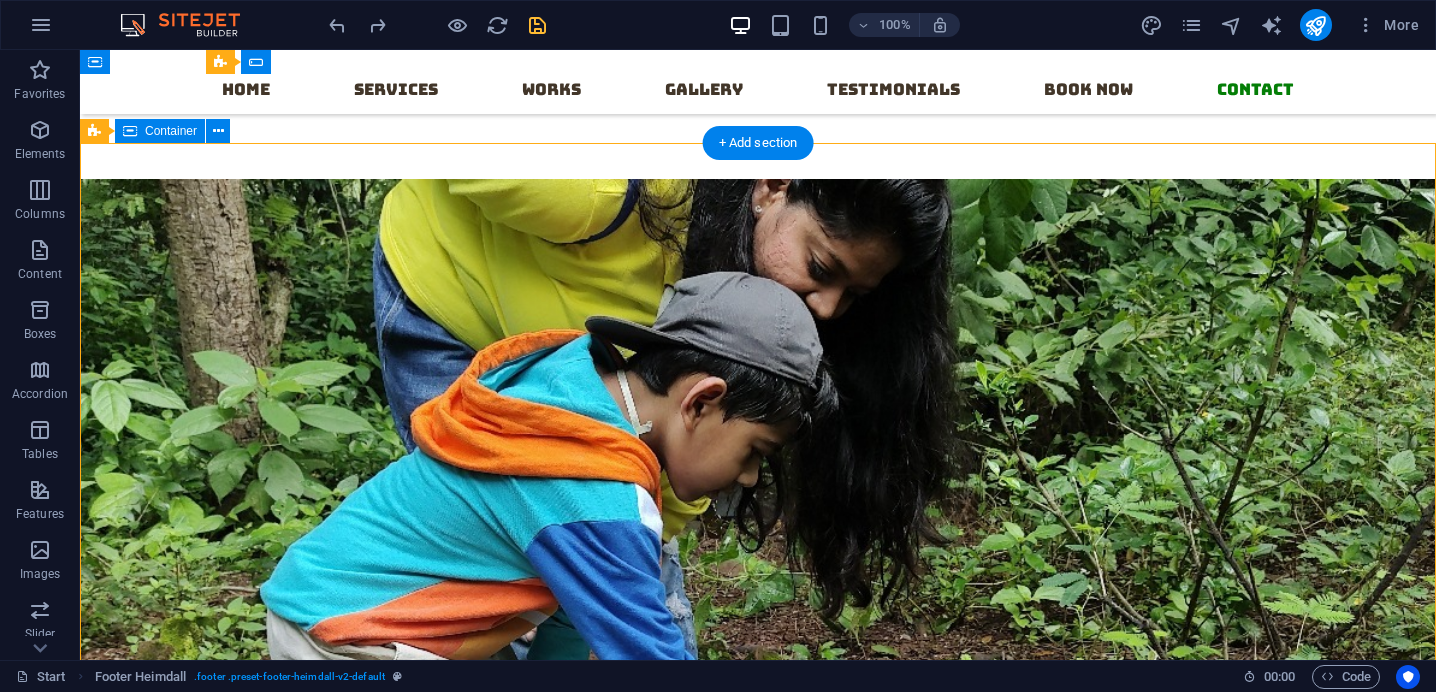 click on "Address Mumbai  - India Phone - +91 7909 7909 73 Contact - info@theleviosa.com" at bounding box center (758, 2403) 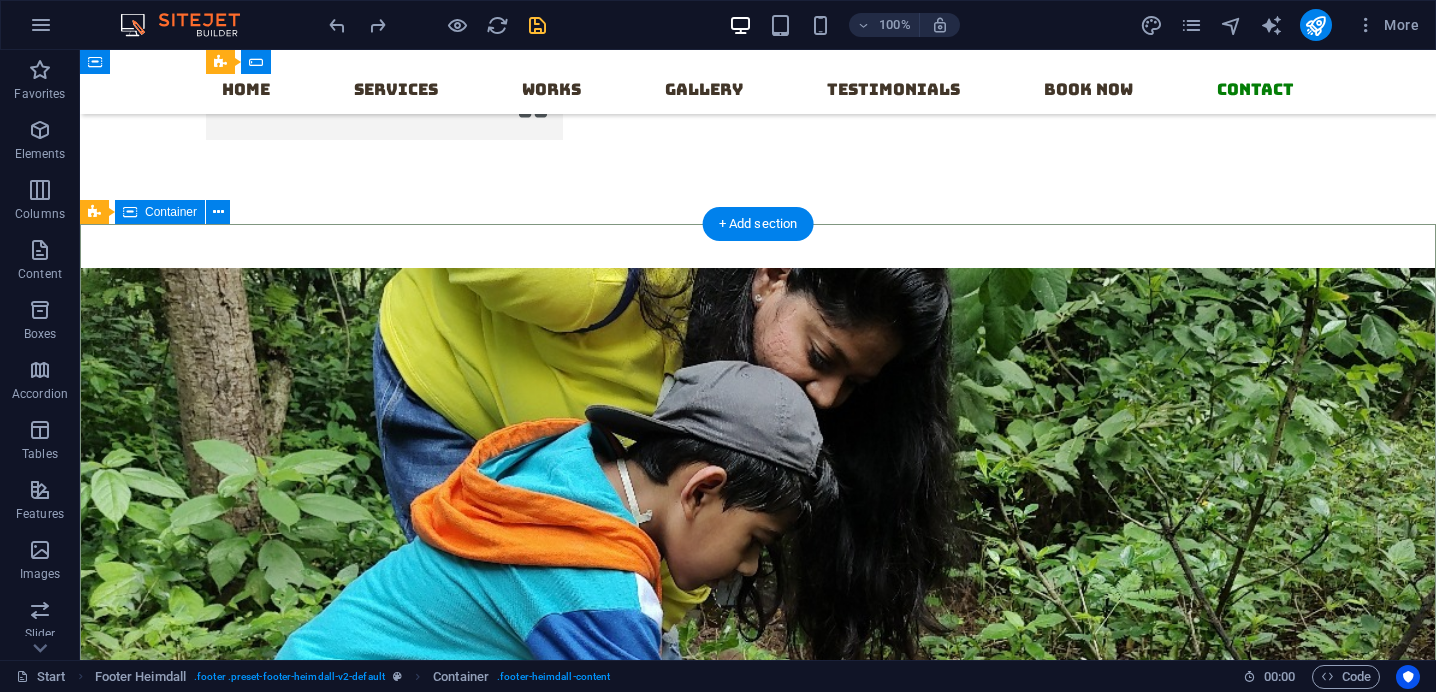 scroll, scrollTop: 16760, scrollLeft: 0, axis: vertical 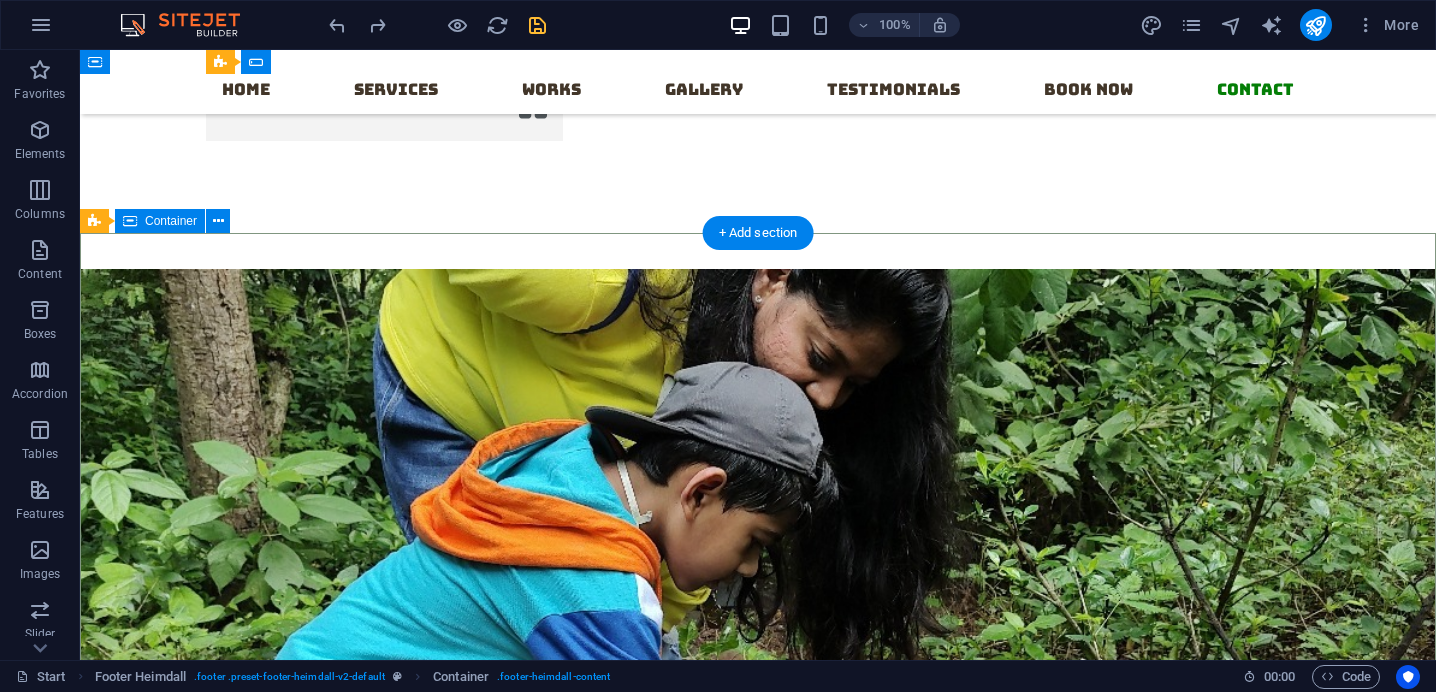 click on "Address Mumbai  - India Phone - +91 7909 7909 73 Contact - info@theleviosa.com" at bounding box center [758, 2493] 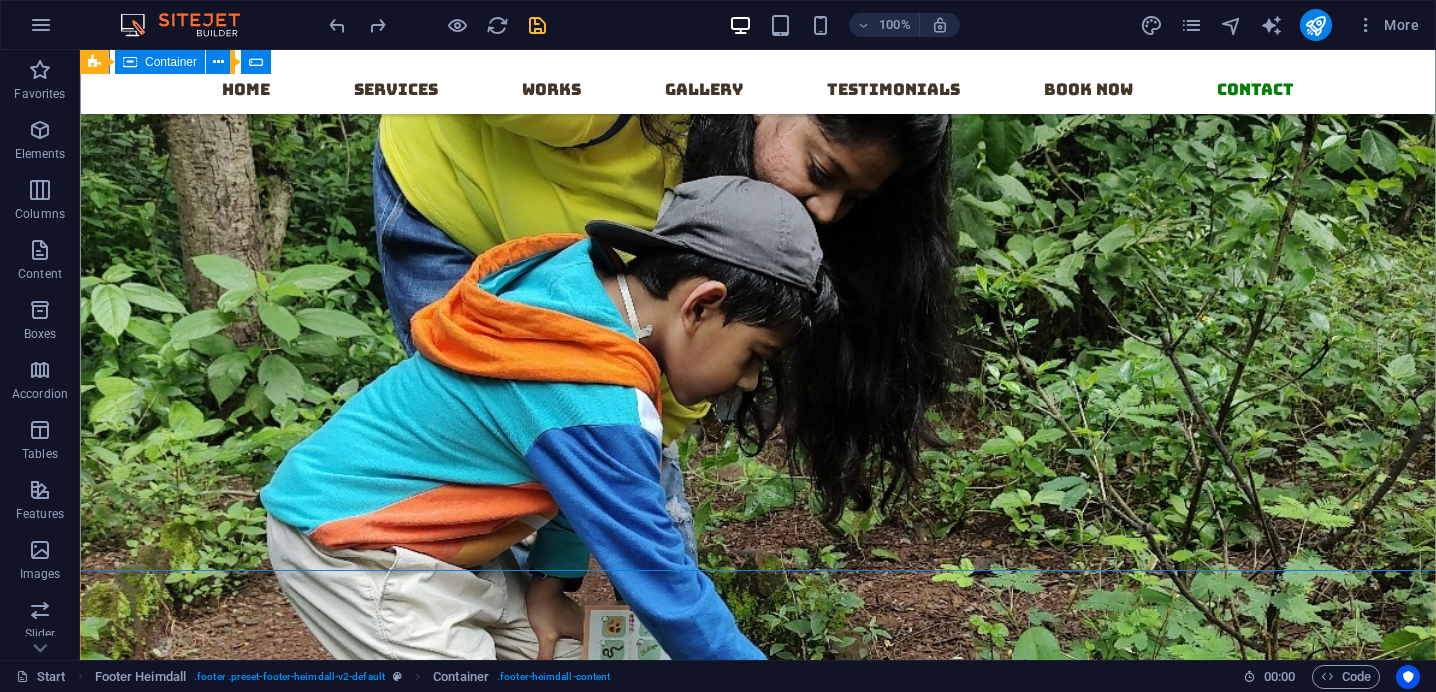 scroll, scrollTop: 16940, scrollLeft: 0, axis: vertical 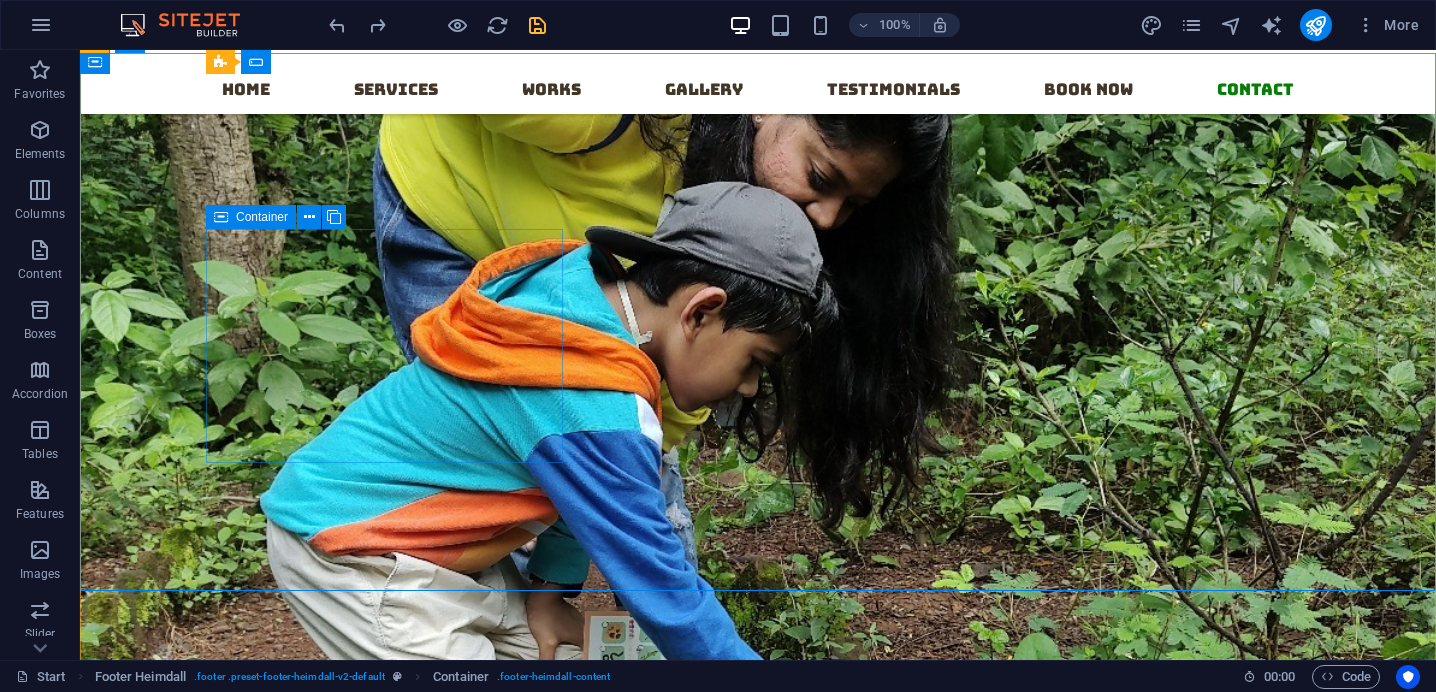 click on "Container" at bounding box center (262, 217) 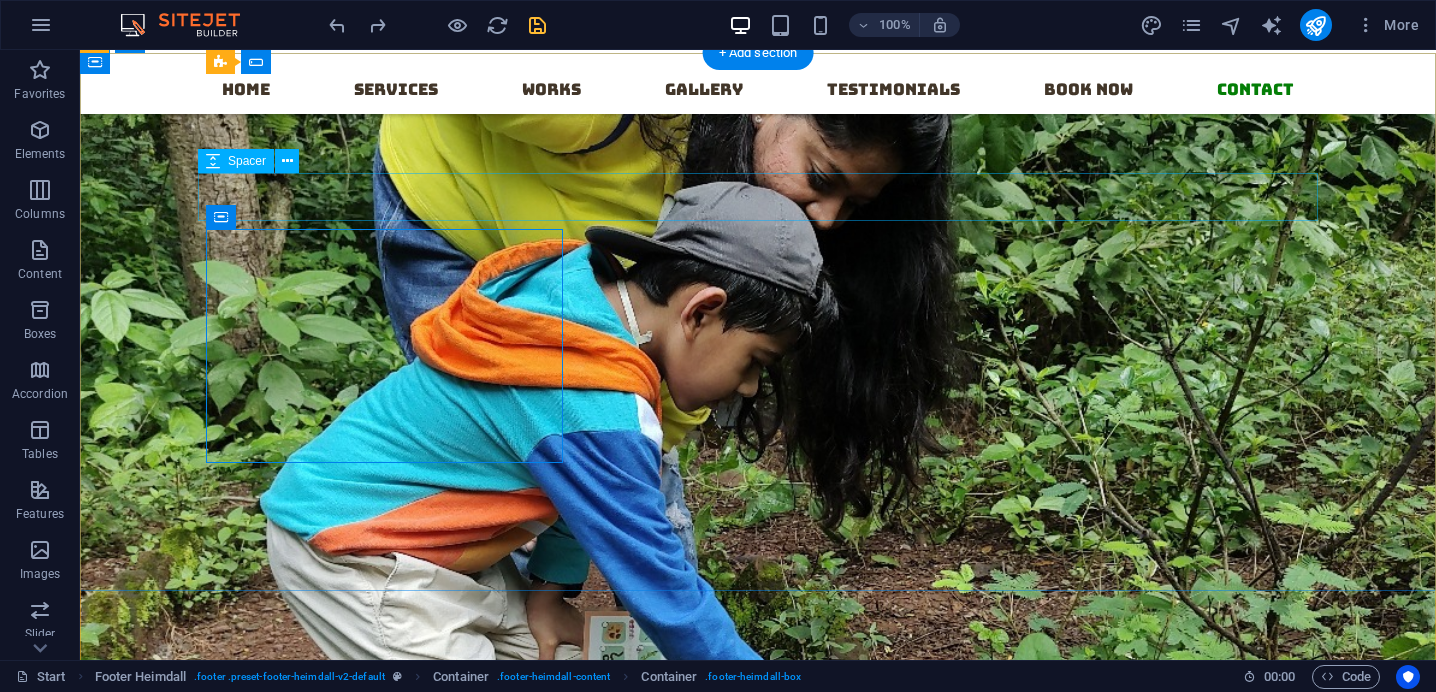 click at bounding box center (648, 1970) 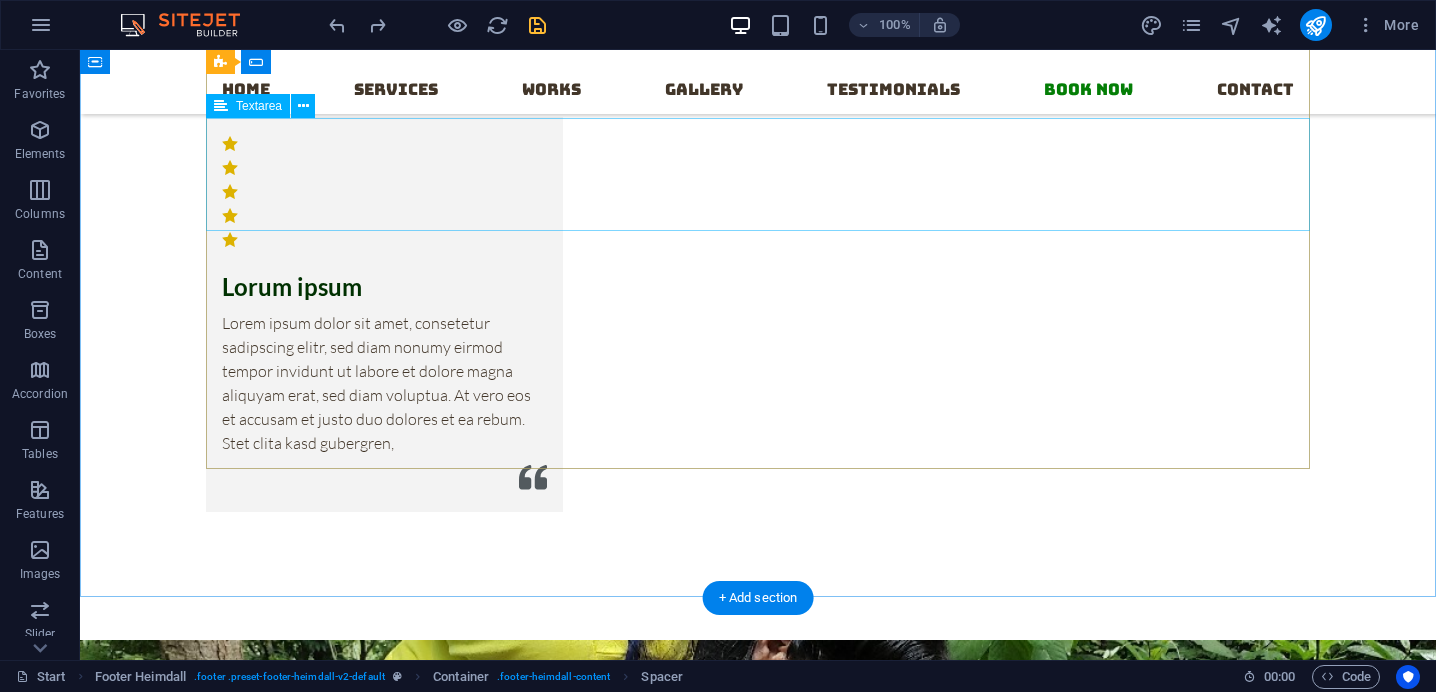 scroll, scrollTop: 16268, scrollLeft: 0, axis: vertical 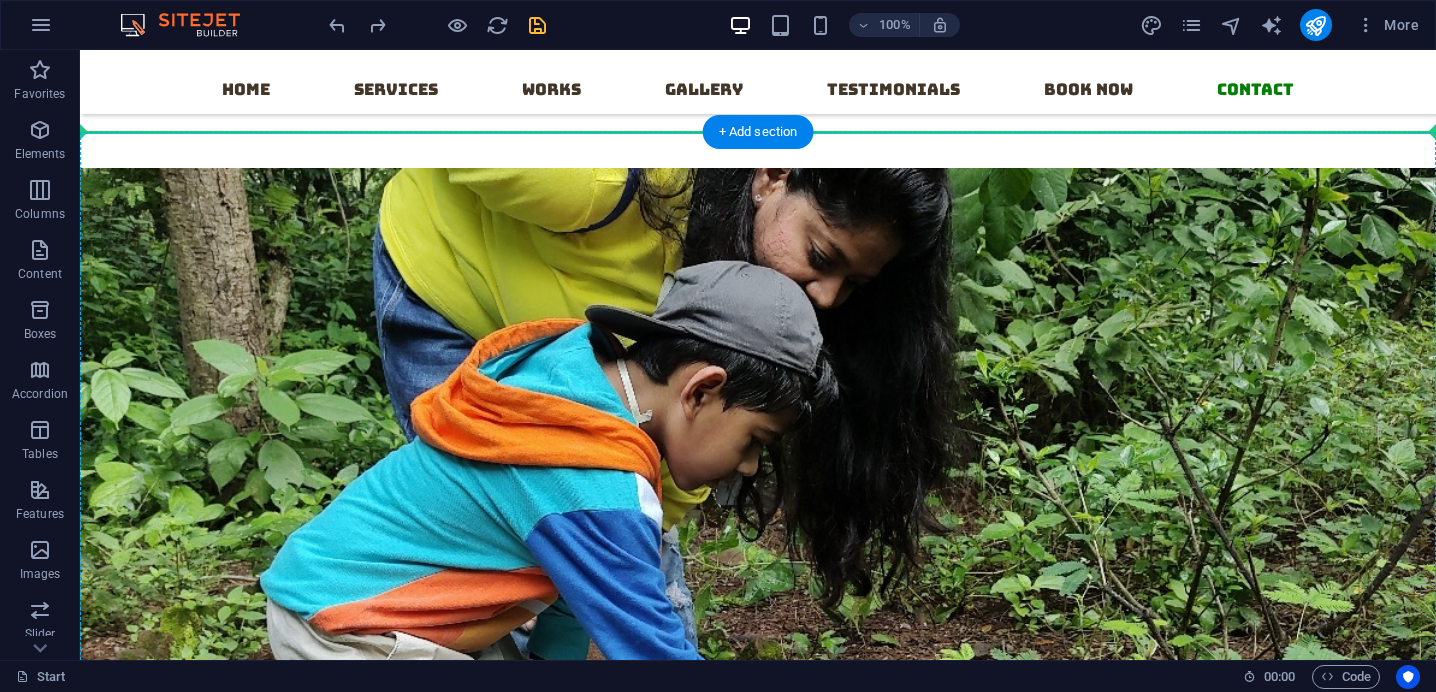 drag, startPoint x: 838, startPoint y: 534, endPoint x: 808, endPoint y: 191, distance: 344.30945 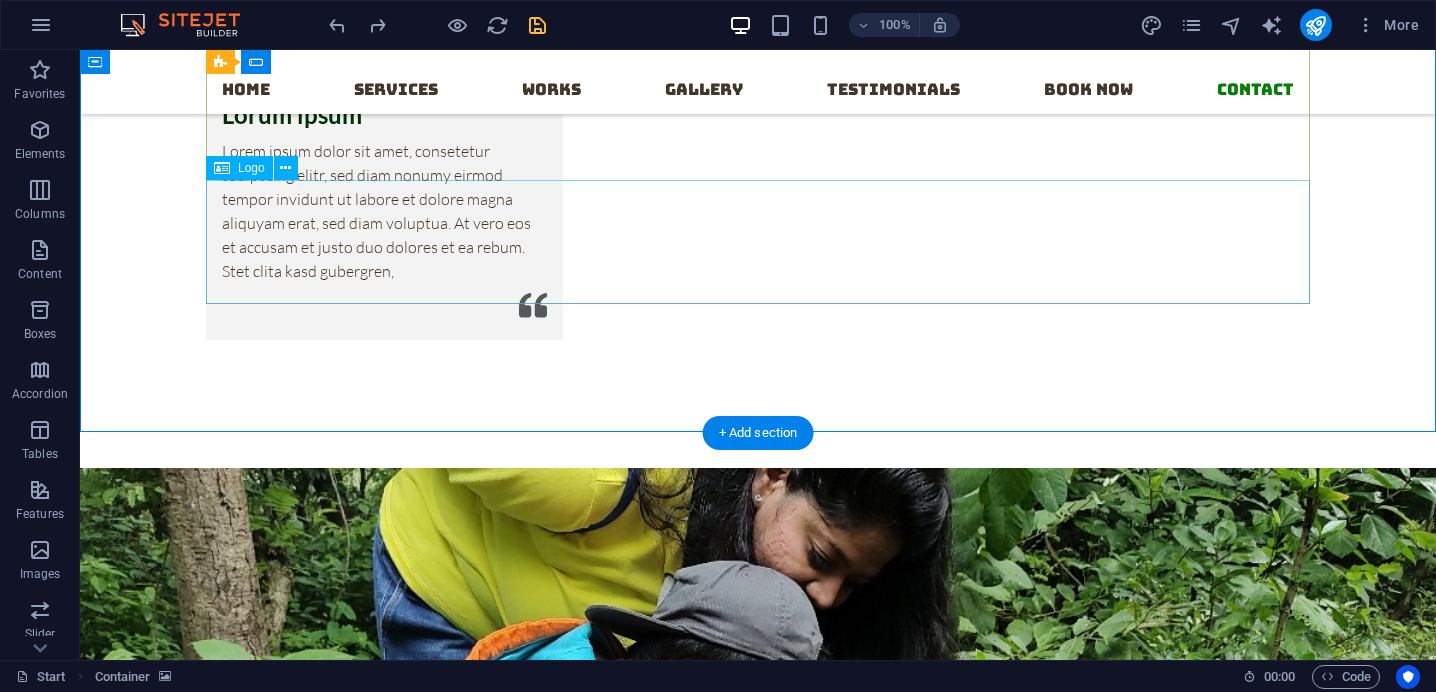 scroll, scrollTop: 16560, scrollLeft: 0, axis: vertical 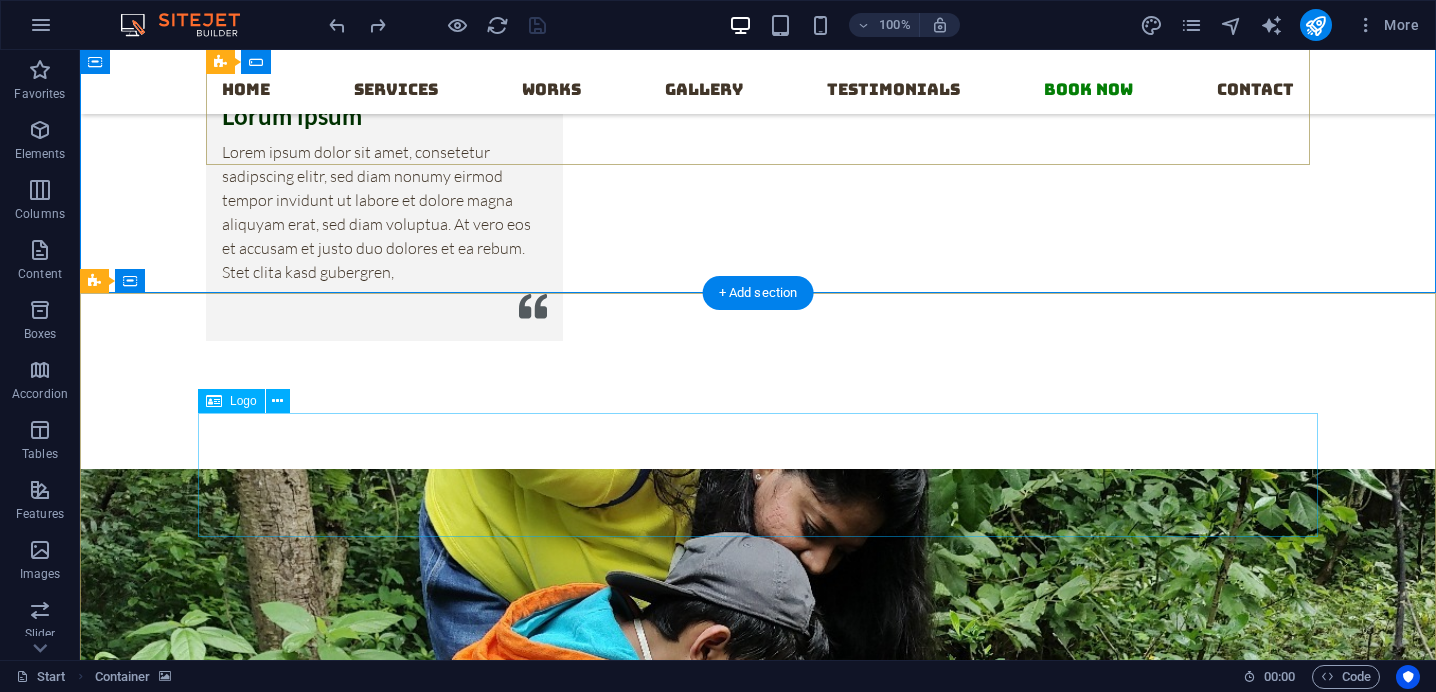 click at bounding box center [648, 2108] 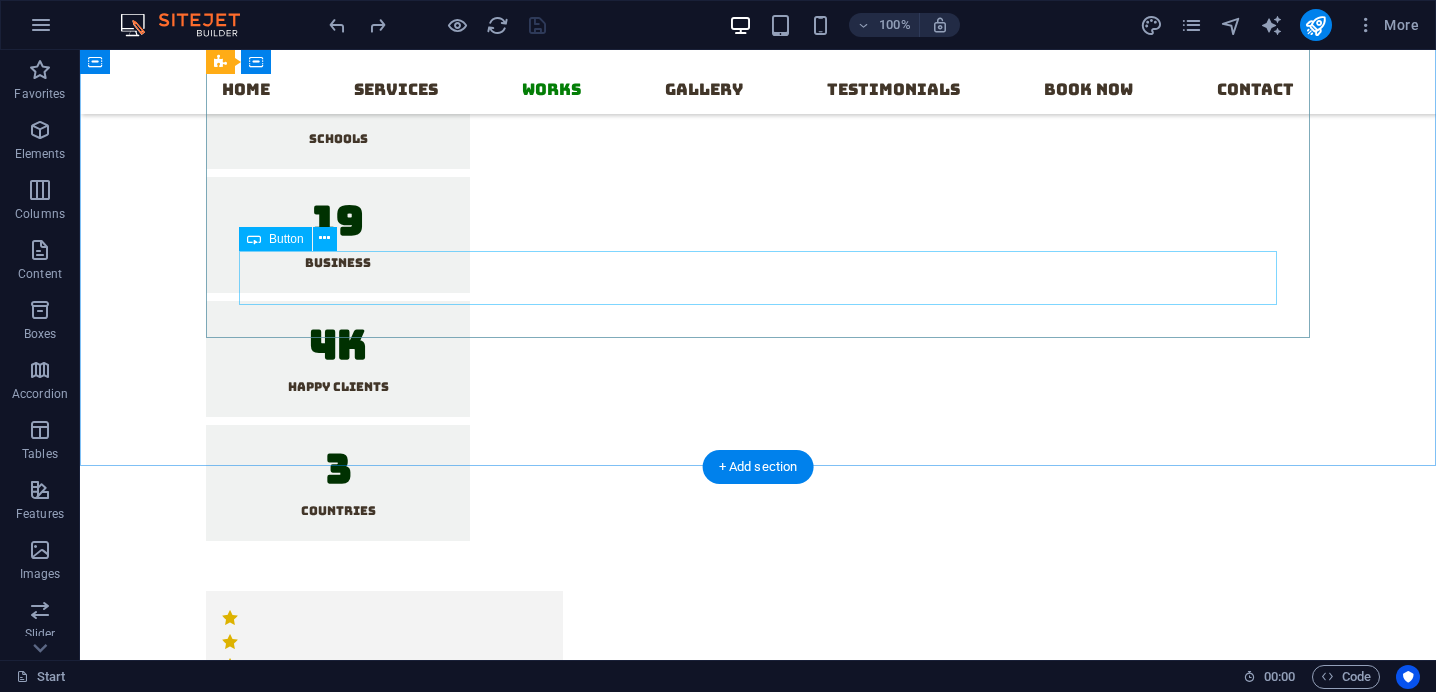 scroll, scrollTop: 13871, scrollLeft: 0, axis: vertical 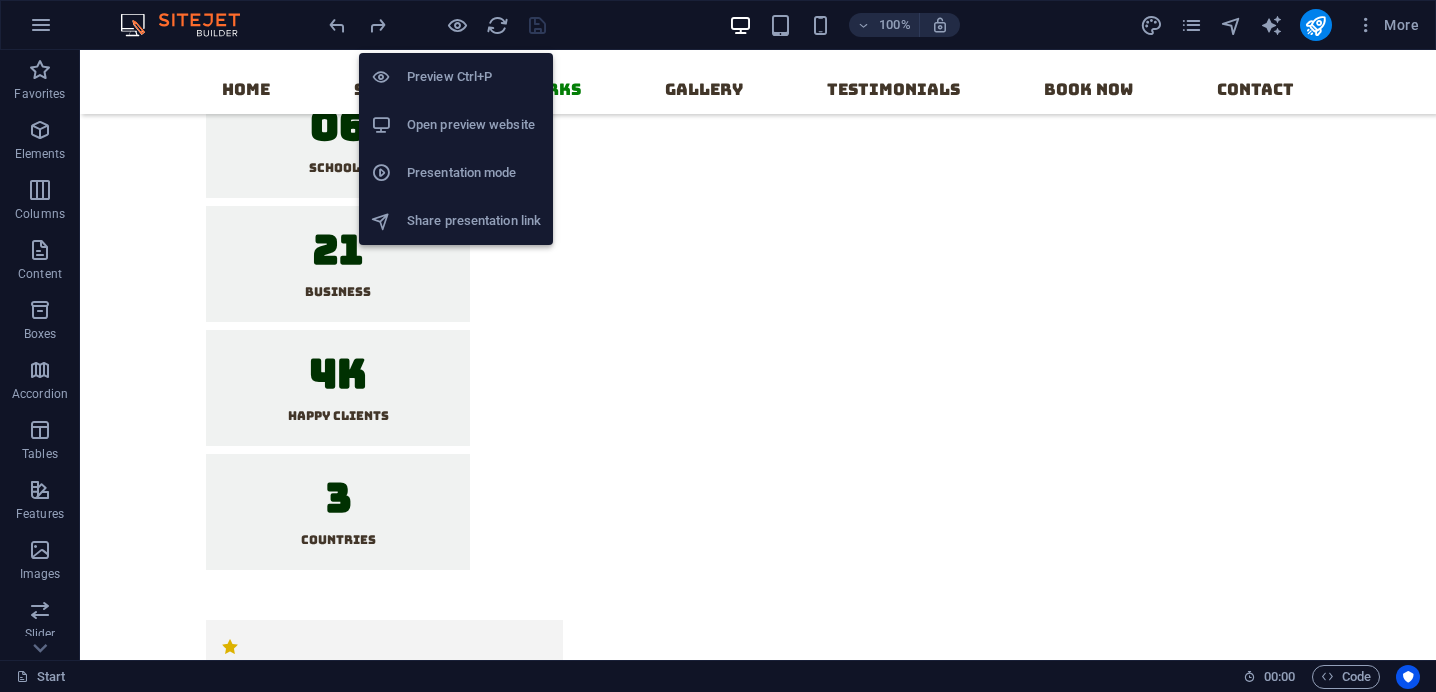 click on "Open preview website" at bounding box center (474, 125) 